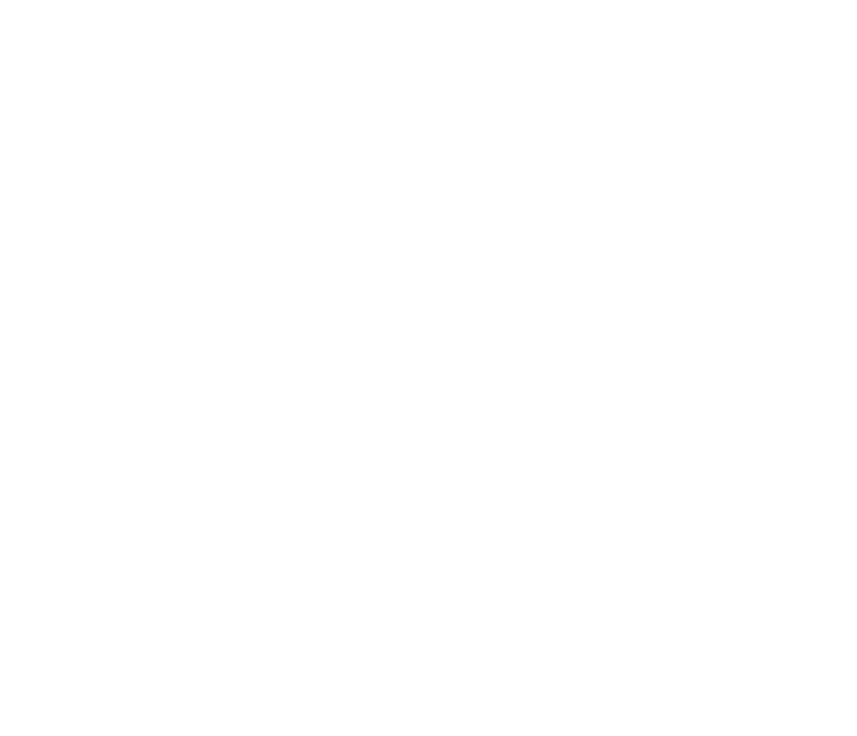 scroll, scrollTop: 0, scrollLeft: 0, axis: both 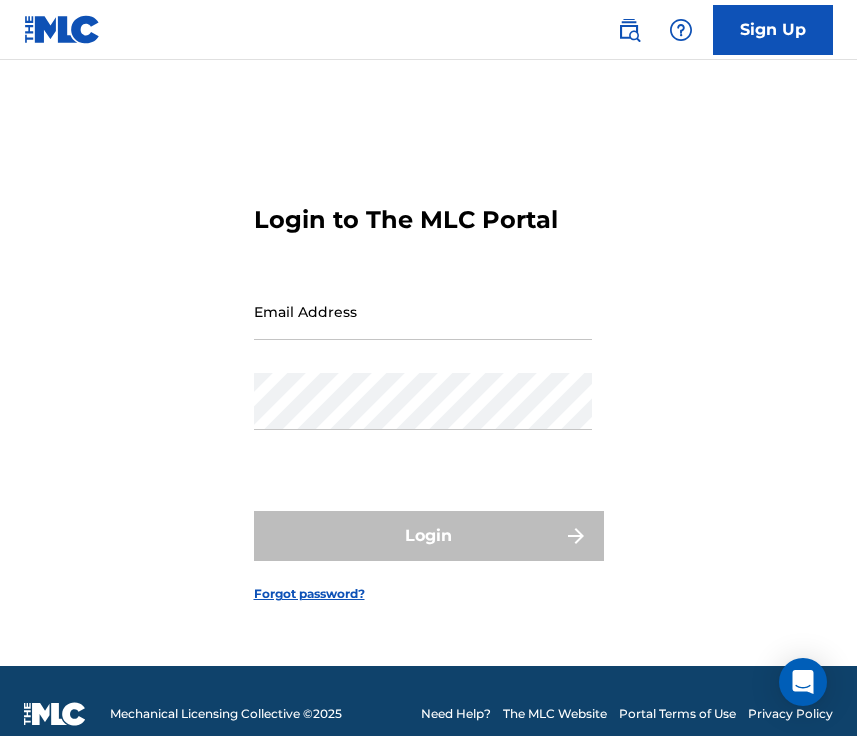 type on "[PERSON_NAME][EMAIL_ADDRESS][DOMAIN_NAME]" 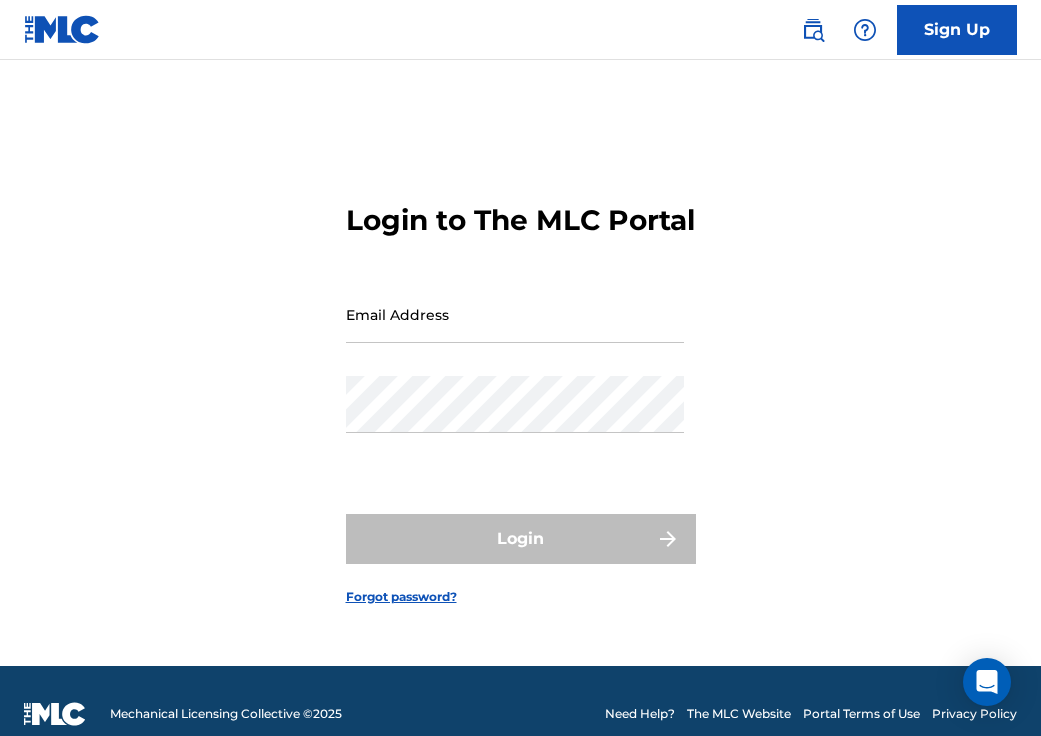 scroll, scrollTop: 0, scrollLeft: 0, axis: both 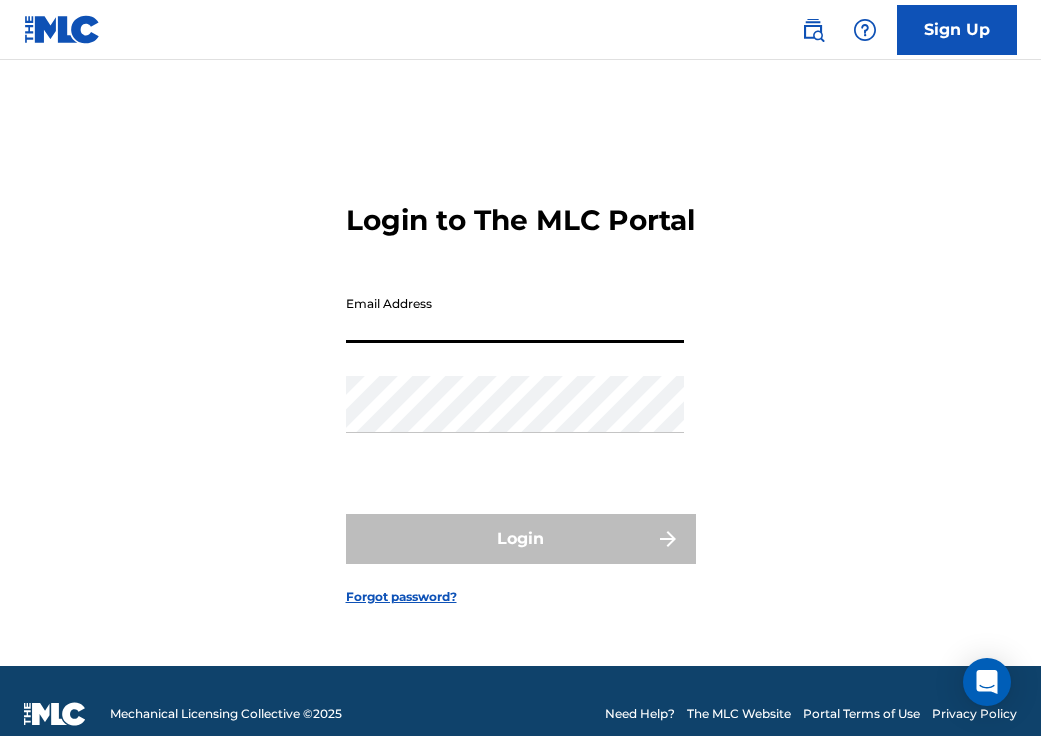 click on "Email Address" at bounding box center [515, 314] 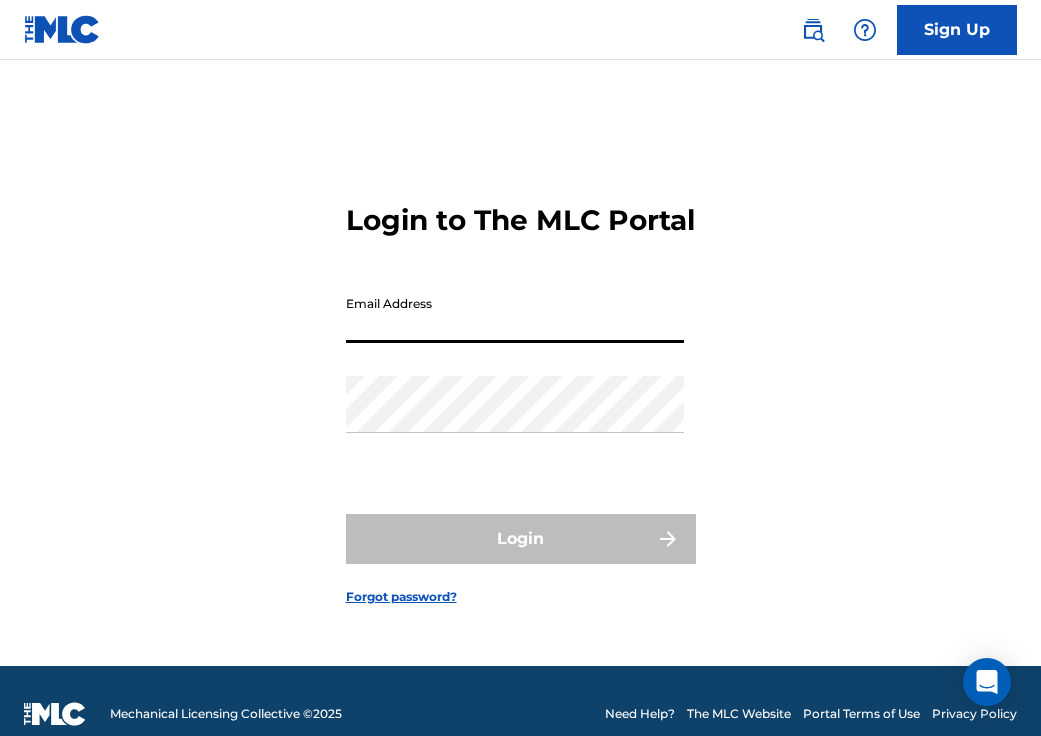click on "Email Address" at bounding box center [515, 314] 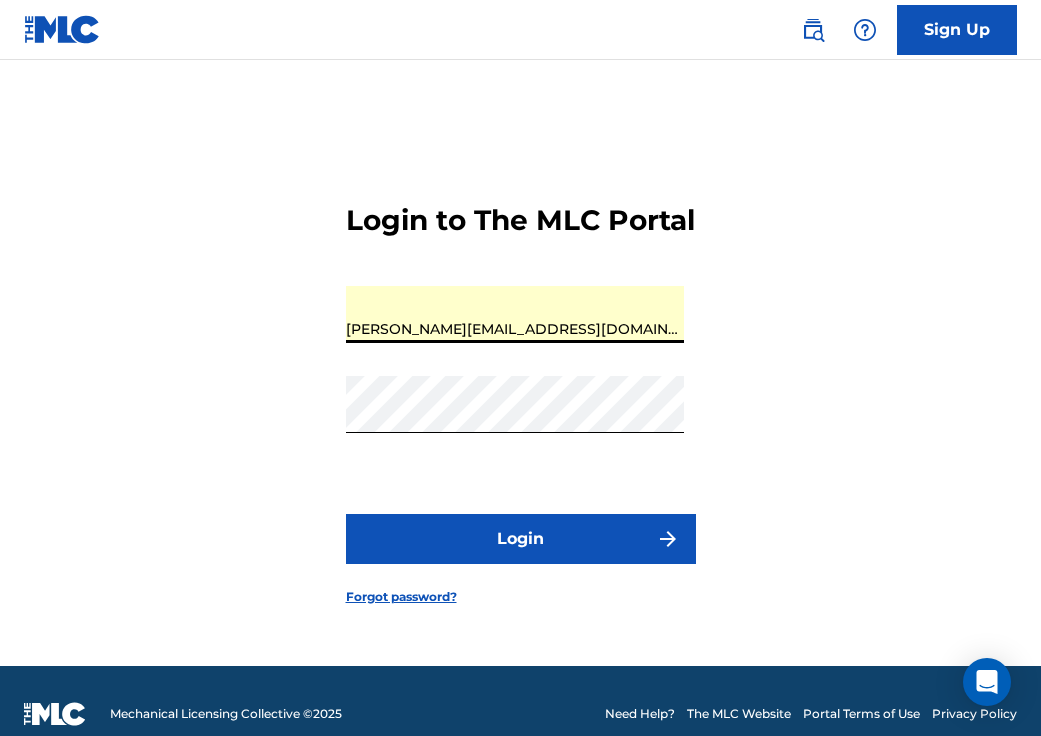 drag, startPoint x: 495, startPoint y: 343, endPoint x: 369, endPoint y: 335, distance: 126.253716 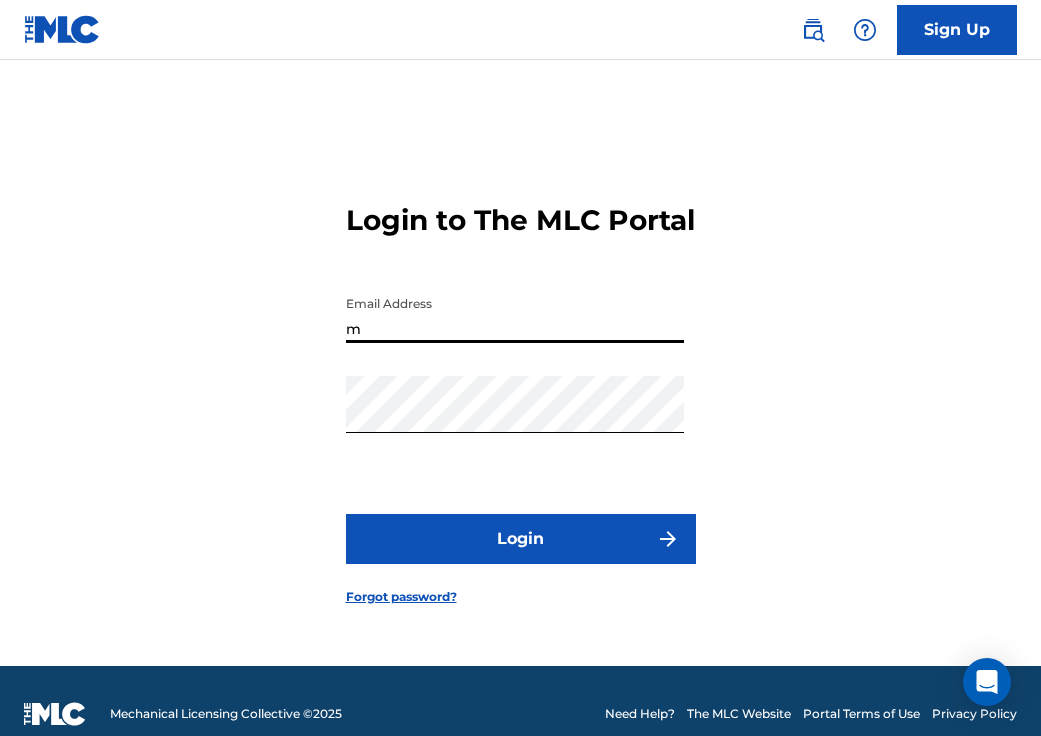 click on "m" at bounding box center (515, 314) 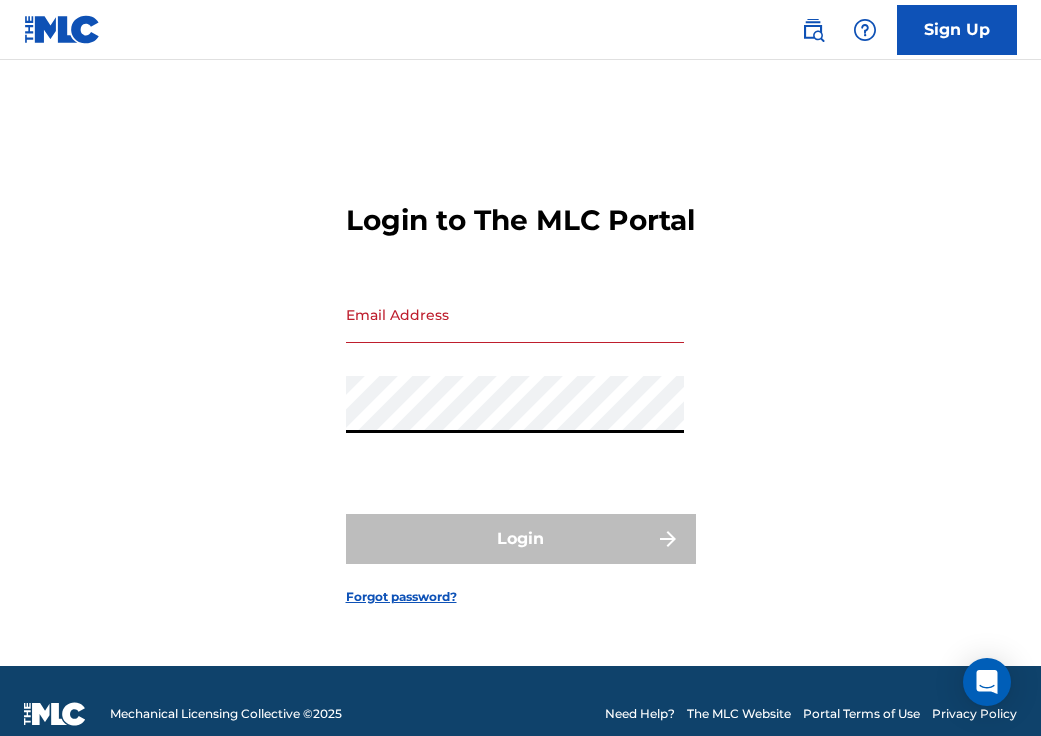 click on "Login to The MLC Portal Email Address Password Login Forgot password?" at bounding box center [520, 388] 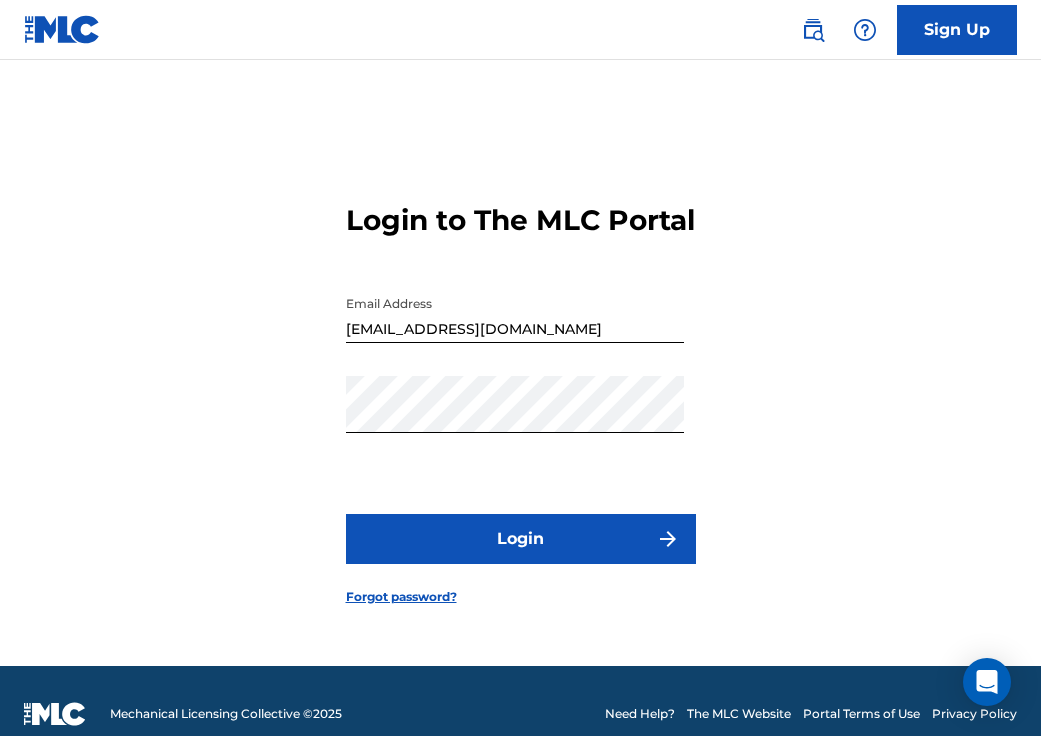 click at bounding box center (673, 404) 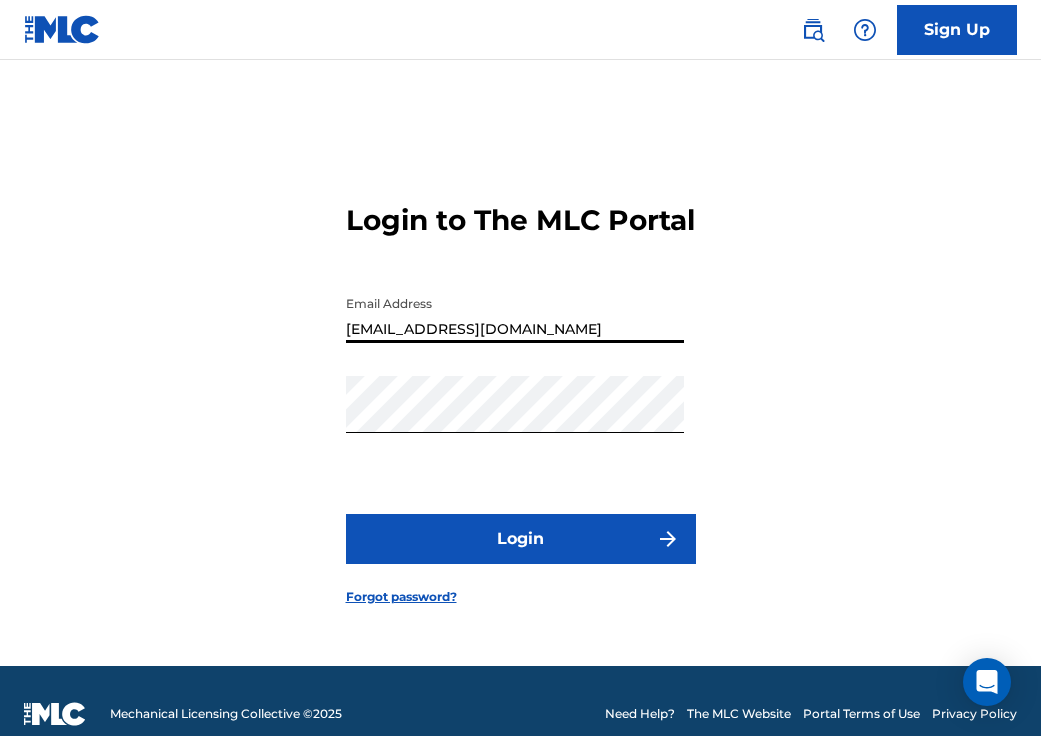 click on "creativeproductions@me.com" at bounding box center (515, 314) 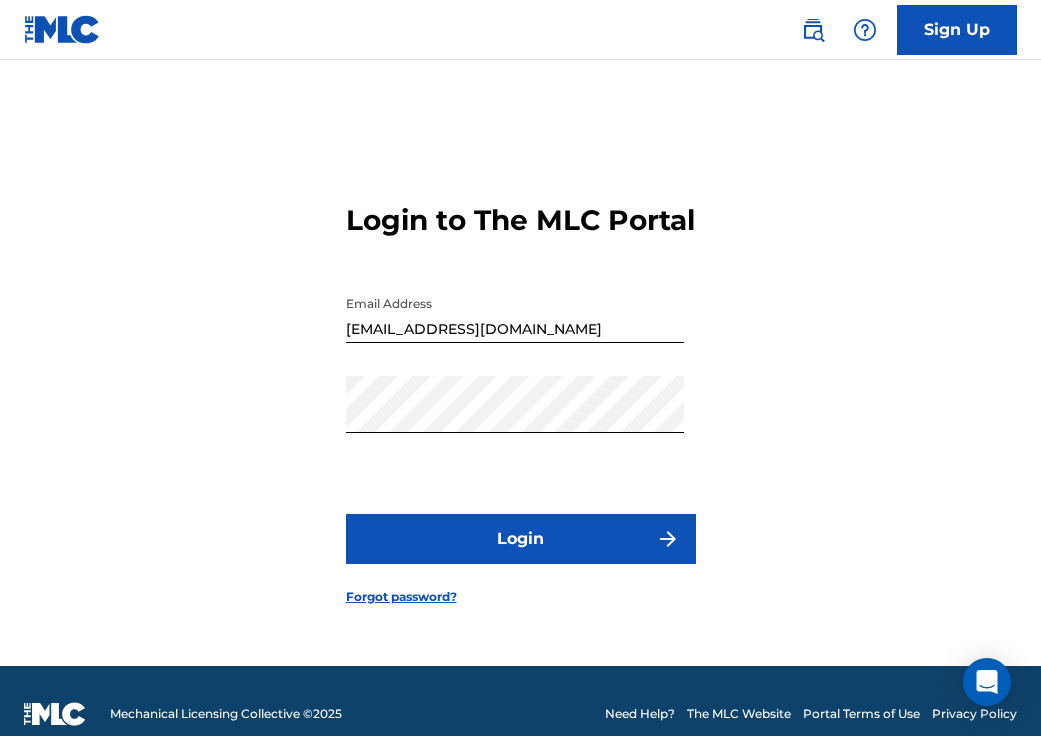 click on "Login to The MLC Portal Email Address kreativproductions@me.com Password Login Forgot password?" at bounding box center (520, 388) 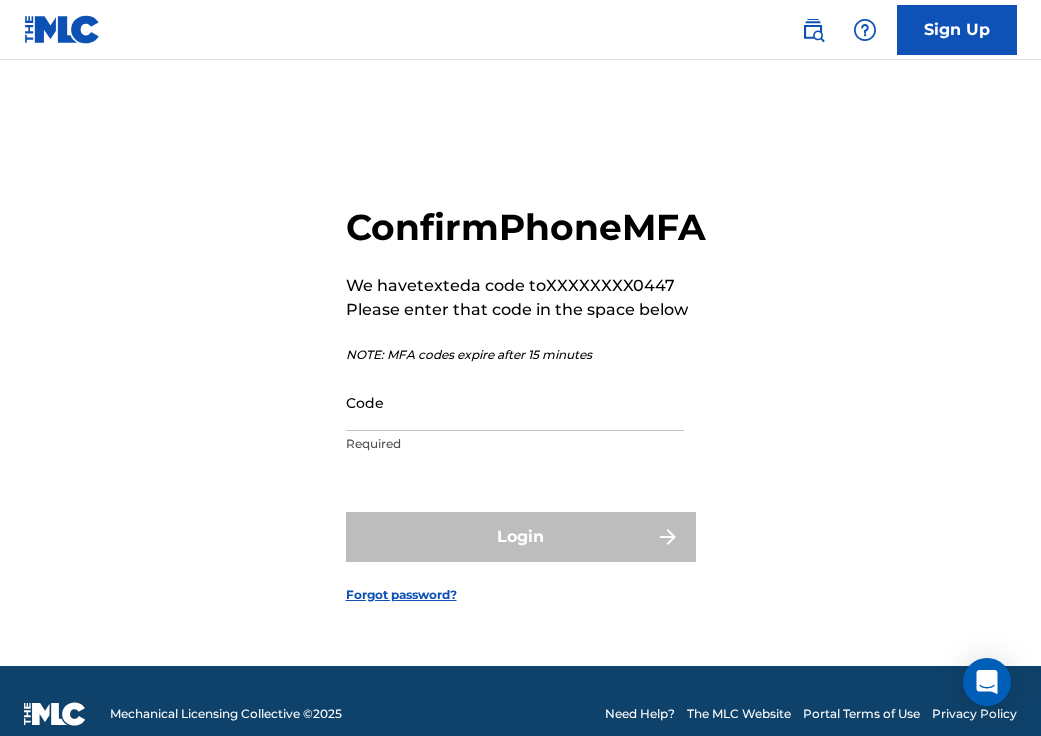 click on "Code" at bounding box center (515, 402) 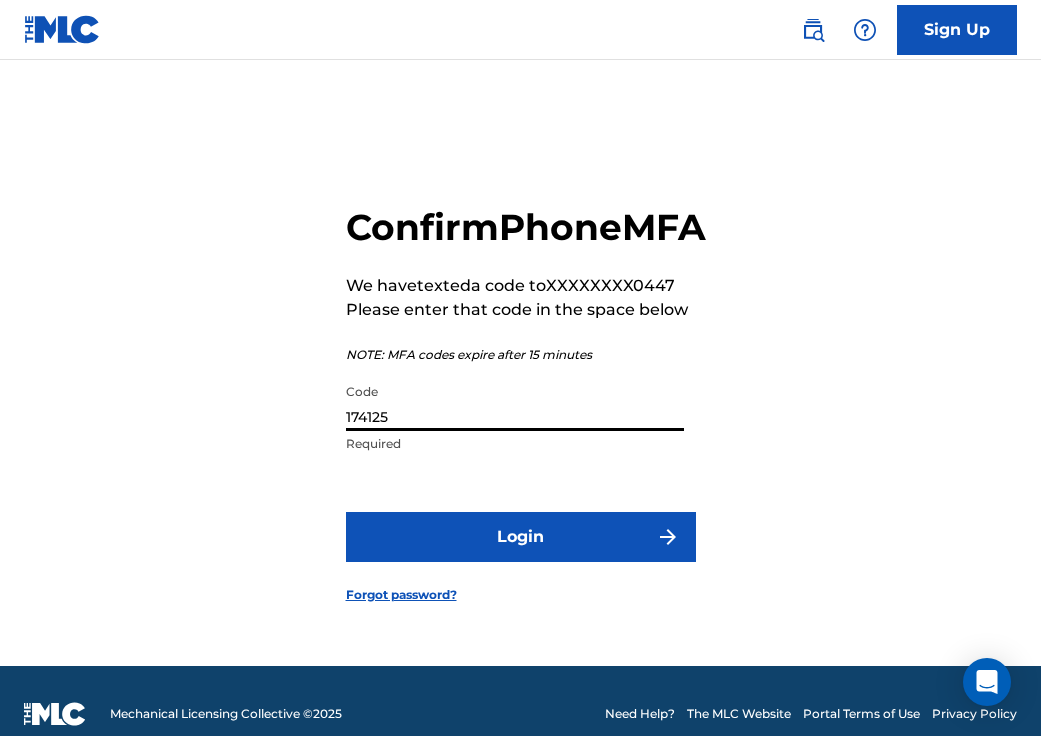 type on "174125" 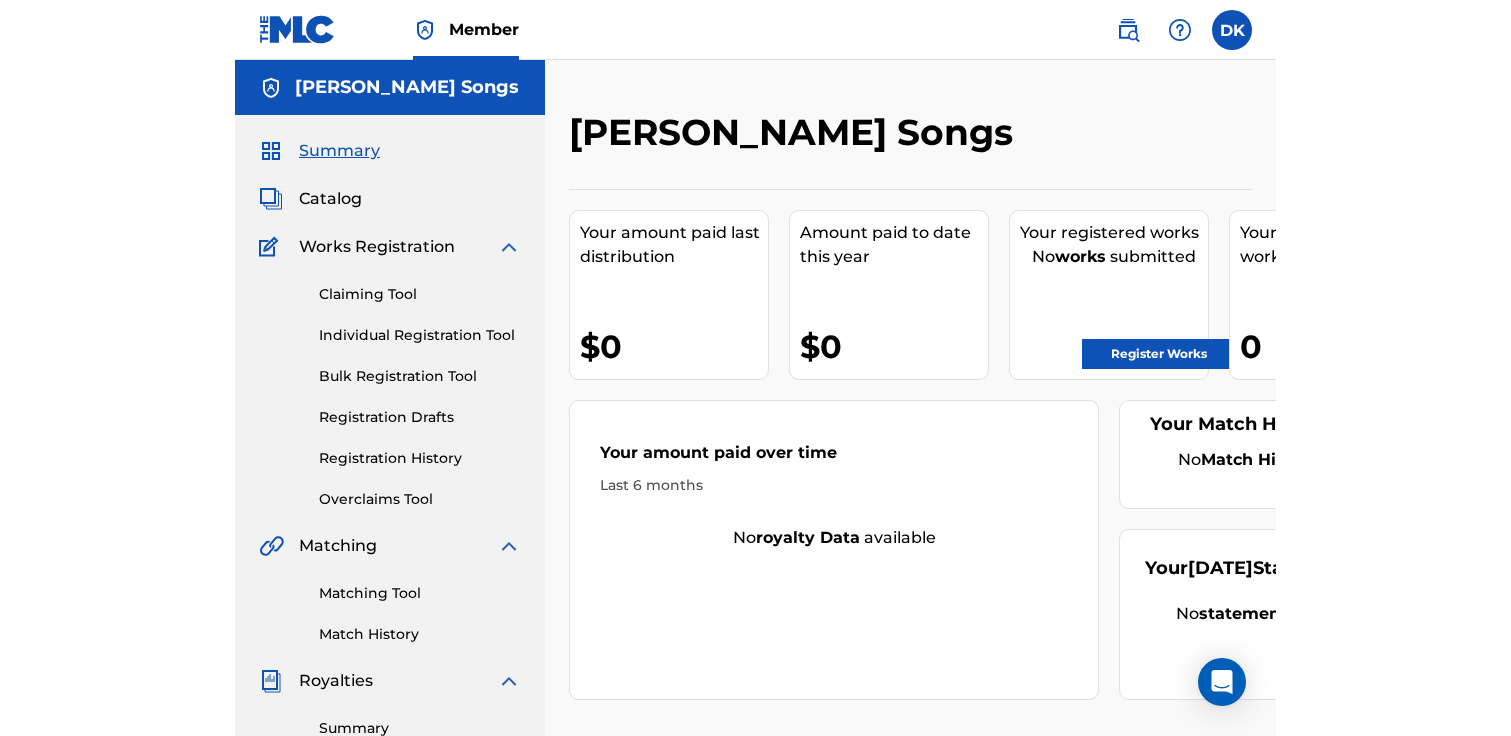 scroll, scrollTop: 0, scrollLeft: 0, axis: both 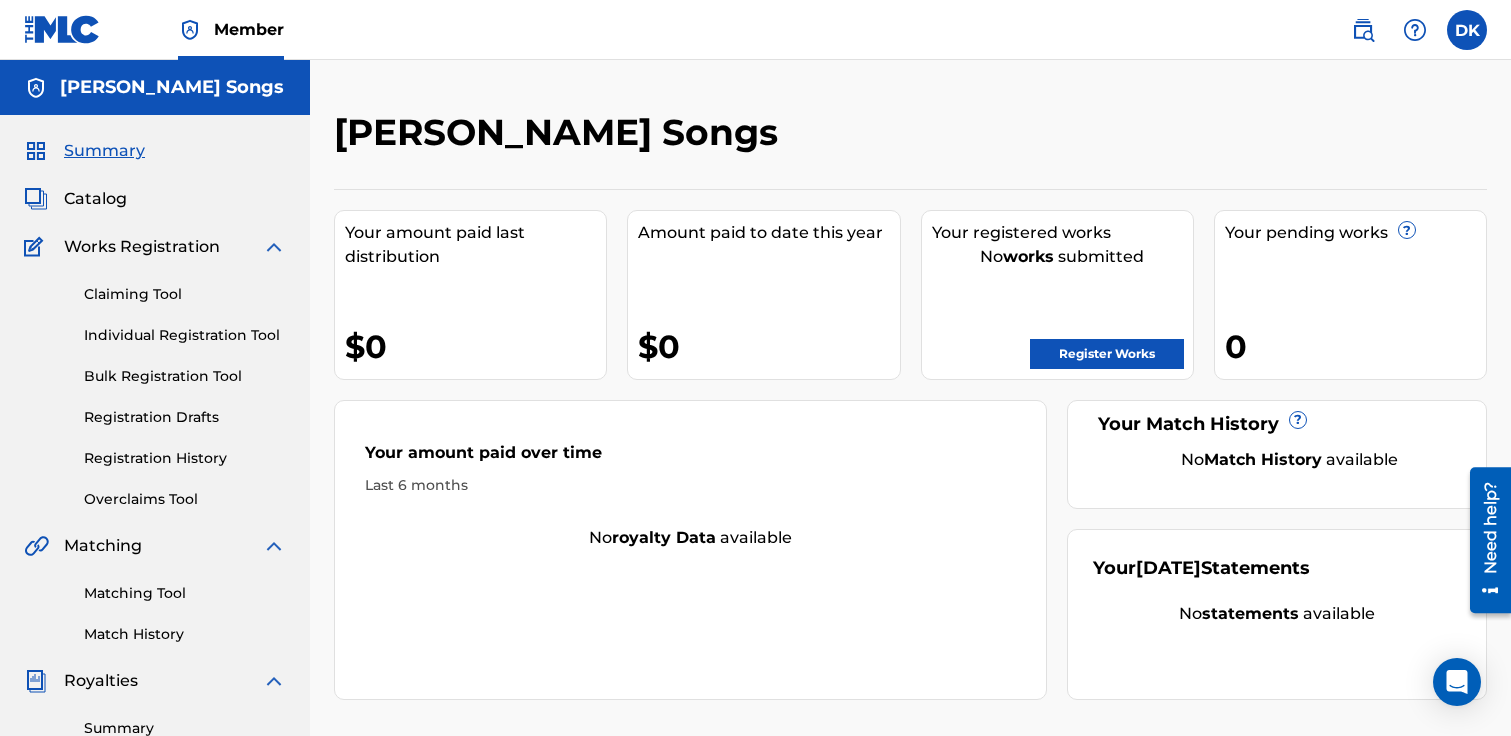 click on "Claiming Tool" at bounding box center [185, 294] 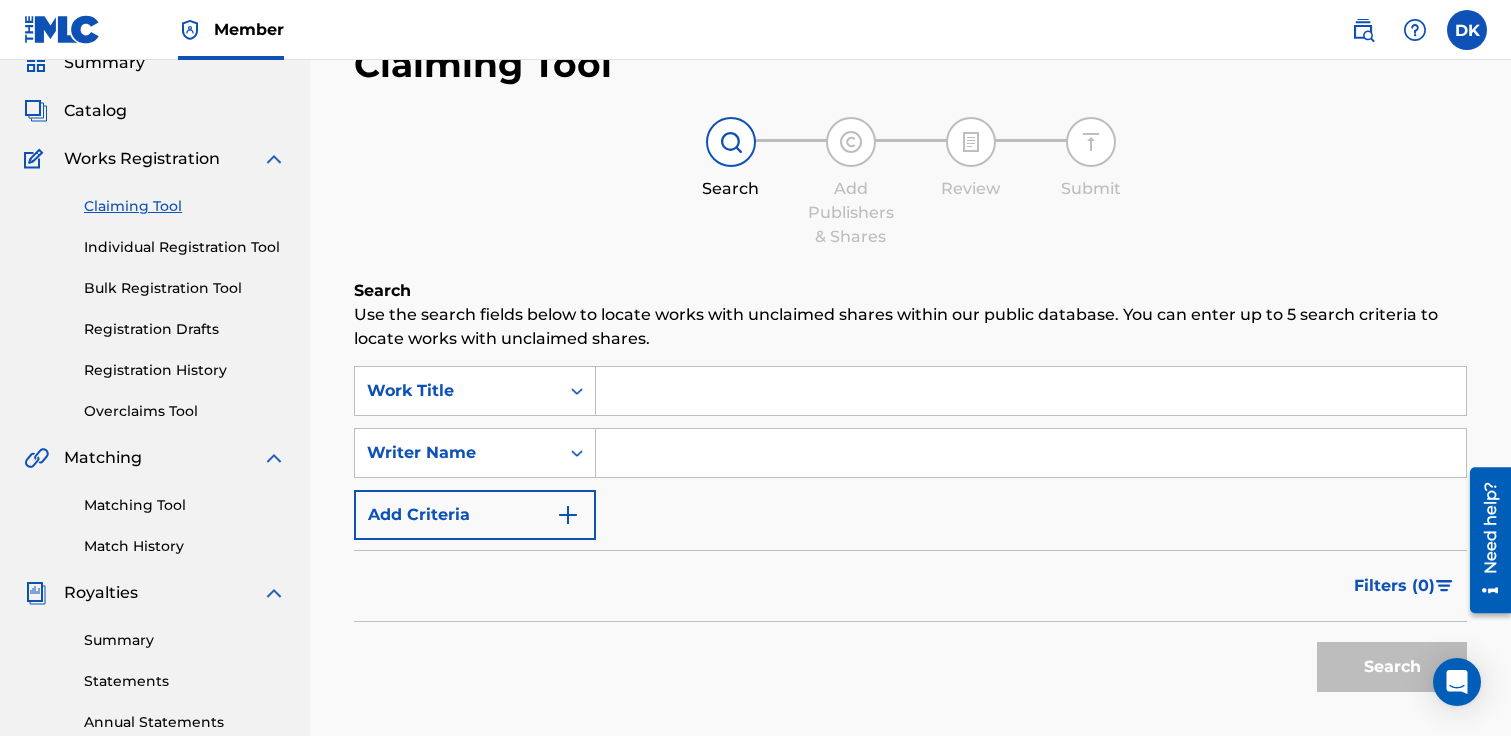 scroll, scrollTop: 155, scrollLeft: 0, axis: vertical 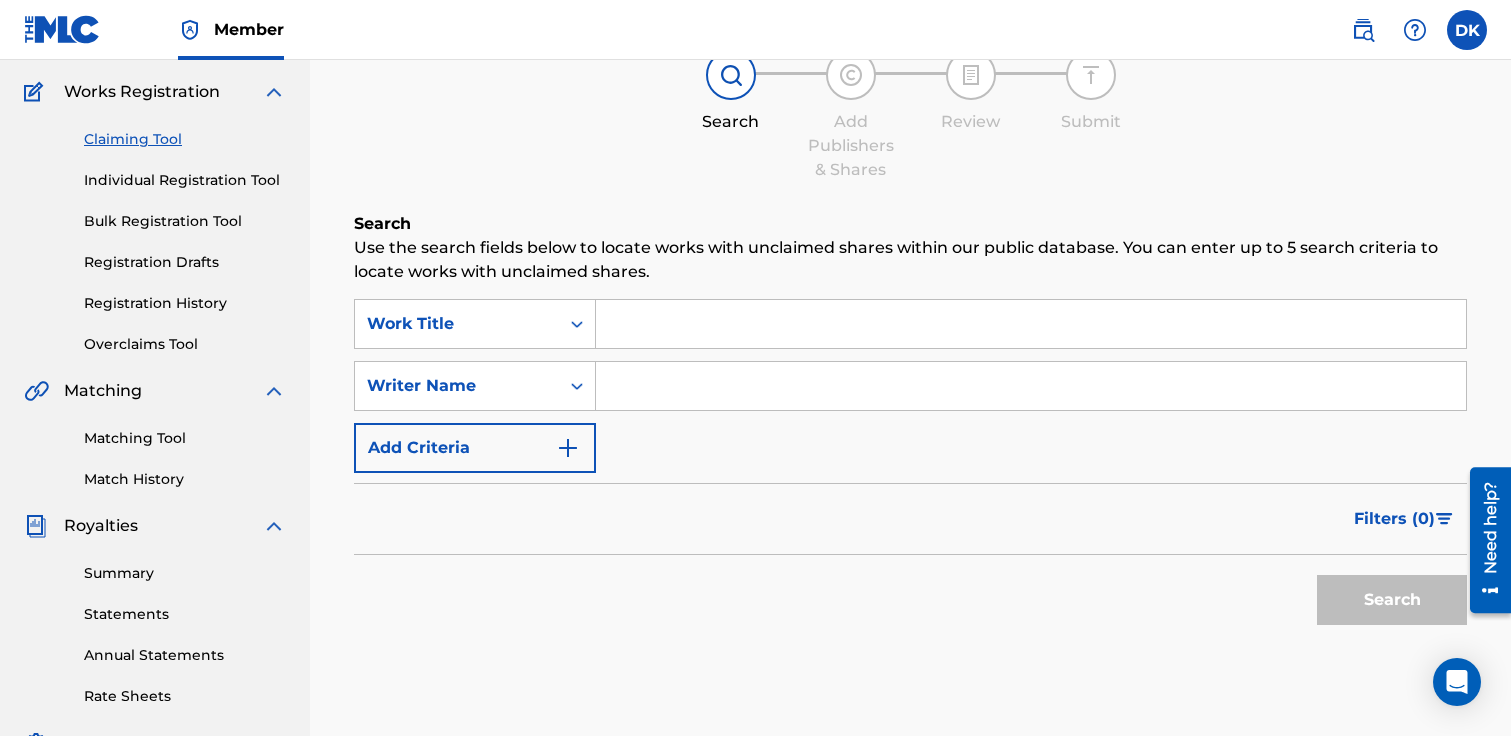 click at bounding box center [1031, 386] 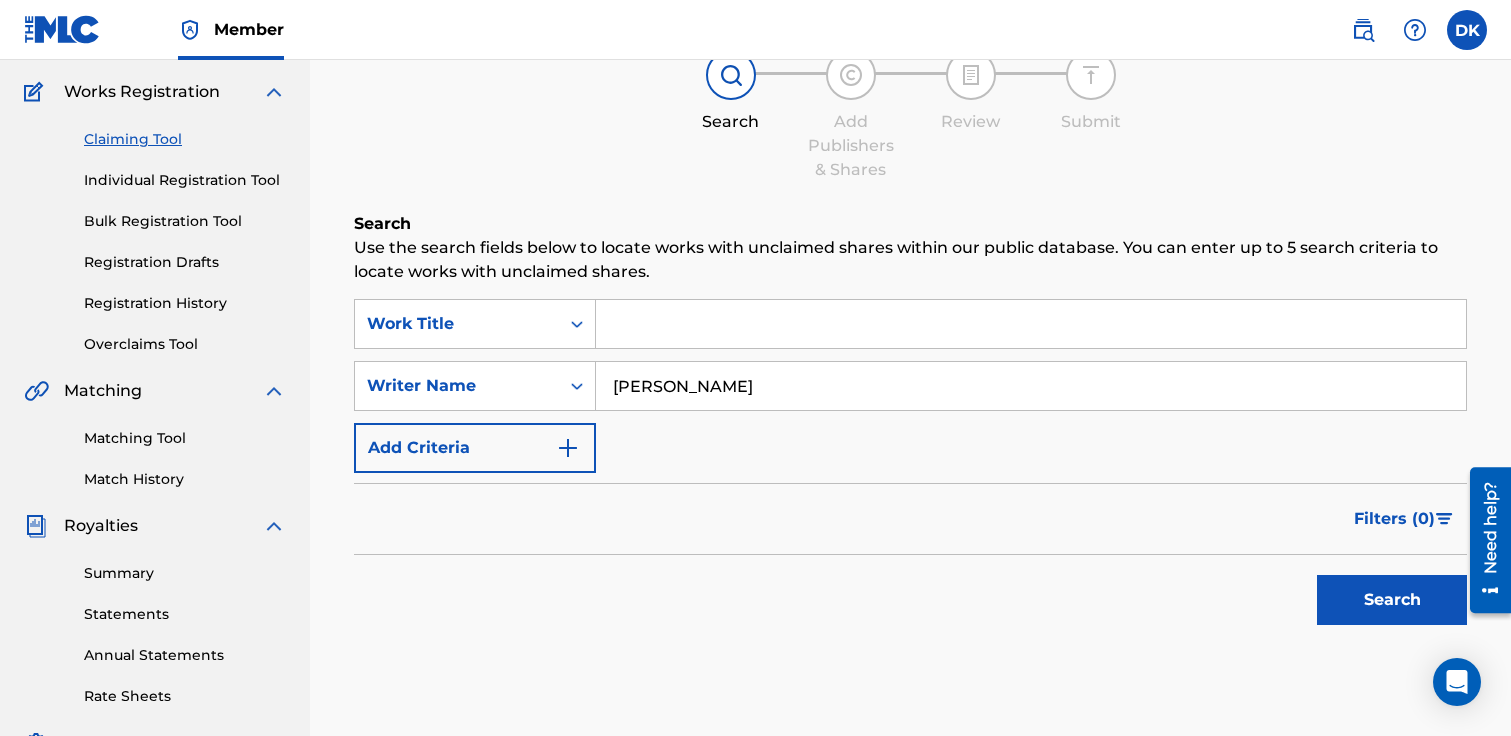type on "daniel kinner" 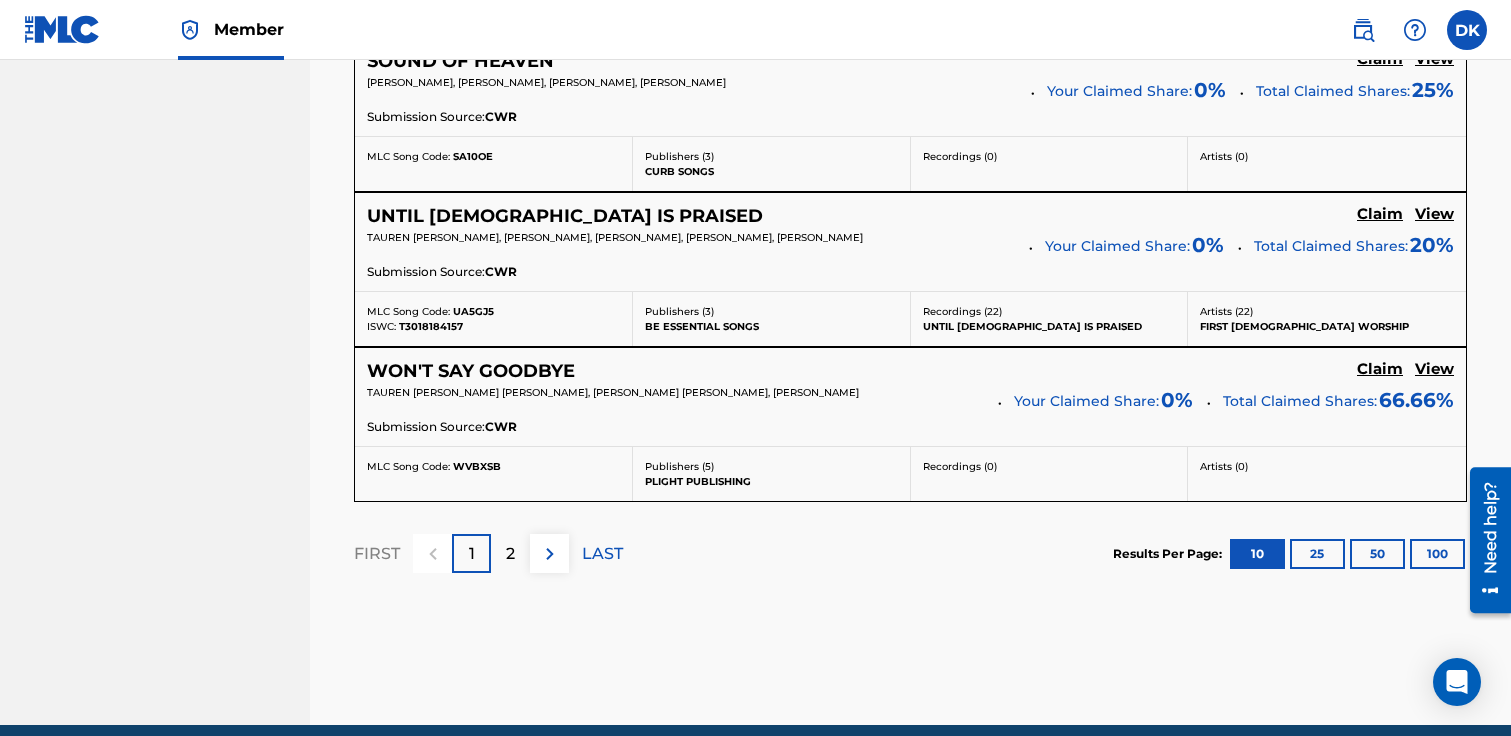 scroll, scrollTop: 1870, scrollLeft: 0, axis: vertical 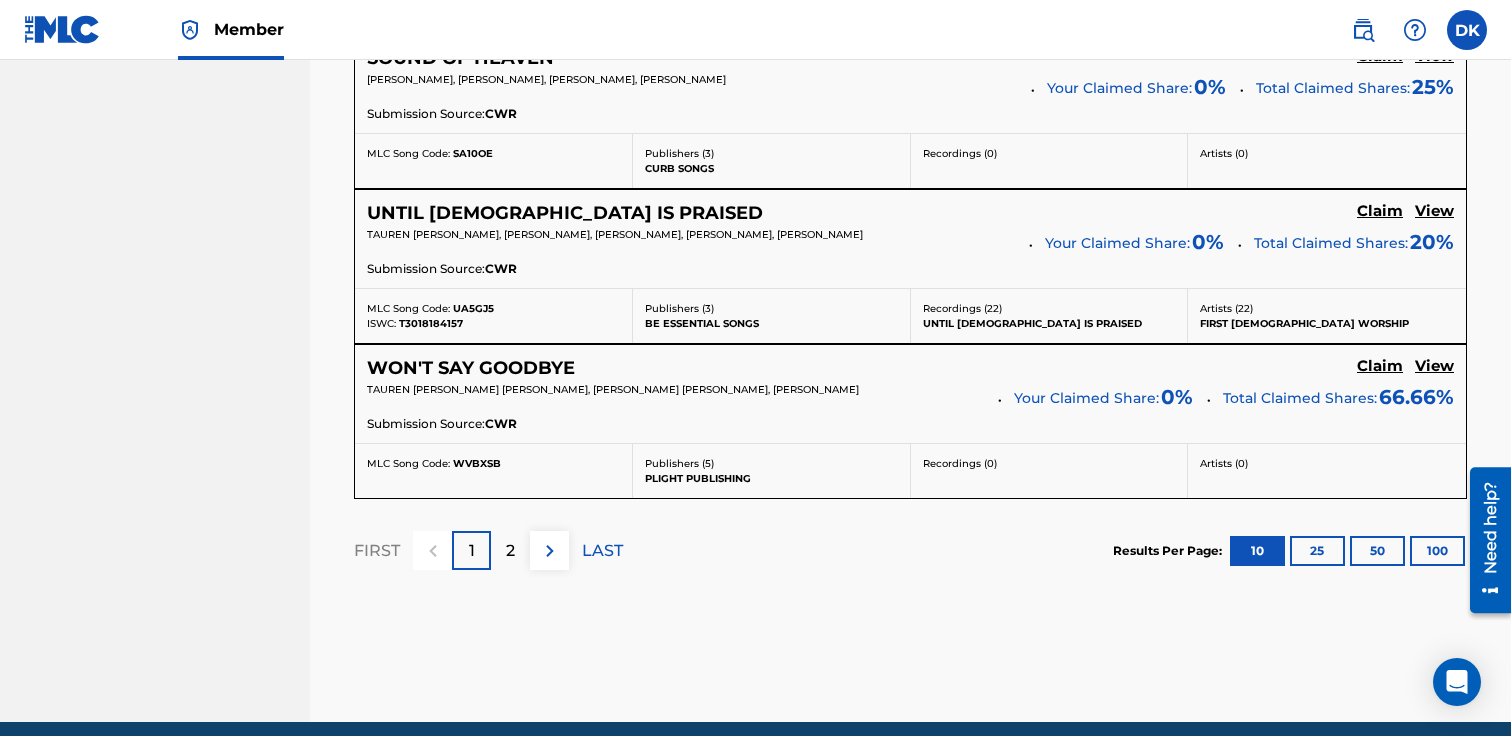 click on "2" at bounding box center [510, 550] 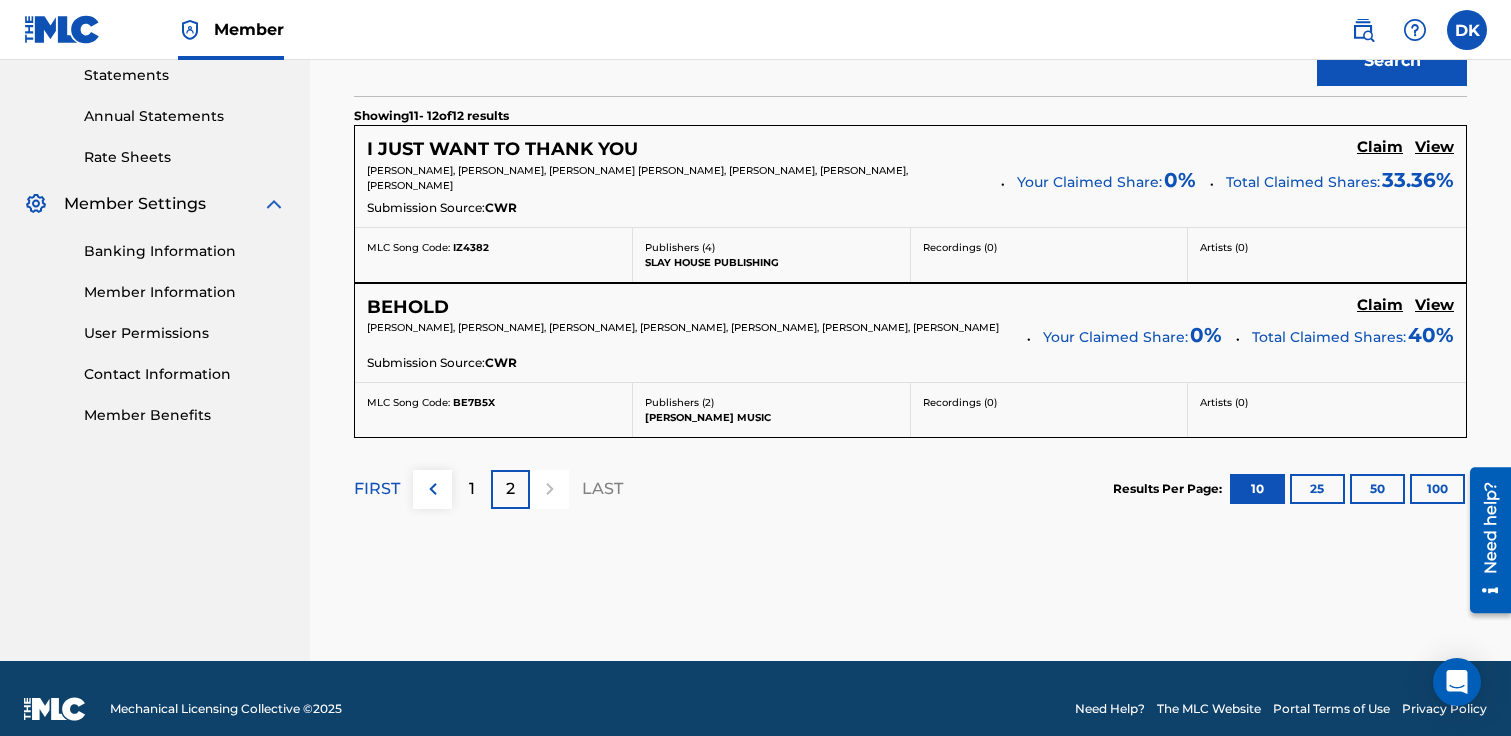 scroll, scrollTop: 712, scrollLeft: 0, axis: vertical 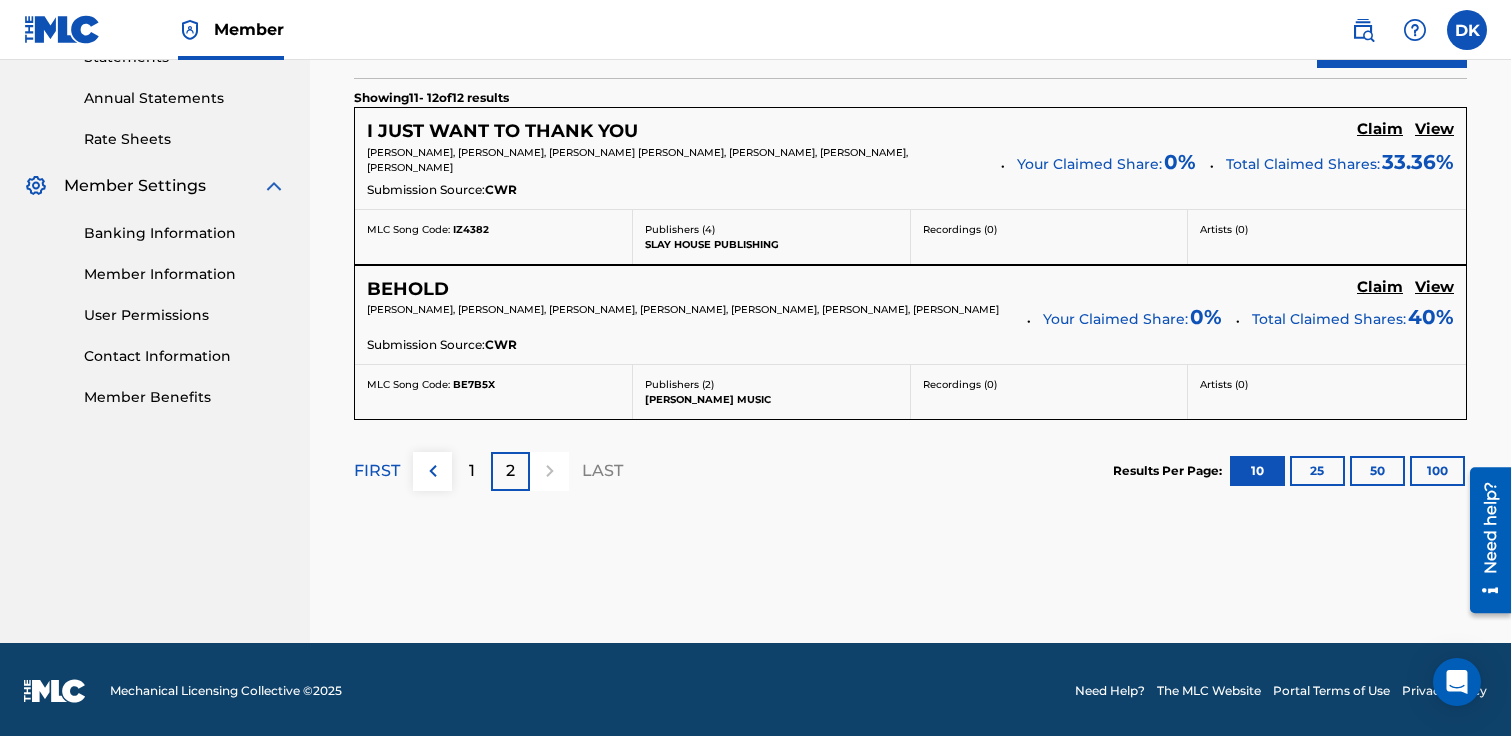 click on "1" at bounding box center [471, 471] 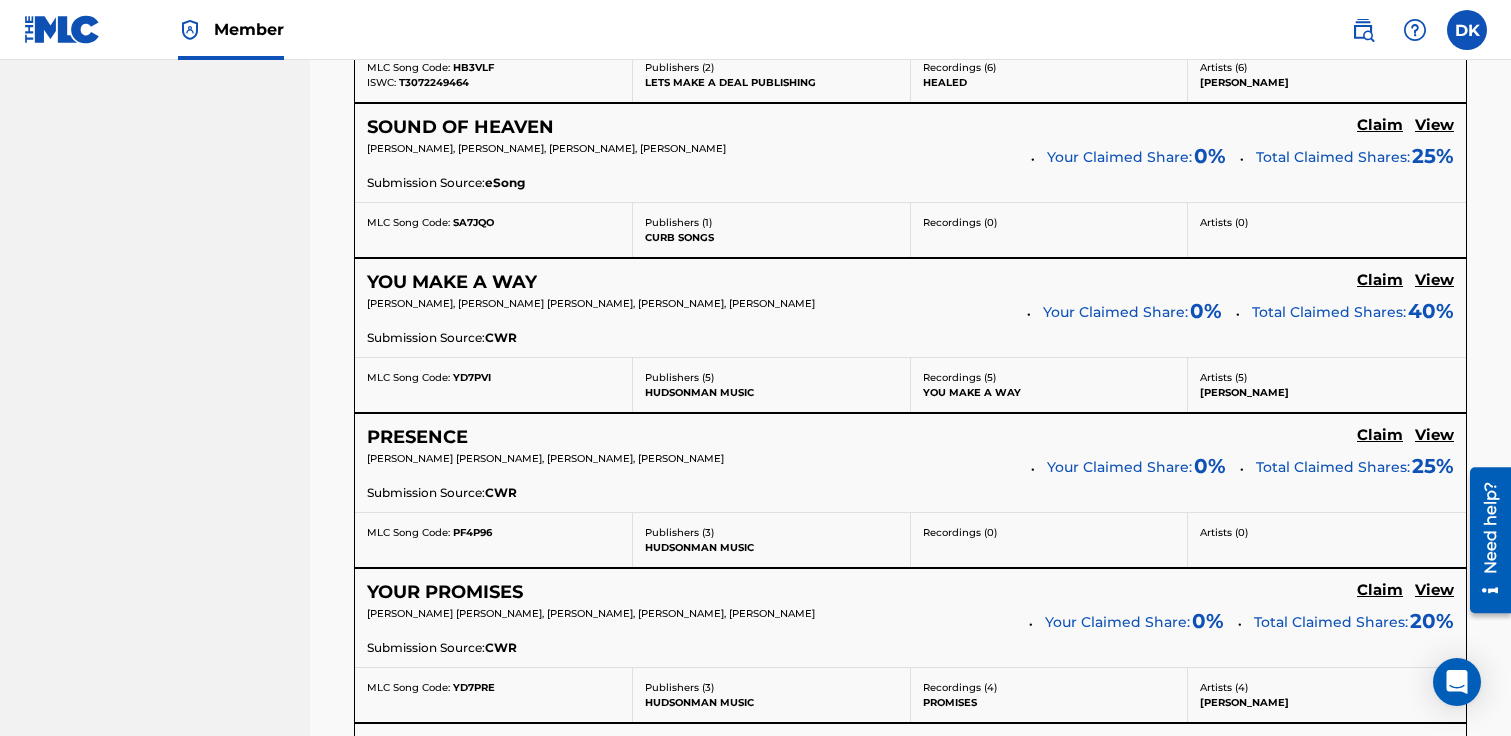 scroll, scrollTop: 593, scrollLeft: 0, axis: vertical 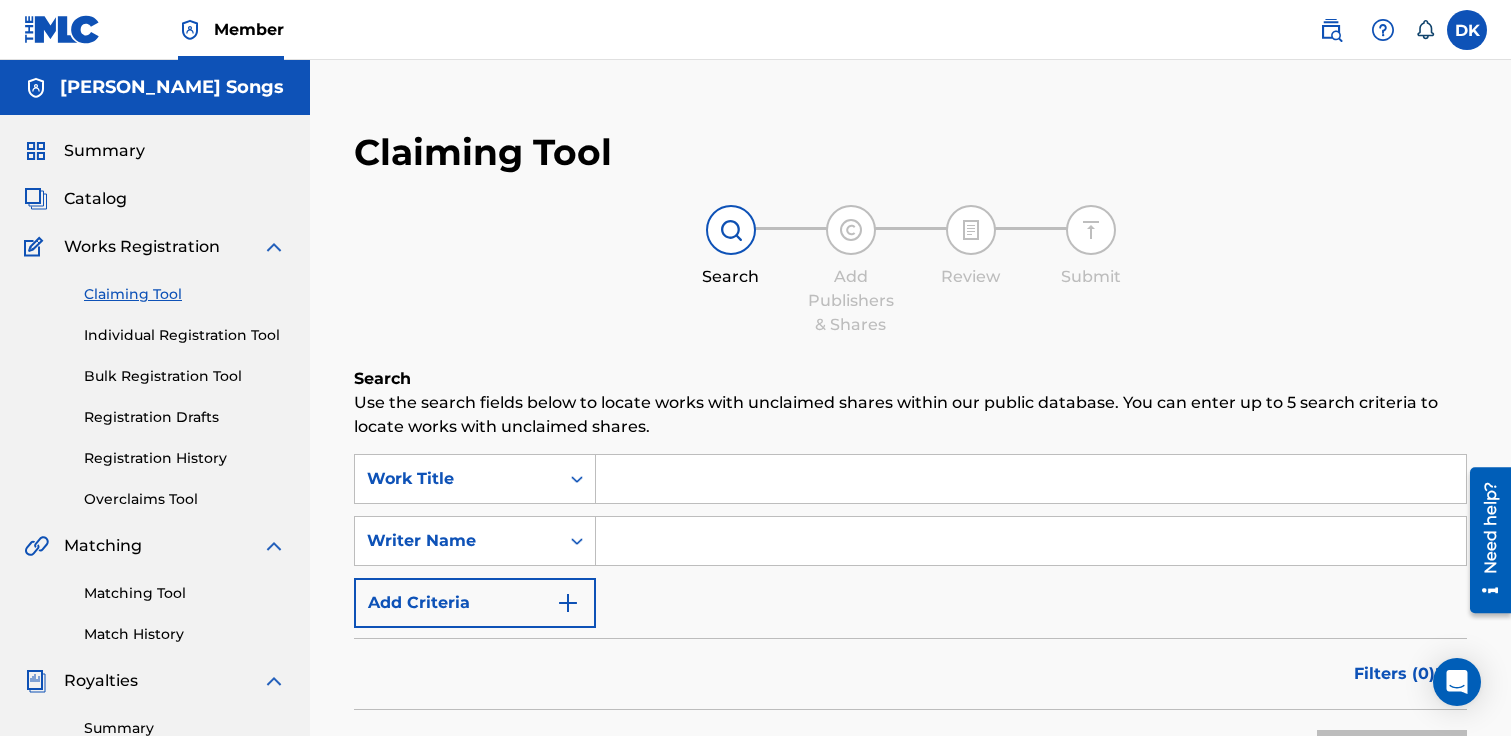 click at bounding box center [1031, 479] 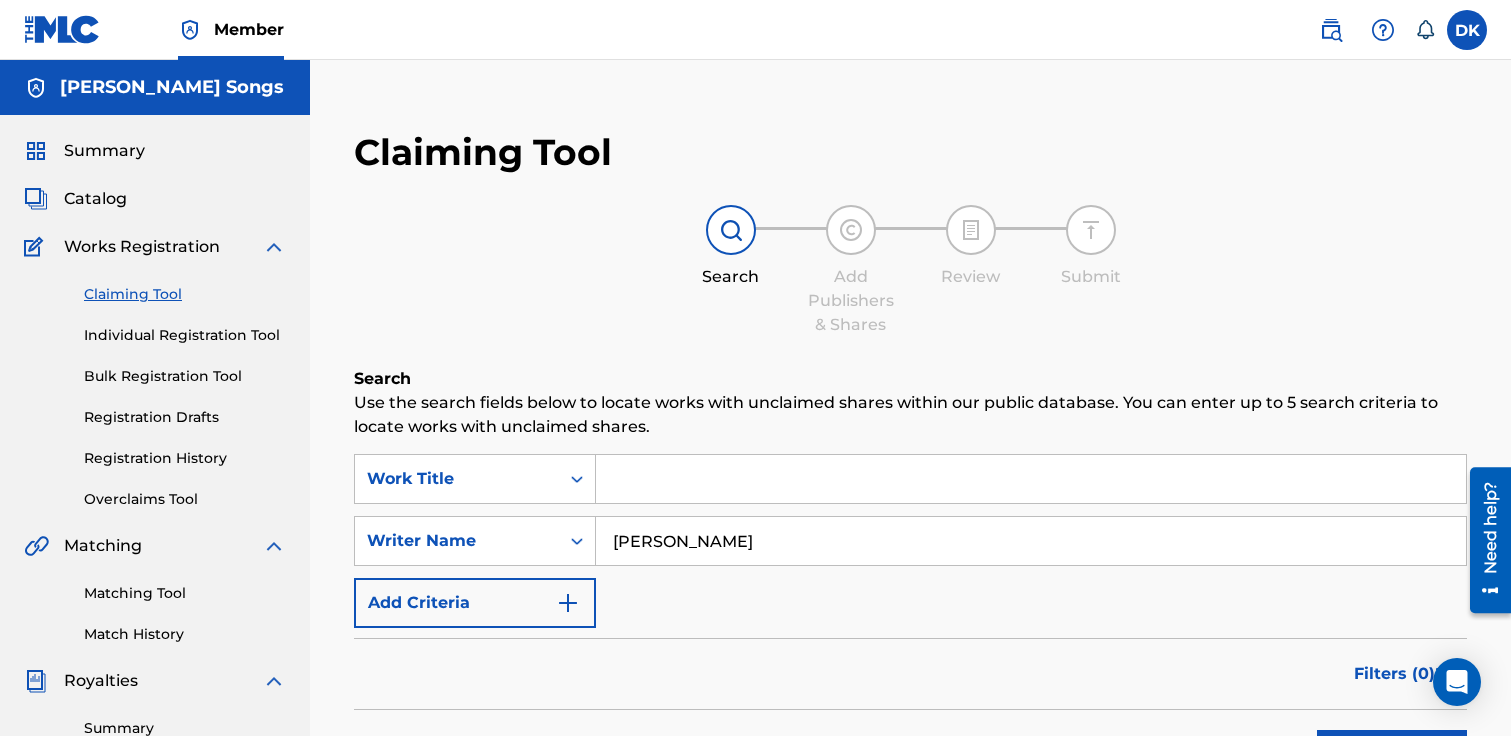 type on "daniel kinner" 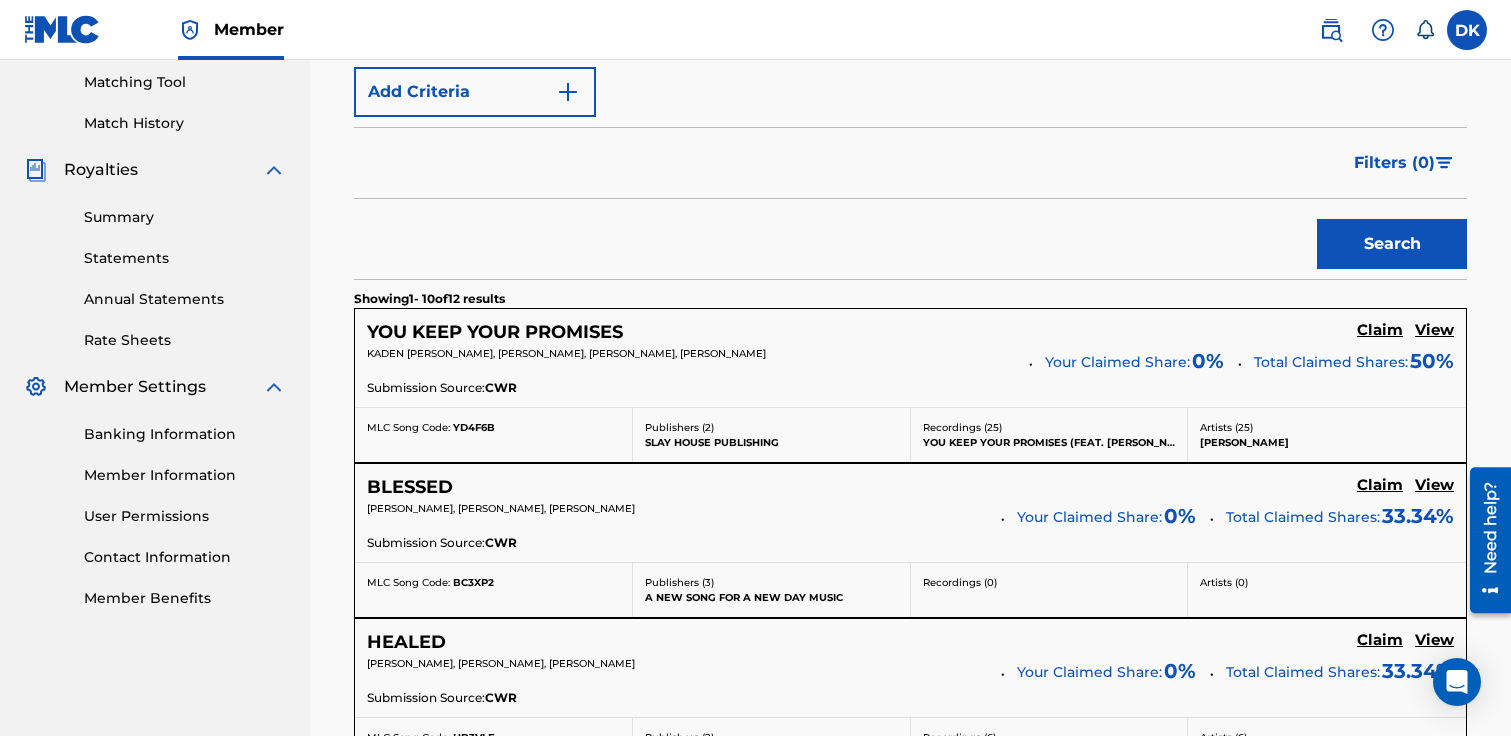 scroll, scrollTop: 538, scrollLeft: 0, axis: vertical 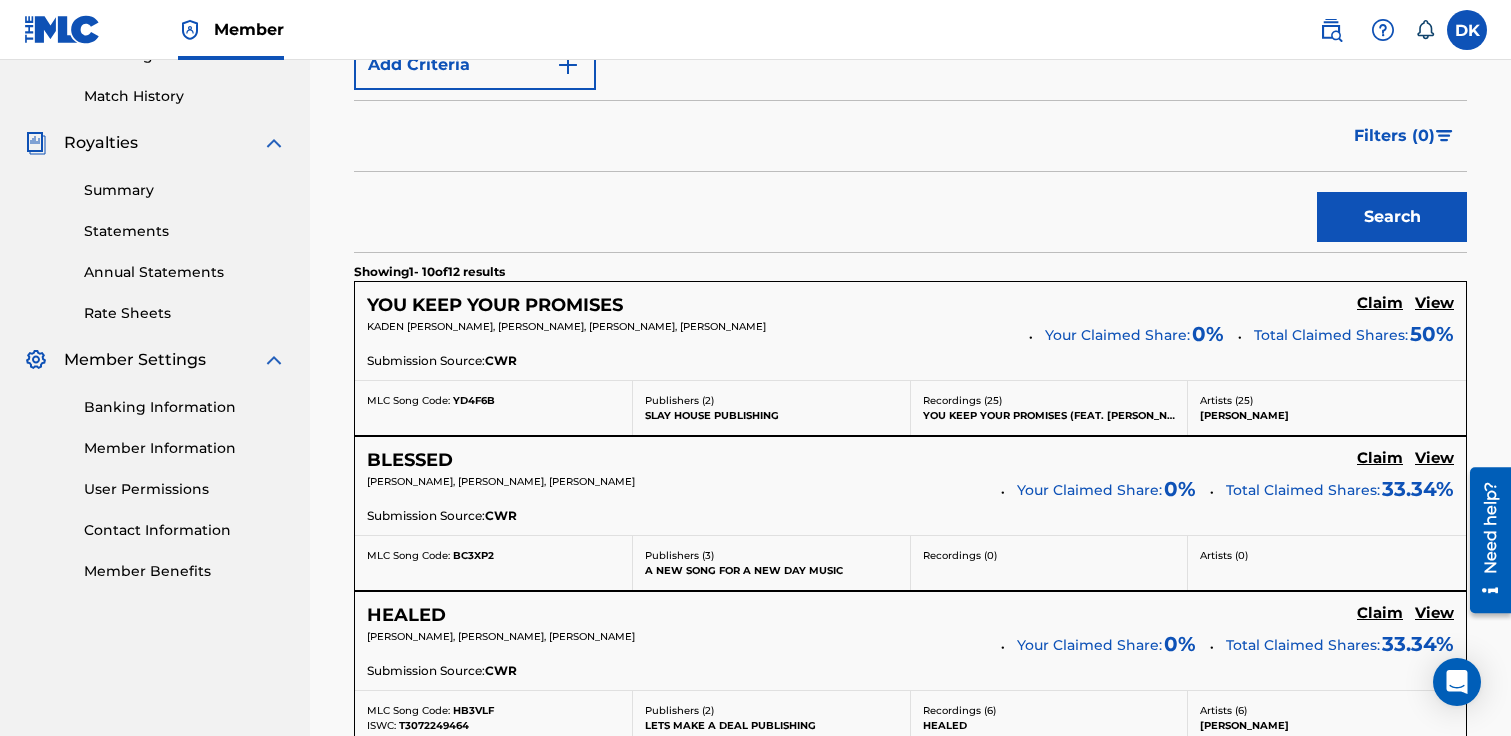 click on "Claim" at bounding box center [1380, 303] 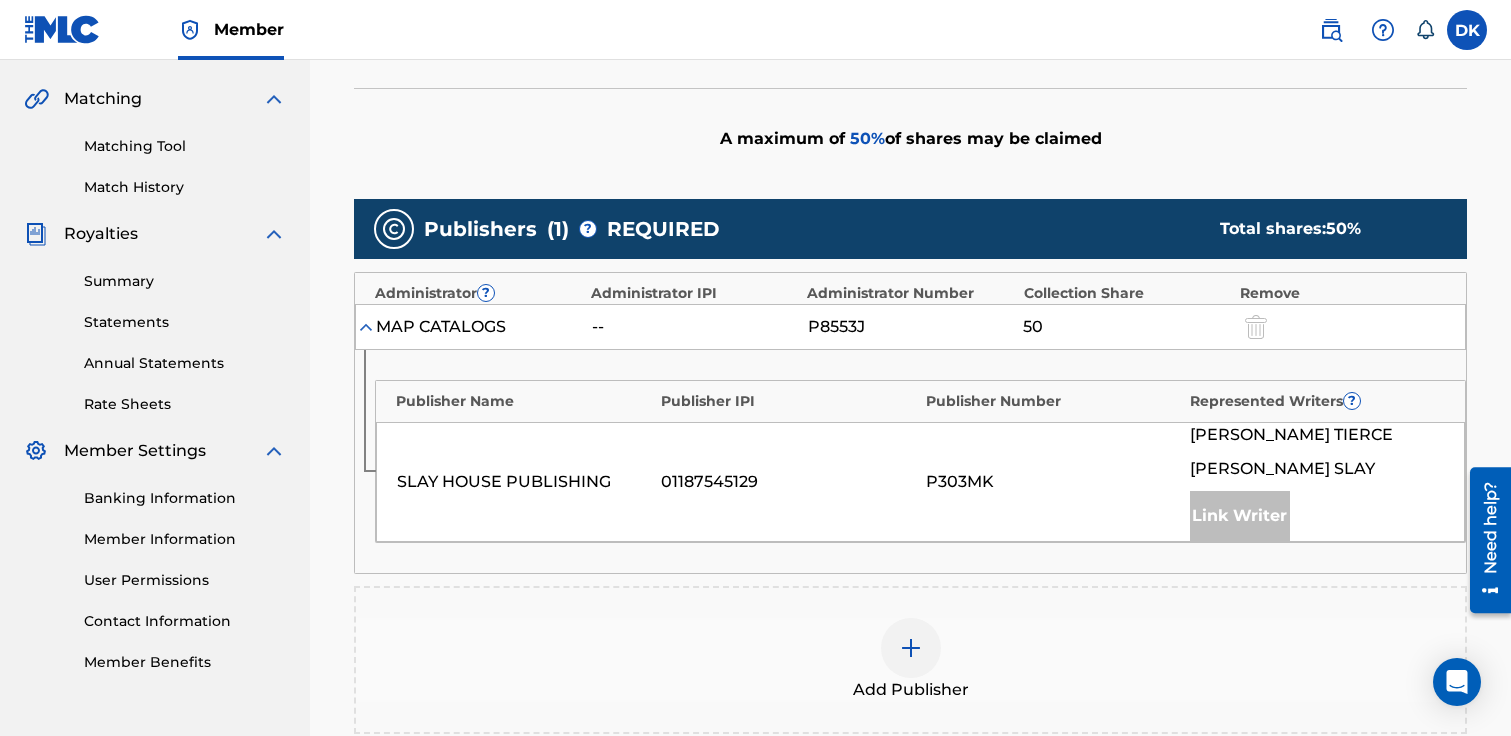 scroll, scrollTop: 463, scrollLeft: 0, axis: vertical 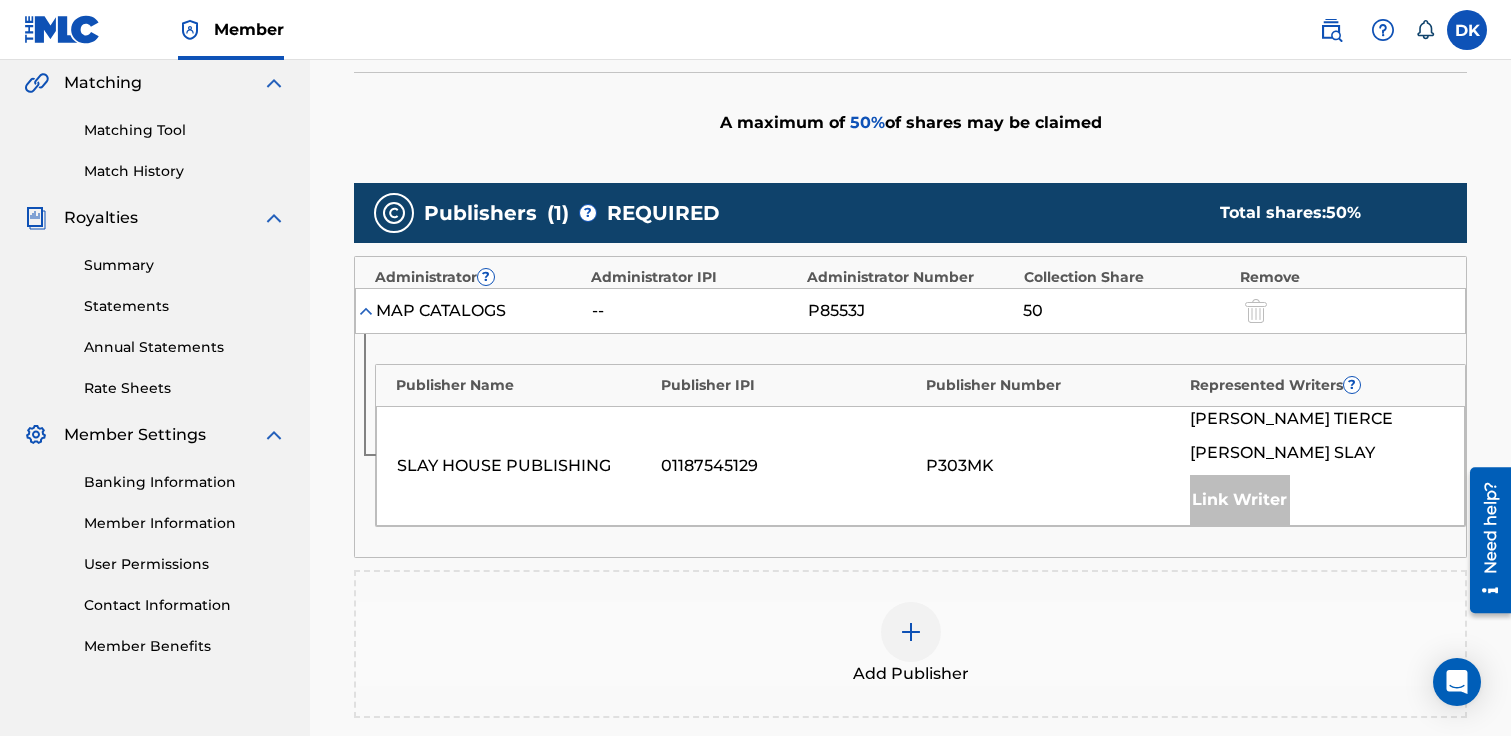 click at bounding box center [911, 632] 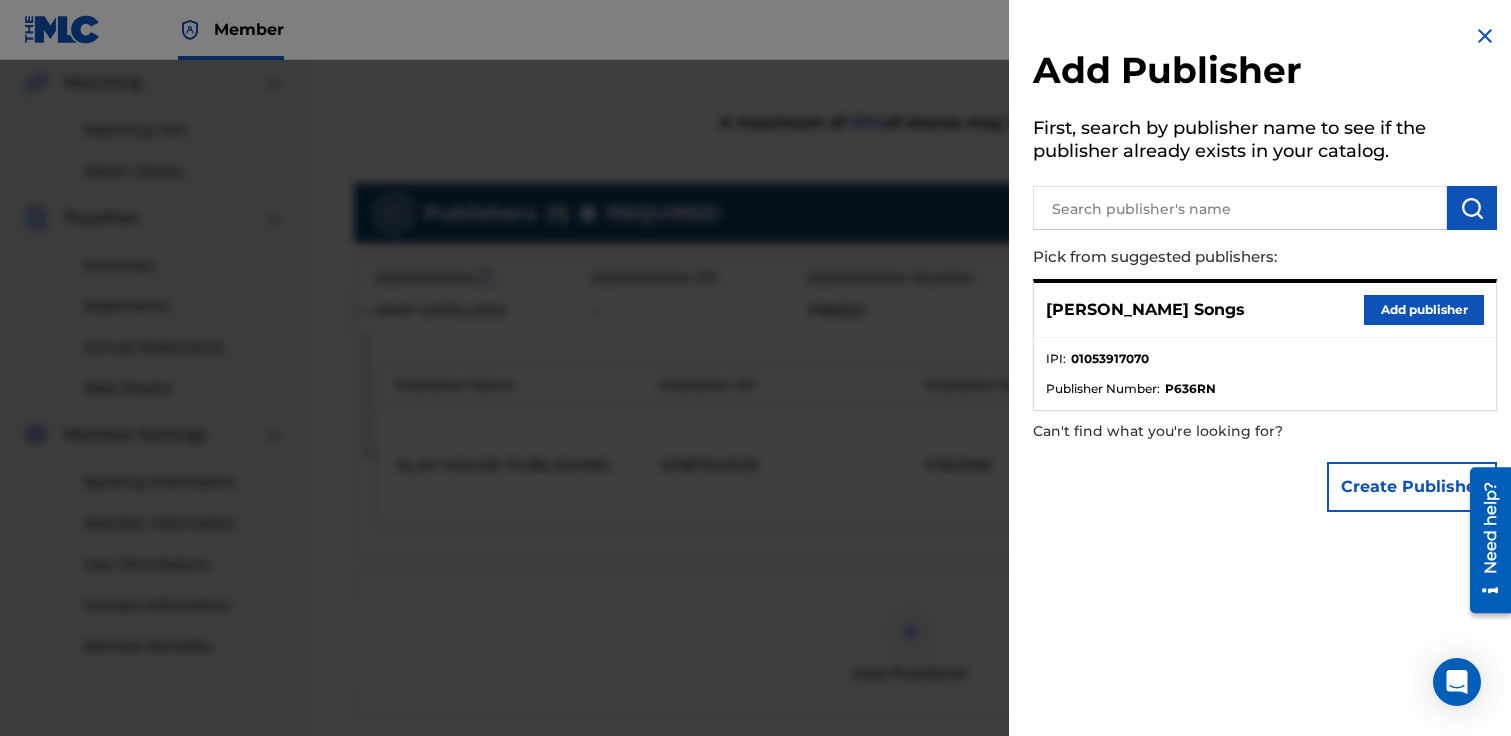click on "Add publisher" at bounding box center [1424, 310] 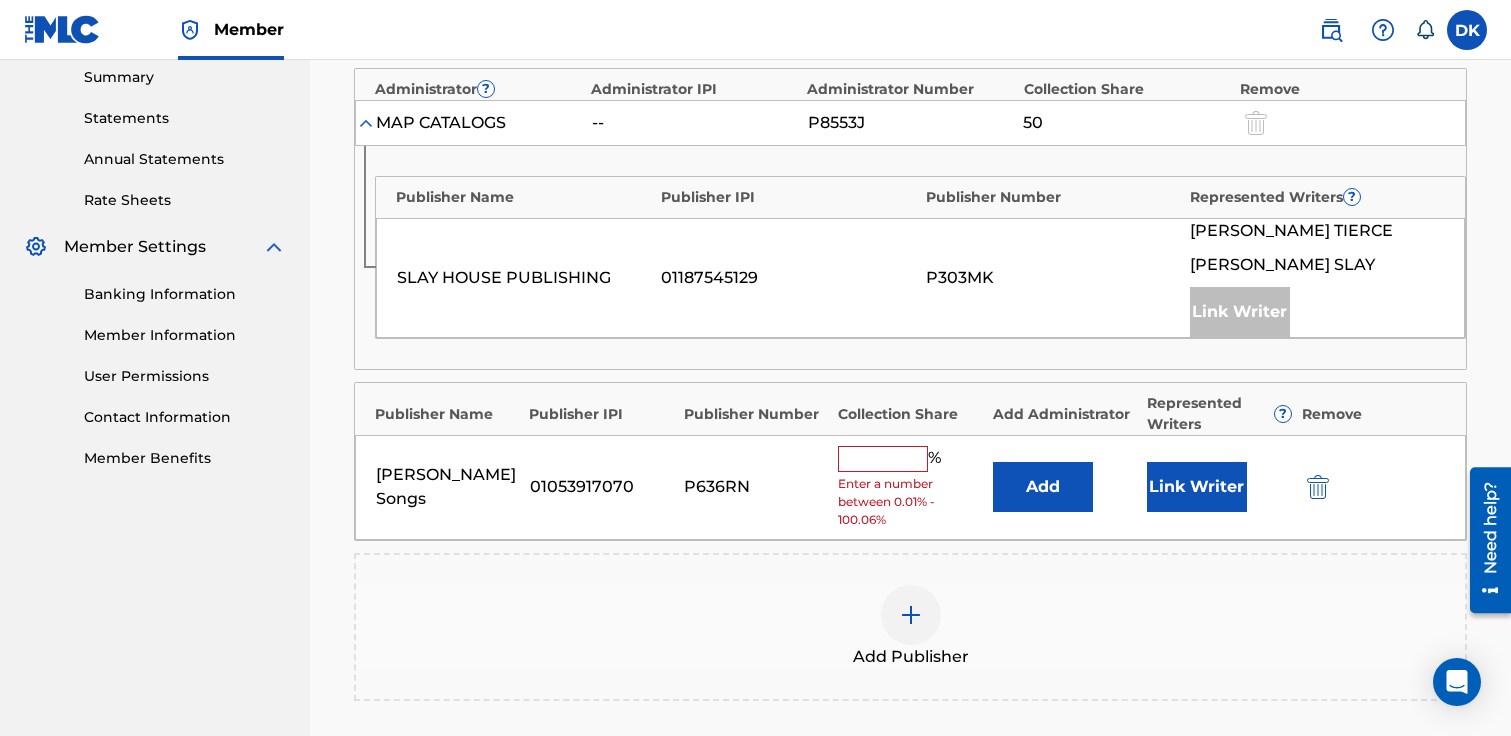 scroll, scrollTop: 650, scrollLeft: 0, axis: vertical 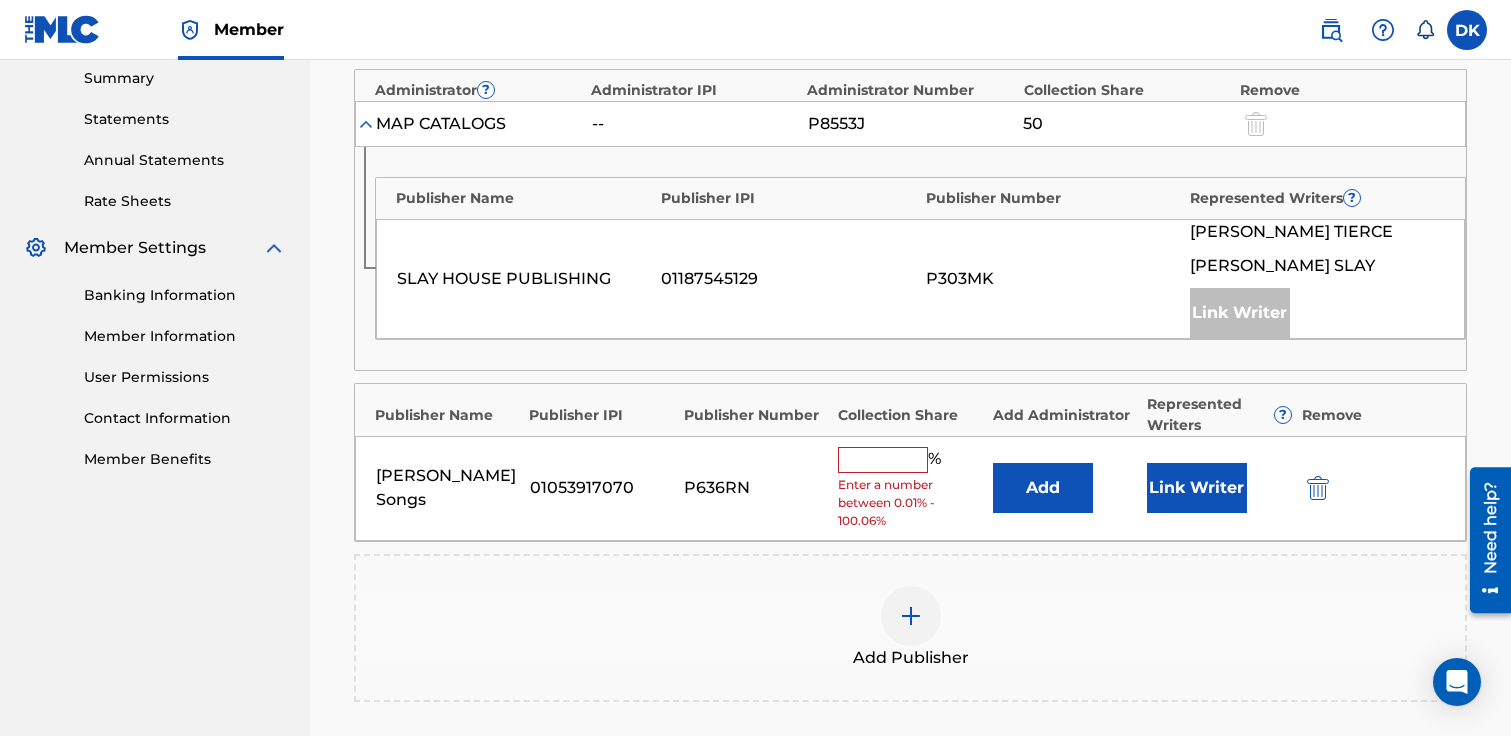 click at bounding box center (883, 460) 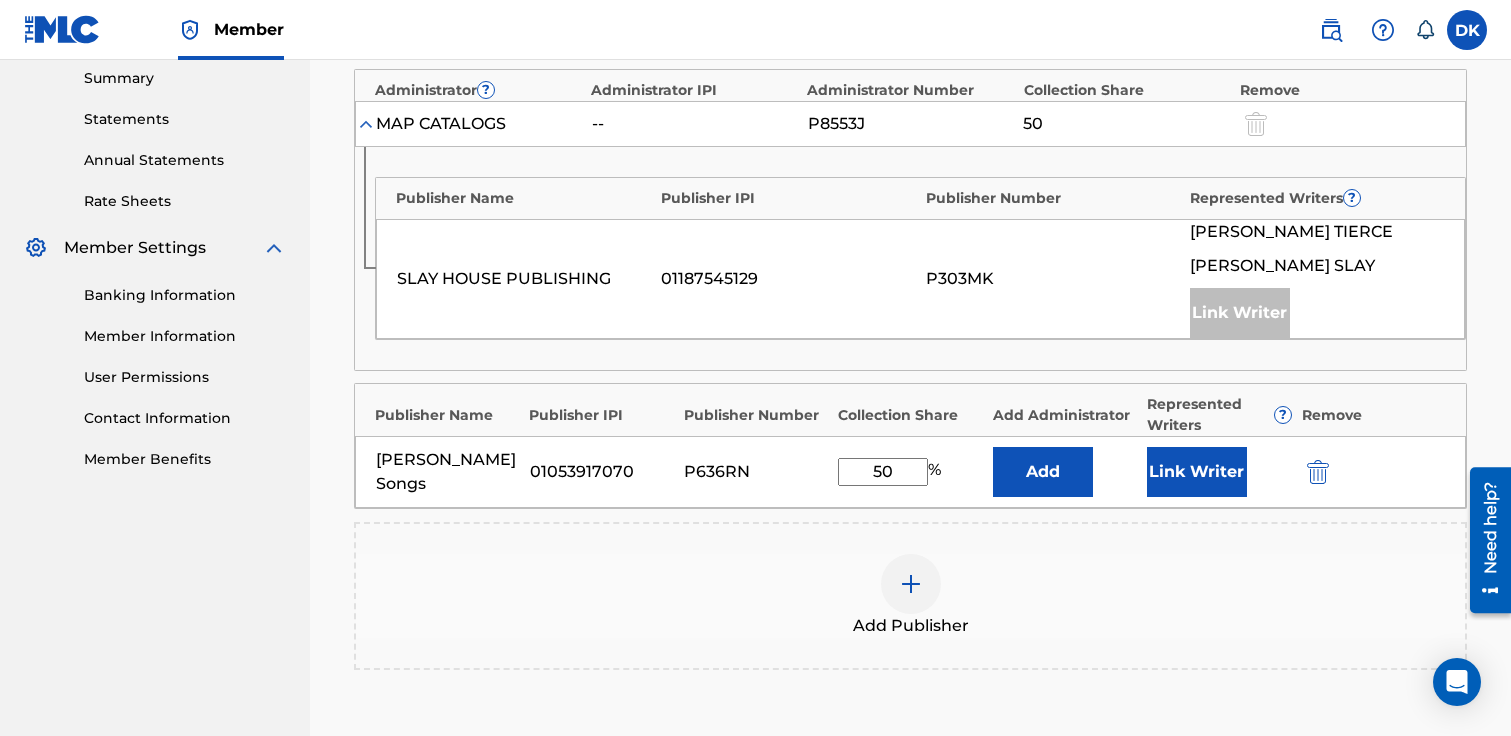 type on "50" 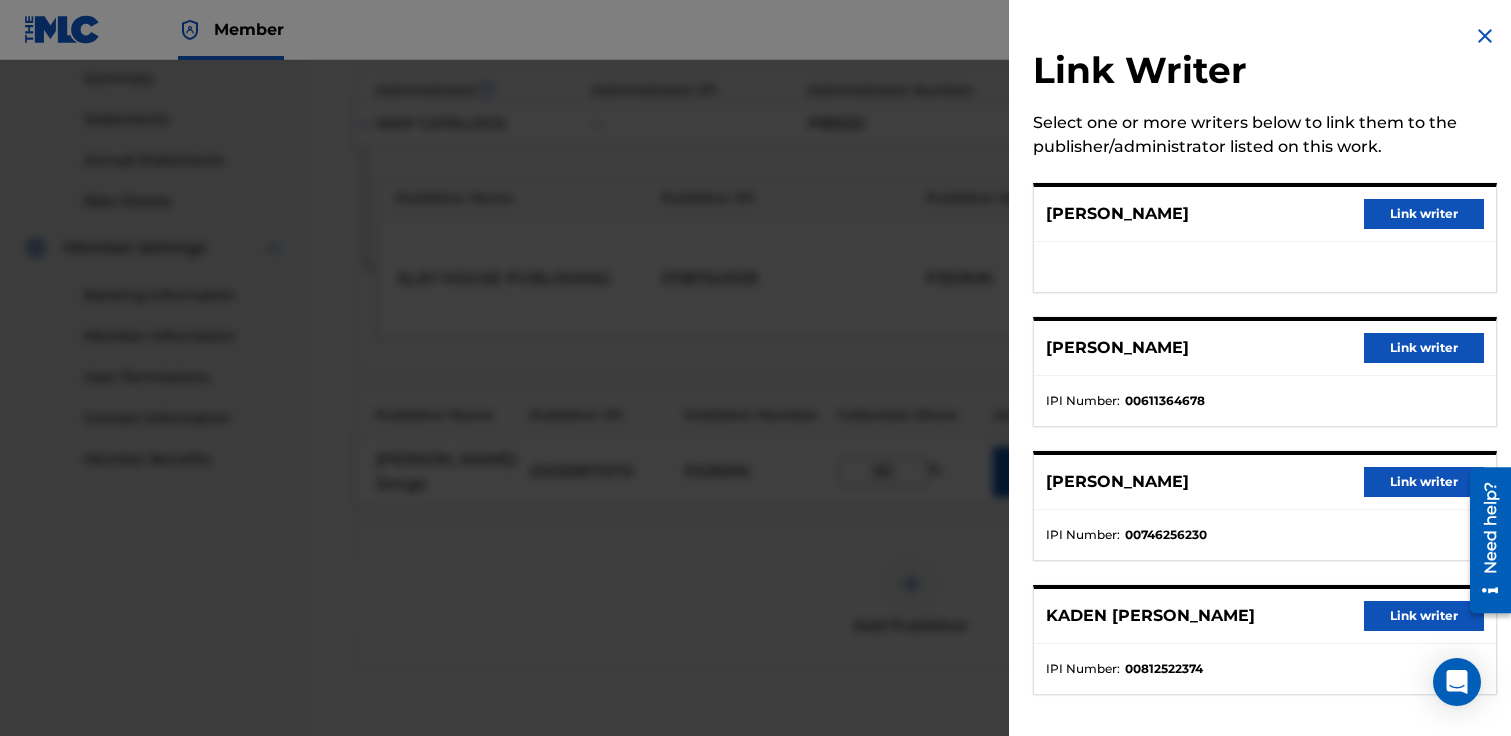 click on "Link writer" at bounding box center (1424, 348) 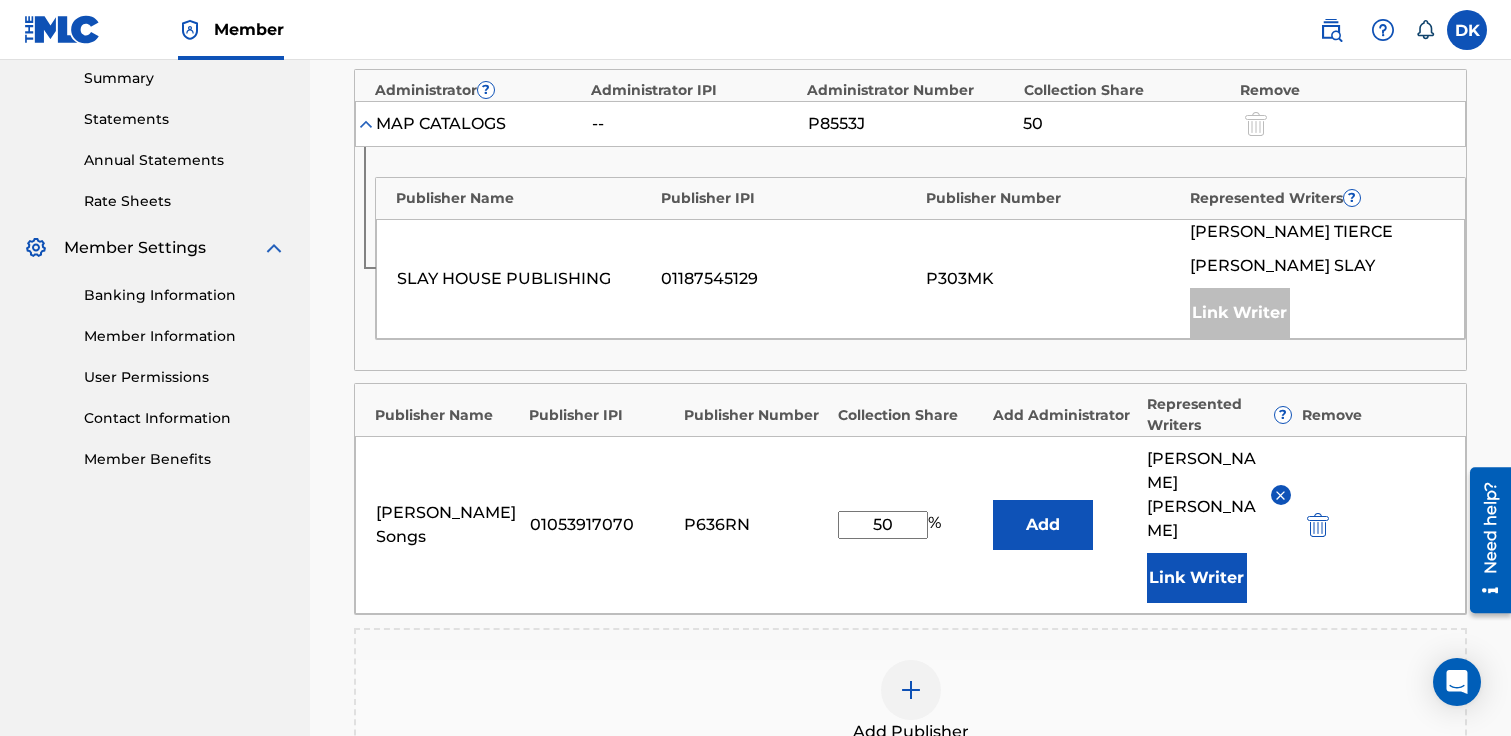 click on "Link Writer" at bounding box center (1197, 578) 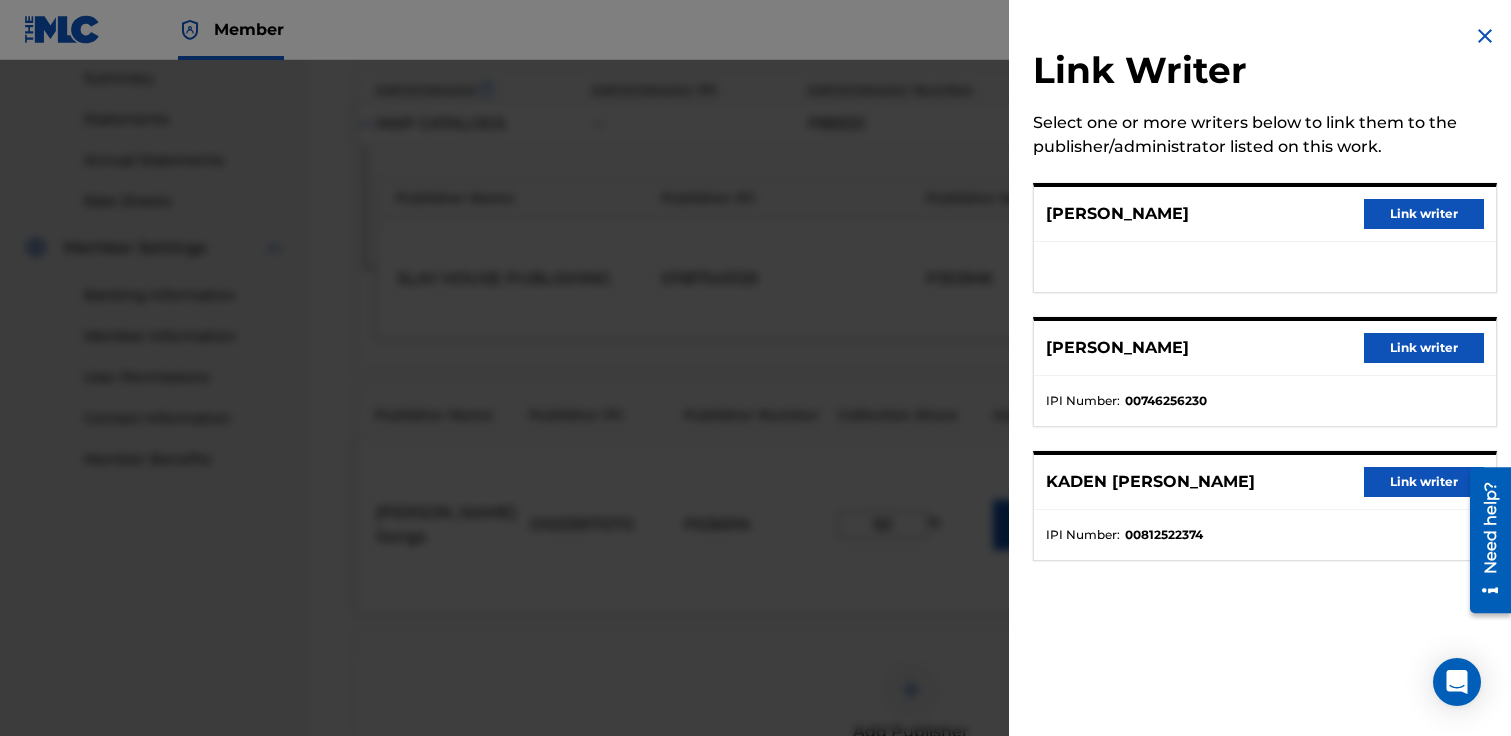 click on "Link writer" at bounding box center (1424, 214) 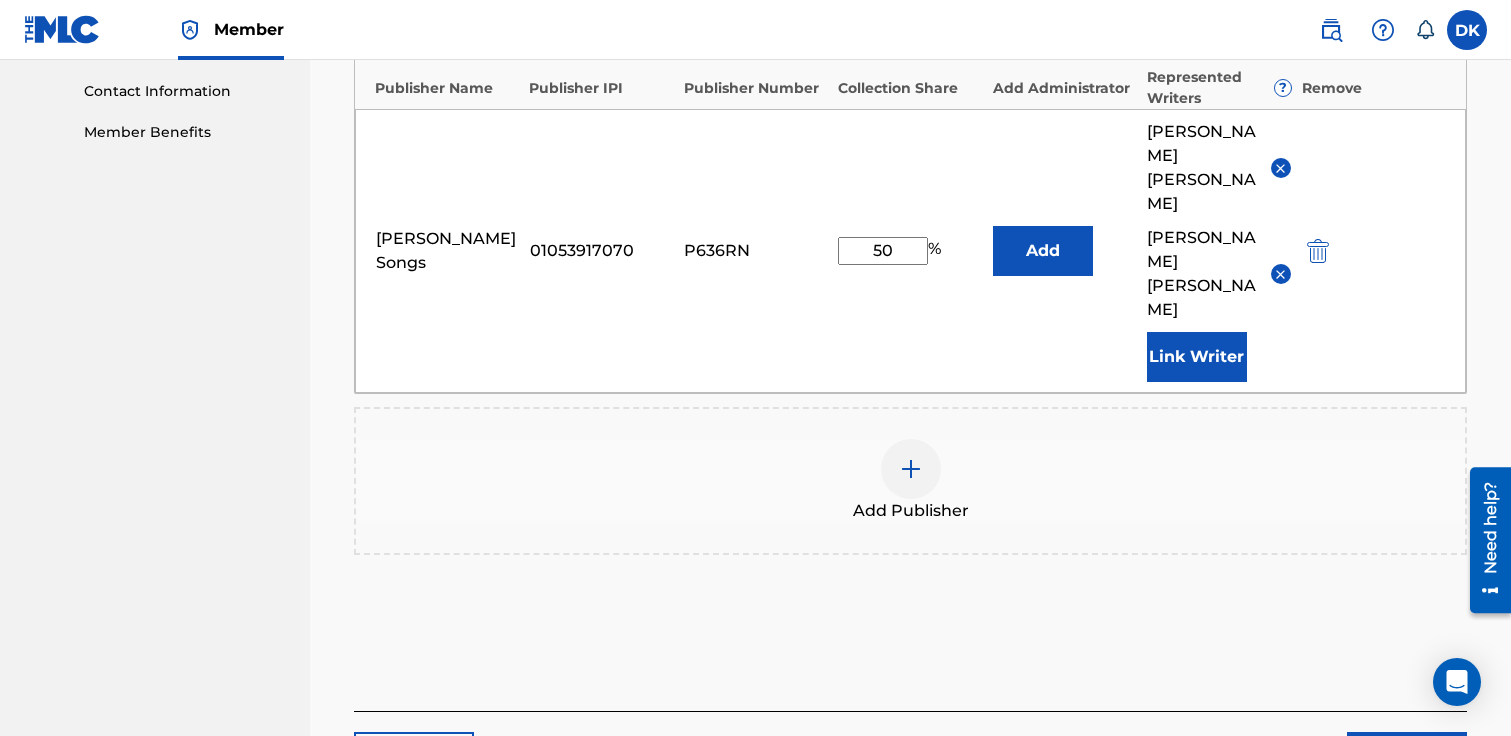 scroll, scrollTop: 1002, scrollLeft: 0, axis: vertical 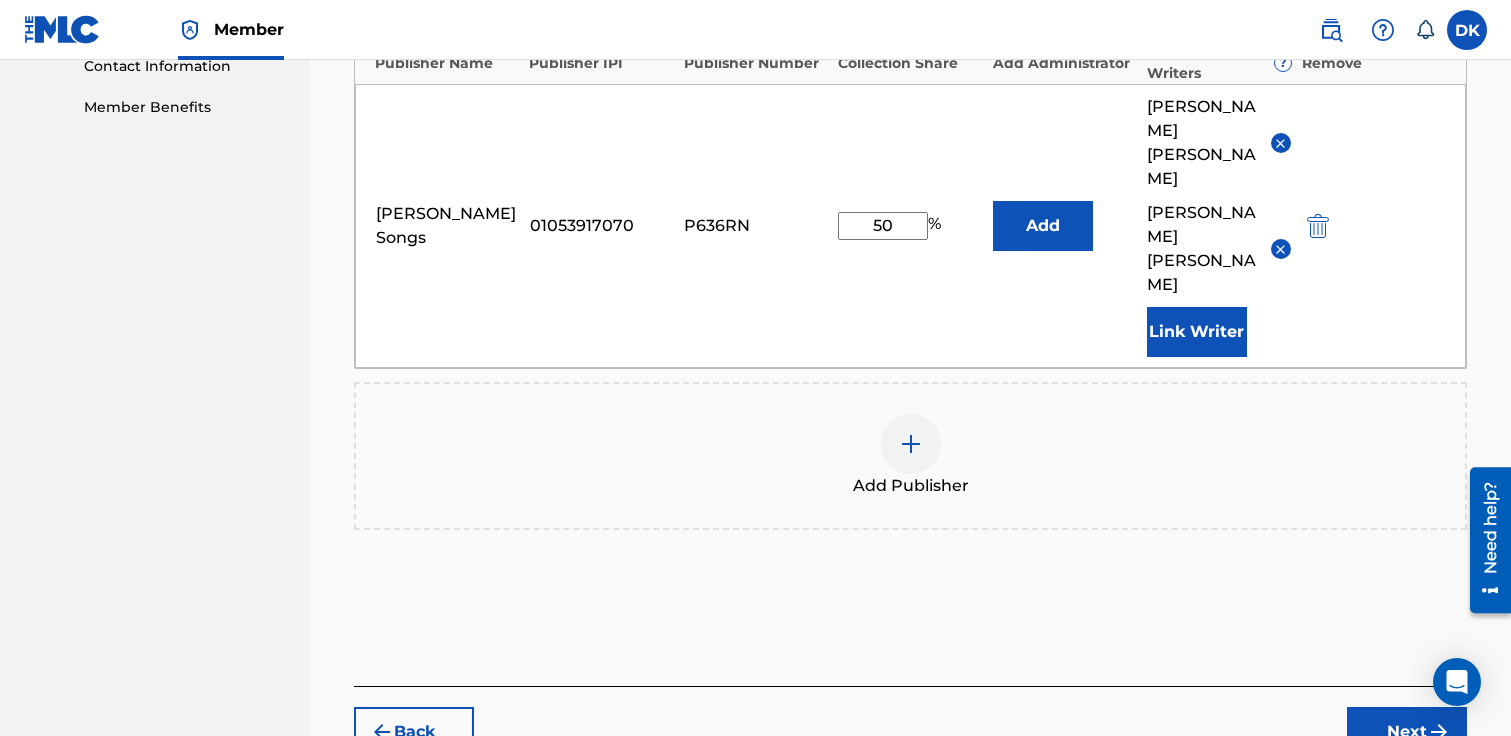 click on "Next" at bounding box center (1407, 732) 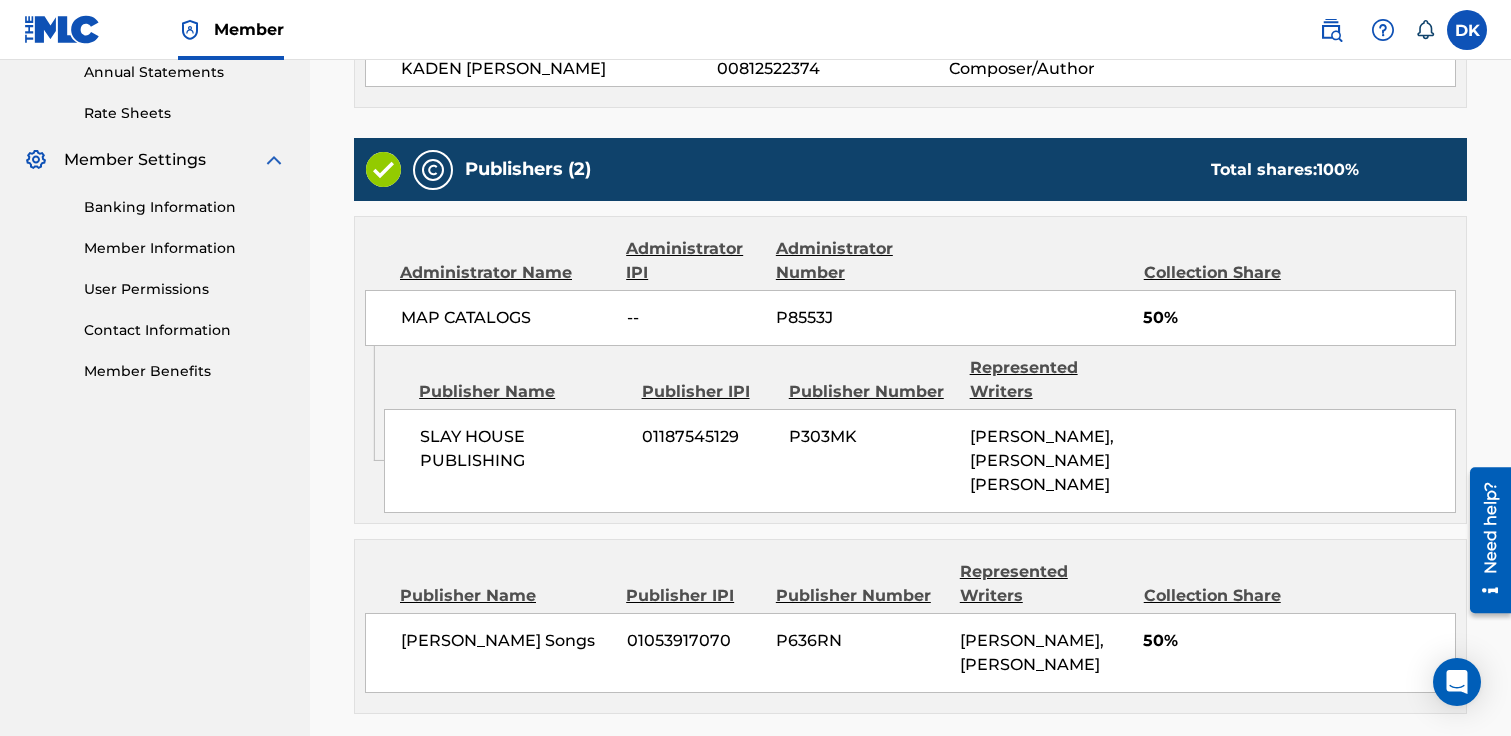 scroll, scrollTop: 929, scrollLeft: 0, axis: vertical 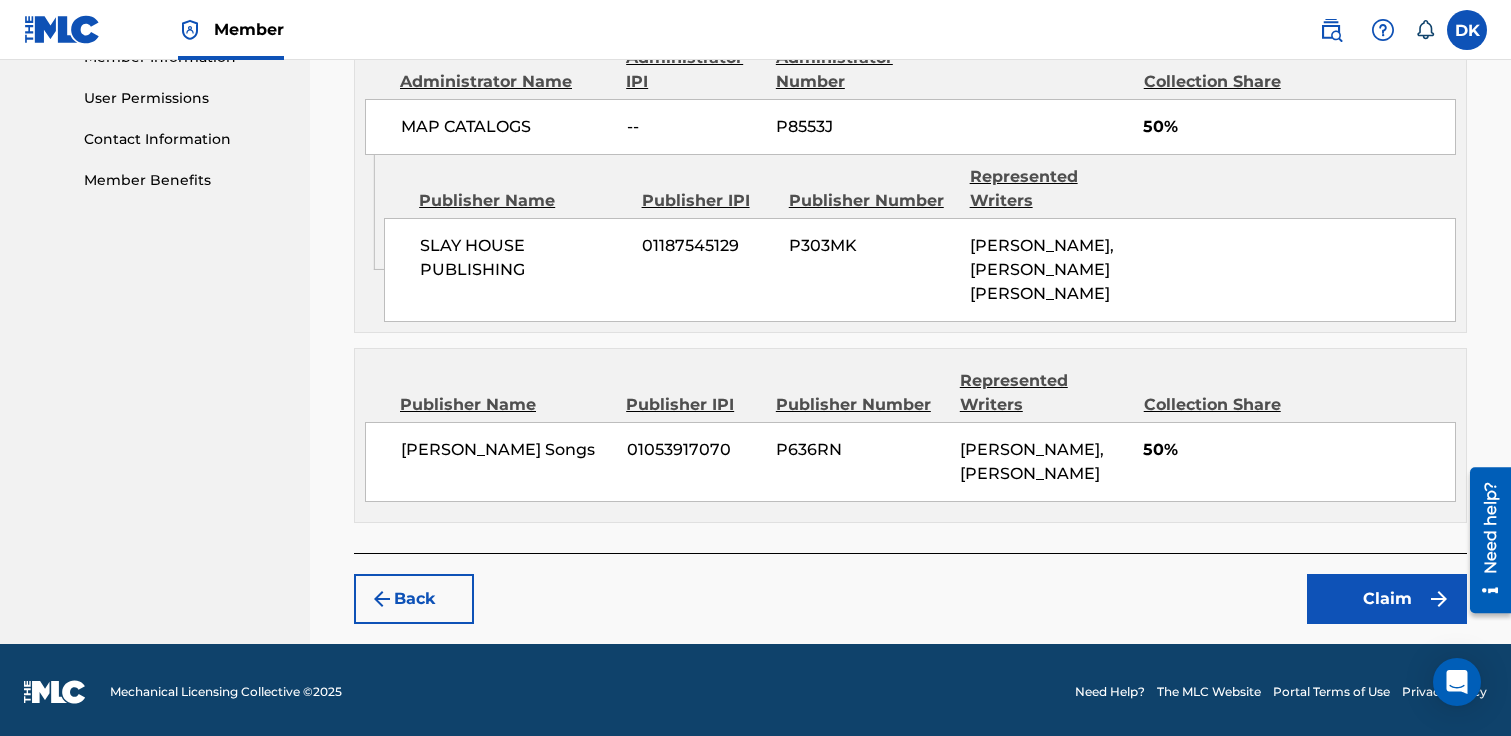 click on "Claim" at bounding box center [1387, 599] 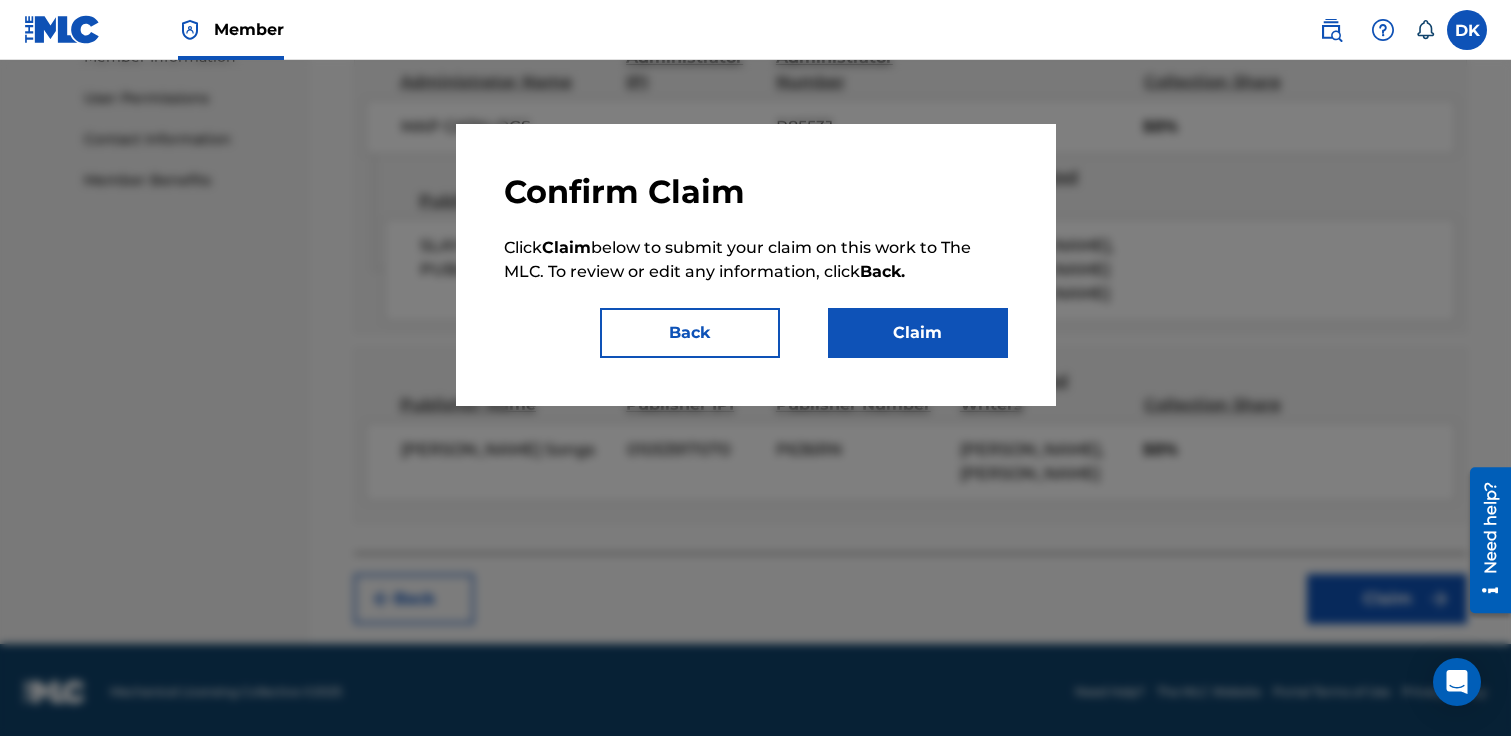 click on "Claim" at bounding box center [918, 333] 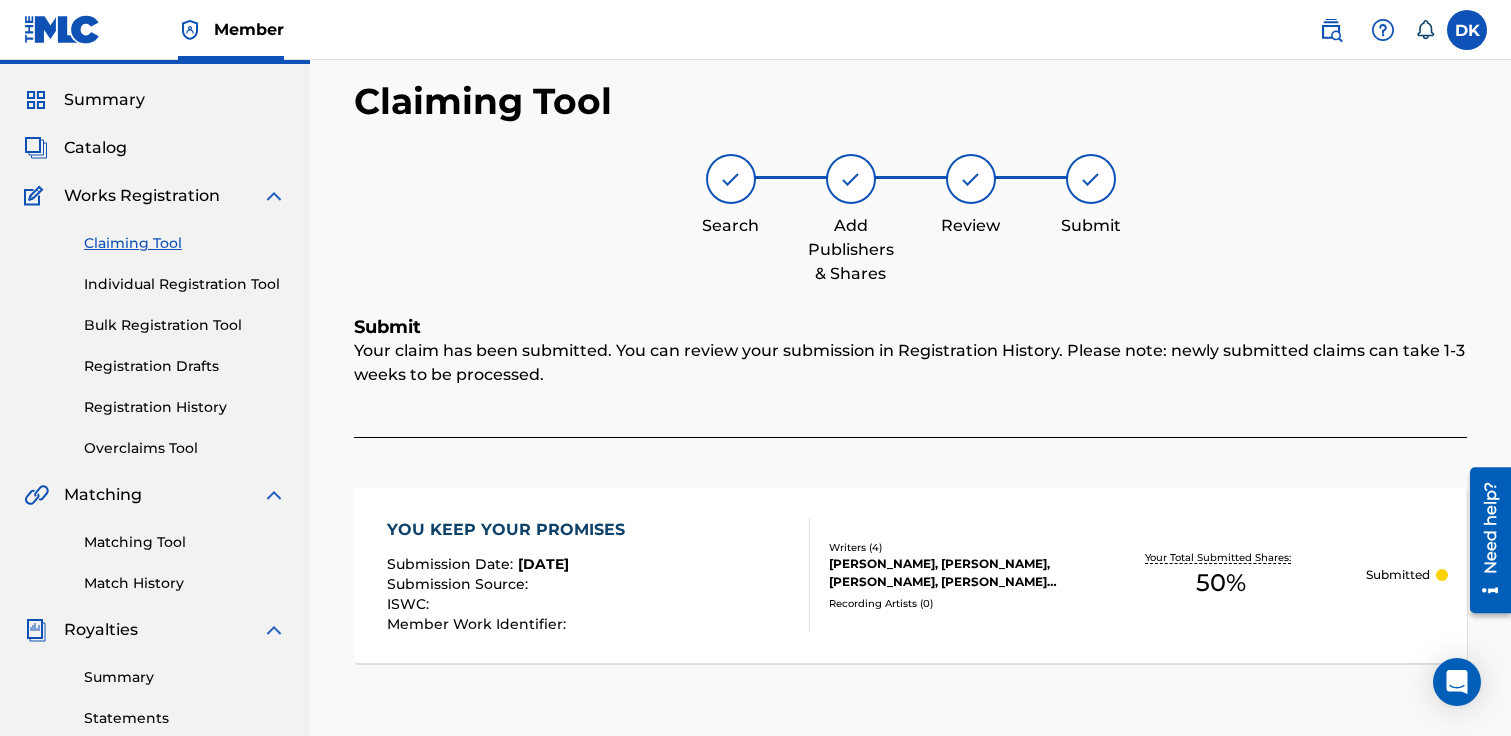 scroll, scrollTop: 39, scrollLeft: 0, axis: vertical 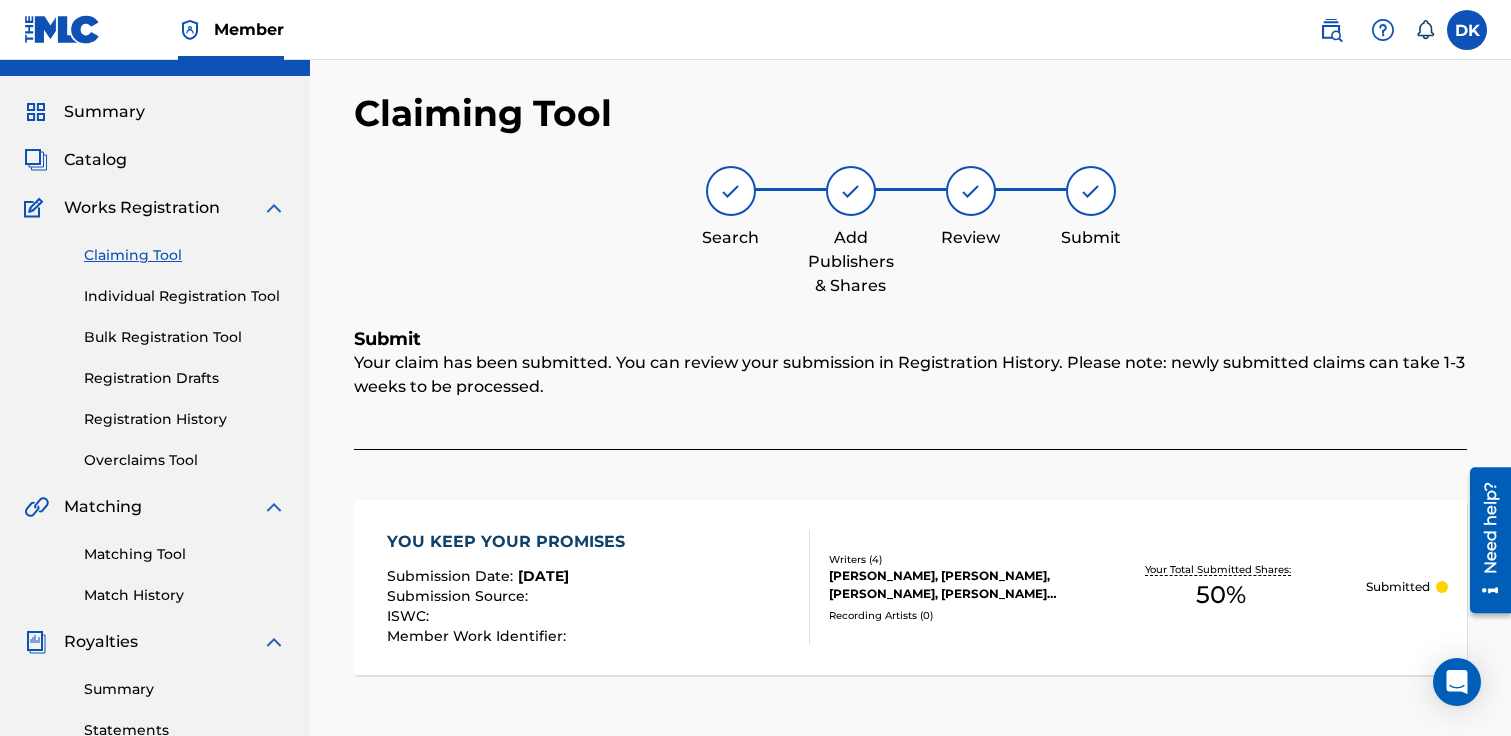 click on "Catalog" at bounding box center (95, 160) 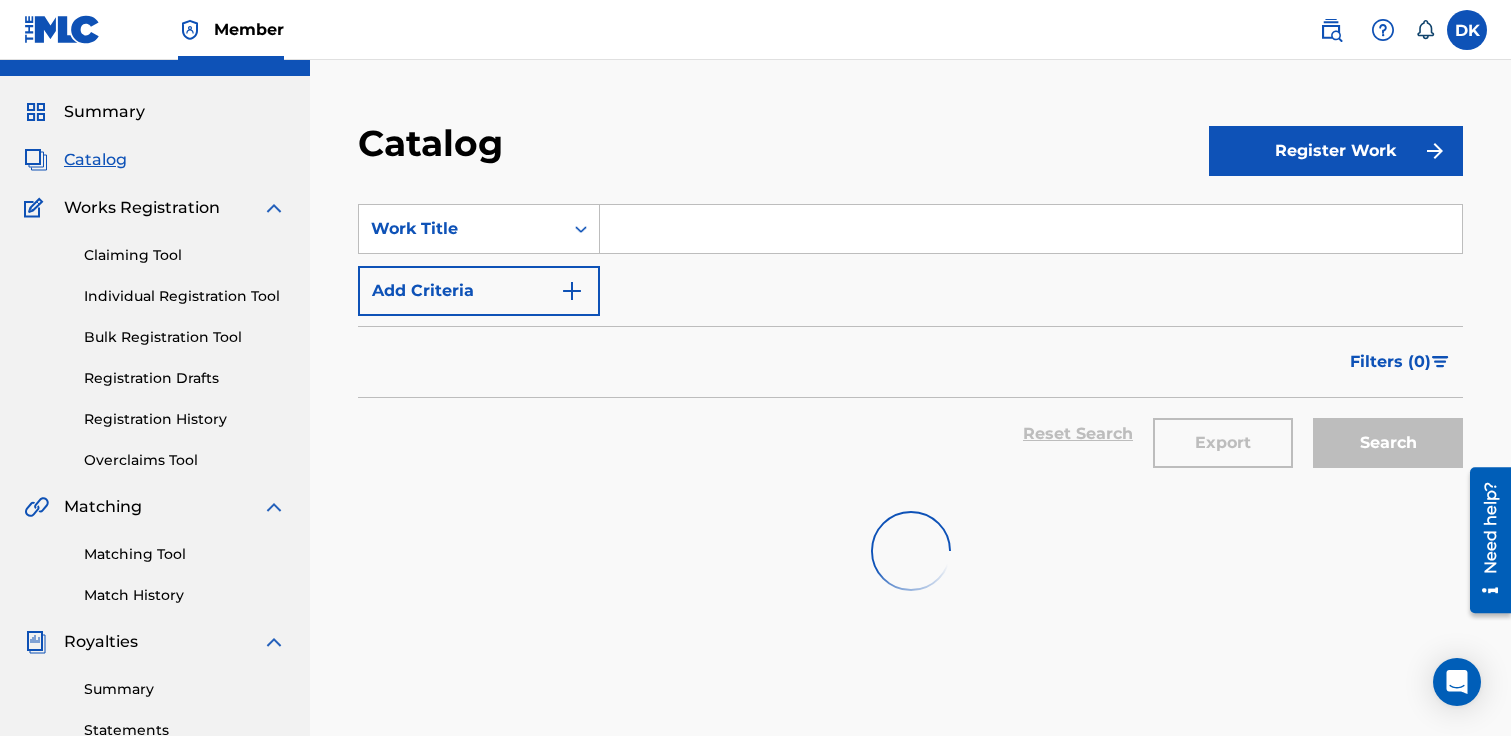 scroll, scrollTop: 0, scrollLeft: 0, axis: both 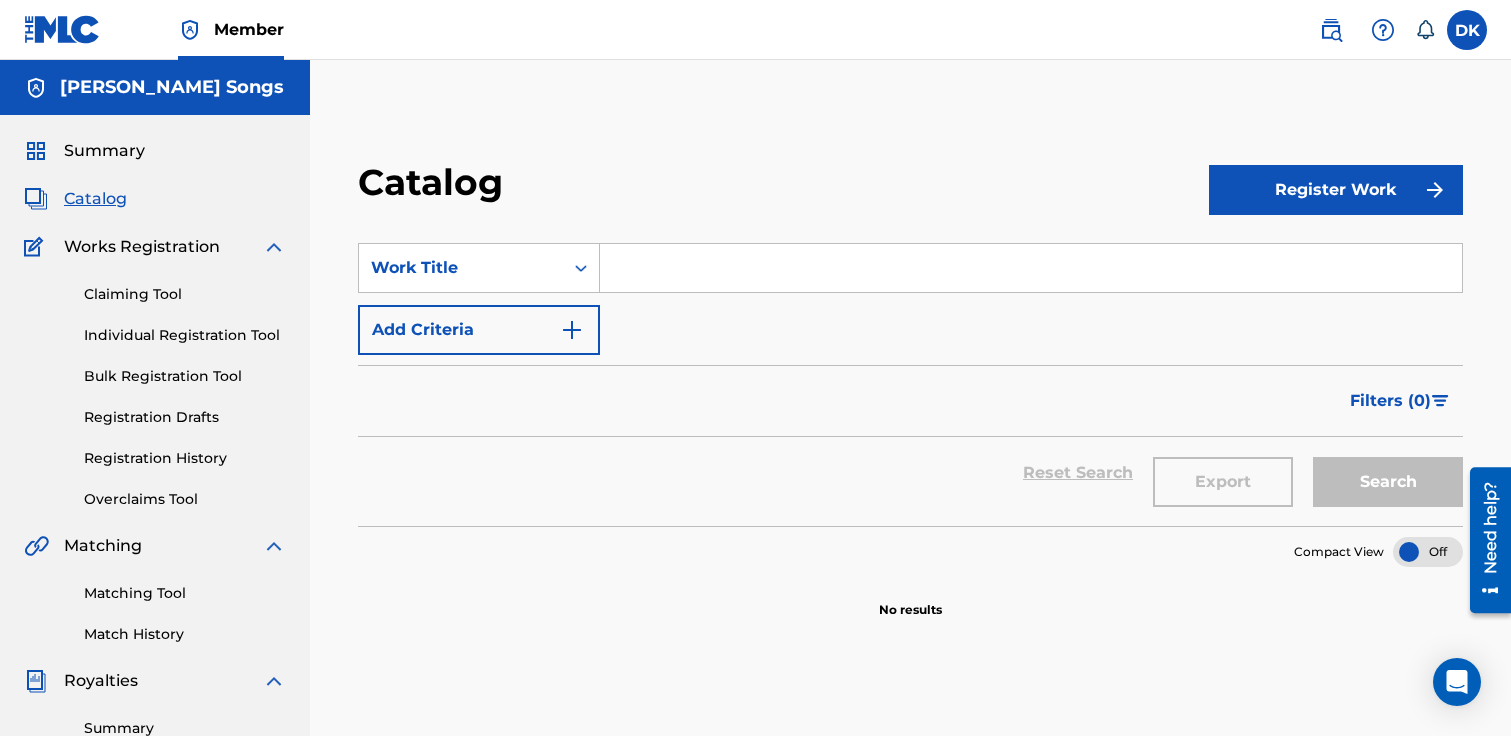 click at bounding box center (1031, 268) 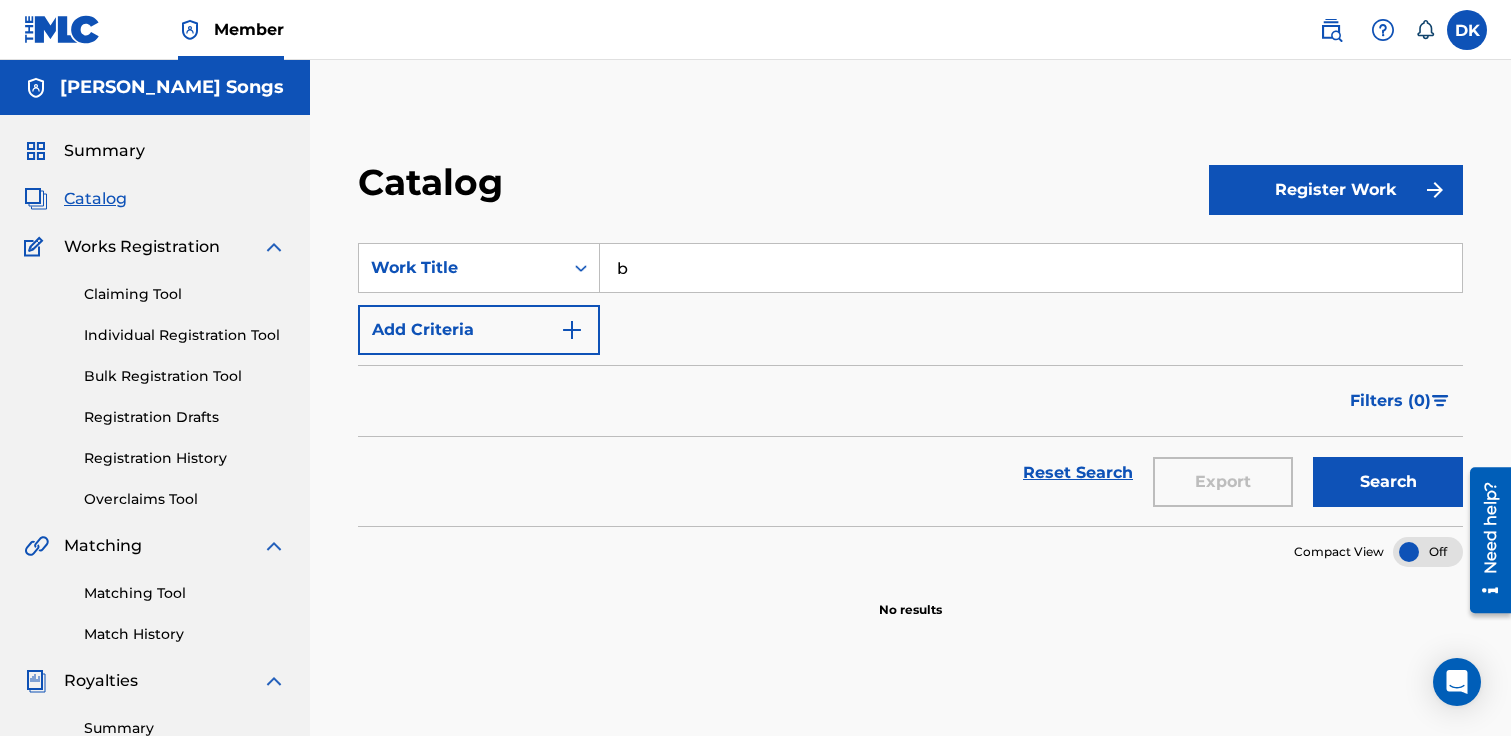 type on "b" 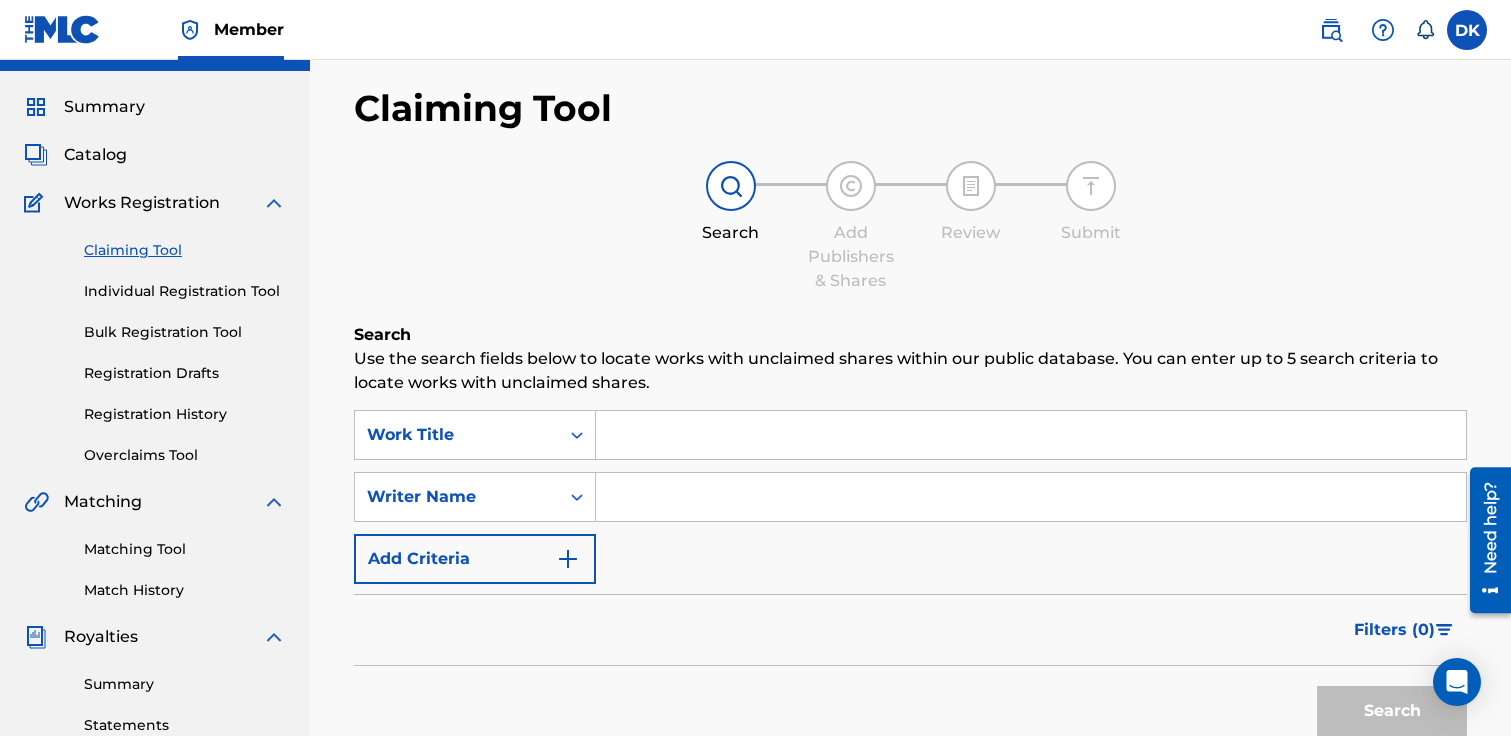 scroll, scrollTop: 42, scrollLeft: 0, axis: vertical 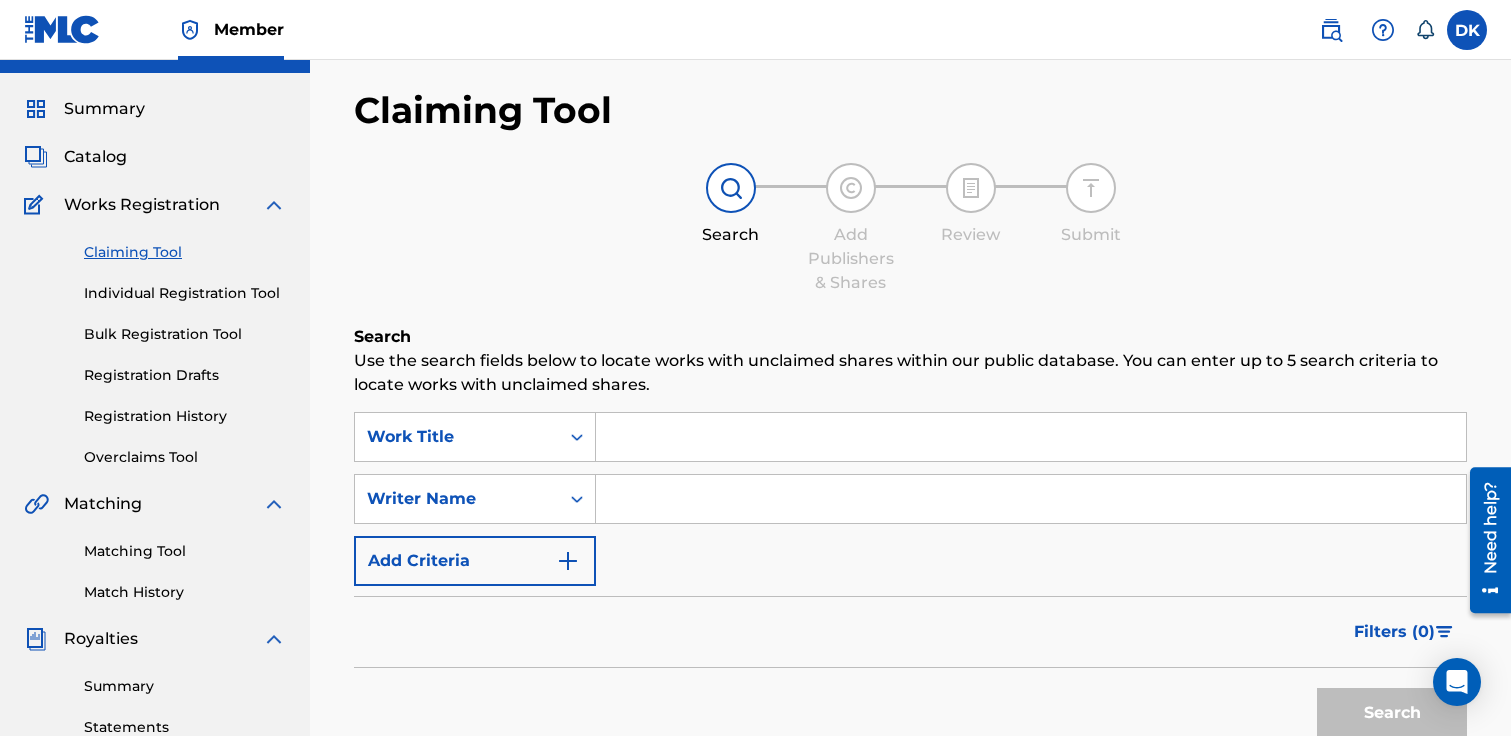 click at bounding box center (1031, 437) 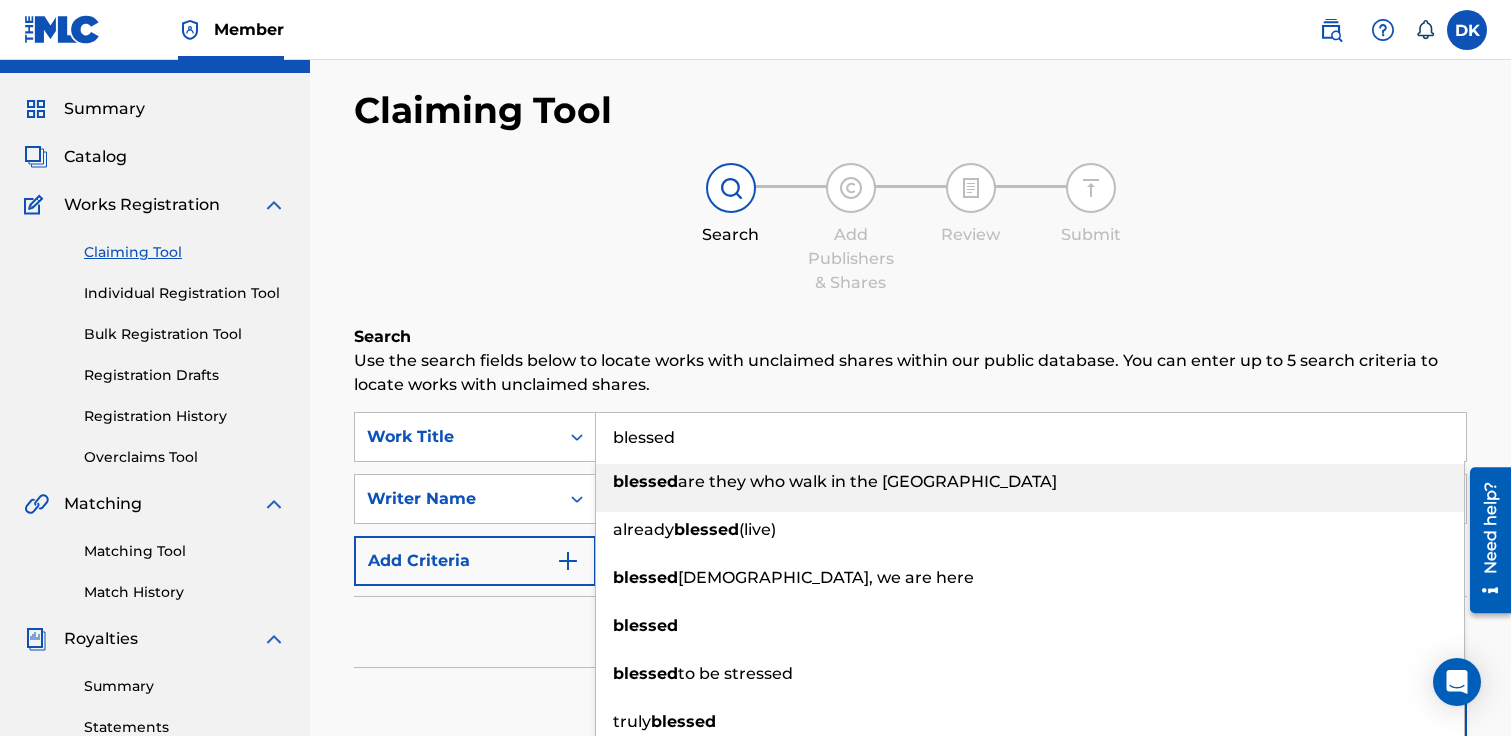 type on "blessed" 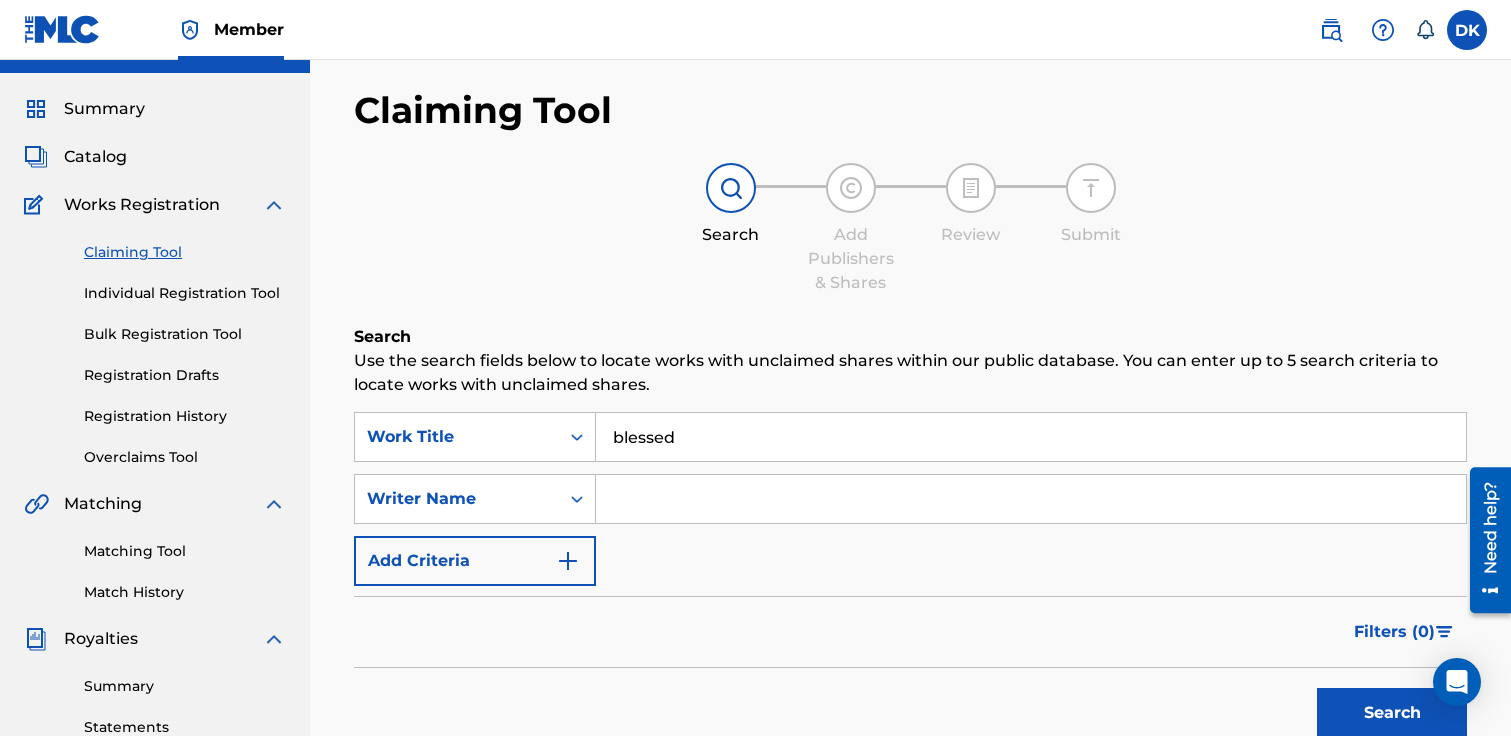 click at bounding box center (1031, 499) 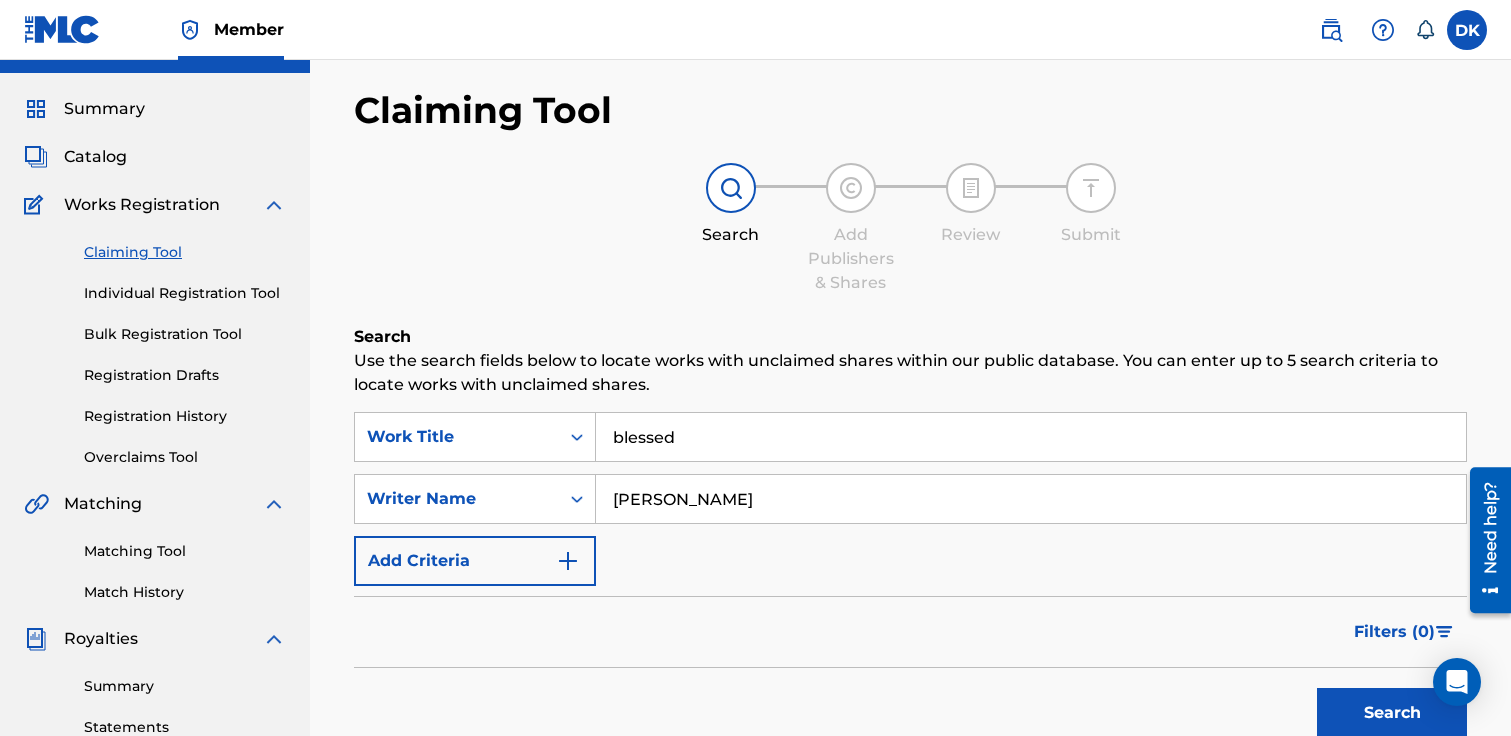 type on "daniel kinner" 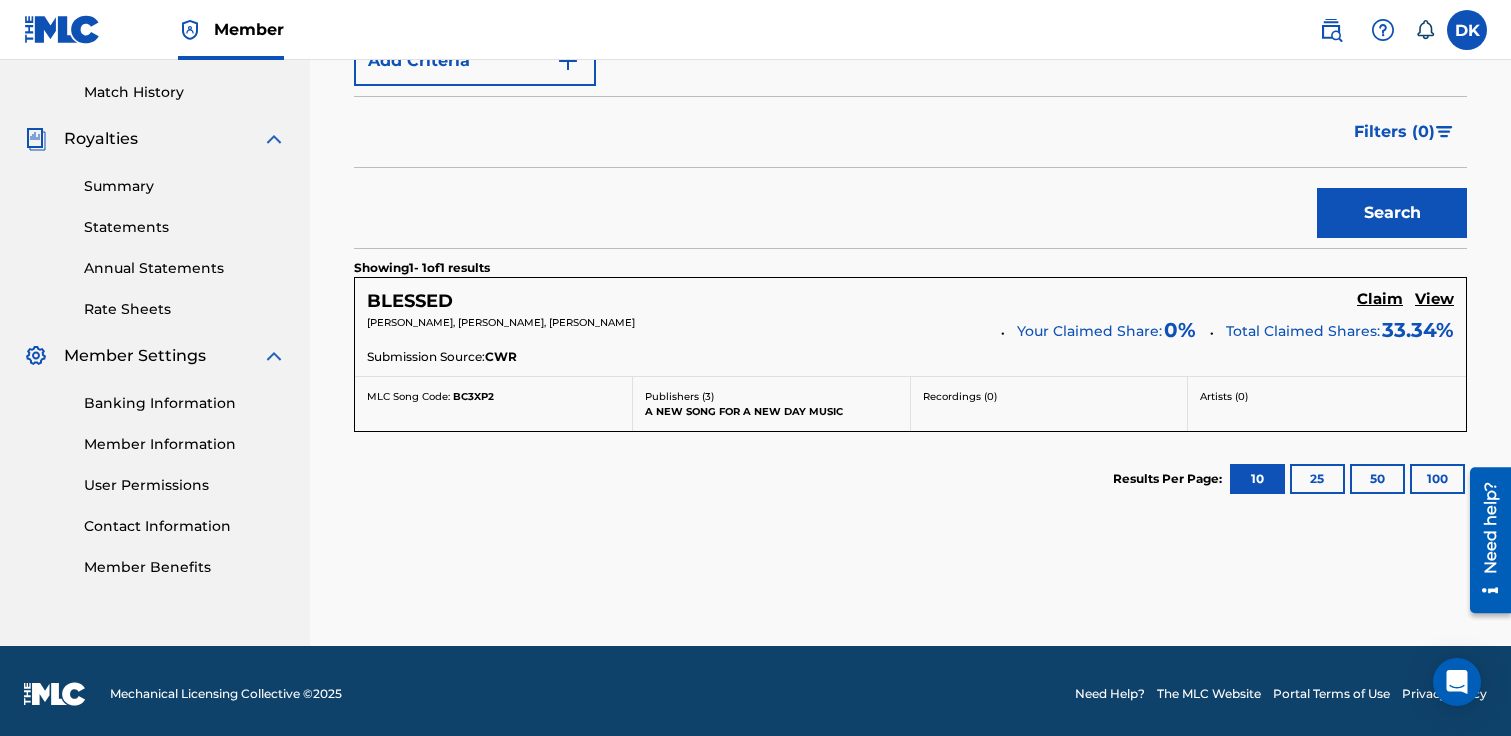 scroll, scrollTop: 548, scrollLeft: 0, axis: vertical 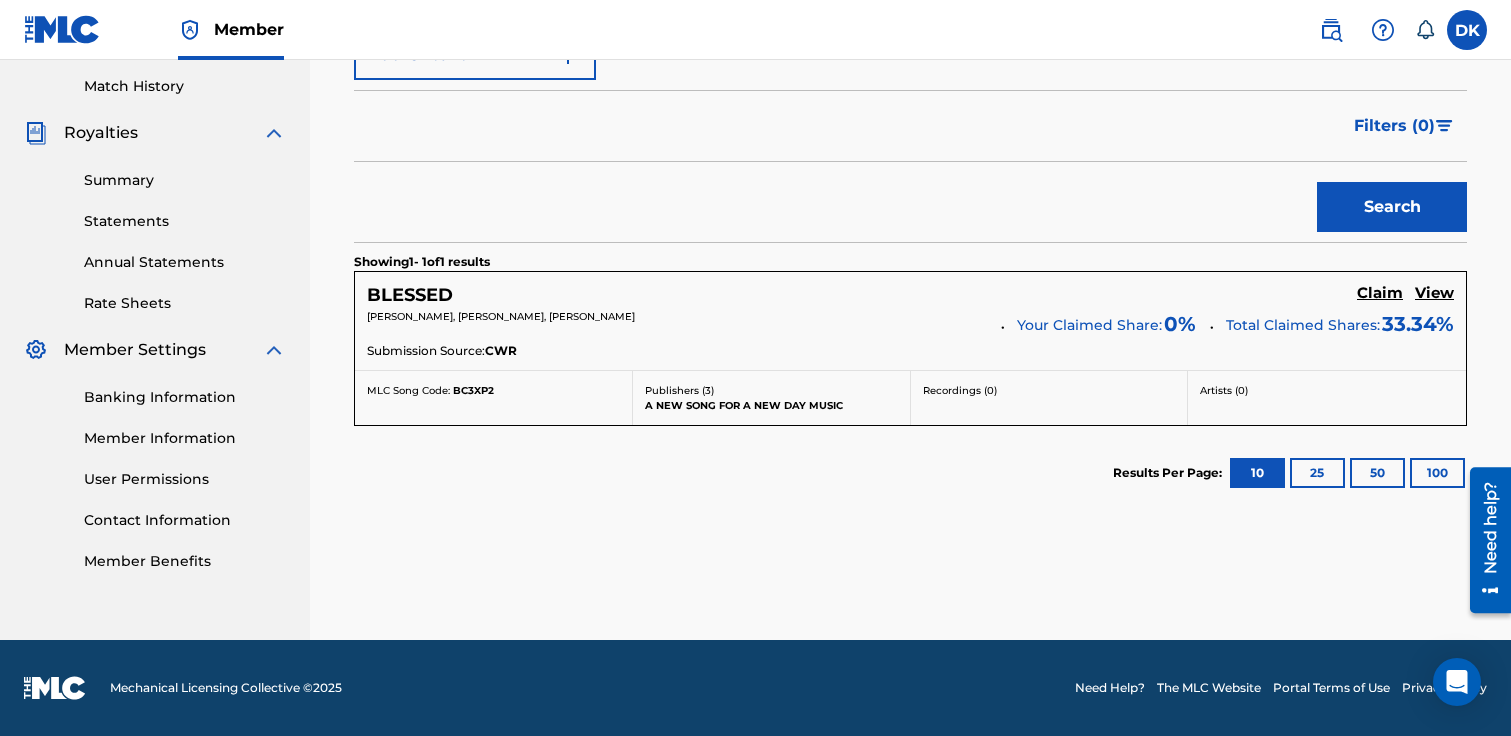 click on "Claim" at bounding box center [1380, 293] 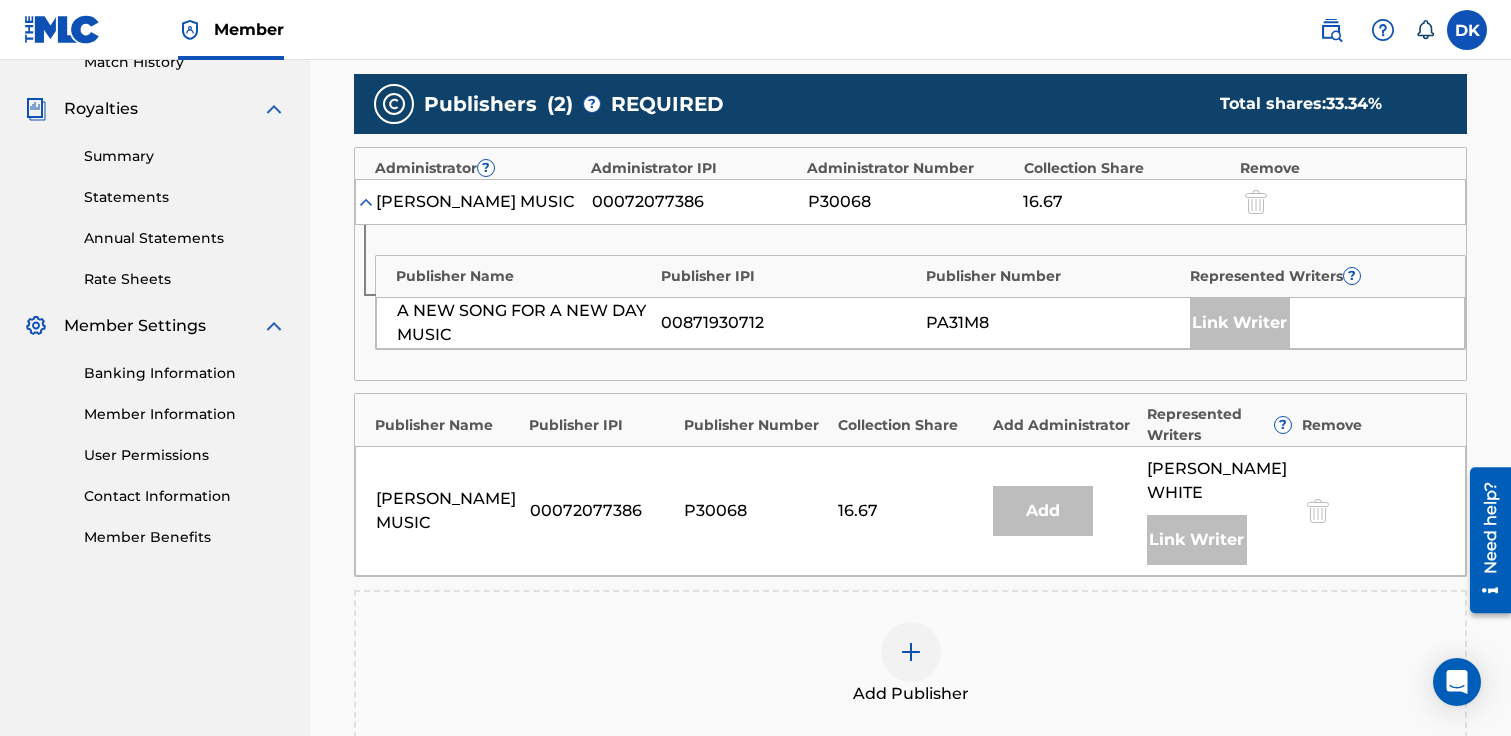 scroll, scrollTop: 588, scrollLeft: 0, axis: vertical 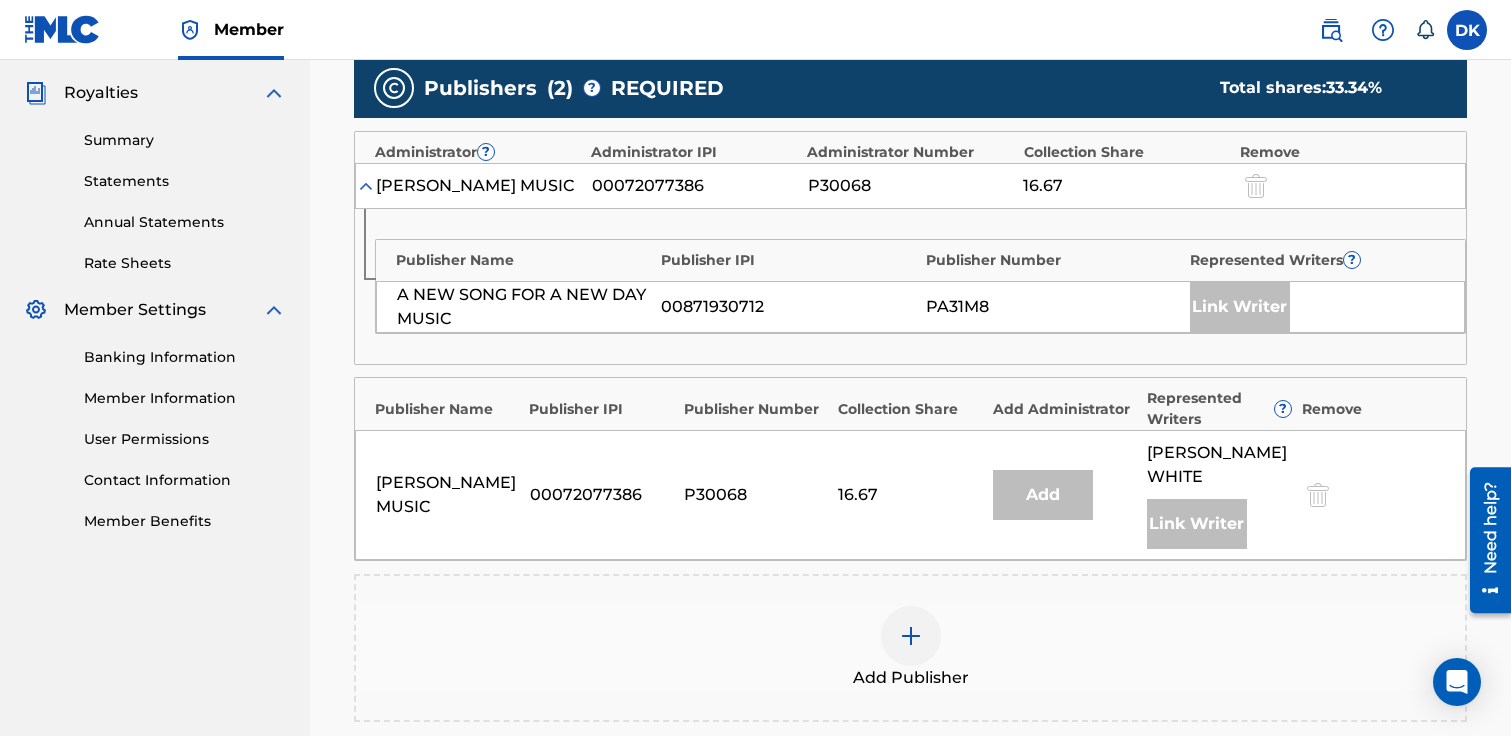 click at bounding box center (911, 636) 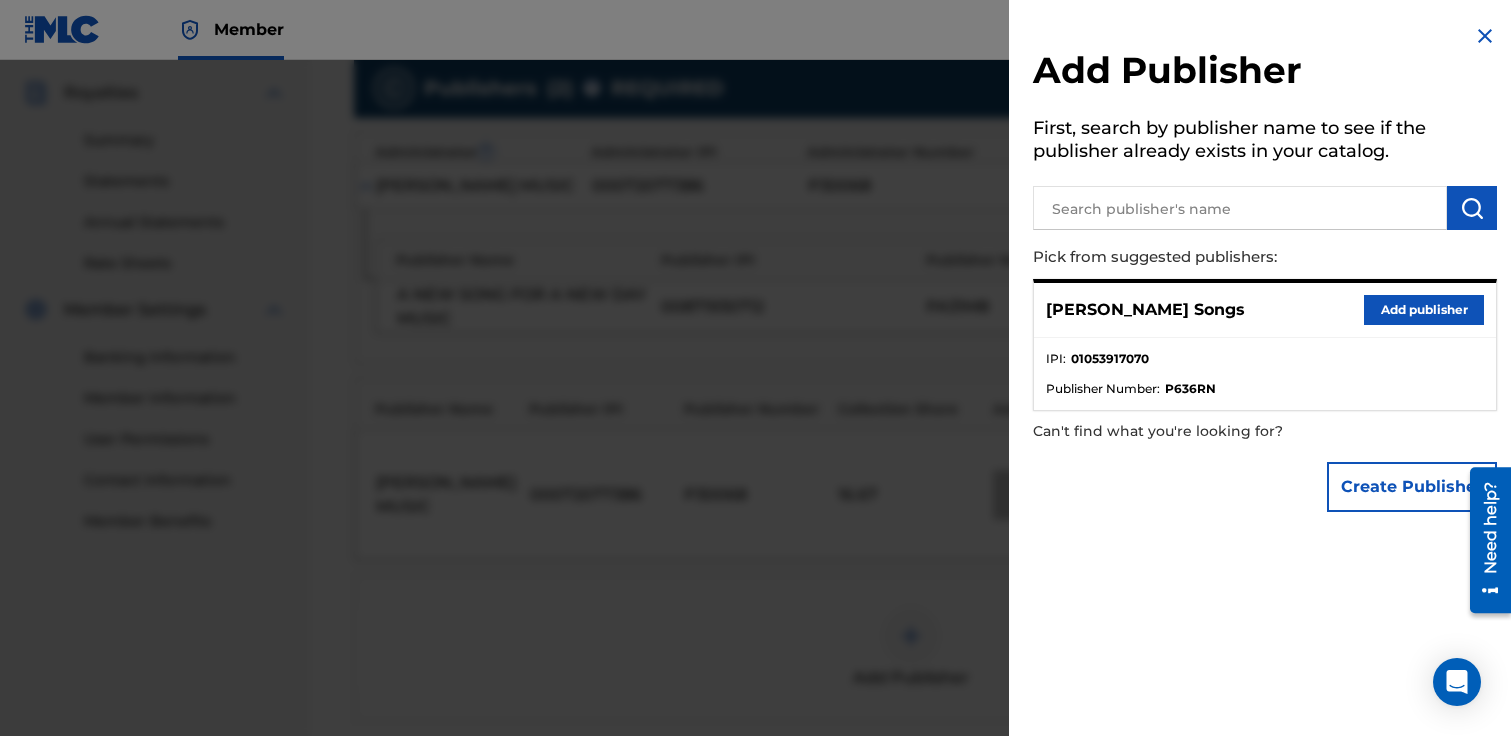 click on "Add publisher" at bounding box center [1424, 310] 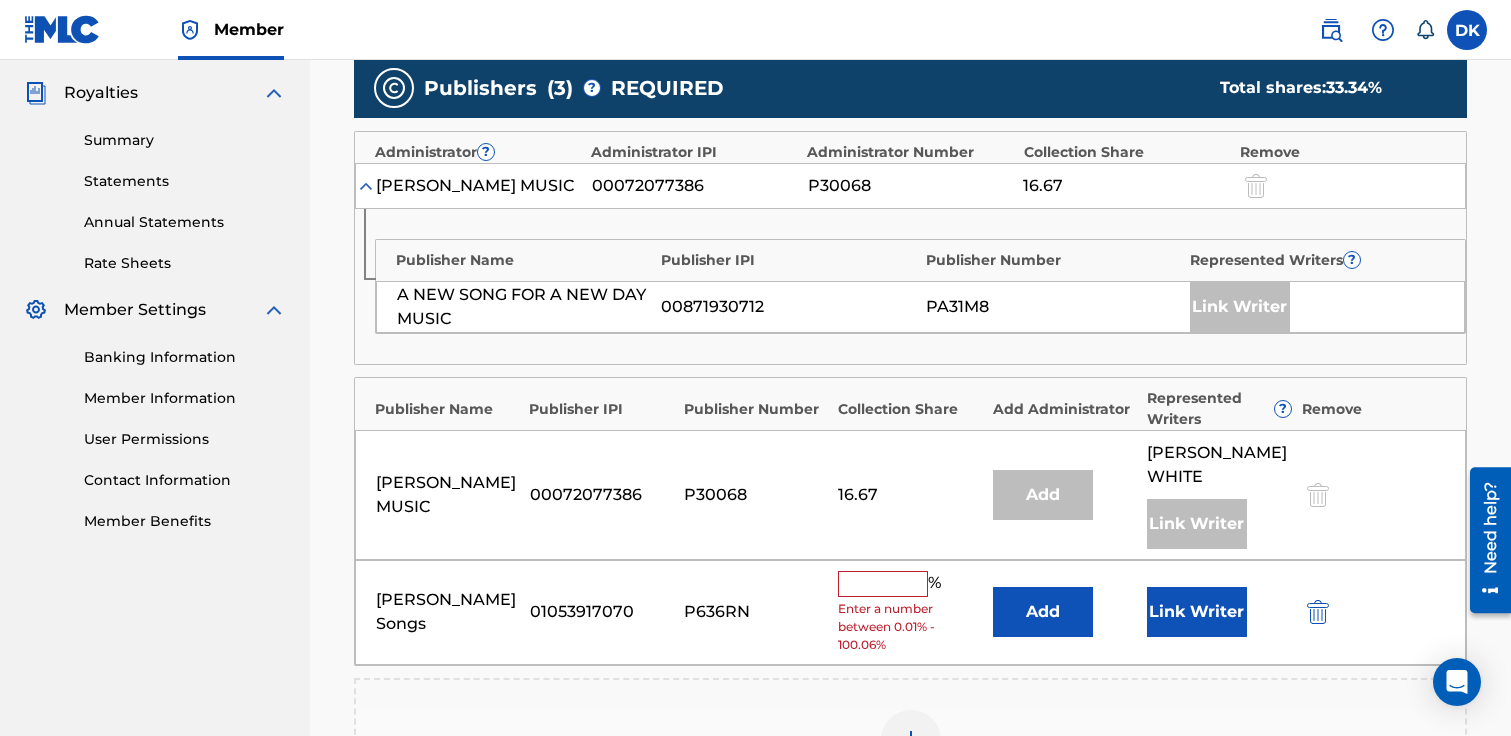 click at bounding box center [883, 584] 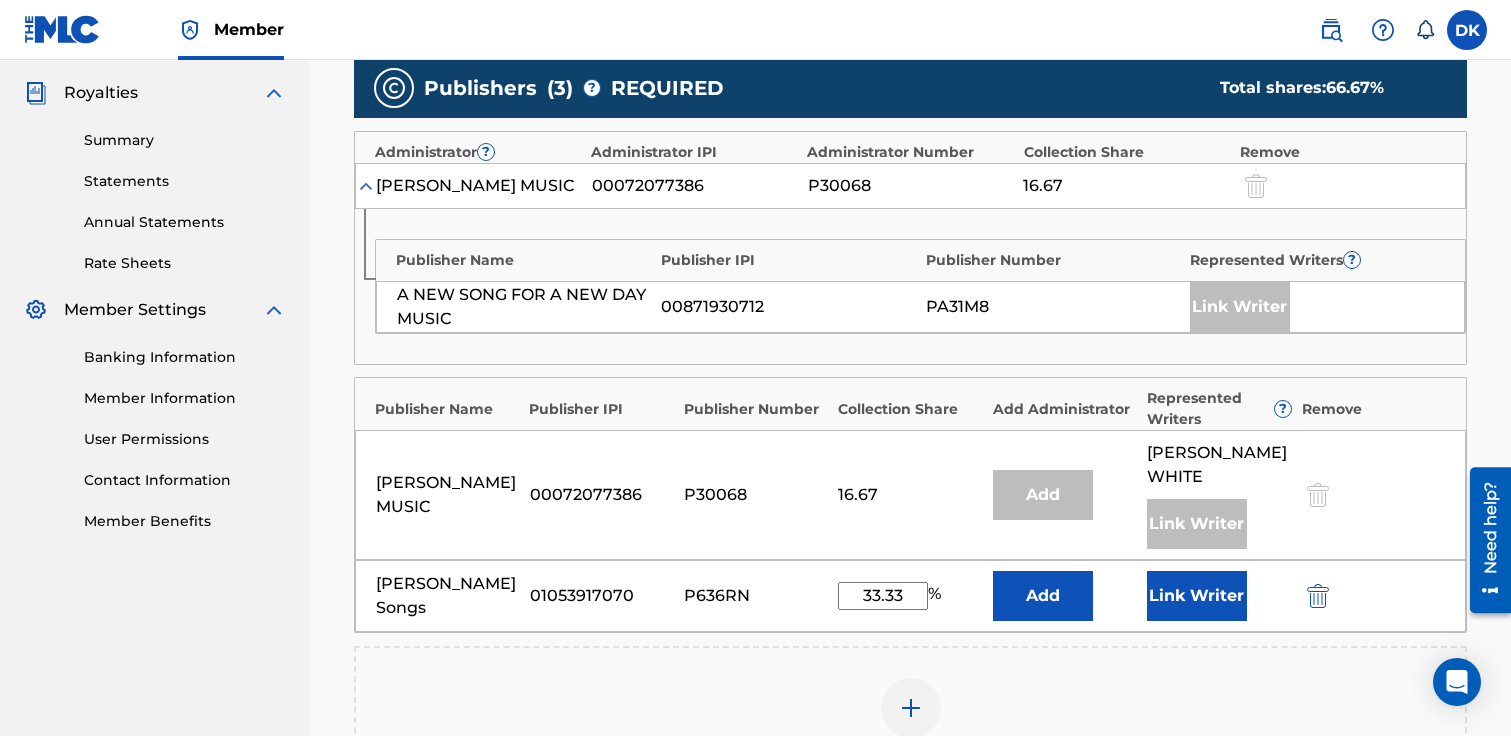 type on "33.33" 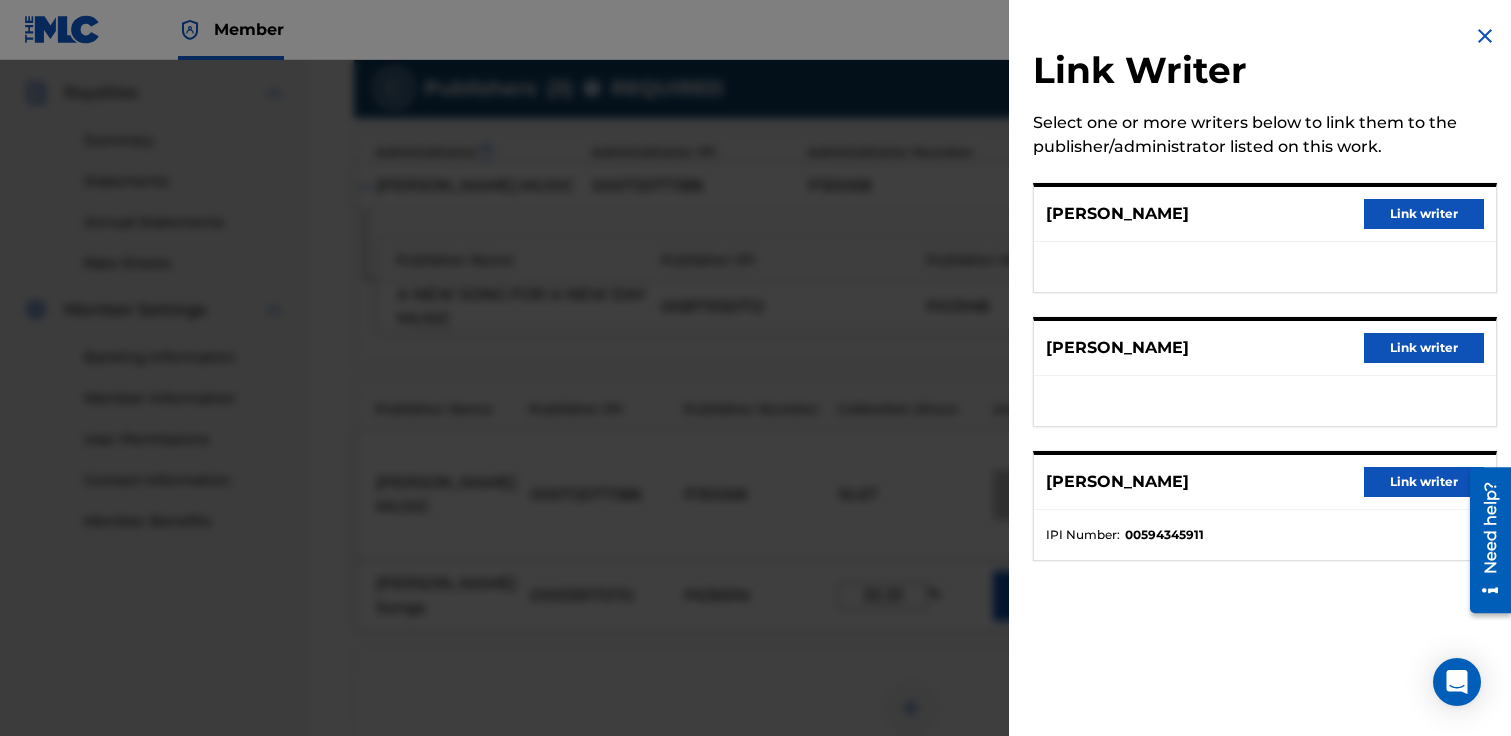 click on "Link writer" at bounding box center [1424, 348] 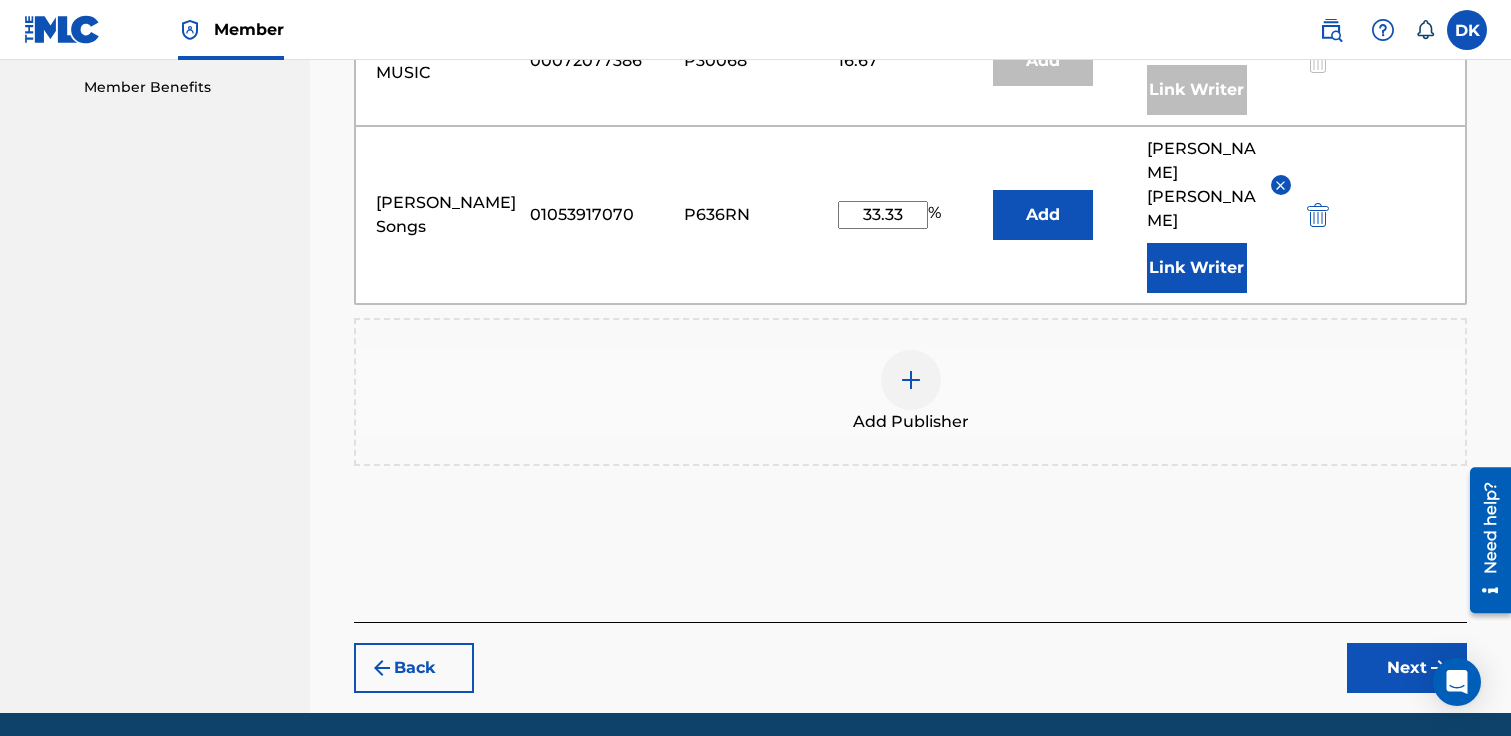 click on "Next" at bounding box center [1407, 668] 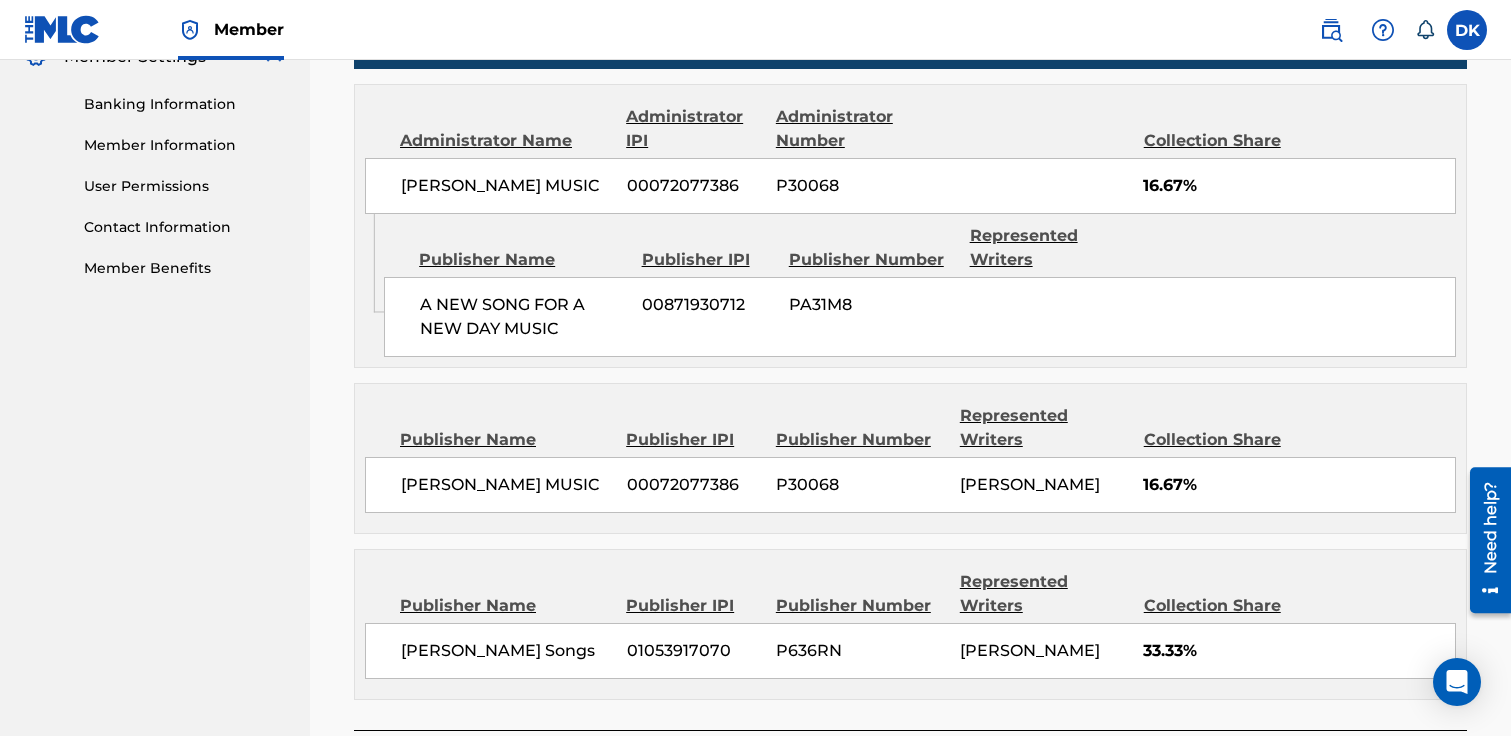 scroll, scrollTop: 1017, scrollLeft: 0, axis: vertical 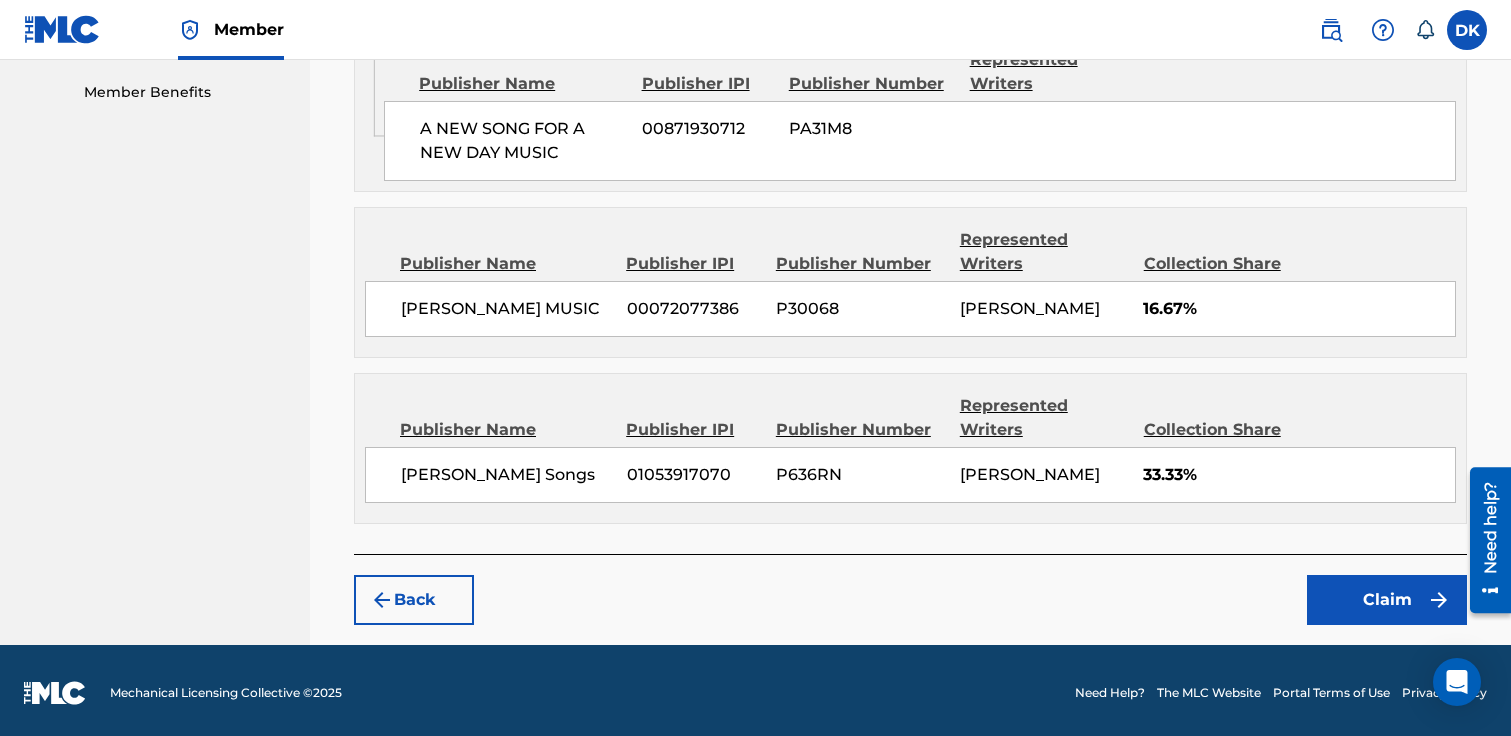 click on "Claim" at bounding box center [1387, 600] 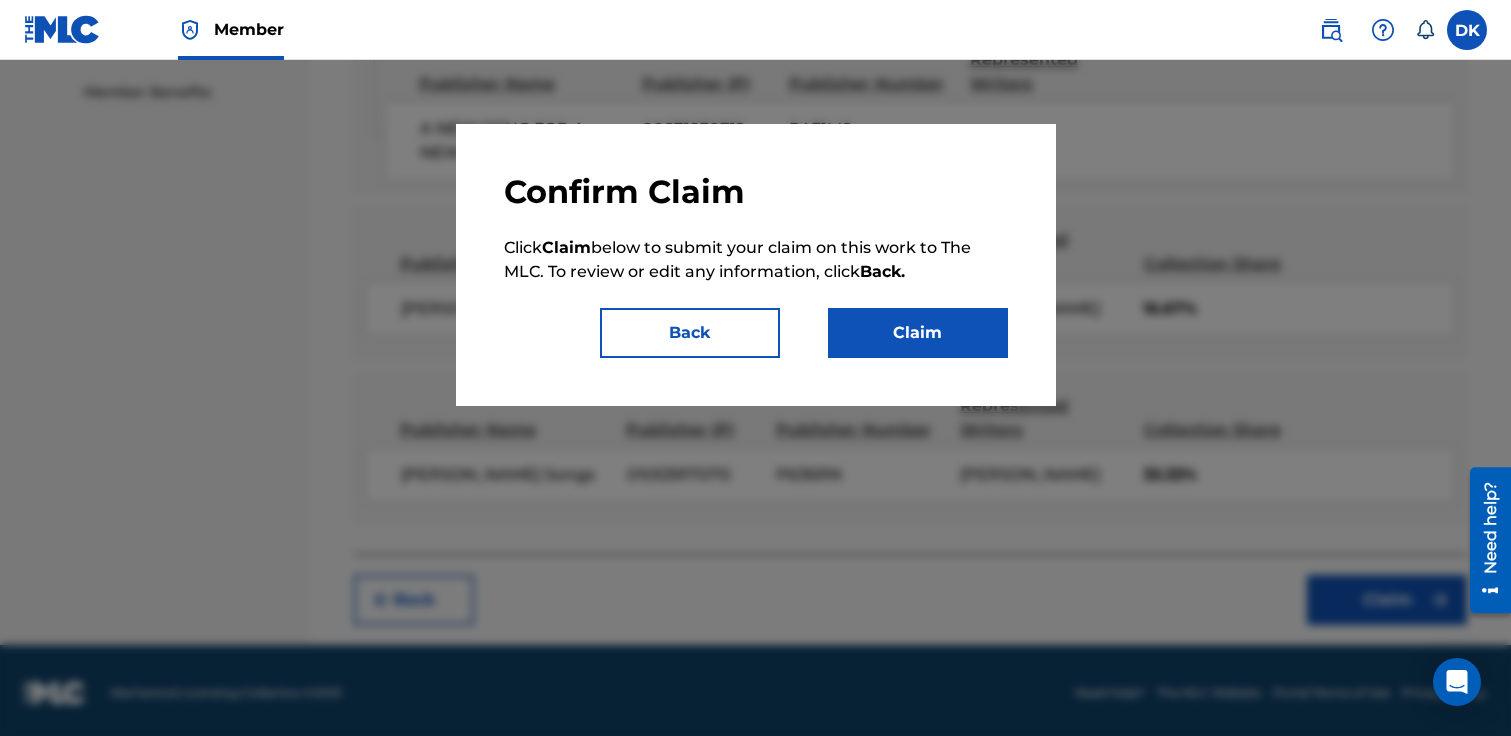 click on "Claim" at bounding box center (918, 333) 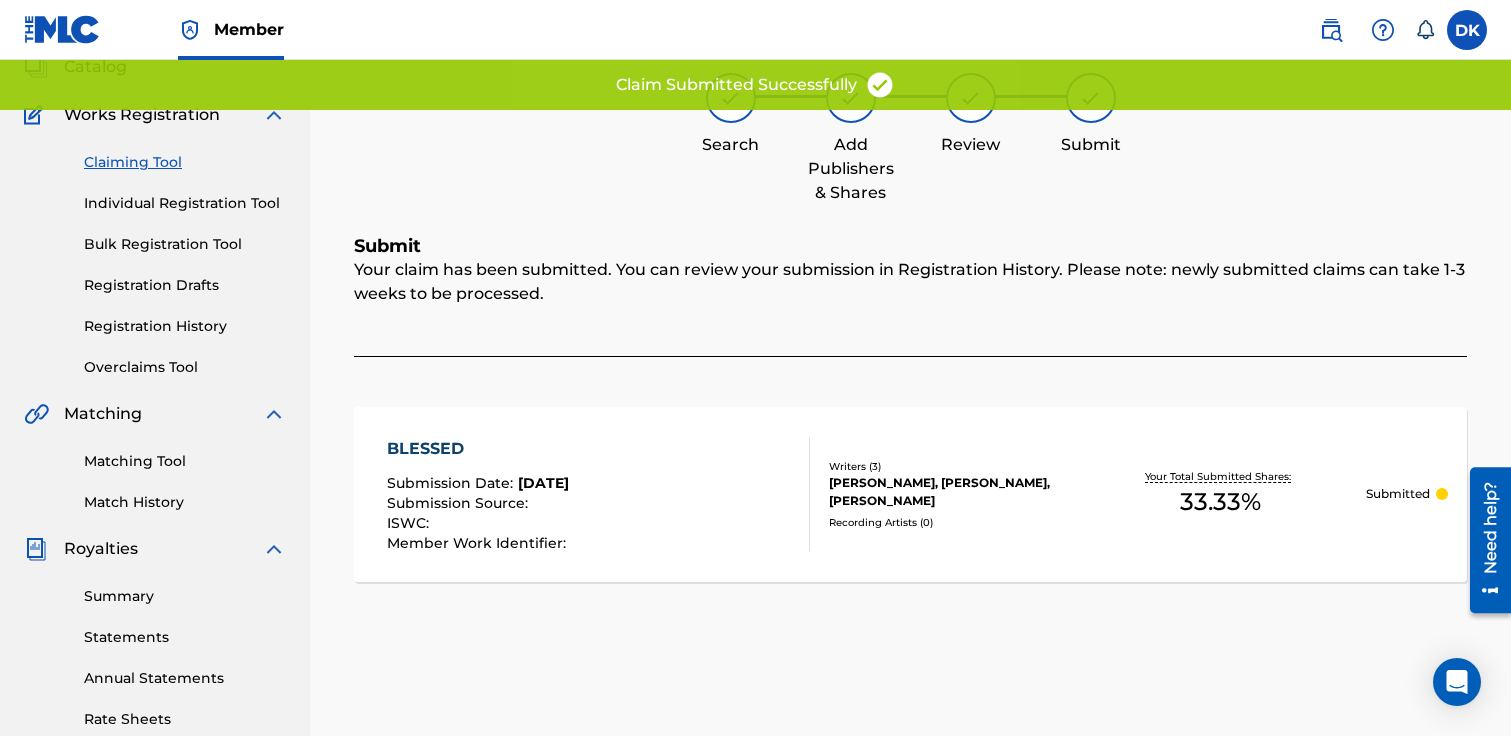 scroll, scrollTop: 0, scrollLeft: 0, axis: both 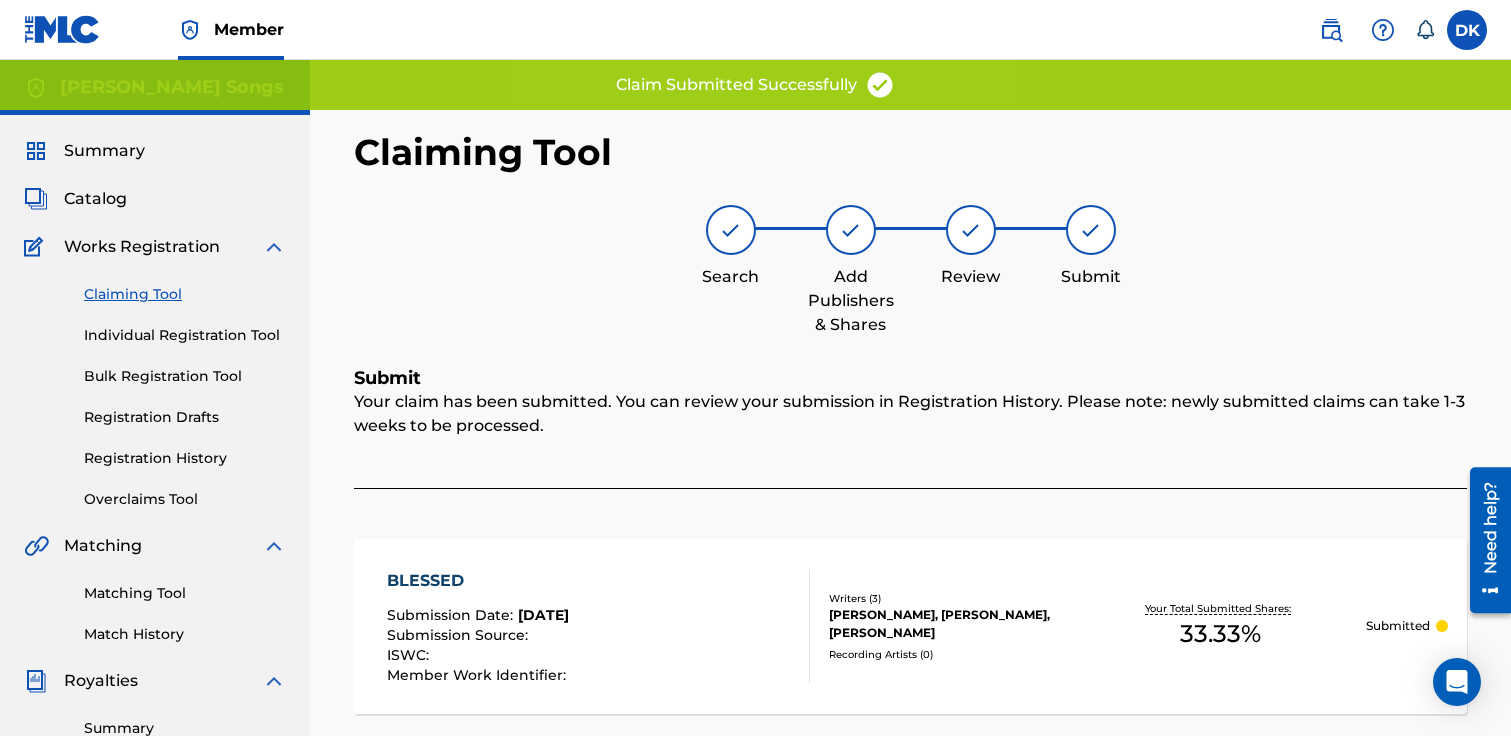 click on "Claiming Tool" at bounding box center (185, 294) 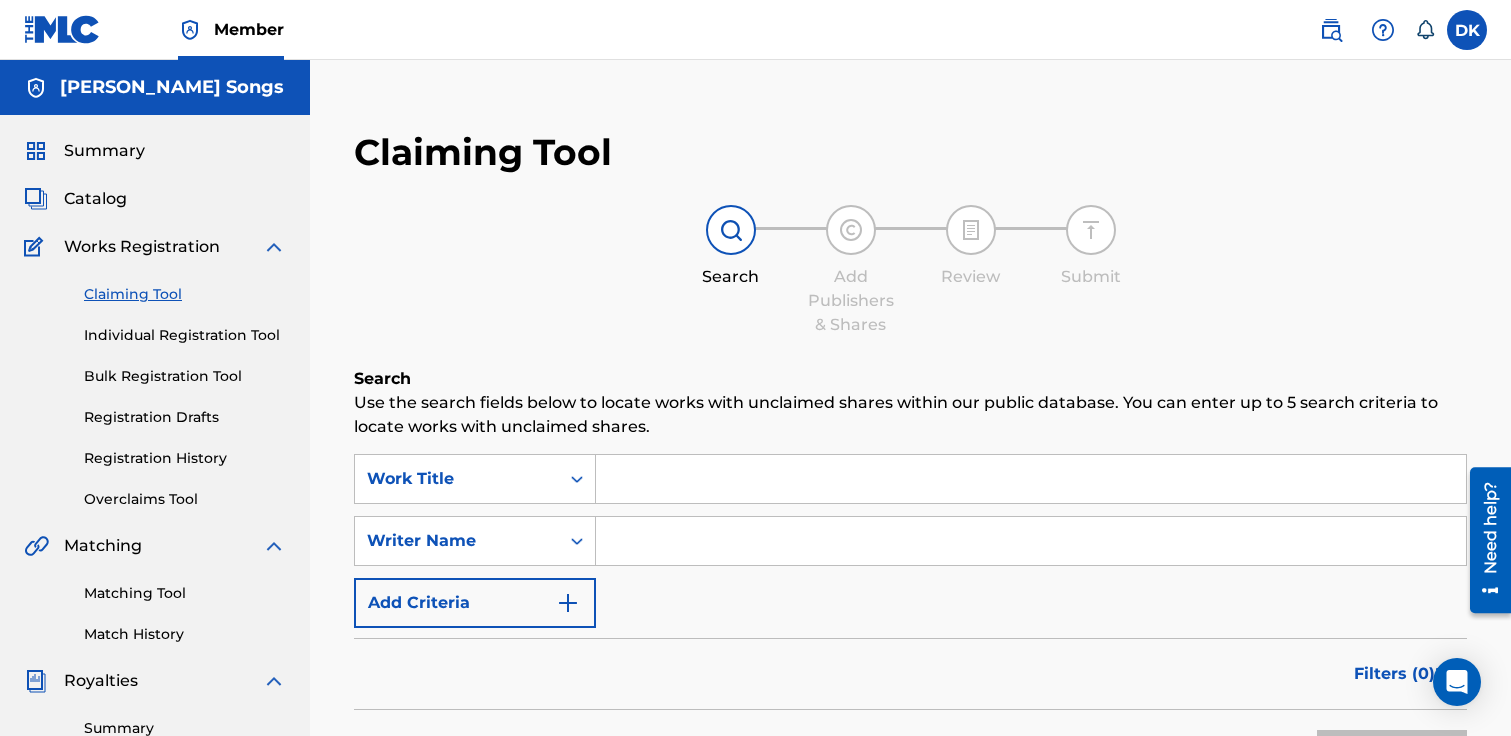 click at bounding box center (1031, 479) 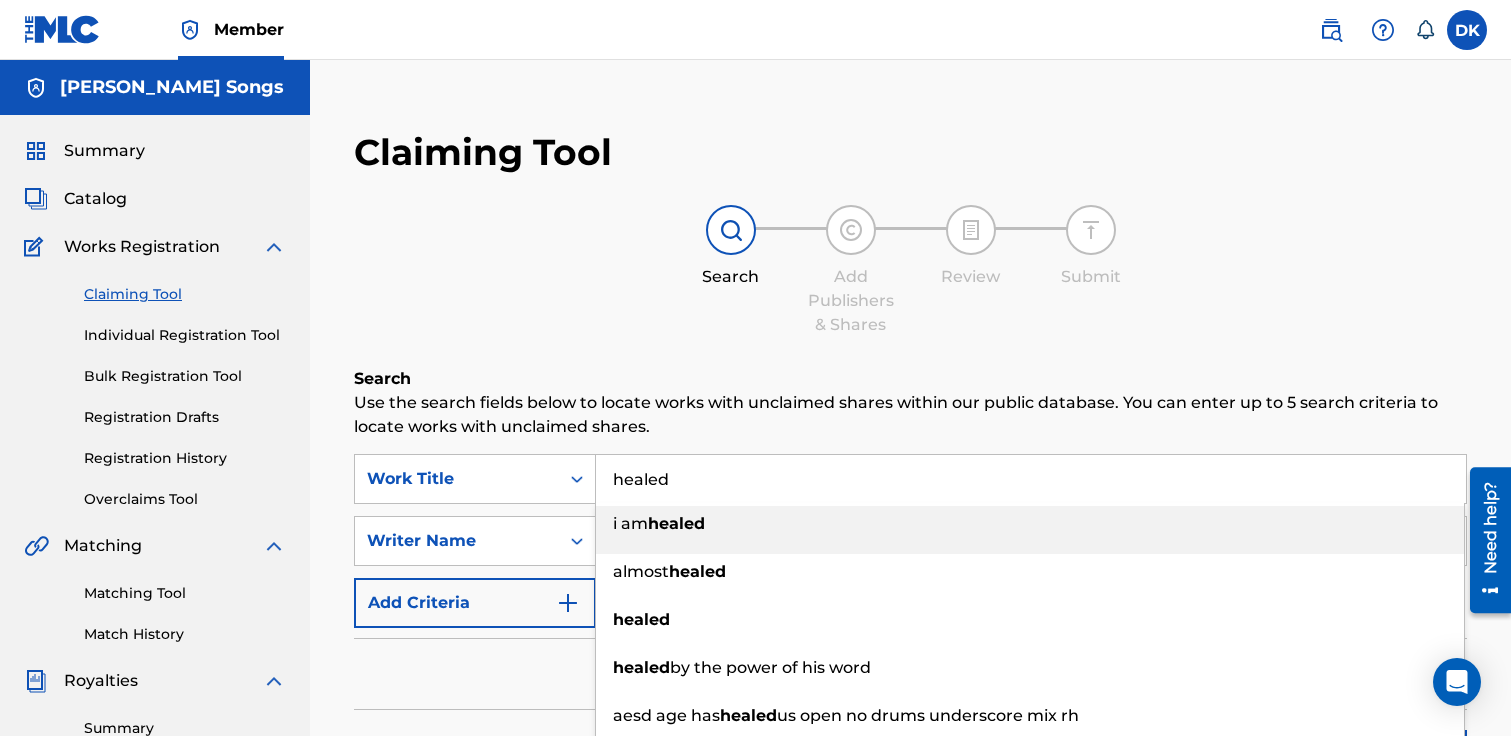 type on "healed" 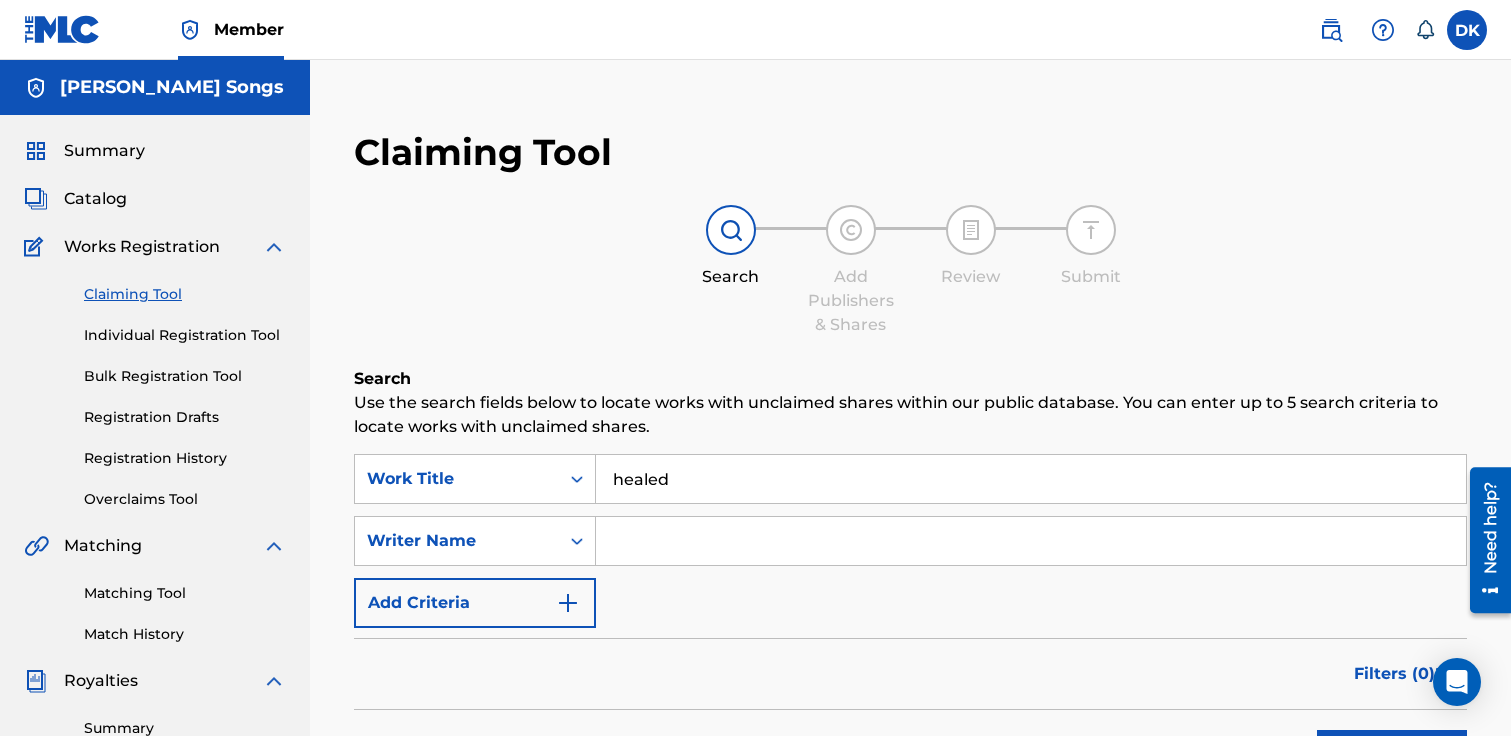 click at bounding box center [1031, 541] 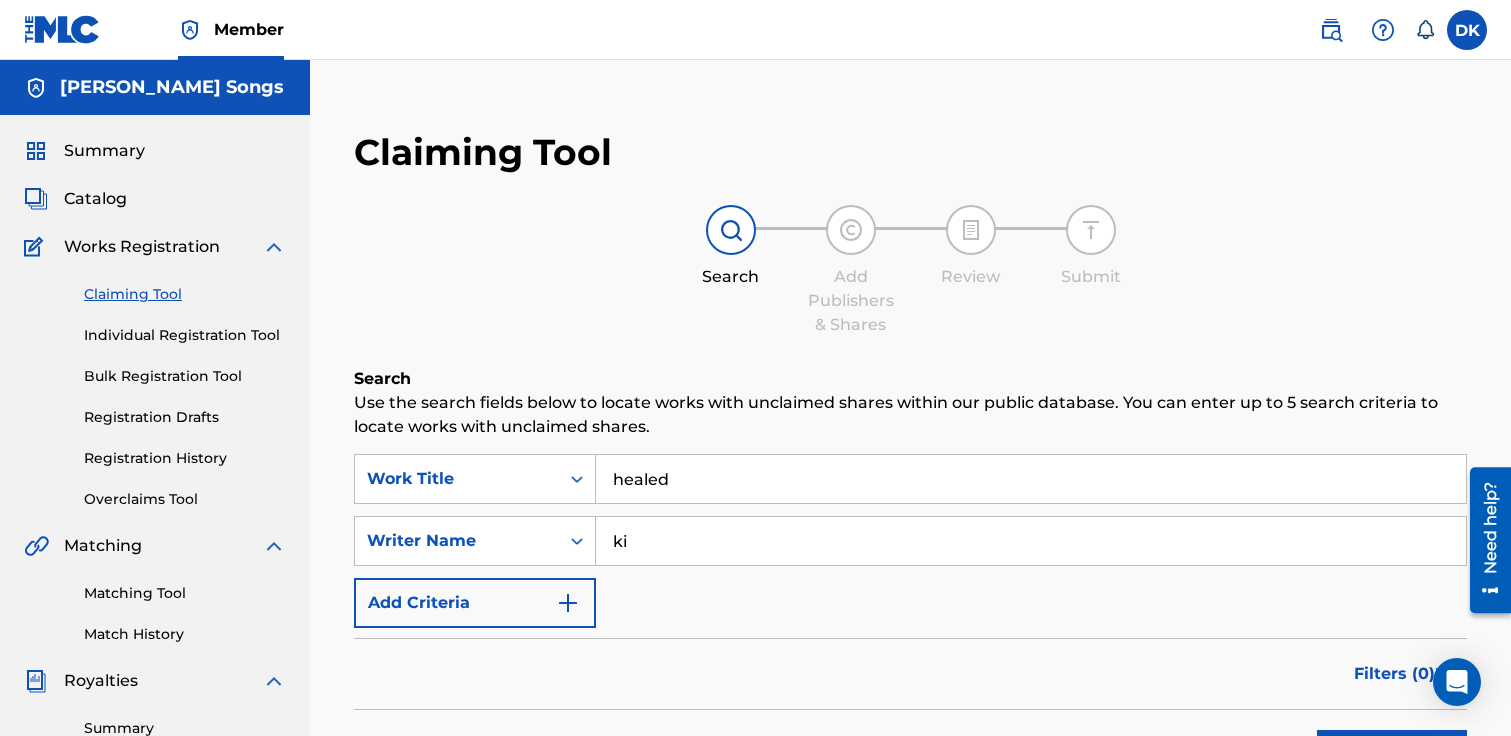 type on "k" 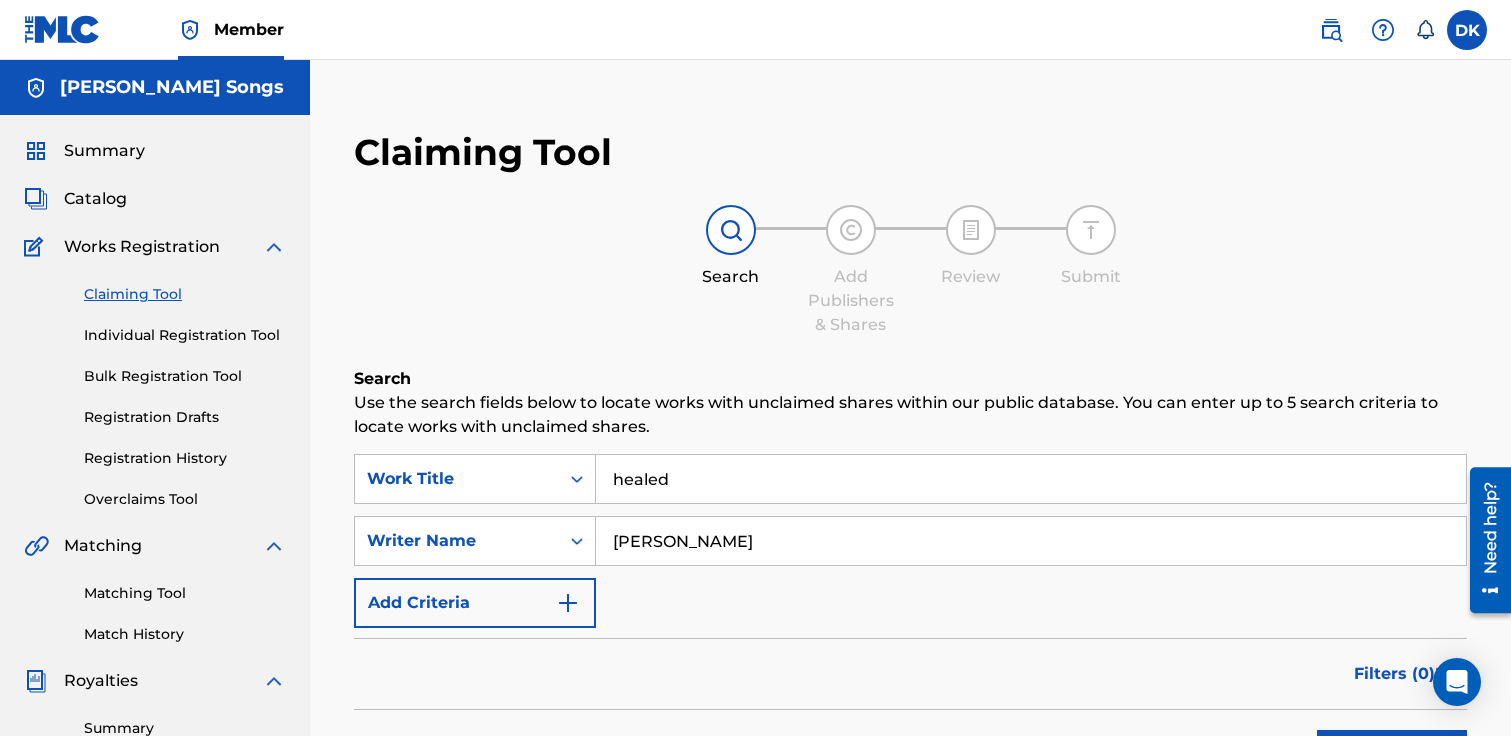 type on "daniel kinner" 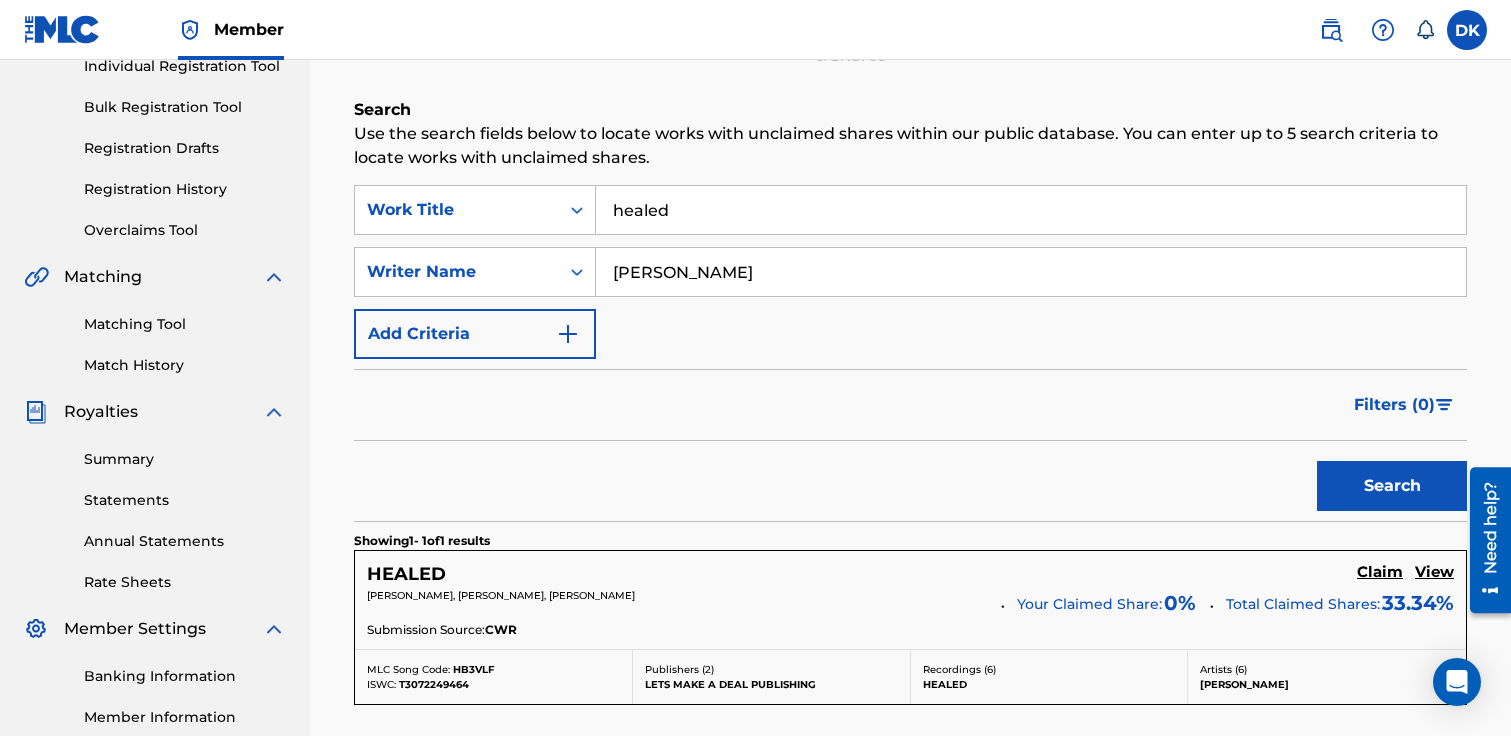scroll, scrollTop: 548, scrollLeft: 0, axis: vertical 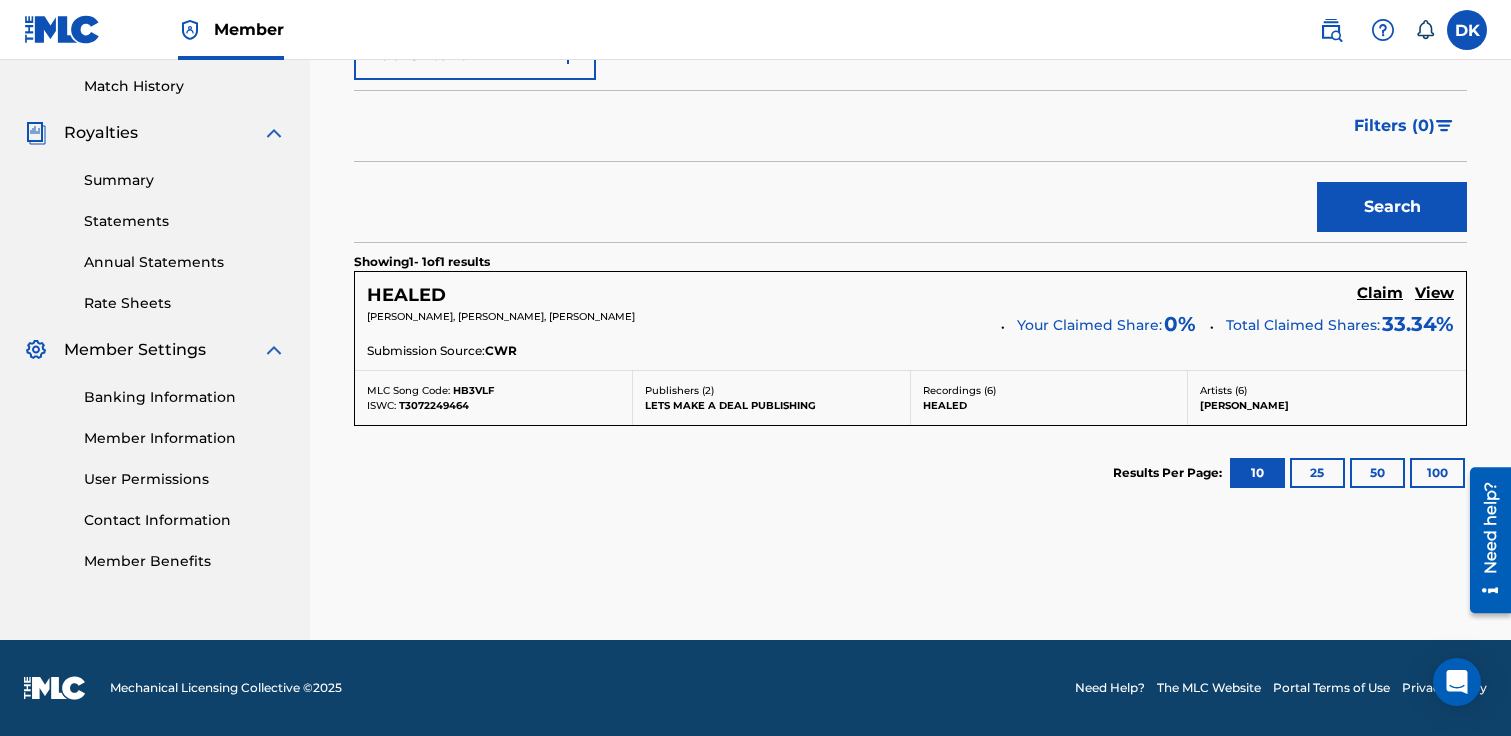 click on "Claim" at bounding box center (1380, 293) 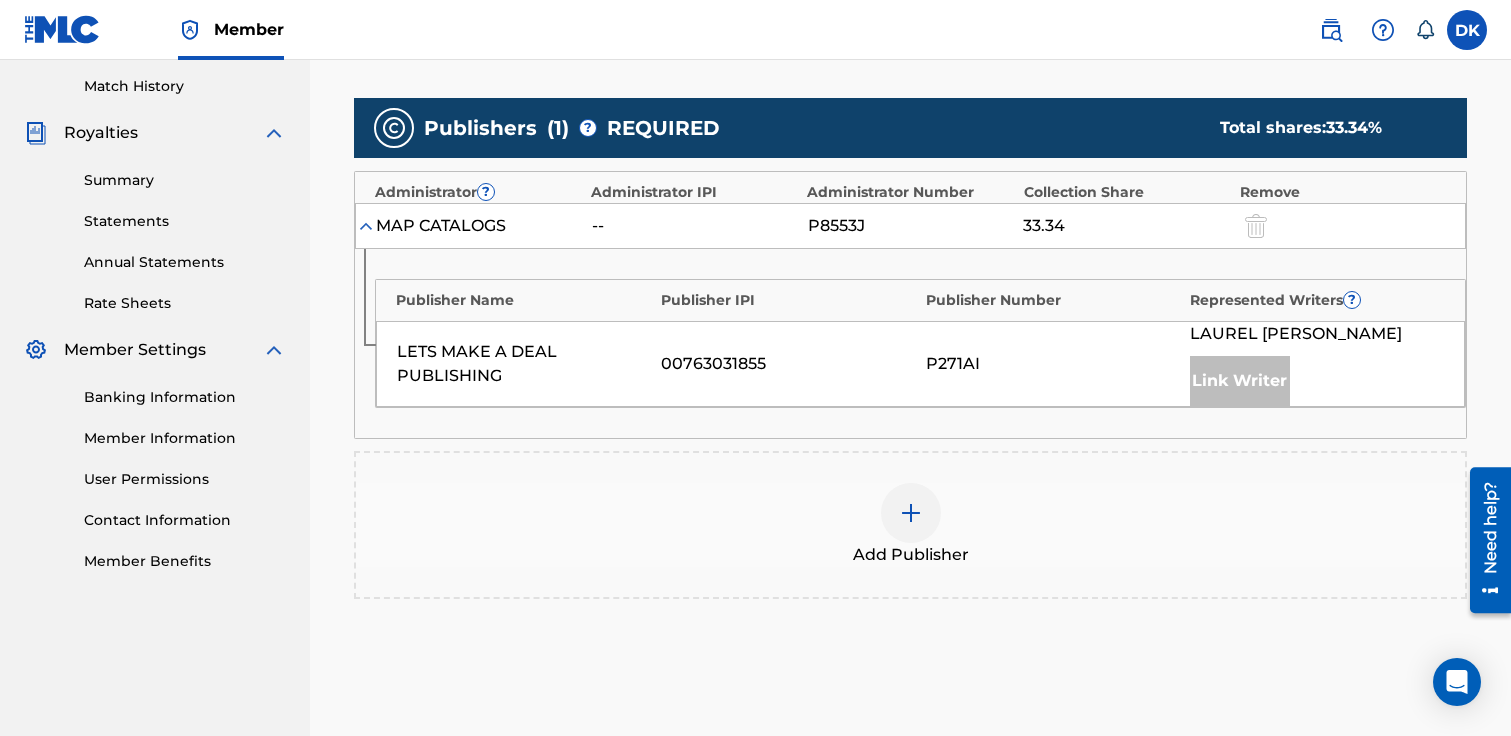click at bounding box center [911, 513] 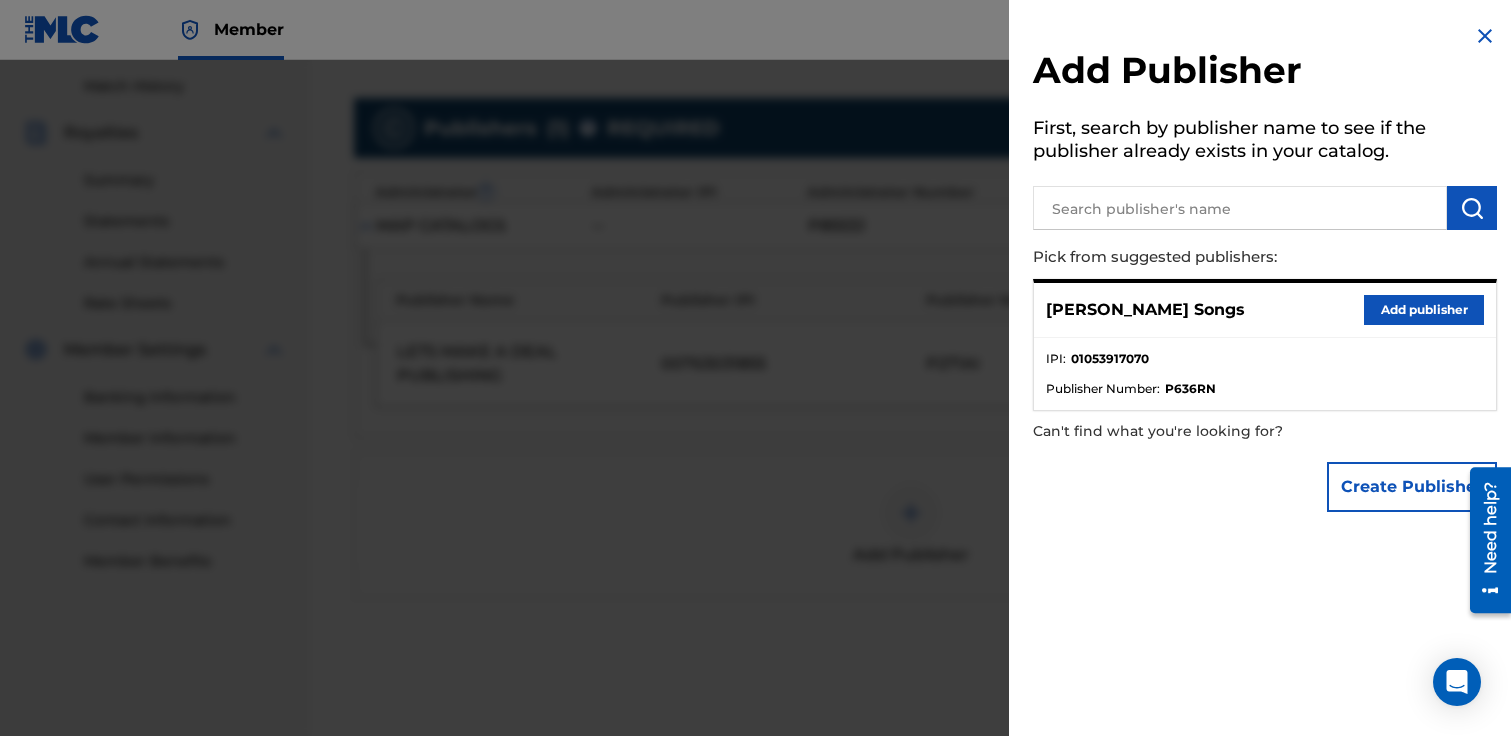 click on "Add publisher" at bounding box center (1424, 310) 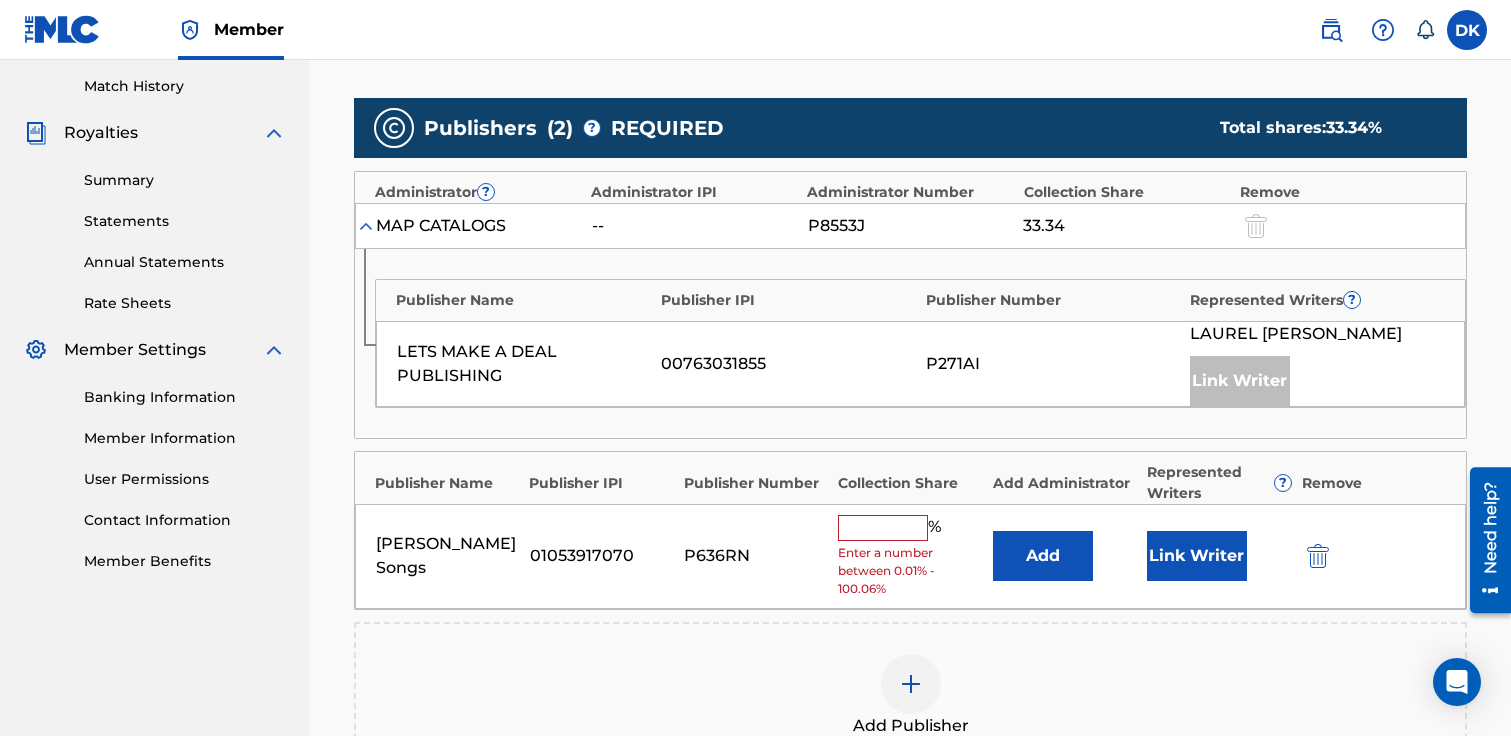 click at bounding box center (883, 528) 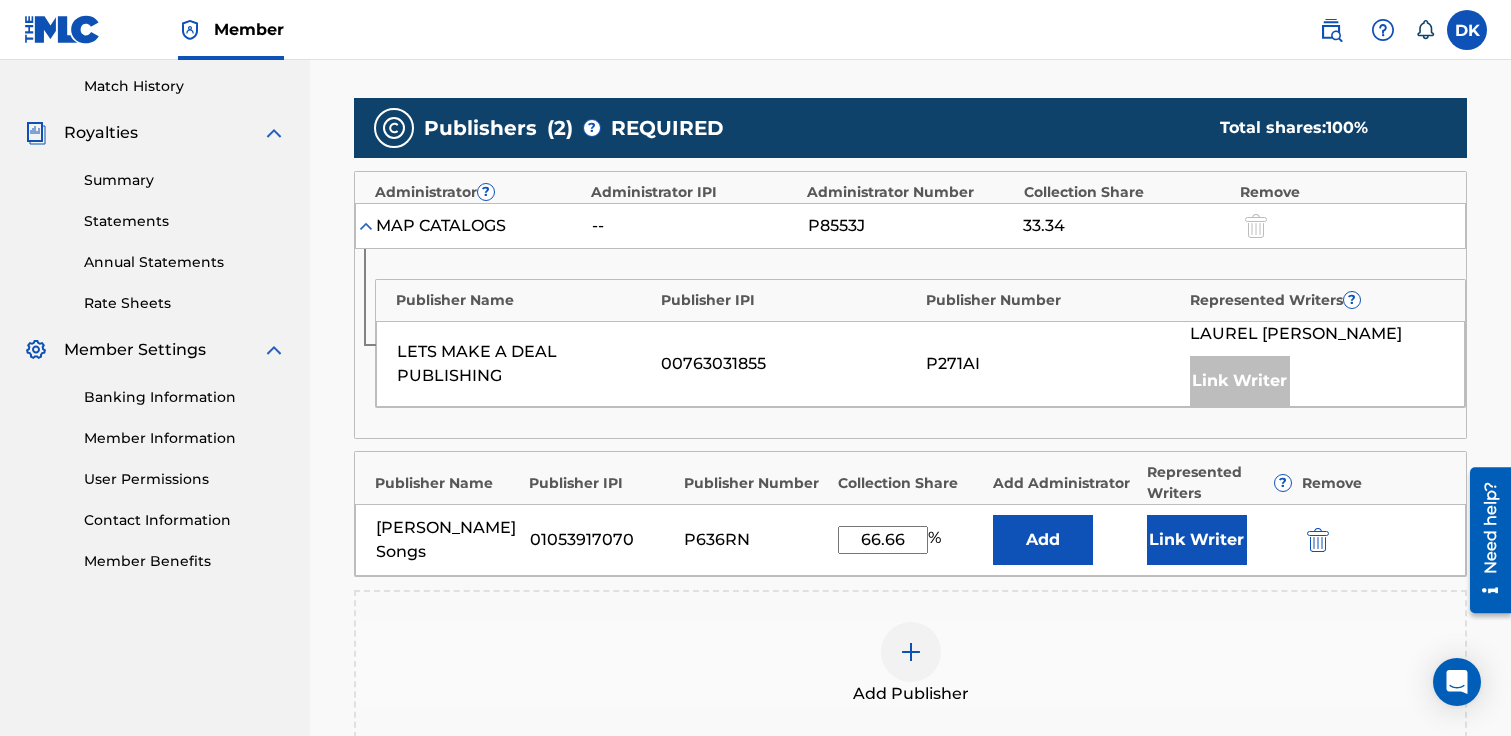 type on "66.66" 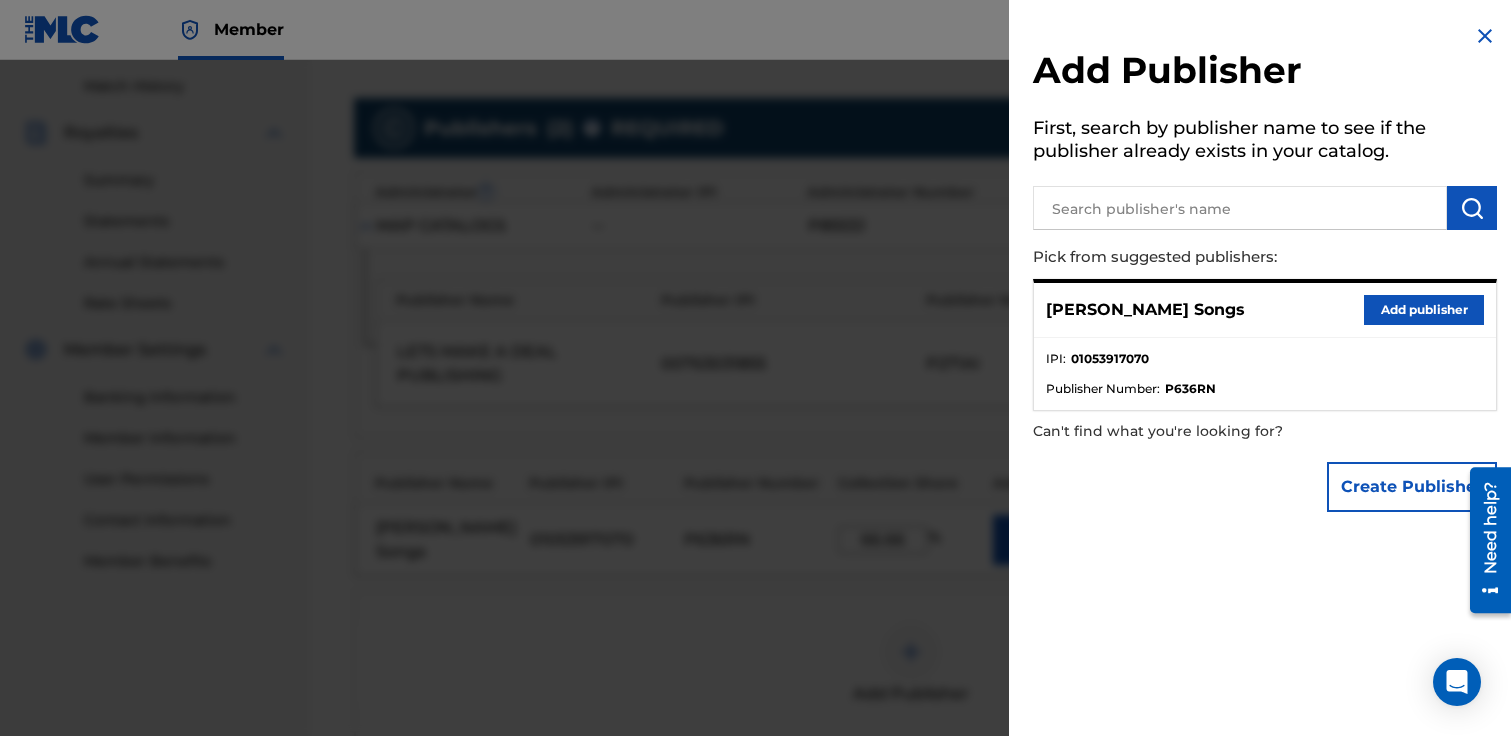 click on "Add publisher" at bounding box center (1424, 310) 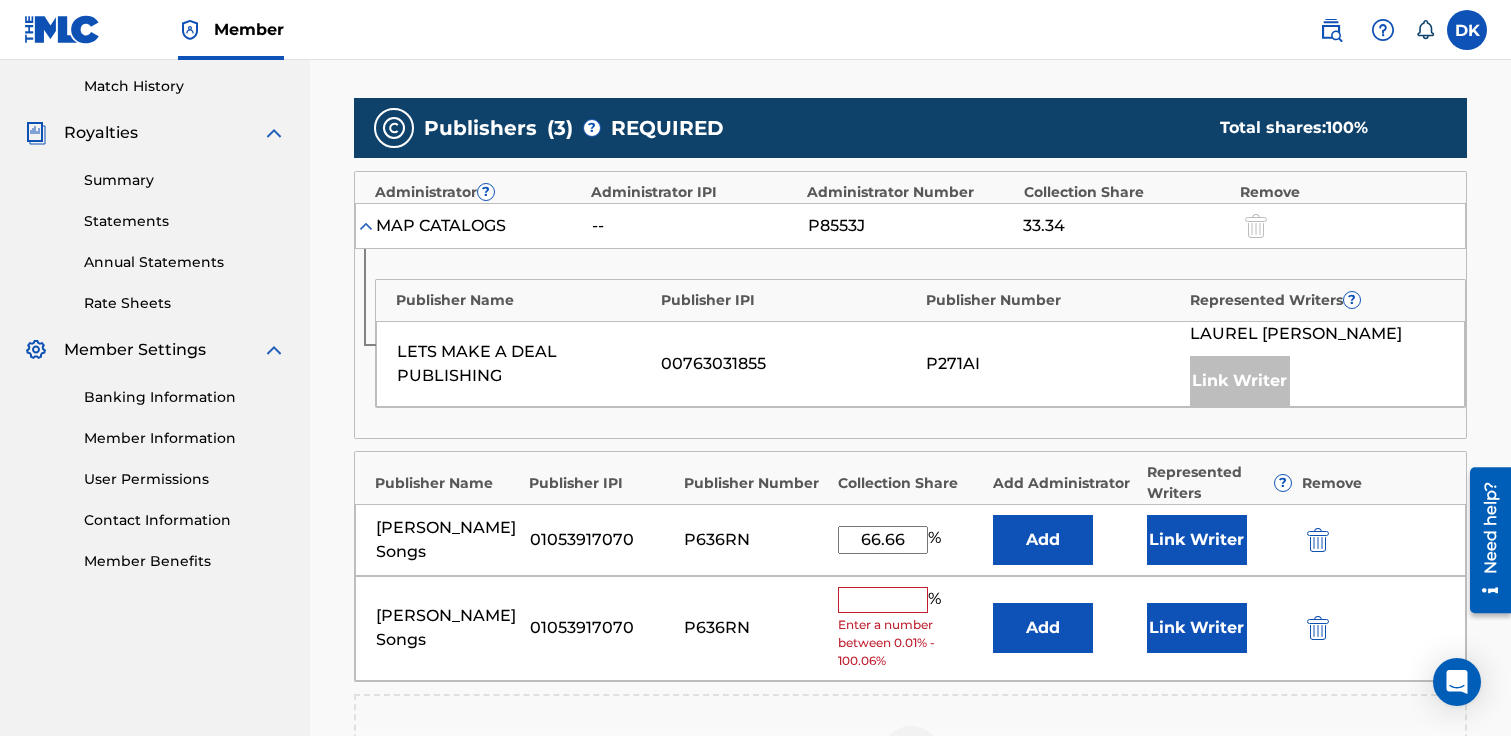 click at bounding box center [1318, 628] 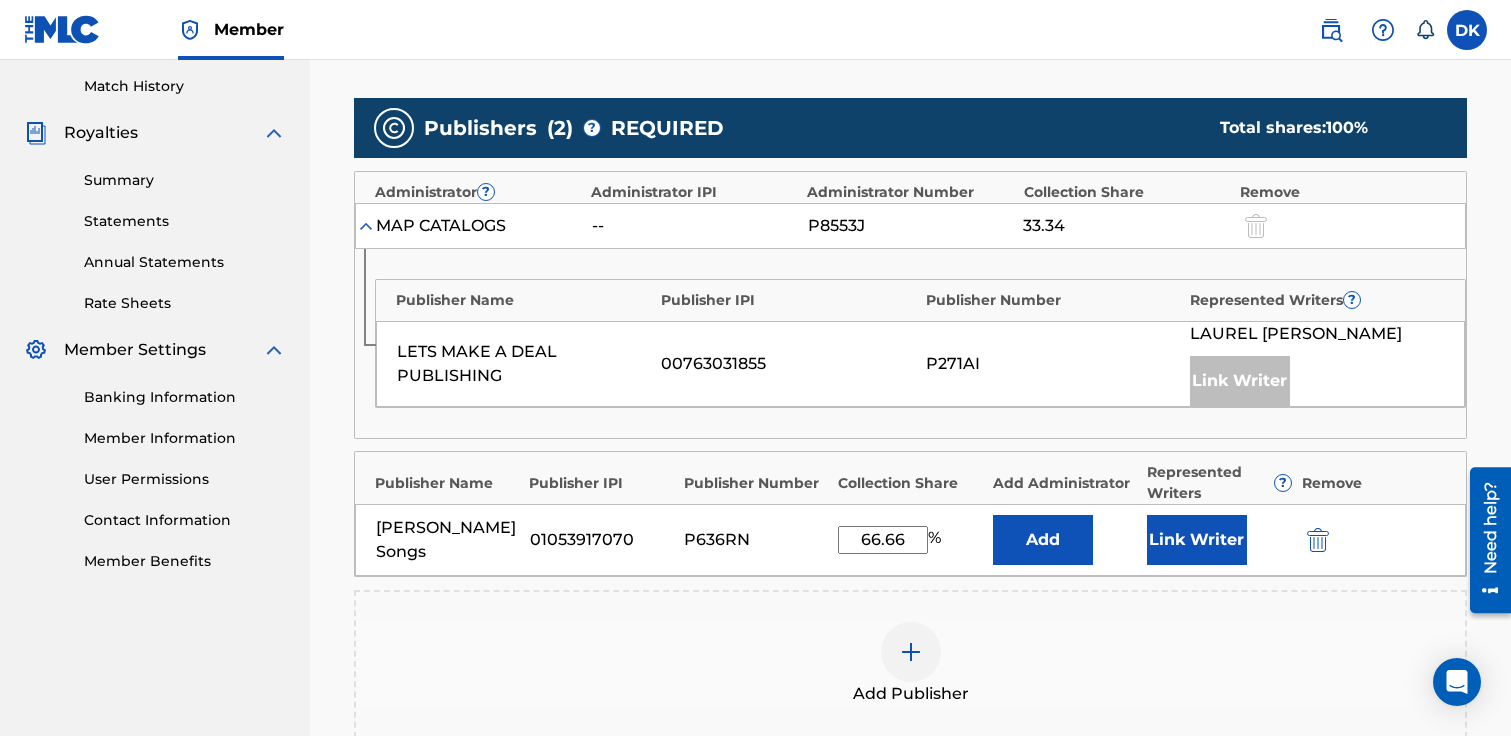 click on "Link Writer" at bounding box center (1197, 540) 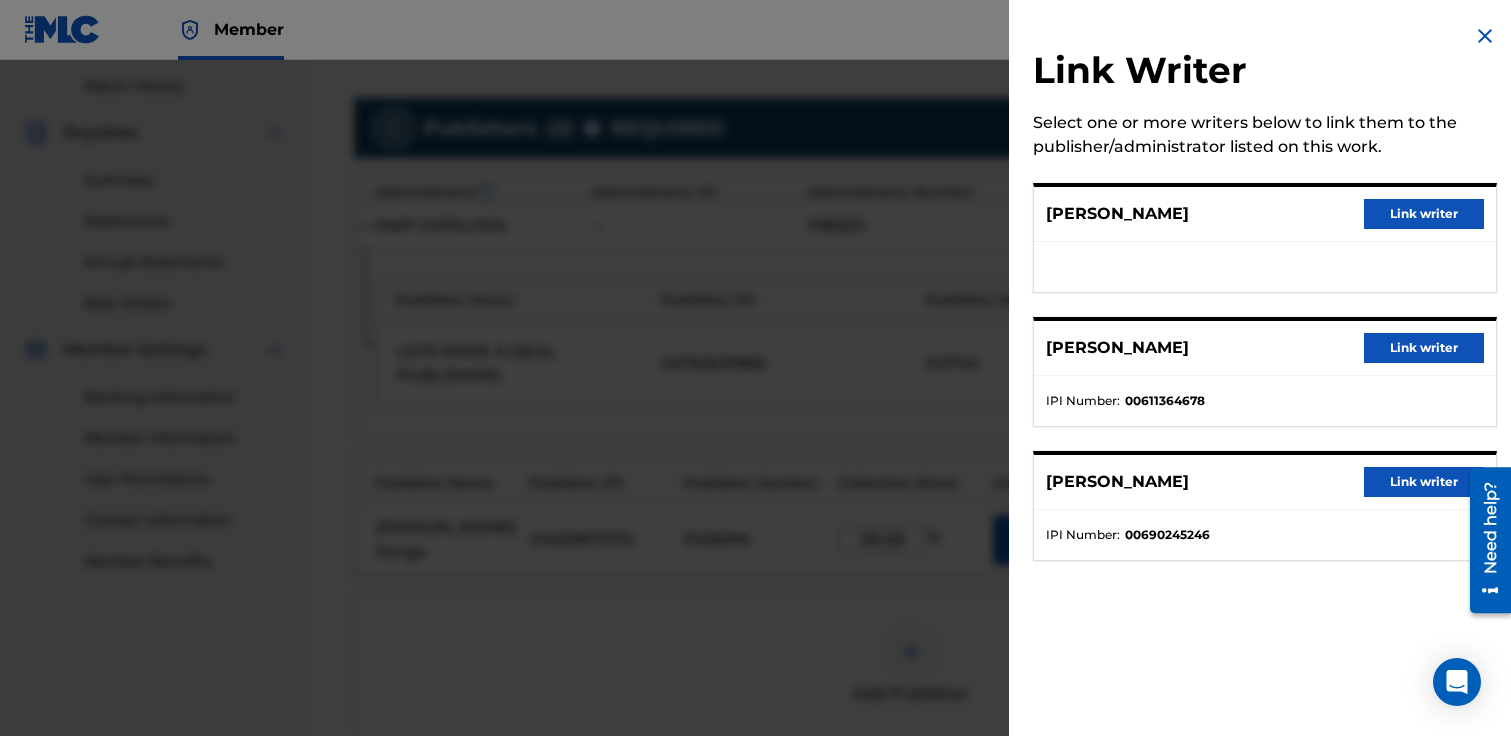 click on "Link writer" at bounding box center (1424, 214) 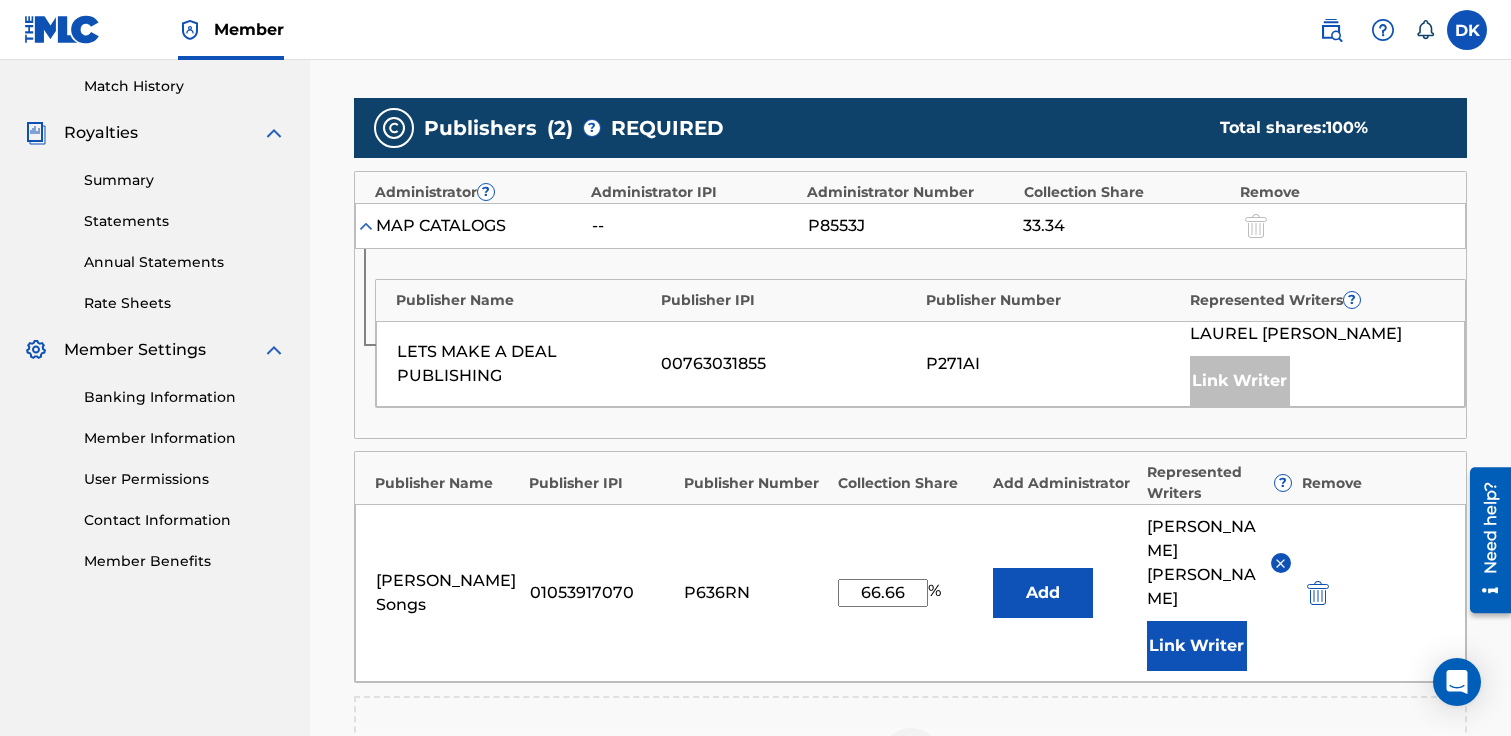 click on "Link Writer" at bounding box center (1197, 646) 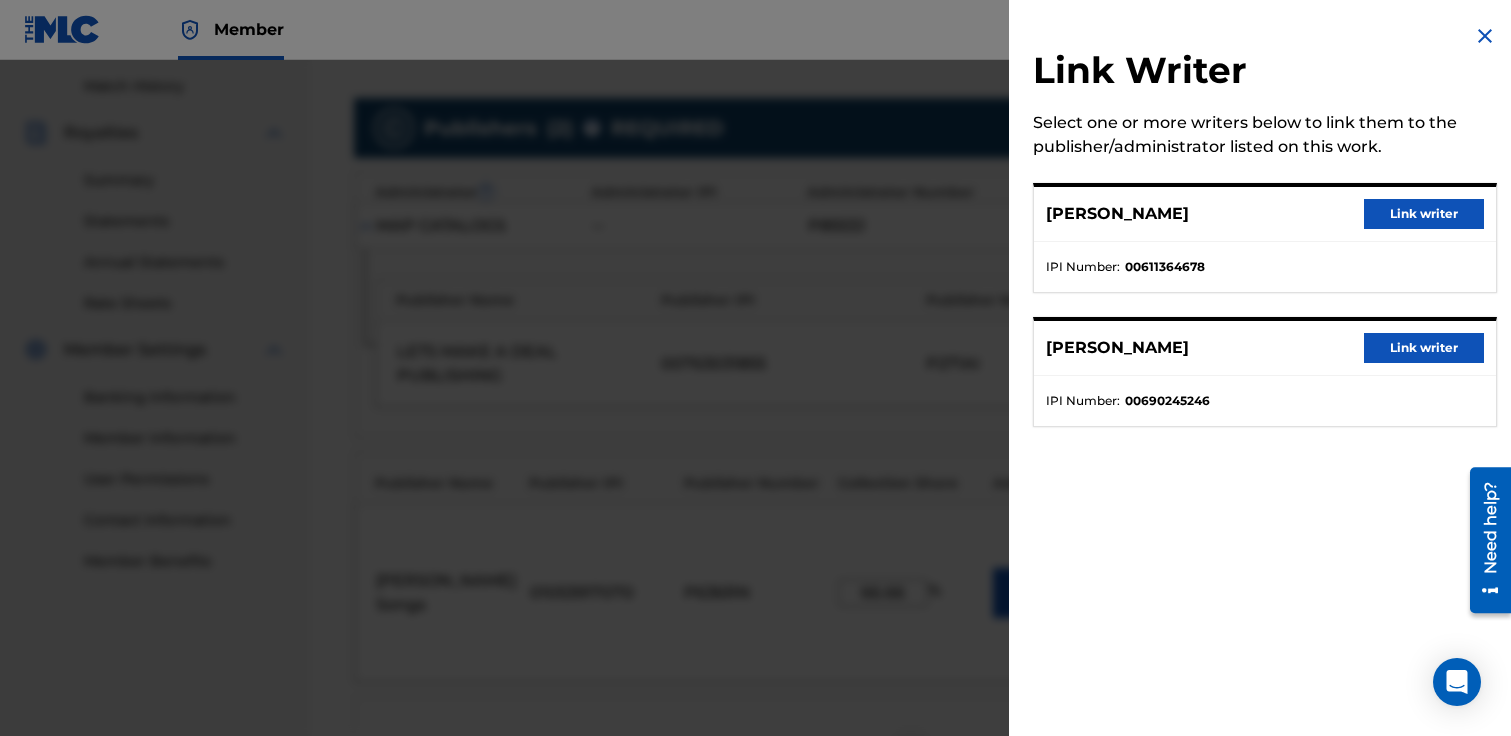 click on "Link writer" at bounding box center (1424, 214) 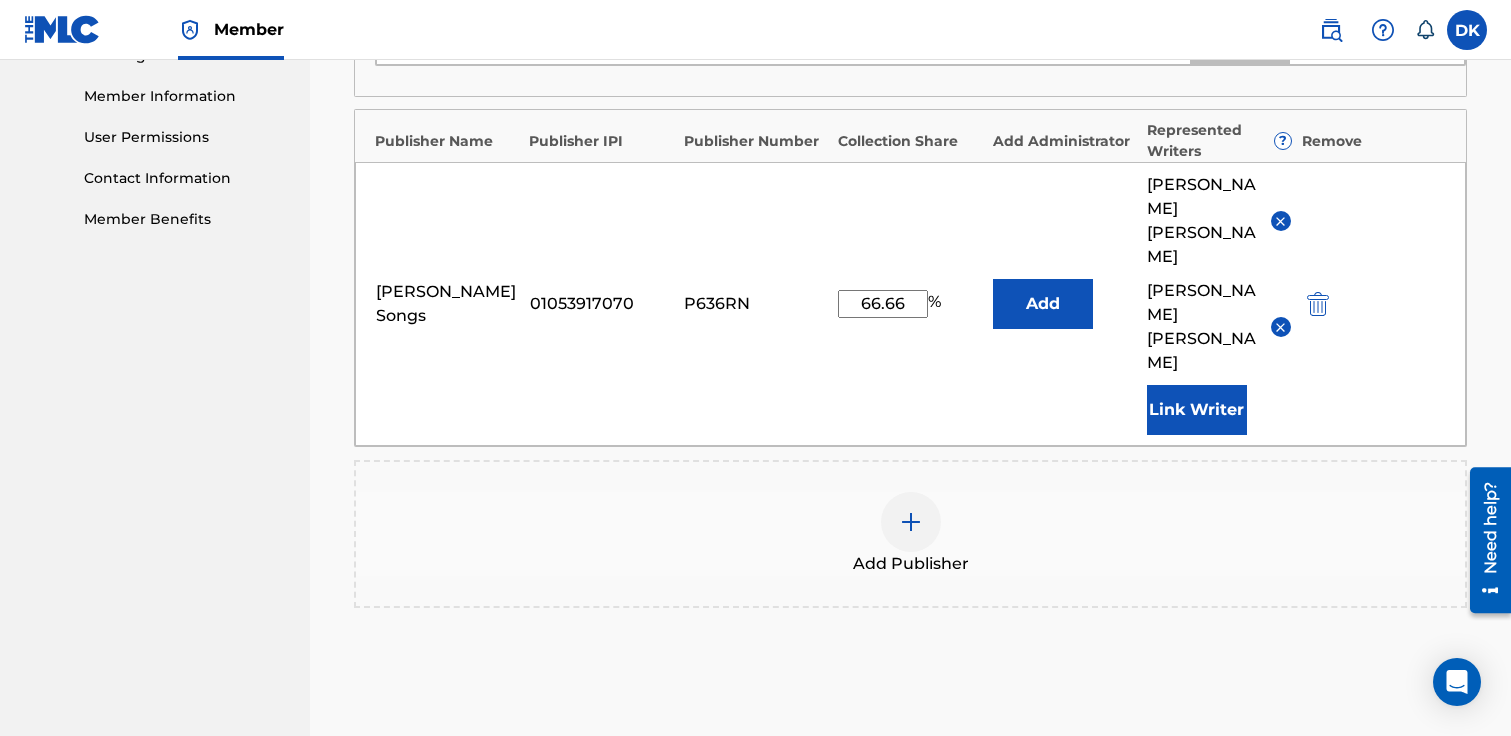 scroll, scrollTop: 1008, scrollLeft: 0, axis: vertical 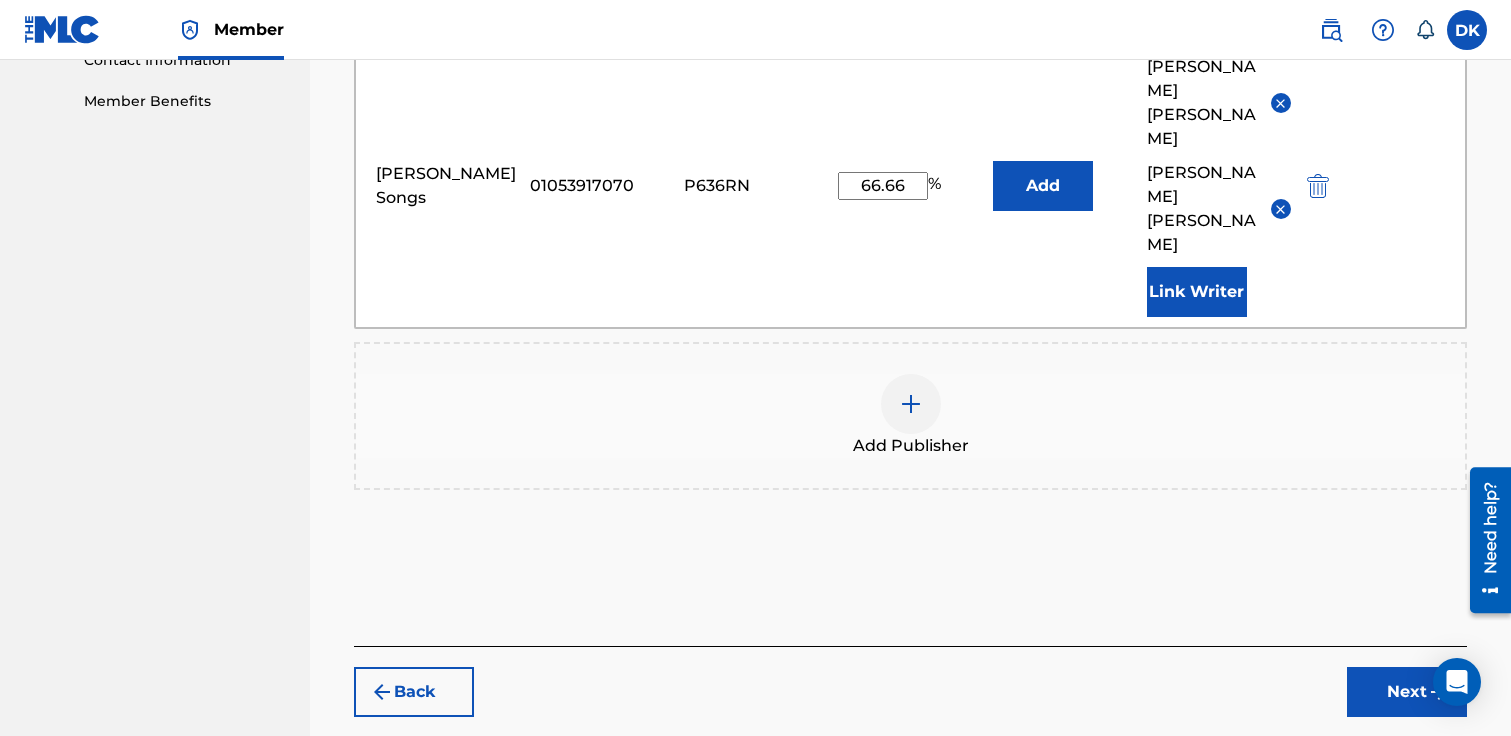 click on "Next" at bounding box center [1407, 692] 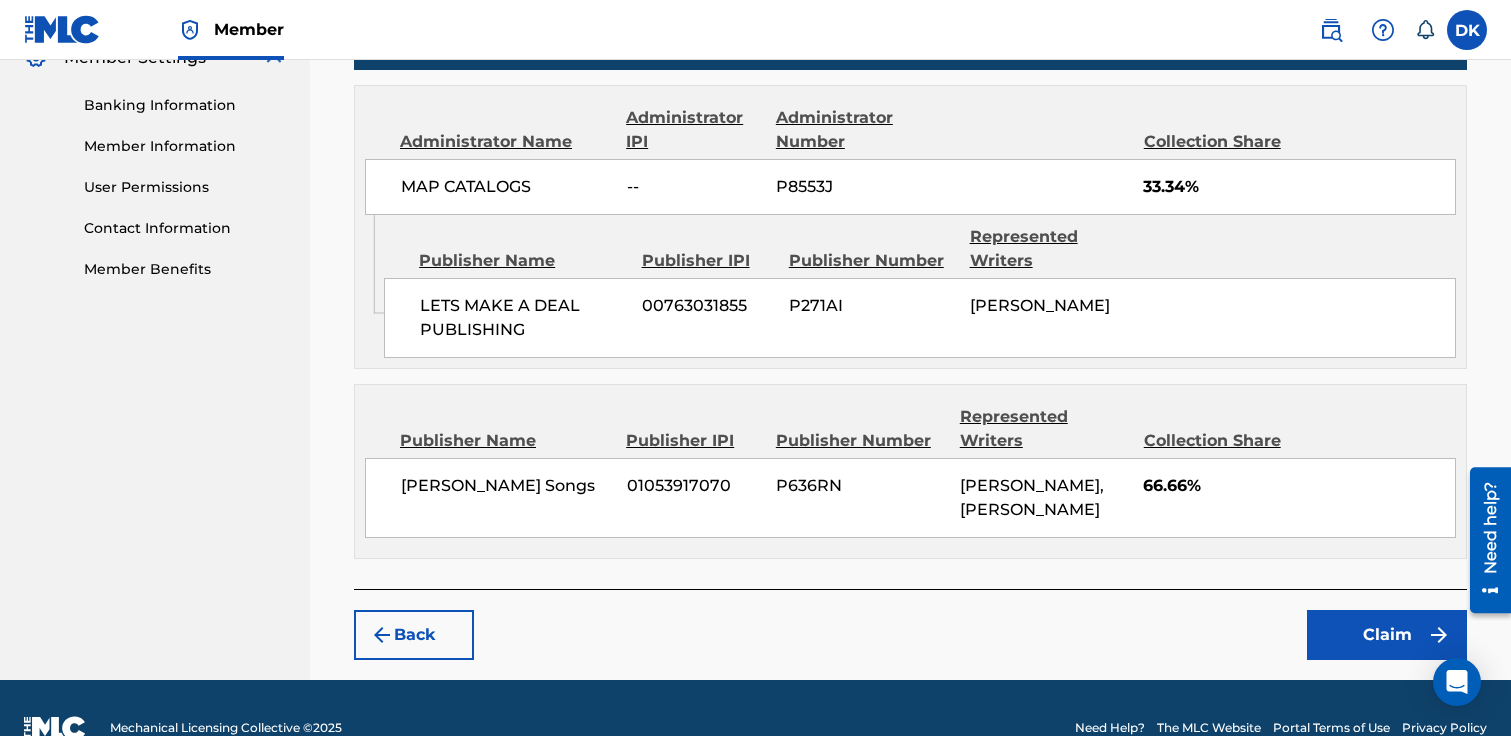 scroll, scrollTop: 876, scrollLeft: 0, axis: vertical 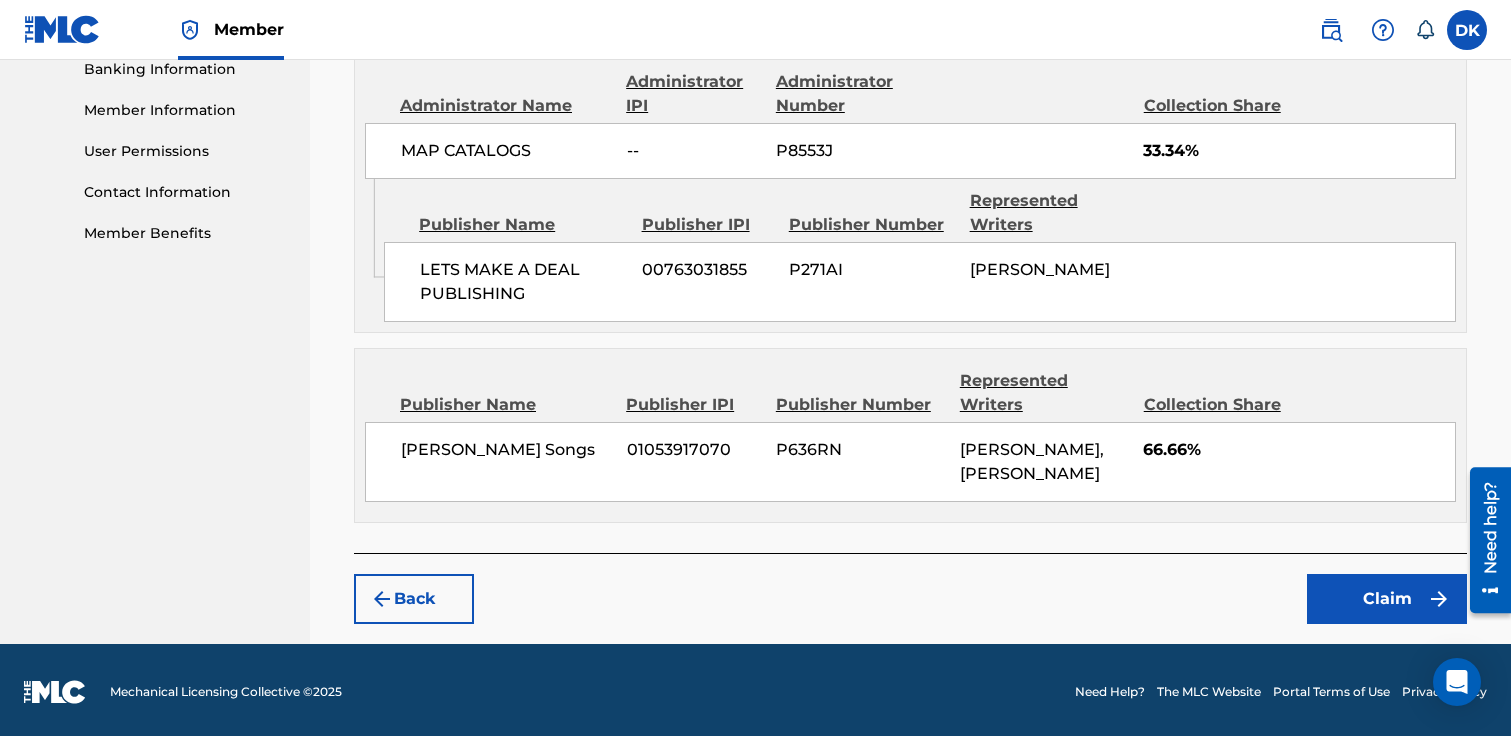 click on "Claim" at bounding box center [1387, 599] 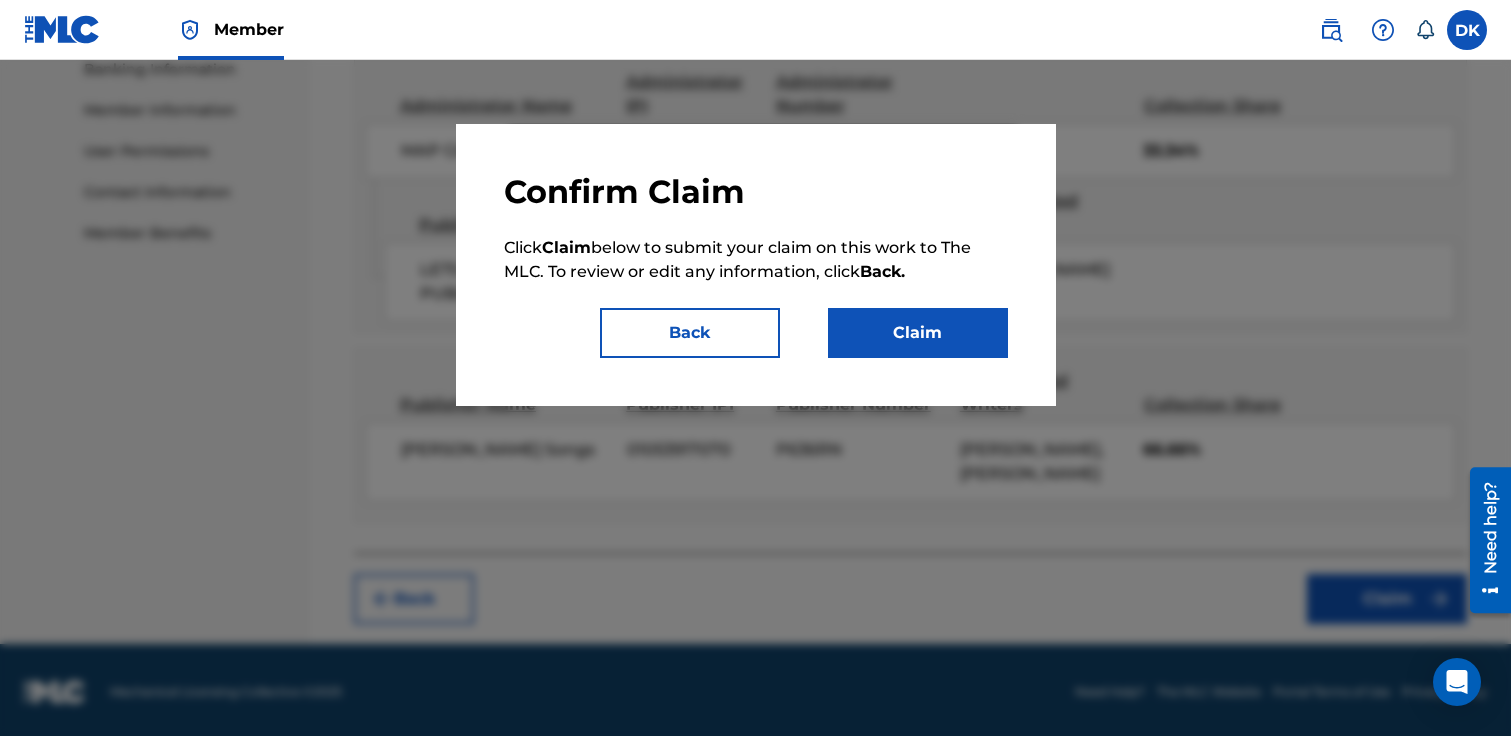 click on "Claim" at bounding box center [918, 333] 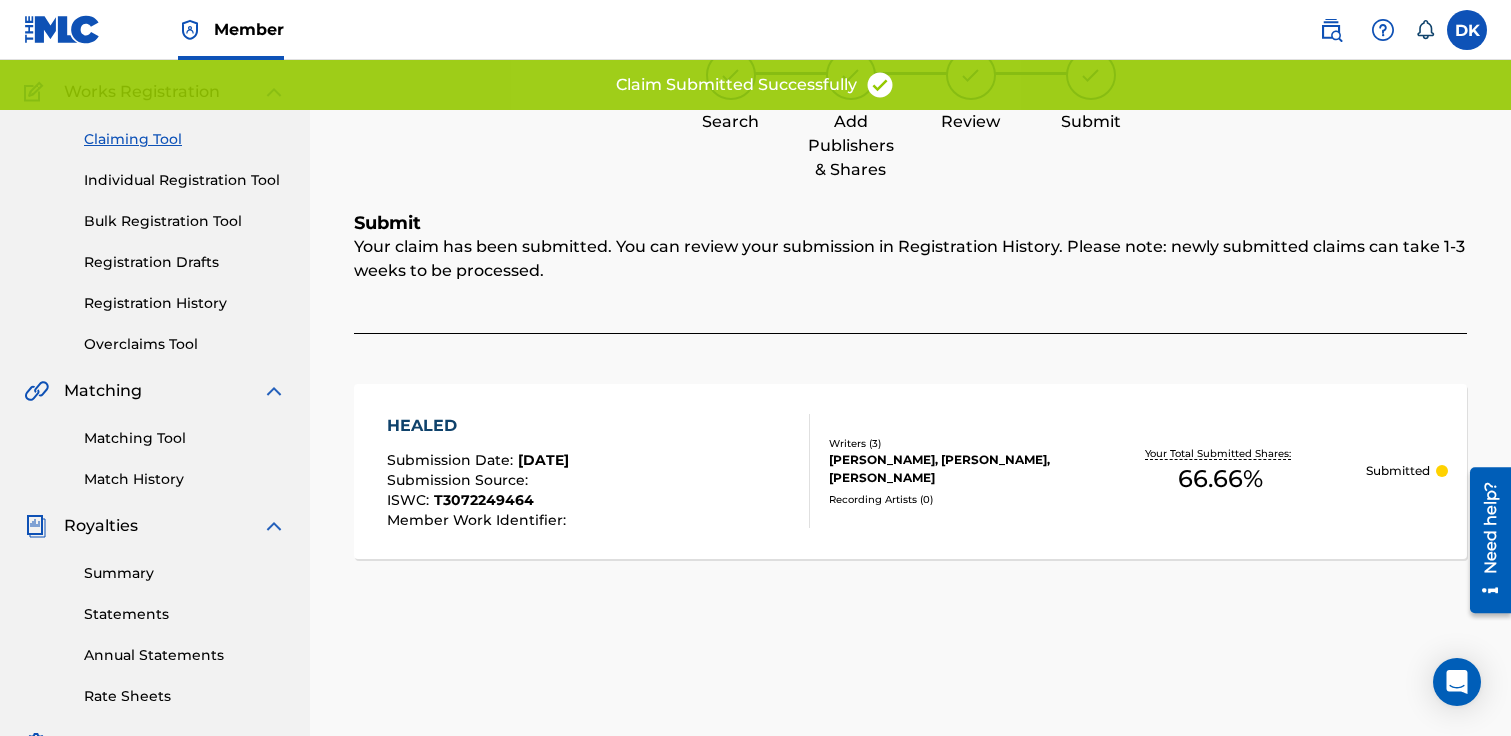 scroll, scrollTop: 31, scrollLeft: 0, axis: vertical 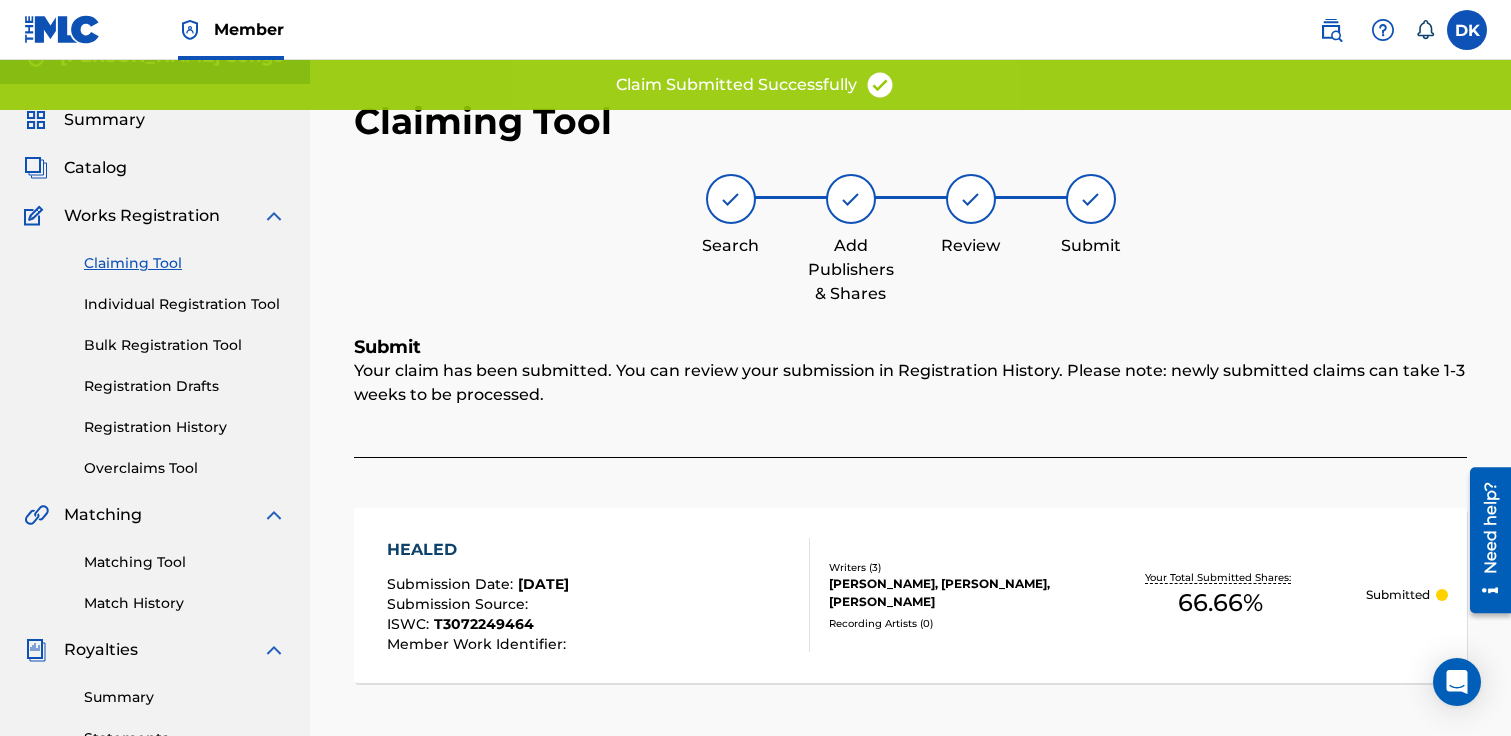 click on "Claiming Tool" at bounding box center (185, 263) 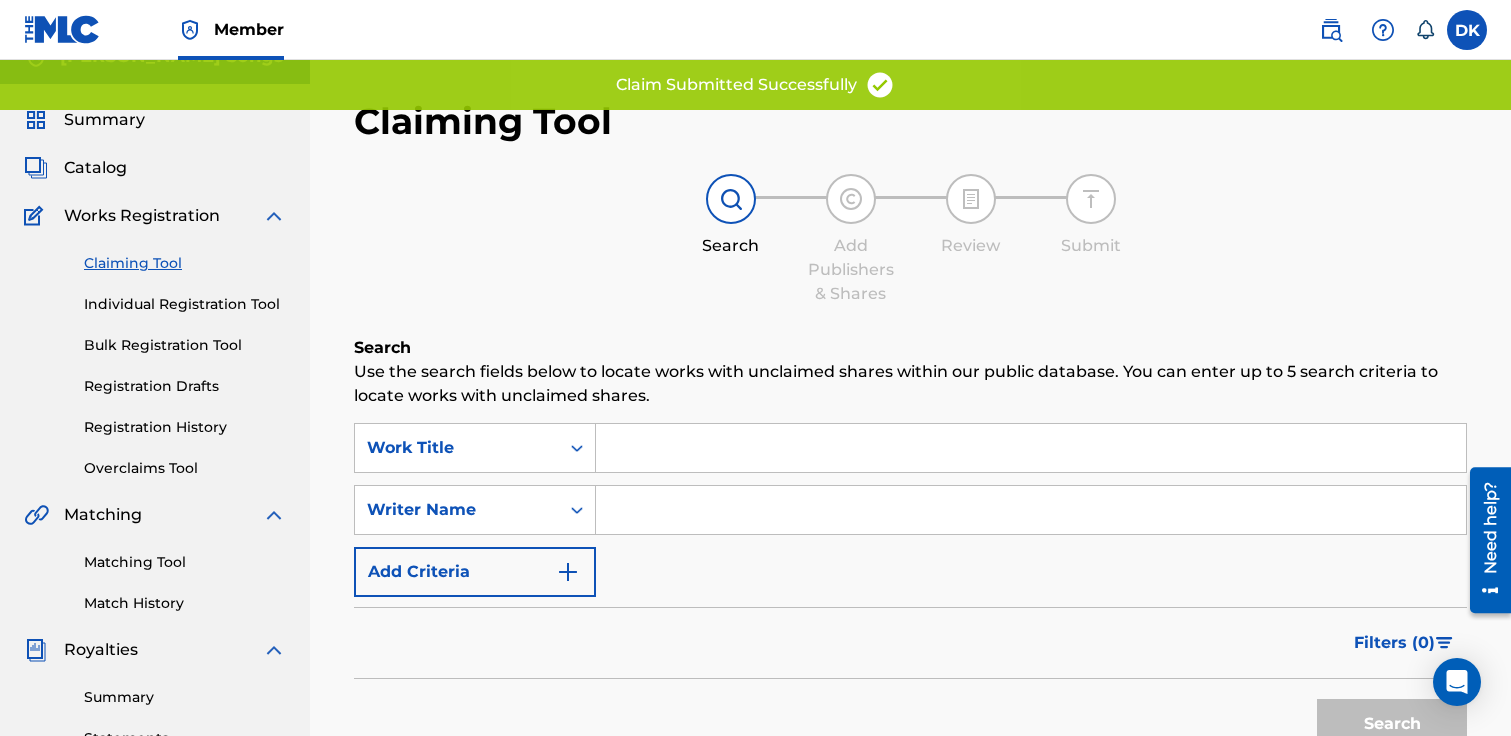 scroll, scrollTop: 0, scrollLeft: 0, axis: both 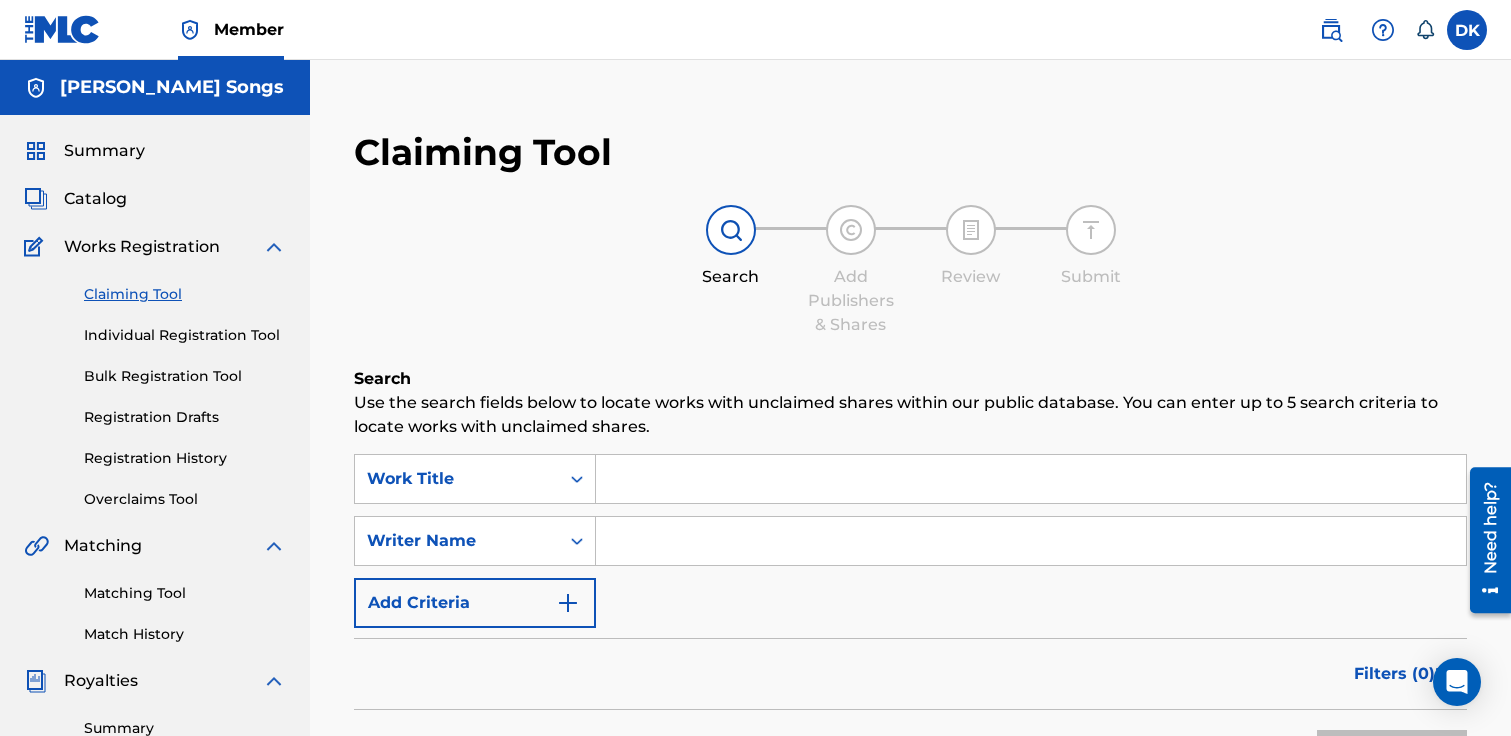click at bounding box center (1031, 479) 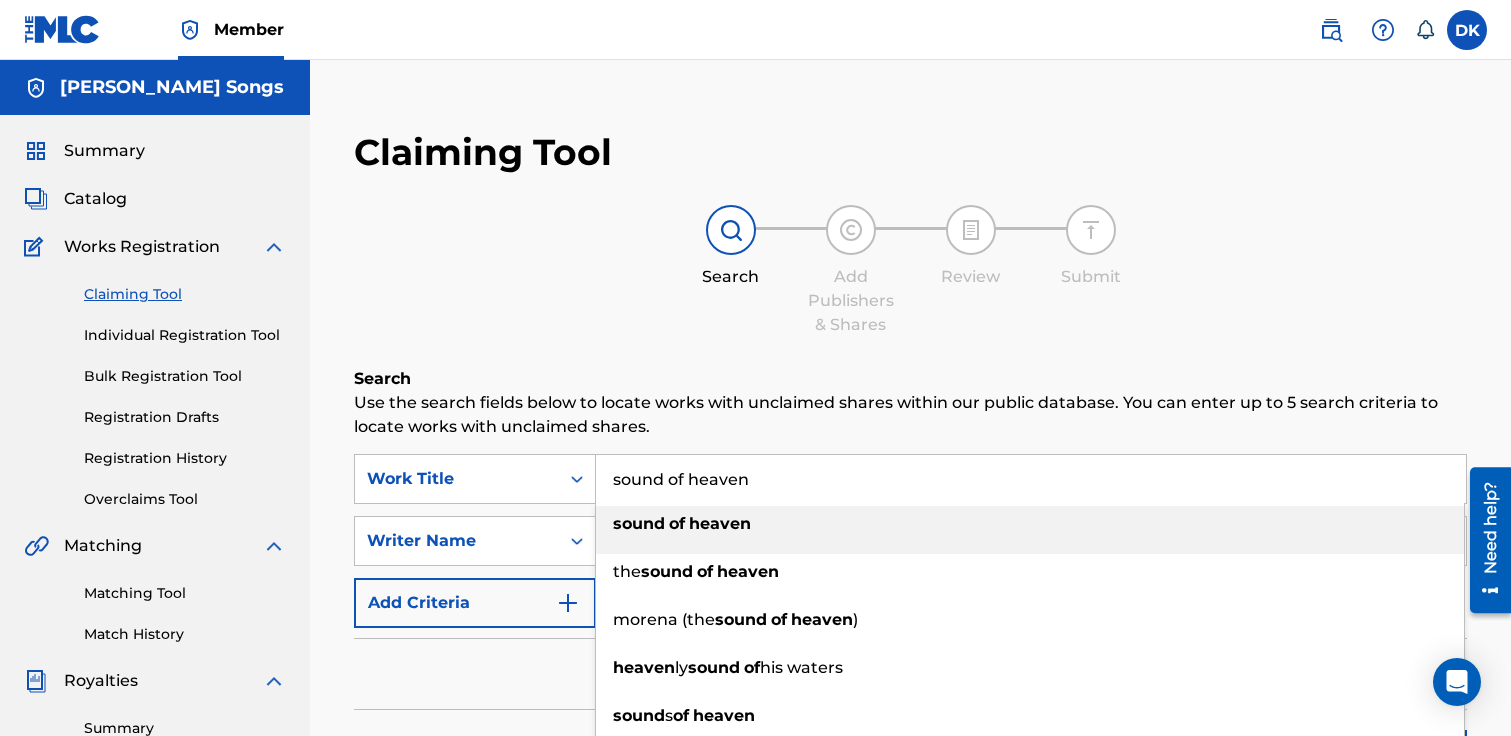 type on "sound of heaven" 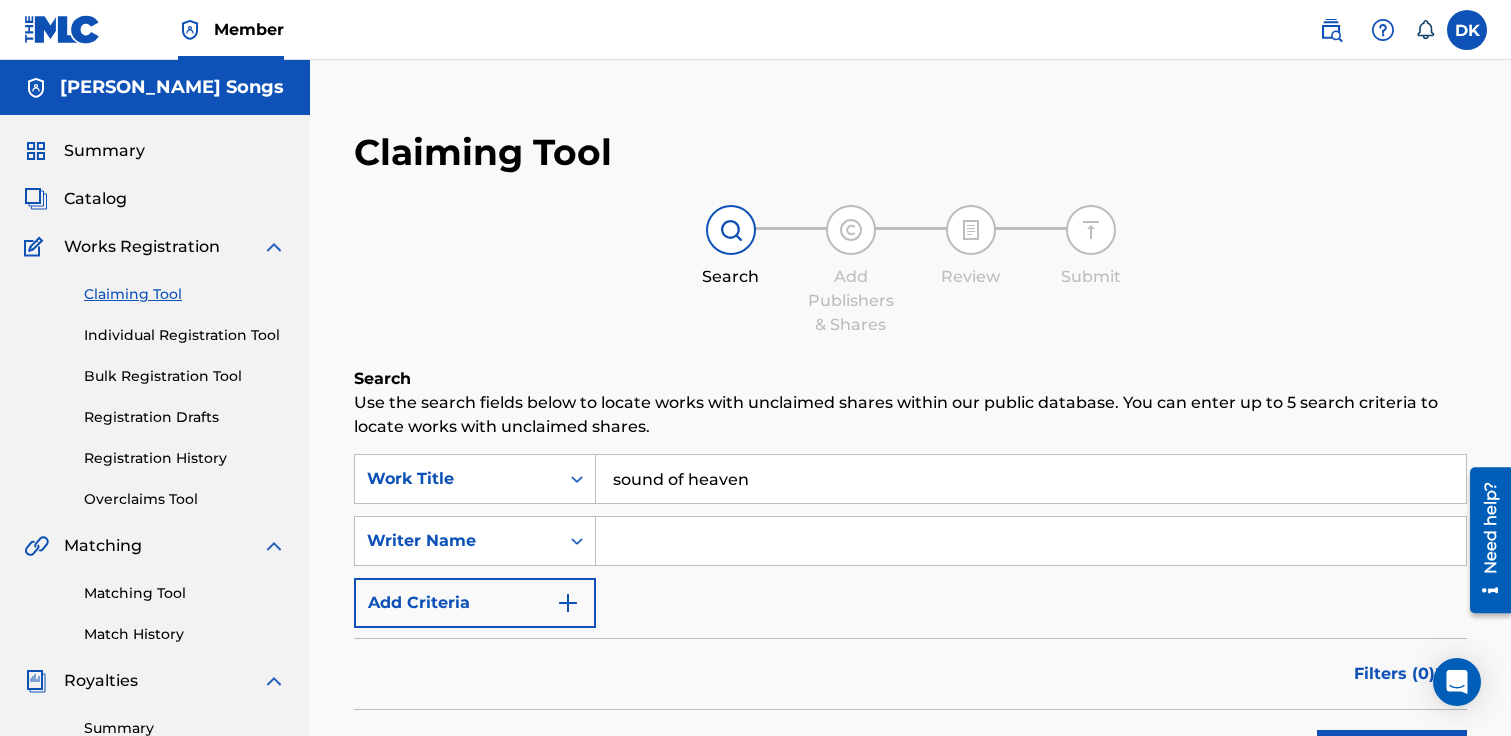click on "Search Add Publishers & Shares Review Submit" at bounding box center (910, 271) 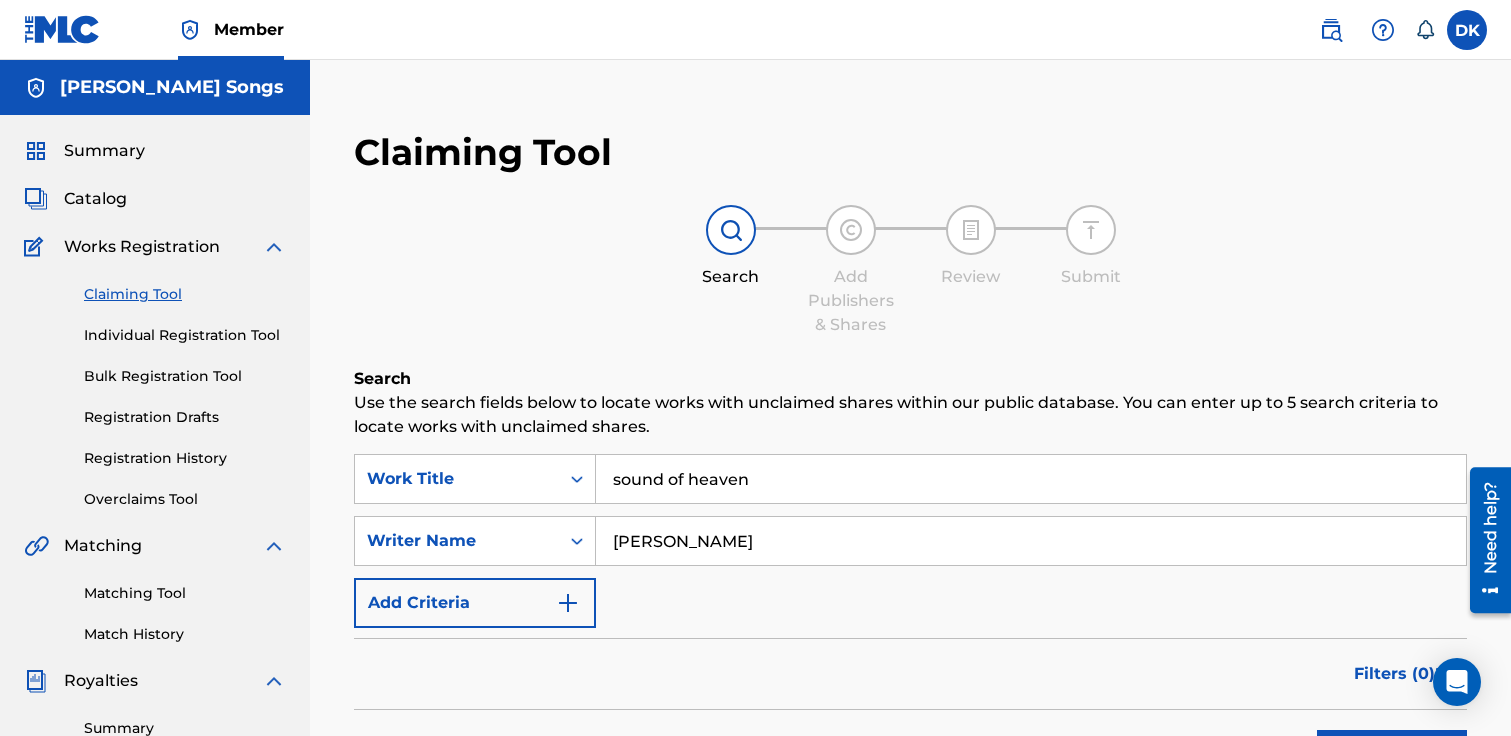 type on "daniel kinner" 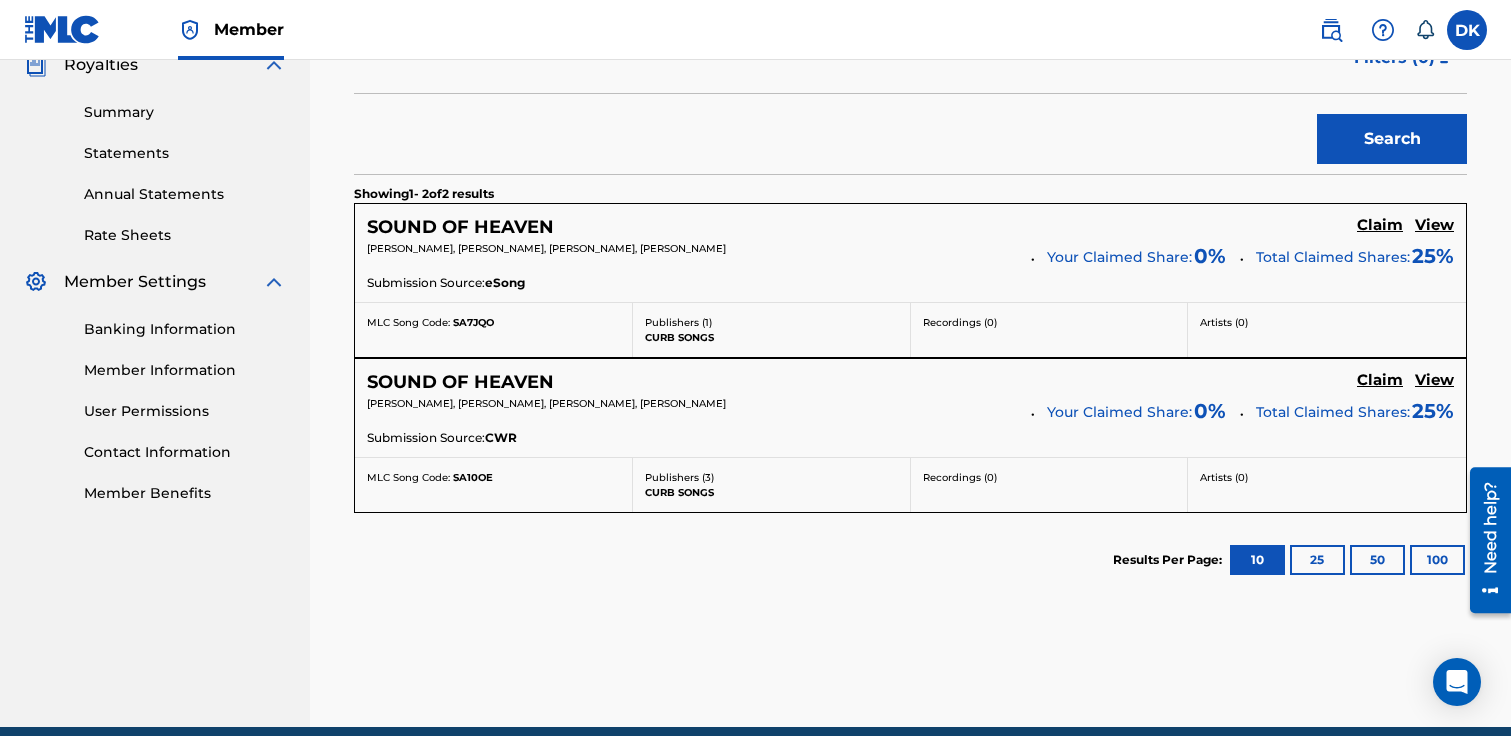 scroll, scrollTop: 619, scrollLeft: 0, axis: vertical 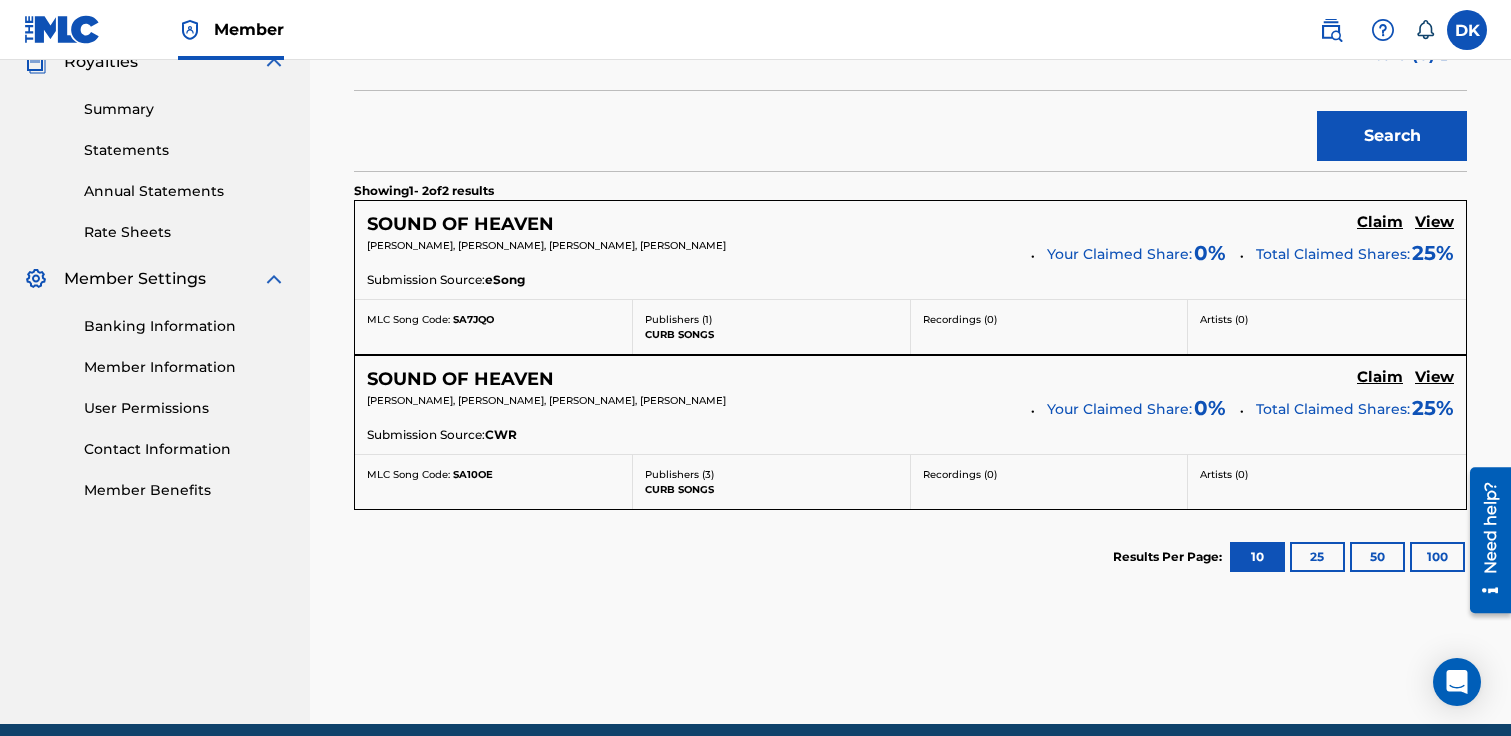 click on "Claim" at bounding box center [1380, 222] 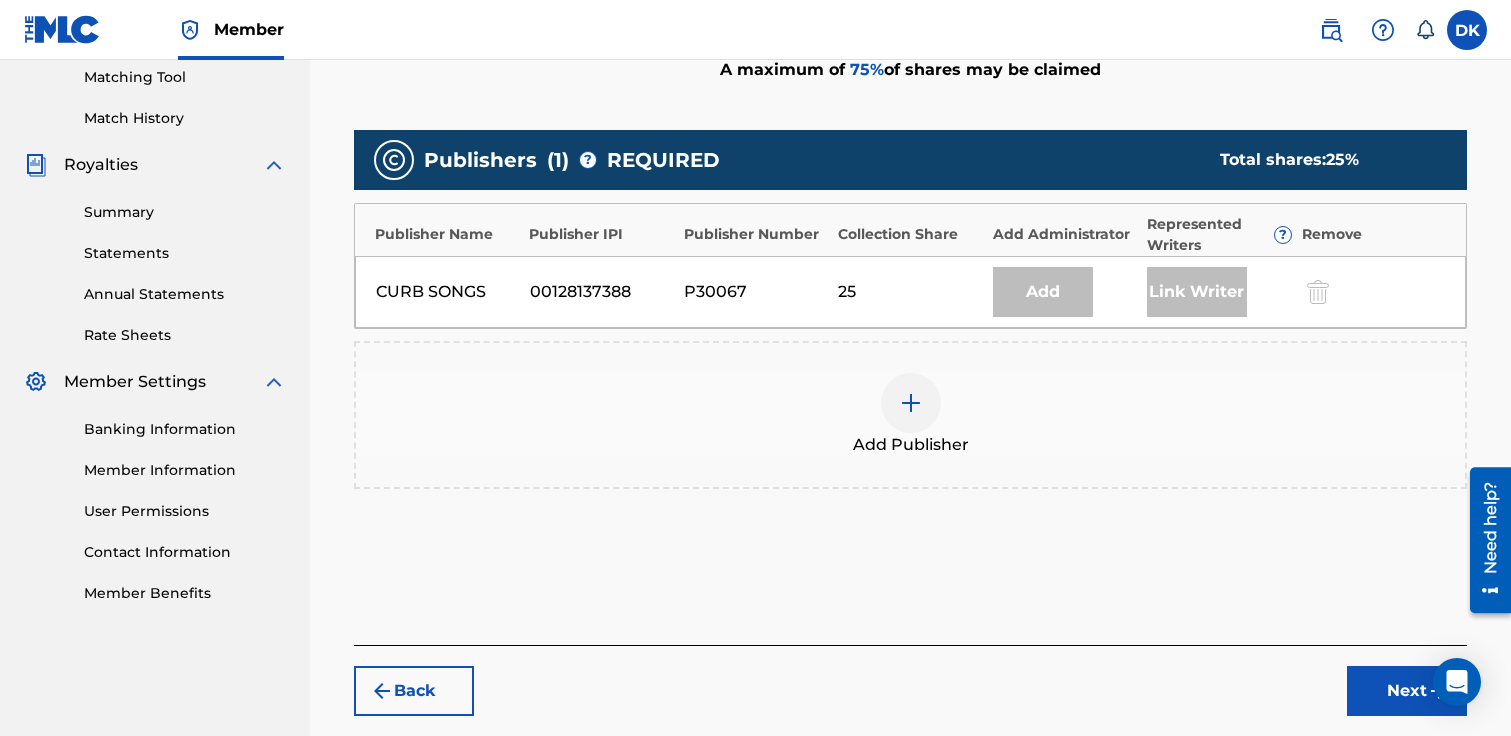 scroll, scrollTop: 529, scrollLeft: 0, axis: vertical 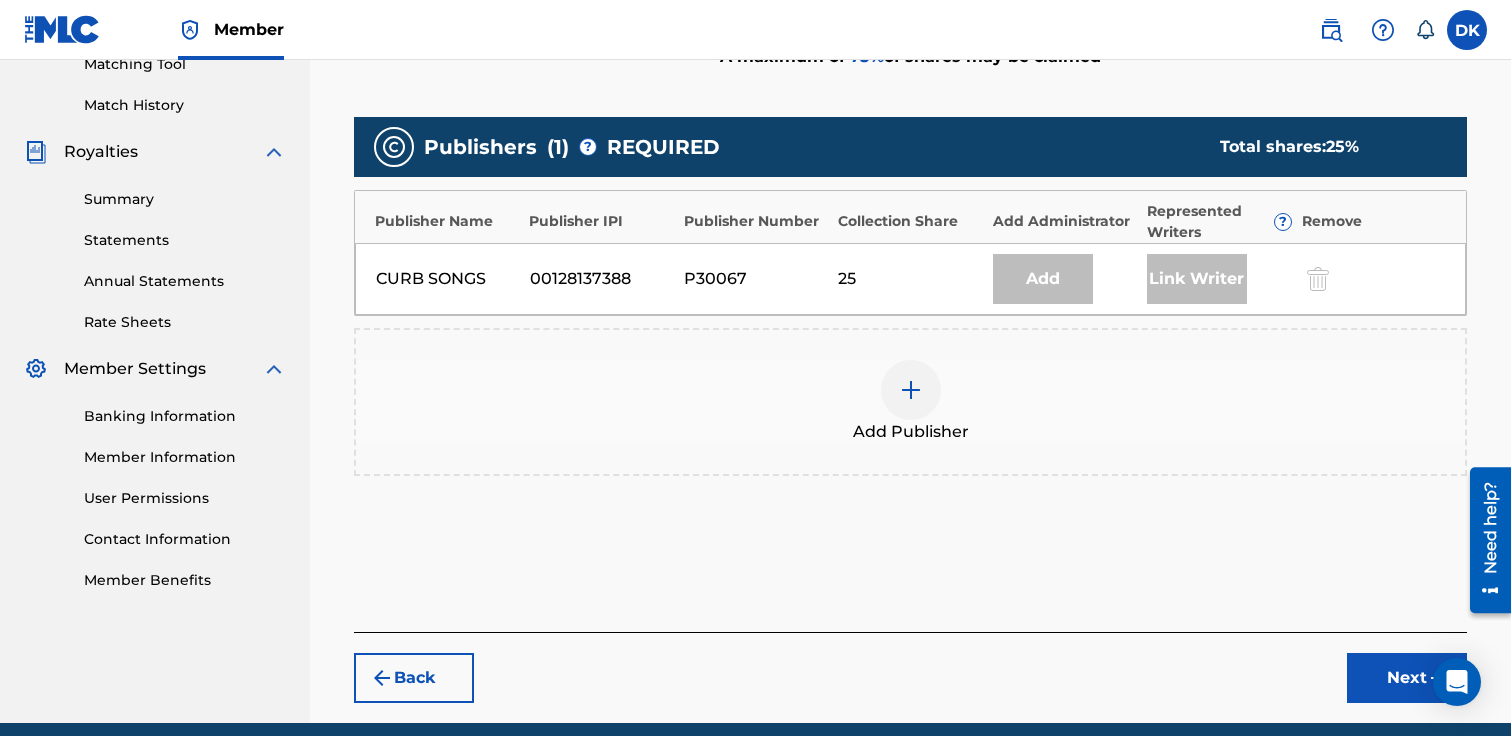 click on "Add Publisher" at bounding box center (910, 402) 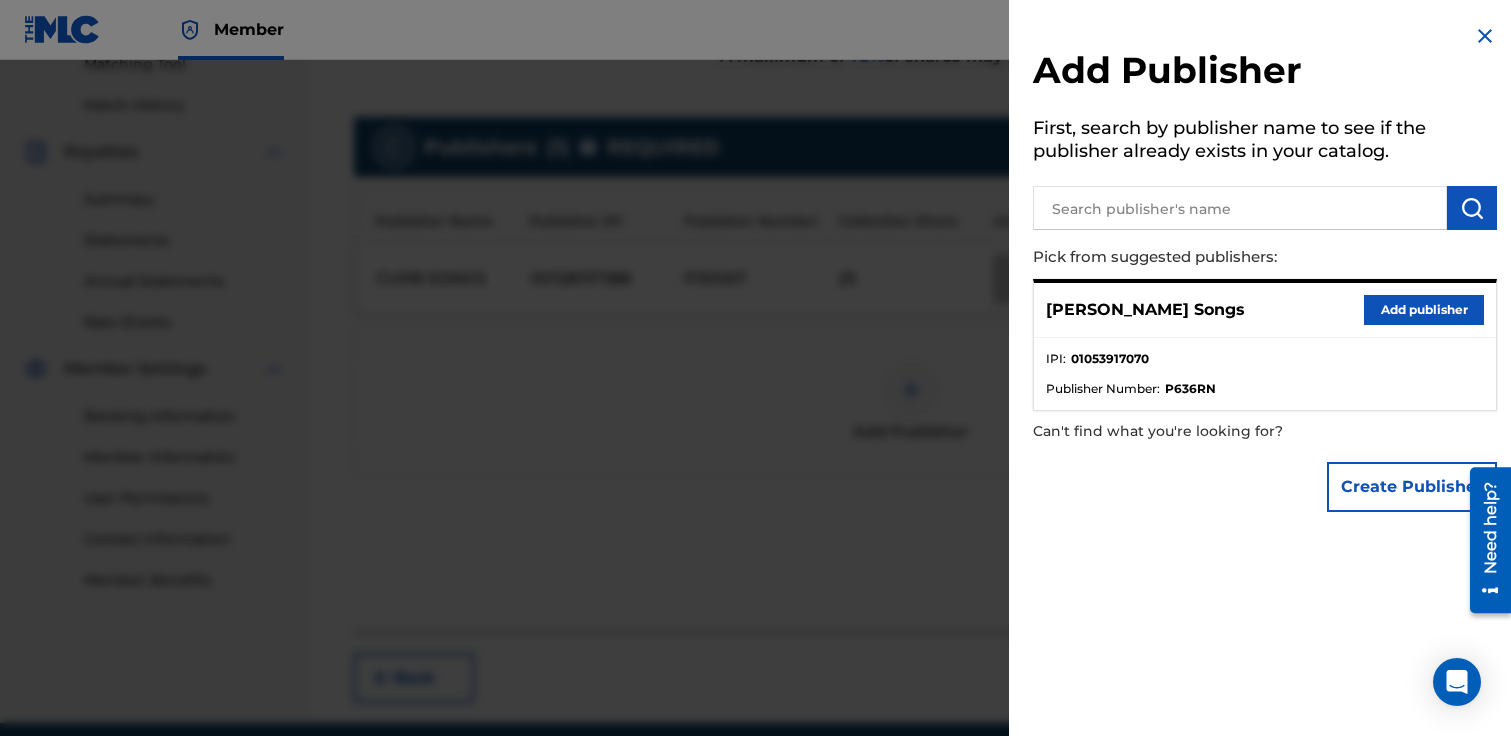 click on "Add publisher" at bounding box center [1424, 310] 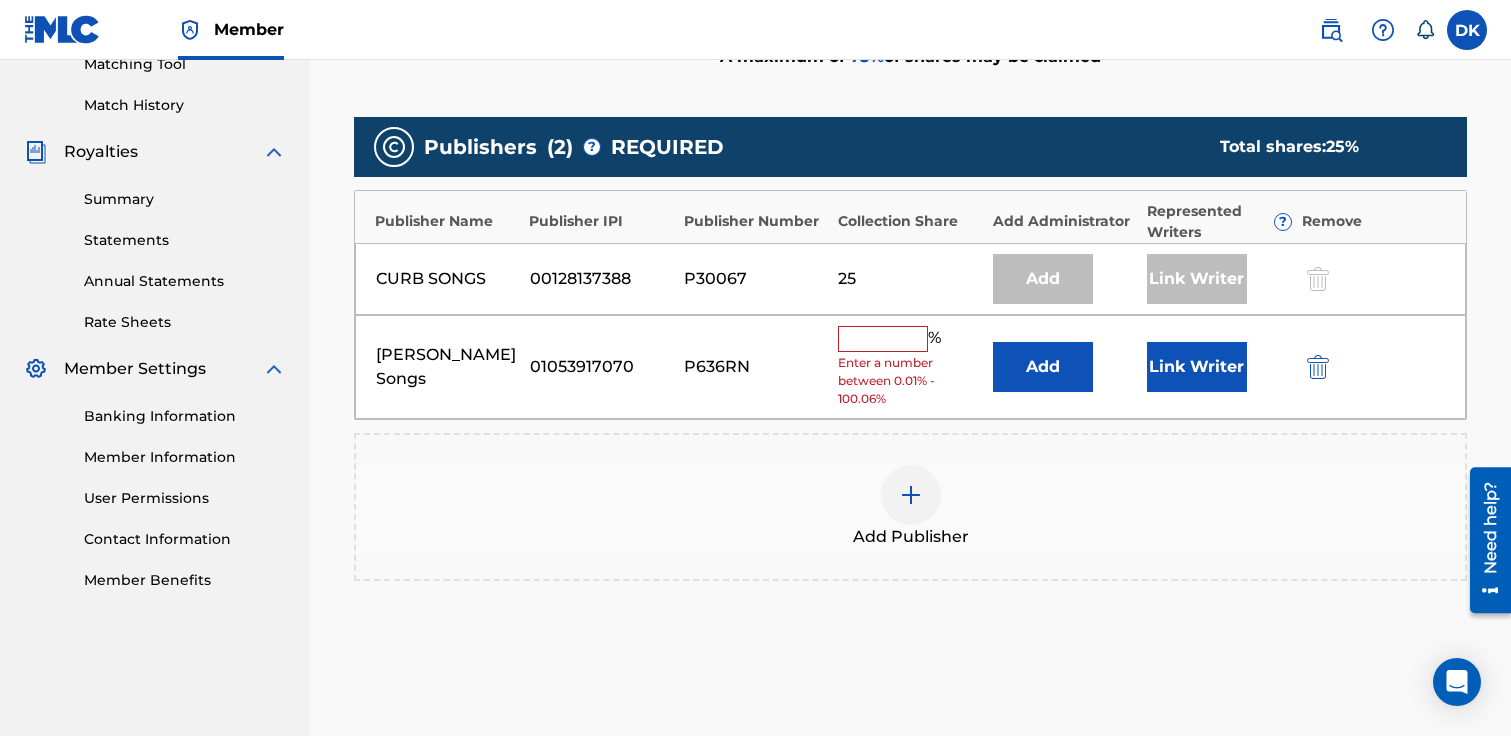 click at bounding box center (883, 339) 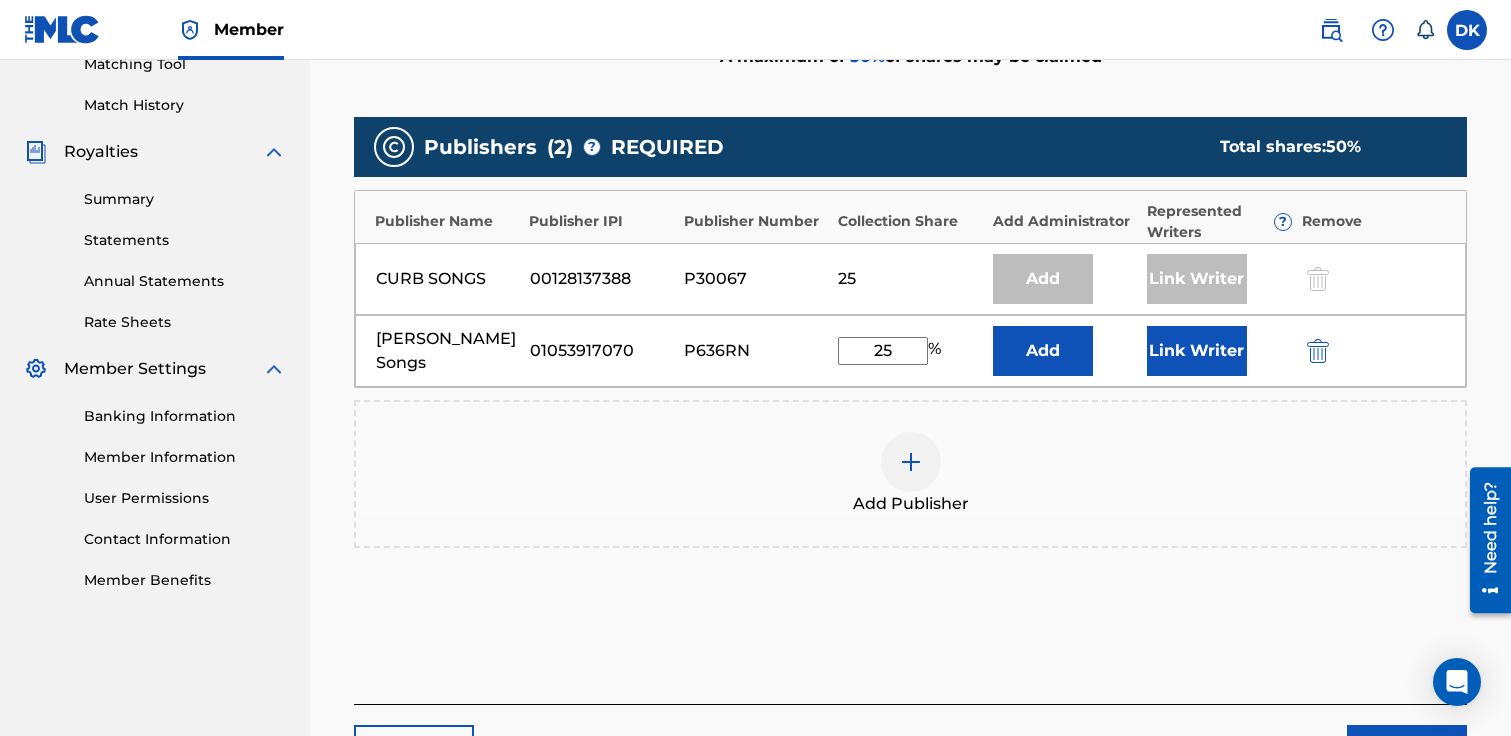 type on "25" 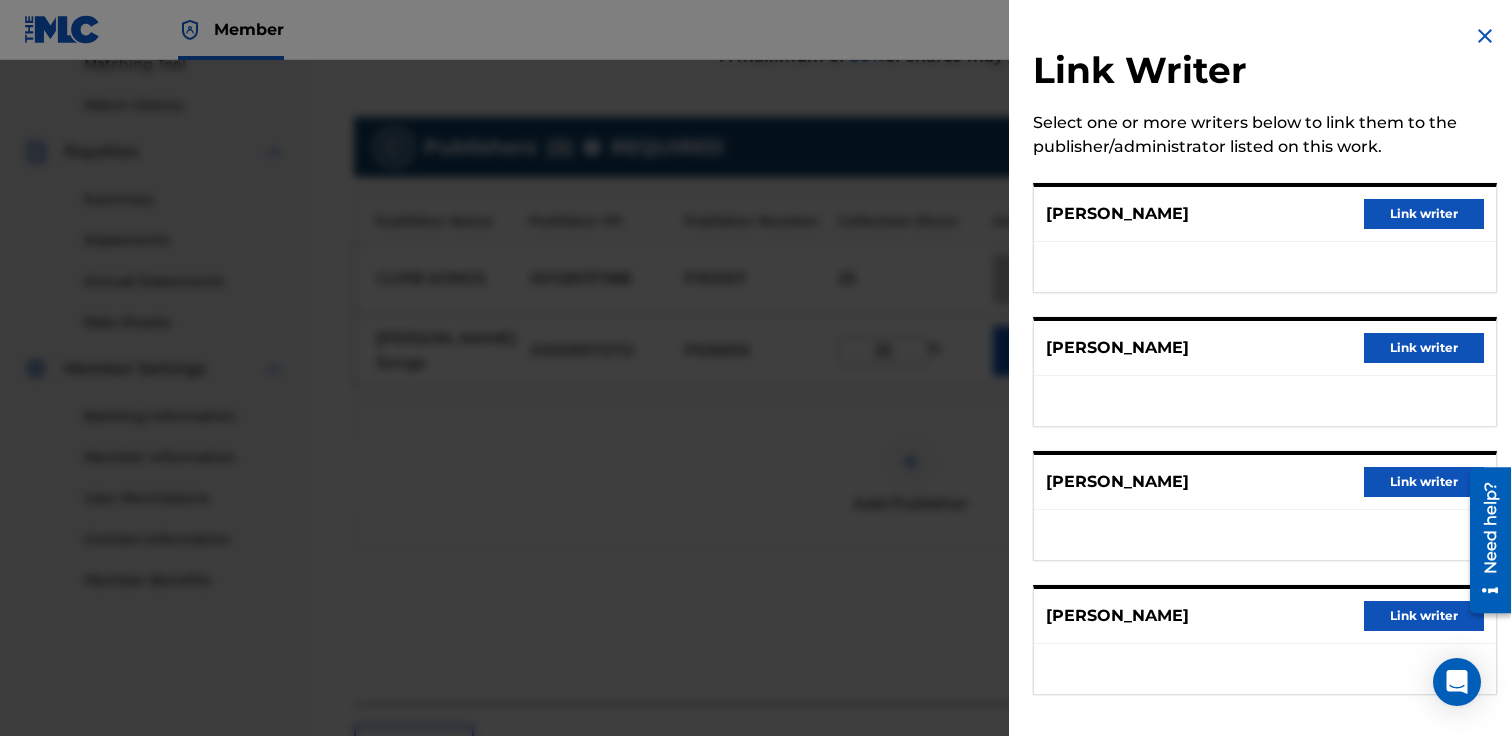 click on "Link writer" at bounding box center [1424, 482] 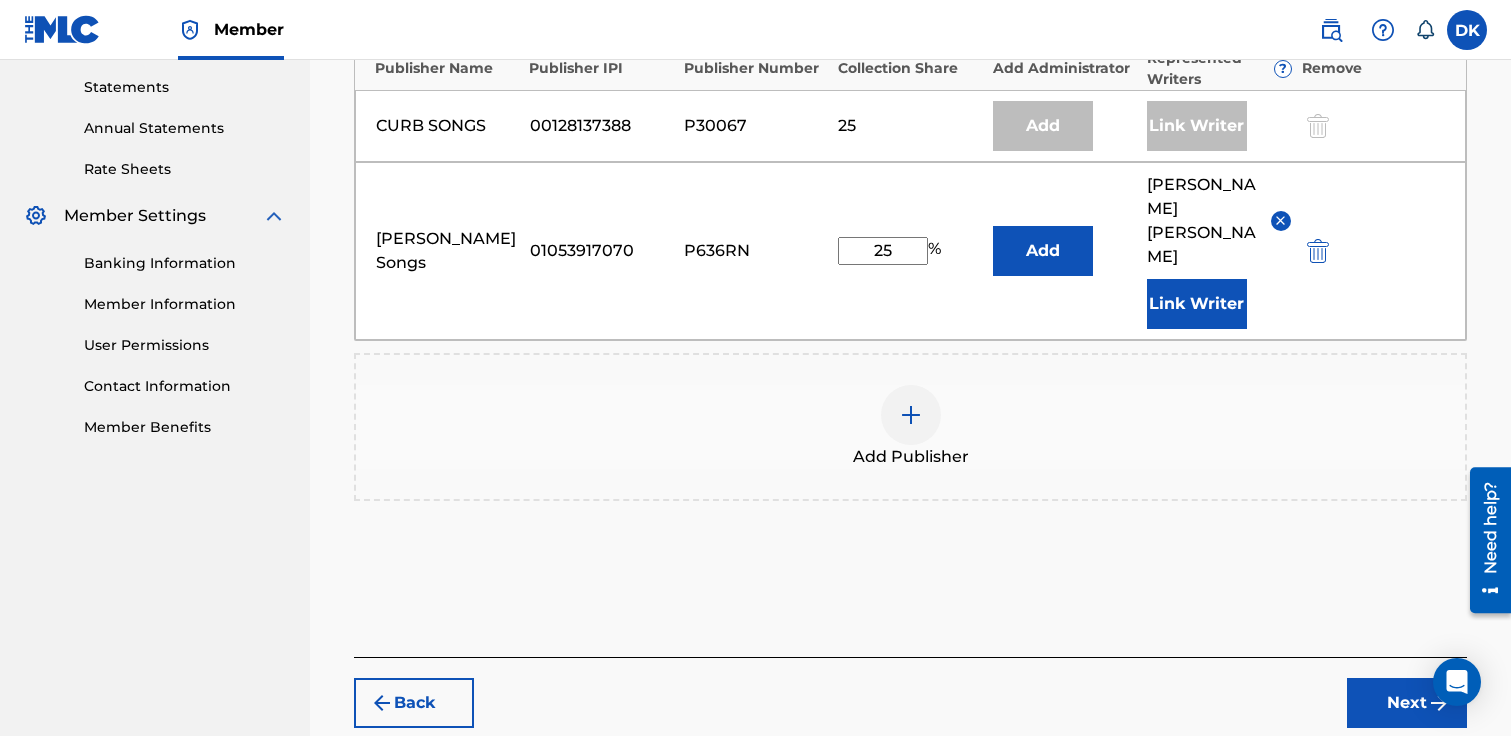 scroll, scrollTop: 679, scrollLeft: 0, axis: vertical 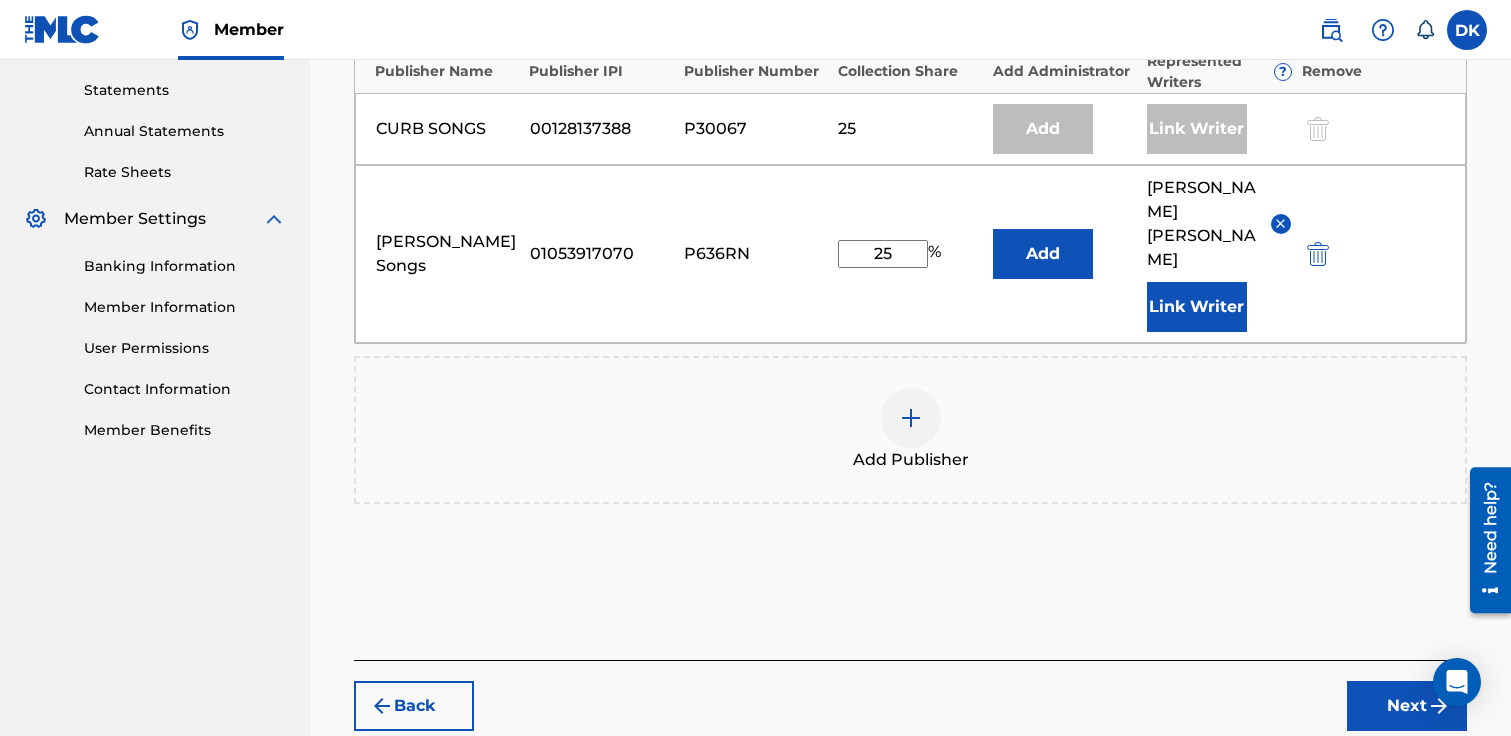 click on "Next" at bounding box center (1407, 706) 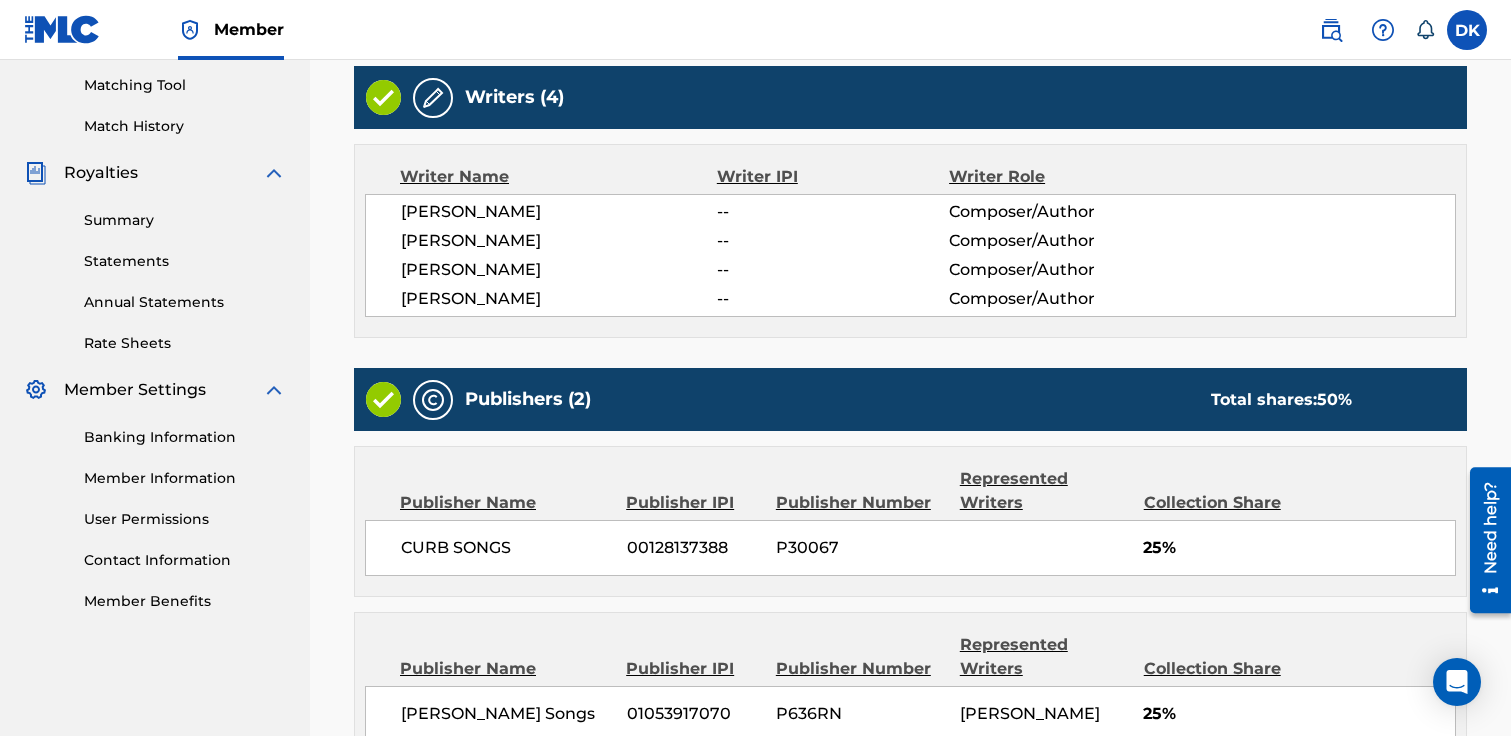 scroll, scrollTop: 749, scrollLeft: 0, axis: vertical 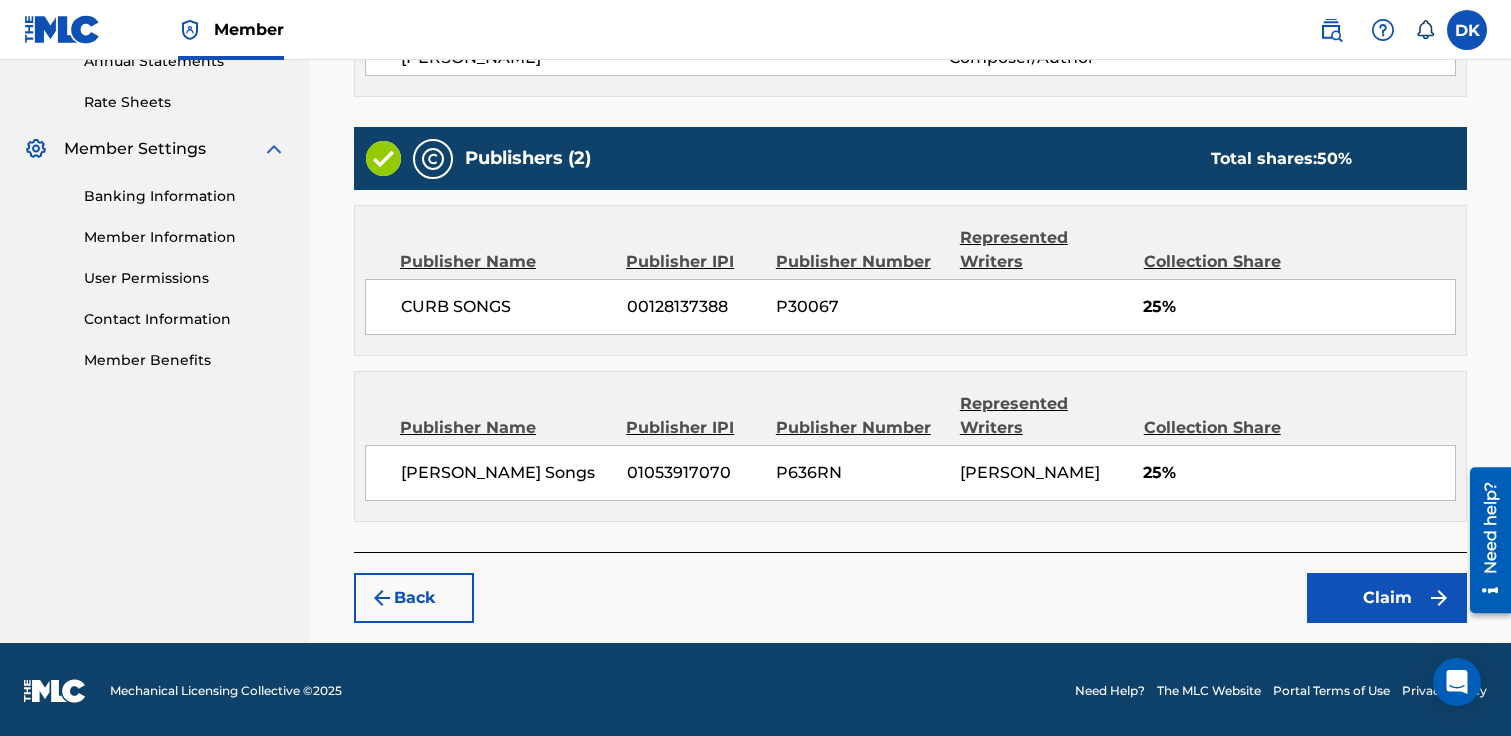 click on "Claim" at bounding box center [1387, 598] 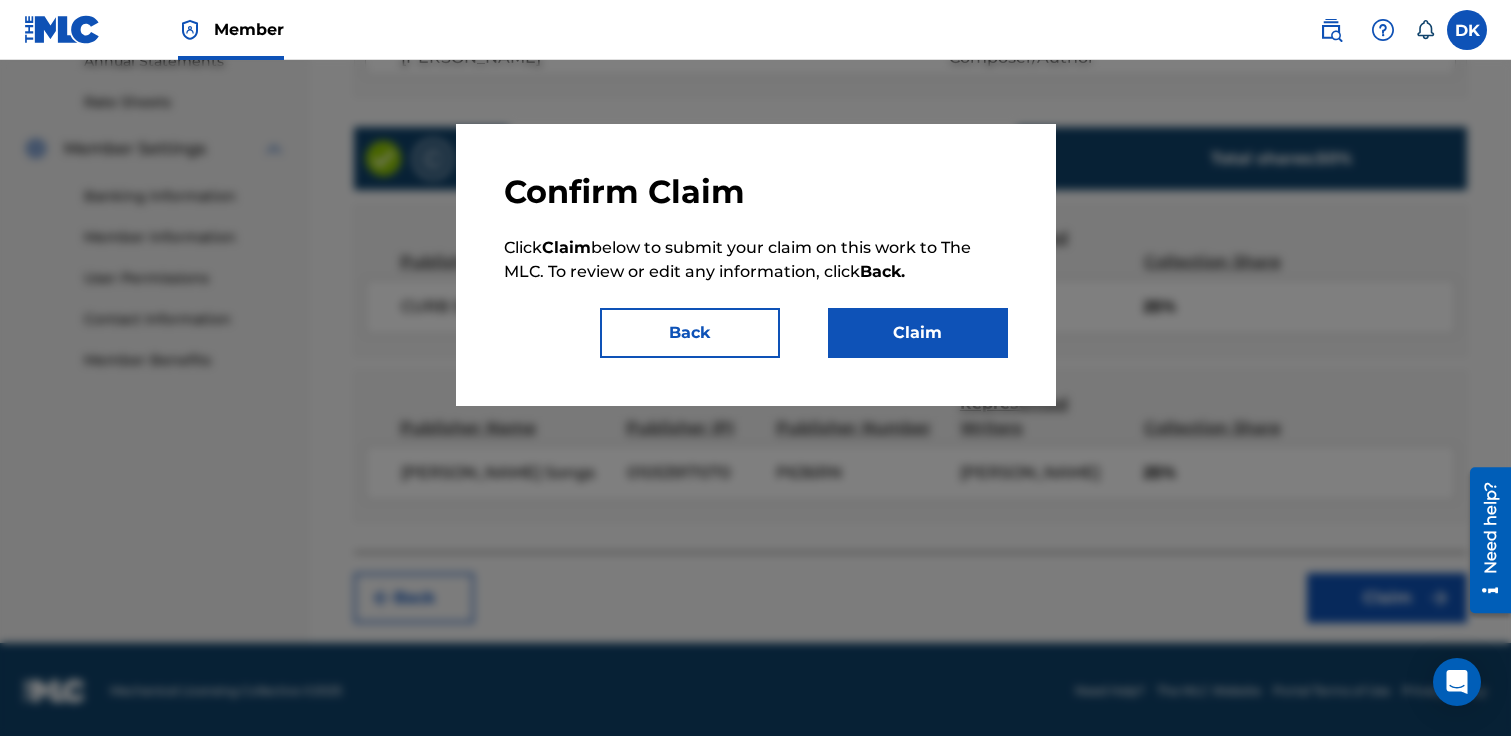 click on "Claim" at bounding box center [918, 333] 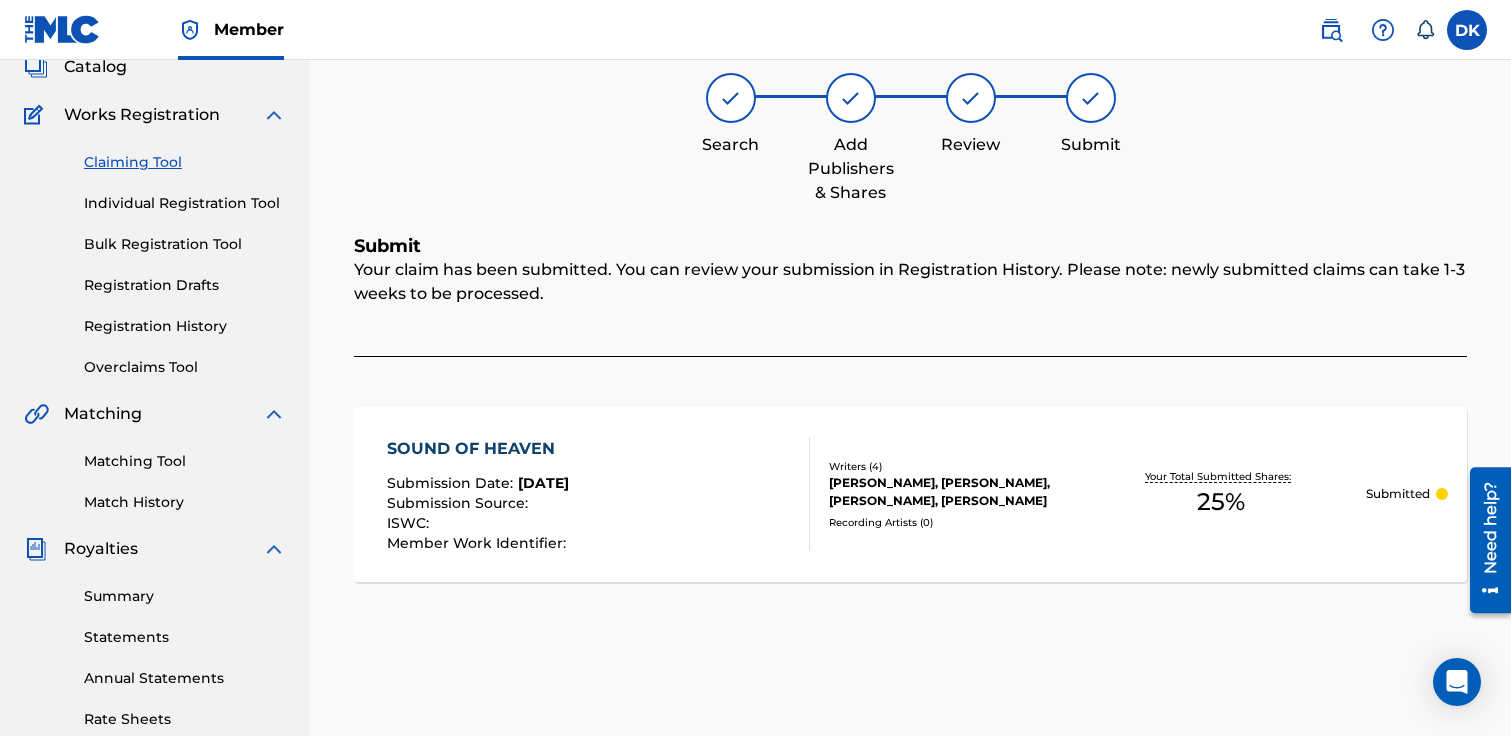 scroll, scrollTop: 0, scrollLeft: 0, axis: both 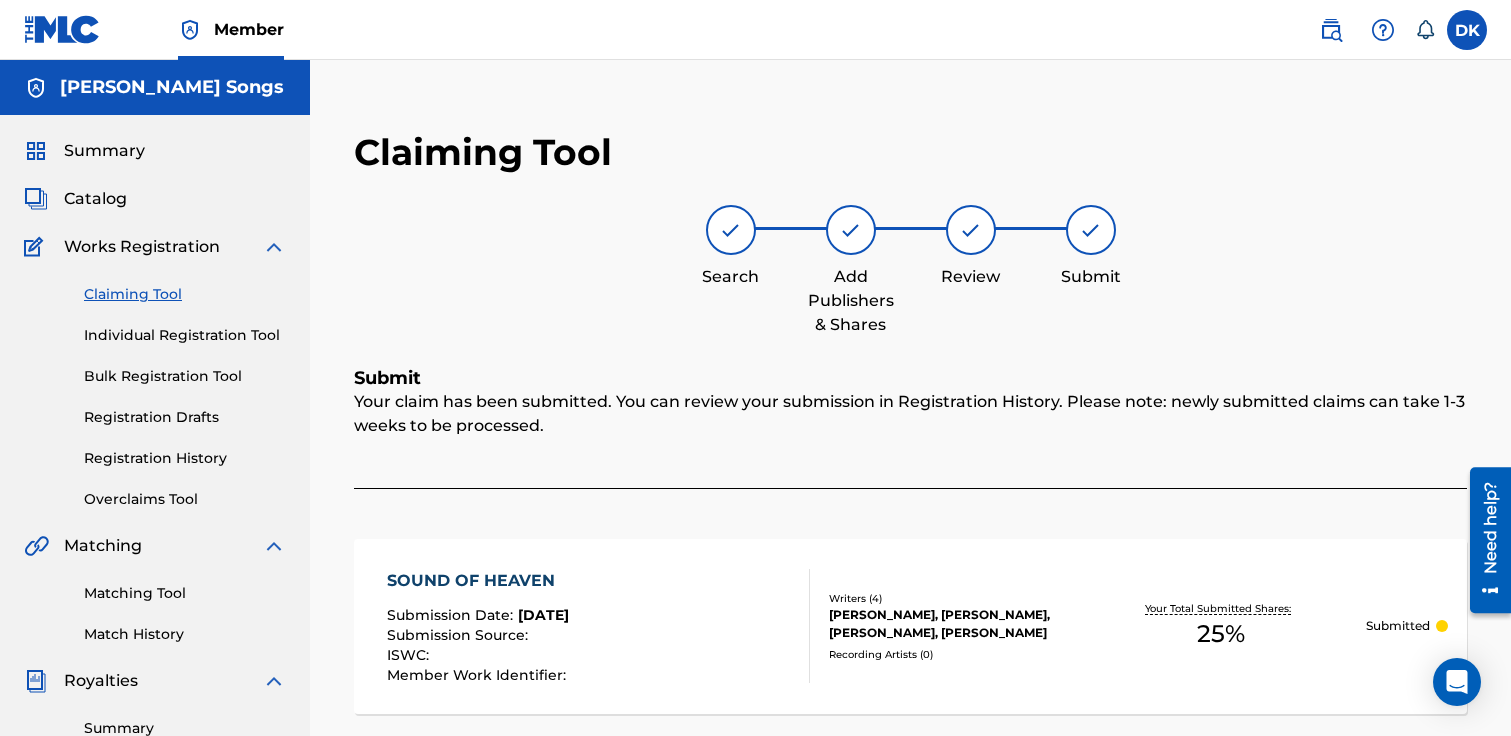 click on "Claiming Tool" at bounding box center [185, 294] 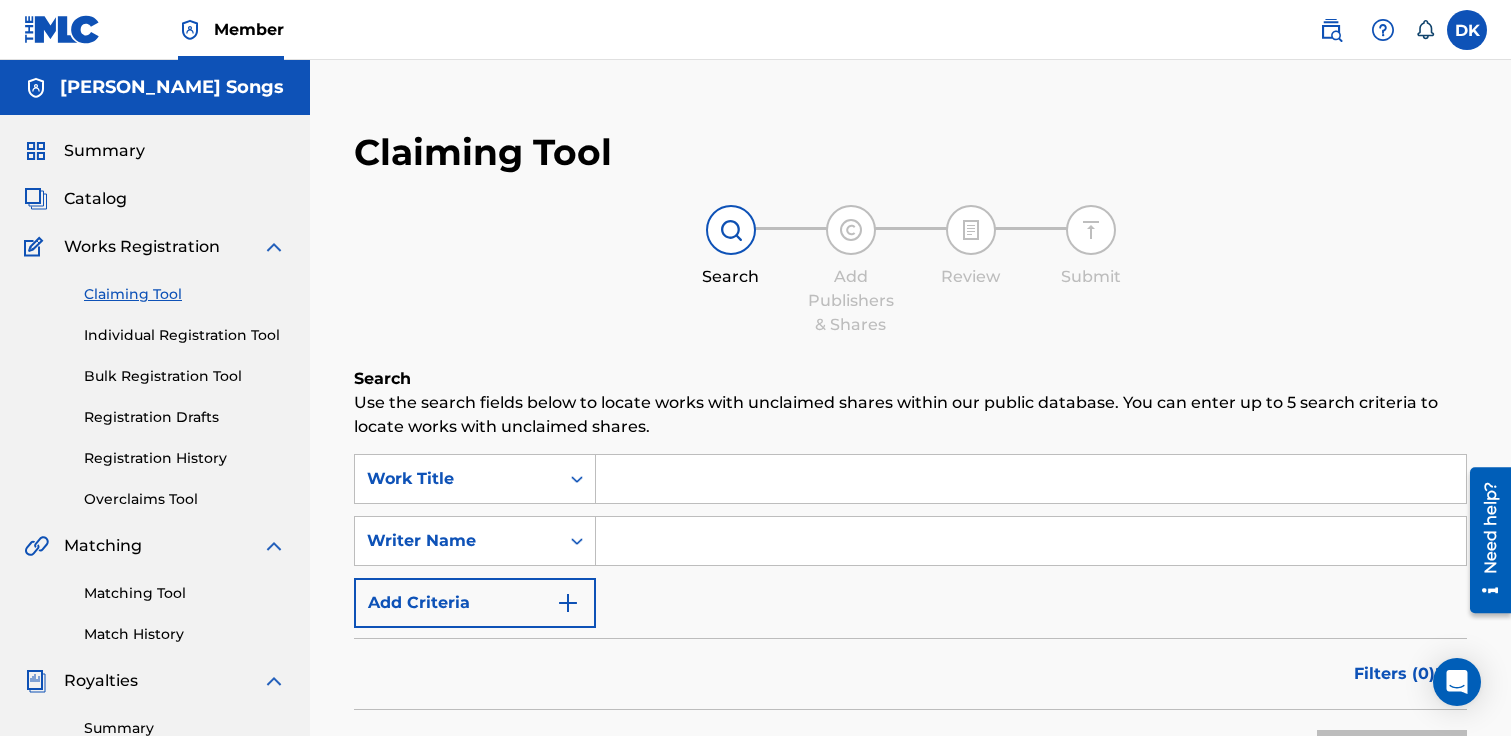 click at bounding box center (1031, 479) 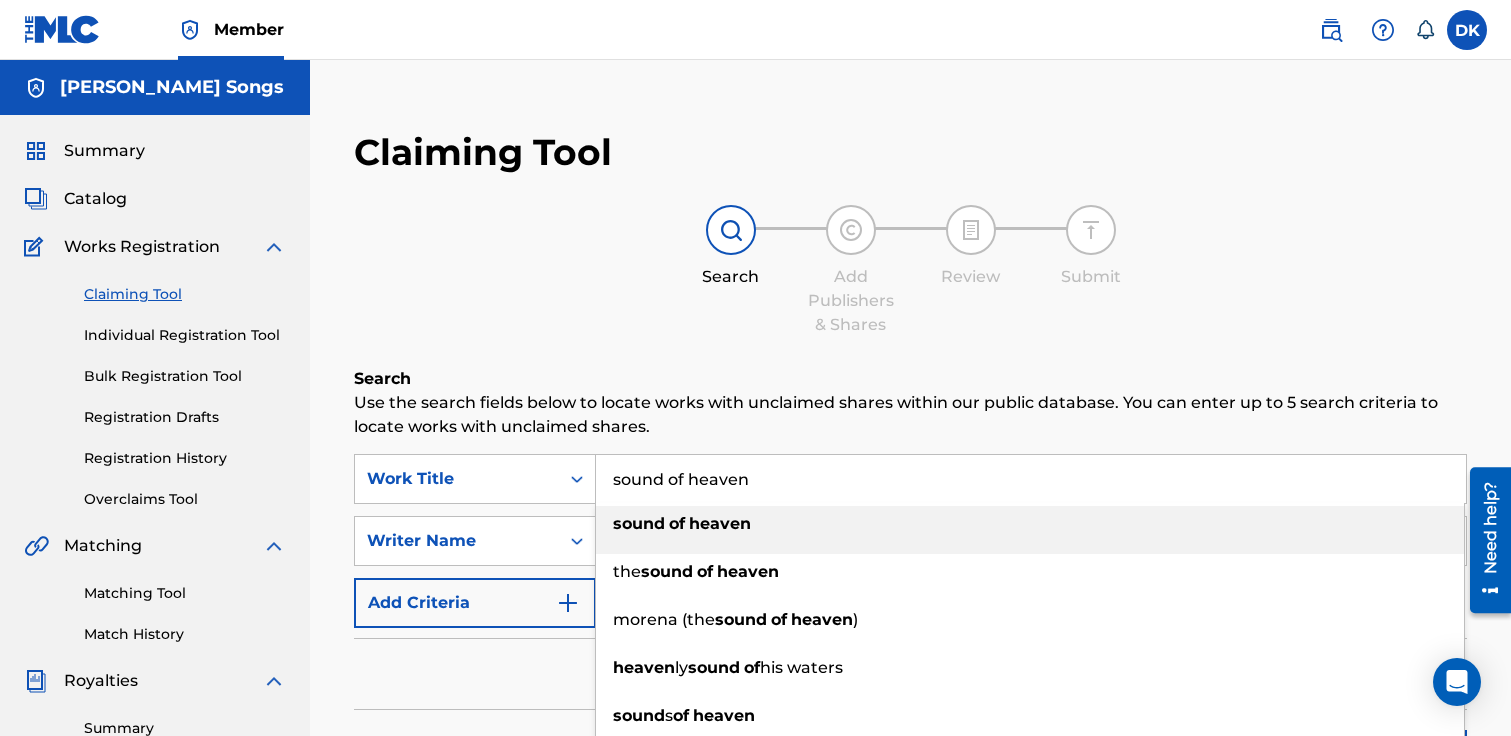 type on "sound of heaven" 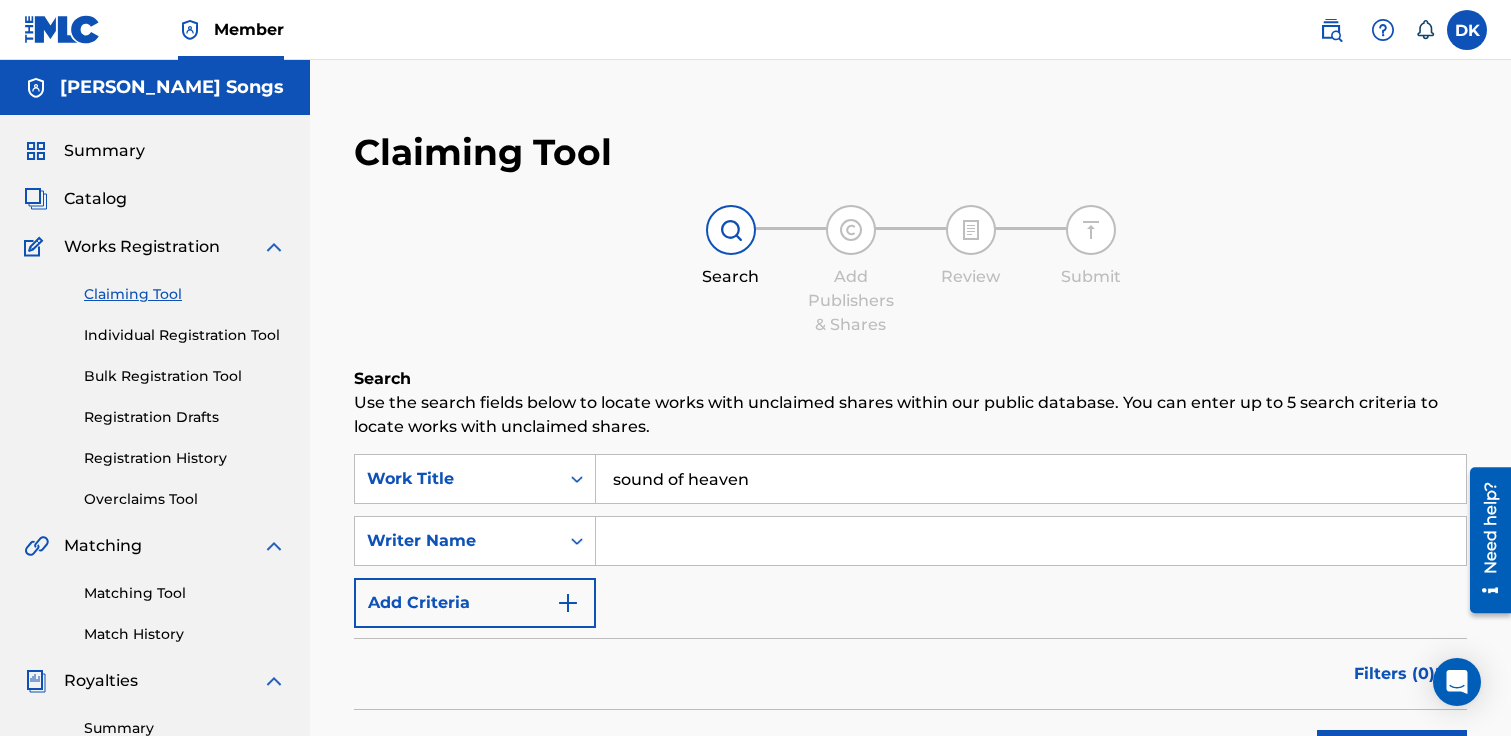 click at bounding box center [1031, 541] 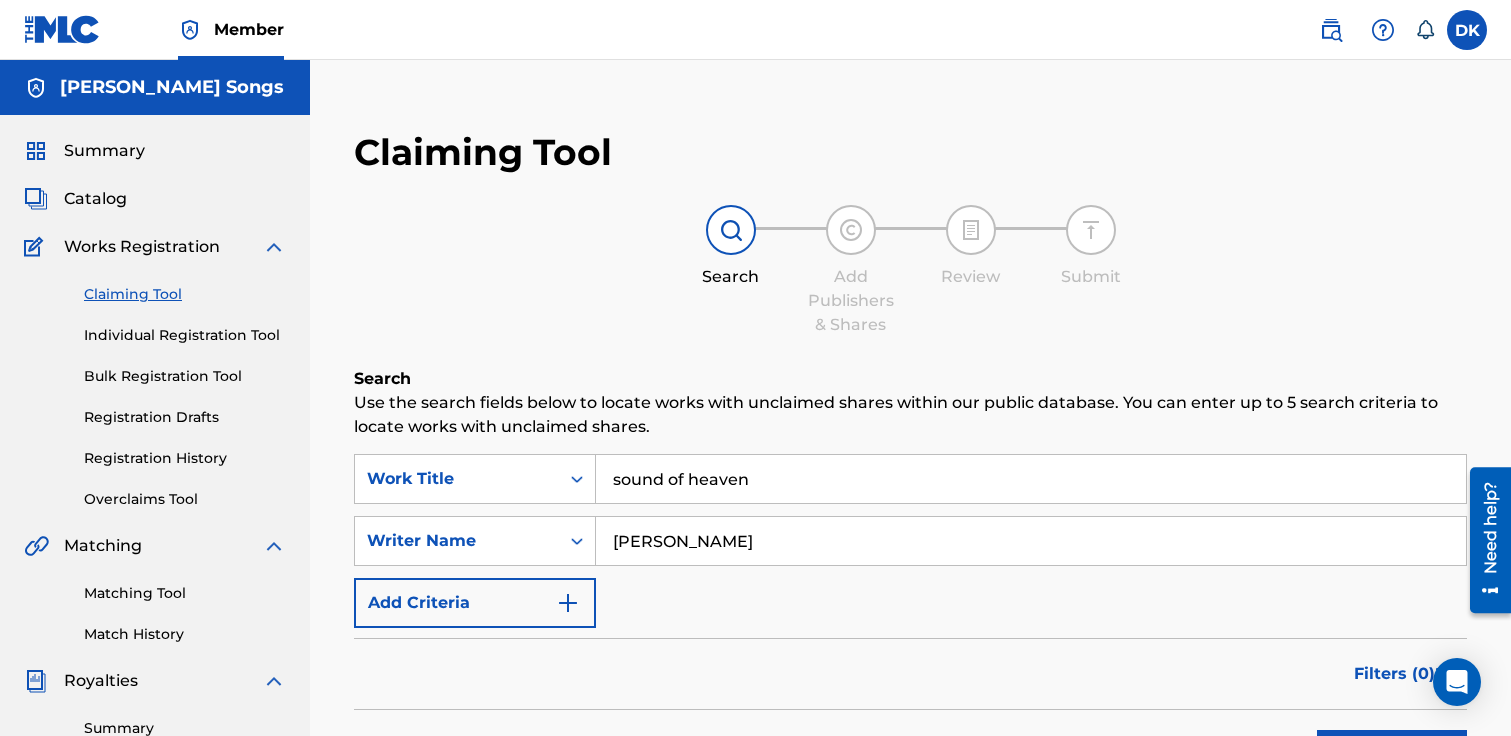 type on "daniel kinner" 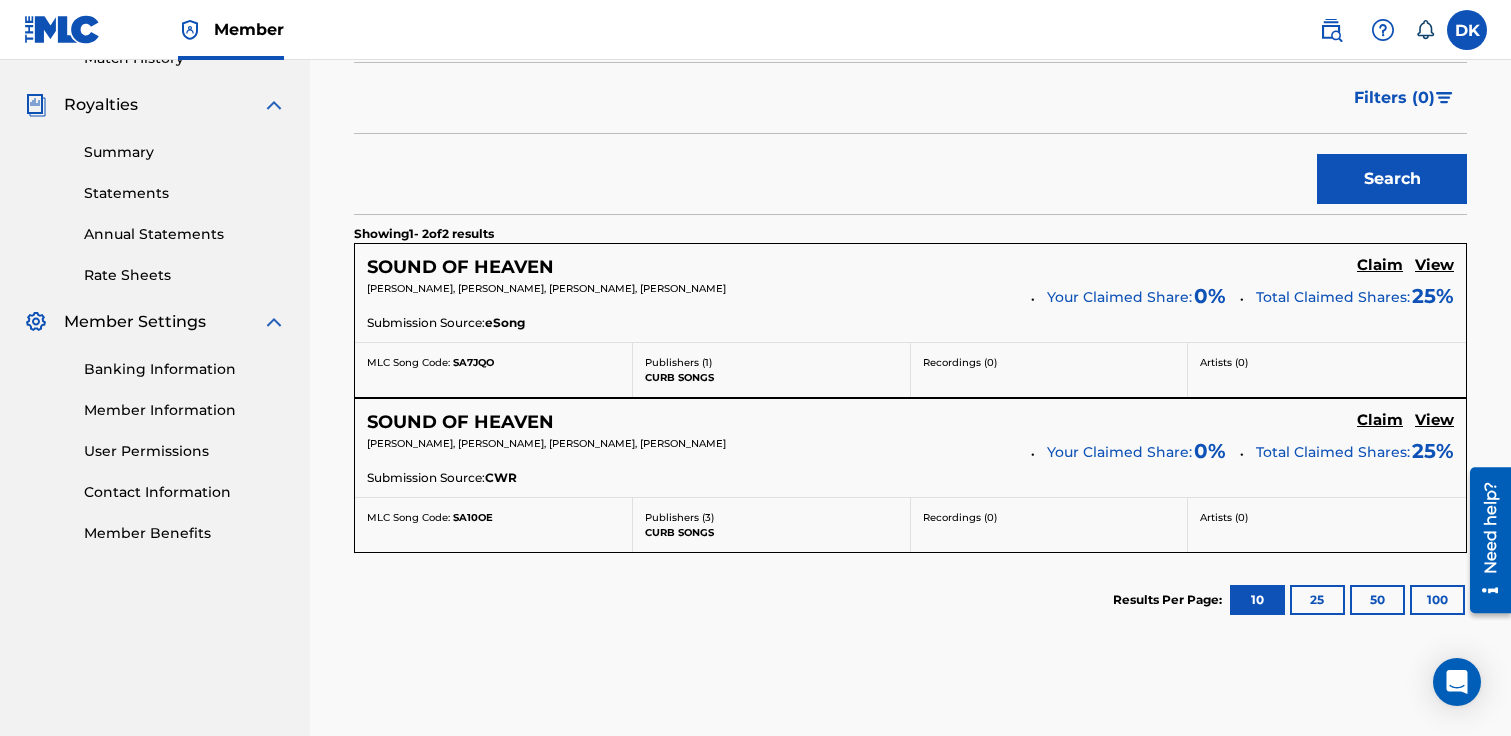 scroll, scrollTop: 582, scrollLeft: 0, axis: vertical 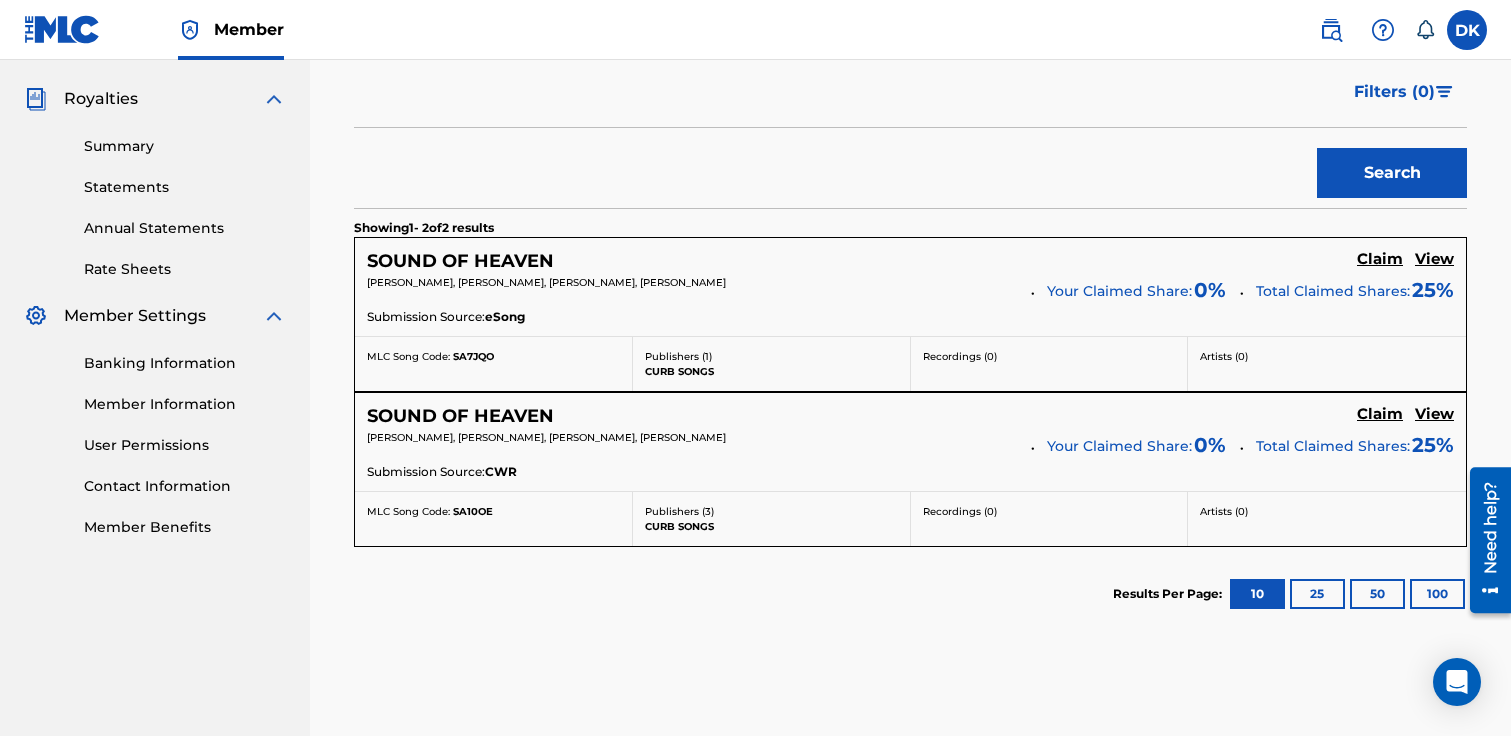 click on "Claim" at bounding box center (1380, 259) 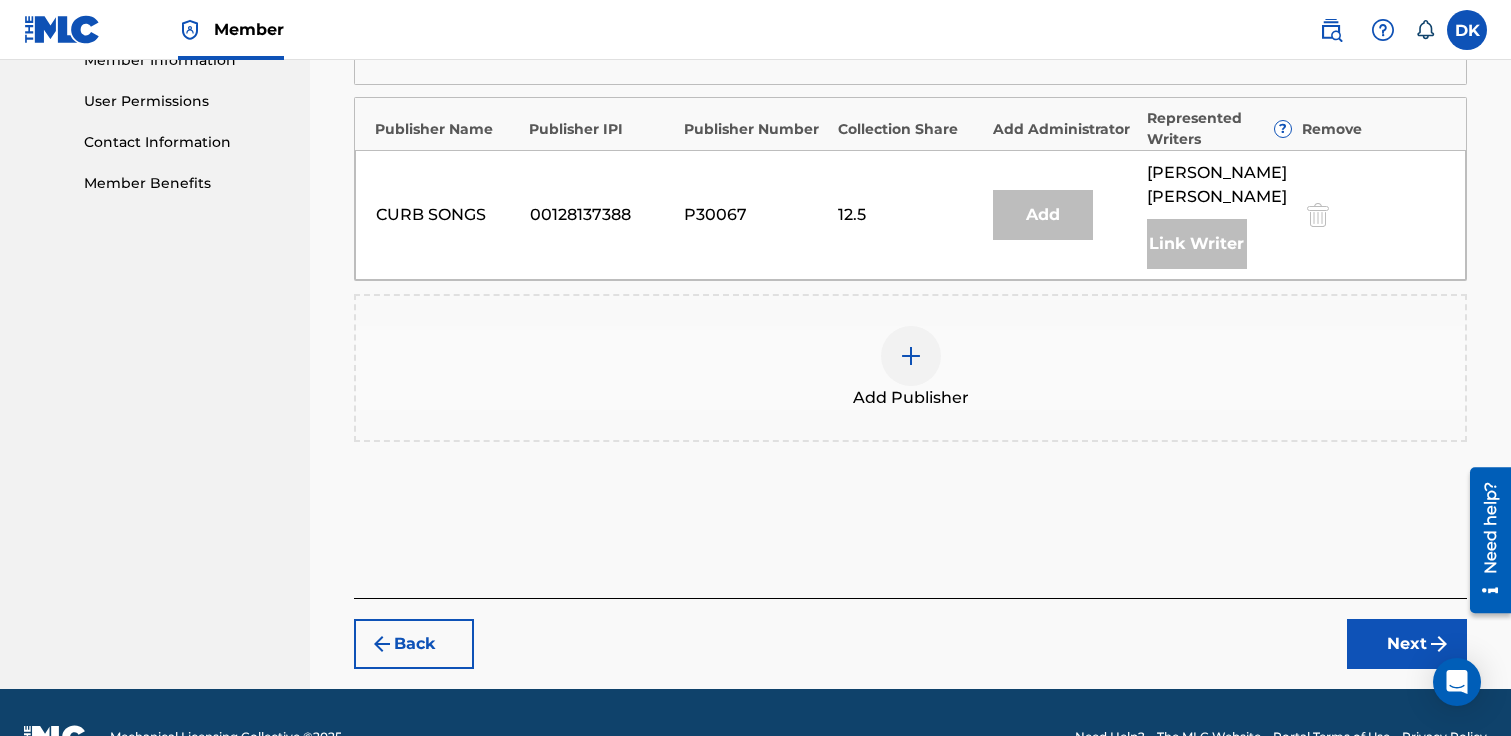 scroll, scrollTop: 924, scrollLeft: 0, axis: vertical 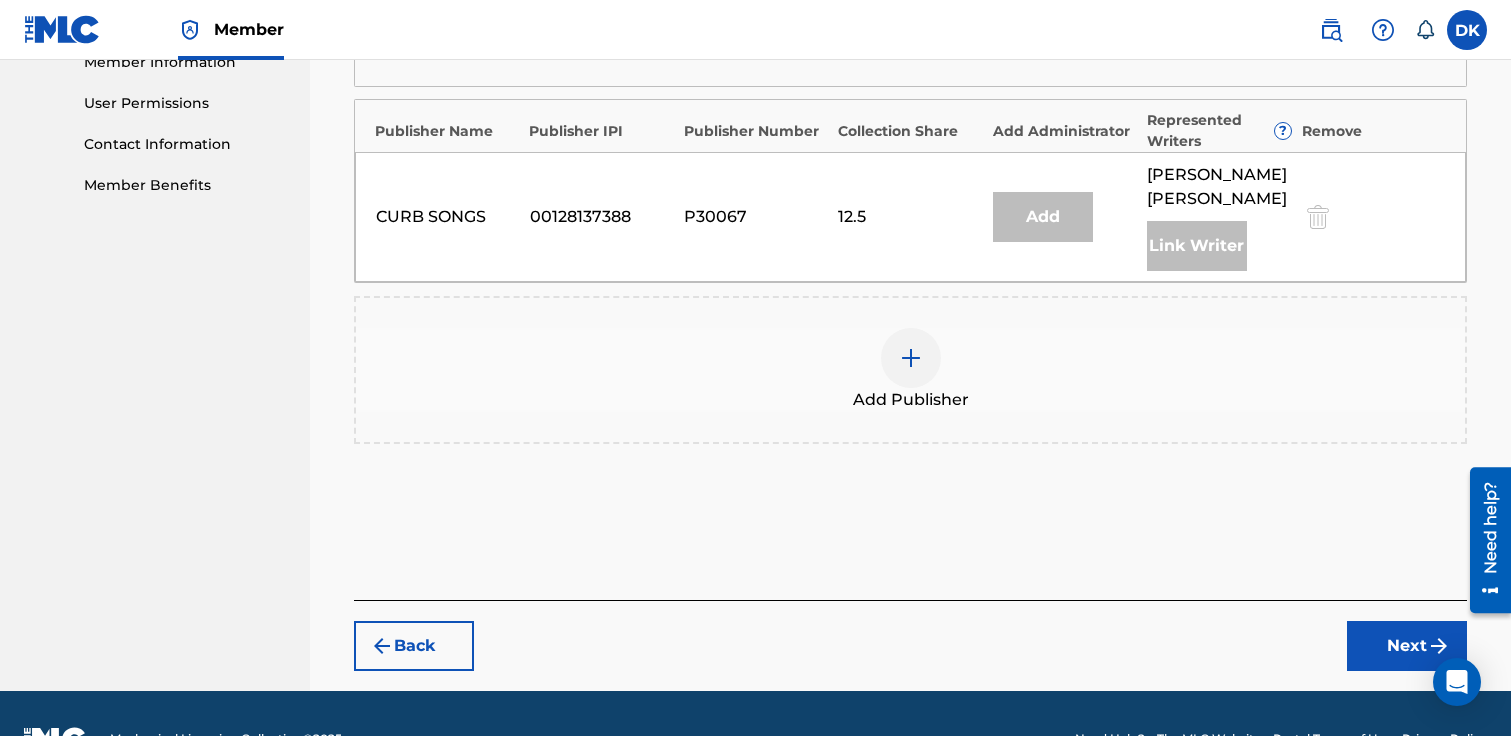 click at bounding box center (911, 358) 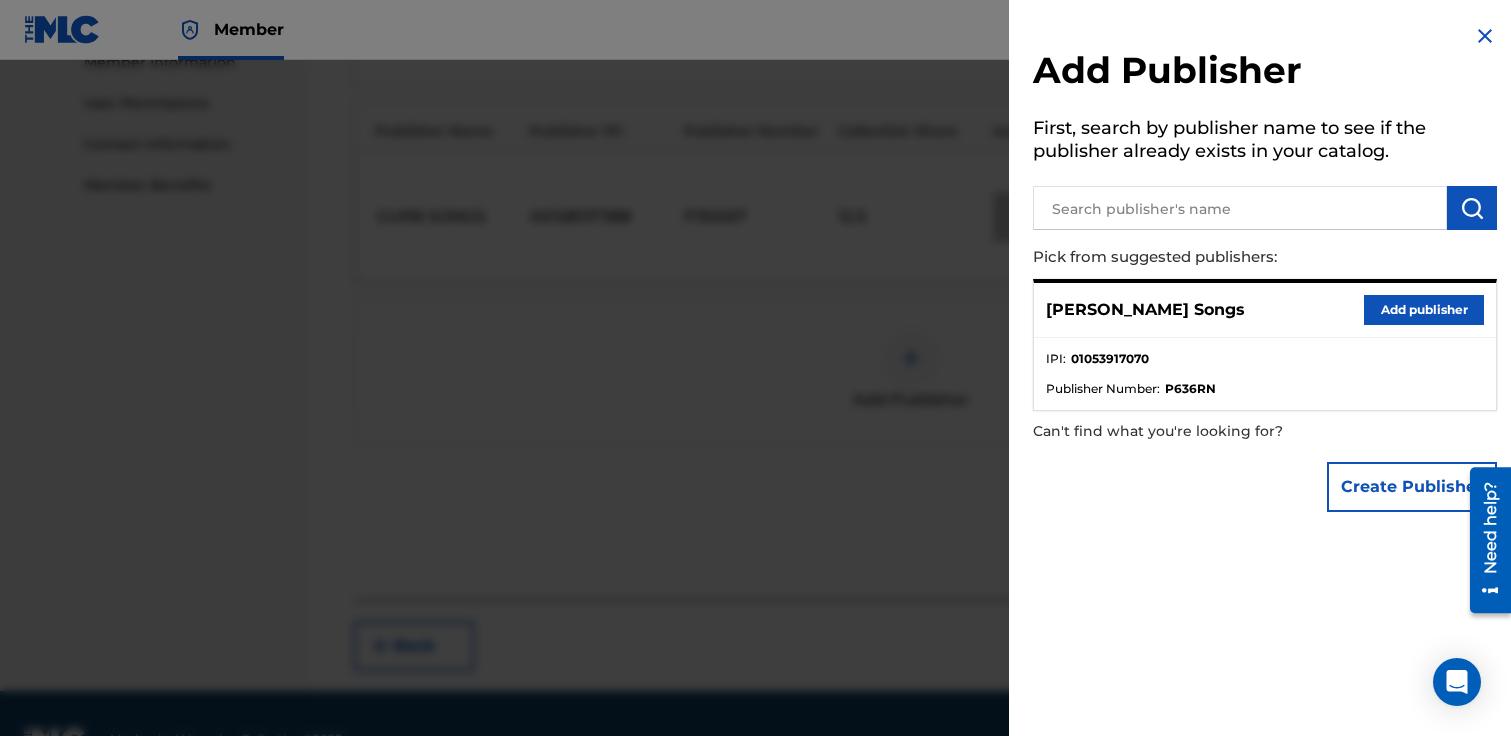 click on "Add publisher" at bounding box center [1424, 310] 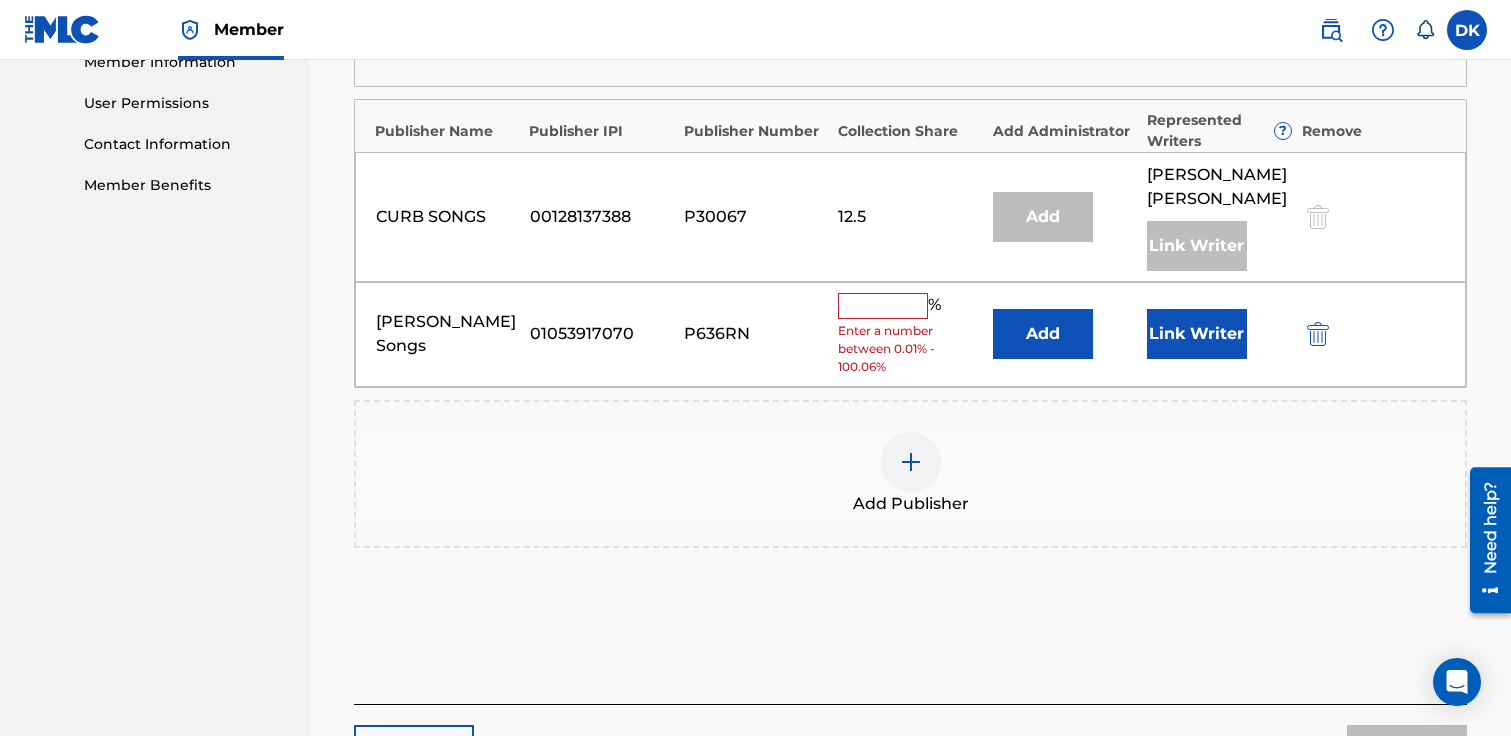 click at bounding box center (883, 306) 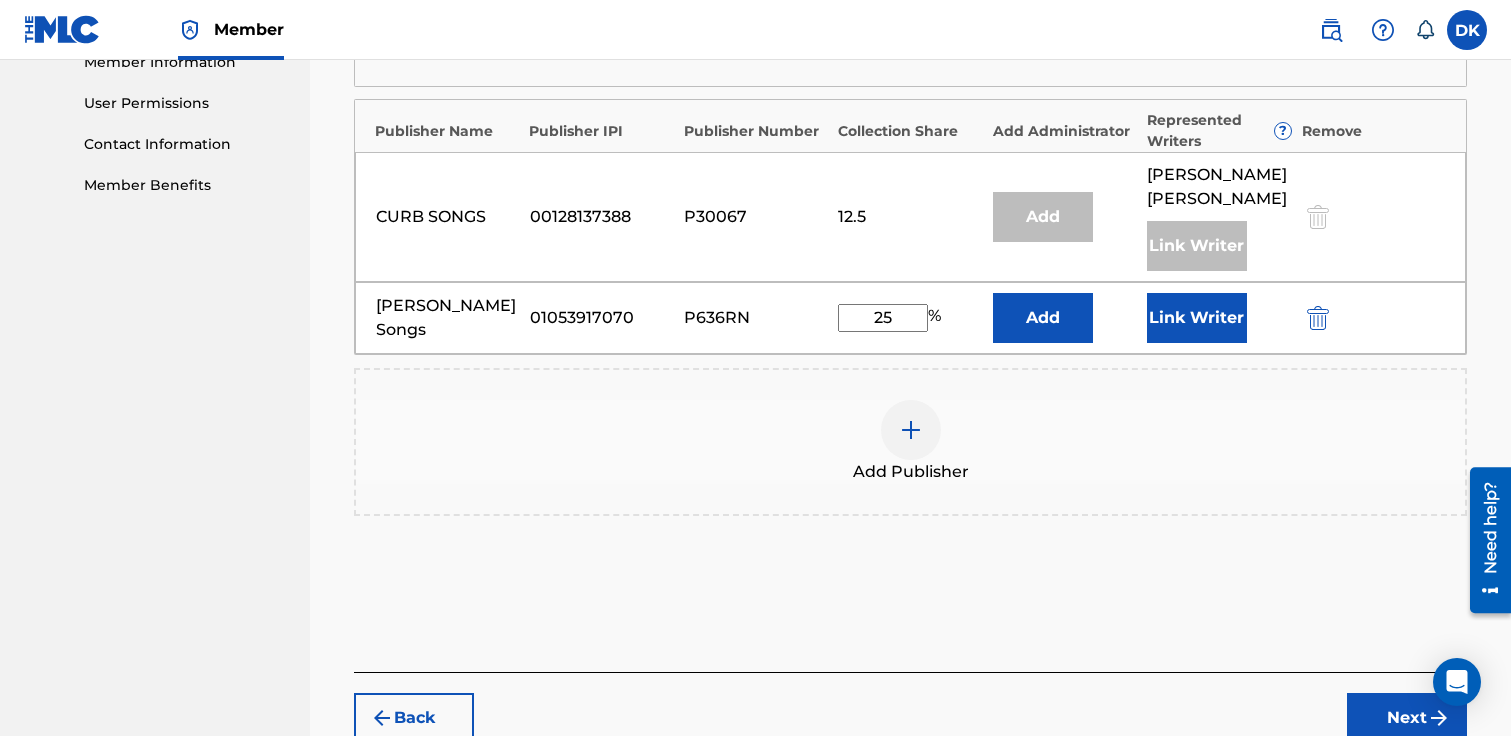 type on "25" 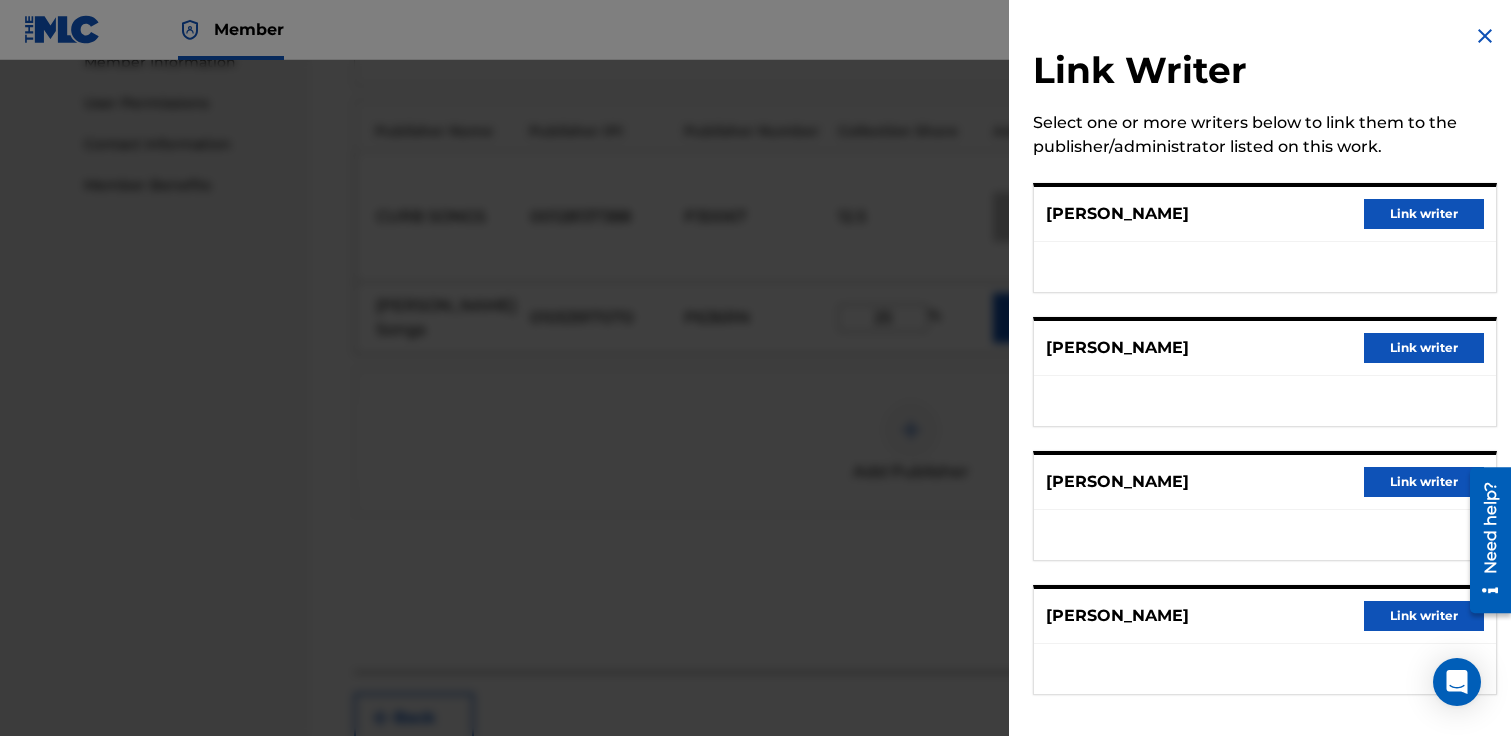 click on "Link writer" at bounding box center (1424, 214) 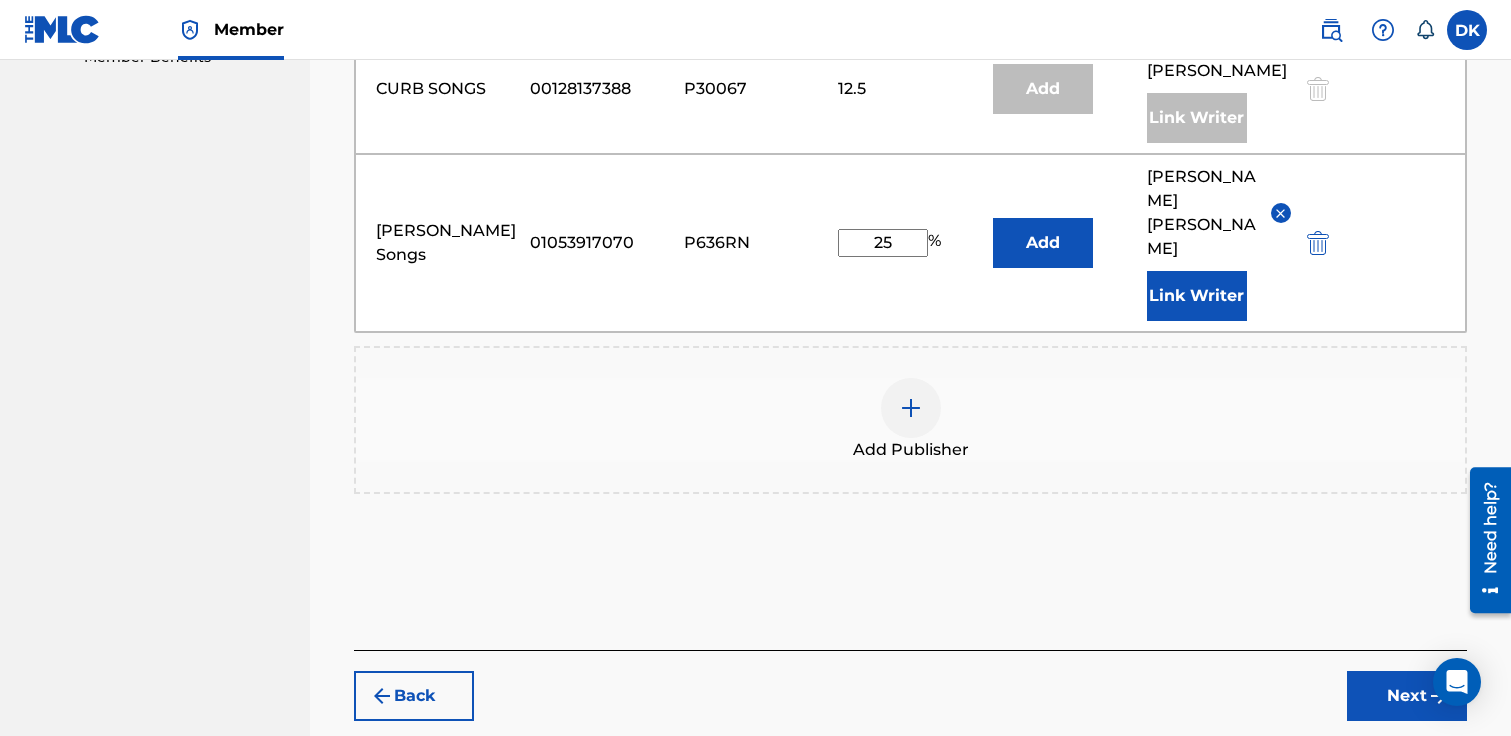 scroll, scrollTop: 1056, scrollLeft: 0, axis: vertical 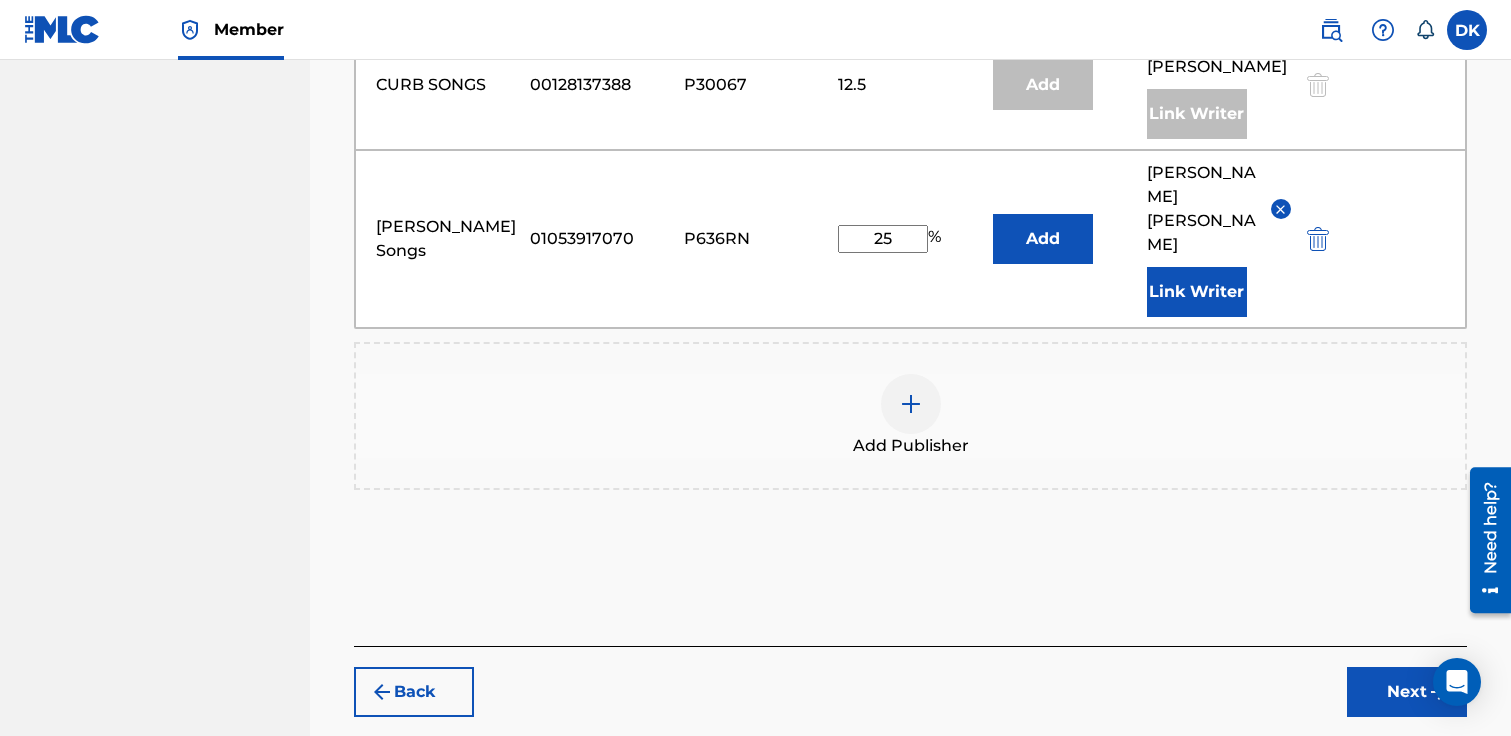 click on "Next" at bounding box center [1407, 692] 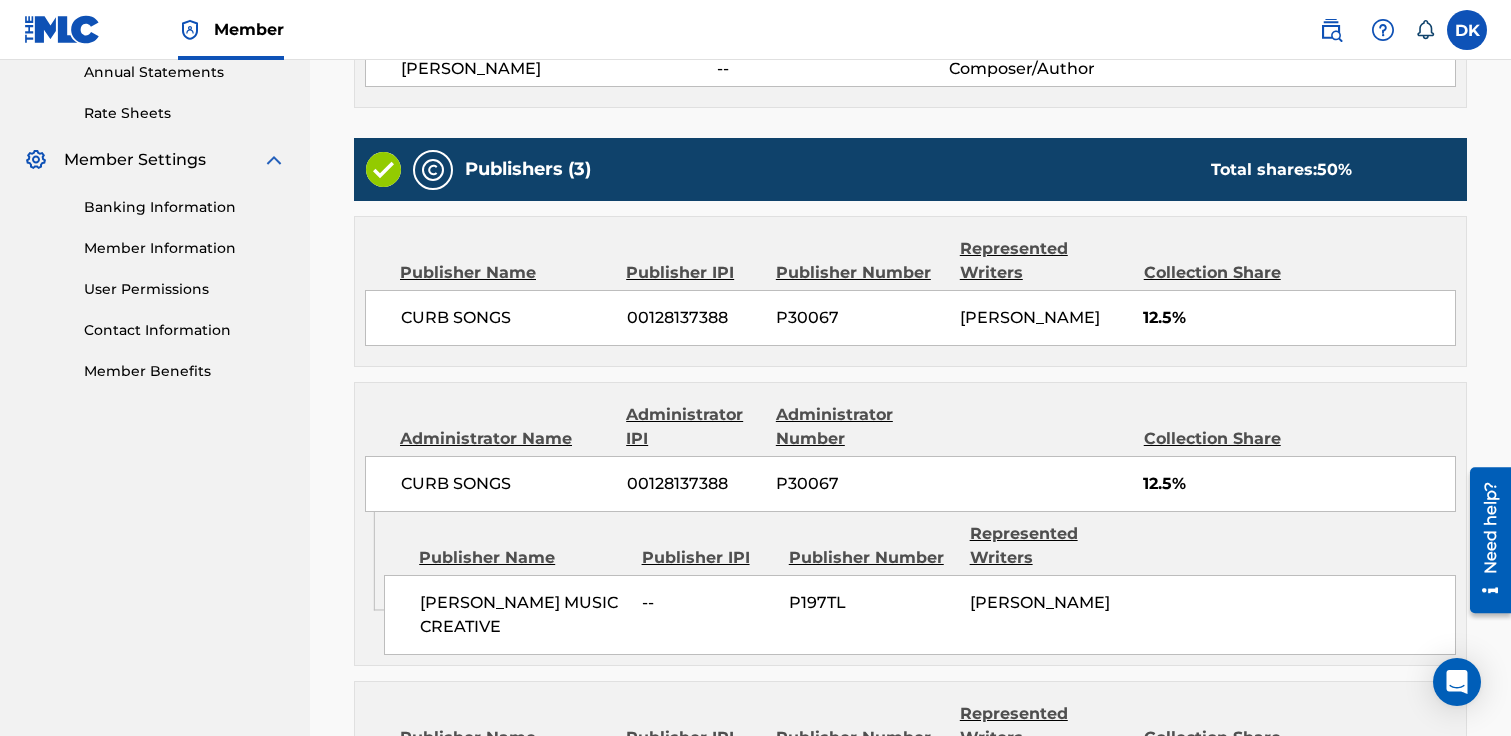 scroll, scrollTop: 1022, scrollLeft: 0, axis: vertical 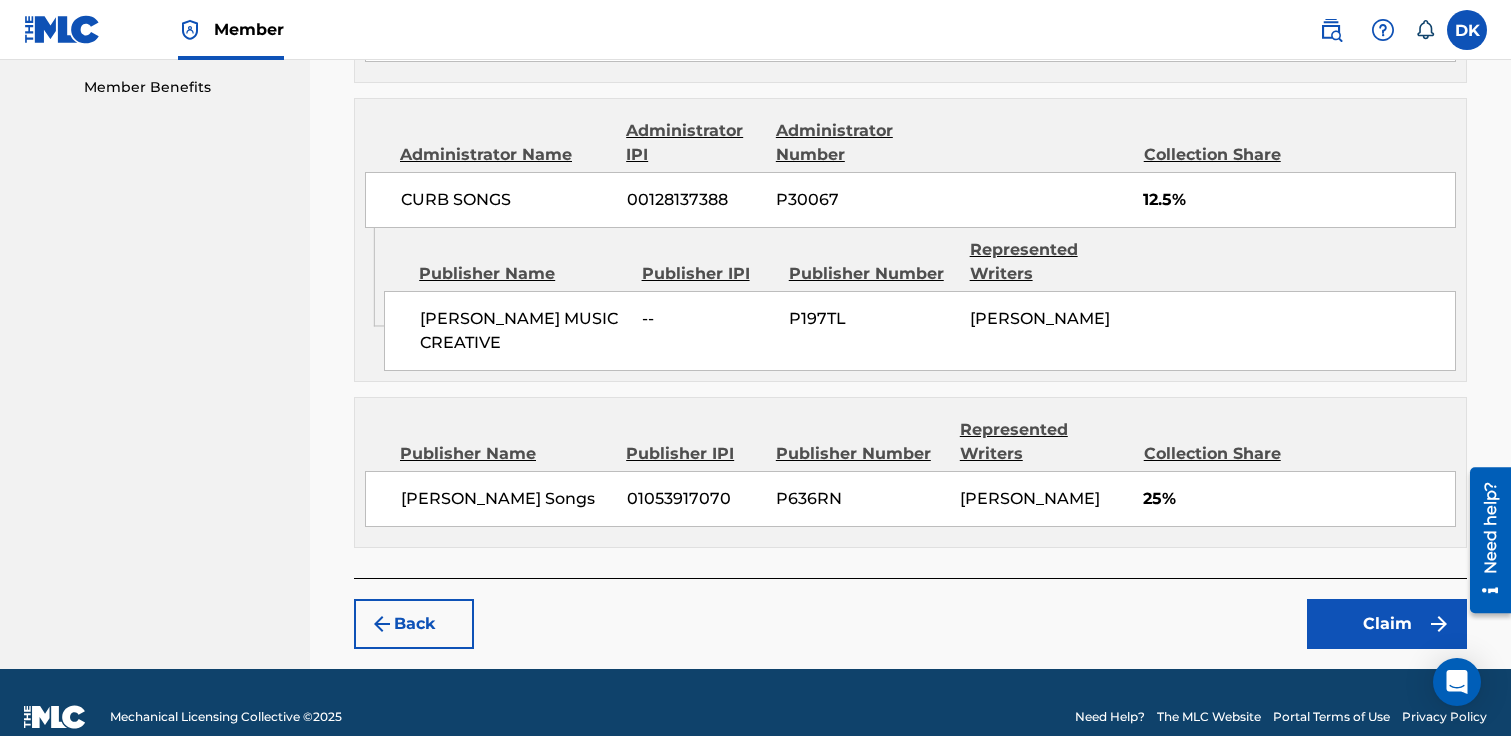 click on "Claim" at bounding box center [1387, 624] 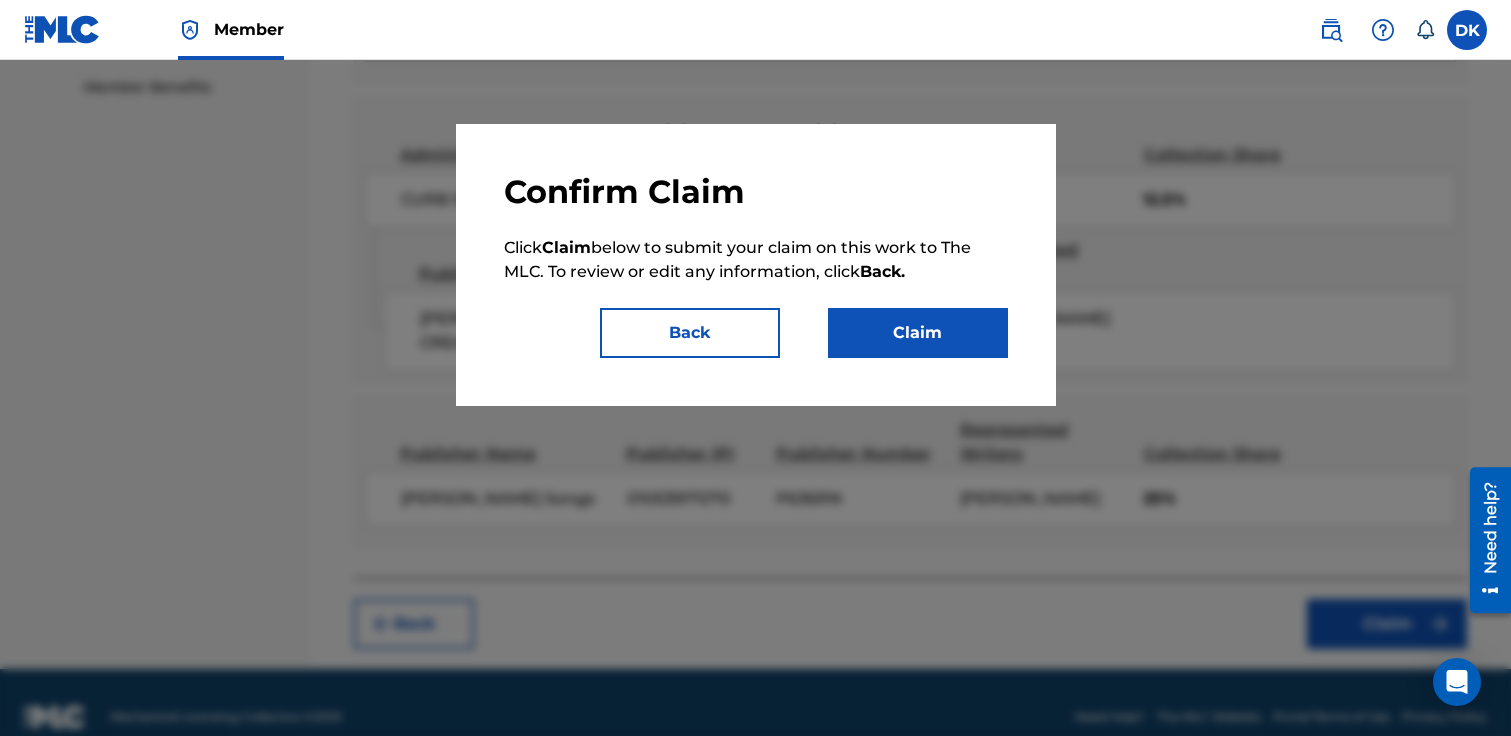 click on "Claim" at bounding box center (918, 333) 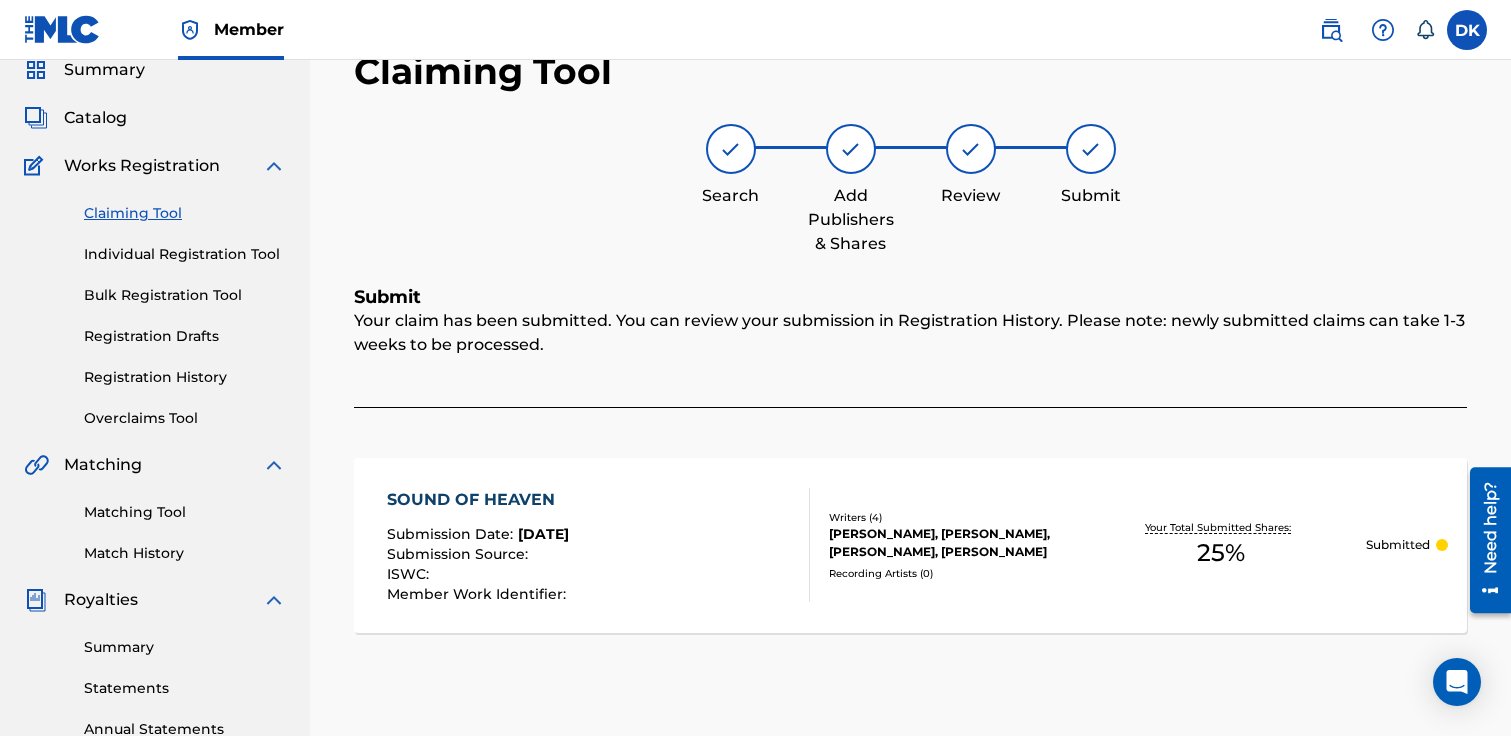 scroll, scrollTop: 0, scrollLeft: 0, axis: both 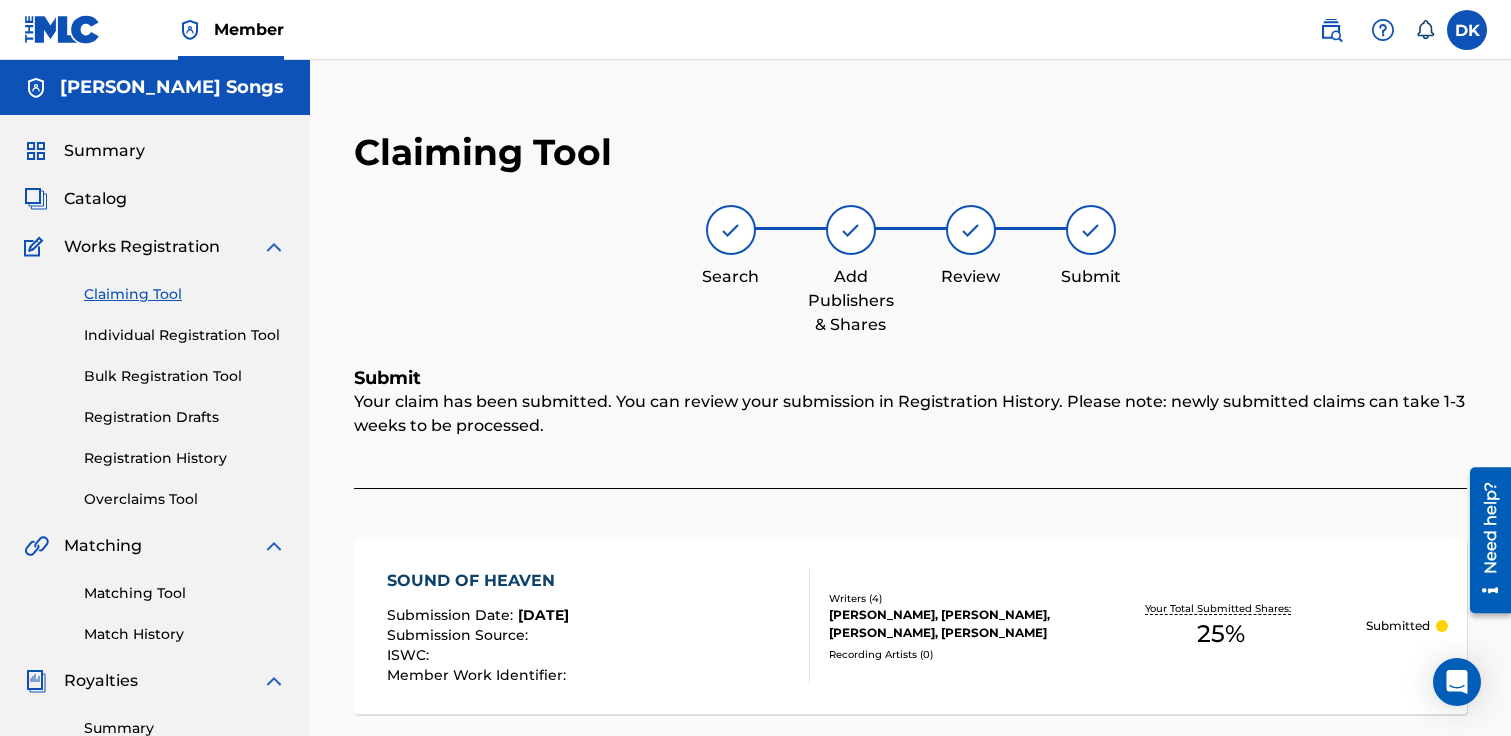 click on "Claiming Tool" at bounding box center (185, 294) 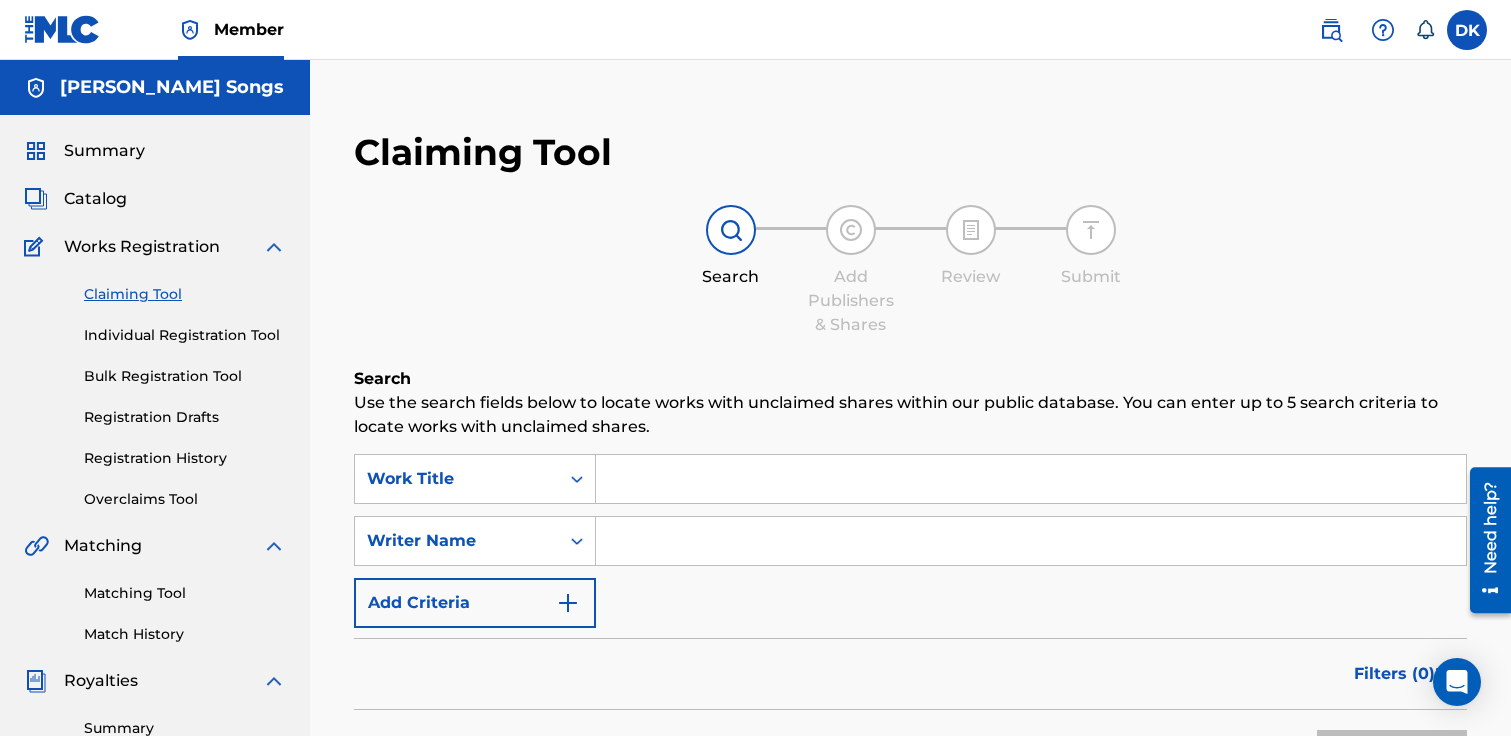click at bounding box center (1031, 479) 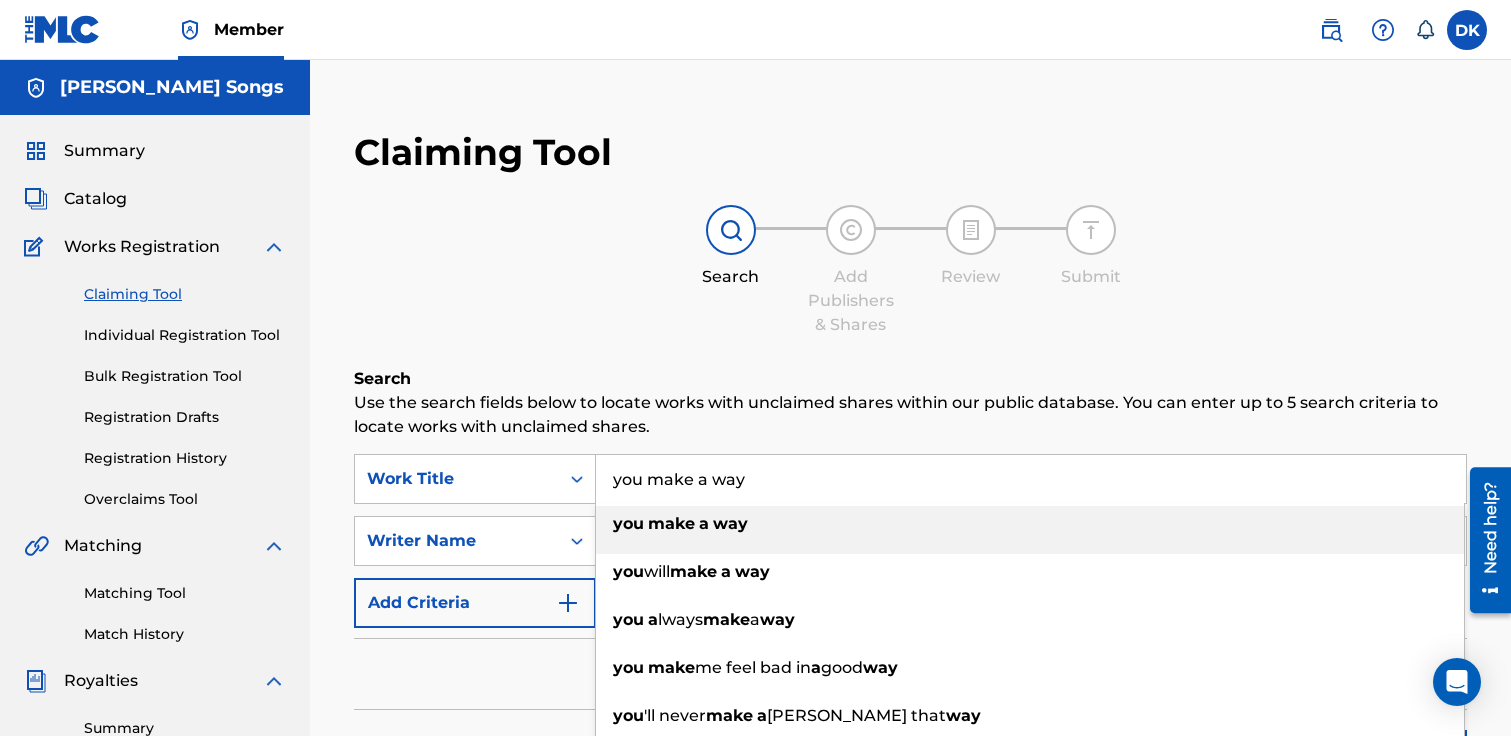 type on "you make a way" 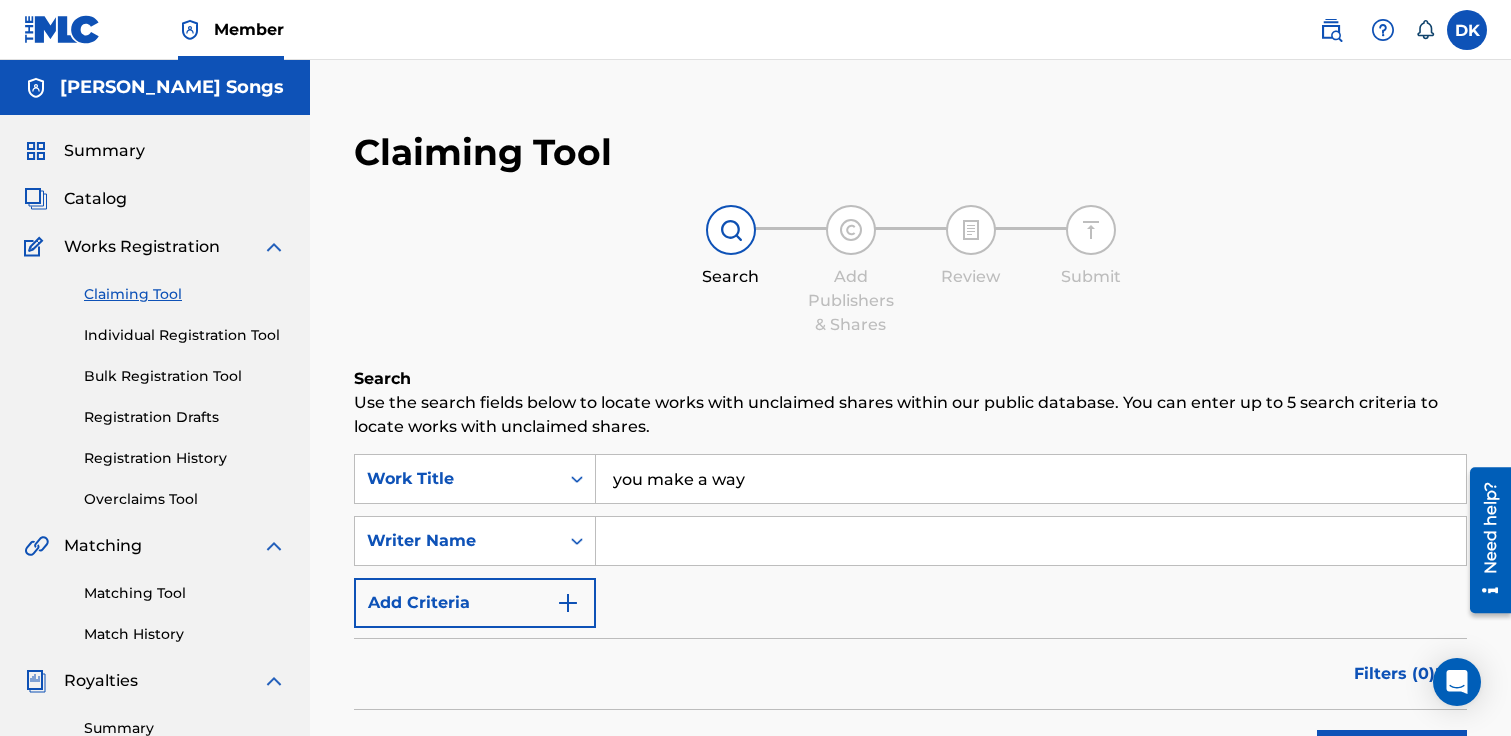 click at bounding box center [1031, 541] 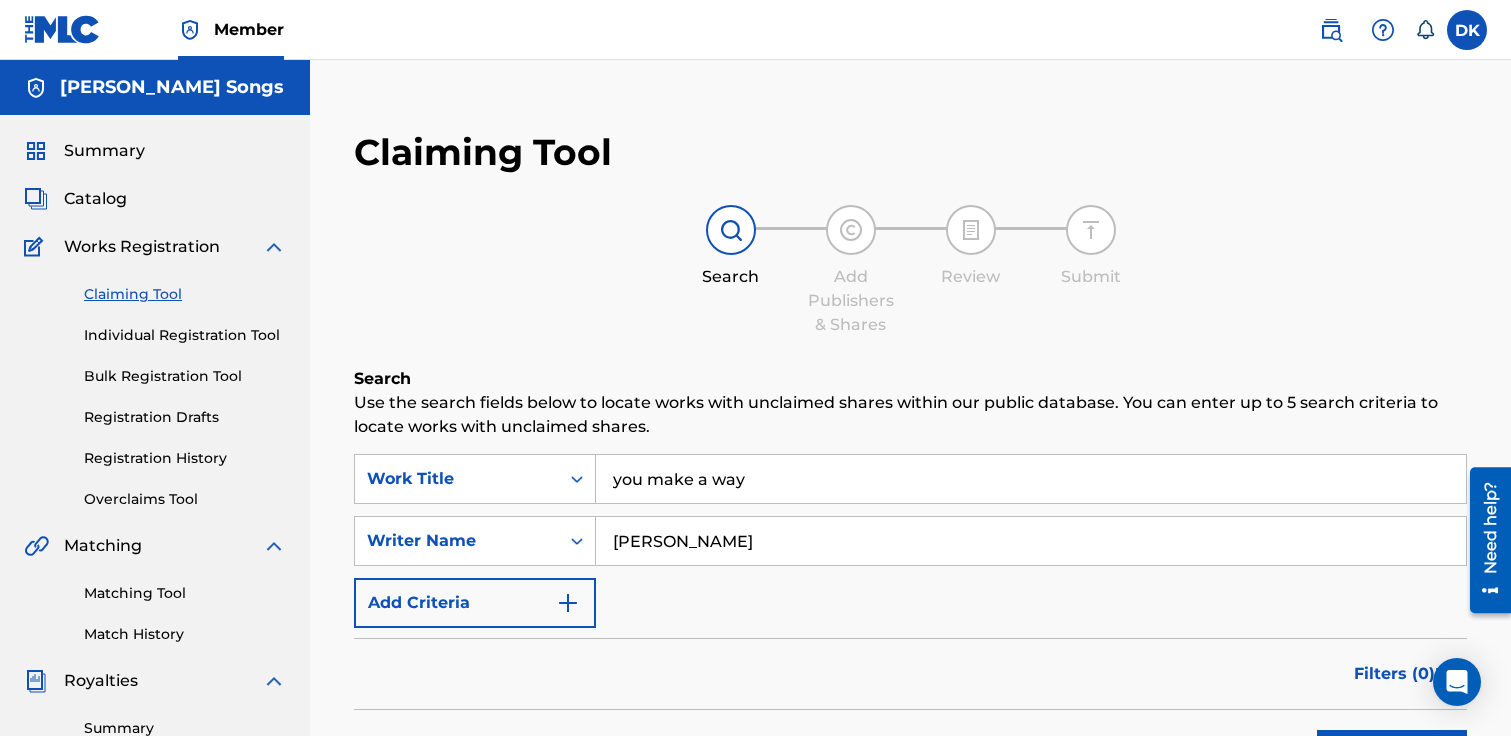 type on "daniel kinner" 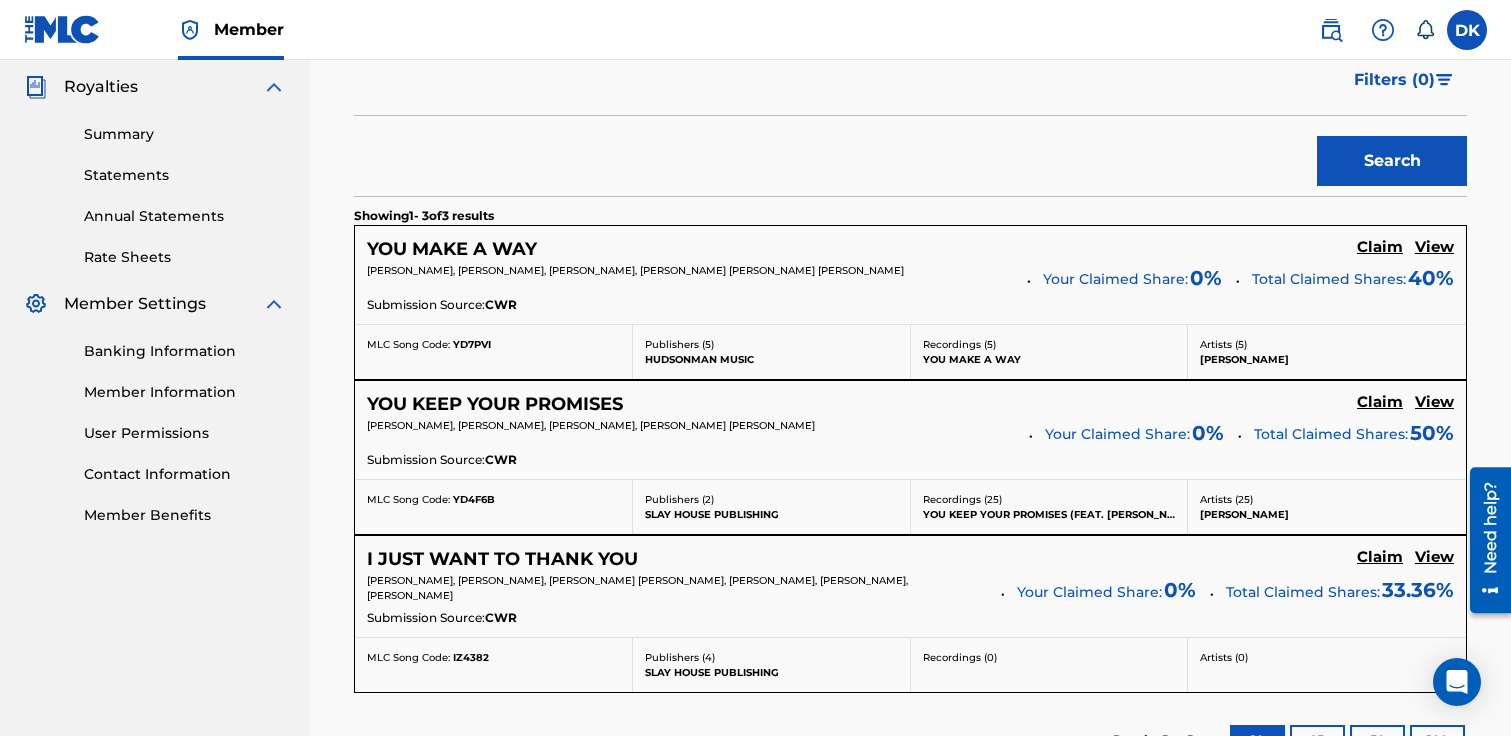 scroll, scrollTop: 595, scrollLeft: 0, axis: vertical 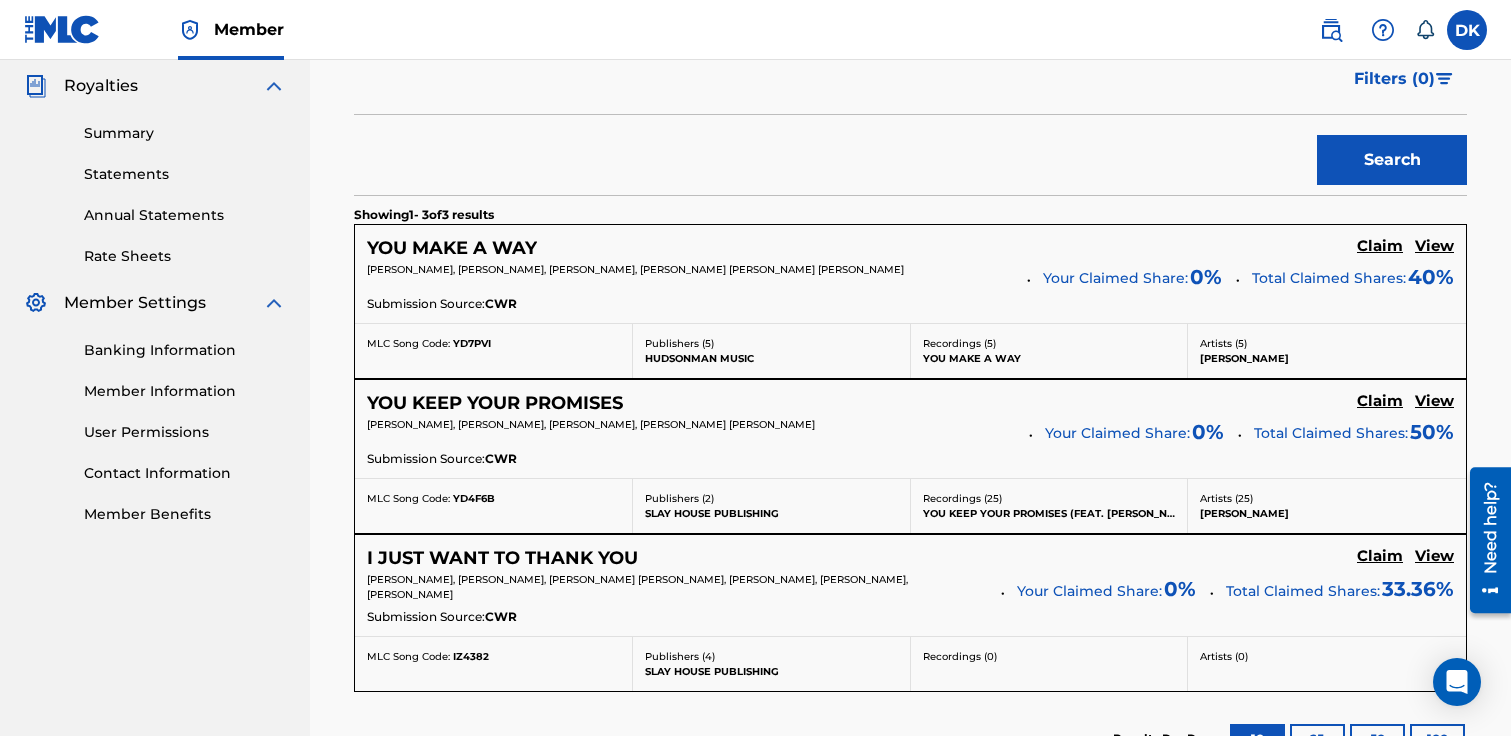 click on "Claim" at bounding box center [1380, 246] 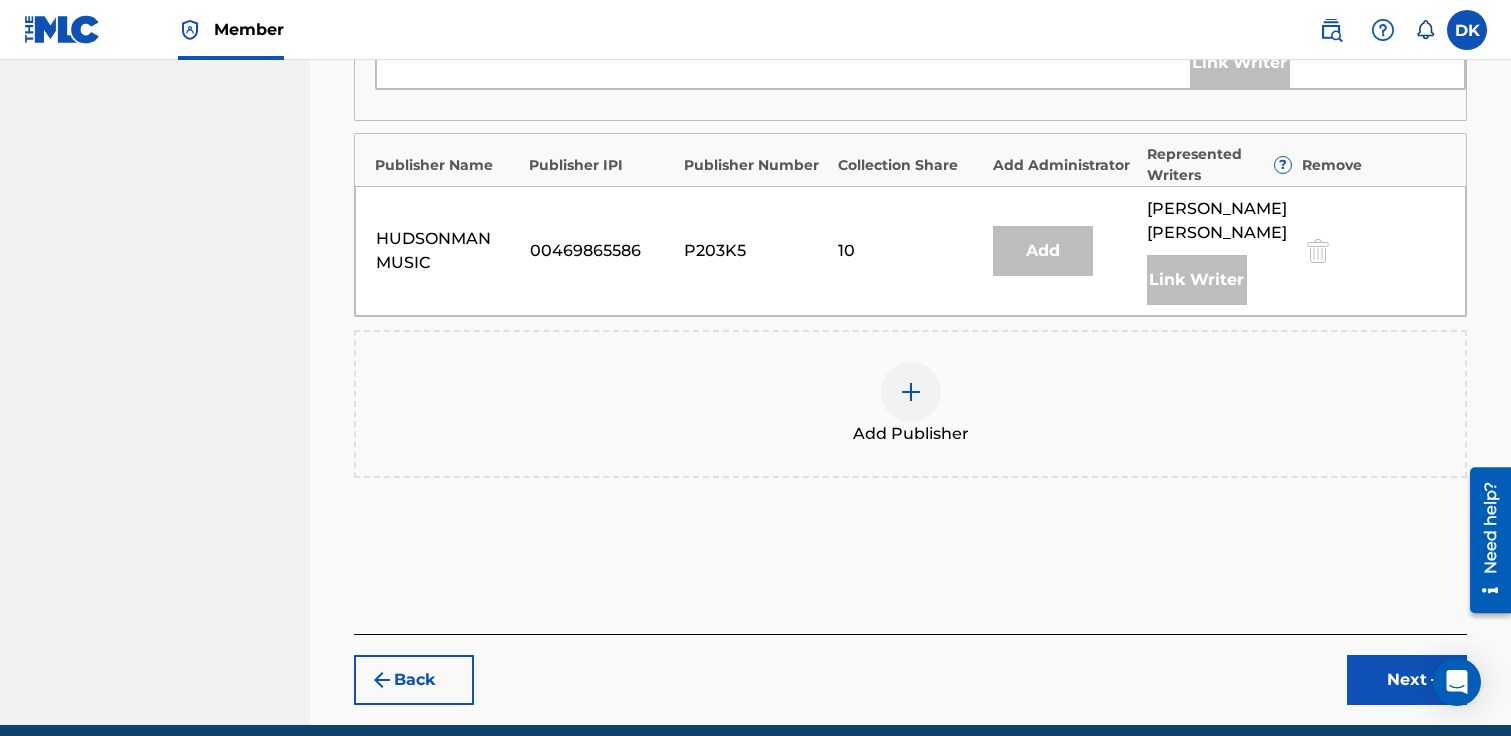 scroll, scrollTop: 1209, scrollLeft: 0, axis: vertical 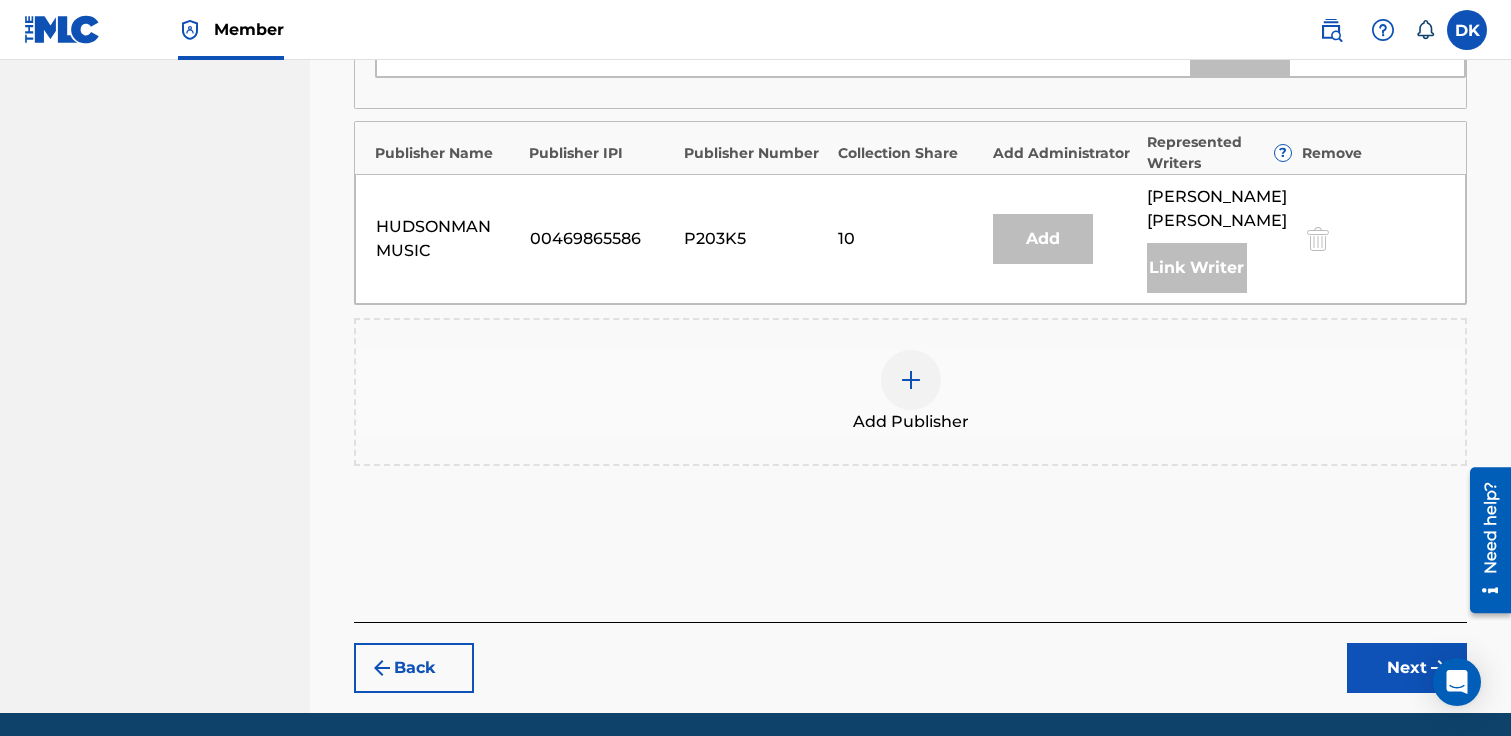click at bounding box center (911, 380) 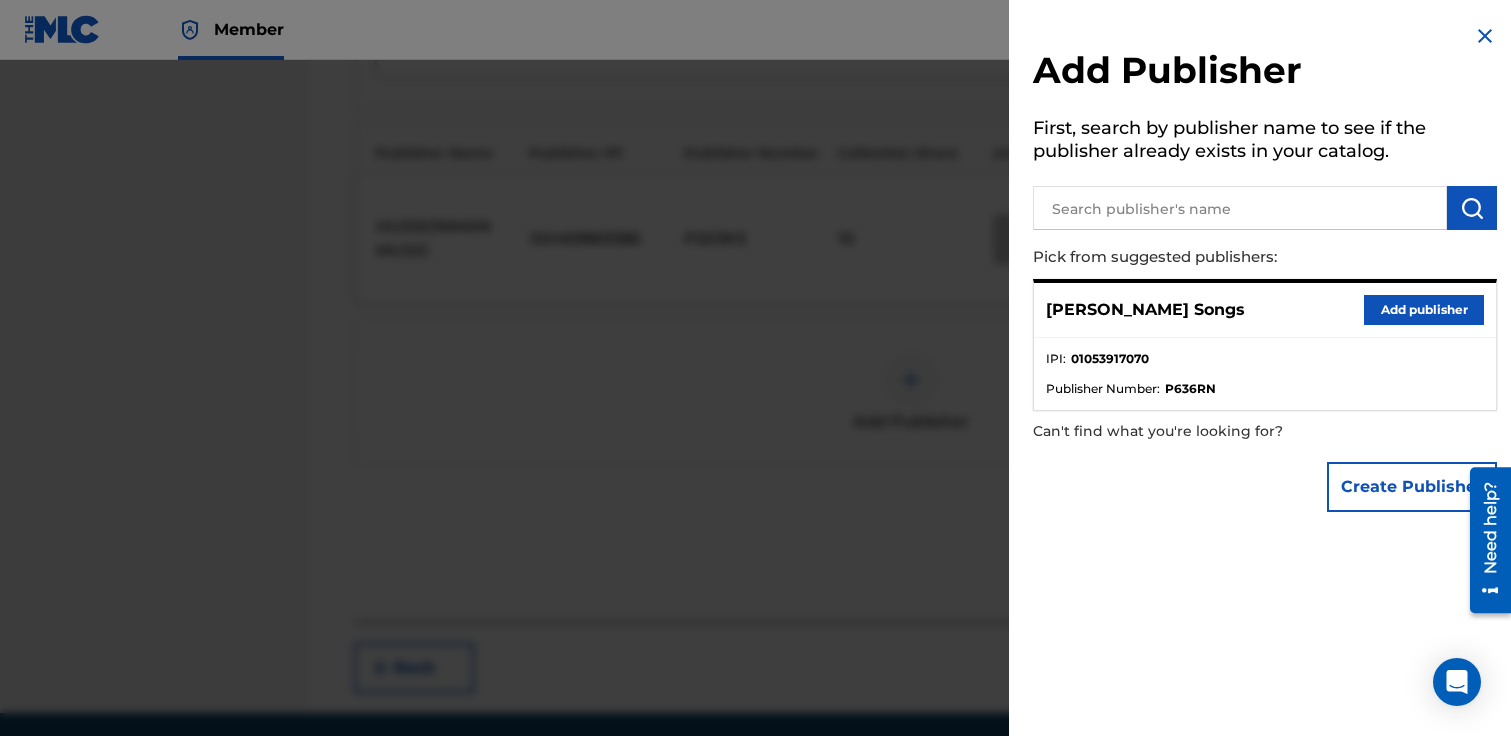 click on "Add publisher" at bounding box center (1424, 310) 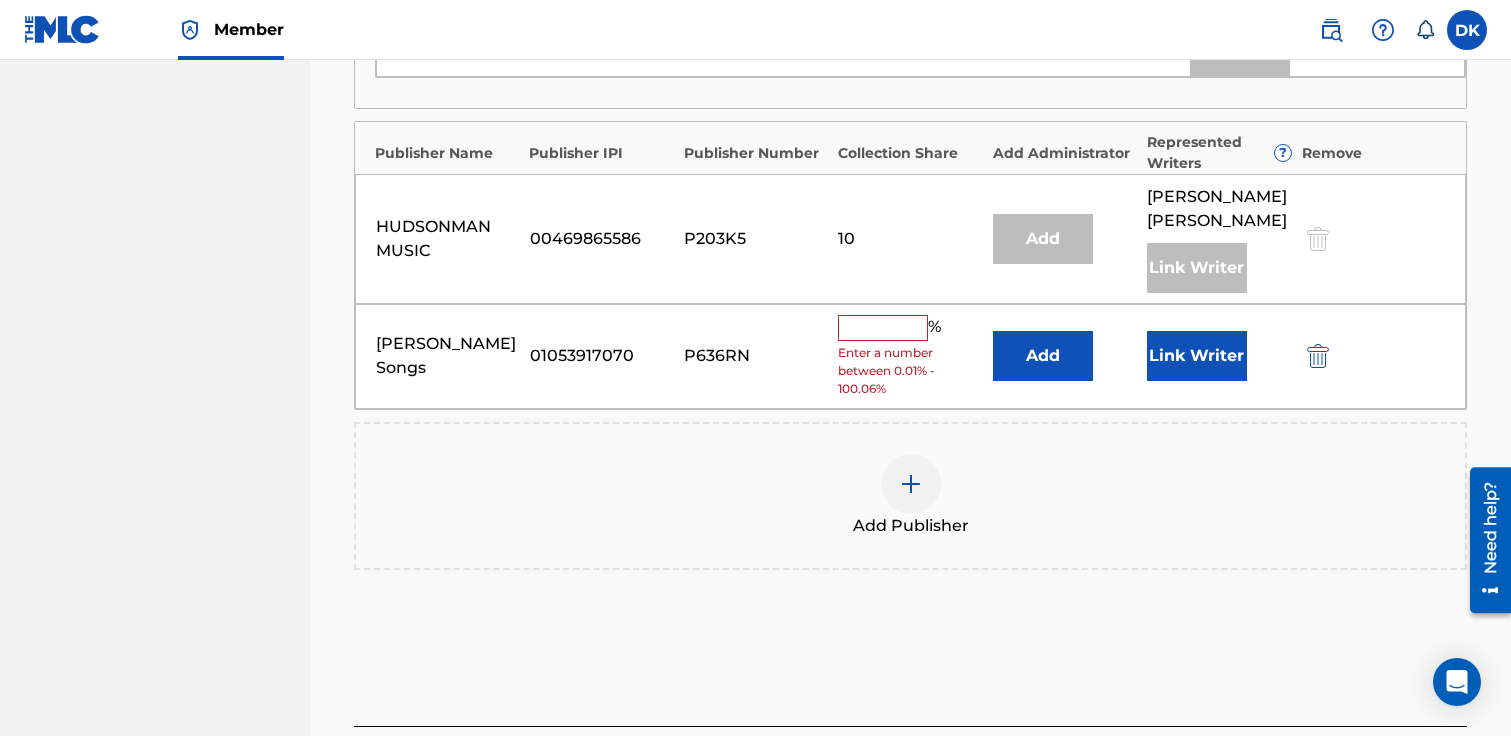 click at bounding box center [883, 328] 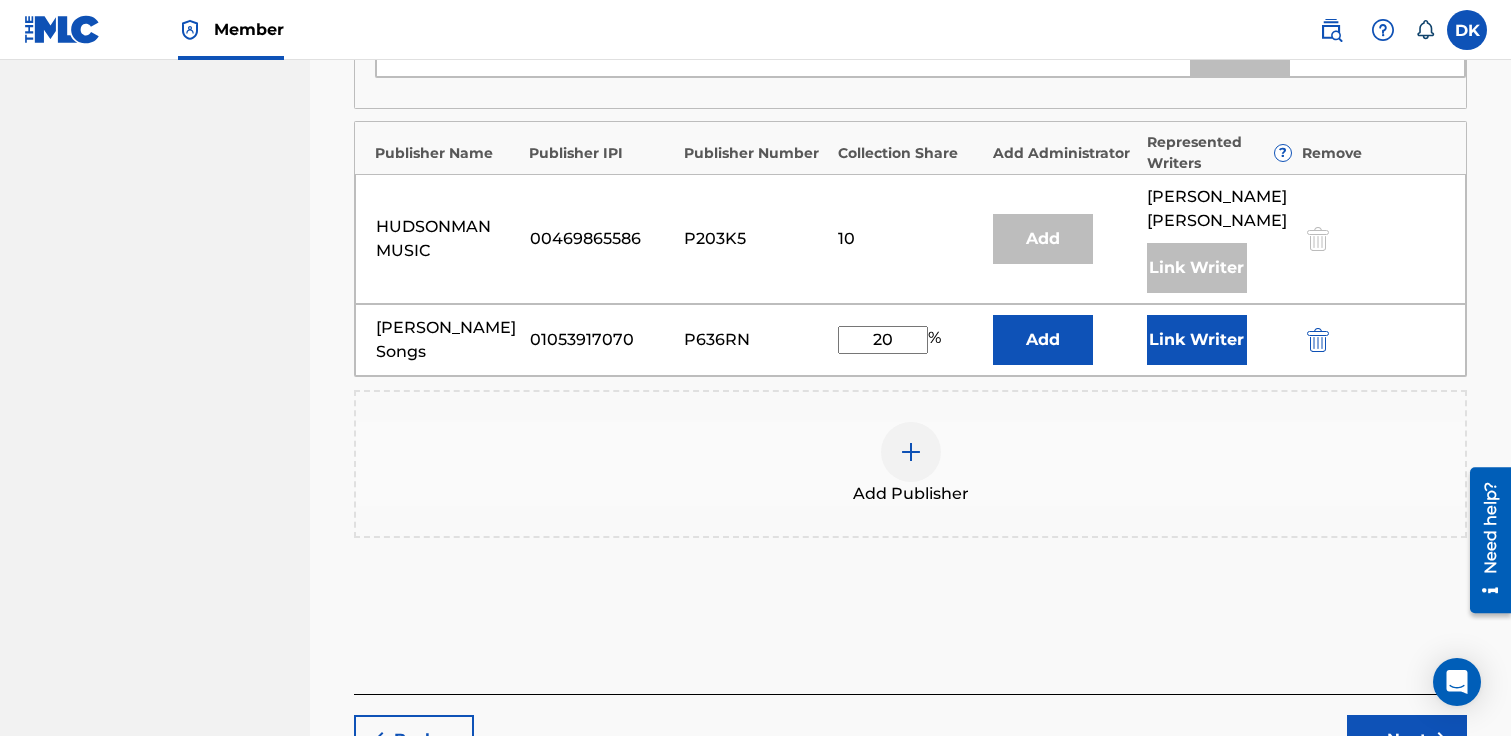 type on "20" 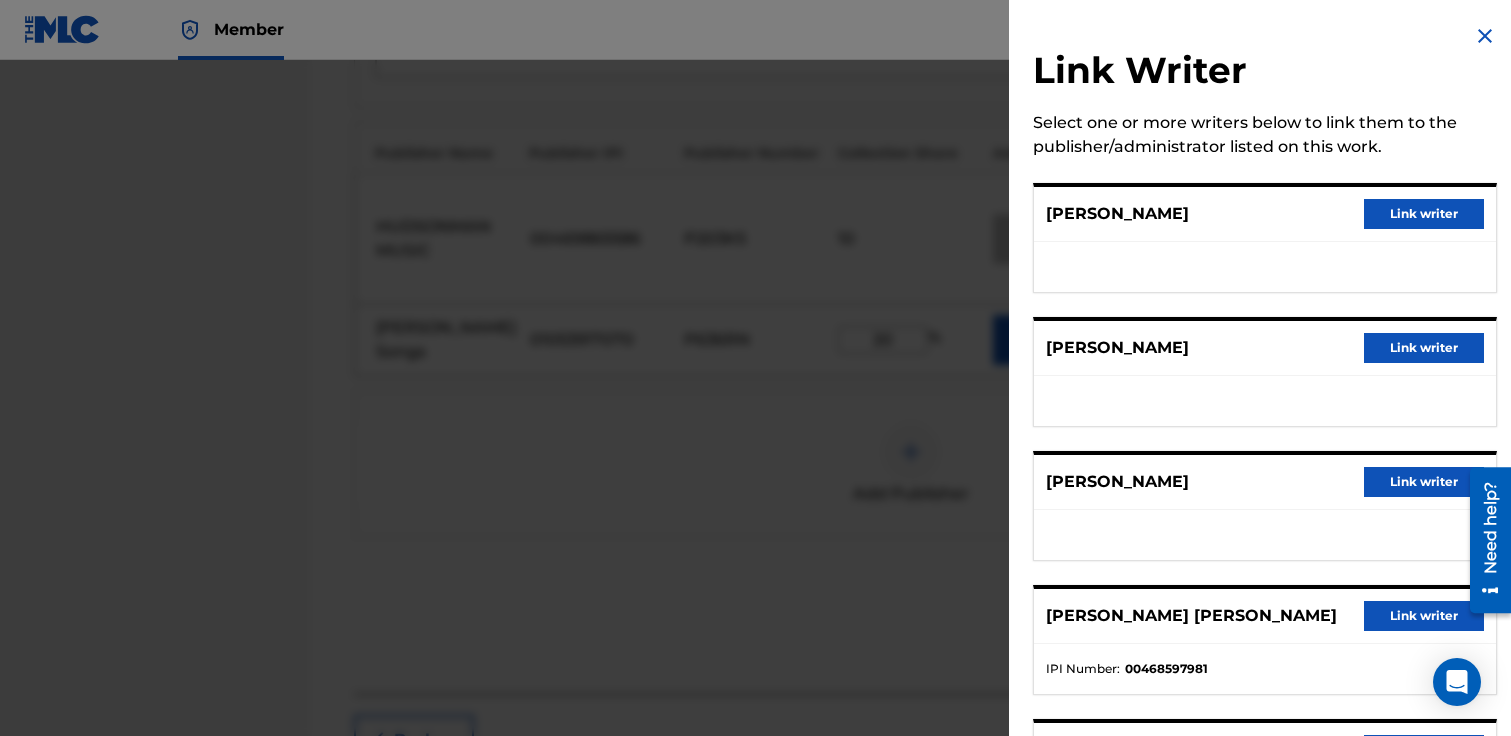 click on "Link writer" at bounding box center (1424, 482) 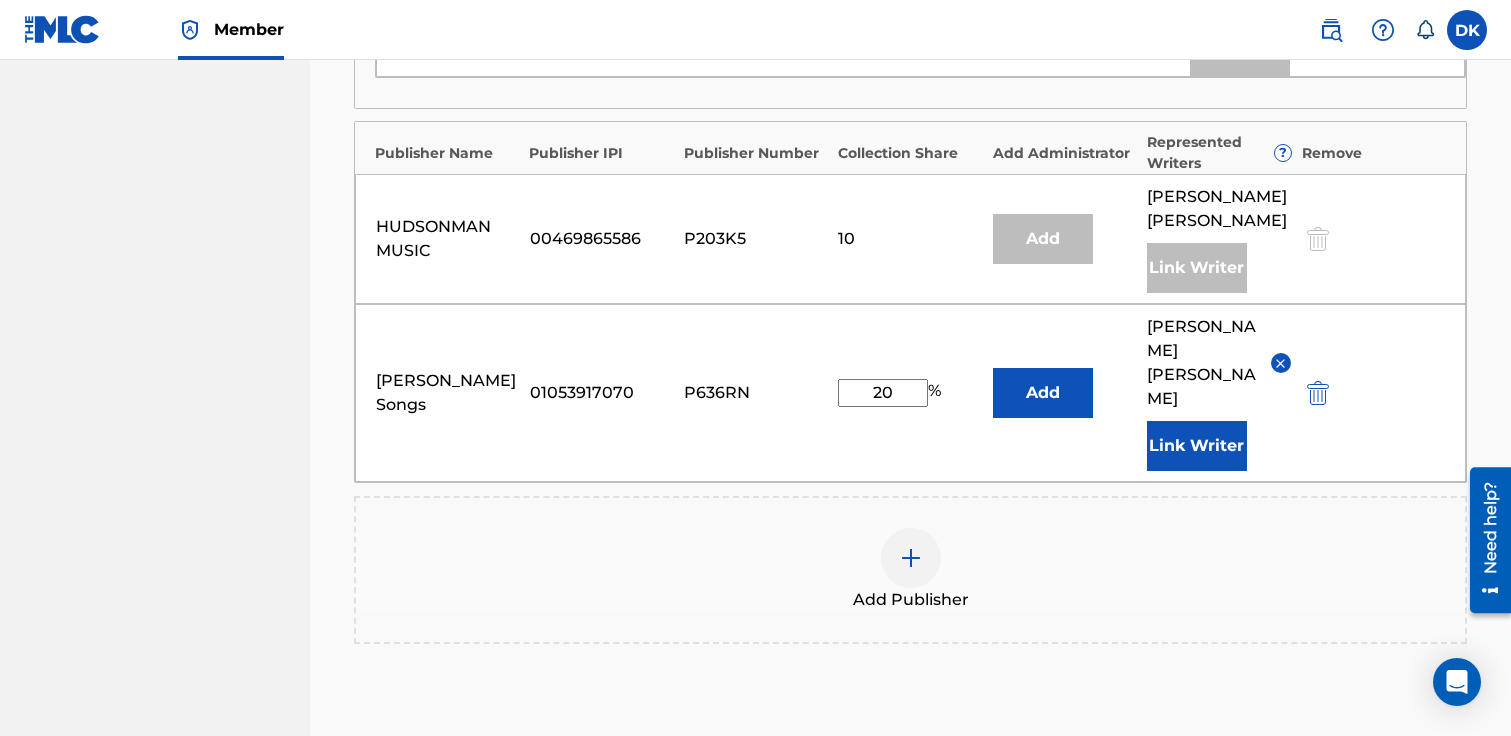 click on "Next" at bounding box center [1407, 846] 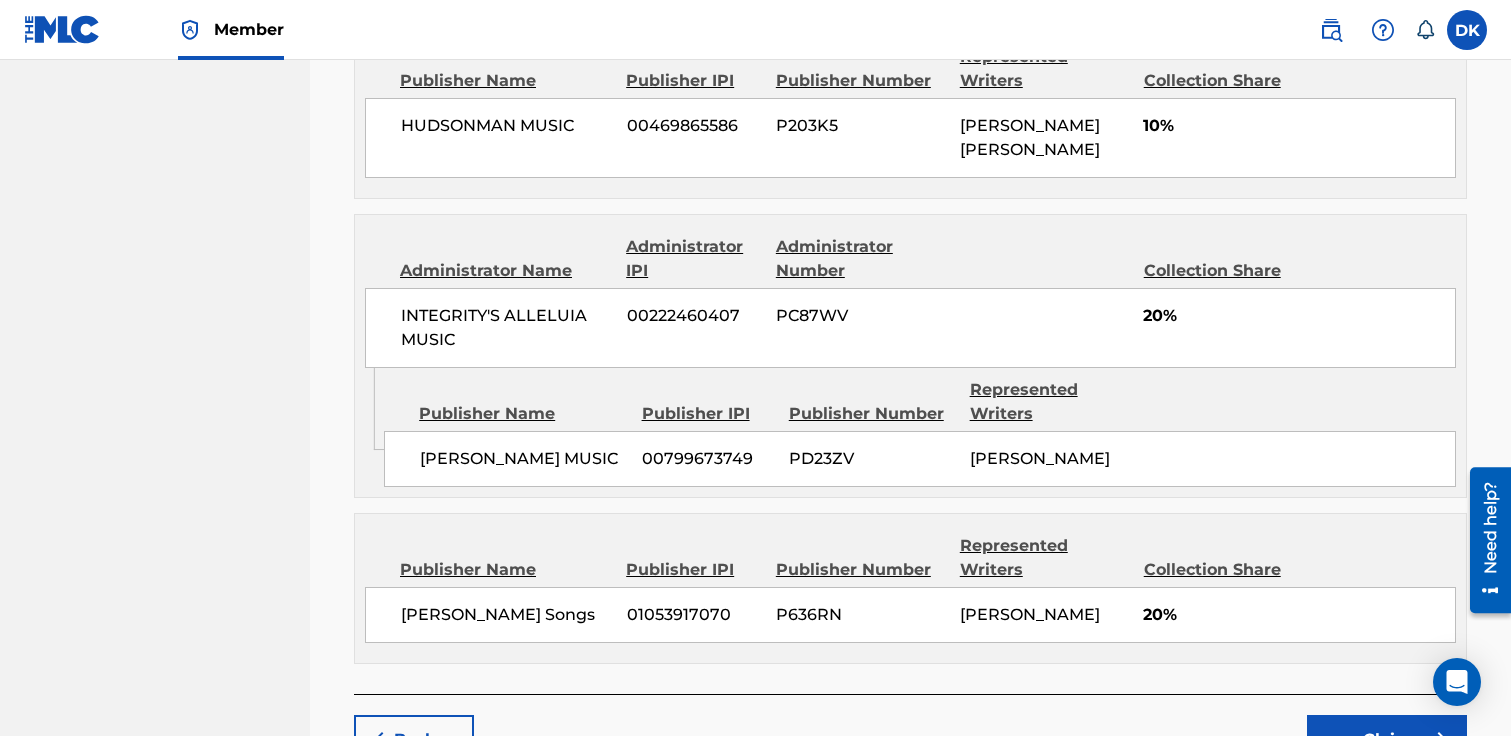 scroll, scrollTop: 1420, scrollLeft: 0, axis: vertical 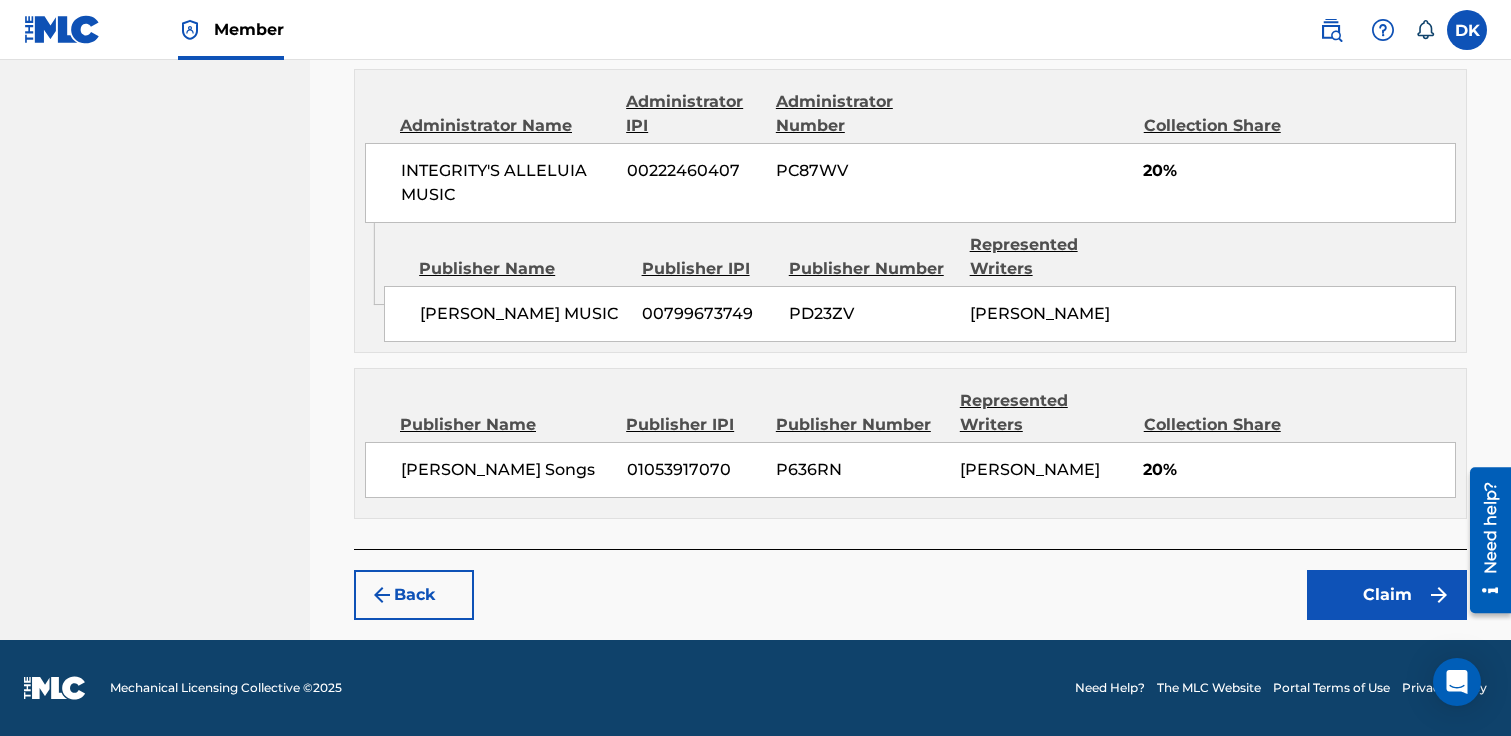 click on "Claim" at bounding box center (1387, 595) 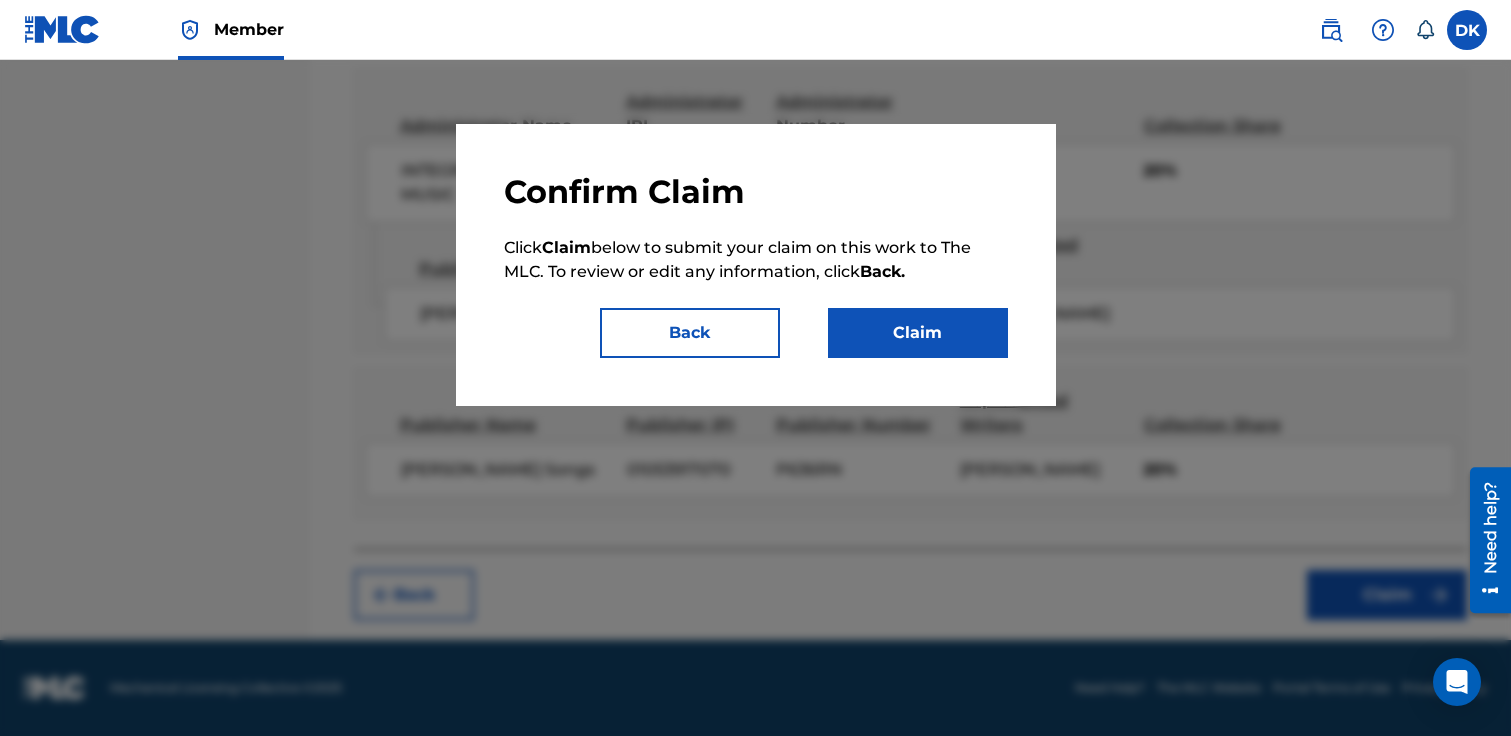 click on "Claim" at bounding box center [918, 333] 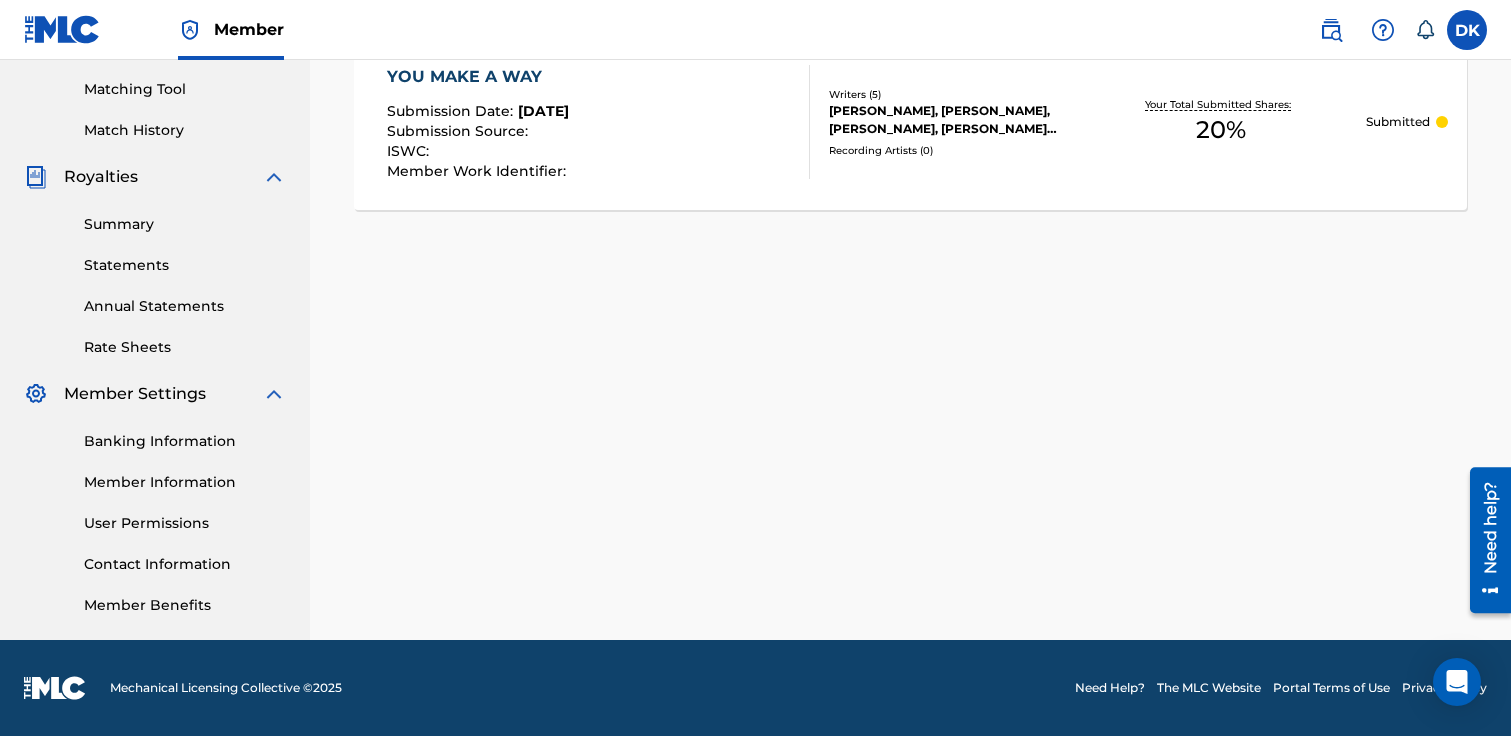 scroll, scrollTop: 0, scrollLeft: 0, axis: both 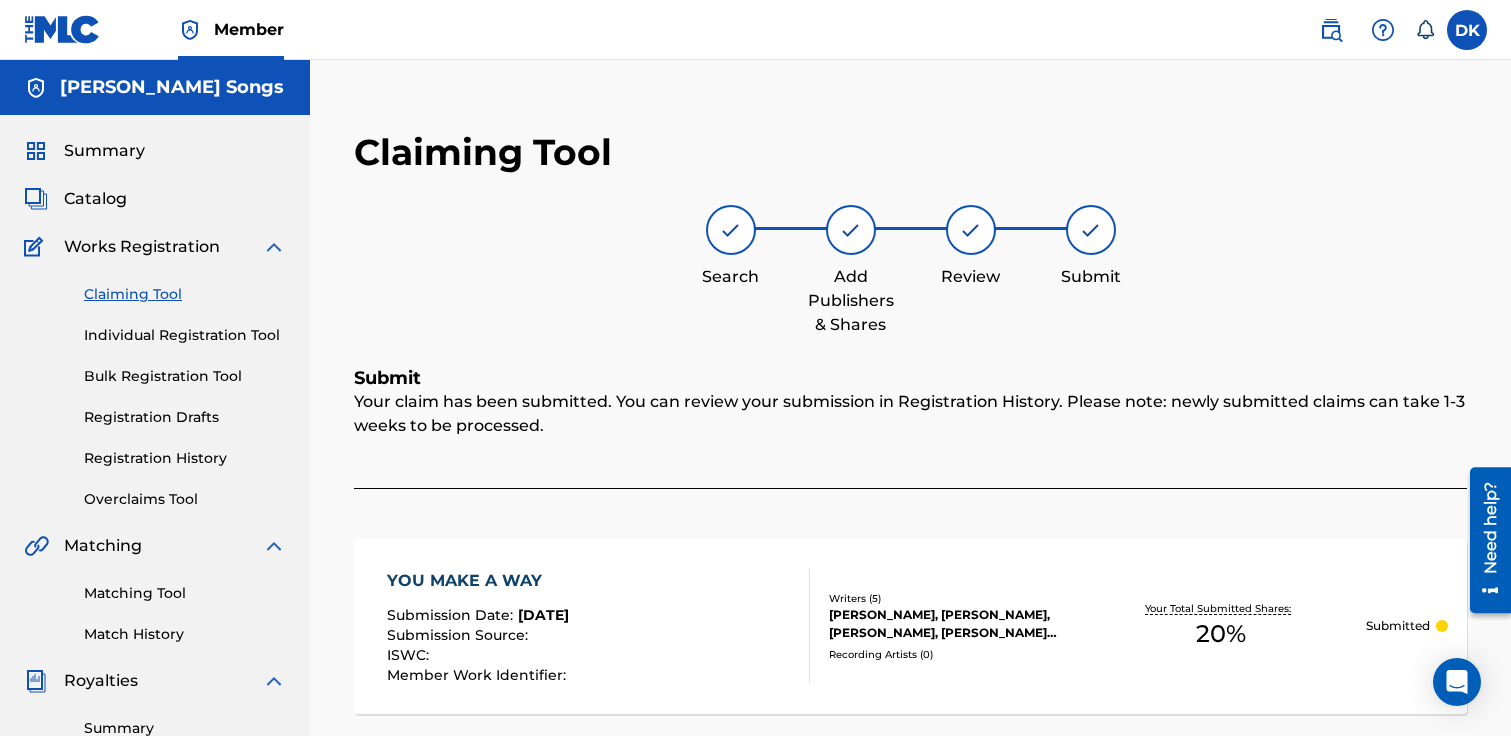 click on "Claiming Tool" at bounding box center (185, 294) 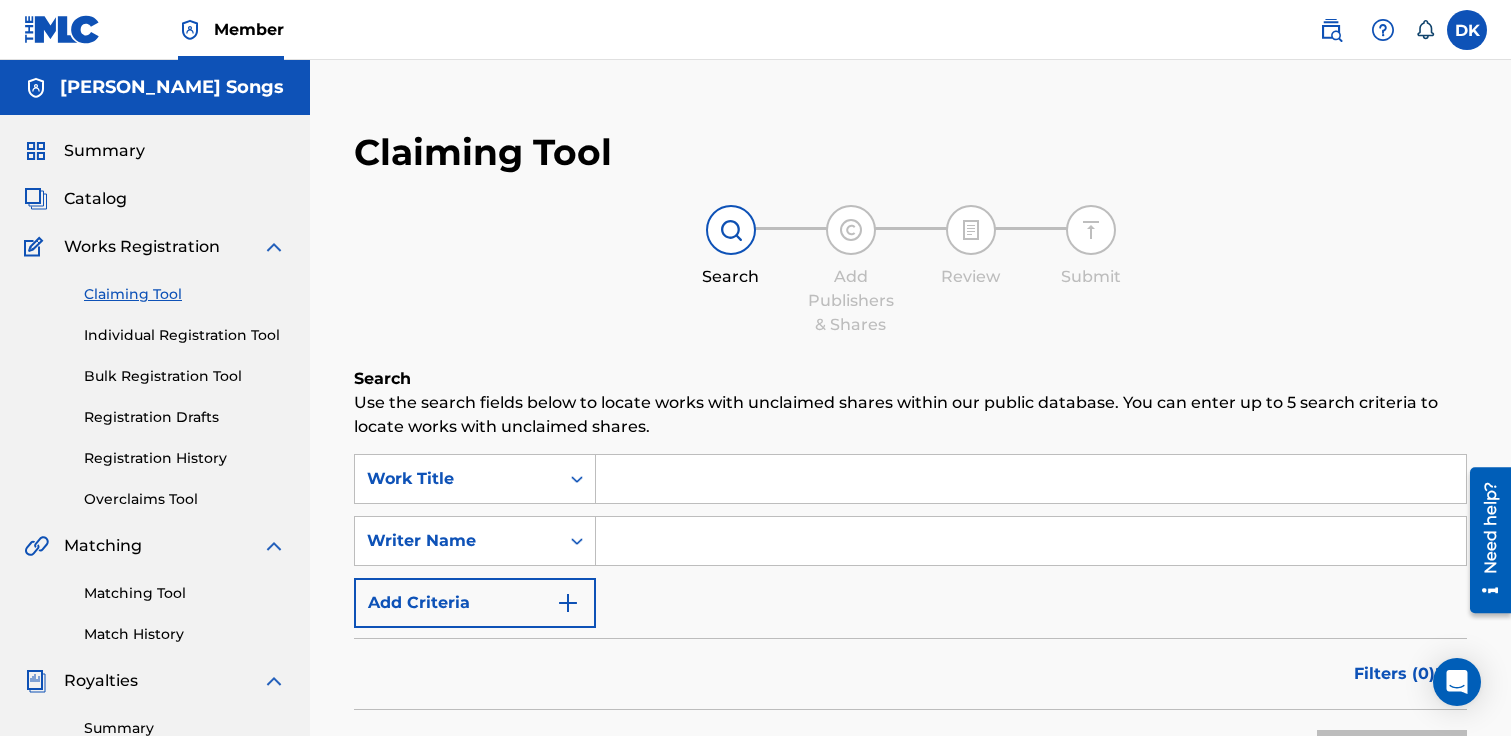 click at bounding box center [1031, 479] 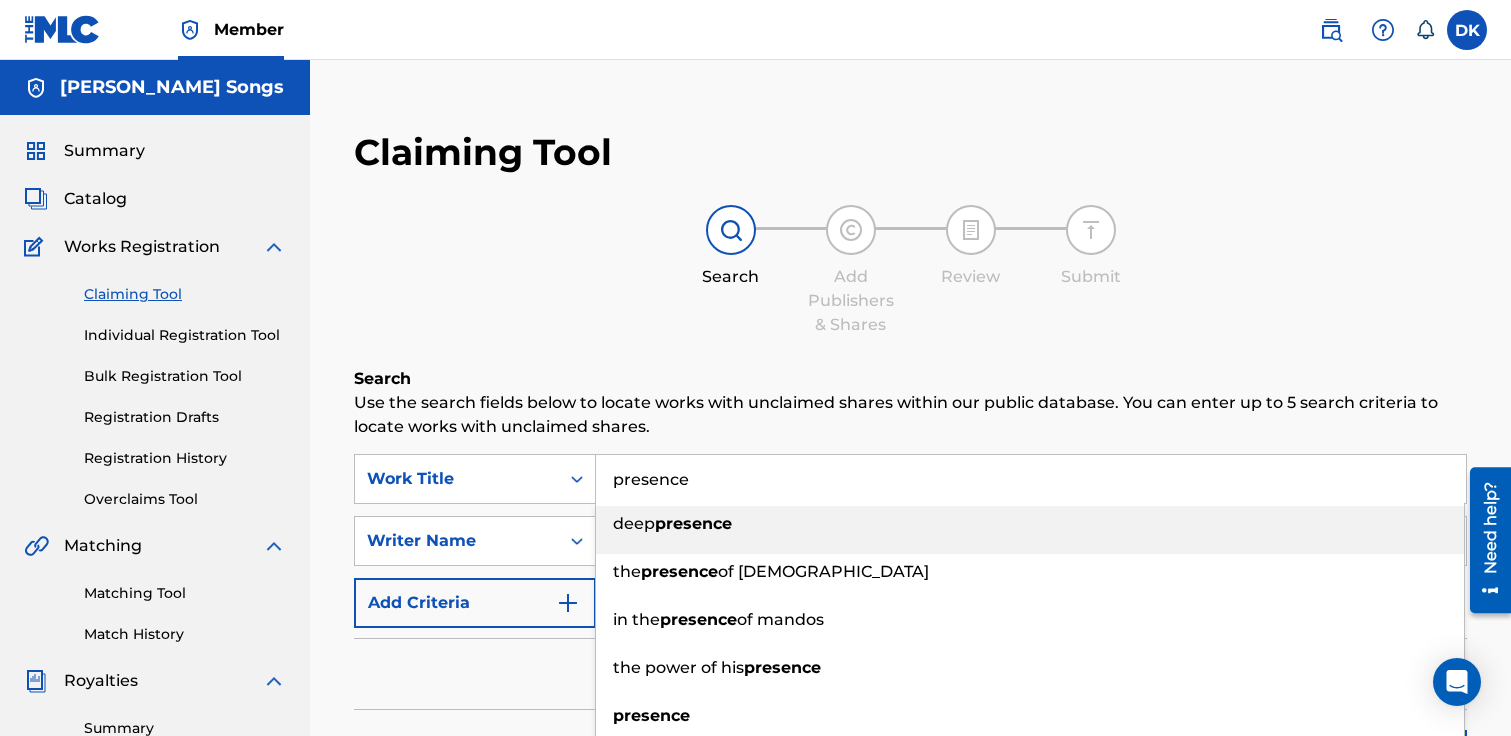 type on "presence" 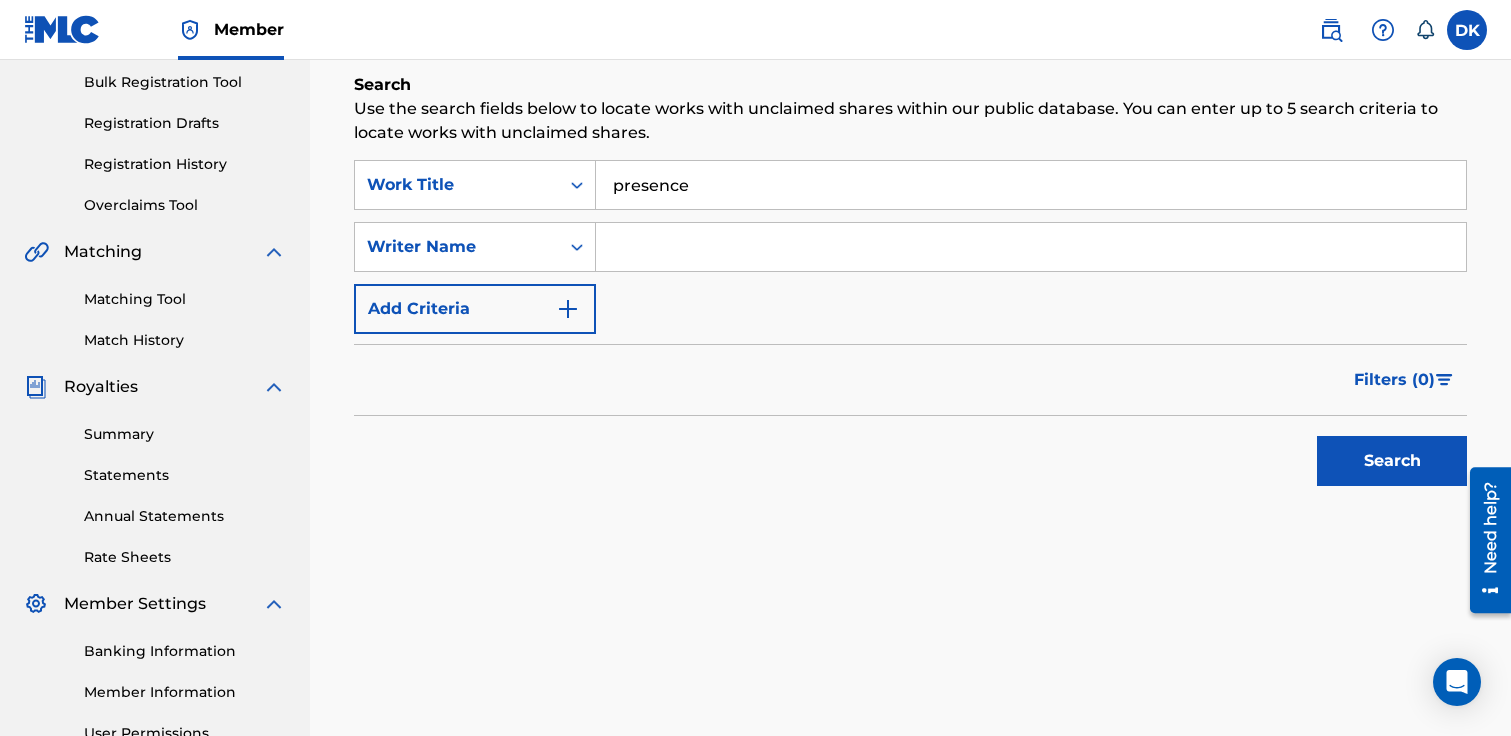 scroll, scrollTop: 323, scrollLeft: 0, axis: vertical 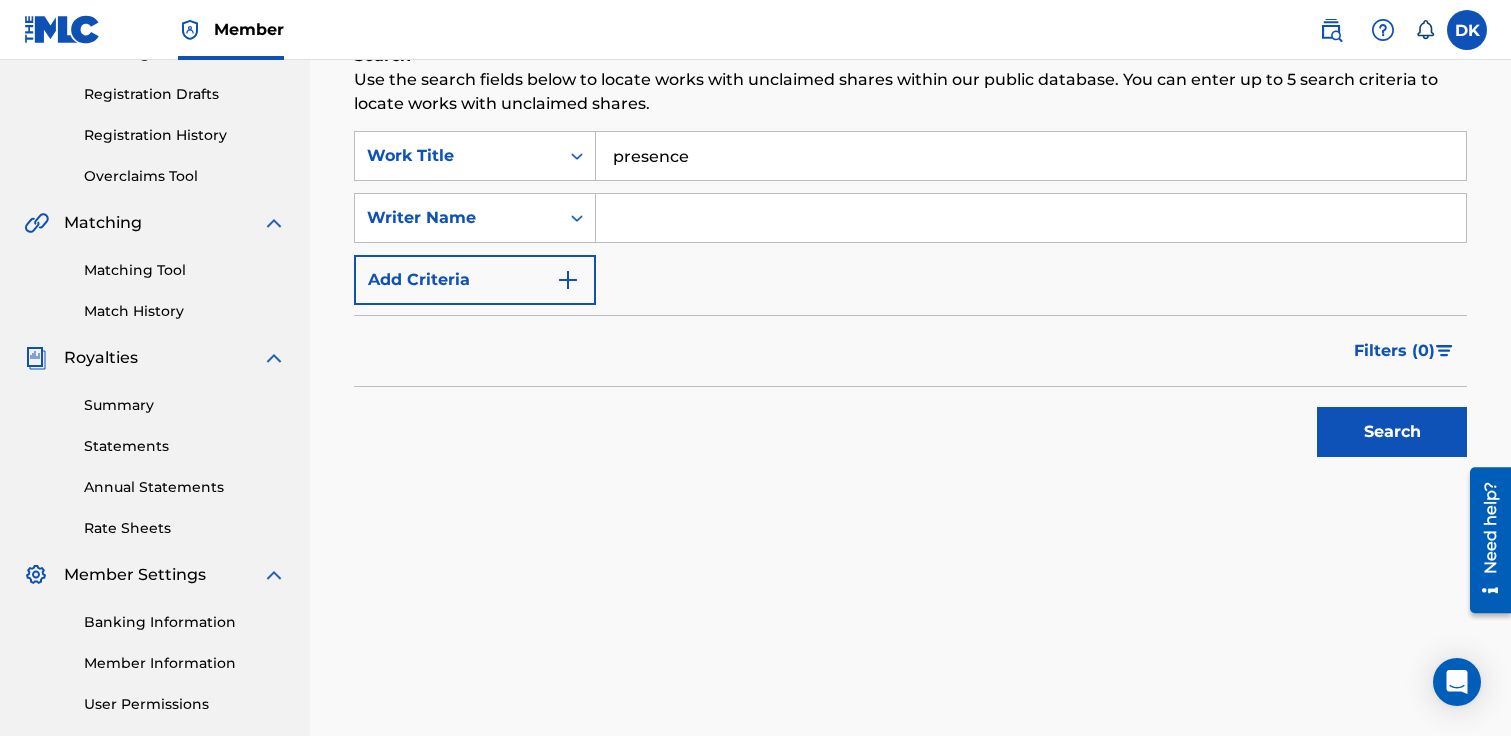 click on "SearchWithCriteria2ffc4fa8-cba8-44f9-90dc-b1317c0240b2 Work Title presence SearchWithCriteriacd21257b-7902-4e47-bfc2-f3ec4060c295 Writer Name Add Criteria" at bounding box center [910, 218] 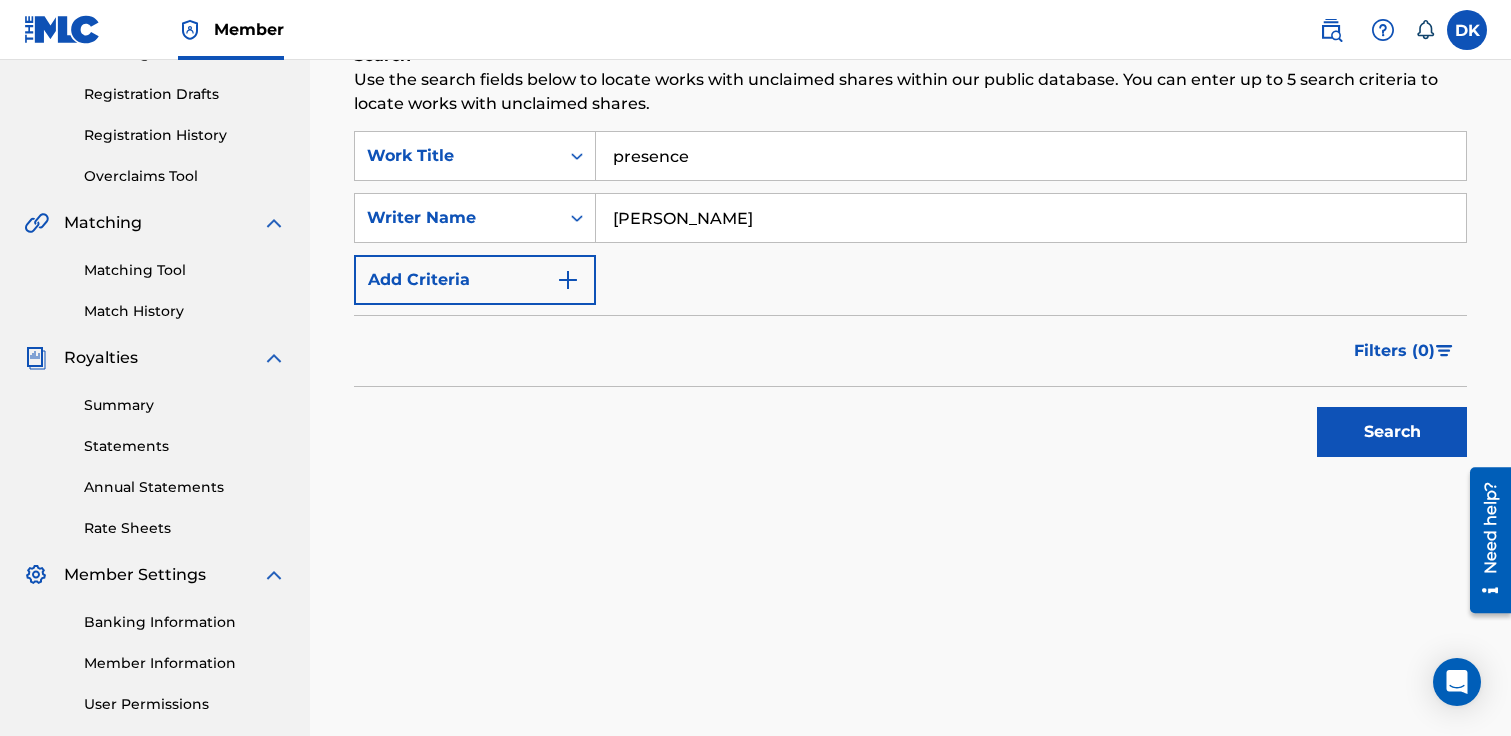 type on "daniel kinner" 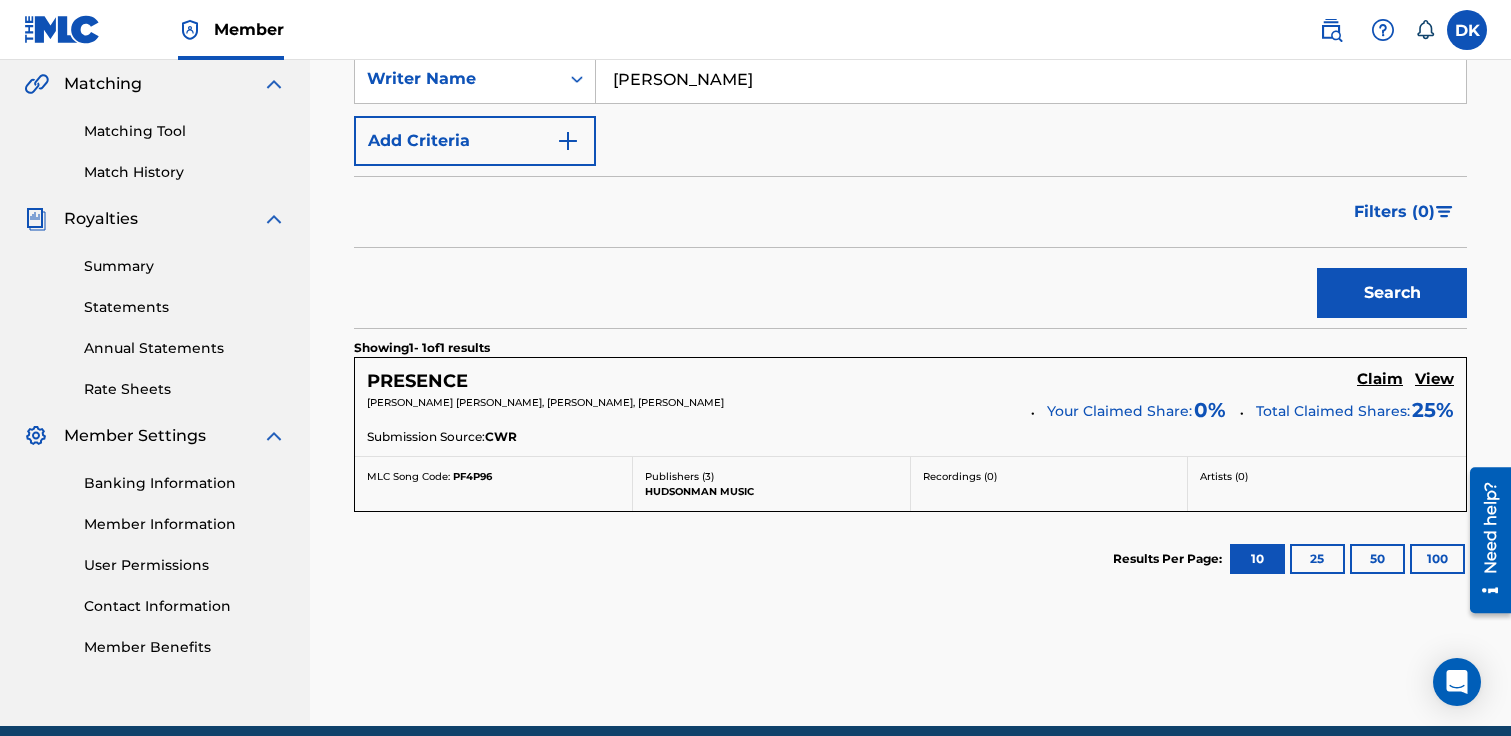 scroll, scrollTop: 464, scrollLeft: 0, axis: vertical 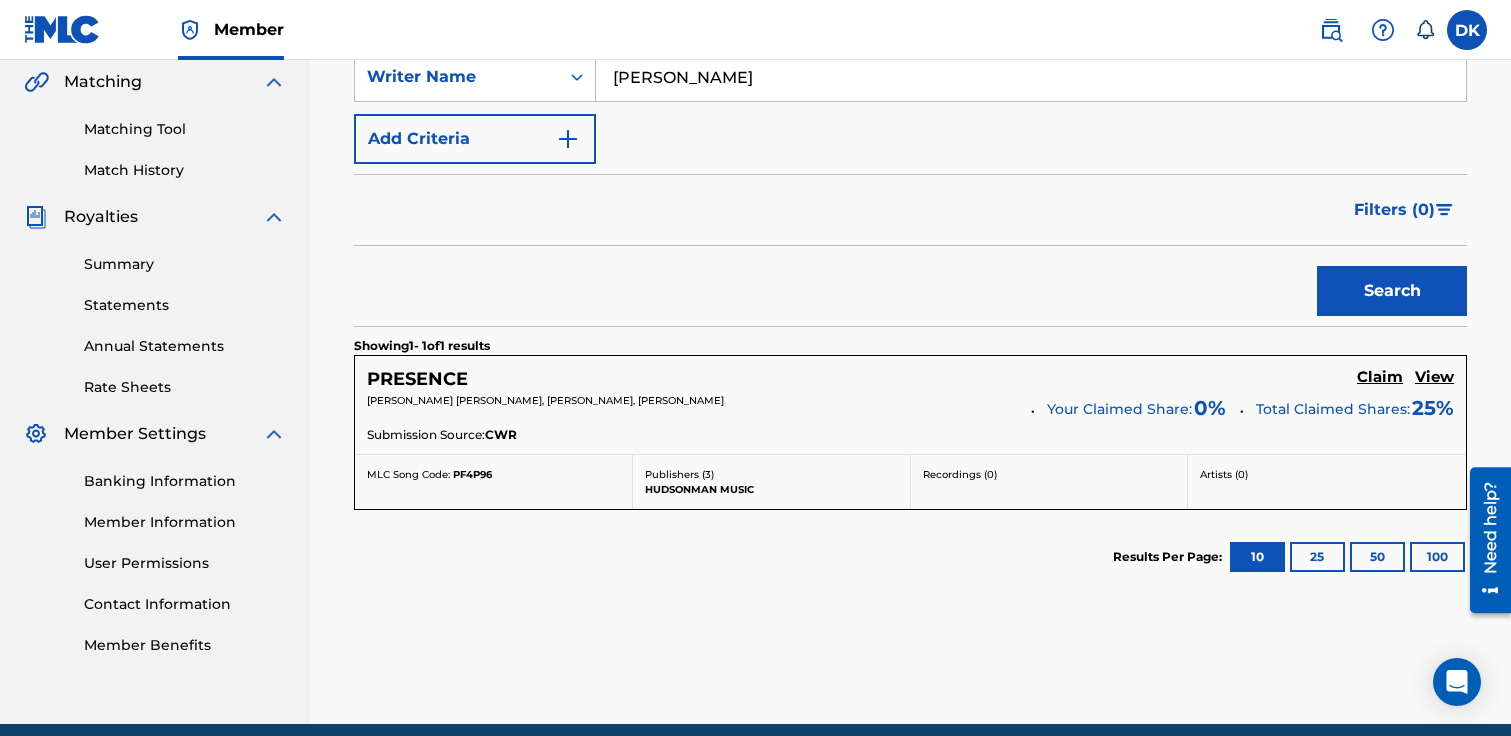 click on "Claim" at bounding box center [1380, 377] 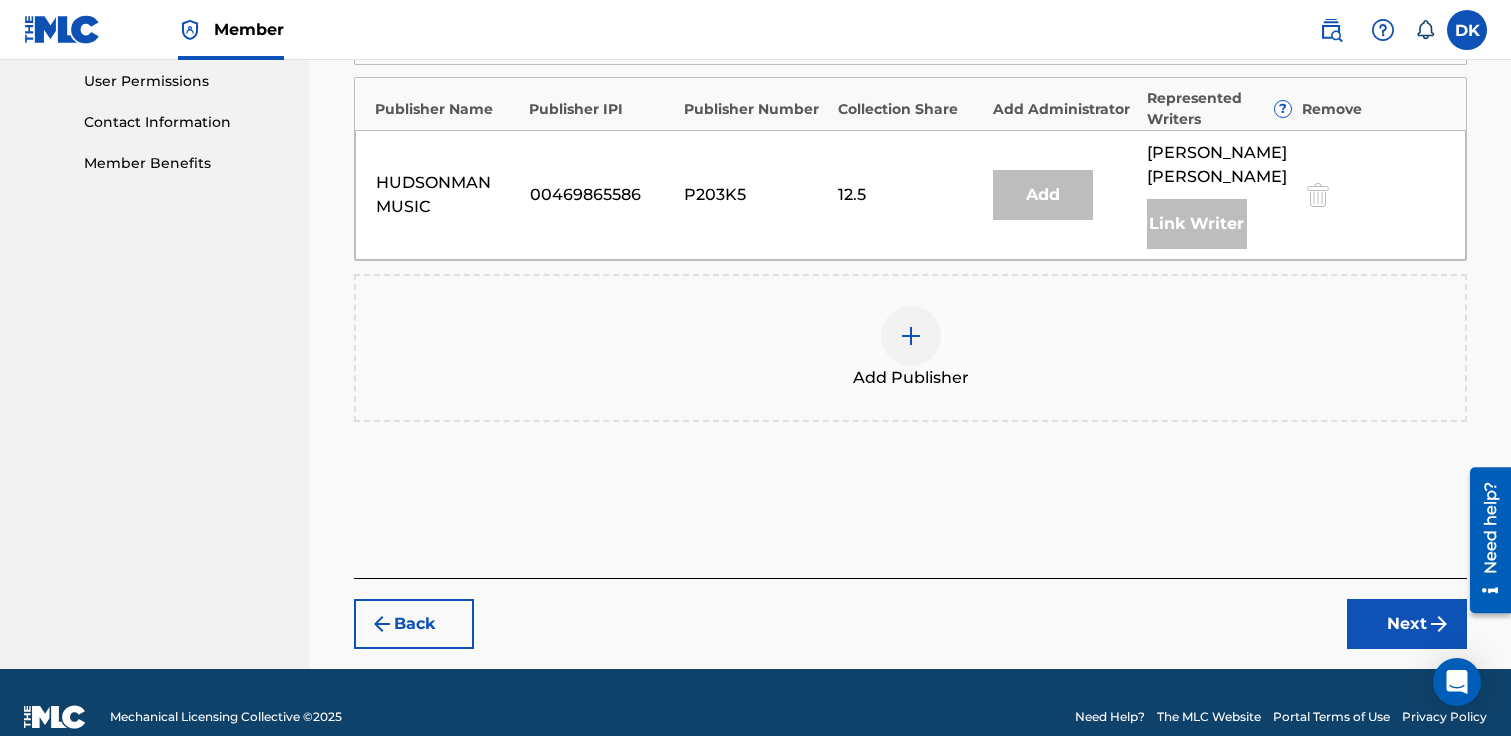 scroll, scrollTop: 950, scrollLeft: 0, axis: vertical 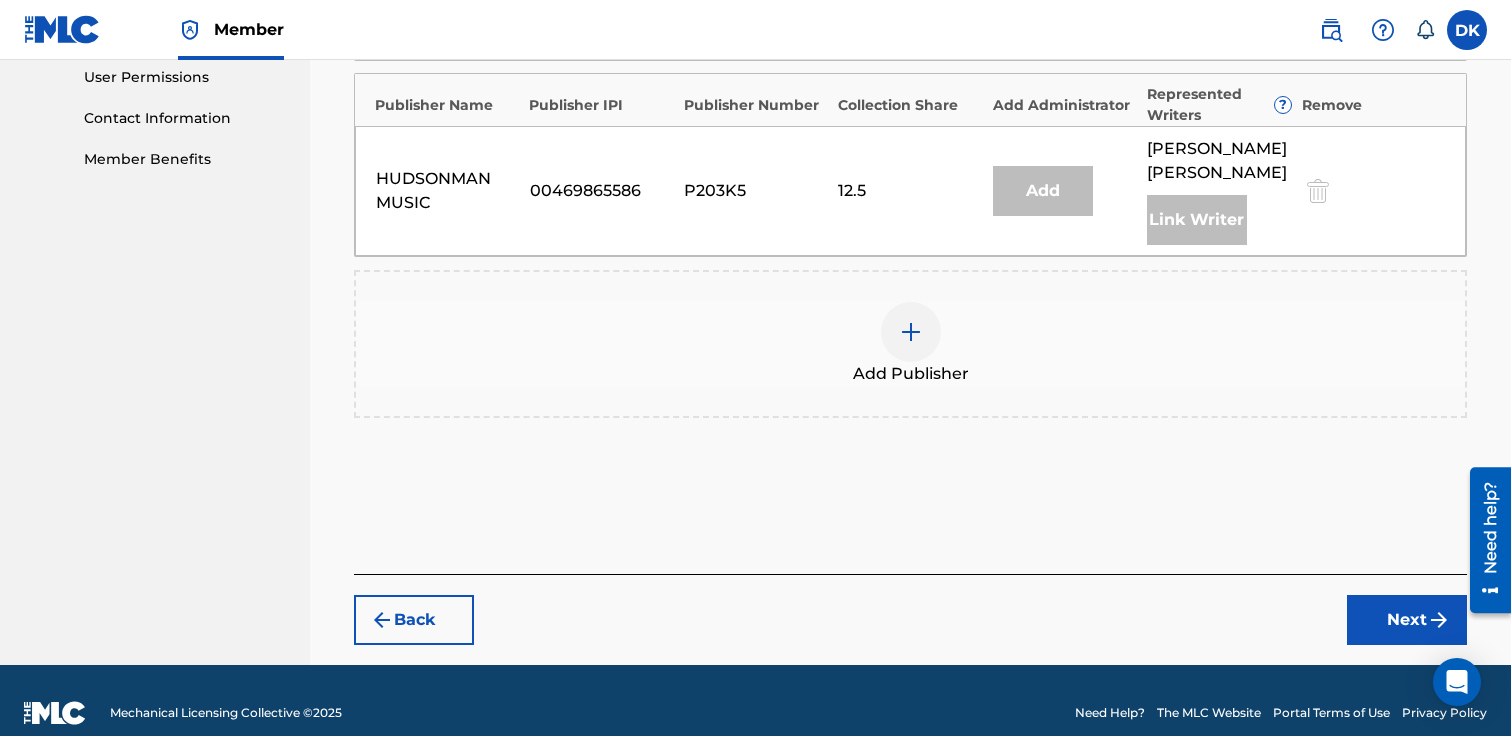 click at bounding box center (911, 332) 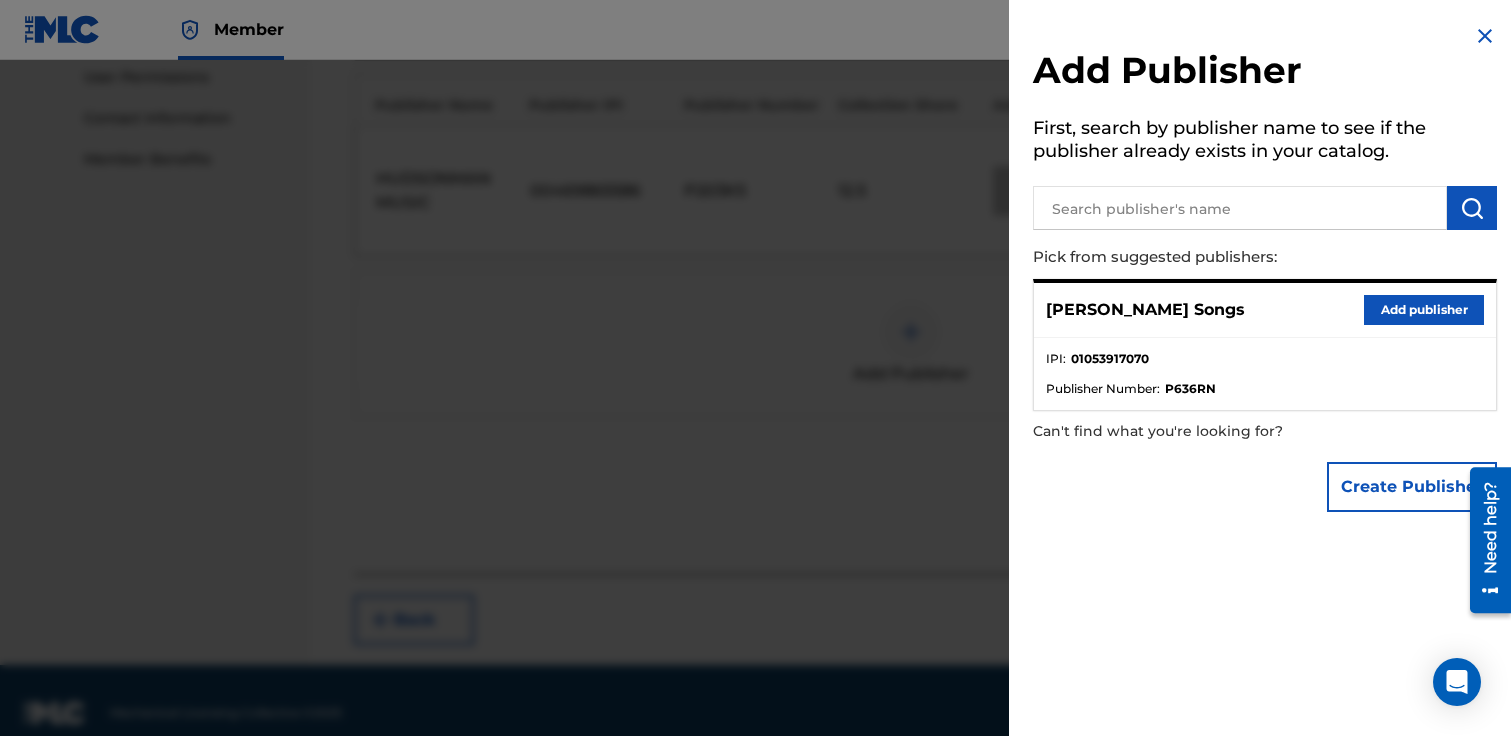 click on "Add publisher" at bounding box center [1424, 310] 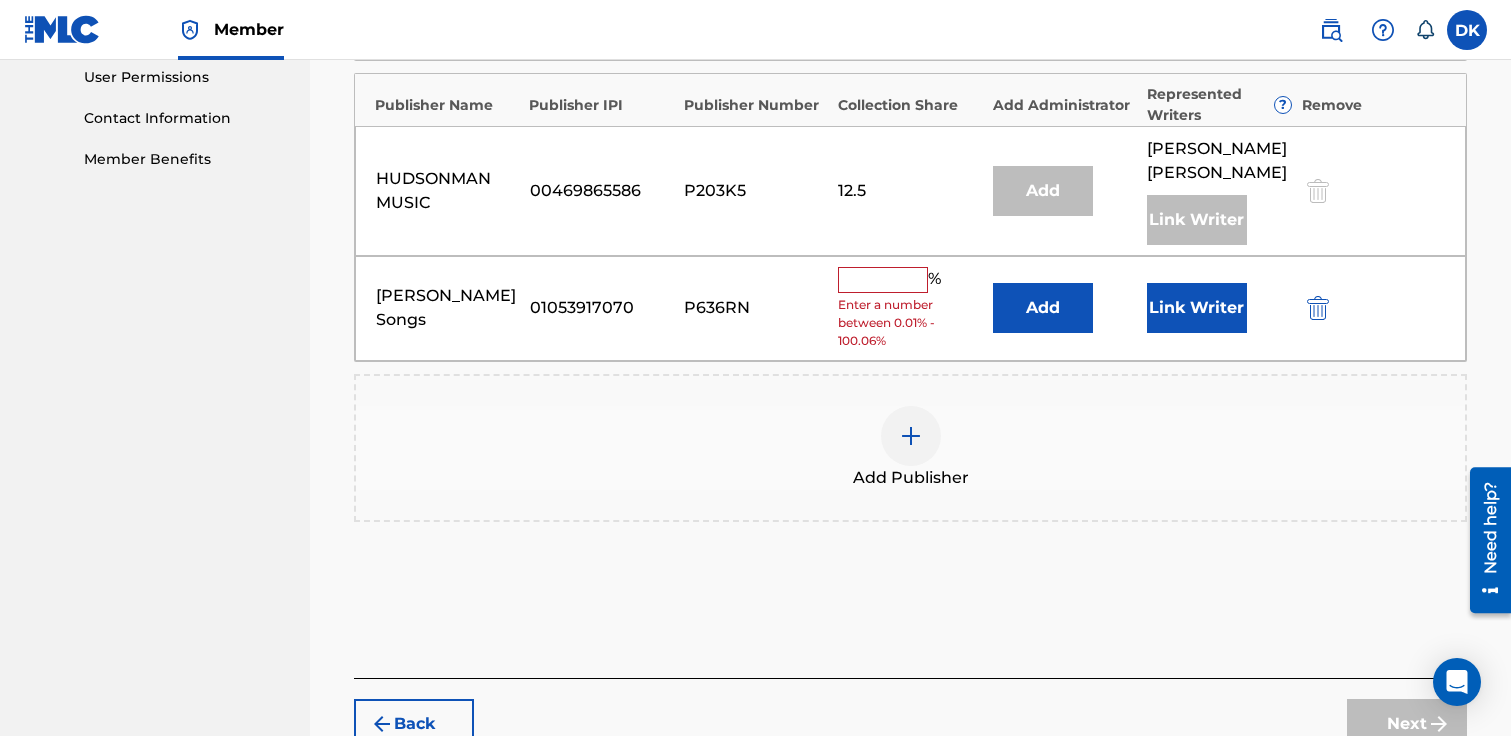 click on "% Enter a number between 0.01% - 100.06%" at bounding box center [910, 308] 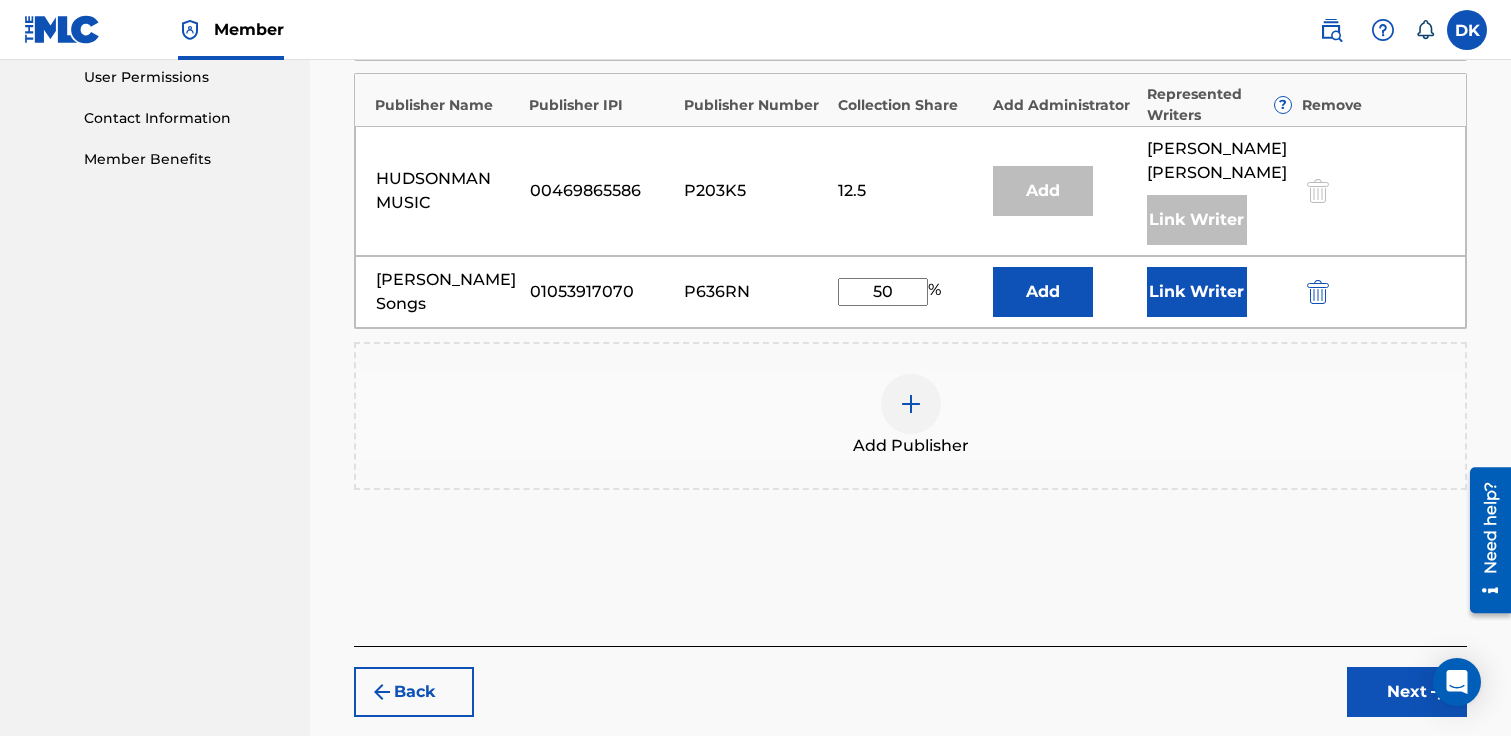 type on "50" 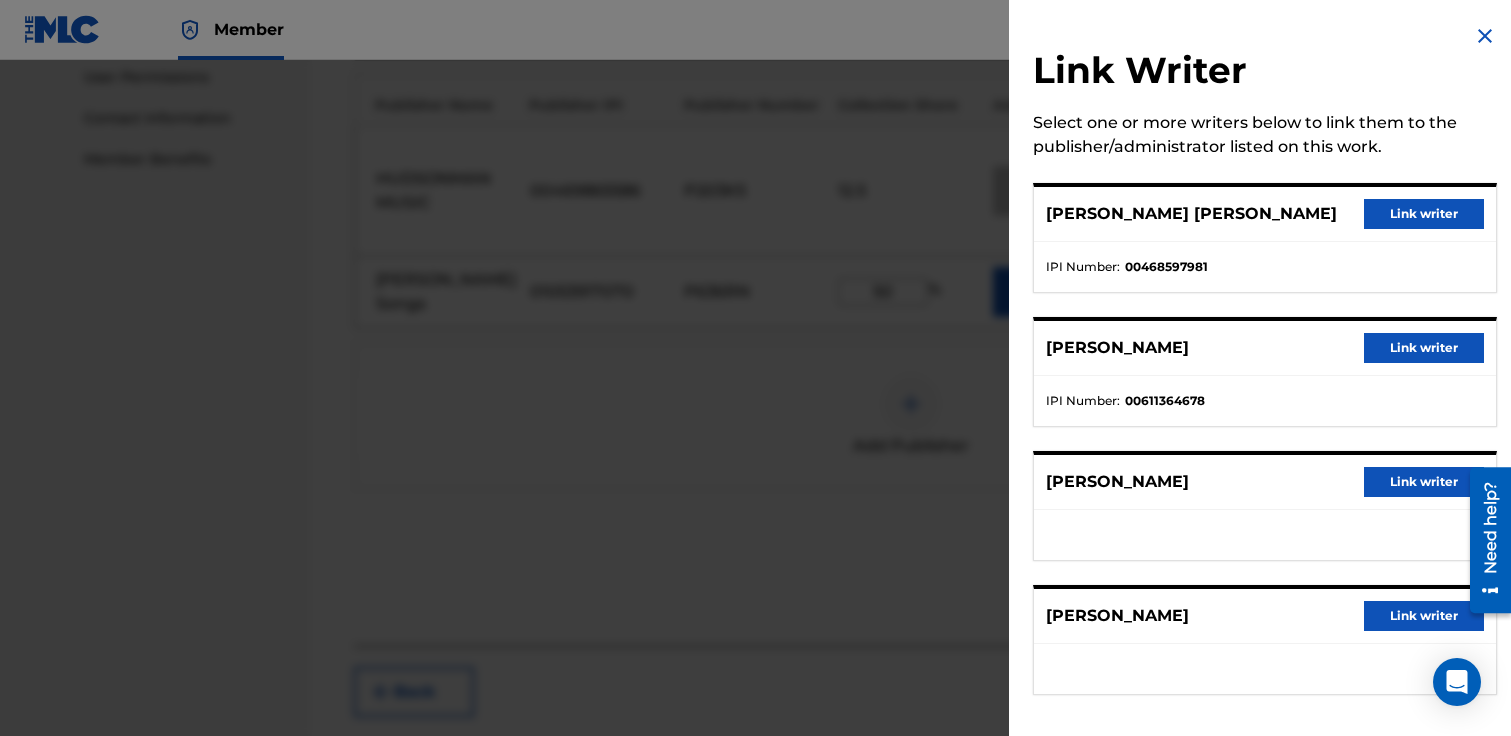 click on "Link writer" at bounding box center (1424, 348) 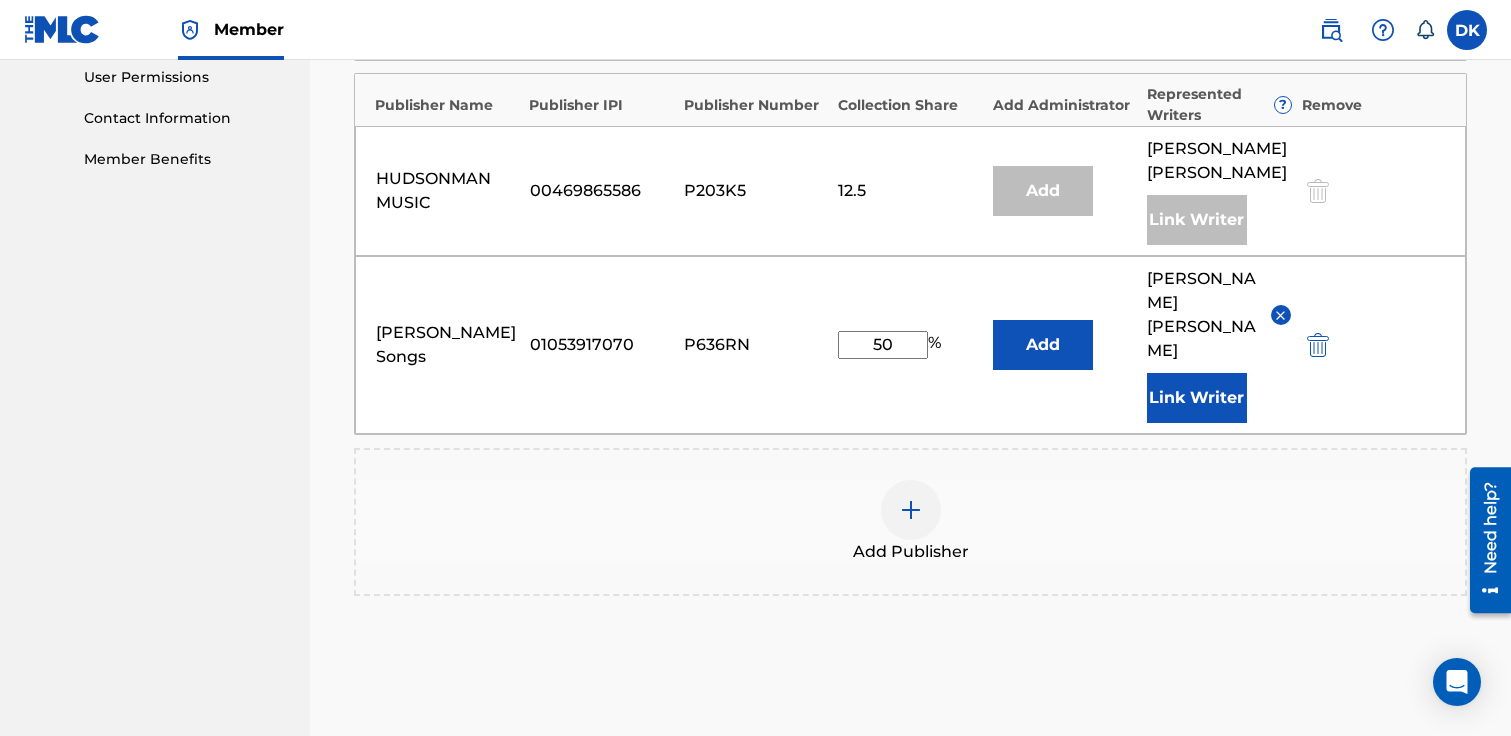 click on "Link Writer" at bounding box center (1197, 398) 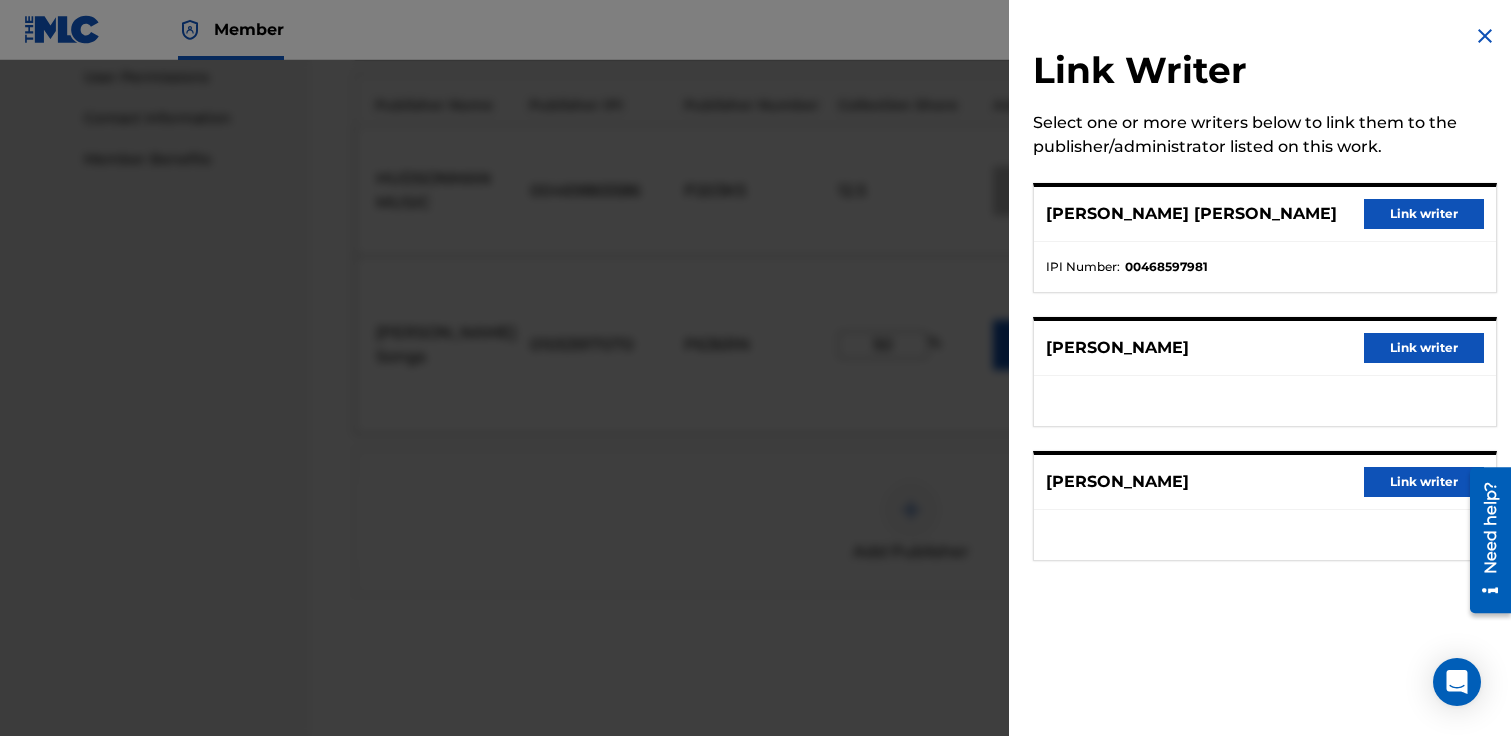 click on "Link writer" at bounding box center (1424, 348) 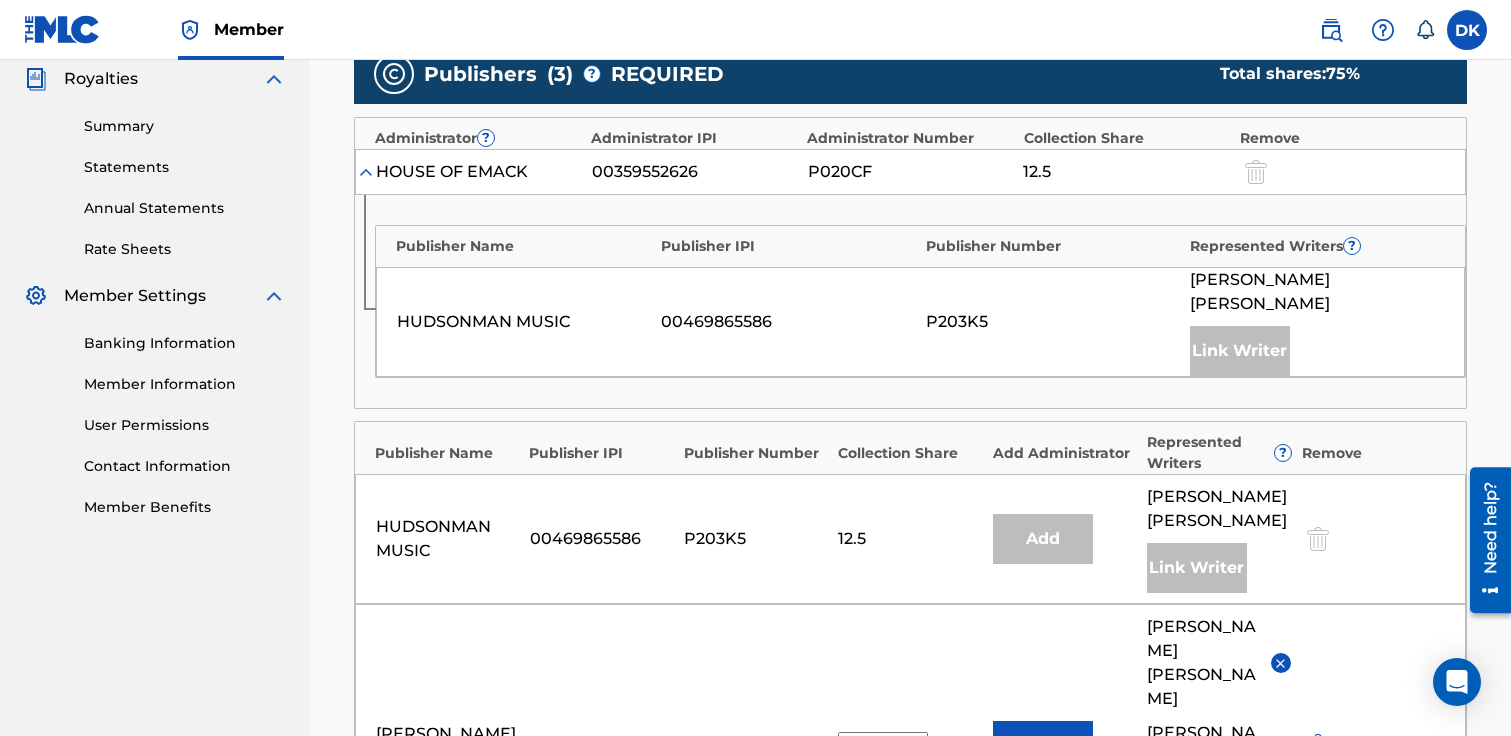 scroll, scrollTop: 1138, scrollLeft: 0, axis: vertical 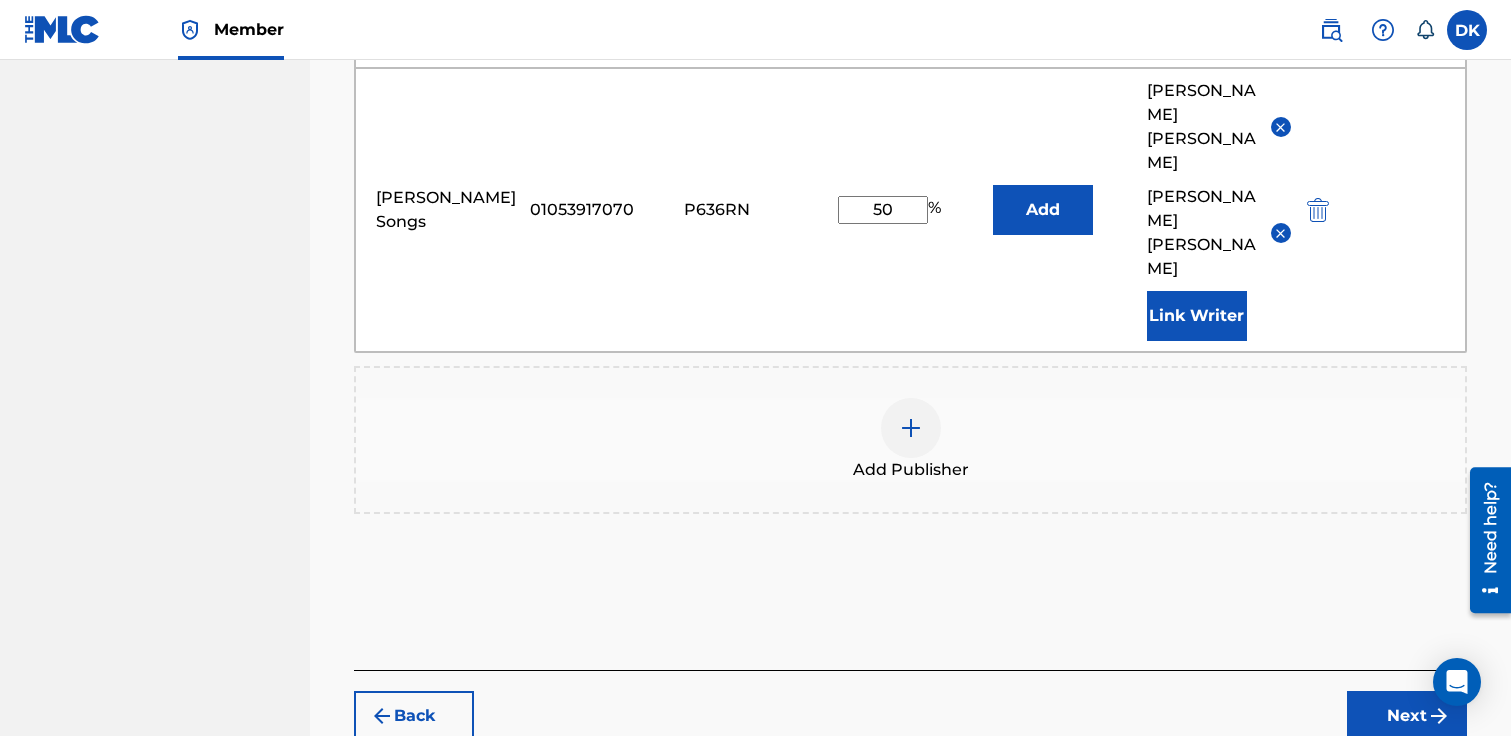 click on "Next" at bounding box center [1407, 716] 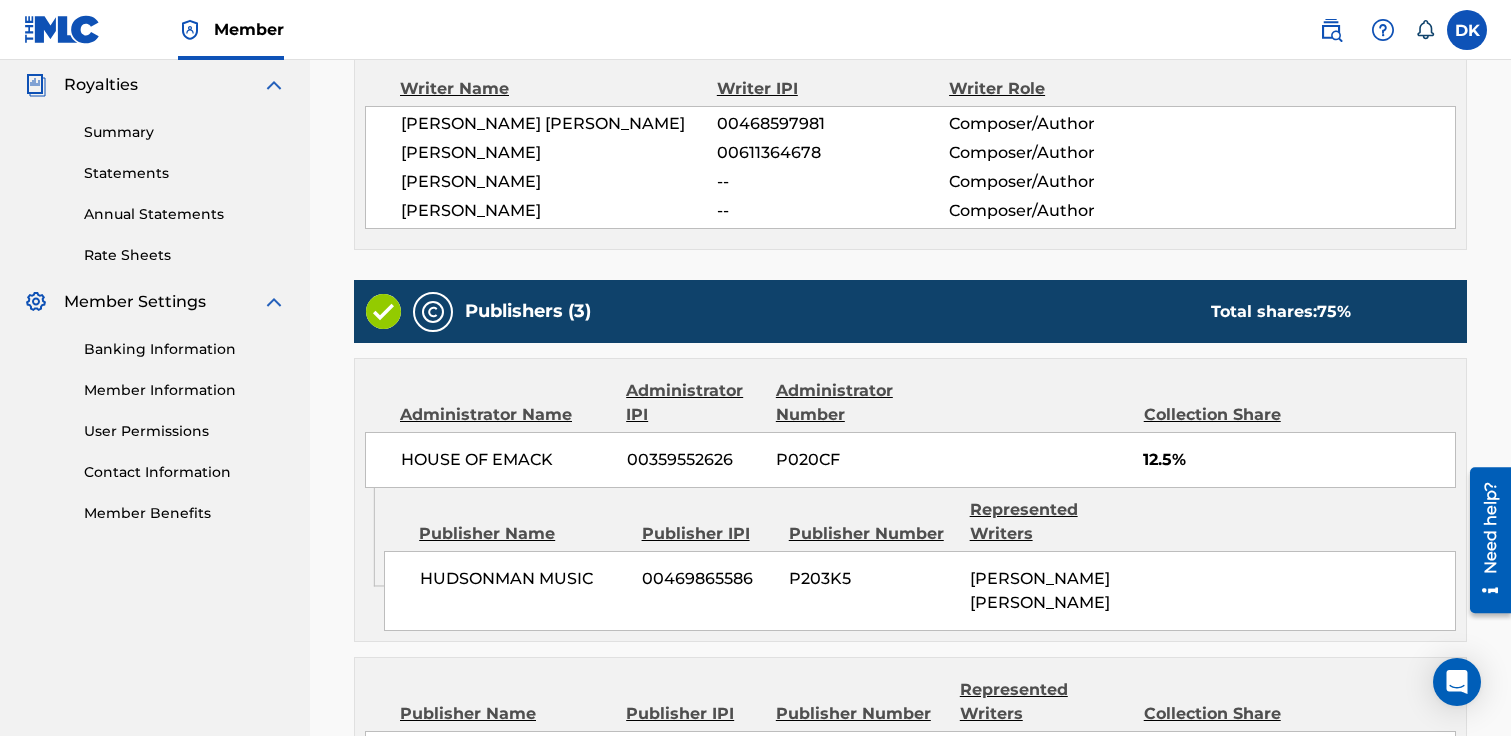 scroll, scrollTop: 1094, scrollLeft: 0, axis: vertical 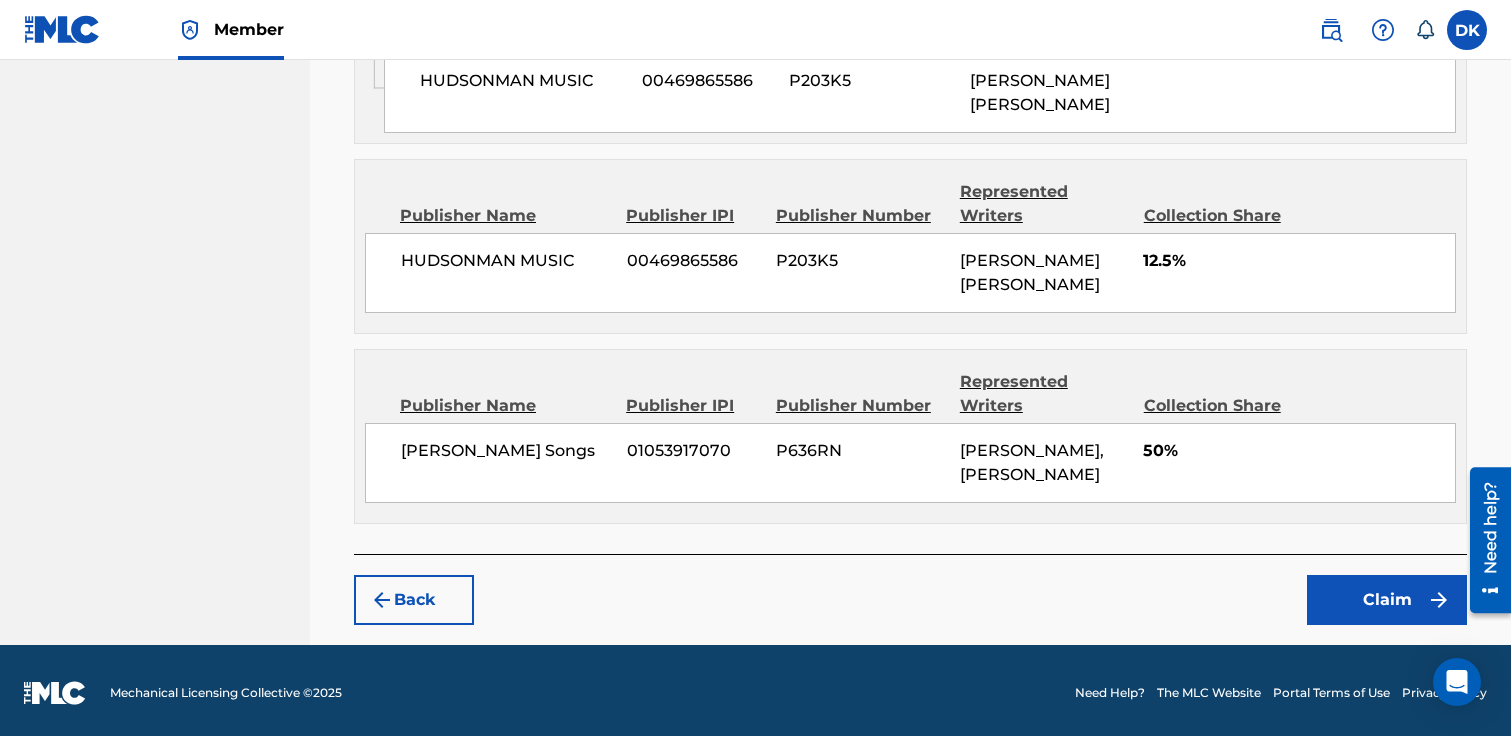 click on "Claim" at bounding box center (1387, 600) 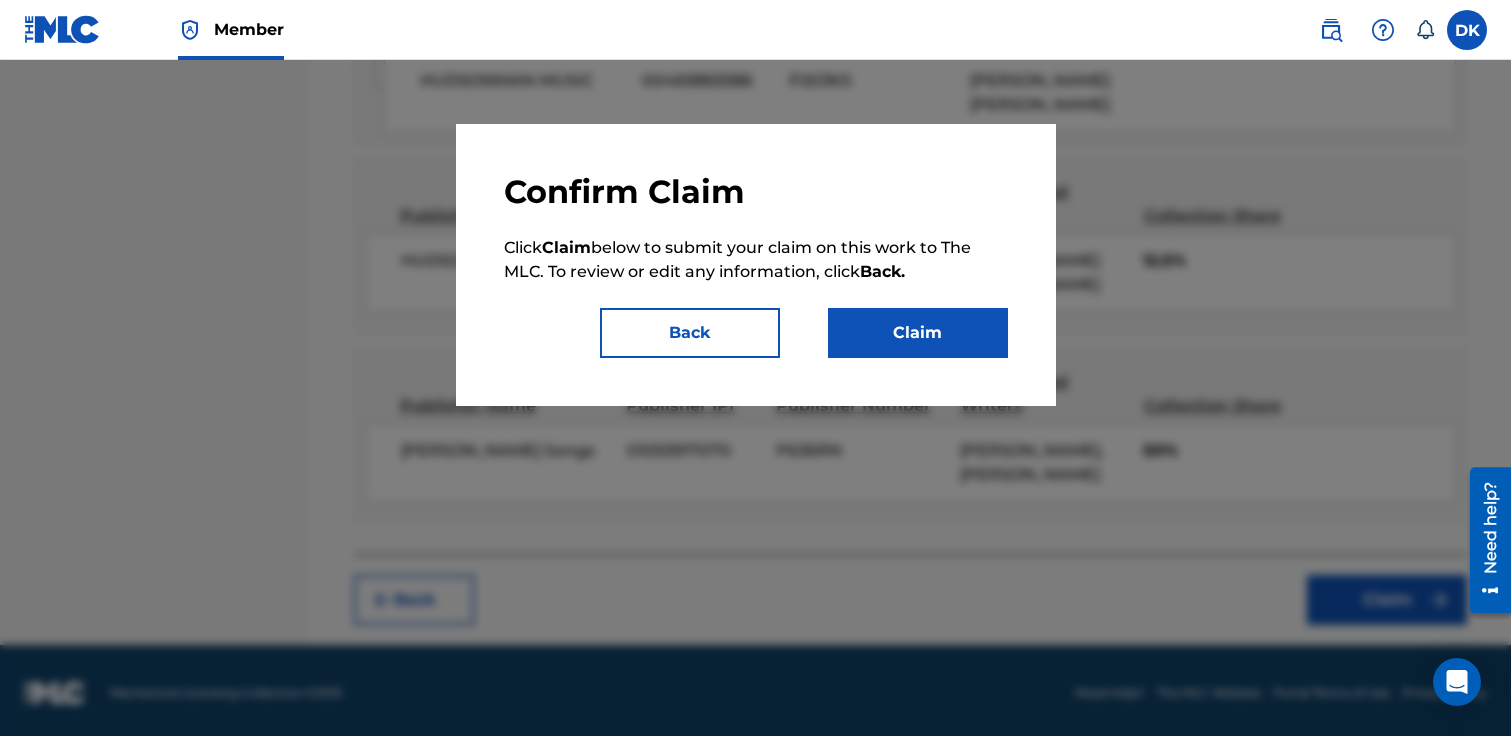 click on "Claim" at bounding box center (918, 333) 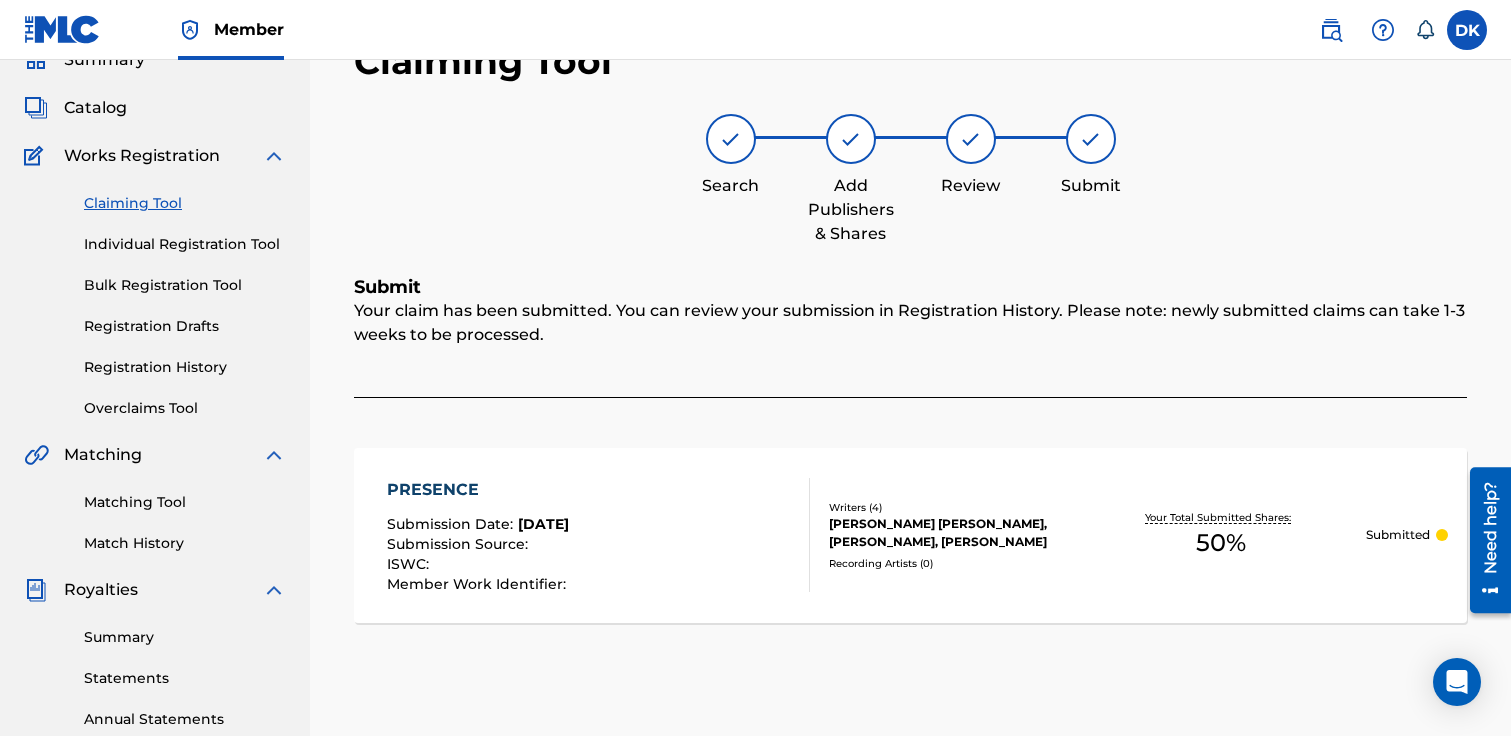 scroll, scrollTop: 92, scrollLeft: 0, axis: vertical 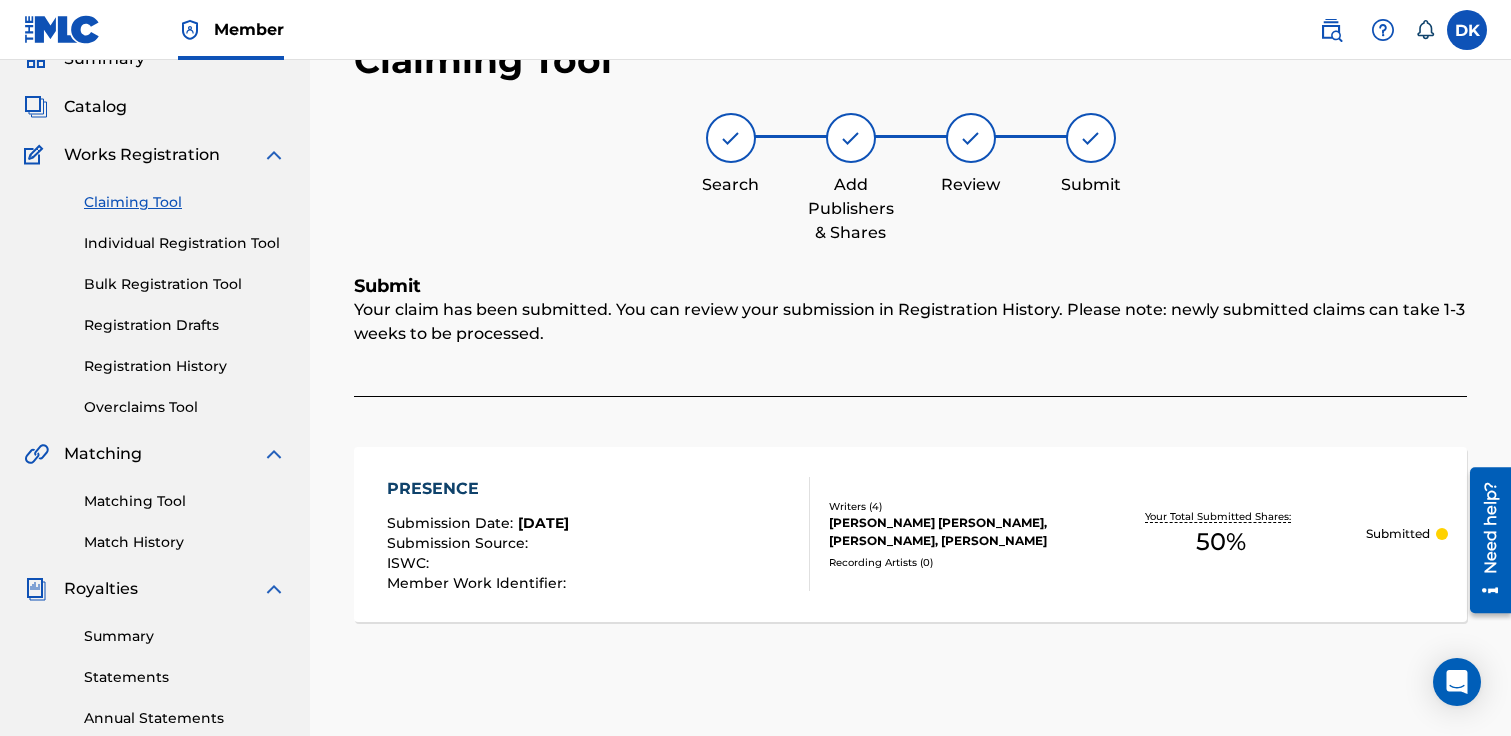 click on "Claiming Tool" at bounding box center [185, 202] 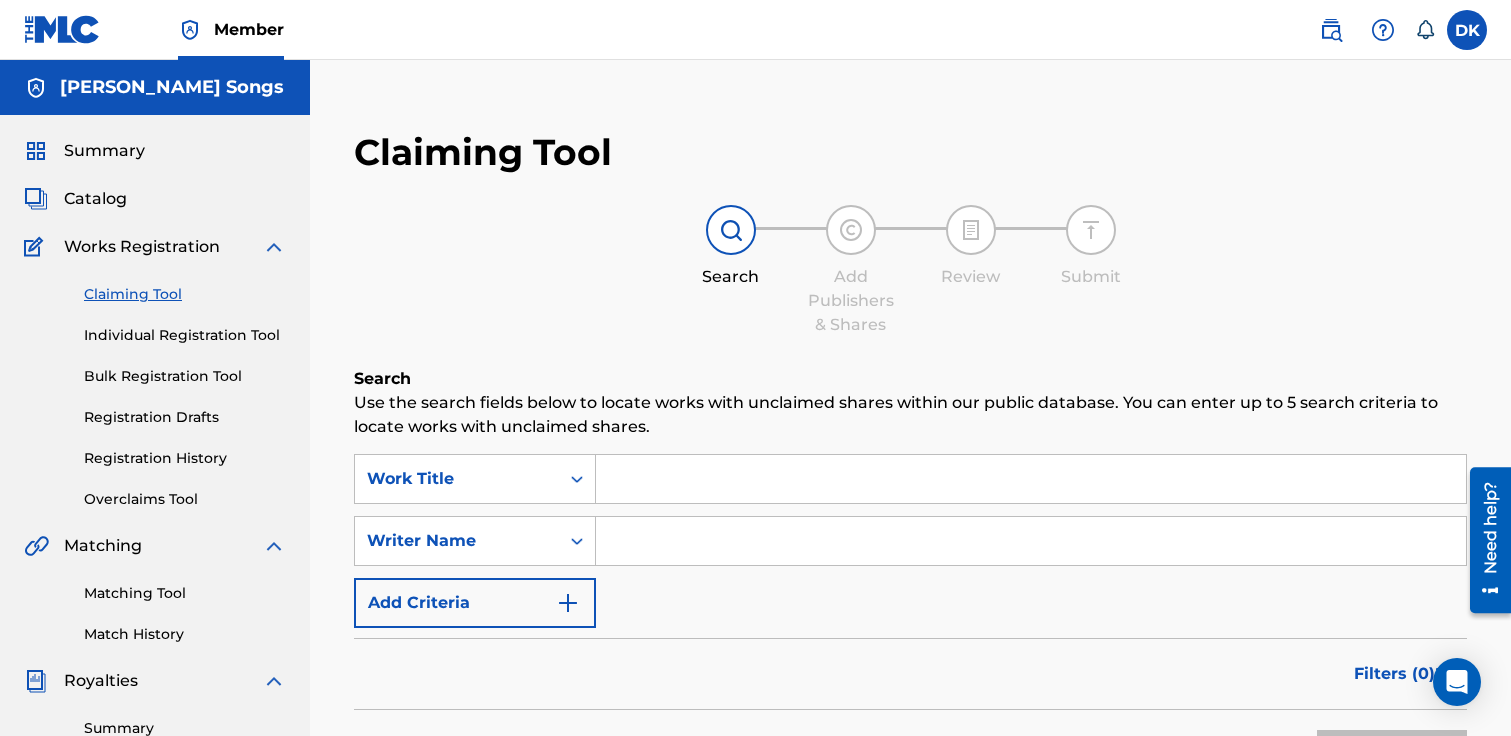 click at bounding box center (1031, 479) 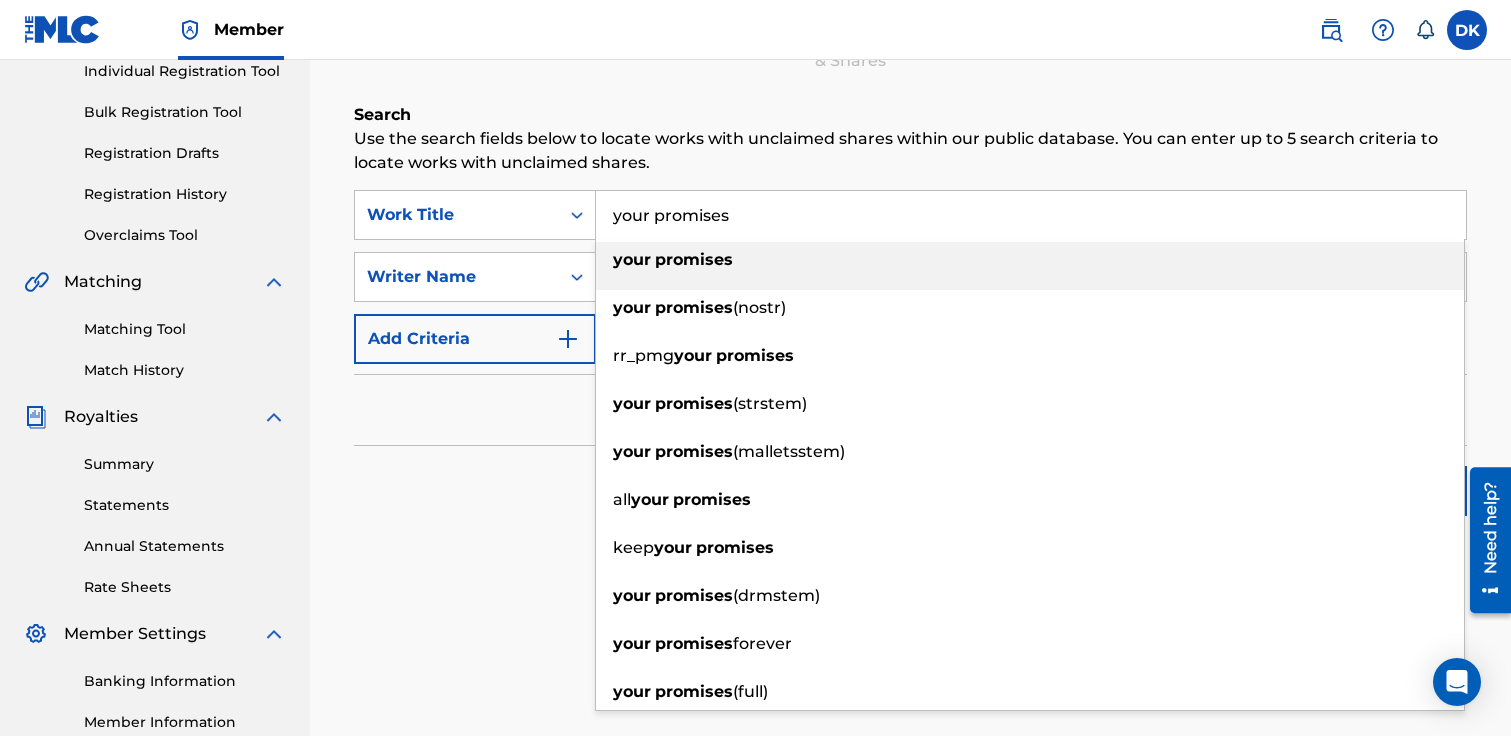 scroll, scrollTop: 281, scrollLeft: 0, axis: vertical 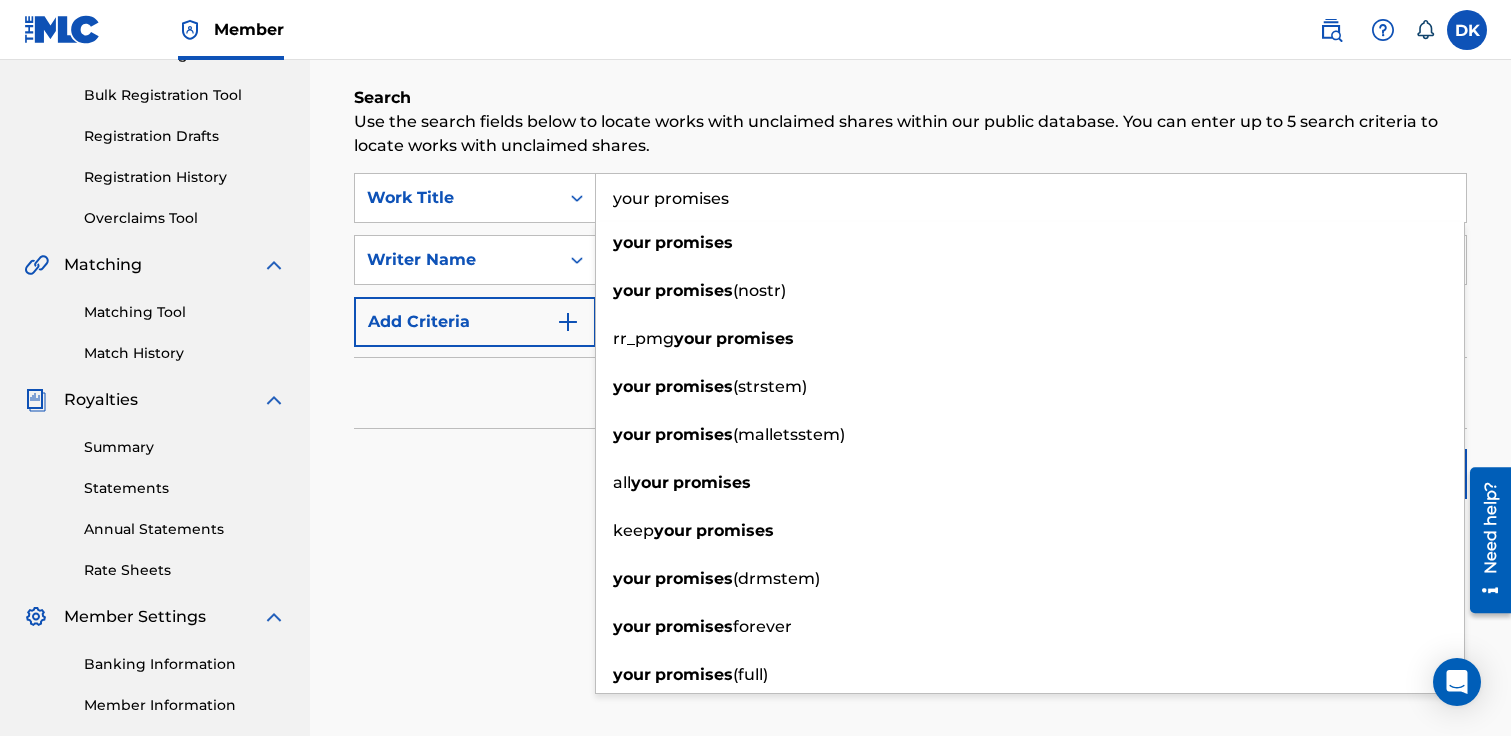 type on "your promises" 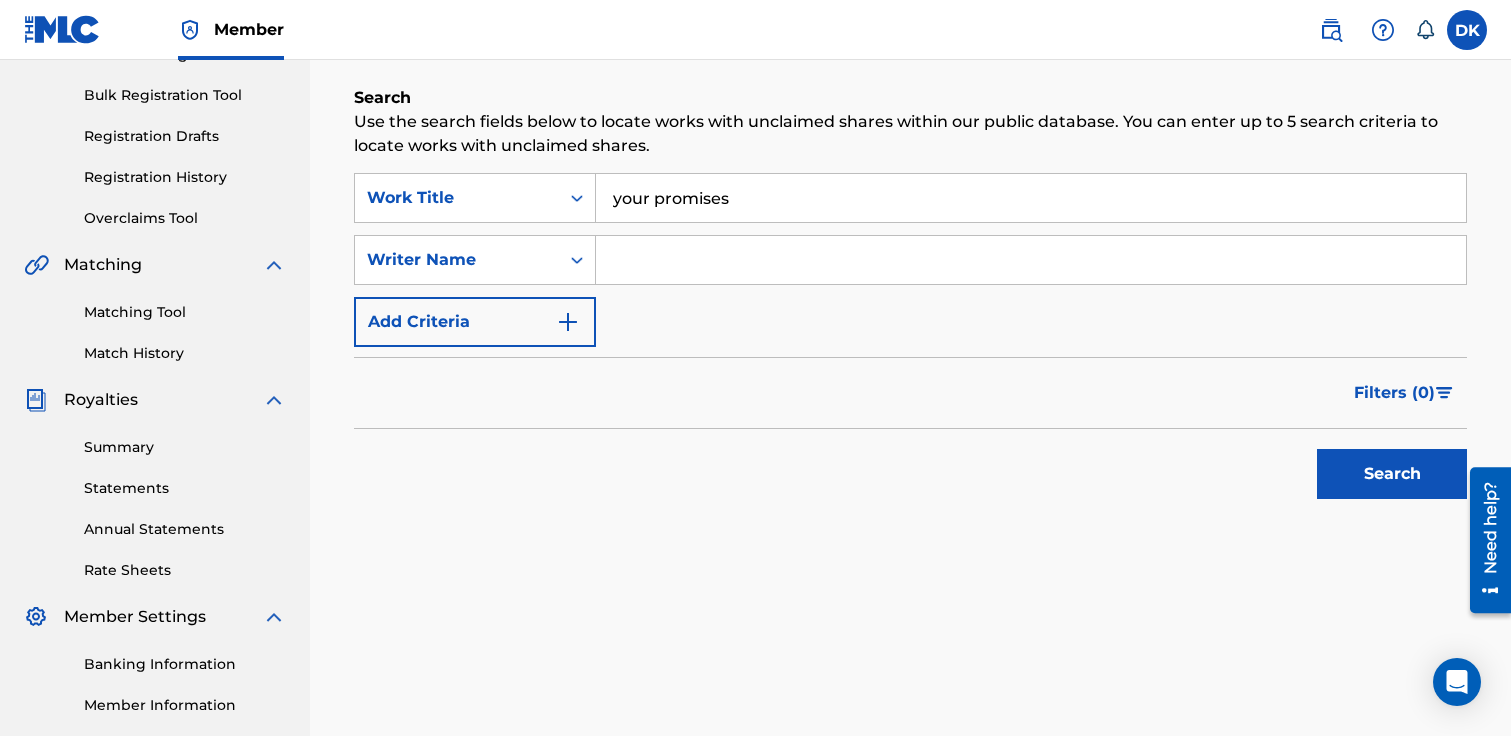 click at bounding box center (1031, 260) 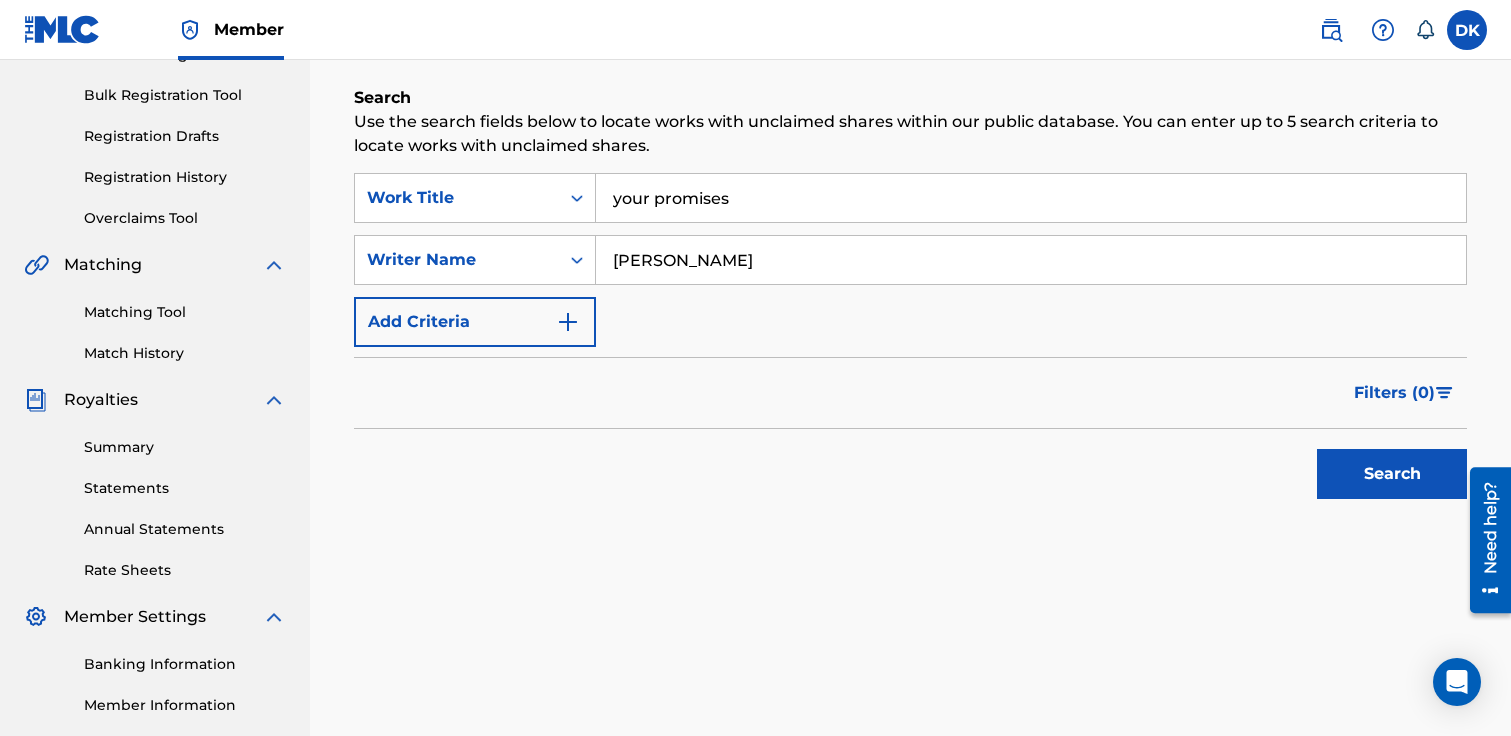 type on "daniel kinner" 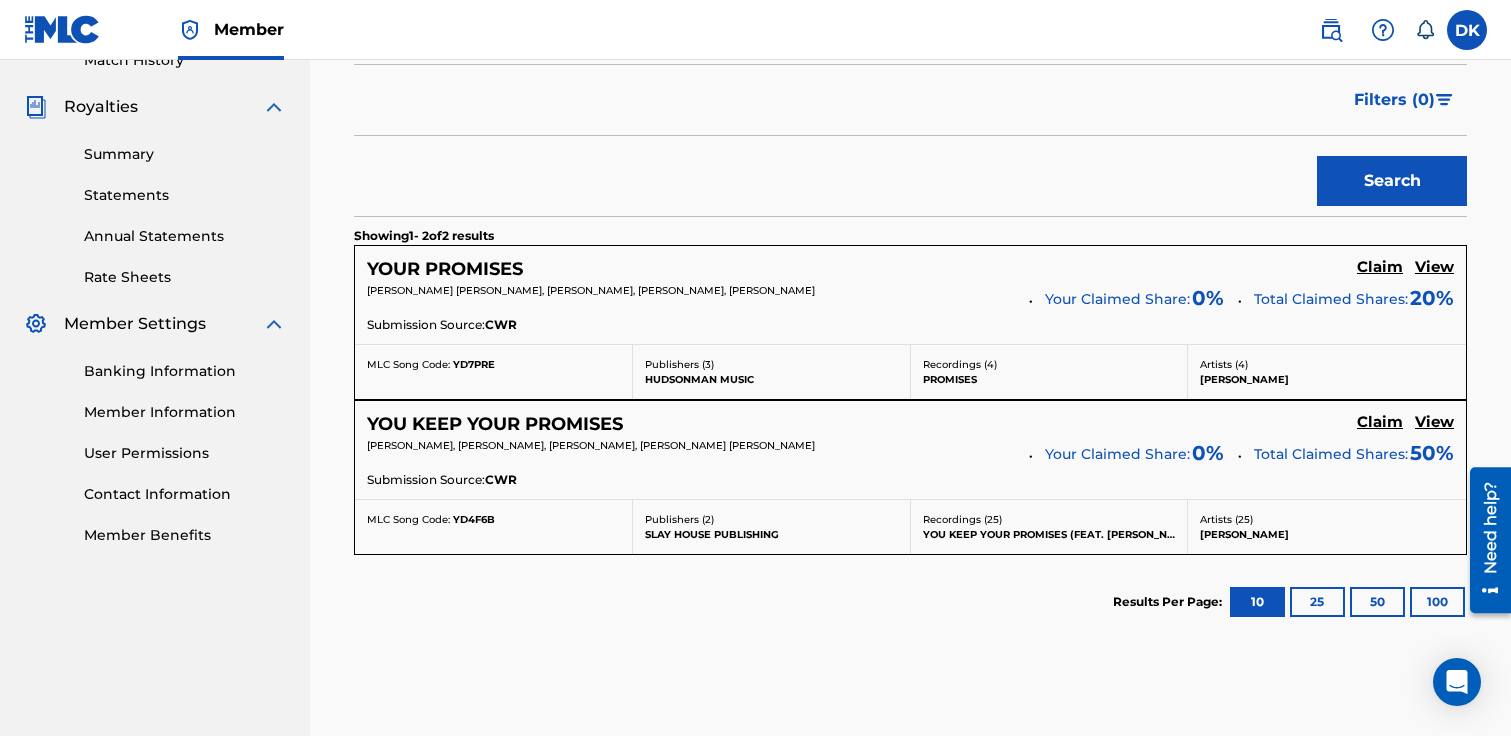 scroll, scrollTop: 590, scrollLeft: 0, axis: vertical 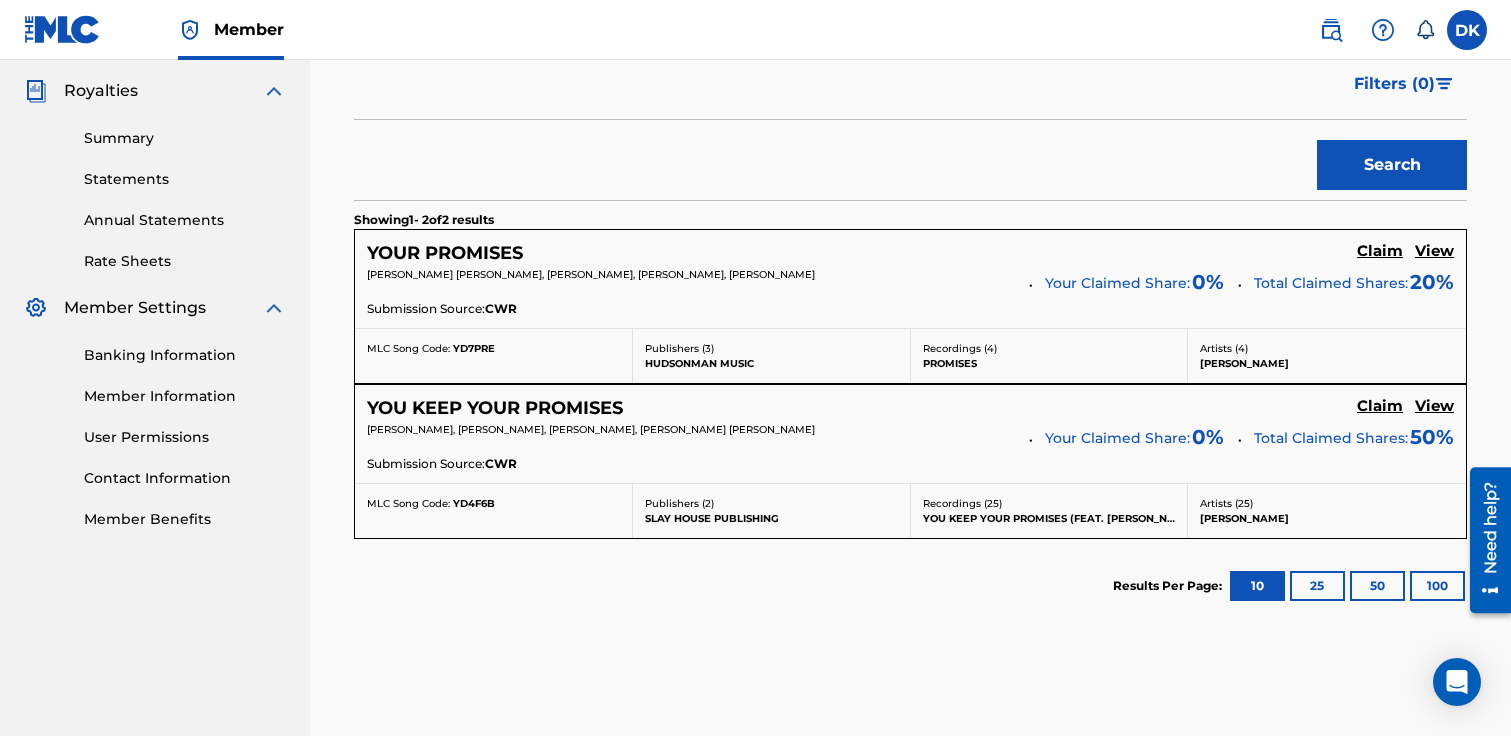 click on "Claim" at bounding box center (1380, 251) 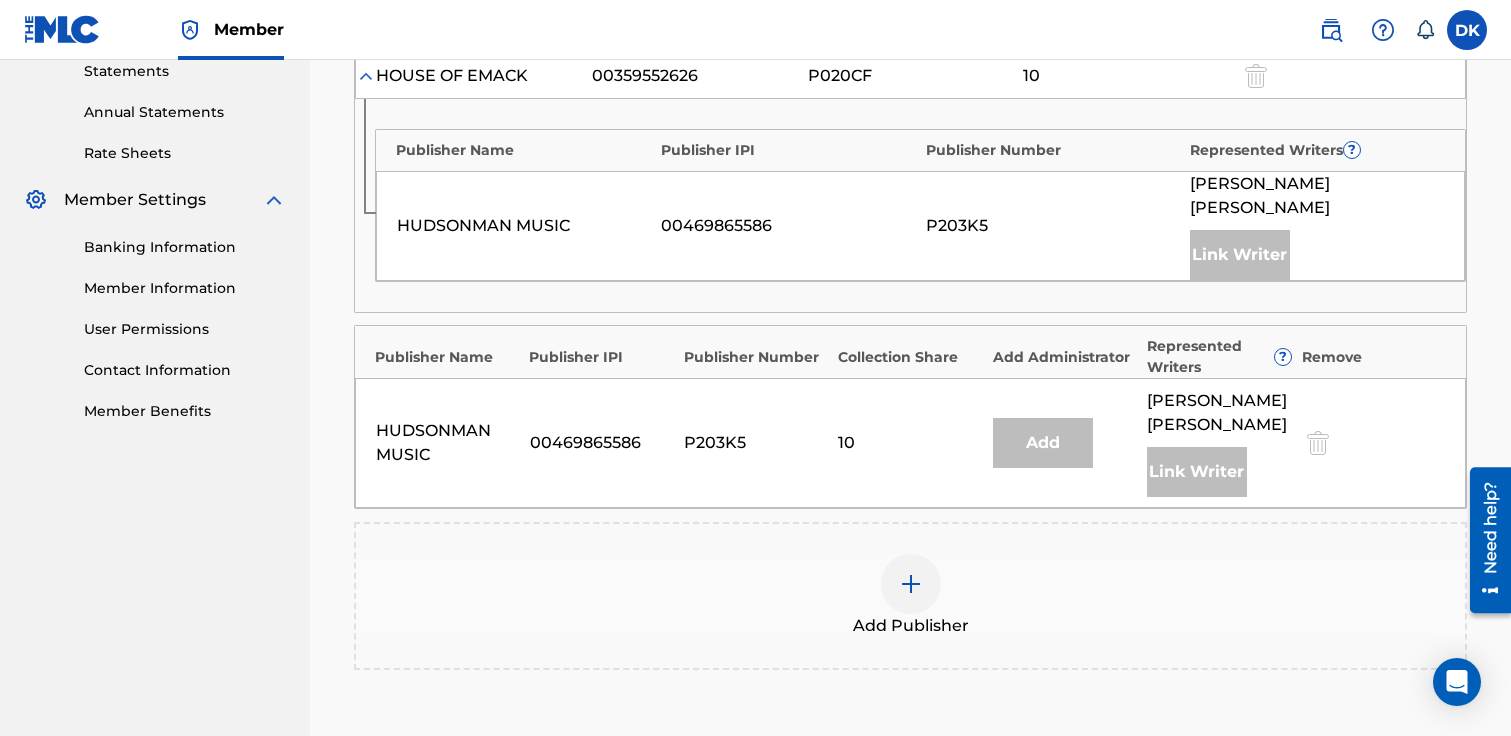 scroll, scrollTop: 699, scrollLeft: 0, axis: vertical 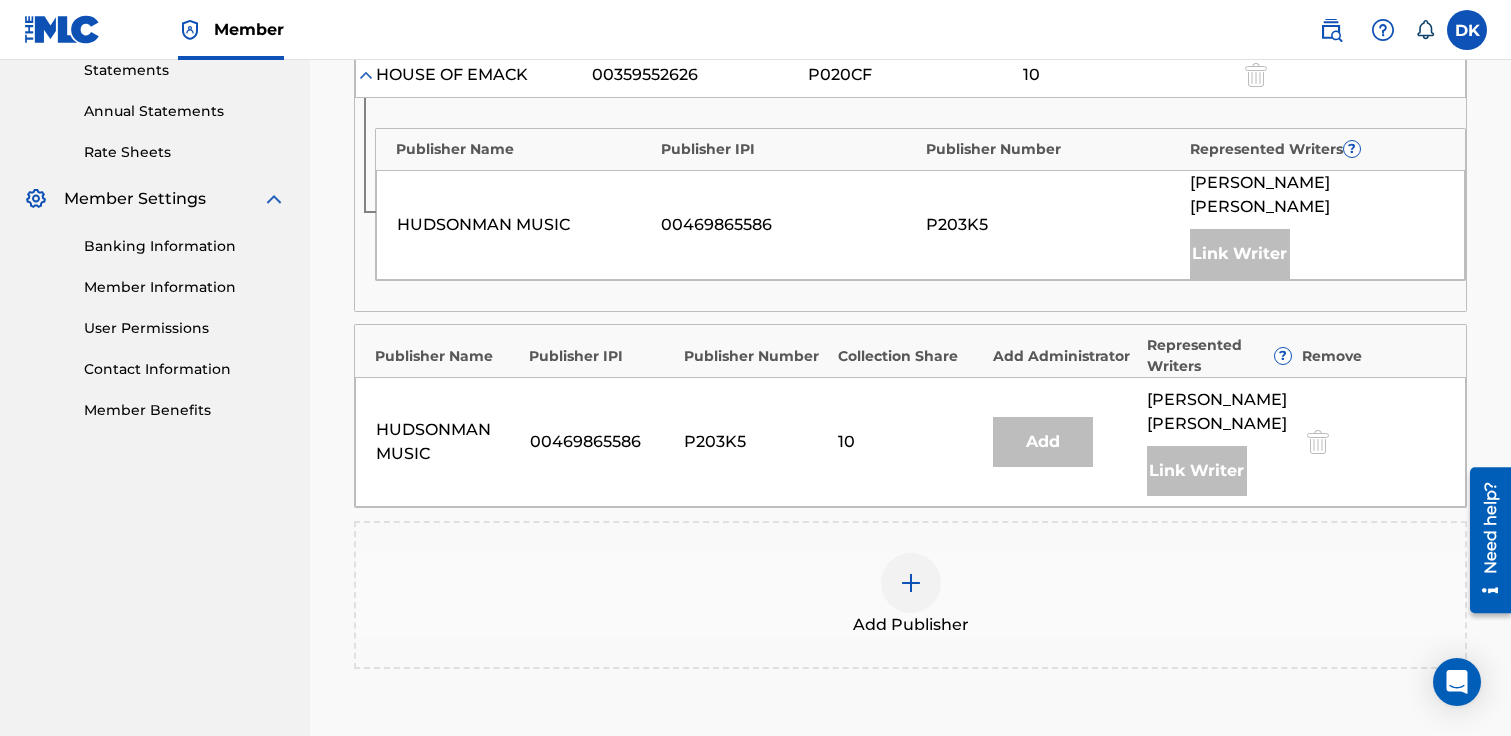 click at bounding box center (911, 583) 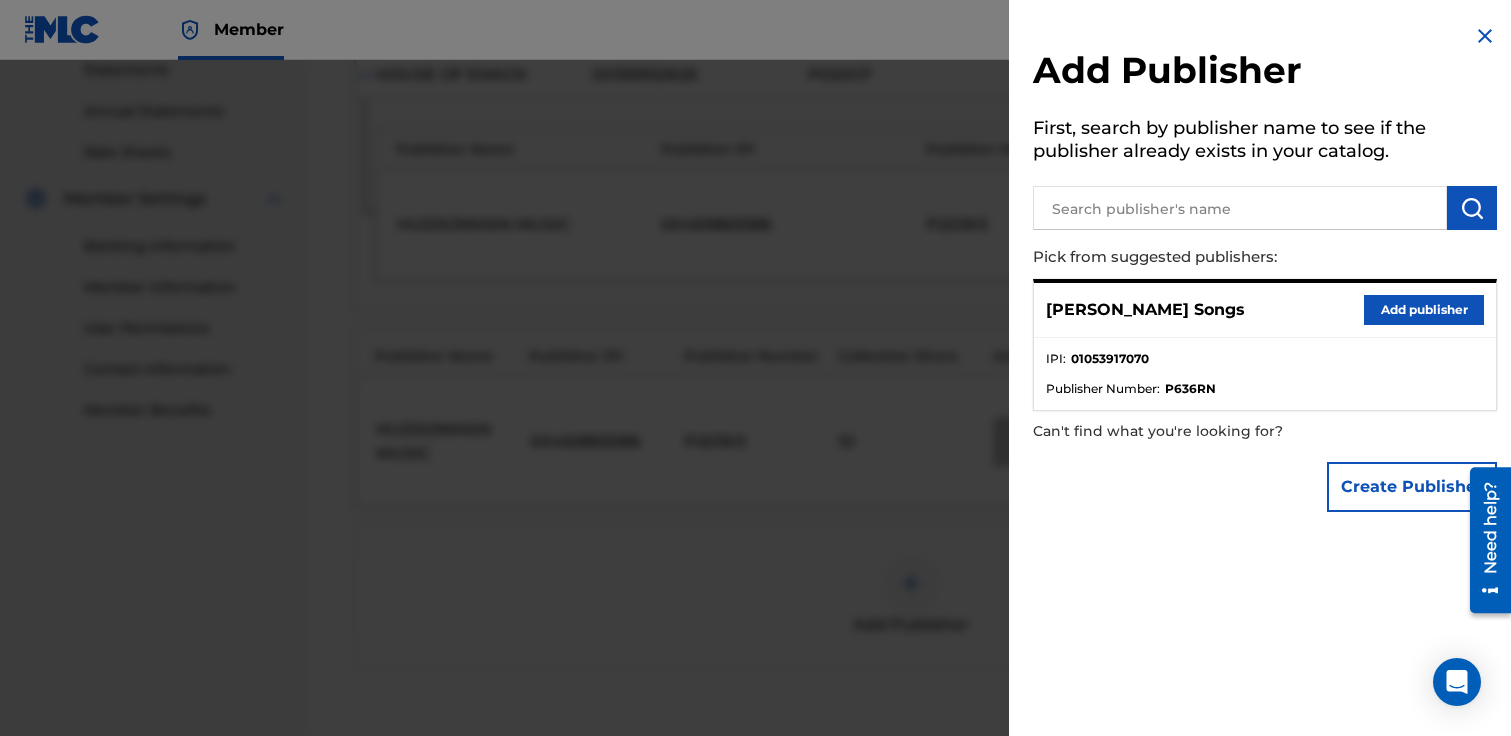 click on "Add publisher" at bounding box center (1424, 310) 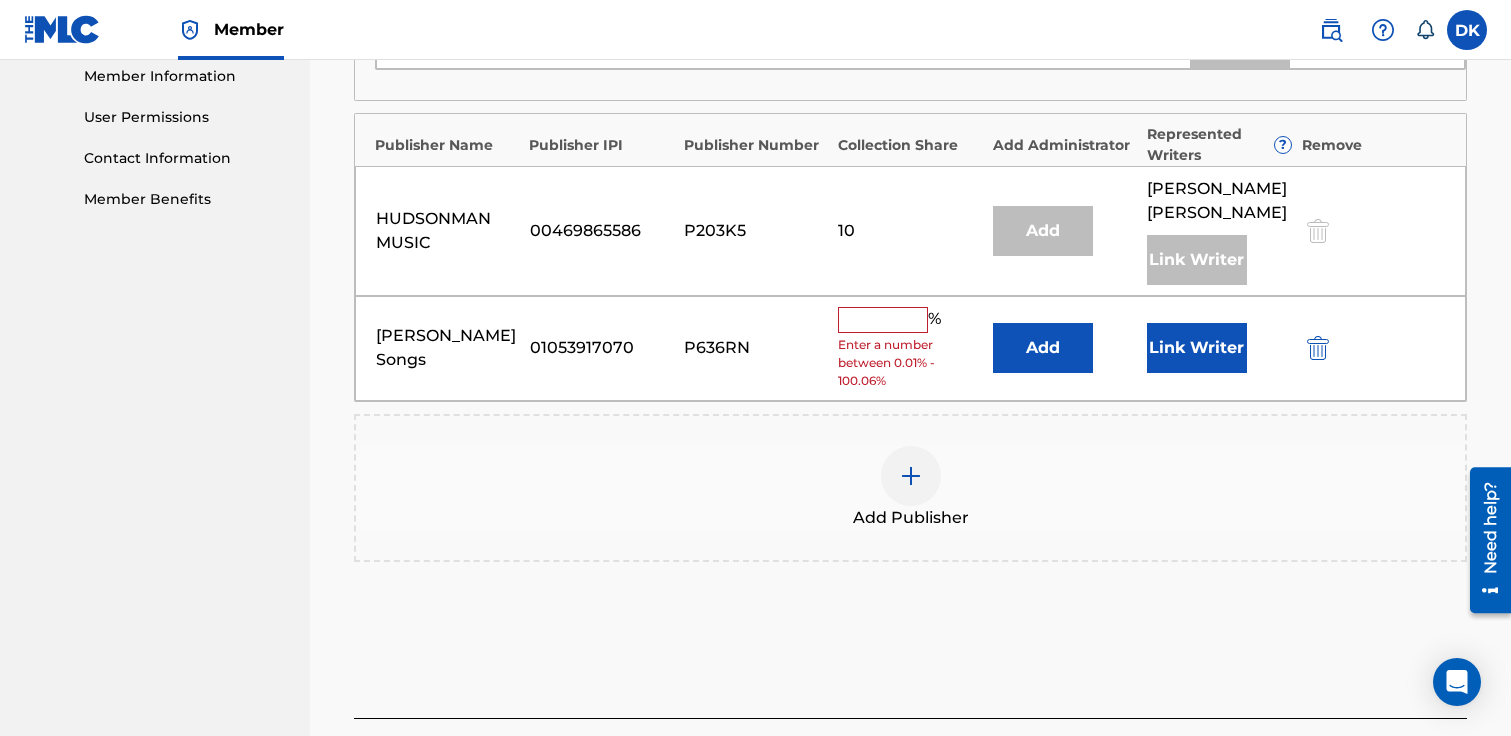 scroll, scrollTop: 924, scrollLeft: 0, axis: vertical 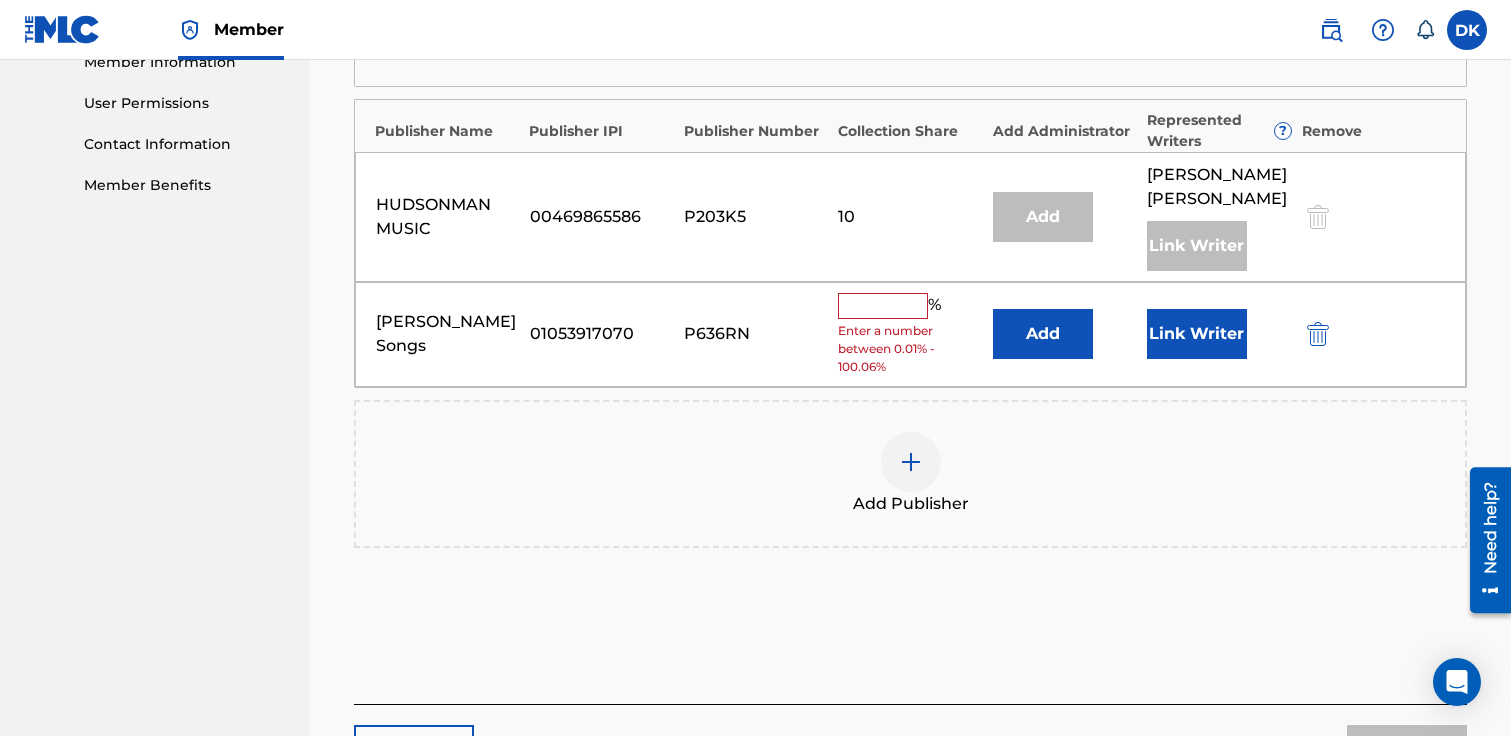 click at bounding box center (883, 306) 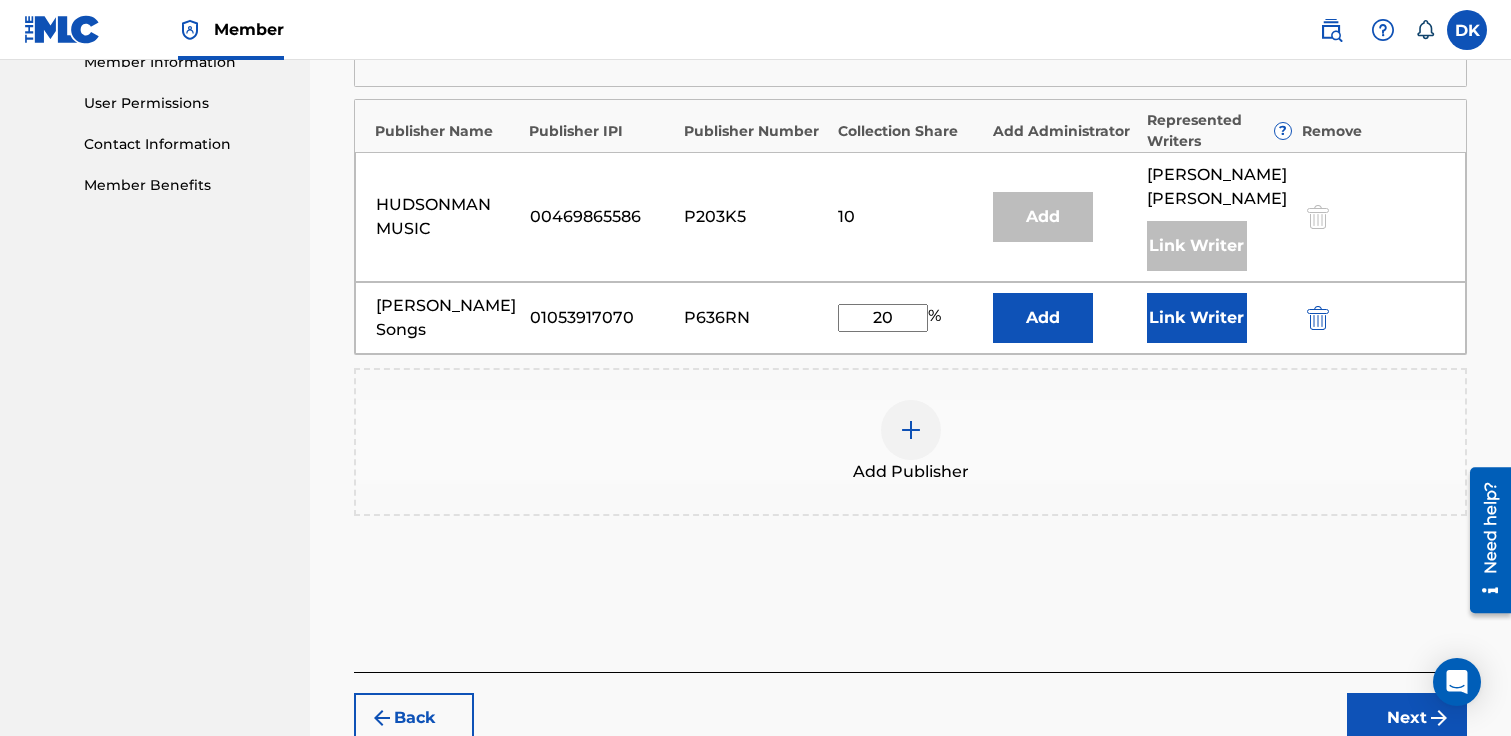 type on "20" 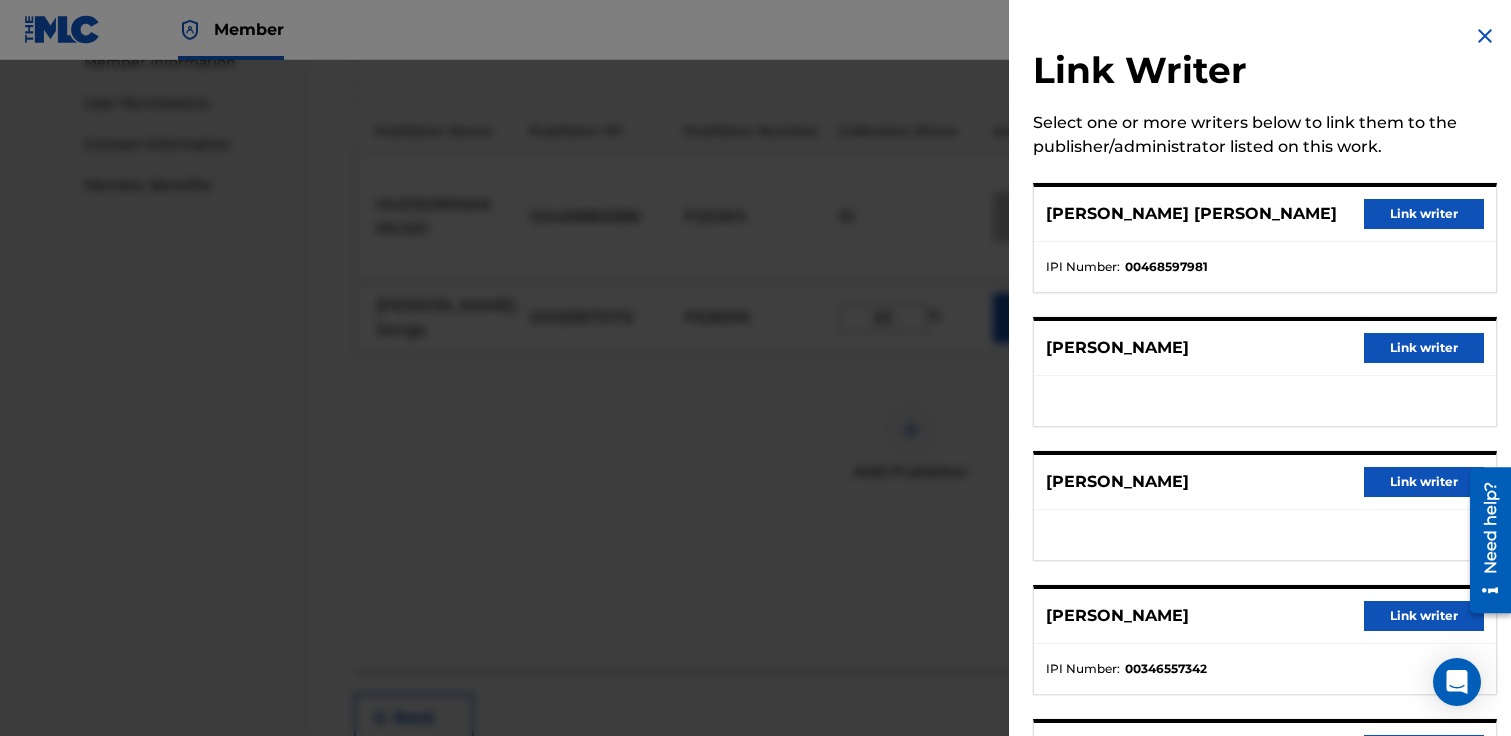 click on "Link writer" at bounding box center [1424, 348] 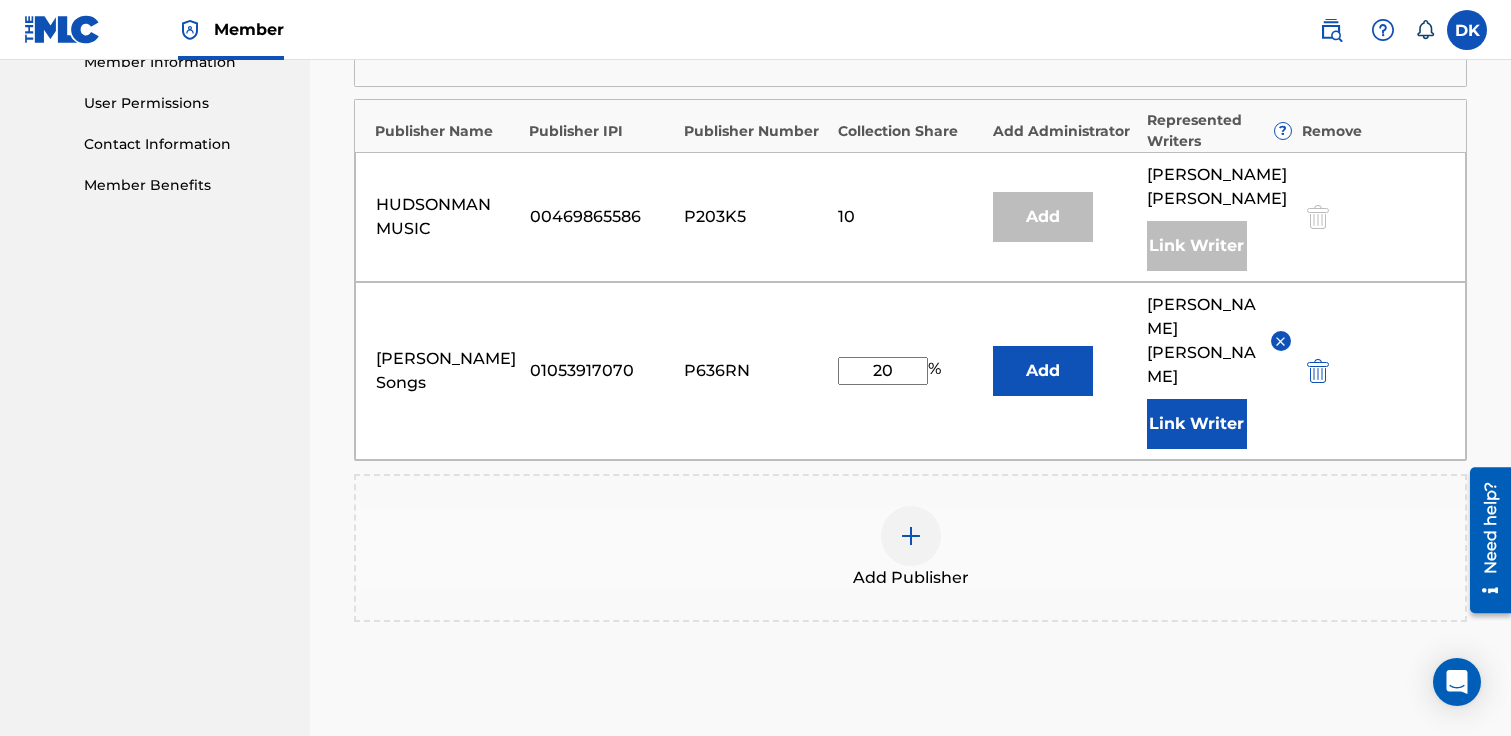 scroll, scrollTop: 1080, scrollLeft: 0, axis: vertical 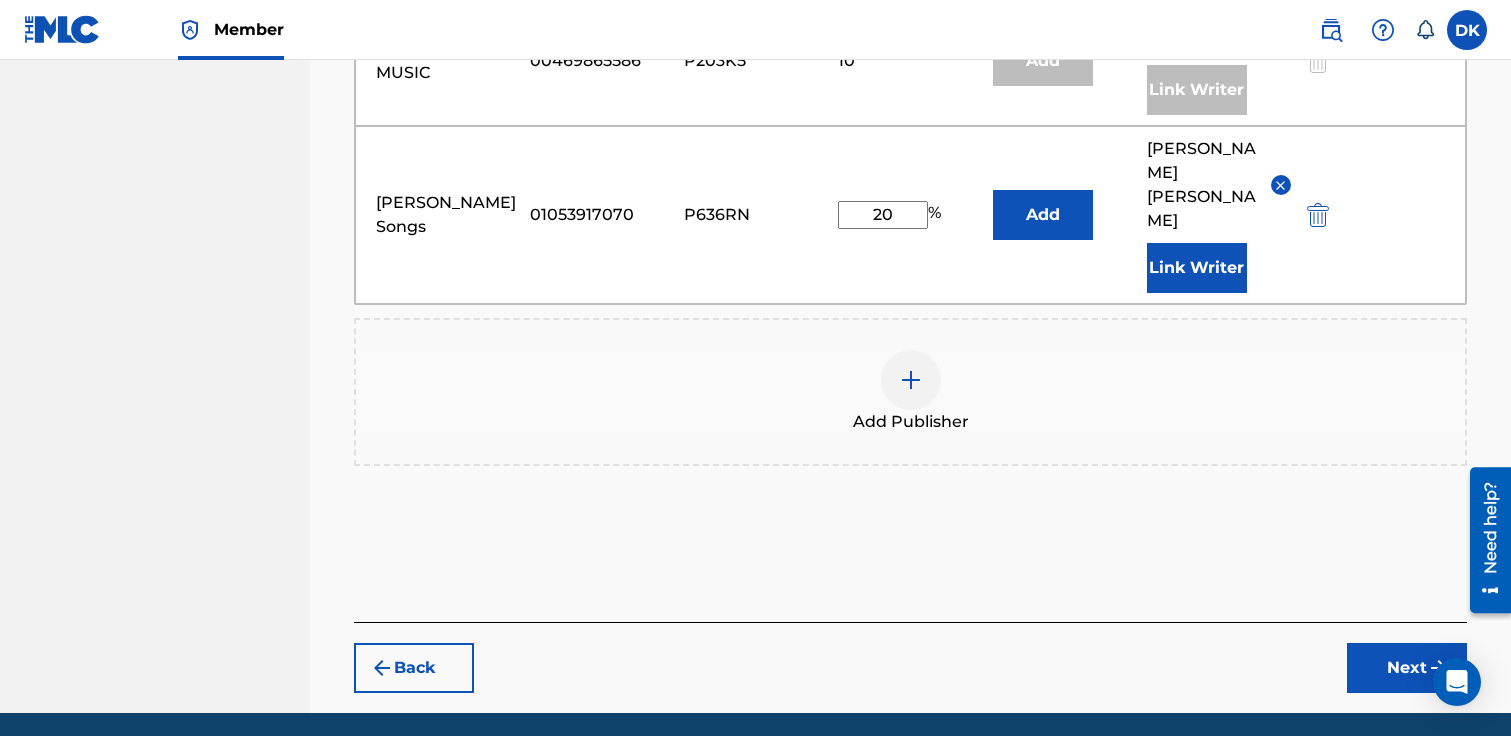 click on "Next" at bounding box center [1407, 668] 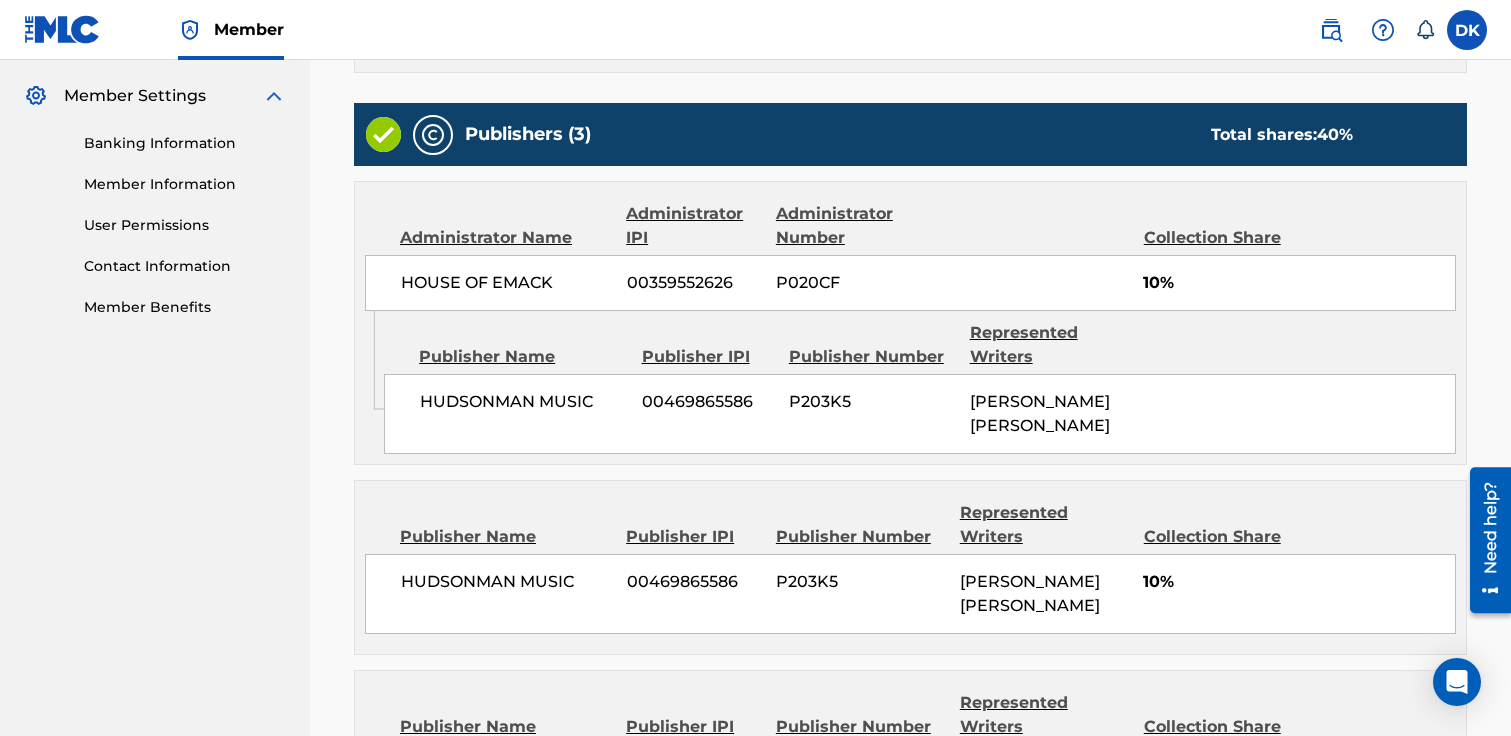 scroll, scrollTop: 1099, scrollLeft: 0, axis: vertical 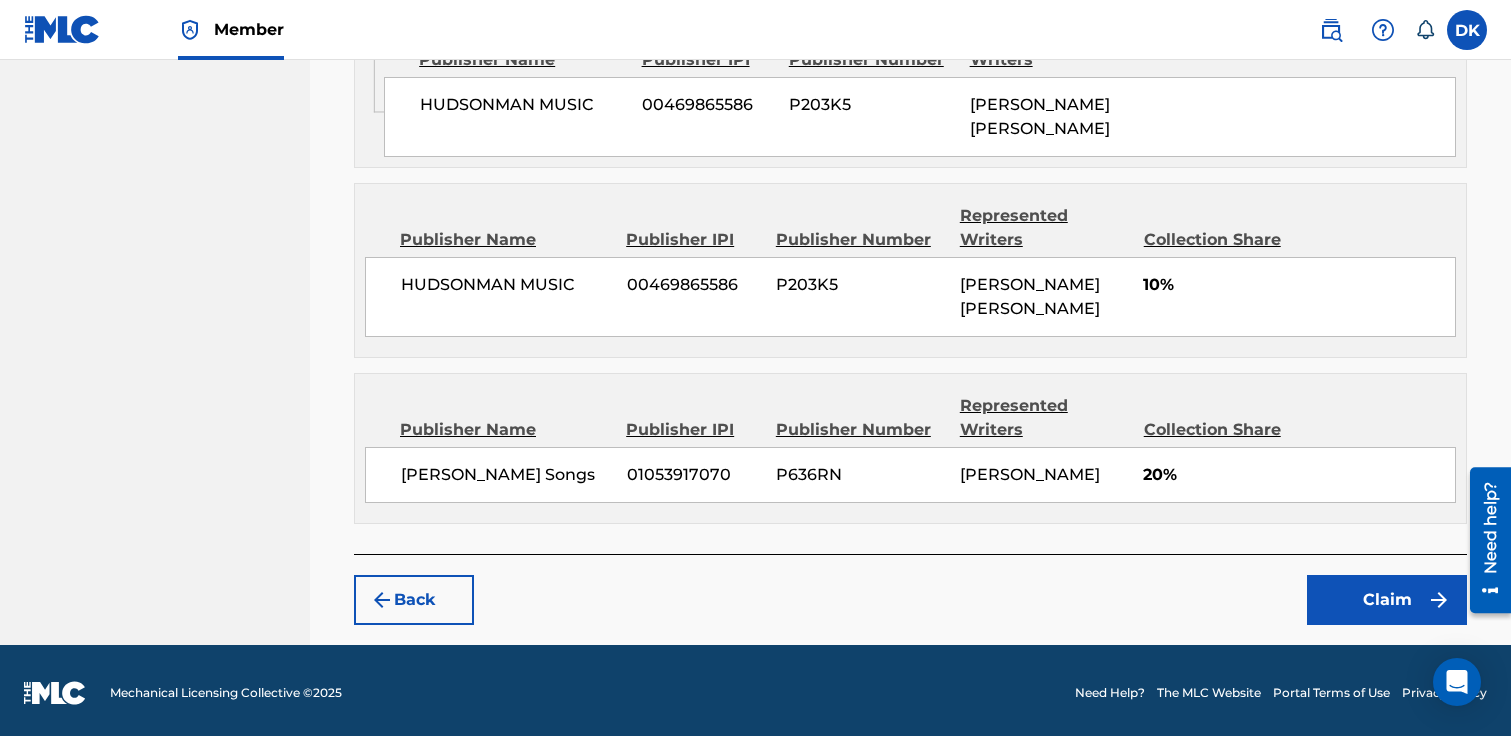 click on "Claim" at bounding box center (1387, 600) 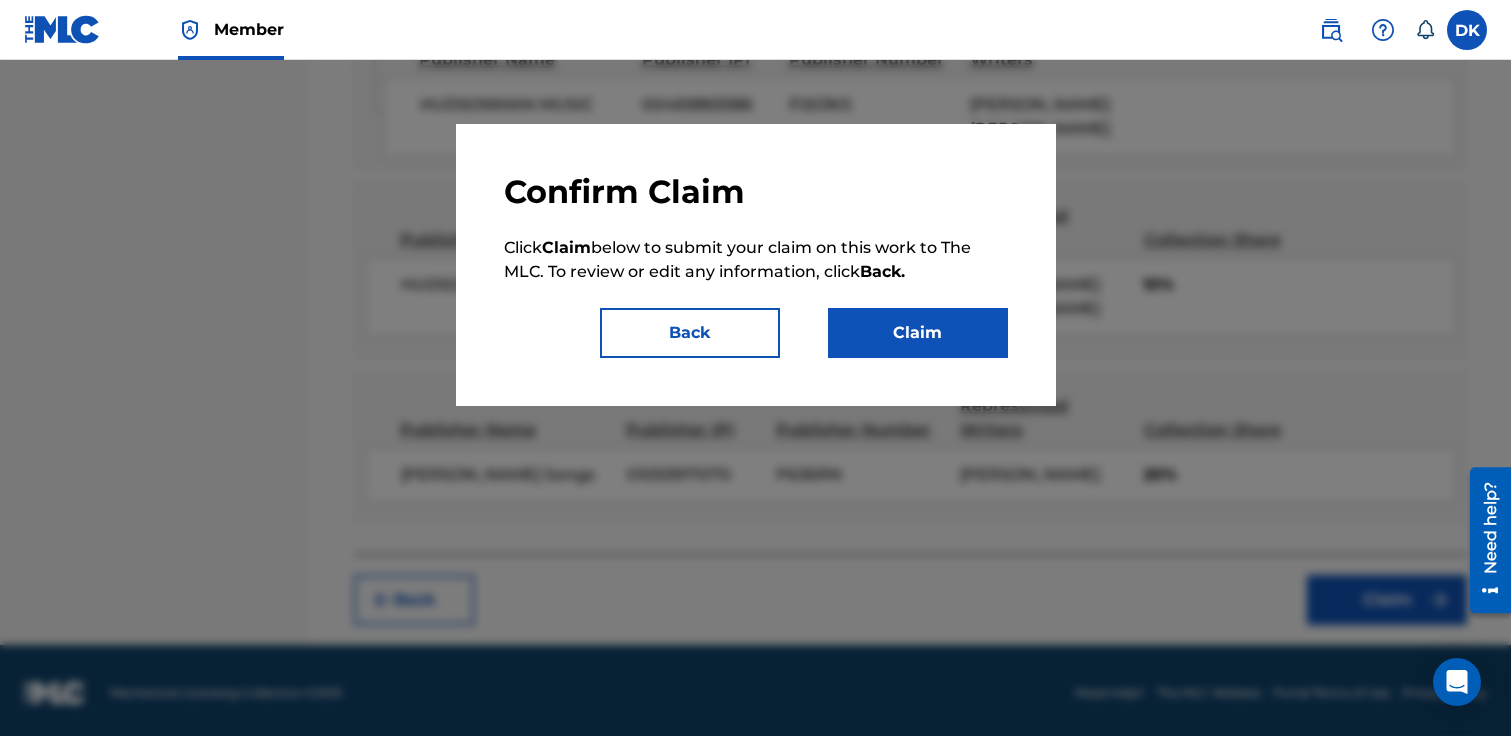 click on "Claim" at bounding box center [918, 333] 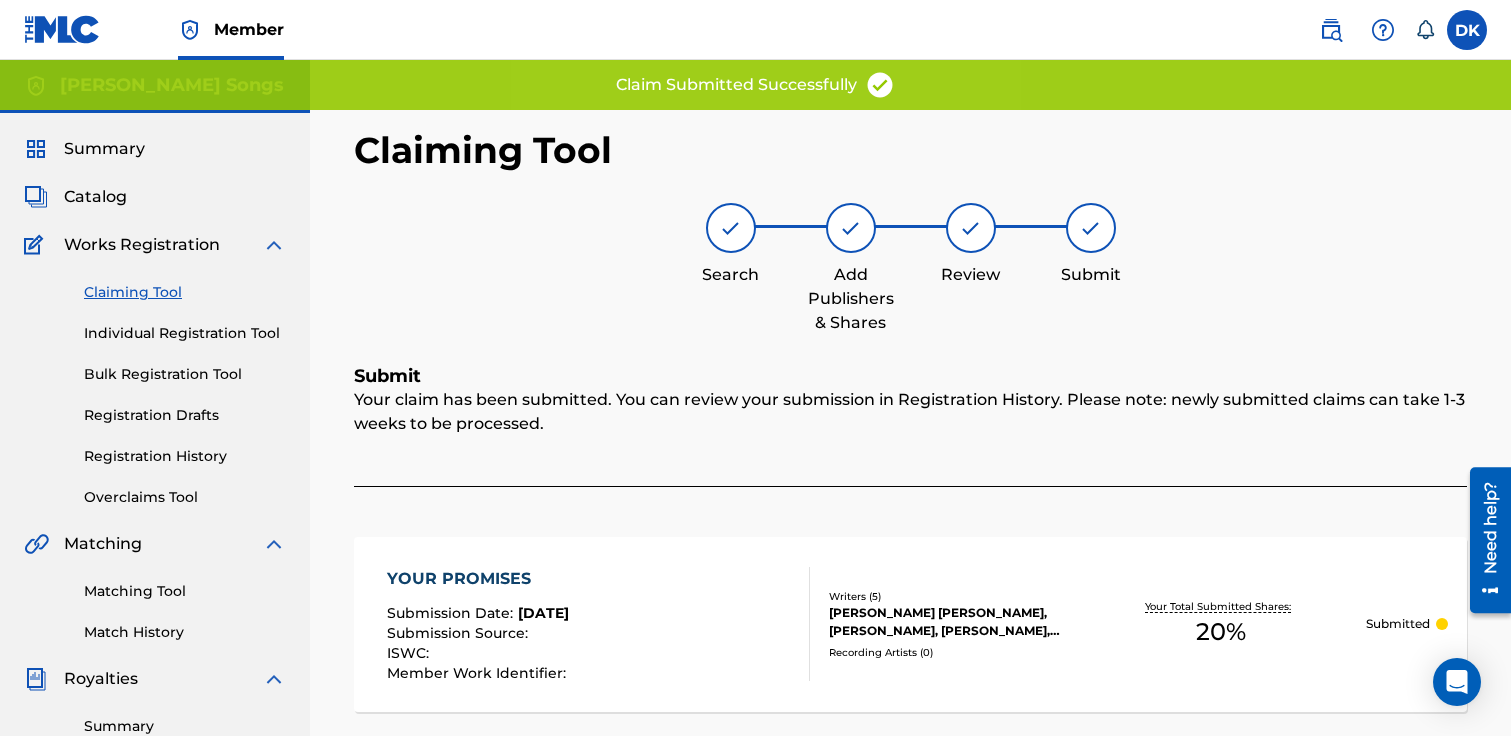 scroll, scrollTop: 0, scrollLeft: 0, axis: both 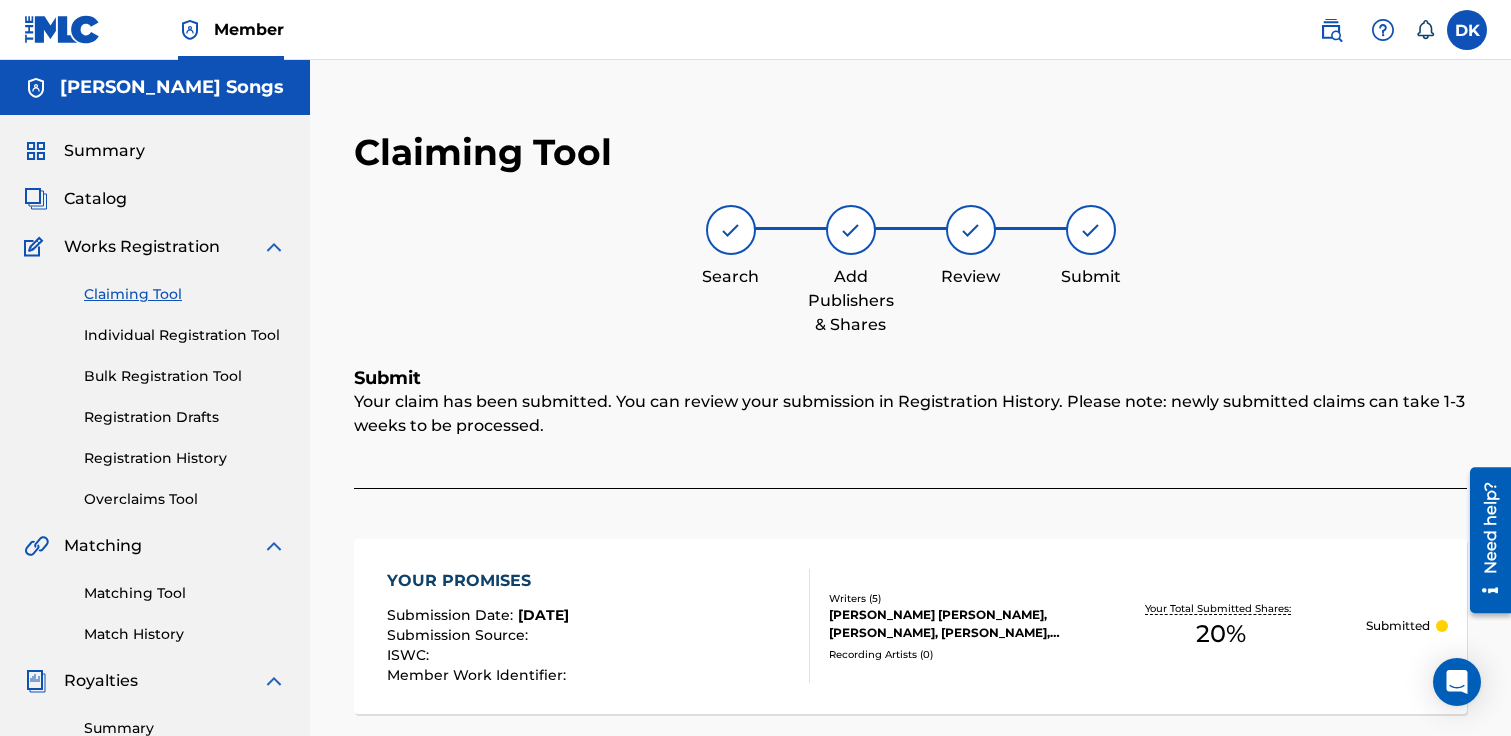 click on "Claiming Tool" at bounding box center [185, 294] 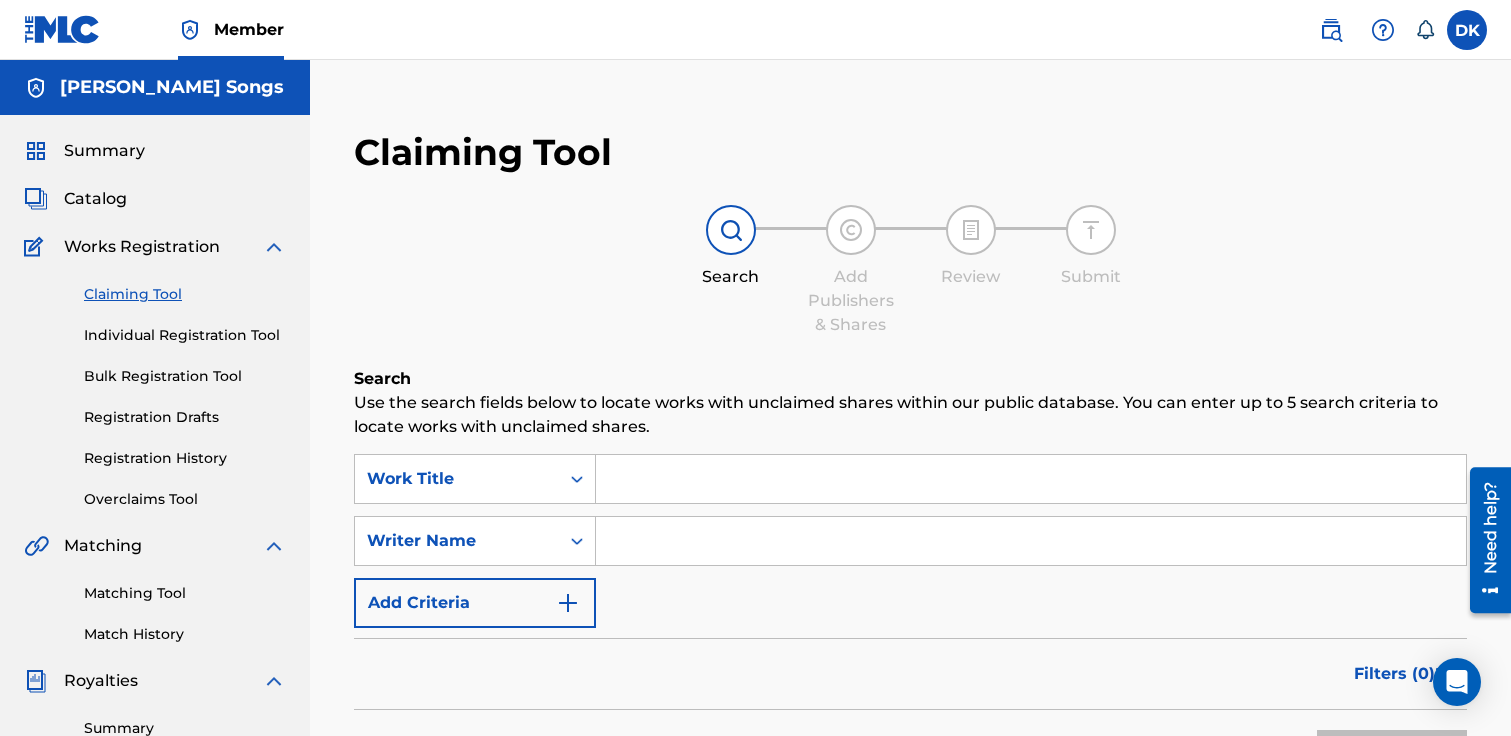 click at bounding box center (1031, 479) 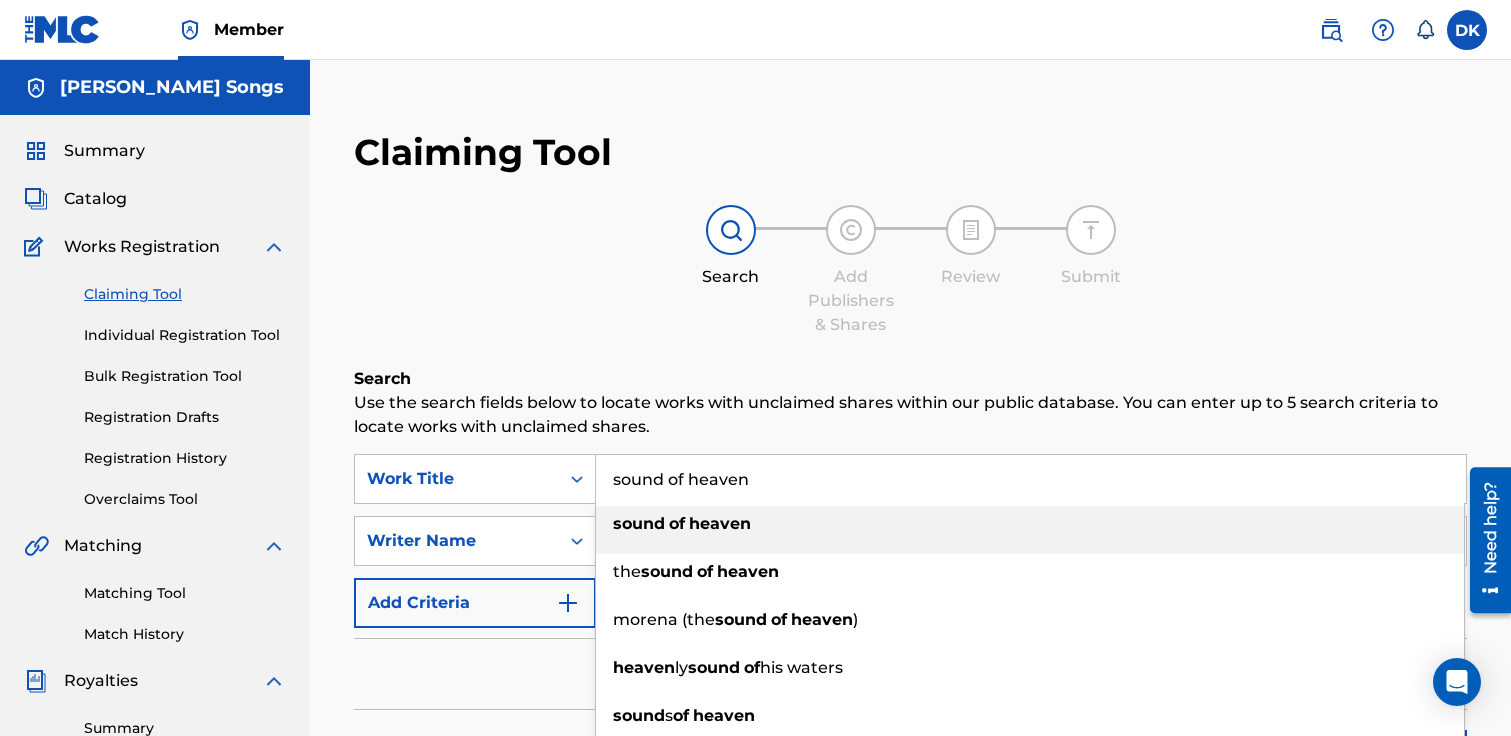 type on "sound of heaven" 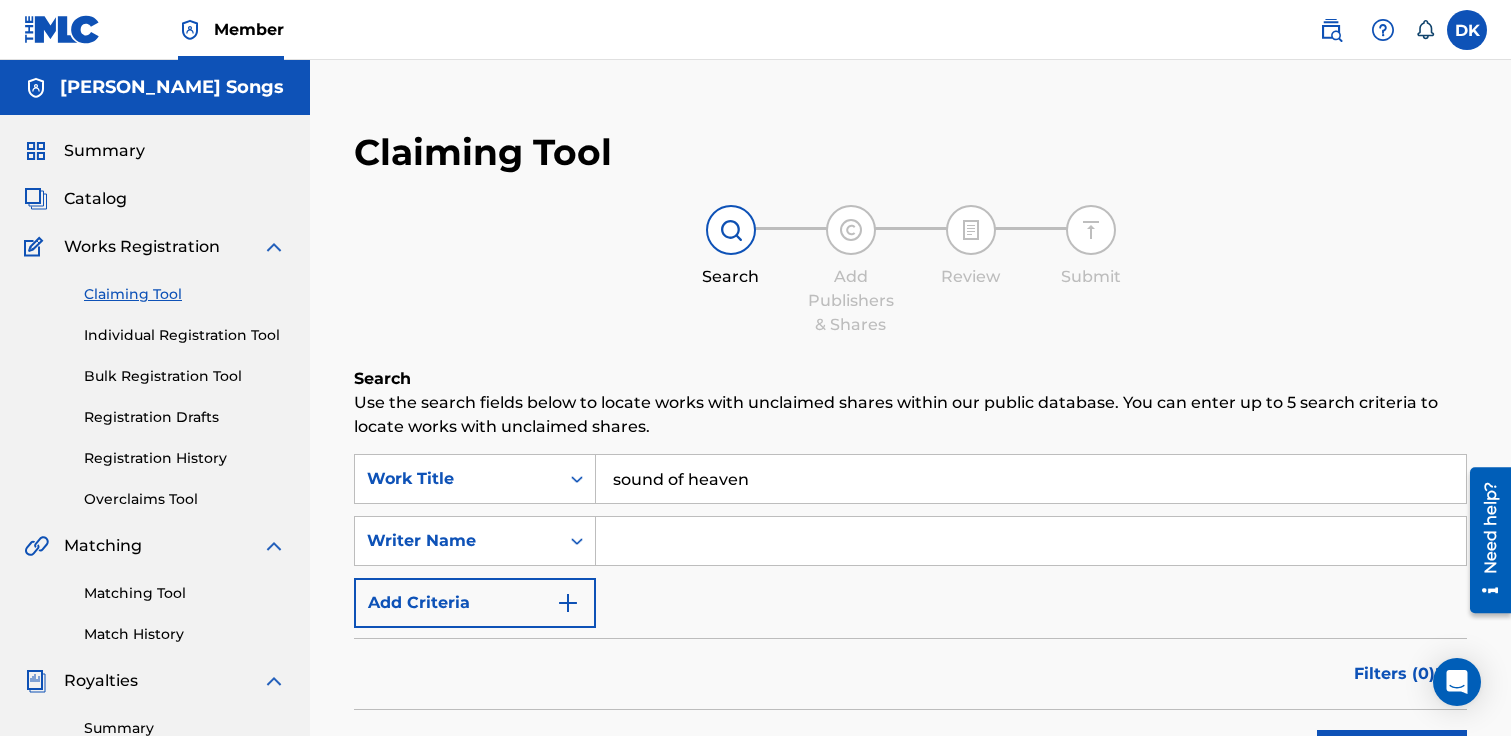 click on "Claiming Tool Search Add Publishers & Shares Review Submit Search Use the search fields below to locate works with unclaimed shares within our public database. You can enter up
to 5 search criteria to locate works with unclaimed shares. SearchWithCriteria2ffc4fa8-cba8-44f9-90dc-b1317c0240b2 Work Title sound of heaven SearchWithCriteriacd21257b-7902-4e47-bfc2-f3ec4060c295 Writer Name Add Criteria Filter Claim Search Filters Include works claimed by my Member   Remove Filters Apply Filters Filters ( 0 ) Search" at bounding box center (910, 510) 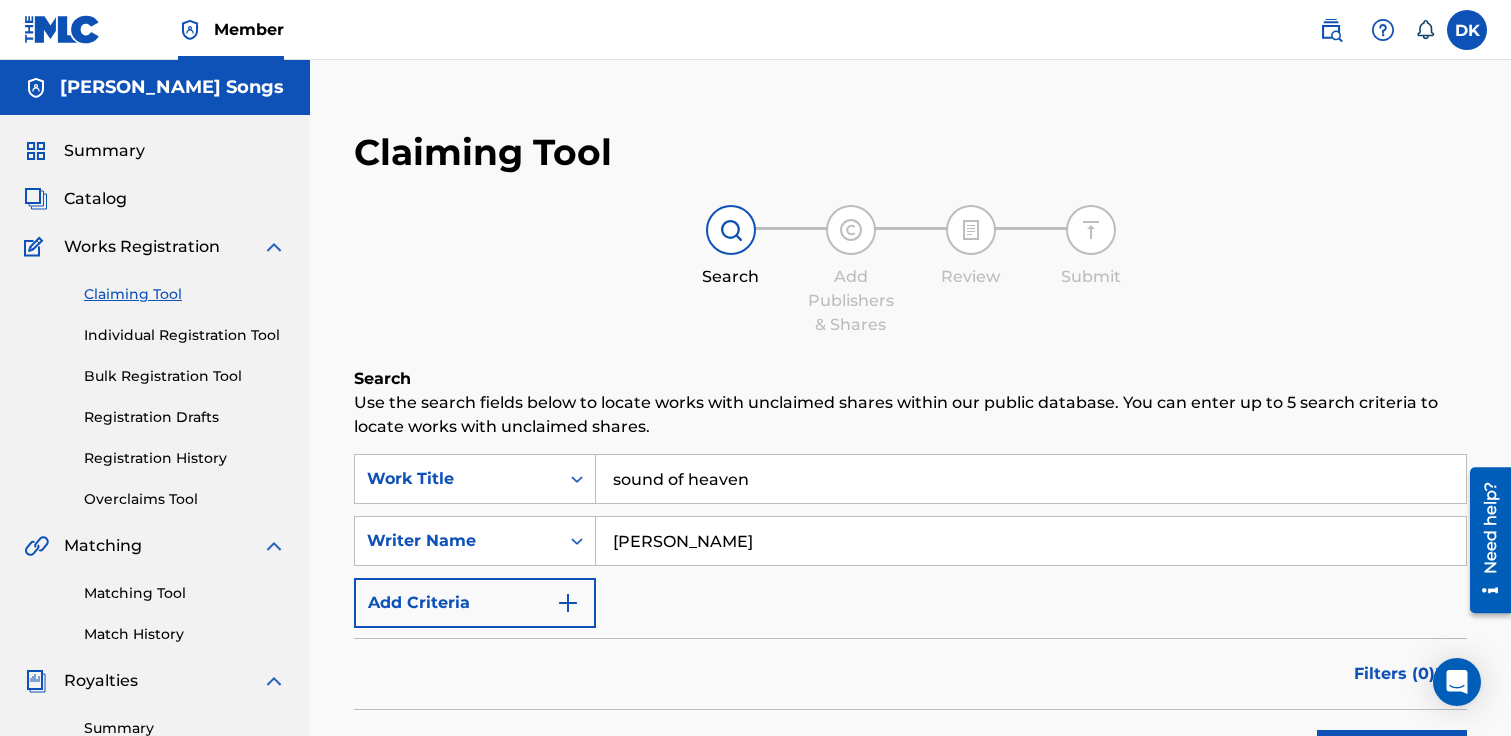 type on "daniel kinner" 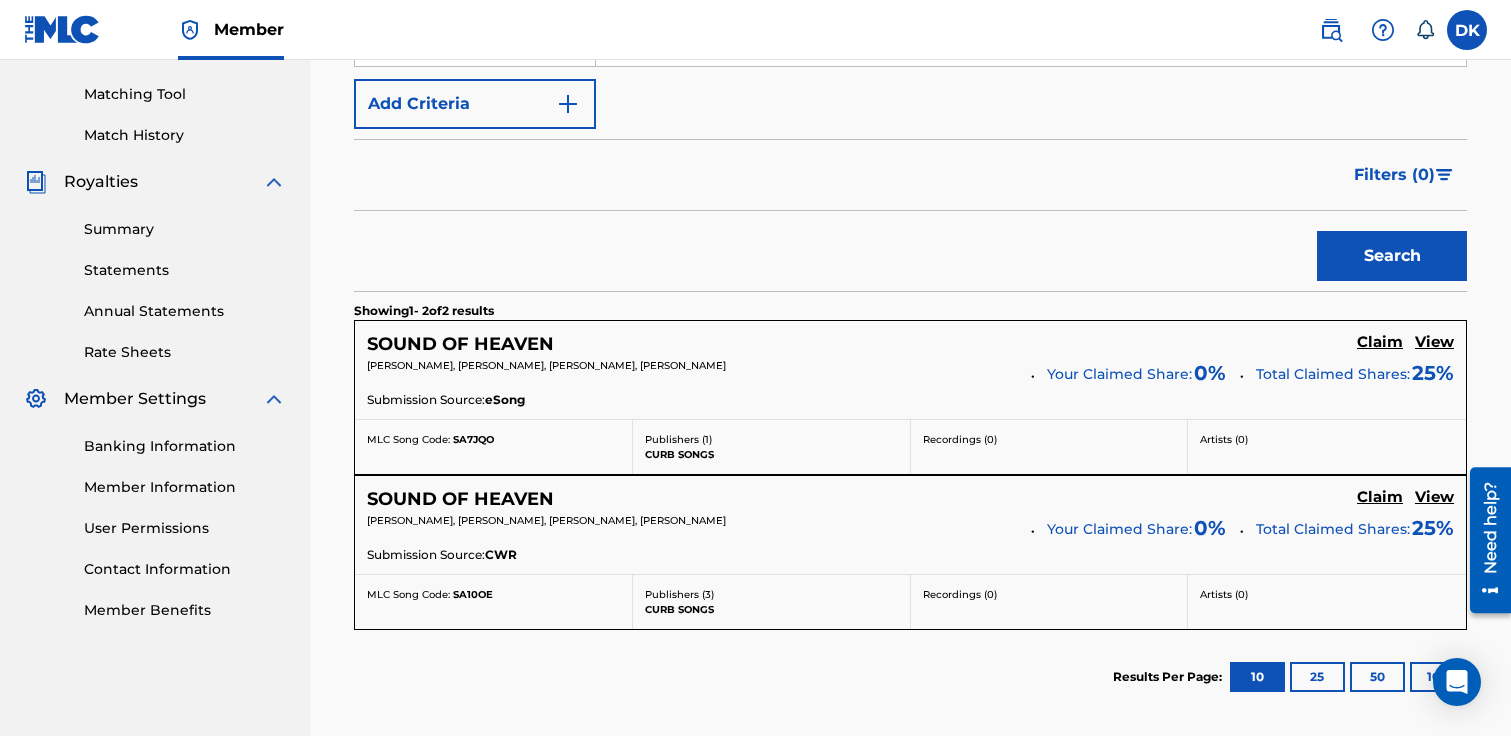 scroll, scrollTop: 503, scrollLeft: 0, axis: vertical 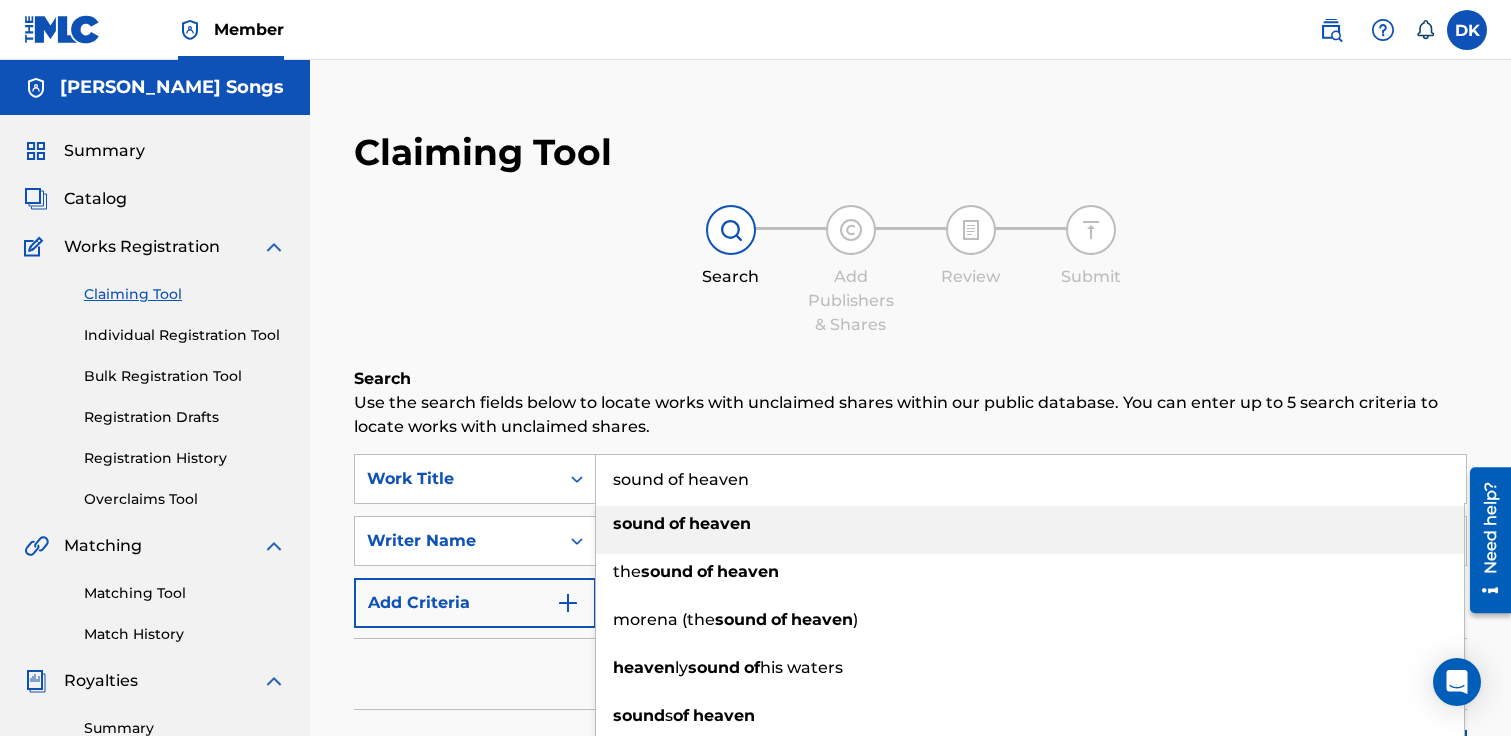 drag, startPoint x: 770, startPoint y: 483, endPoint x: 596, endPoint y: 473, distance: 174.28712 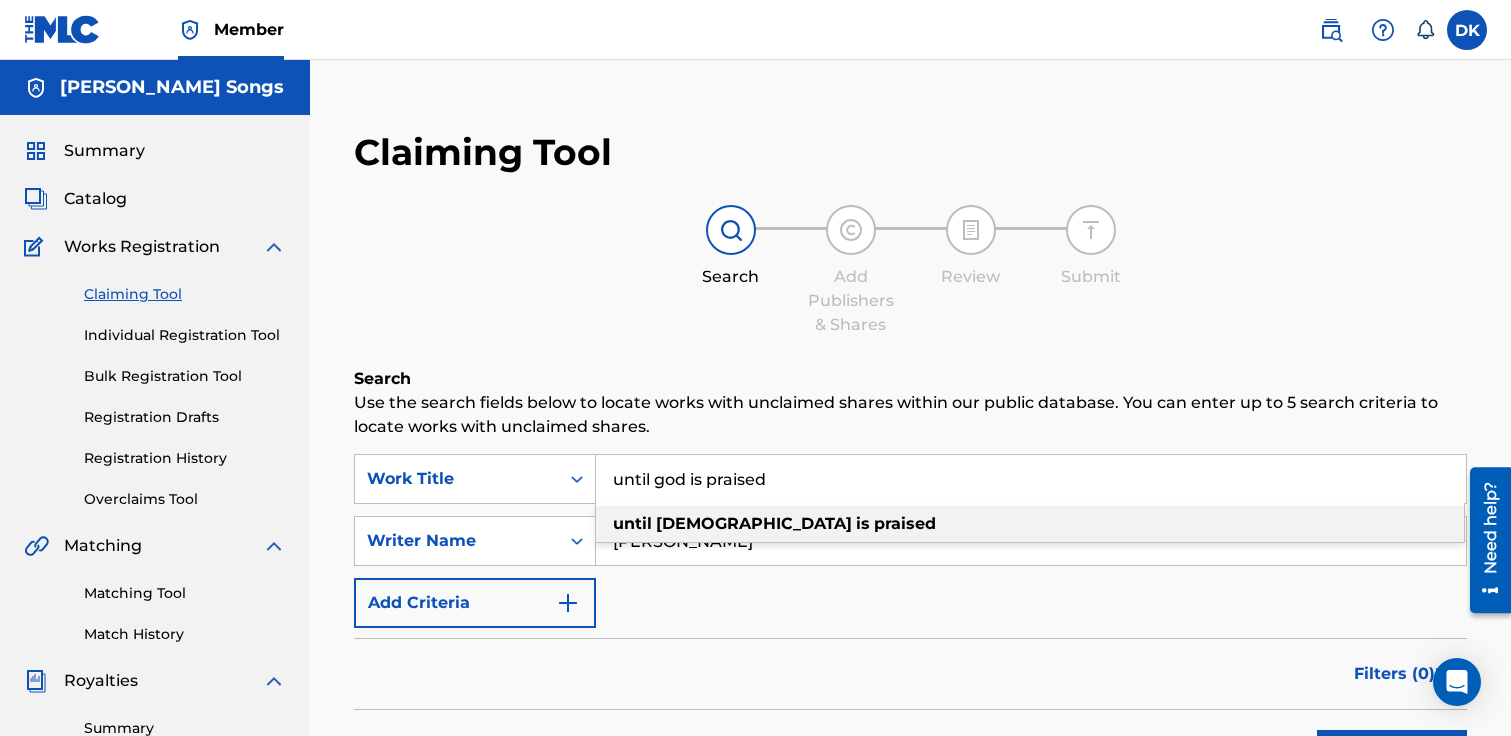 type on "until god is praised" 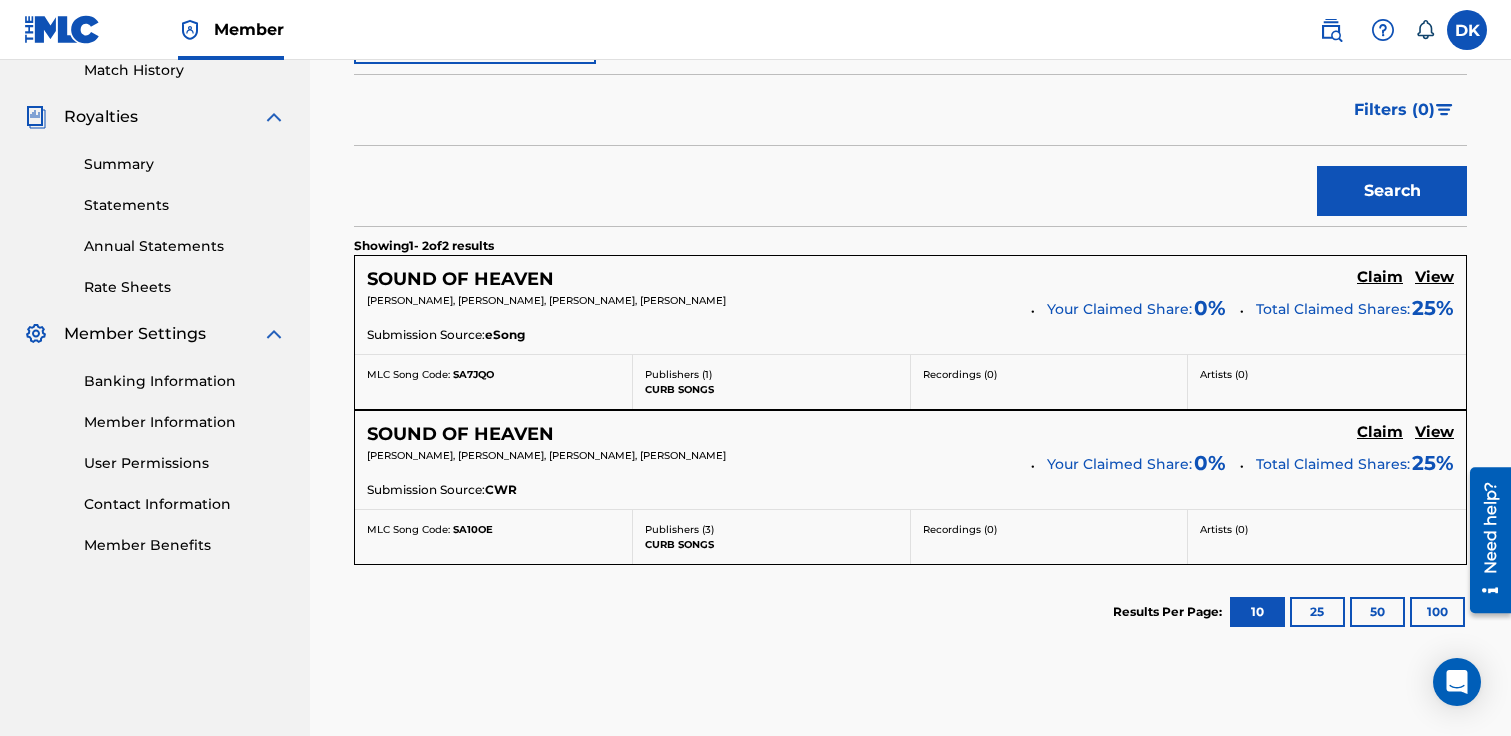 click on "Search" at bounding box center [1392, 191] 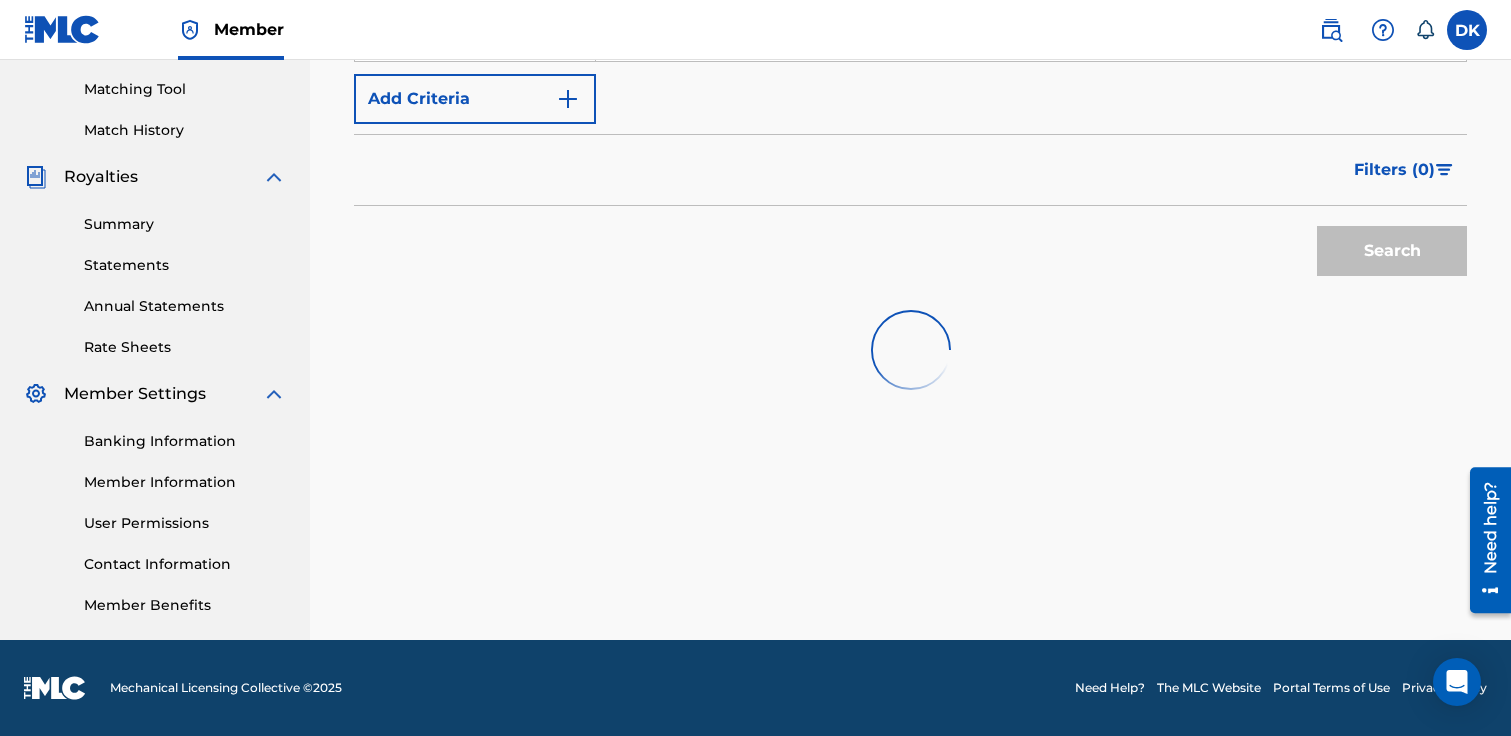 scroll, scrollTop: 548, scrollLeft: 0, axis: vertical 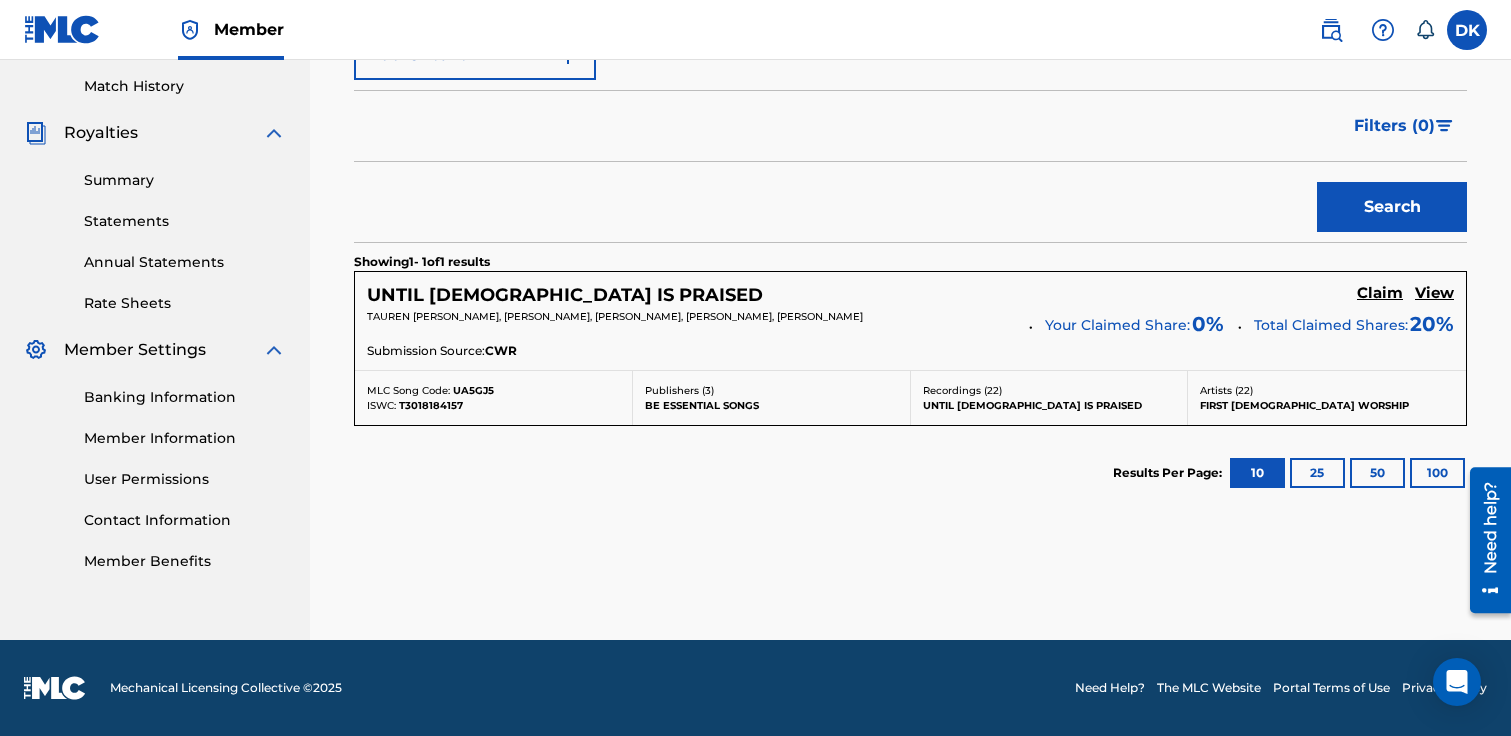 click on "Claim" at bounding box center [1380, 293] 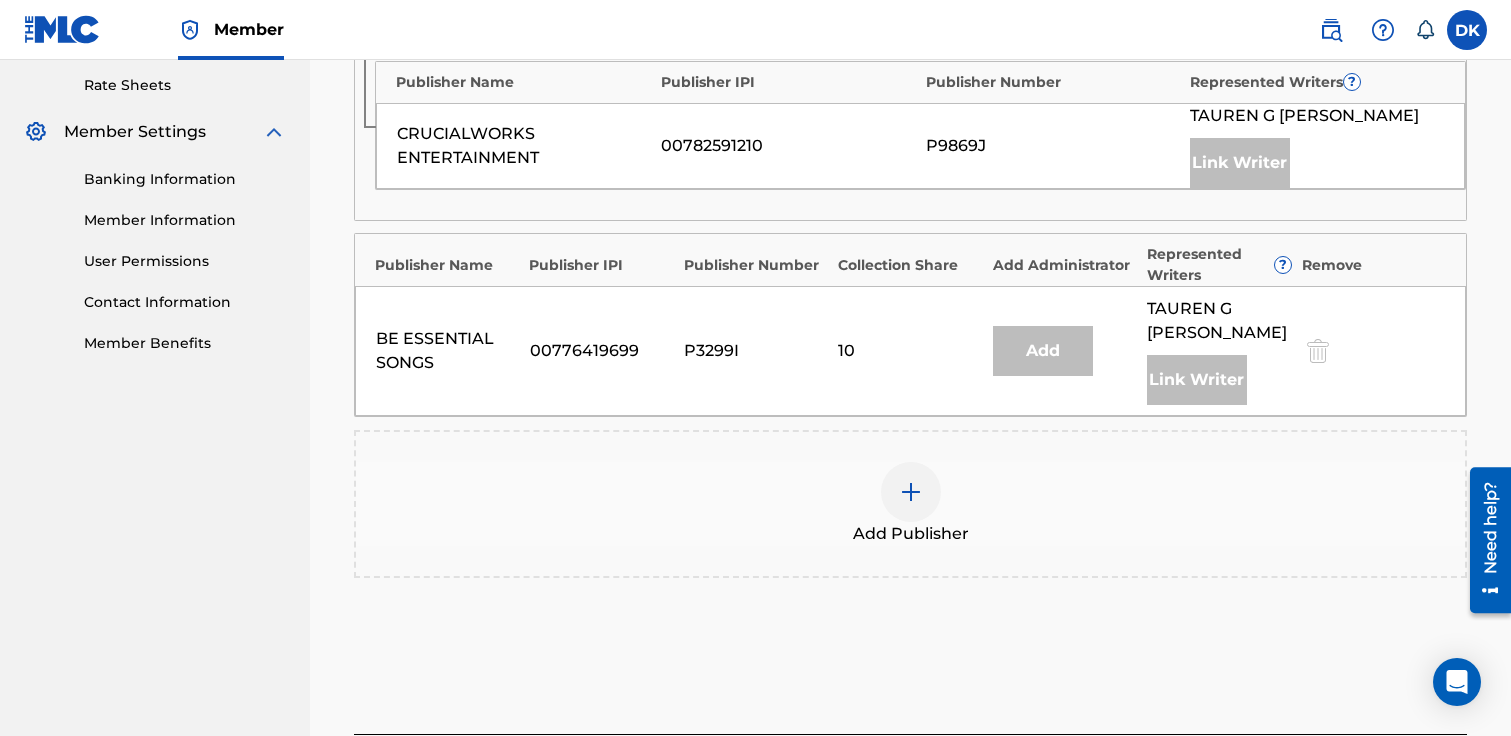 scroll, scrollTop: 862, scrollLeft: 0, axis: vertical 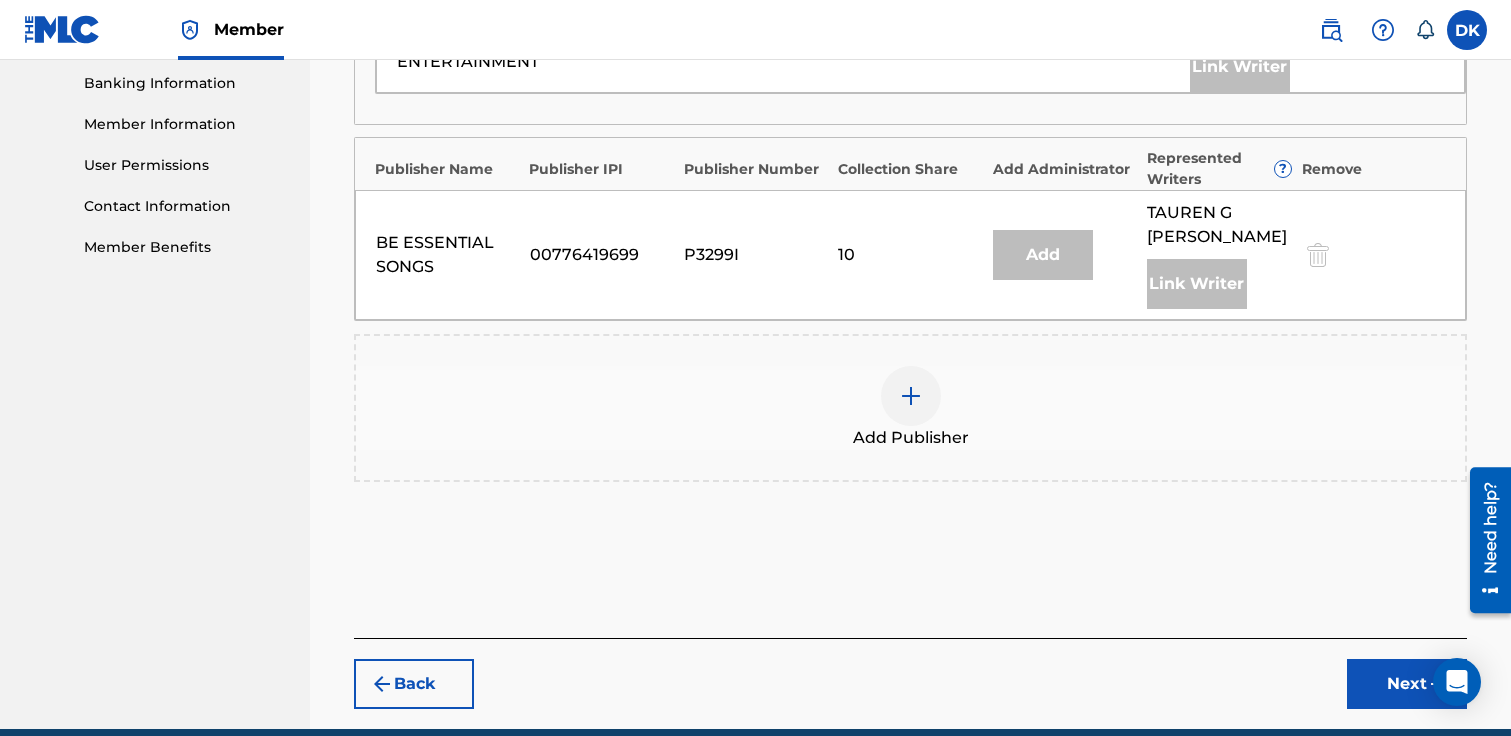 click at bounding box center (911, 396) 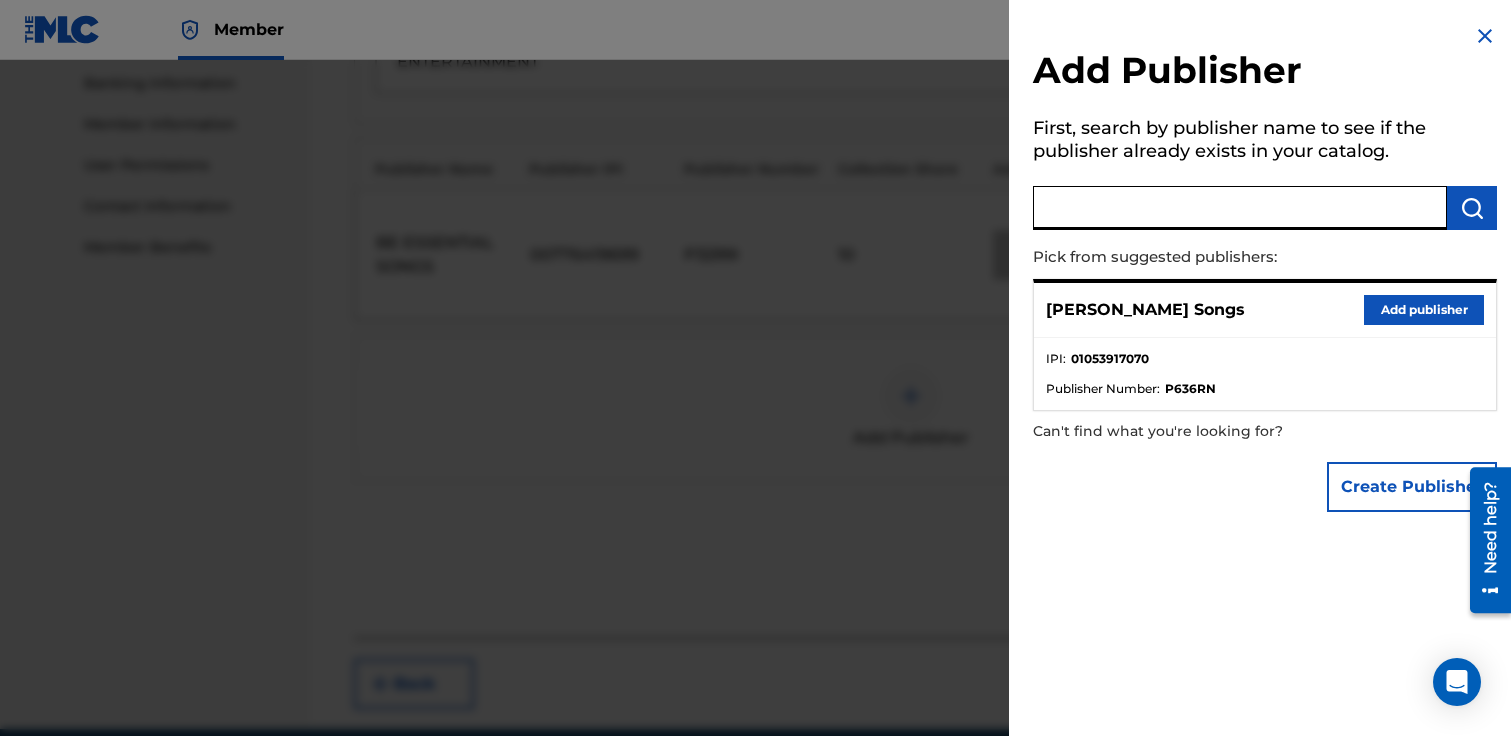 click at bounding box center [1240, 208] 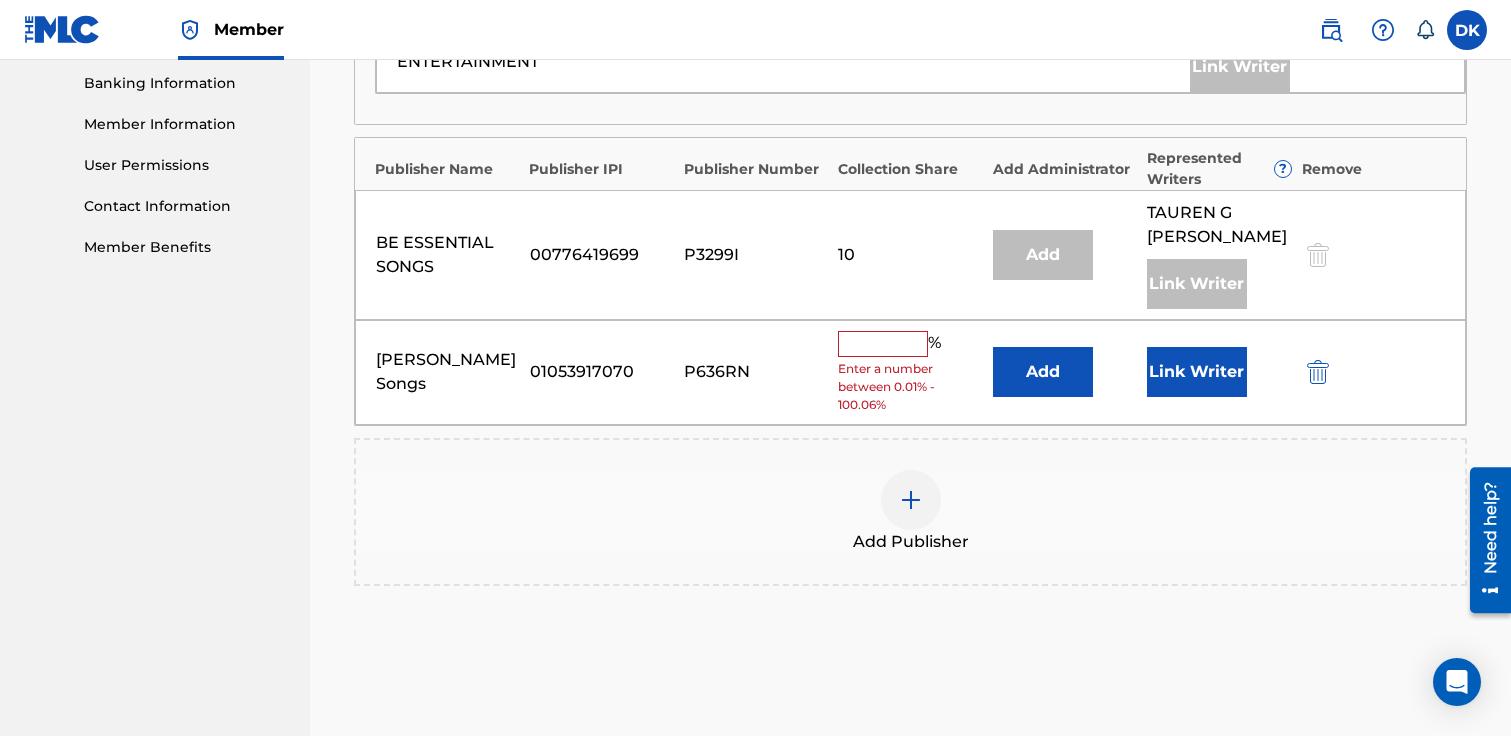click at bounding box center [883, 344] 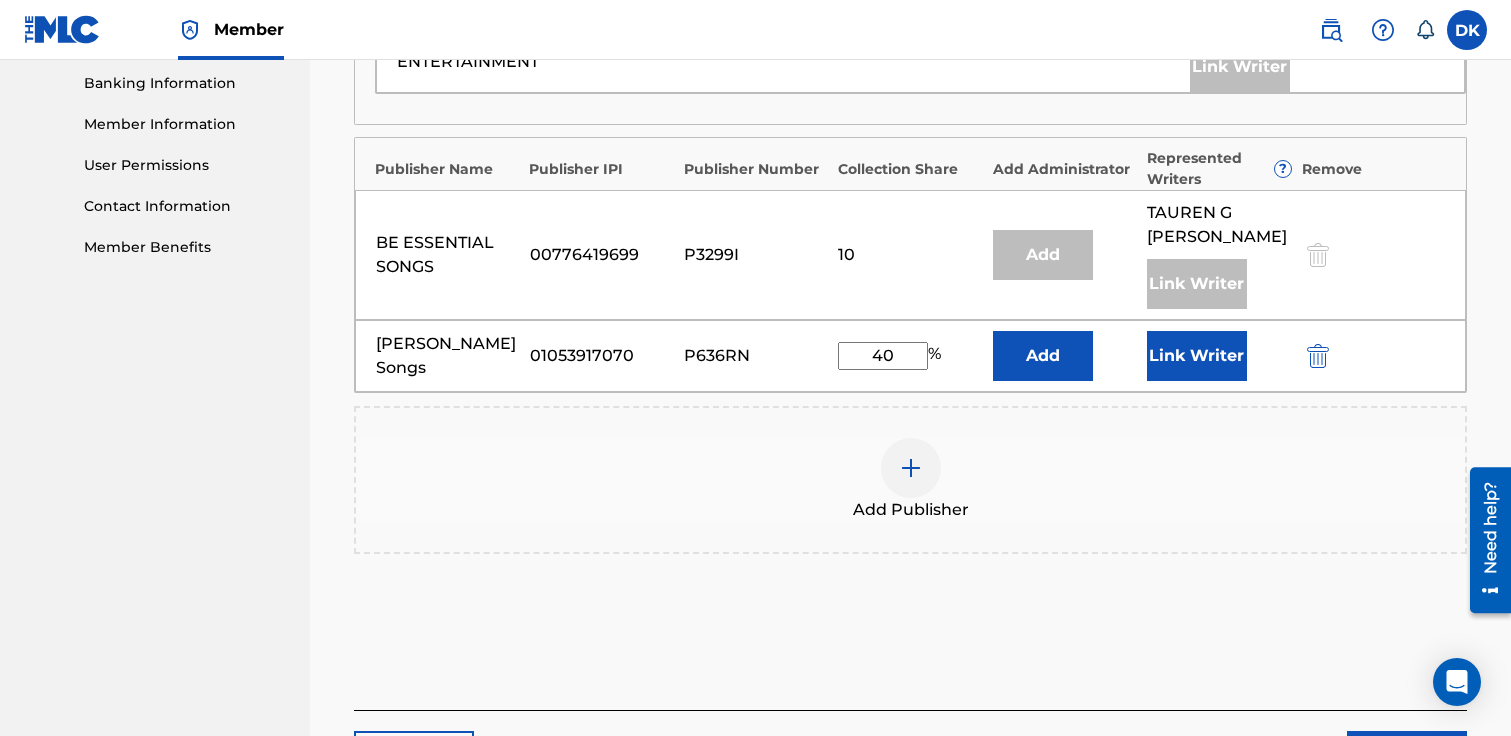 type on "40" 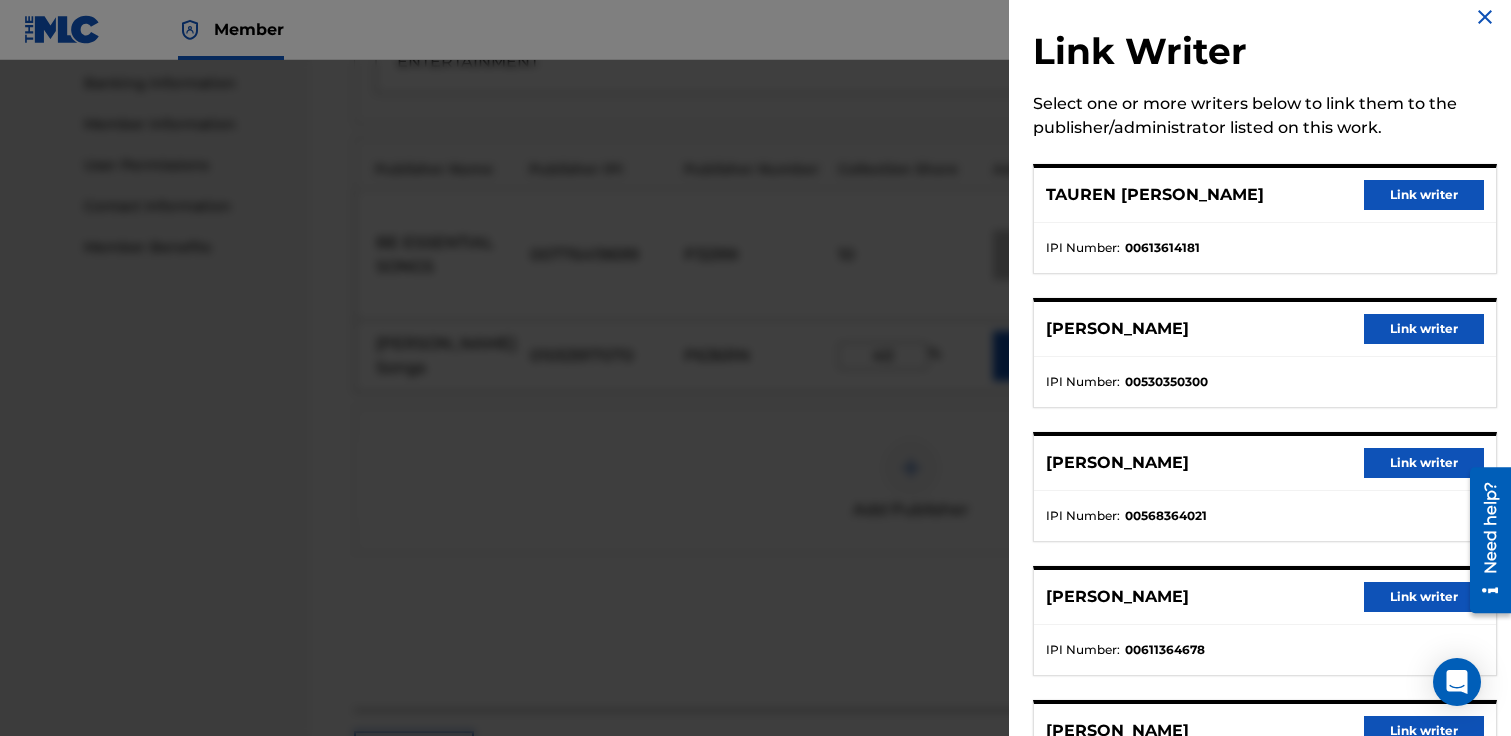 scroll, scrollTop: 141, scrollLeft: 0, axis: vertical 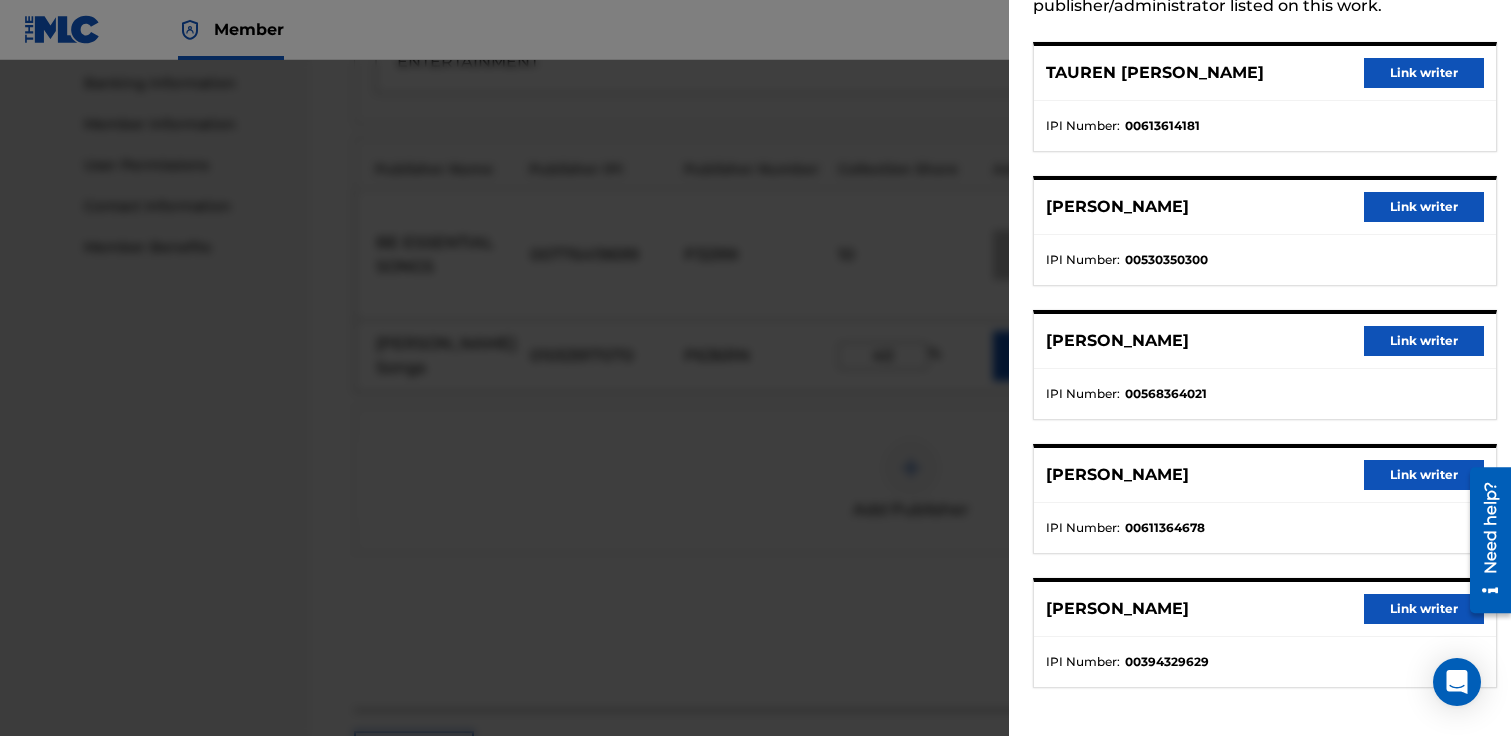 click on "Link writer" at bounding box center [1424, 475] 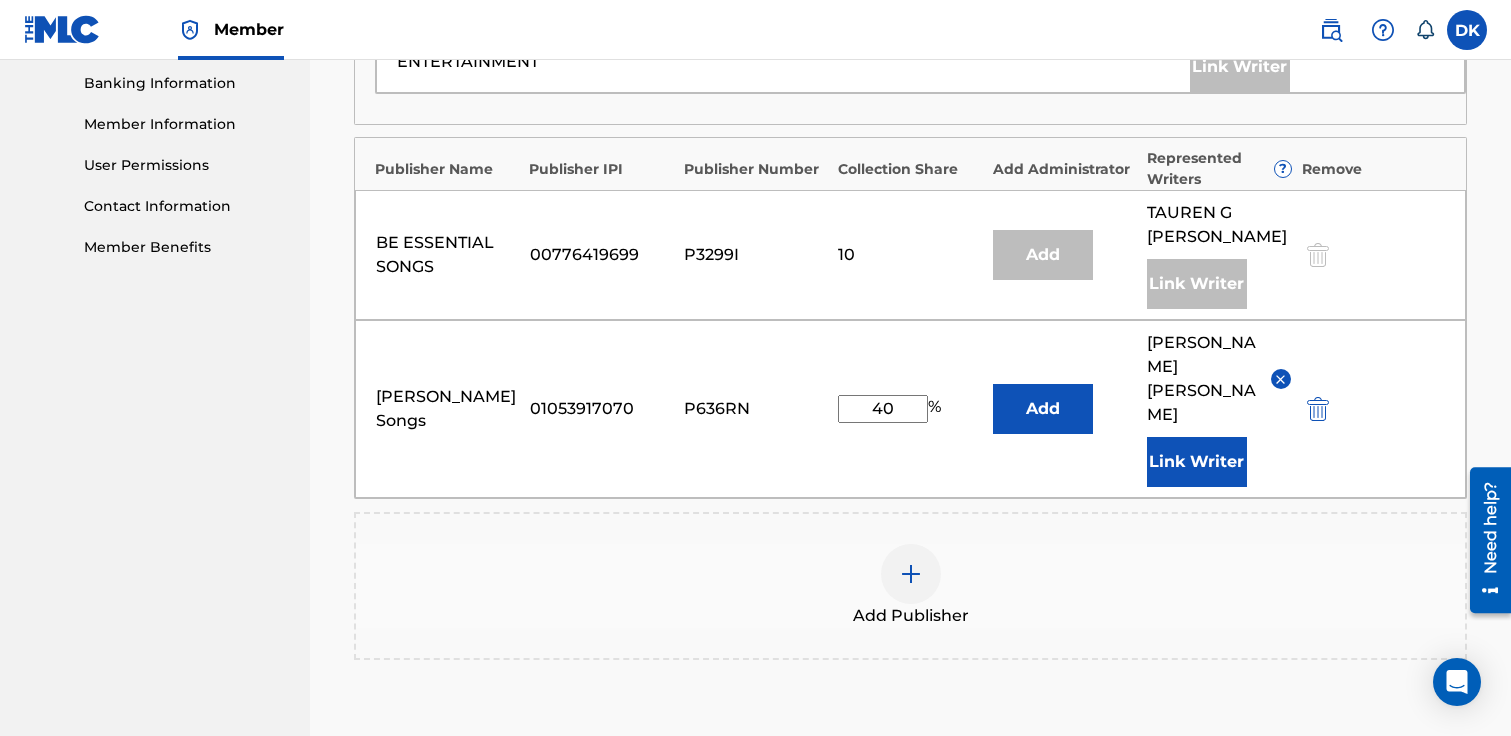 click on "Link Writer" at bounding box center (1197, 462) 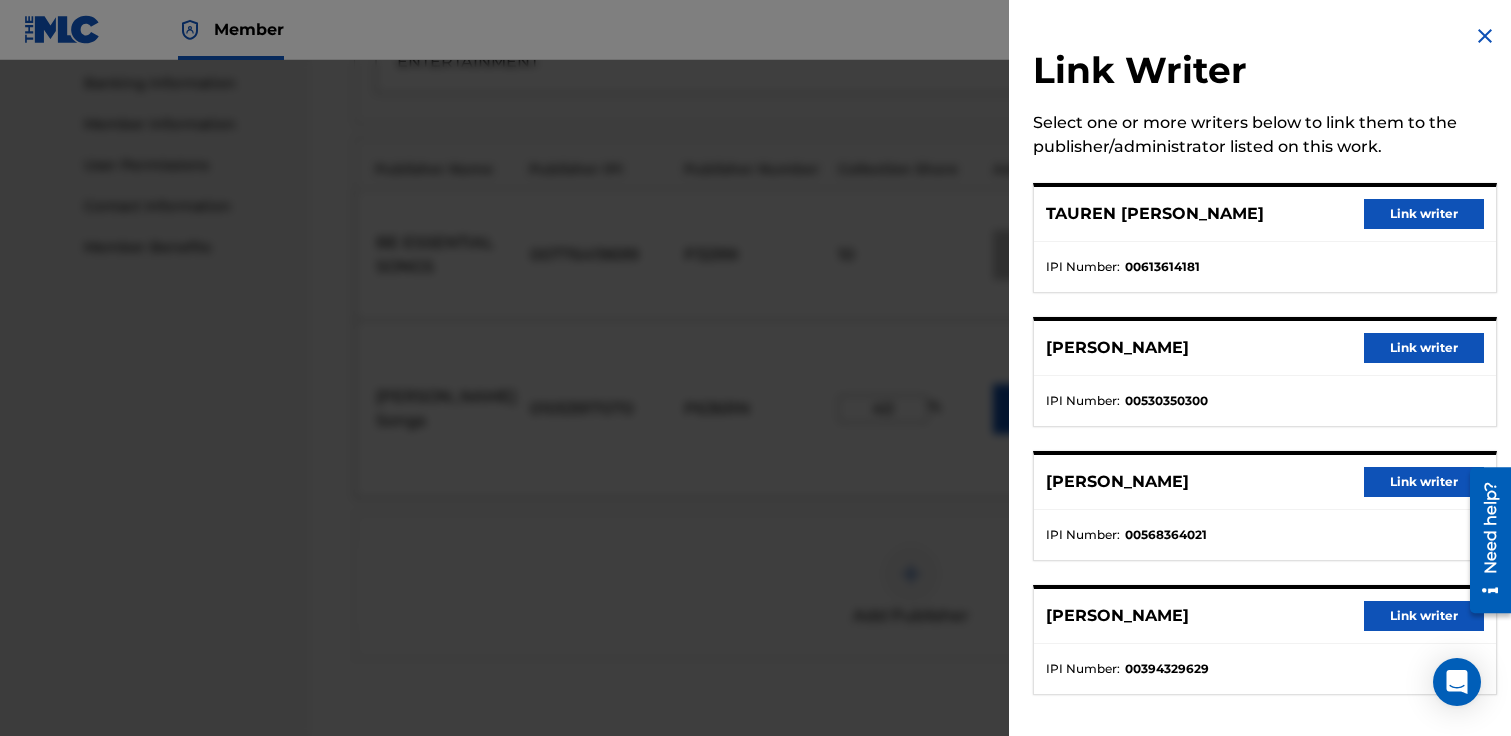 click on "Link writer" at bounding box center [1424, 616] 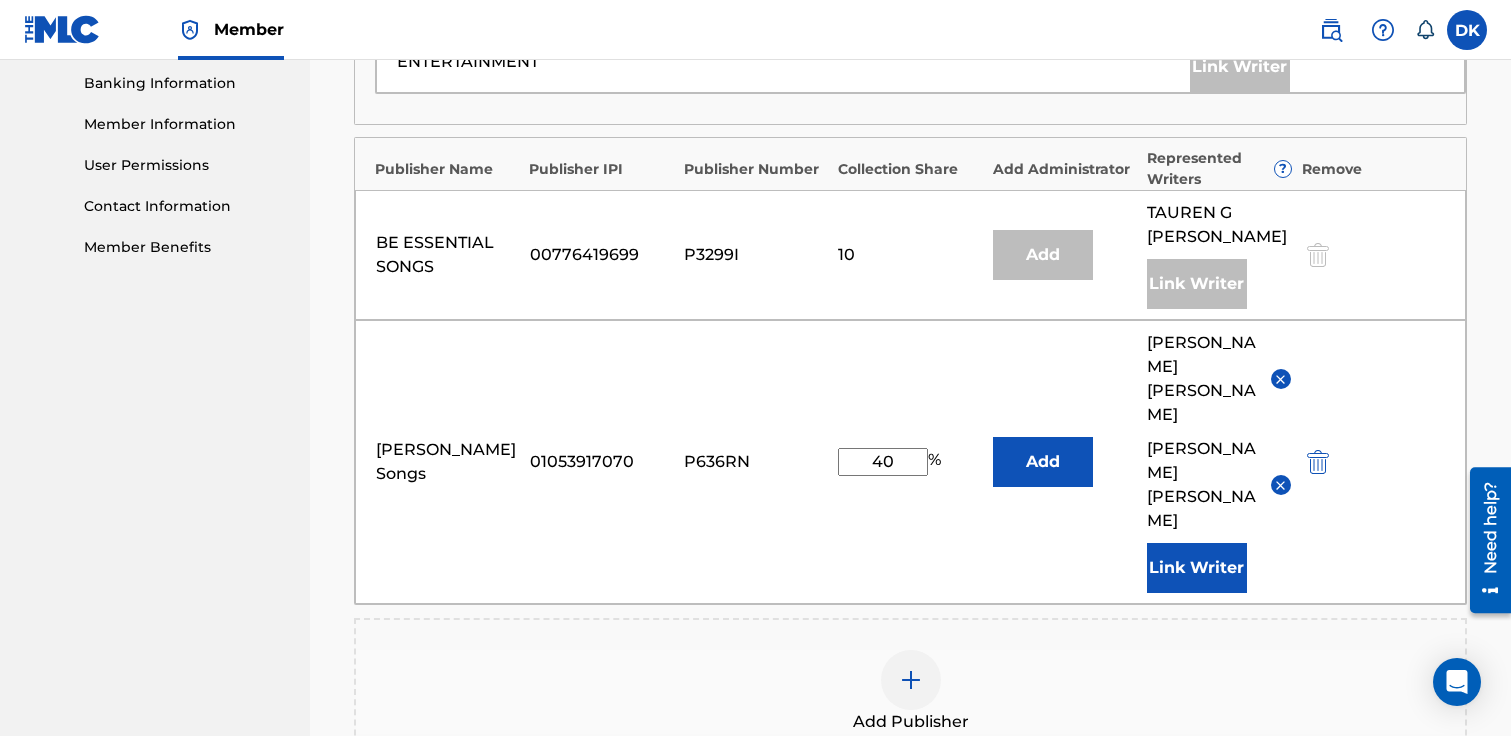 click on "Kinner Songs 01053917070 P636RN 40 % Add AMANDA   KINNER DANIEL   KINNER Link Writer" at bounding box center (910, 462) 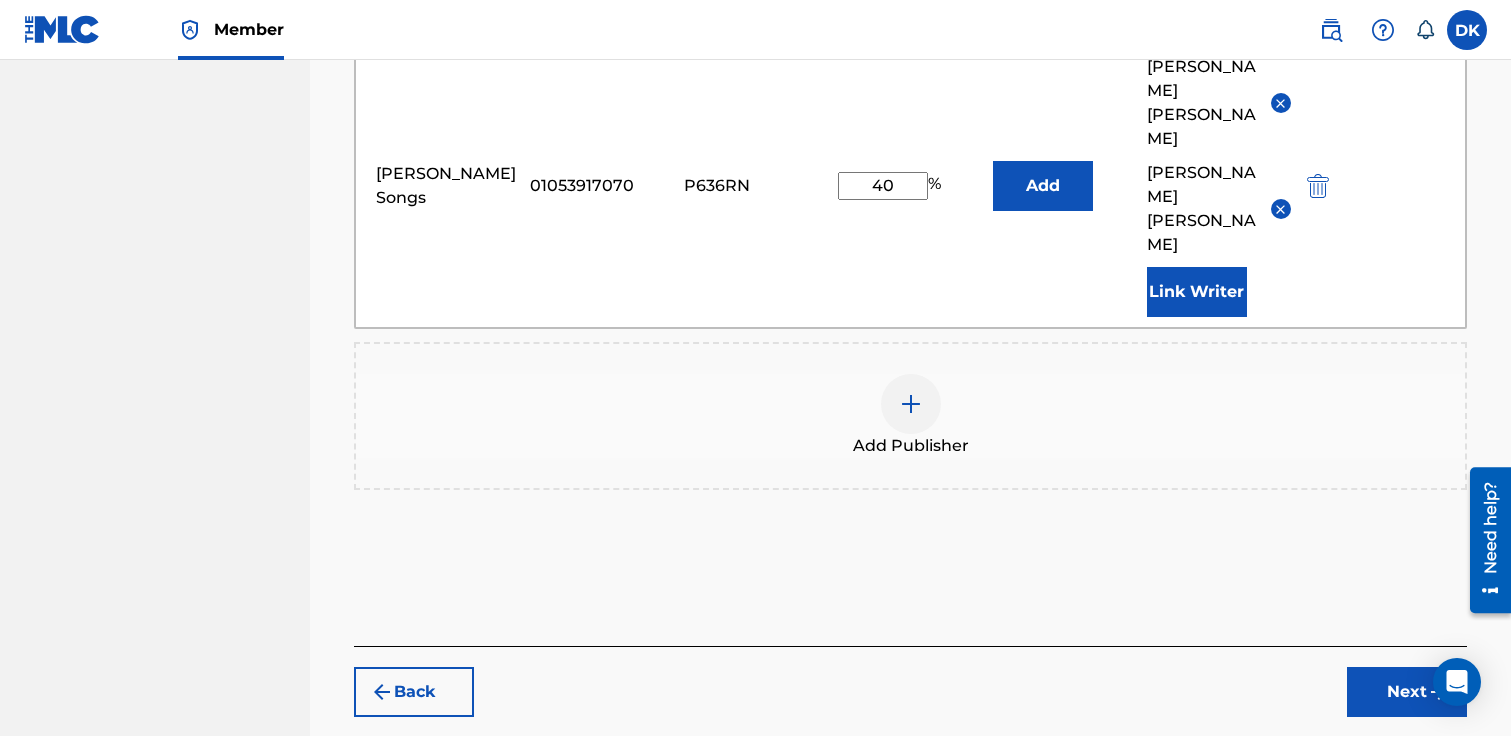 click on "Next" at bounding box center [1407, 692] 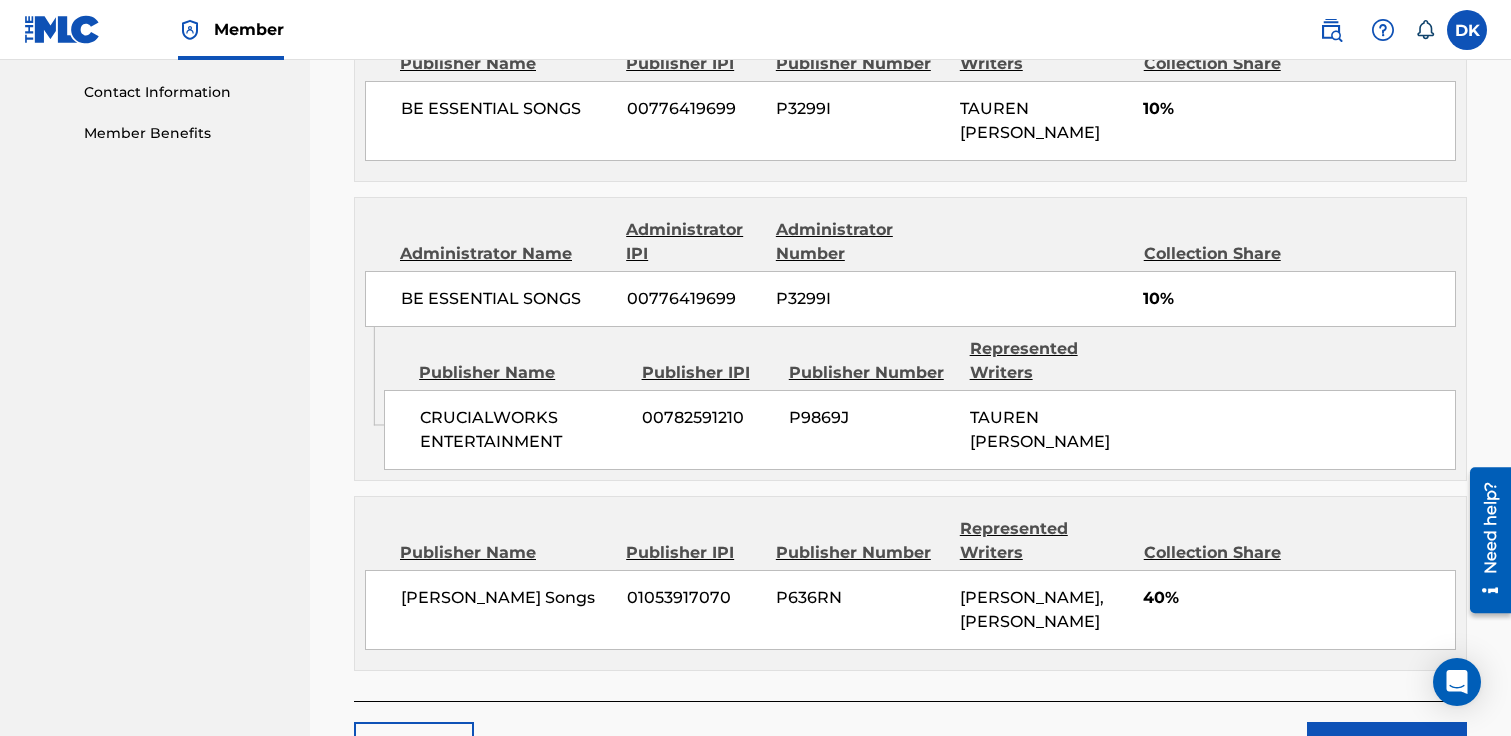 scroll, scrollTop: 1099, scrollLeft: 0, axis: vertical 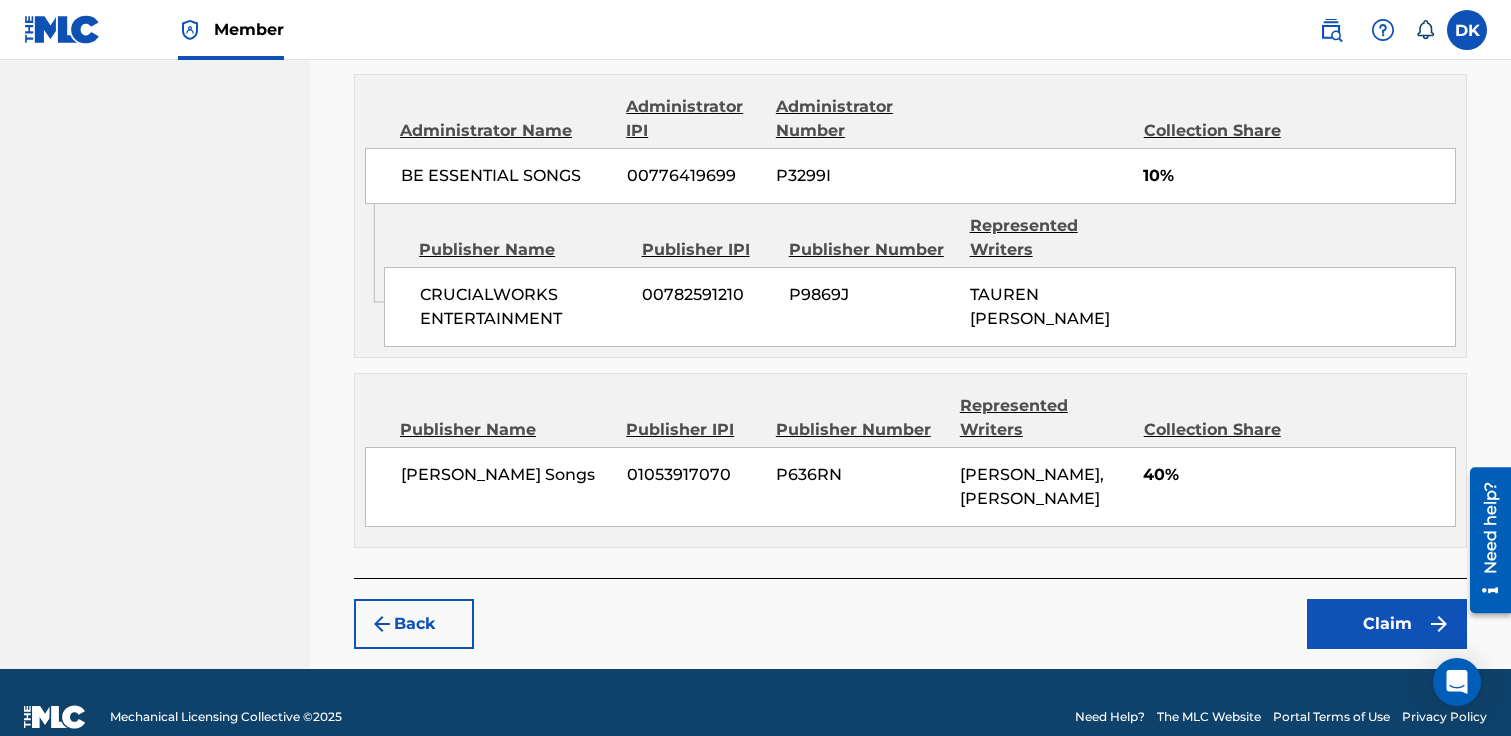 click on "Claim" at bounding box center [1387, 624] 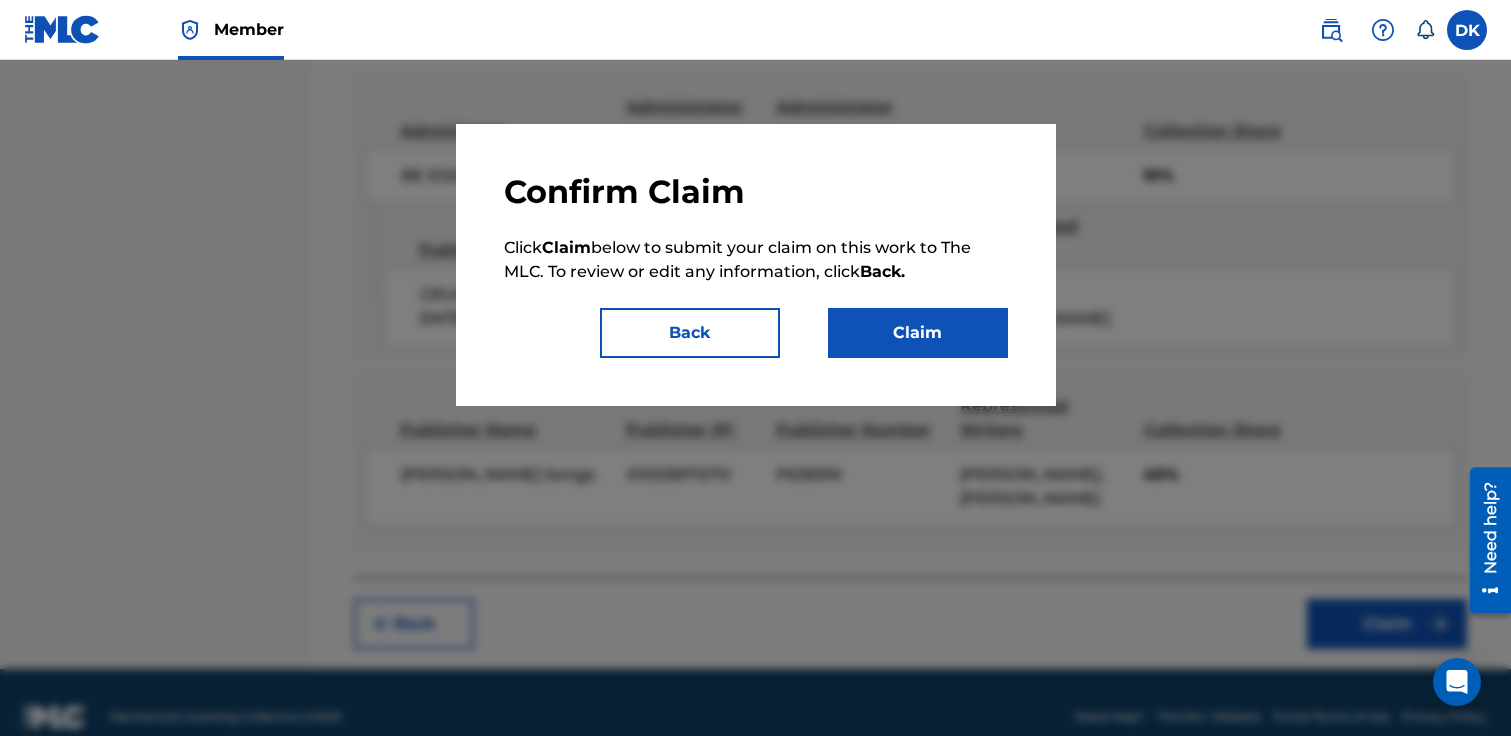 click on "Claim" at bounding box center (918, 333) 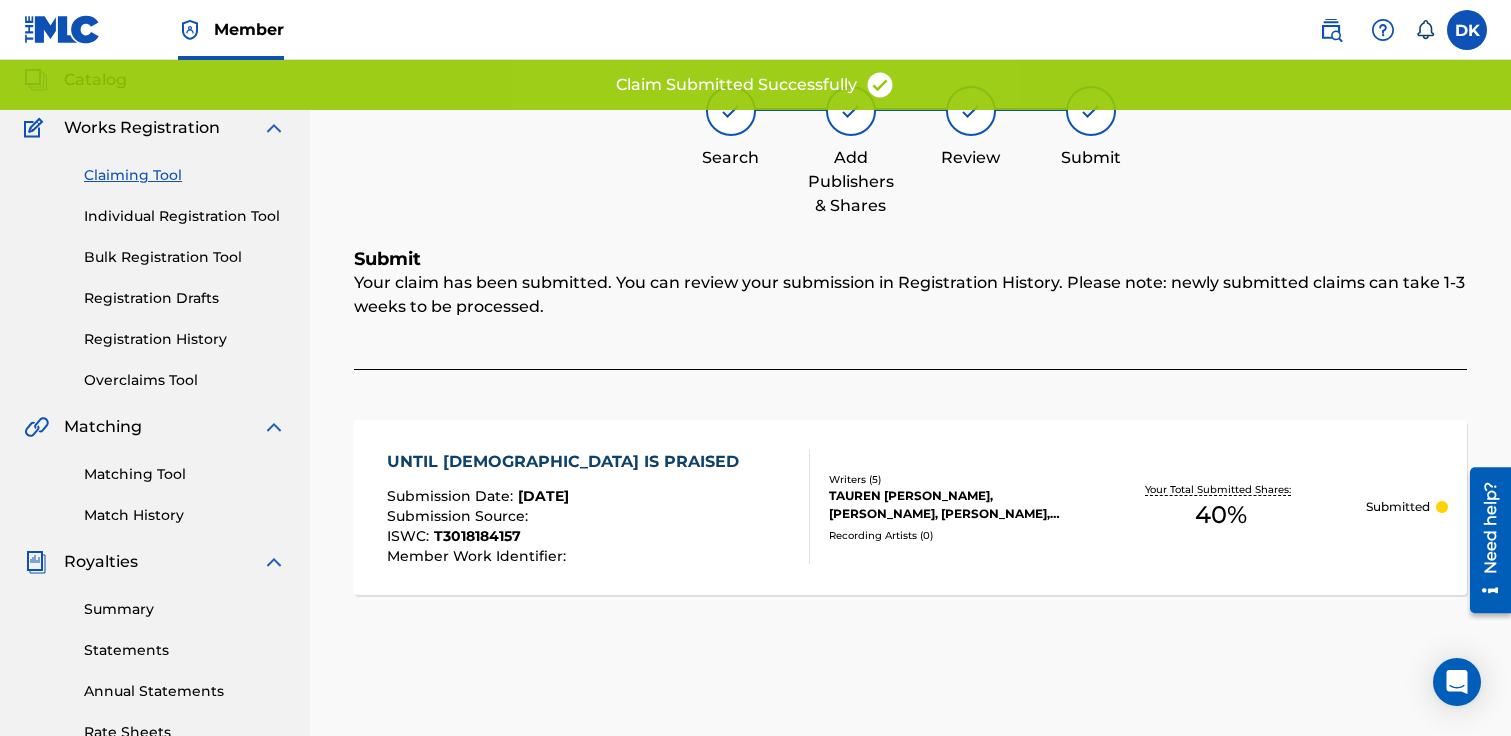 scroll, scrollTop: 0, scrollLeft: 0, axis: both 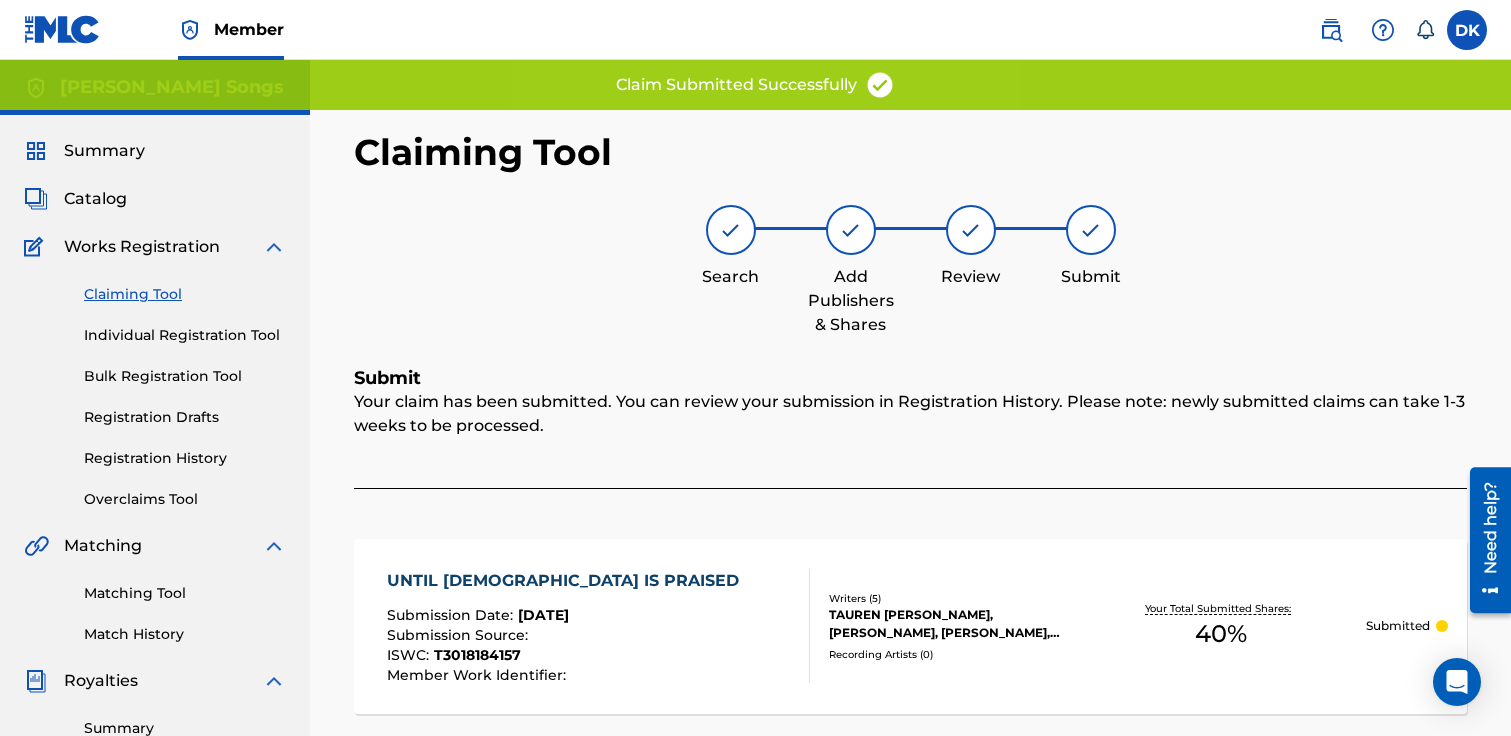 click on "Claiming Tool" at bounding box center [185, 294] 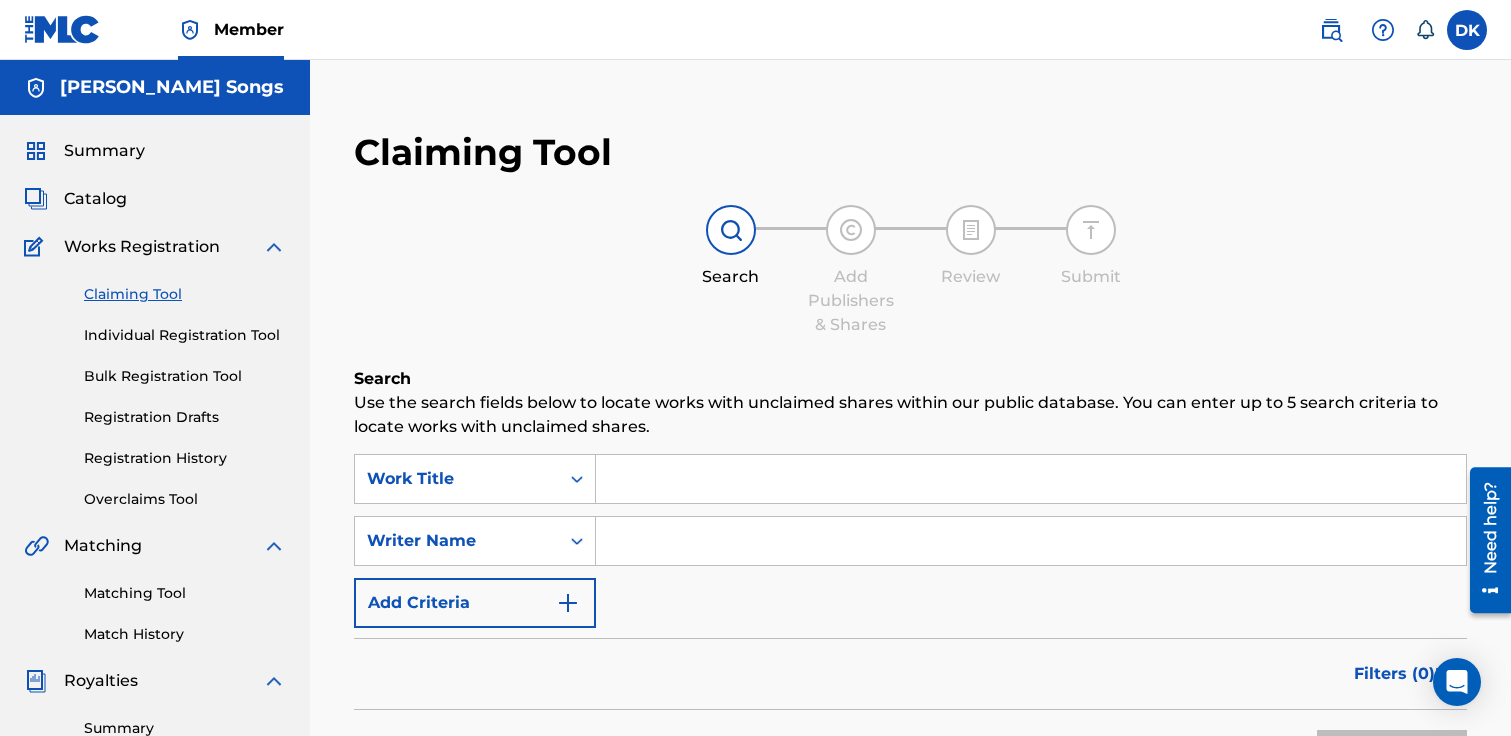 click at bounding box center [1031, 479] 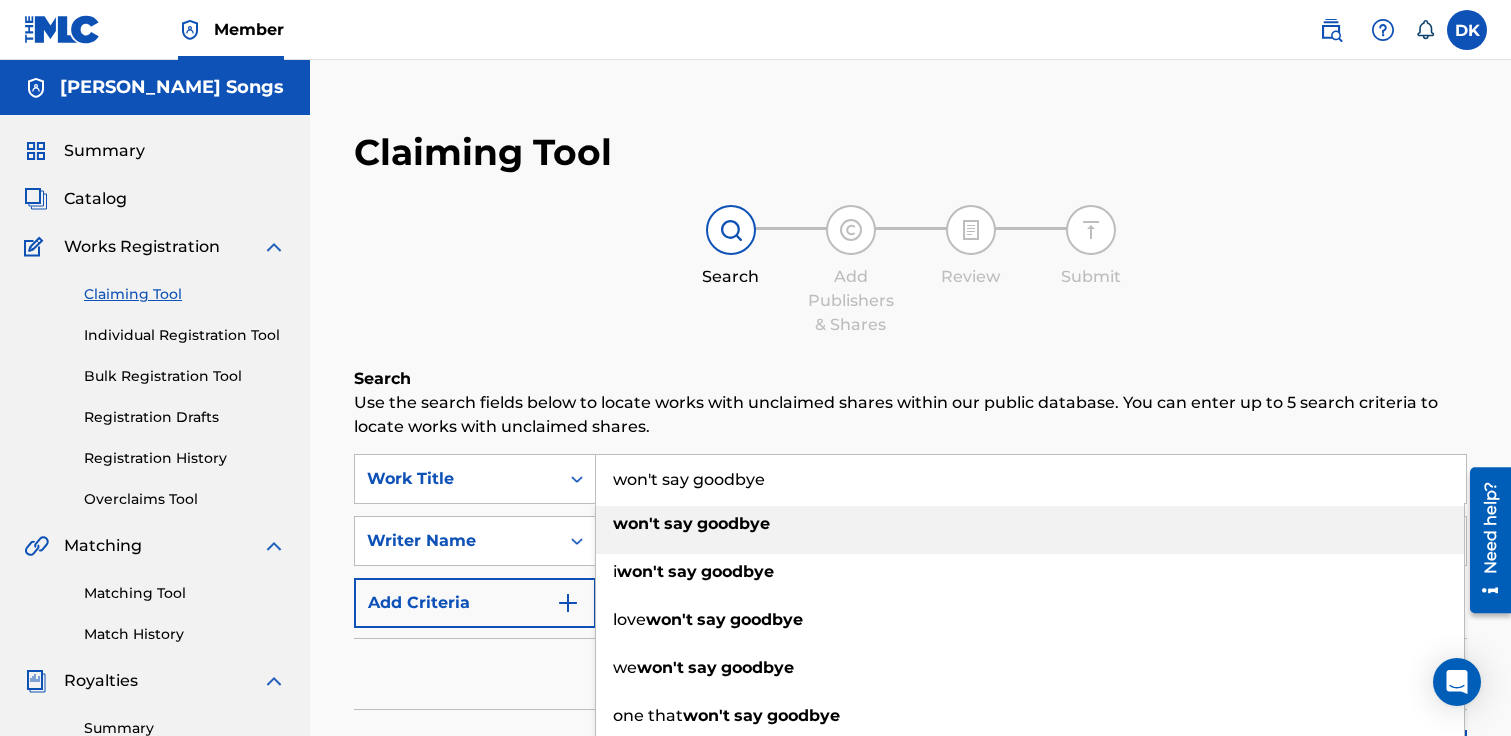 type on "won't say goodbye" 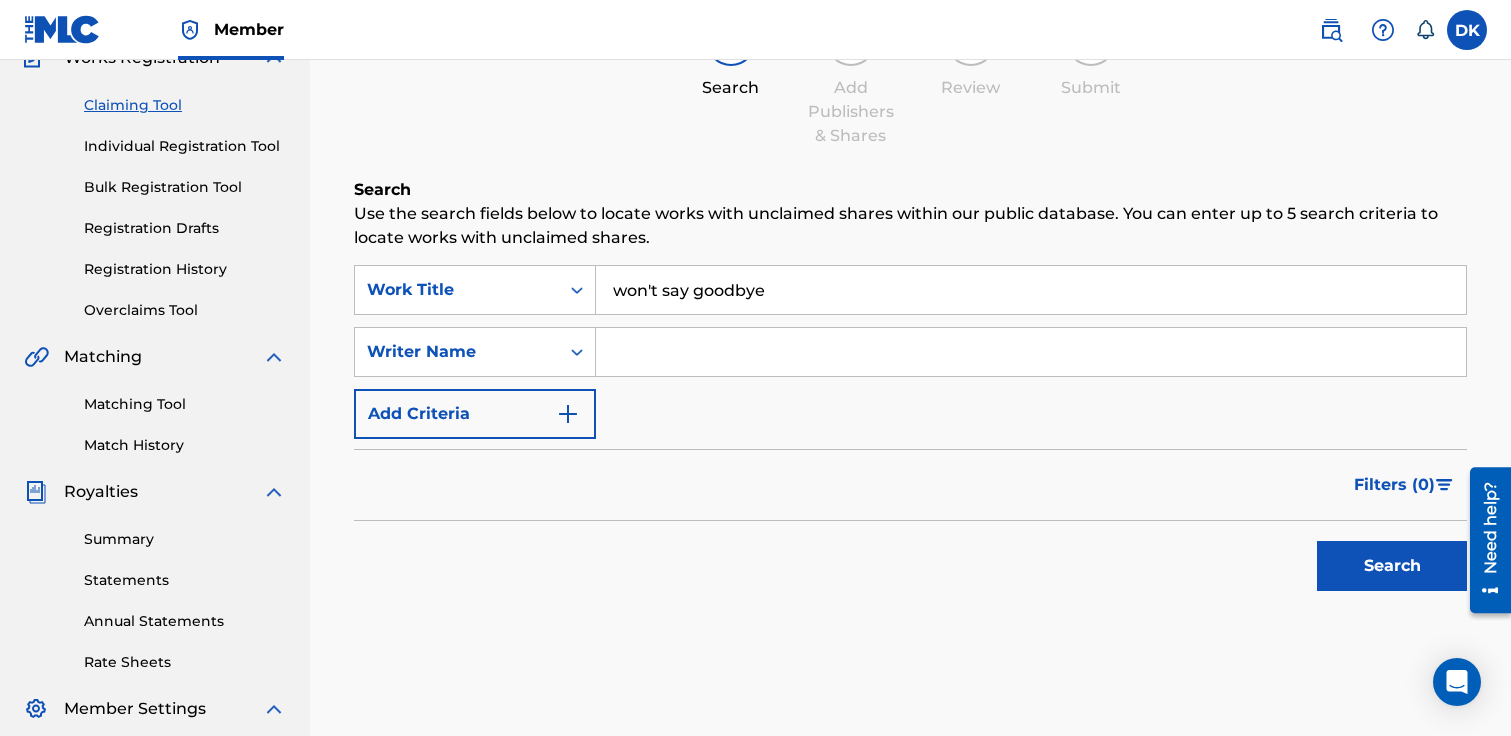 scroll, scrollTop: 205, scrollLeft: 0, axis: vertical 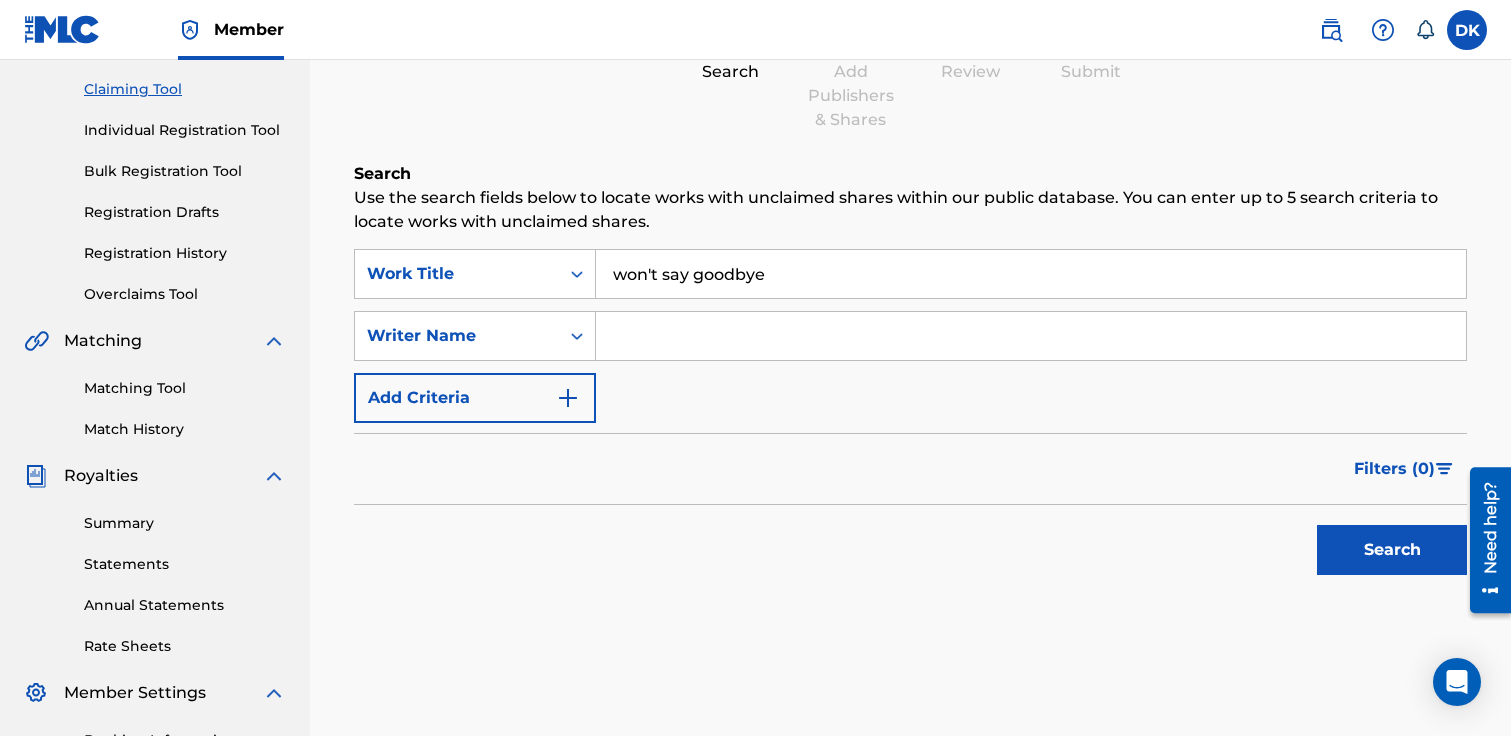 click at bounding box center (1031, 336) 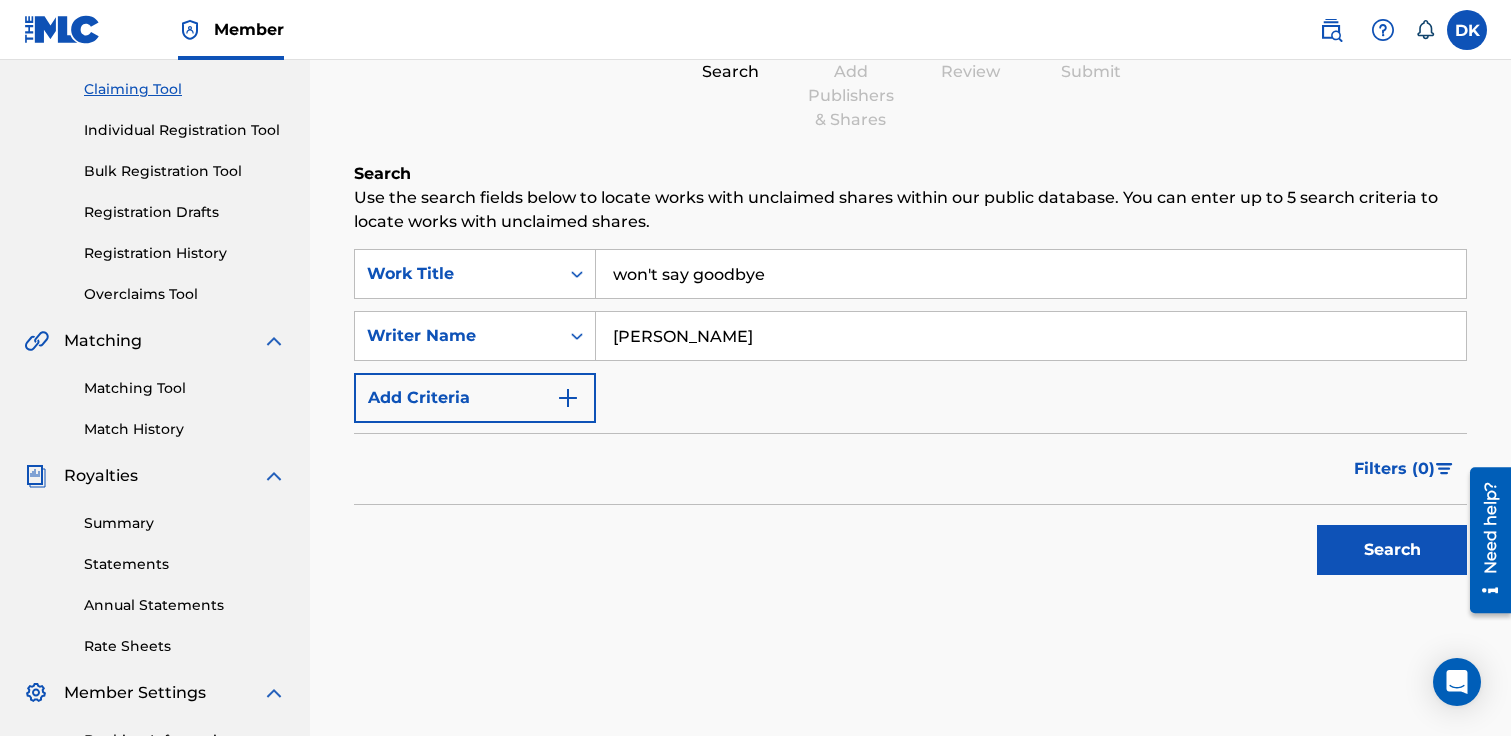 type on "daniel kinner" 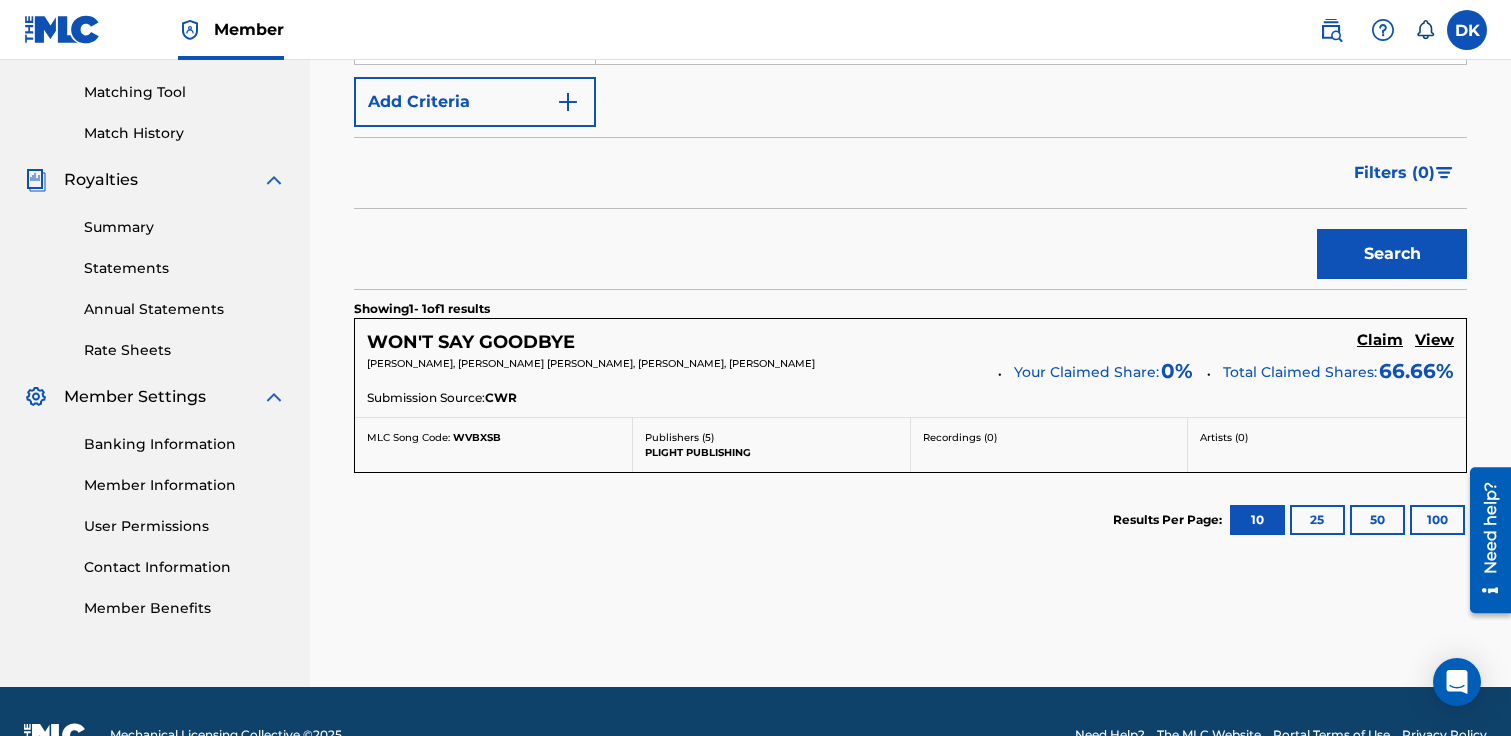 scroll, scrollTop: 548, scrollLeft: 0, axis: vertical 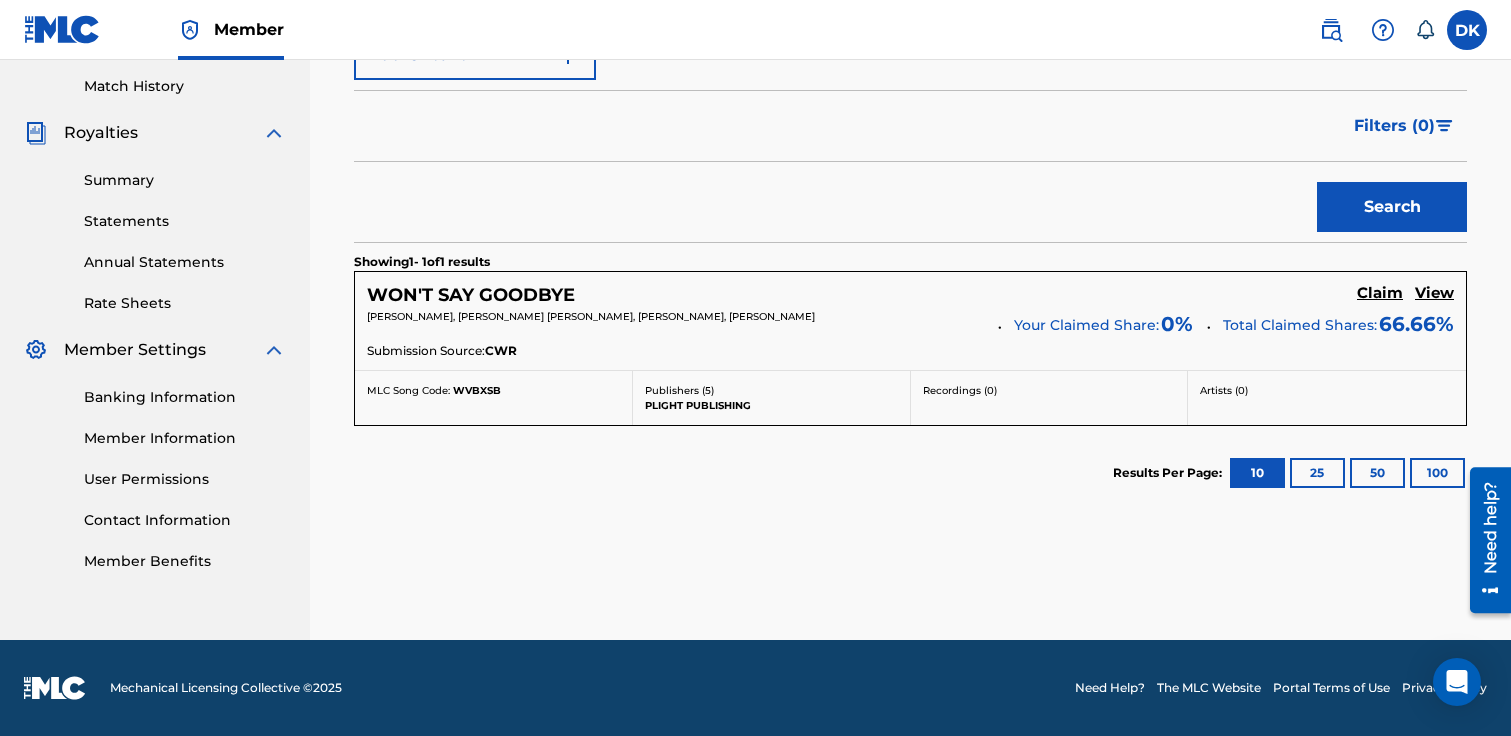 click on "Claim" at bounding box center [1380, 293] 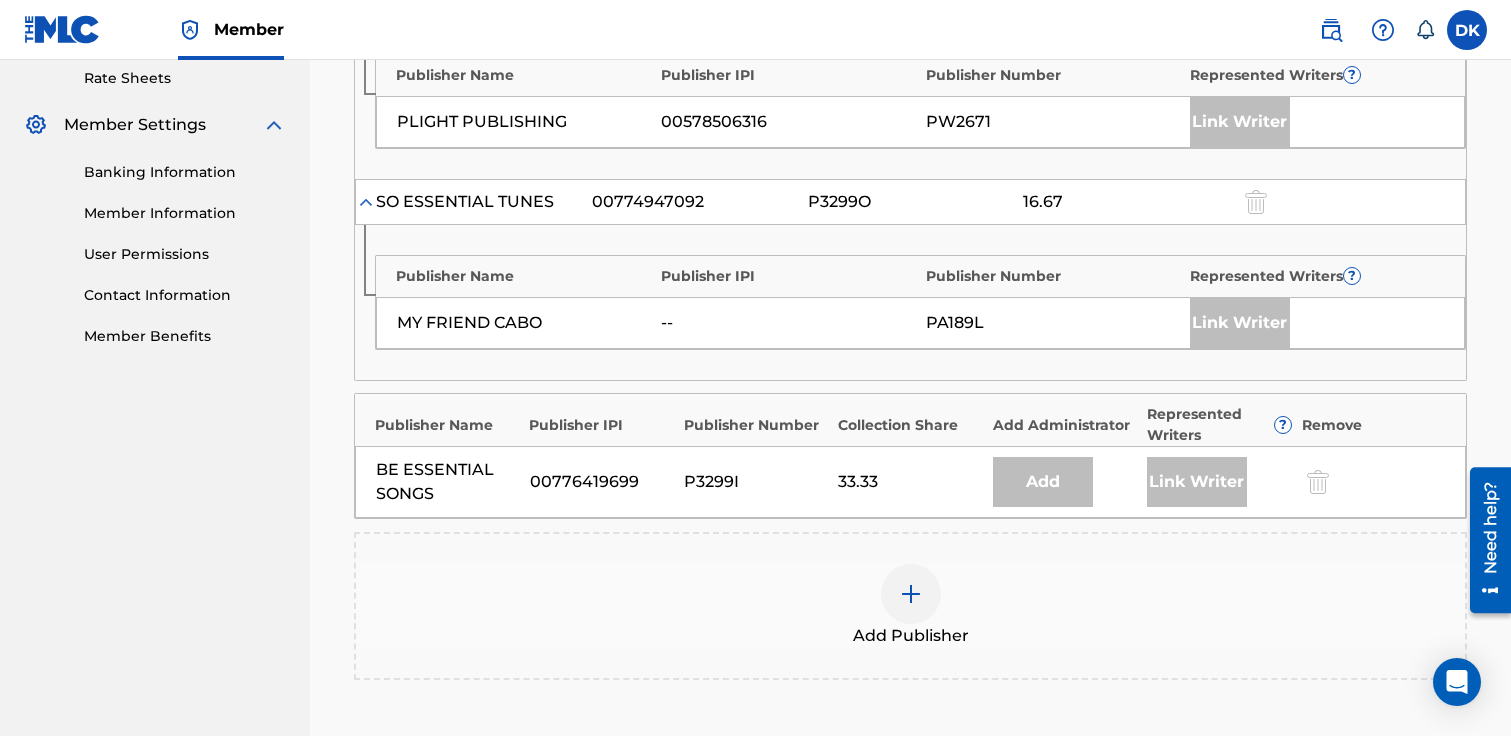 scroll, scrollTop: 775, scrollLeft: 0, axis: vertical 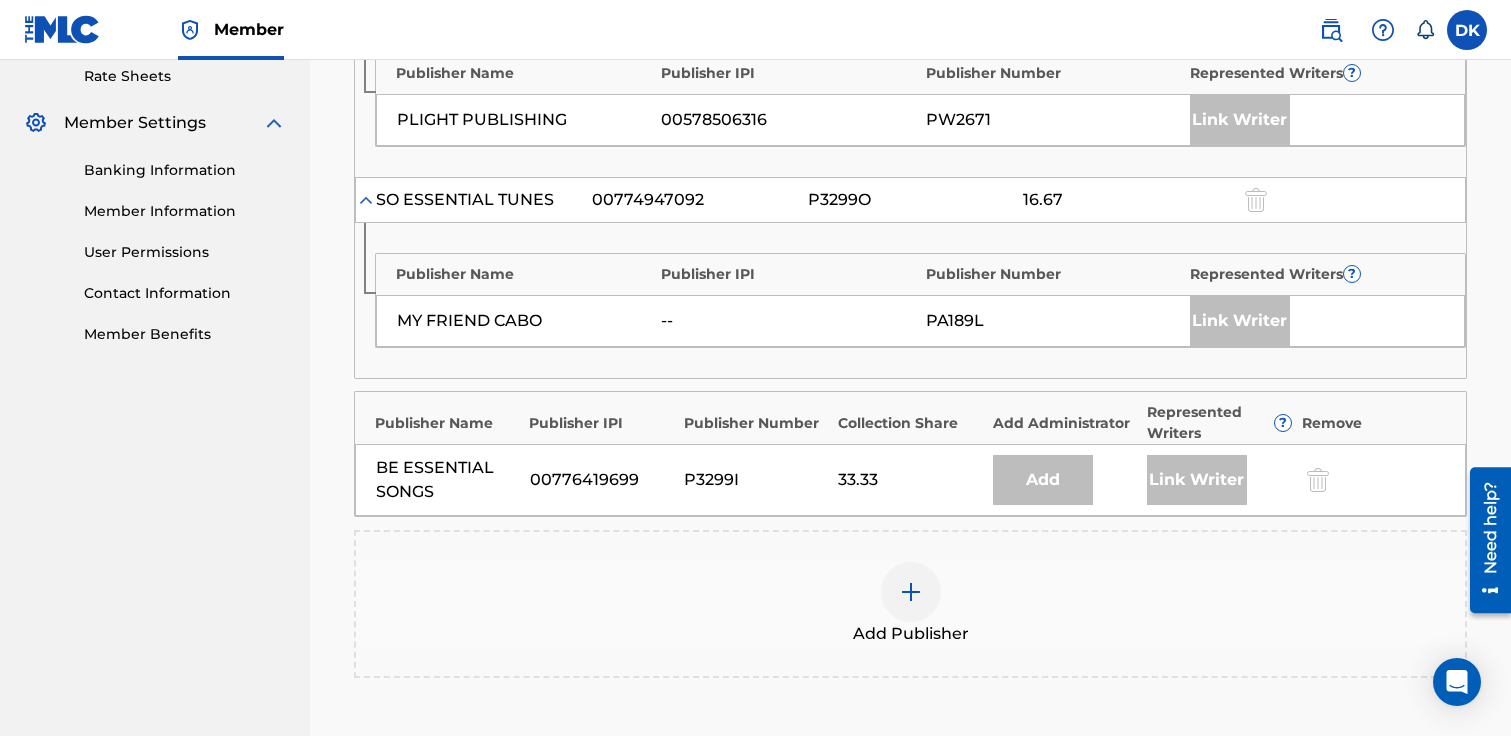 click at bounding box center [911, 592] 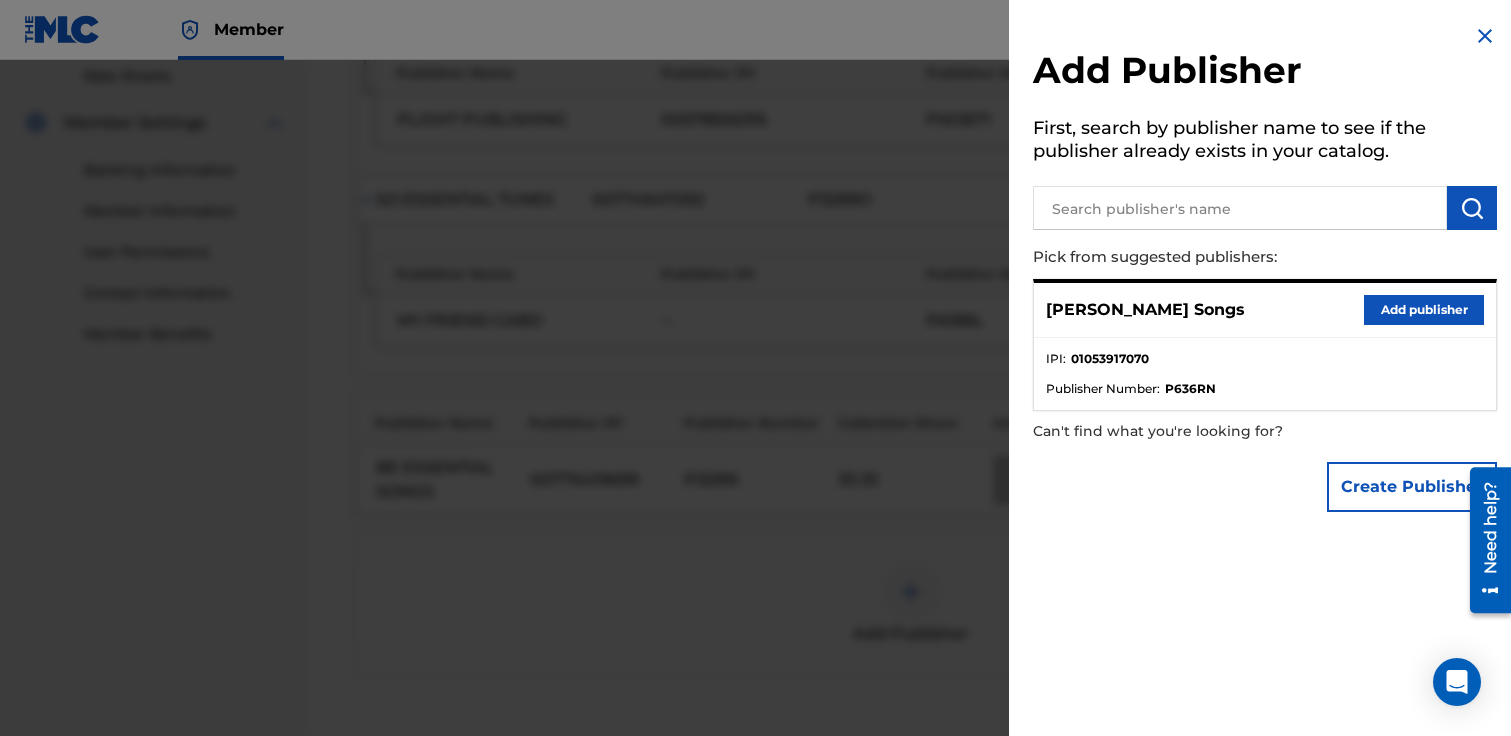 click on "Add publisher" at bounding box center [1424, 310] 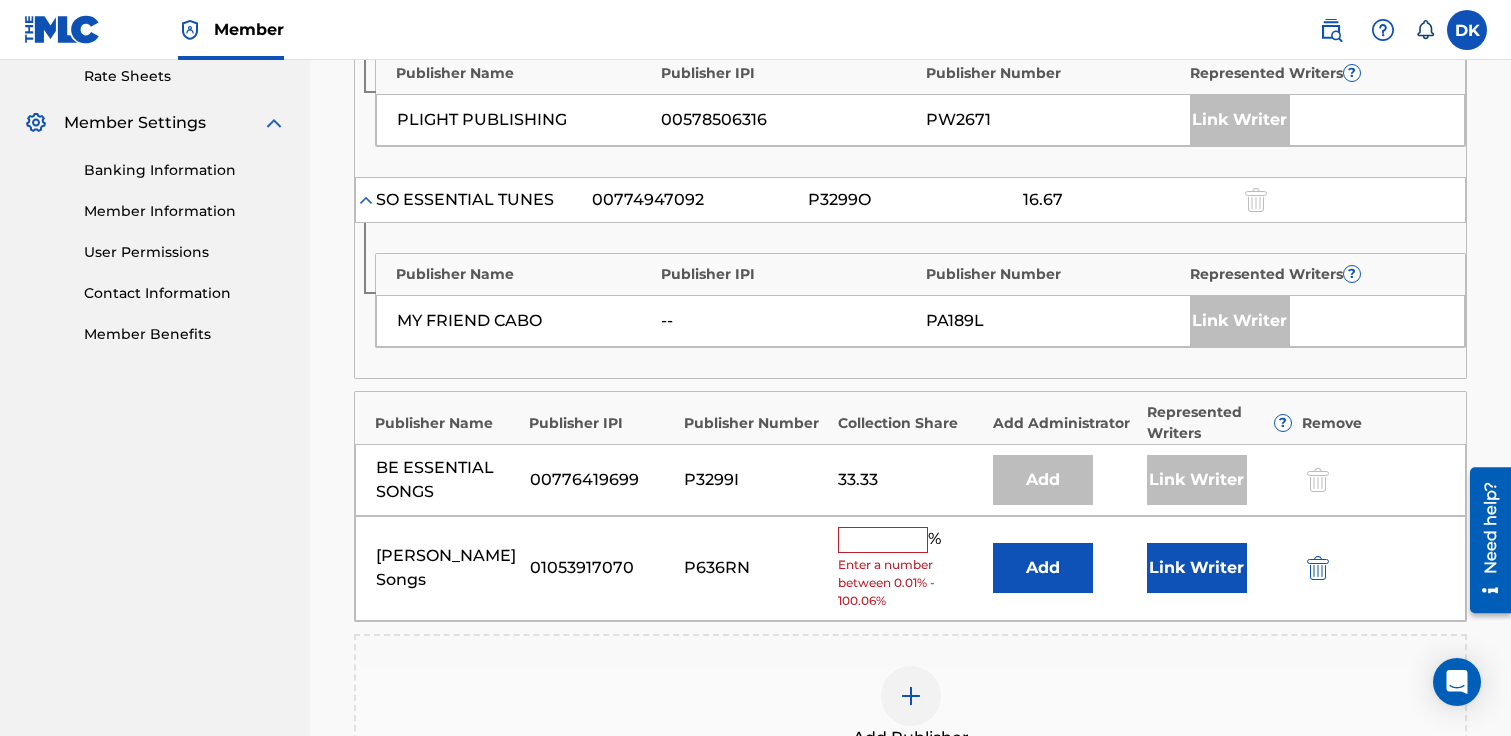 click at bounding box center [883, 540] 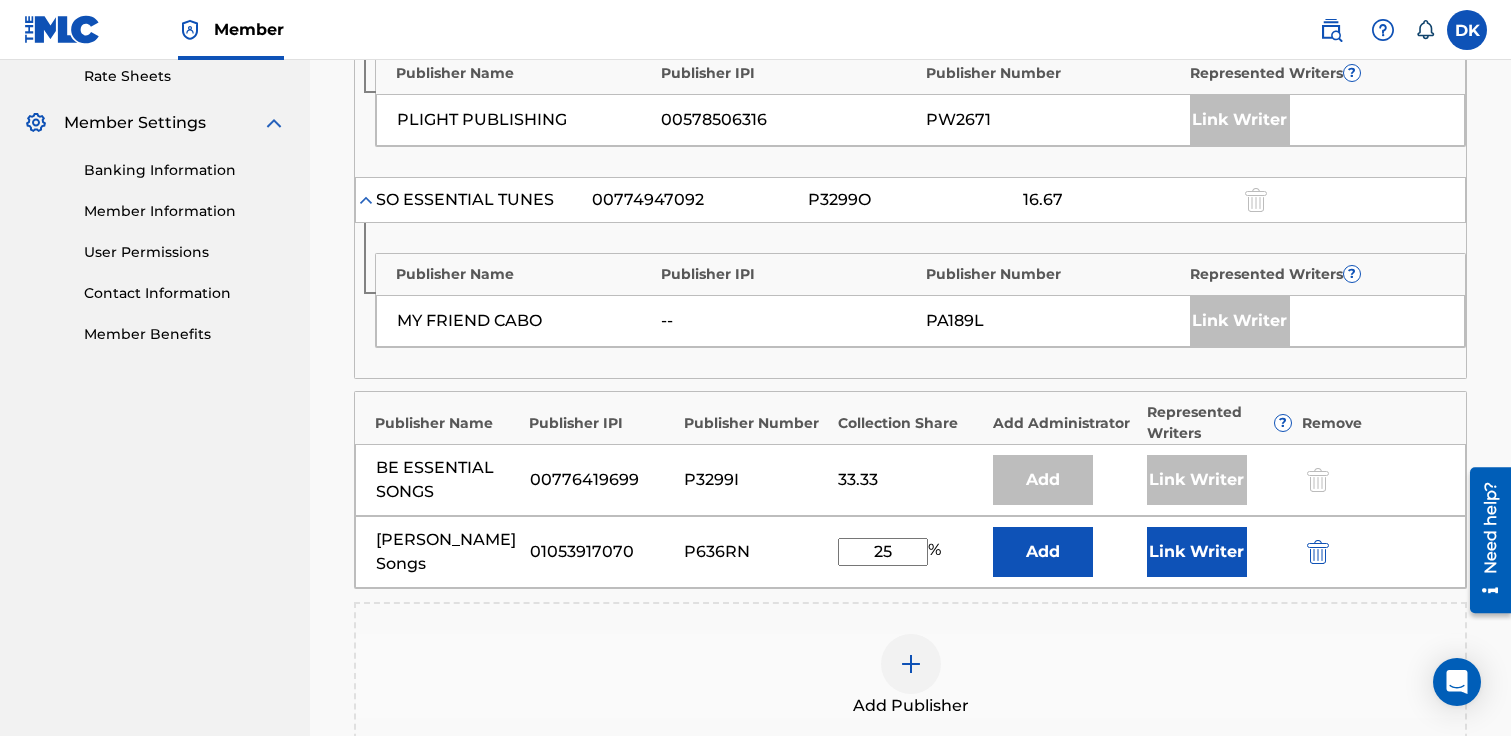 type on "25" 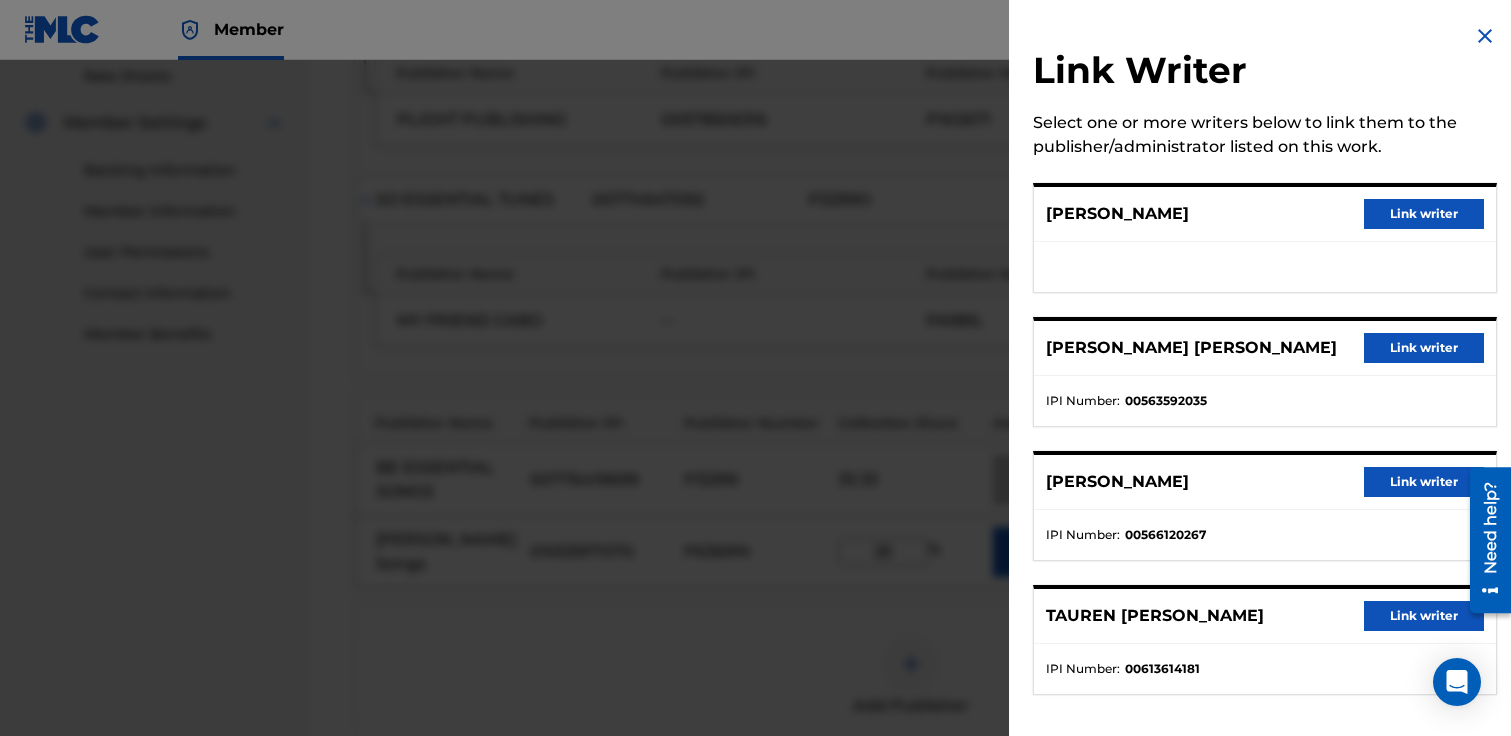 click on "Link writer" at bounding box center [1424, 214] 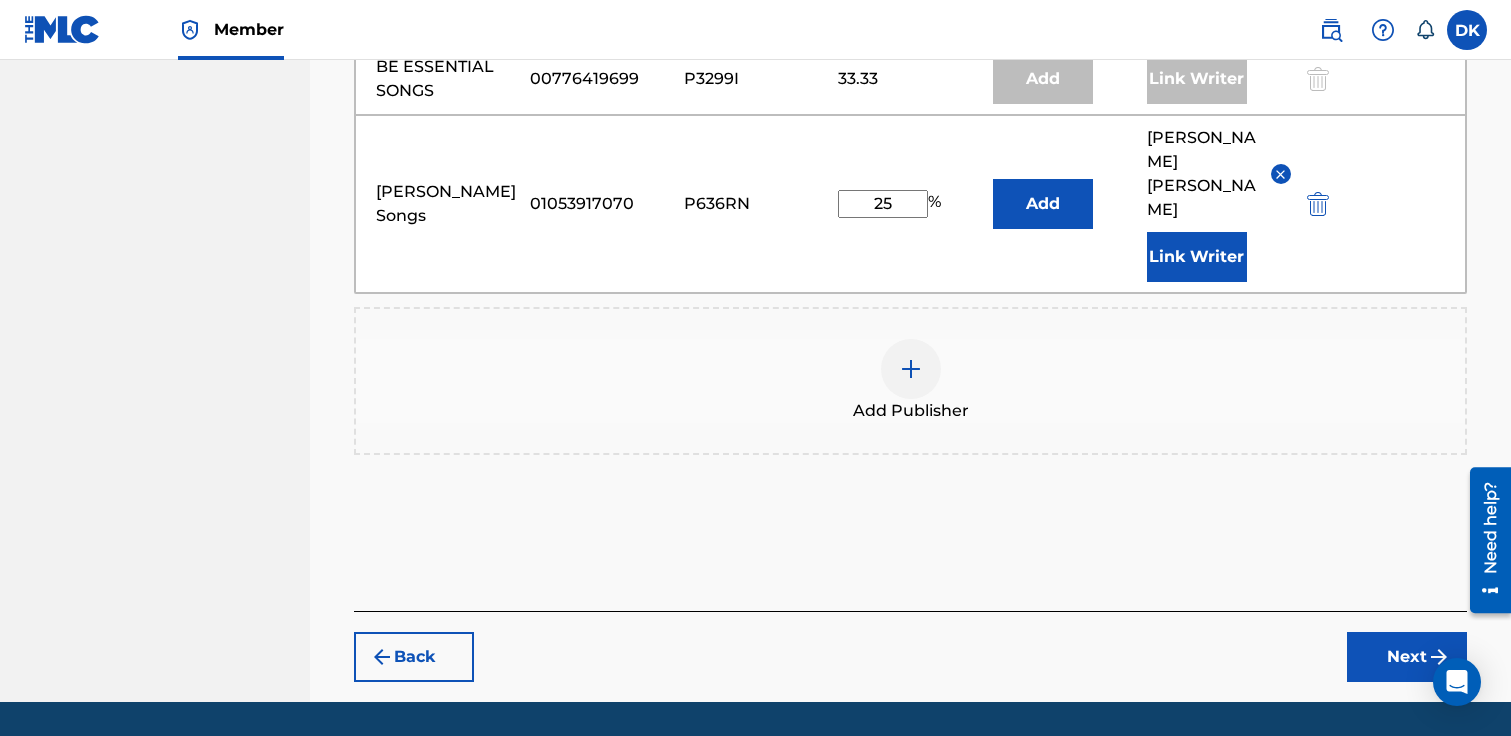 scroll, scrollTop: 1187, scrollLeft: 0, axis: vertical 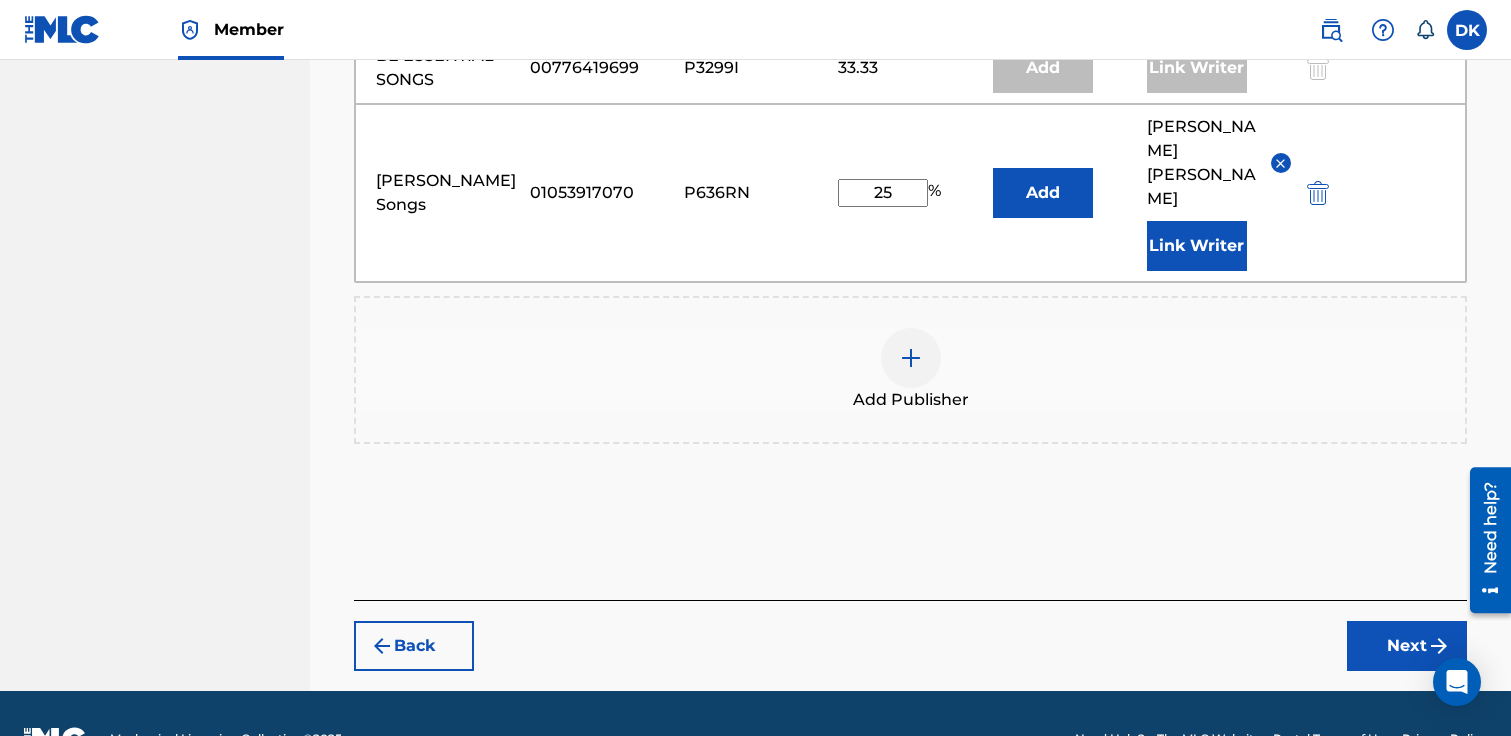 click on "Next" at bounding box center (1407, 646) 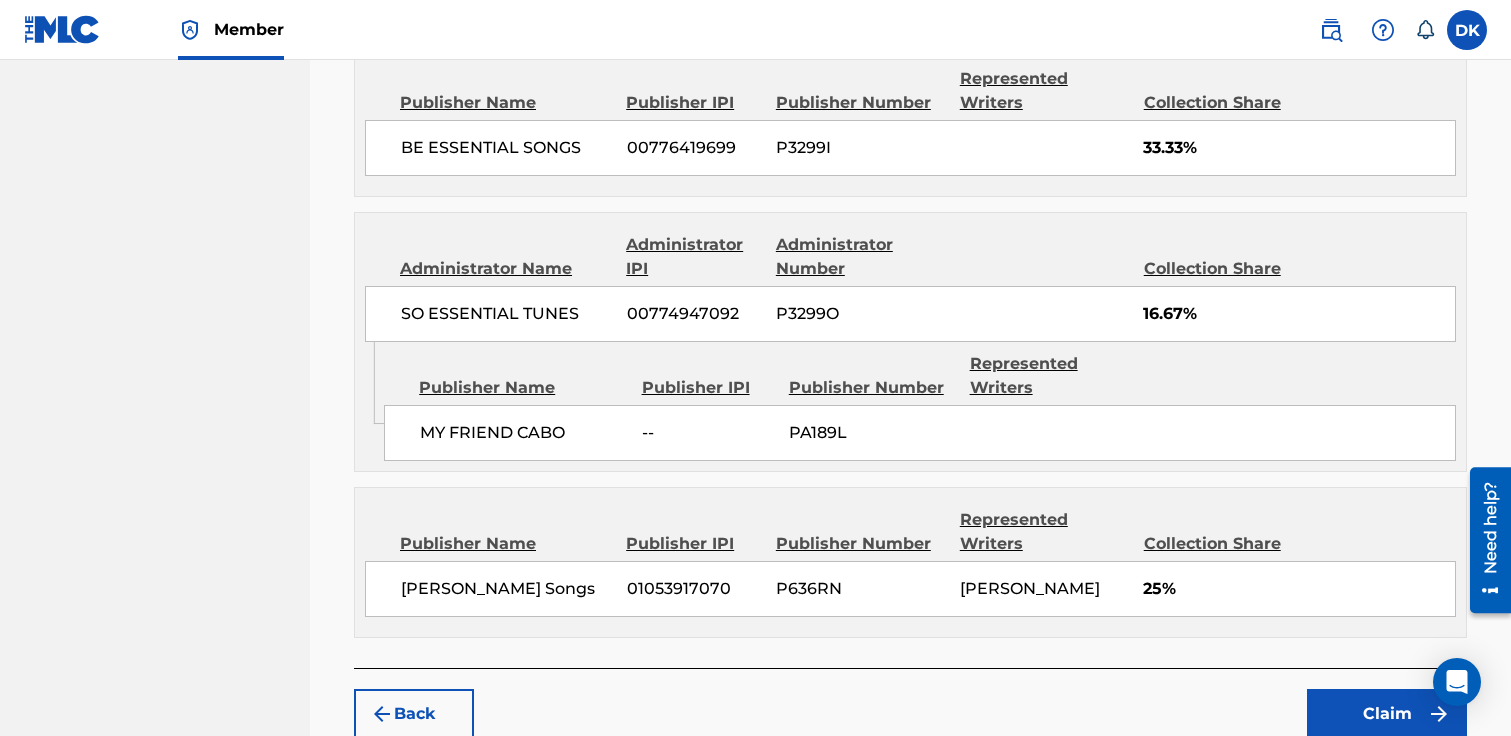 scroll, scrollTop: 1295, scrollLeft: 0, axis: vertical 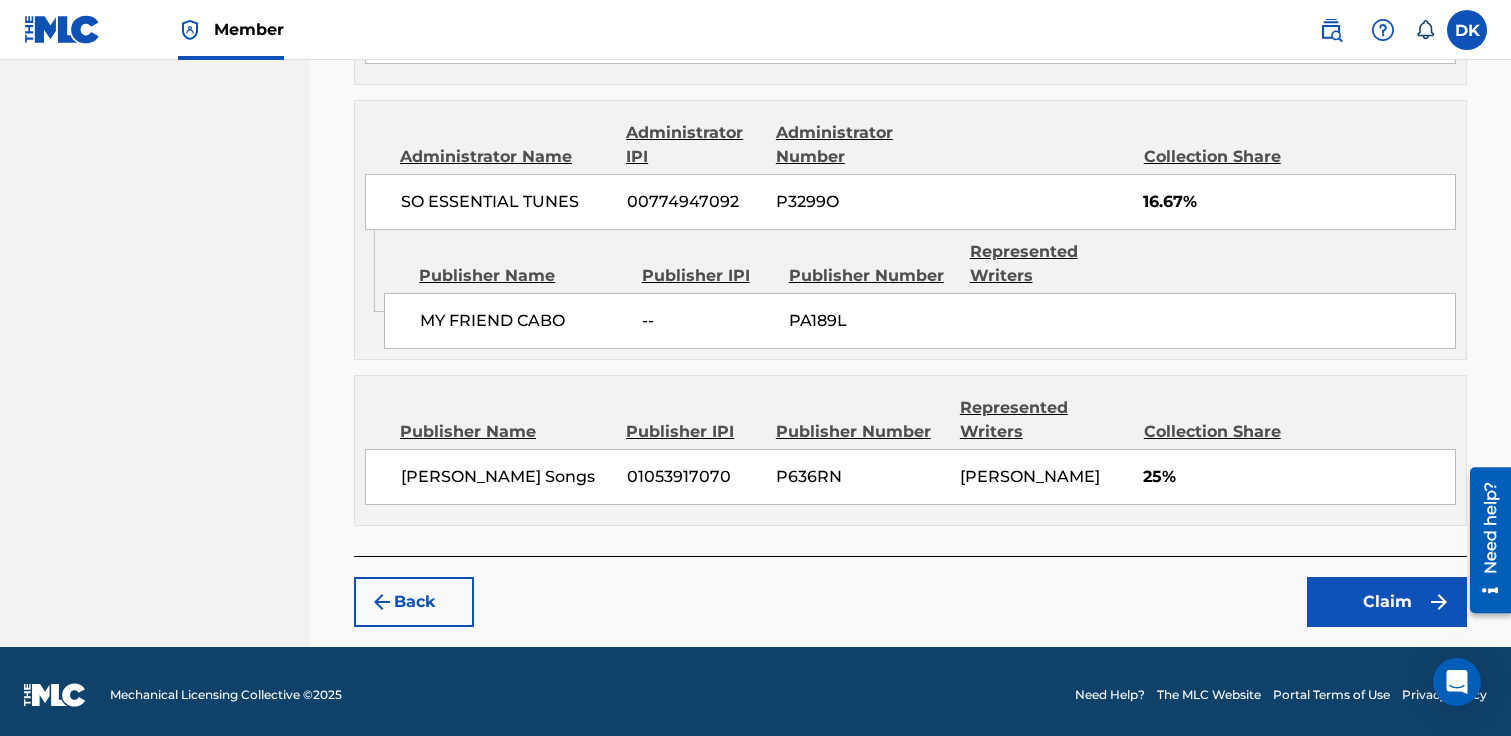 click on "Claim" at bounding box center (1387, 602) 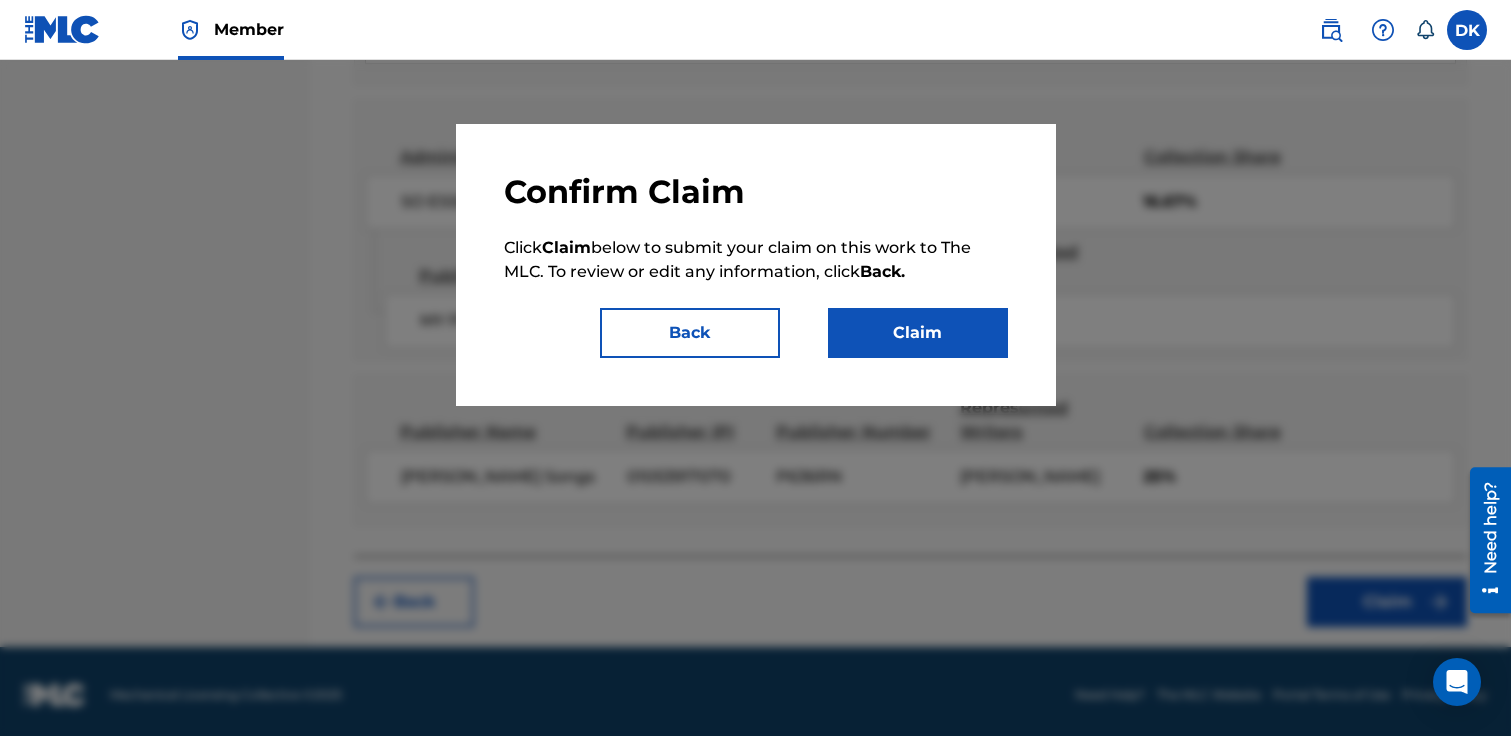 click on "Claim" at bounding box center (918, 333) 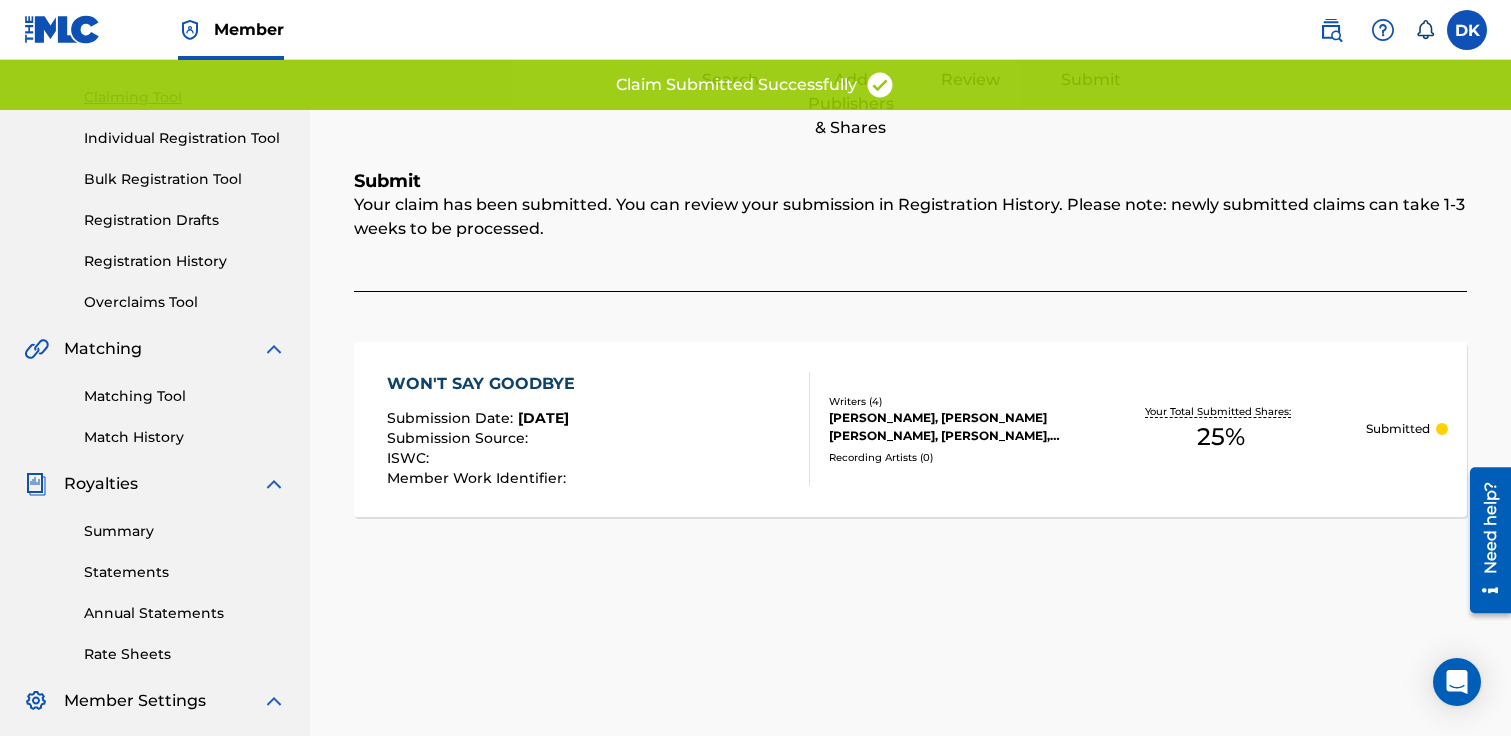 scroll, scrollTop: 0, scrollLeft: 0, axis: both 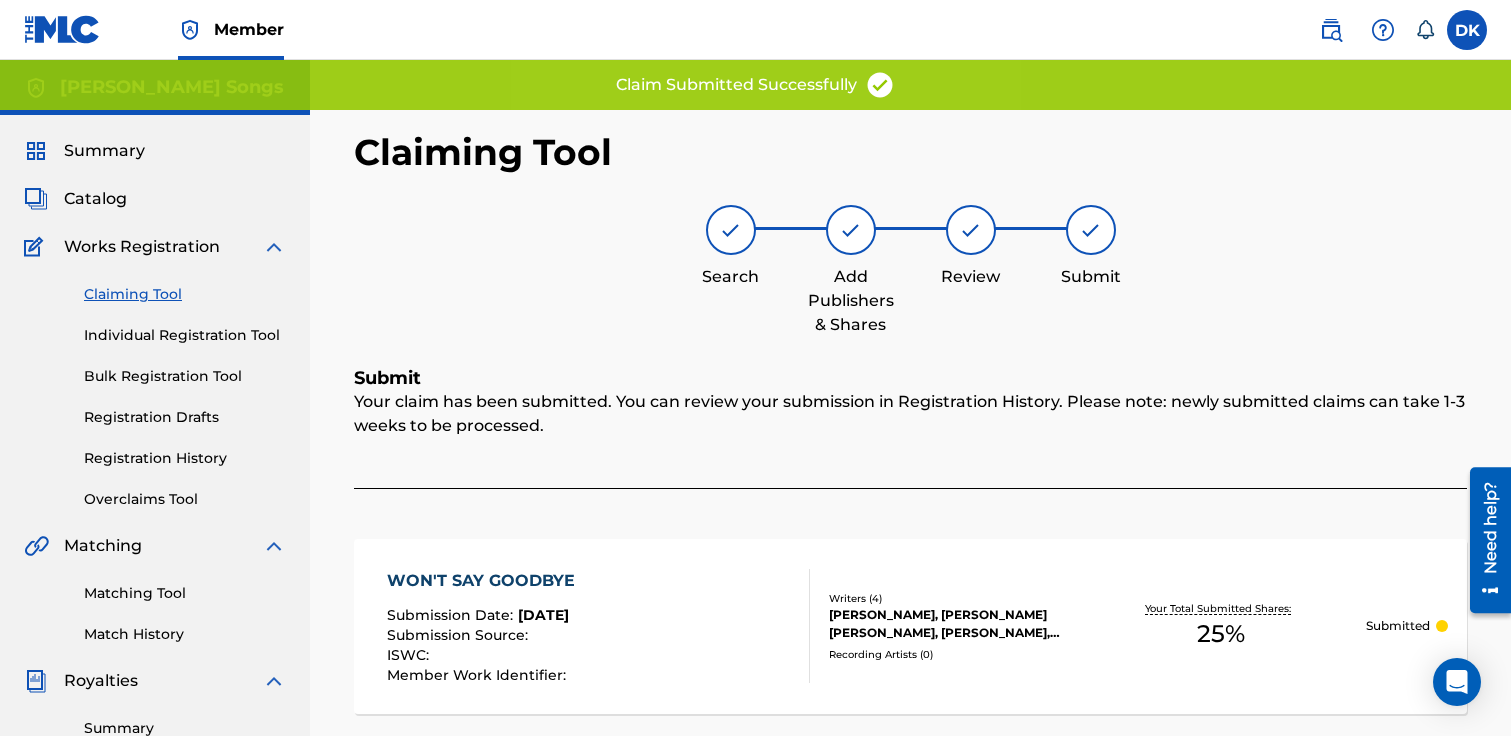 click on "Claiming Tool" at bounding box center (185, 294) 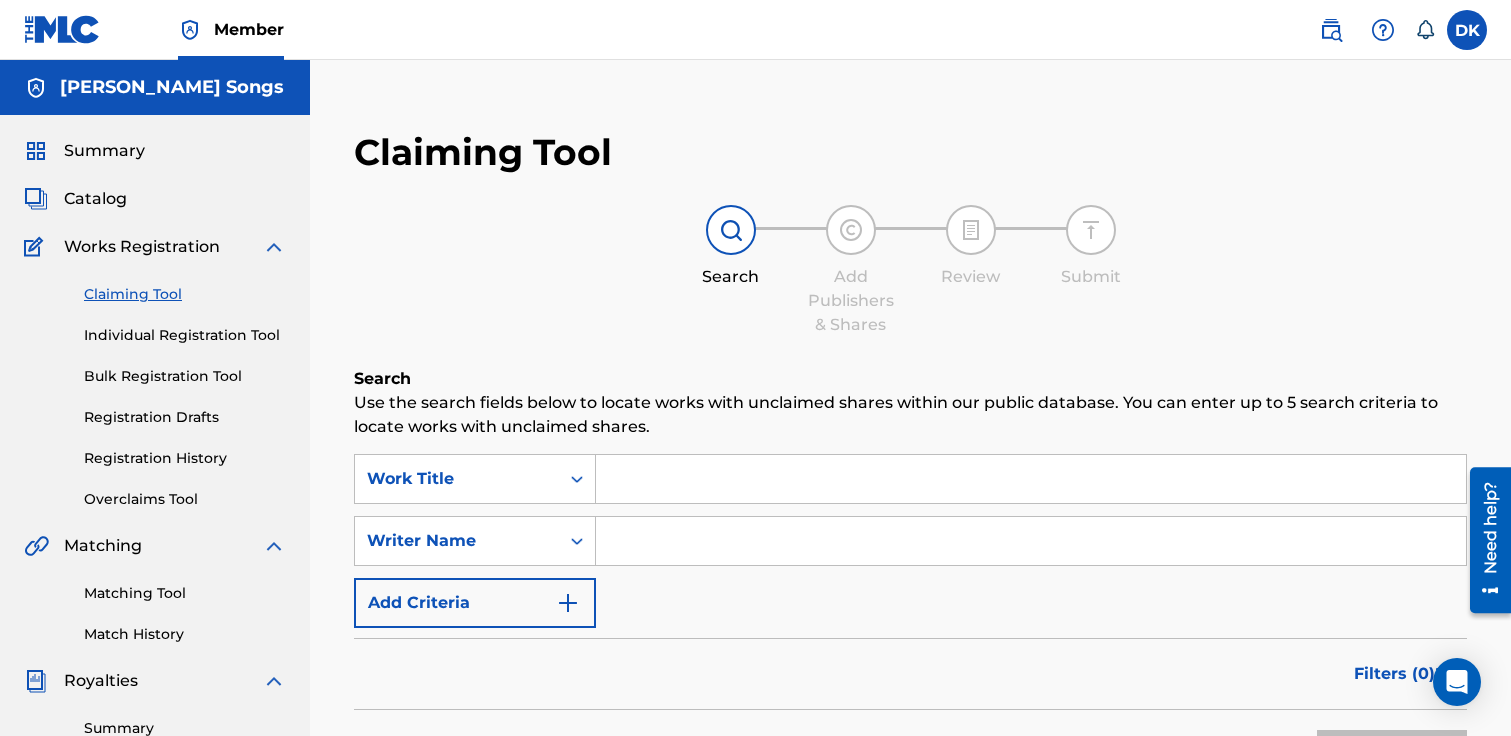 click at bounding box center [1031, 479] 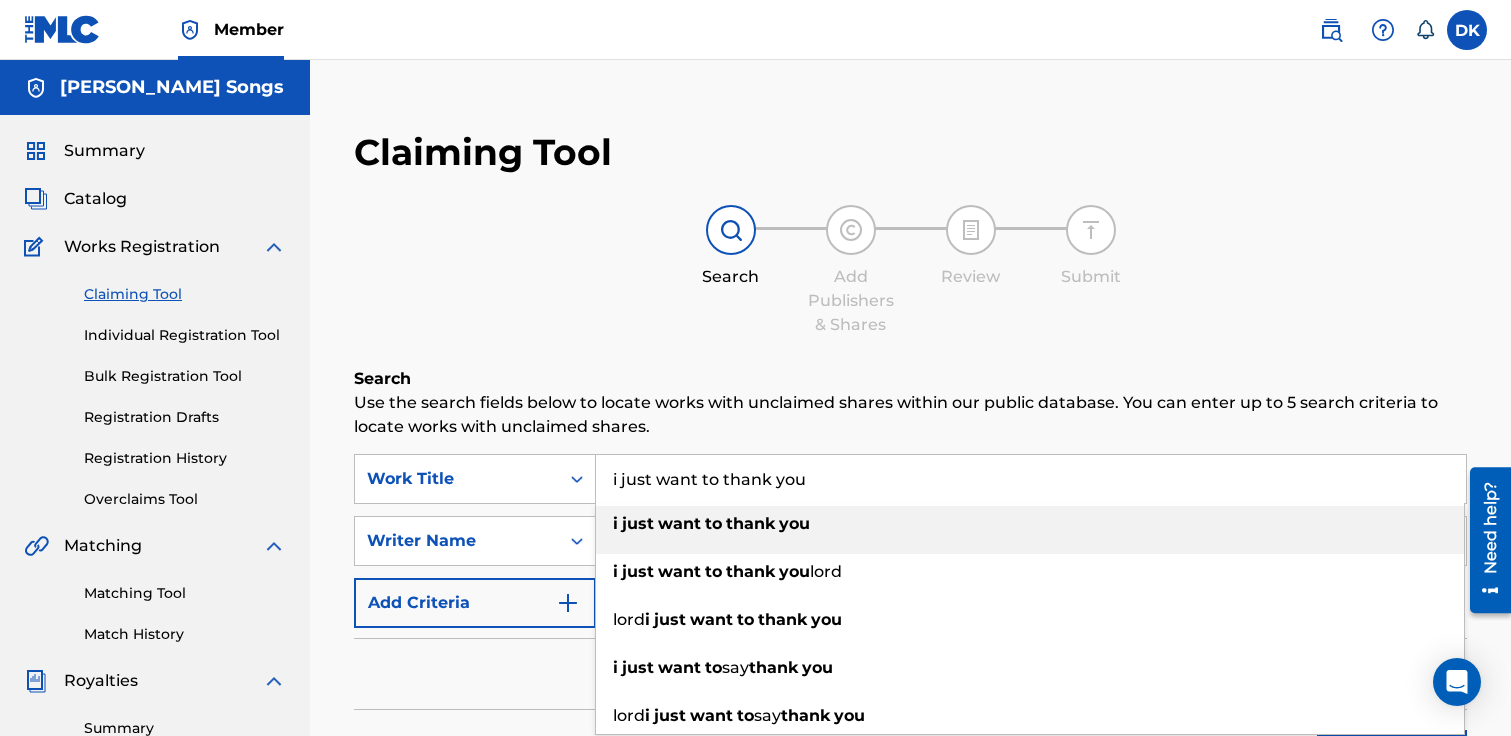 type on "i just want to thank you" 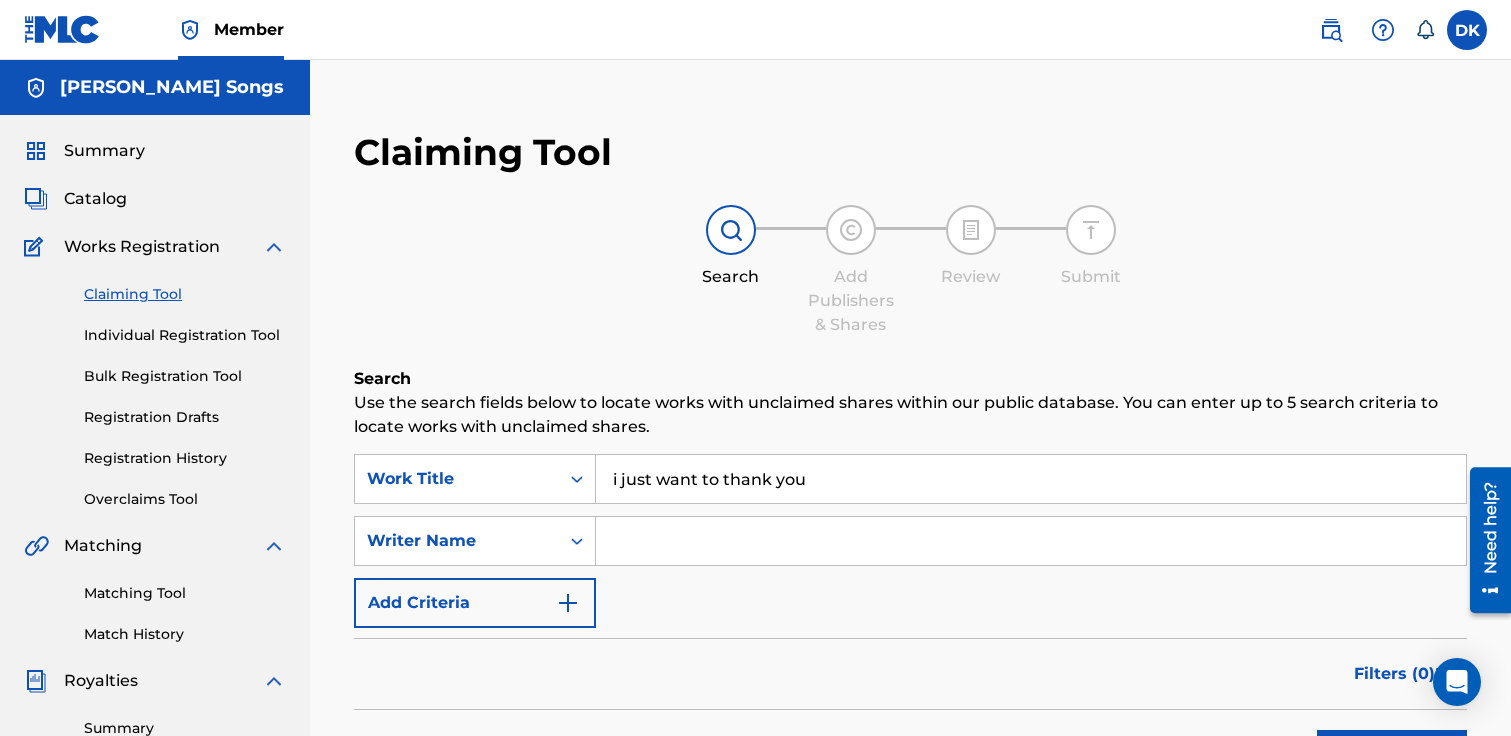 click at bounding box center [1031, 541] 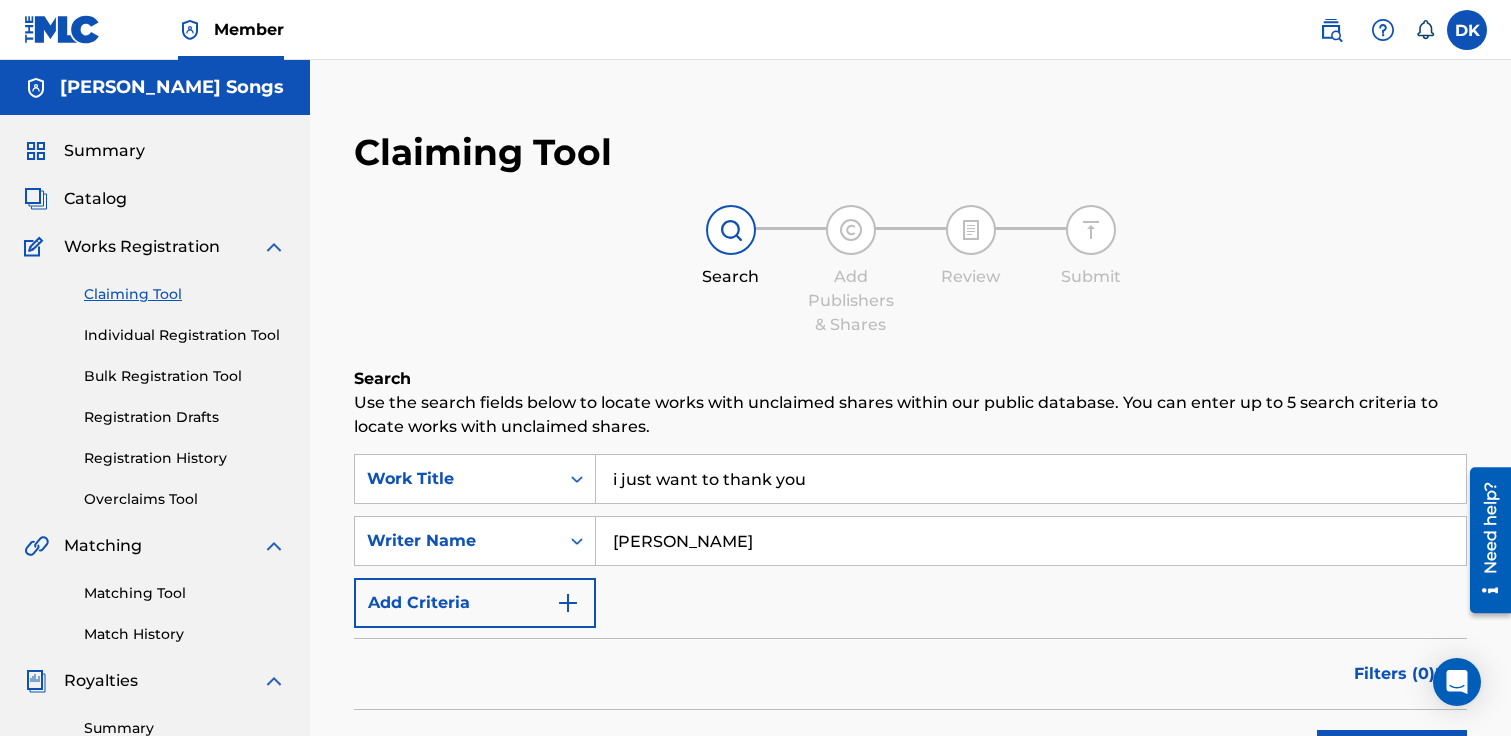 type on "daniel kinner" 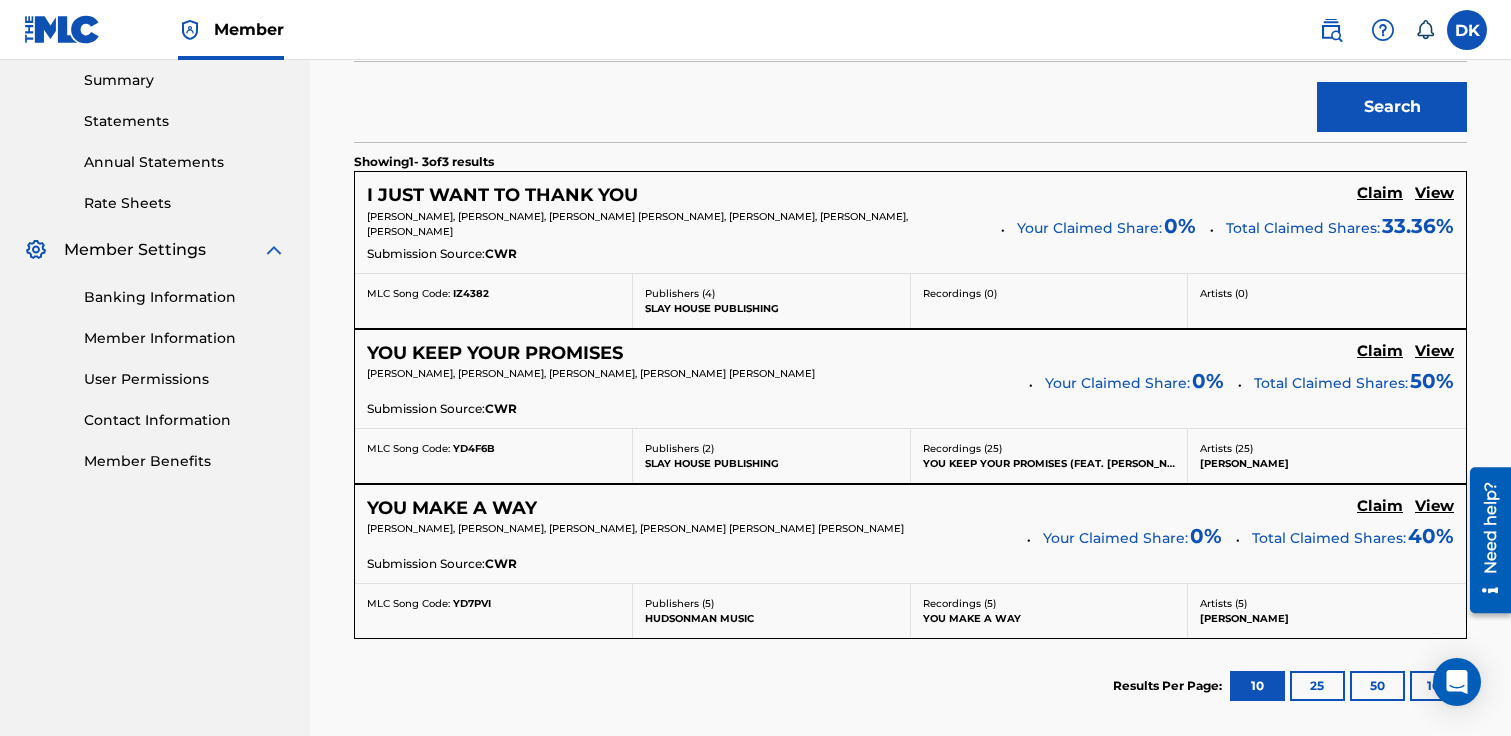 scroll, scrollTop: 637, scrollLeft: 0, axis: vertical 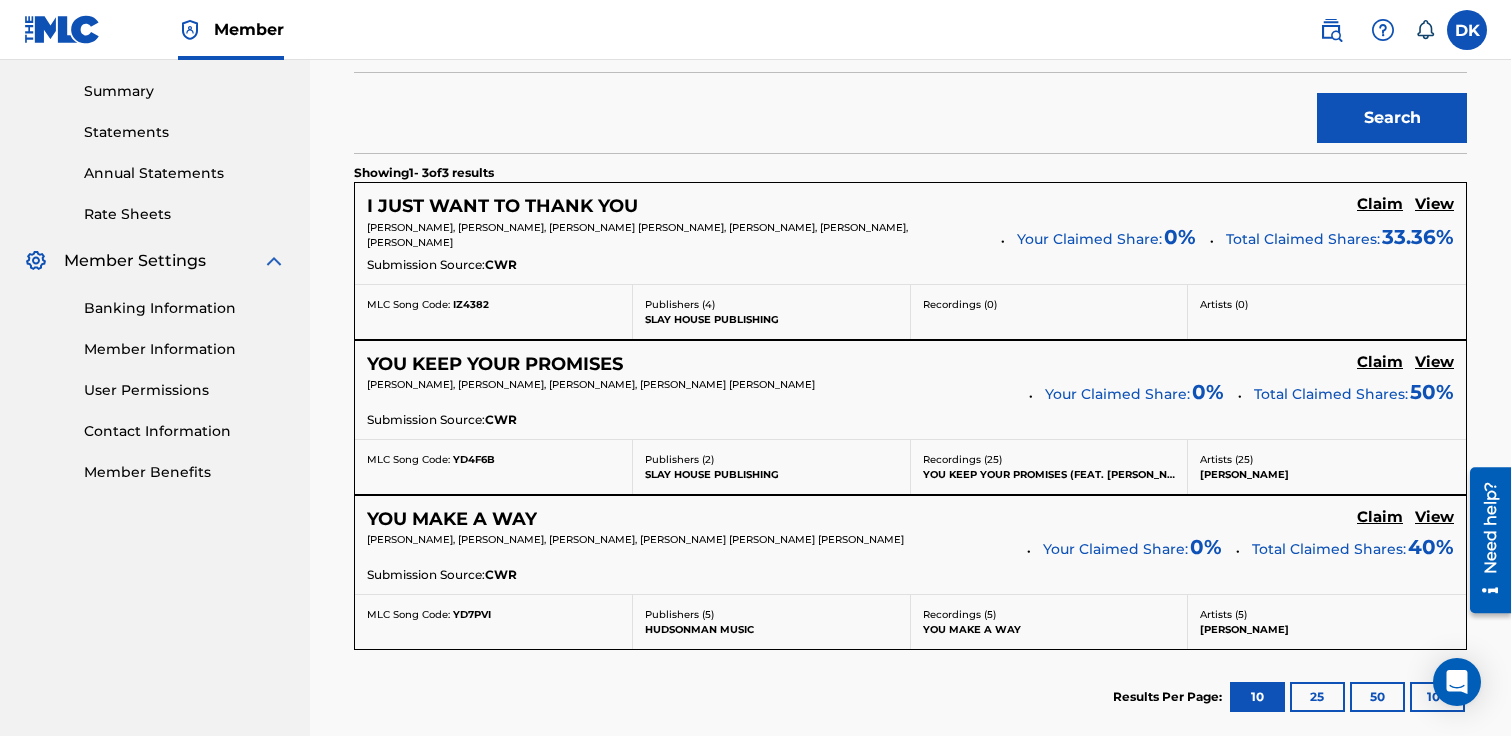 click on "Claim" at bounding box center (1380, 204) 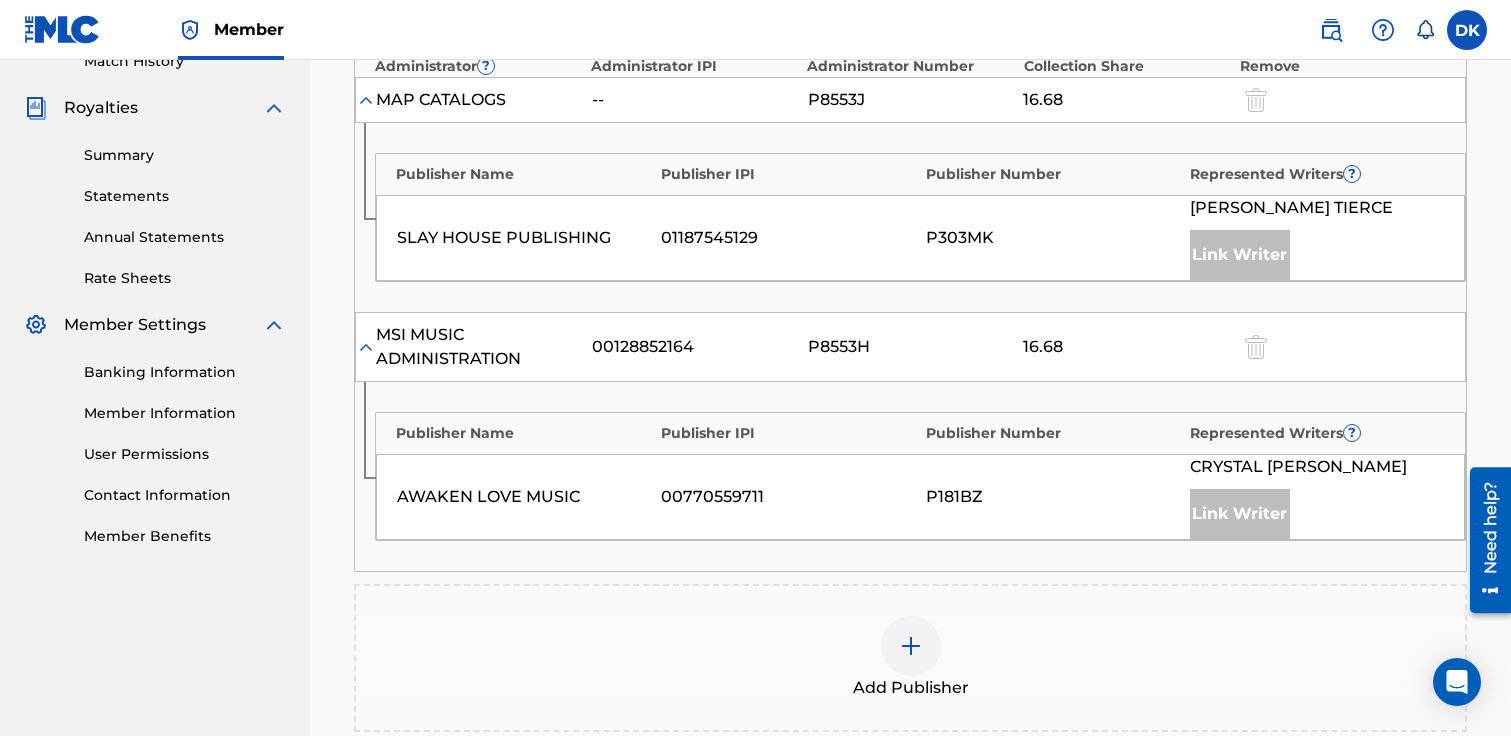 scroll, scrollTop: 571, scrollLeft: 0, axis: vertical 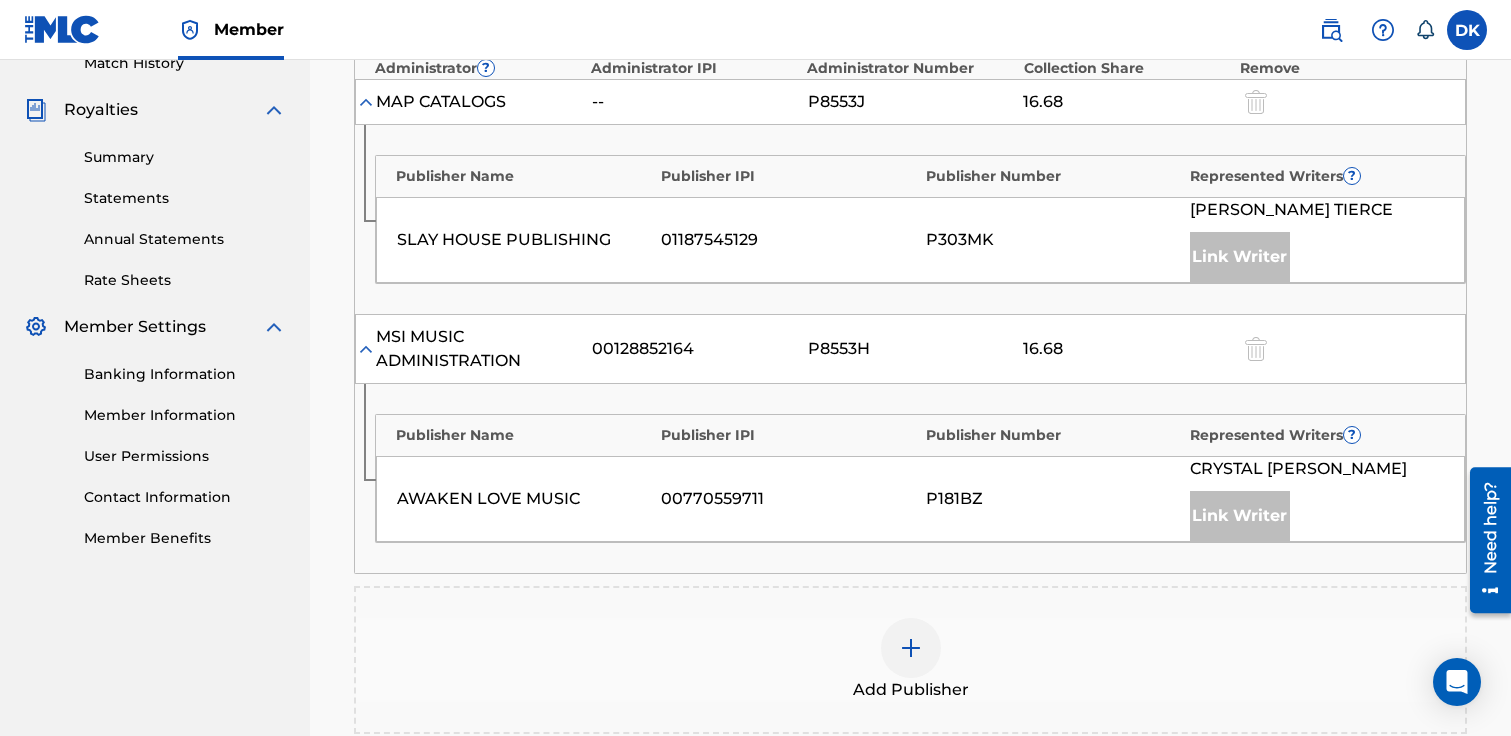 click at bounding box center (911, 648) 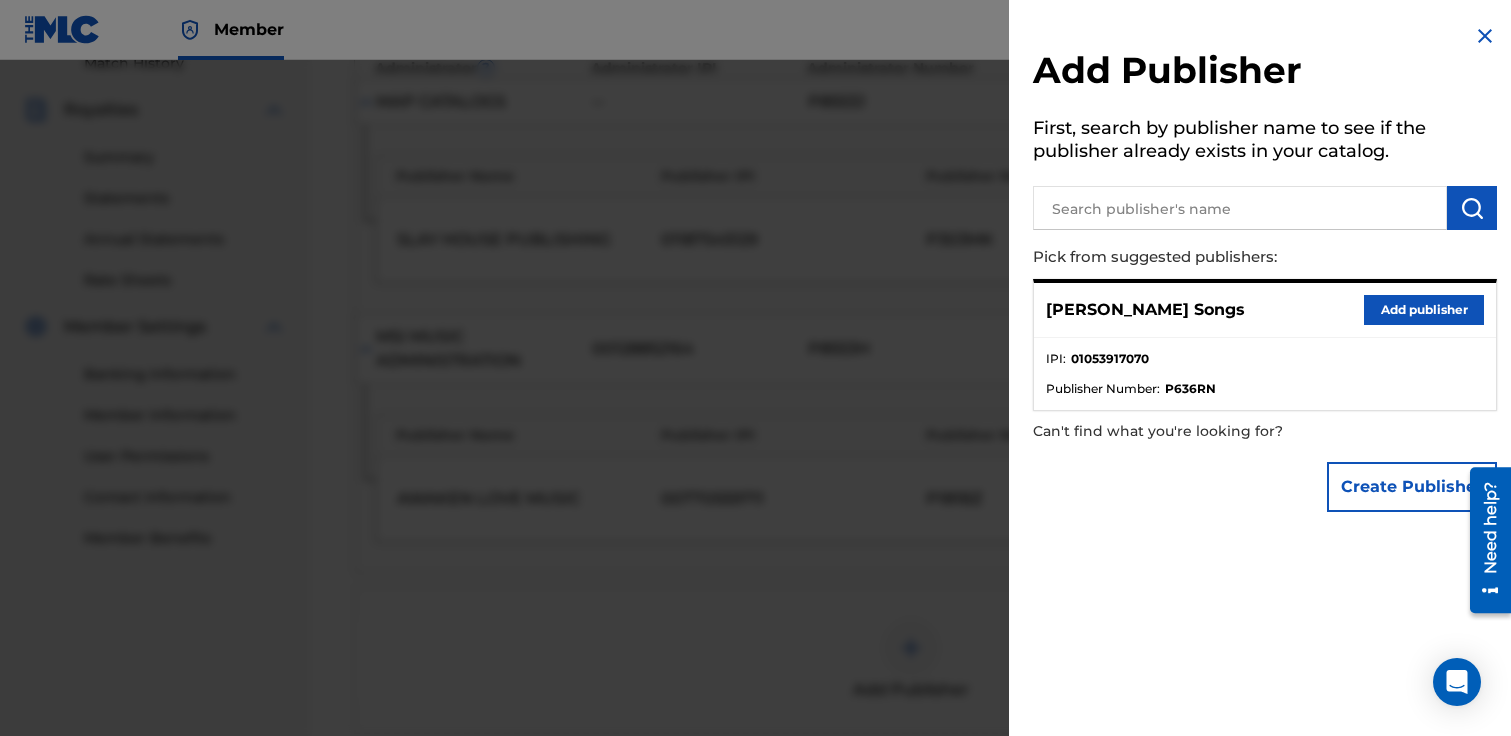 click on "Add publisher" at bounding box center [1424, 310] 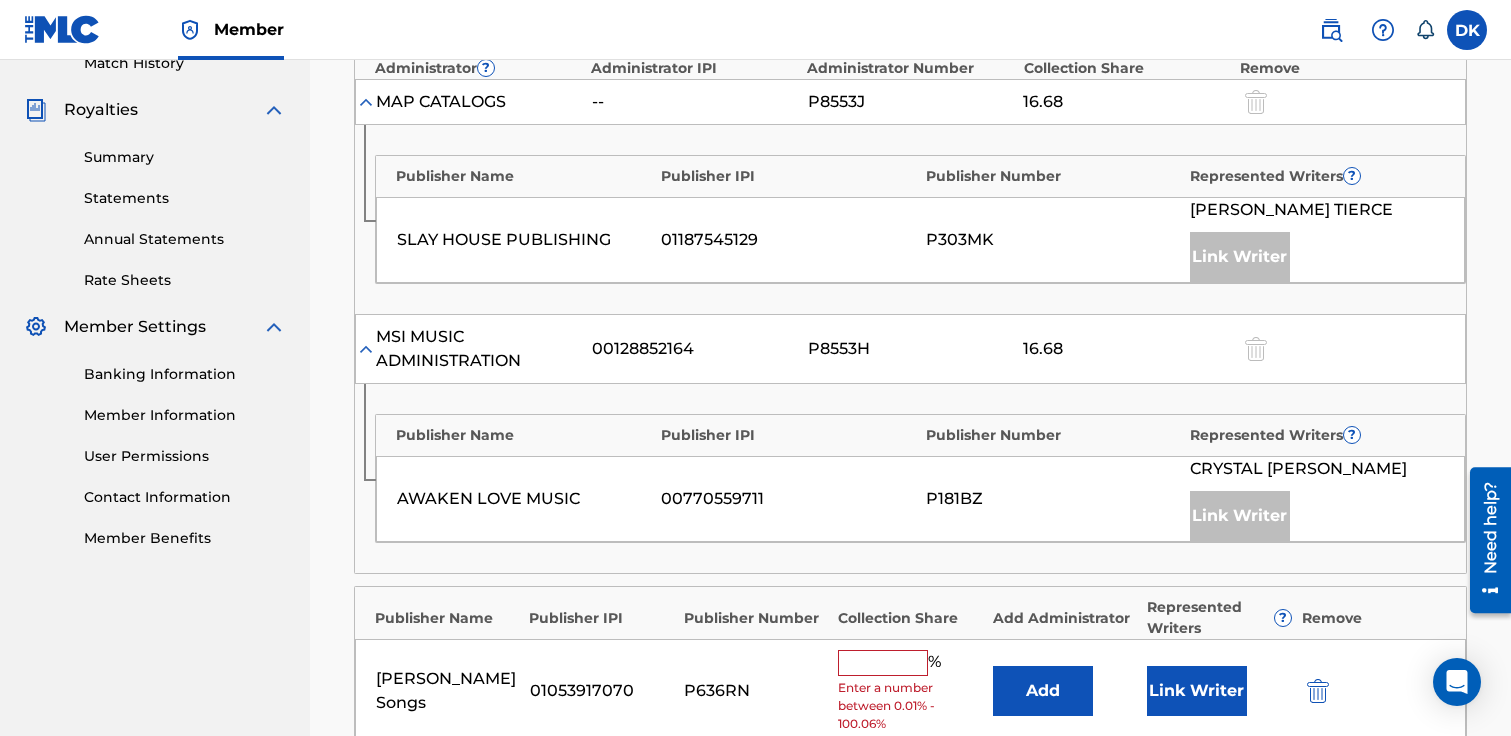 click at bounding box center (883, 663) 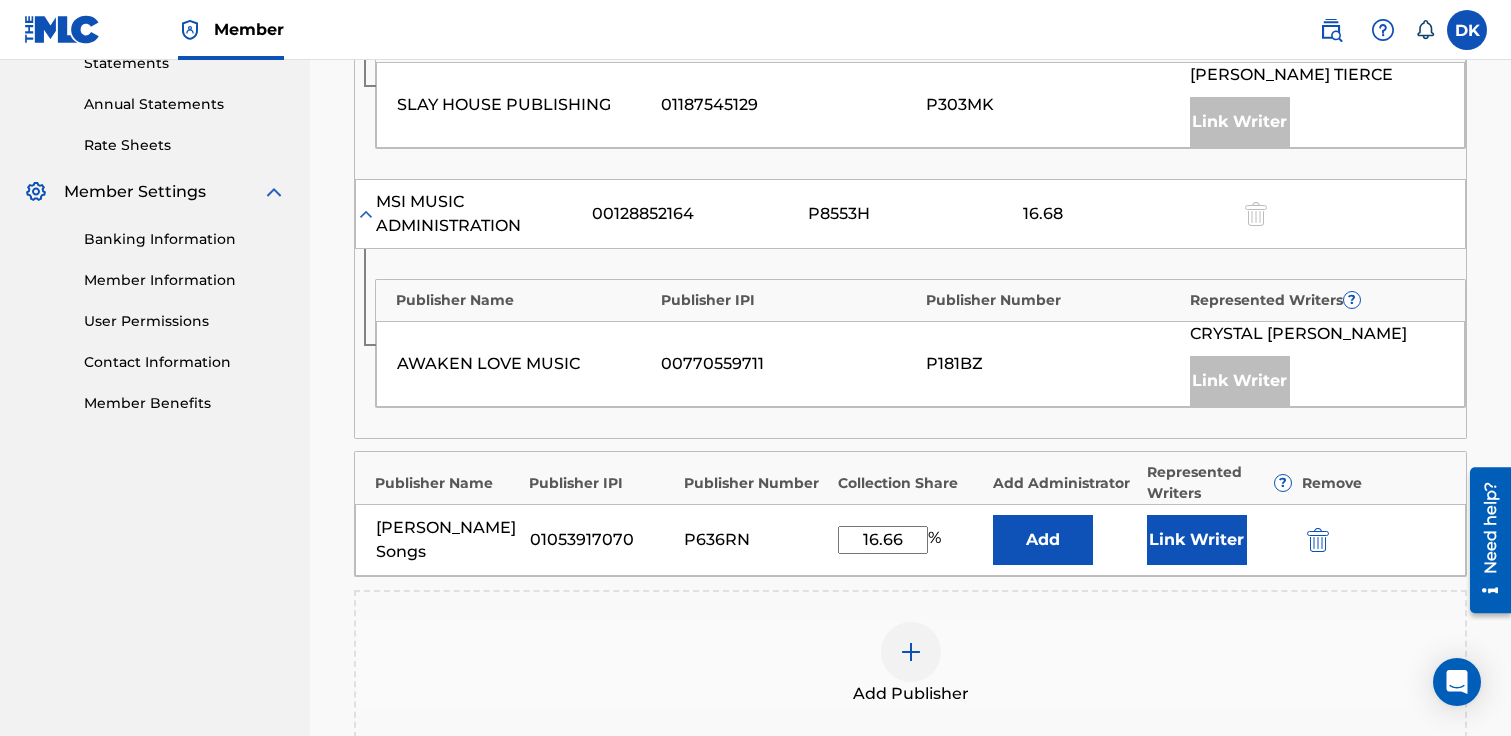 scroll, scrollTop: 712, scrollLeft: 0, axis: vertical 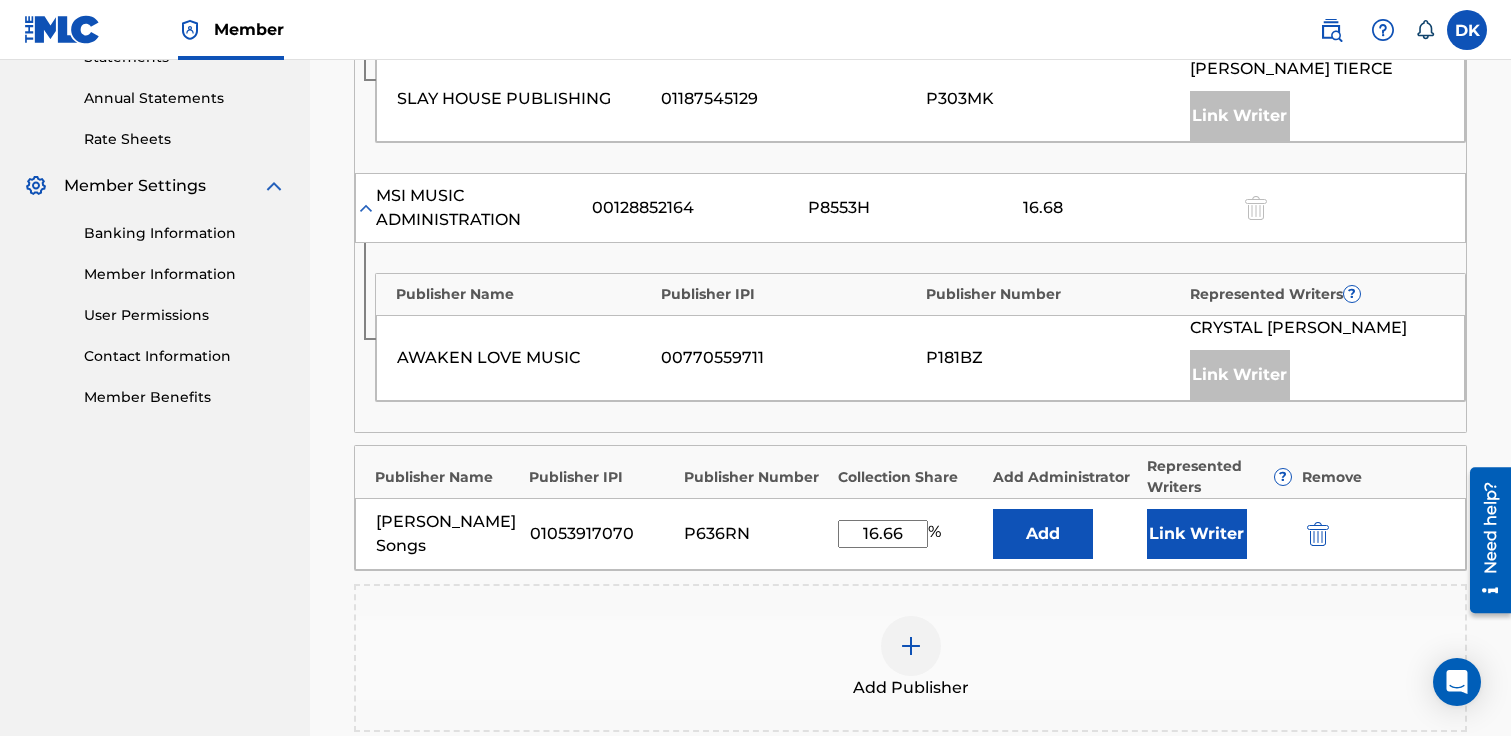 click on "Link Writer" at bounding box center (1197, 534) 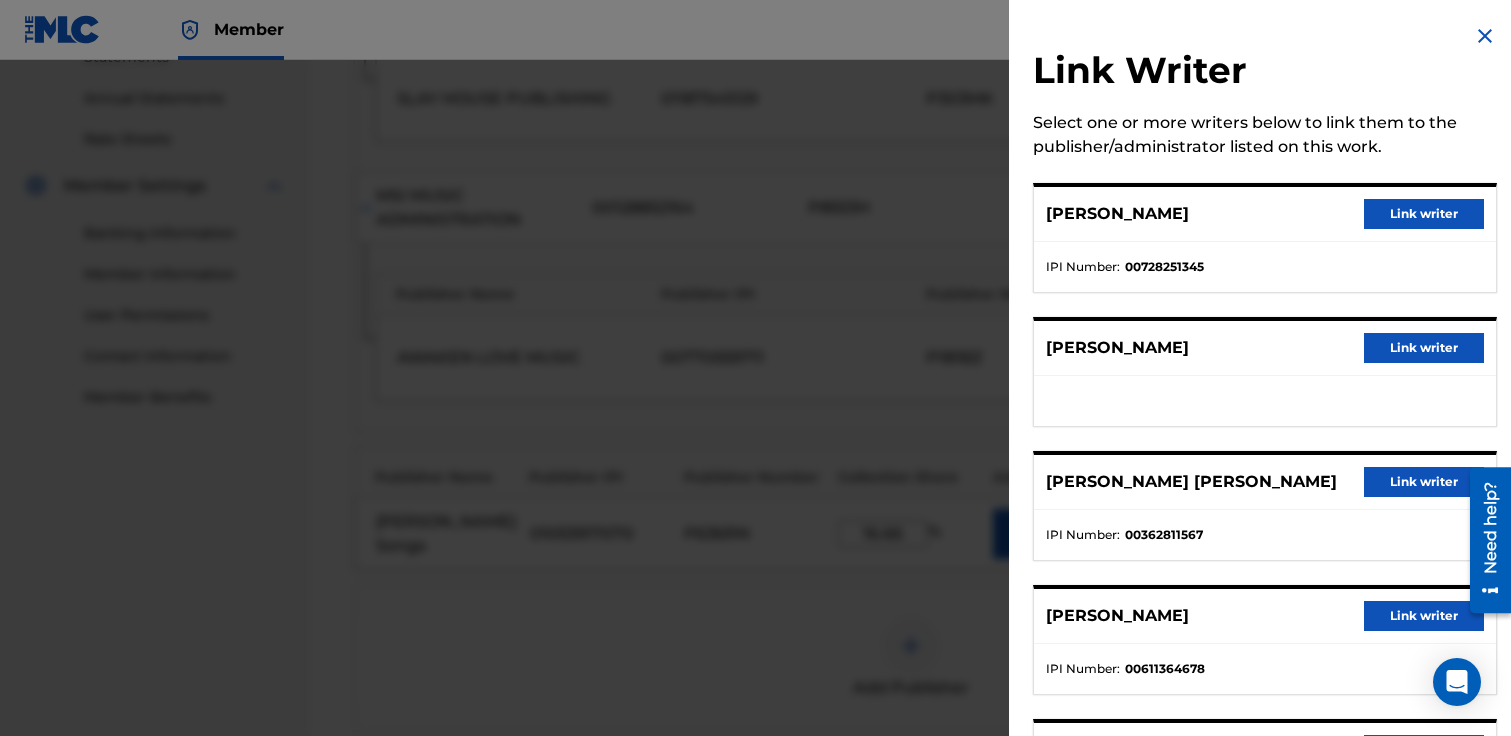 click on "Link writer" at bounding box center [1424, 348] 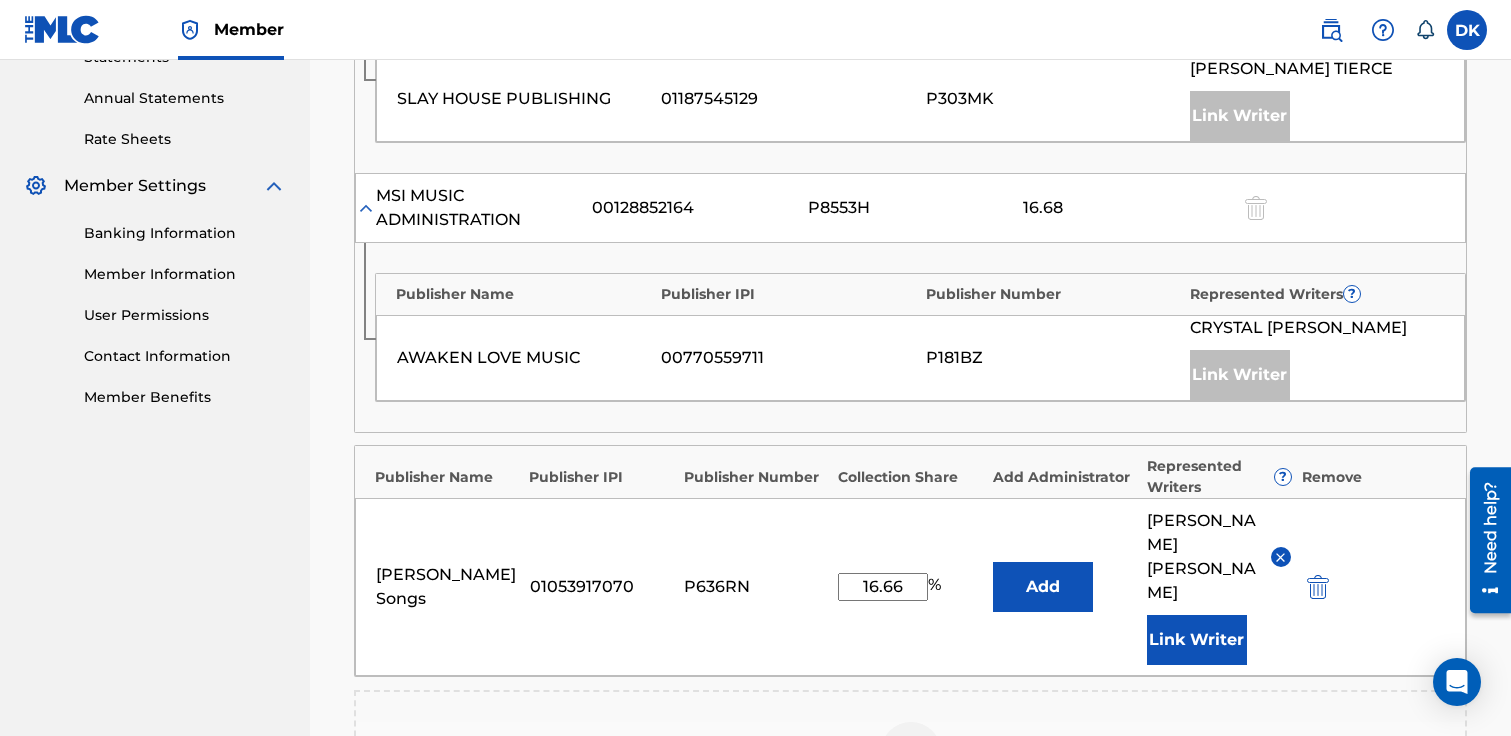 drag, startPoint x: 911, startPoint y: 561, endPoint x: 850, endPoint y: 561, distance: 61 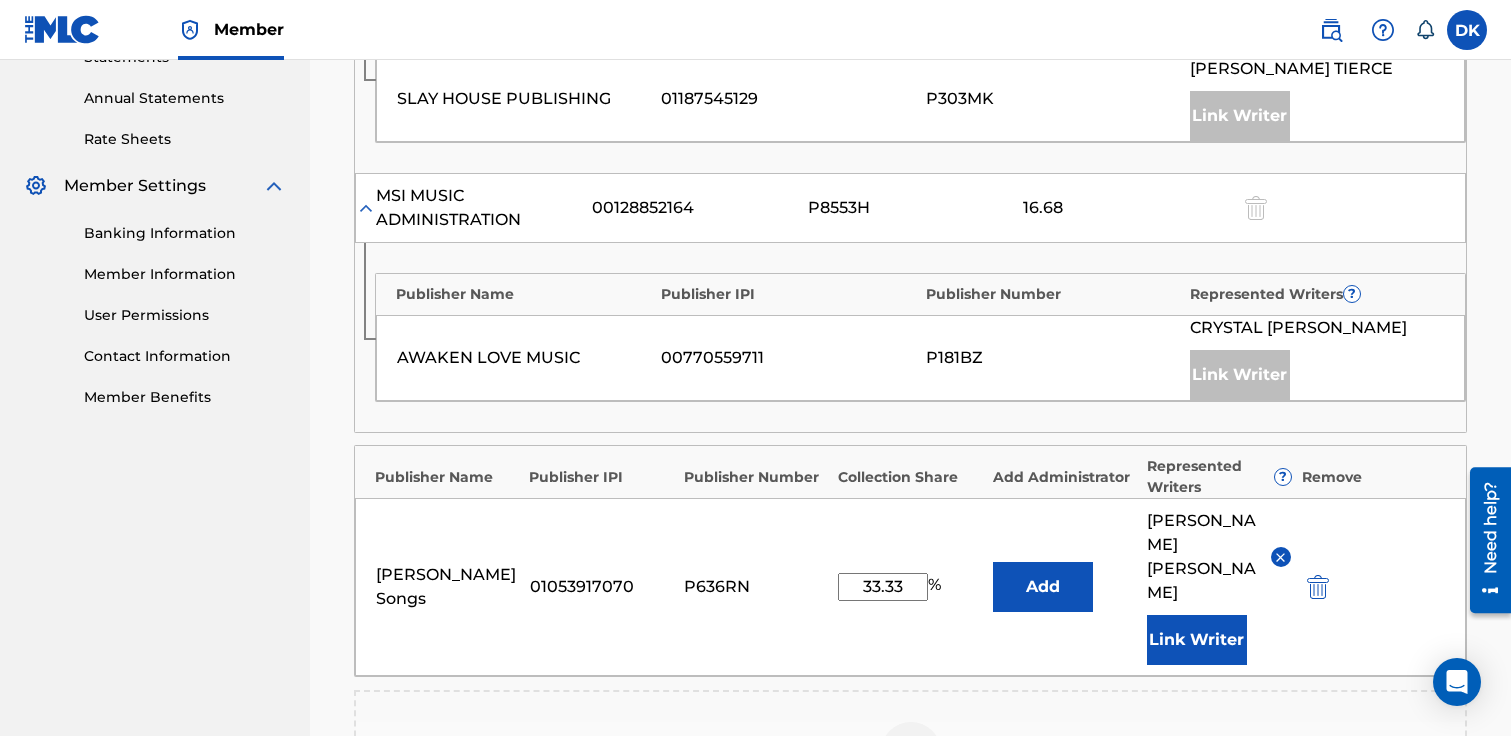 type on "33.33" 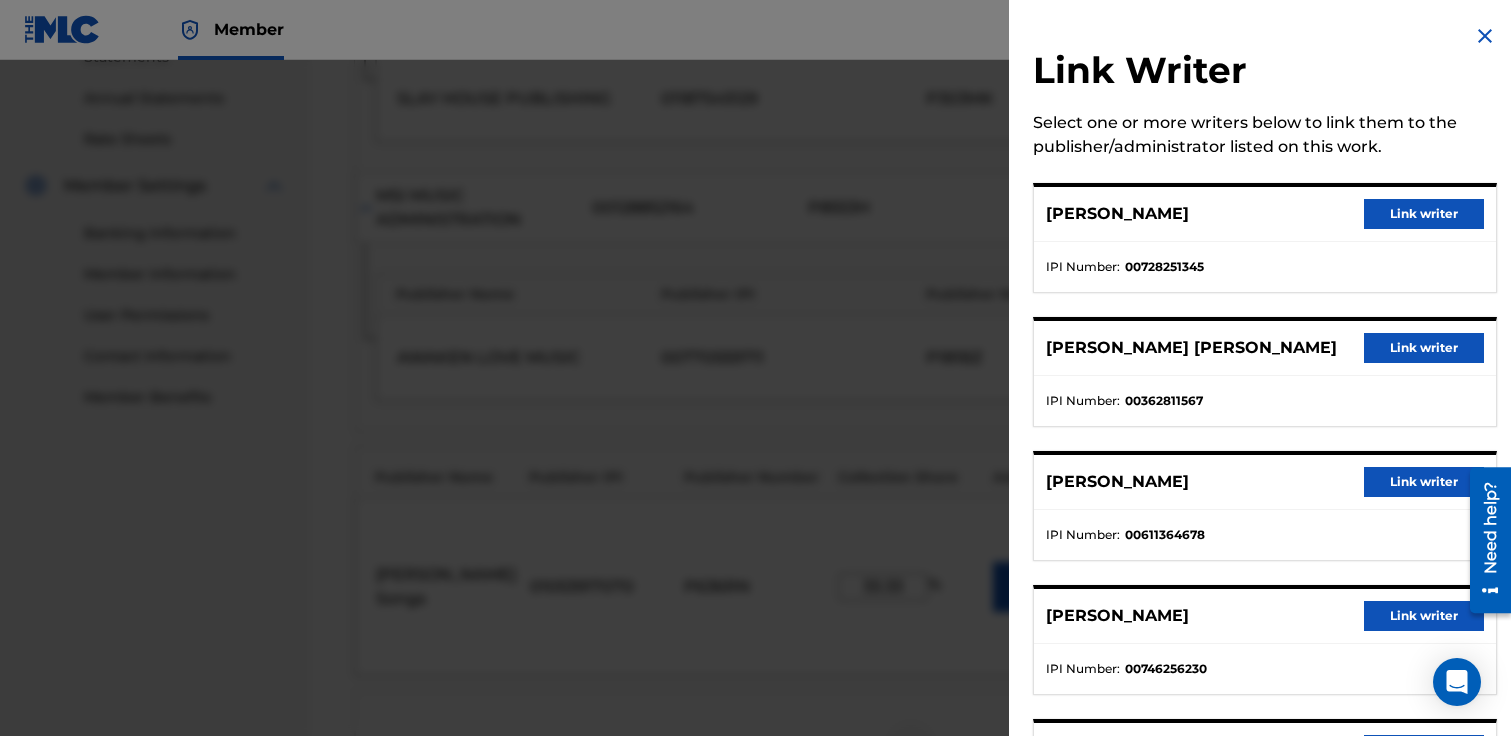 click on "Link writer" at bounding box center (1424, 482) 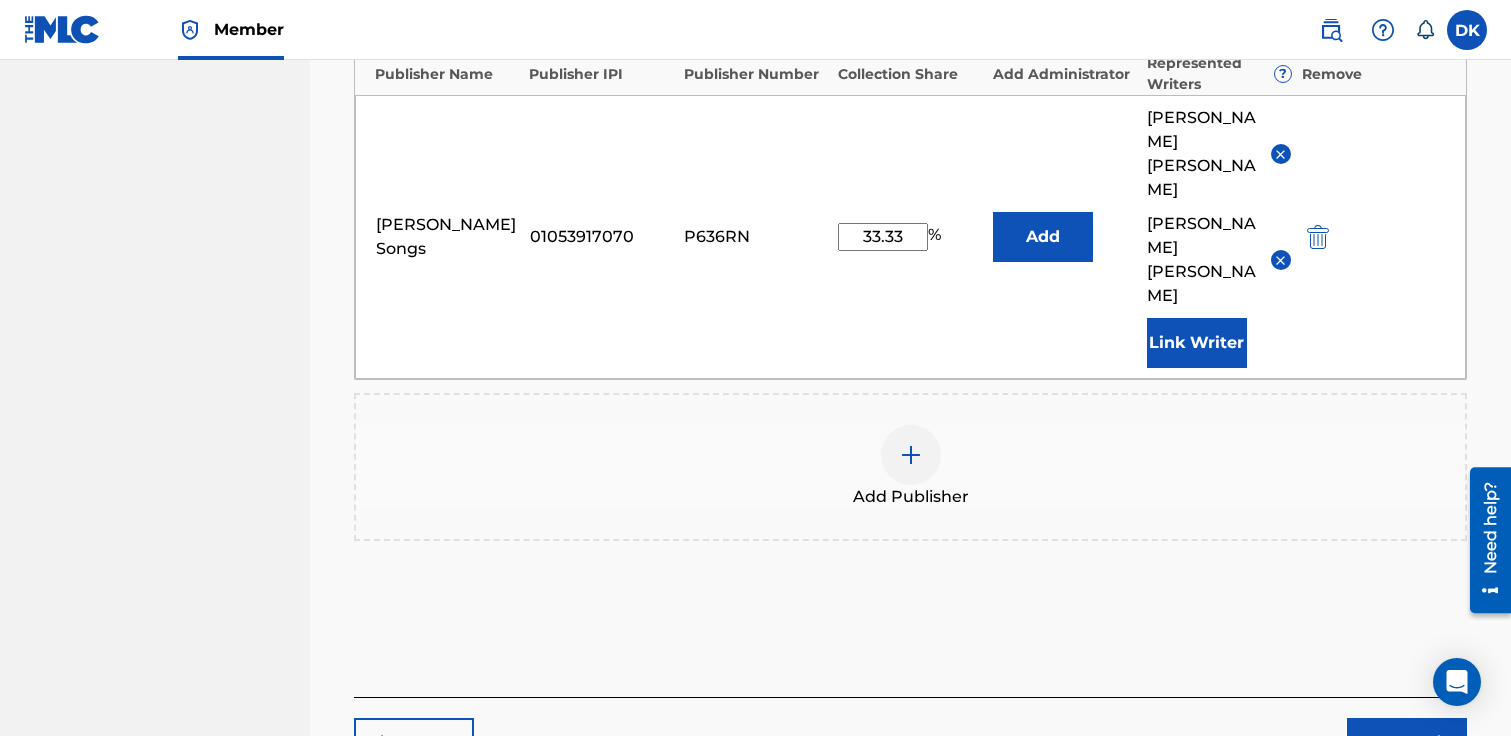 scroll, scrollTop: 1166, scrollLeft: 0, axis: vertical 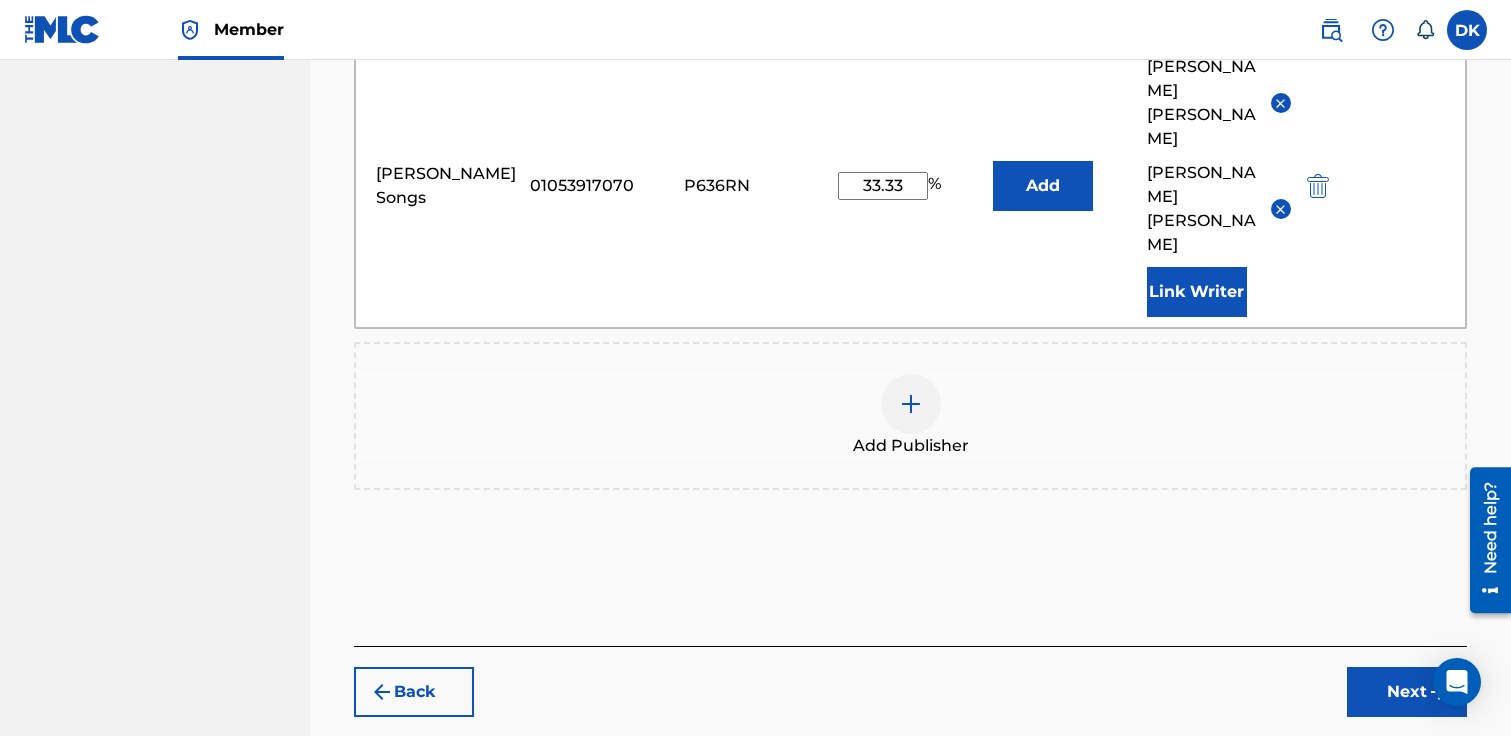 click on "Next" at bounding box center [1407, 692] 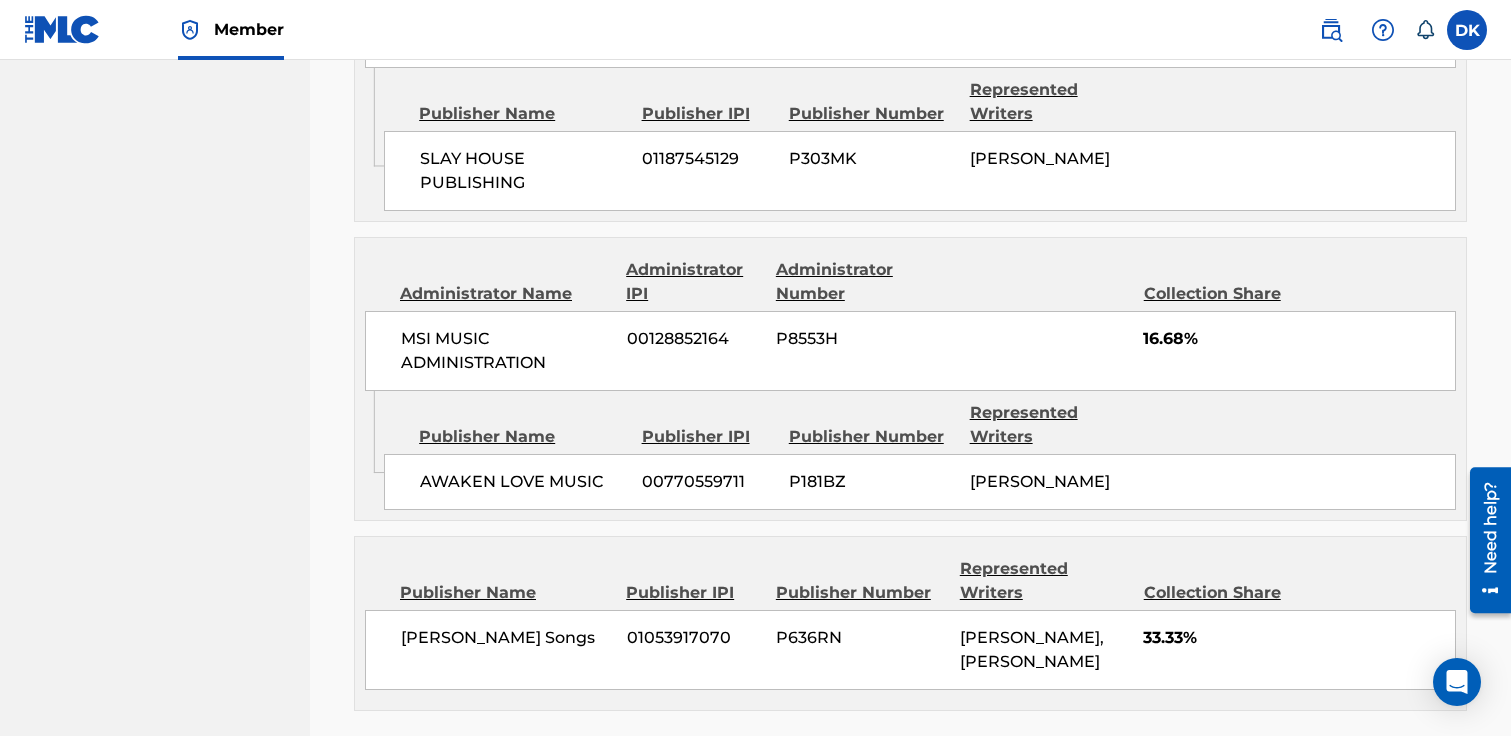 scroll, scrollTop: 1260, scrollLeft: 0, axis: vertical 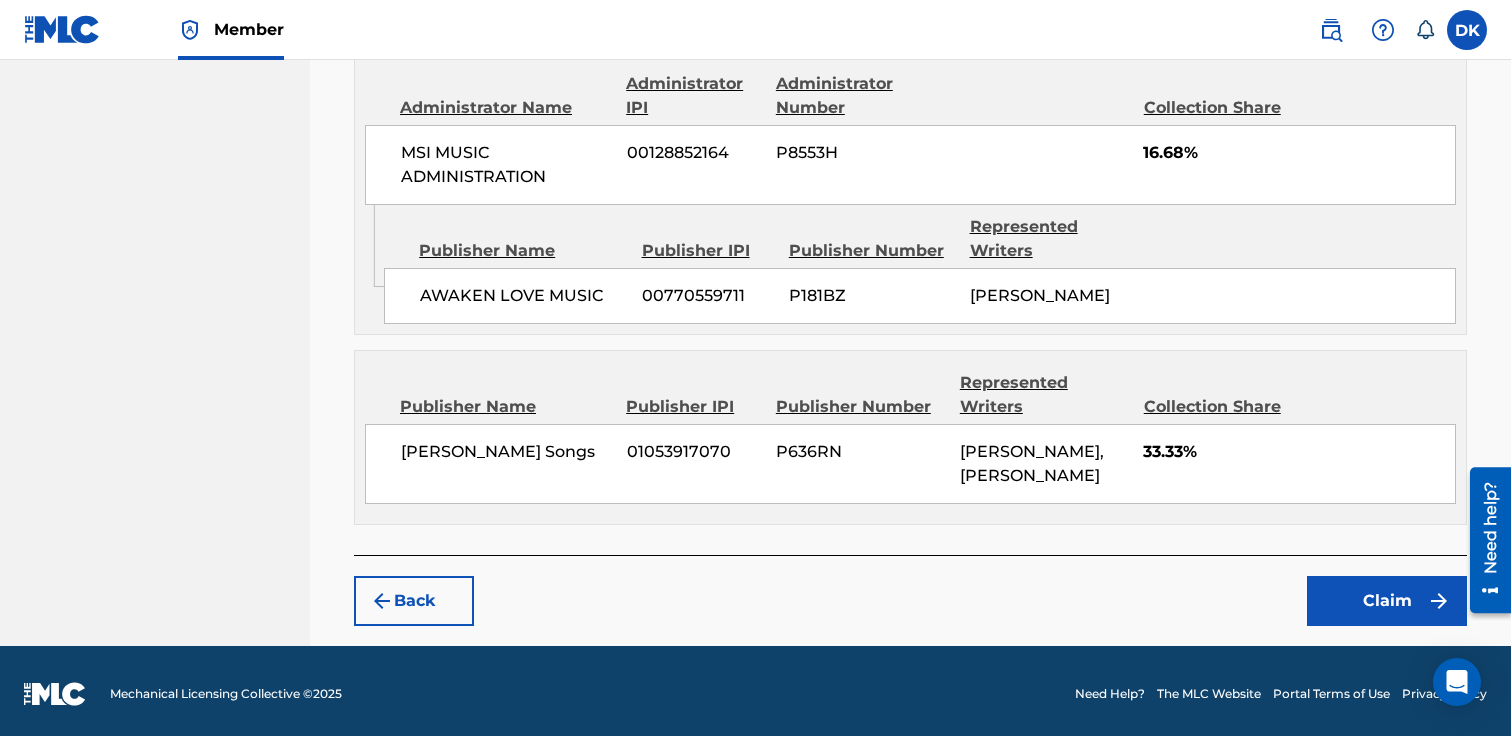 click on "Claim" at bounding box center [1387, 601] 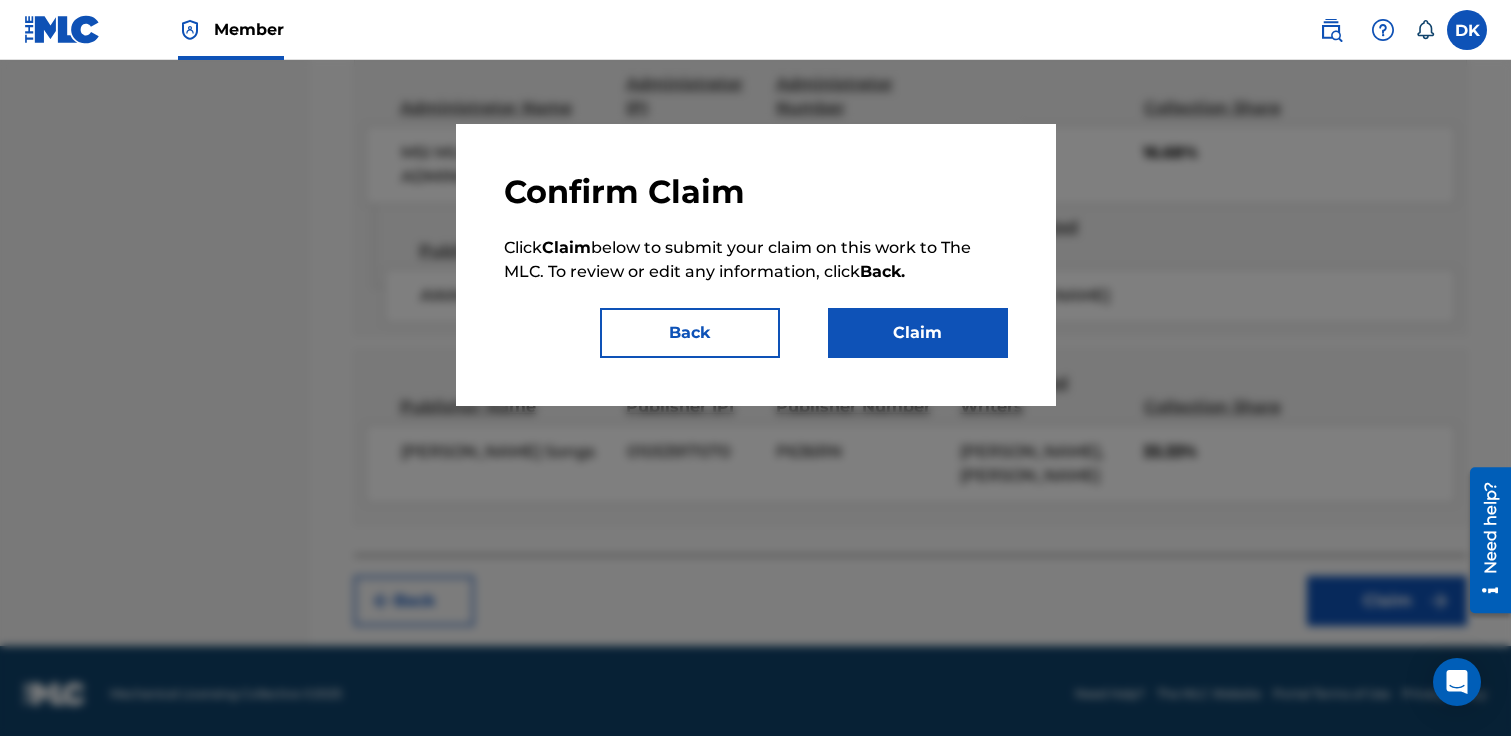 click on "Claim" at bounding box center [918, 333] 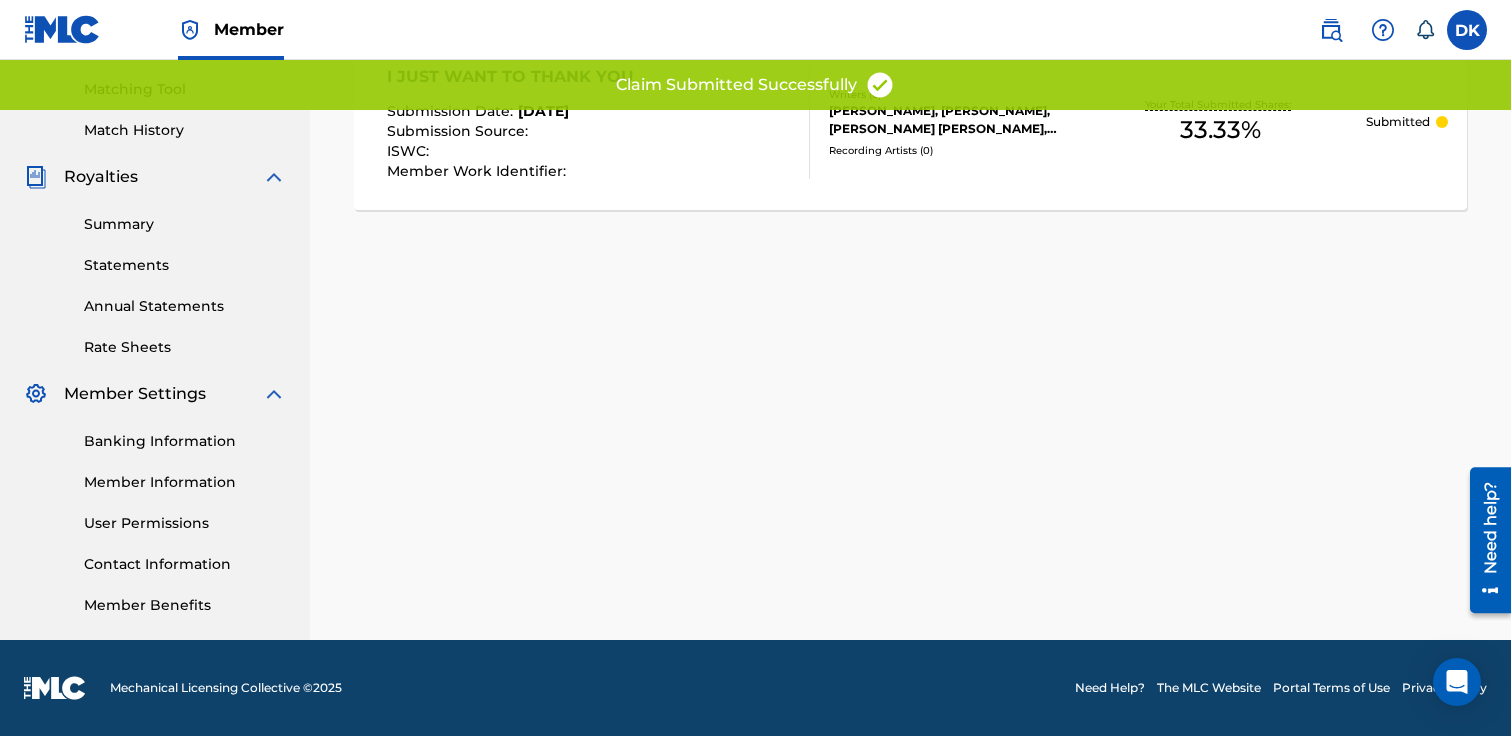 scroll, scrollTop: 0, scrollLeft: 0, axis: both 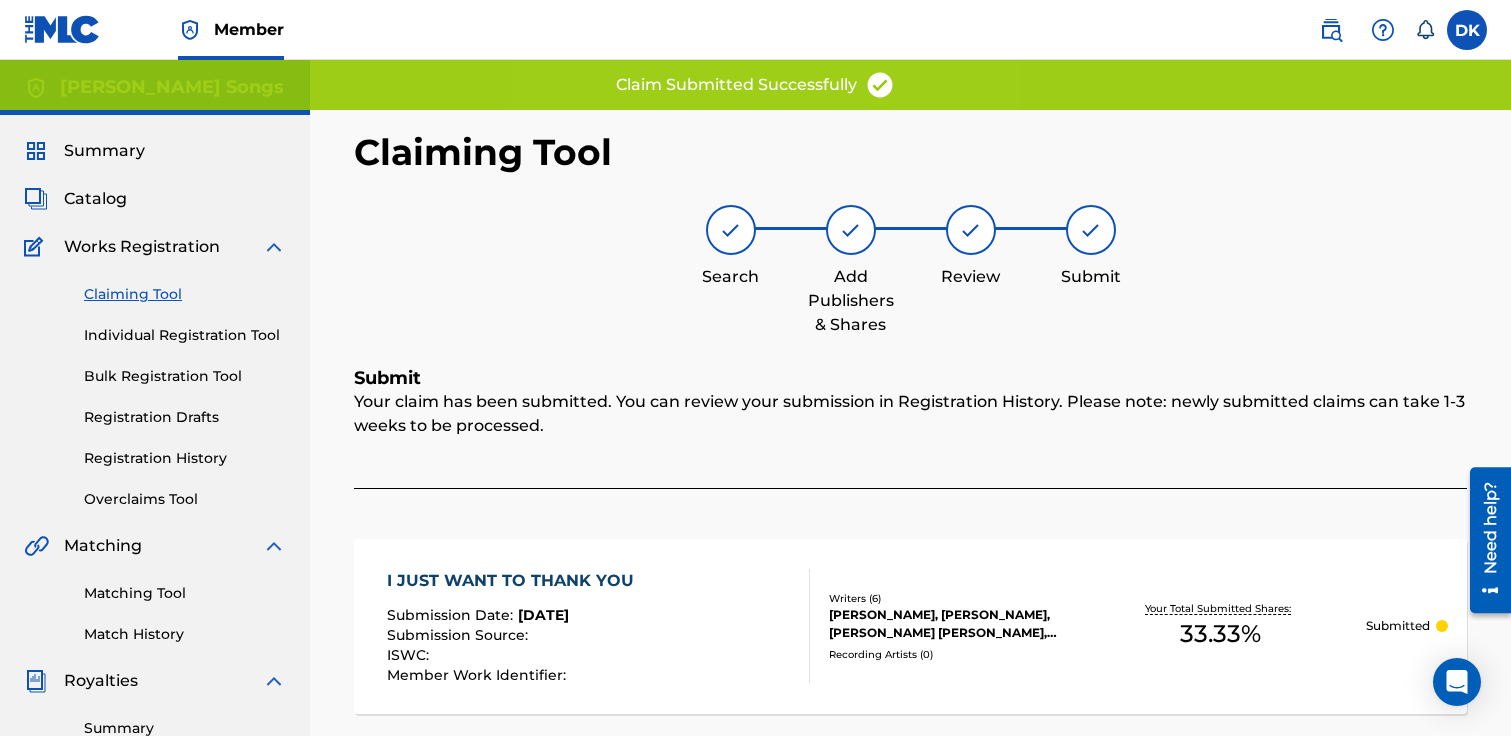 click on "Claiming Tool" at bounding box center (185, 294) 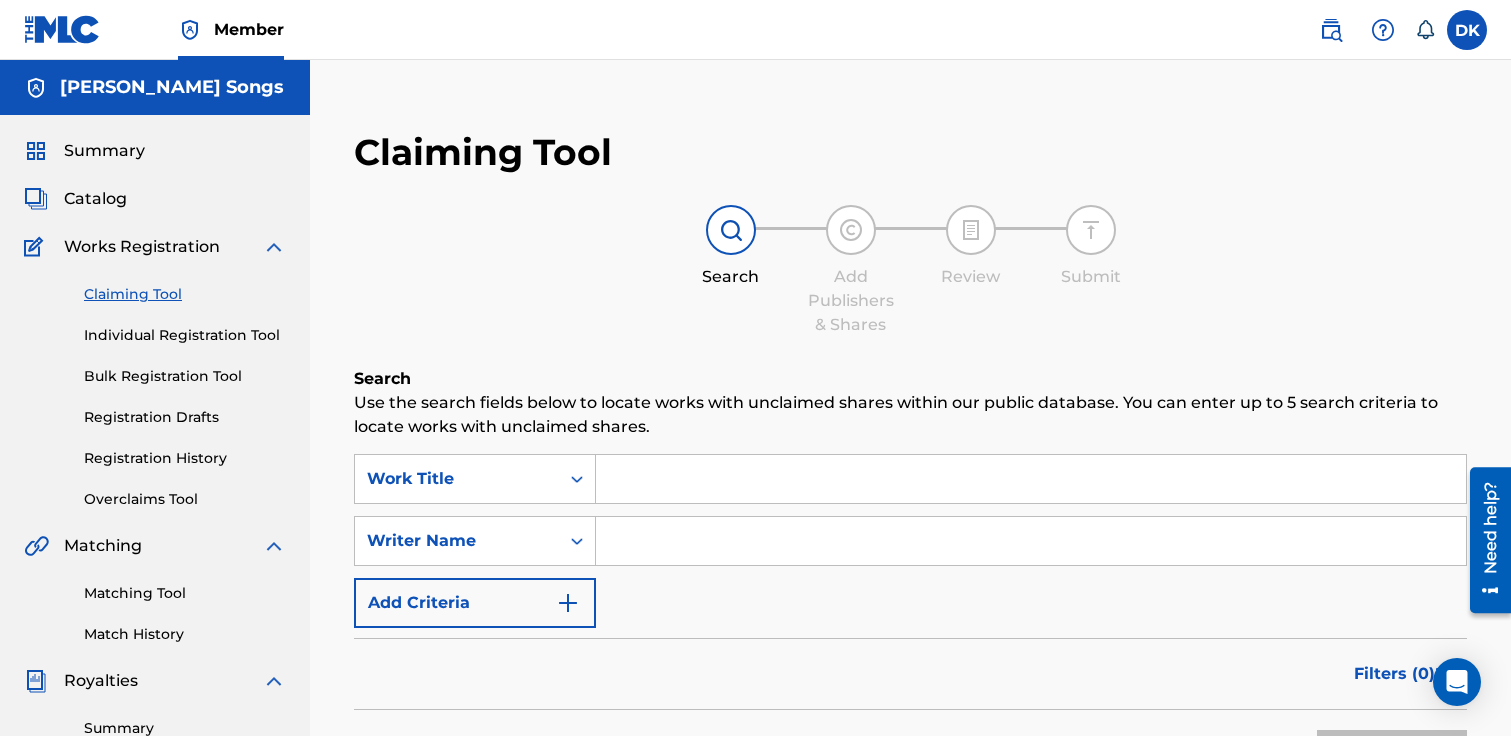 click at bounding box center [1031, 479] 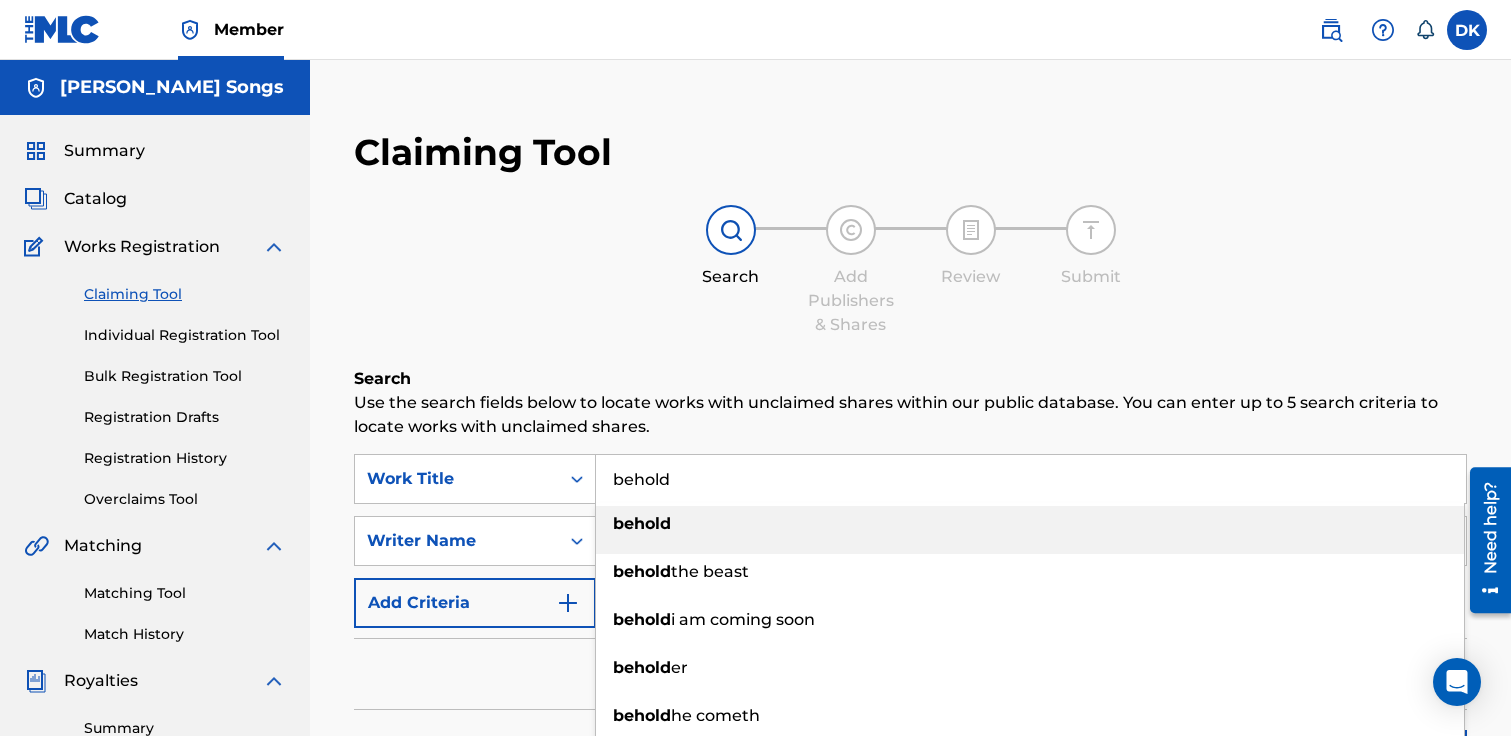 type on "behold" 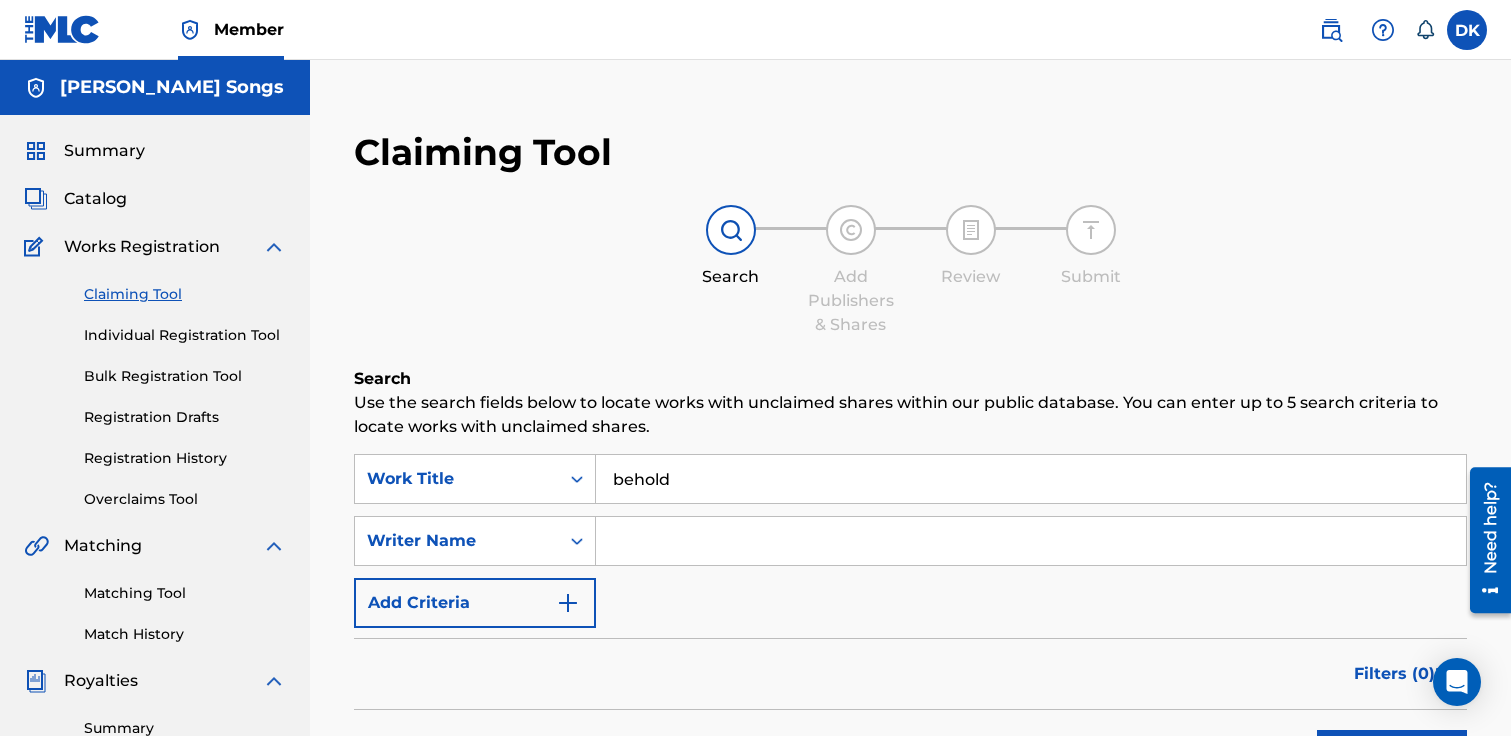 click on "Search Add Publishers & Shares Review Submit" at bounding box center [910, 271] 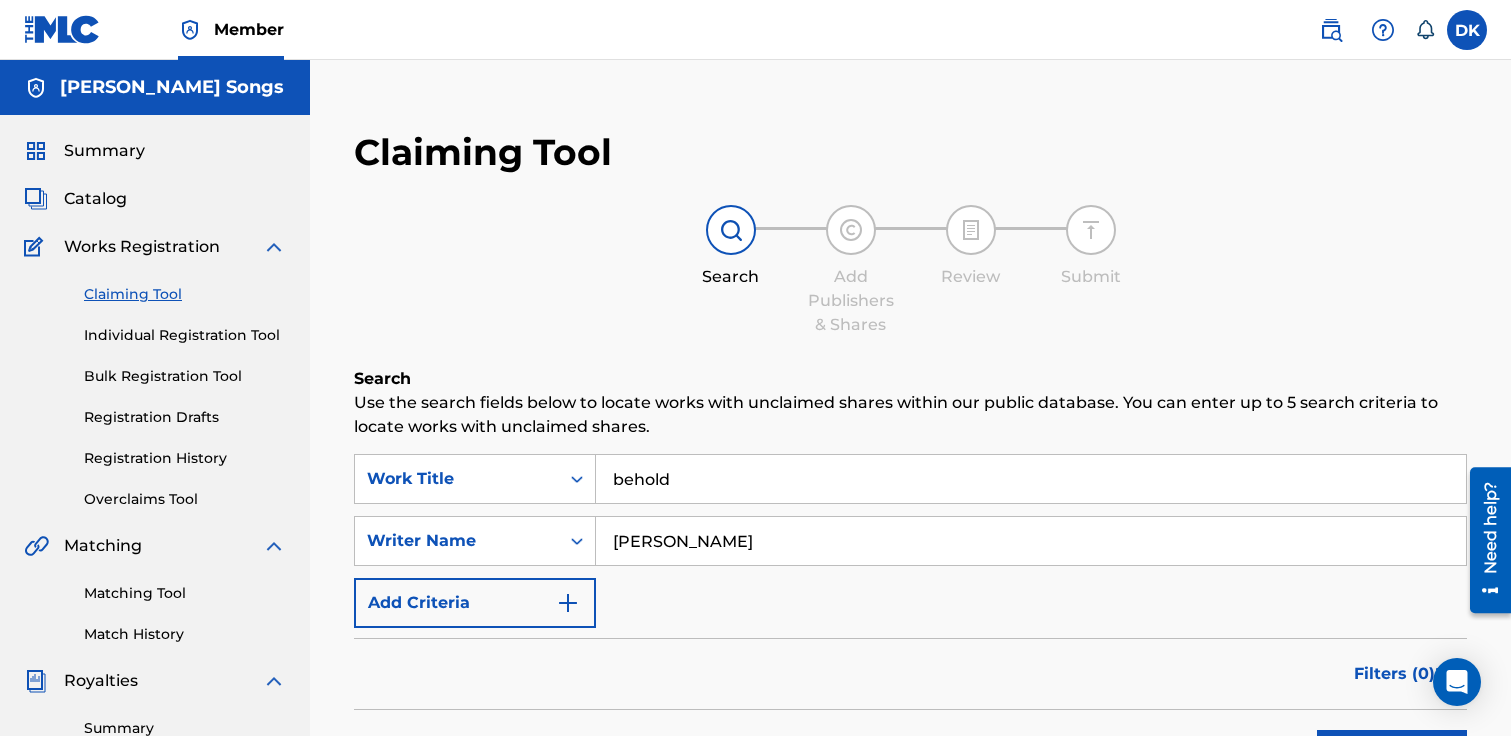 type on "daniel kinner" 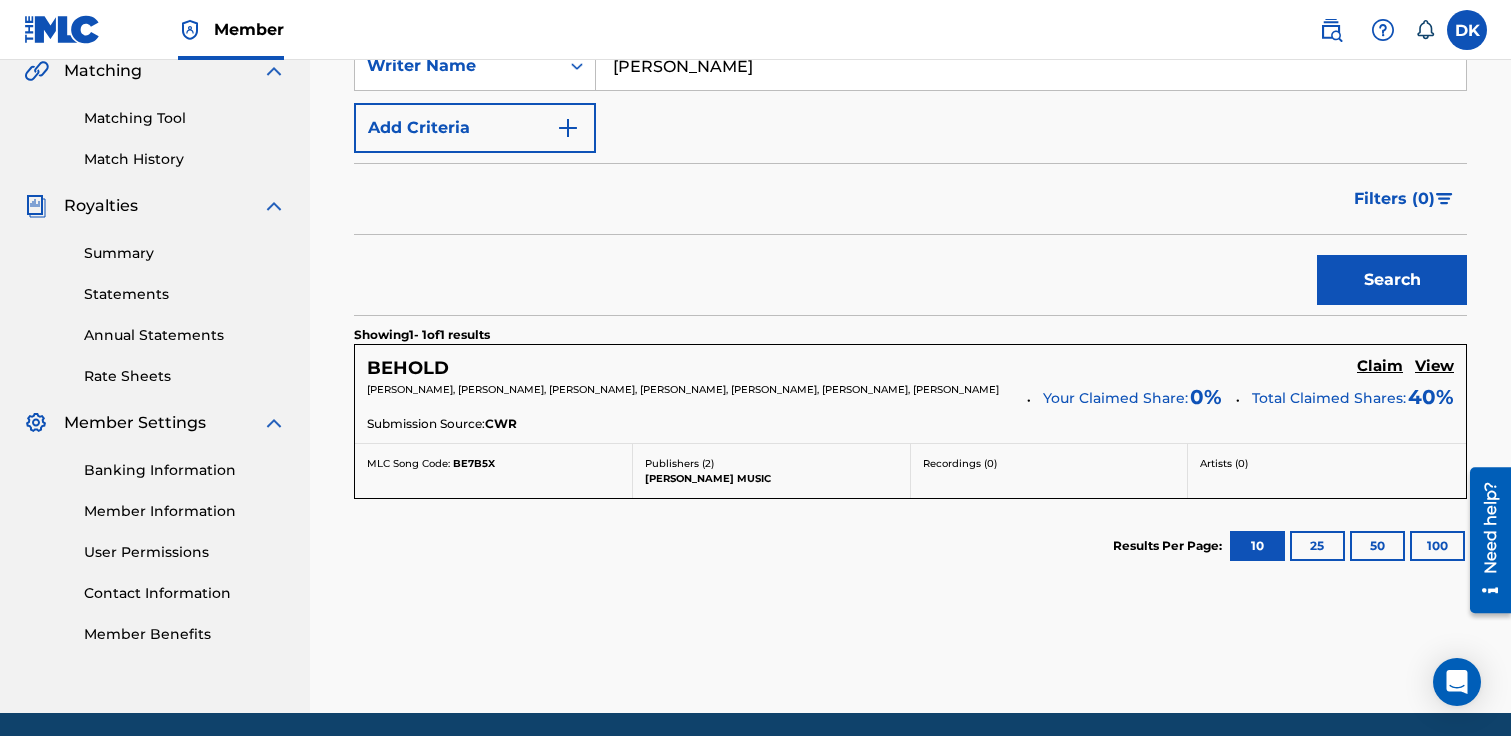 scroll, scrollTop: 473, scrollLeft: 0, axis: vertical 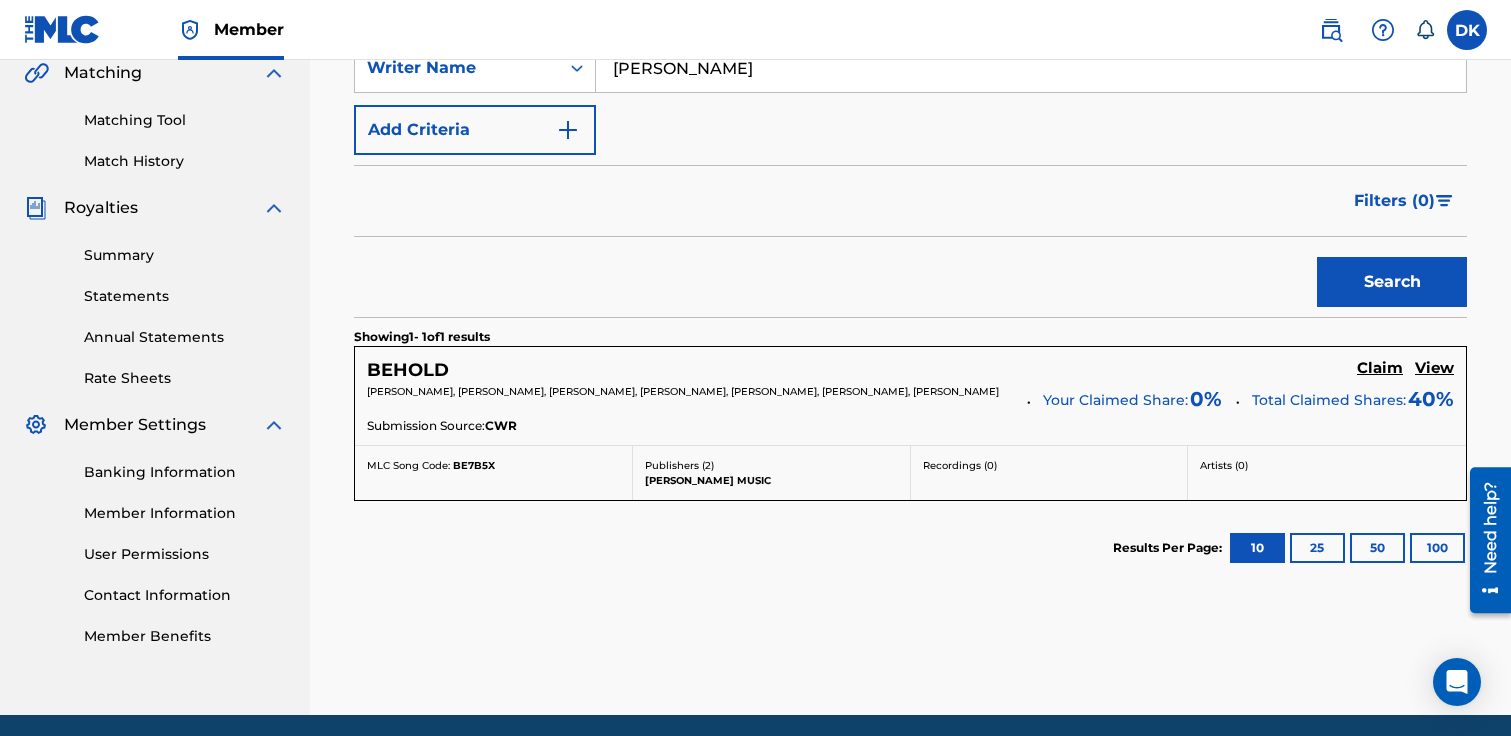 click on "Claim" at bounding box center [1380, 368] 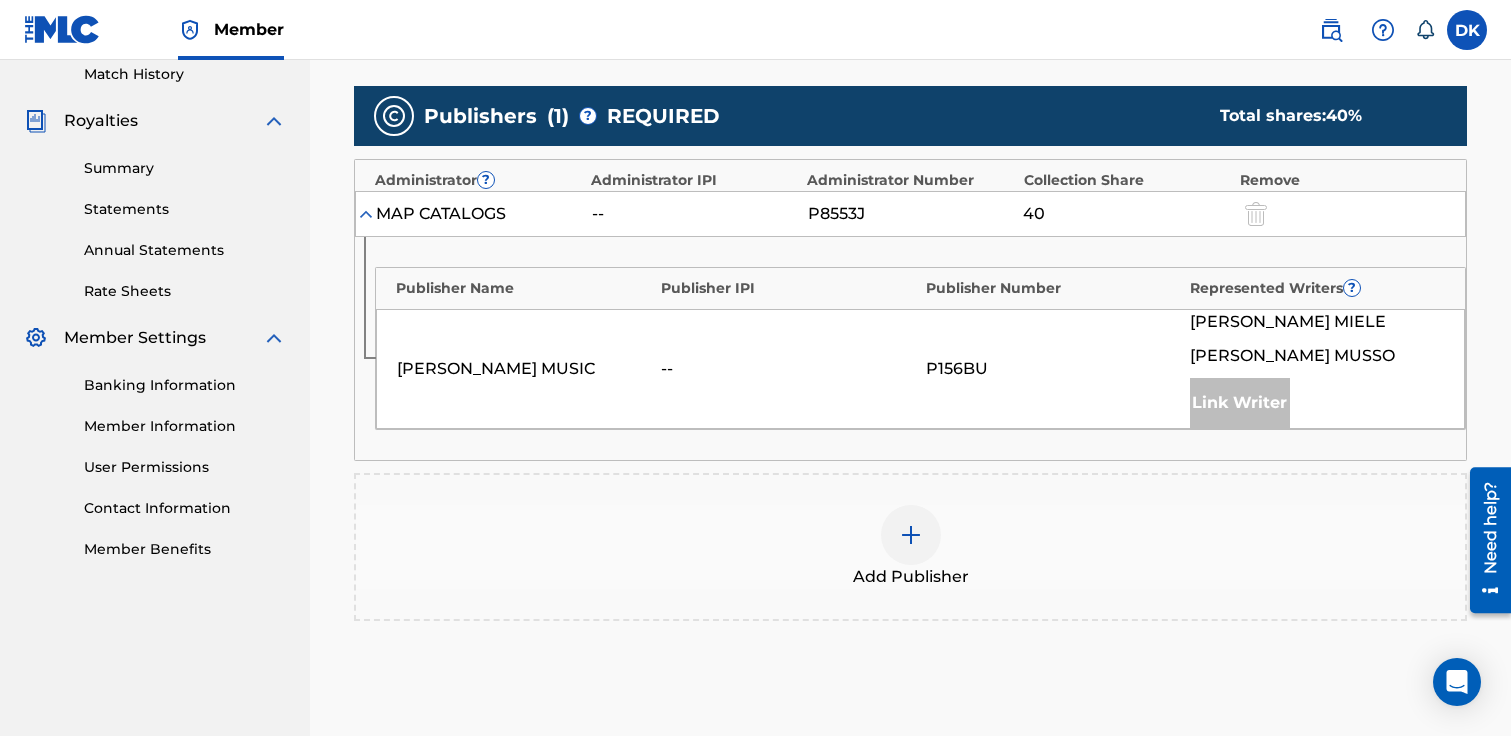 scroll, scrollTop: 548, scrollLeft: 0, axis: vertical 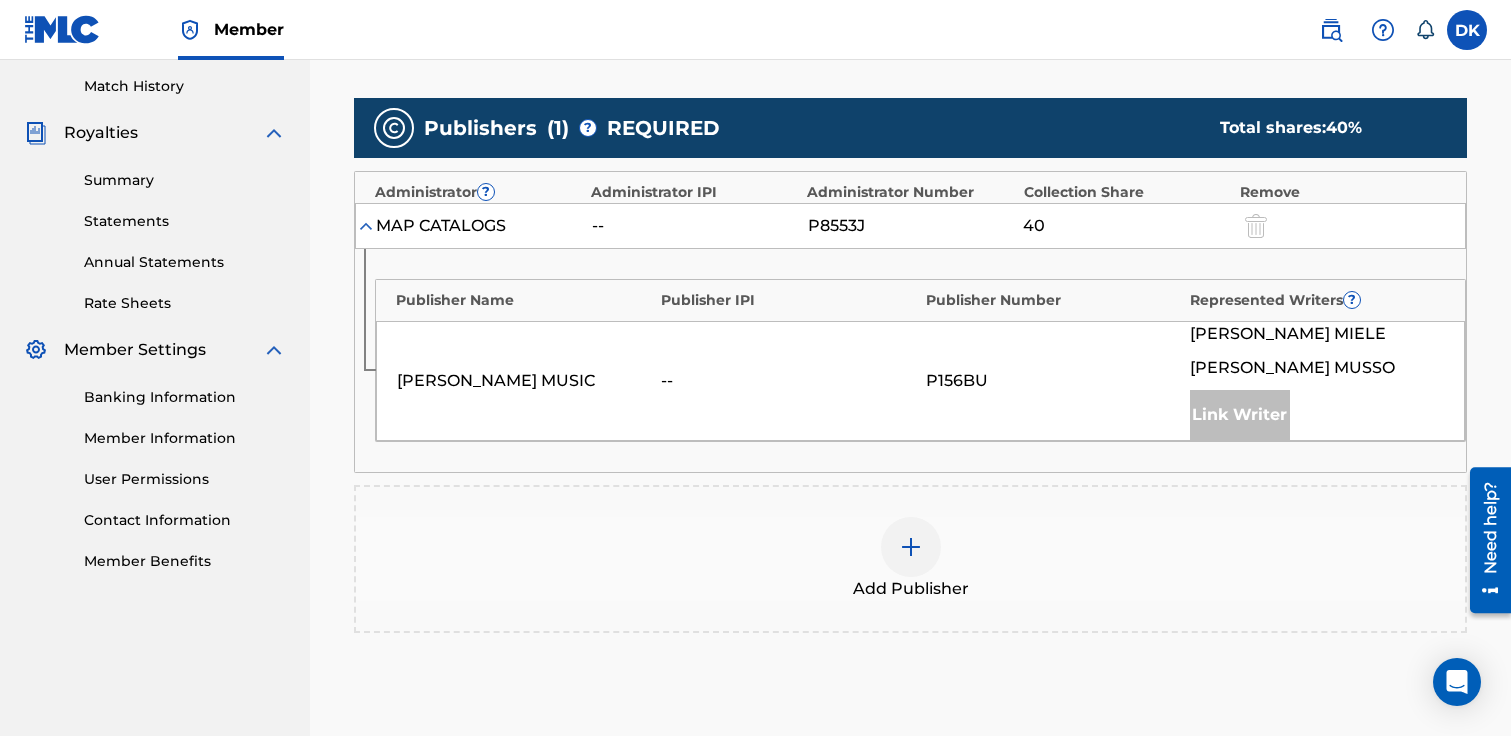 click at bounding box center (911, 547) 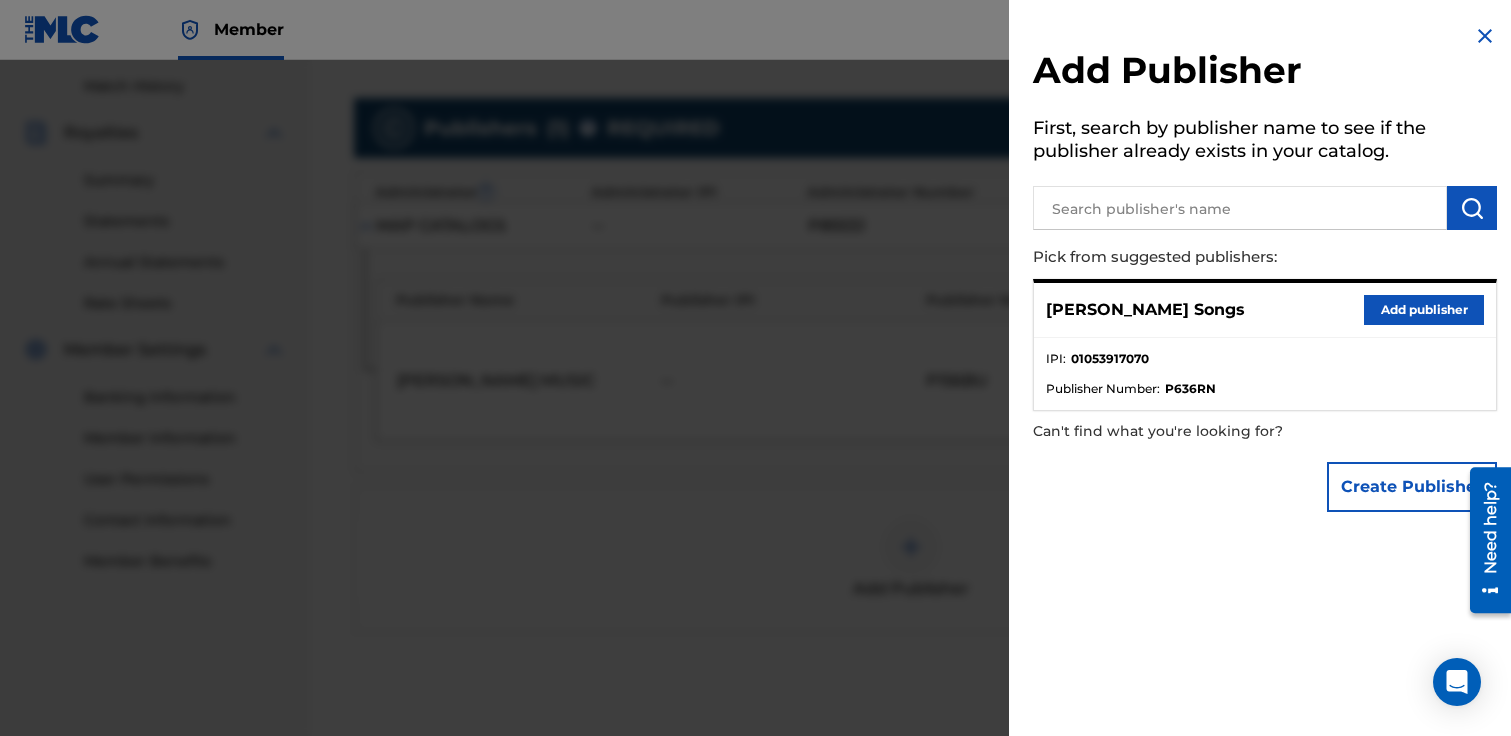 click on "Add publisher" at bounding box center [1424, 310] 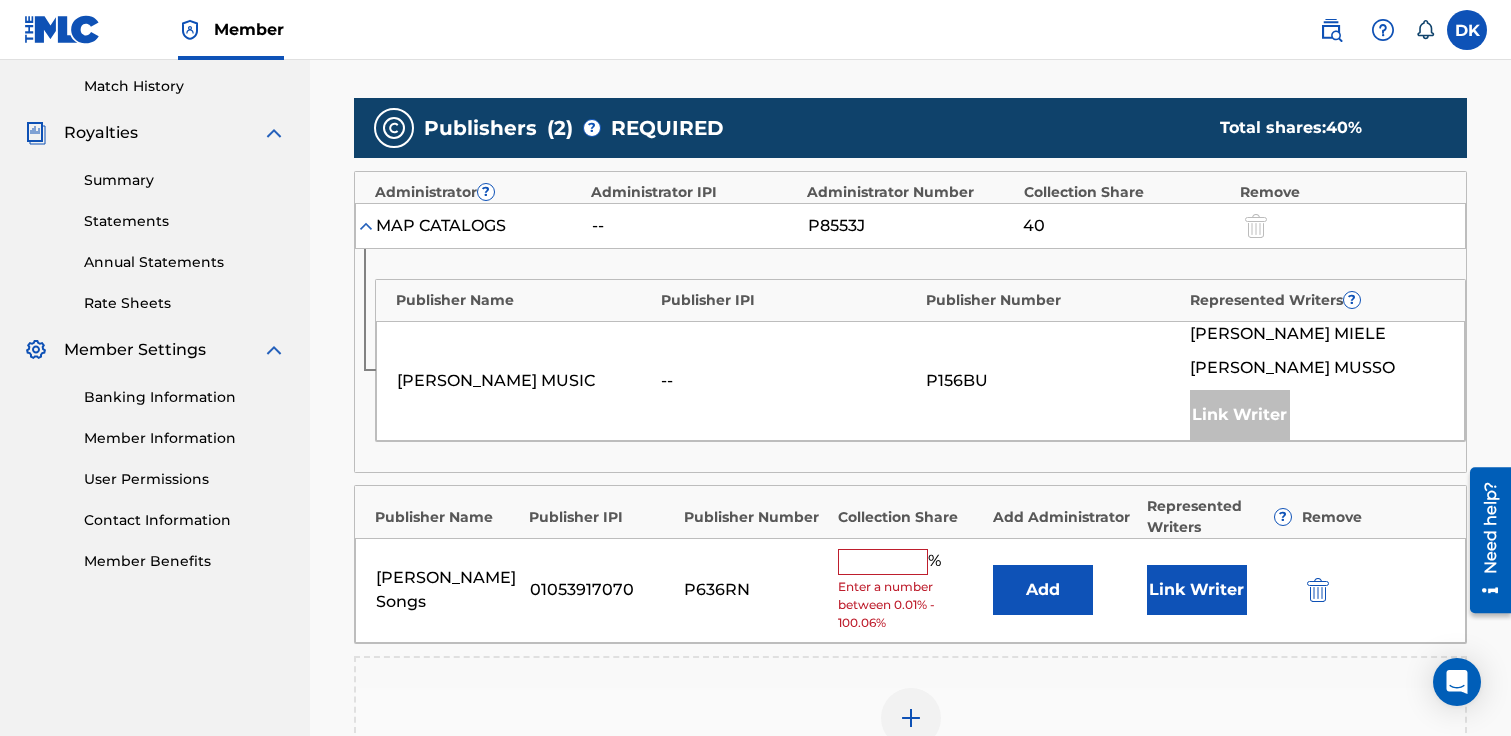 click at bounding box center (883, 562) 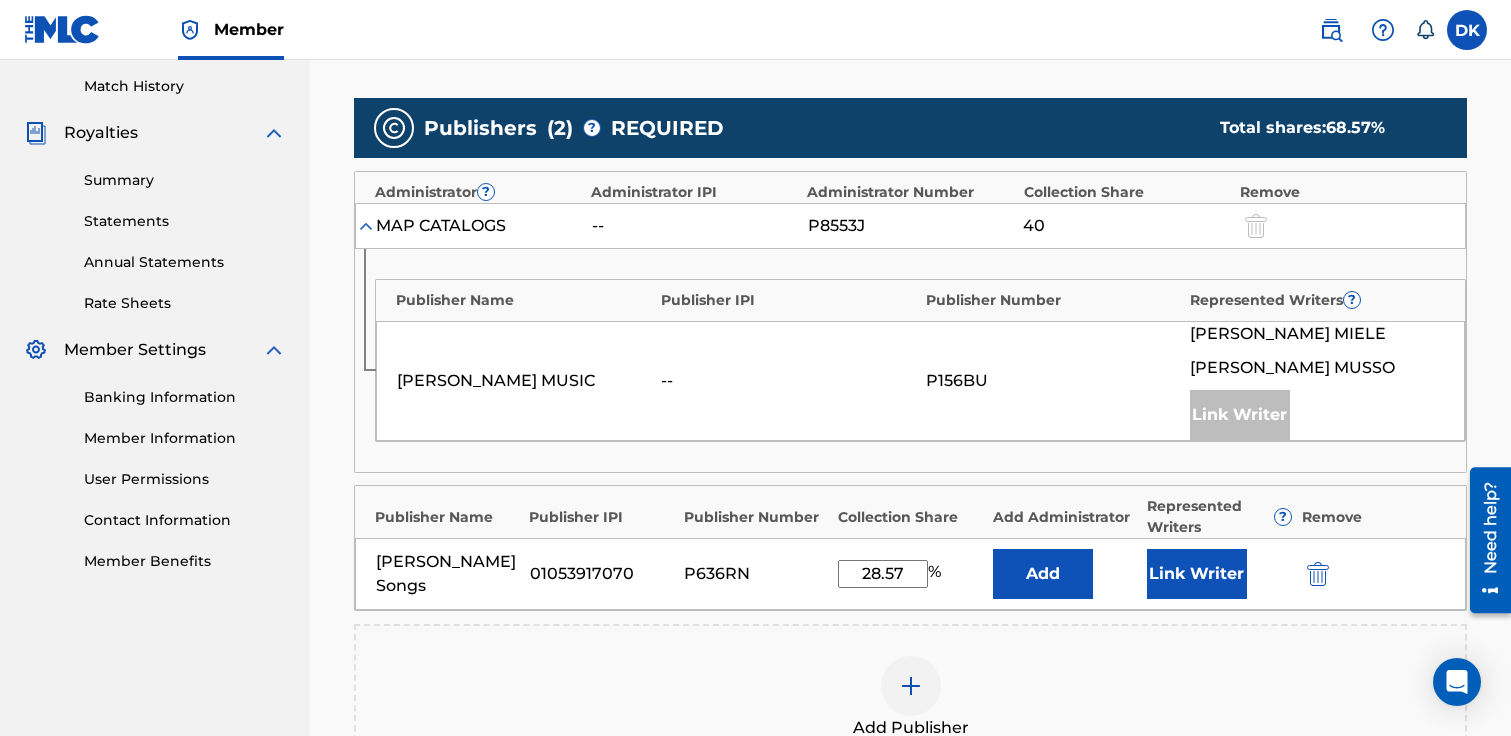type on "28.57" 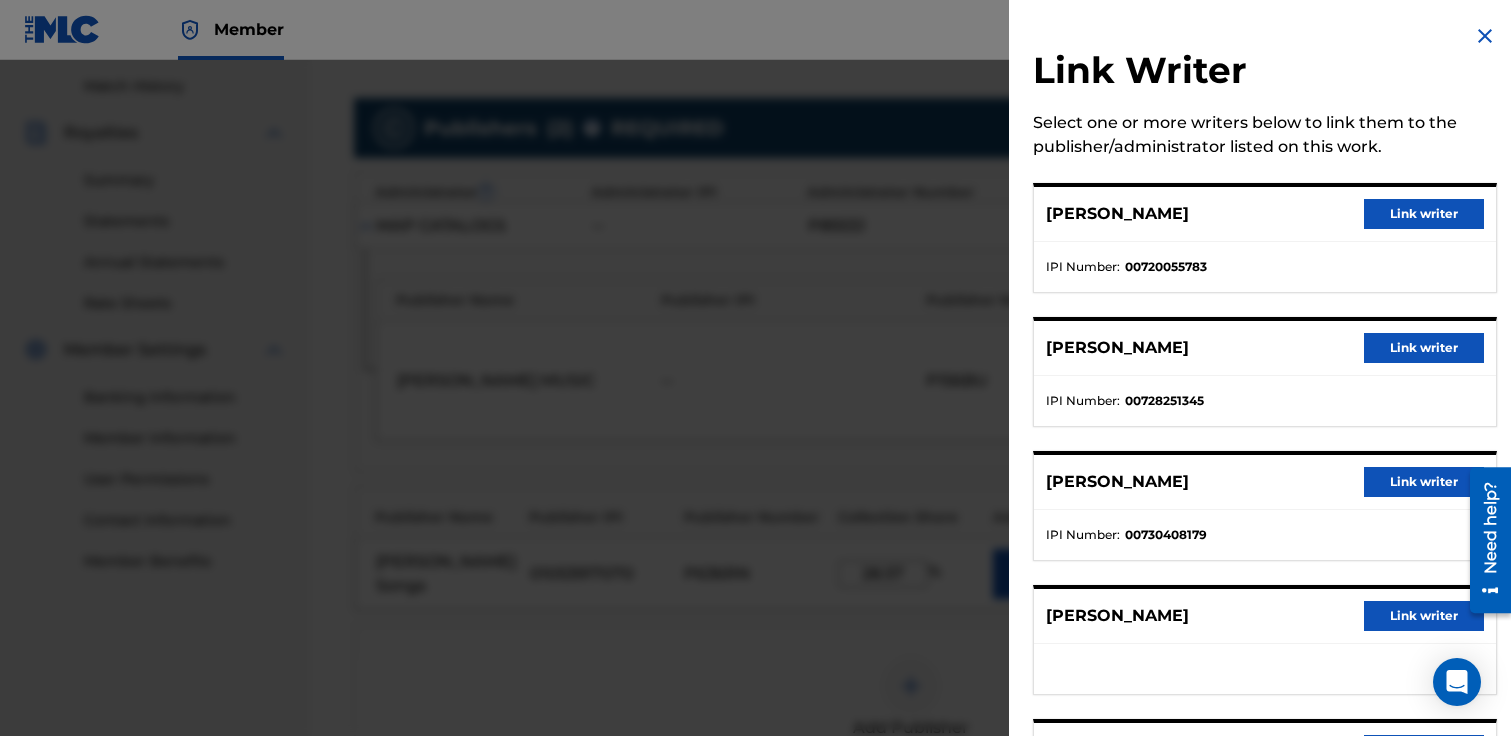 click on "Link writer" at bounding box center (1424, 616) 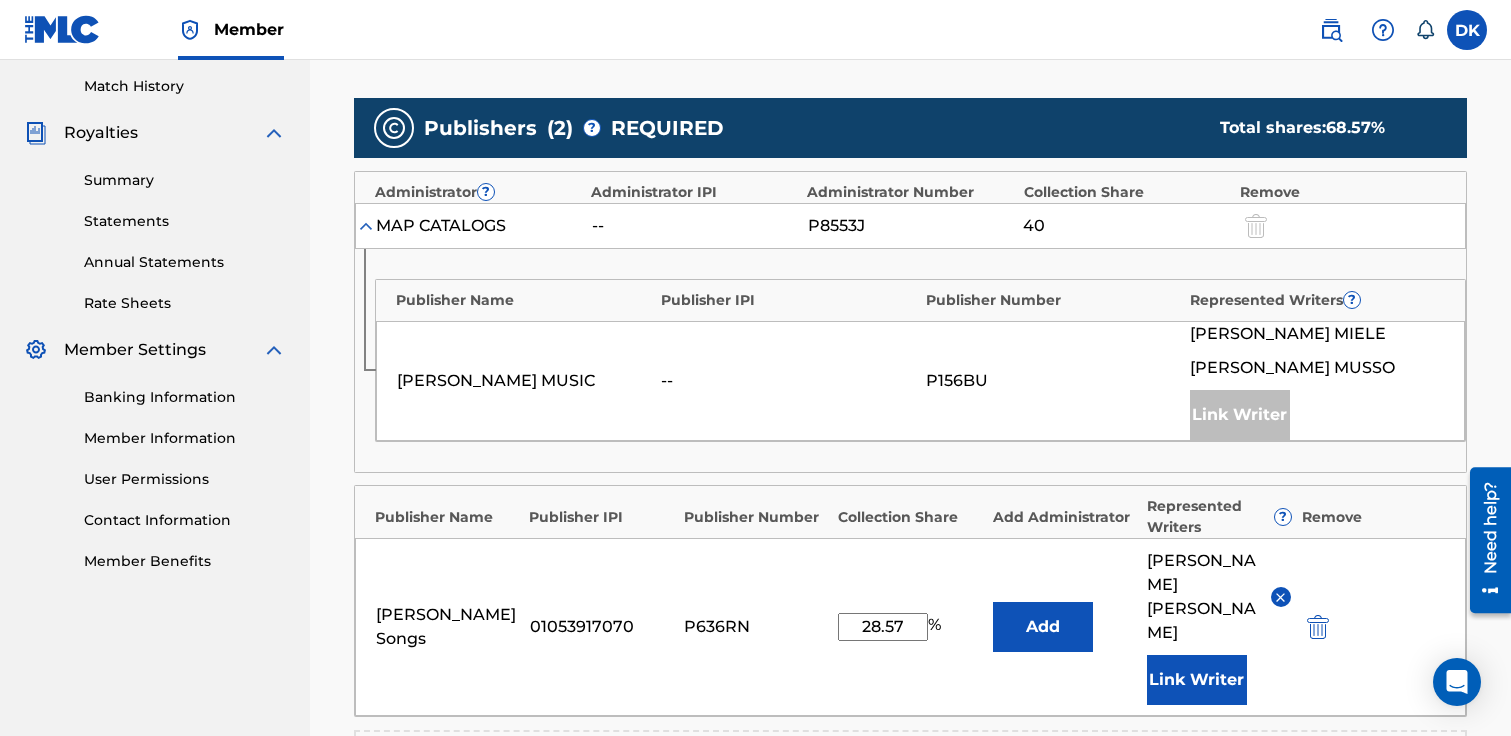 click on "Link Writer" at bounding box center (1197, 680) 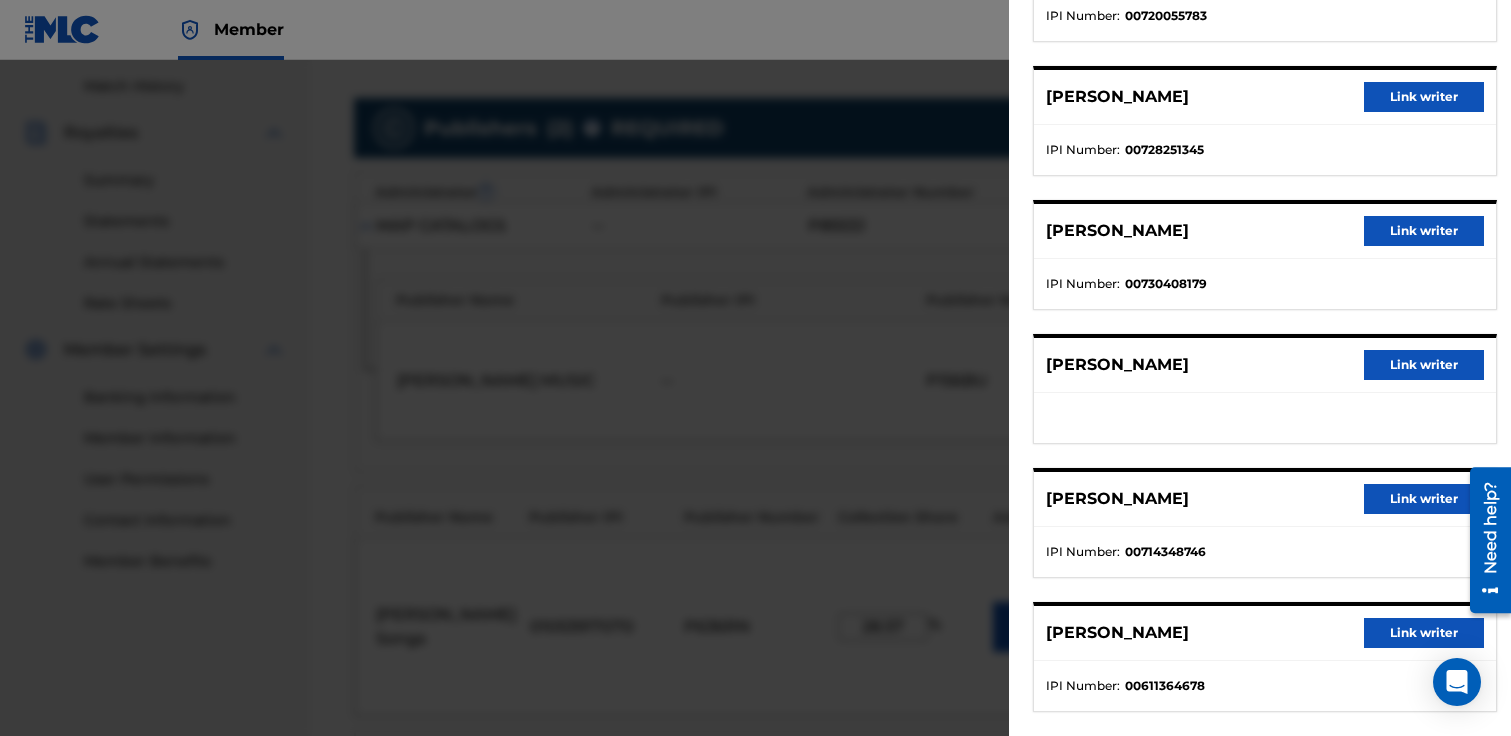 scroll, scrollTop: 275, scrollLeft: 0, axis: vertical 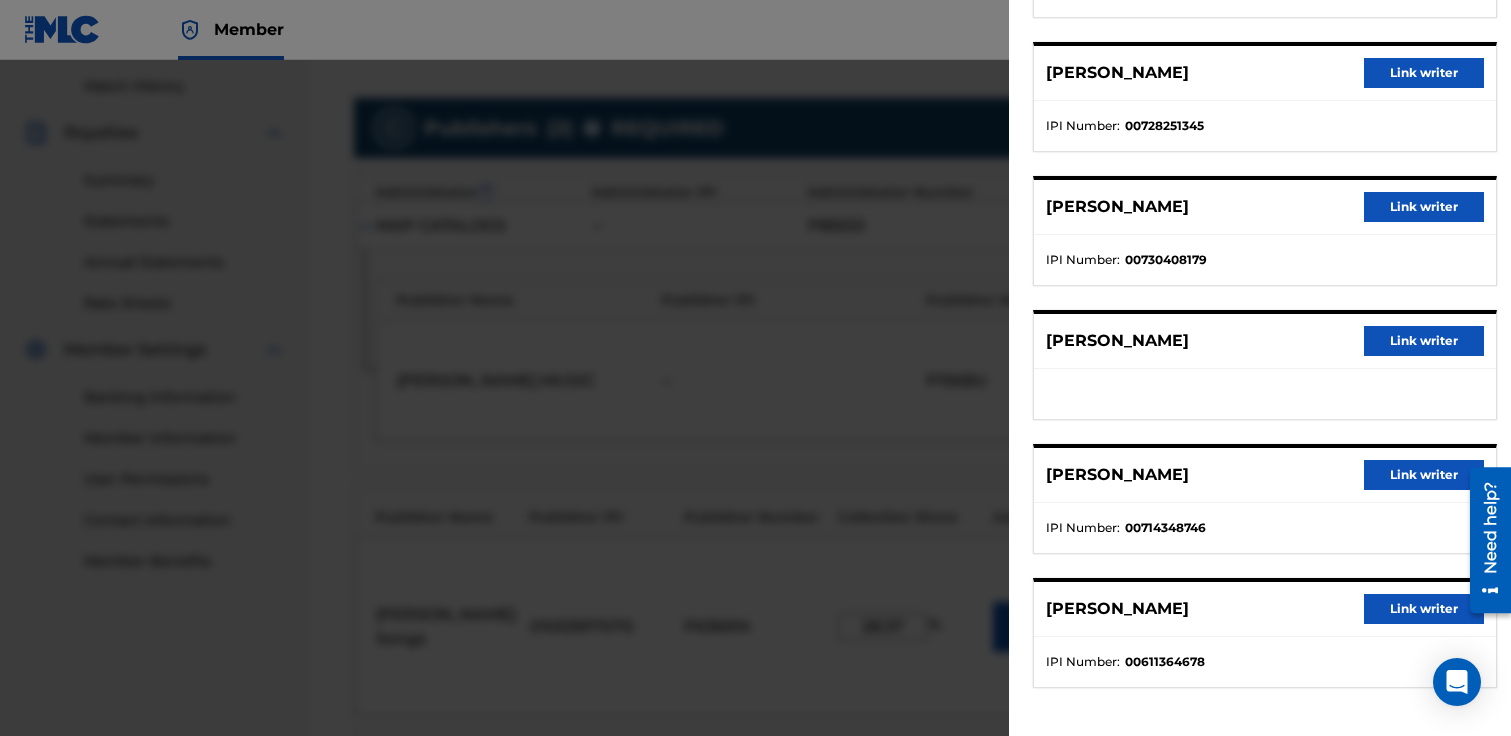 click on "Link writer" at bounding box center [1424, 609] 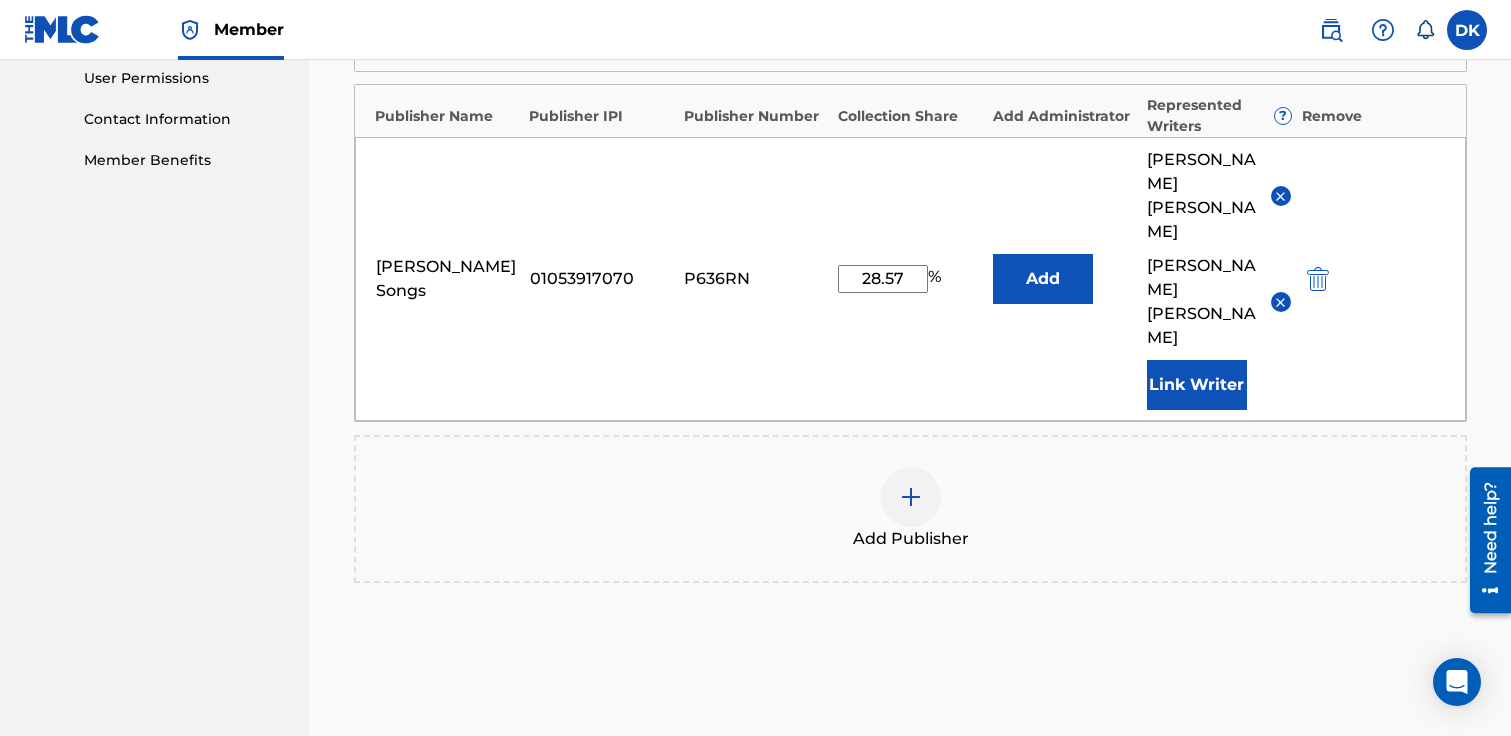 scroll, scrollTop: 1042, scrollLeft: 0, axis: vertical 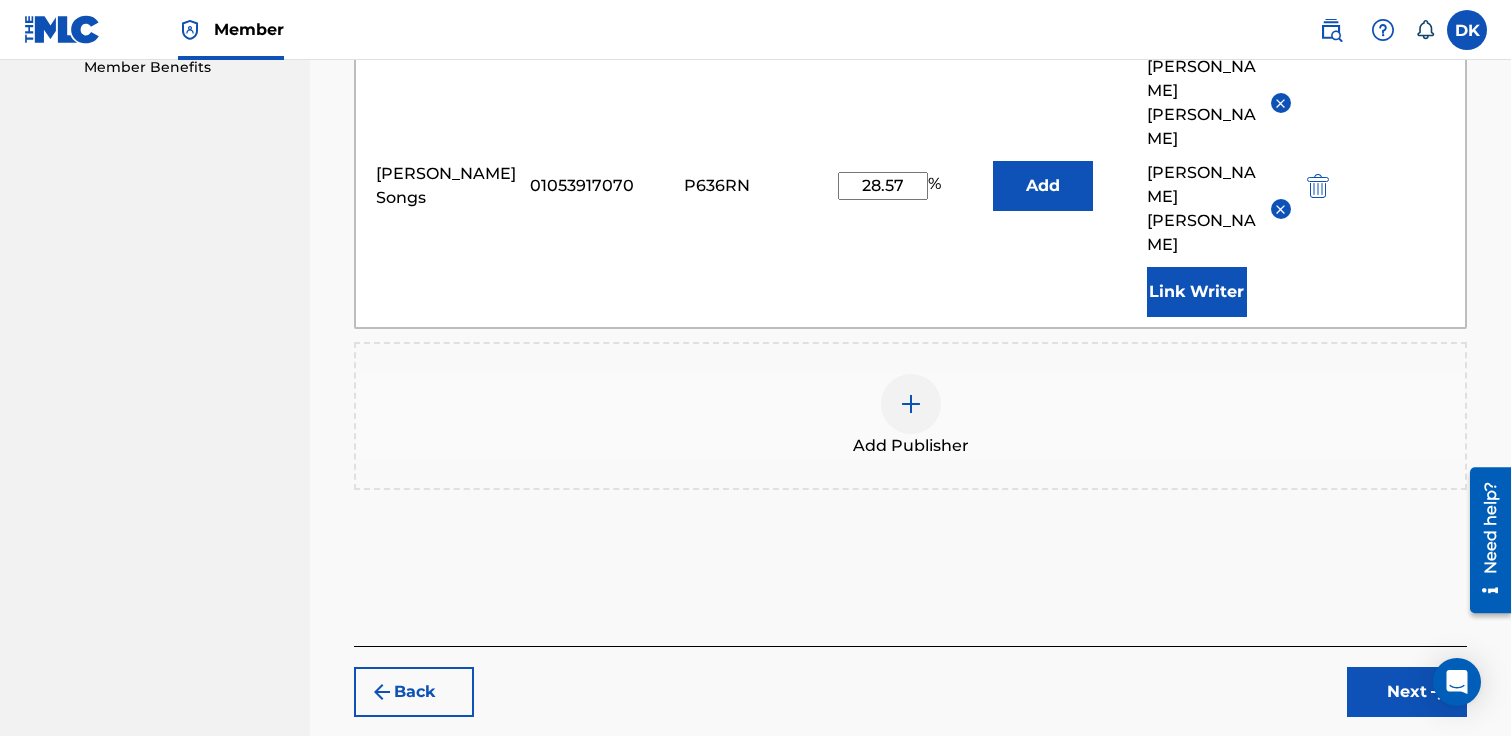 click on "Next" at bounding box center (1407, 692) 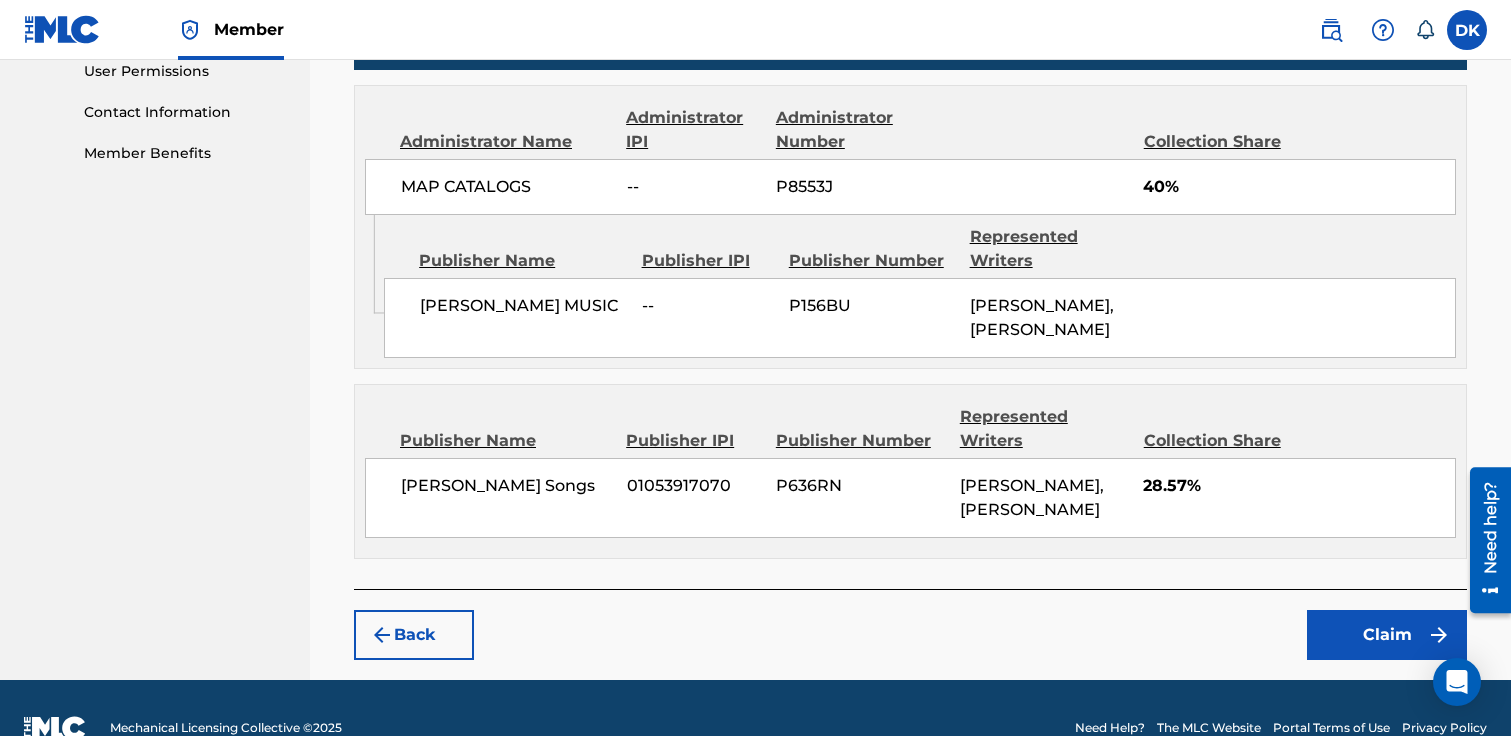 scroll, scrollTop: 992, scrollLeft: 0, axis: vertical 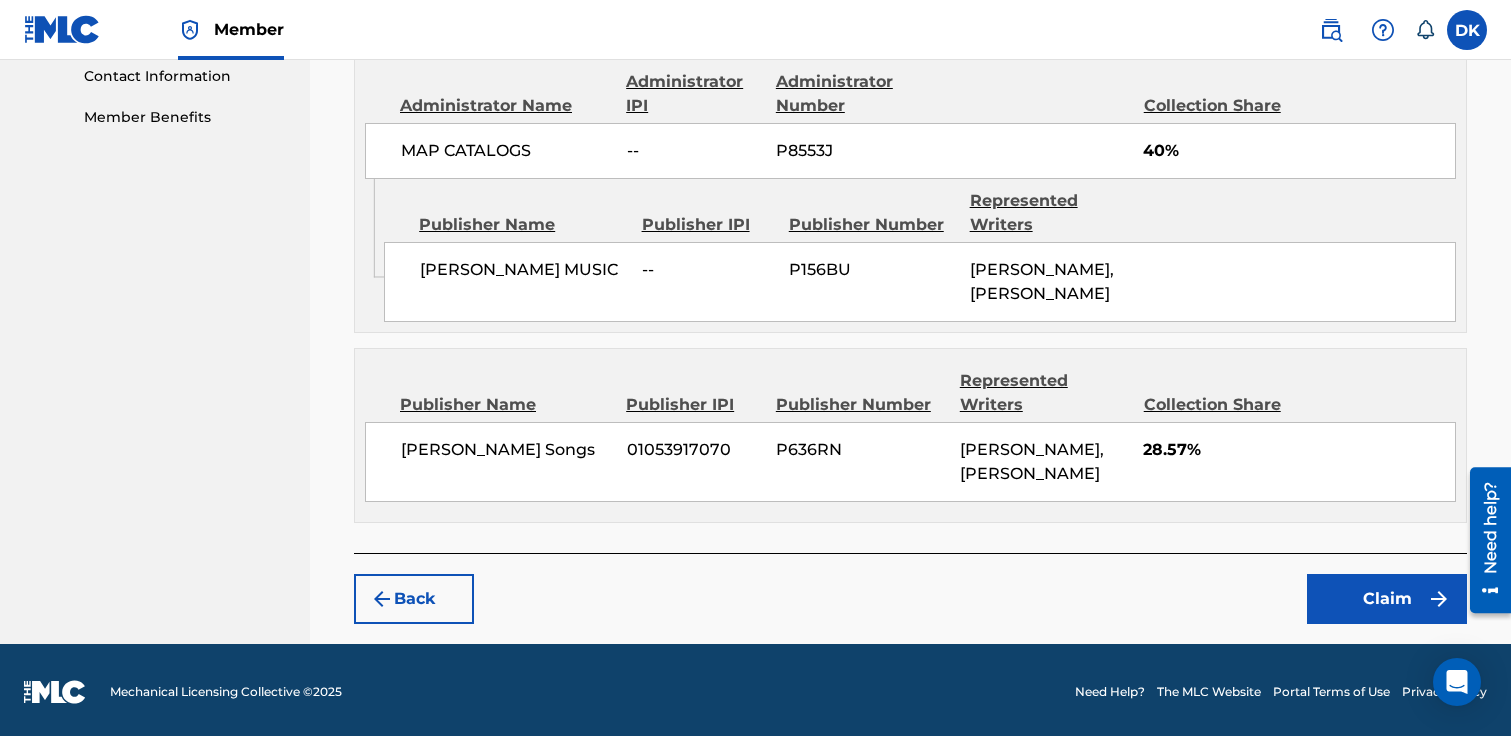 click on "Claim" at bounding box center (1387, 599) 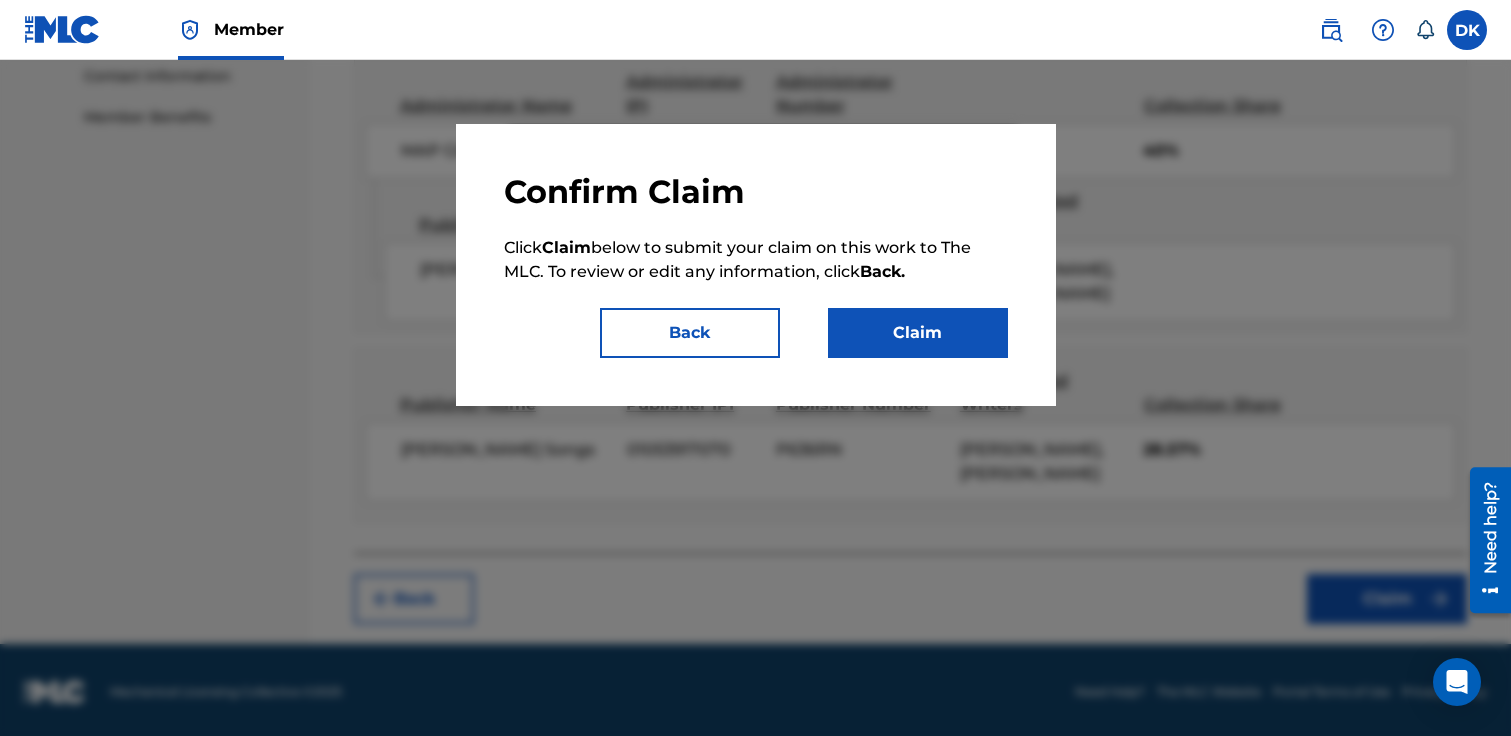click on "Claim" at bounding box center [918, 333] 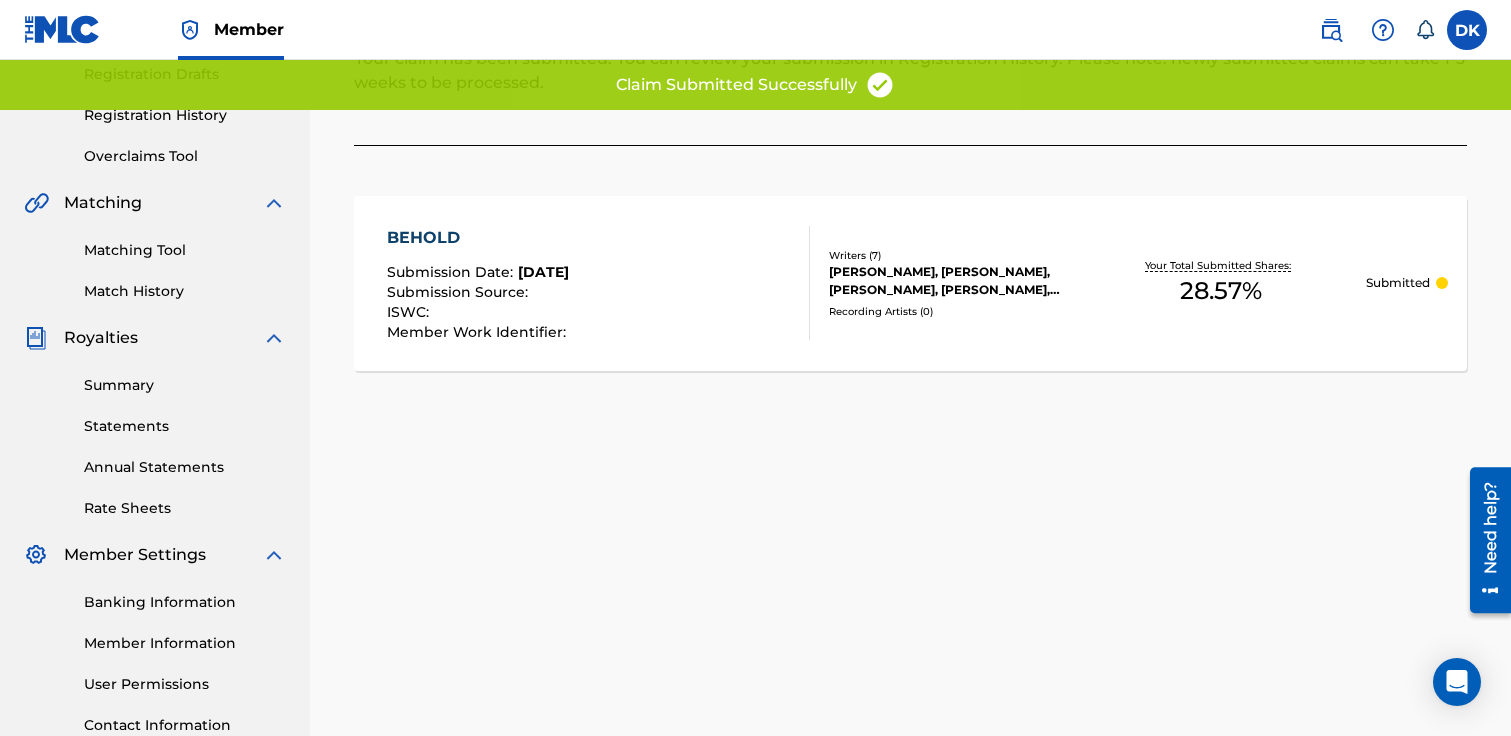 scroll, scrollTop: 0, scrollLeft: 0, axis: both 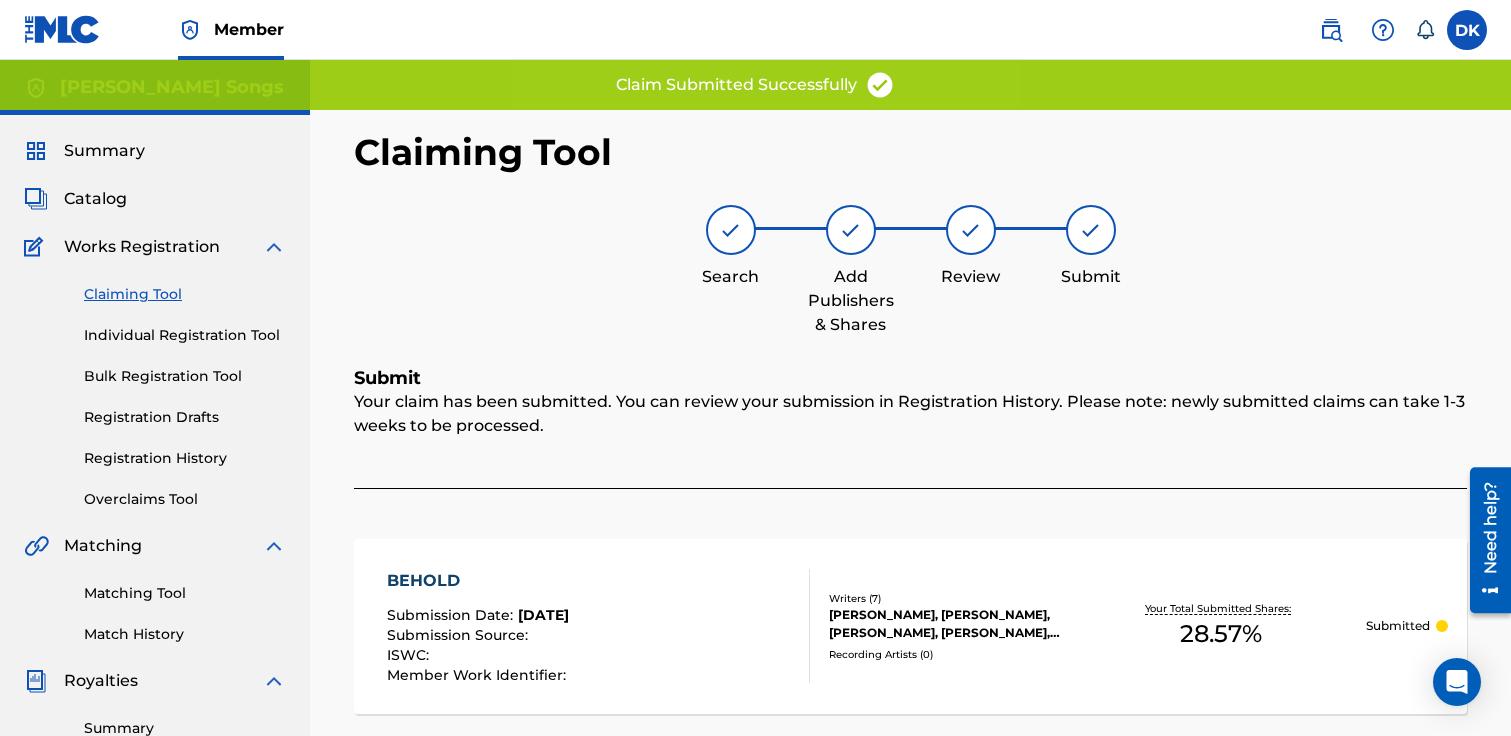click on "Claiming Tool" at bounding box center [185, 294] 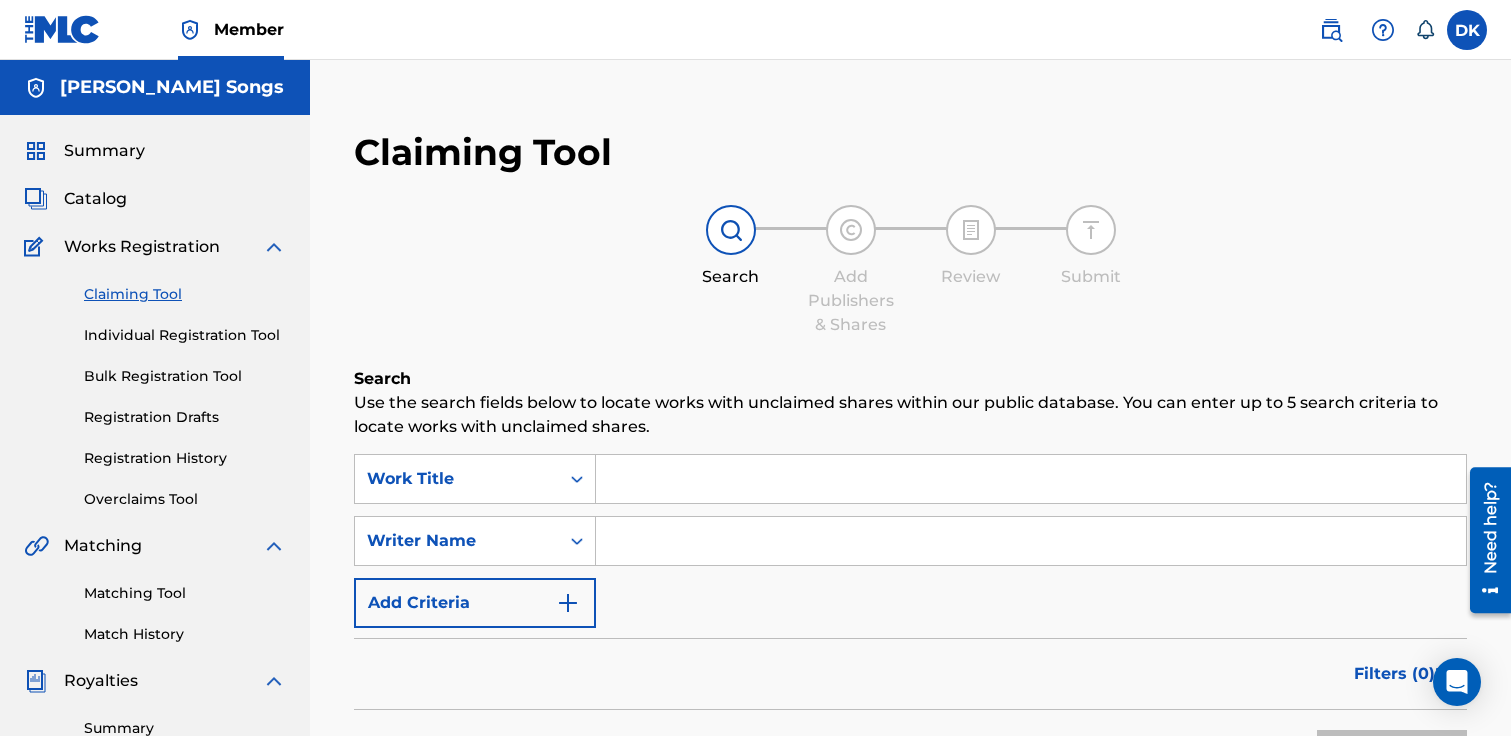 click at bounding box center [1031, 479] 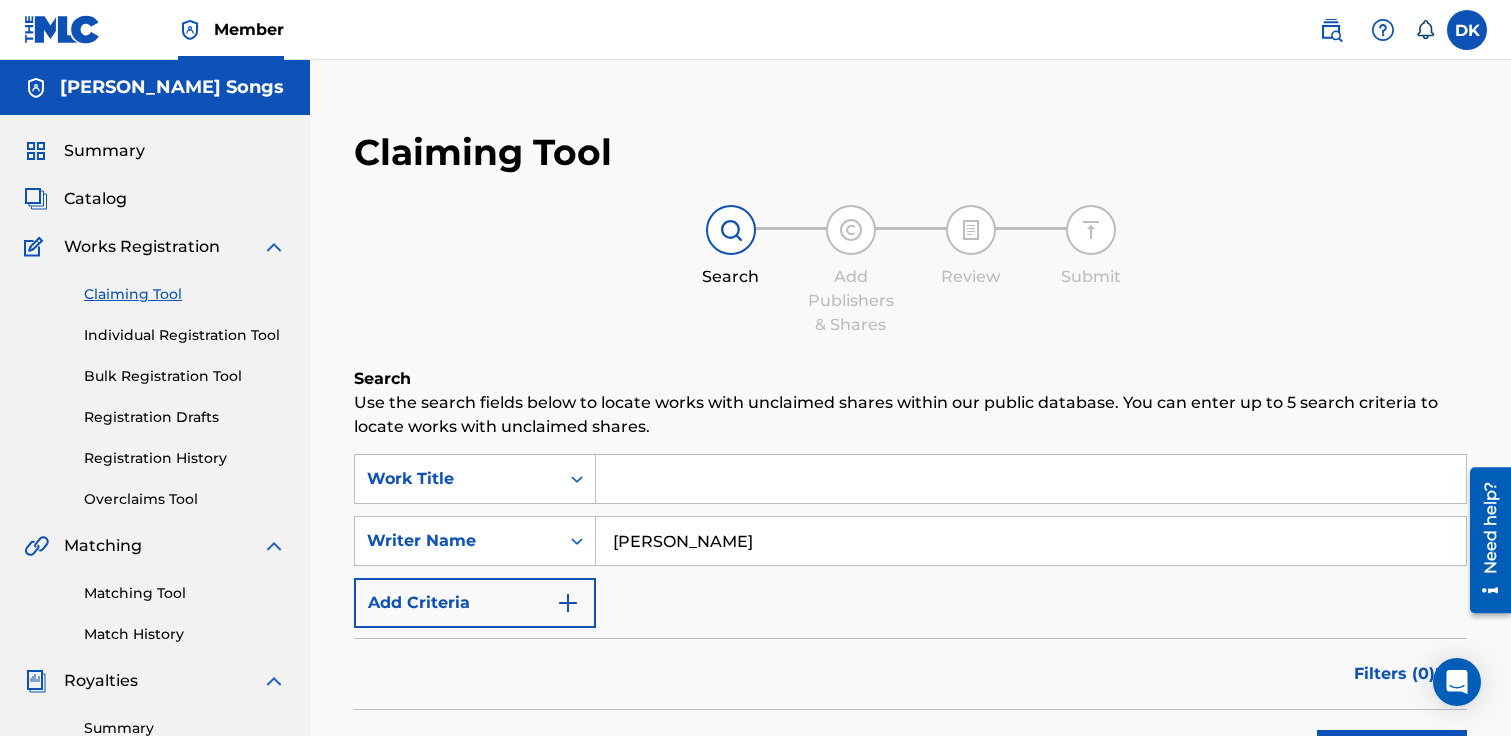 type on "[PERSON_NAME]" 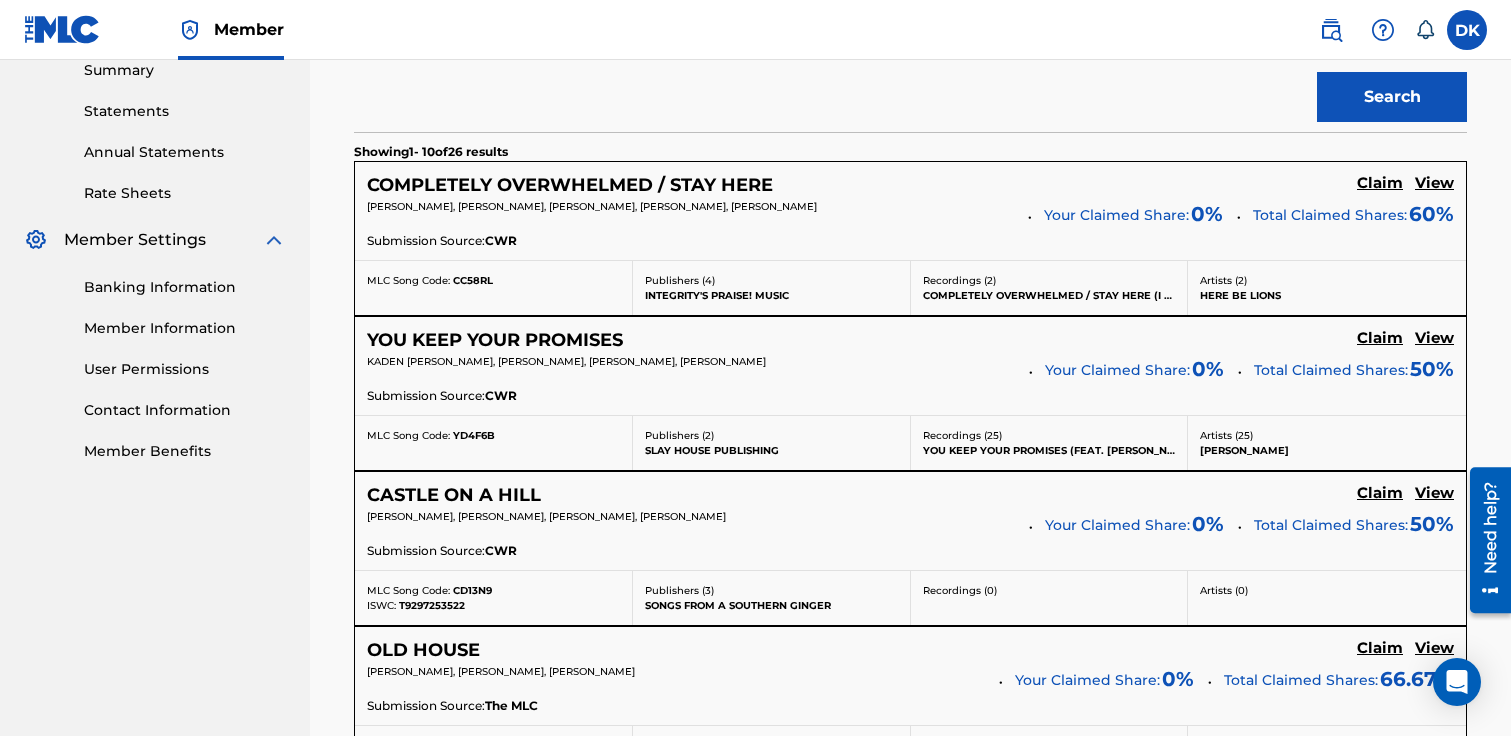 scroll, scrollTop: 659, scrollLeft: 0, axis: vertical 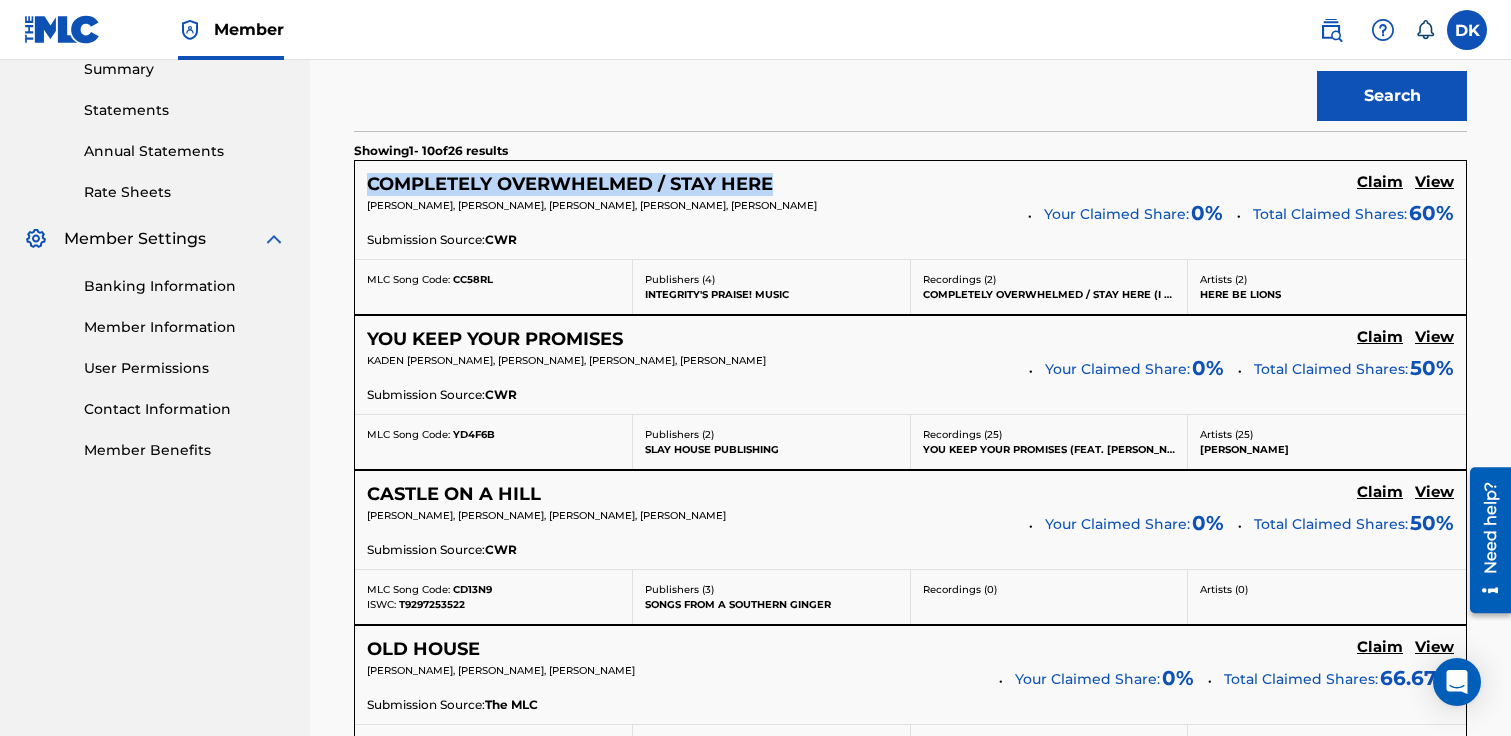 drag, startPoint x: 799, startPoint y: 182, endPoint x: 369, endPoint y: 179, distance: 430.01047 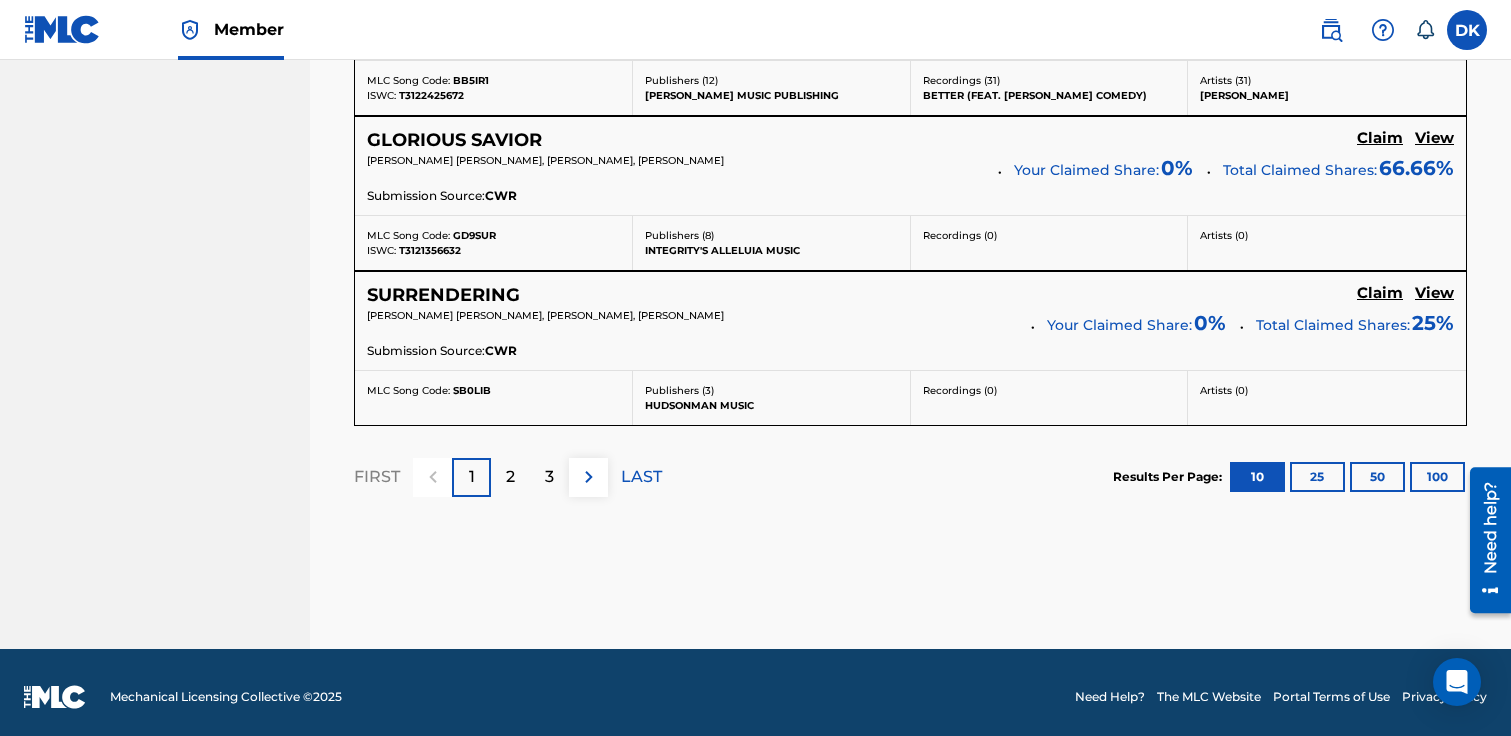 scroll, scrollTop: 1947, scrollLeft: 0, axis: vertical 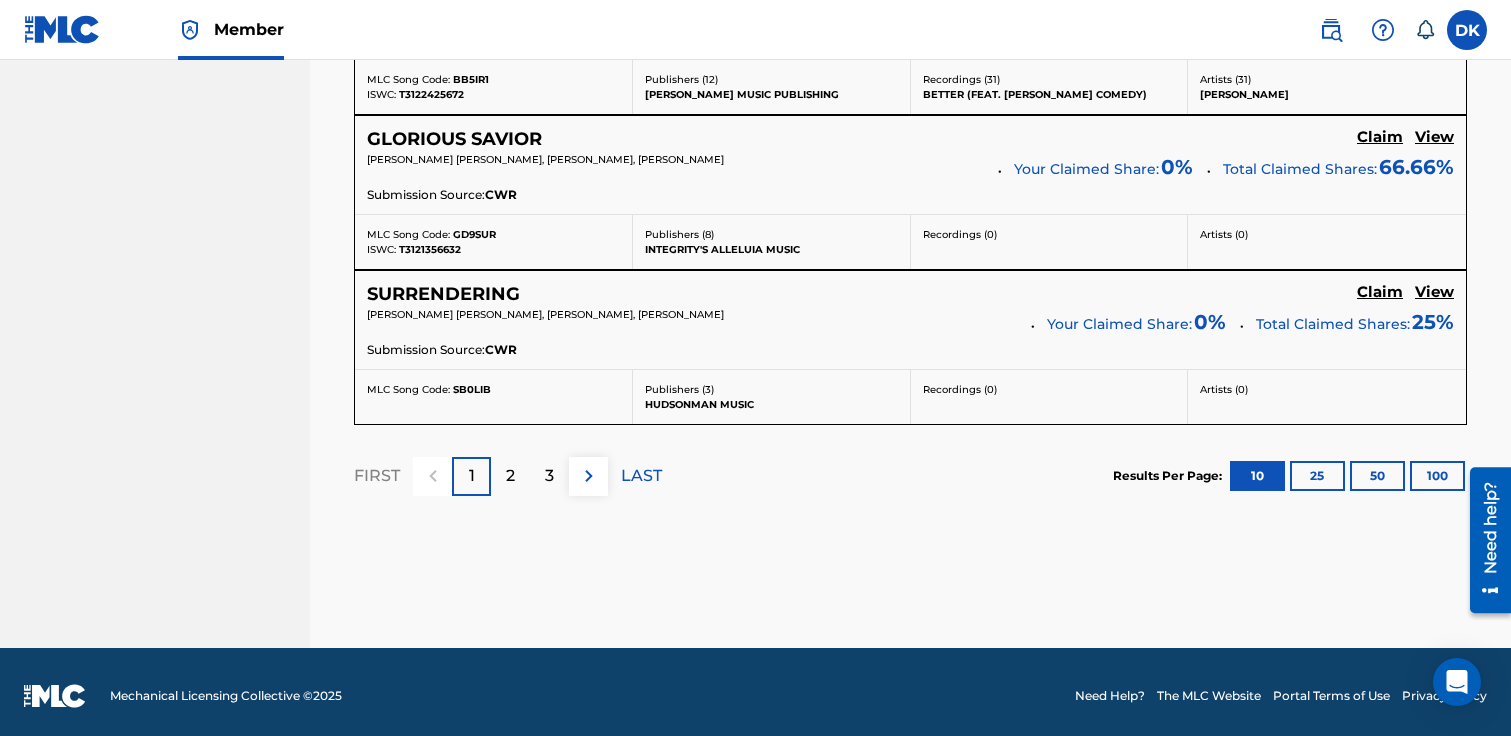 drag, startPoint x: 552, startPoint y: 143, endPoint x: 718, endPoint y: 146, distance: 166.0271 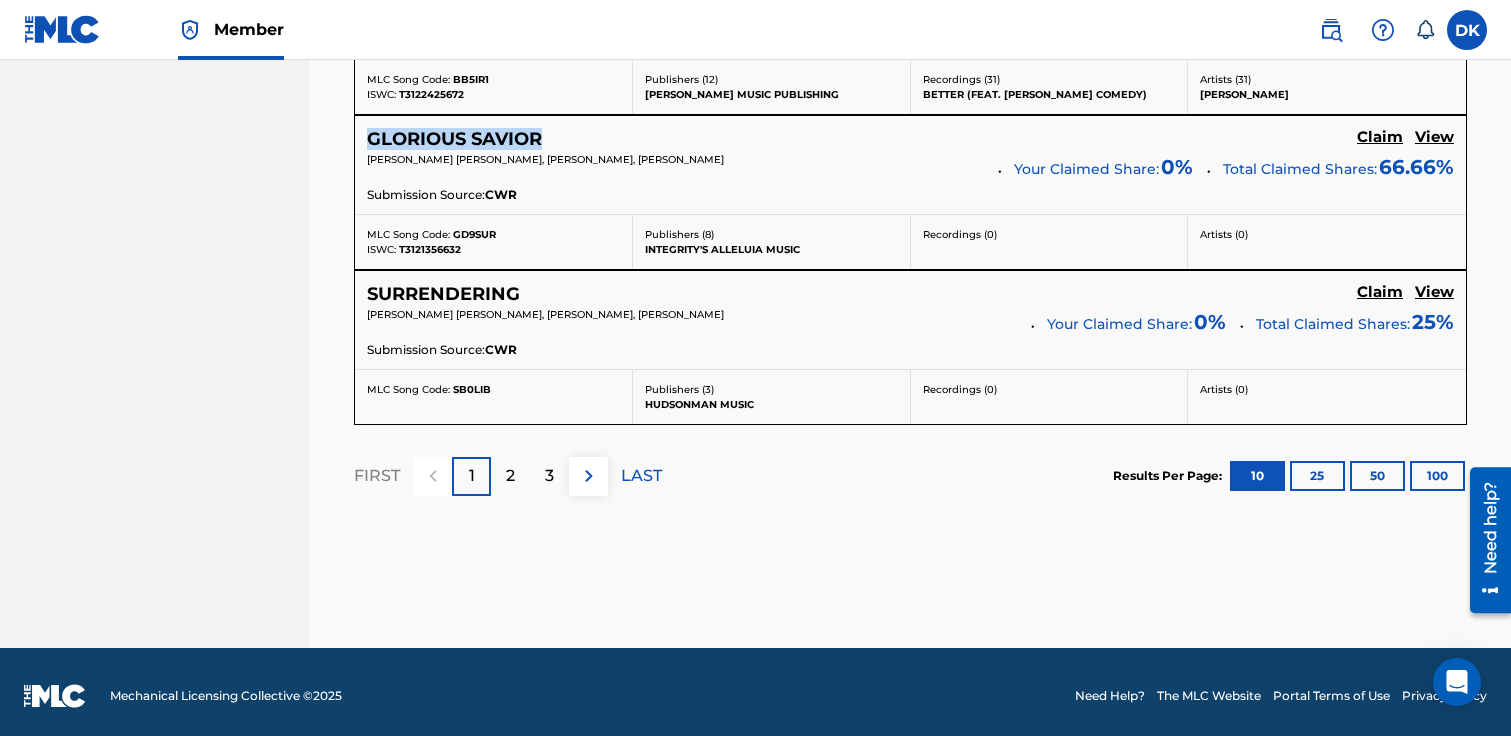 drag, startPoint x: 589, startPoint y: 139, endPoint x: 367, endPoint y: 140, distance: 222.00226 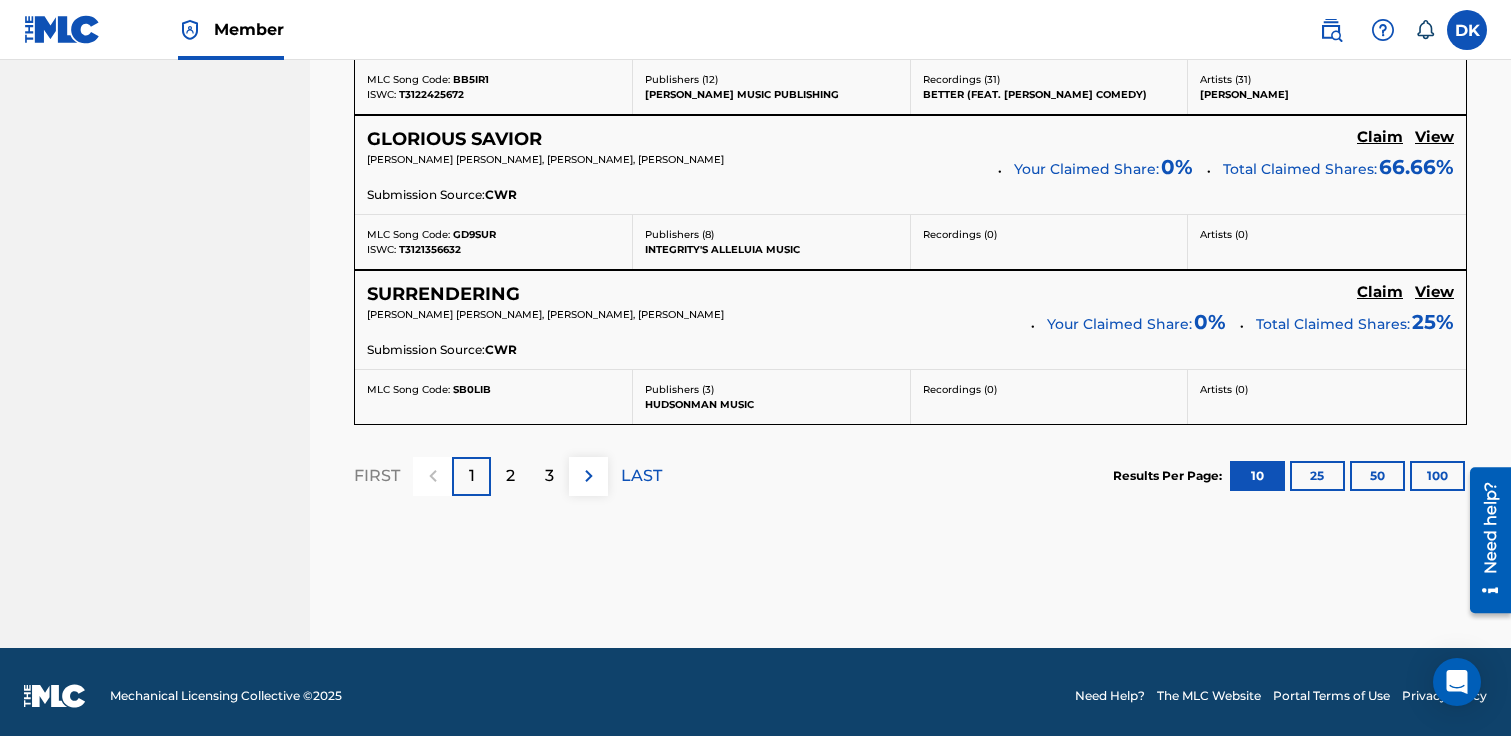 click on "RHYAN KATHLEEN SHIRLEY, MICHAEL RAY FARREN, AMANDA KINNER" at bounding box center (675, 166) 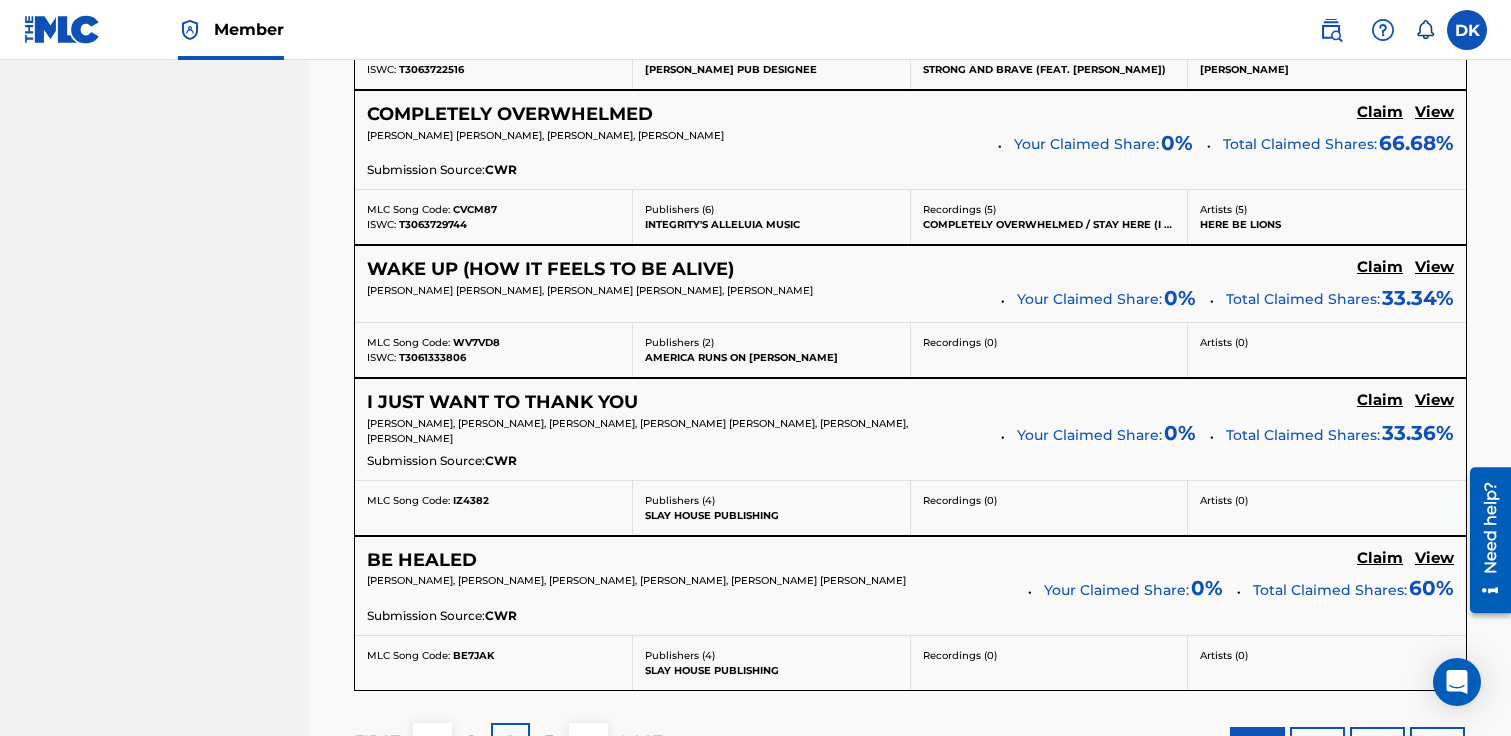 scroll, scrollTop: 1674, scrollLeft: 0, axis: vertical 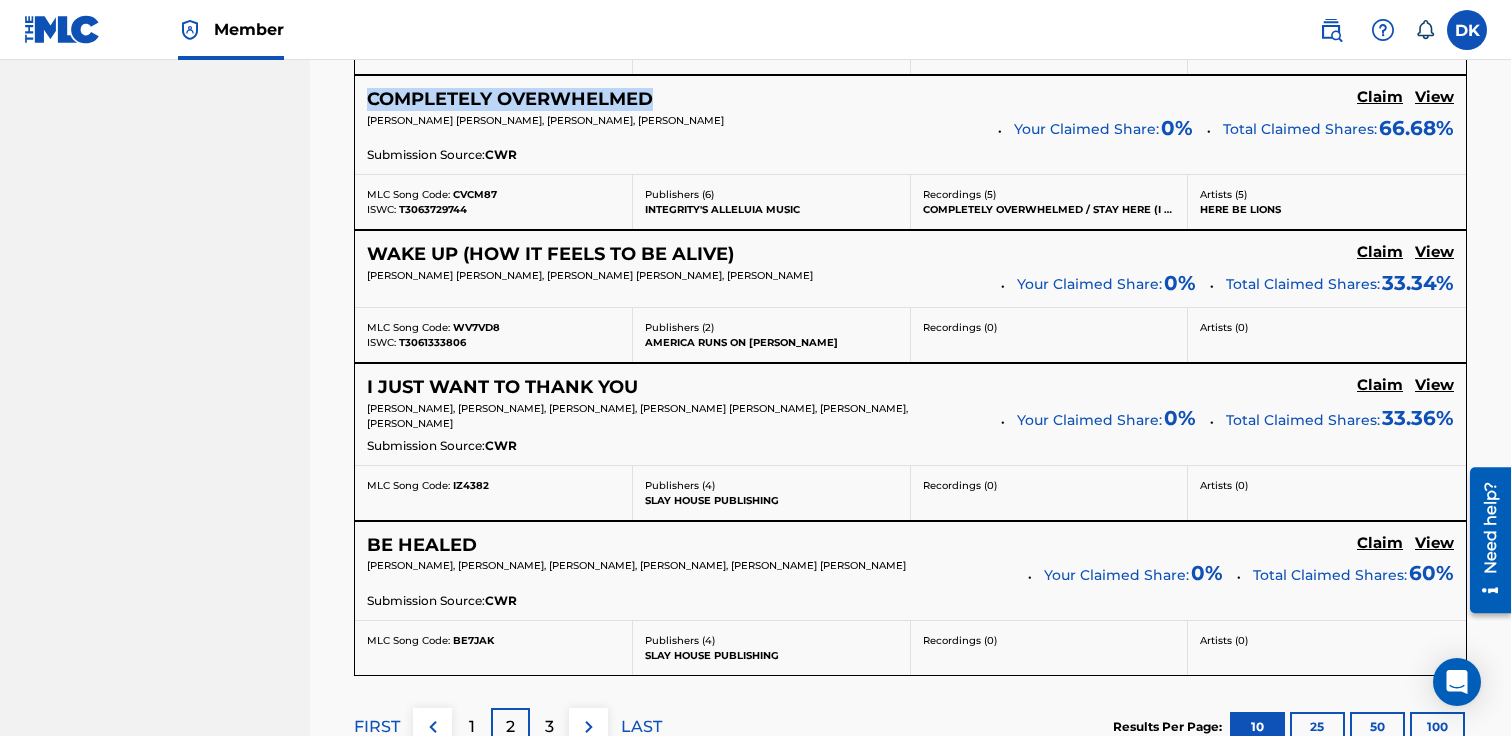 drag, startPoint x: 686, startPoint y: 97, endPoint x: 365, endPoint y: 97, distance: 321 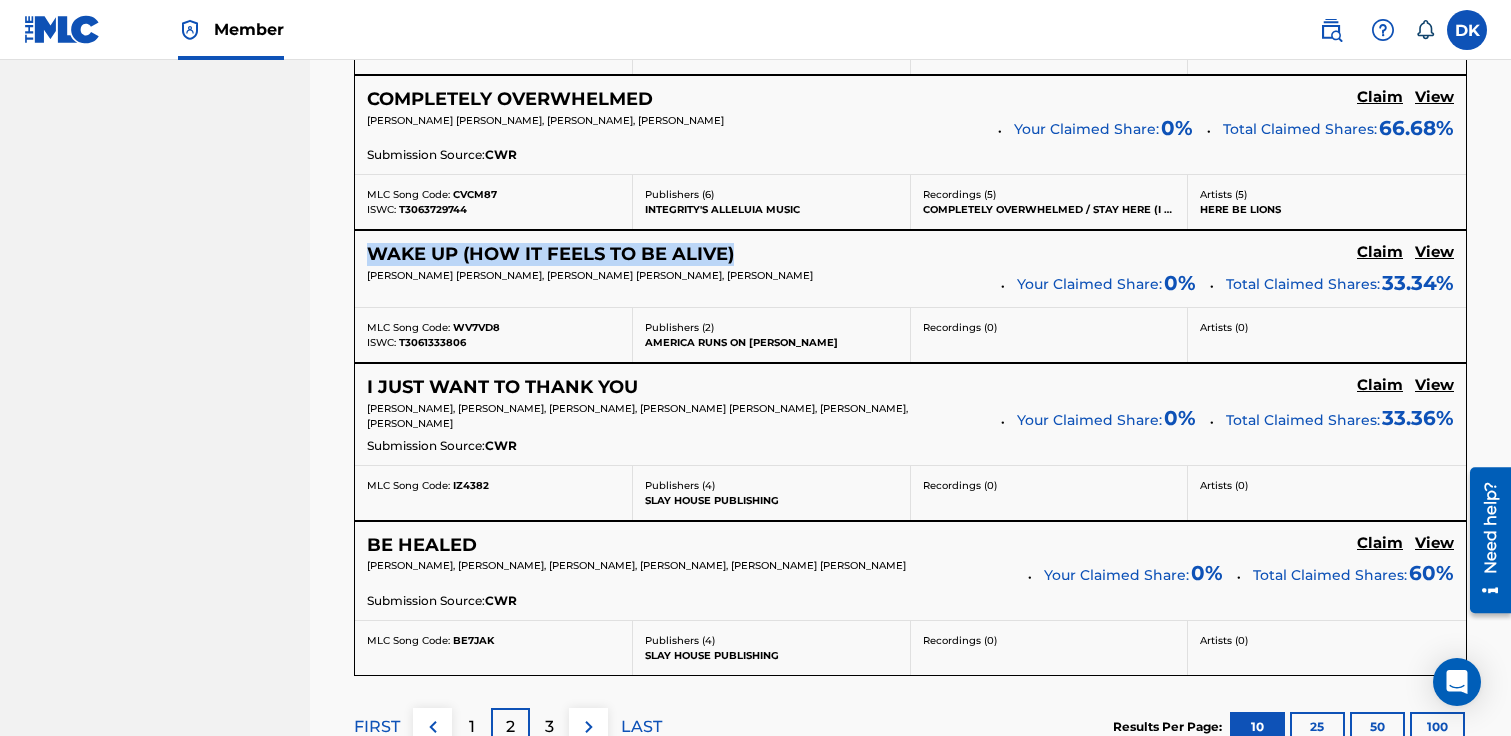 drag, startPoint x: 781, startPoint y: 255, endPoint x: 370, endPoint y: 257, distance: 411.00485 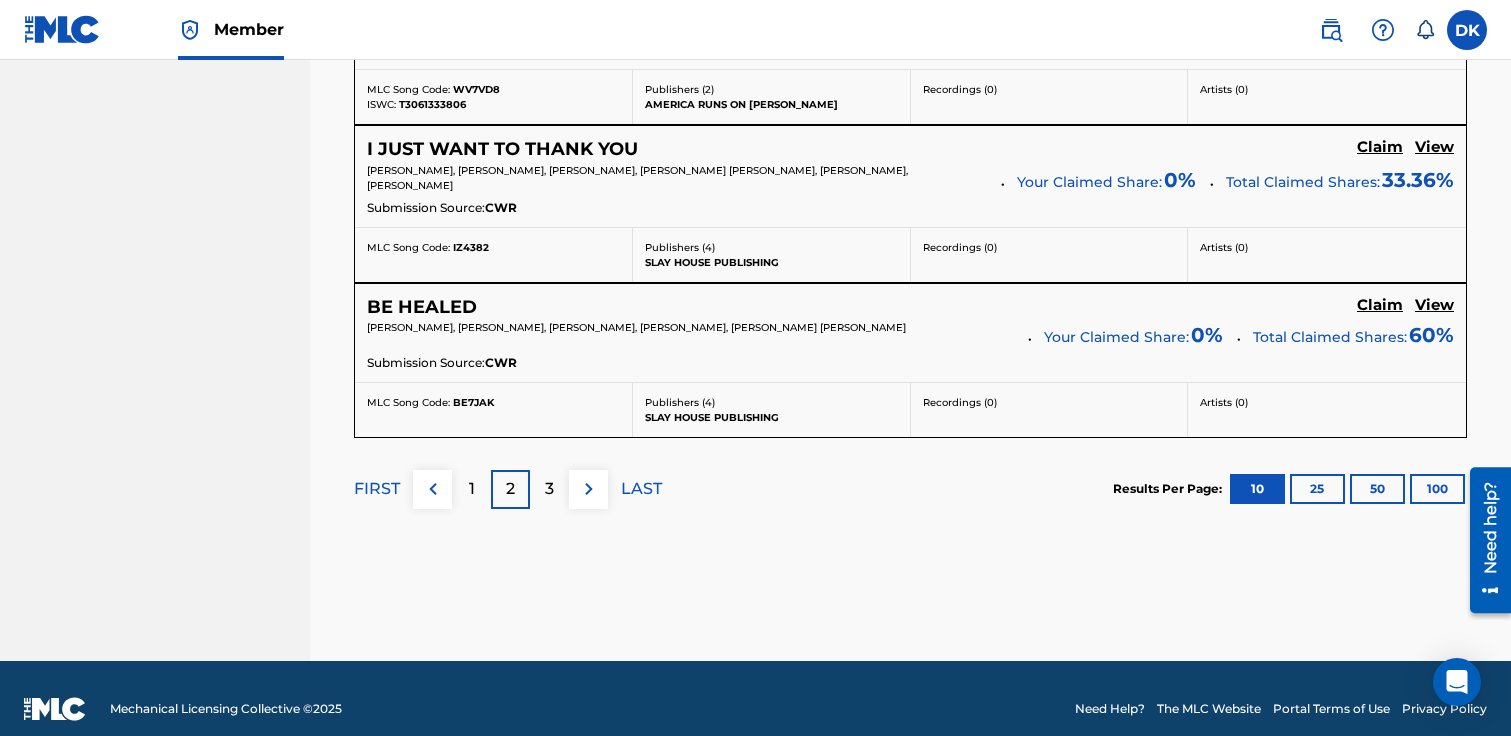scroll, scrollTop: 1924, scrollLeft: 0, axis: vertical 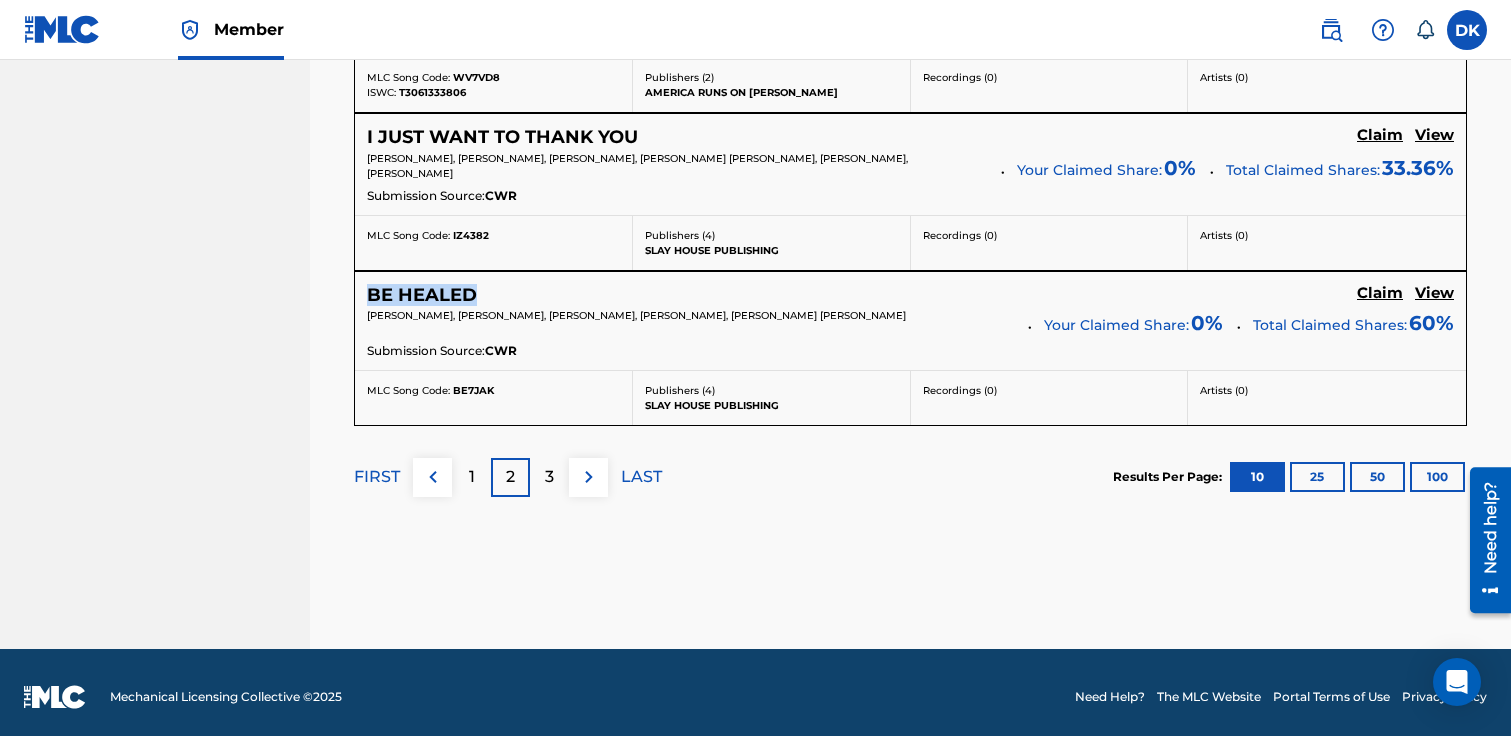 drag, startPoint x: 501, startPoint y: 291, endPoint x: 361, endPoint y: 290, distance: 140.00357 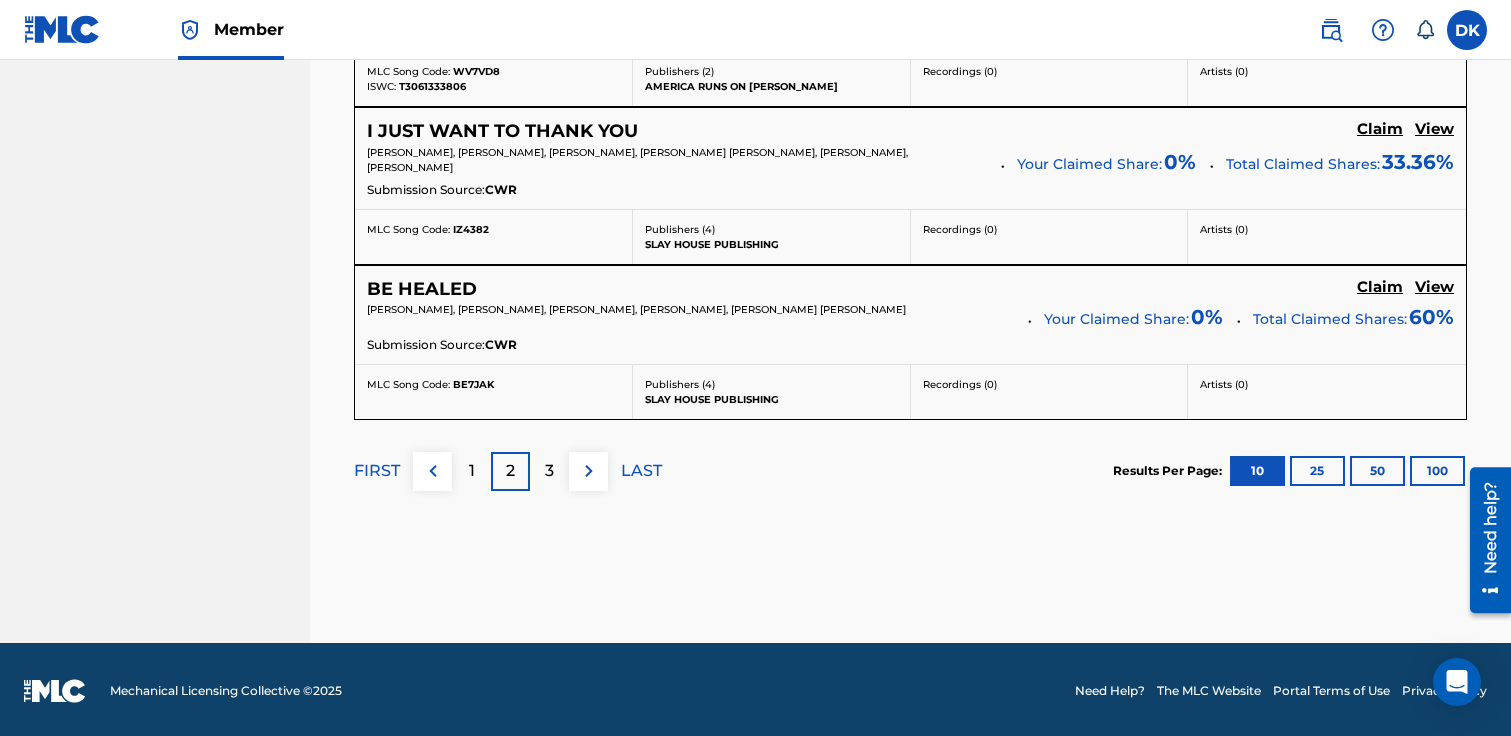 click on "3" at bounding box center [549, 471] 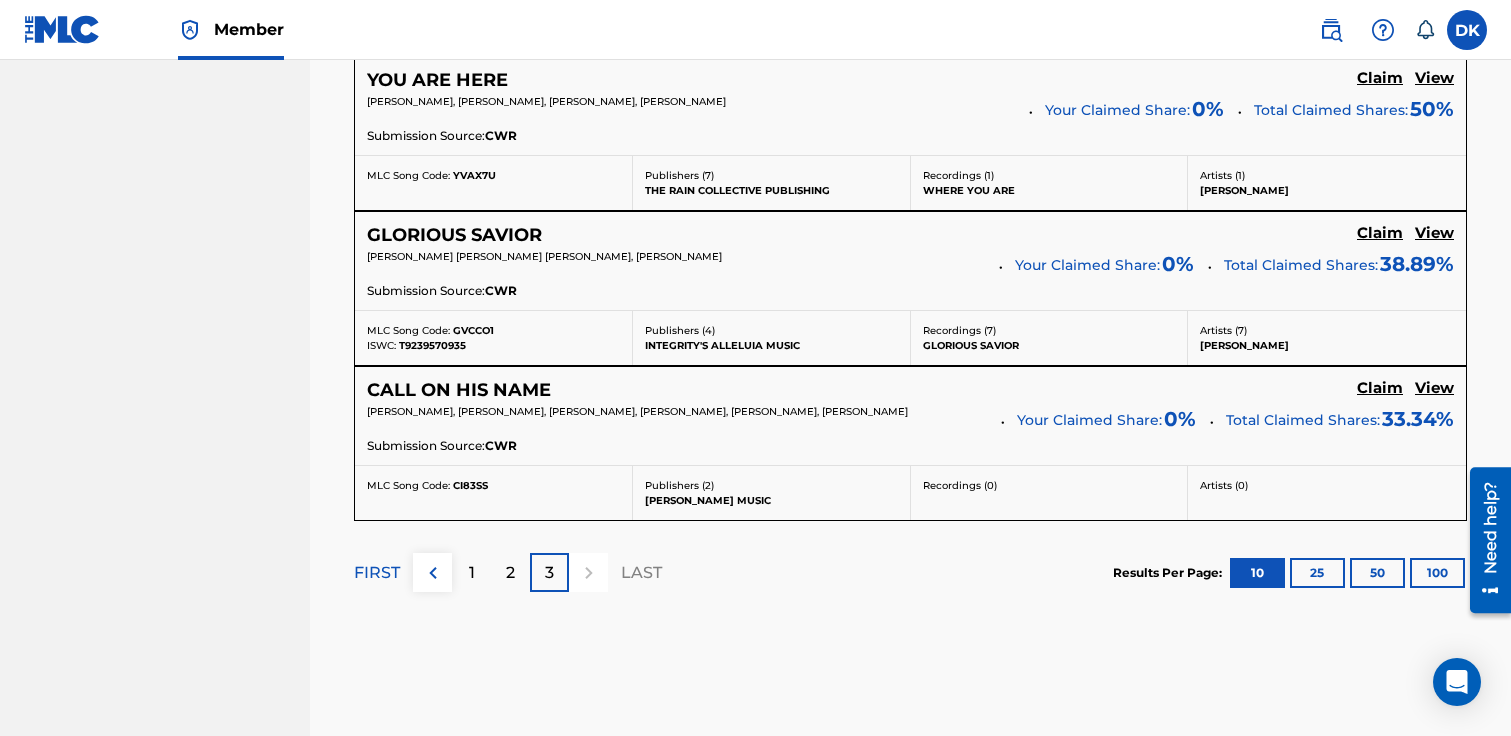 scroll, scrollTop: 1260, scrollLeft: 0, axis: vertical 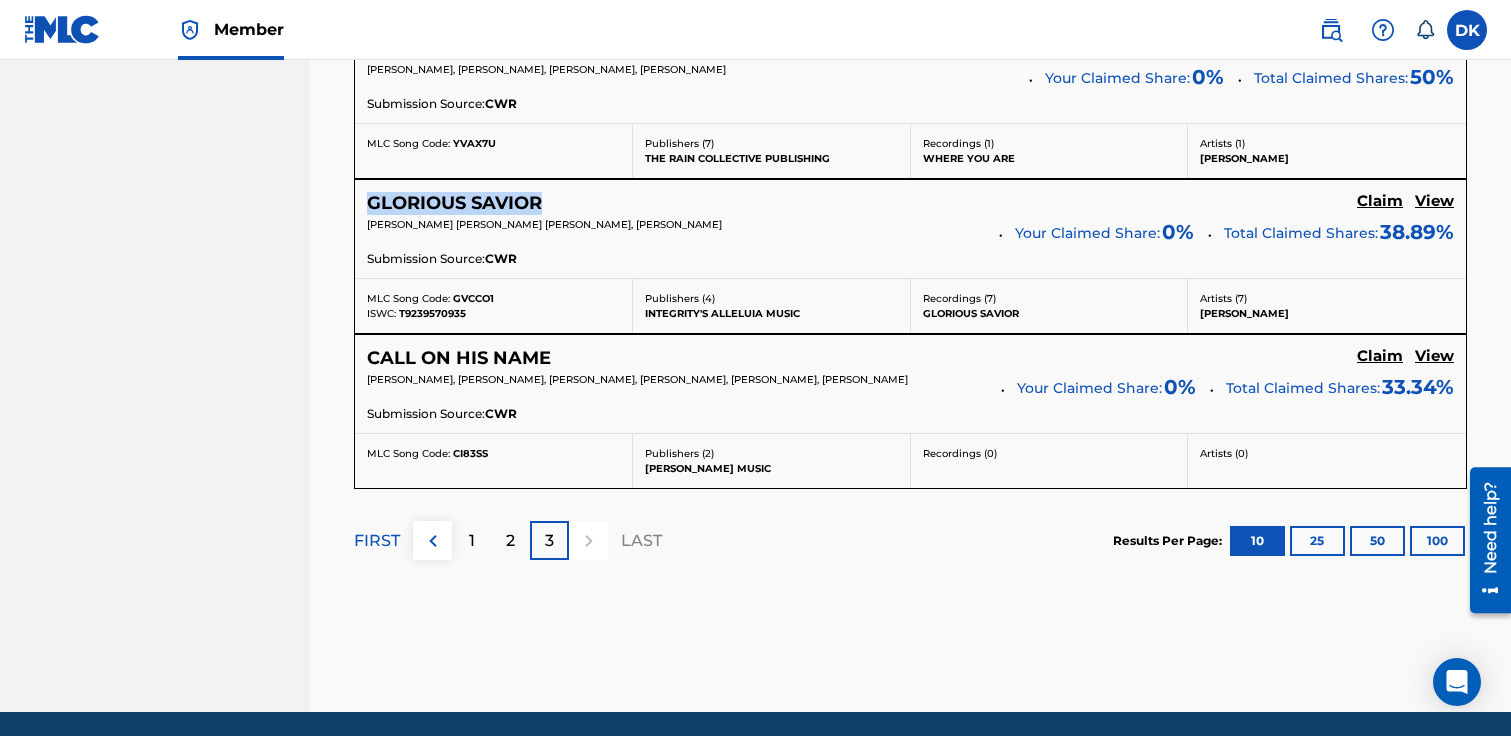 drag, startPoint x: 561, startPoint y: 197, endPoint x: 361, endPoint y: 204, distance: 200.12247 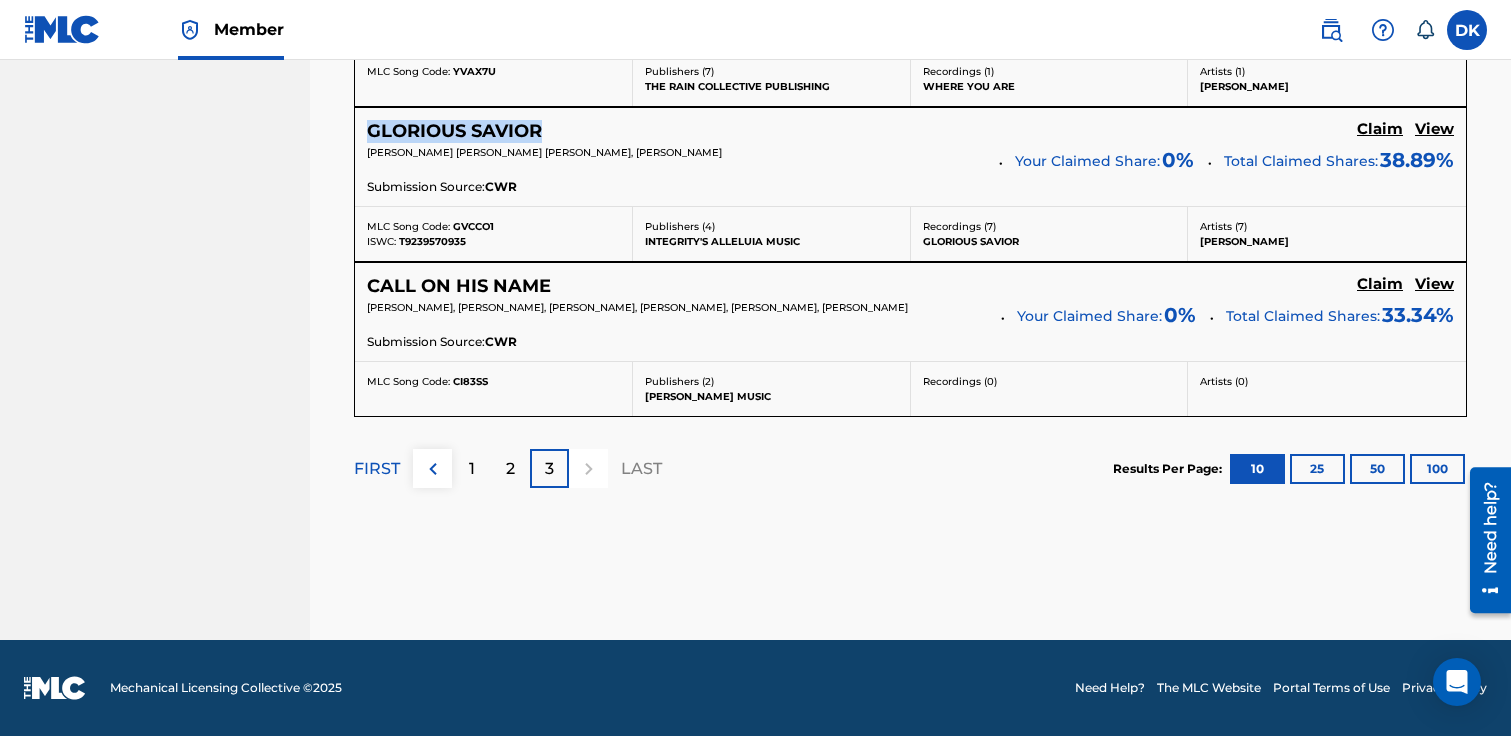 scroll, scrollTop: 1331, scrollLeft: 0, axis: vertical 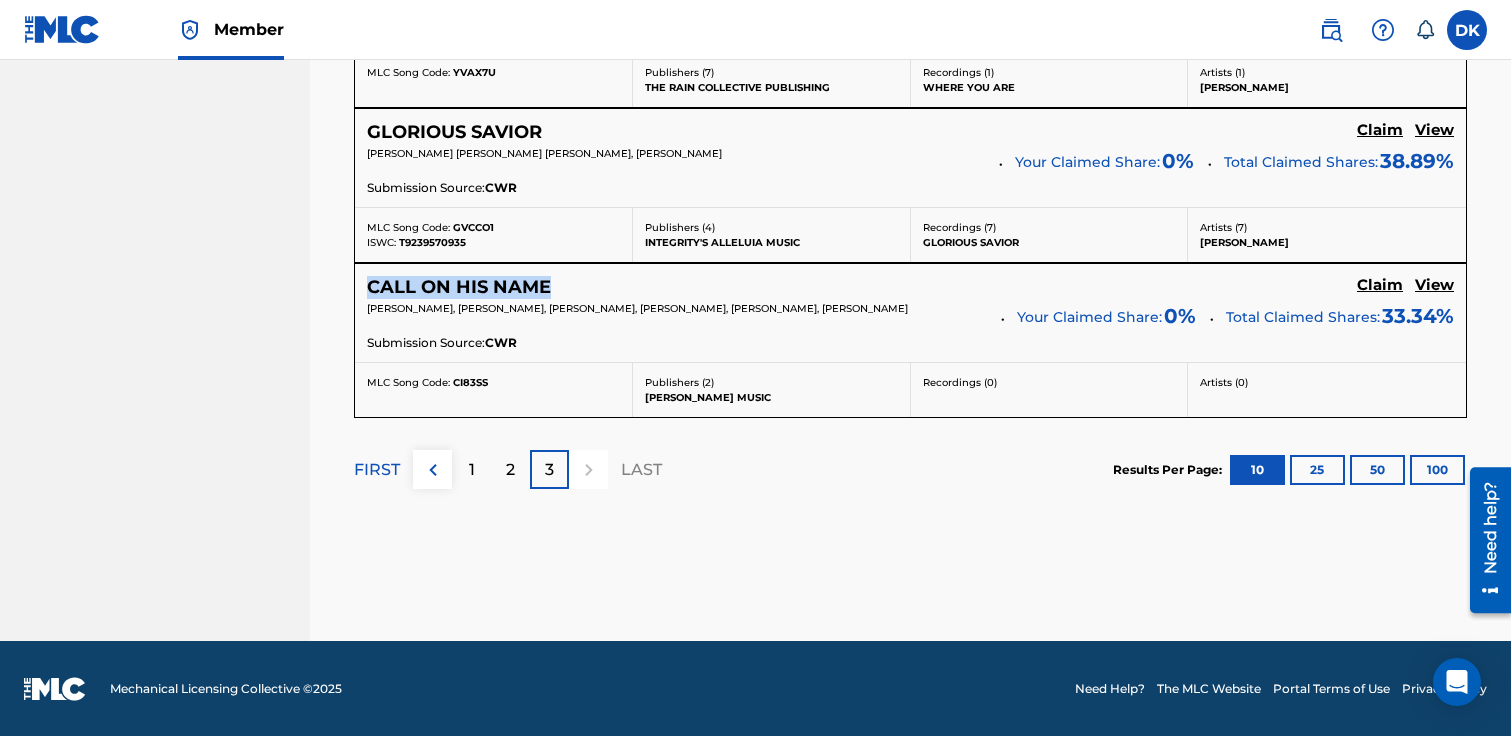 drag, startPoint x: 590, startPoint y: 282, endPoint x: 363, endPoint y: 278, distance: 227.03523 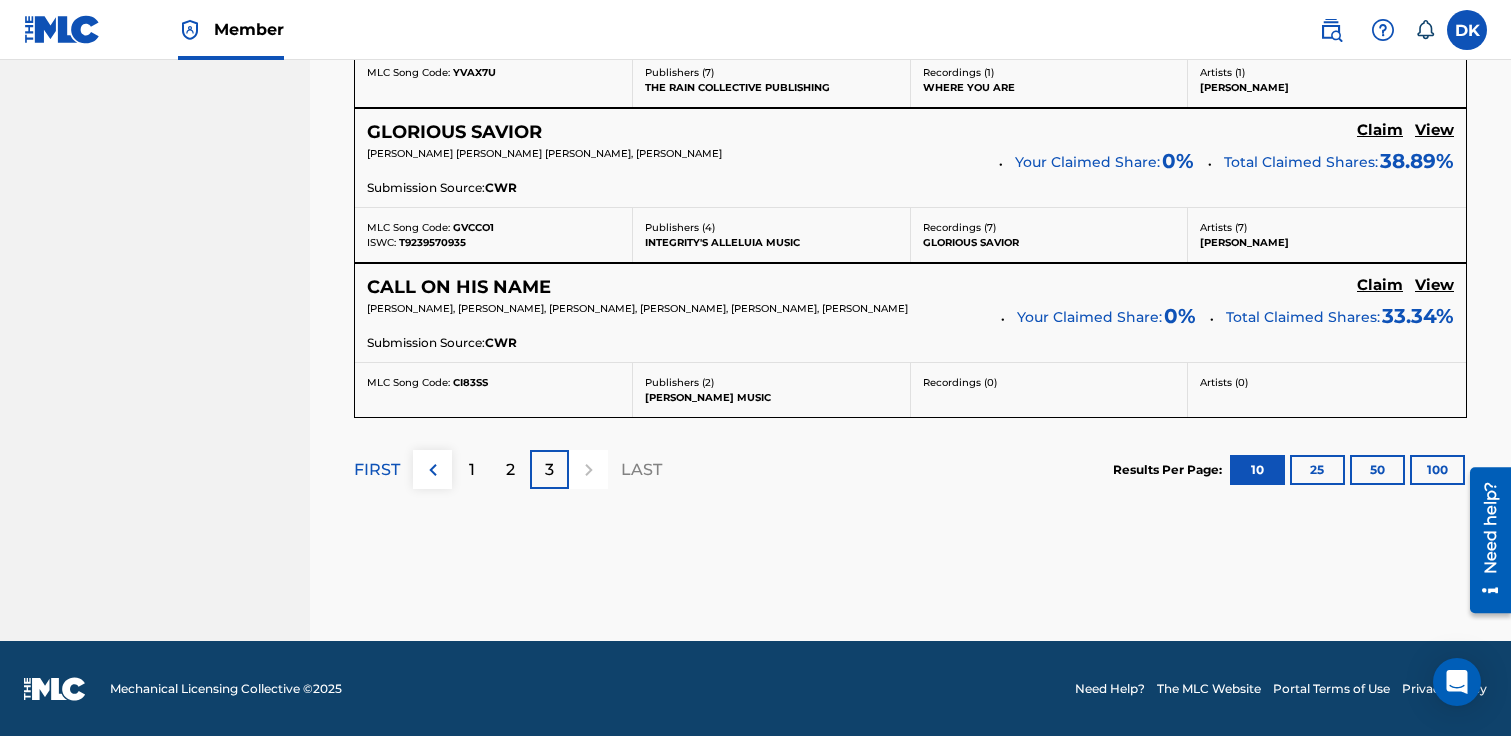 click on "3" at bounding box center (549, 470) 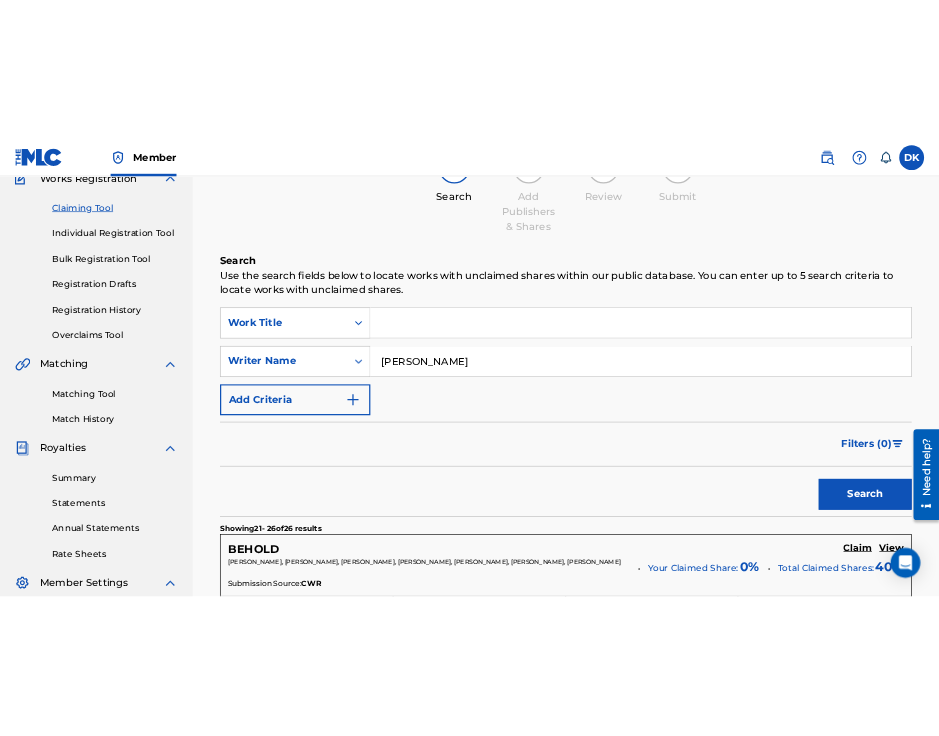 scroll, scrollTop: 107, scrollLeft: 0, axis: vertical 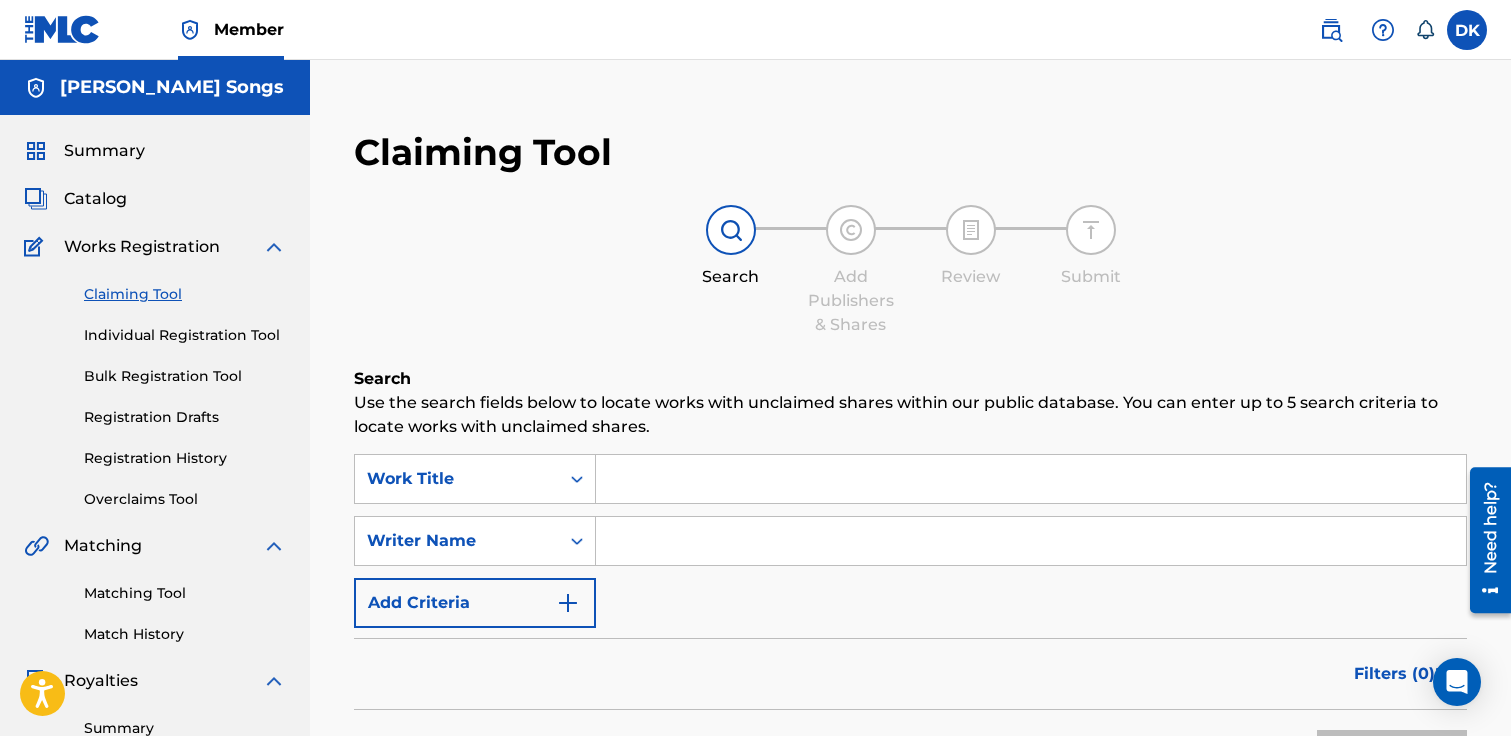 click at bounding box center (1031, 479) 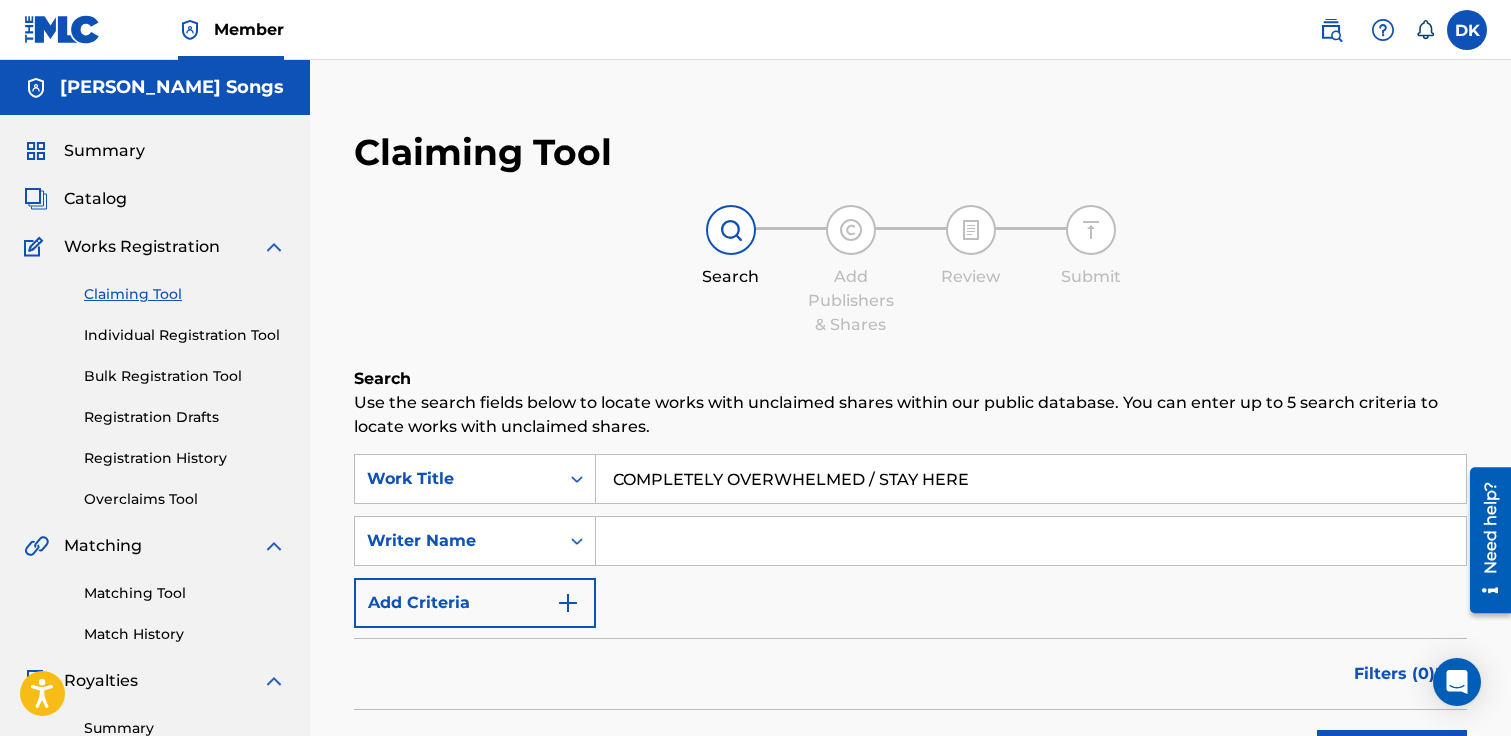 type on "COMPLETELY OVERWHELMED / STAY HERE" 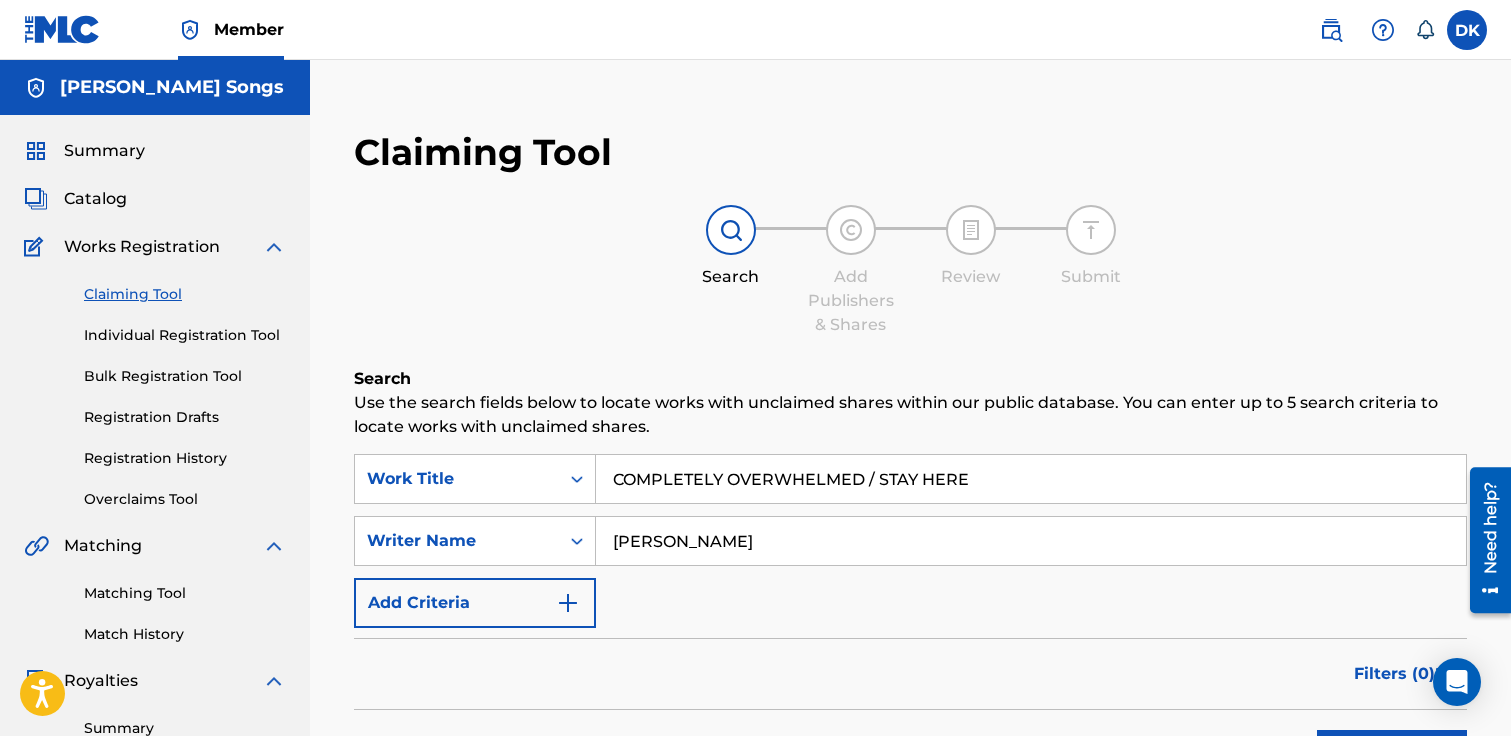 type on "[PERSON_NAME]" 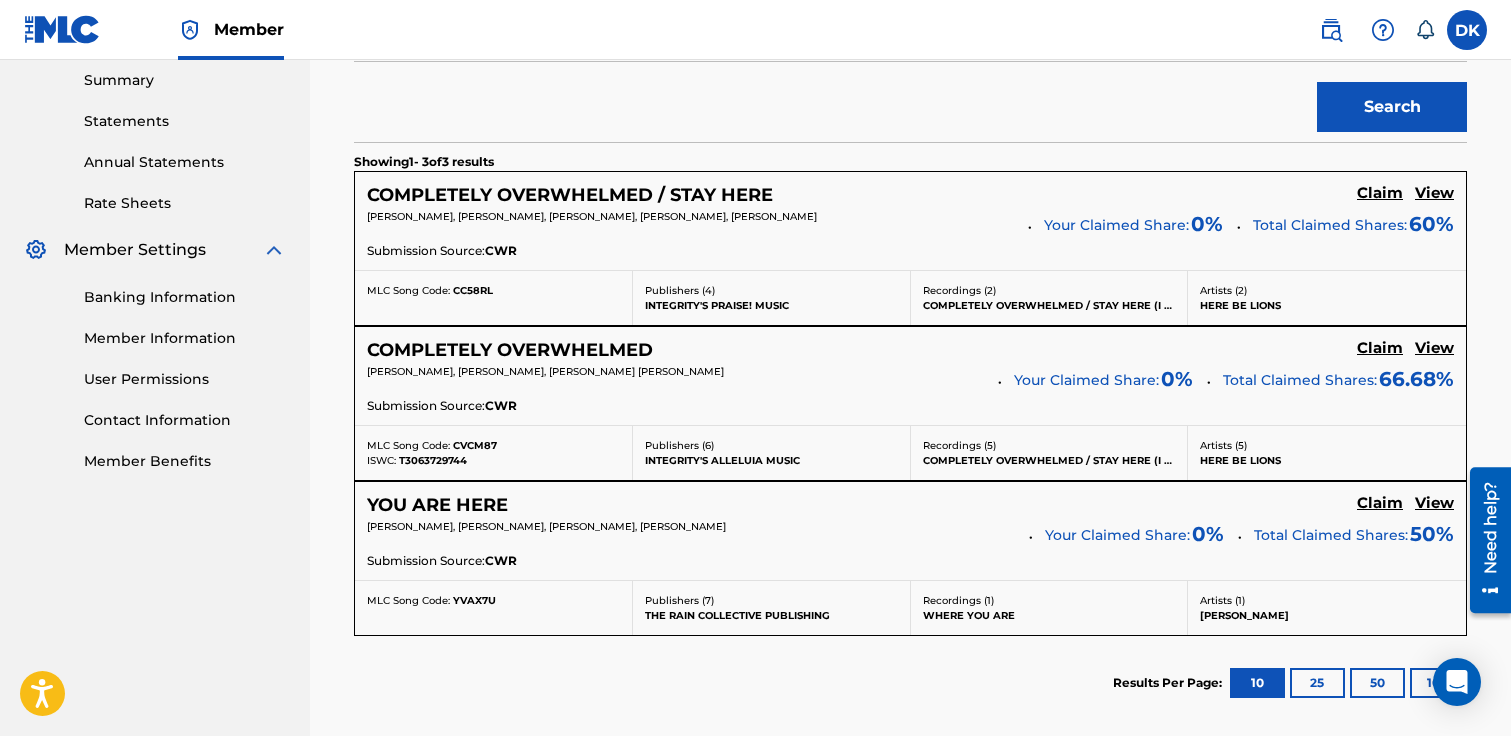 scroll, scrollTop: 646, scrollLeft: 0, axis: vertical 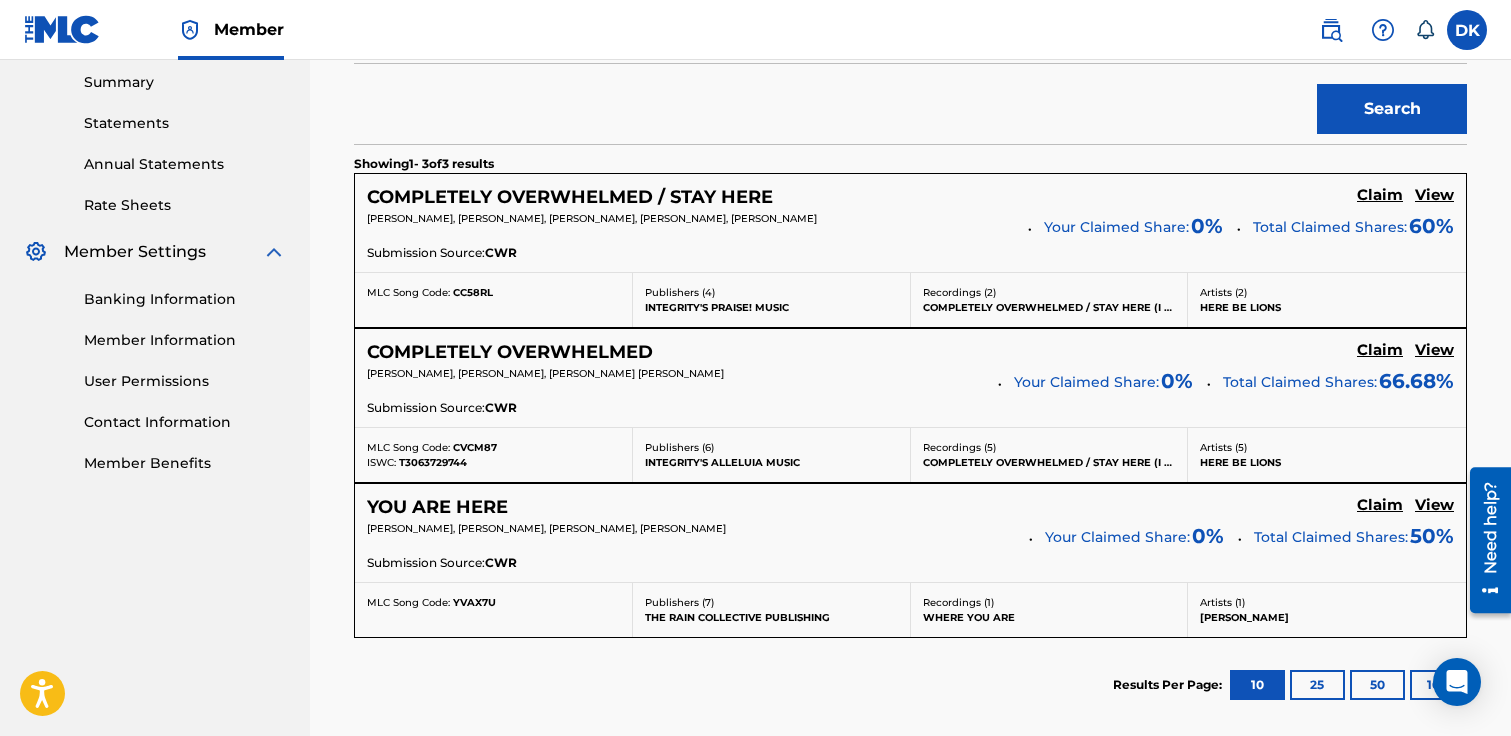 click on "View" at bounding box center [1434, 195] 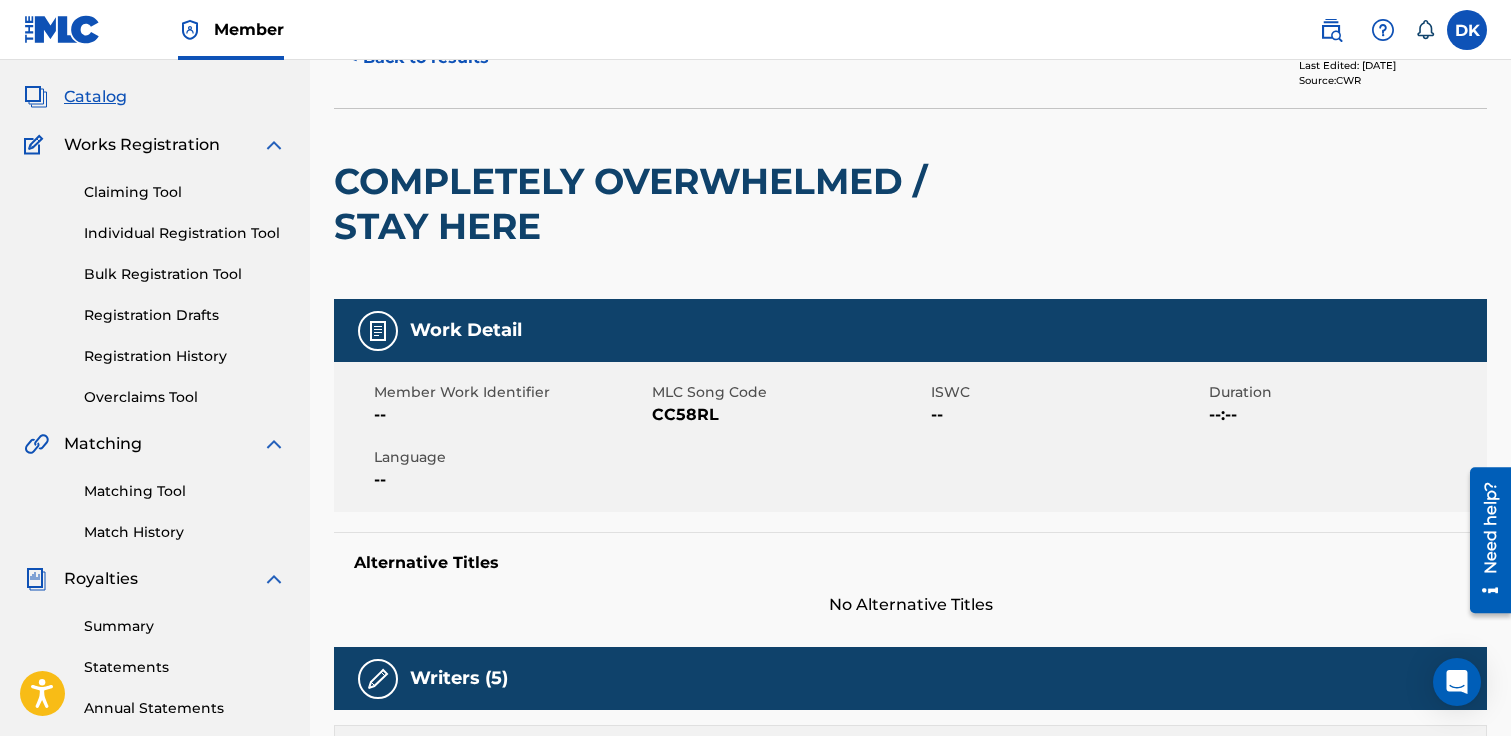 scroll, scrollTop: 104, scrollLeft: 0, axis: vertical 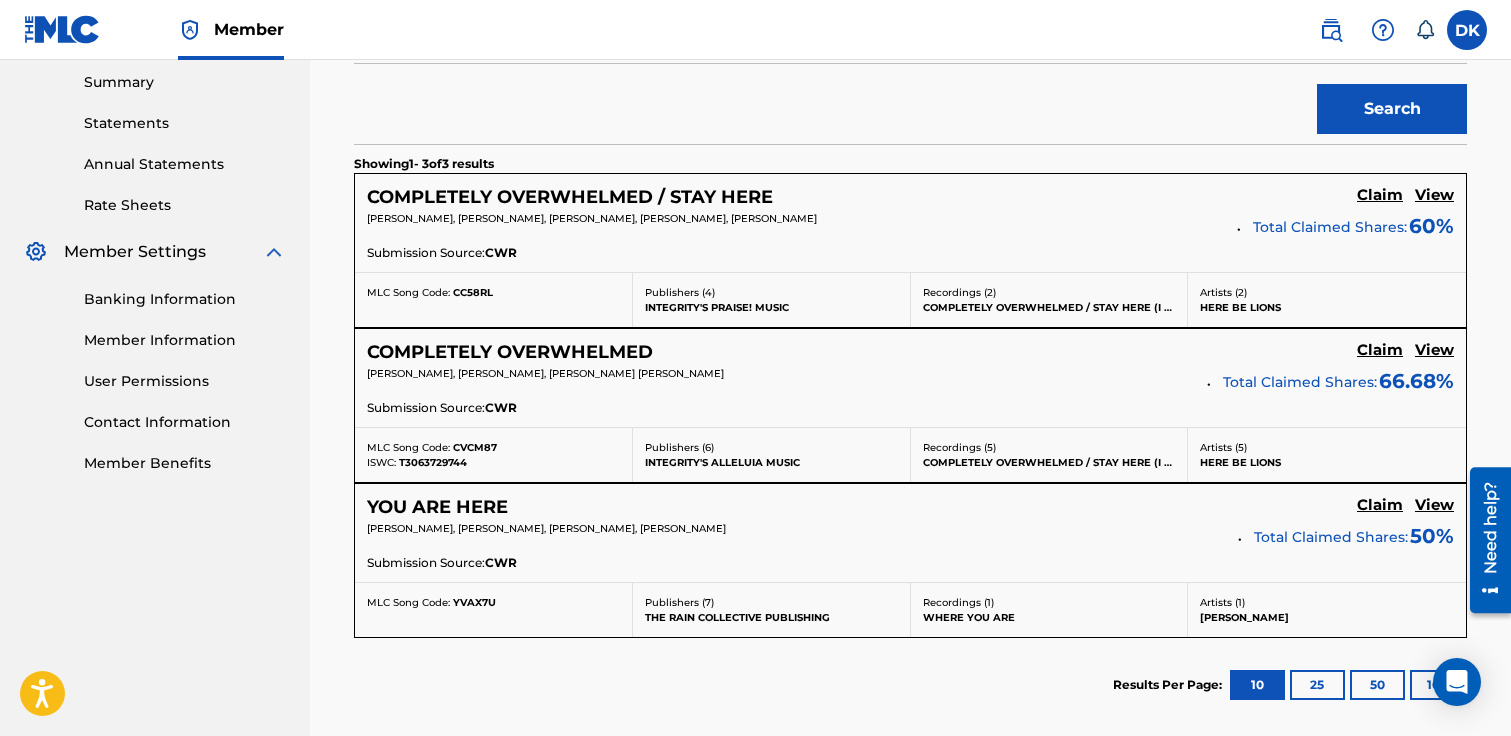 click on "Claim" at bounding box center (1380, 195) 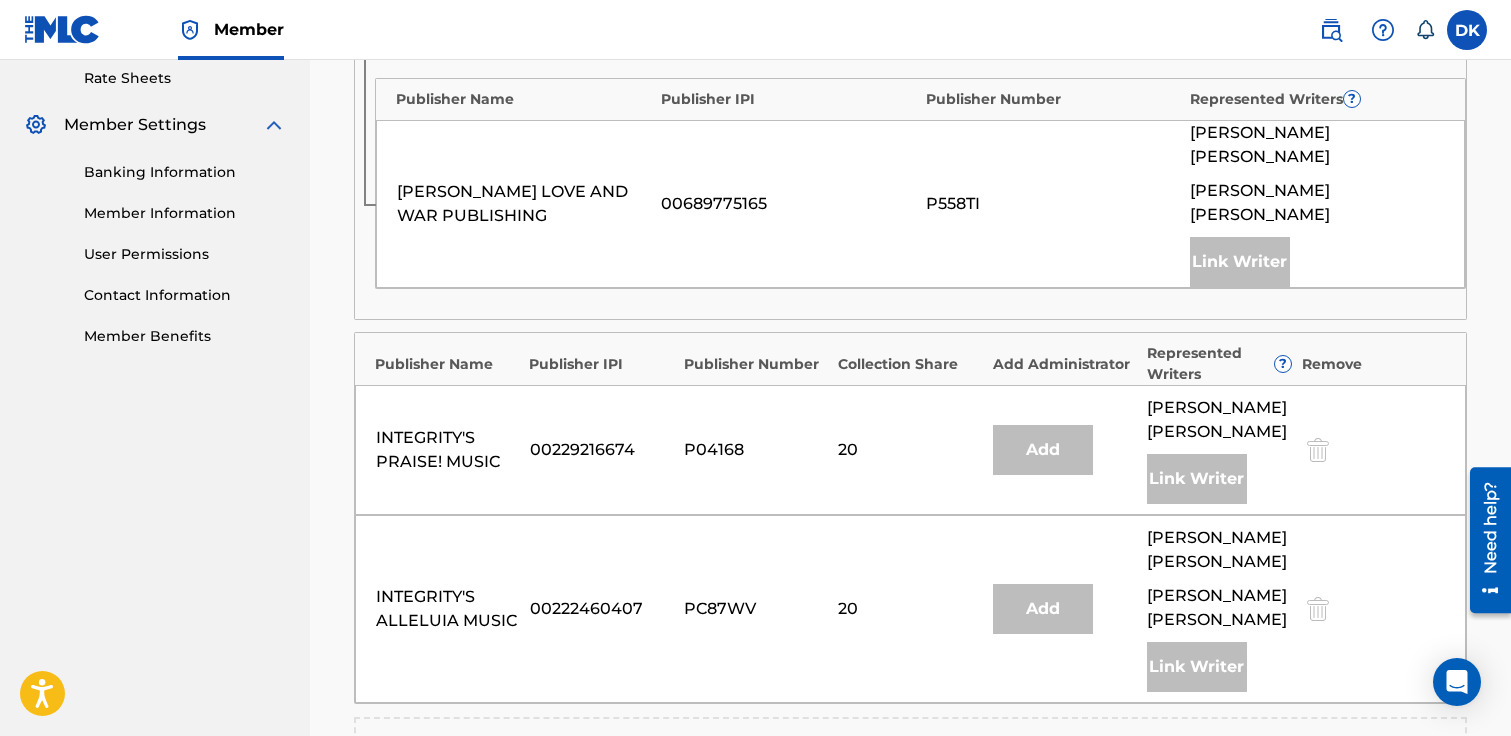 scroll, scrollTop: 794, scrollLeft: 0, axis: vertical 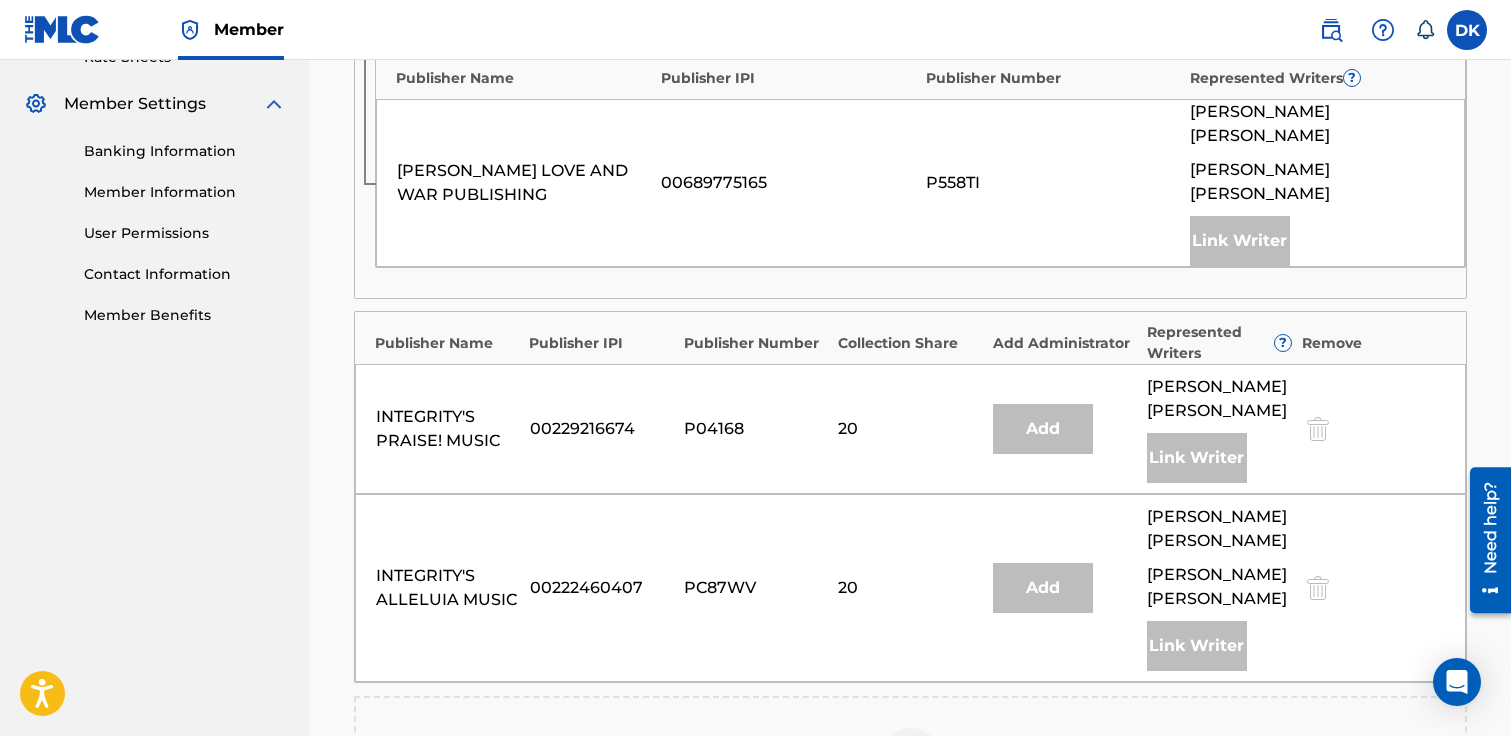 click at bounding box center (911, 758) 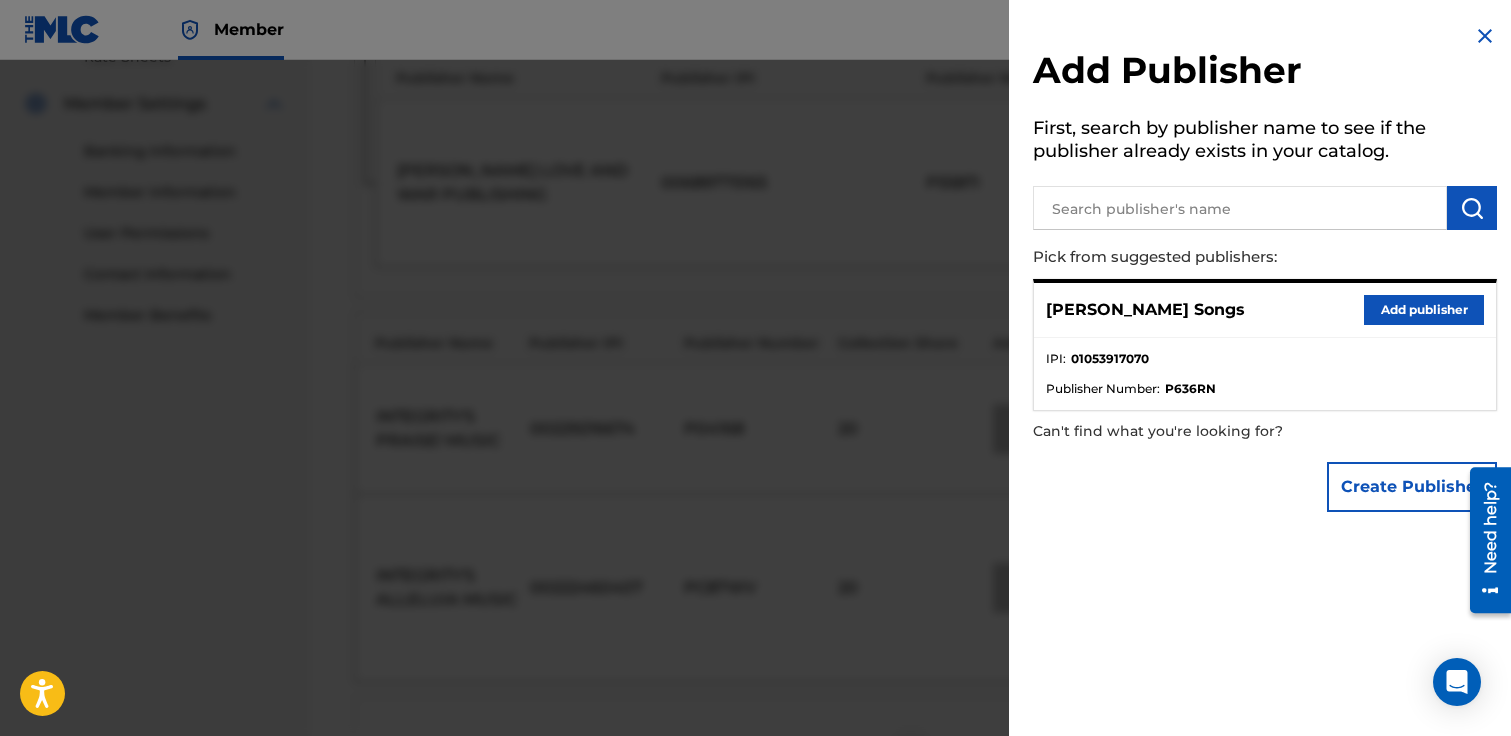 click on "Add publisher" at bounding box center [1424, 310] 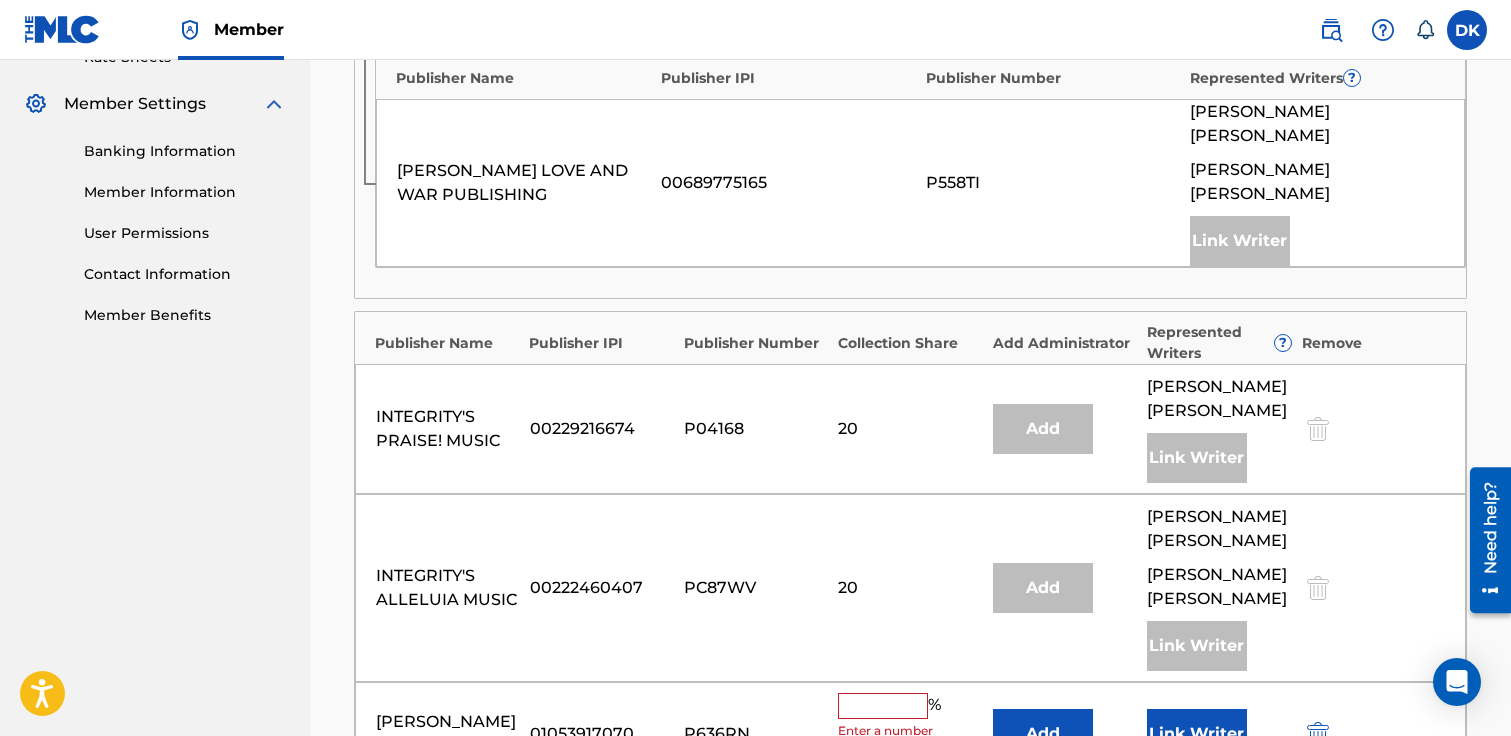 click at bounding box center (883, 706) 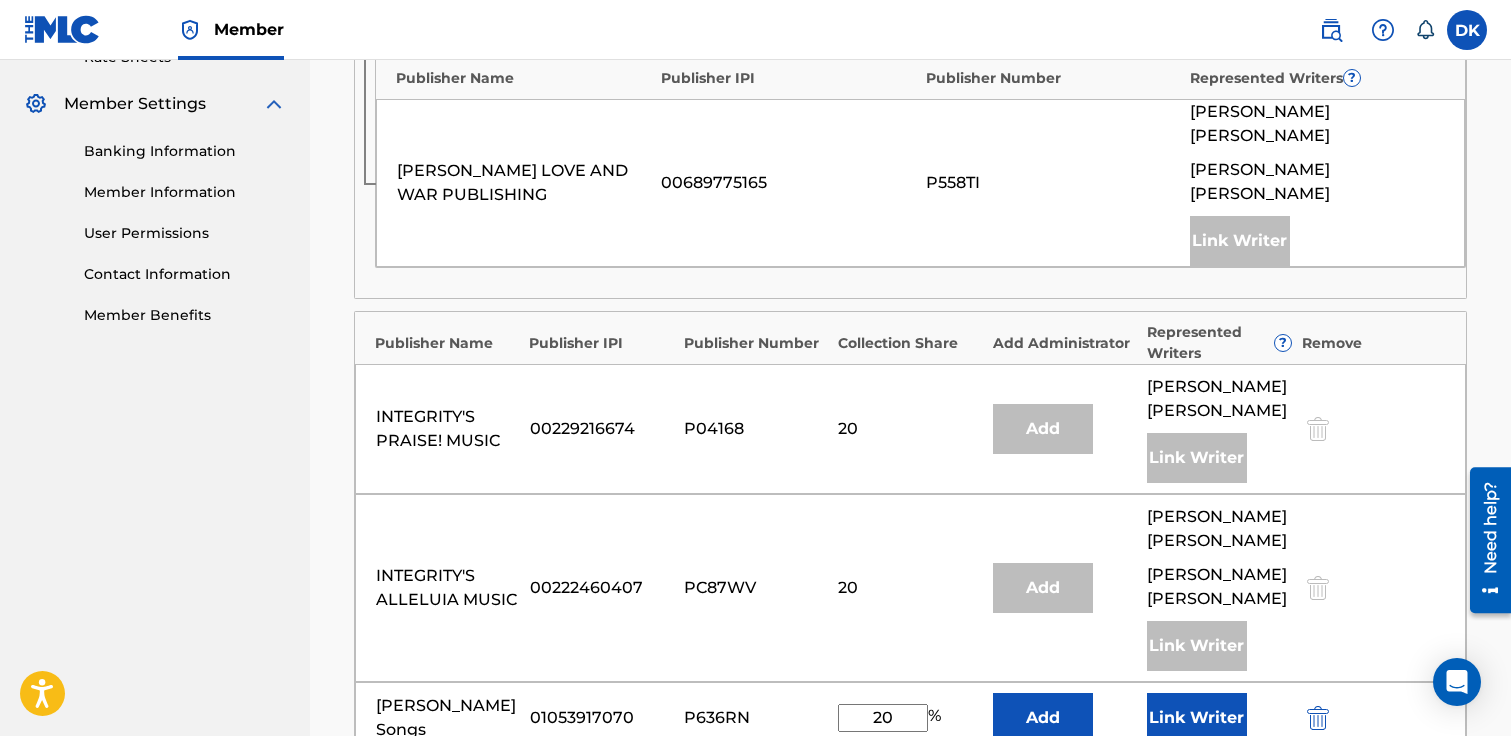 type on "20" 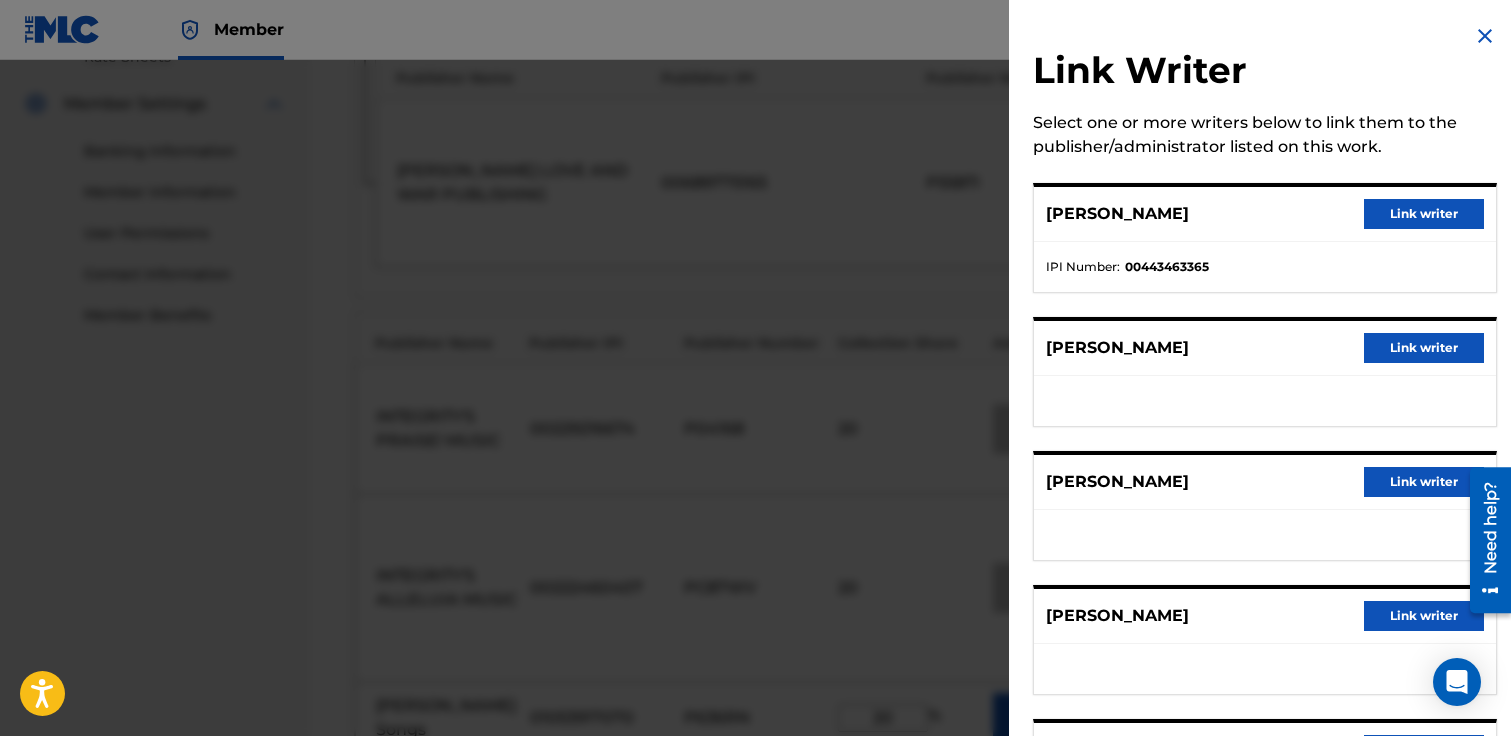 scroll, scrollTop: 141, scrollLeft: 0, axis: vertical 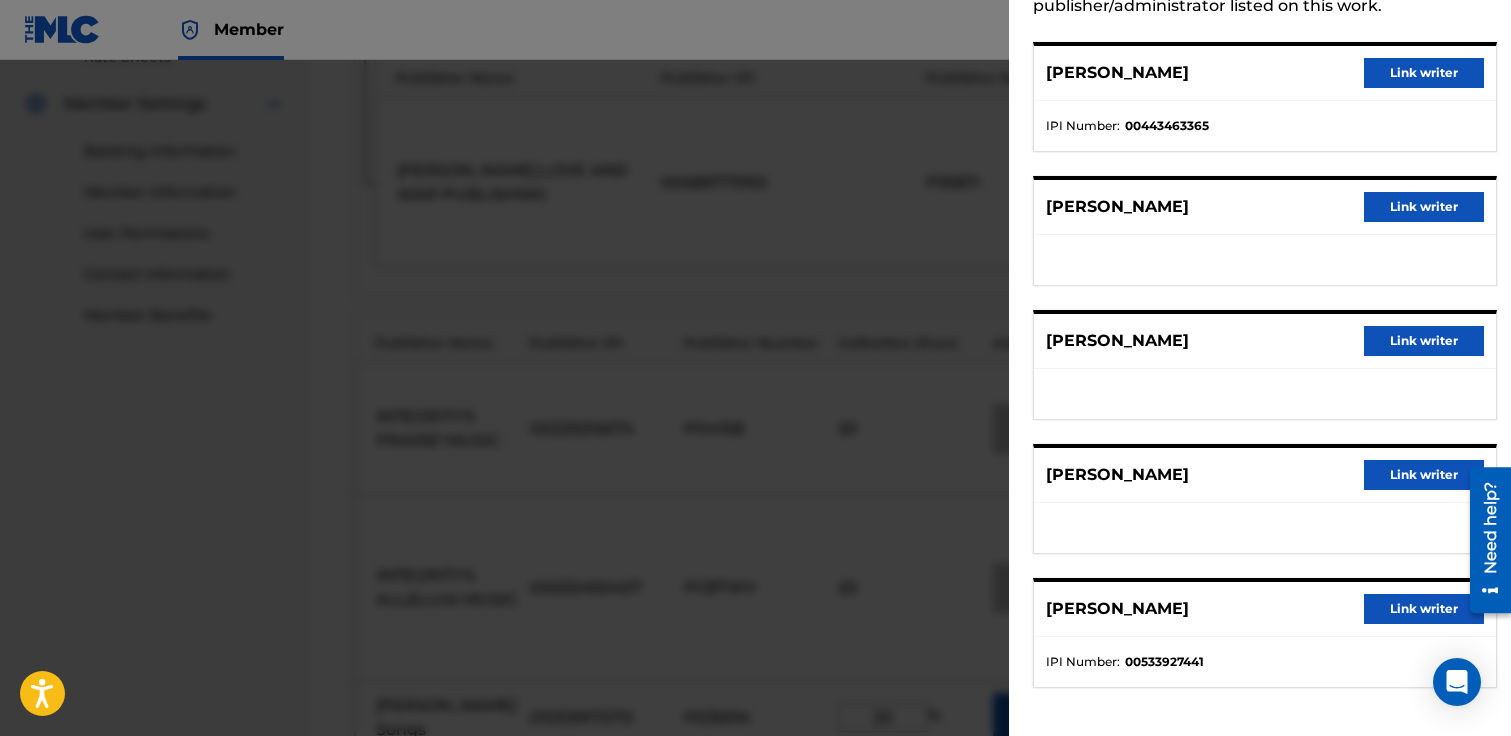click on "Link writer" at bounding box center (1424, 475) 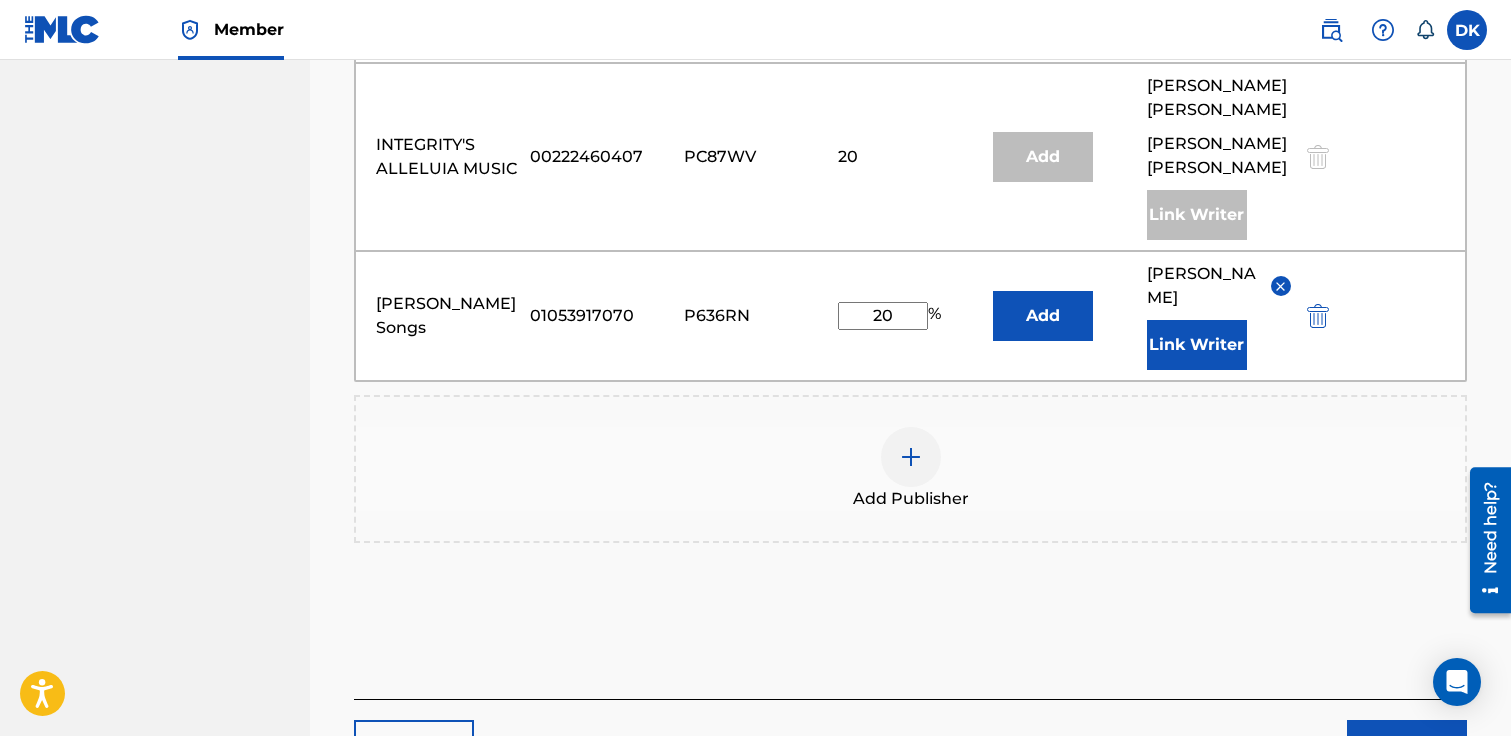 scroll, scrollTop: 1278, scrollLeft: 0, axis: vertical 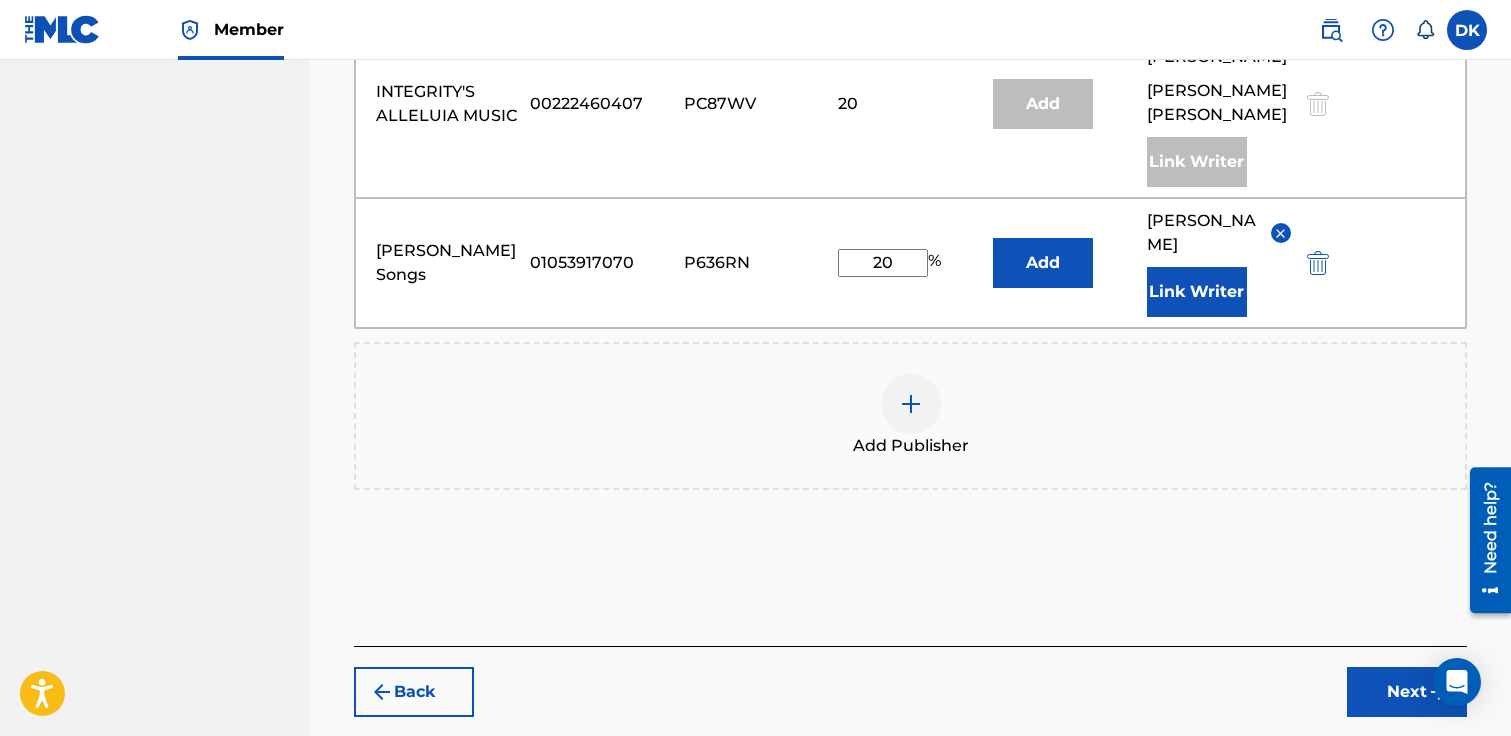 click on "Next" at bounding box center [1407, 692] 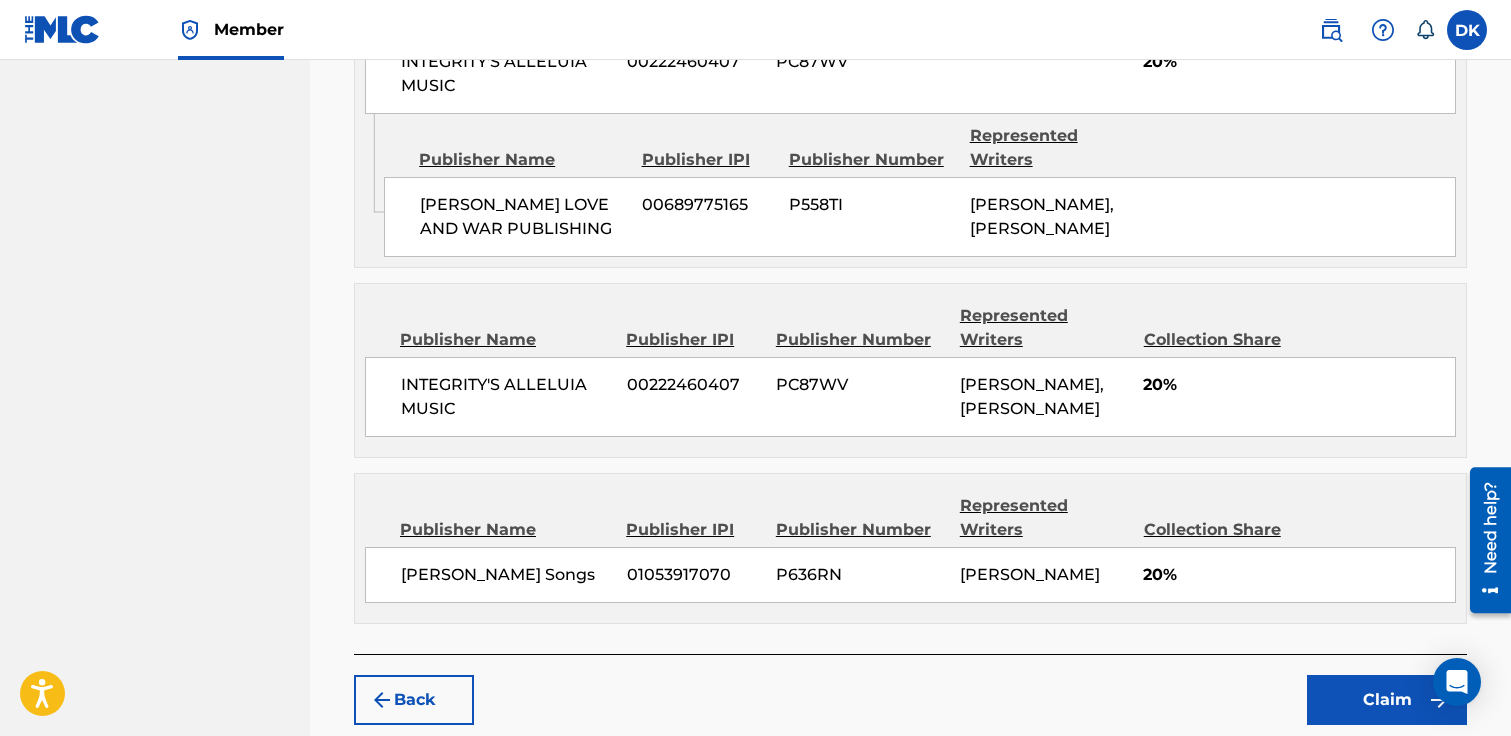 scroll, scrollTop: 1360, scrollLeft: 0, axis: vertical 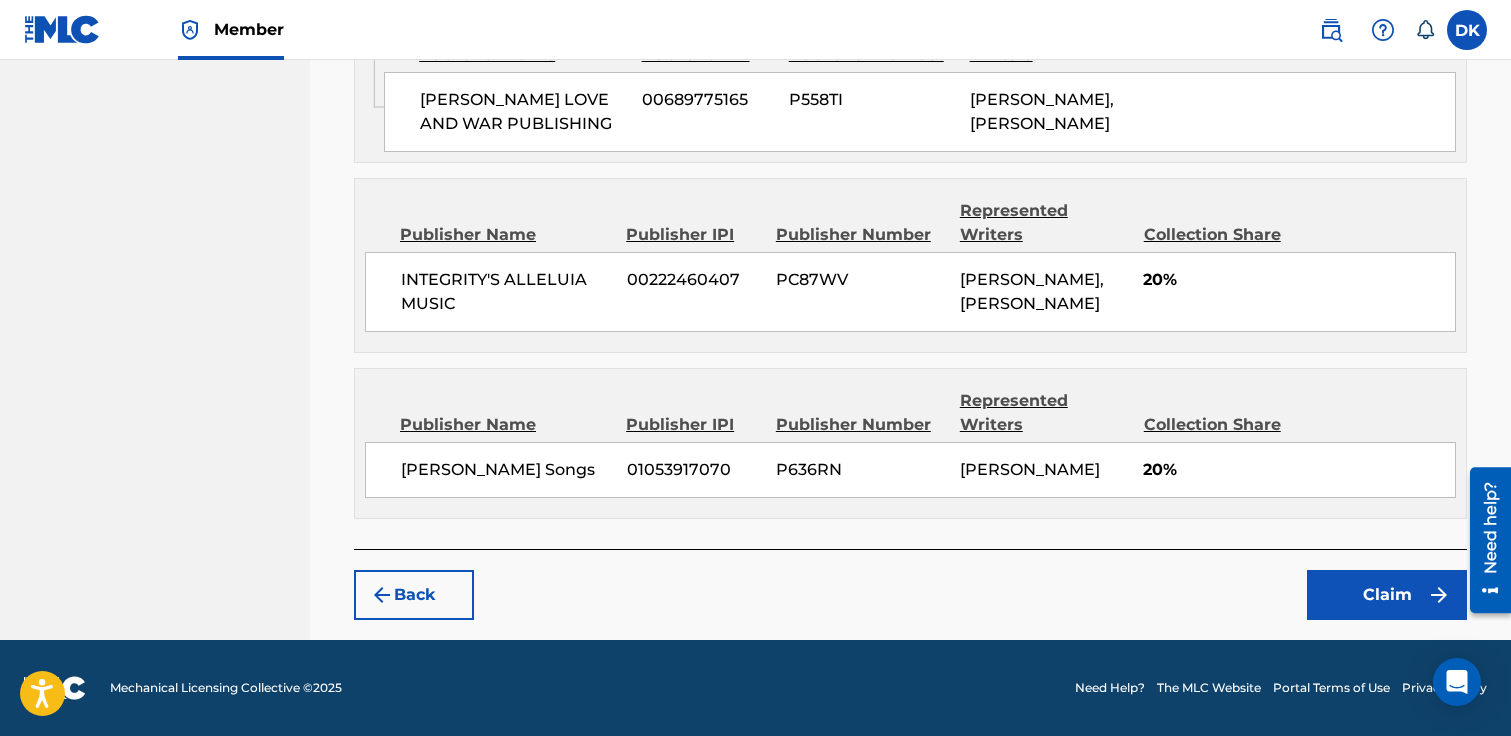 click on "Claim" at bounding box center (1387, 595) 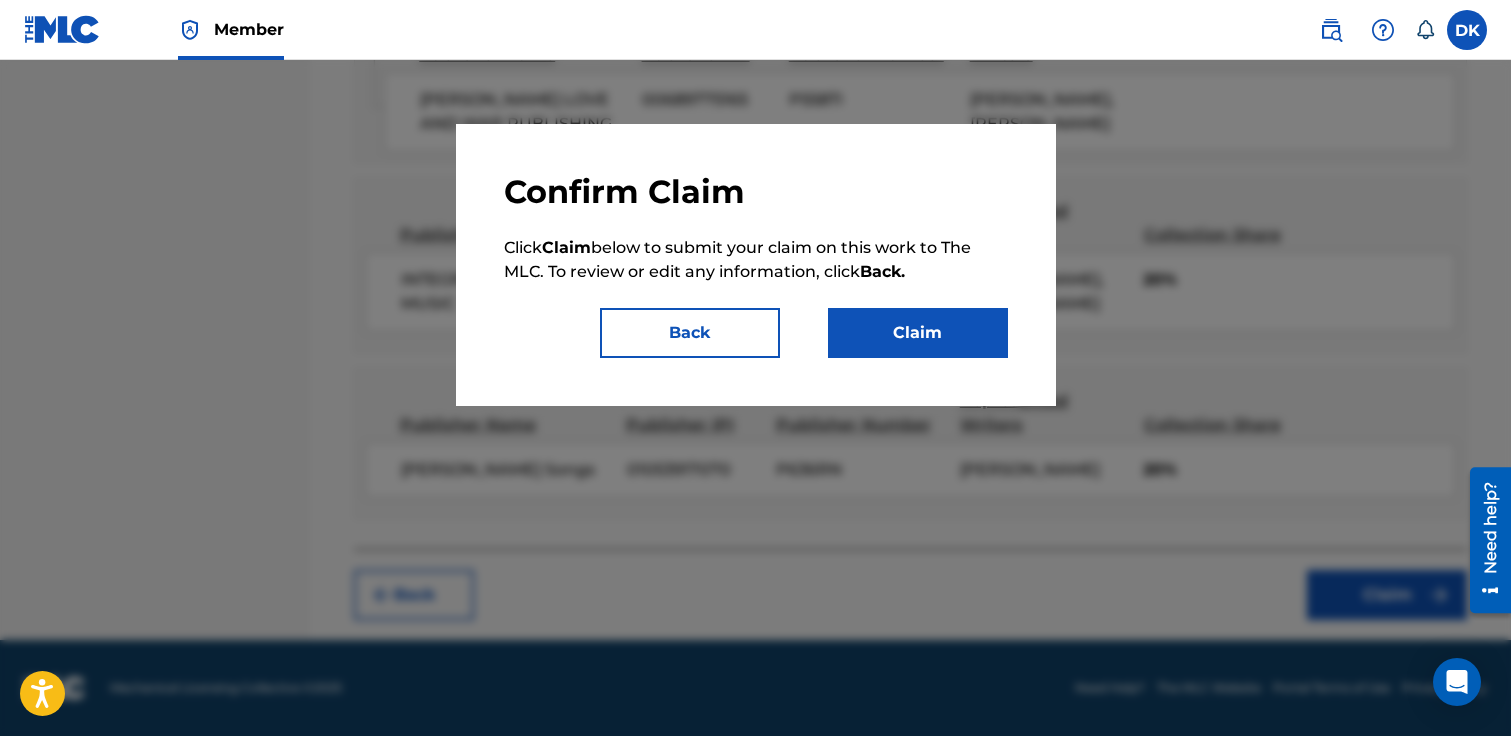 click on "Claim" at bounding box center [918, 333] 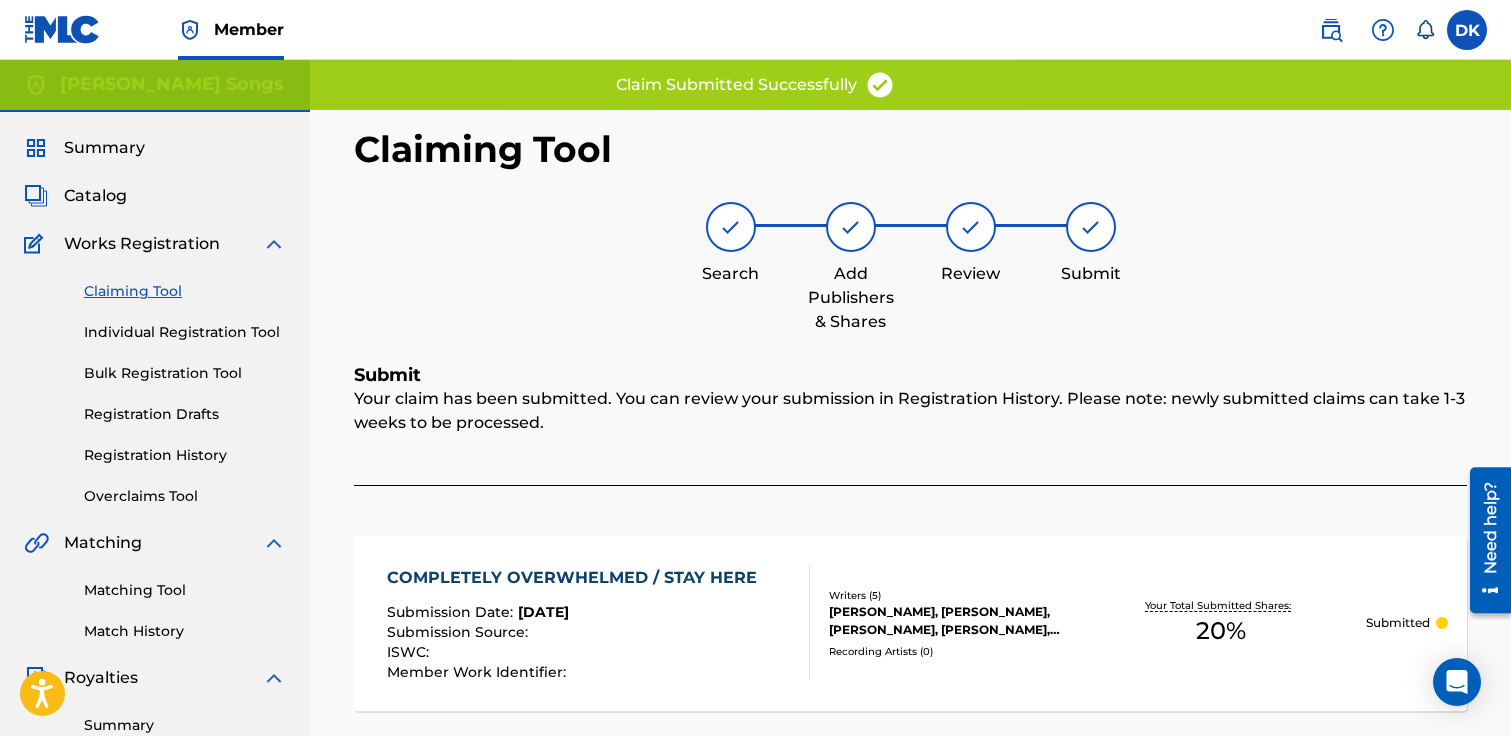 scroll, scrollTop: 0, scrollLeft: 0, axis: both 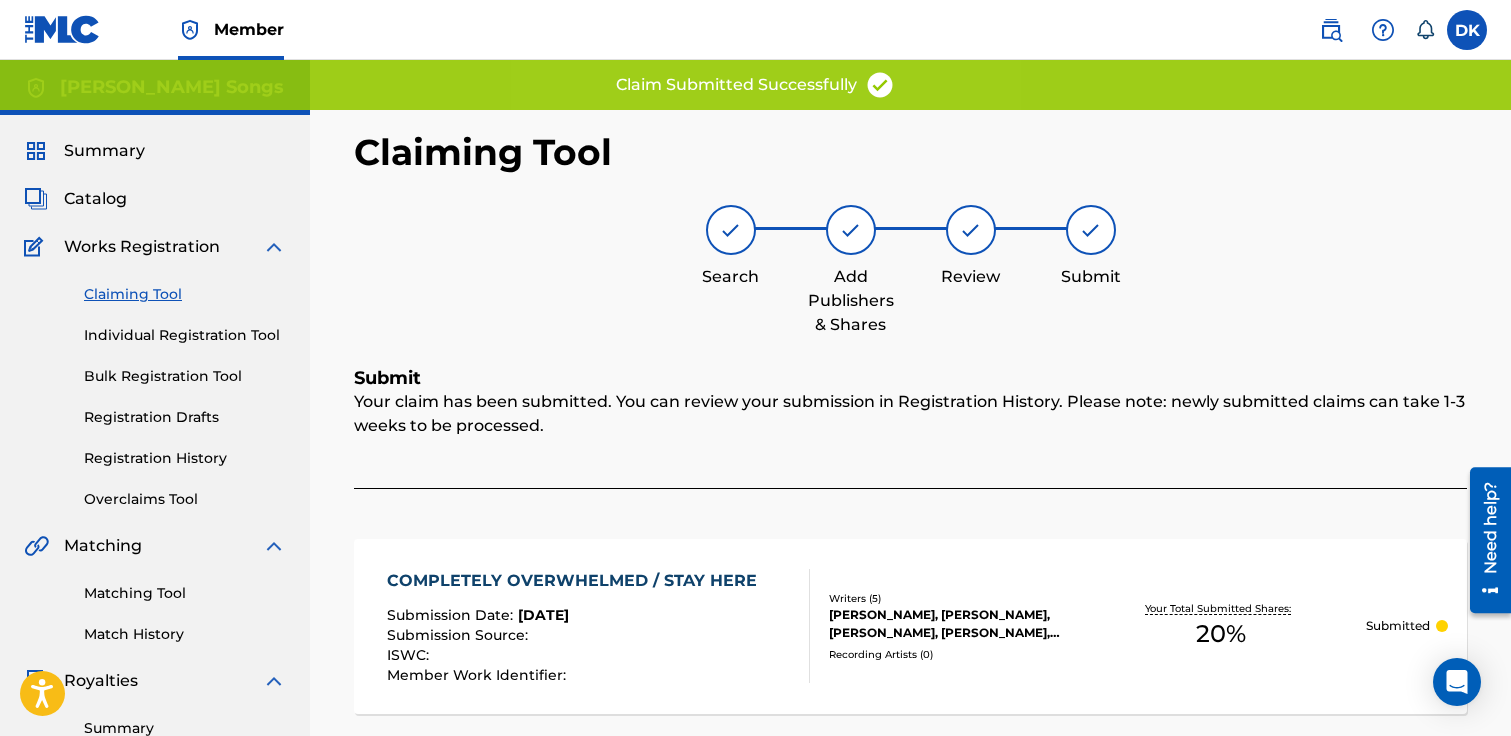 click on "Claiming Tool" at bounding box center (185, 294) 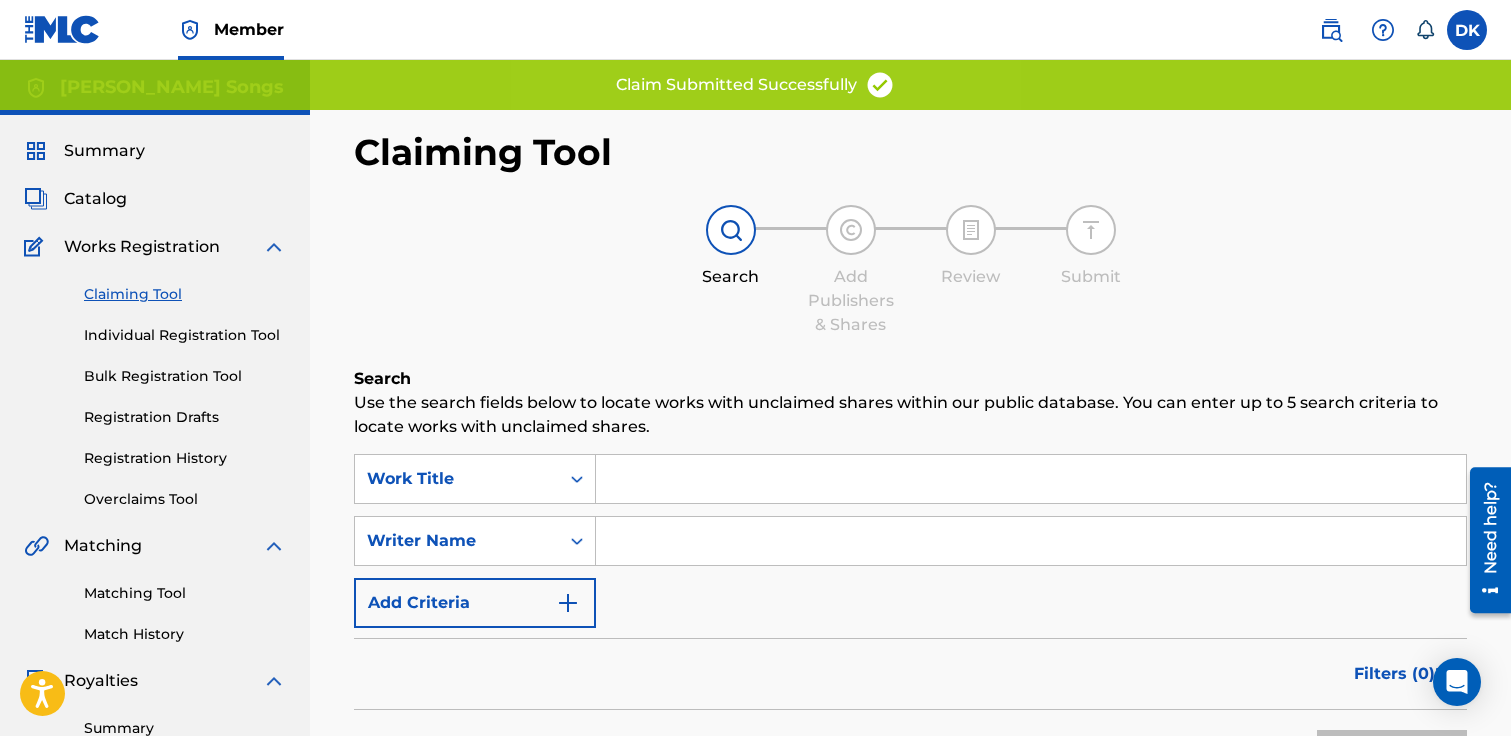 click at bounding box center (1031, 479) 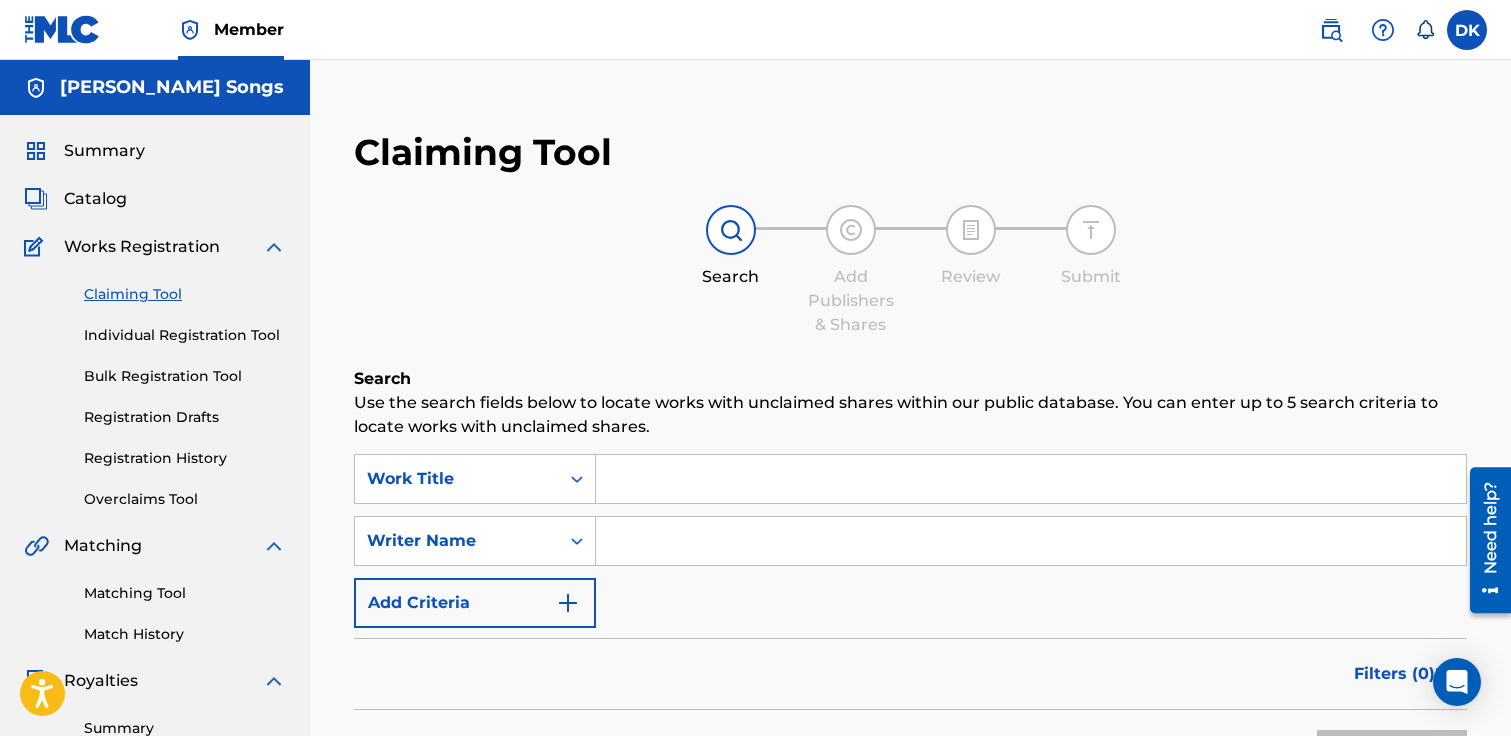 click at bounding box center (1031, 479) 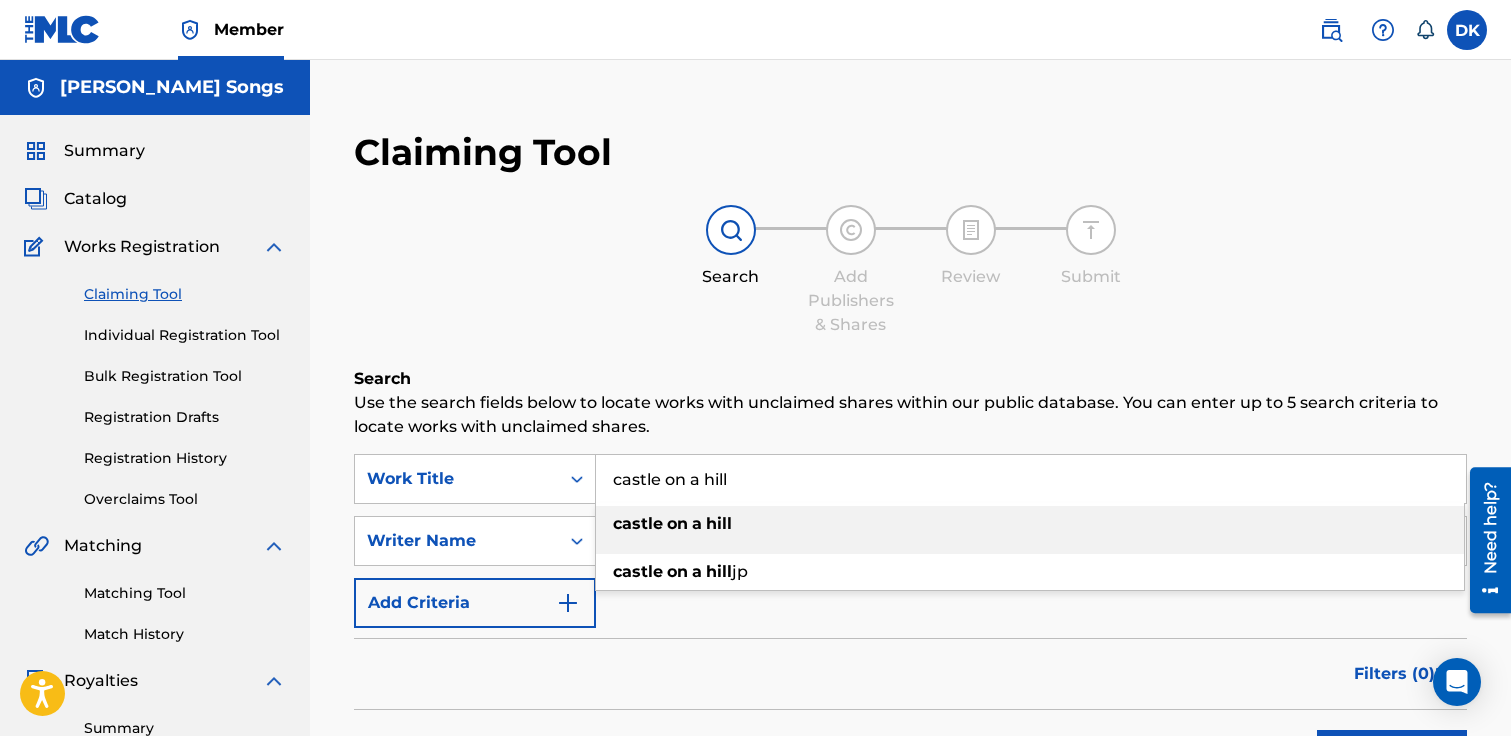 type on "castle on a hill" 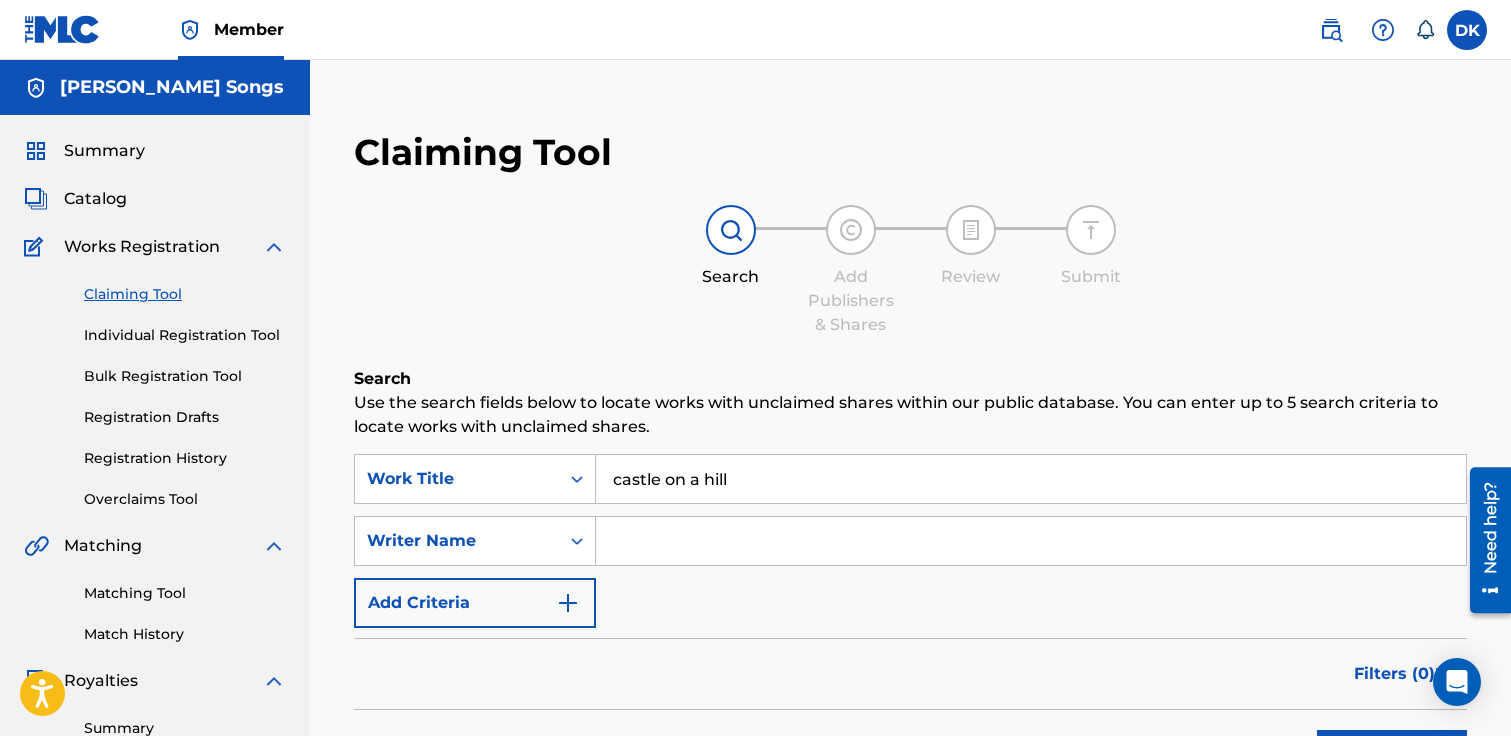 click at bounding box center (1031, 541) 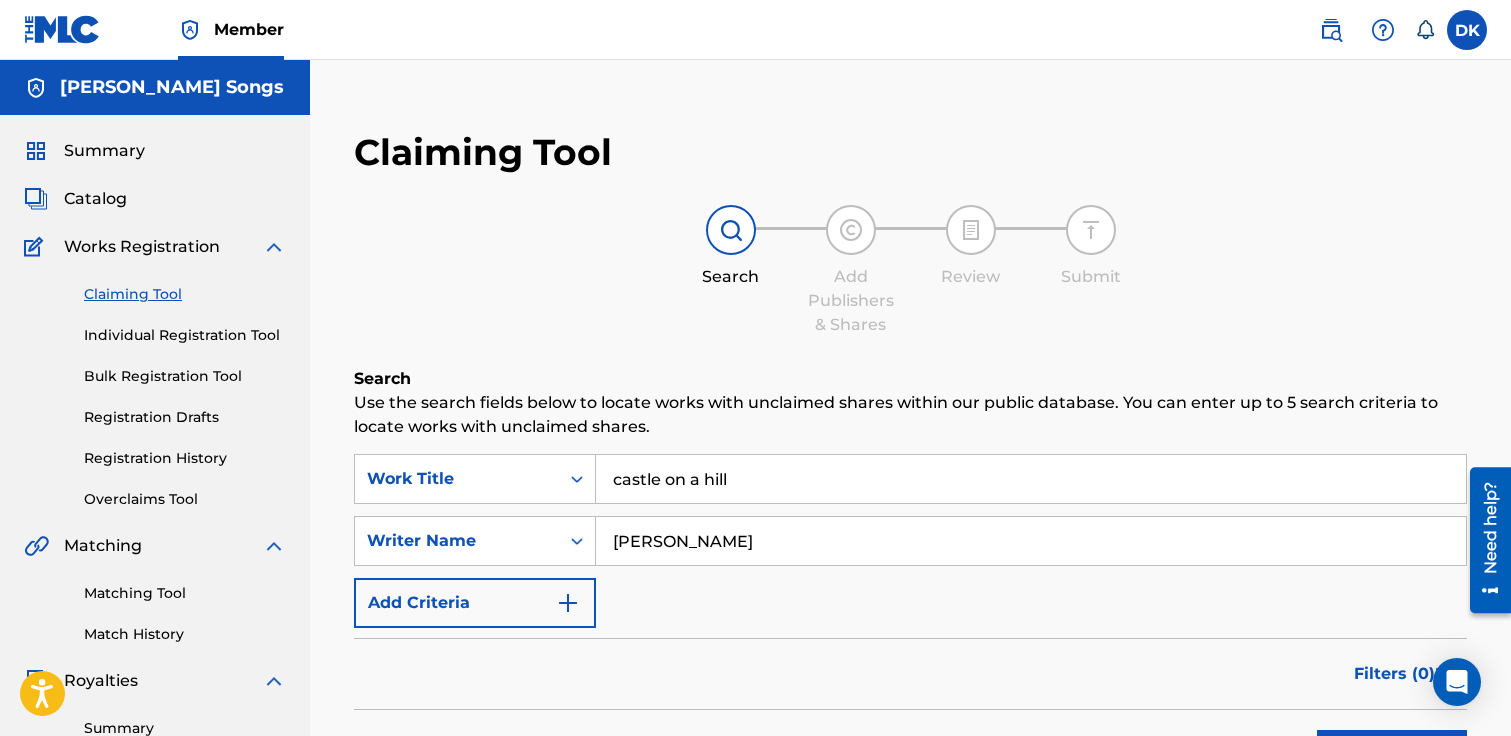 type on "[PERSON_NAME]" 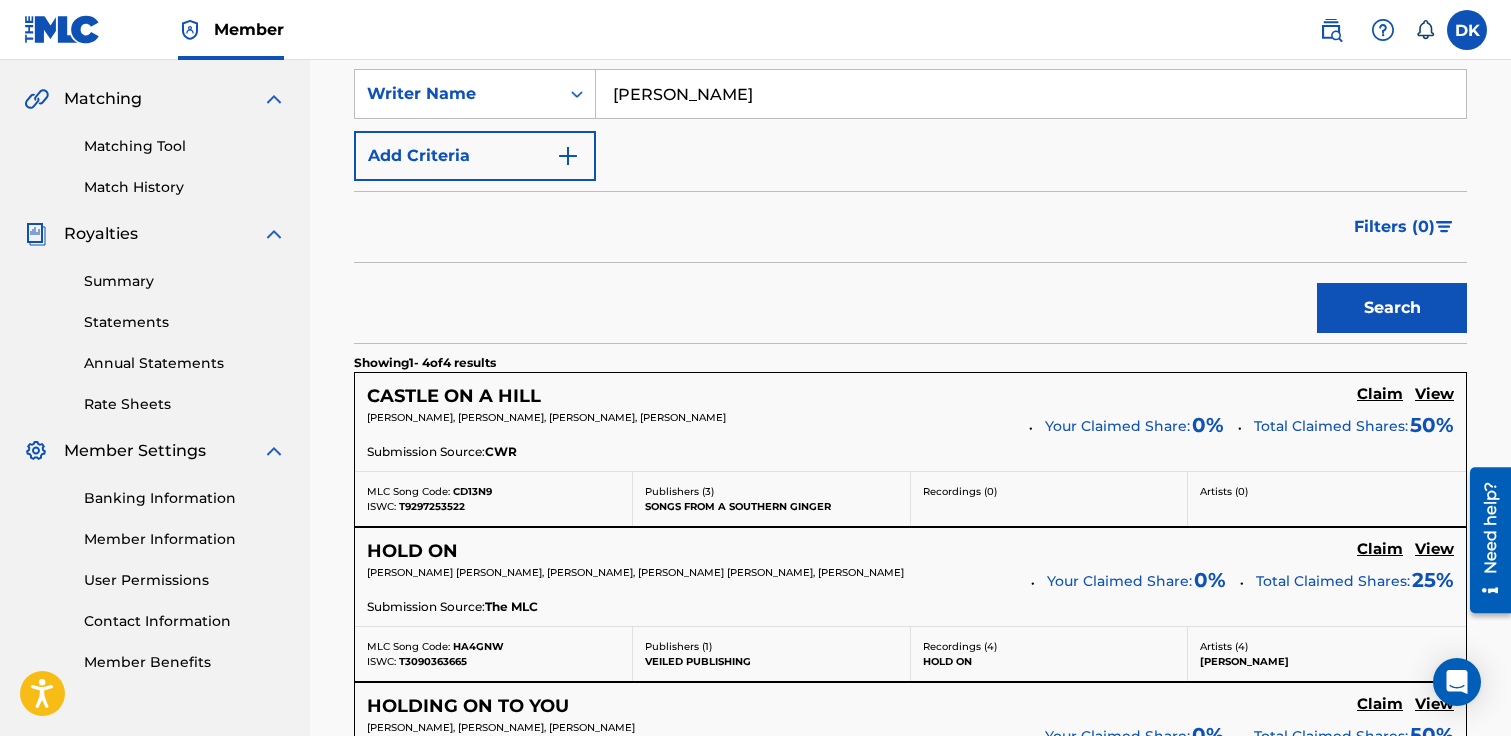 scroll, scrollTop: 463, scrollLeft: 0, axis: vertical 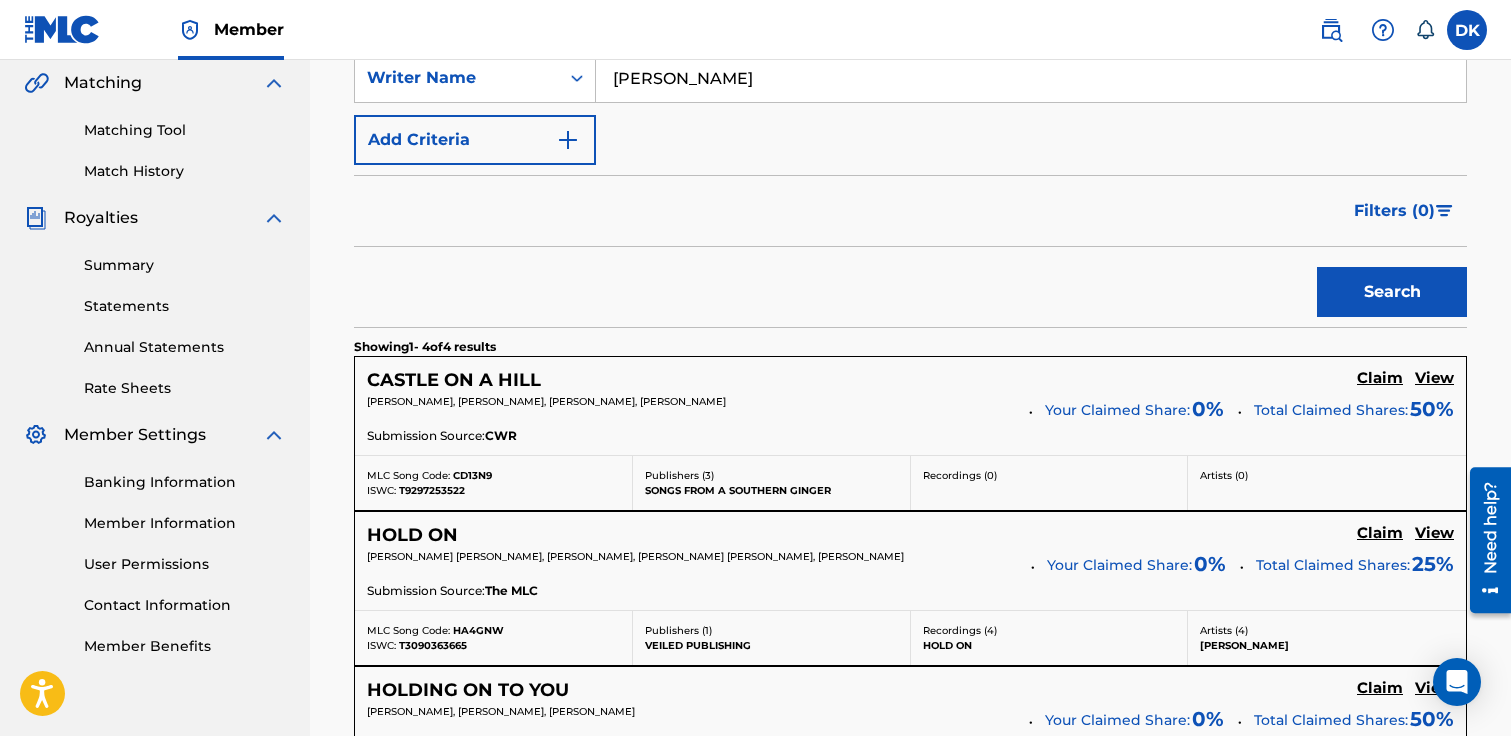click on "Claim" at bounding box center [1380, 378] 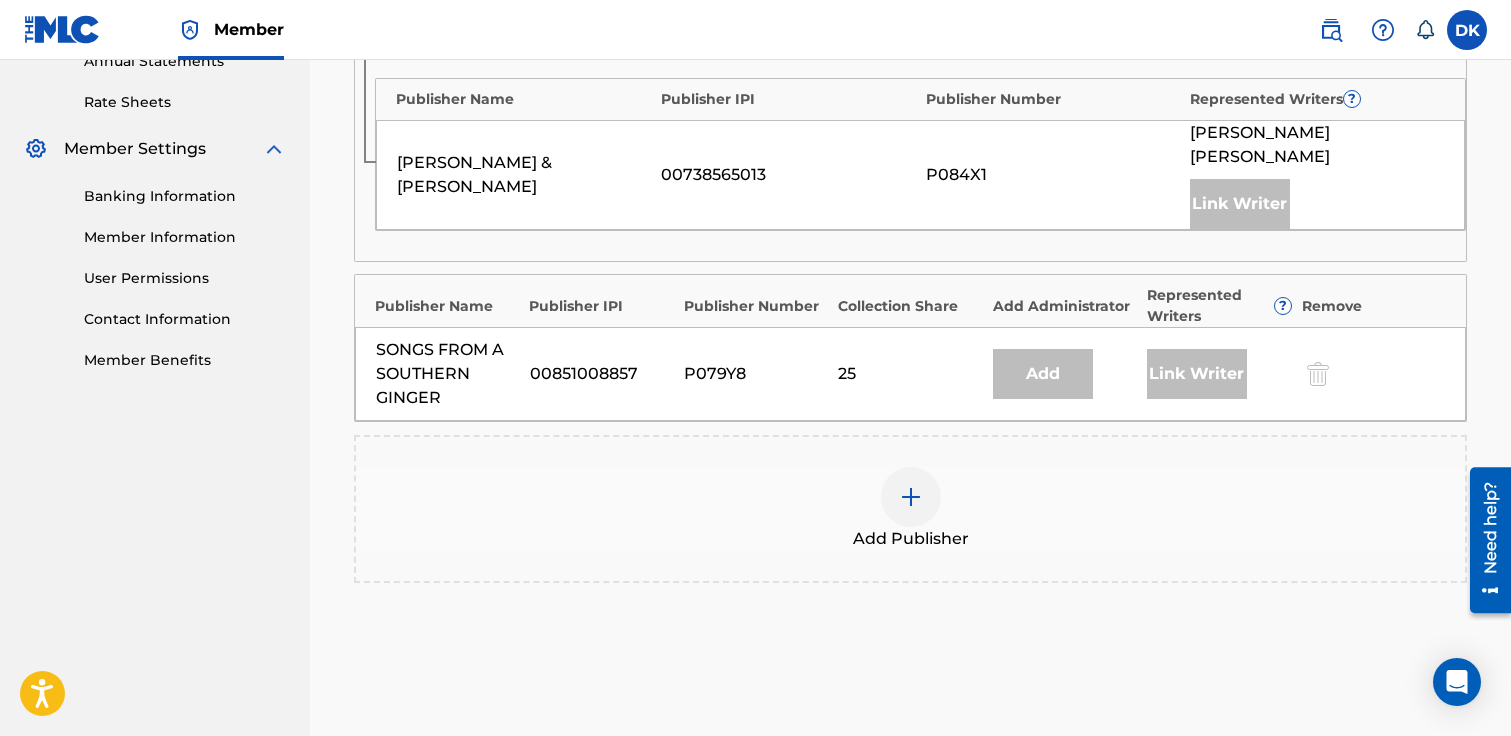 scroll, scrollTop: 750, scrollLeft: 0, axis: vertical 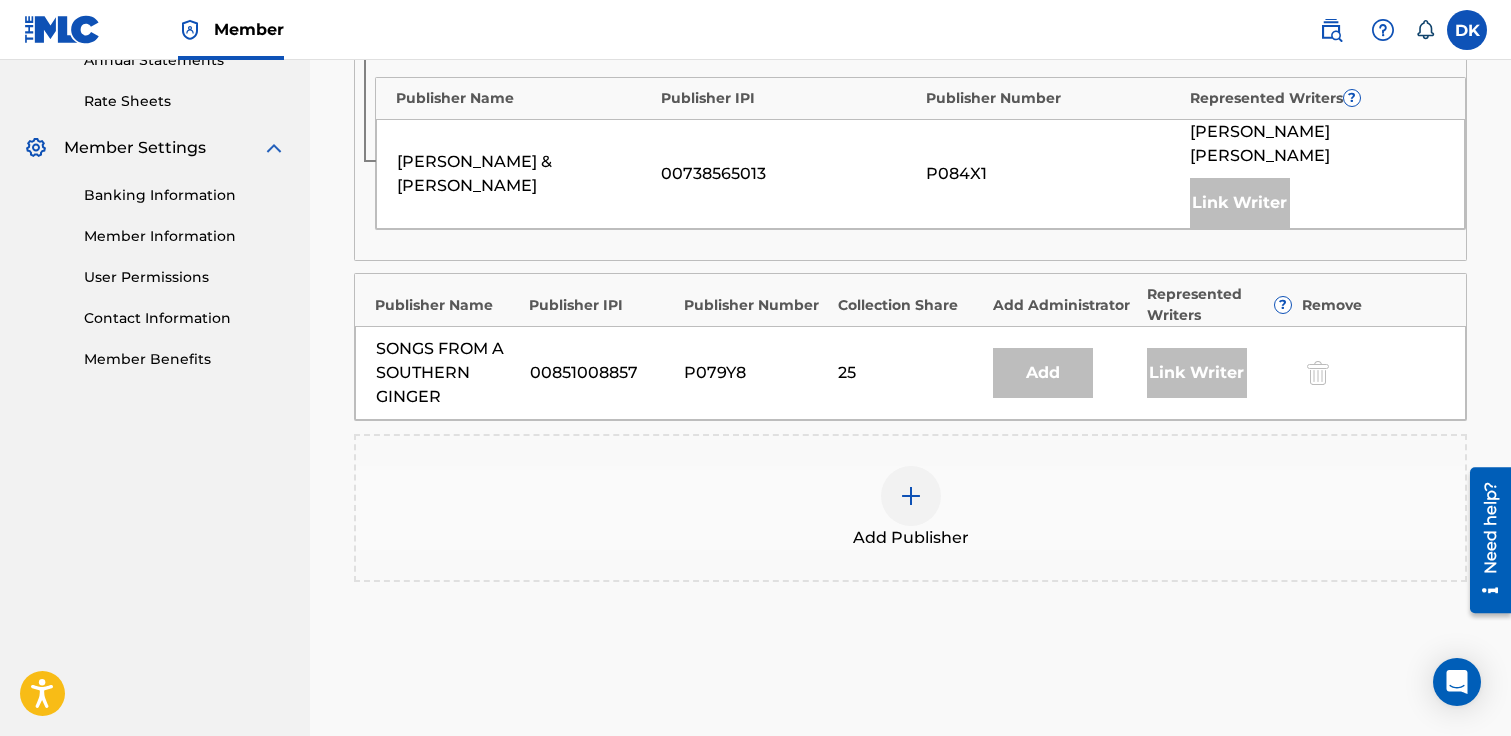 click at bounding box center [911, 496] 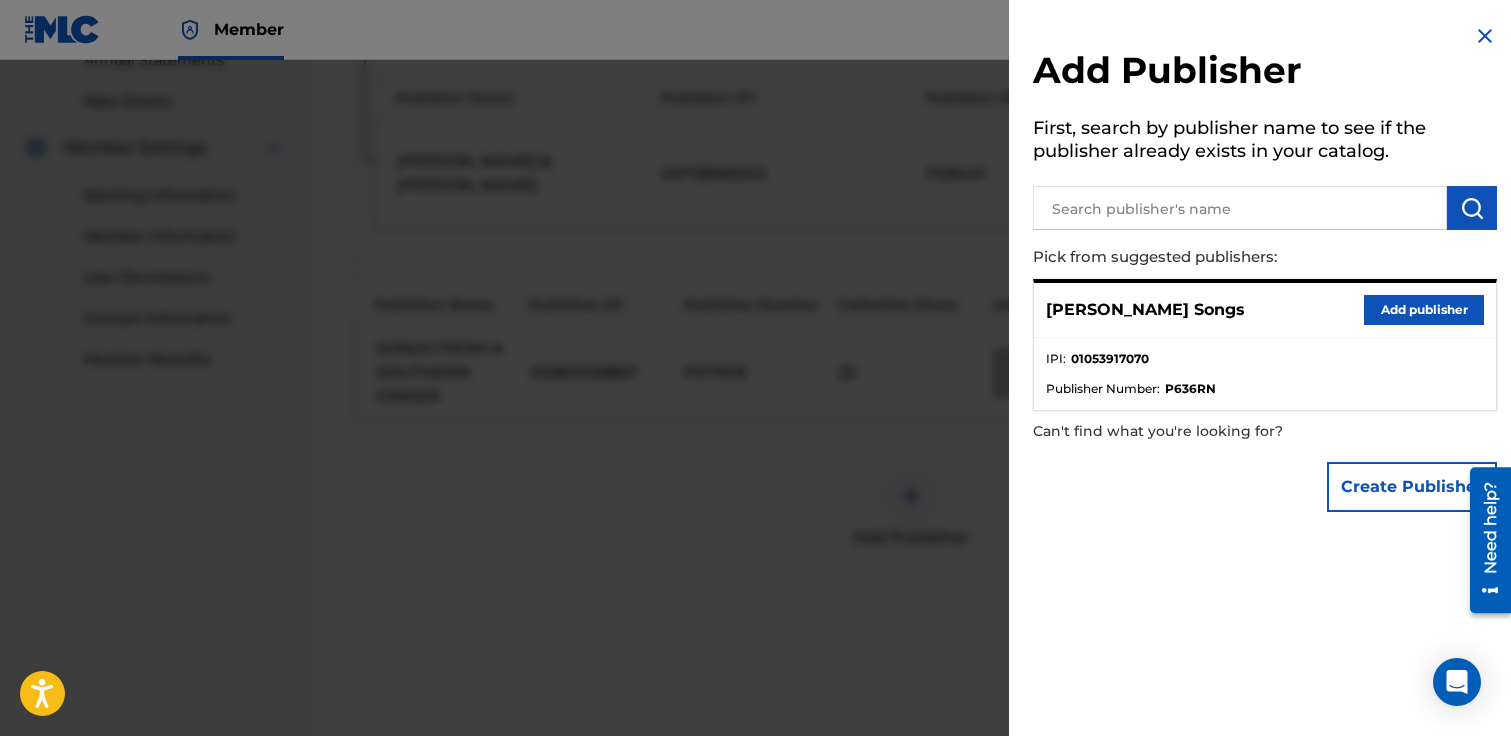 click on "Add publisher" at bounding box center [1424, 310] 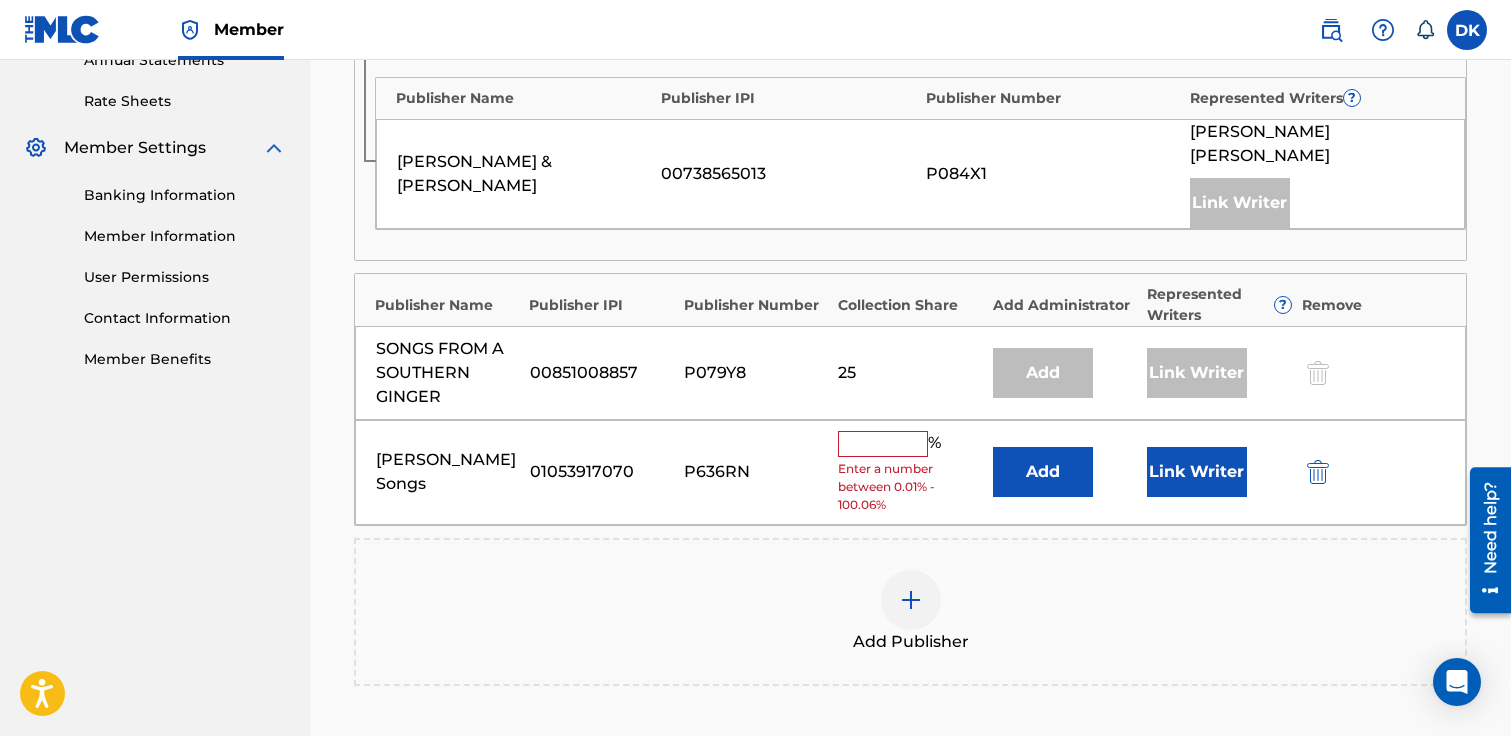 click at bounding box center (883, 444) 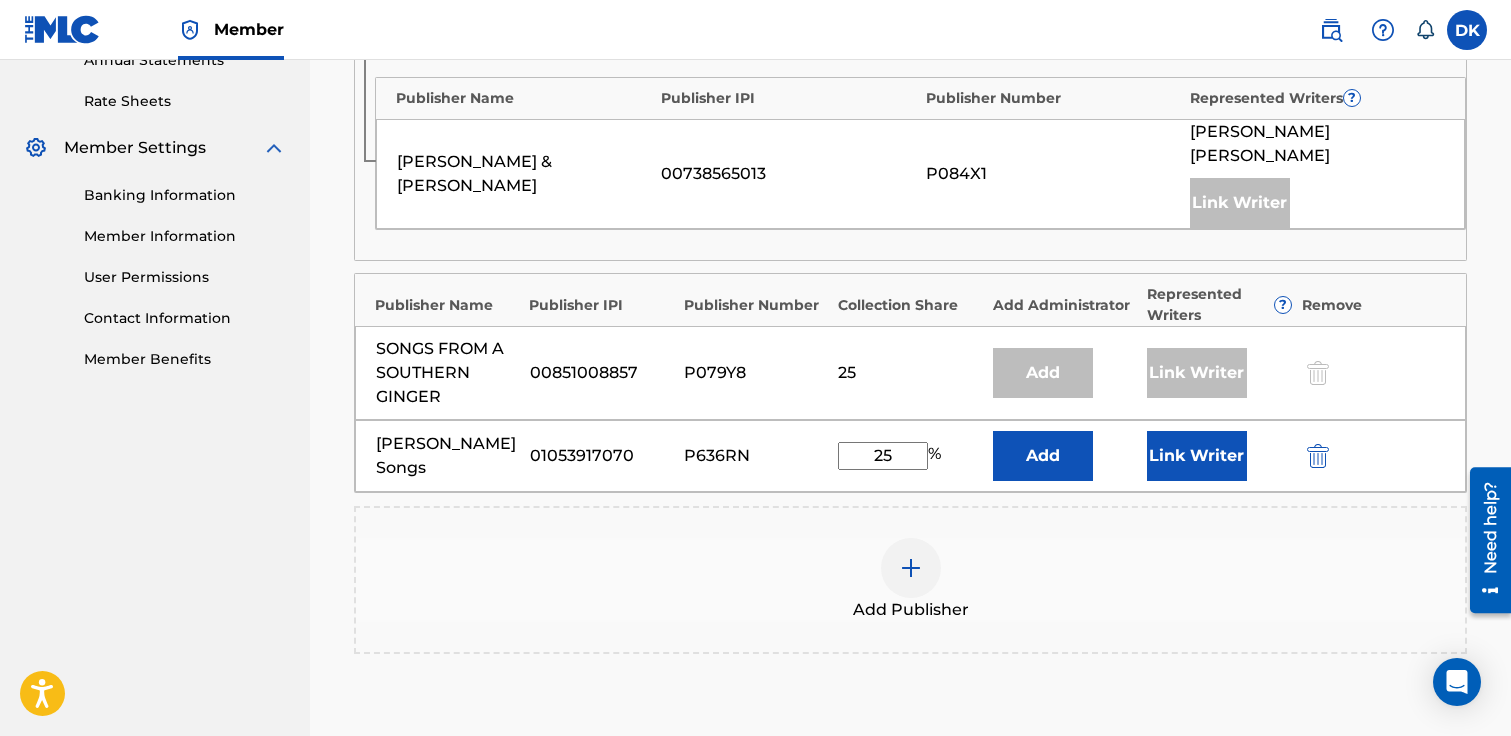 type on "25" 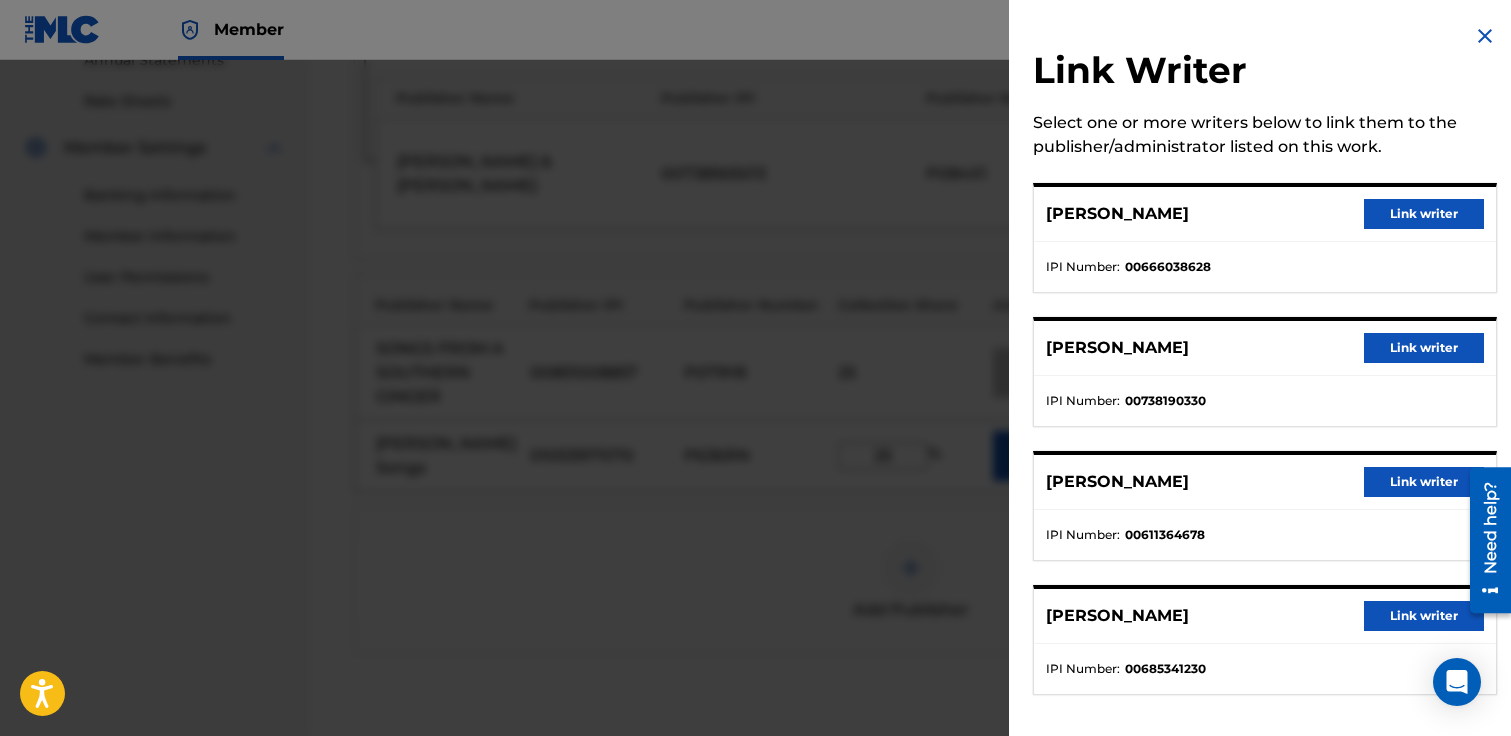 click on "Link writer" at bounding box center [1424, 482] 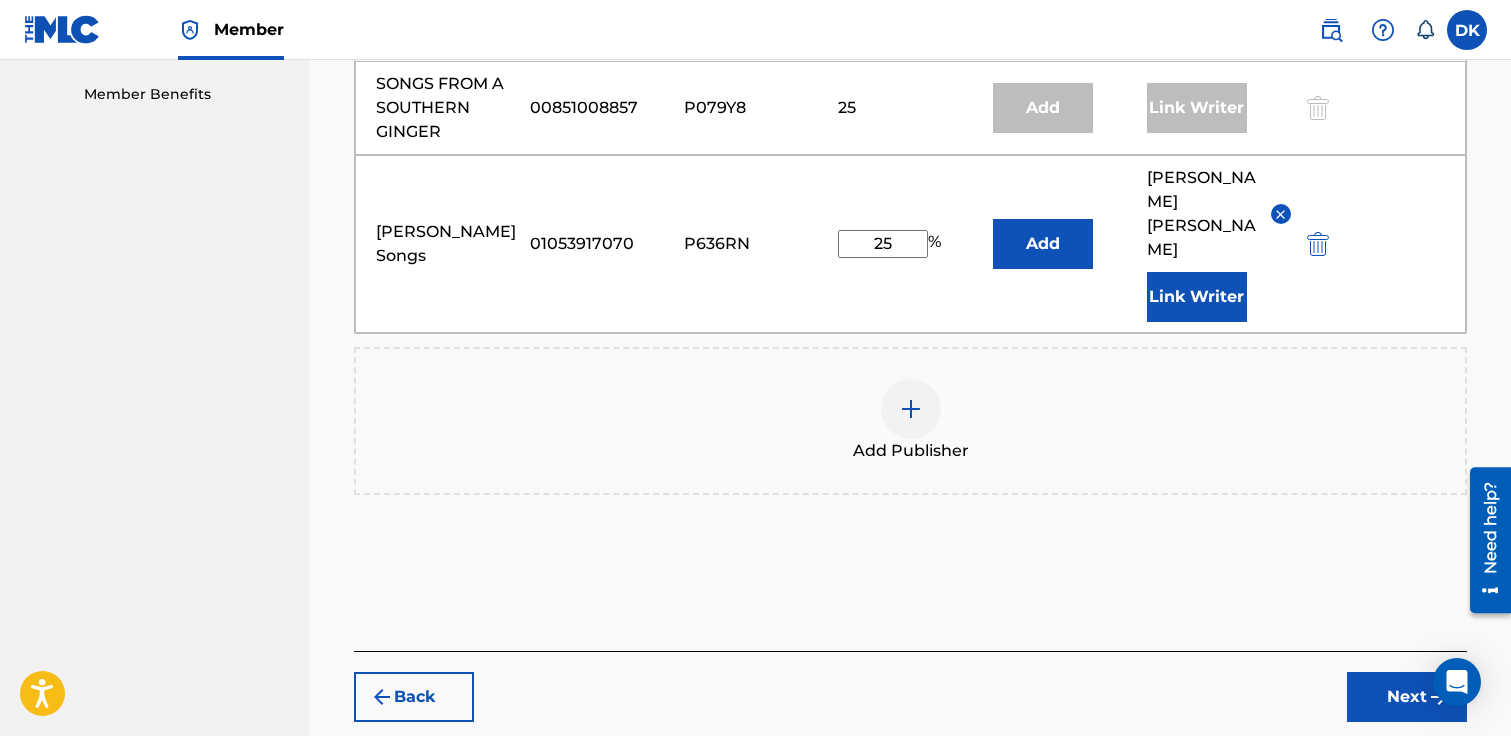 scroll, scrollTop: 1021, scrollLeft: 0, axis: vertical 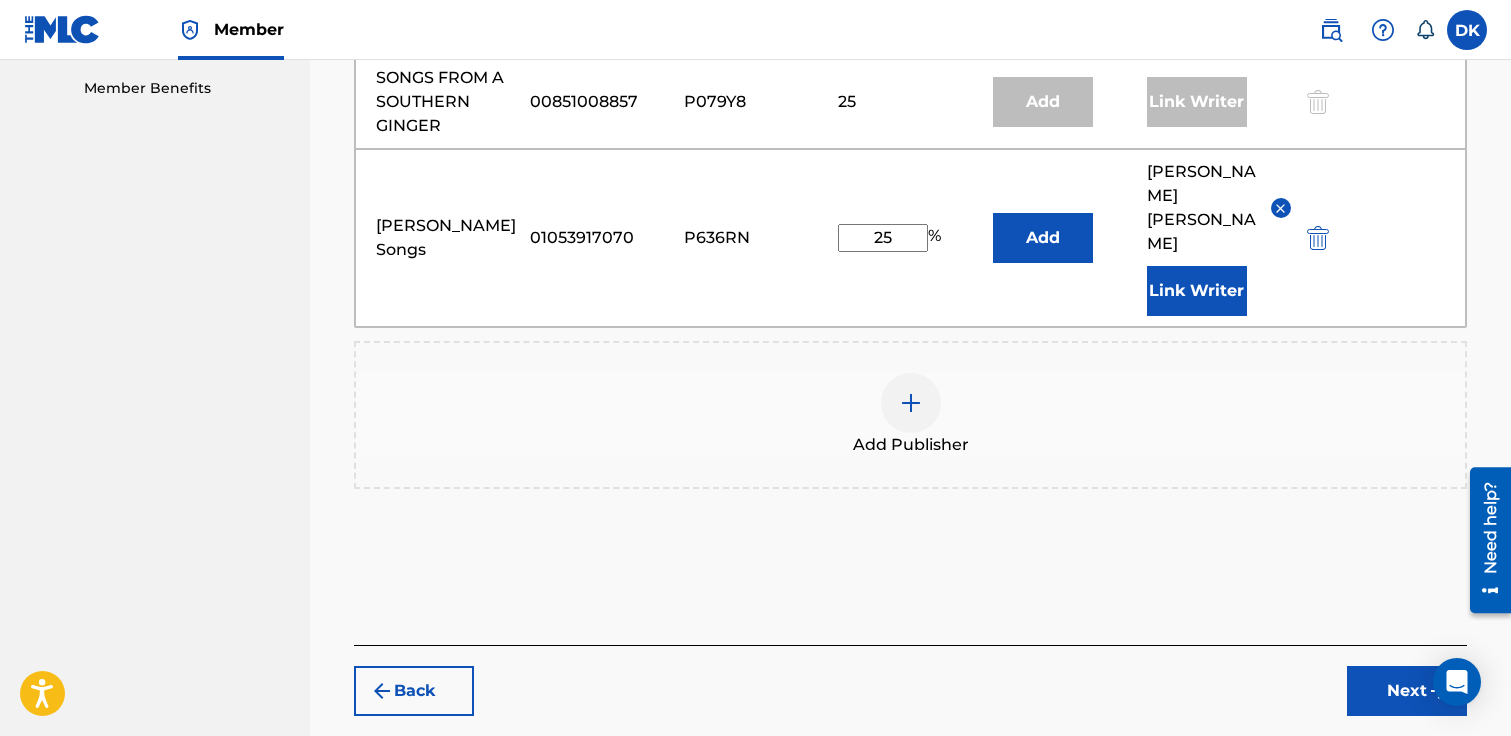 click on "Next" at bounding box center [1407, 691] 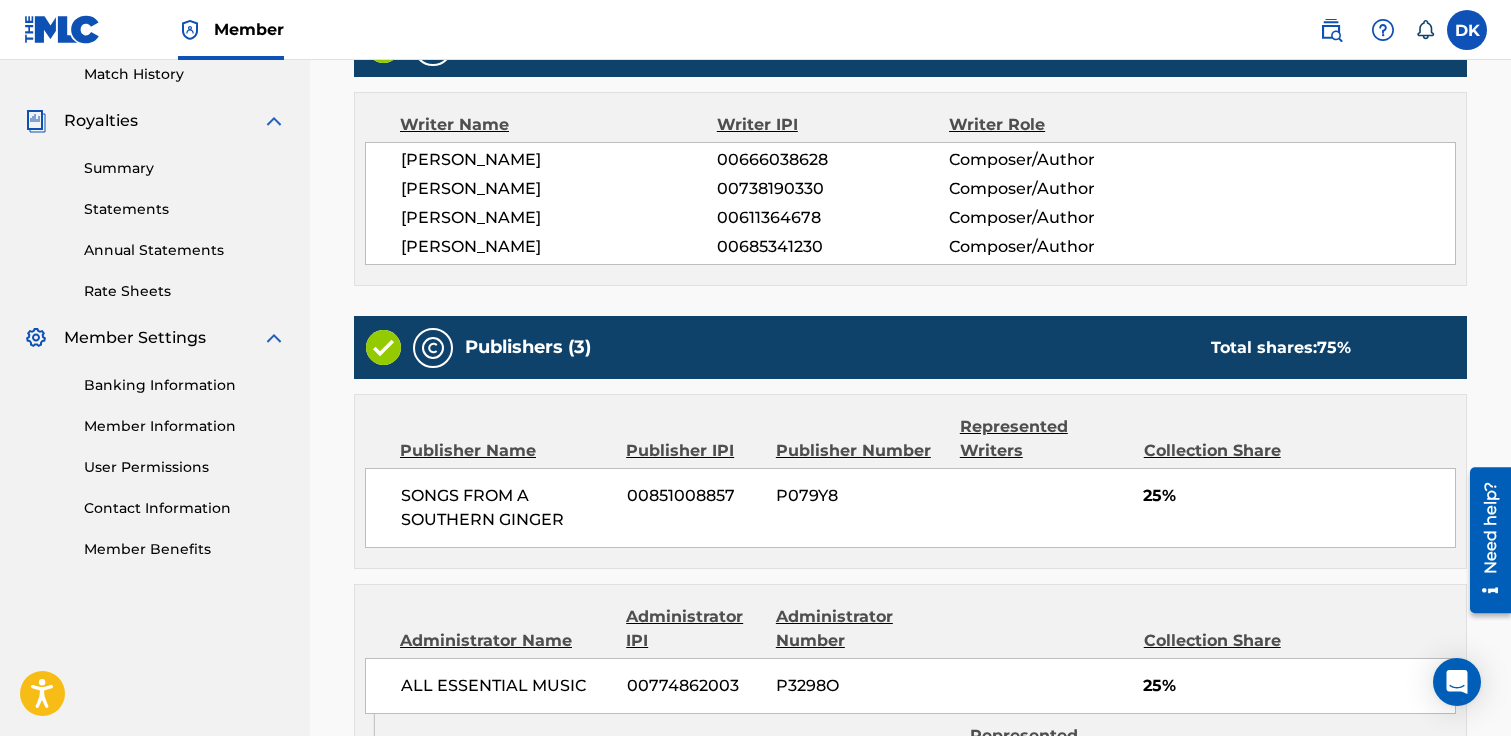 scroll, scrollTop: 1070, scrollLeft: 0, axis: vertical 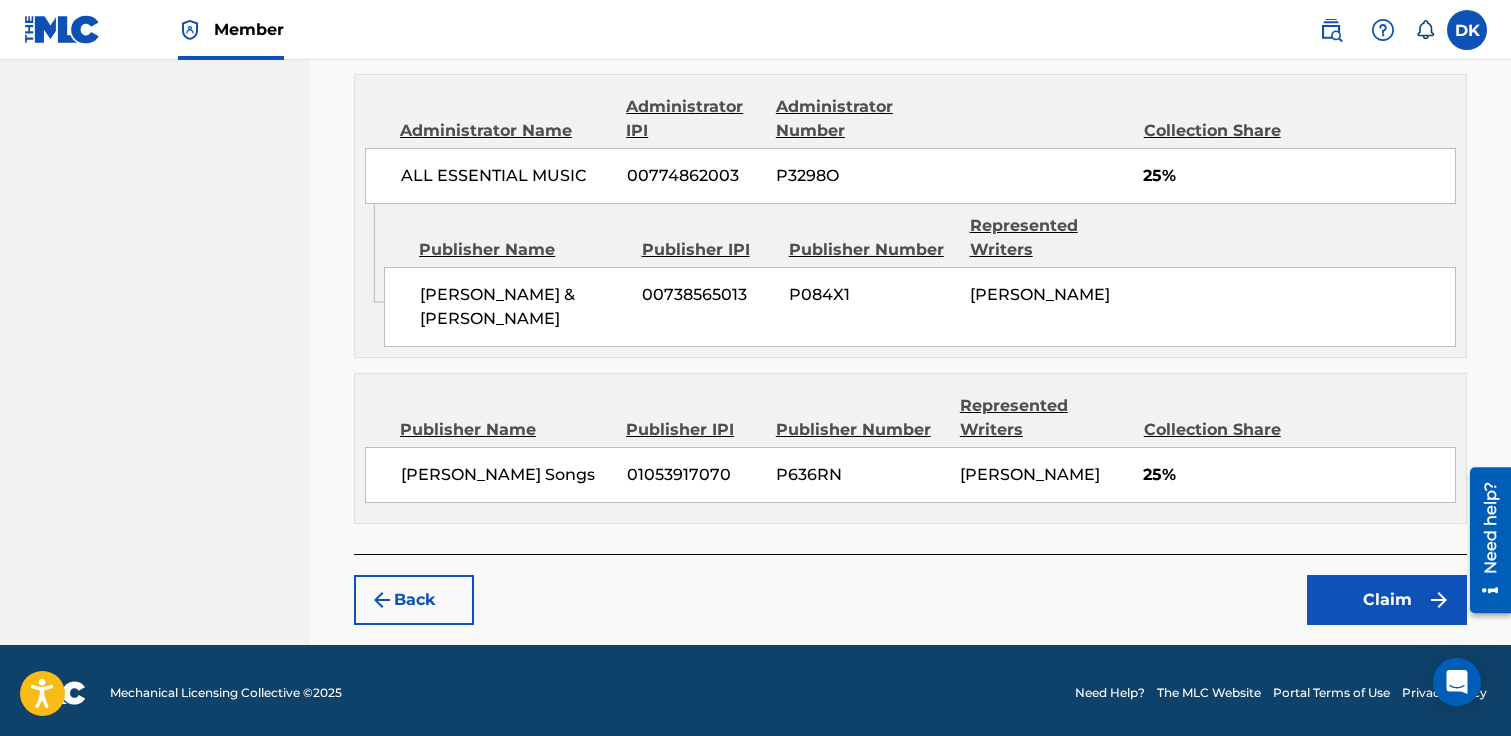 click on "Back Claim" at bounding box center (910, 589) 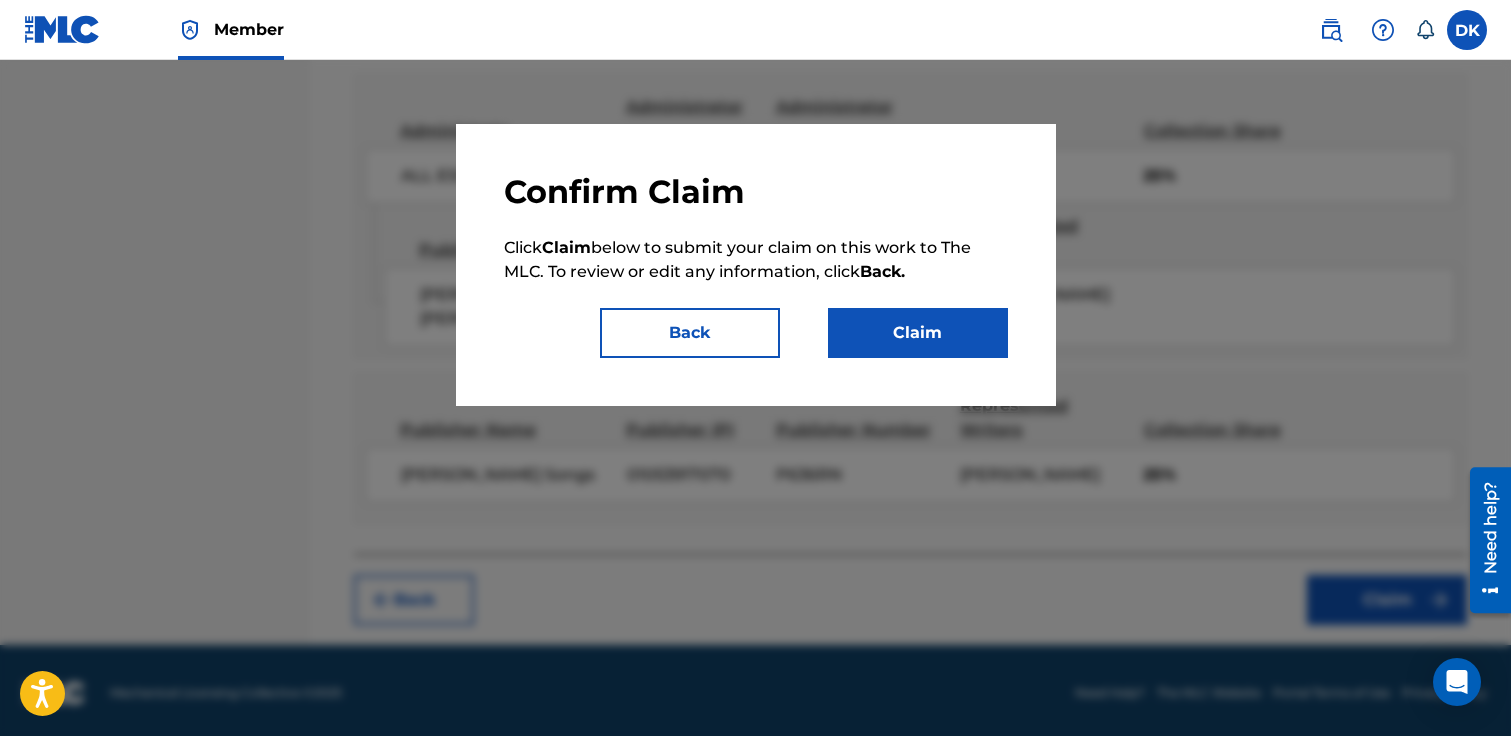 click on "Claim" at bounding box center [918, 333] 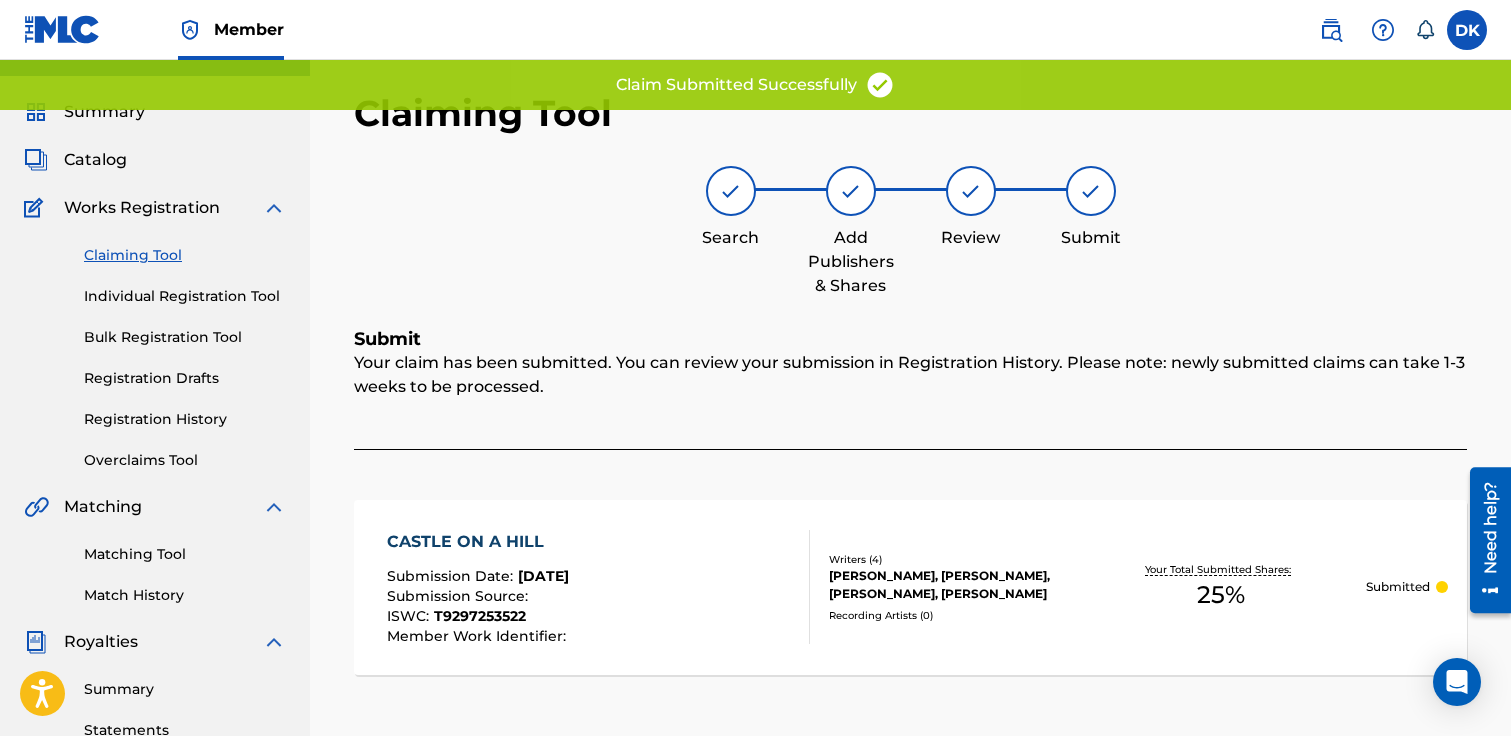 scroll, scrollTop: 0, scrollLeft: 0, axis: both 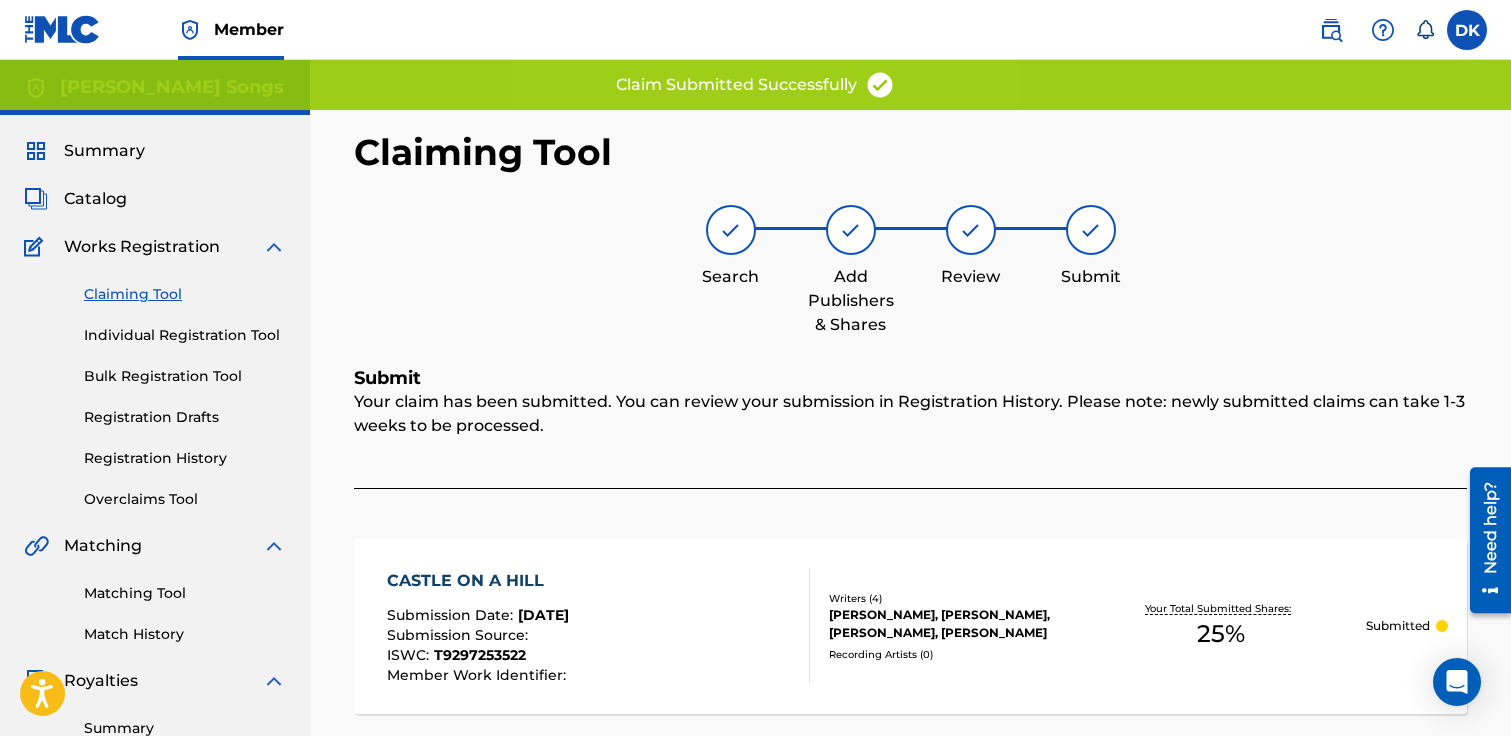 click on "Claiming Tool" at bounding box center (185, 294) 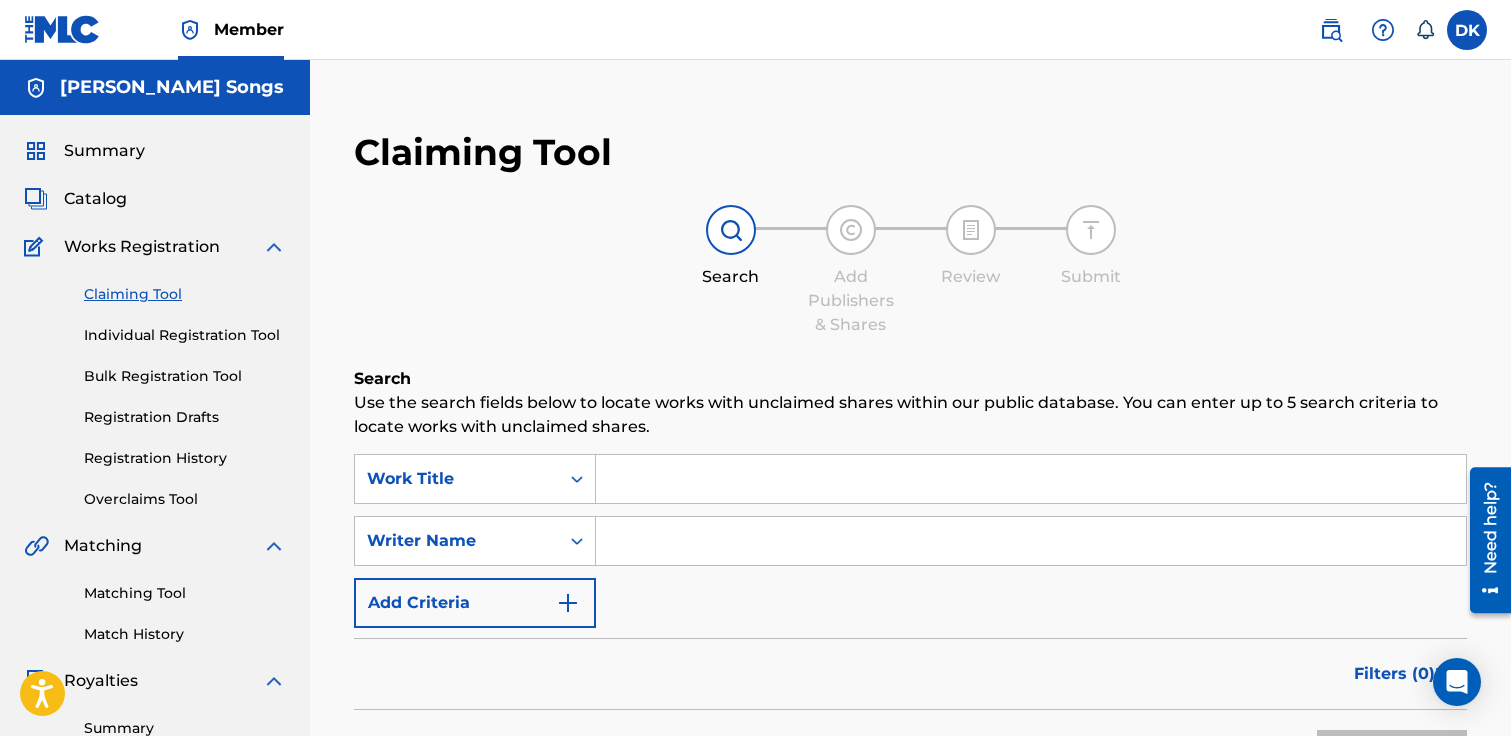 click at bounding box center [1031, 479] 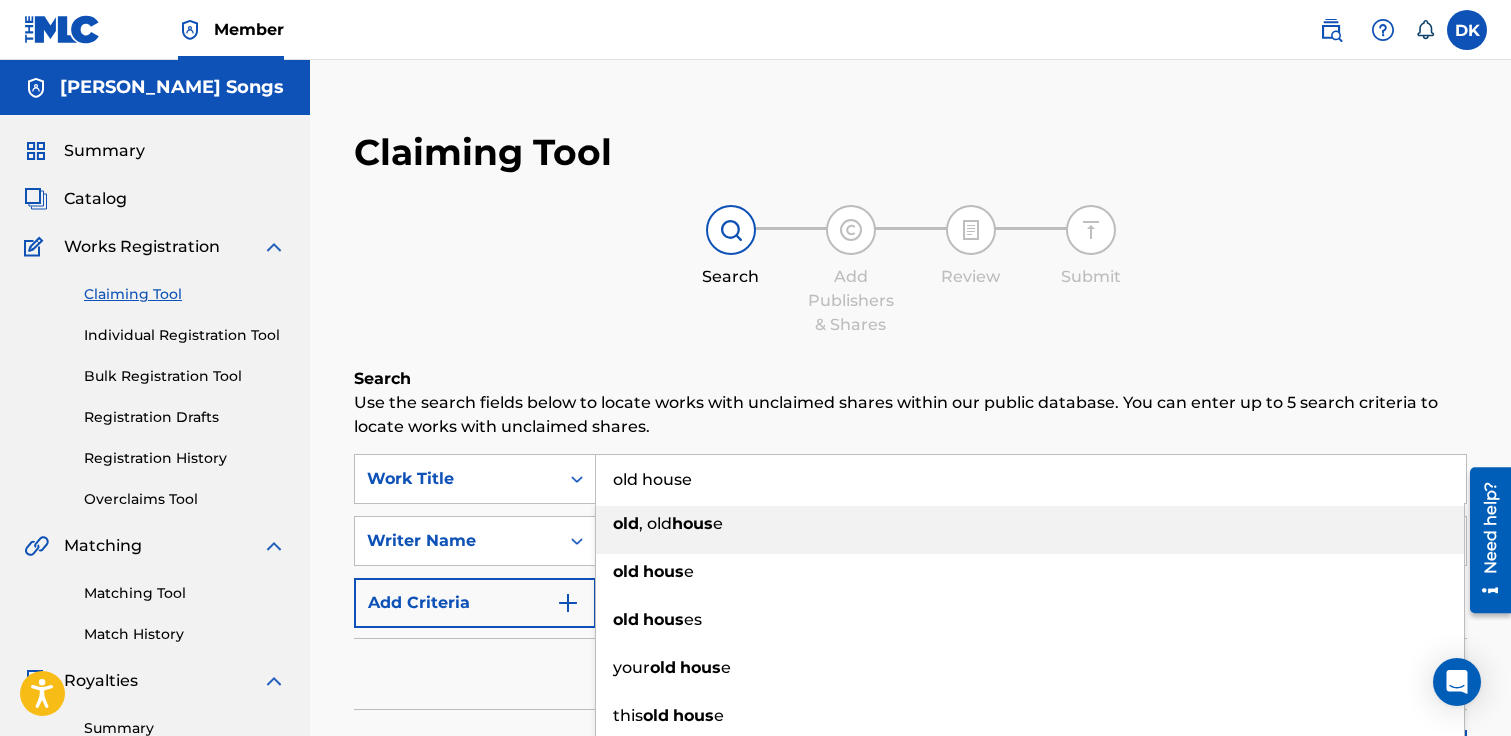 type on "old house" 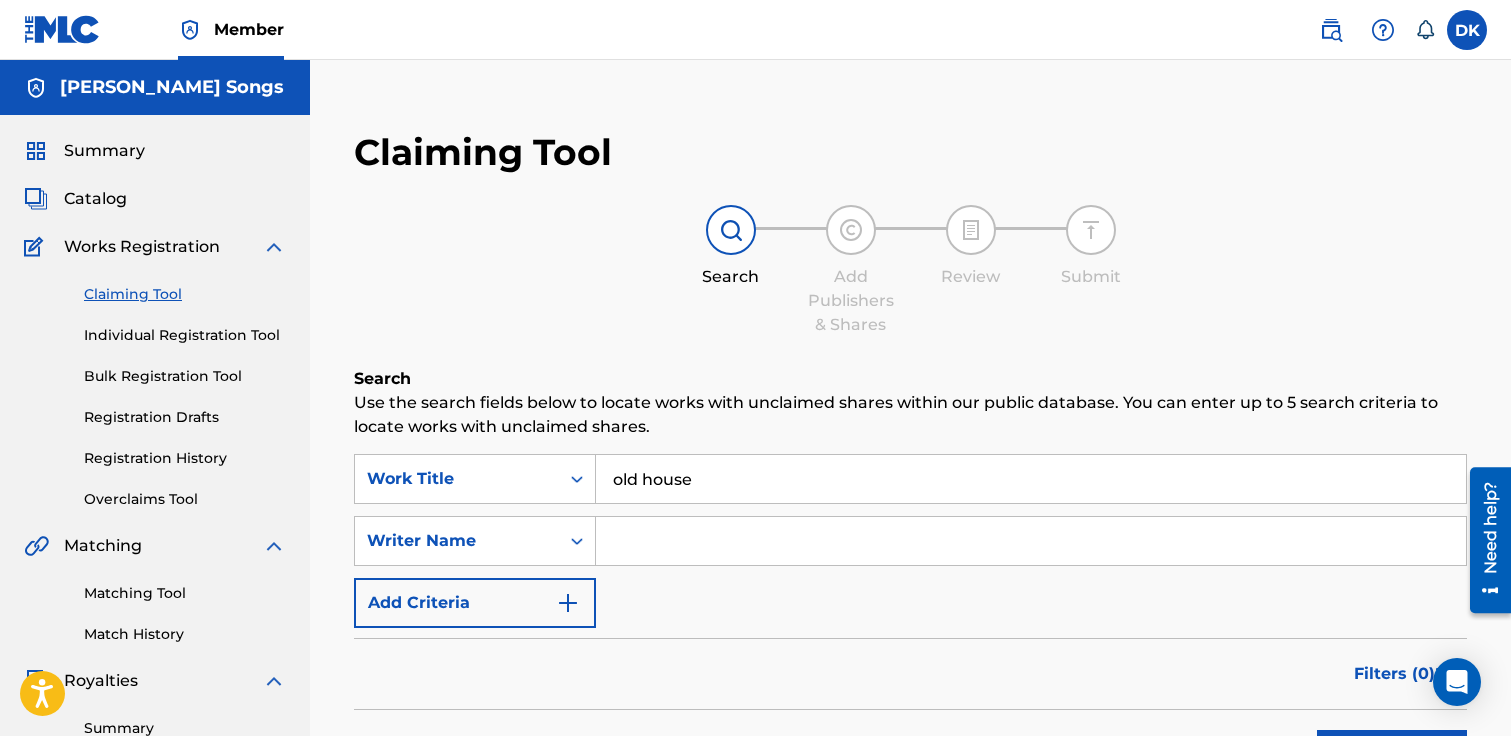 click at bounding box center (1031, 541) 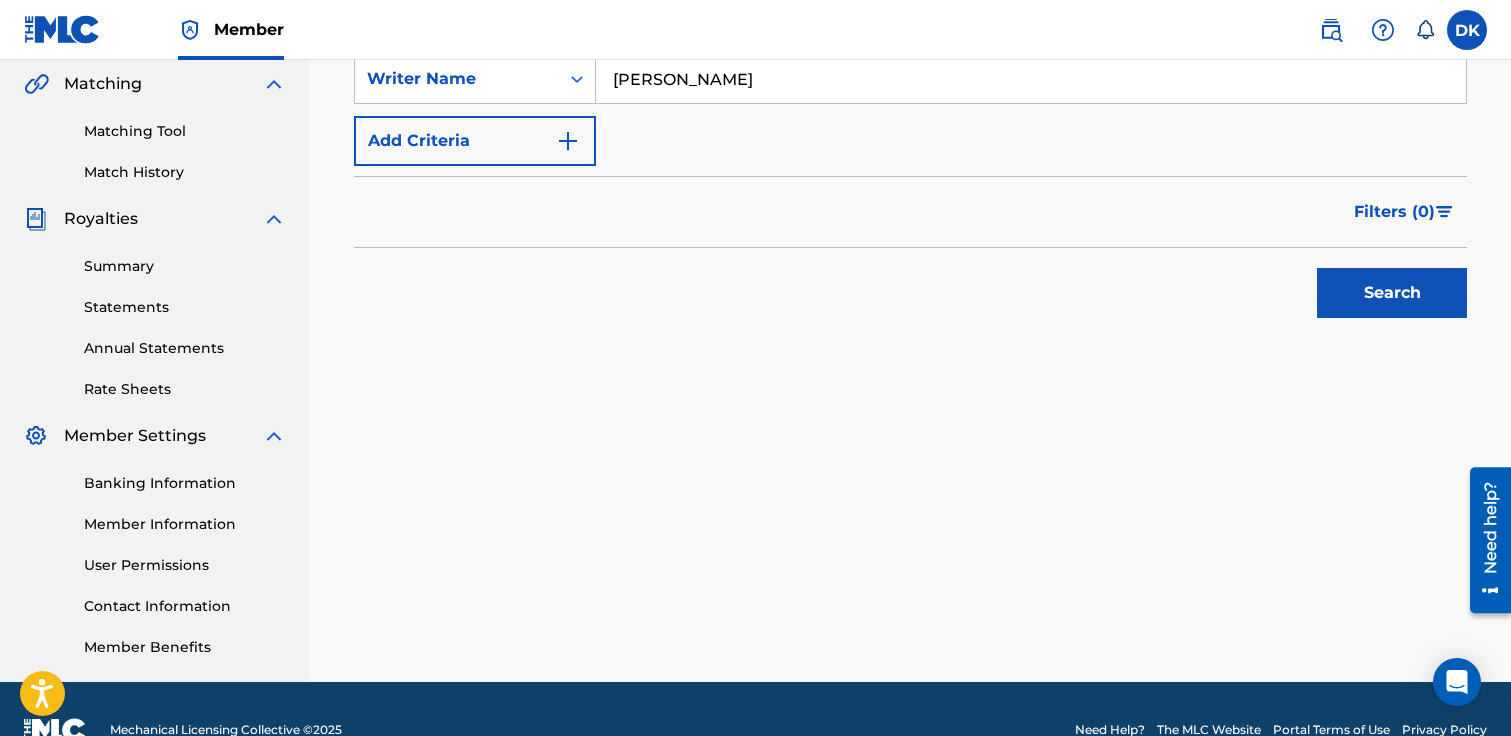 scroll, scrollTop: 502, scrollLeft: 0, axis: vertical 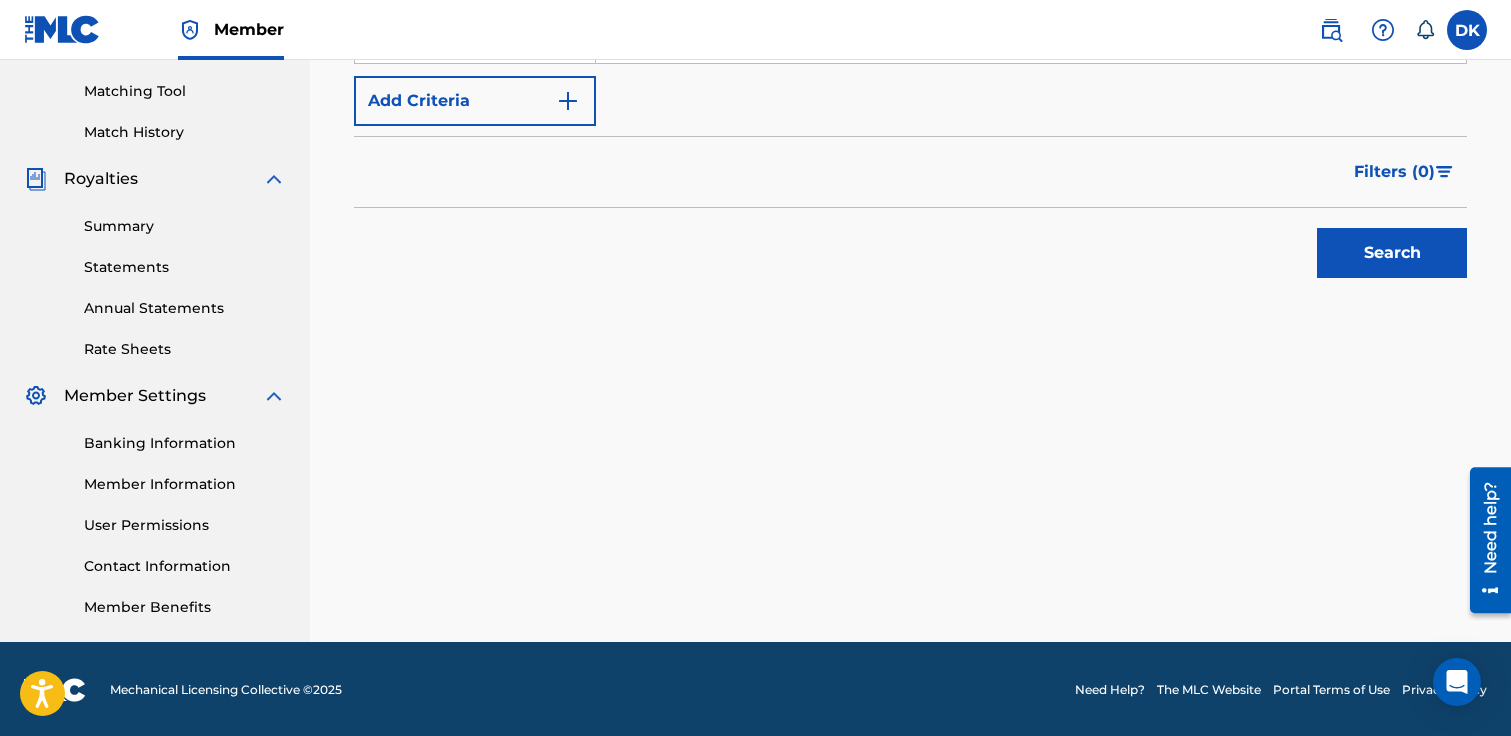 type on "[PERSON_NAME]" 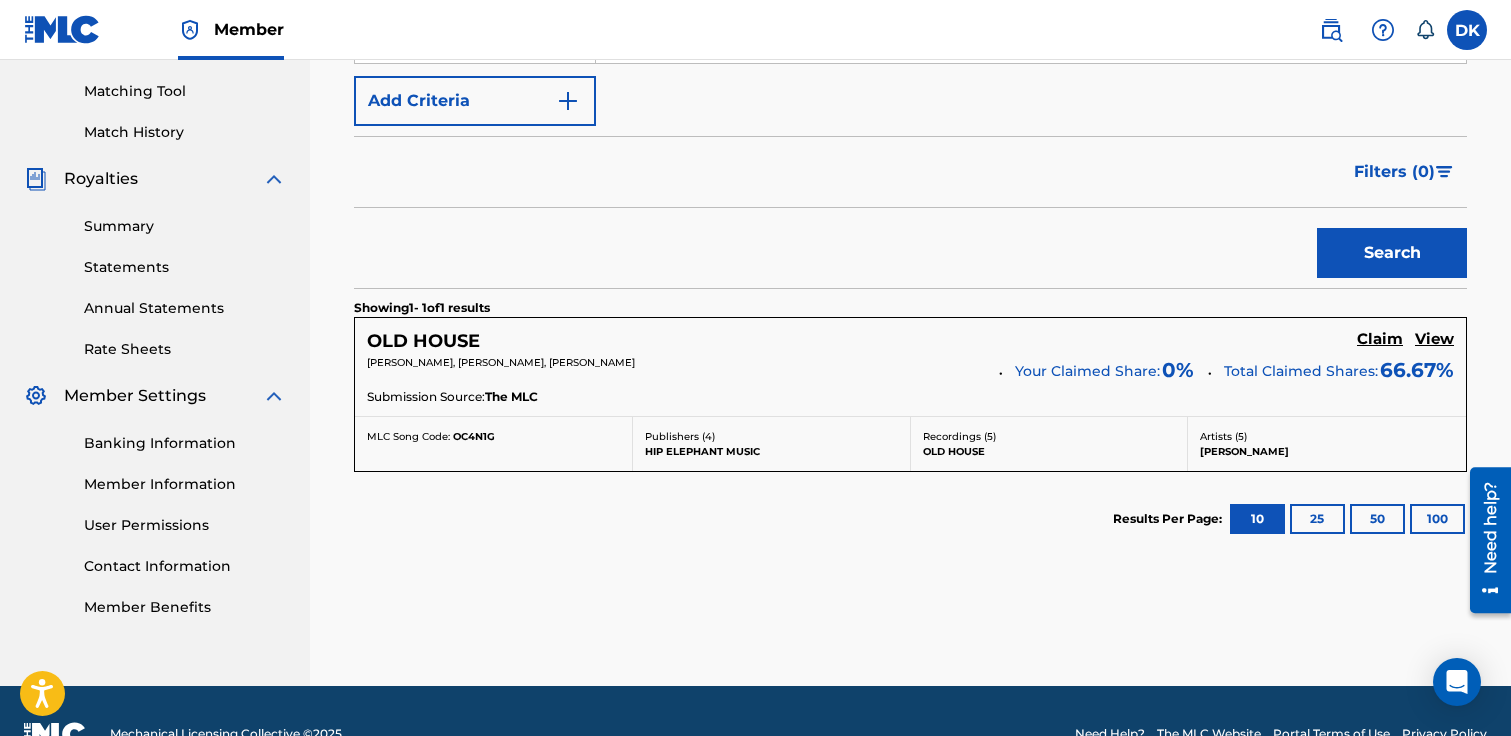 click on "Claim" at bounding box center [1380, 339] 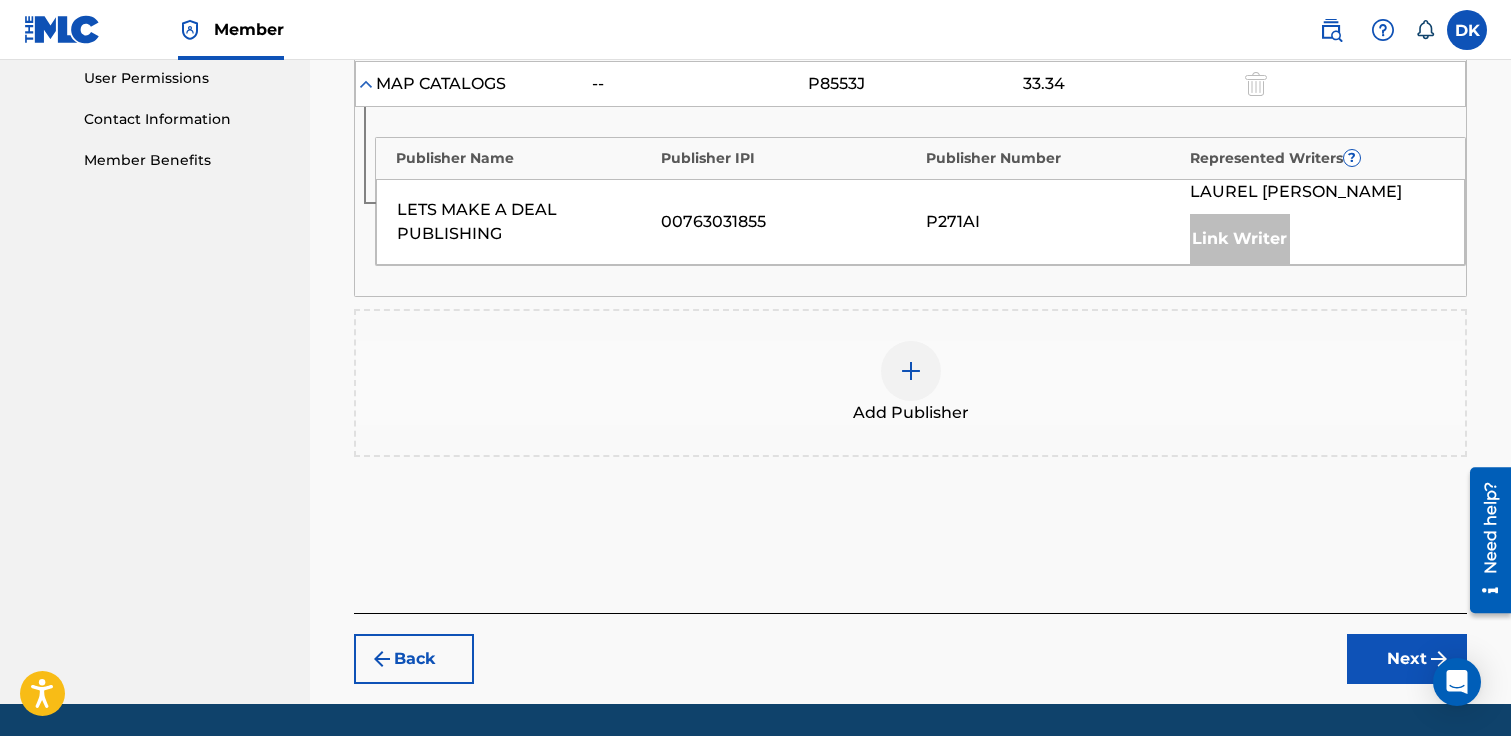 scroll, scrollTop: 989, scrollLeft: 0, axis: vertical 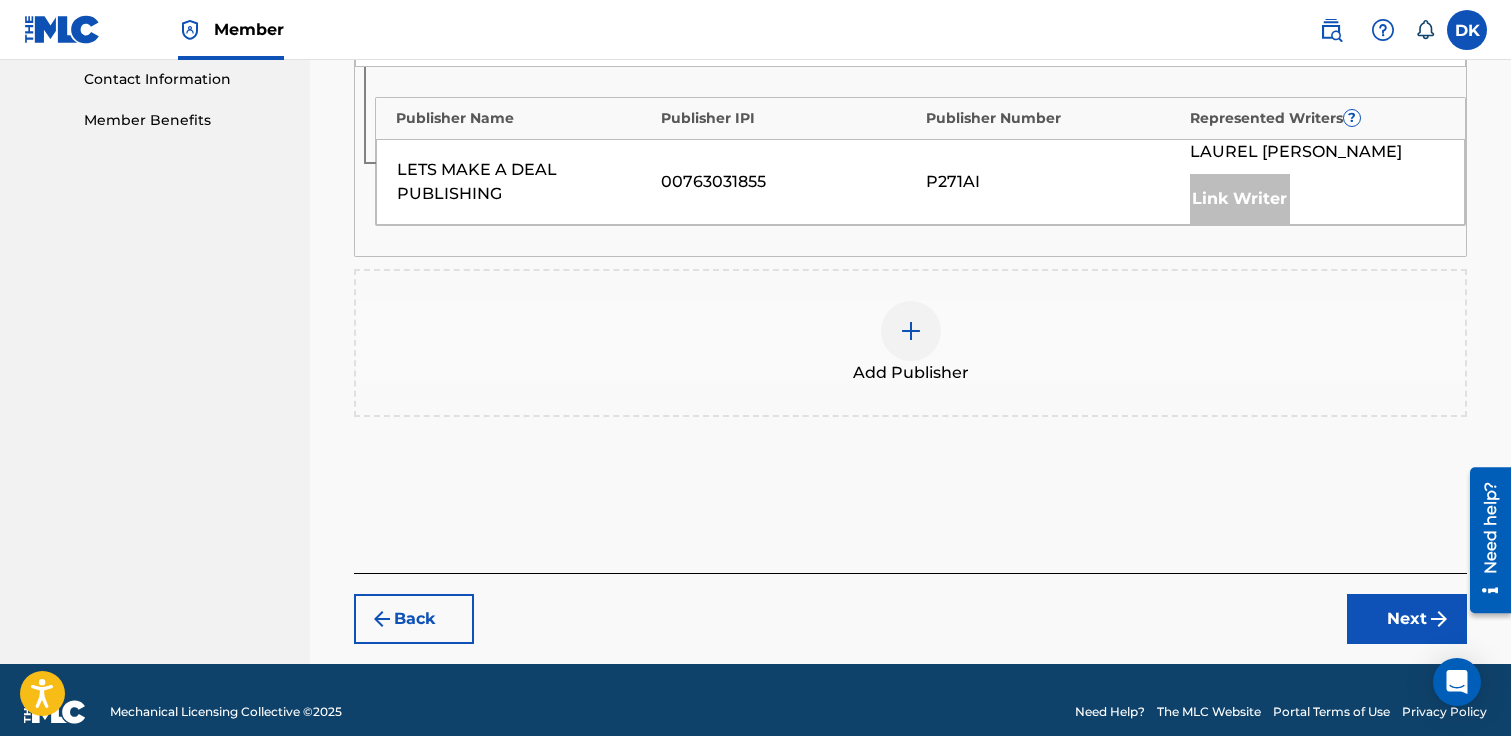 click at bounding box center [911, 331] 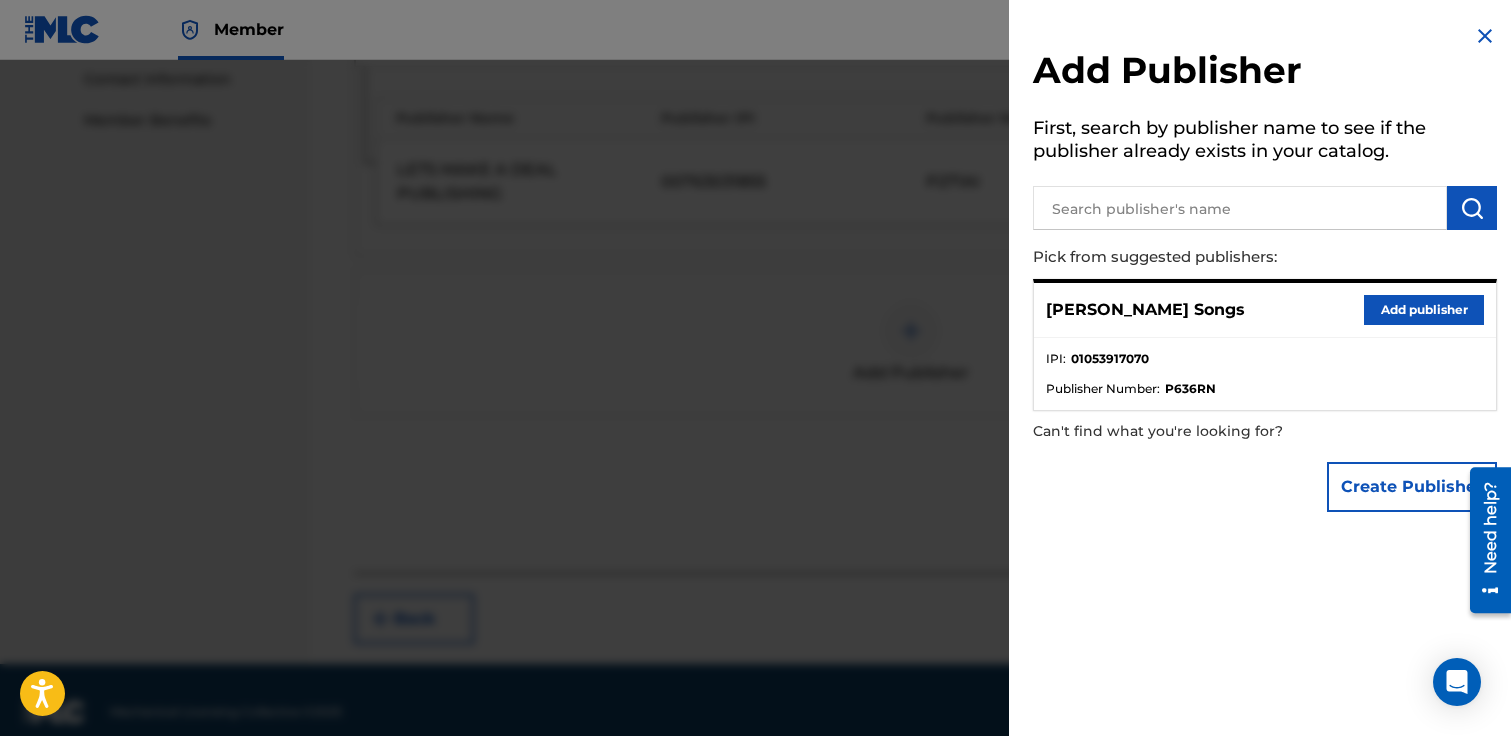 click on "Add publisher" at bounding box center (1424, 310) 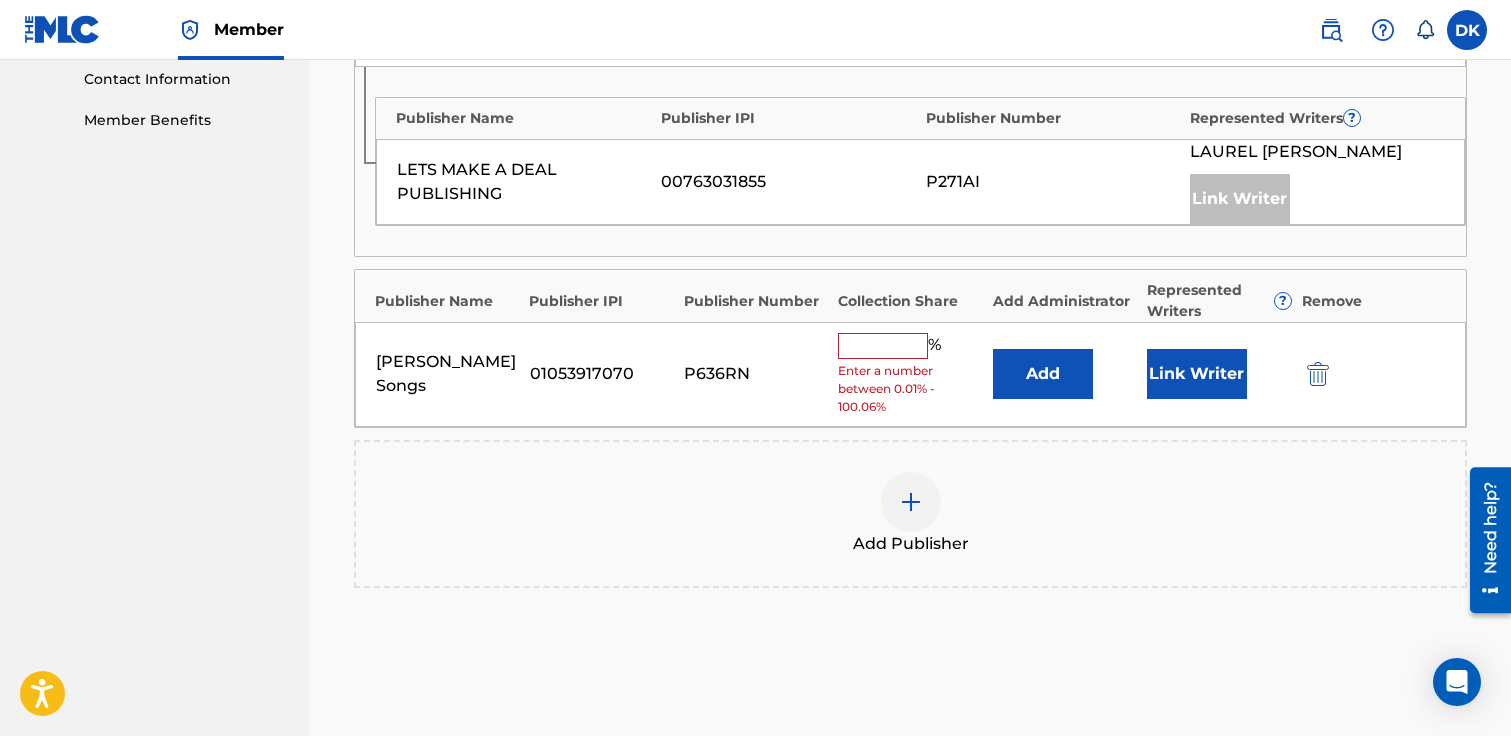 click on "% Enter a number between 0.01% - 100.06%" at bounding box center (910, 374) 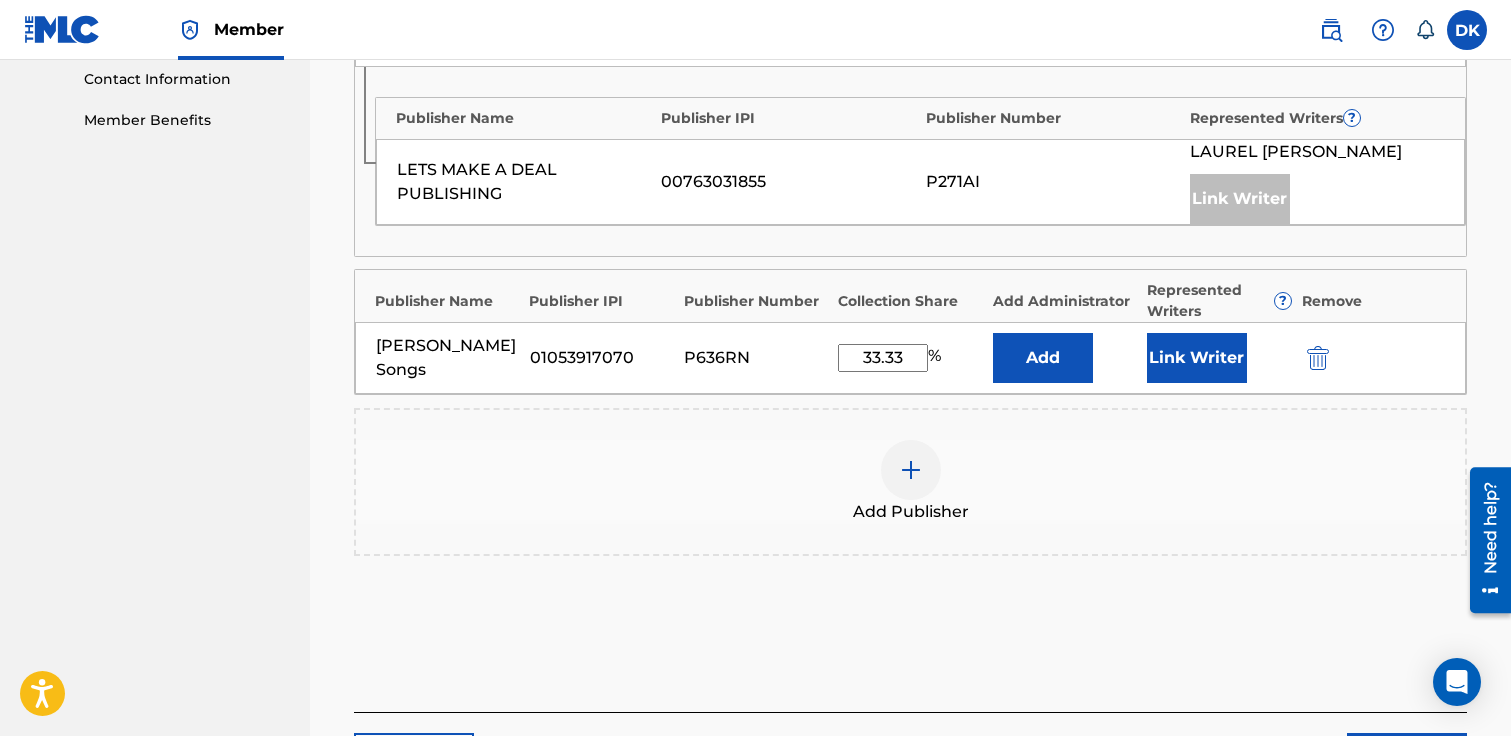 type on "33.33" 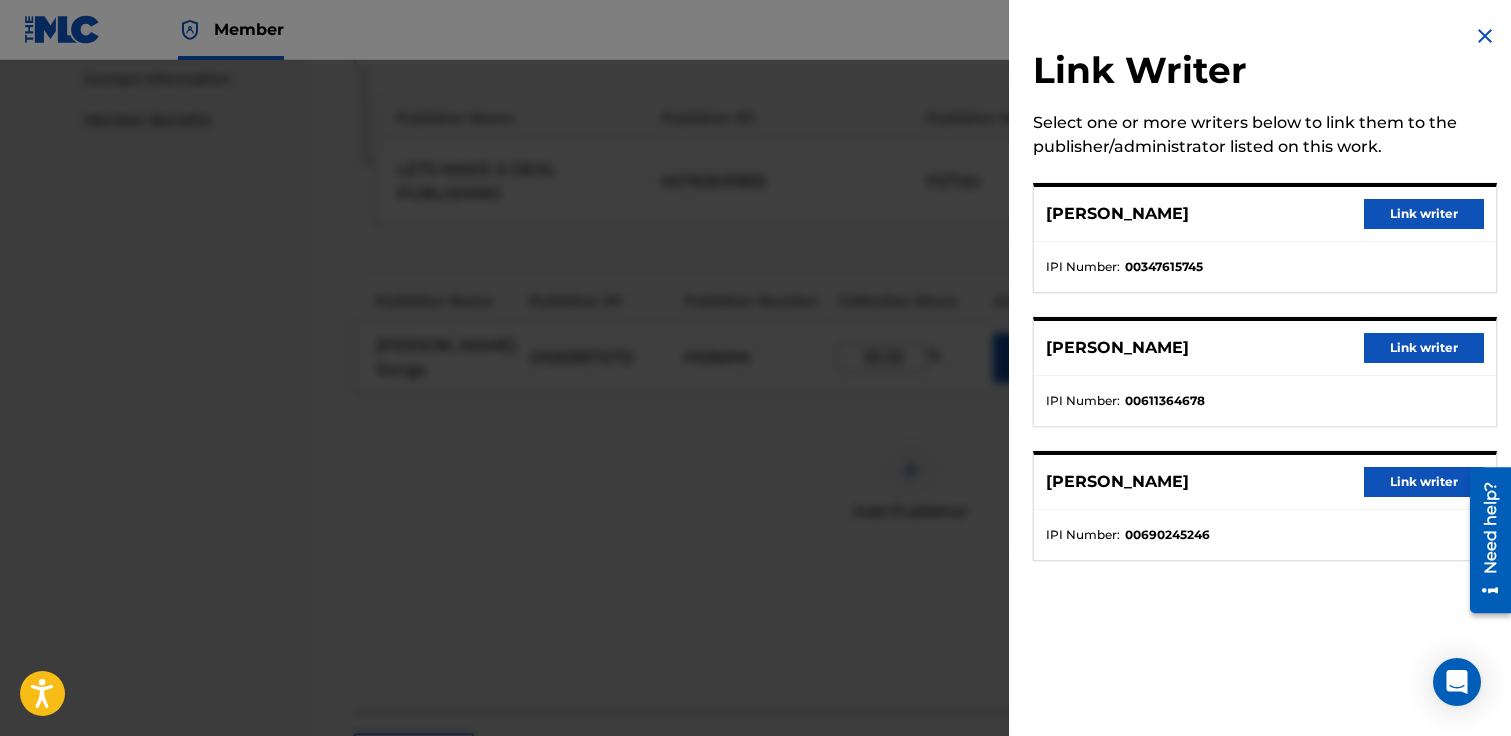 click on "Link writer" at bounding box center (1424, 348) 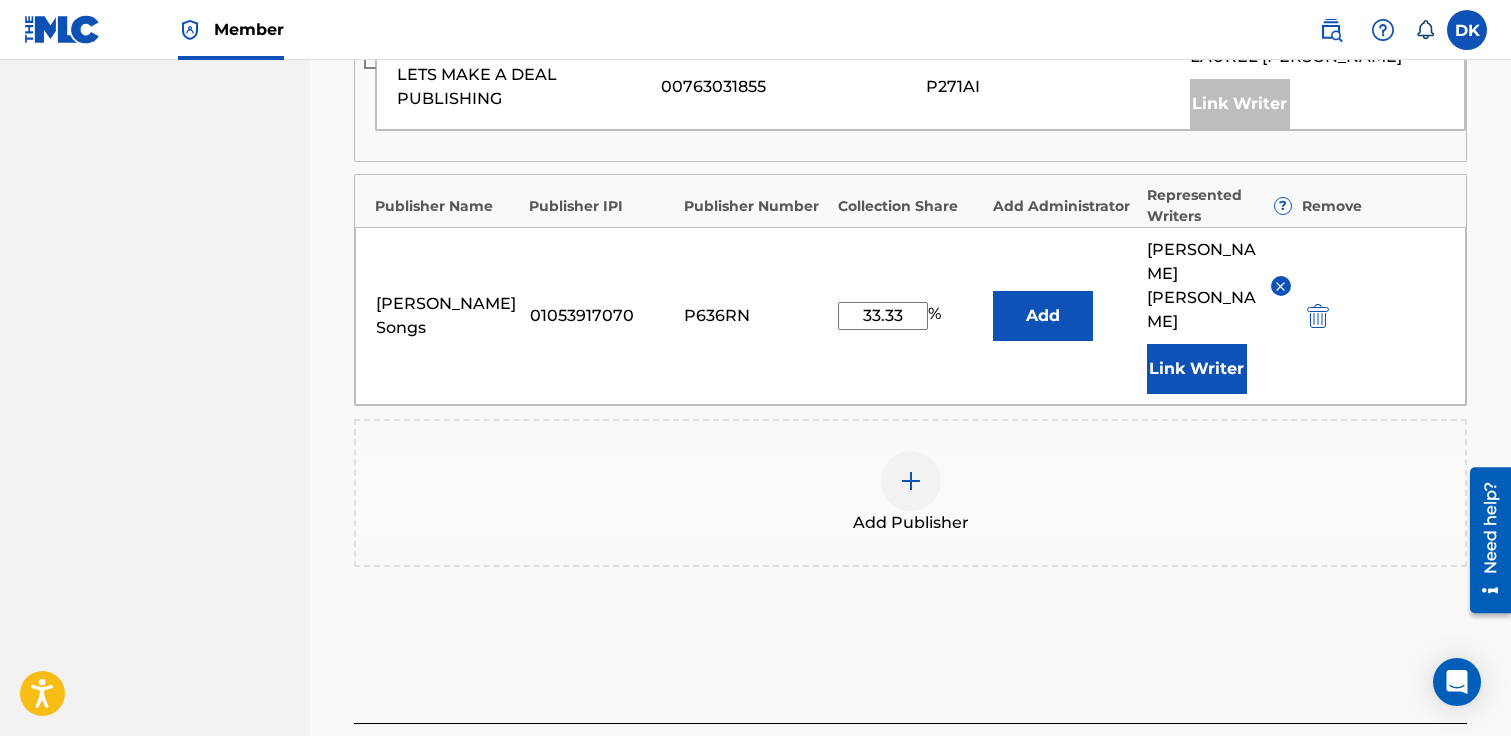 scroll, scrollTop: 1185, scrollLeft: 0, axis: vertical 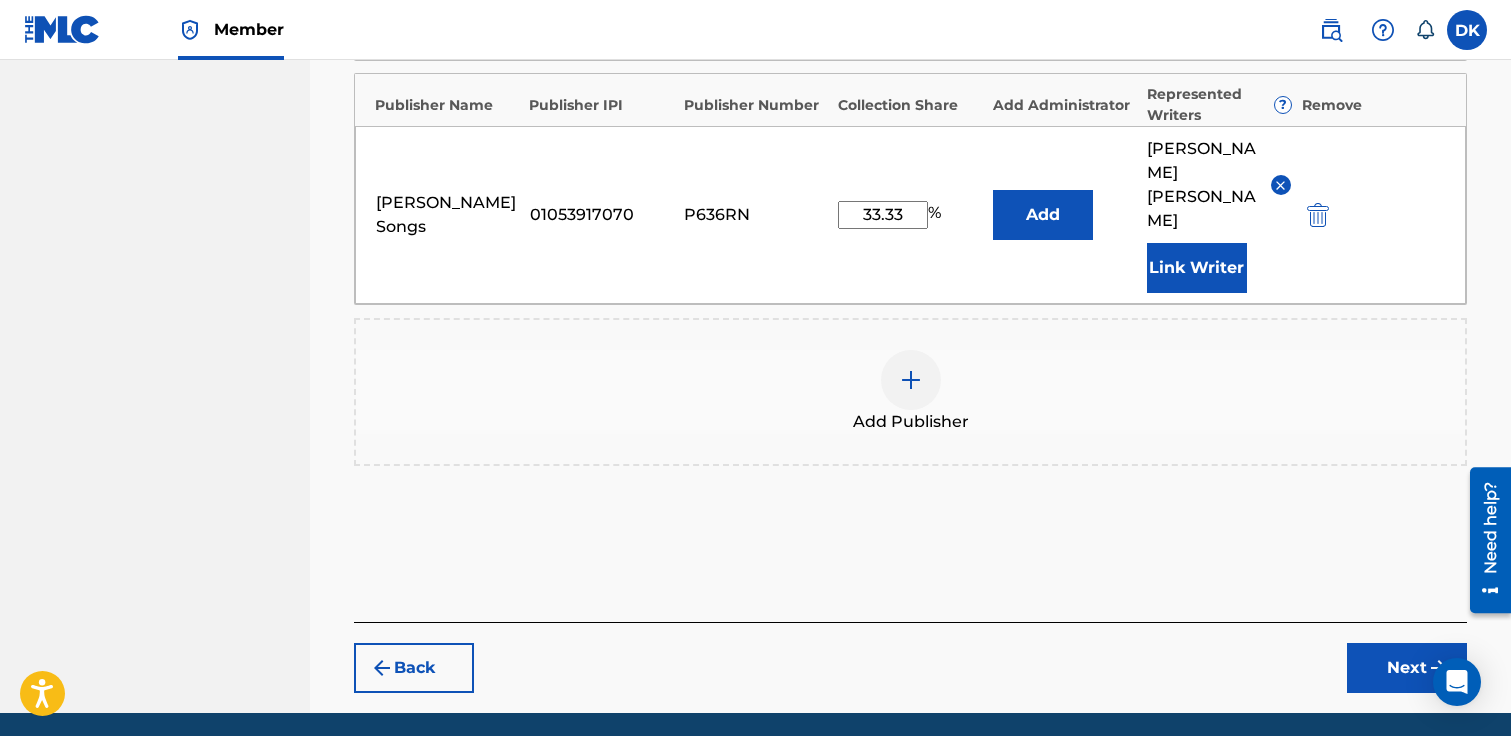 click on "Next" at bounding box center [1407, 668] 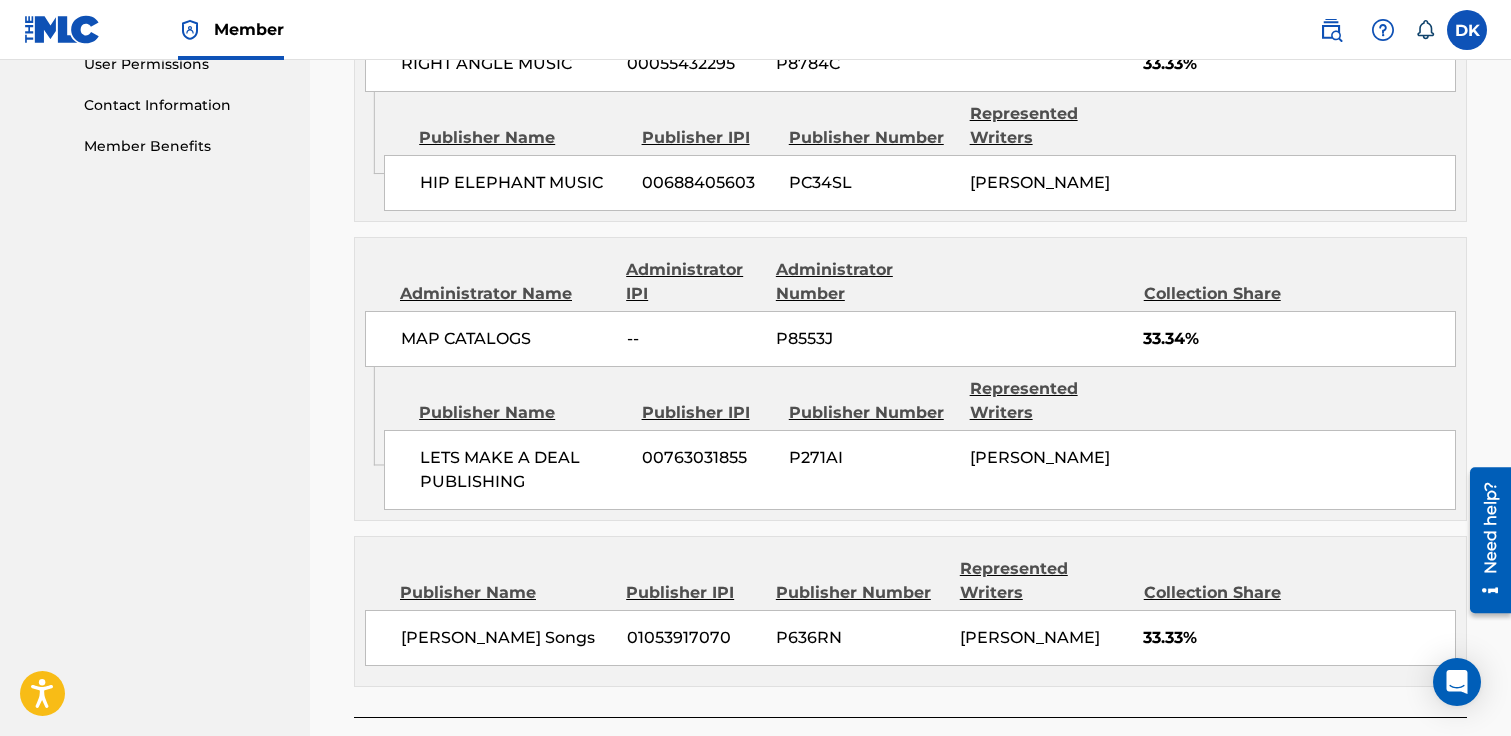 scroll, scrollTop: 1125, scrollLeft: 0, axis: vertical 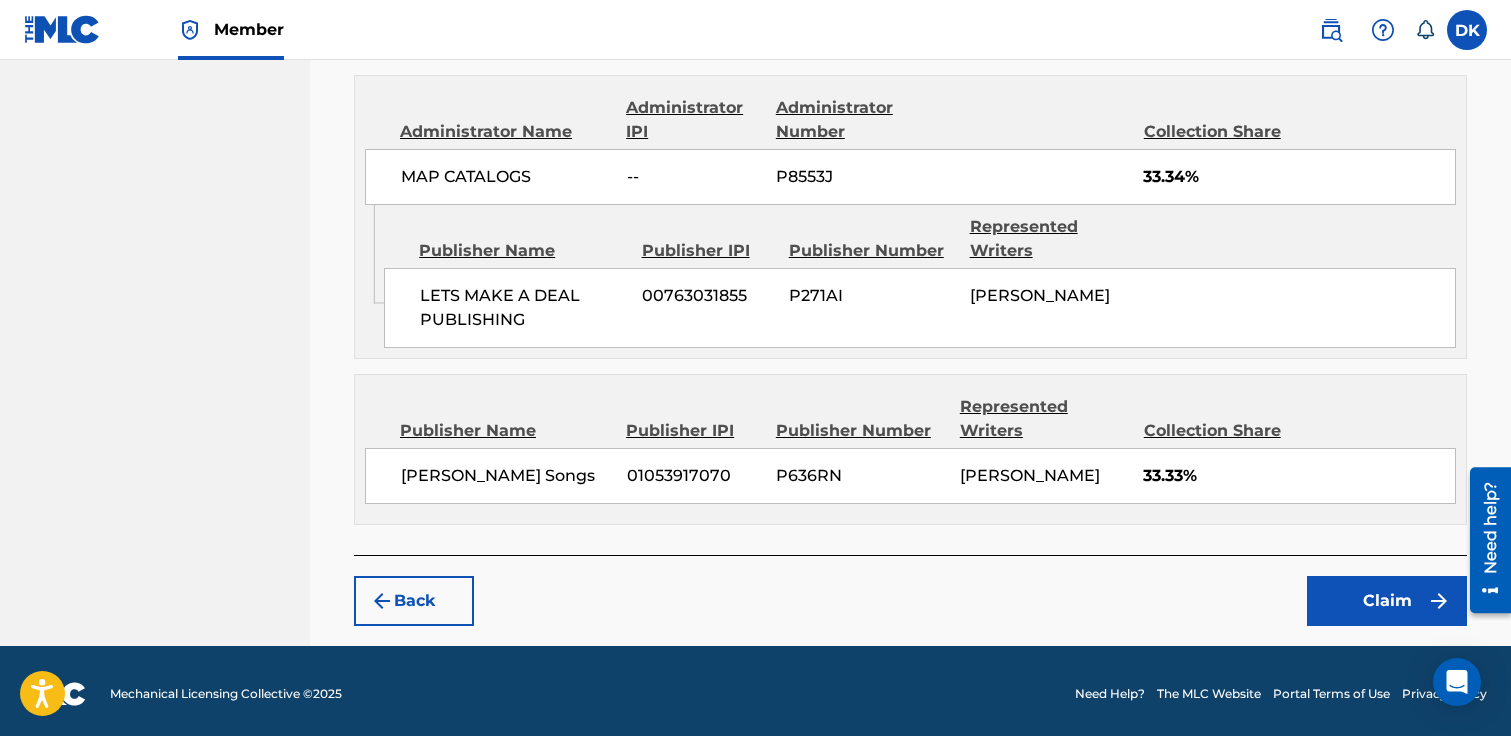 click on "Claim" at bounding box center [1387, 601] 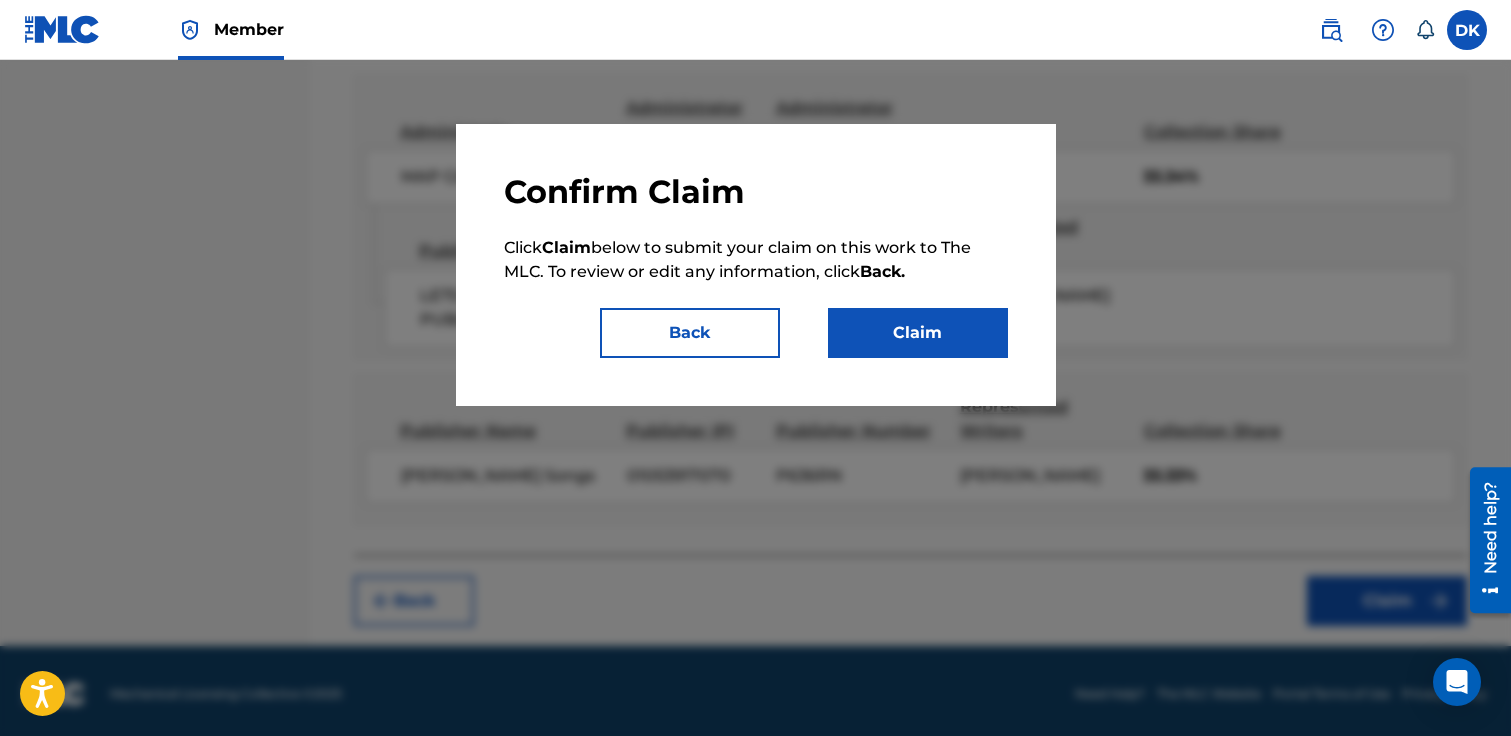 click on "Claim" at bounding box center (918, 333) 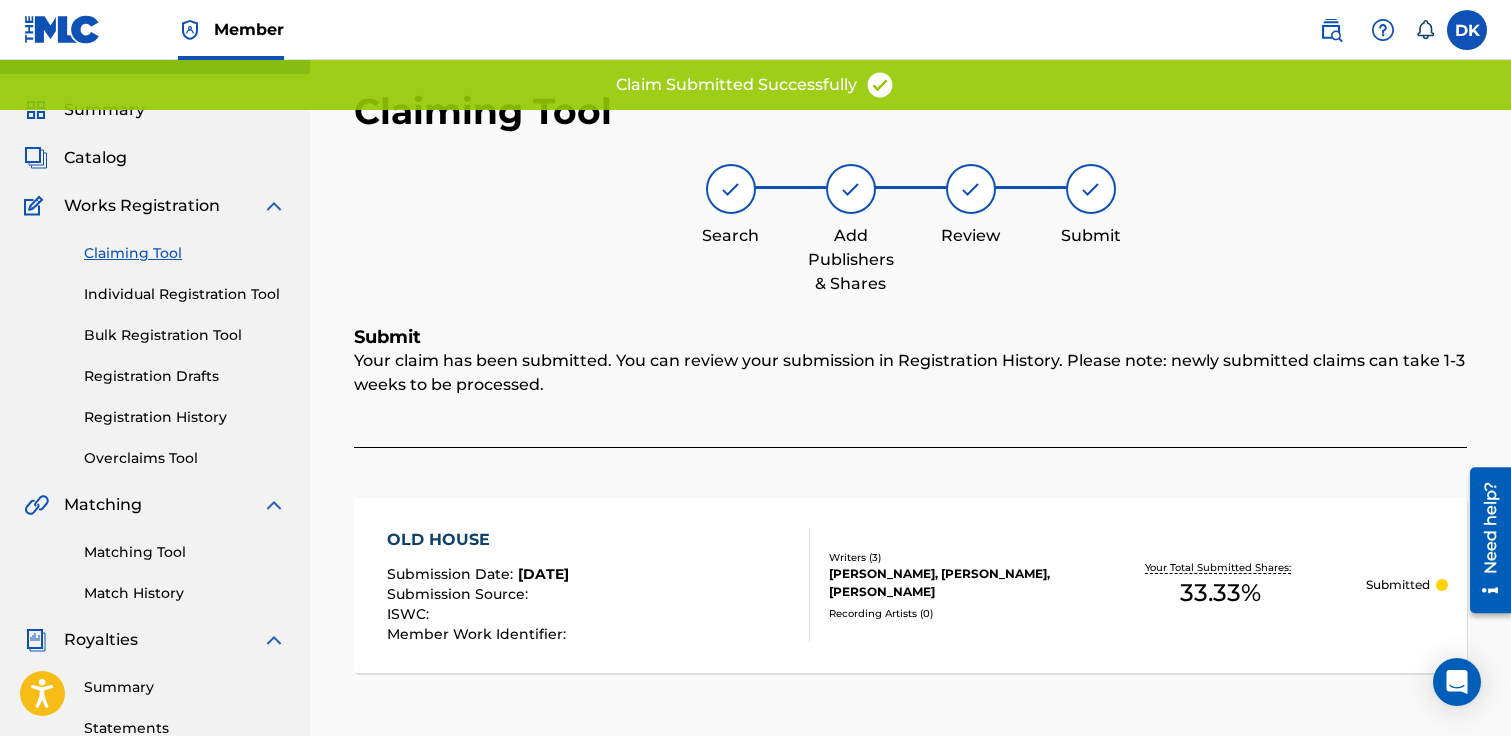 scroll, scrollTop: 0, scrollLeft: 0, axis: both 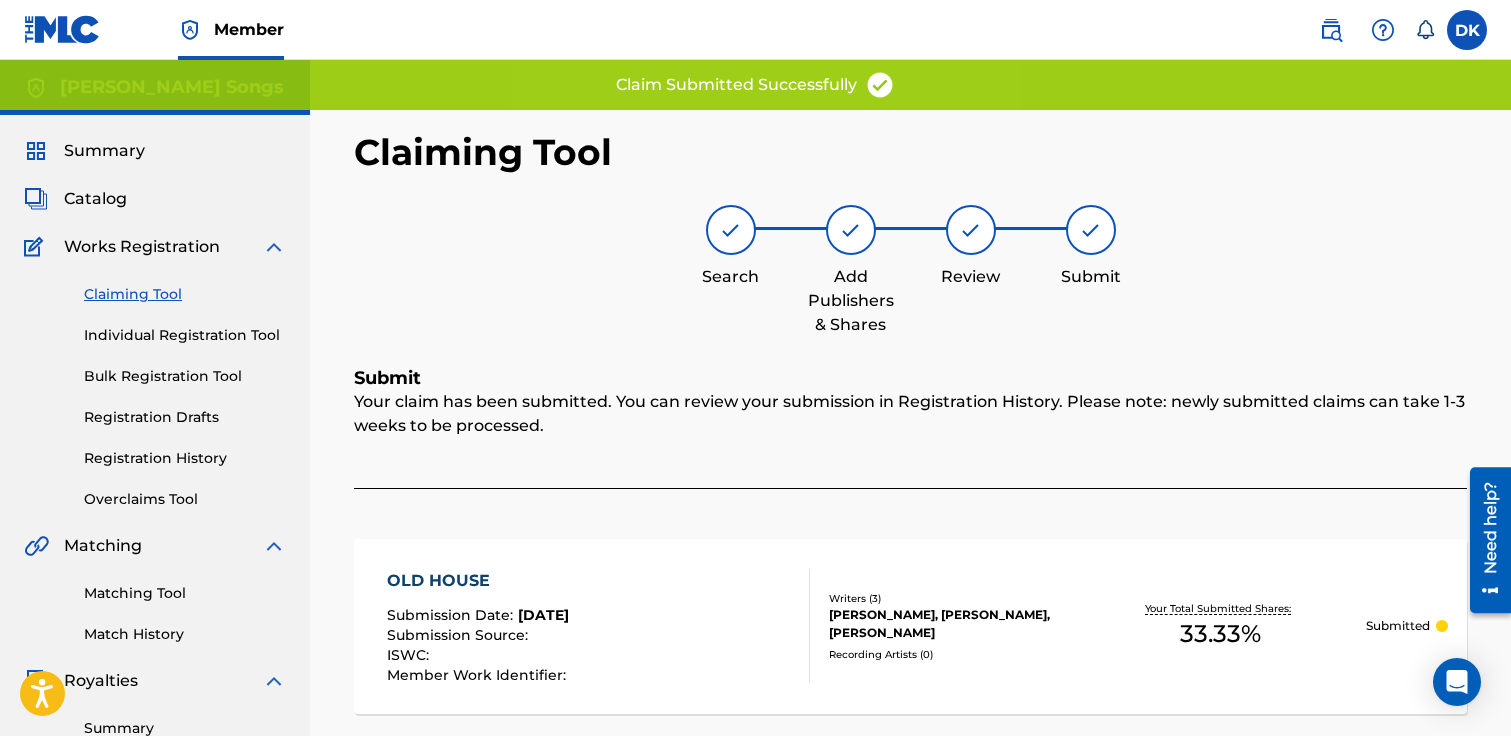 click on "Claiming Tool" at bounding box center [185, 294] 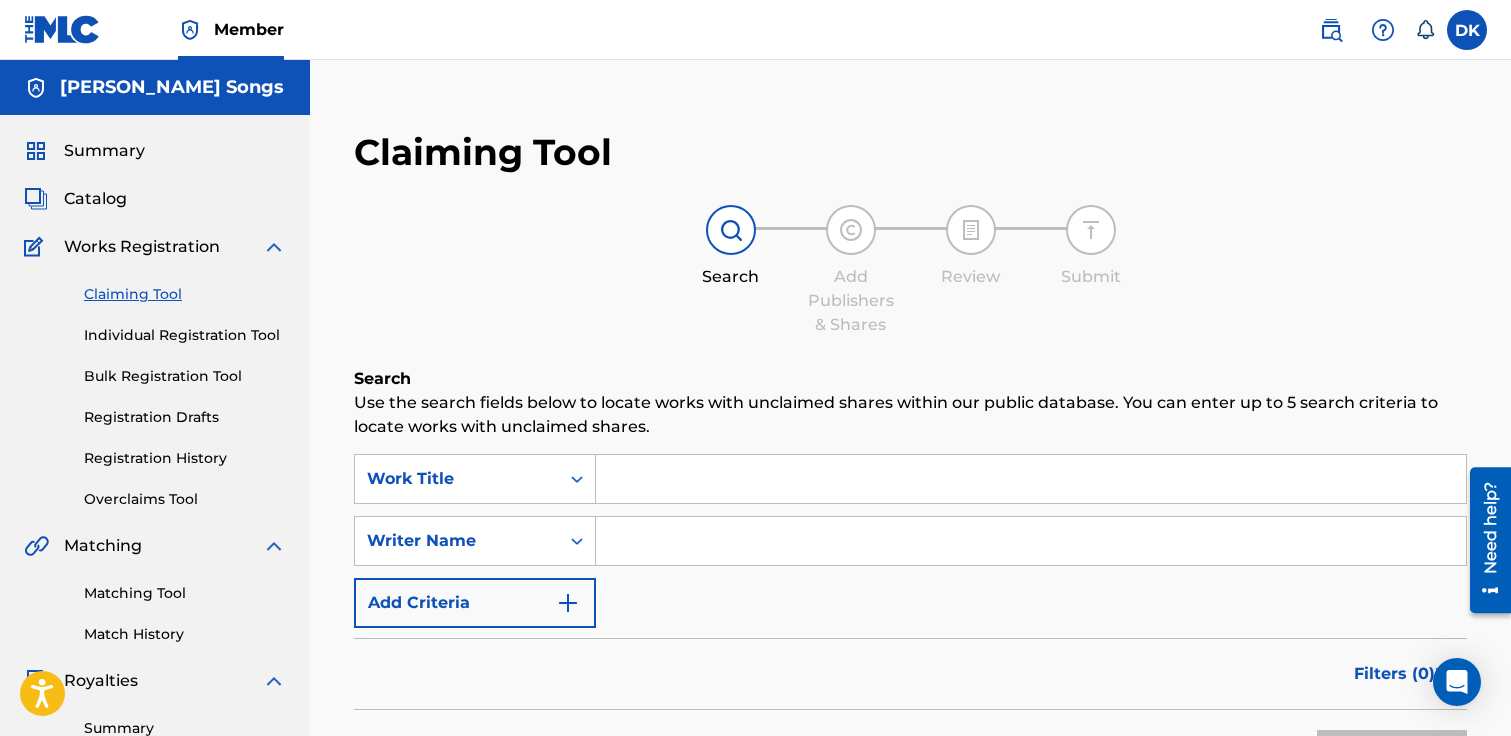 click at bounding box center [1031, 479] 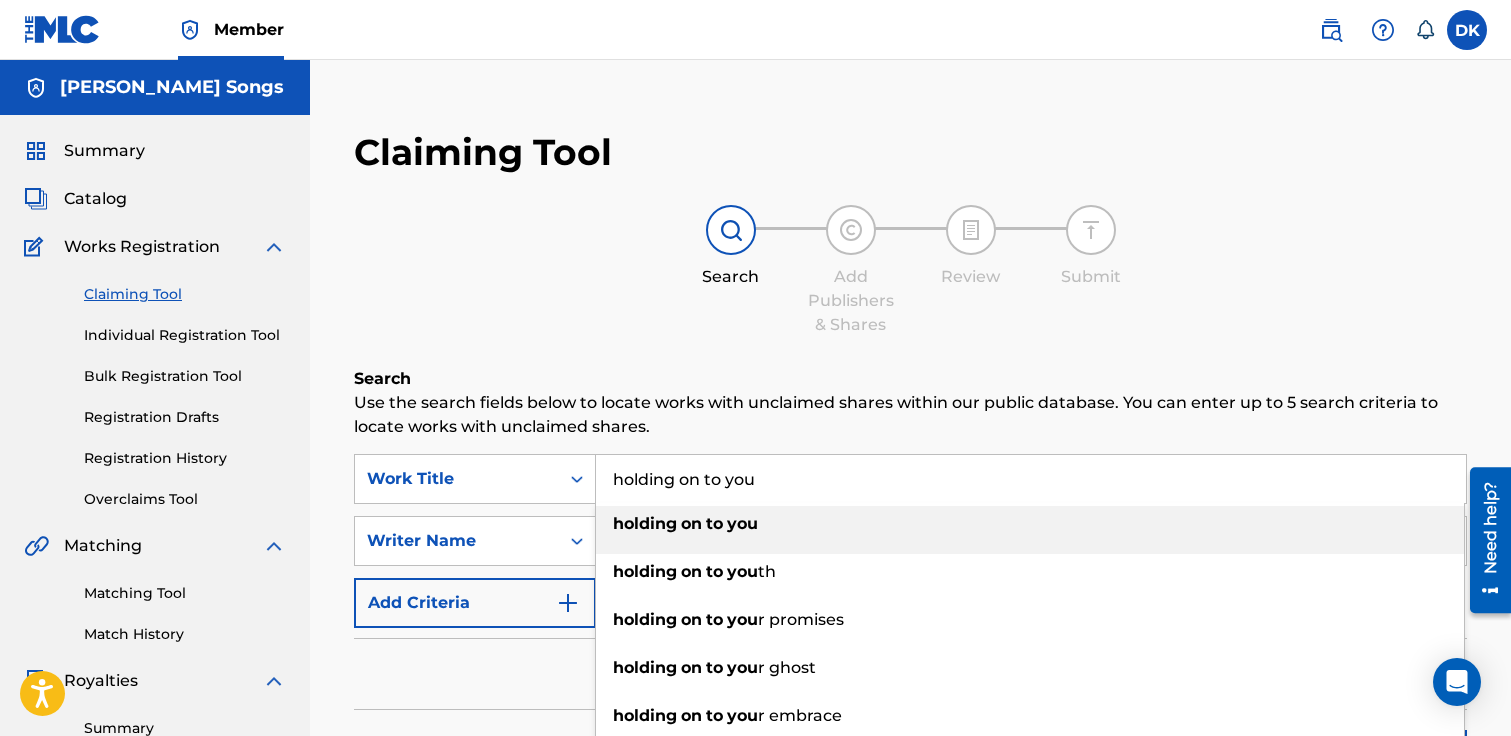 type on "holding on to you" 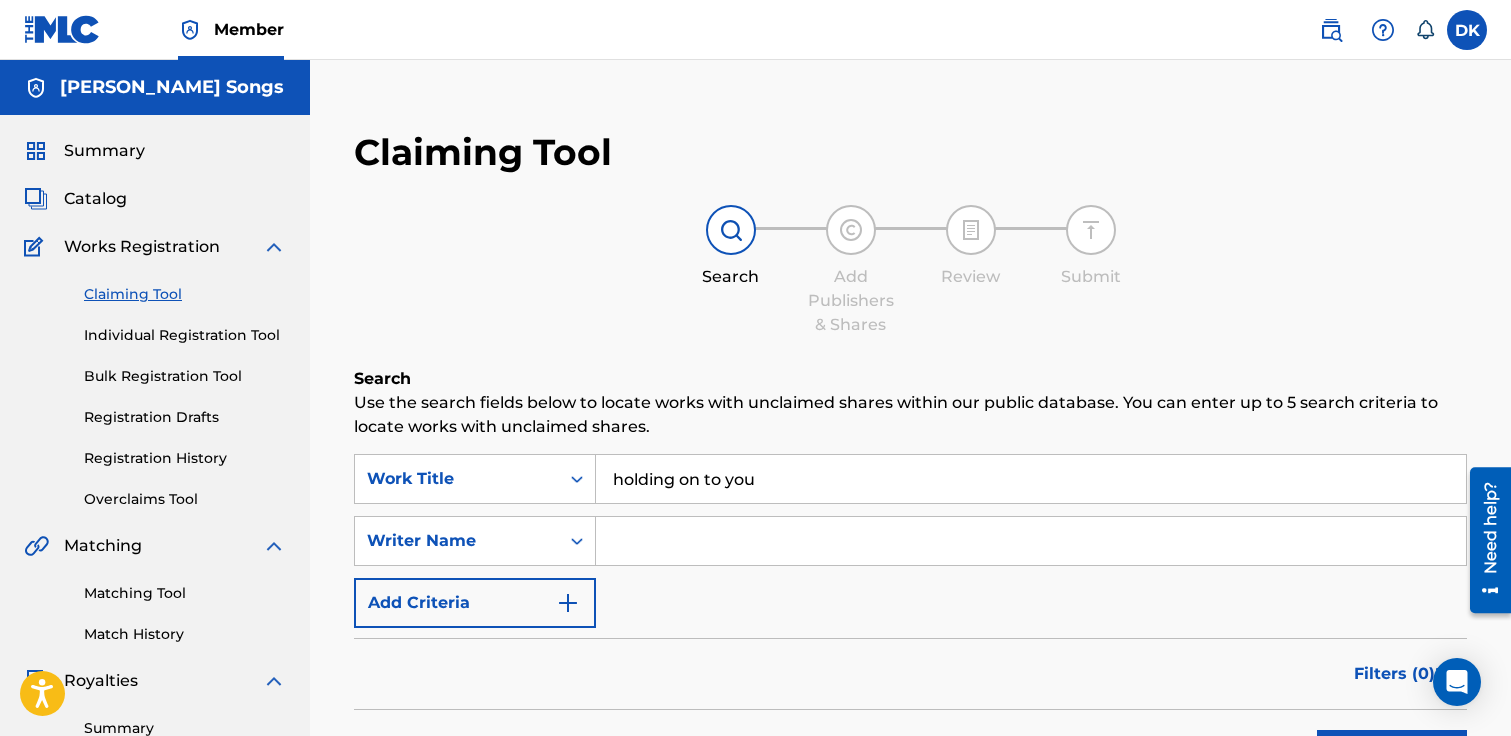 click at bounding box center [1031, 541] 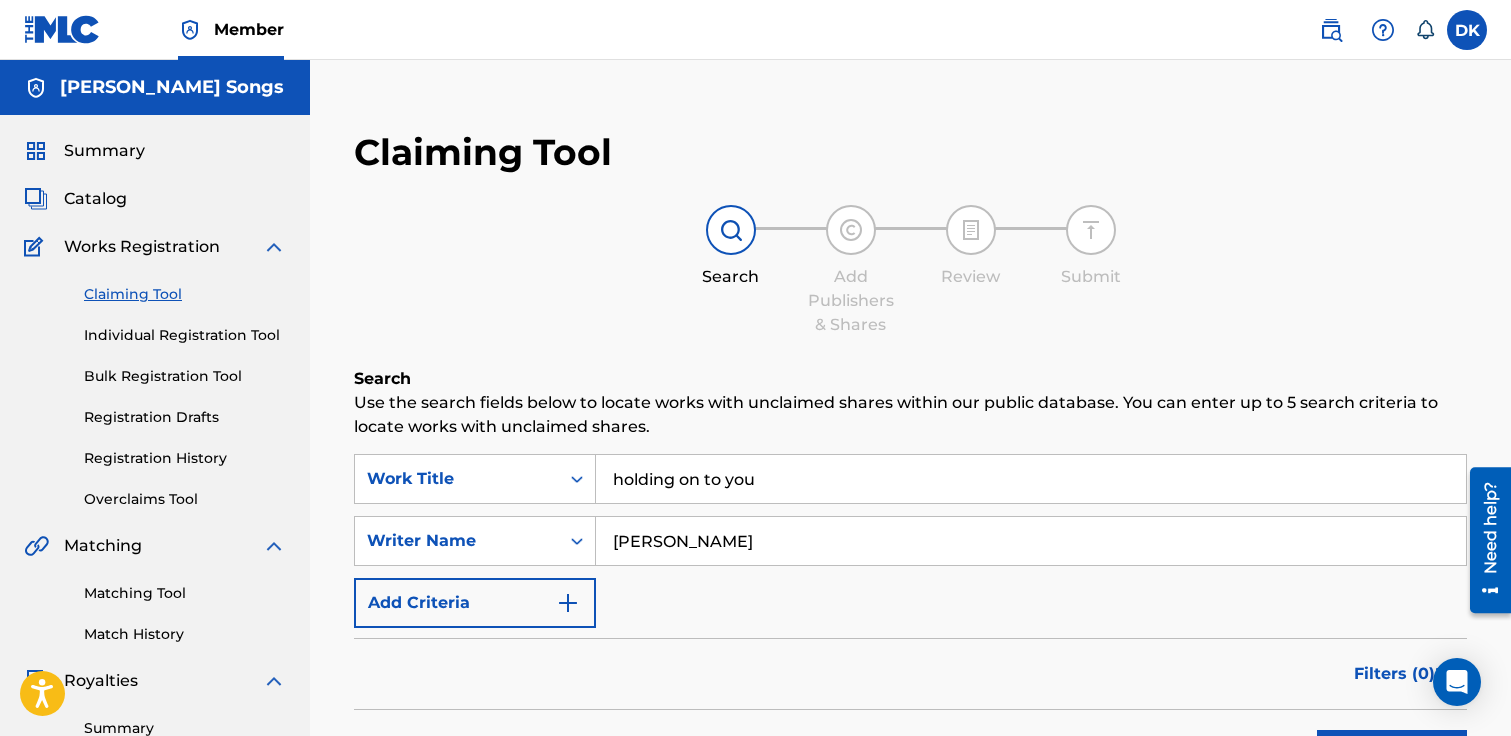 type on "[PERSON_NAME]" 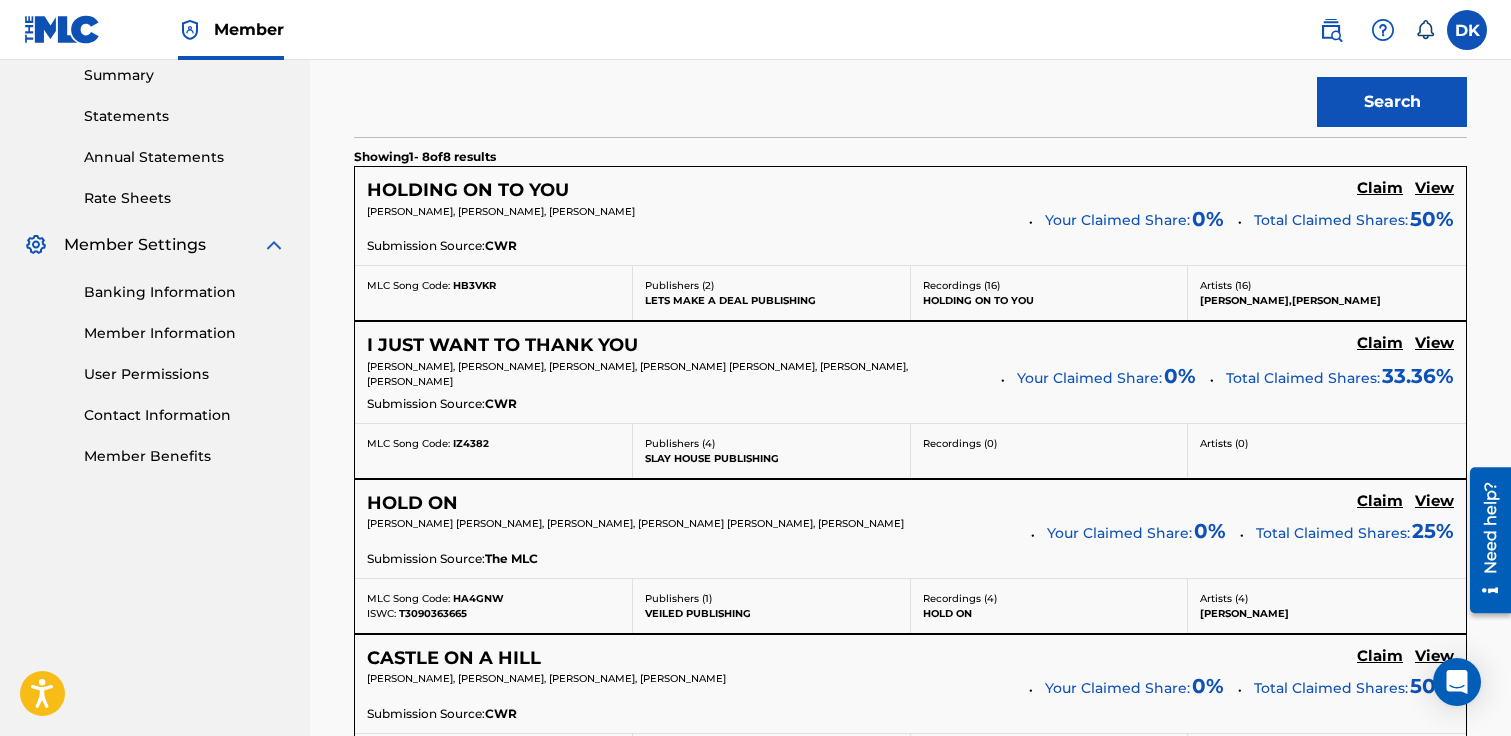 scroll, scrollTop: 657, scrollLeft: 0, axis: vertical 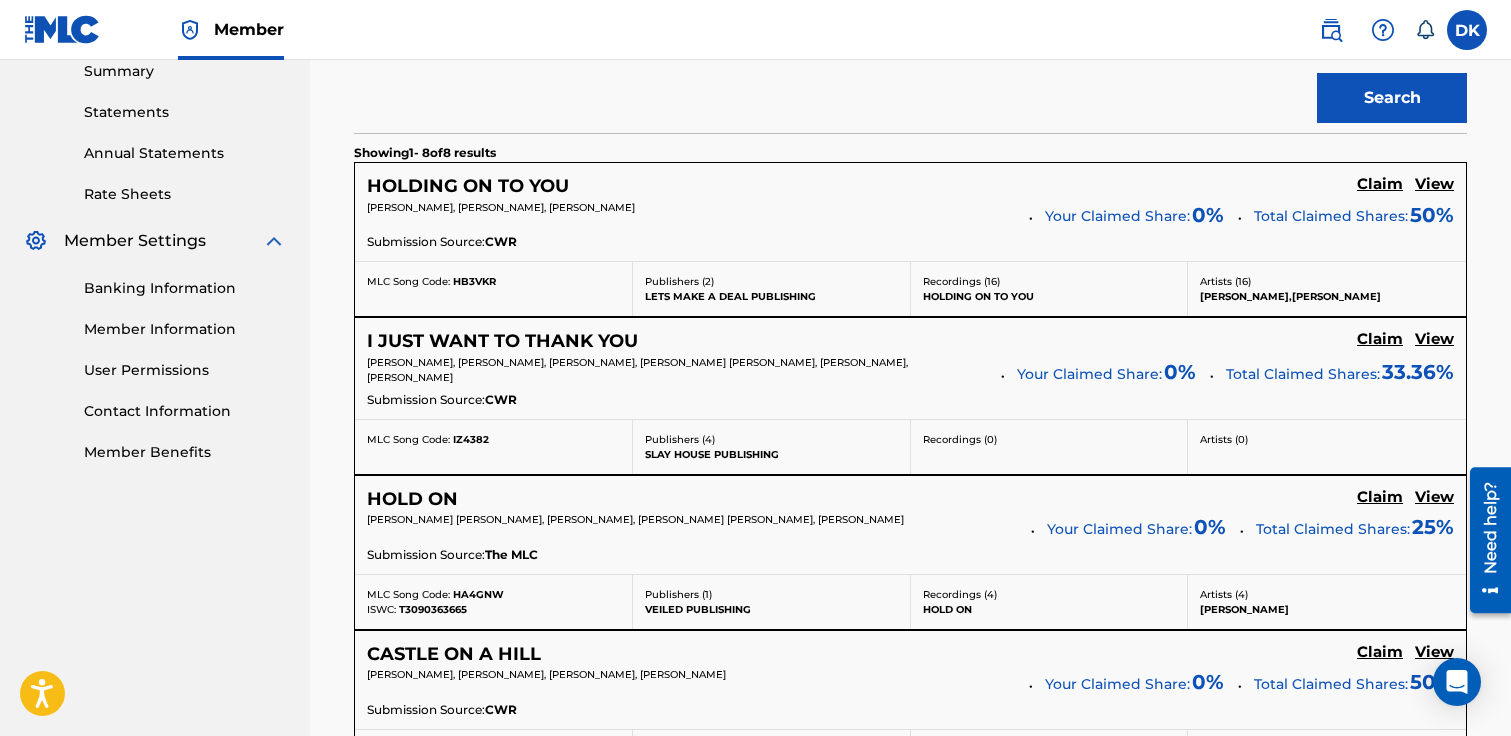 click on "Claim" at bounding box center [1380, 184] 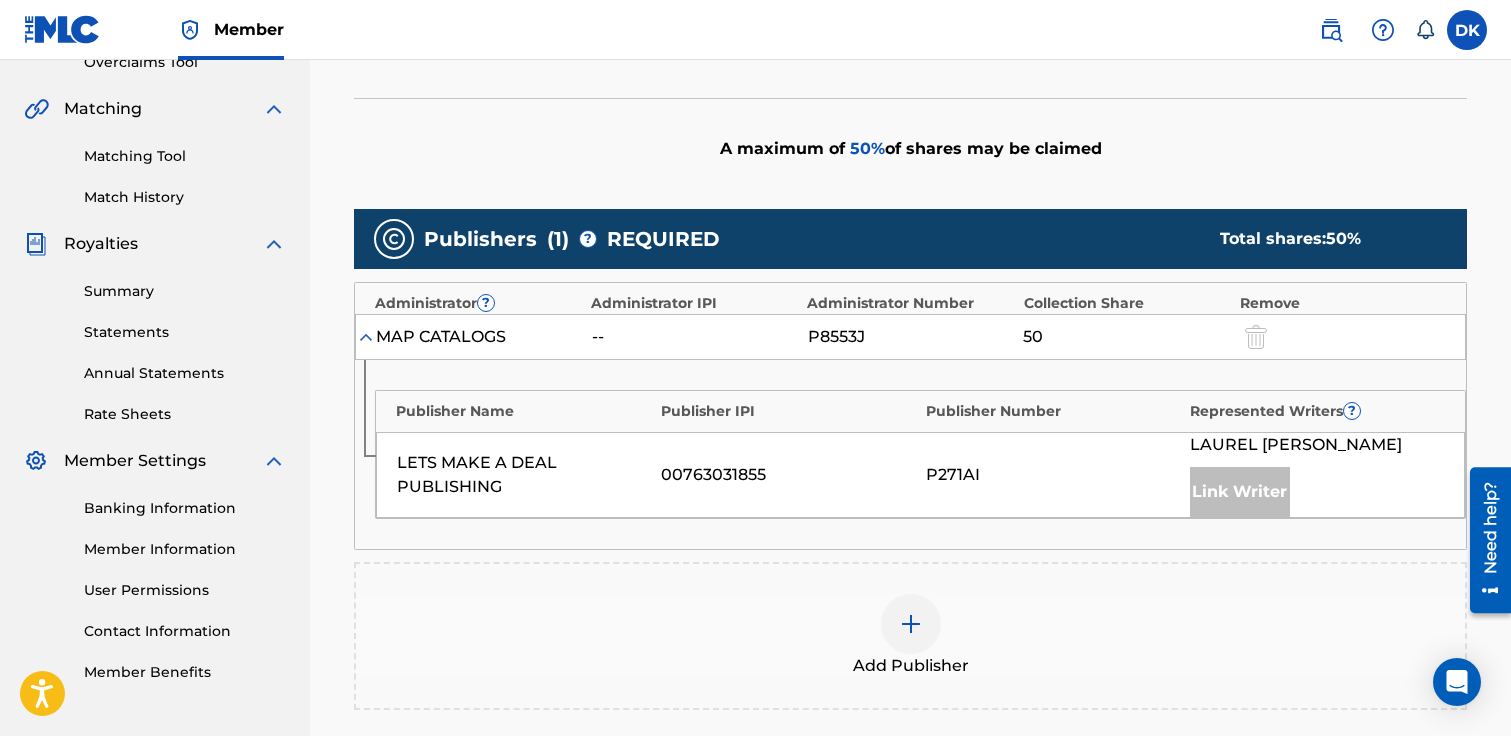 scroll, scrollTop: 448, scrollLeft: 0, axis: vertical 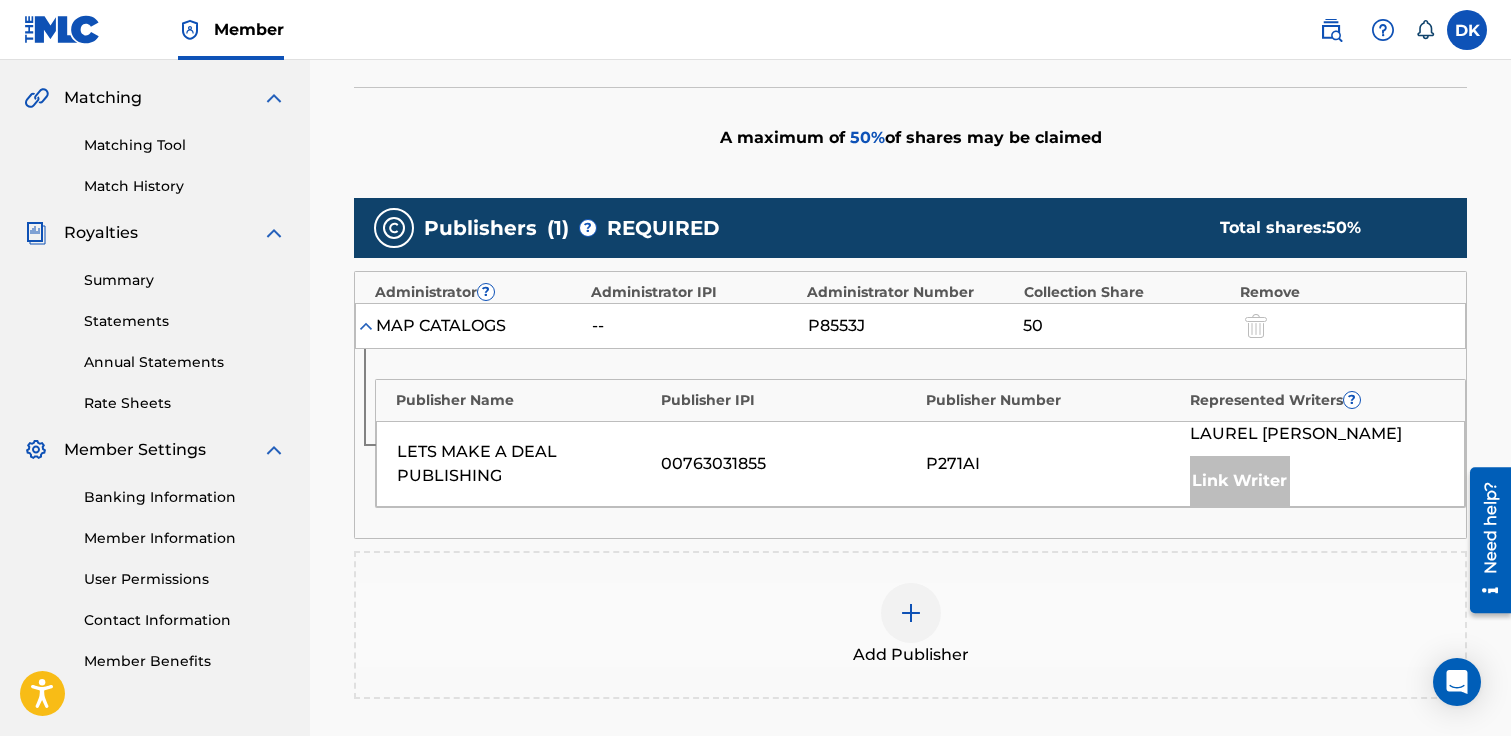 click at bounding box center [911, 613] 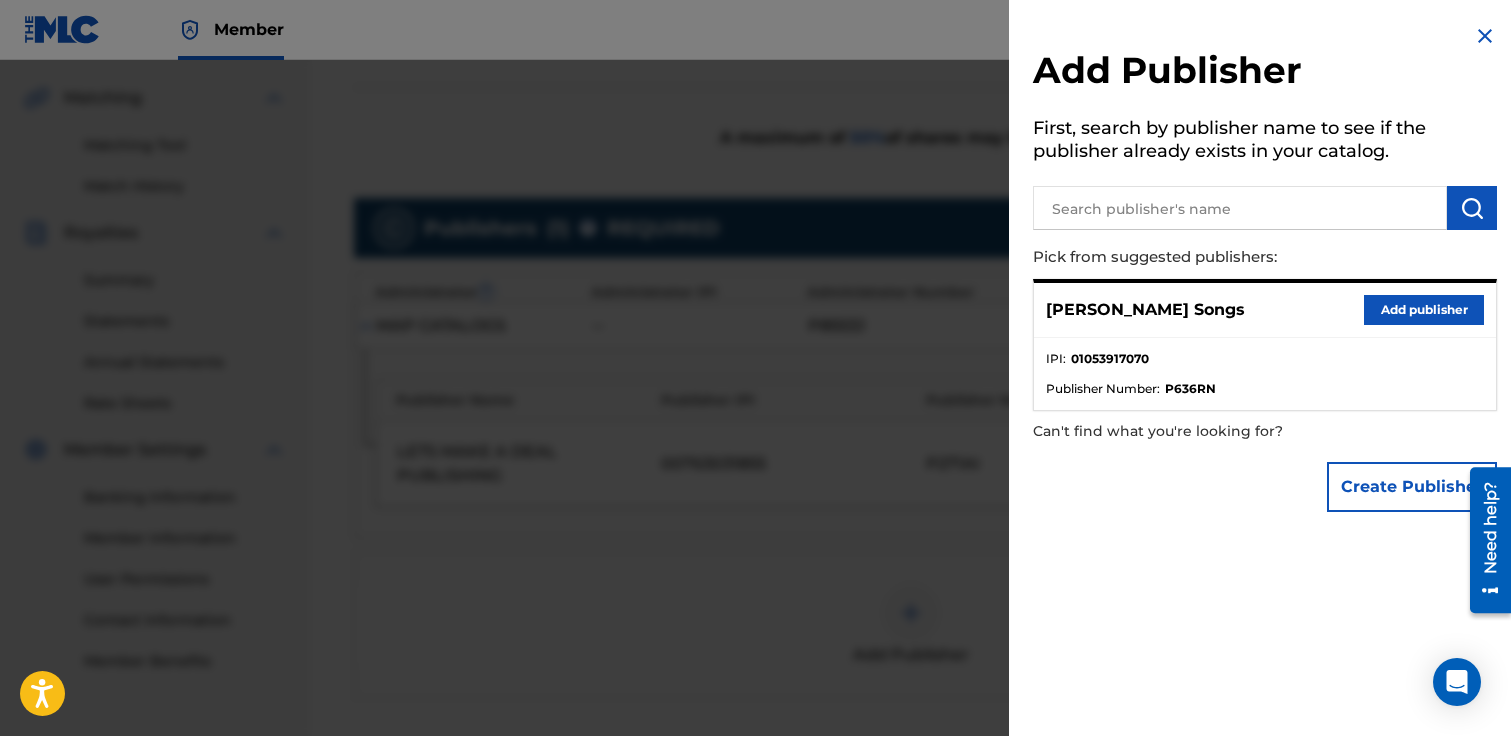 click on "Add publisher" at bounding box center [1424, 310] 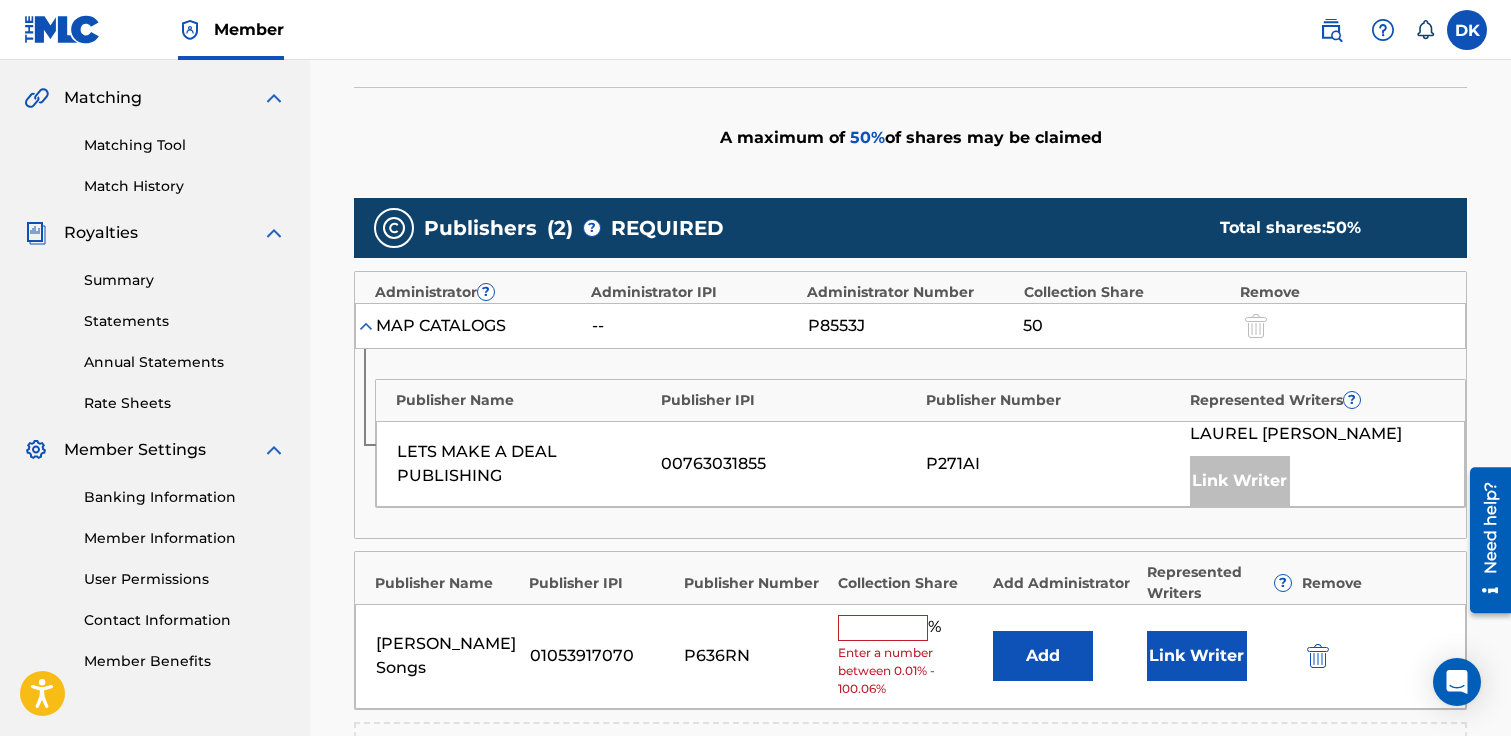 click at bounding box center [883, 628] 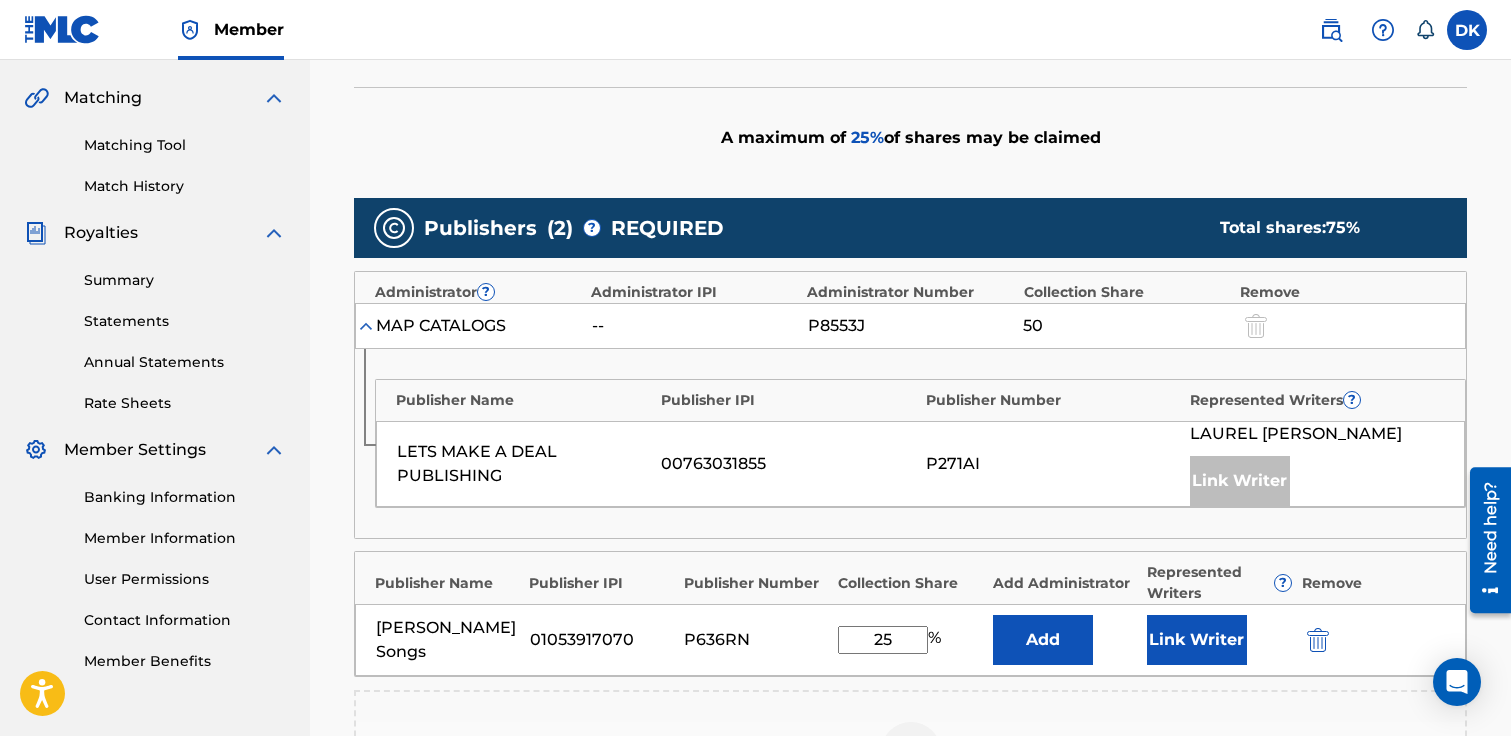 type on "25" 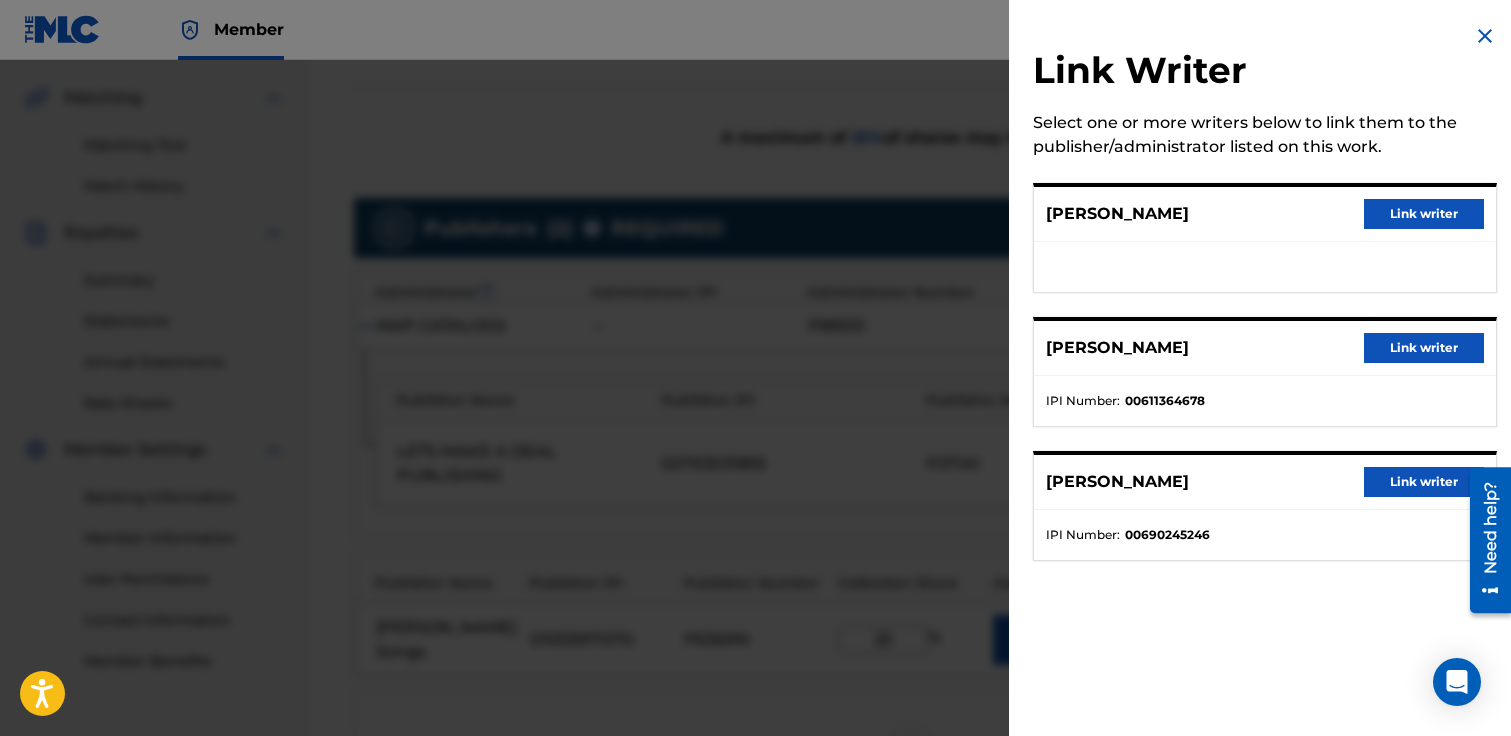 click on "Link writer" at bounding box center [1424, 348] 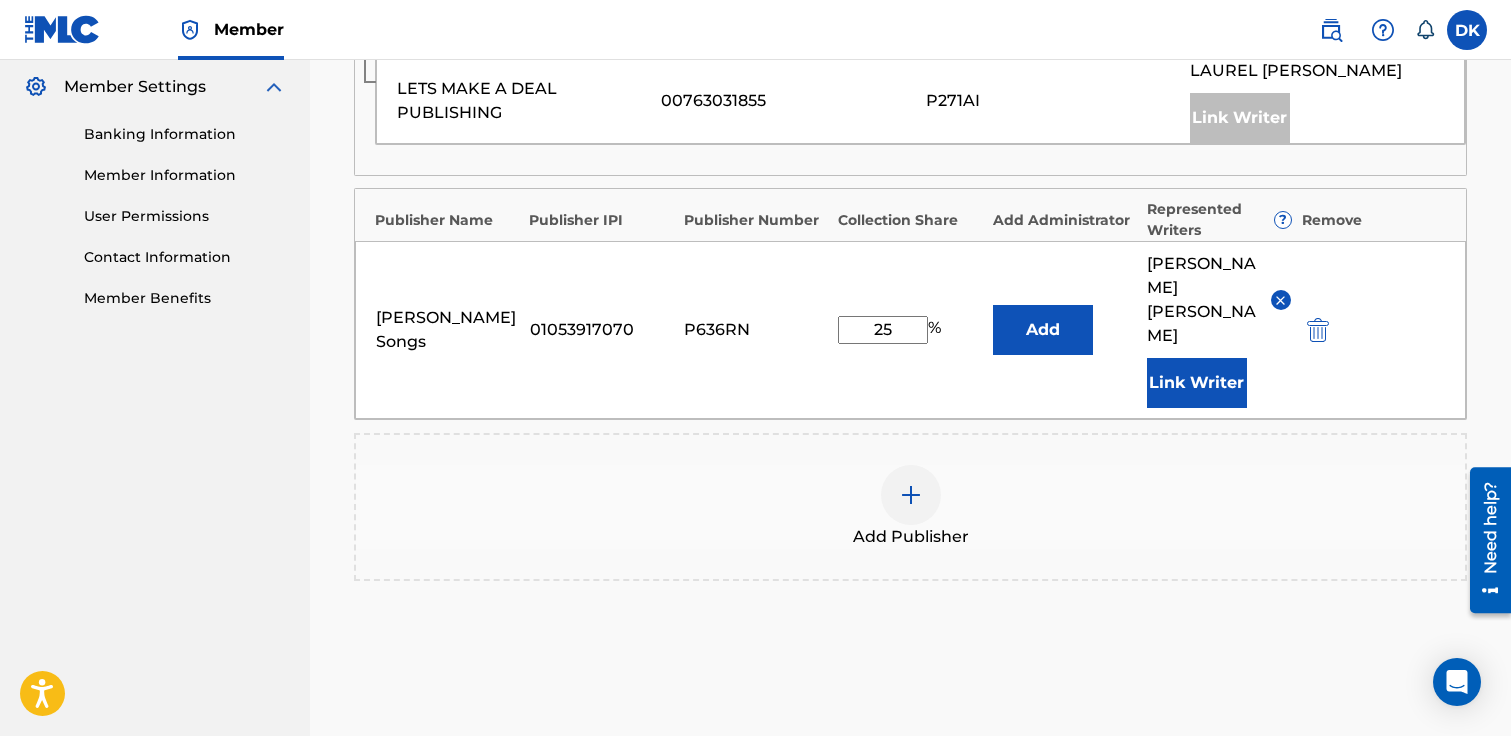 scroll, scrollTop: 851, scrollLeft: 0, axis: vertical 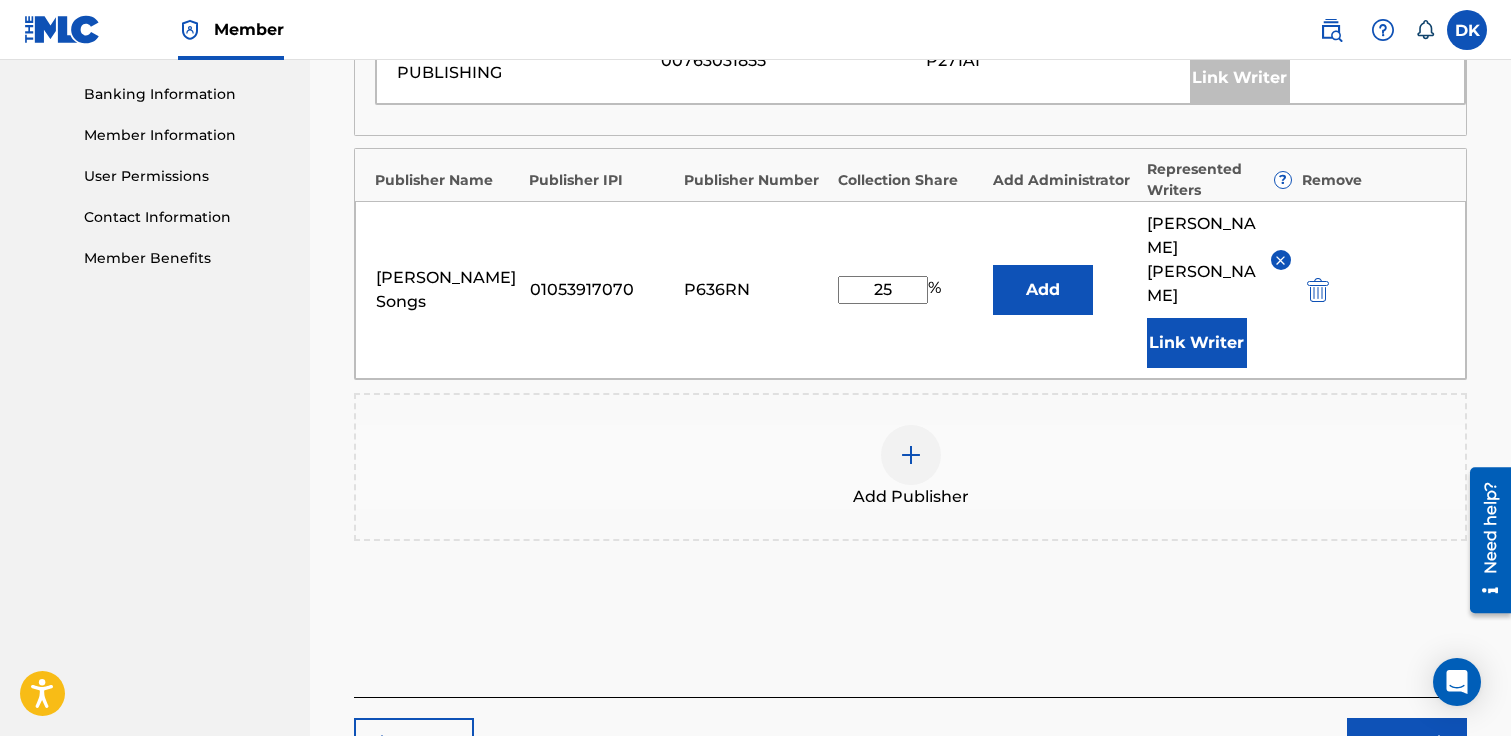 click on "Next" at bounding box center (1407, 743) 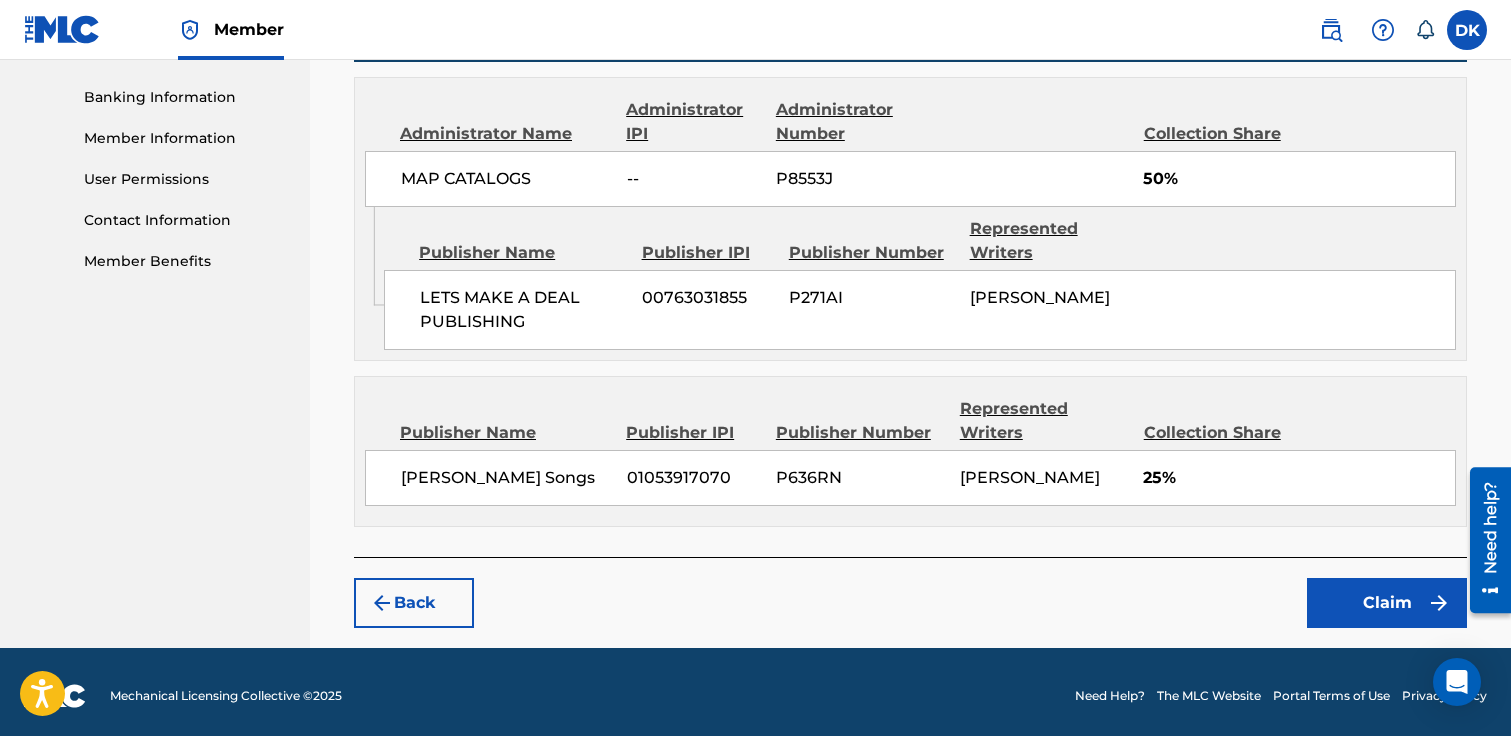 scroll, scrollTop: 852, scrollLeft: 0, axis: vertical 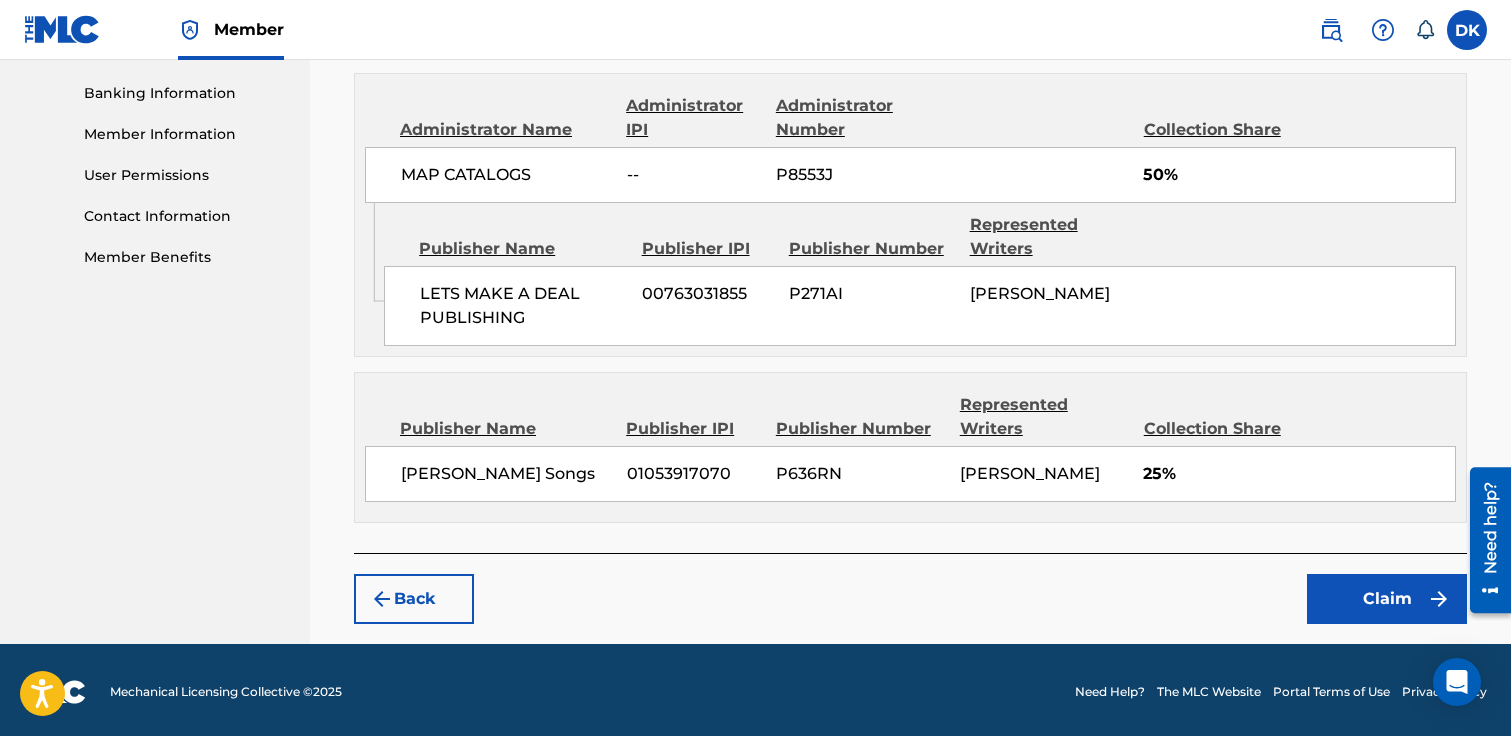 click on "Claim" at bounding box center [1387, 599] 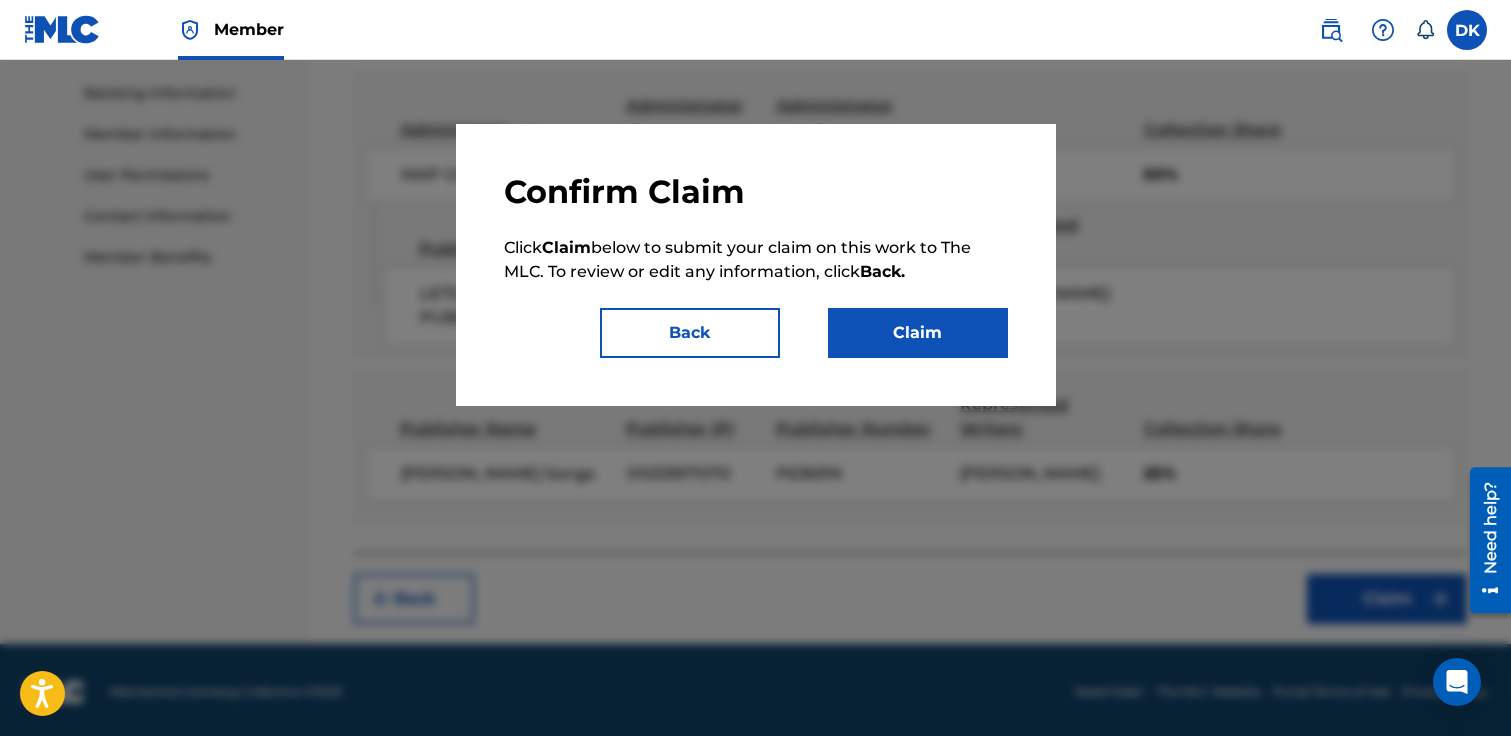click on "Claim" at bounding box center [918, 333] 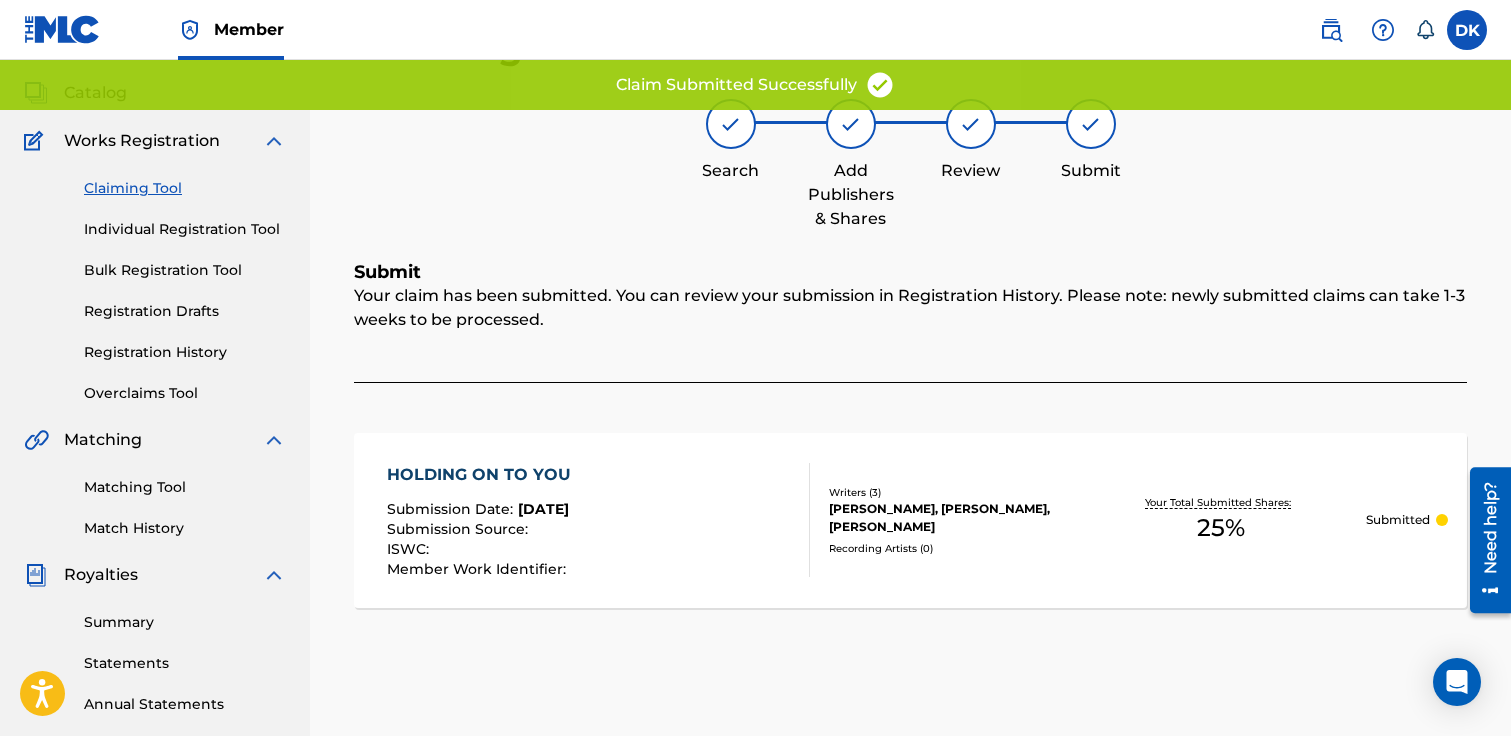 scroll, scrollTop: 34, scrollLeft: 0, axis: vertical 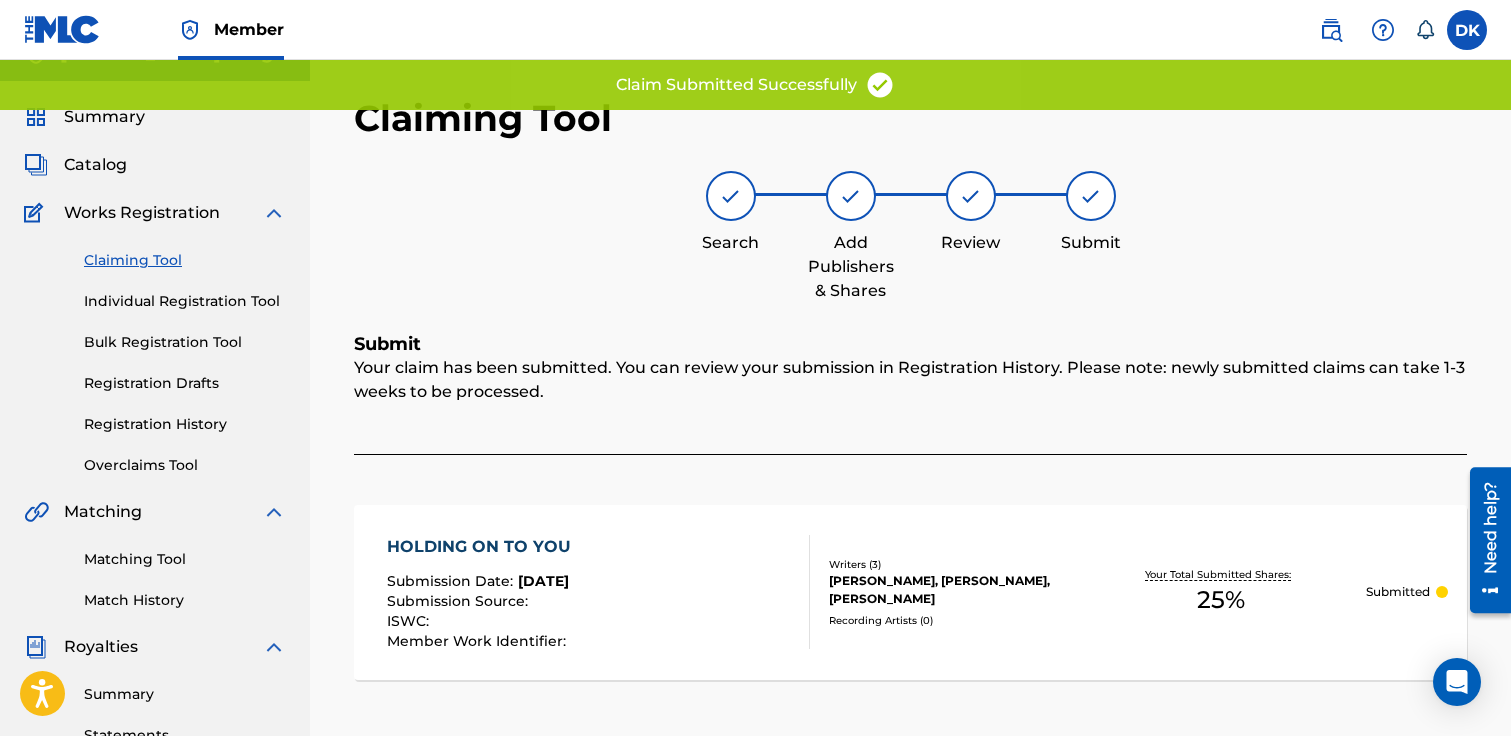 click on "Claiming Tool" at bounding box center (185, 260) 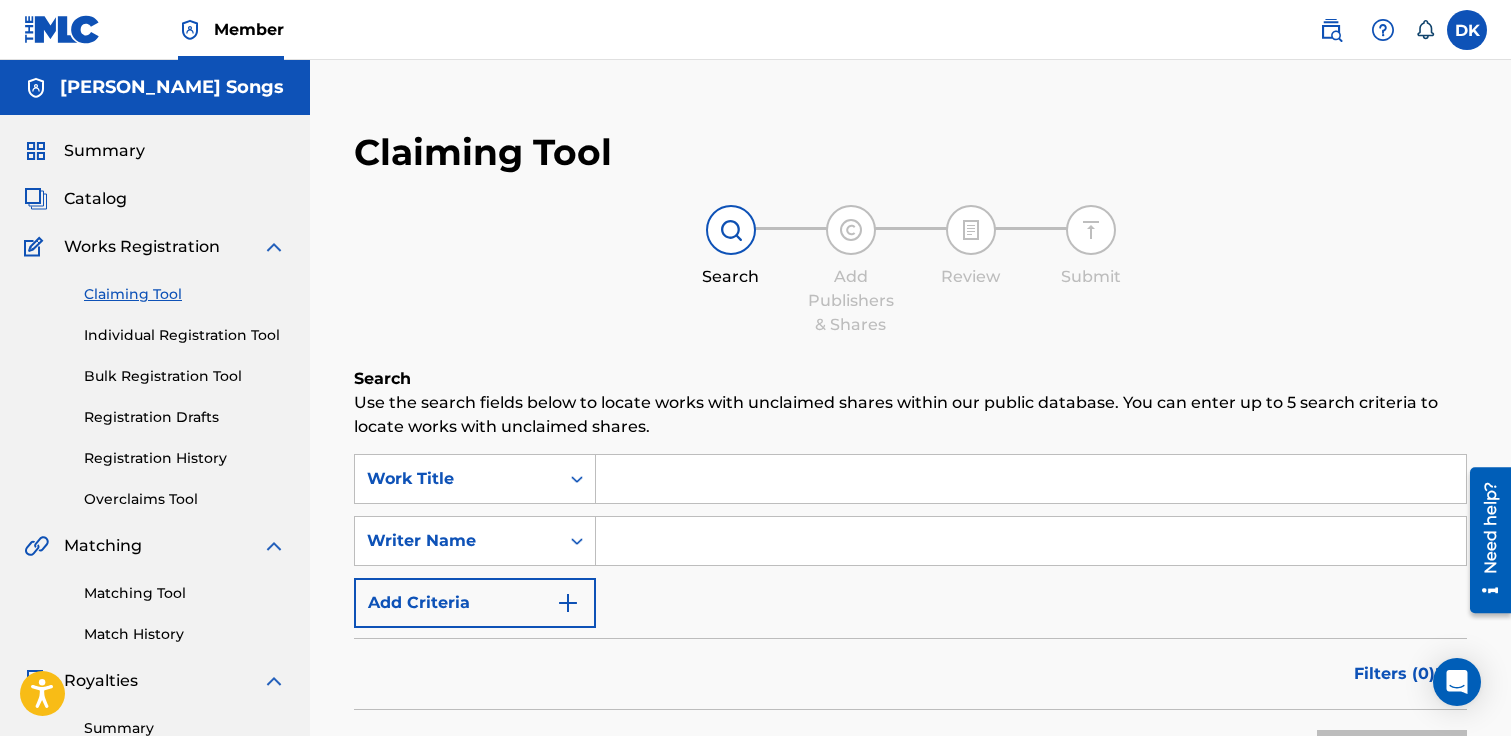 click at bounding box center (1031, 479) 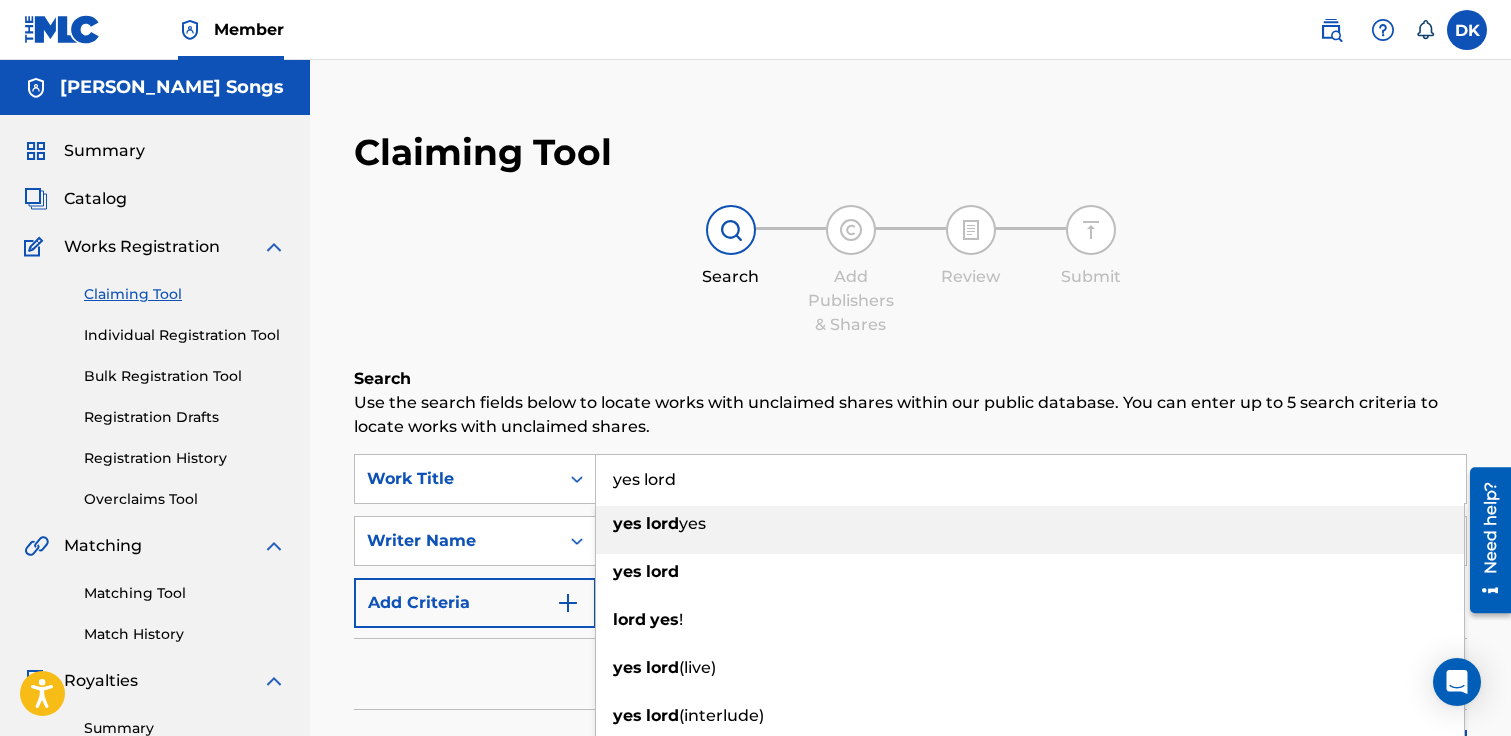 type on "yes lord" 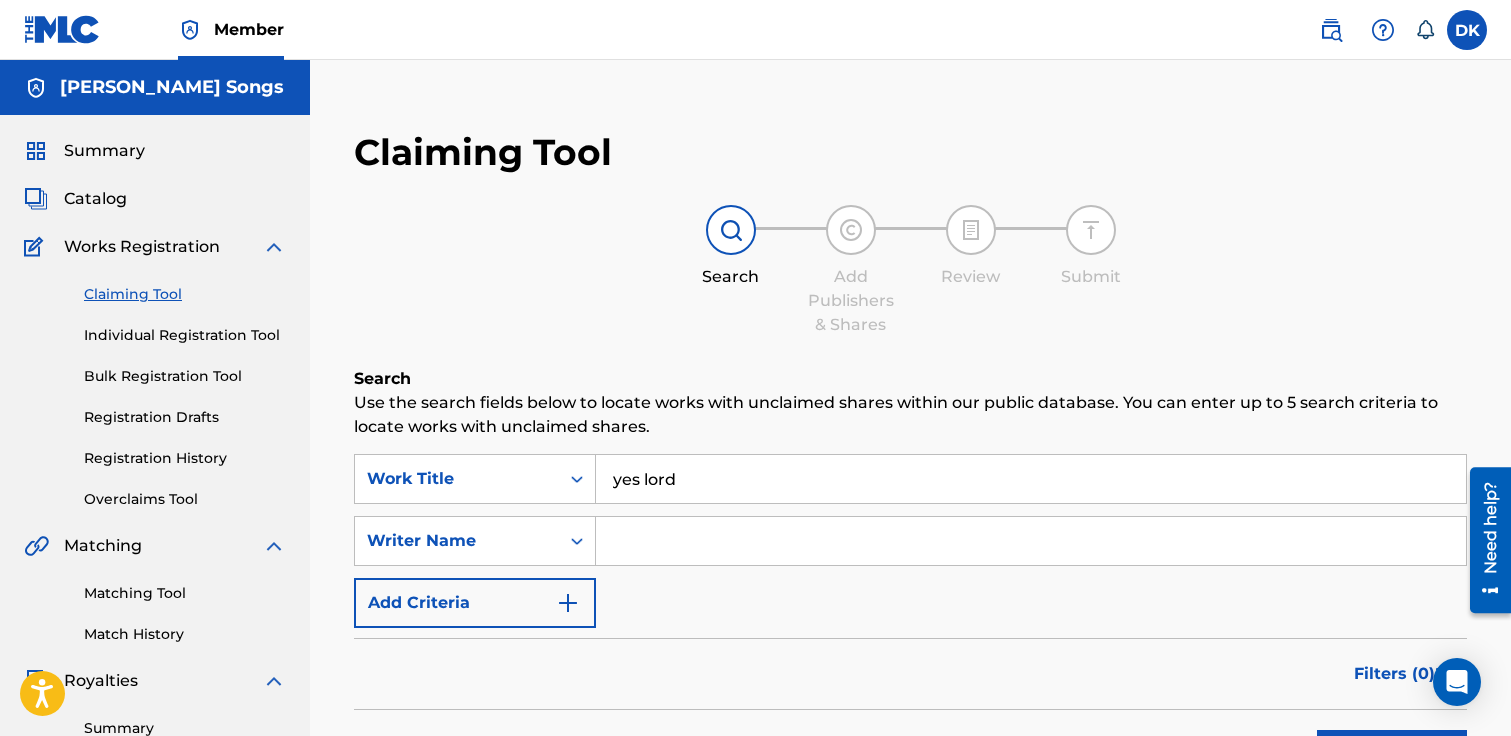 click on "Search Add Publishers & Shares Review Submit" at bounding box center [910, 271] 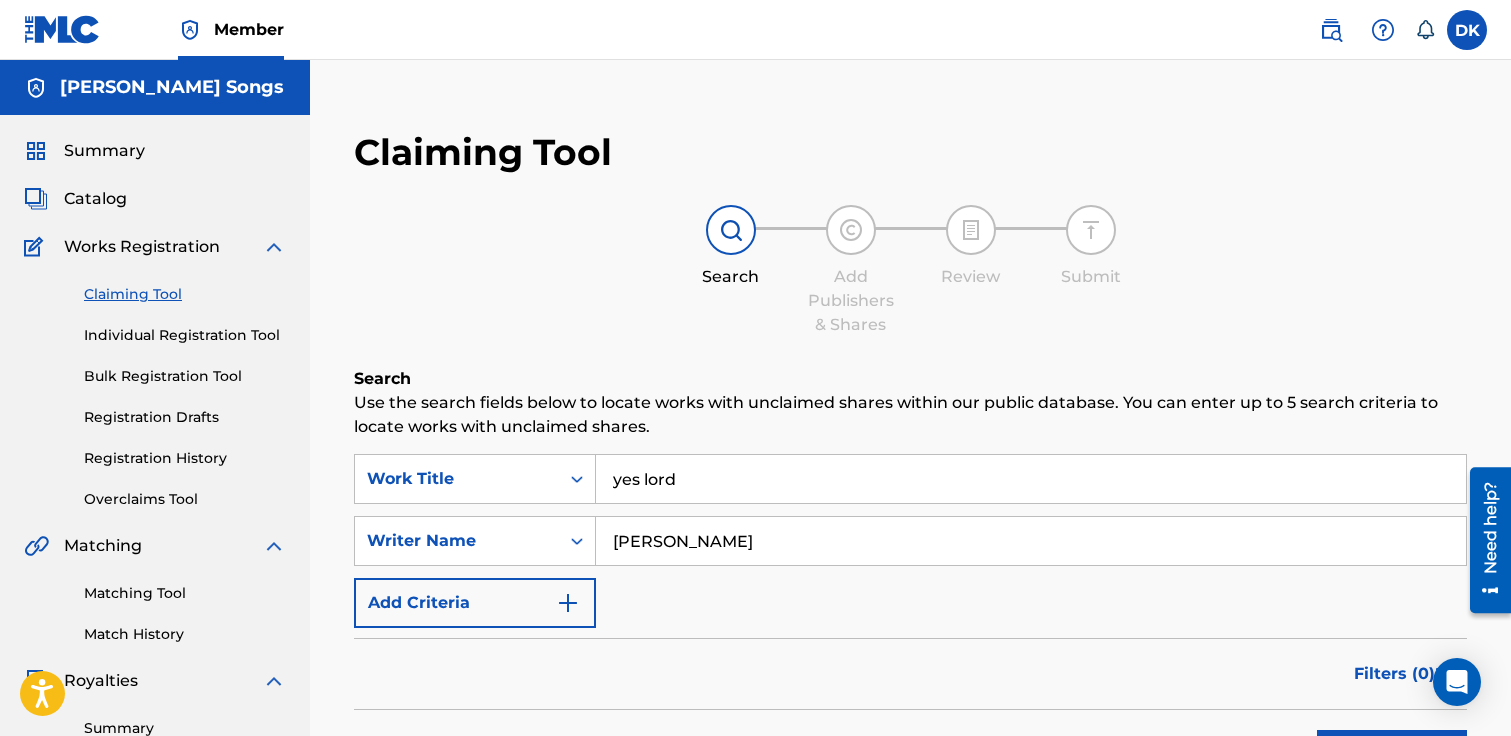 type on "[PERSON_NAME]" 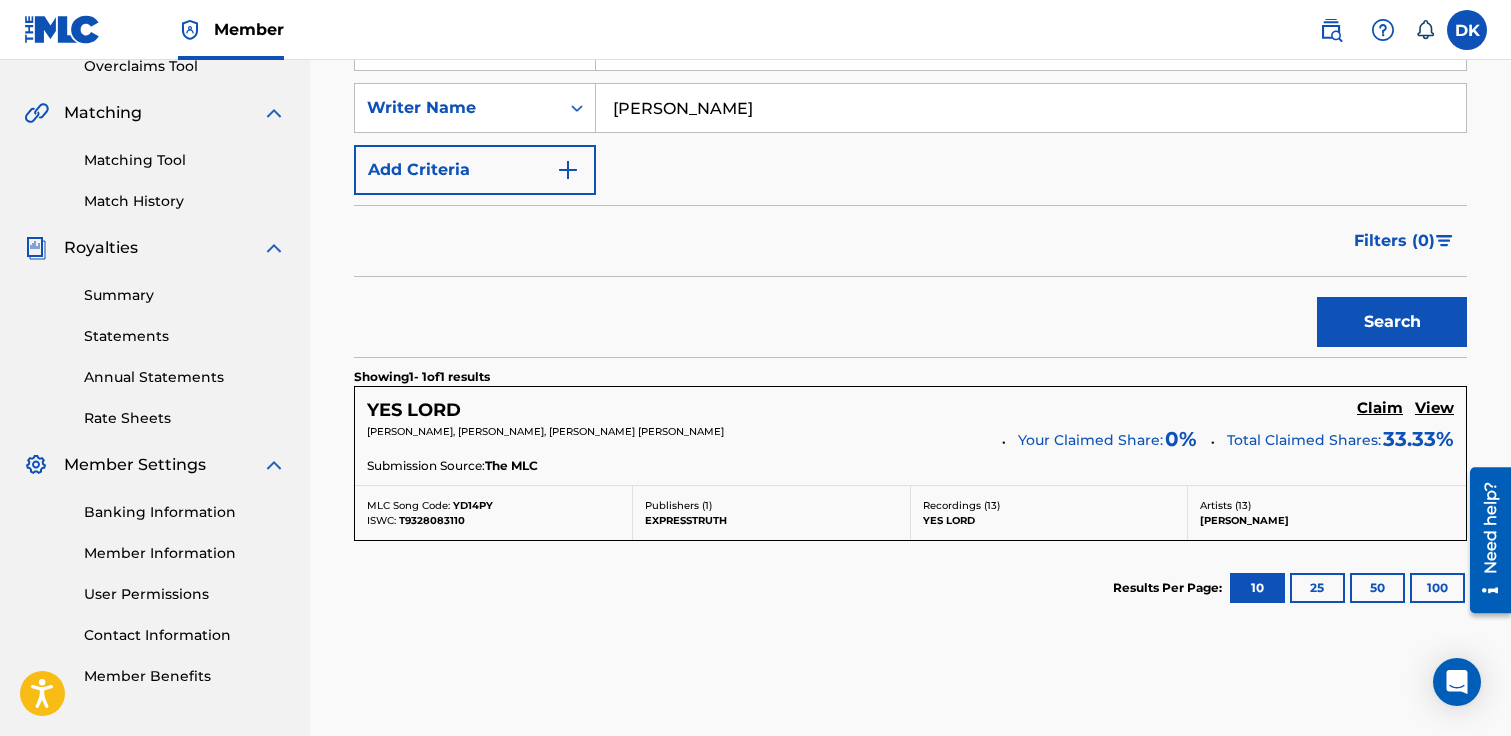 scroll, scrollTop: 446, scrollLeft: 0, axis: vertical 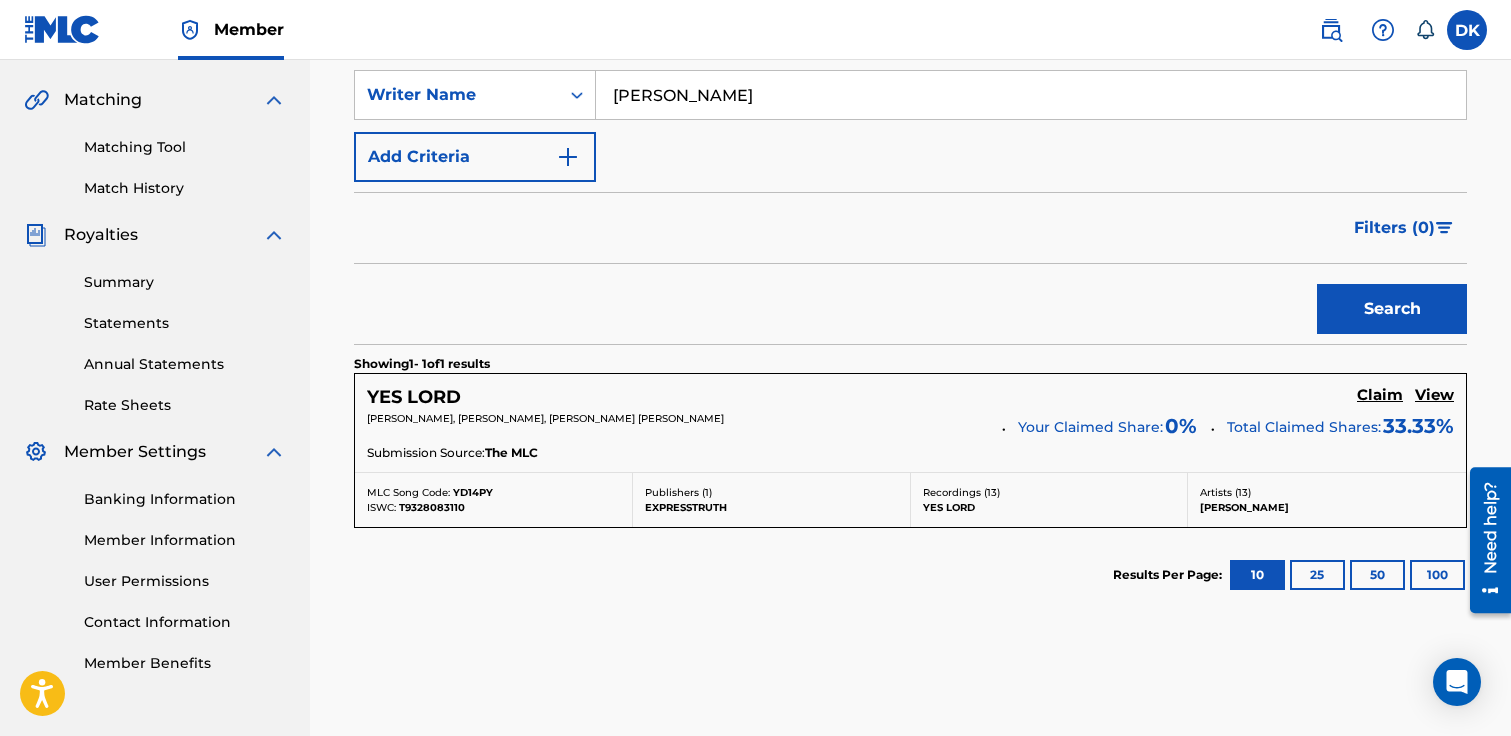 click on "Claim" at bounding box center [1380, 395] 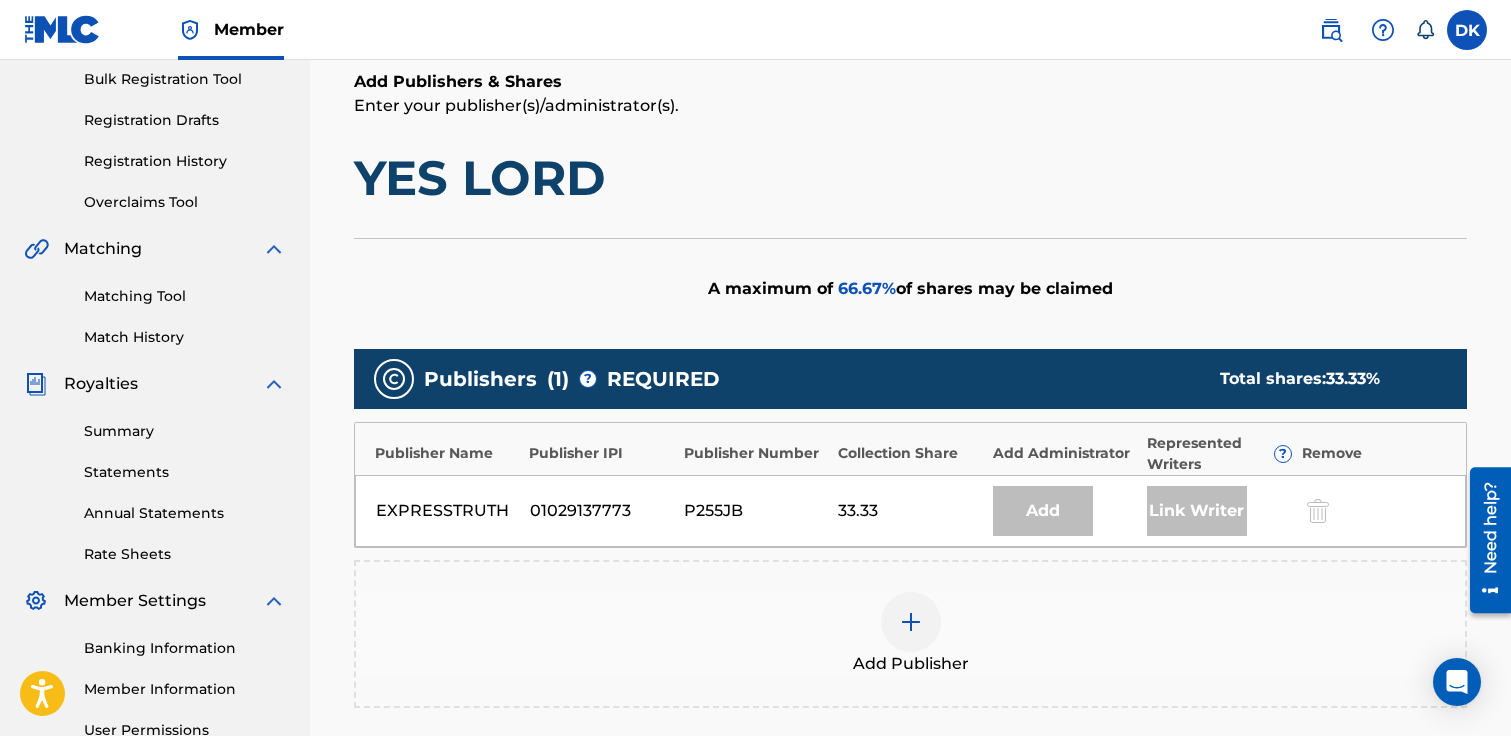 scroll, scrollTop: 612, scrollLeft: 0, axis: vertical 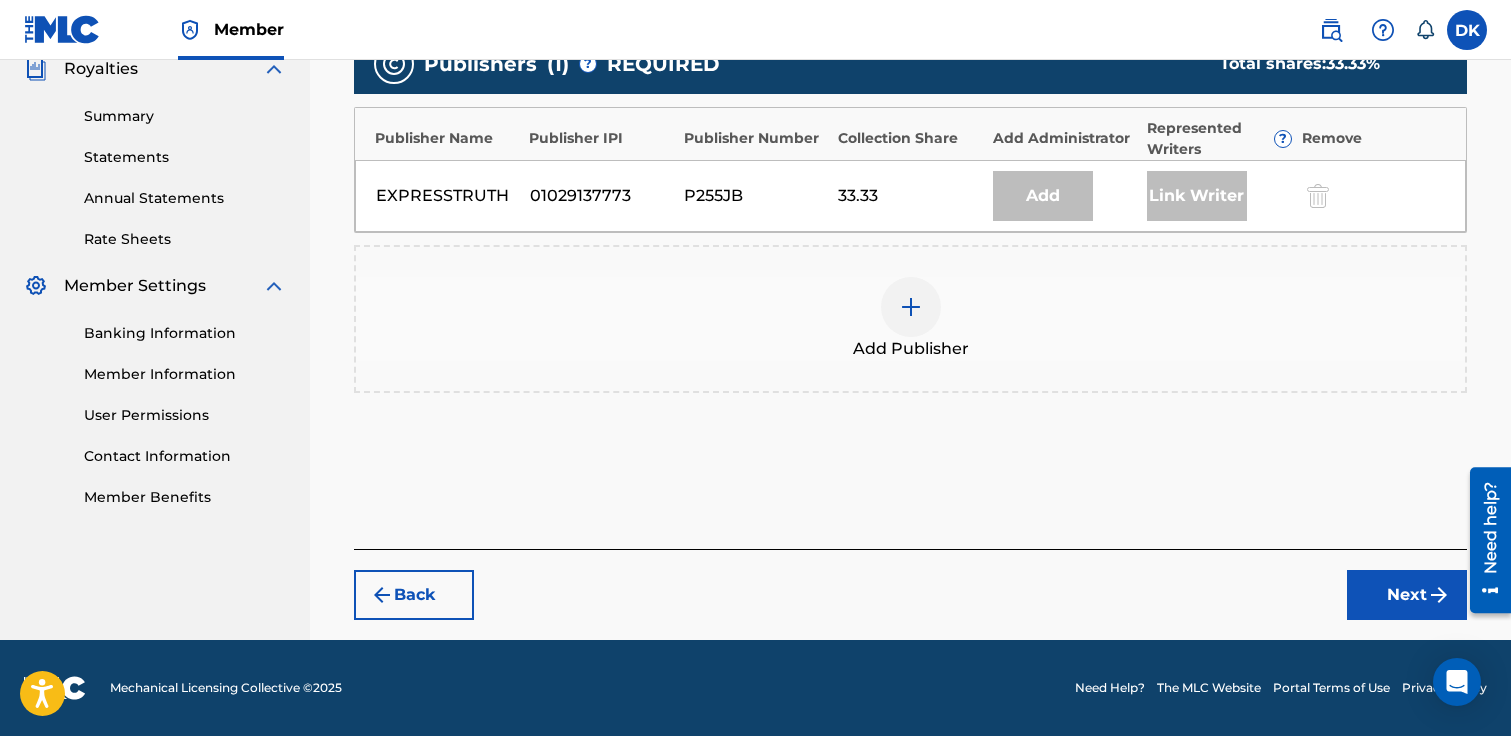 click at bounding box center [911, 307] 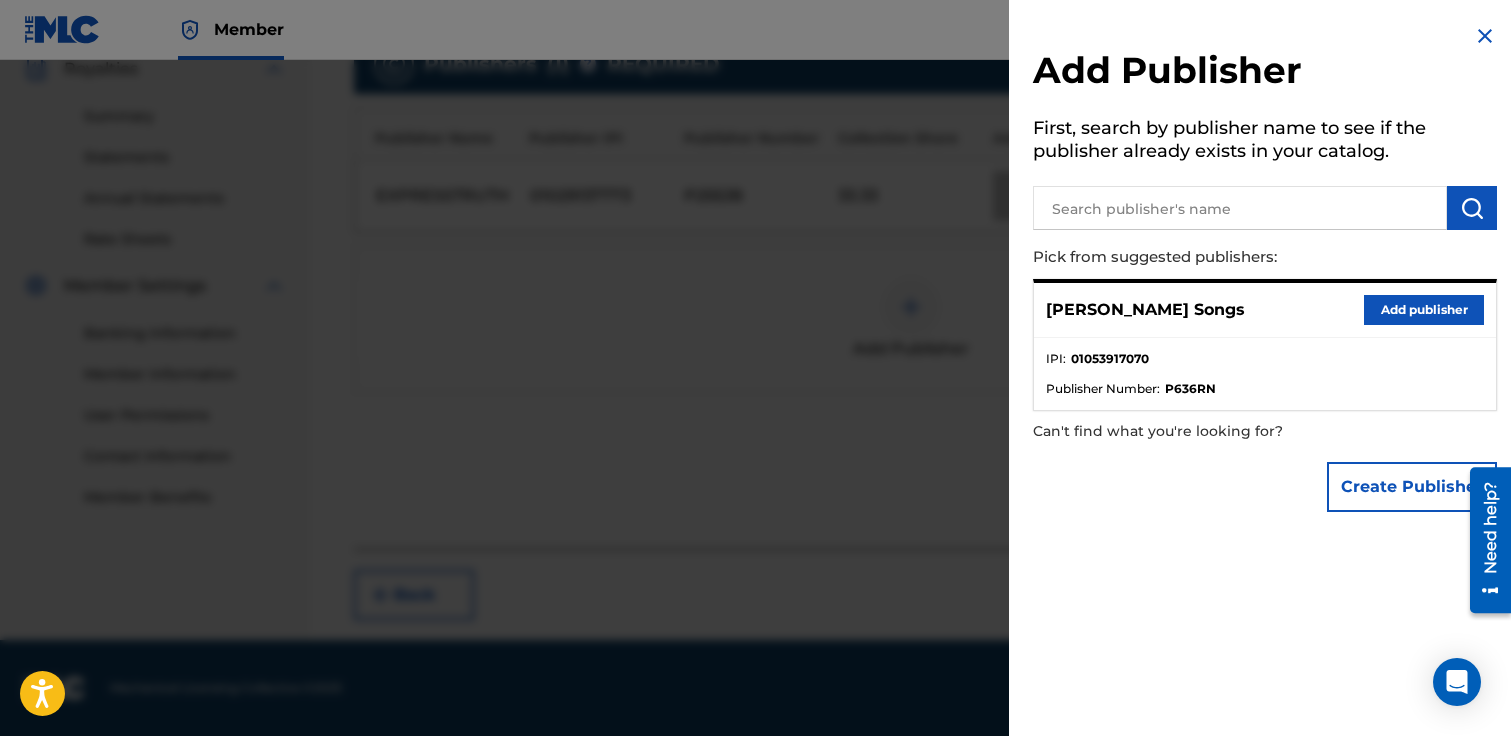 click on "Add publisher" at bounding box center [1424, 310] 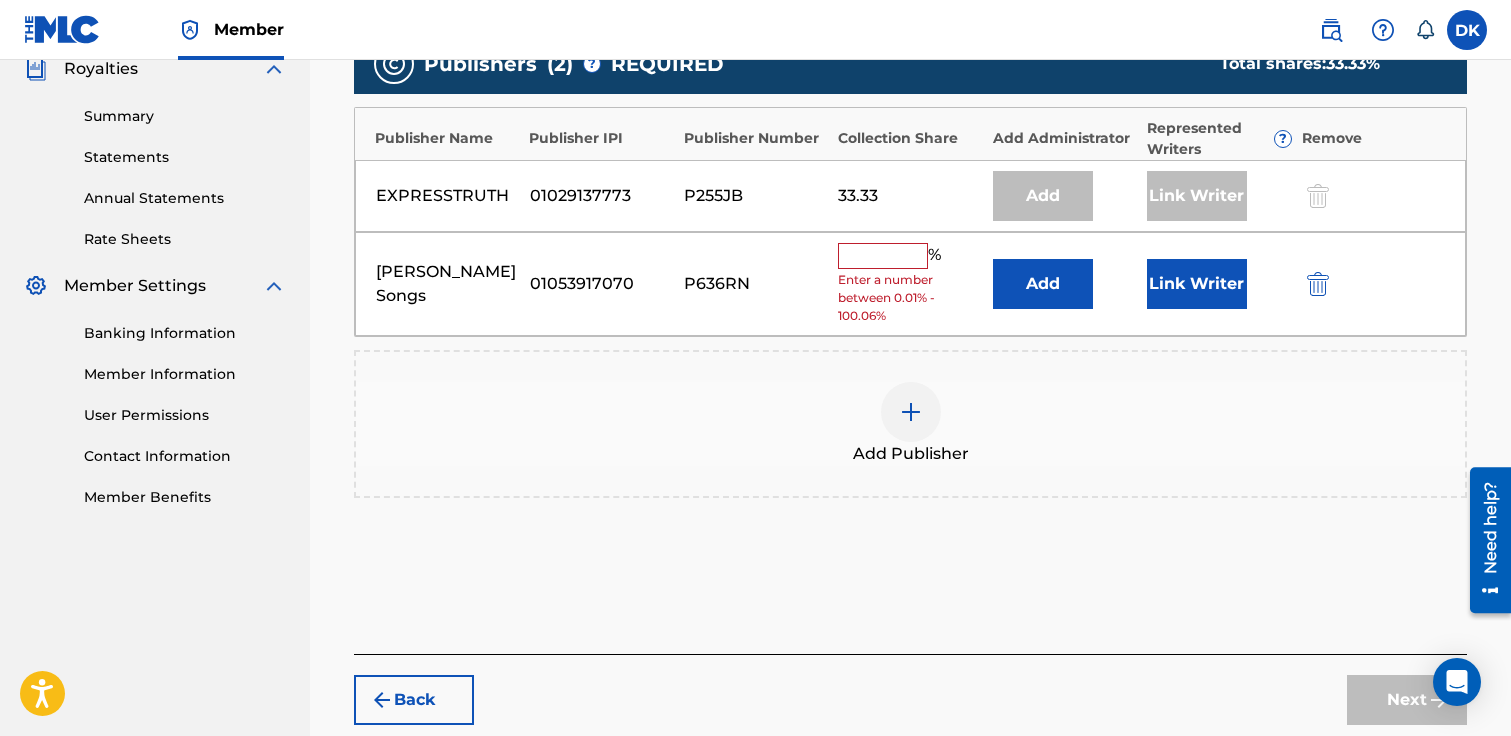 click at bounding box center (883, 256) 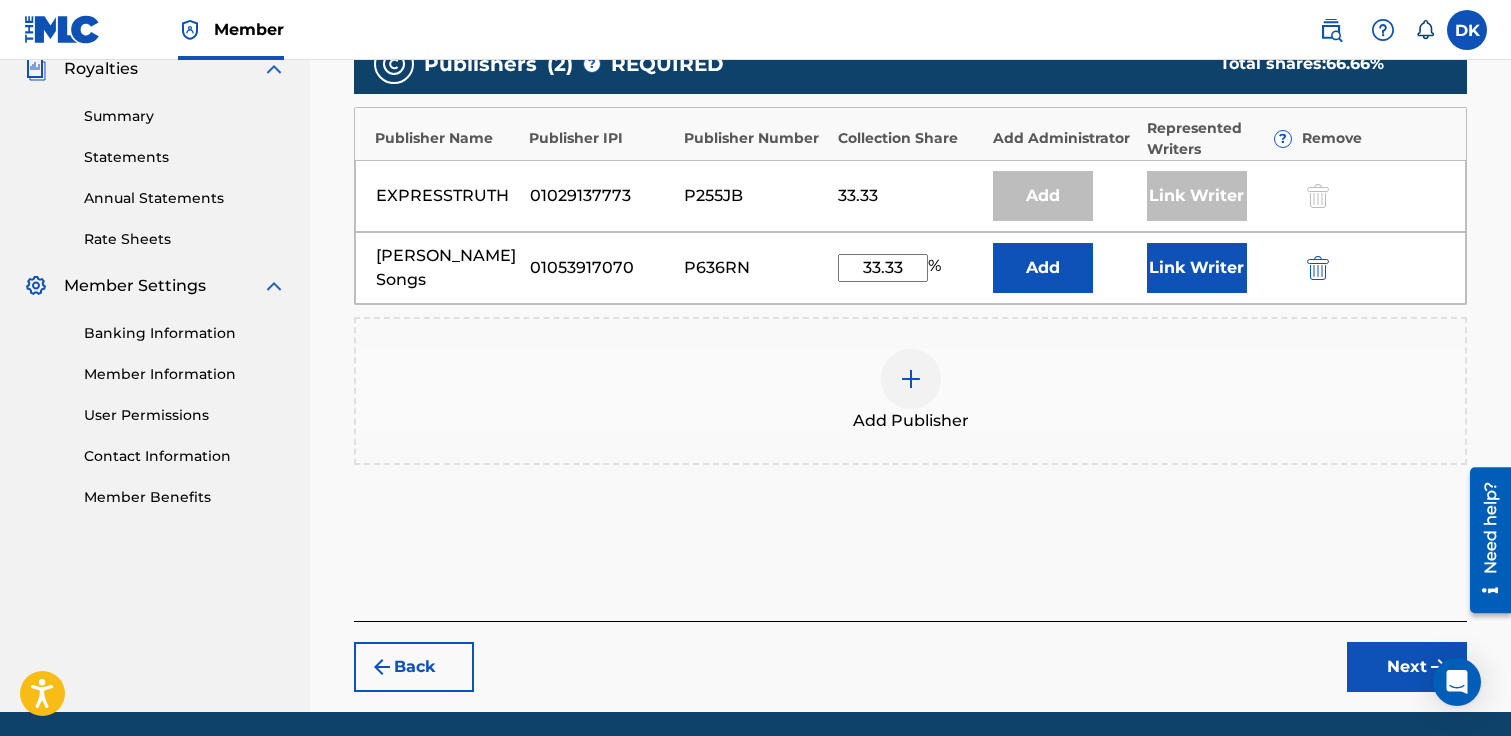 type on "33.33" 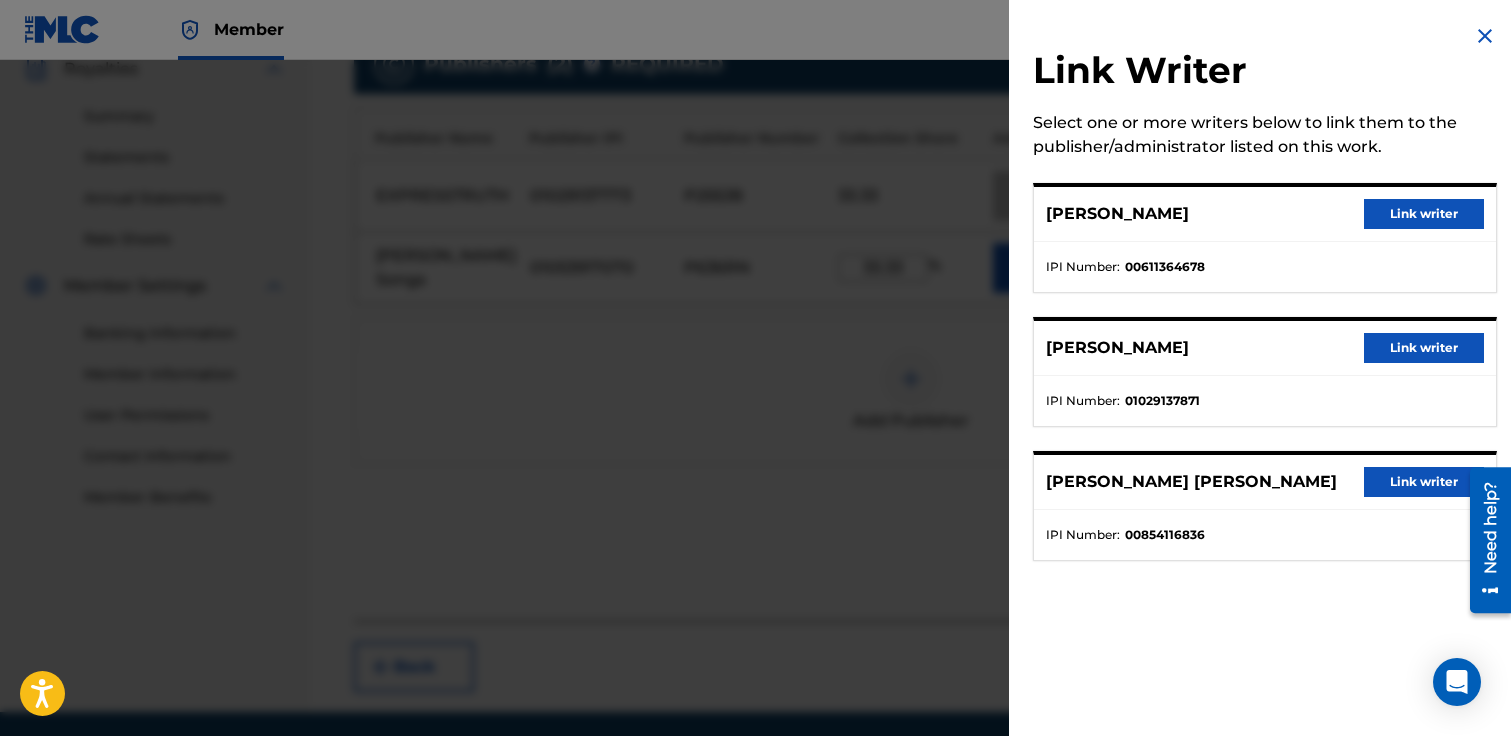 click on "Link writer" at bounding box center (1424, 214) 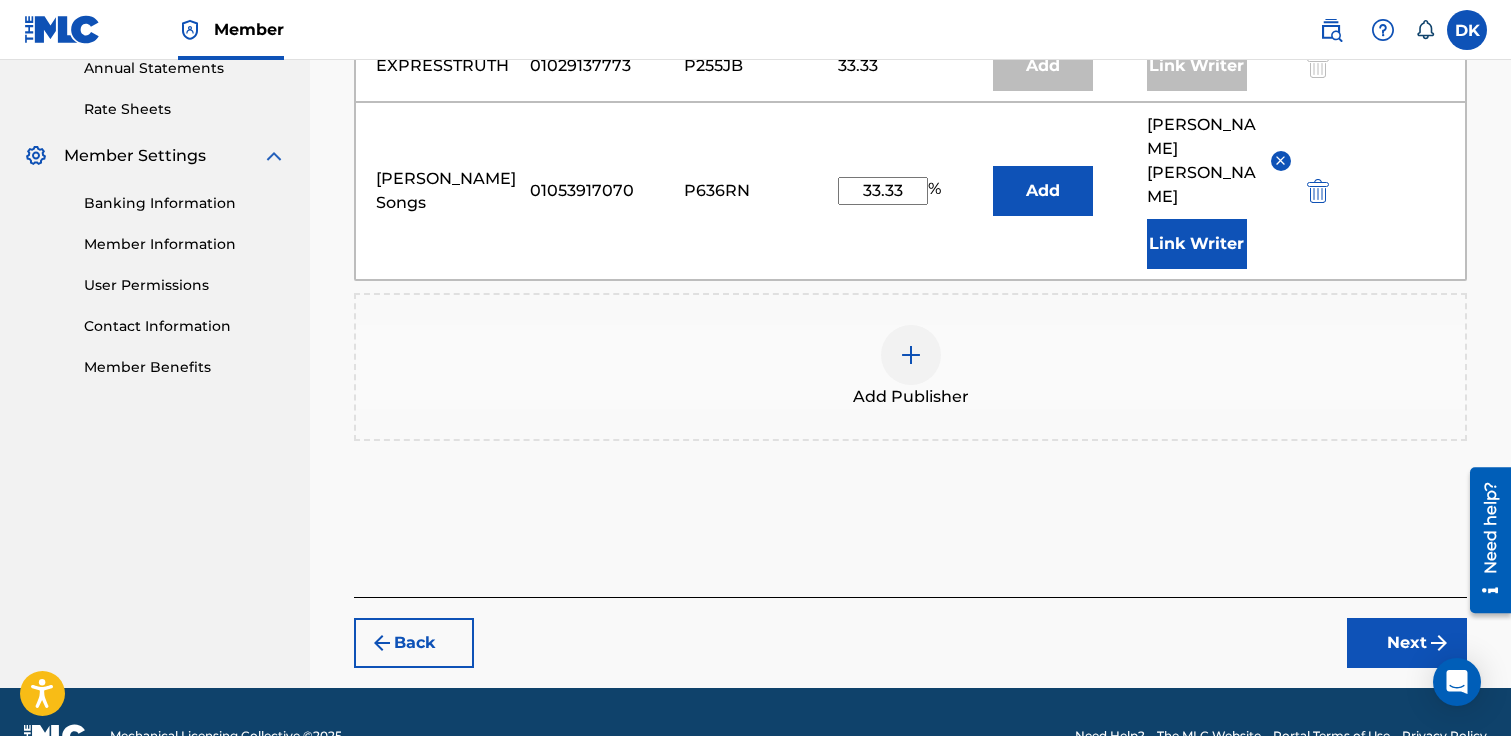 click on "Next" at bounding box center (1407, 643) 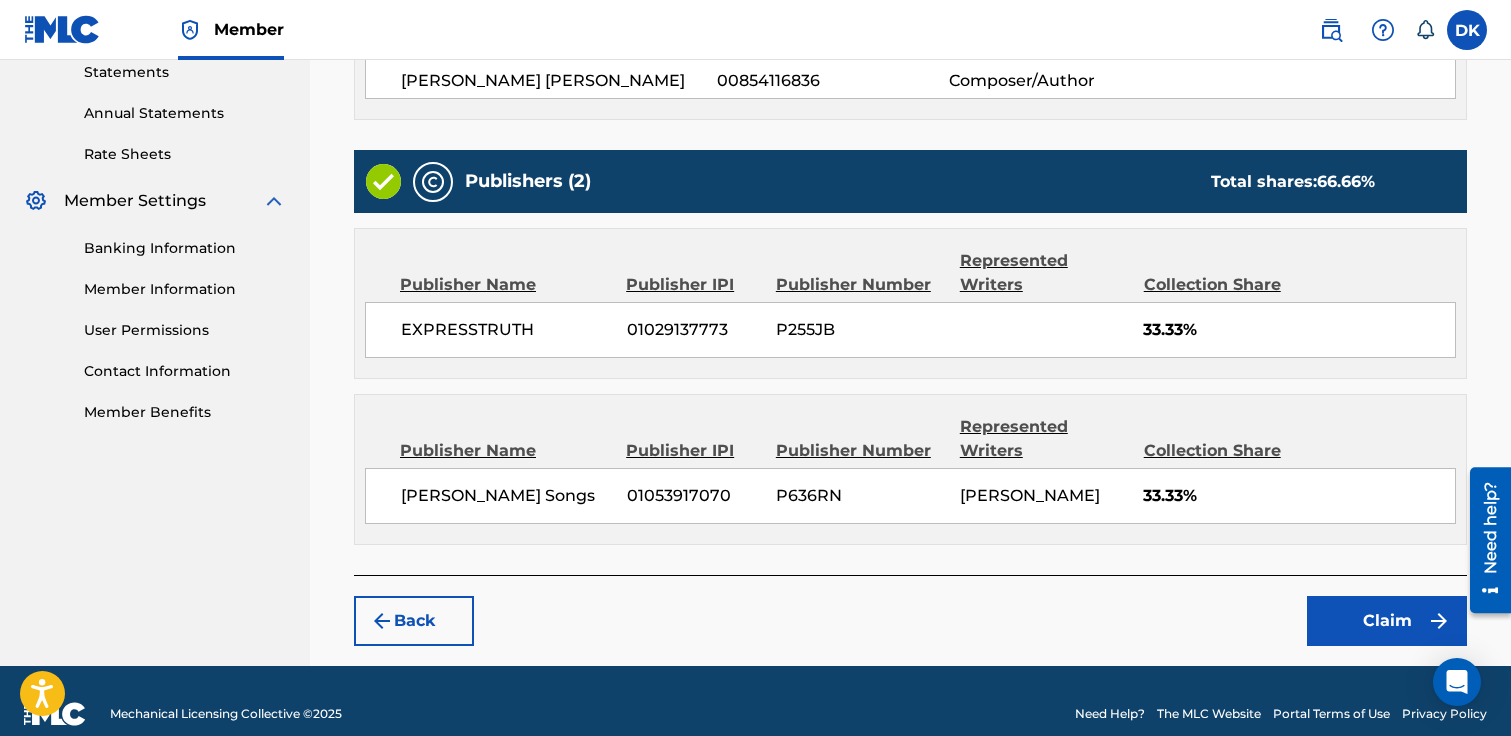 scroll, scrollTop: 720, scrollLeft: 0, axis: vertical 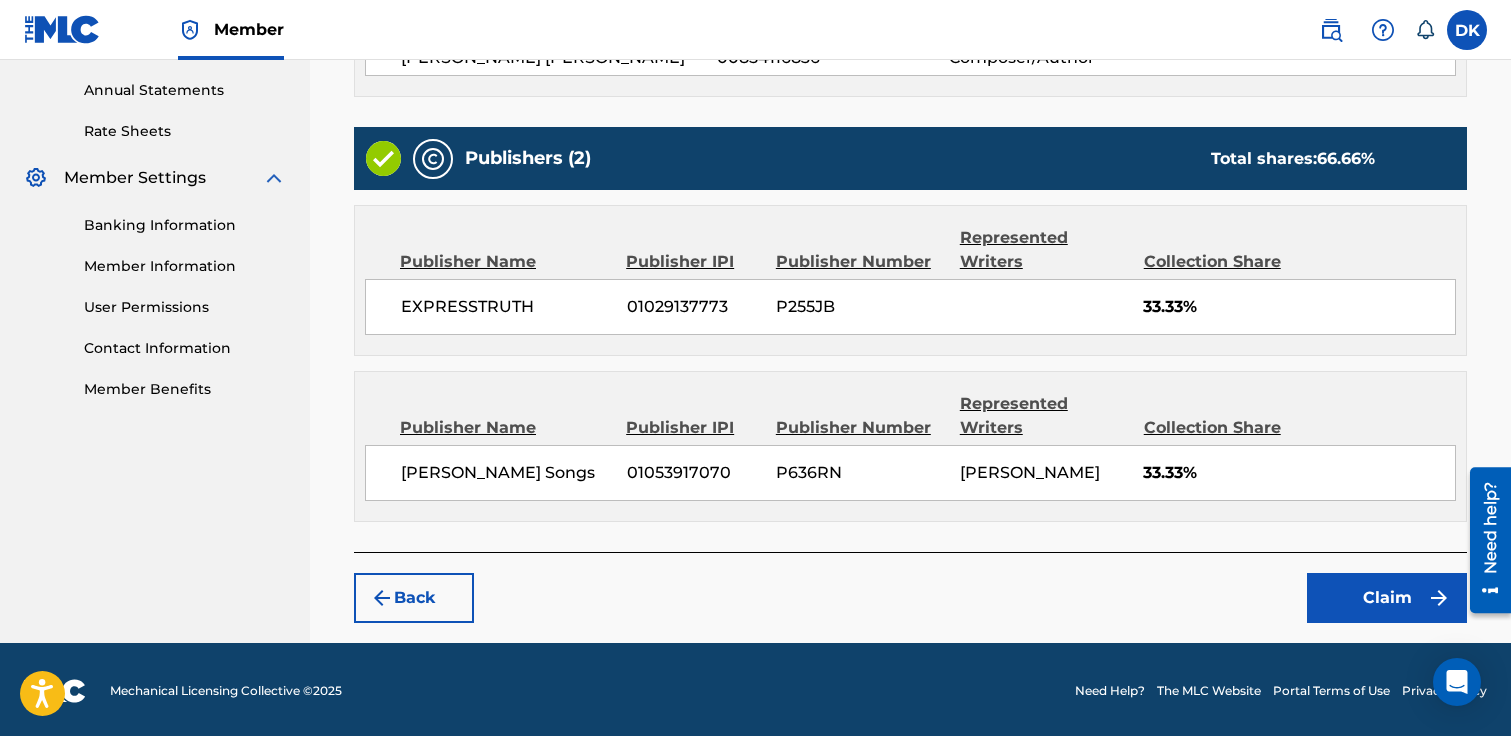 click on "Claim" at bounding box center [1387, 598] 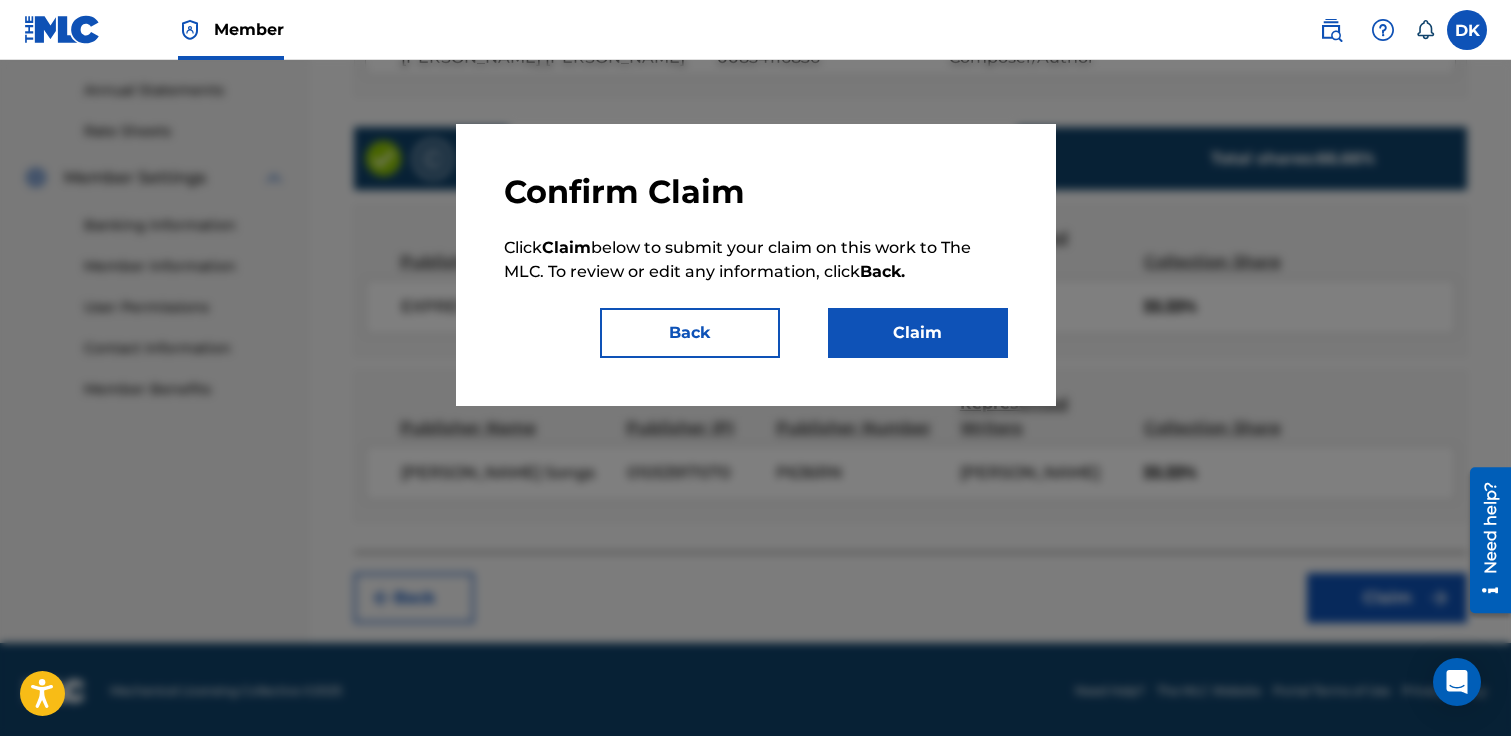 click on "Claim" at bounding box center [918, 333] 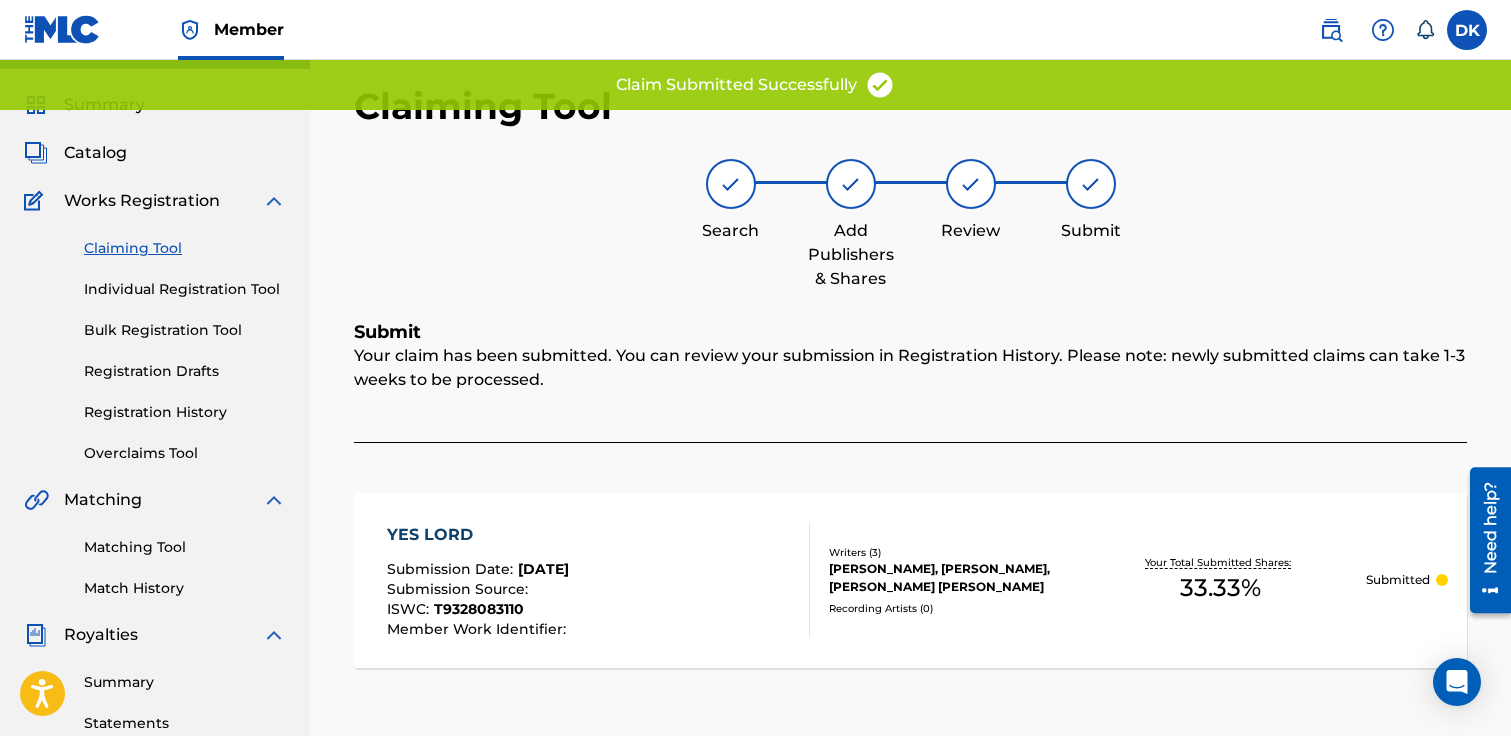 scroll, scrollTop: 52, scrollLeft: 0, axis: vertical 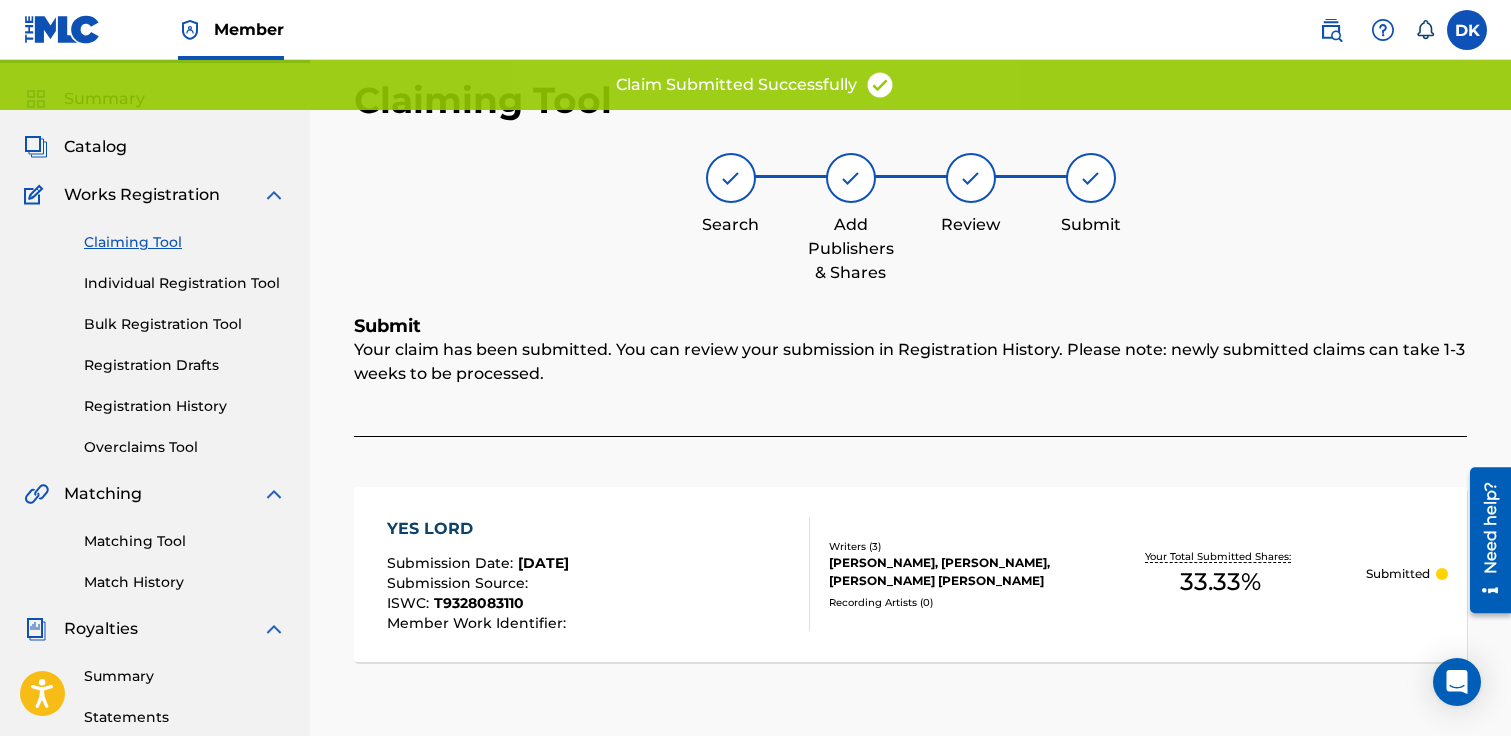 click on "Claiming Tool" at bounding box center [185, 242] 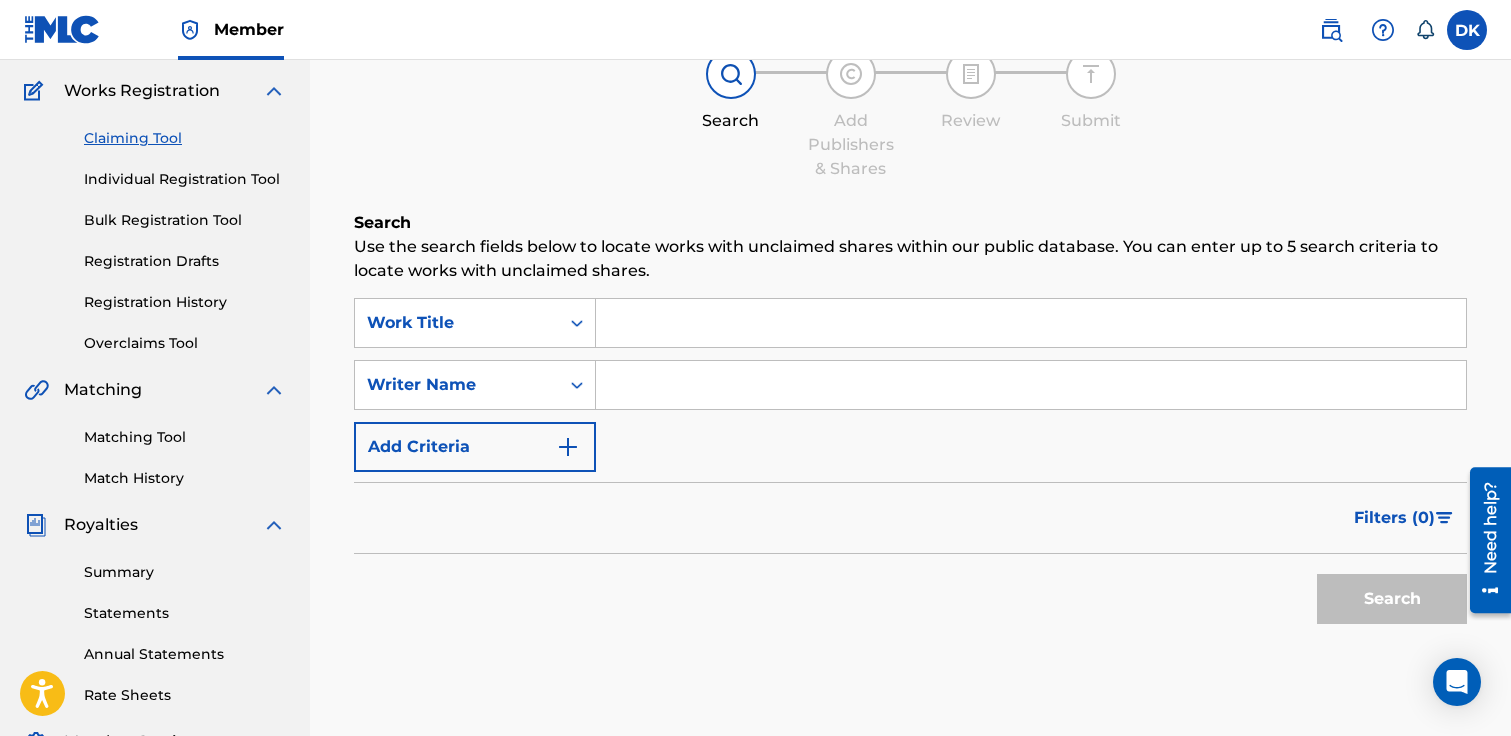 scroll, scrollTop: 173, scrollLeft: 0, axis: vertical 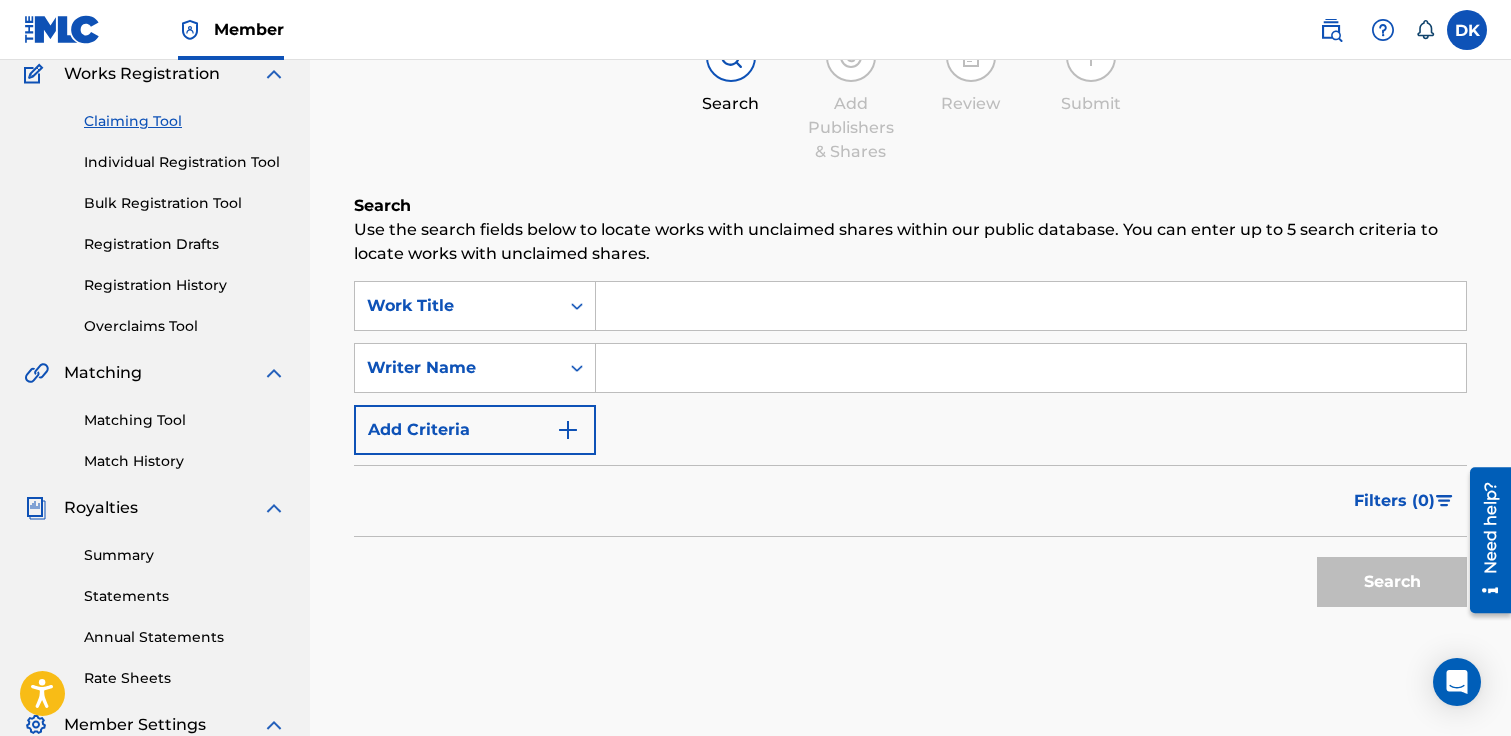 click at bounding box center (1031, 306) 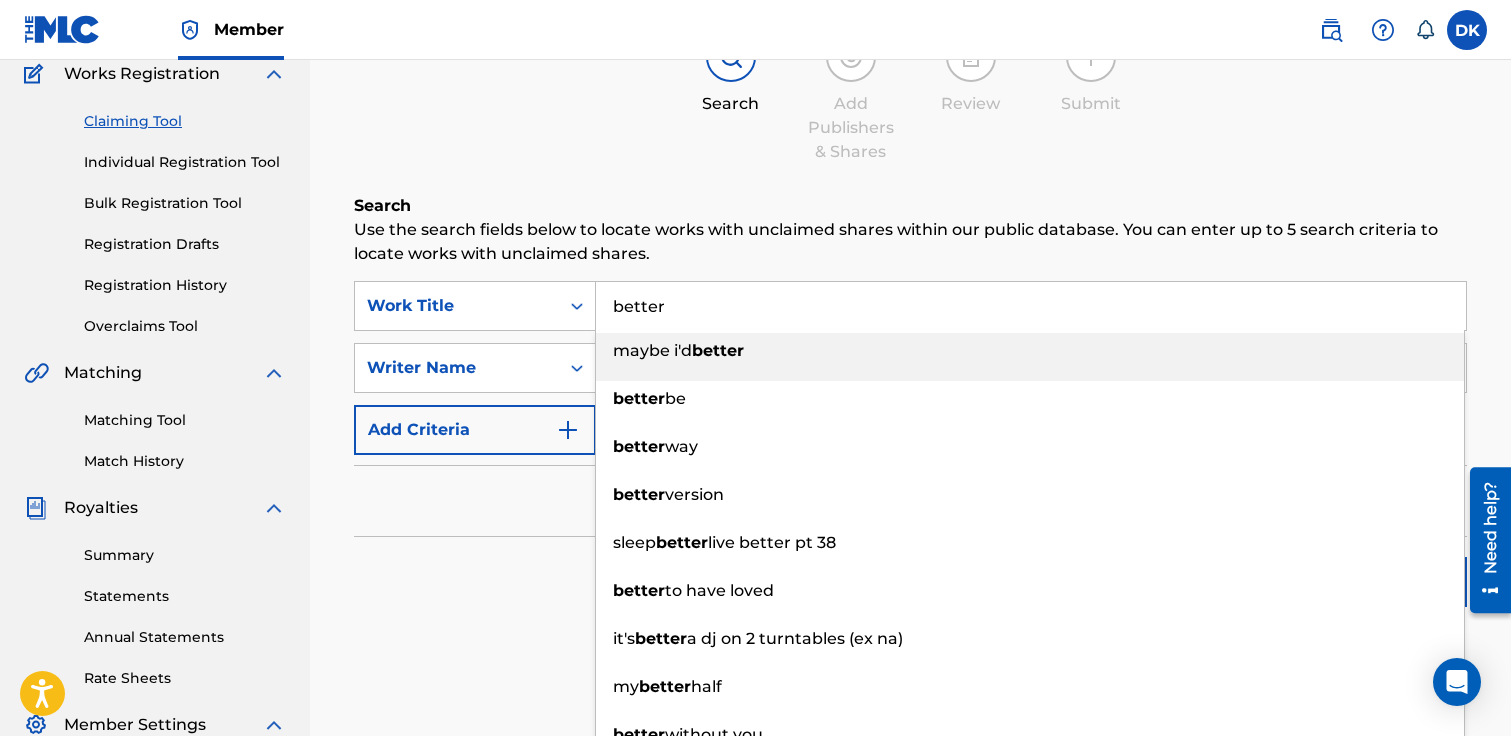type on "better" 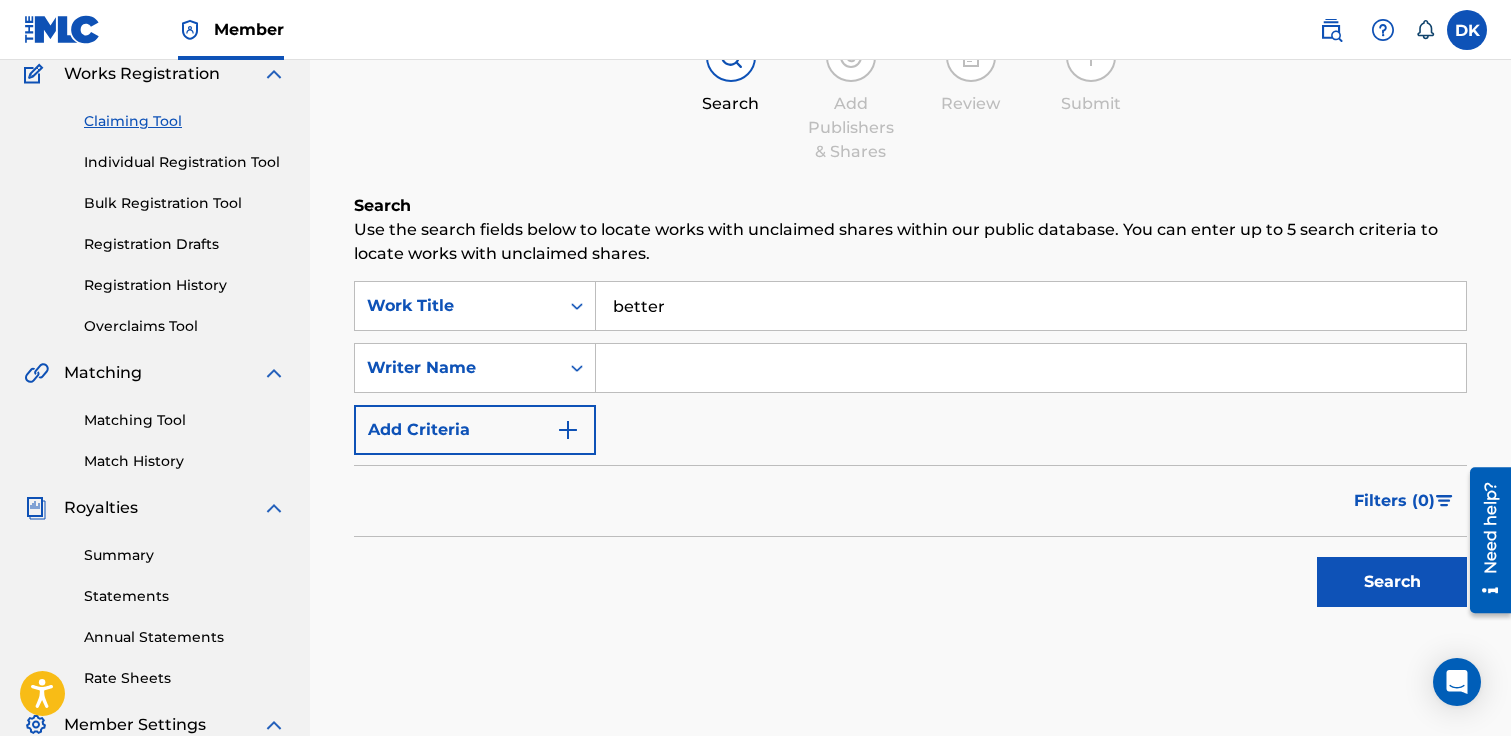 click at bounding box center (1031, 368) 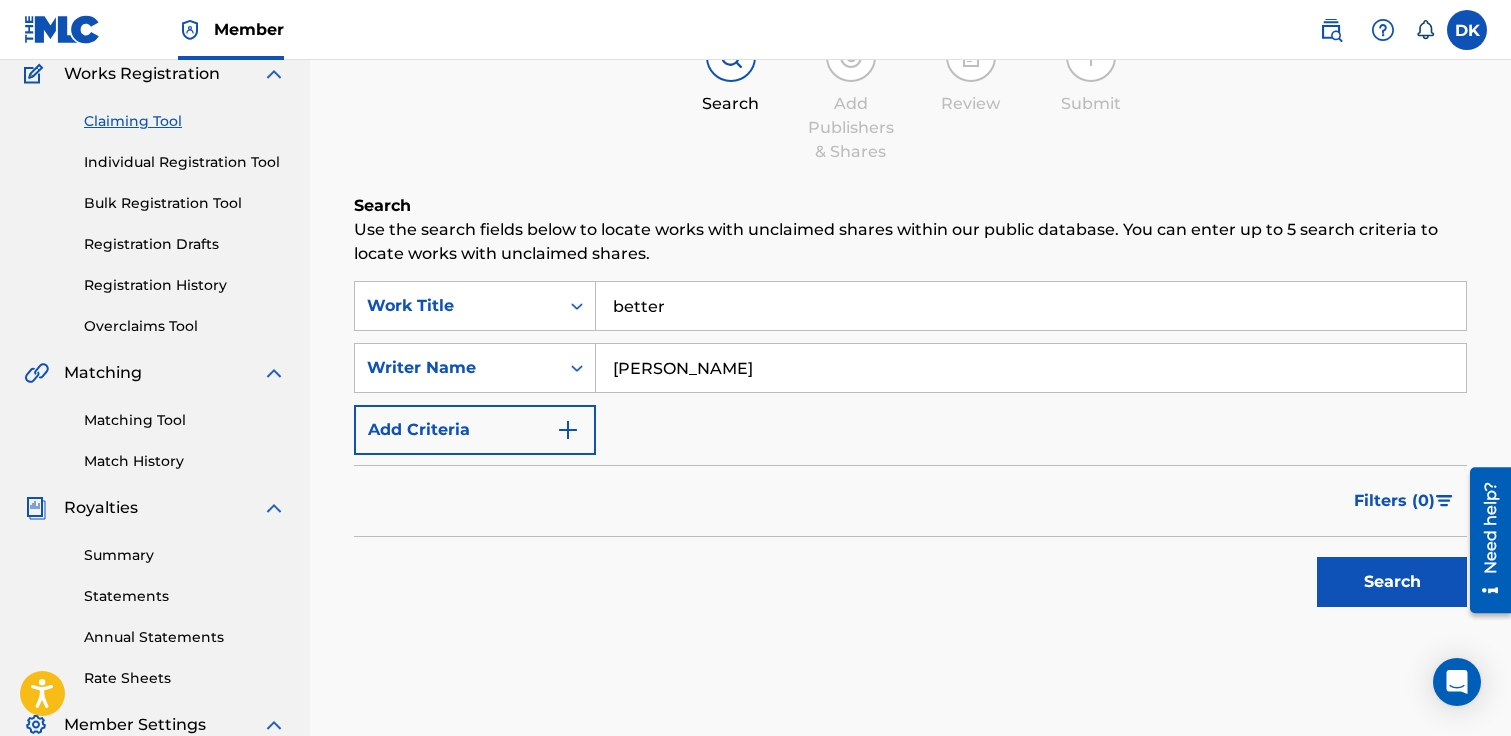 type on "[PERSON_NAME]" 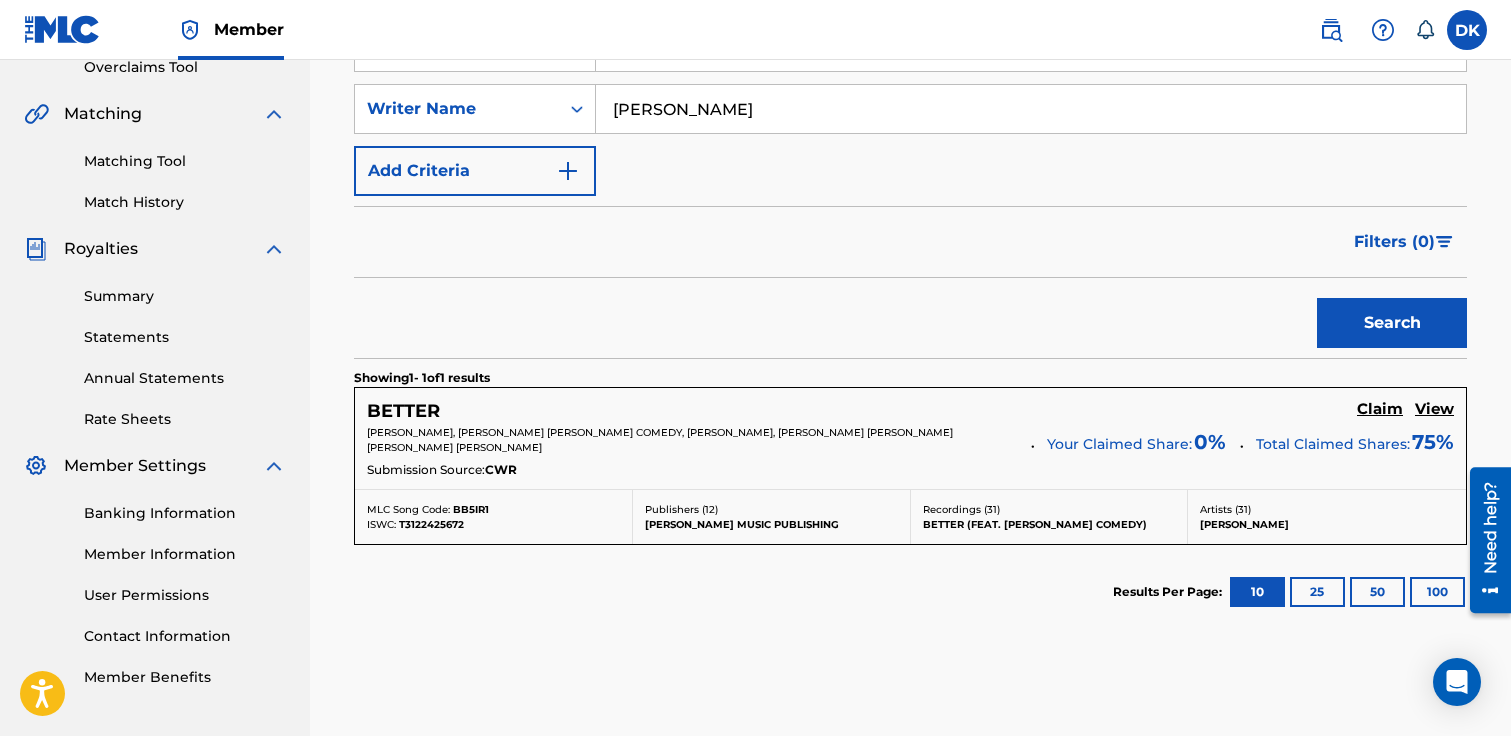 scroll, scrollTop: 459, scrollLeft: 0, axis: vertical 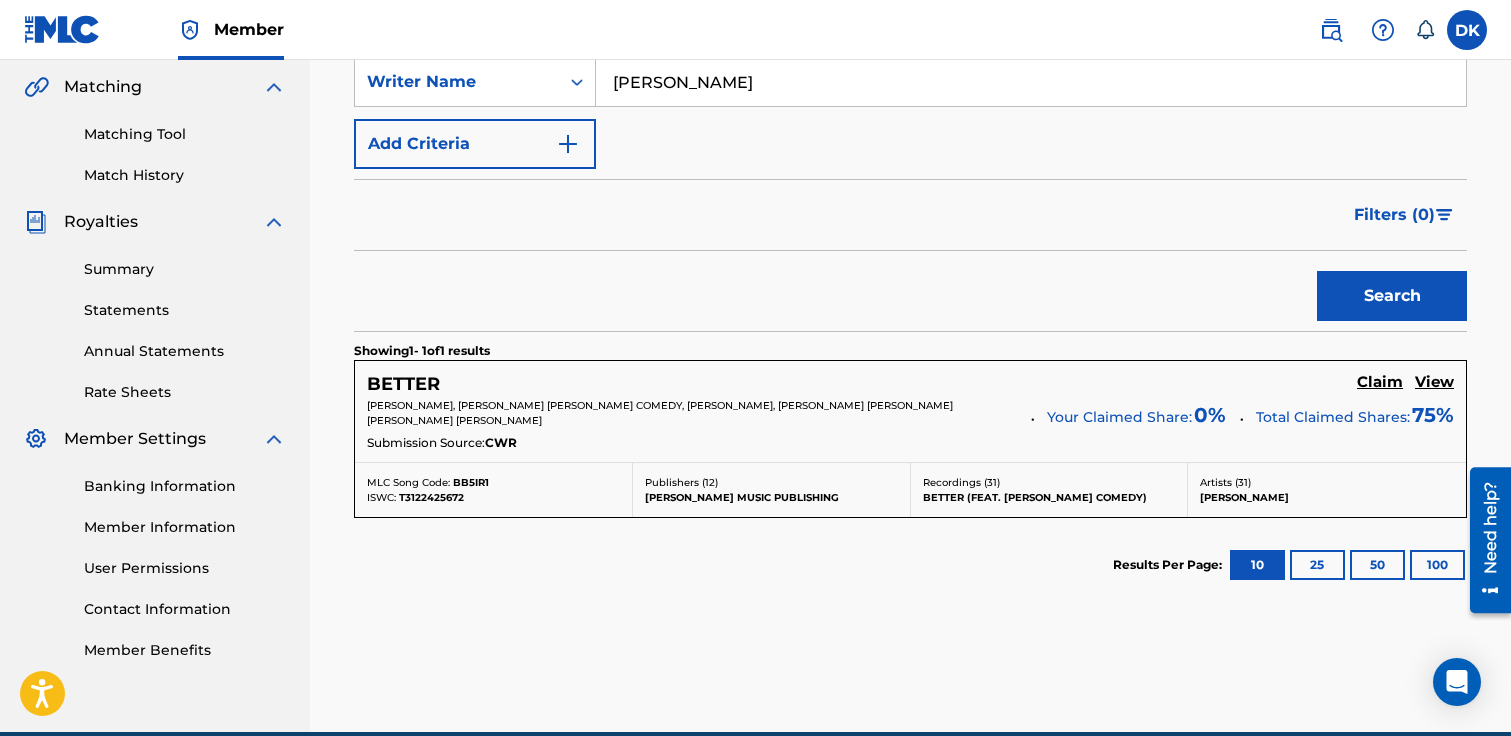 click on "Claim" at bounding box center (1380, 382) 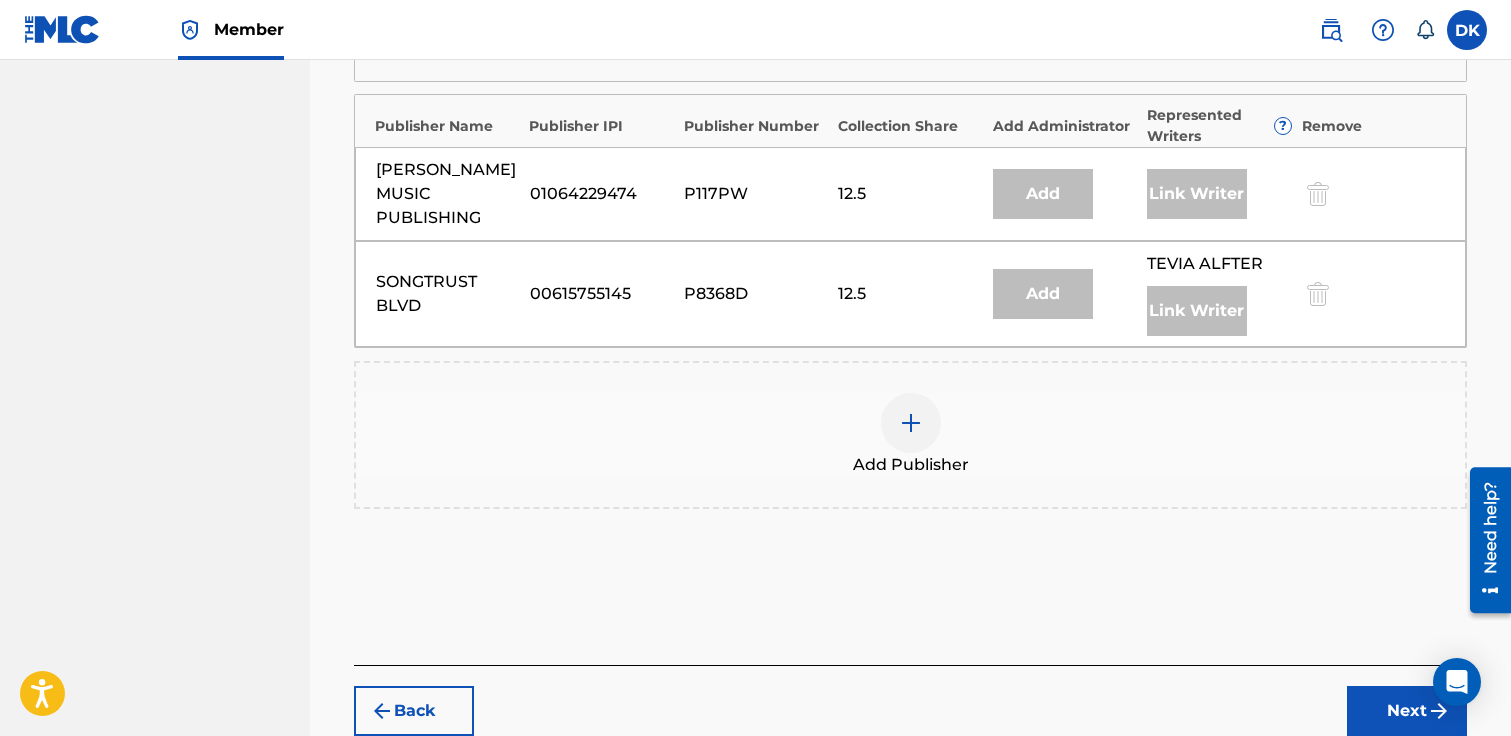 scroll, scrollTop: 1742, scrollLeft: 0, axis: vertical 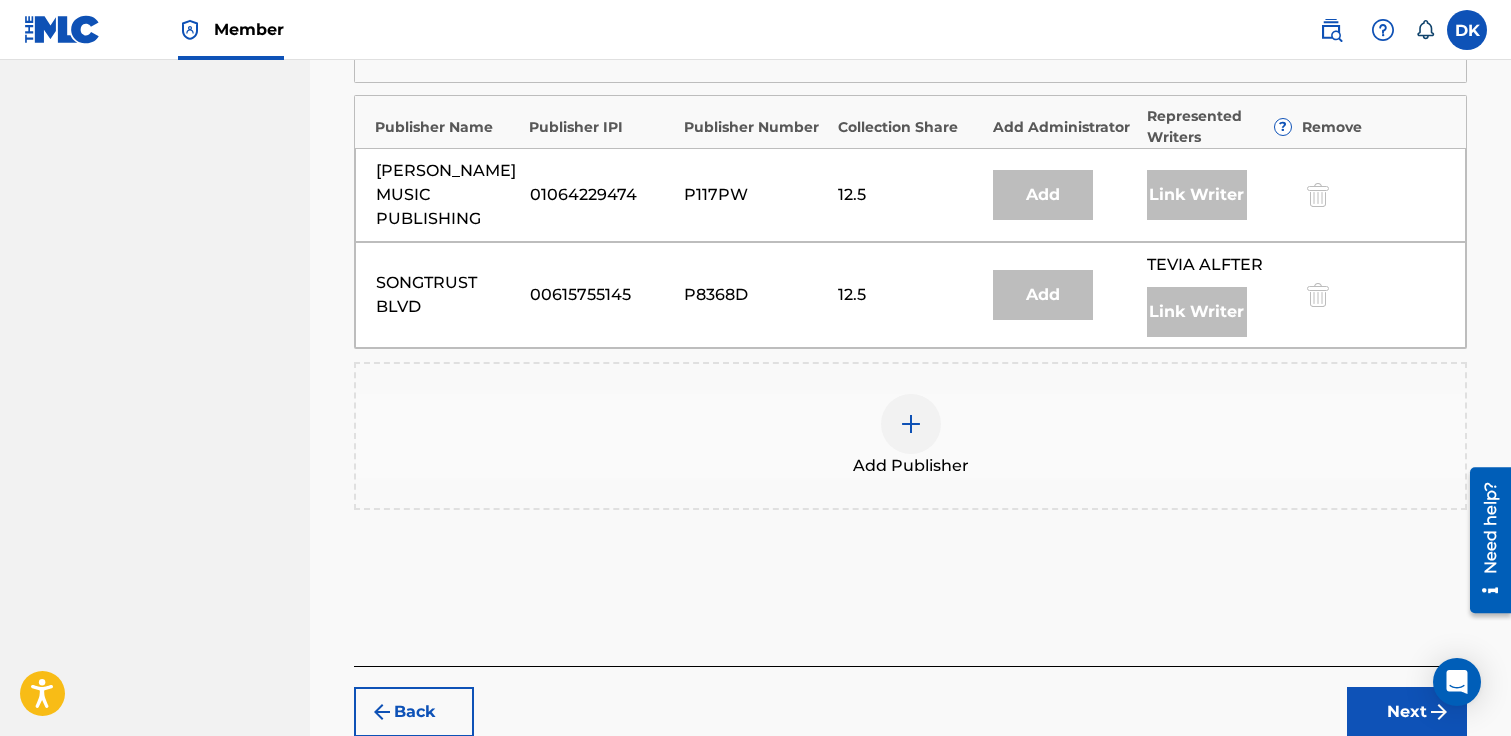 click at bounding box center (911, 424) 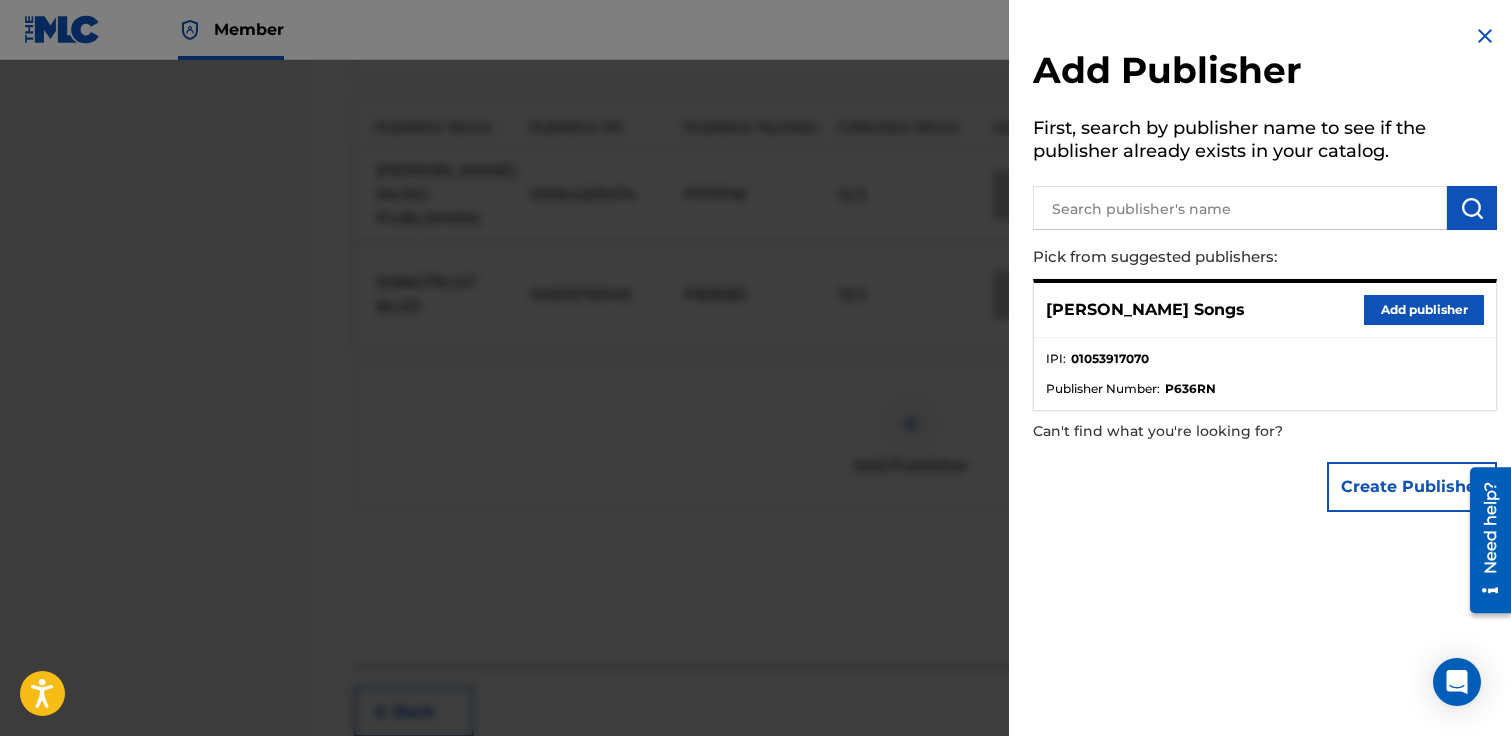 click on "Add publisher" at bounding box center [1424, 310] 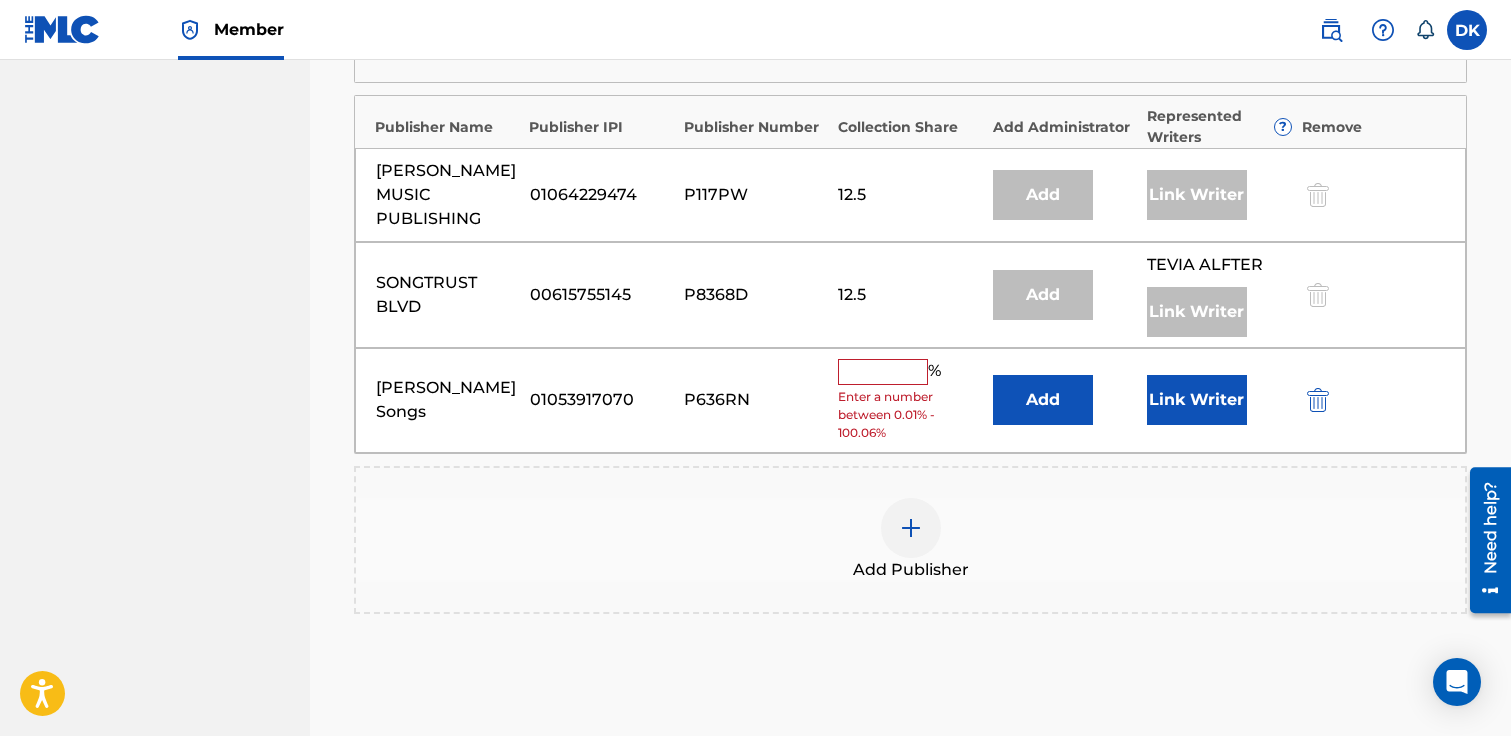 click at bounding box center (883, 372) 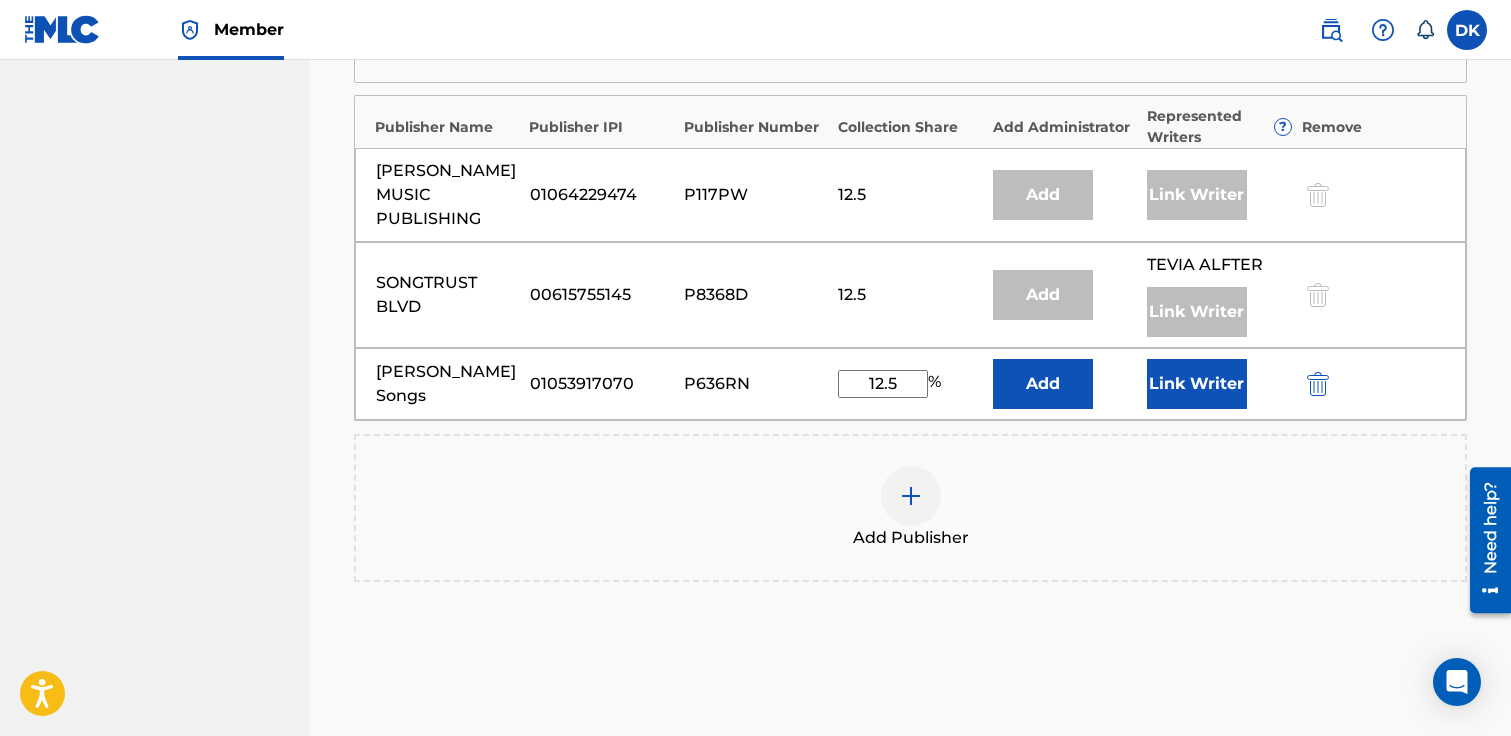 type on "12.5" 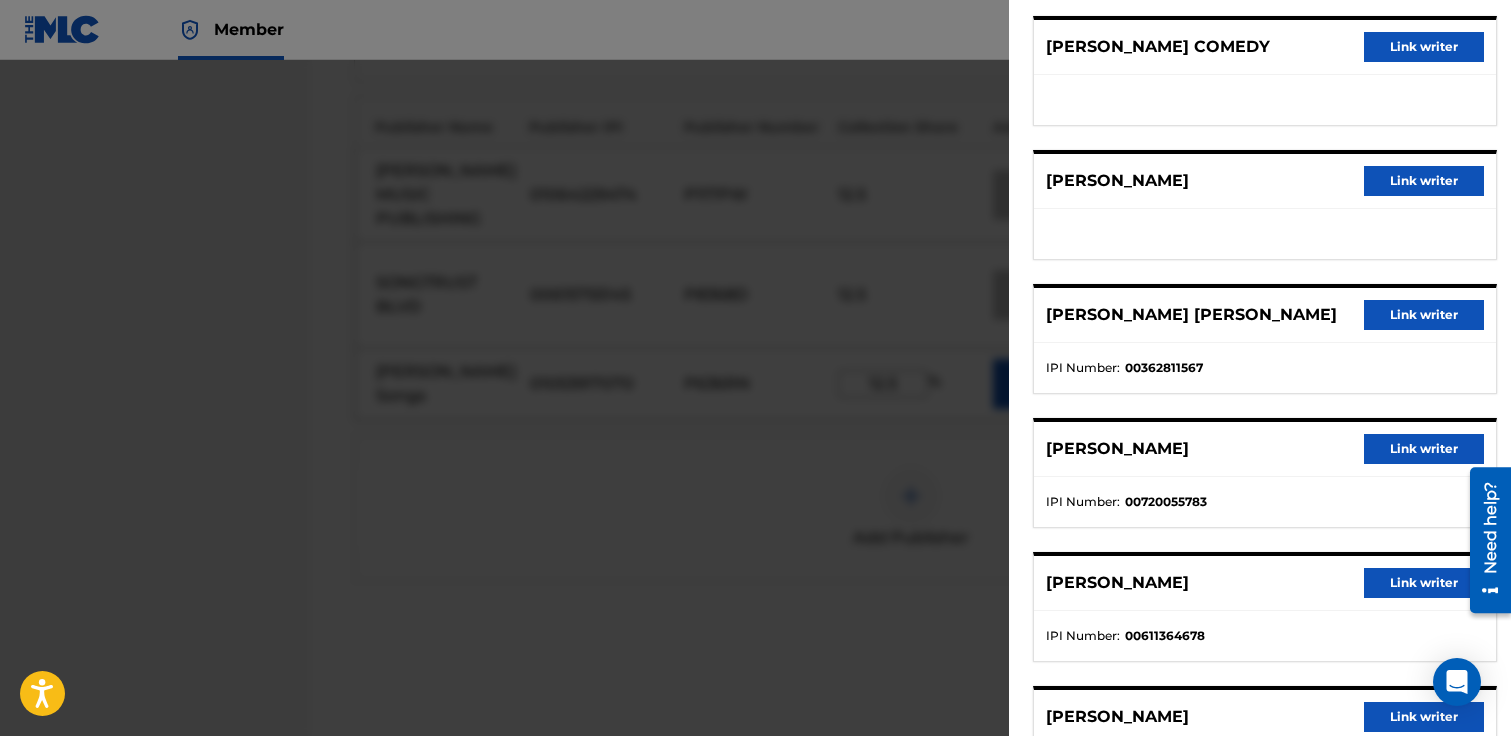 scroll, scrollTop: 543, scrollLeft: 0, axis: vertical 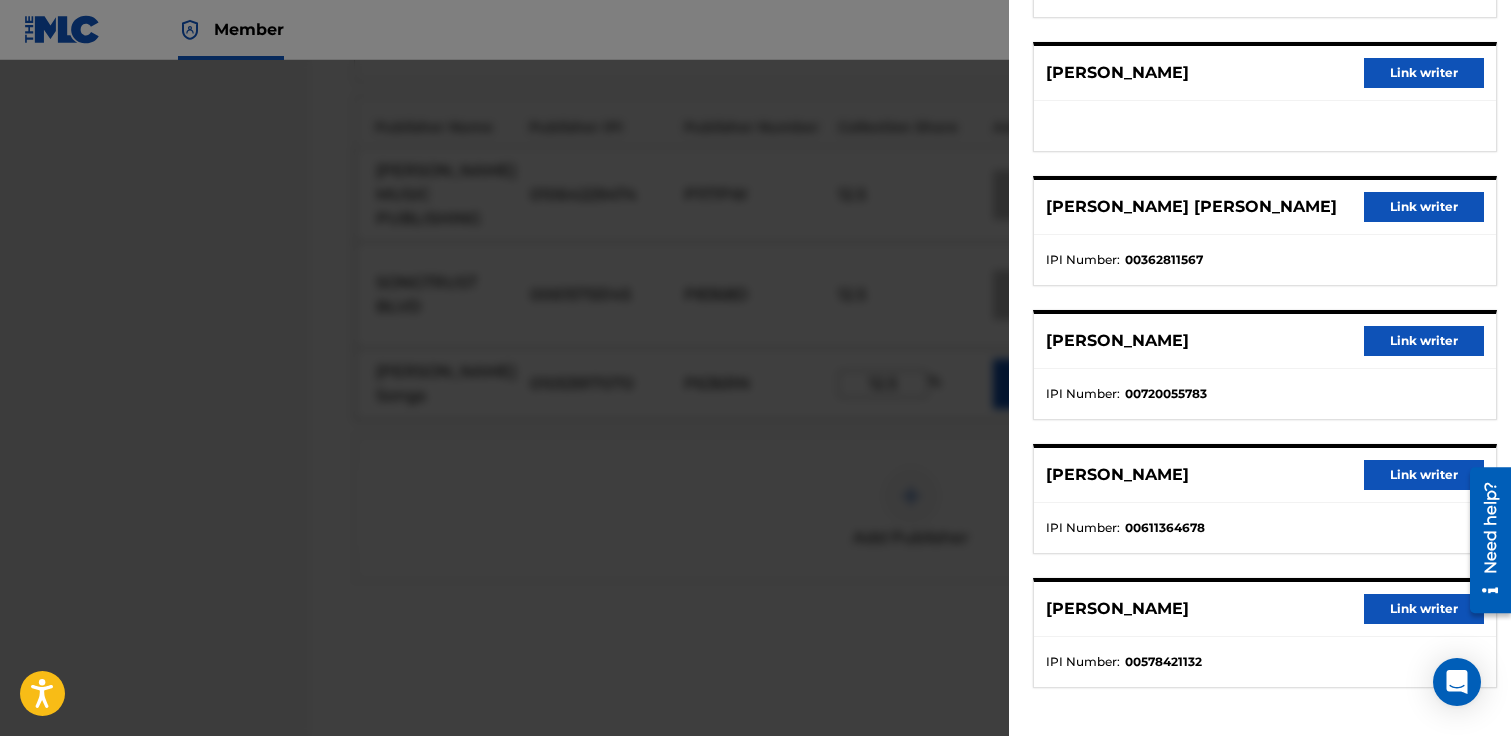 click on "Link writer" at bounding box center (1424, 475) 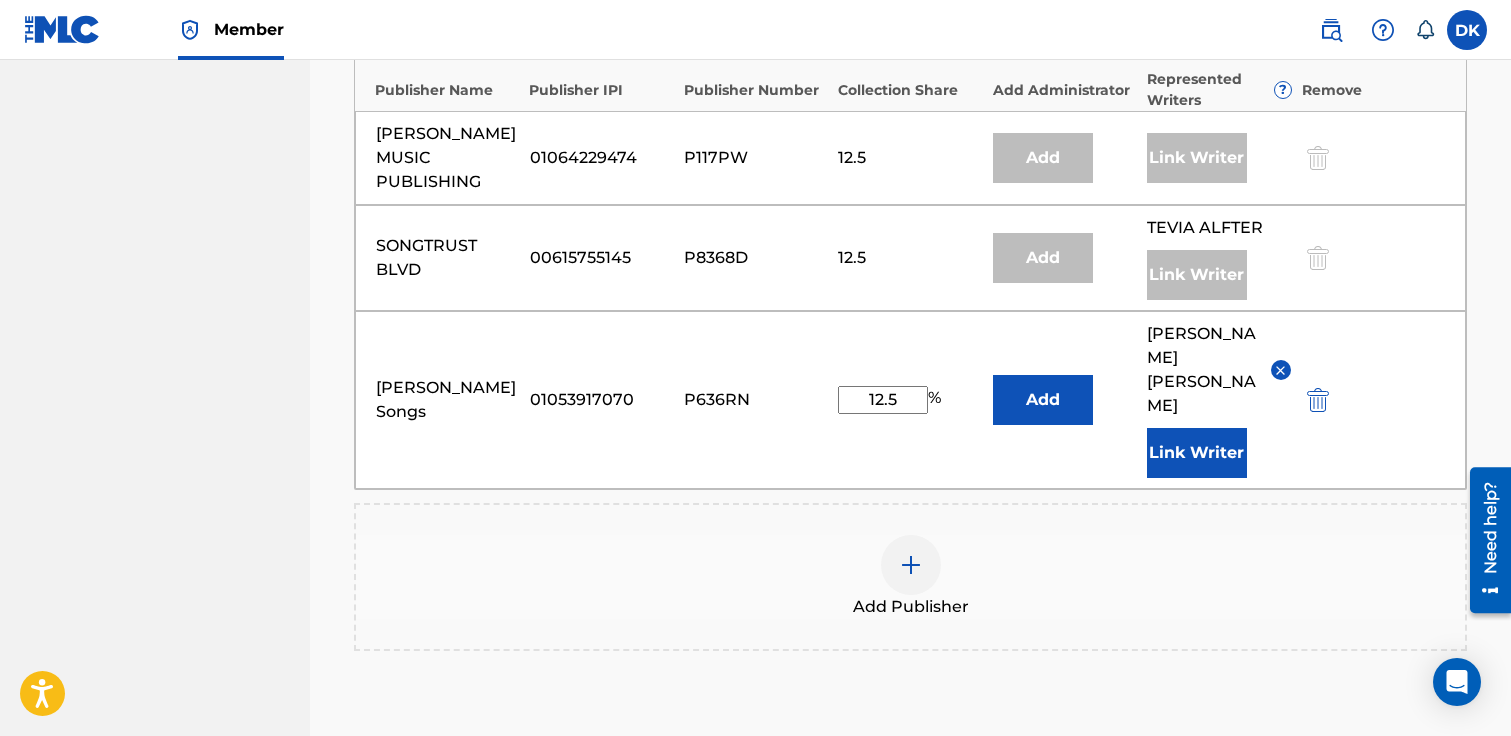 scroll, scrollTop: 1966, scrollLeft: 0, axis: vertical 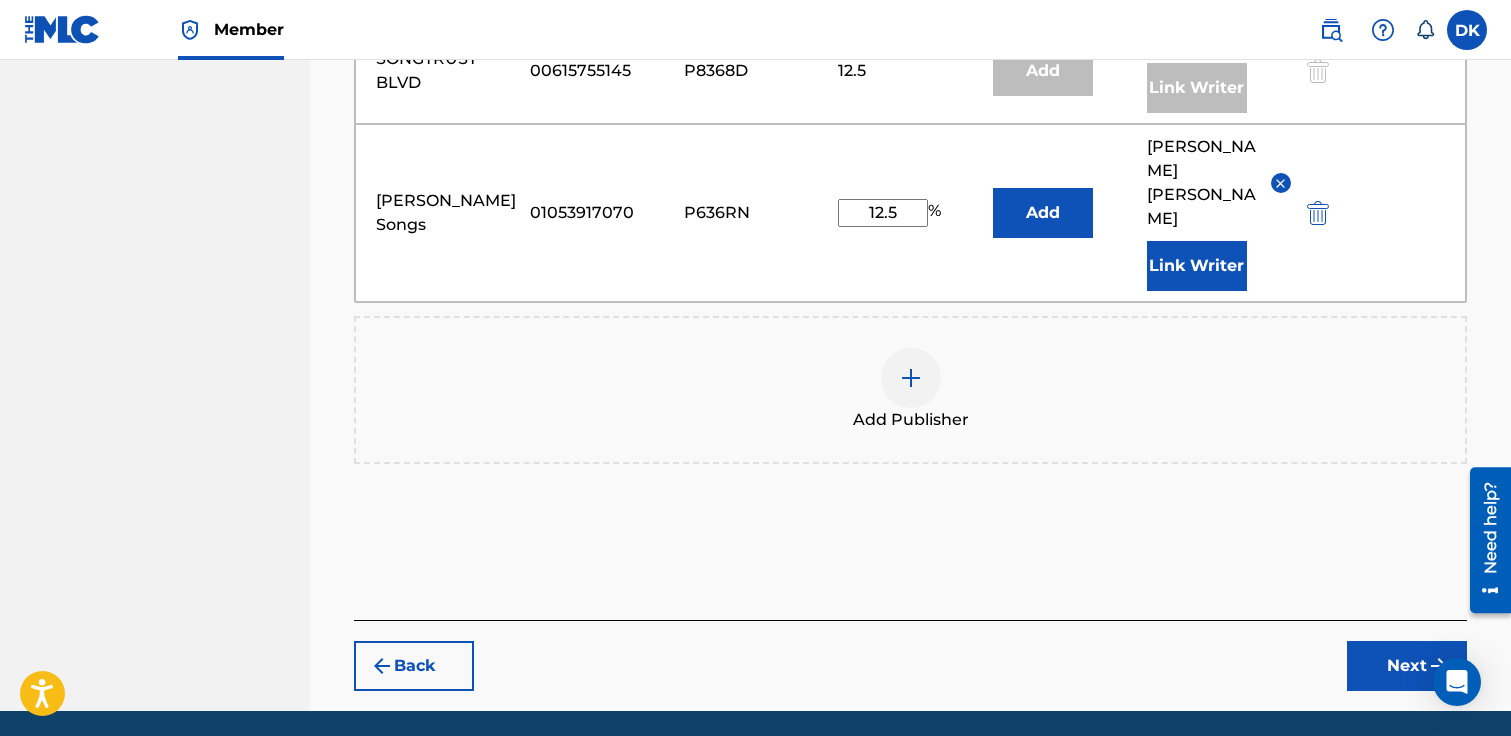 click on "Next" at bounding box center (1407, 666) 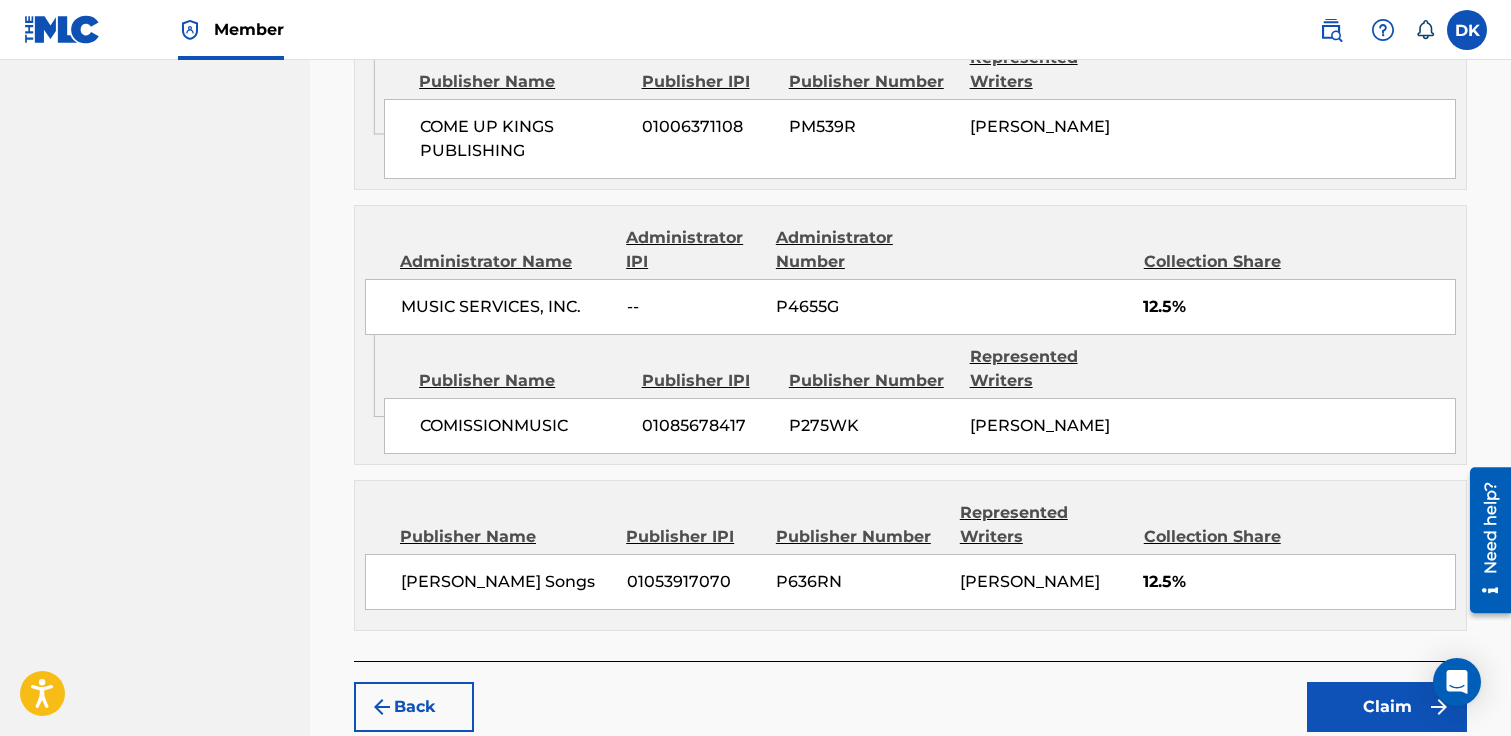 scroll, scrollTop: 2491, scrollLeft: 0, axis: vertical 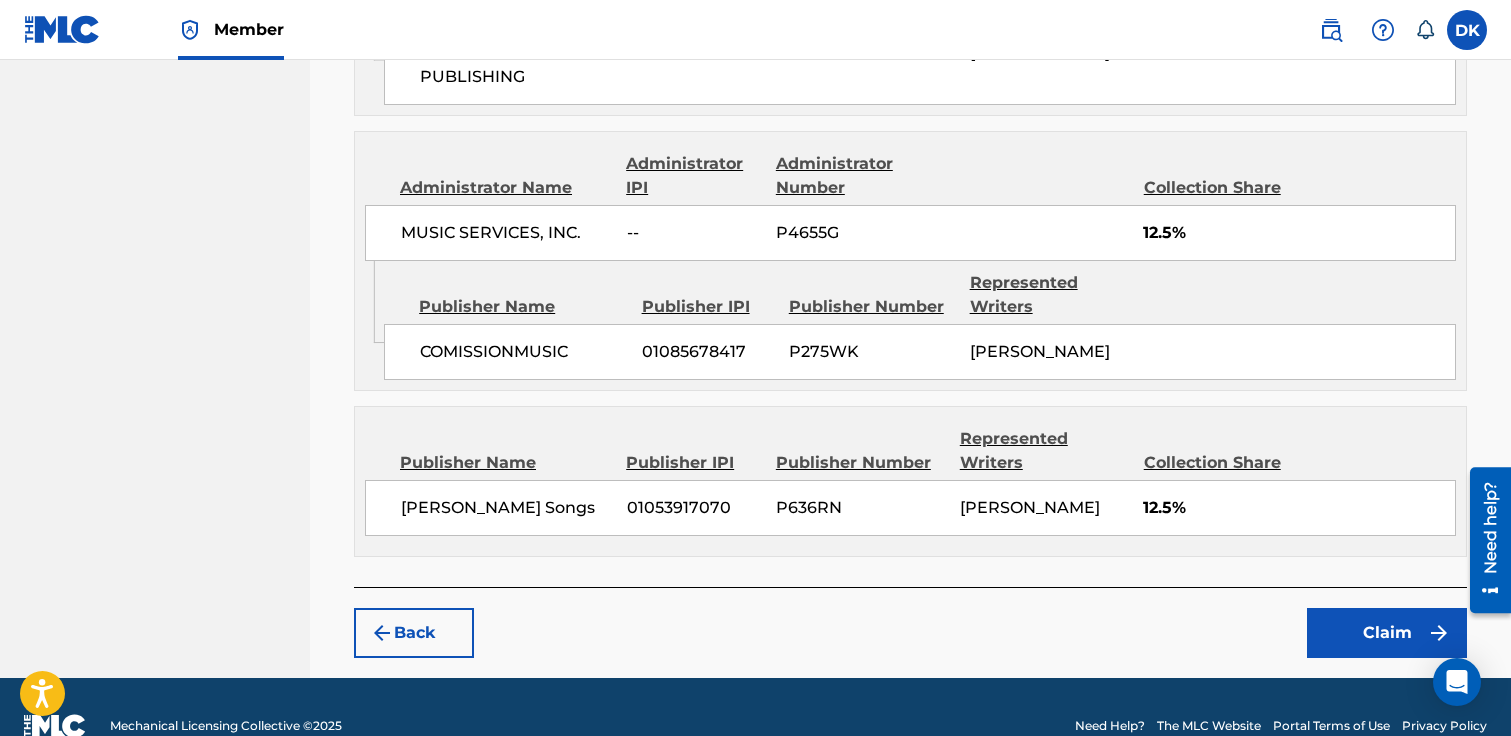 click on "Claim" at bounding box center (1387, 633) 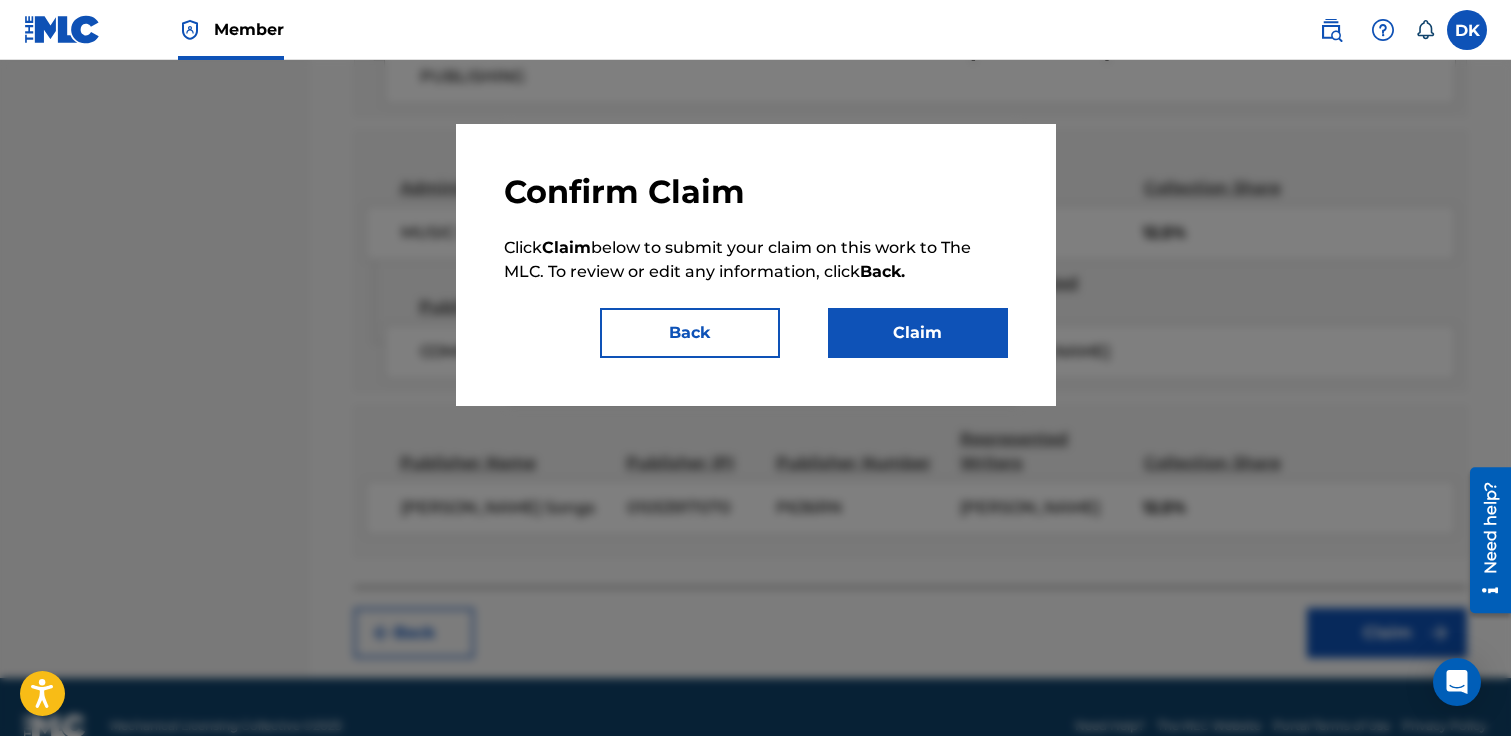 click on "Claim" at bounding box center (918, 333) 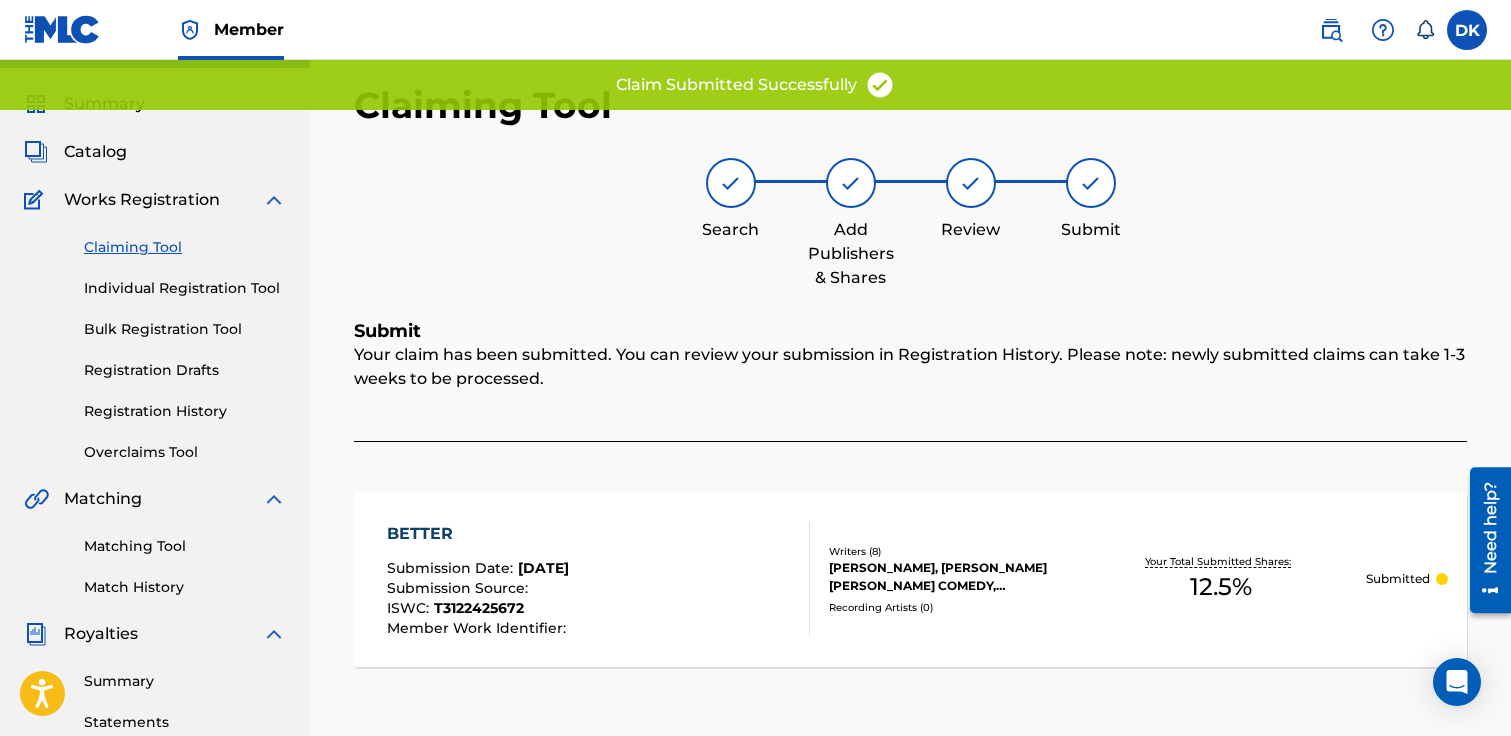 scroll, scrollTop: 0, scrollLeft: 0, axis: both 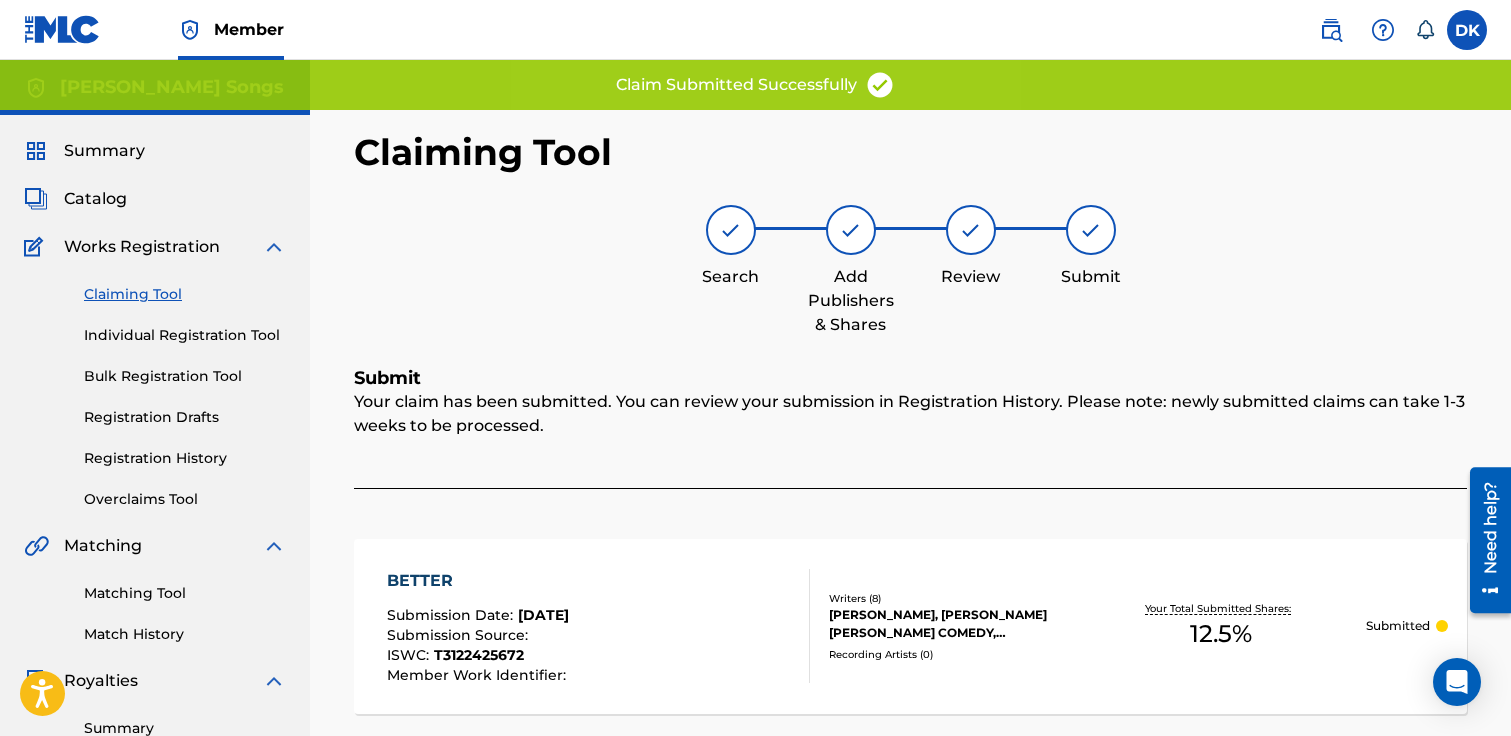 click on "Claiming Tool" at bounding box center [185, 294] 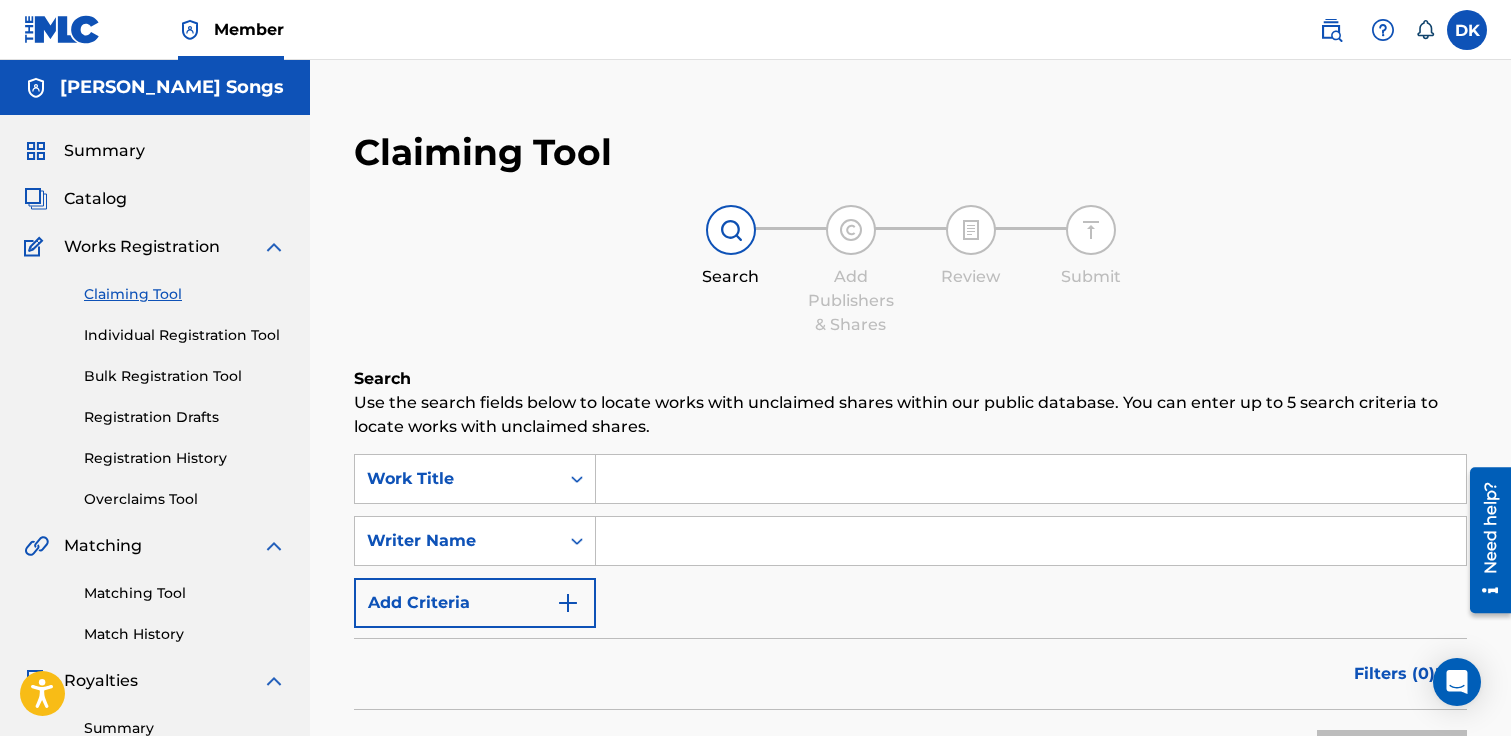 click at bounding box center [1031, 479] 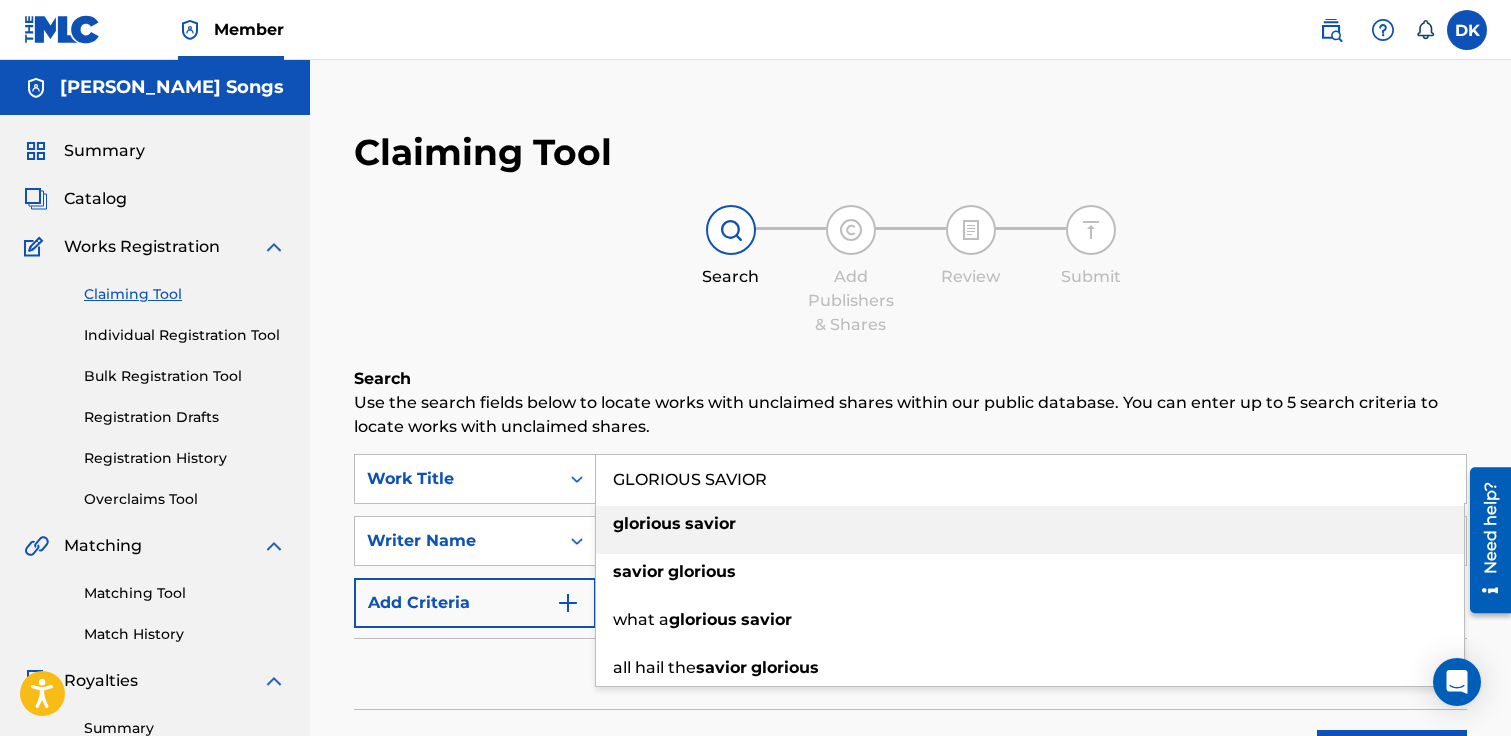 click on "savior   glorious" at bounding box center [1030, 572] 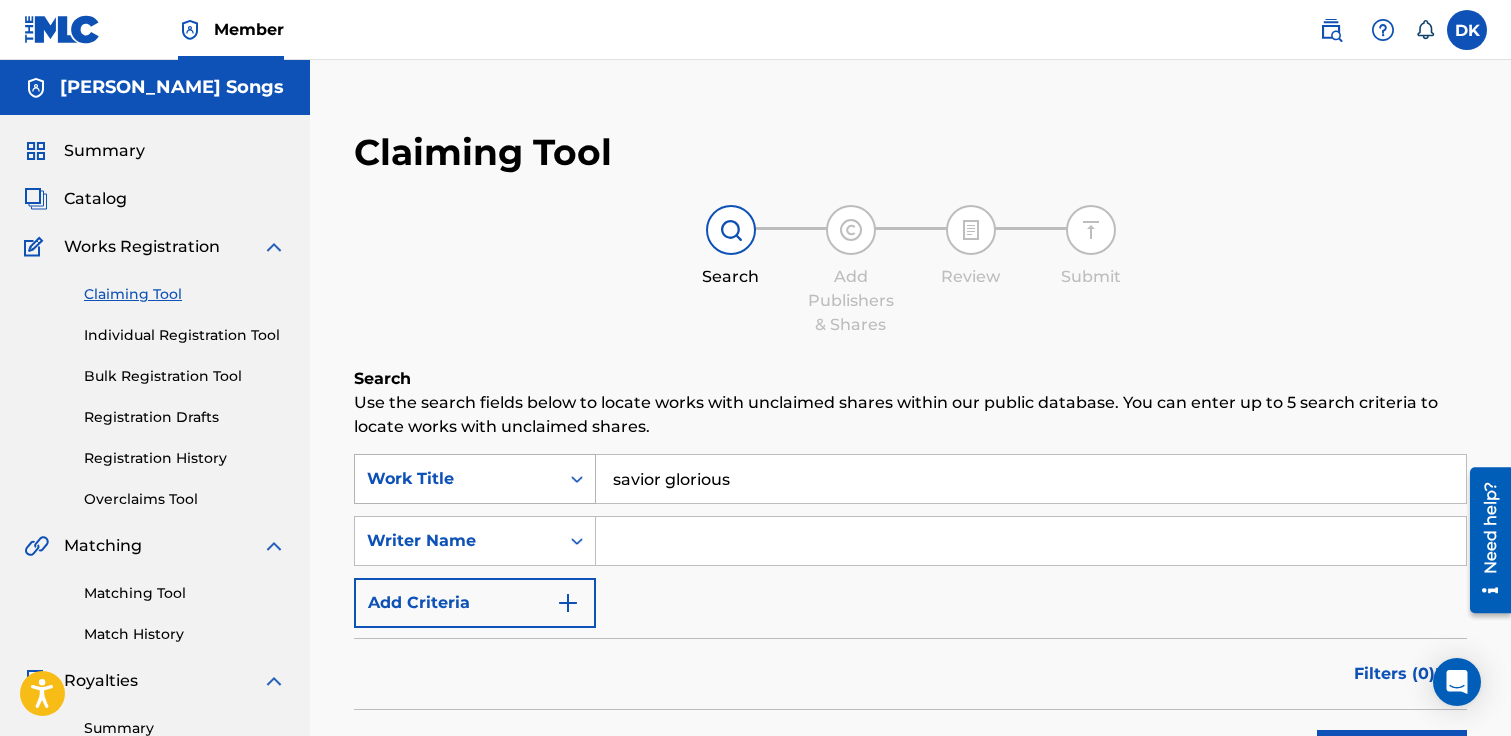 drag, startPoint x: 760, startPoint y: 476, endPoint x: 583, endPoint y: 477, distance: 177.00282 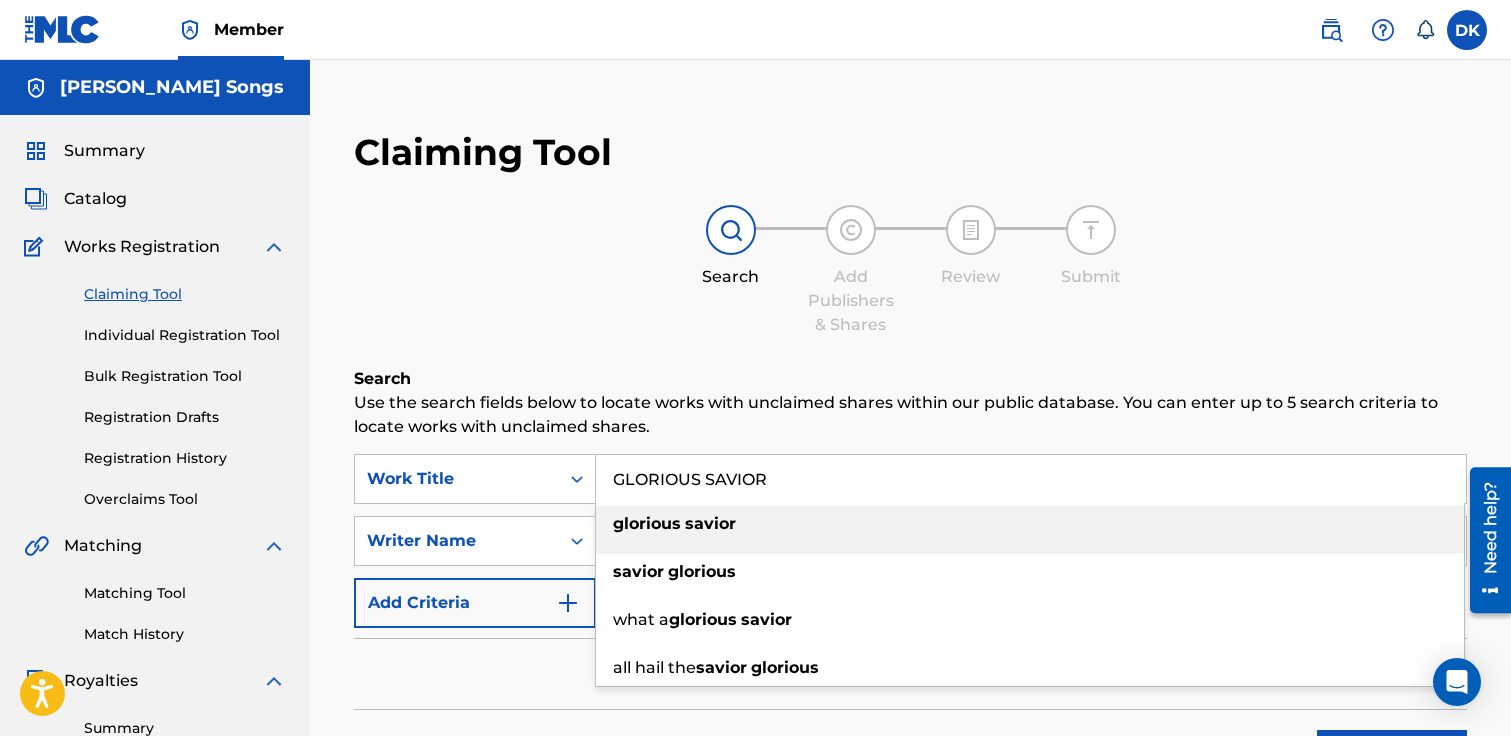 type on "GLORIOUS SAVIOR" 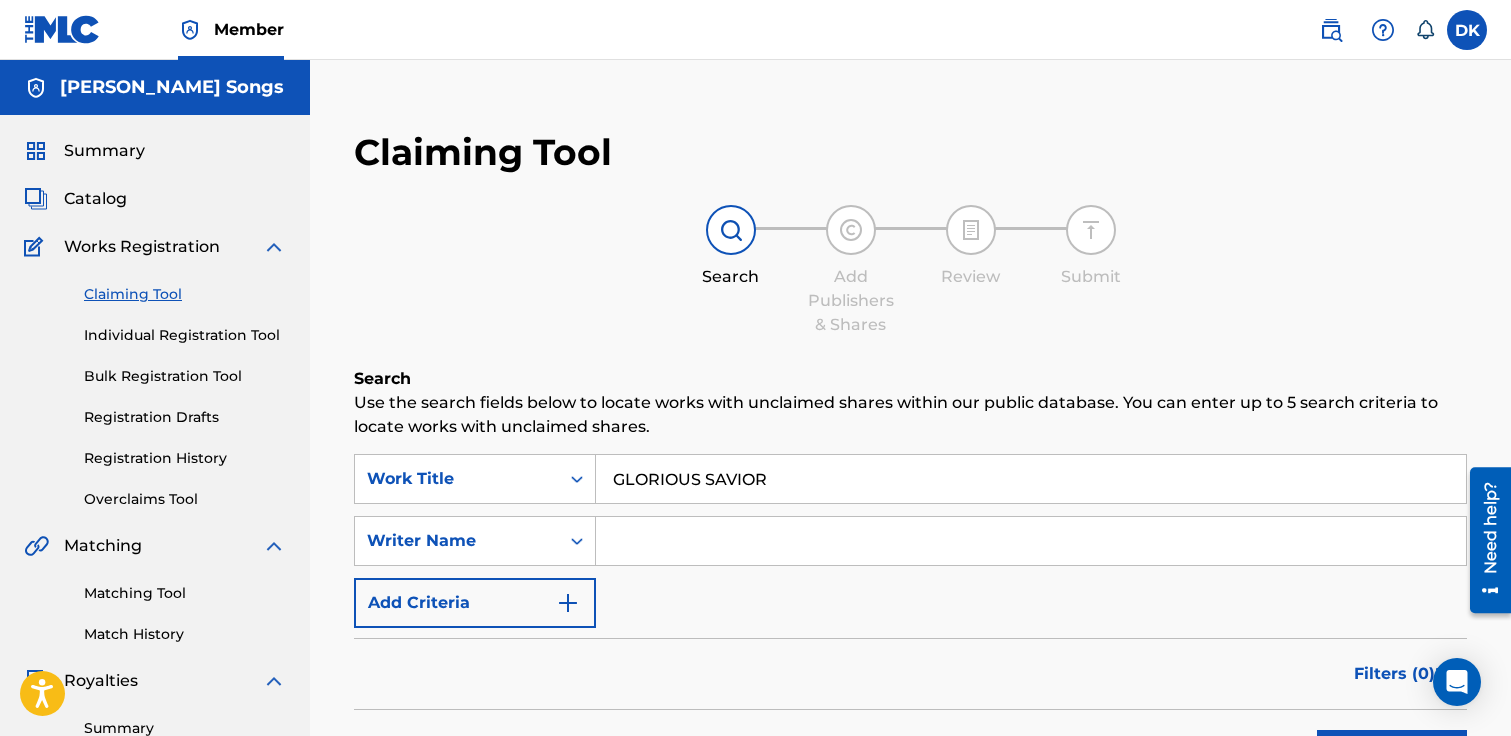 click at bounding box center (1031, 541) 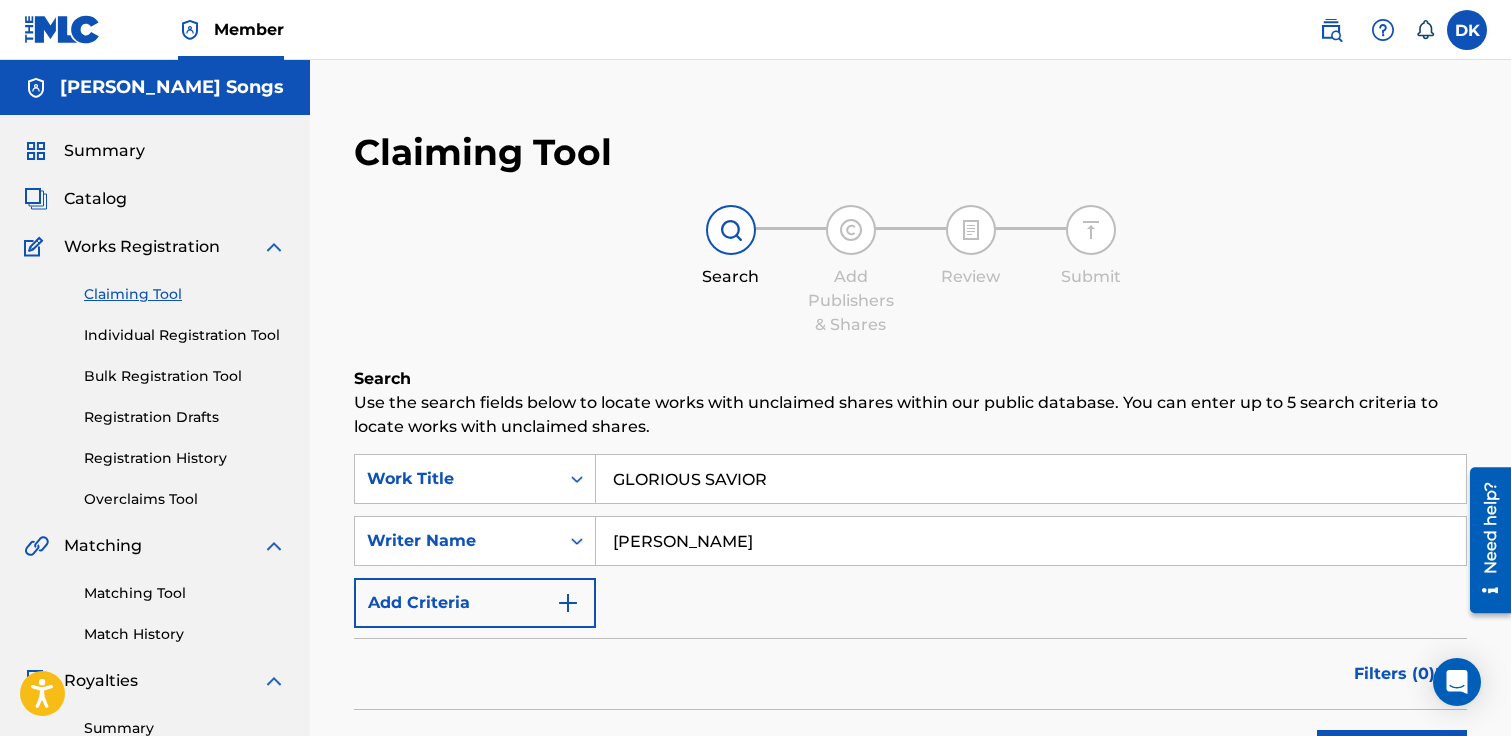 type on "[PERSON_NAME]" 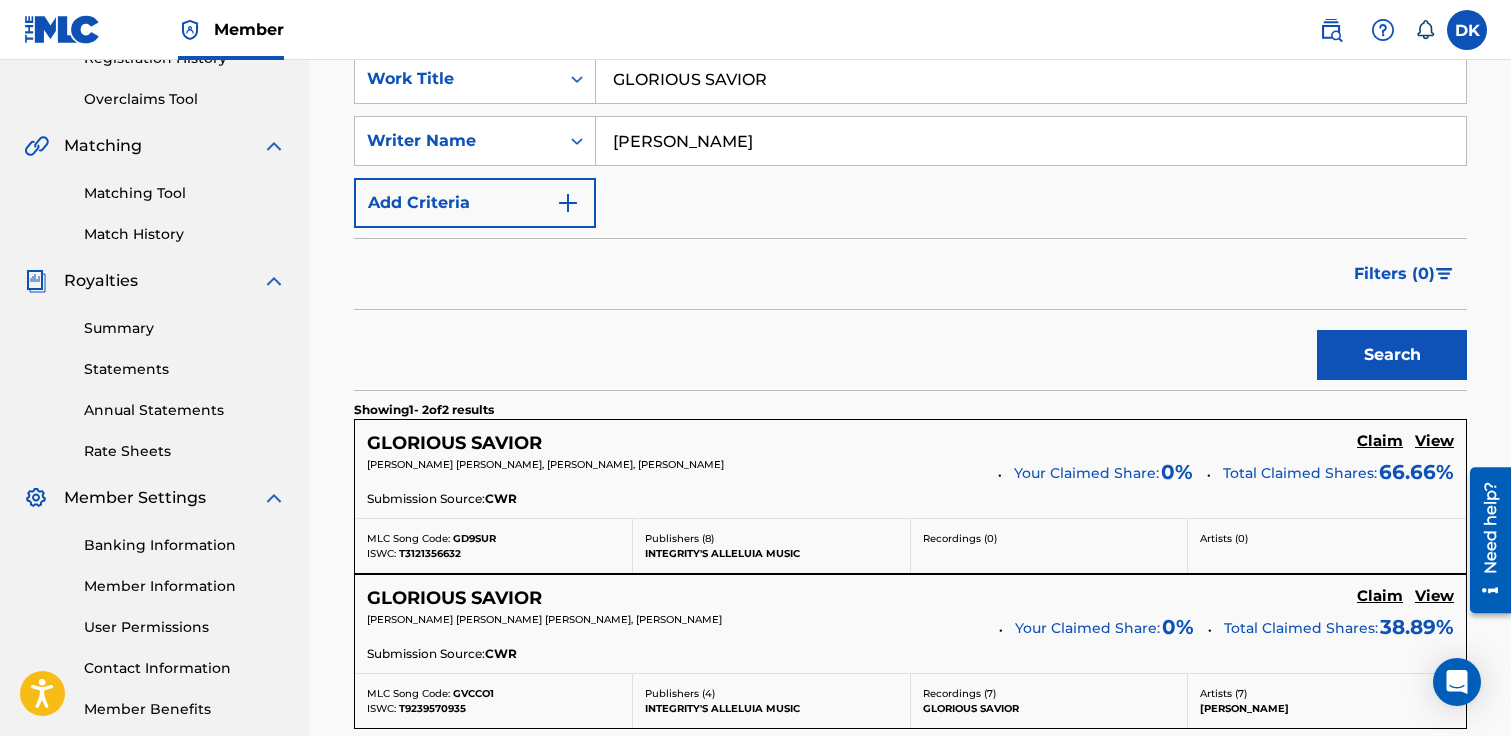 scroll, scrollTop: 405, scrollLeft: 0, axis: vertical 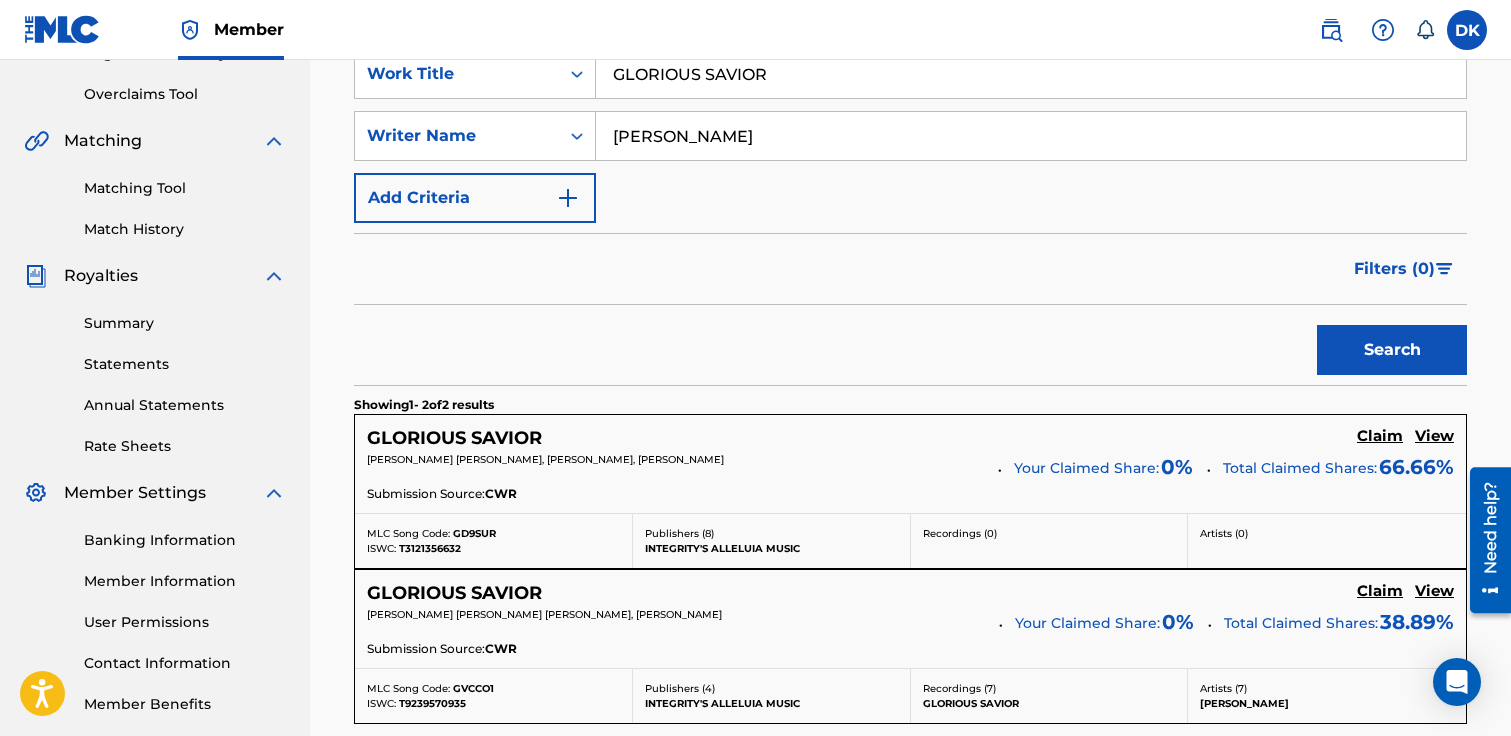 click on "Claim" at bounding box center (1380, 436) 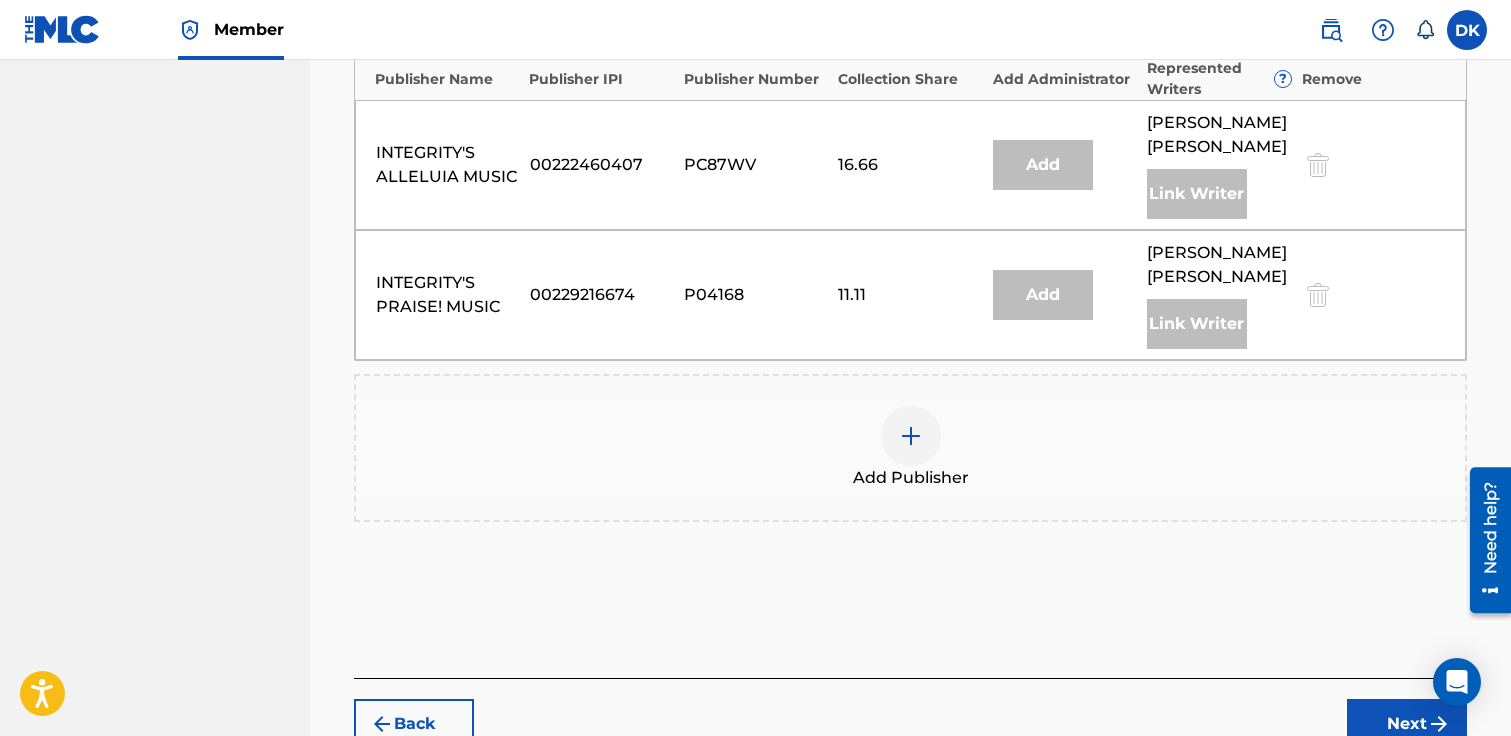 scroll, scrollTop: 1573, scrollLeft: 0, axis: vertical 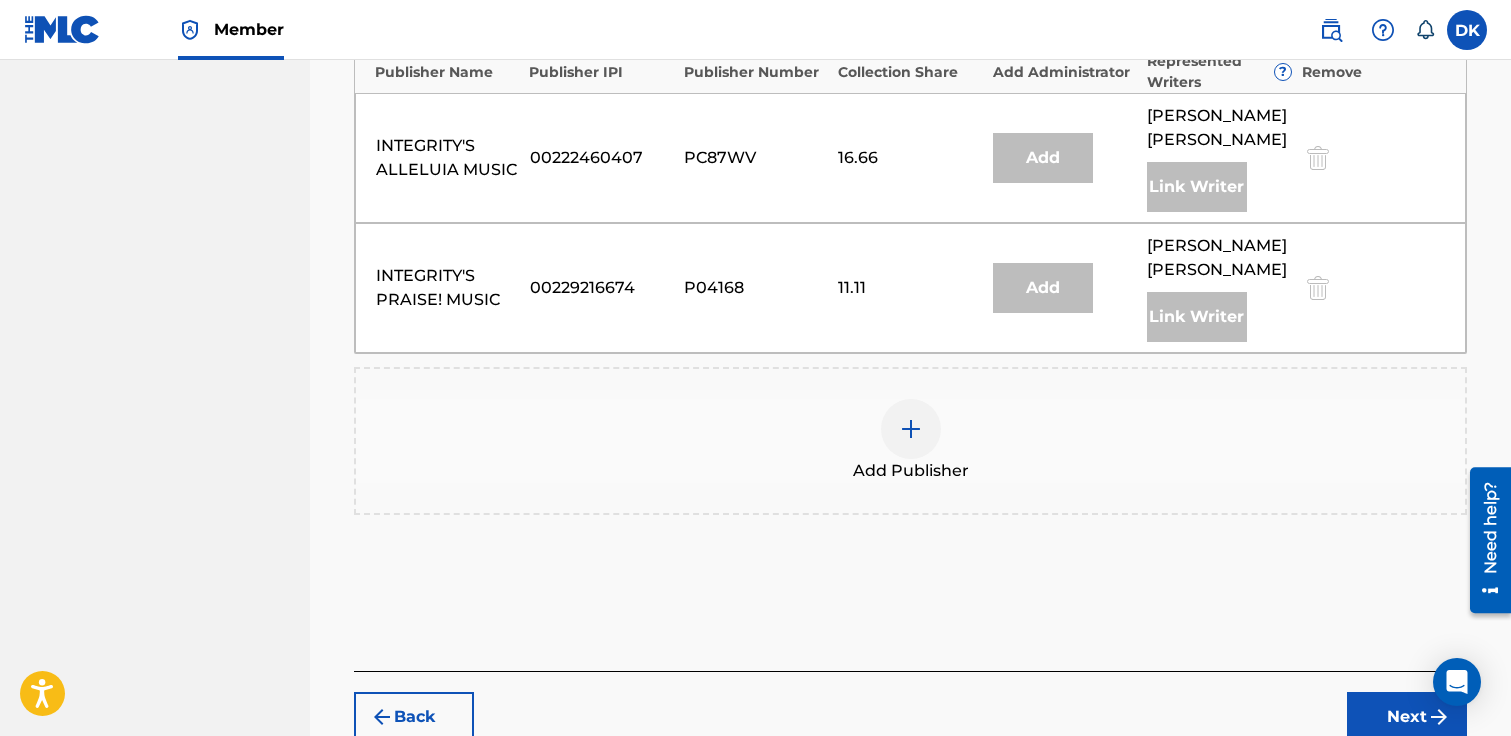 click at bounding box center [911, 429] 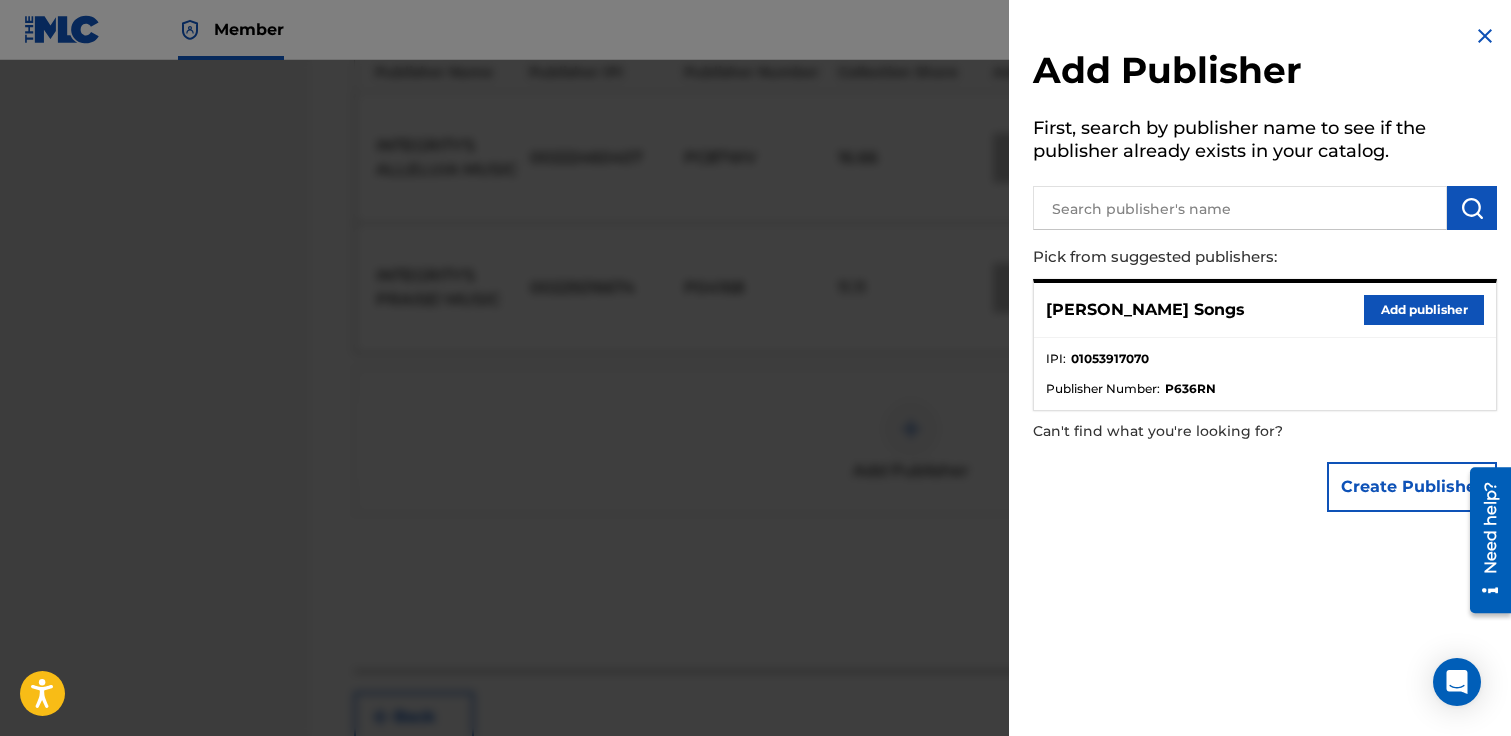 click on "Add publisher" at bounding box center [1424, 310] 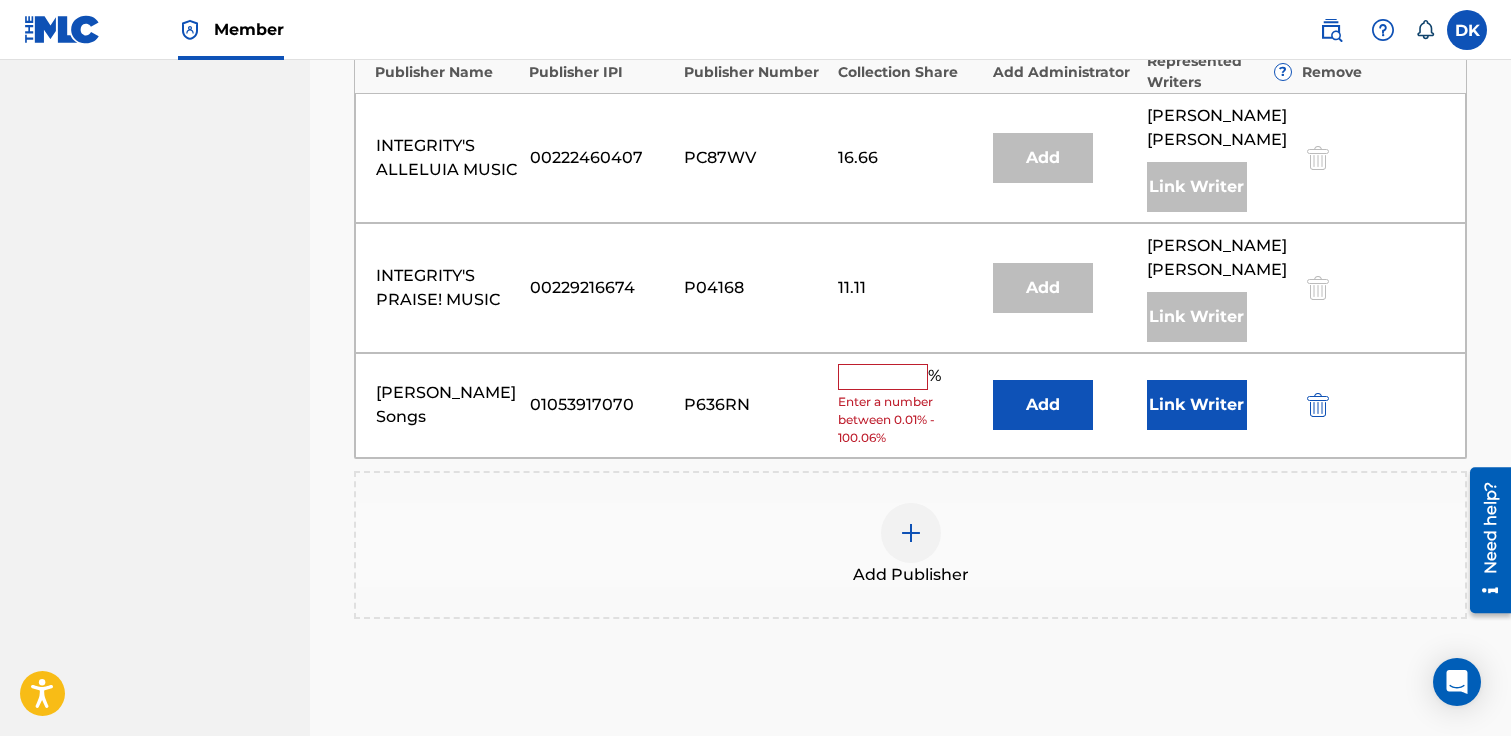 click on "% Enter a number between 0.01% - 100.06%" at bounding box center (910, 405) 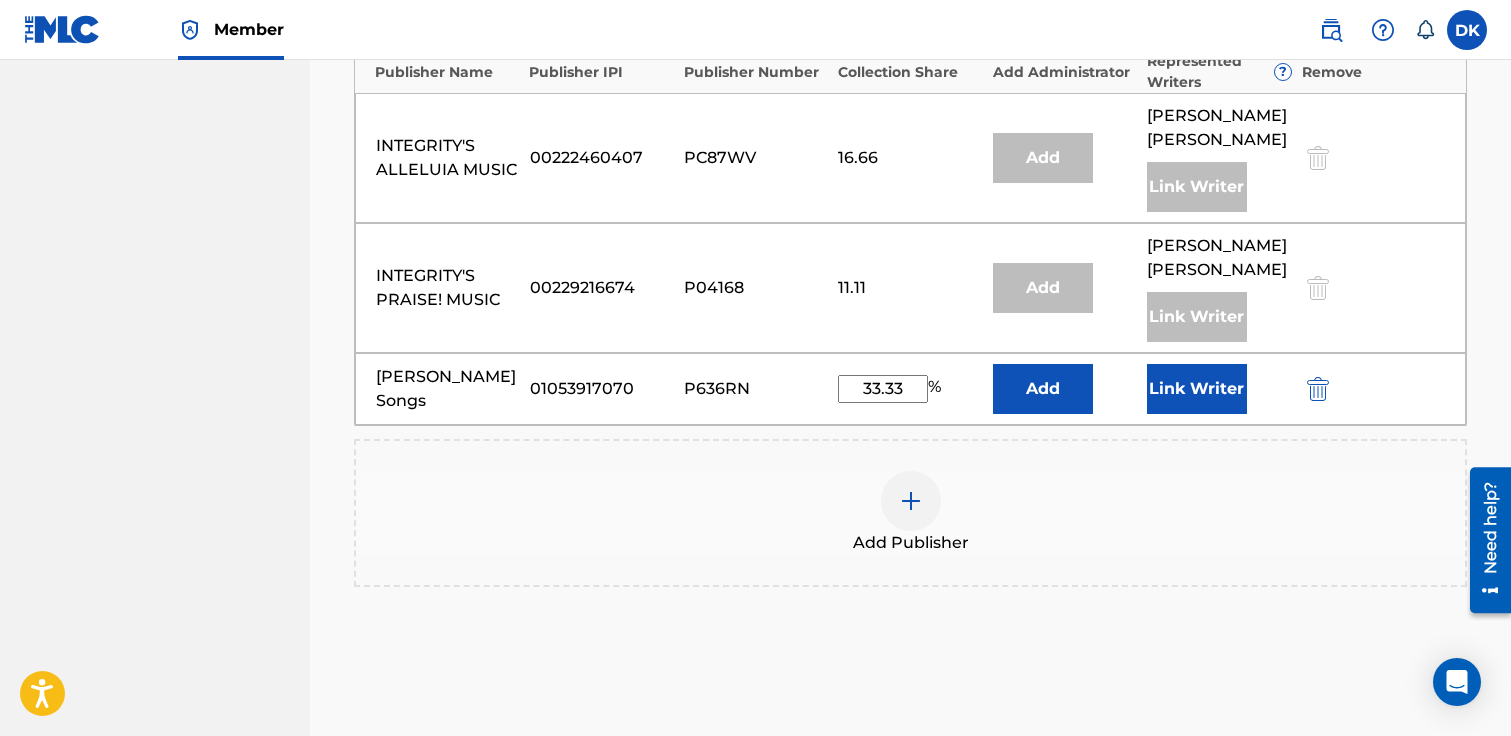 type on "33.33" 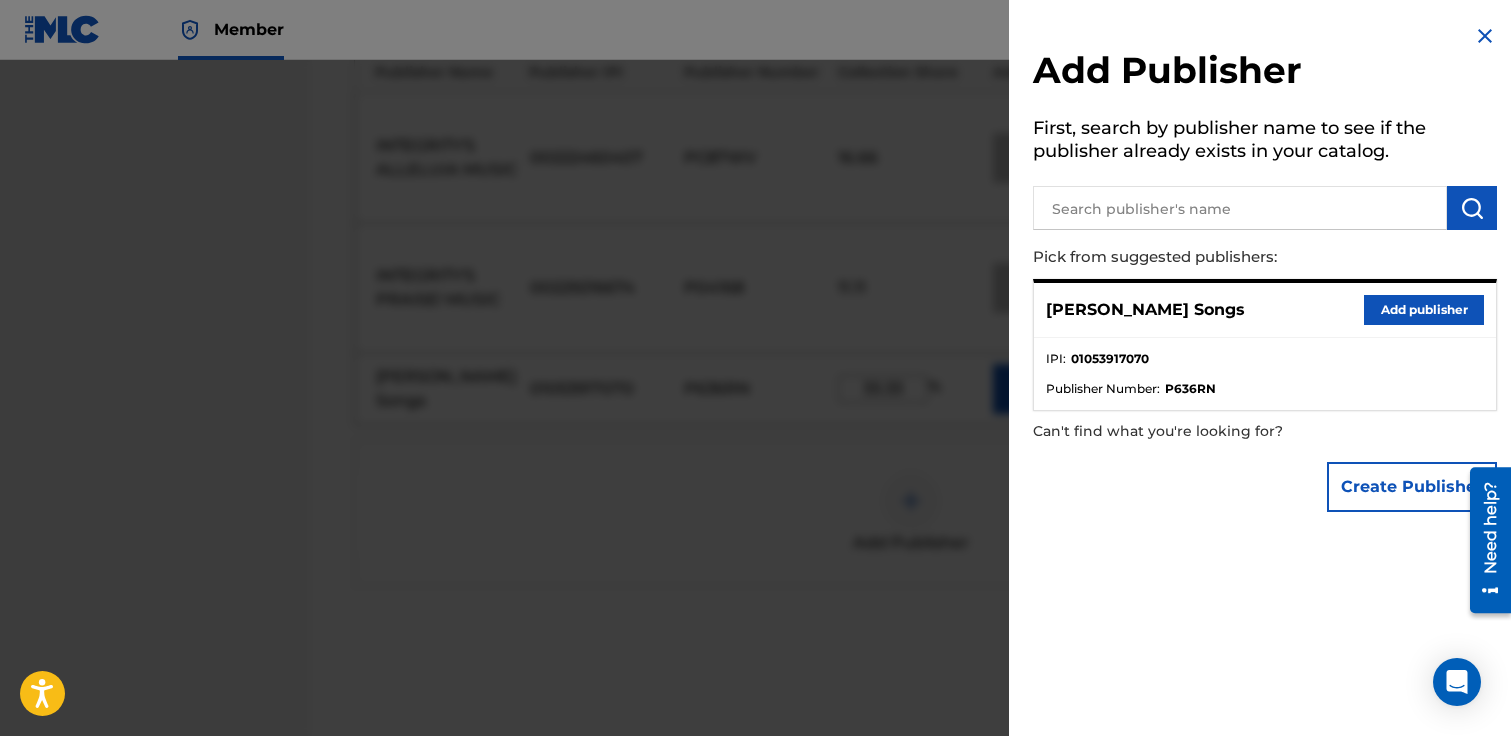 click on "Add publisher" at bounding box center (1424, 310) 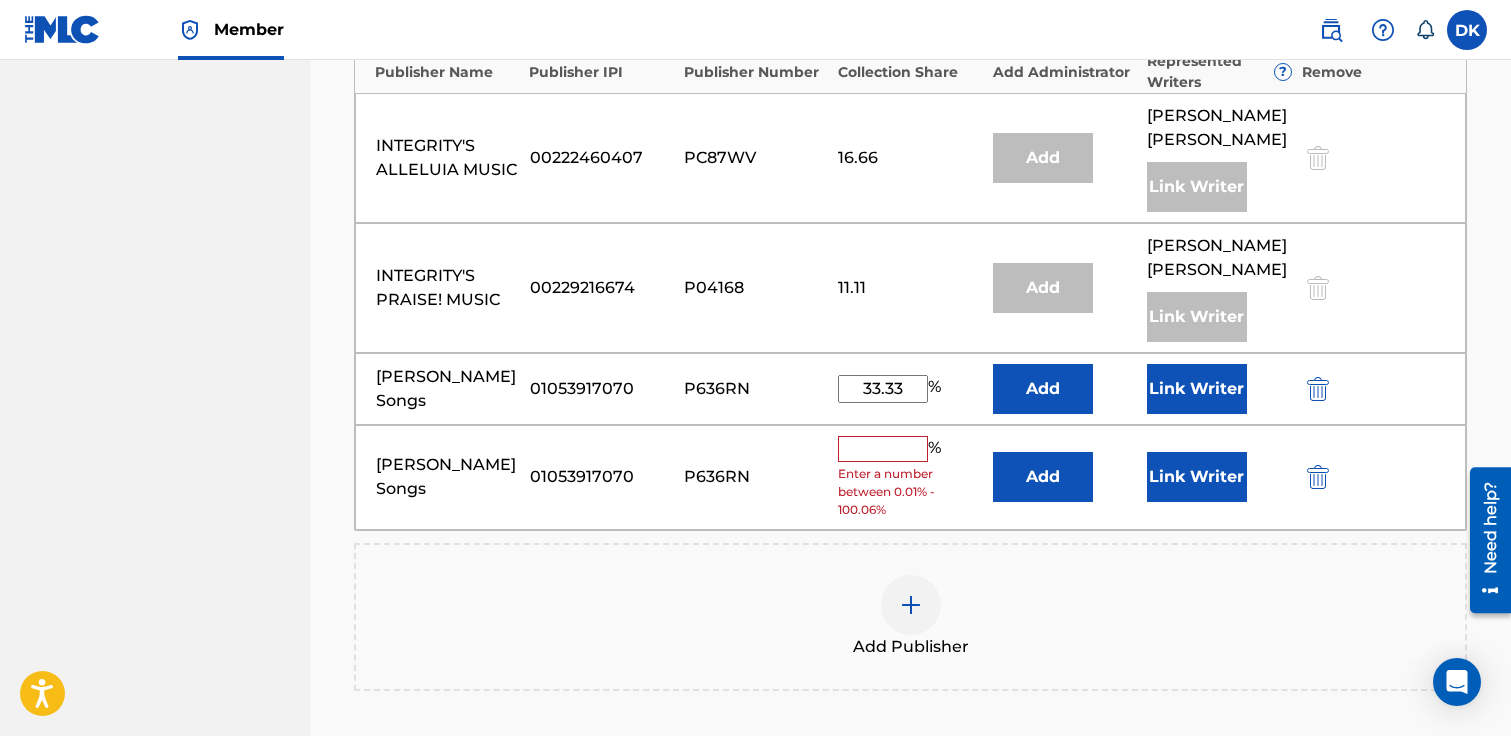 click at bounding box center [1318, 477] 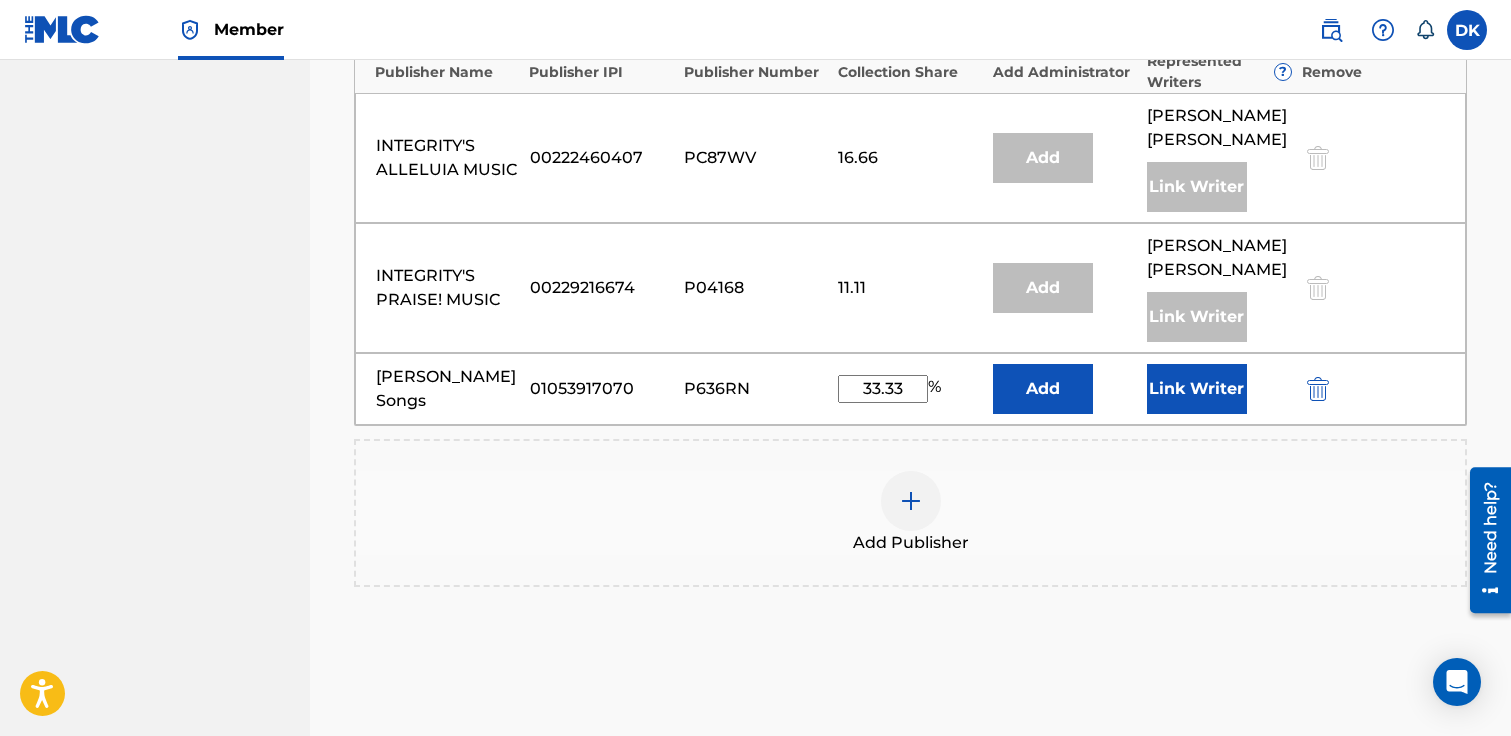 click on "Link Writer" at bounding box center [1197, 389] 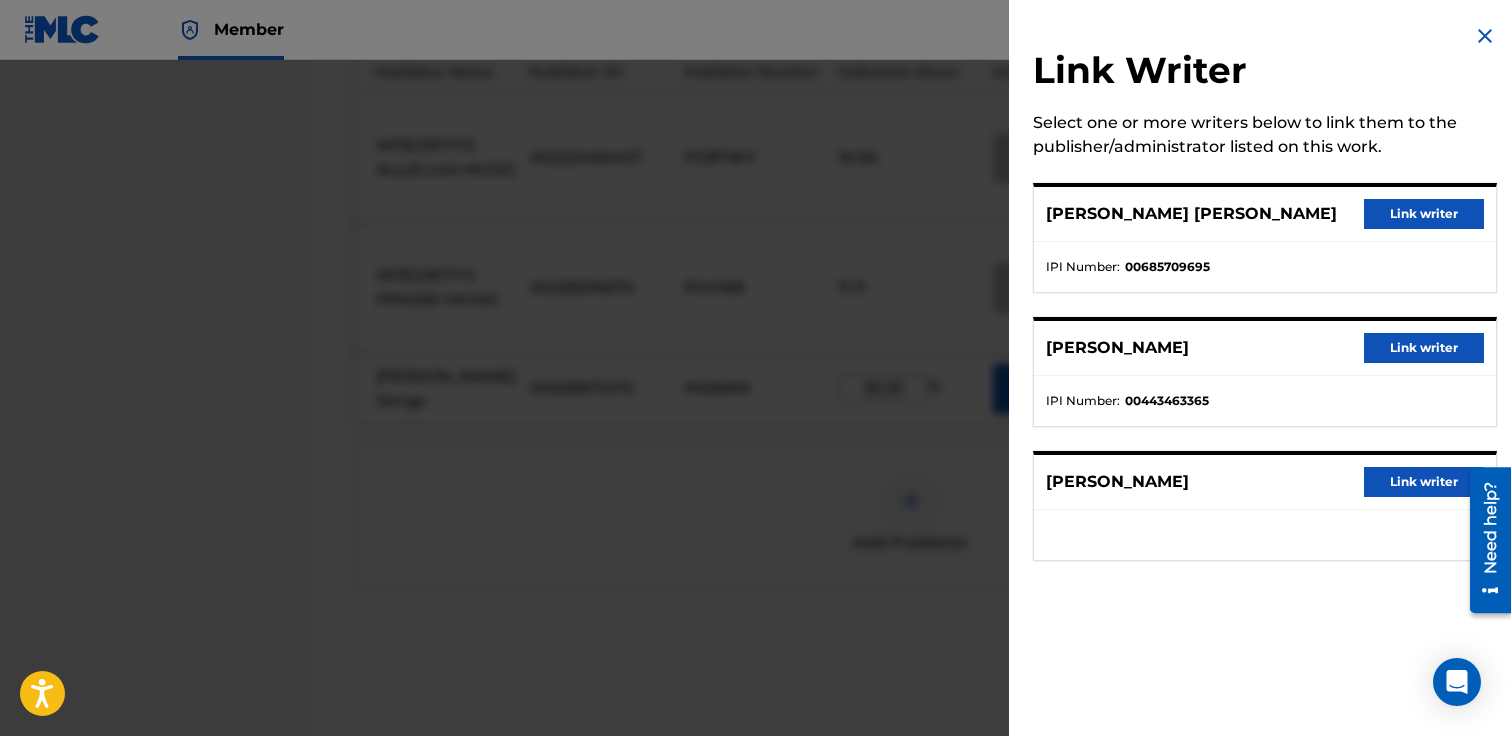 click on "Link writer" at bounding box center (1424, 482) 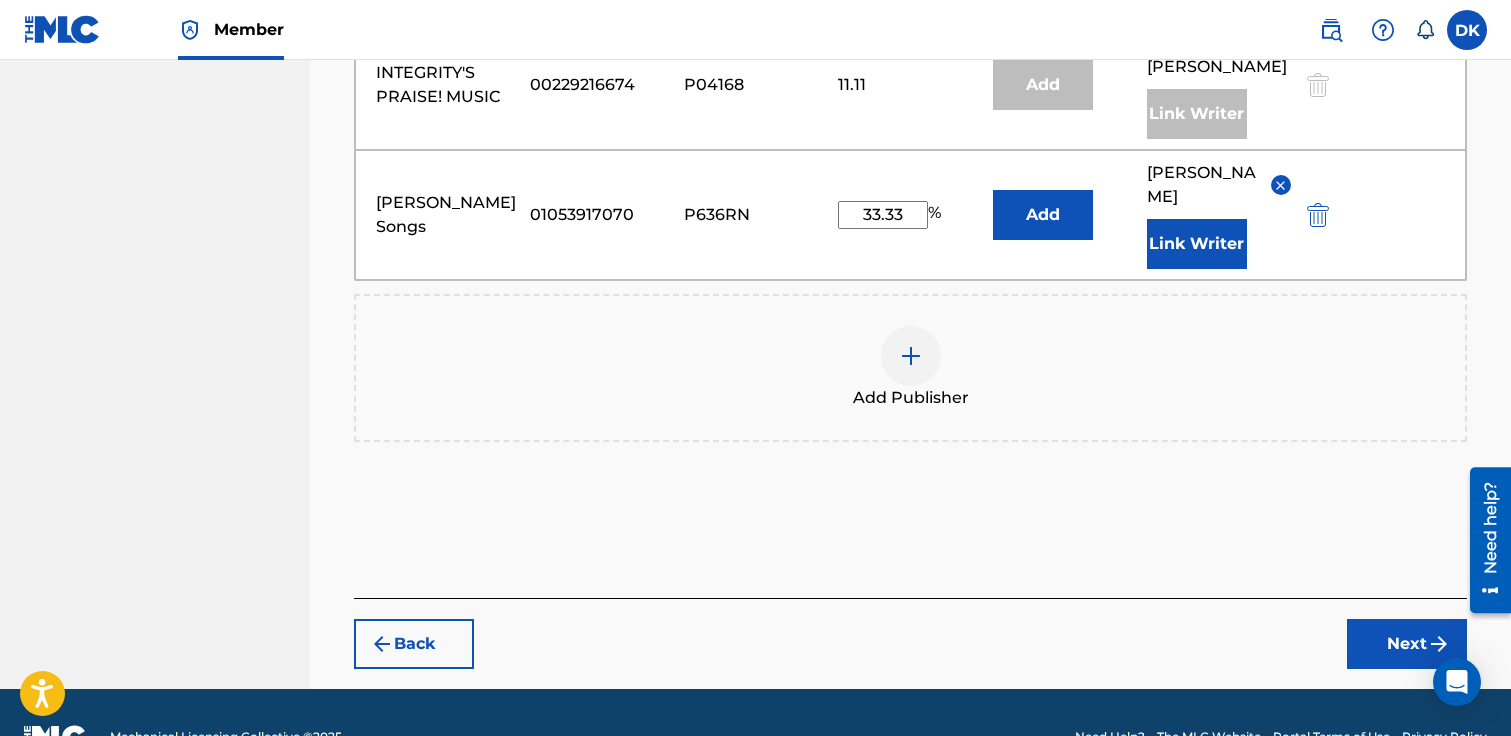 click on "Next" at bounding box center [1407, 644] 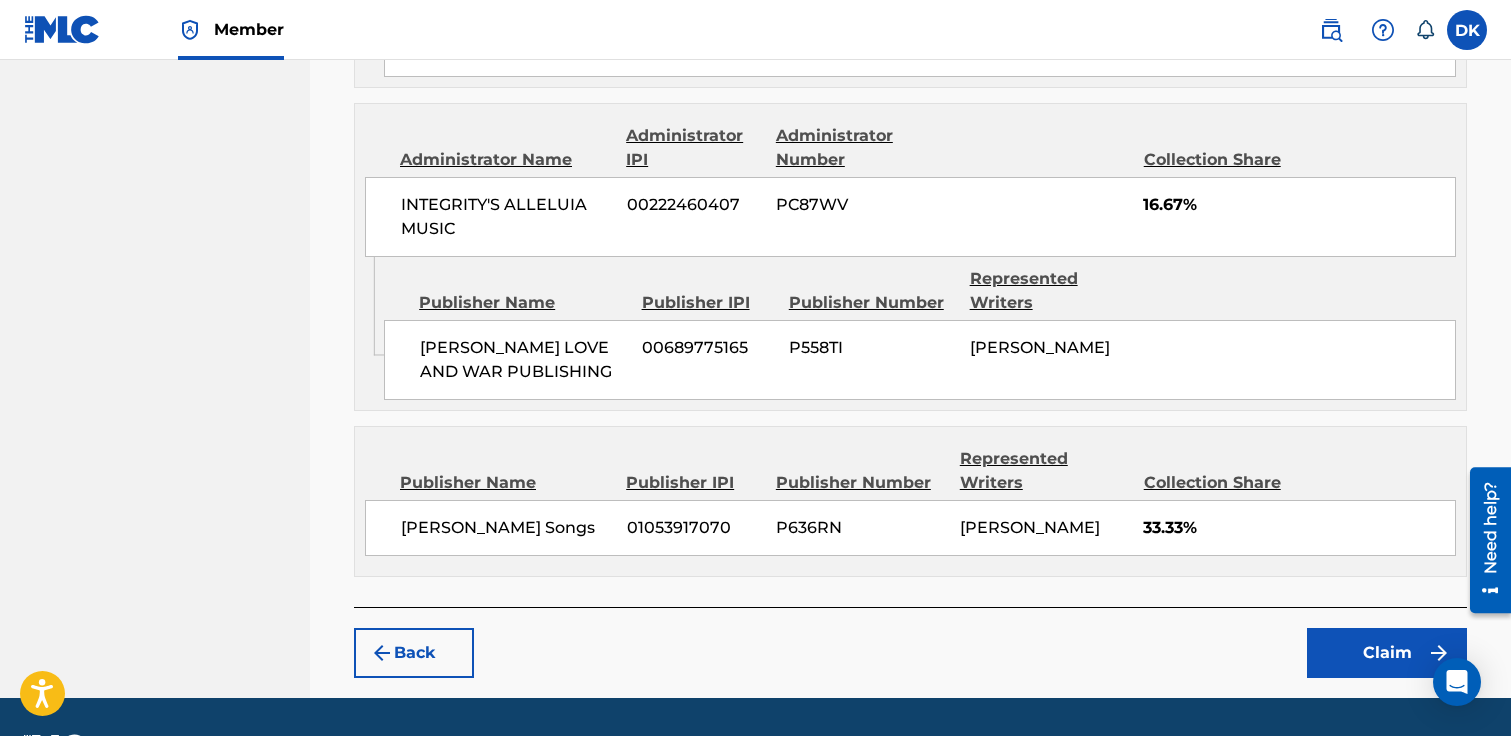 scroll, scrollTop: 1896, scrollLeft: 0, axis: vertical 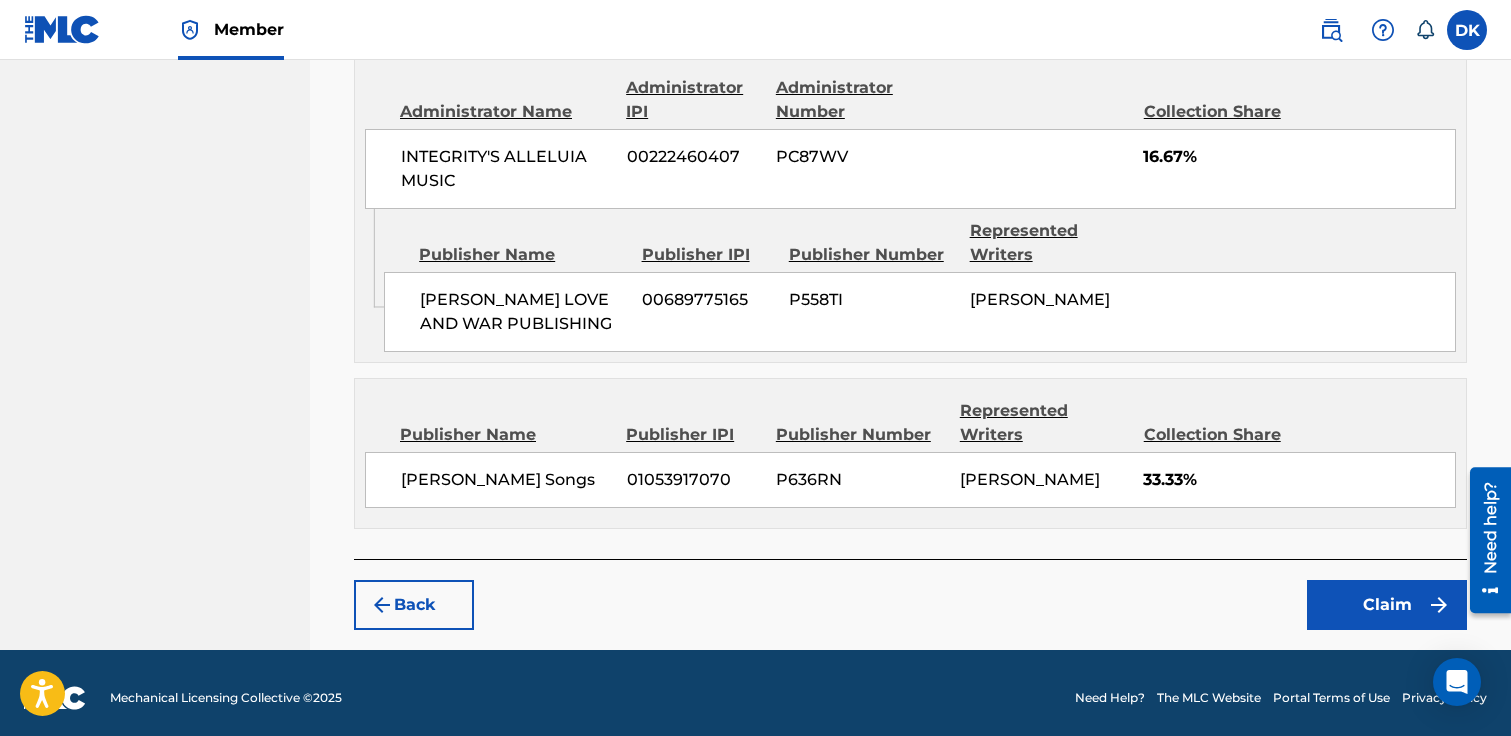 click on "Claim" at bounding box center (1387, 605) 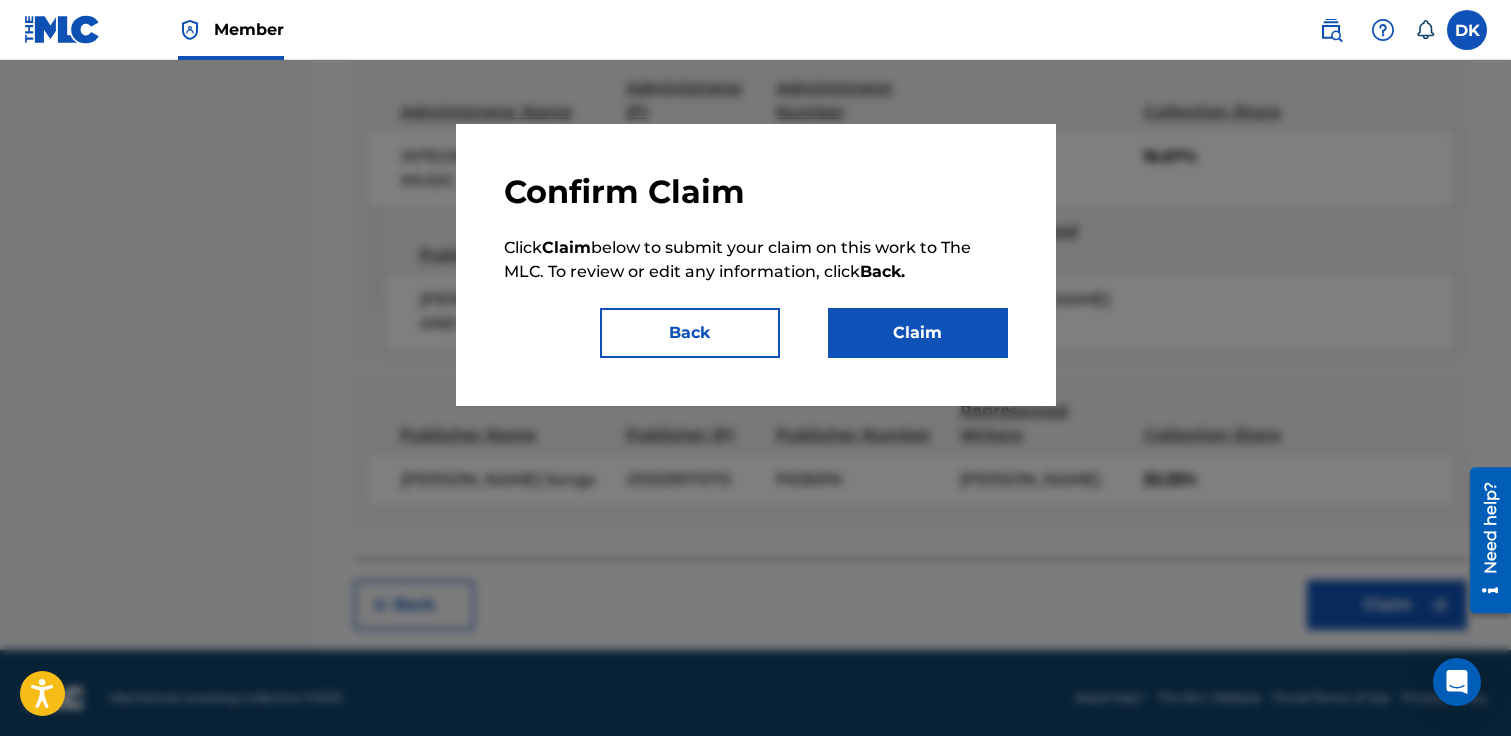 click on "Claim" at bounding box center [918, 333] 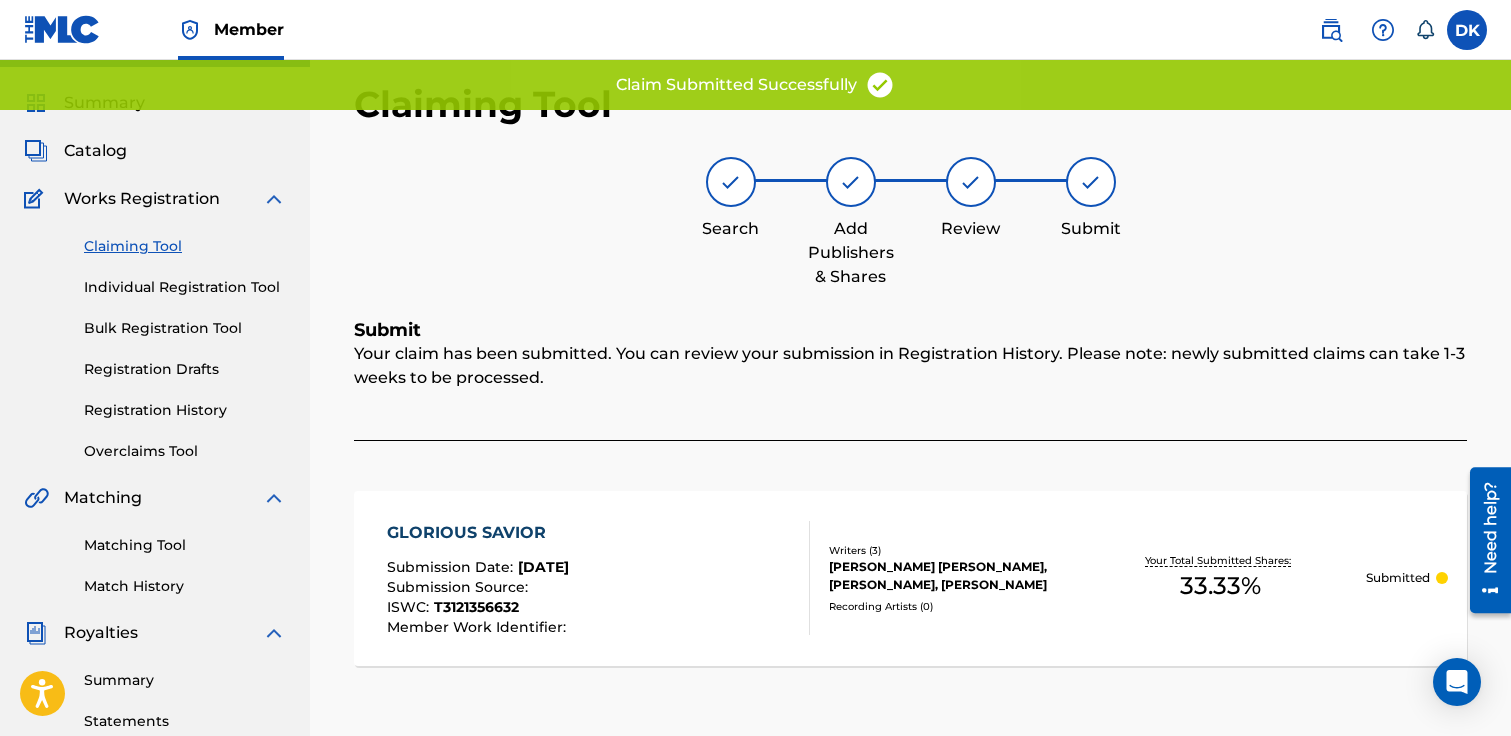 scroll, scrollTop: 0, scrollLeft: 0, axis: both 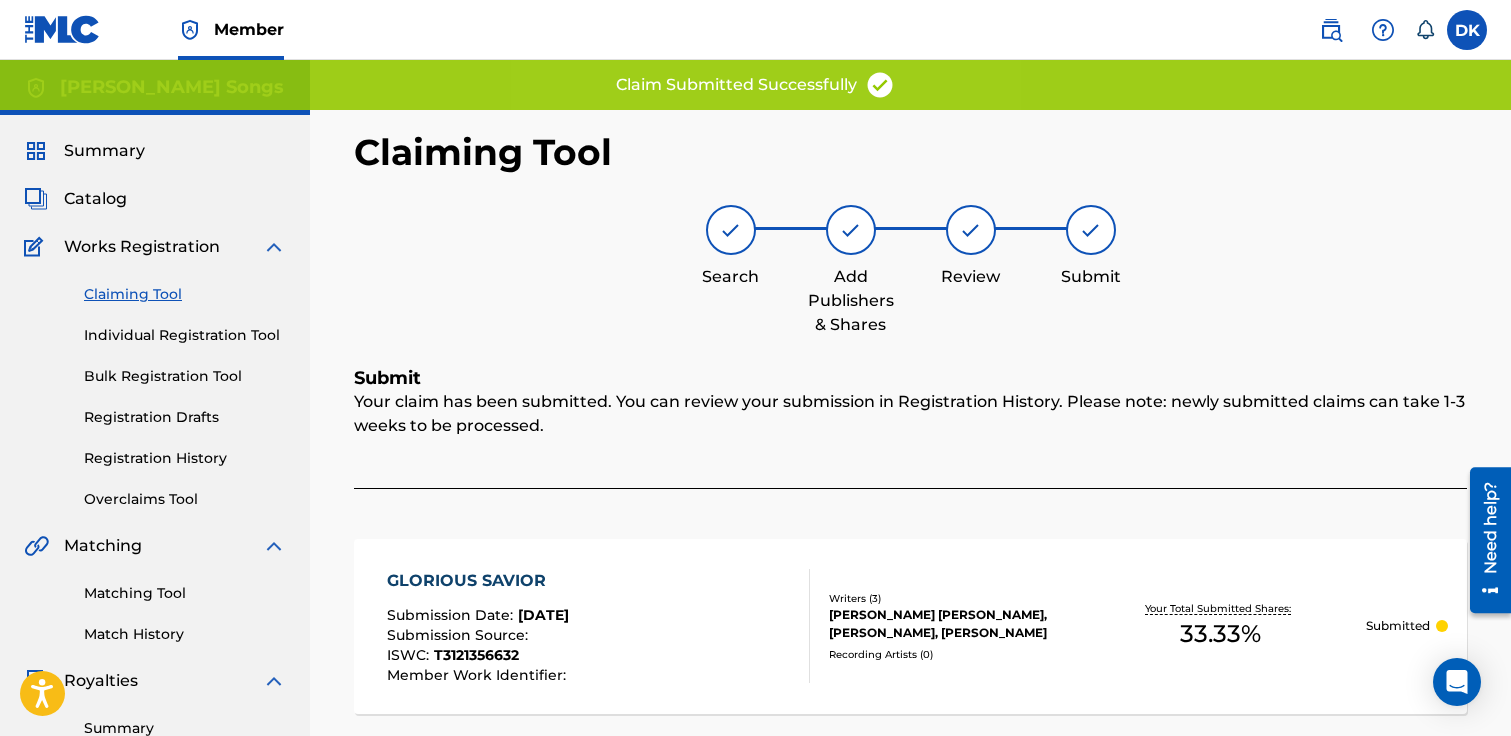 click on "Claiming Tool" at bounding box center [185, 294] 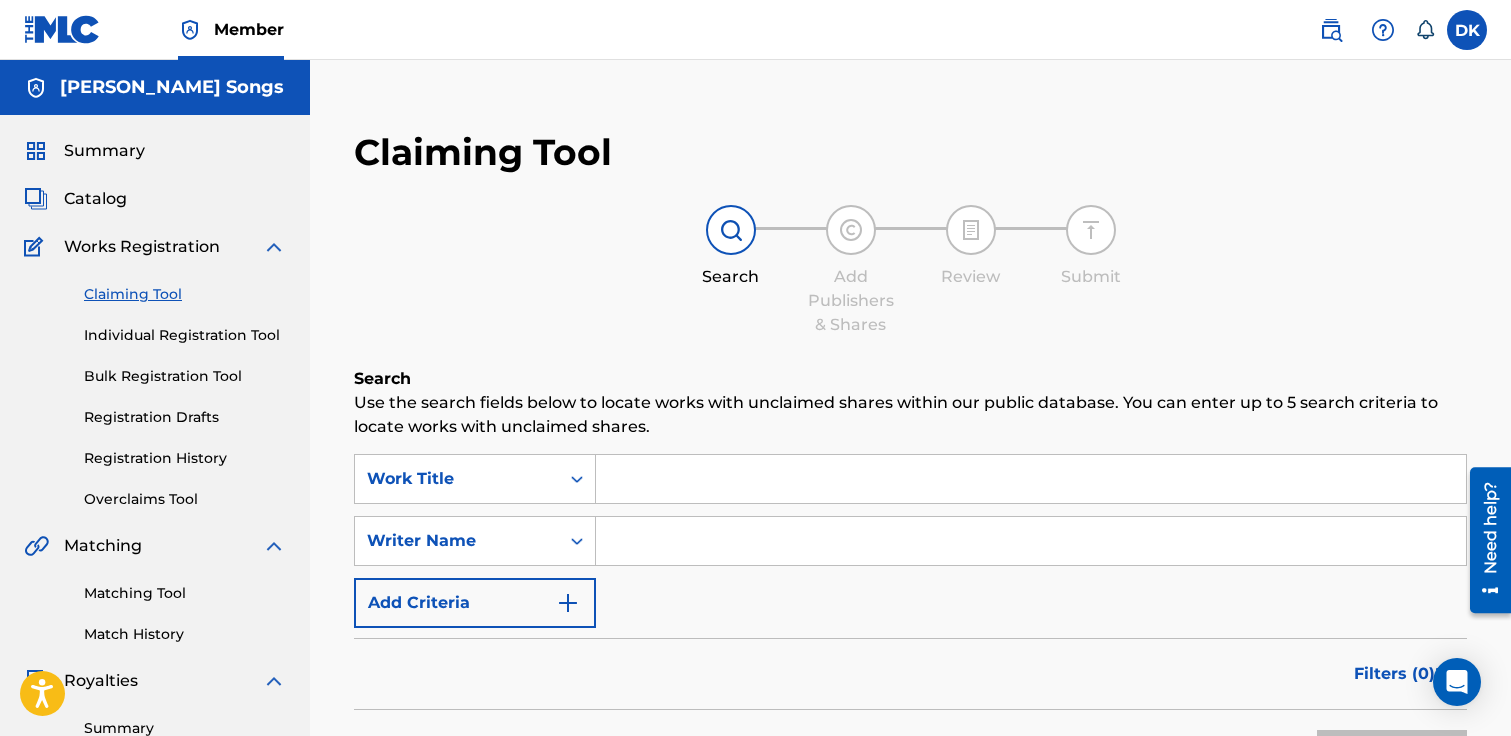 click at bounding box center (1031, 479) 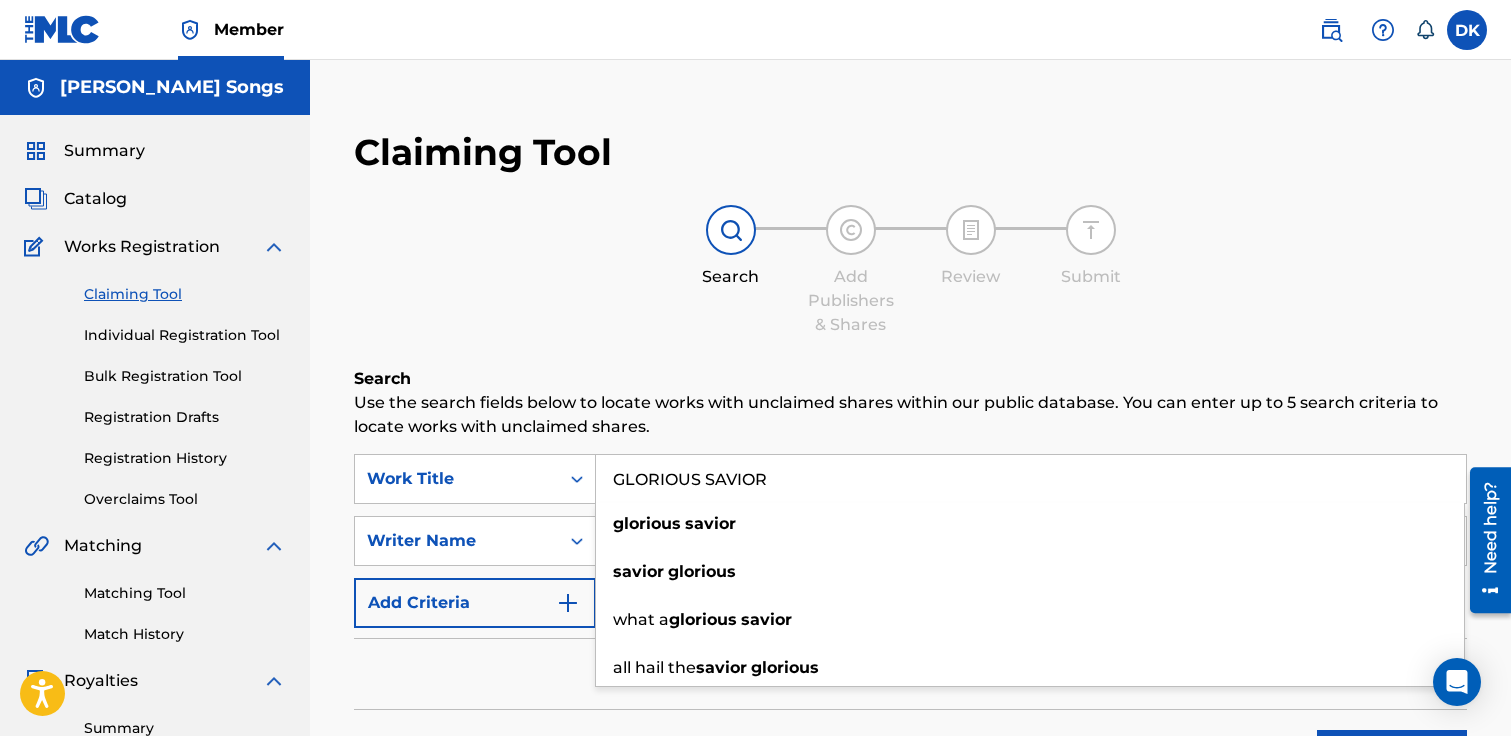 type on "GLORIOUS SAVIOR" 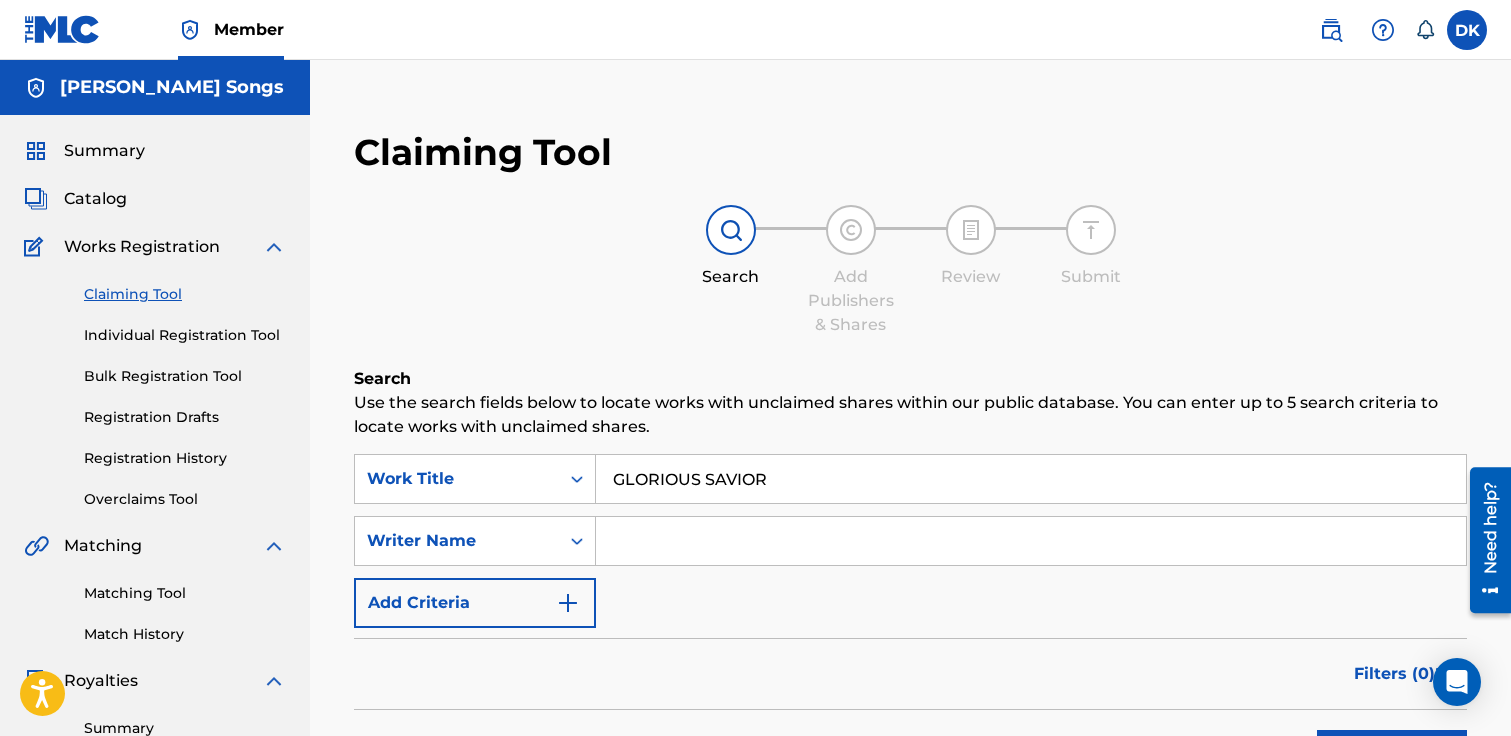 click at bounding box center [1031, 541] 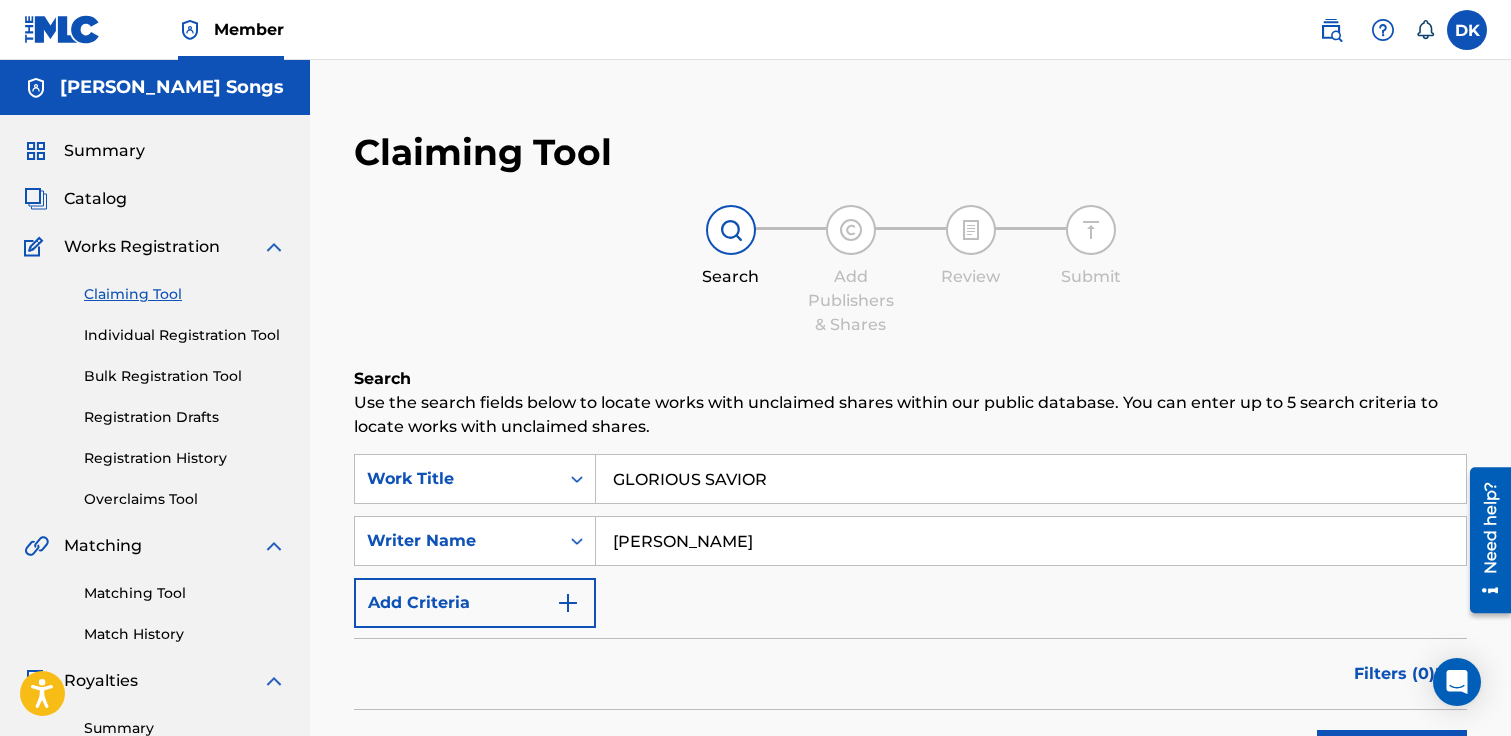 type on "[PERSON_NAME]" 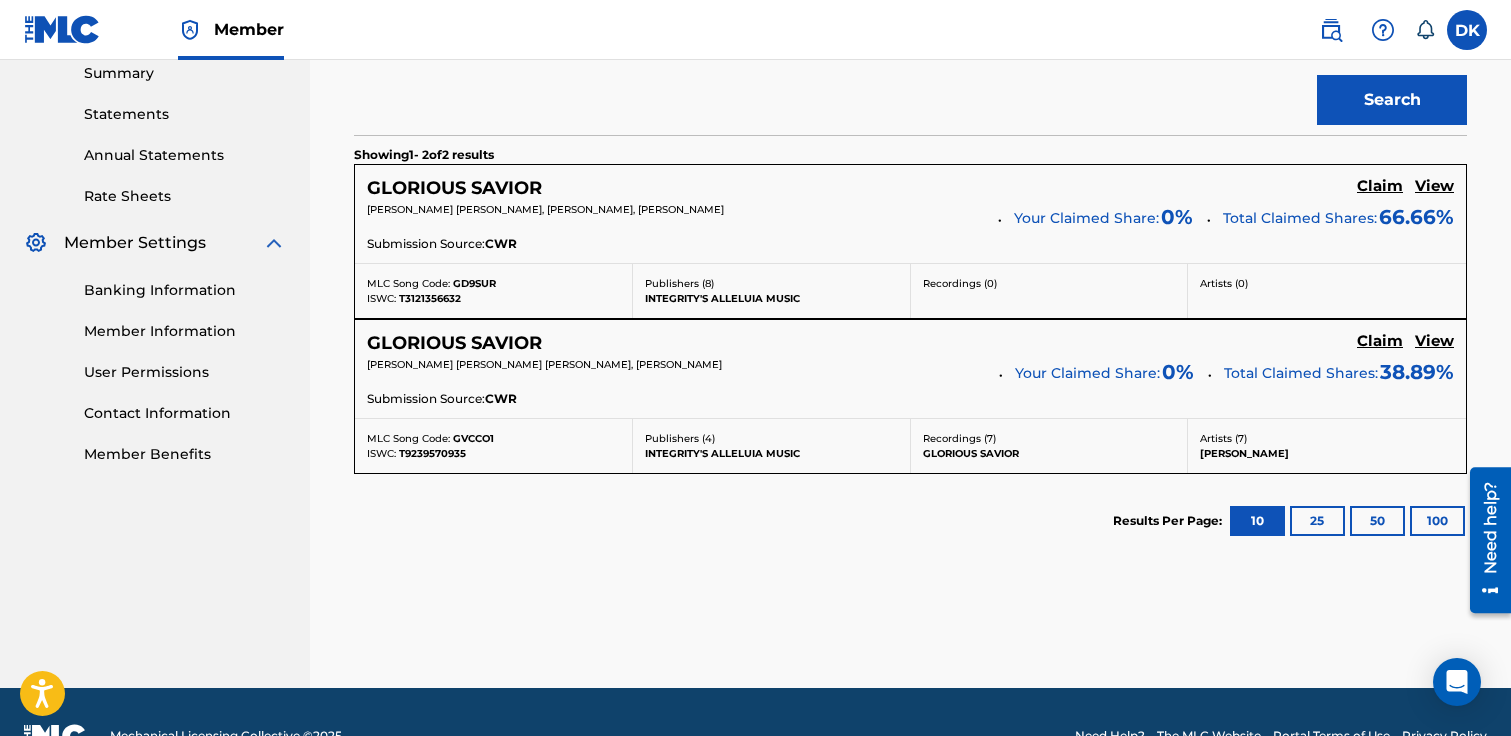 scroll, scrollTop: 662, scrollLeft: 0, axis: vertical 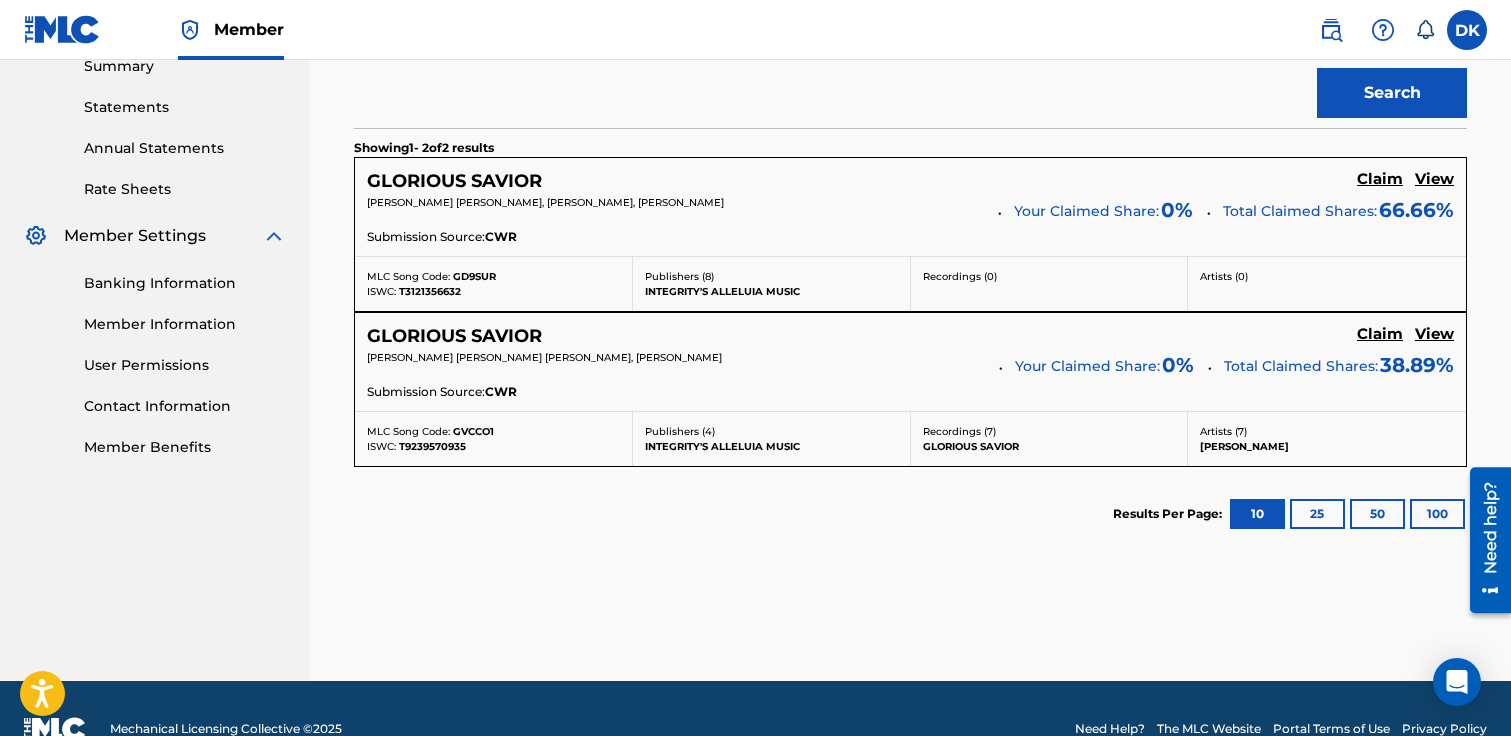 click on "Claim" at bounding box center [1380, 179] 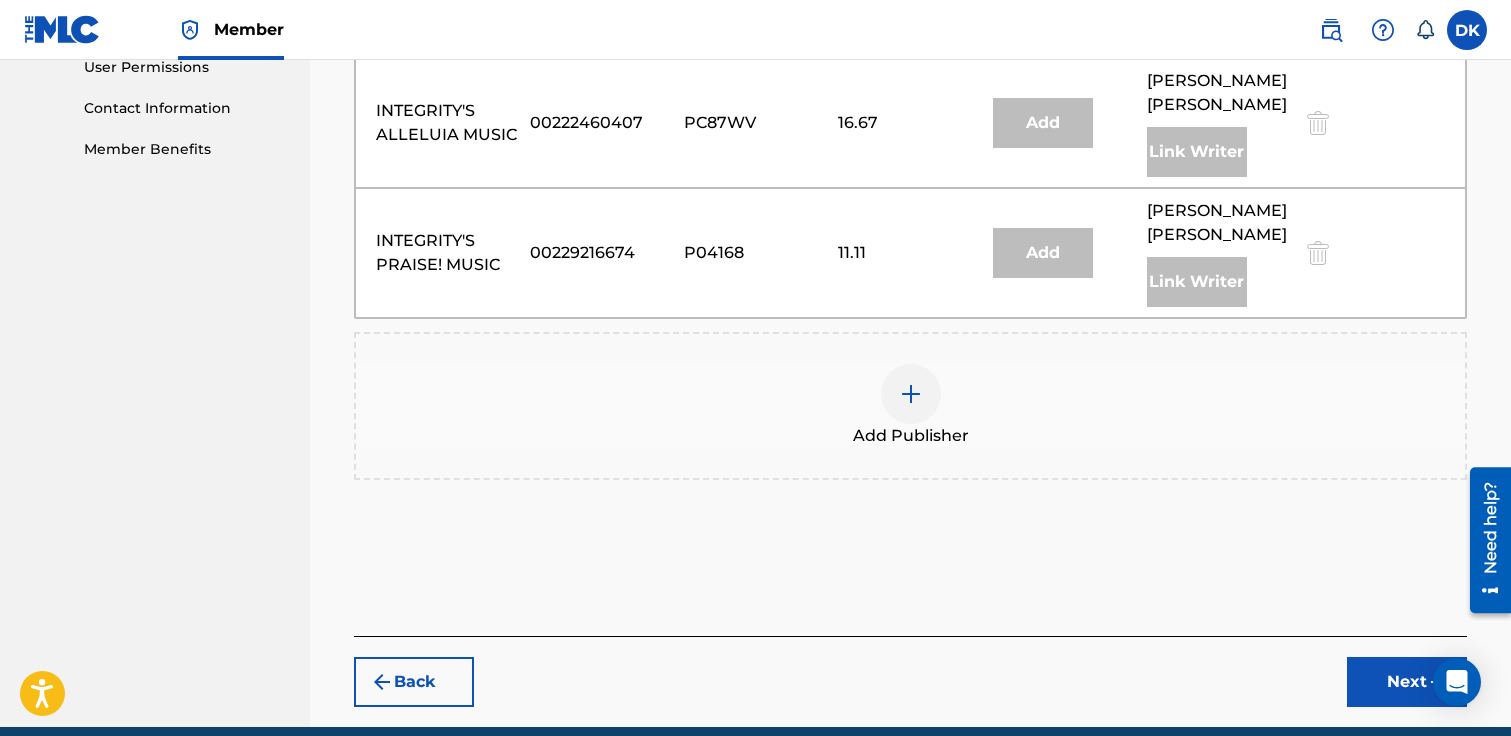 scroll, scrollTop: 1070, scrollLeft: 0, axis: vertical 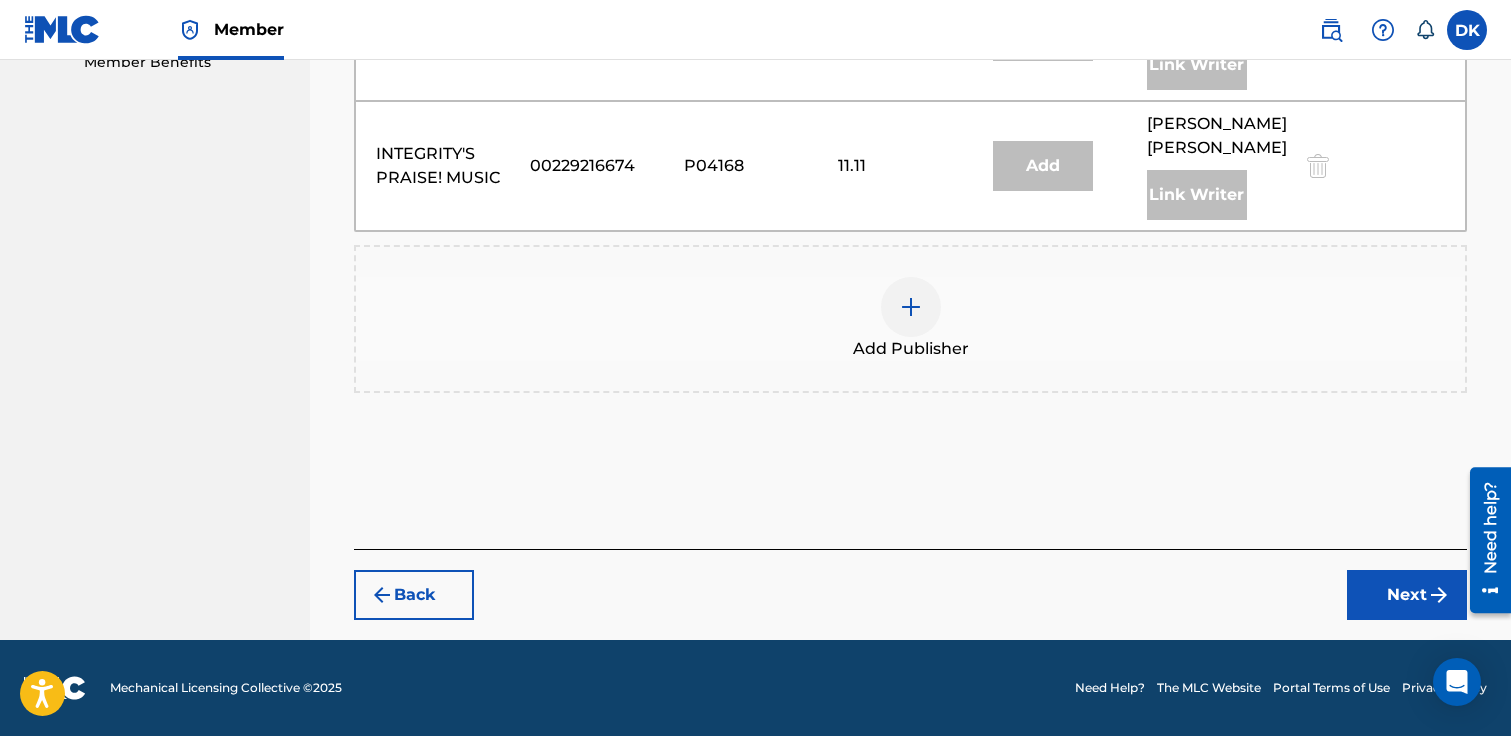 click at bounding box center [911, 307] 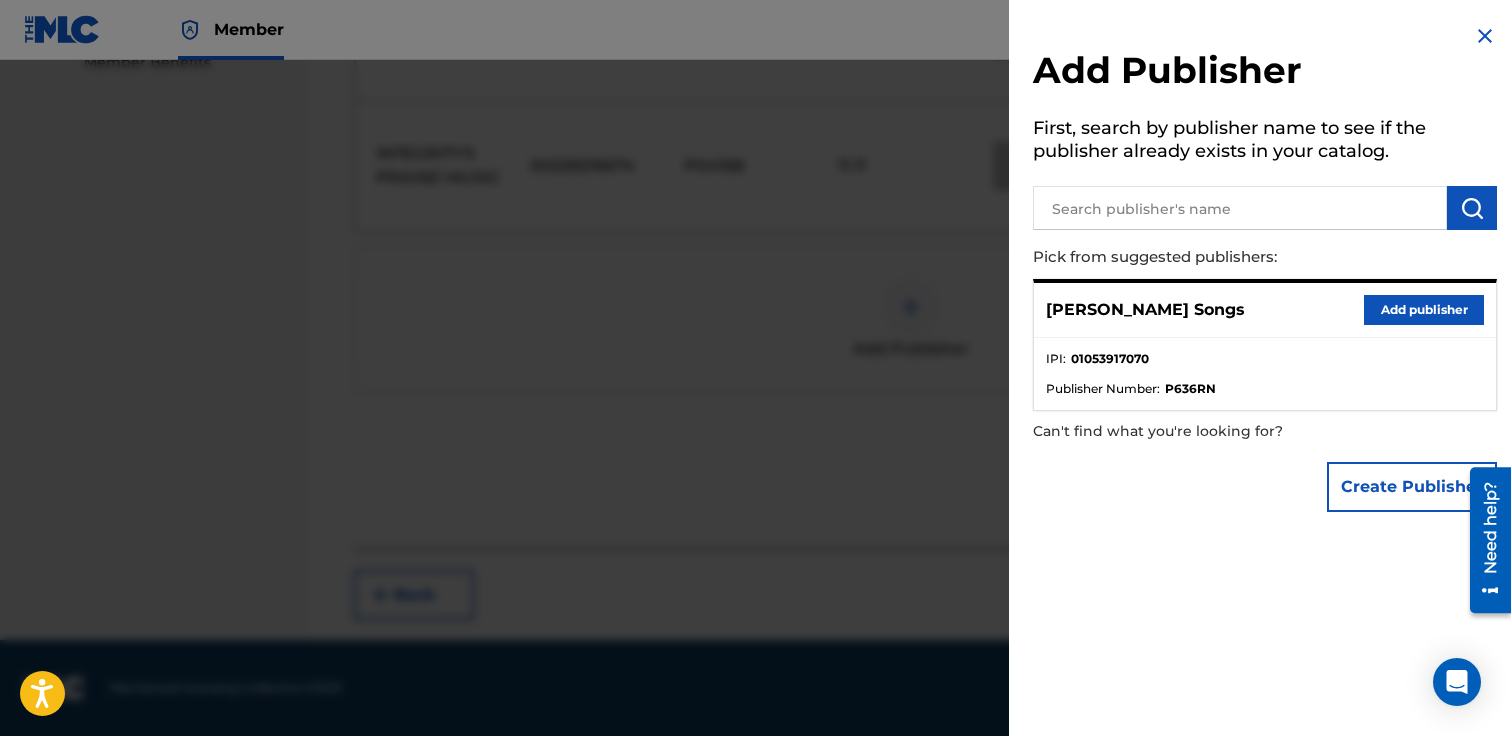 click on "Add publisher" at bounding box center [1424, 310] 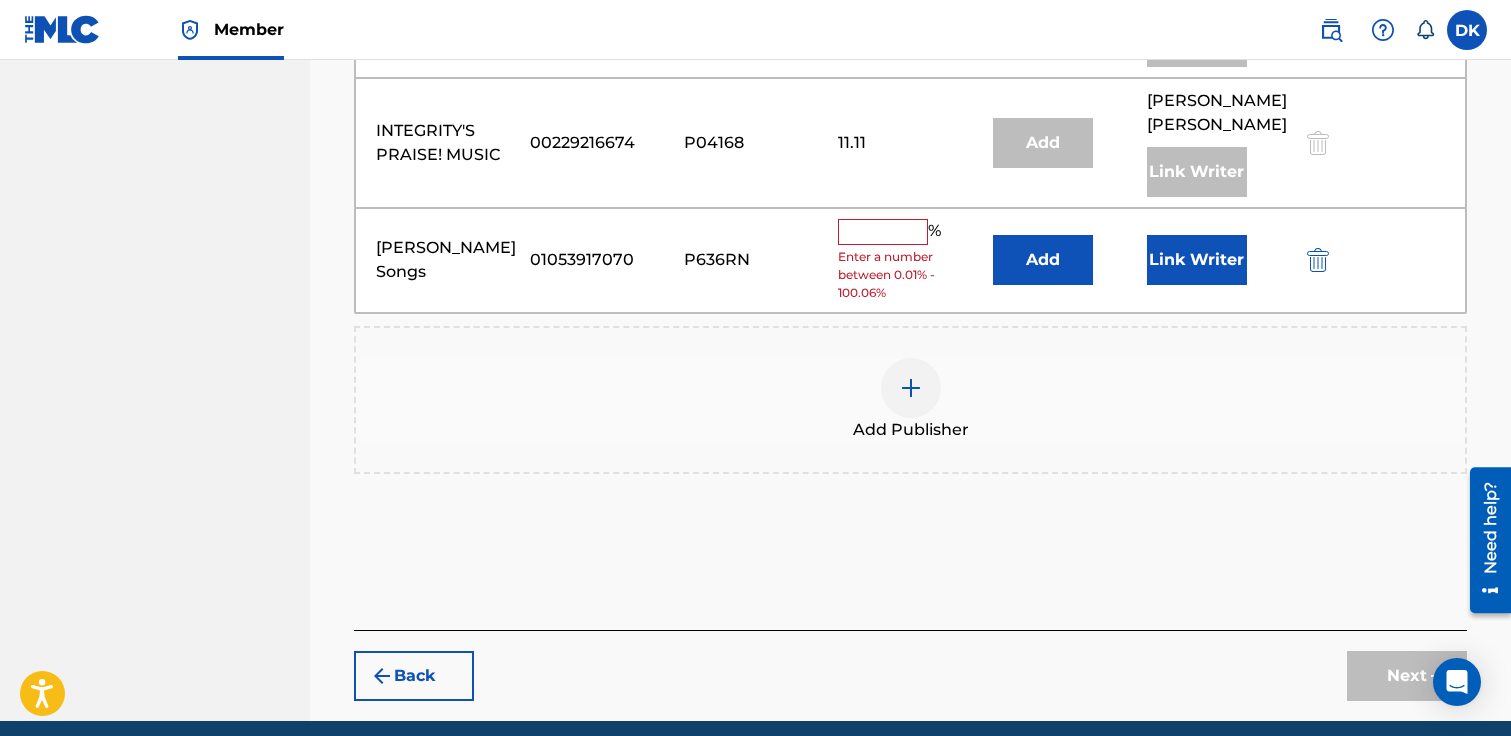click at bounding box center (883, 232) 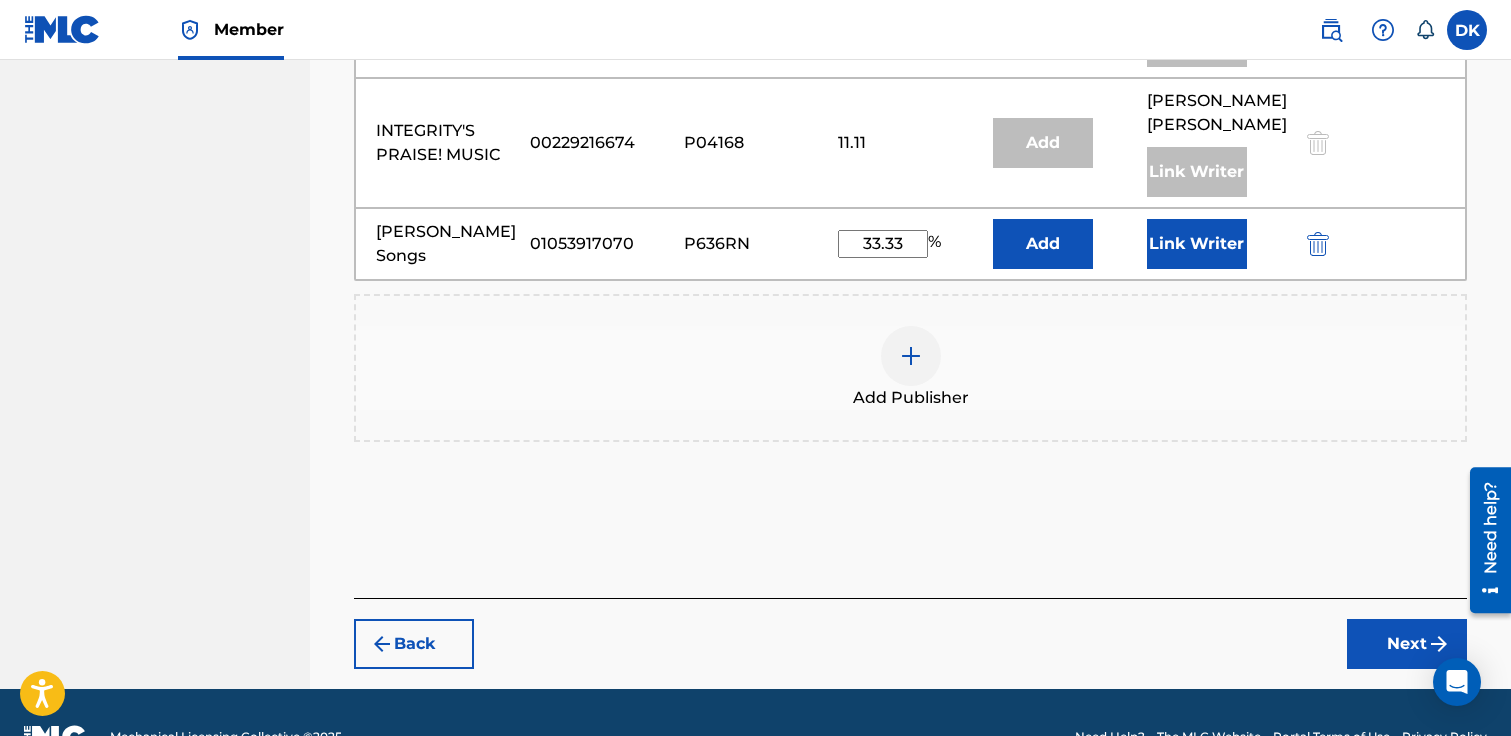 type on "33.33" 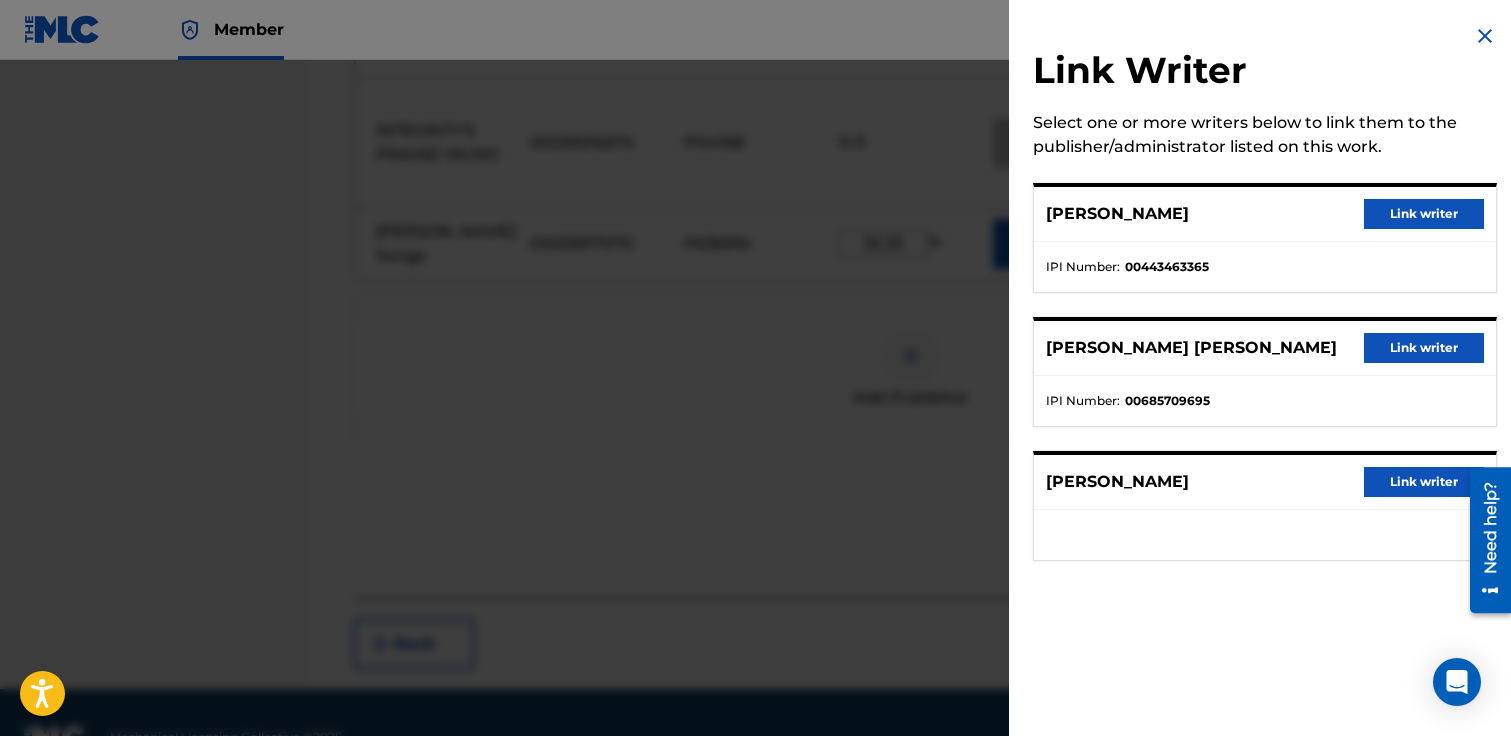 click on "Link writer" at bounding box center [1424, 482] 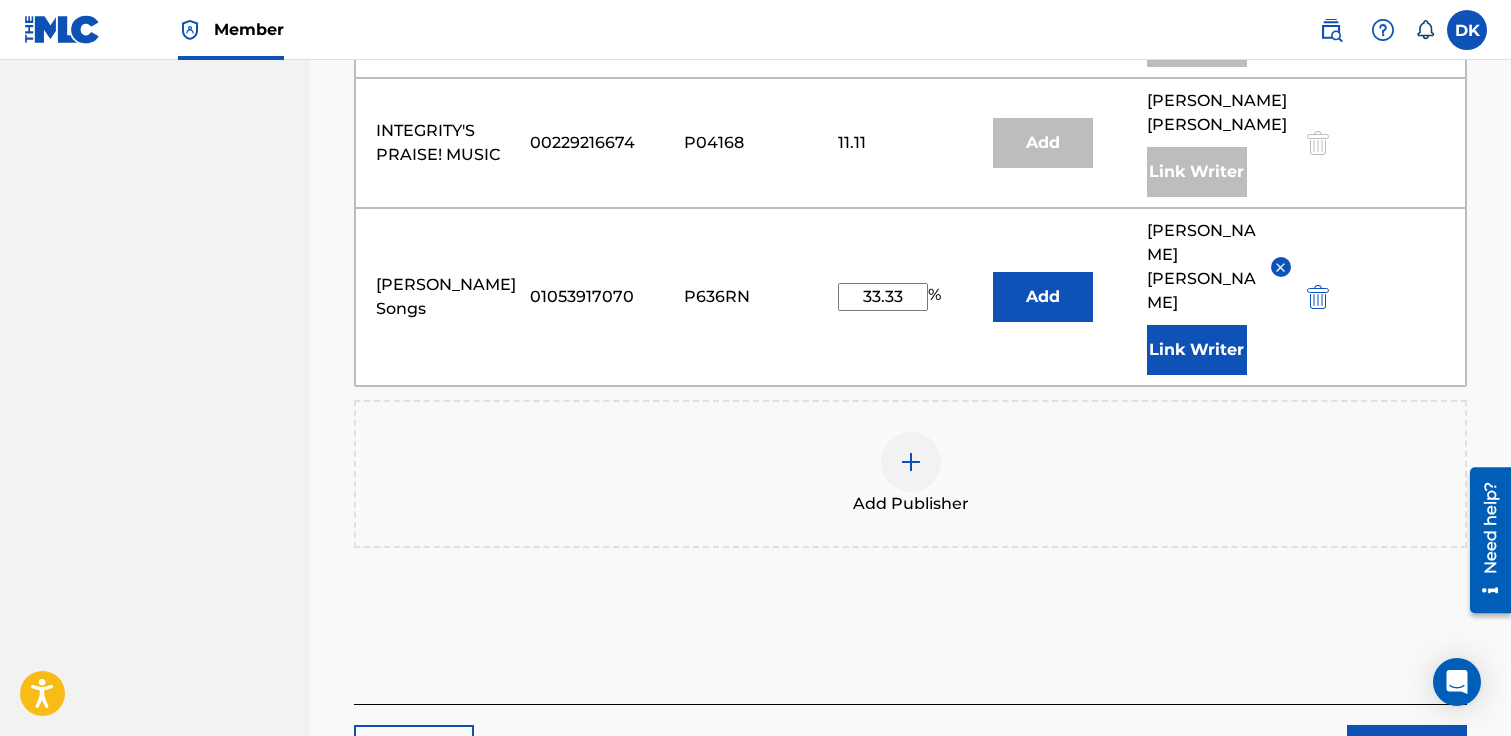 click on "Next" at bounding box center [1407, 750] 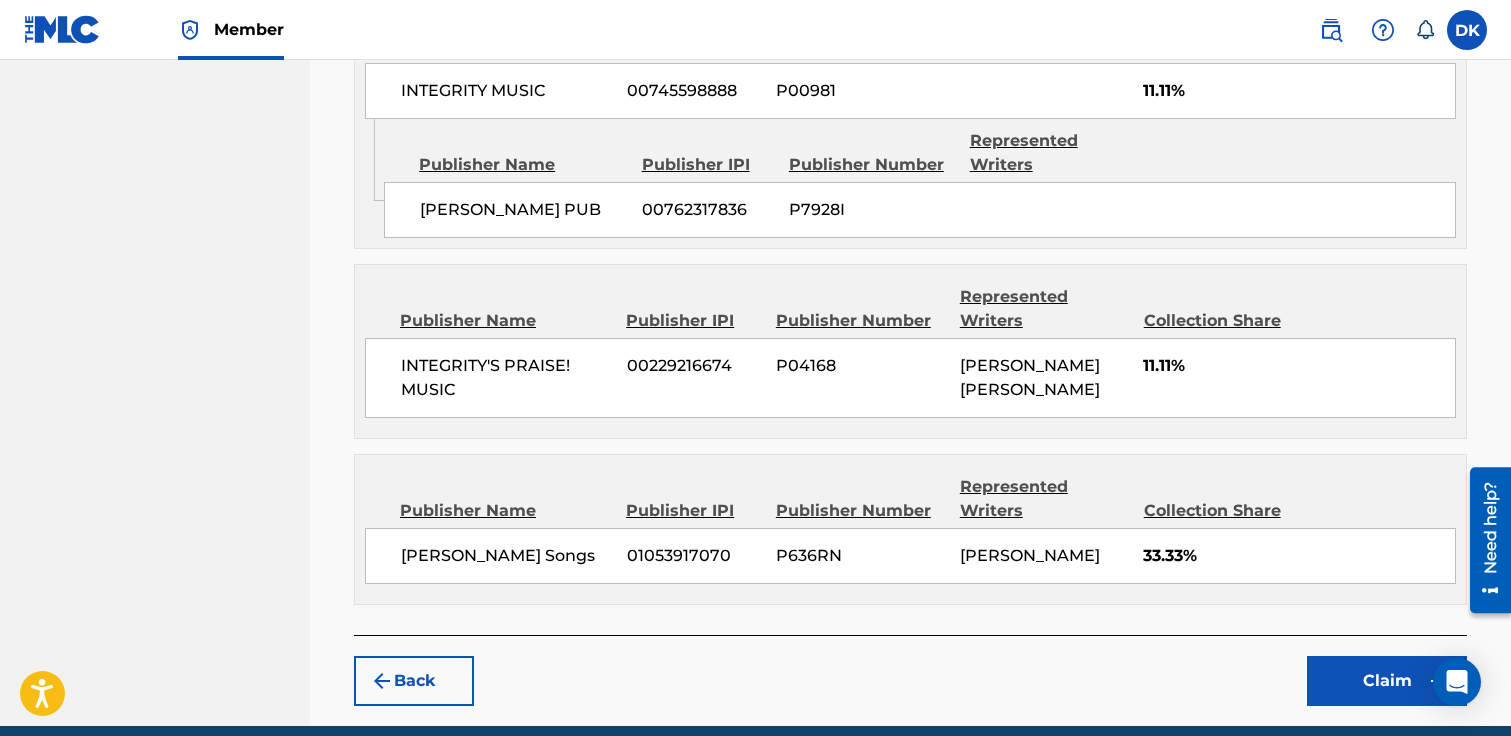 scroll, scrollTop: 1206, scrollLeft: 0, axis: vertical 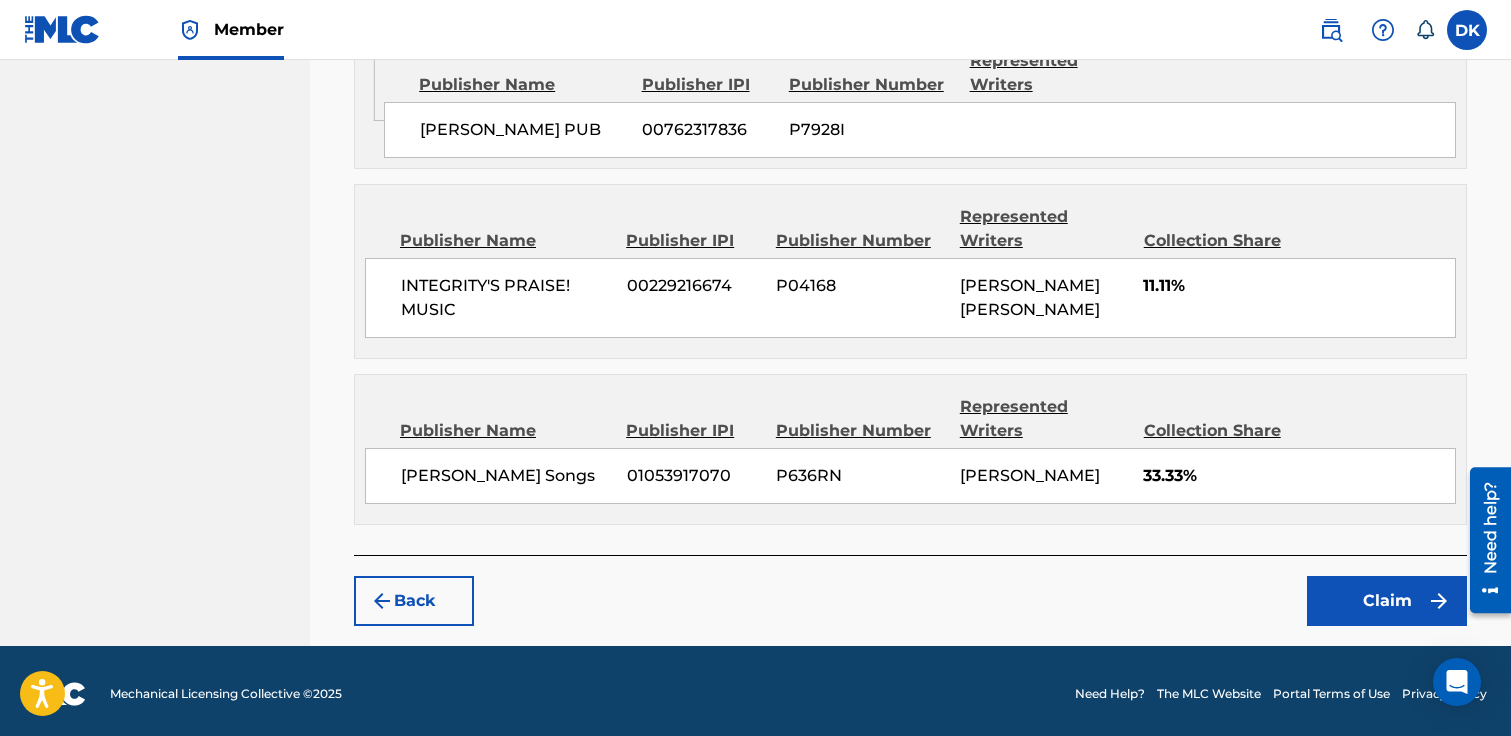 click on "Claim" at bounding box center [1387, 601] 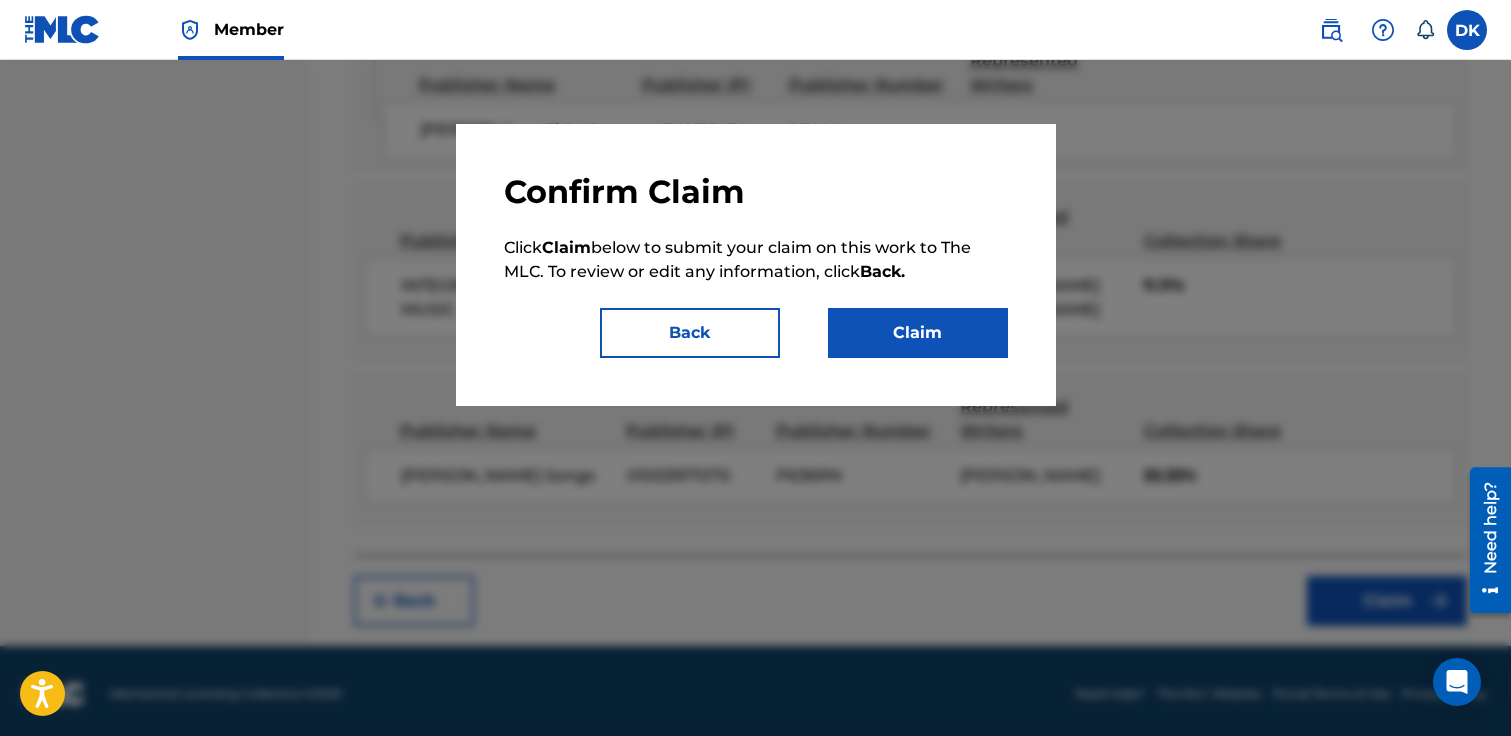 click on "Claim" at bounding box center [918, 333] 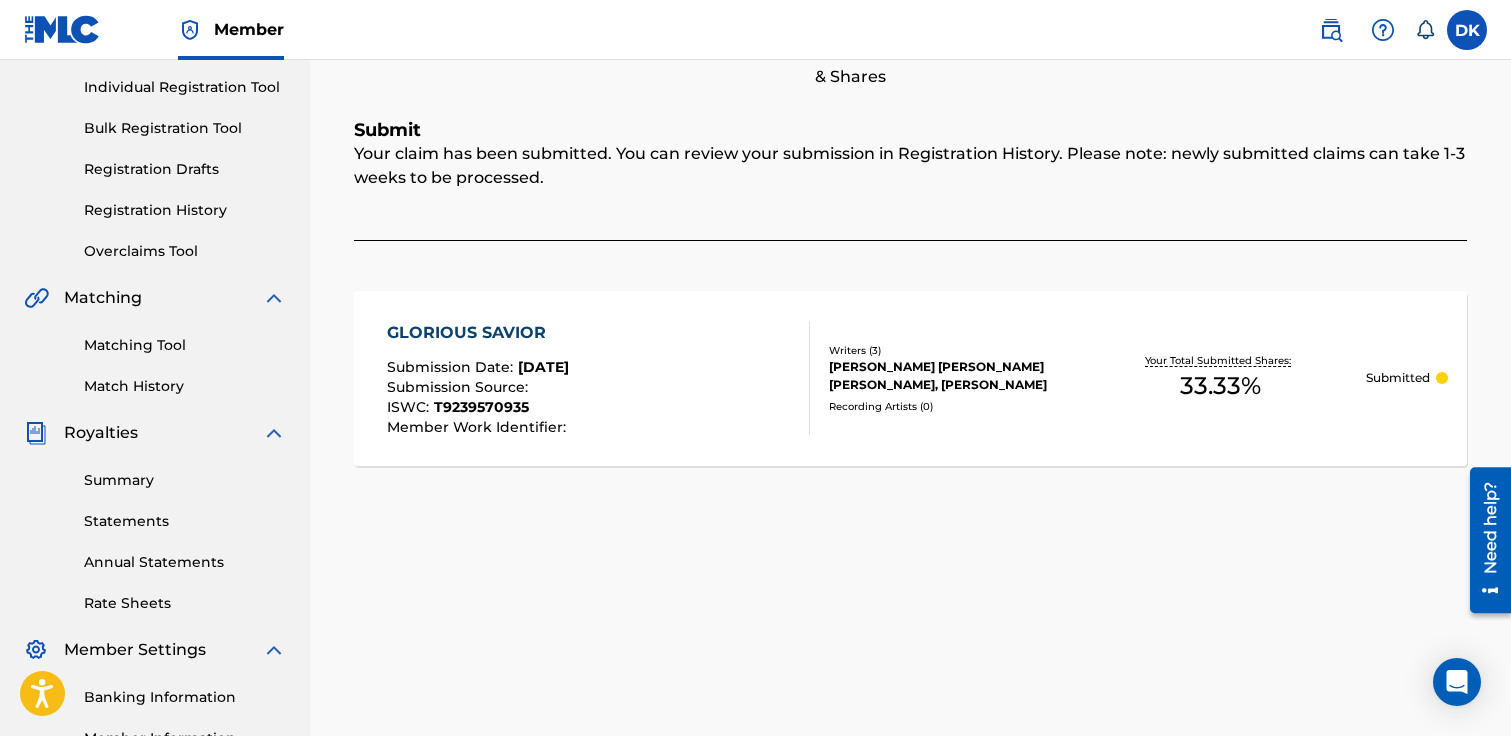 scroll, scrollTop: 0, scrollLeft: 0, axis: both 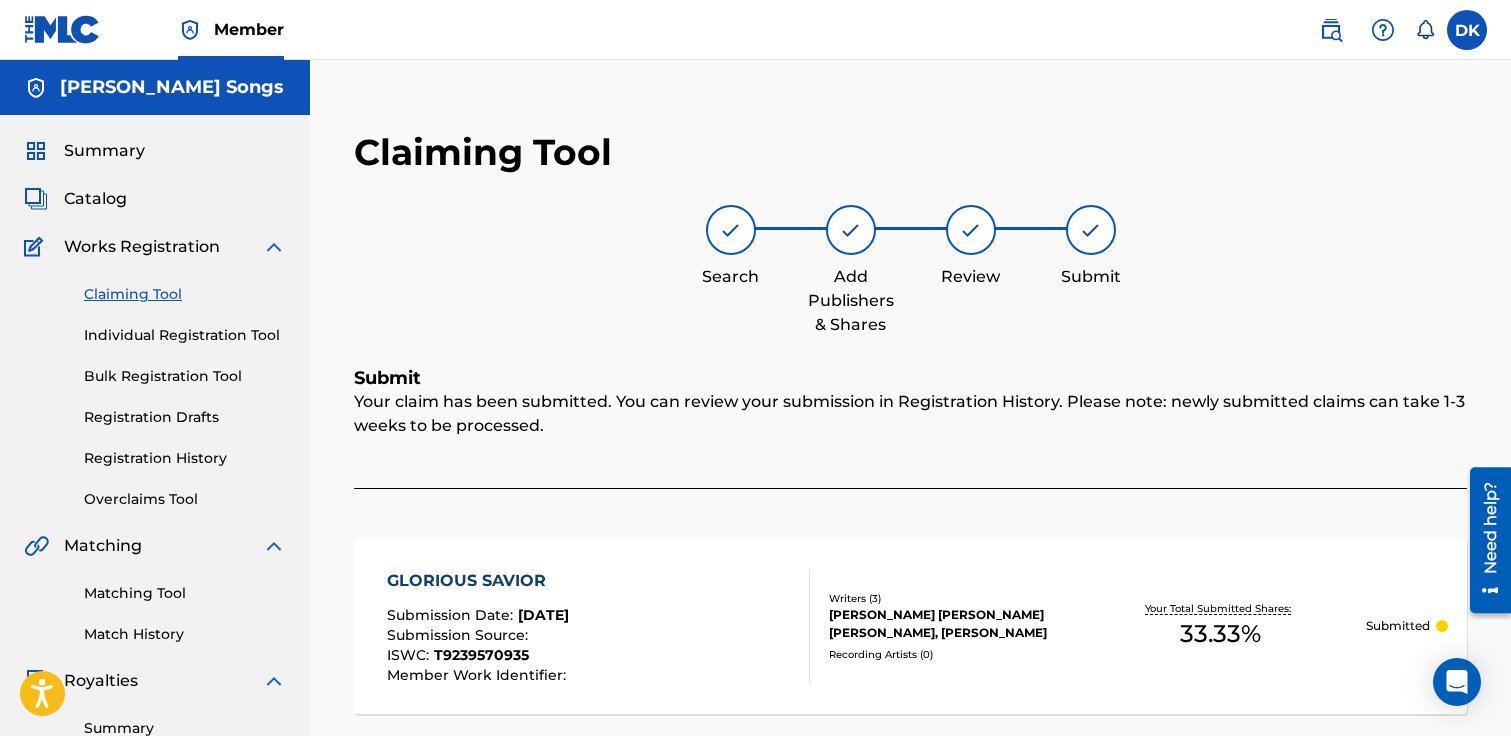 click on "Claiming Tool" at bounding box center (185, 294) 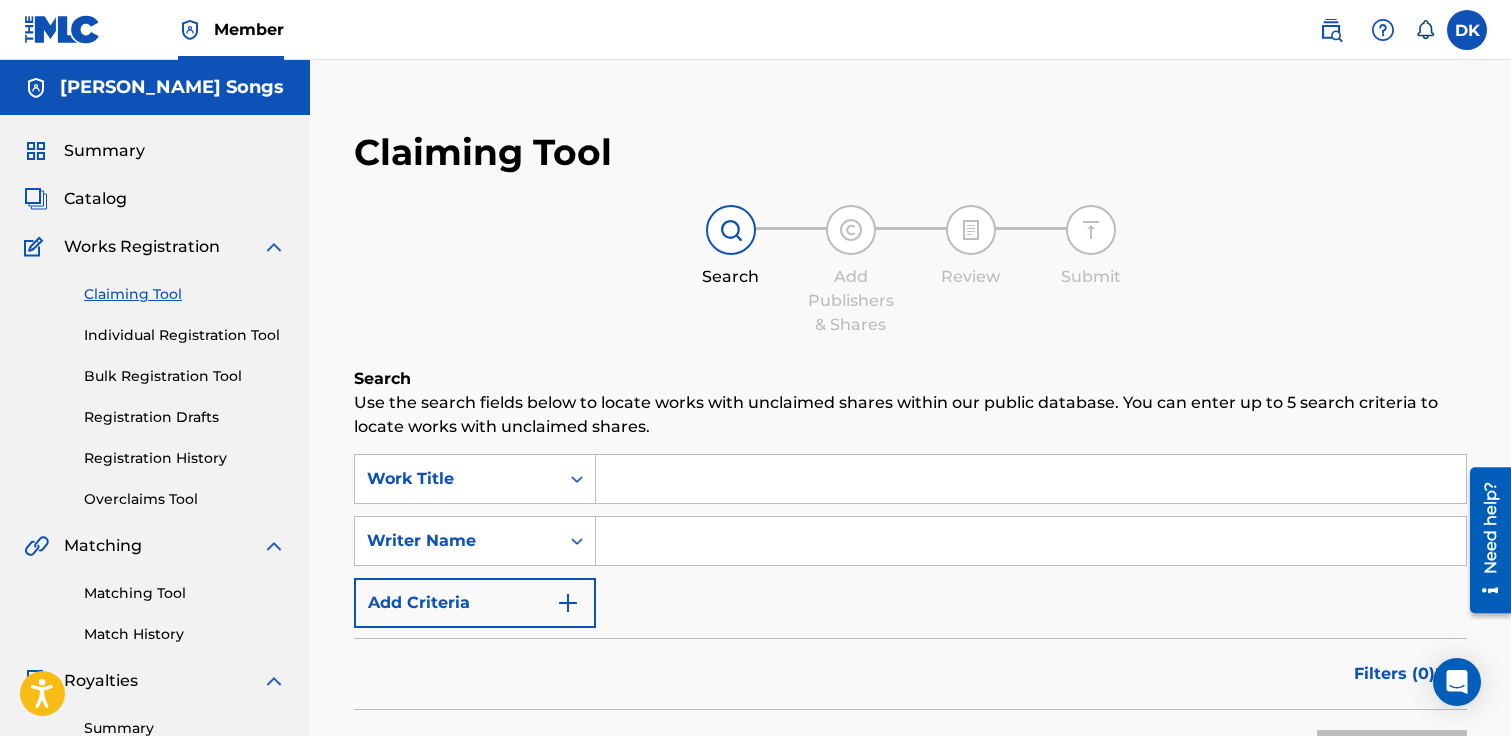 click at bounding box center (1031, 479) 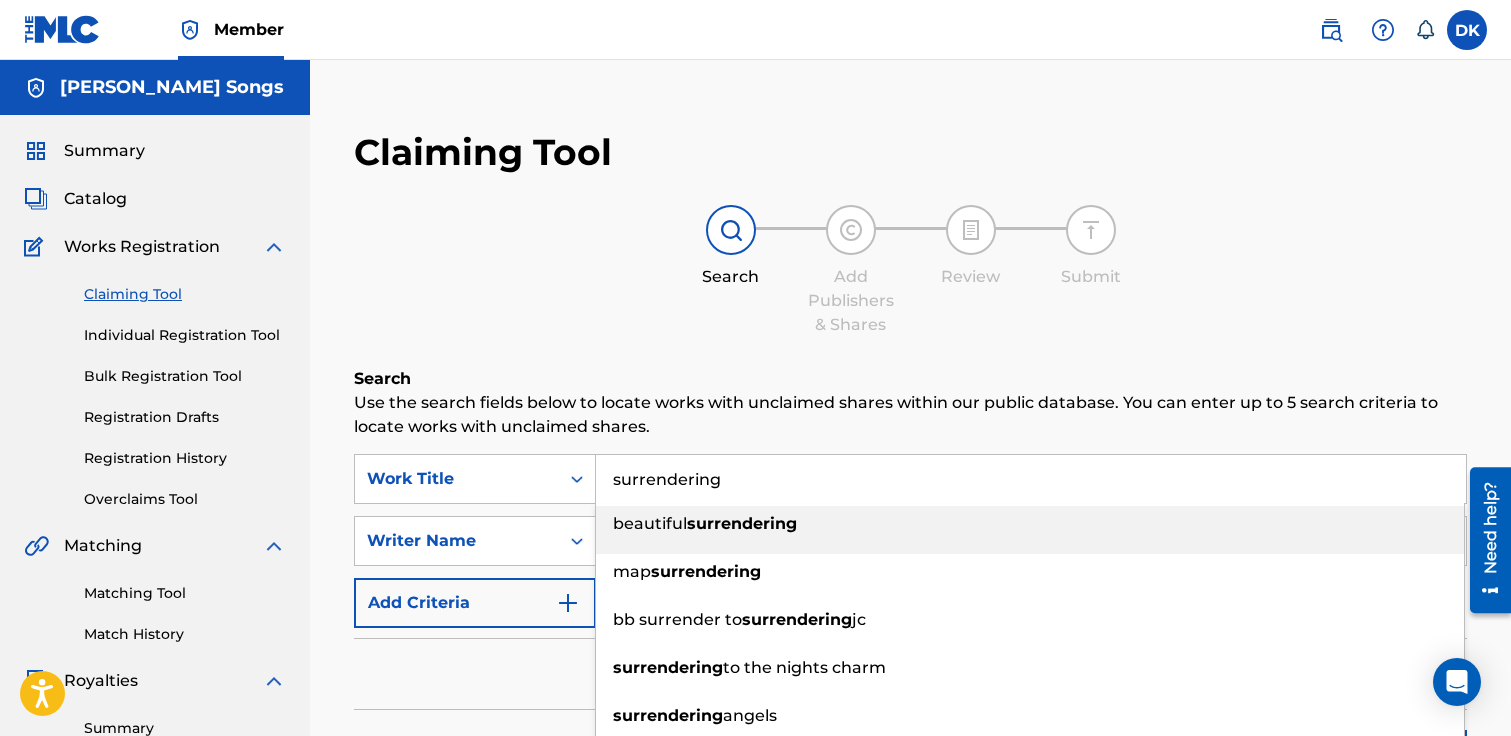 type on "surrendering" 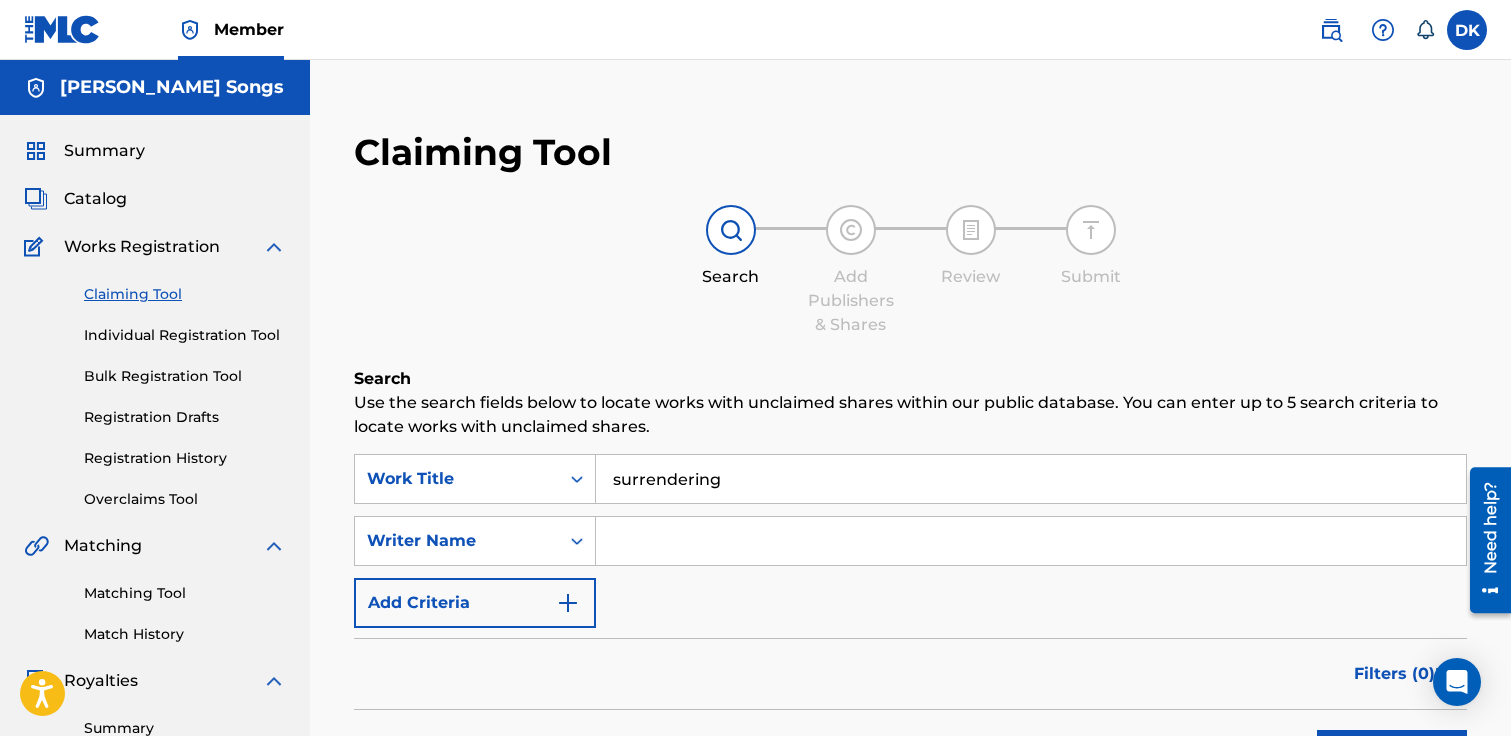 click at bounding box center (1031, 541) 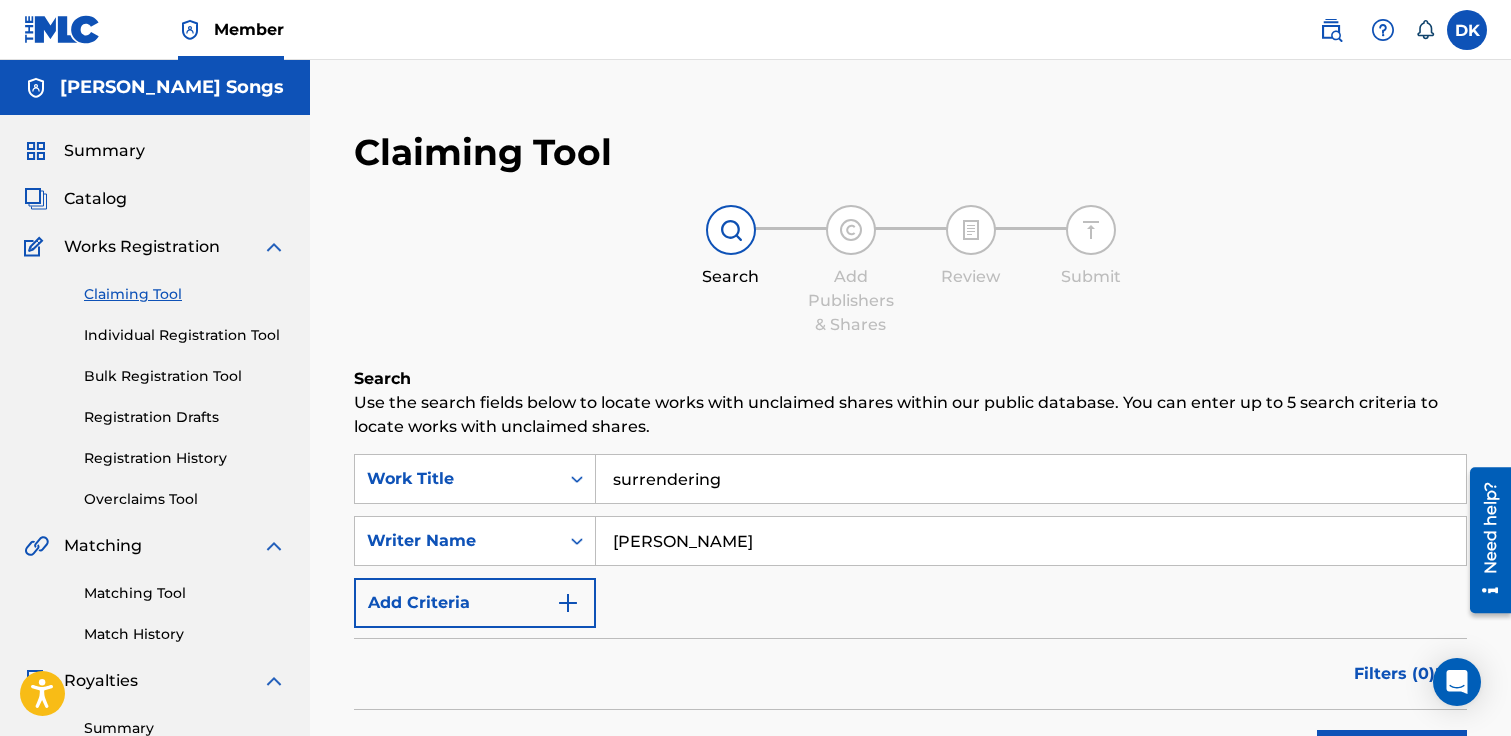 type on "[PERSON_NAME]" 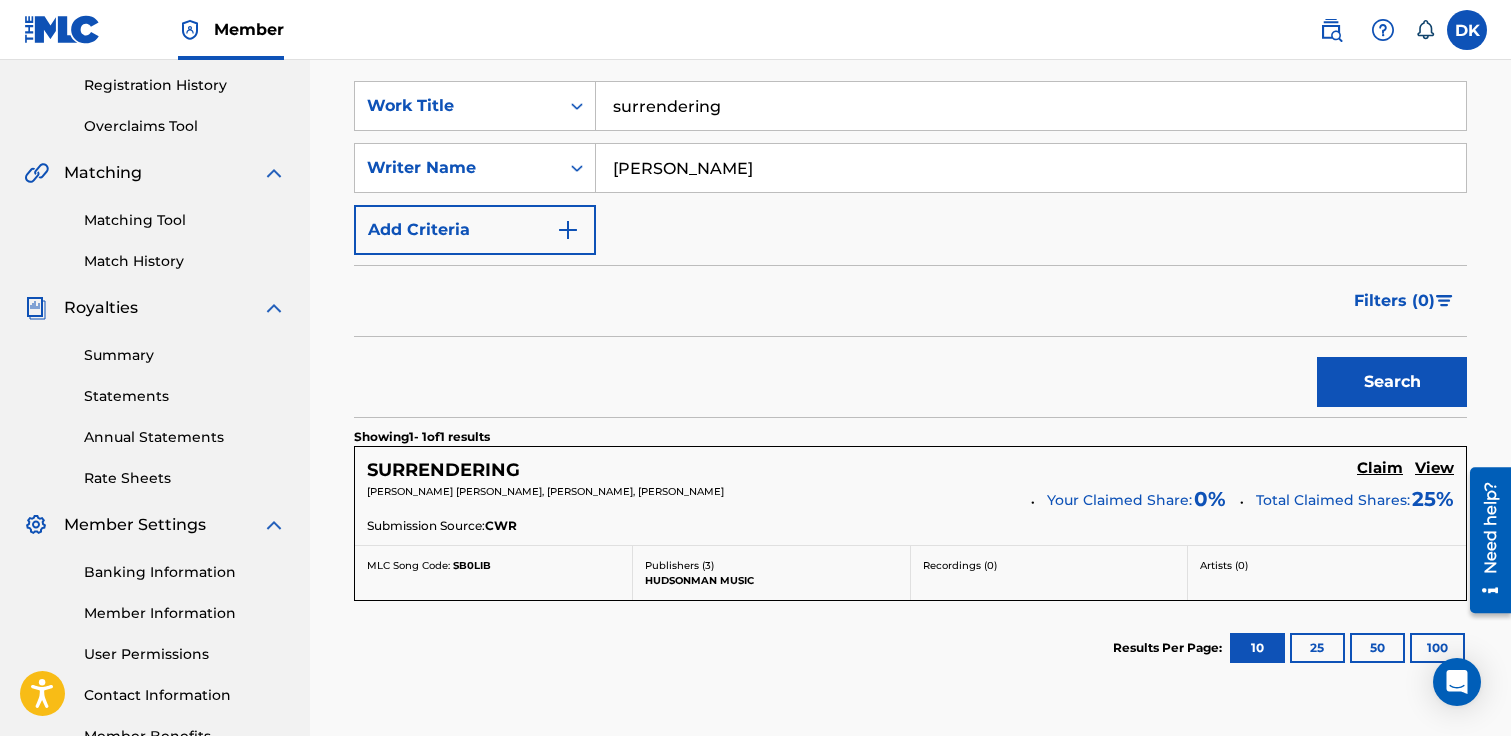 scroll, scrollTop: 382, scrollLeft: 0, axis: vertical 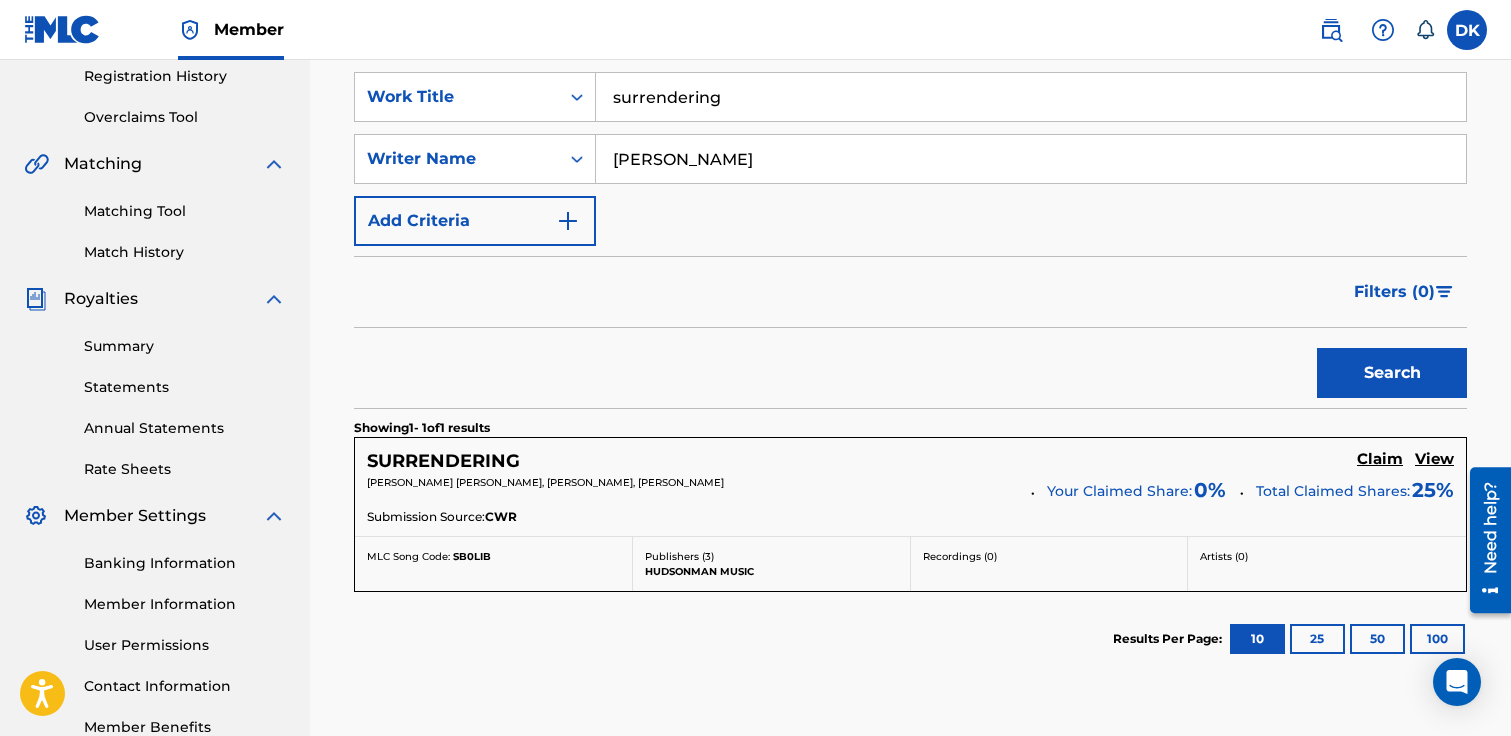 click on "Claim" at bounding box center [1380, 459] 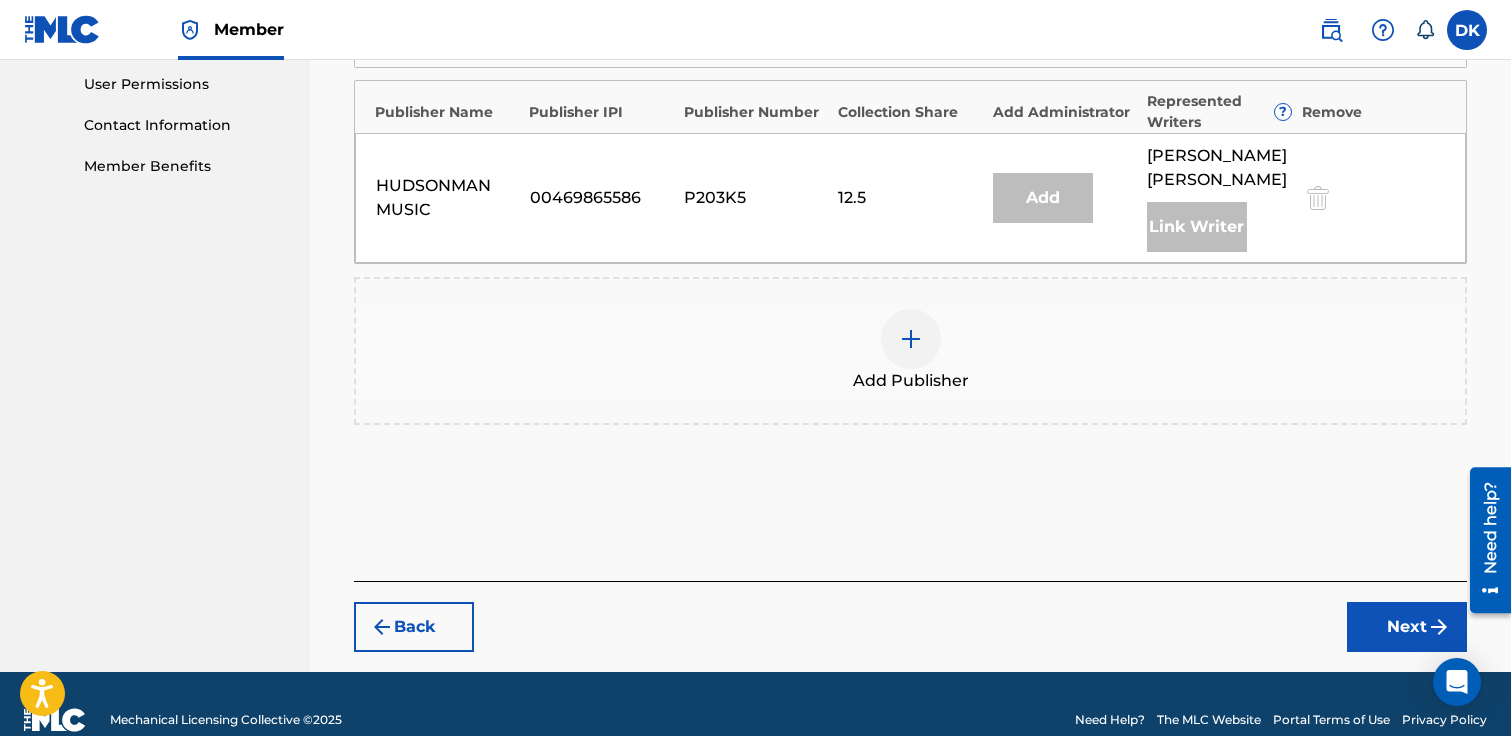 scroll, scrollTop: 950, scrollLeft: 0, axis: vertical 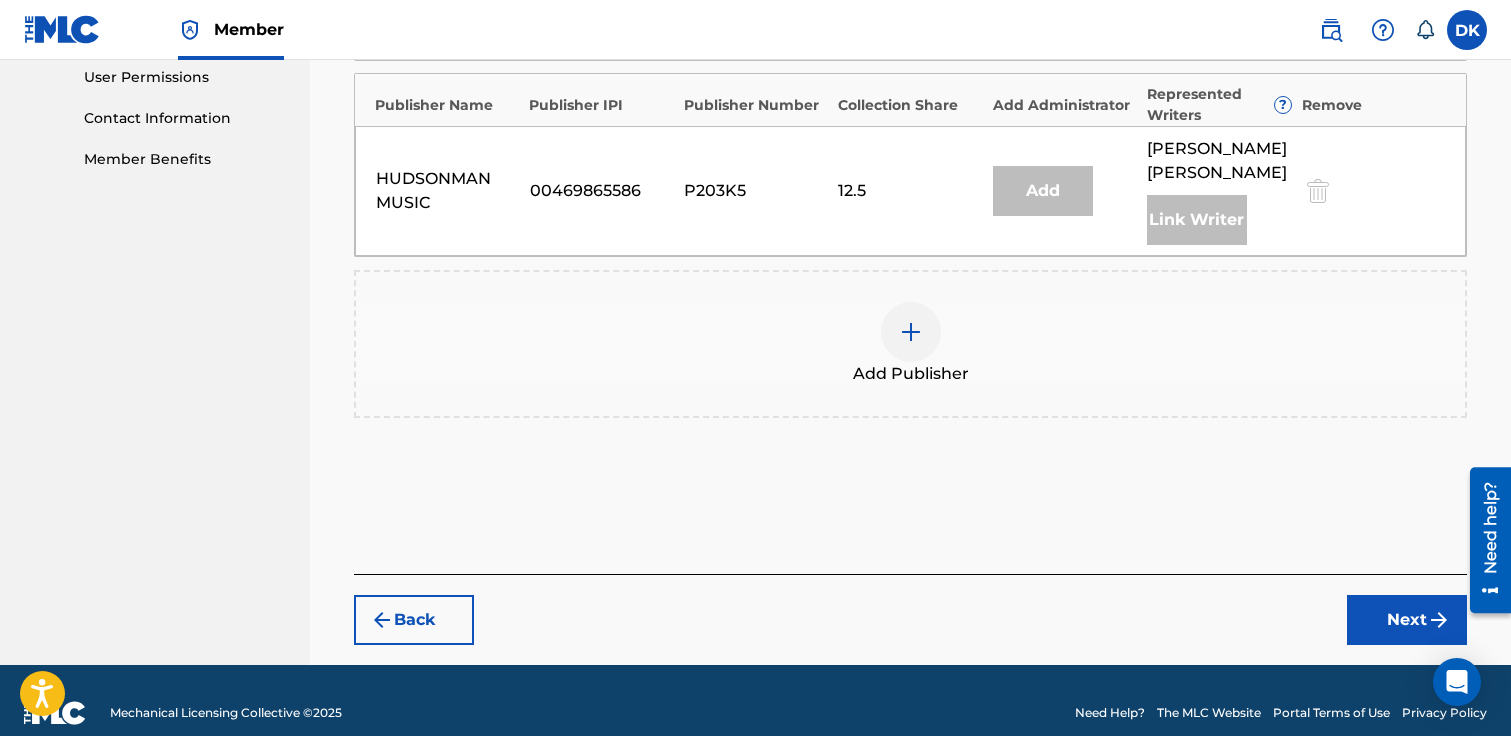 click on "Add Publisher" at bounding box center [910, 344] 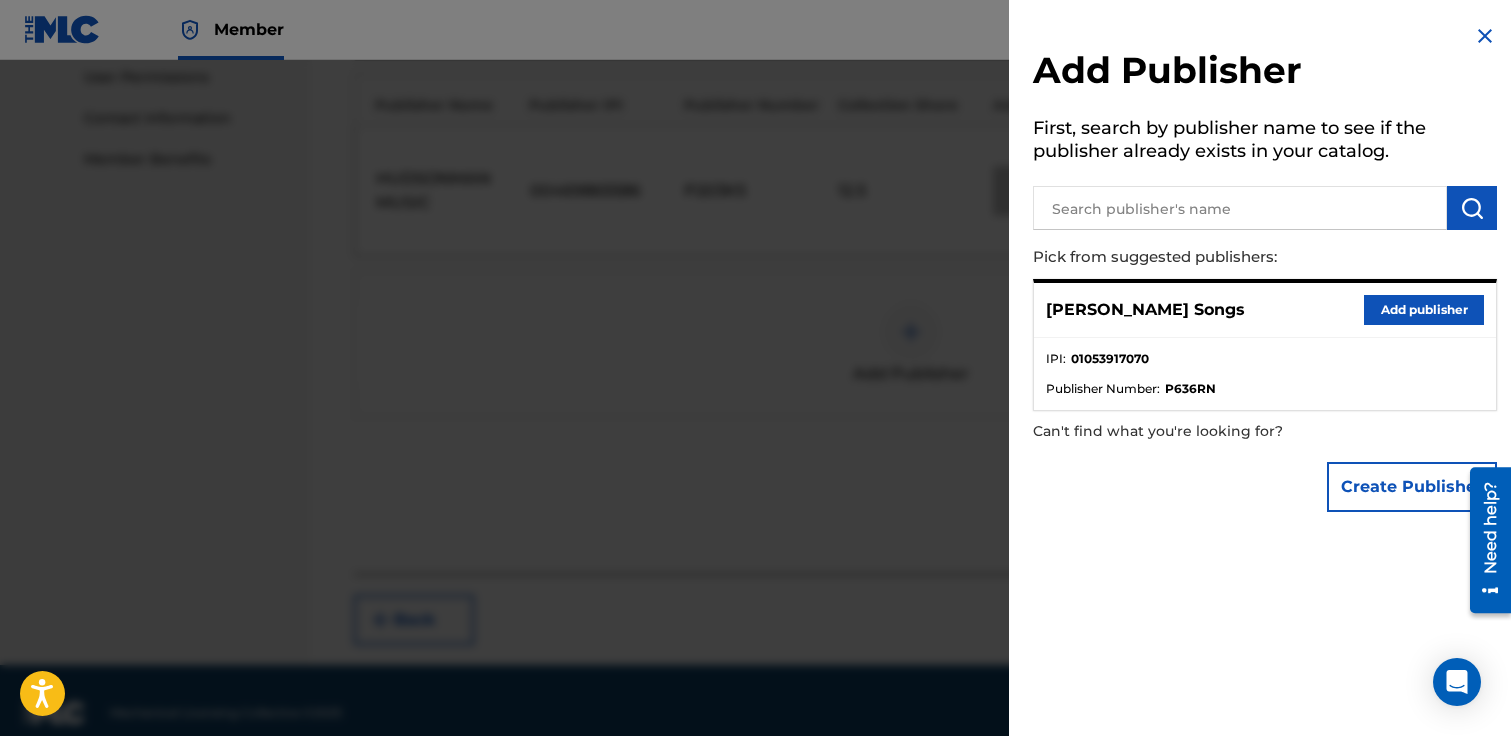 click on "Add publisher" at bounding box center [1424, 310] 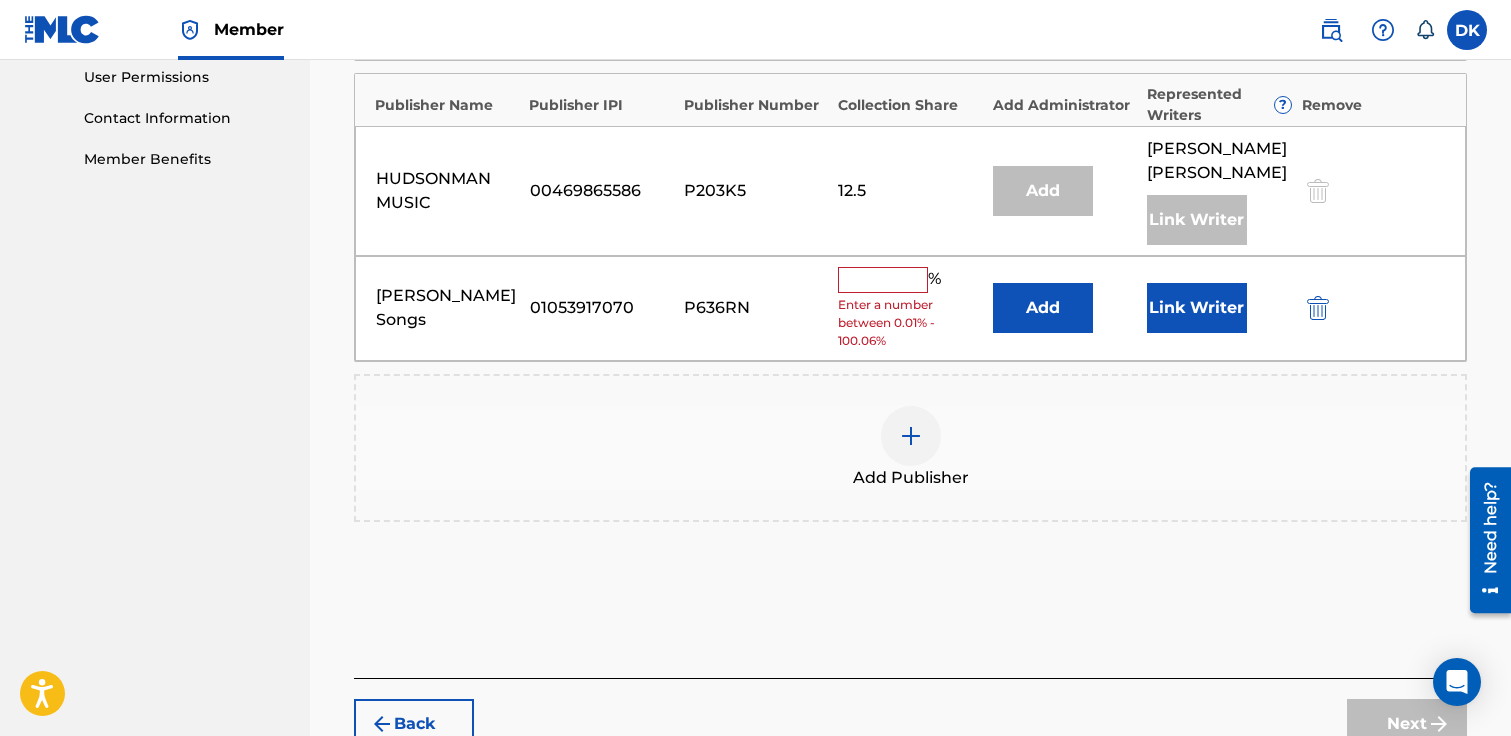 click at bounding box center [883, 280] 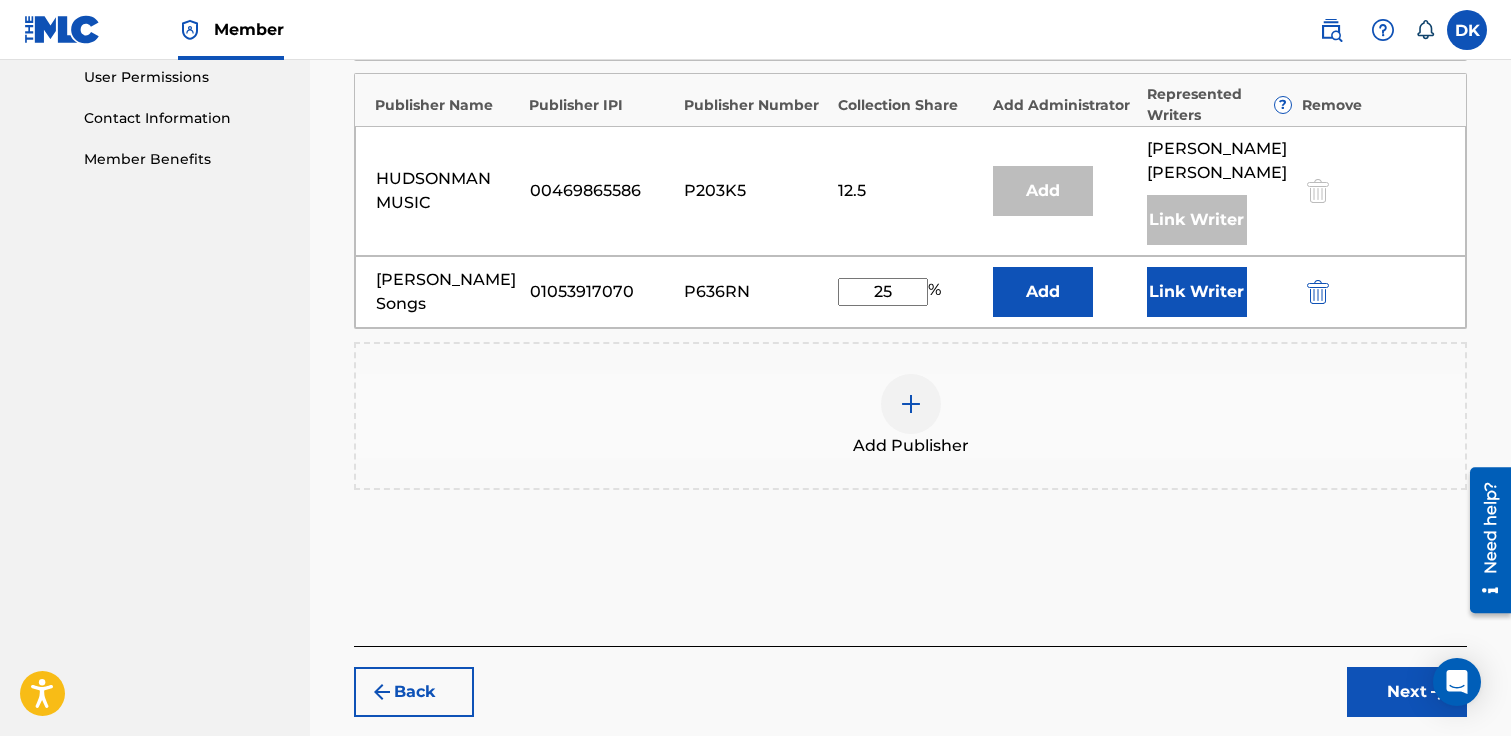 type on "25" 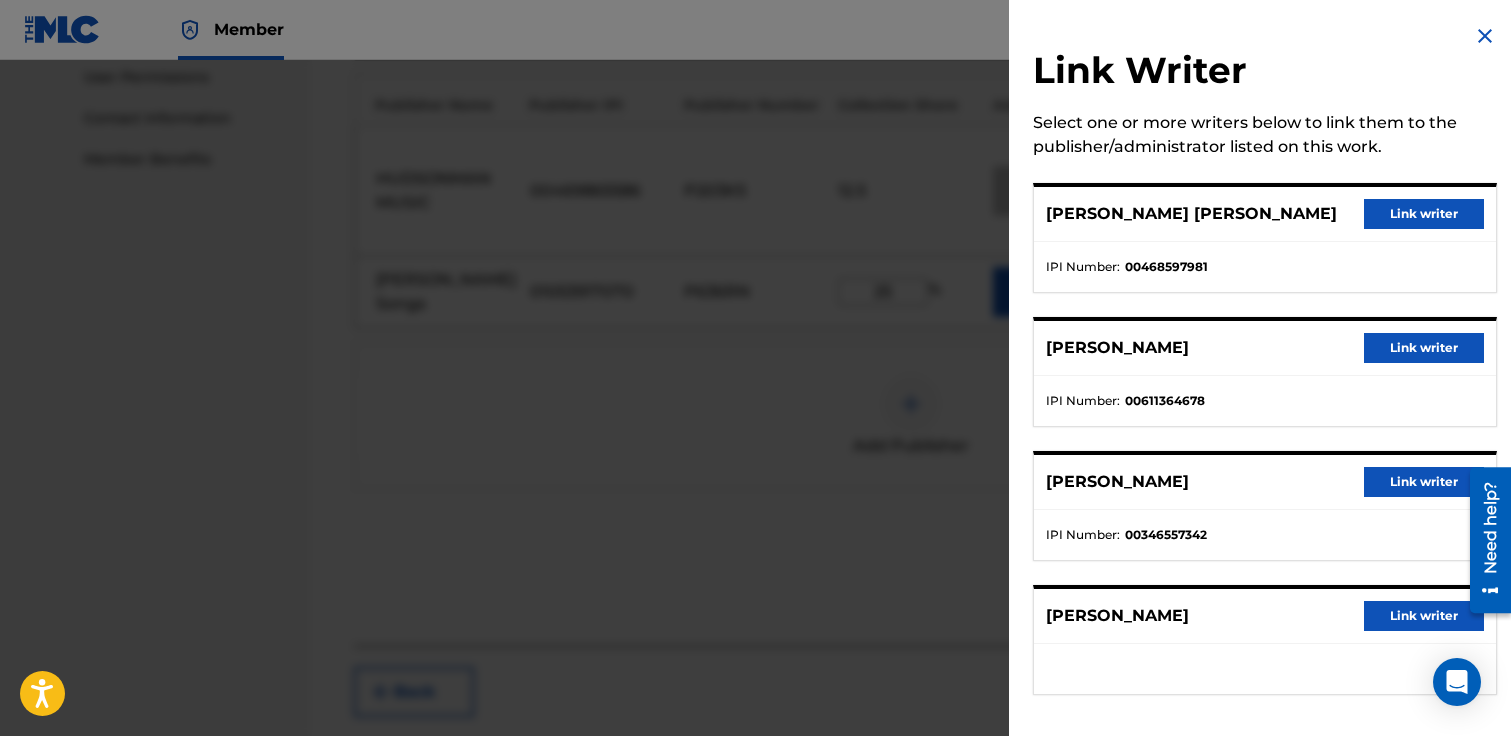 click on "Link writer" at bounding box center [1424, 348] 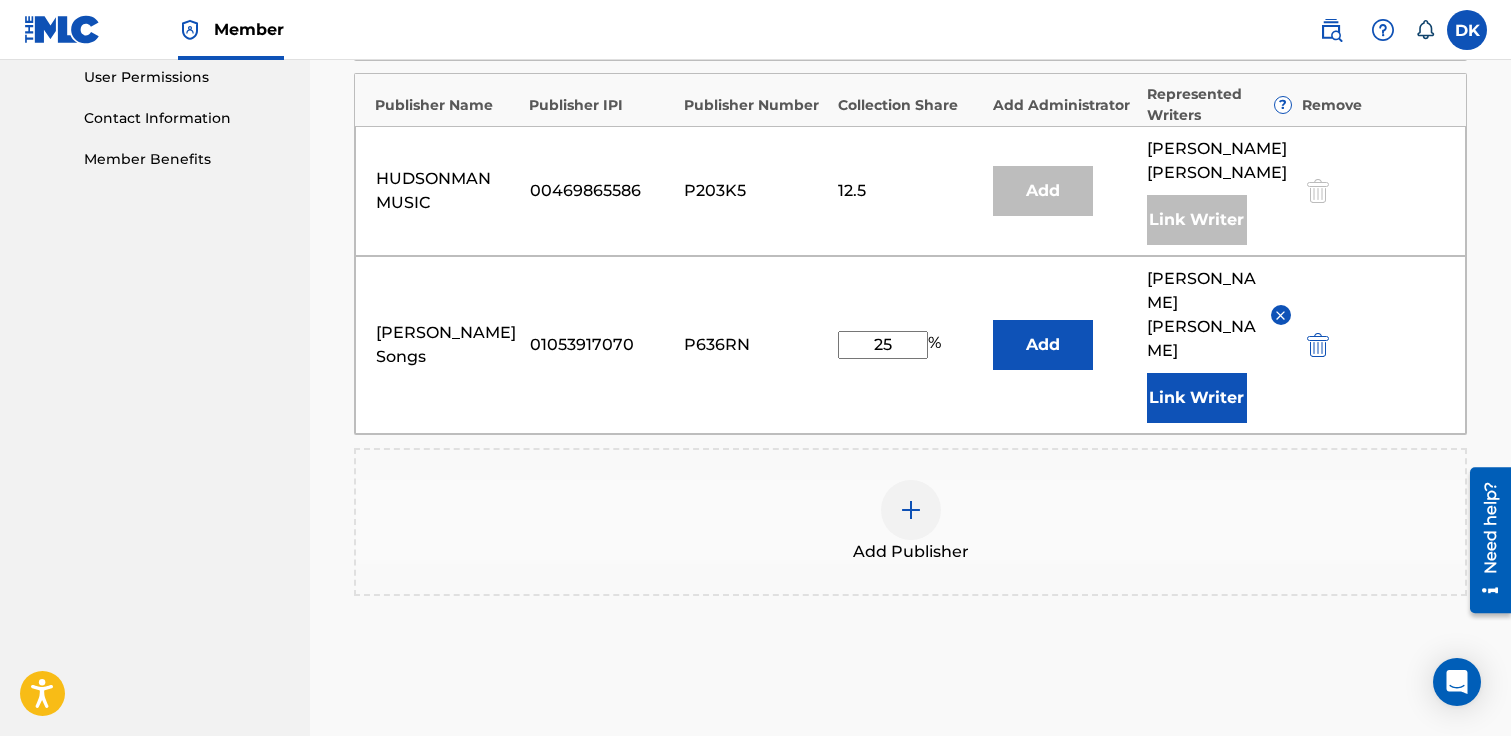 click on "Next" at bounding box center [1407, 798] 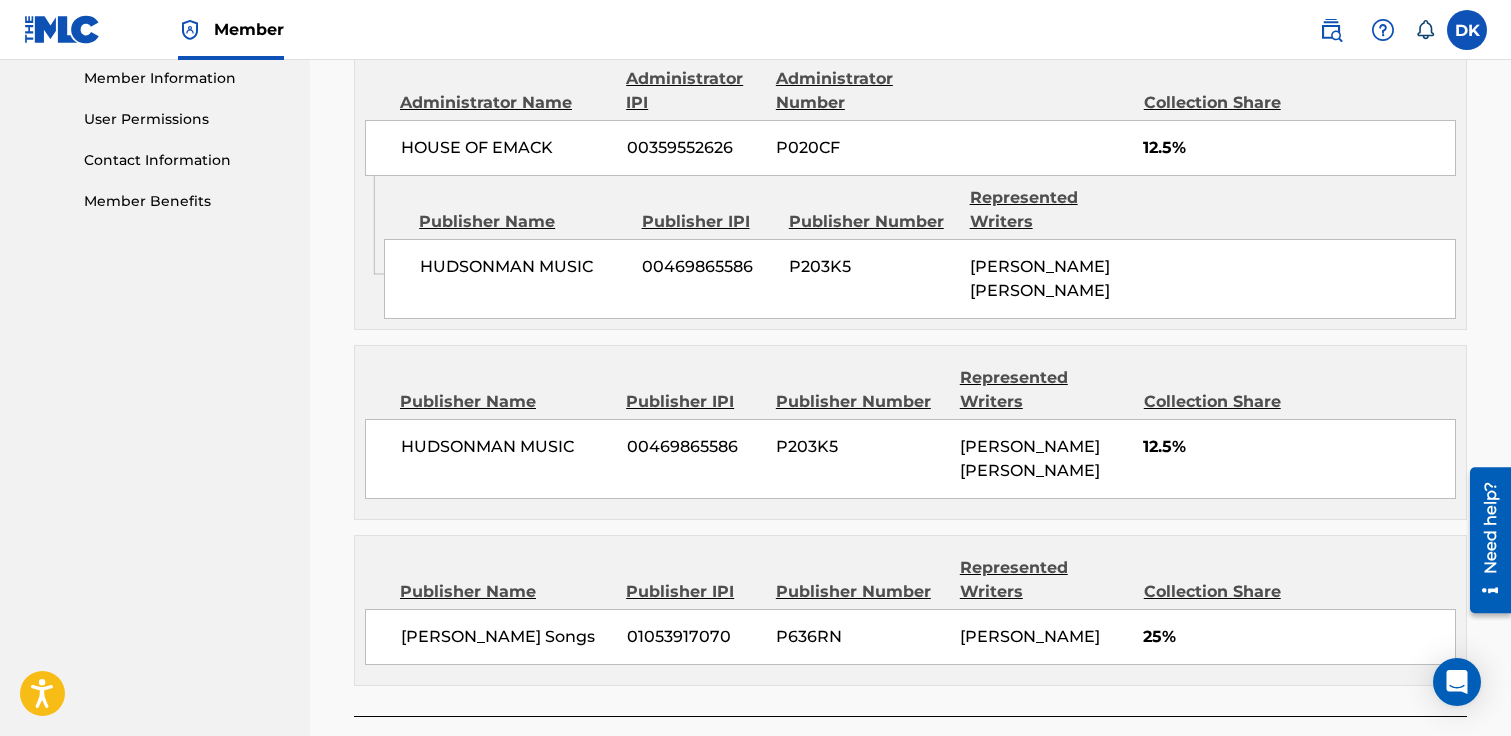 scroll, scrollTop: 1070, scrollLeft: 0, axis: vertical 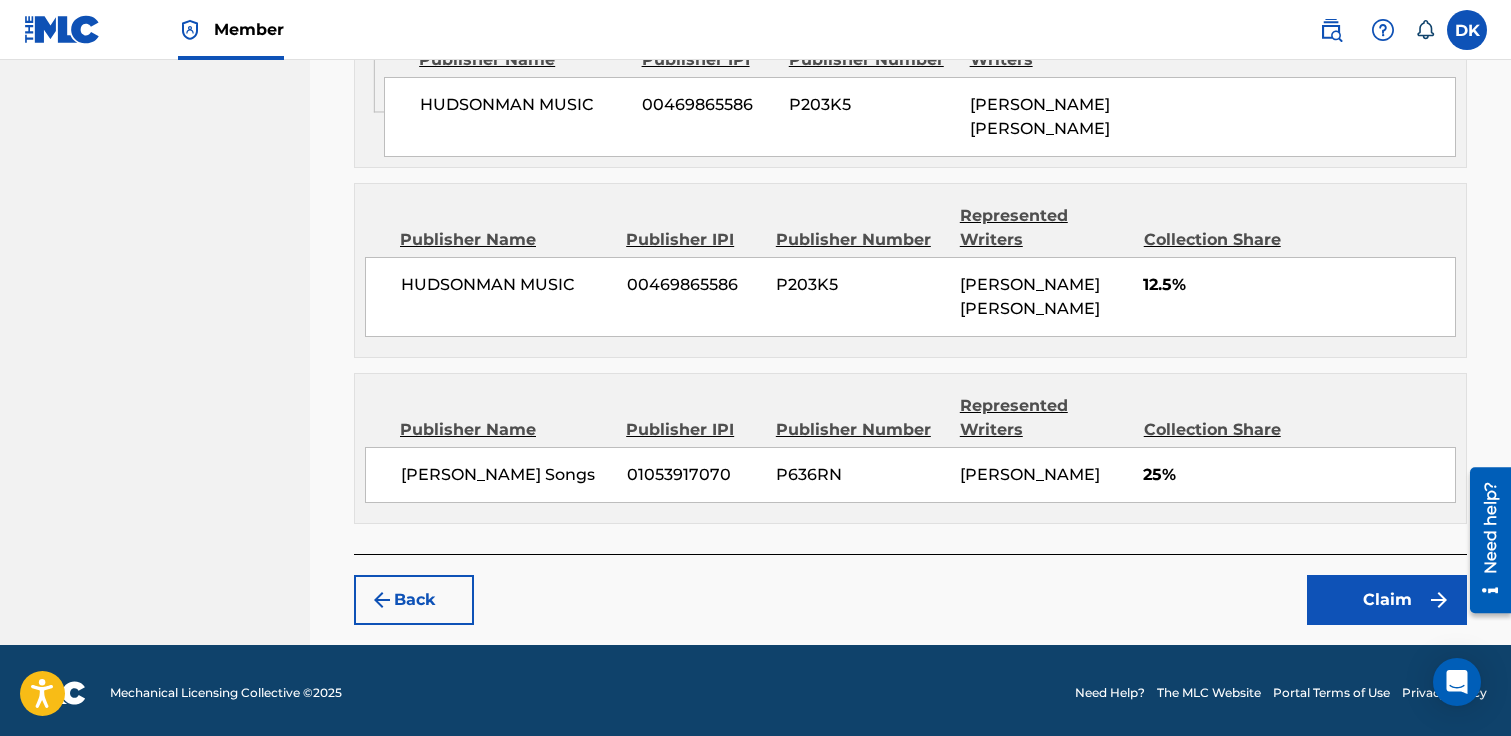 click at bounding box center (1439, 600) 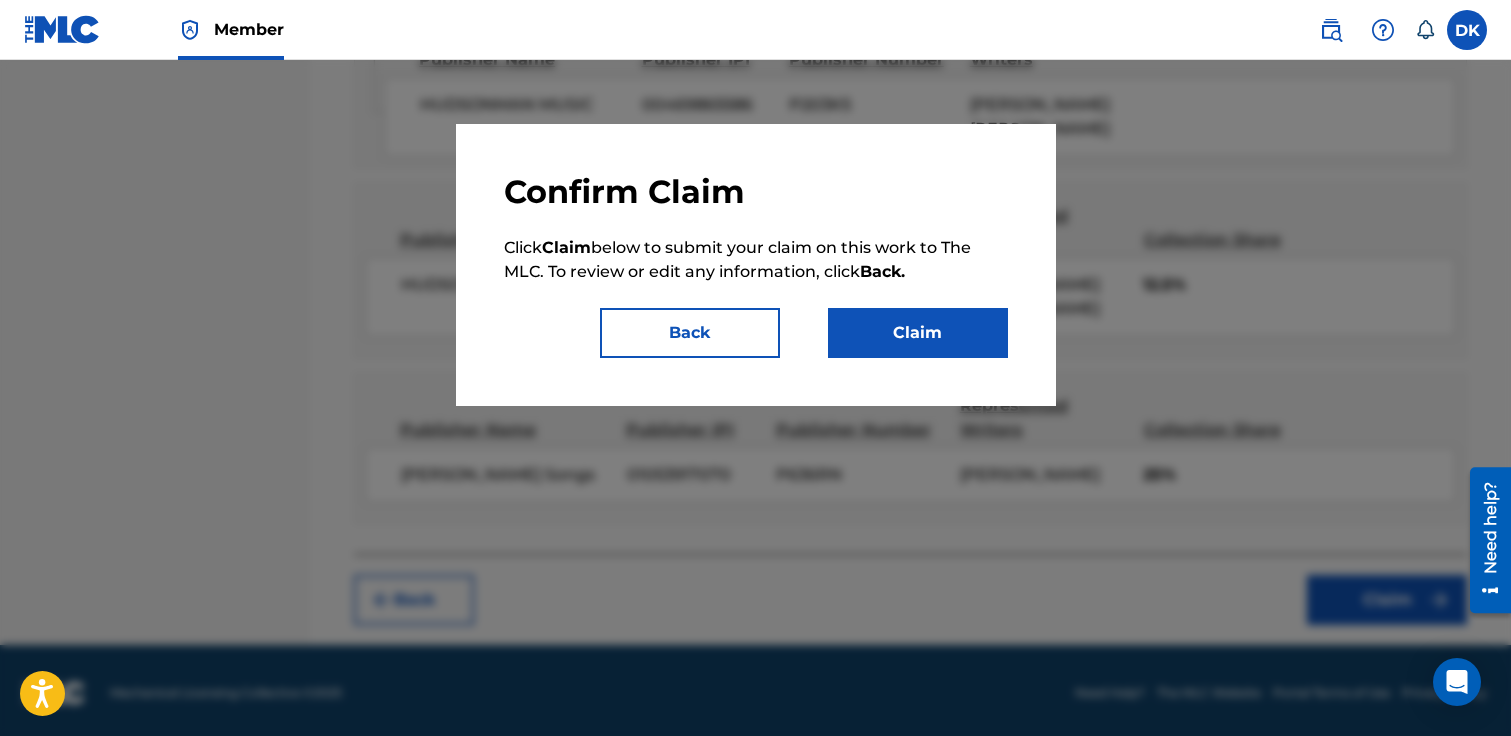 click on "Claim" at bounding box center (918, 333) 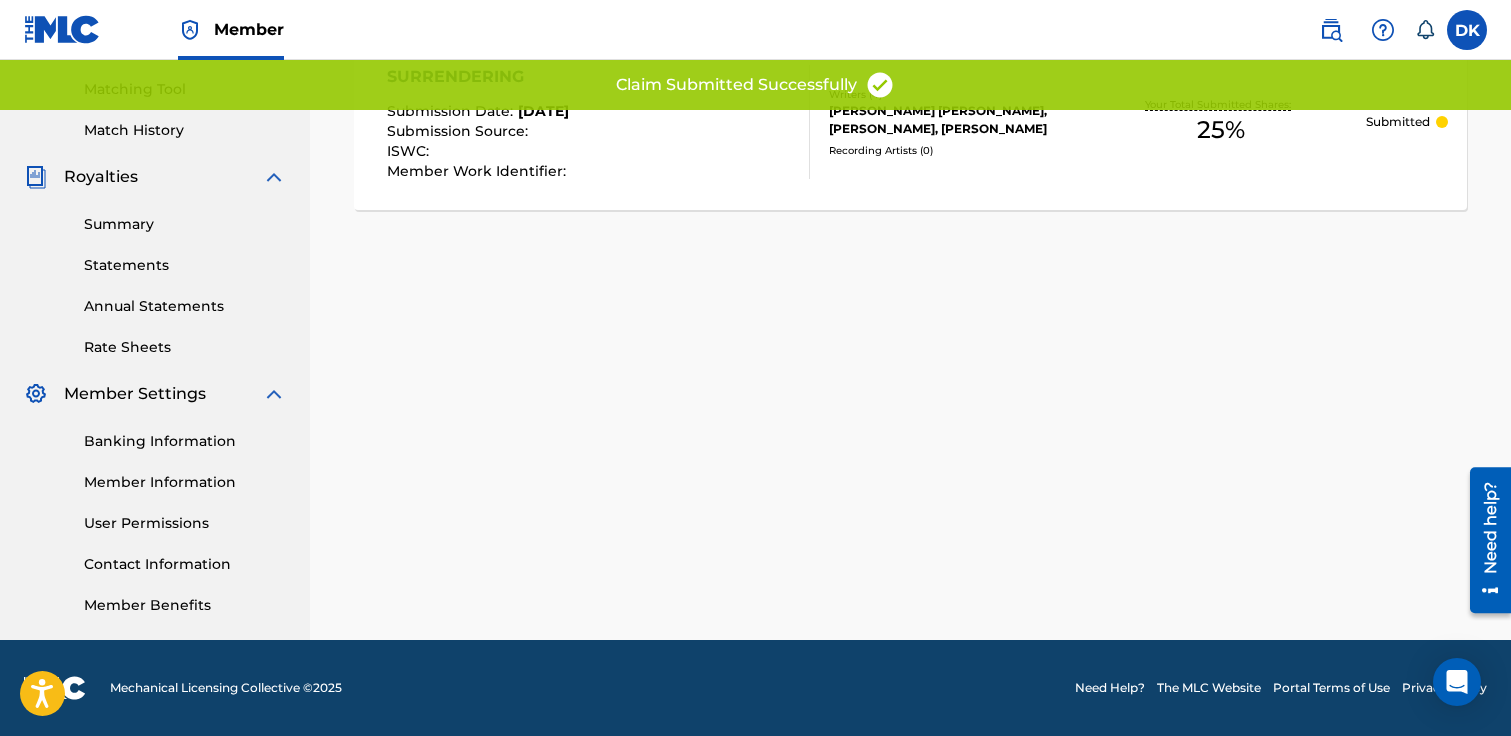 scroll, scrollTop: 0, scrollLeft: 0, axis: both 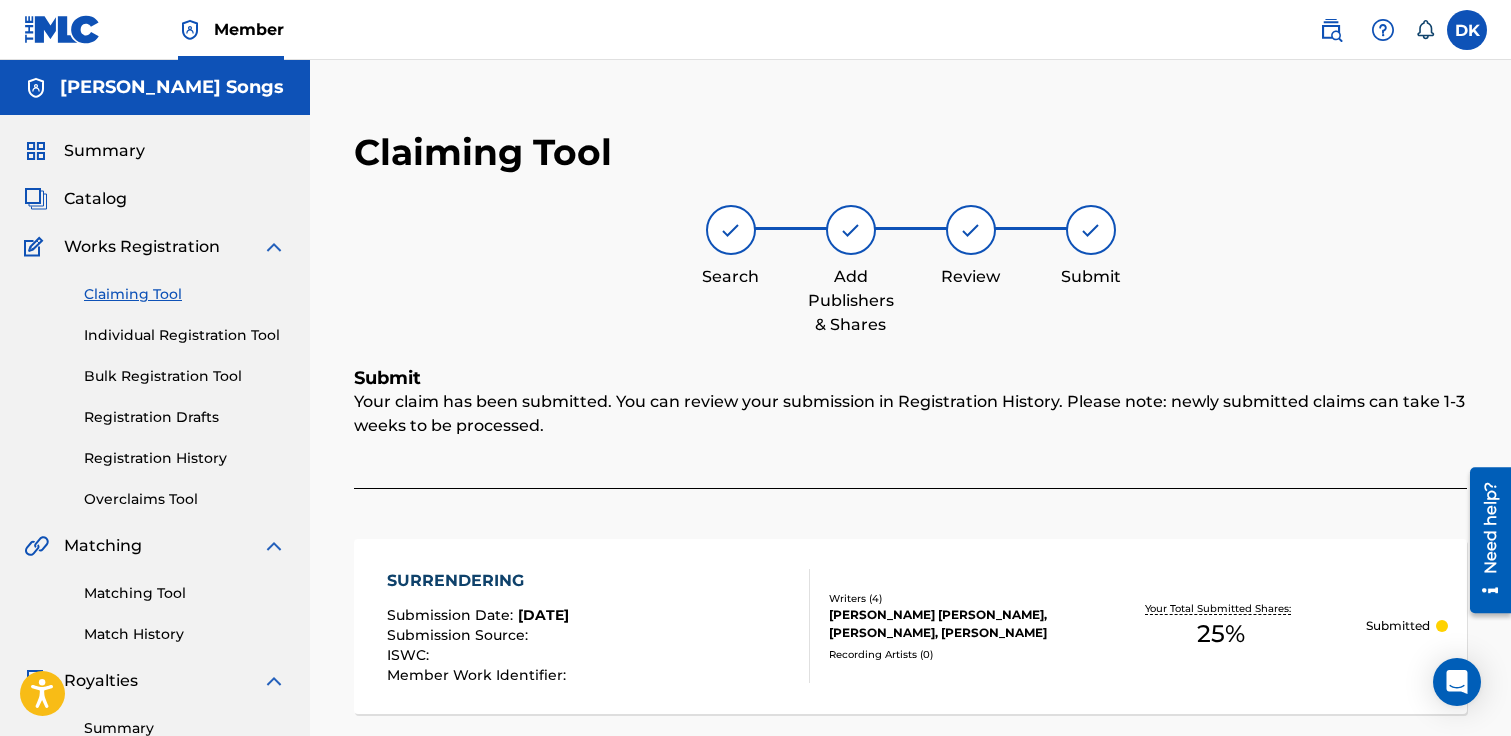 click on "Claiming Tool" at bounding box center [185, 294] 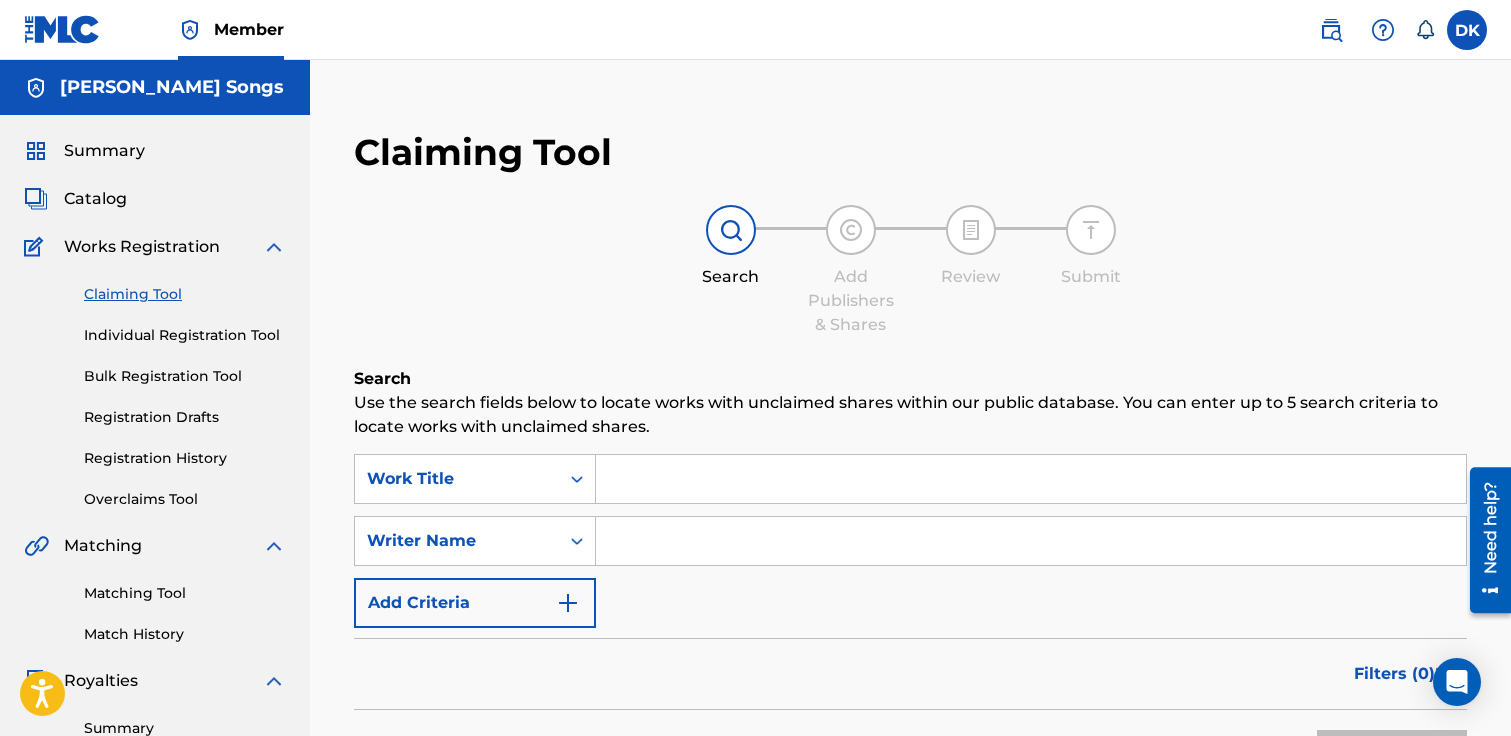 click at bounding box center (1031, 541) 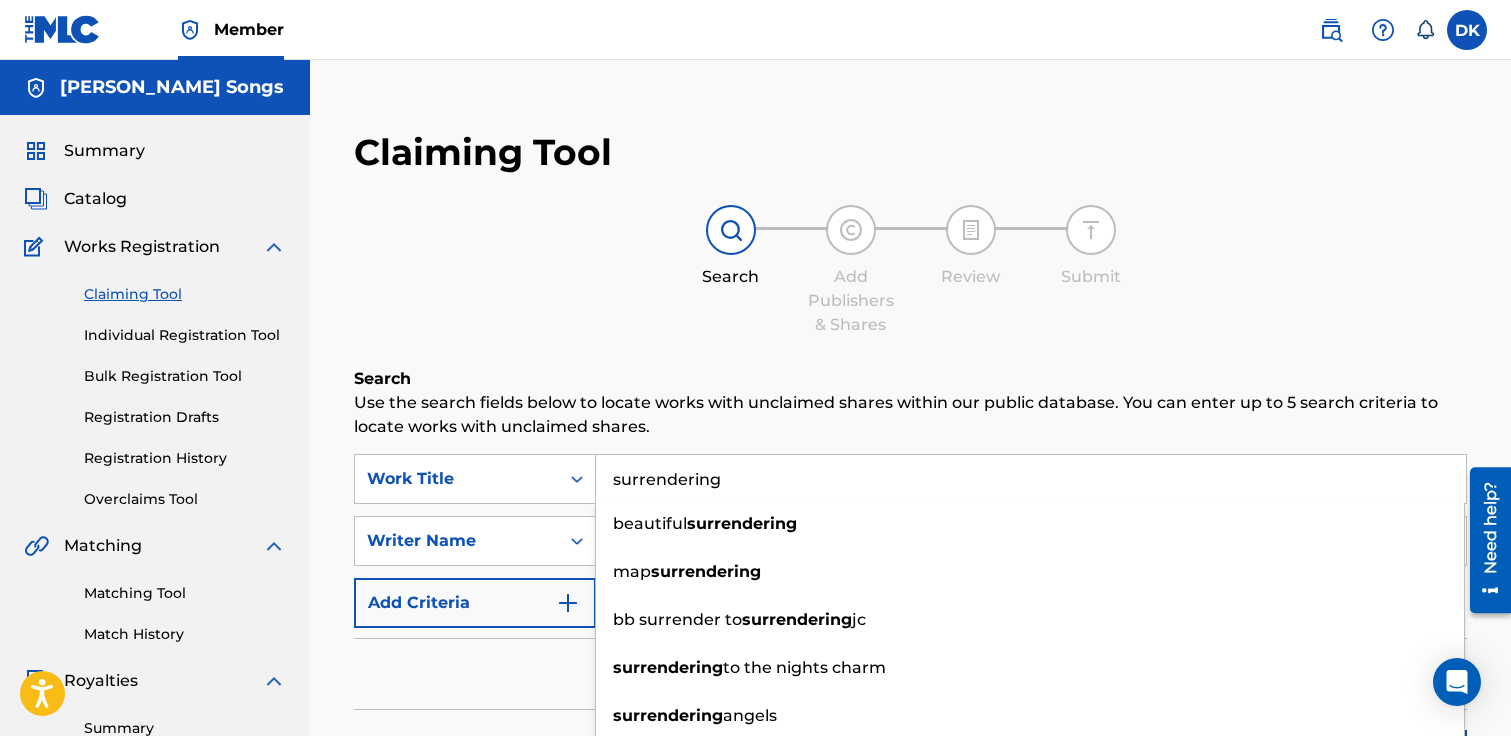 type on "surrendering" 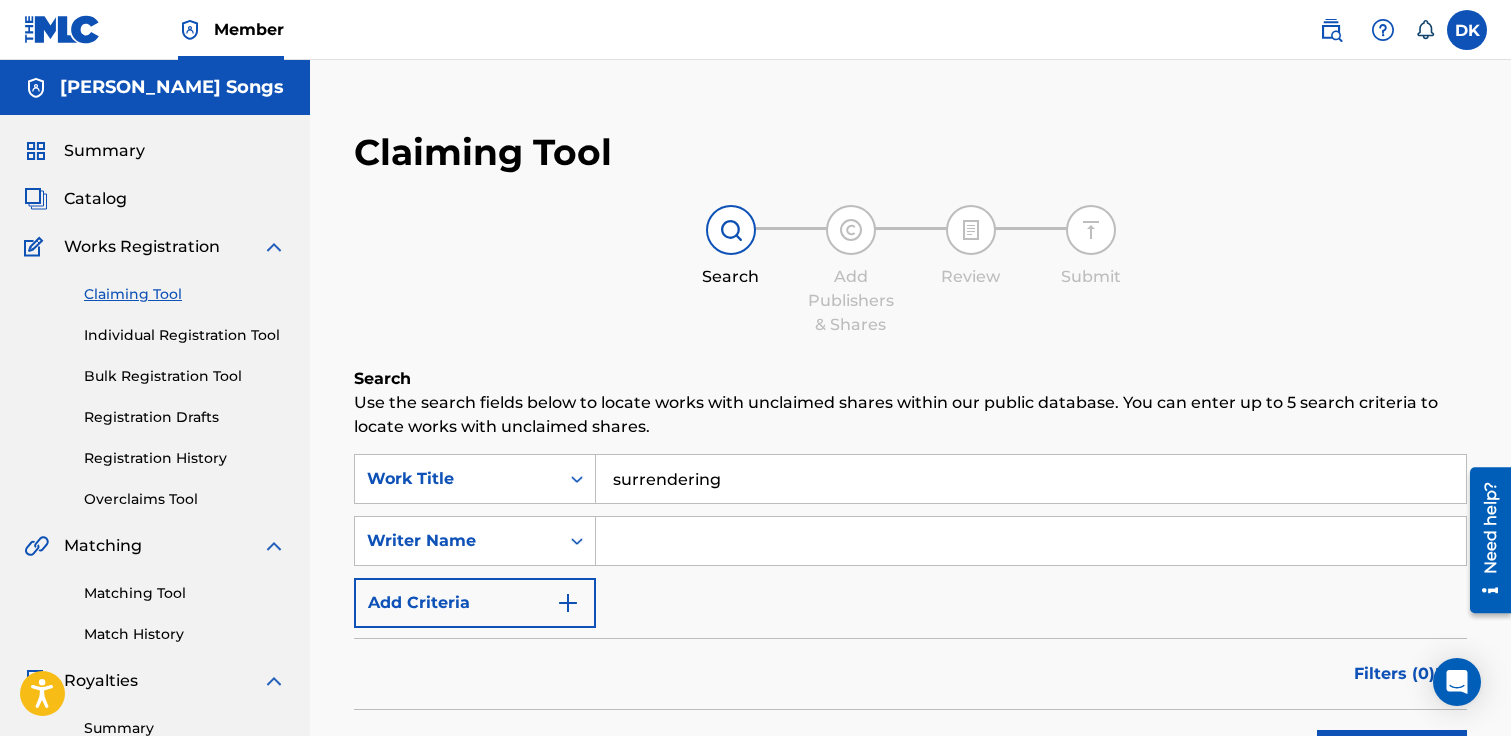 click on "Use the search fields below to locate works with unclaimed shares within our public database. You can enter up
to 5 search criteria to locate works with unclaimed shares." at bounding box center [910, 415] 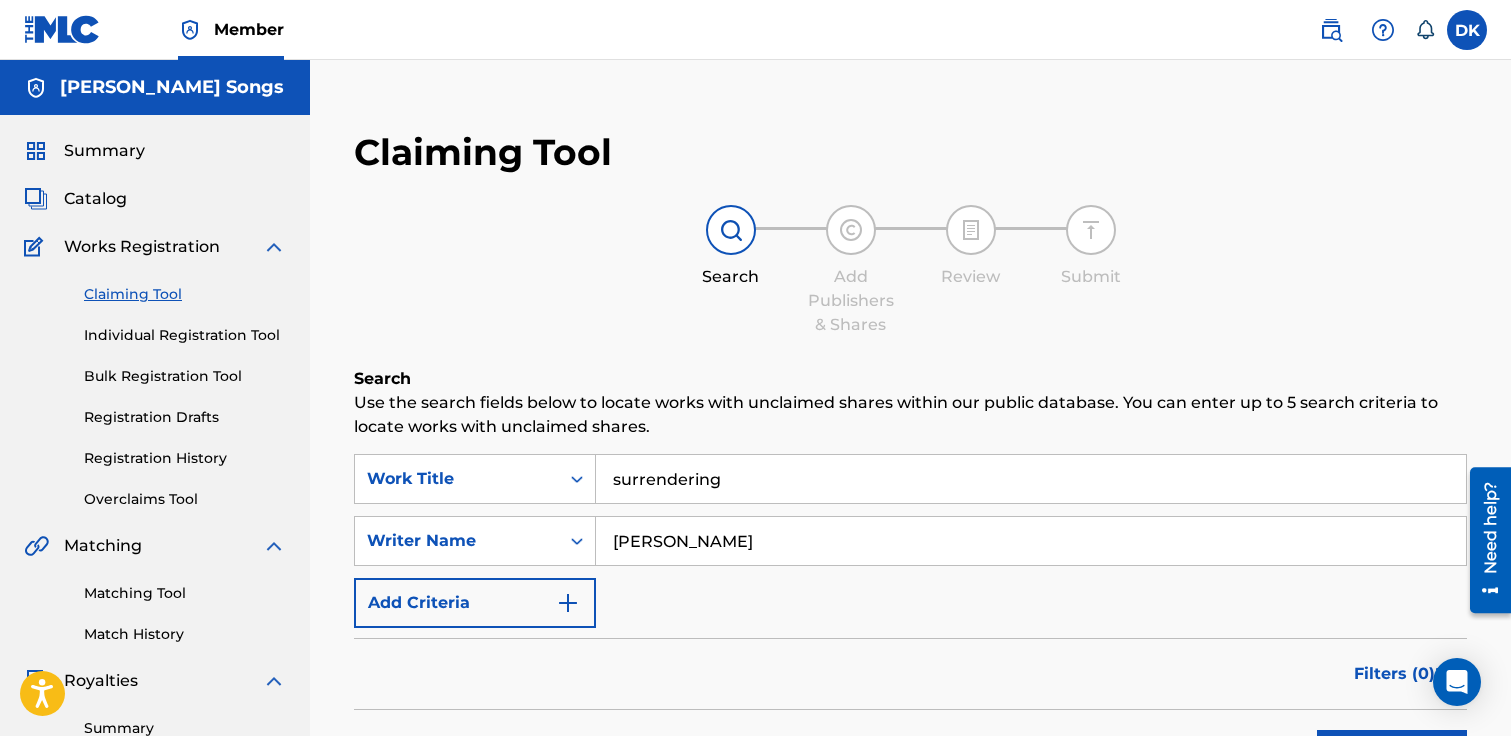 type on "[PERSON_NAME]" 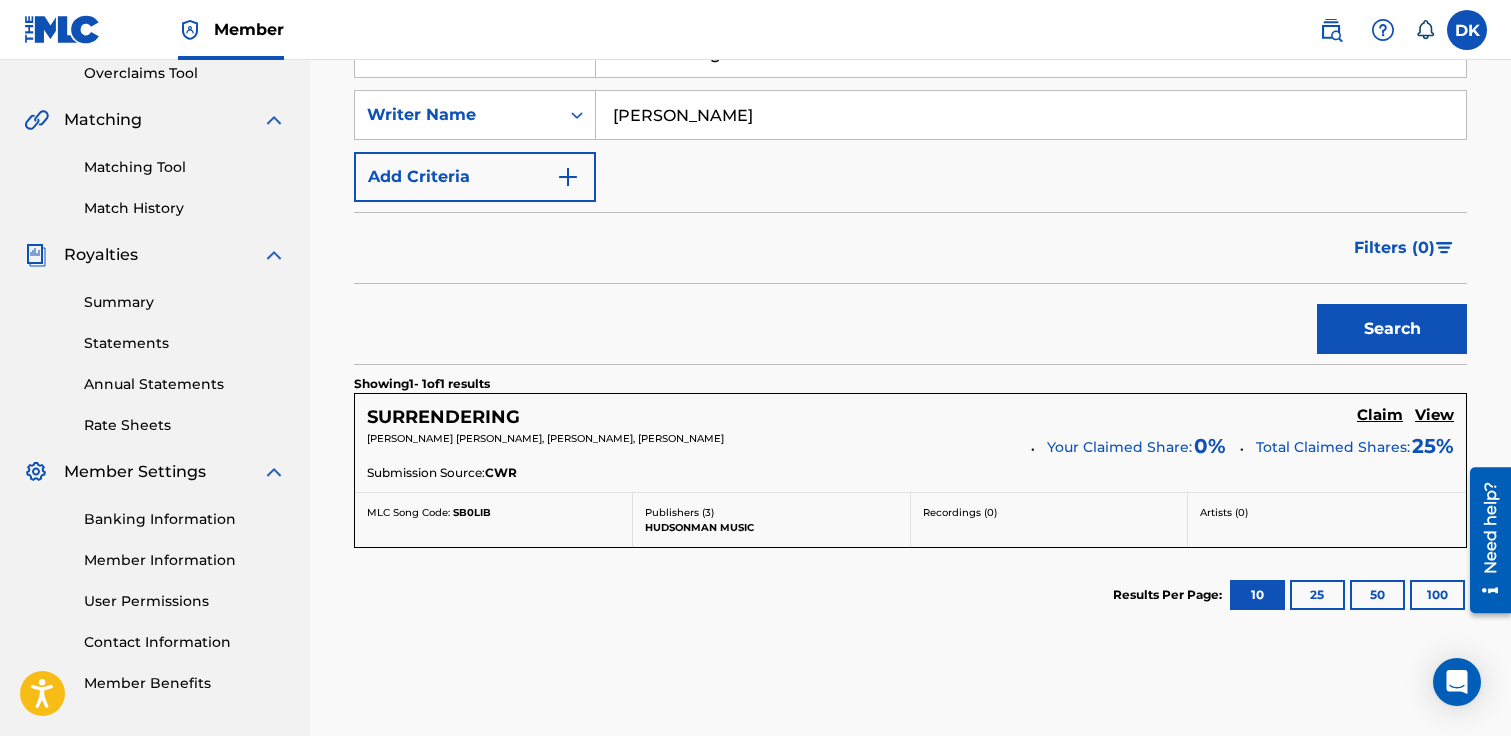 scroll, scrollTop: 424, scrollLeft: 0, axis: vertical 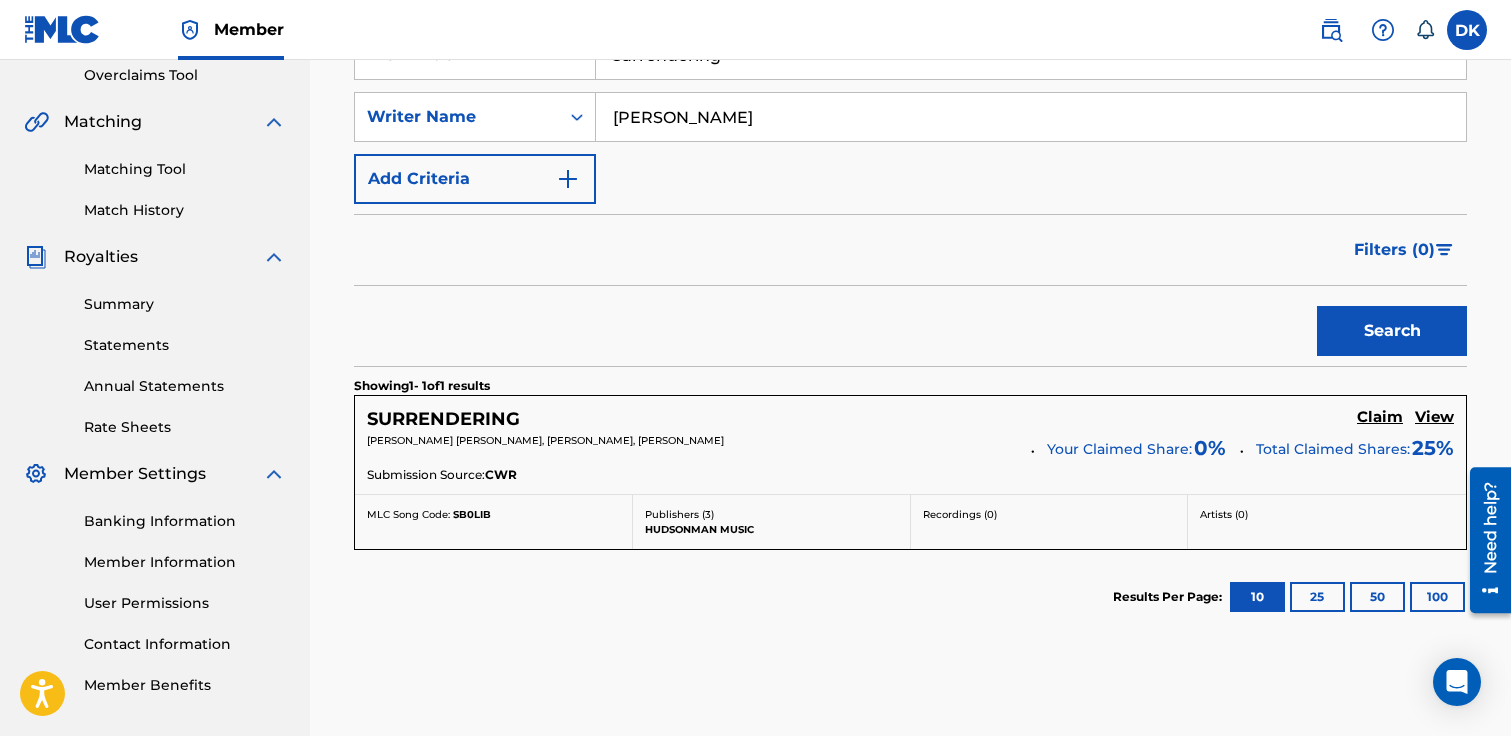 click on "Claim" at bounding box center (1380, 417) 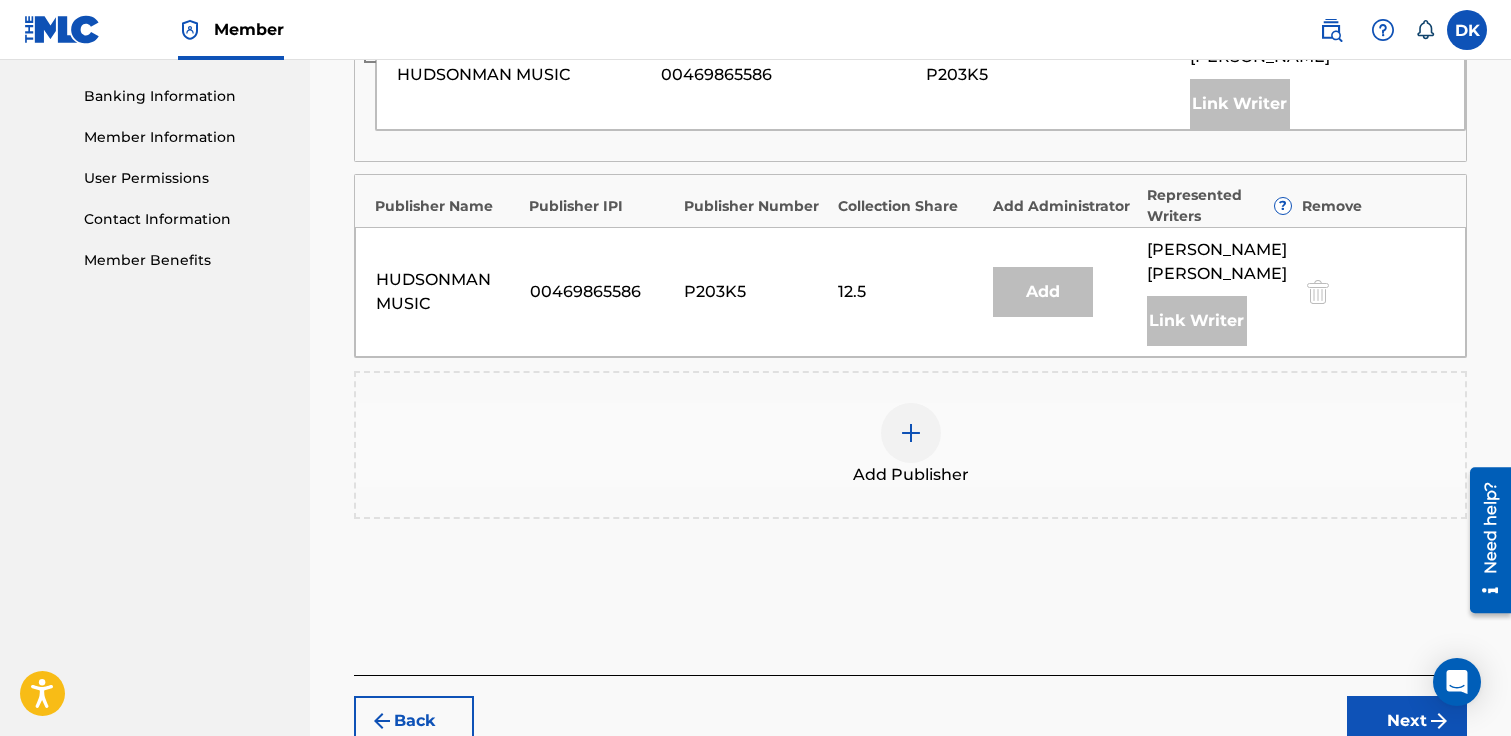scroll, scrollTop: 900, scrollLeft: 0, axis: vertical 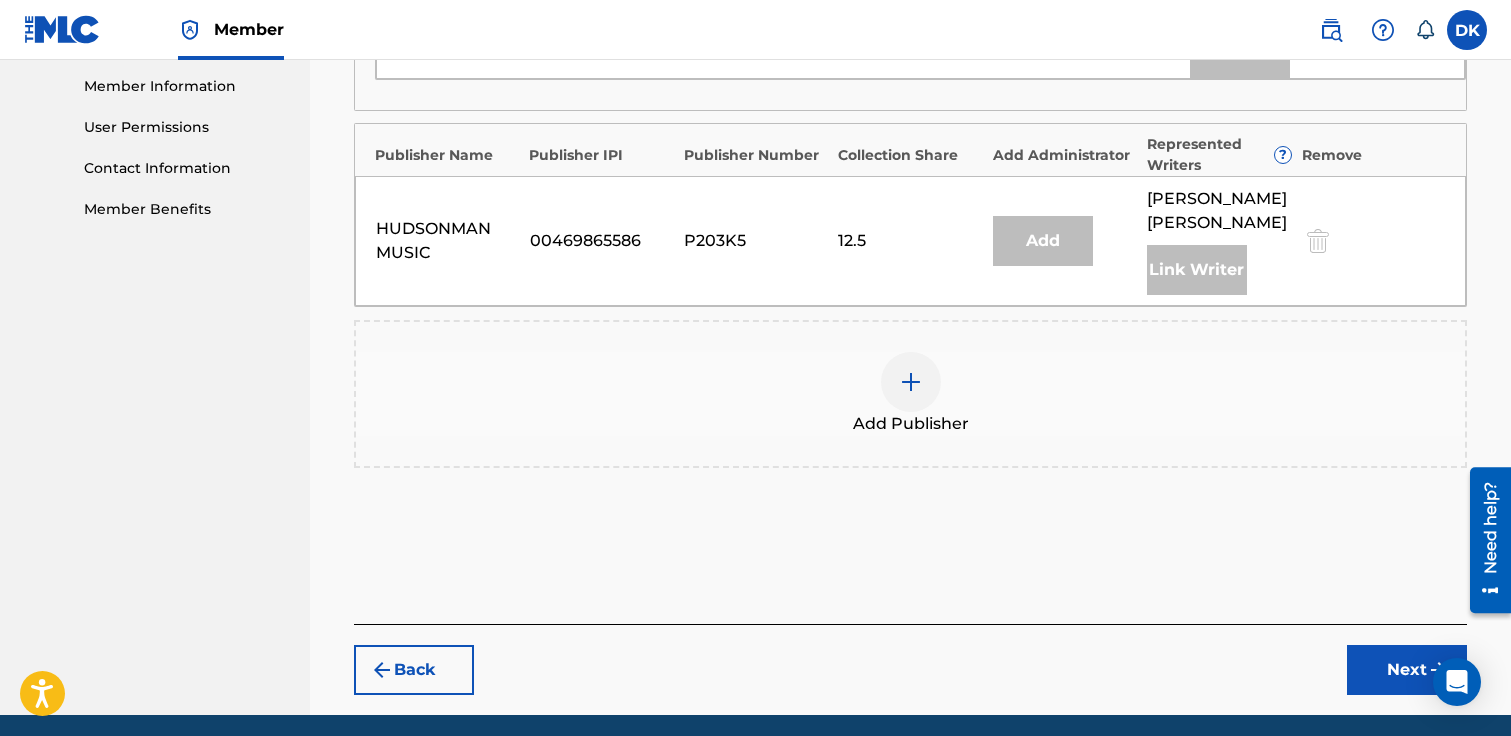 click at bounding box center (911, 382) 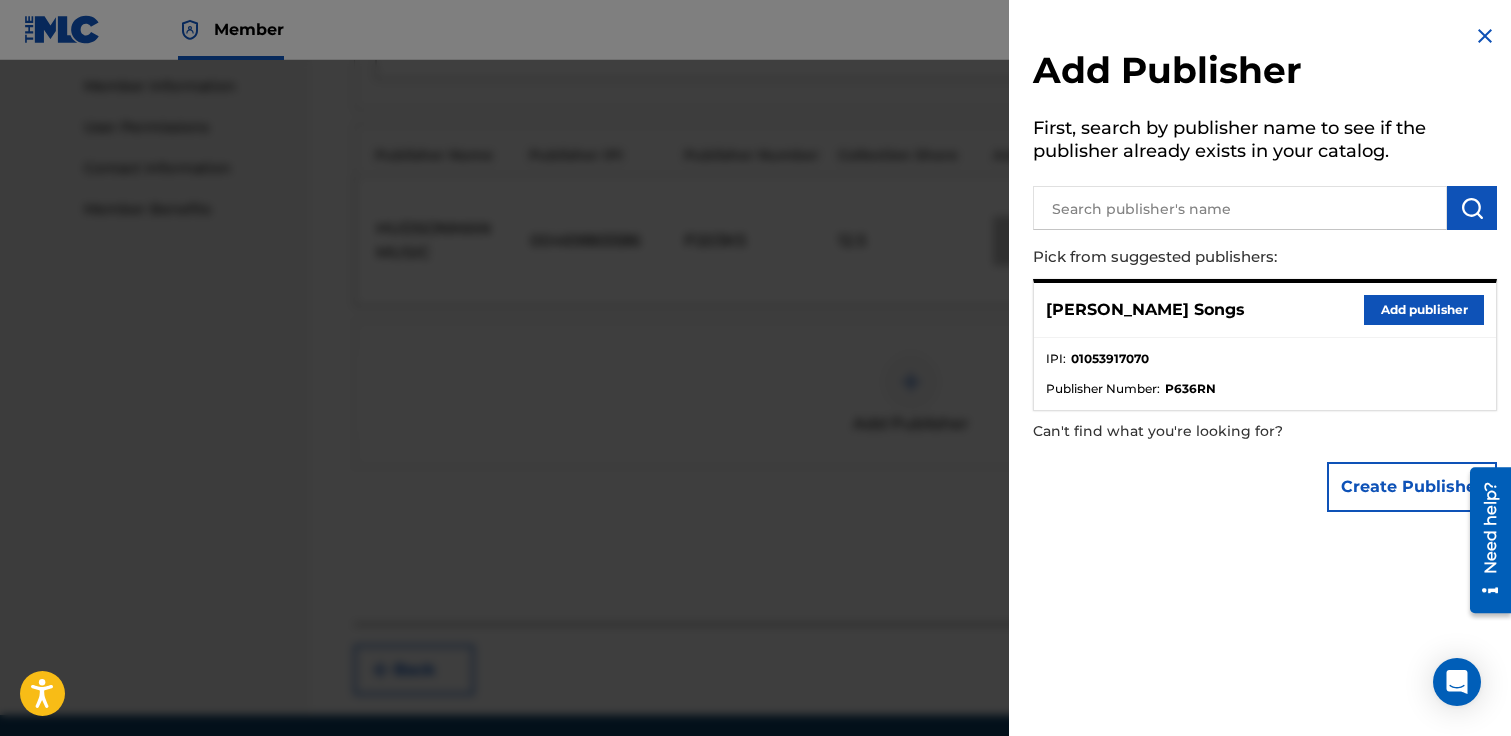 click on "Kinner Songs Add publisher" at bounding box center [1265, 310] 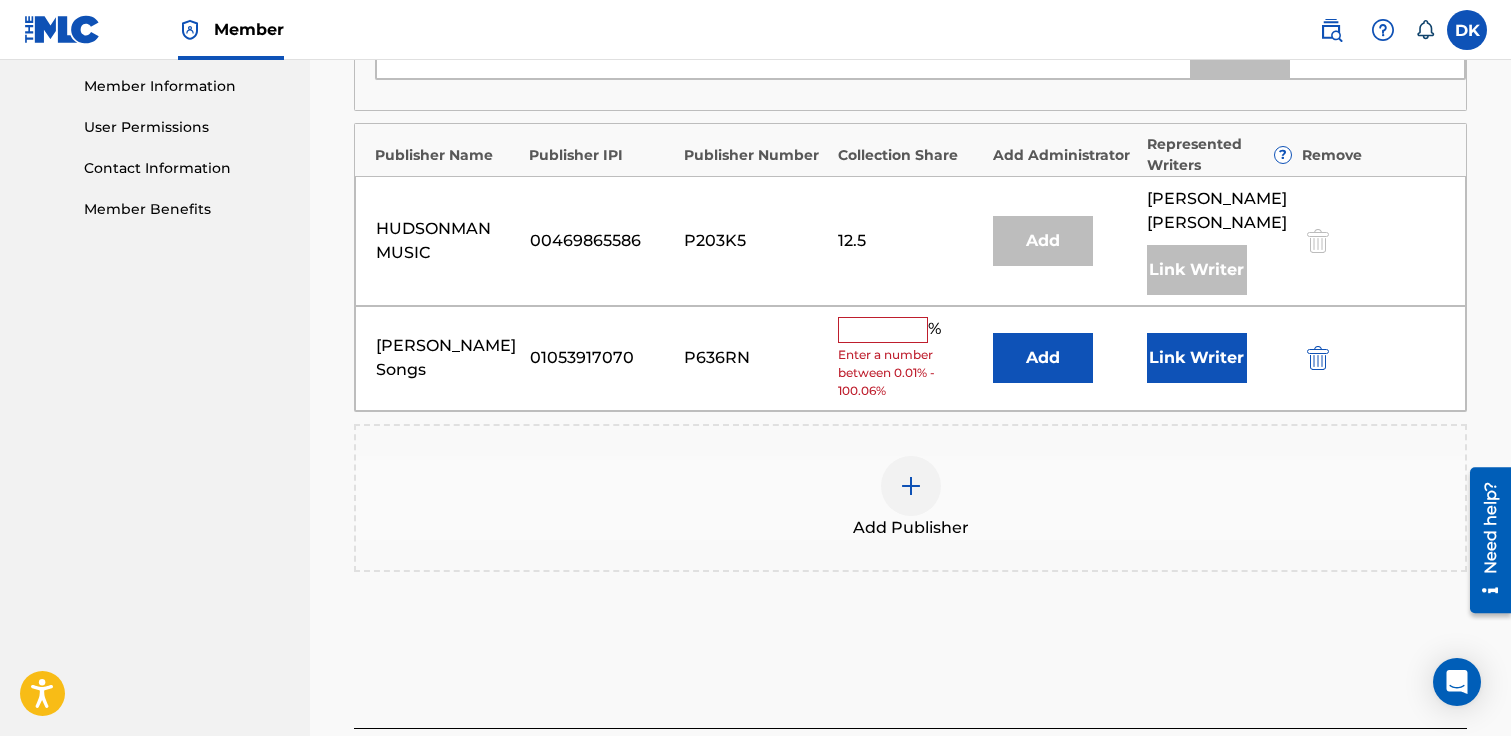 click at bounding box center [883, 330] 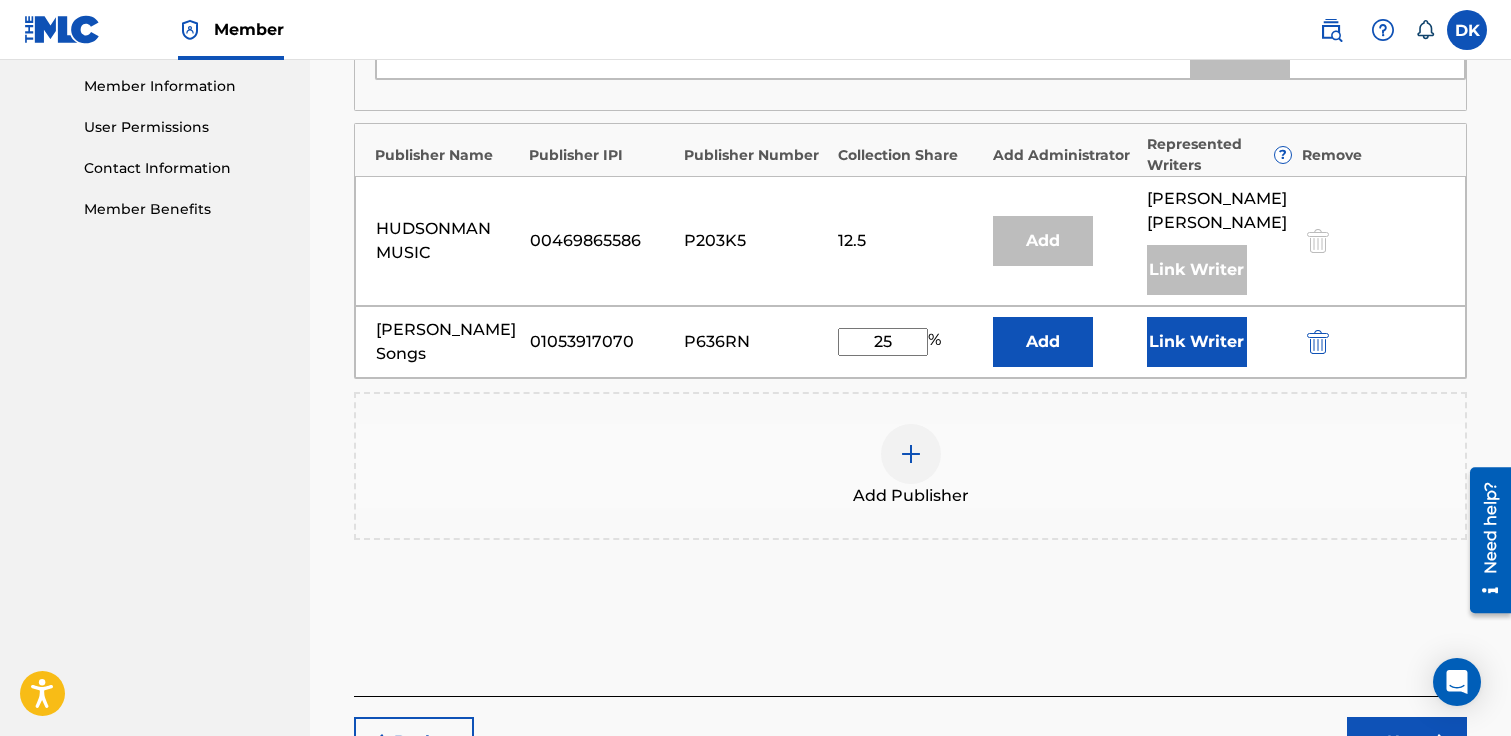 type on "25" 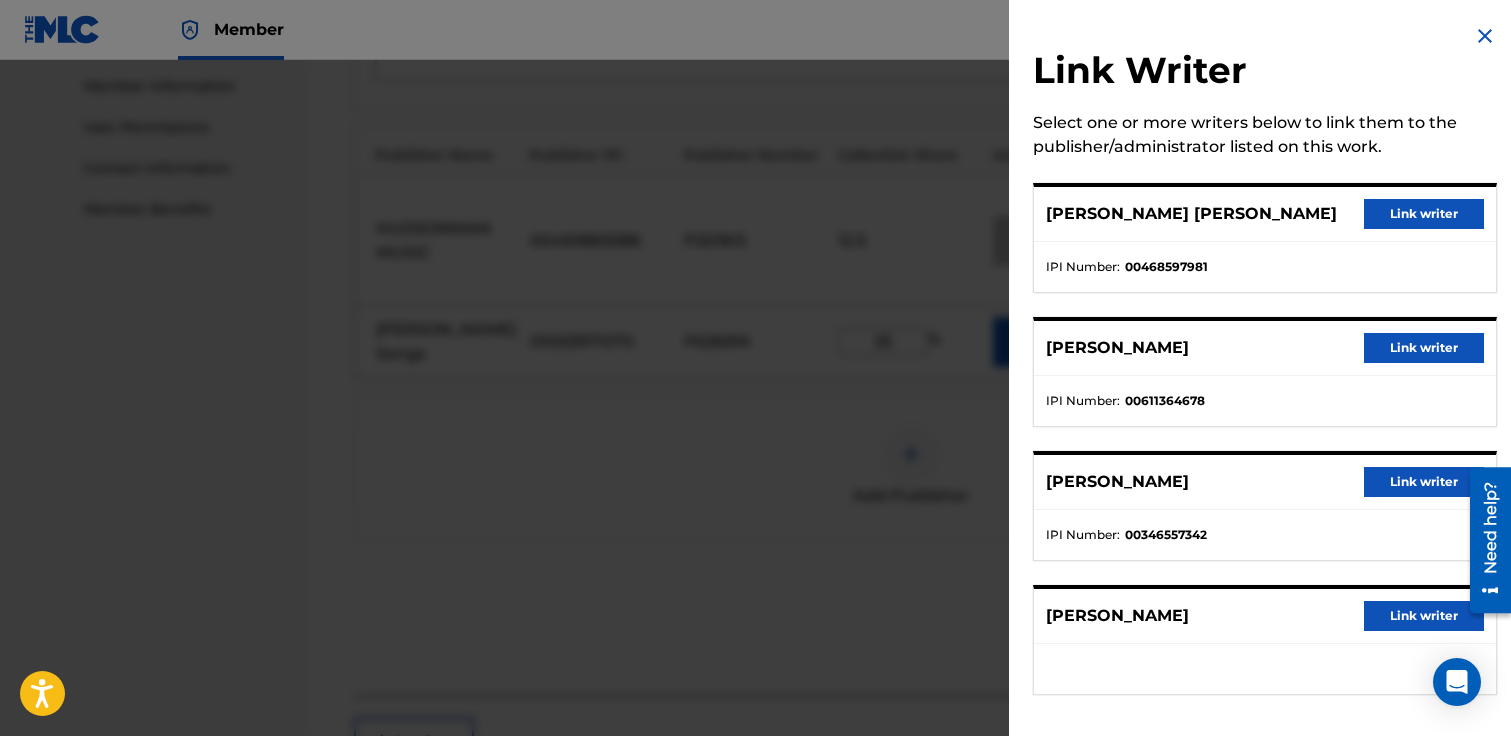 click on "Link writer" at bounding box center (1424, 348) 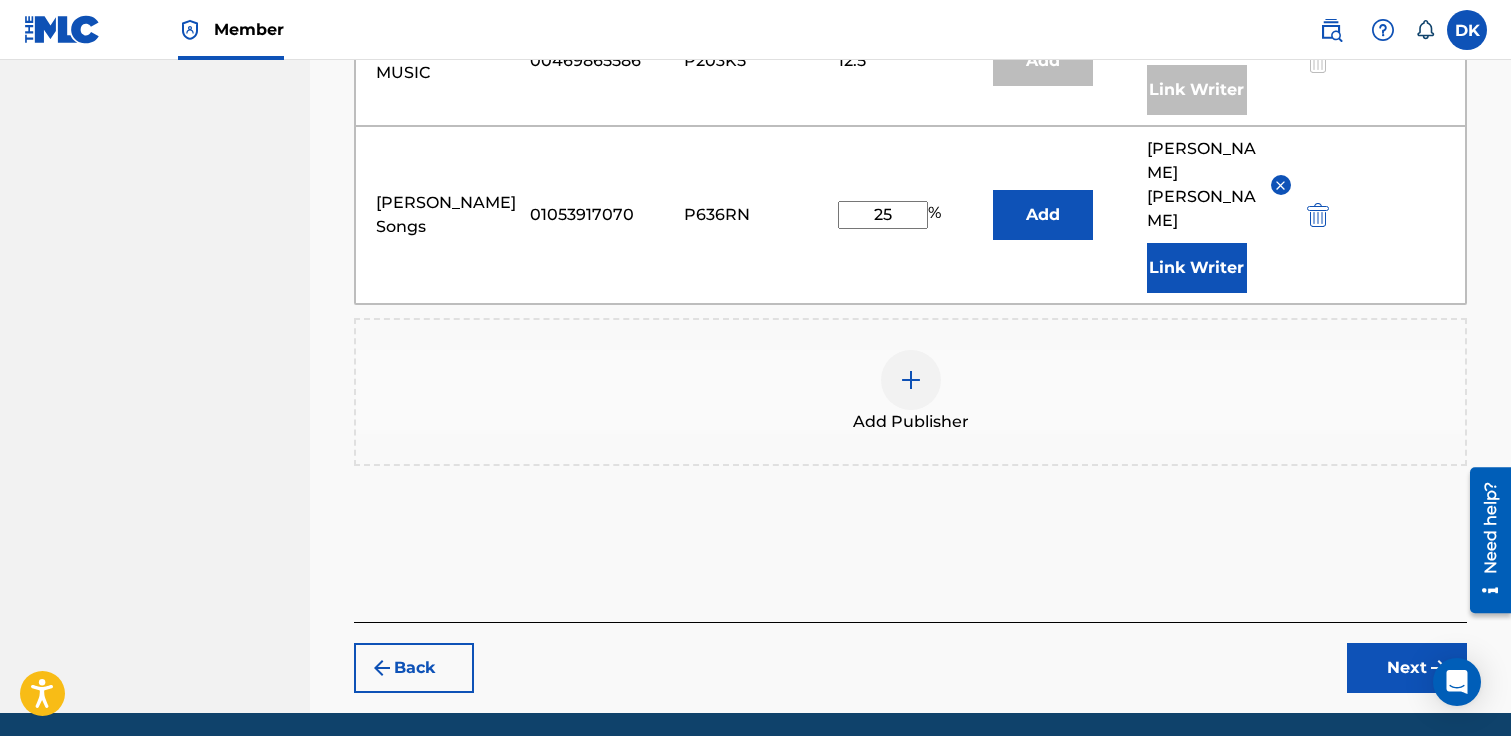 click on "Next" at bounding box center (1407, 668) 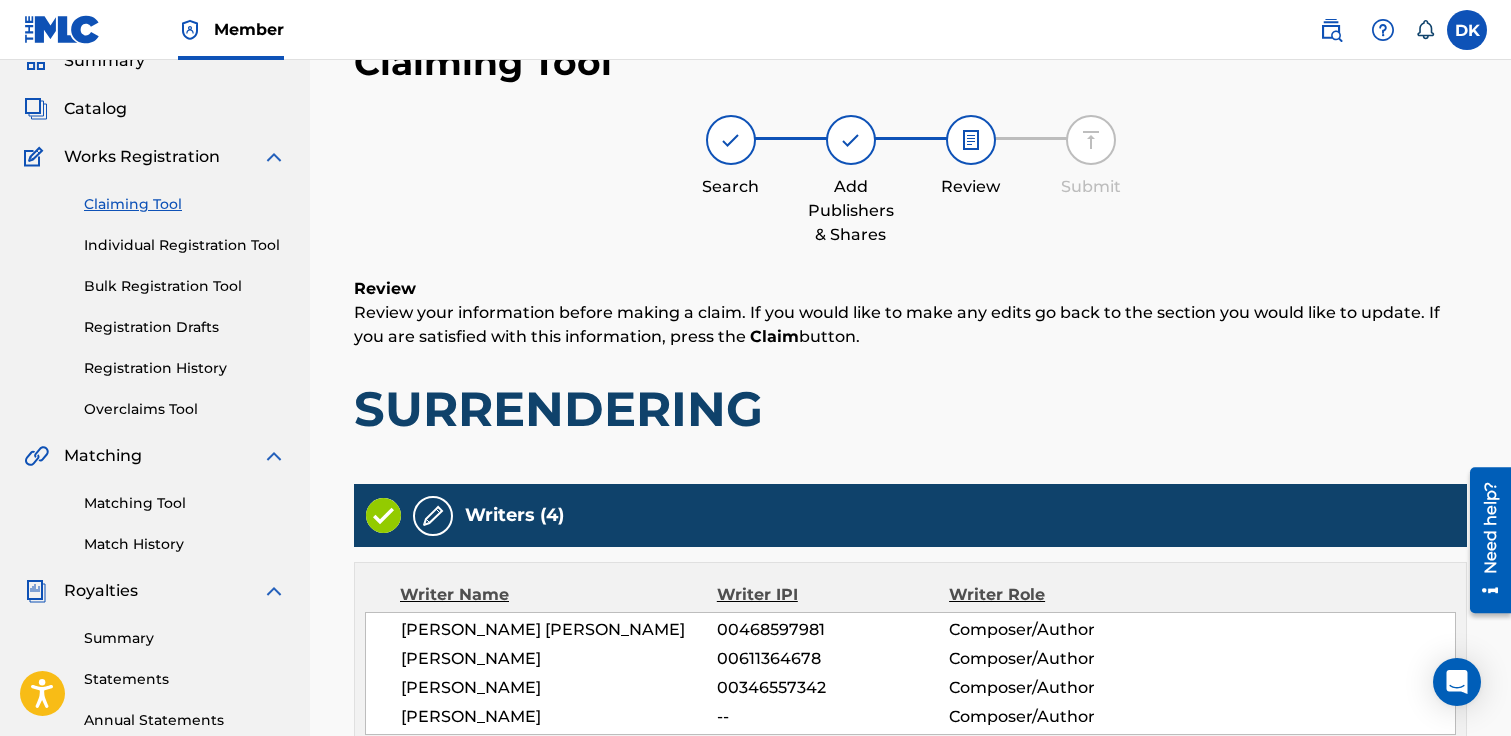 scroll, scrollTop: 1070, scrollLeft: 0, axis: vertical 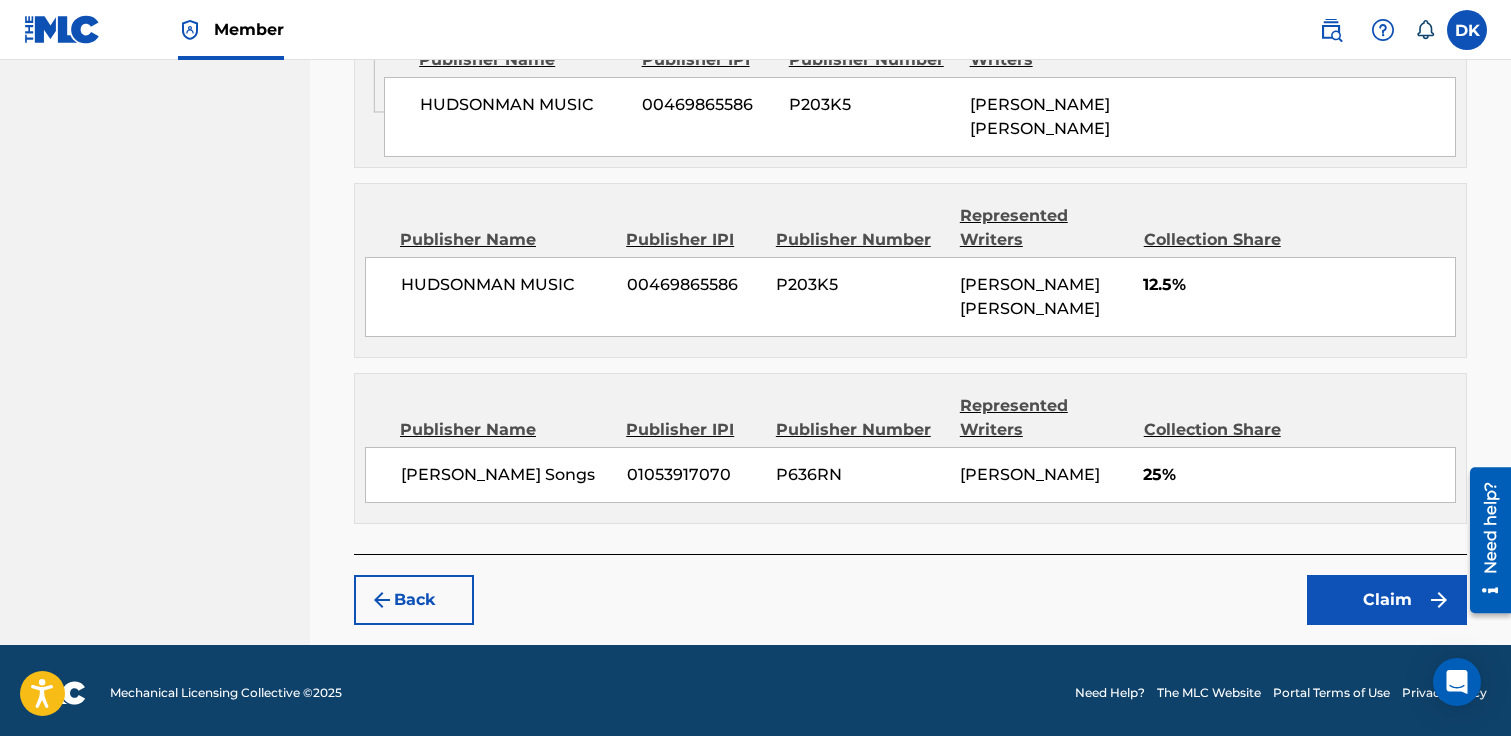 click on "Claim" at bounding box center (1387, 600) 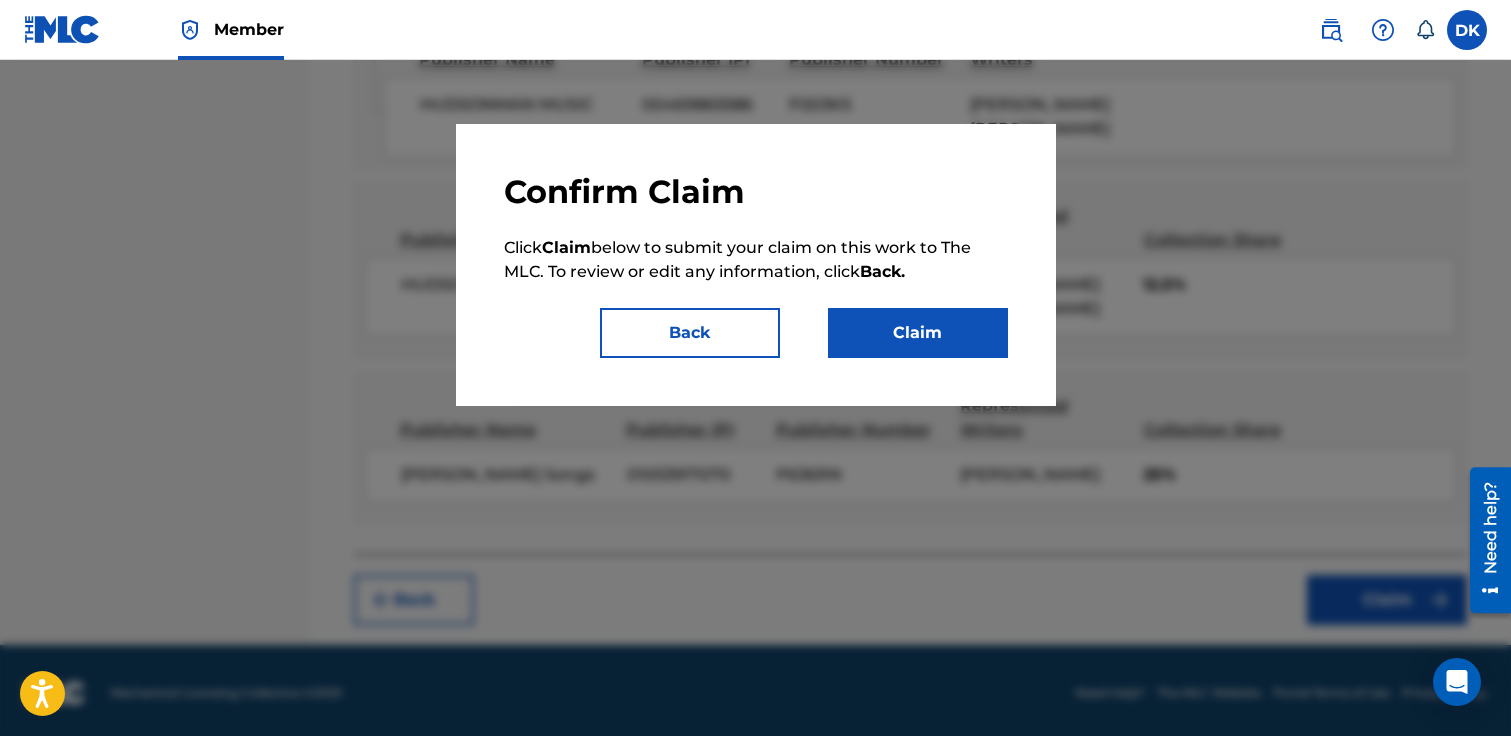 click on "Claim" at bounding box center [918, 333] 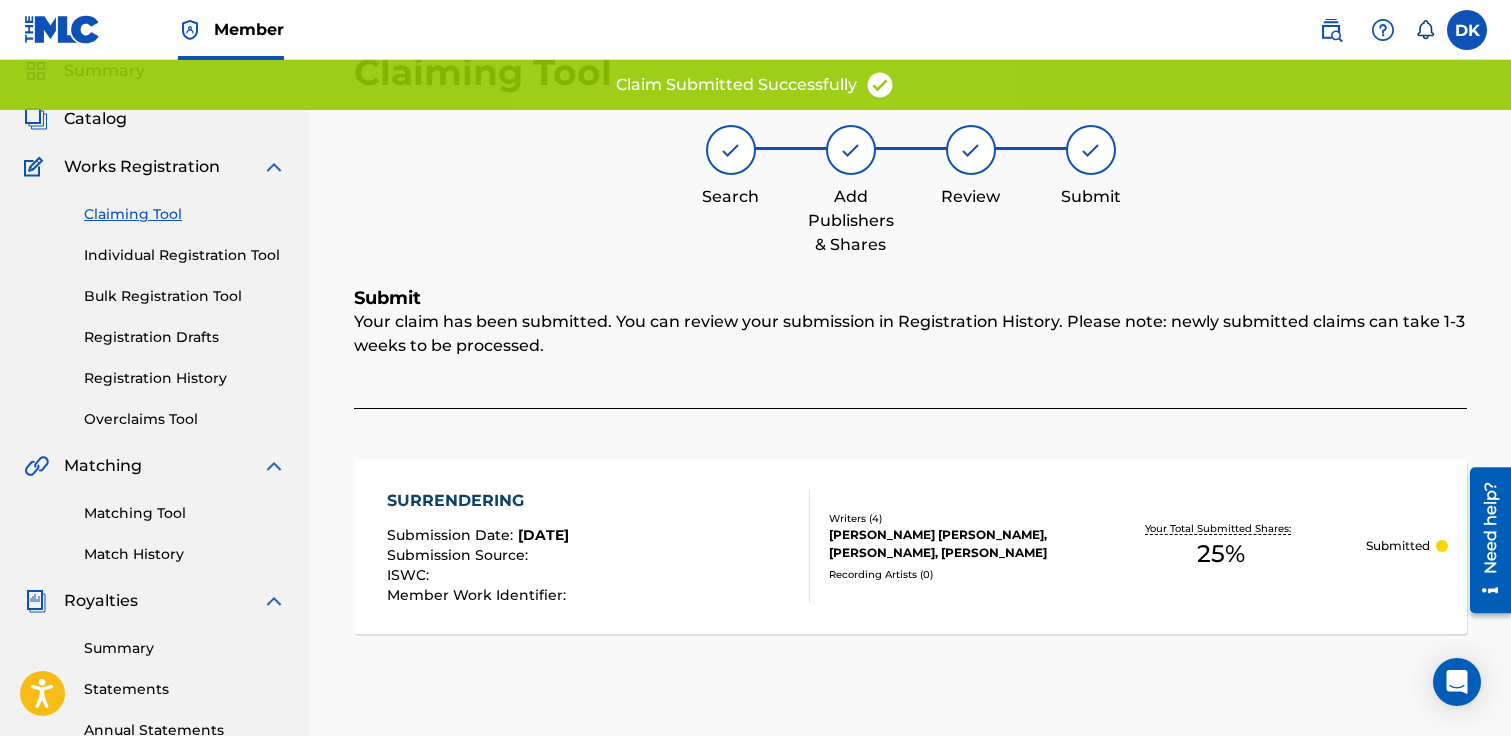 scroll, scrollTop: 0, scrollLeft: 0, axis: both 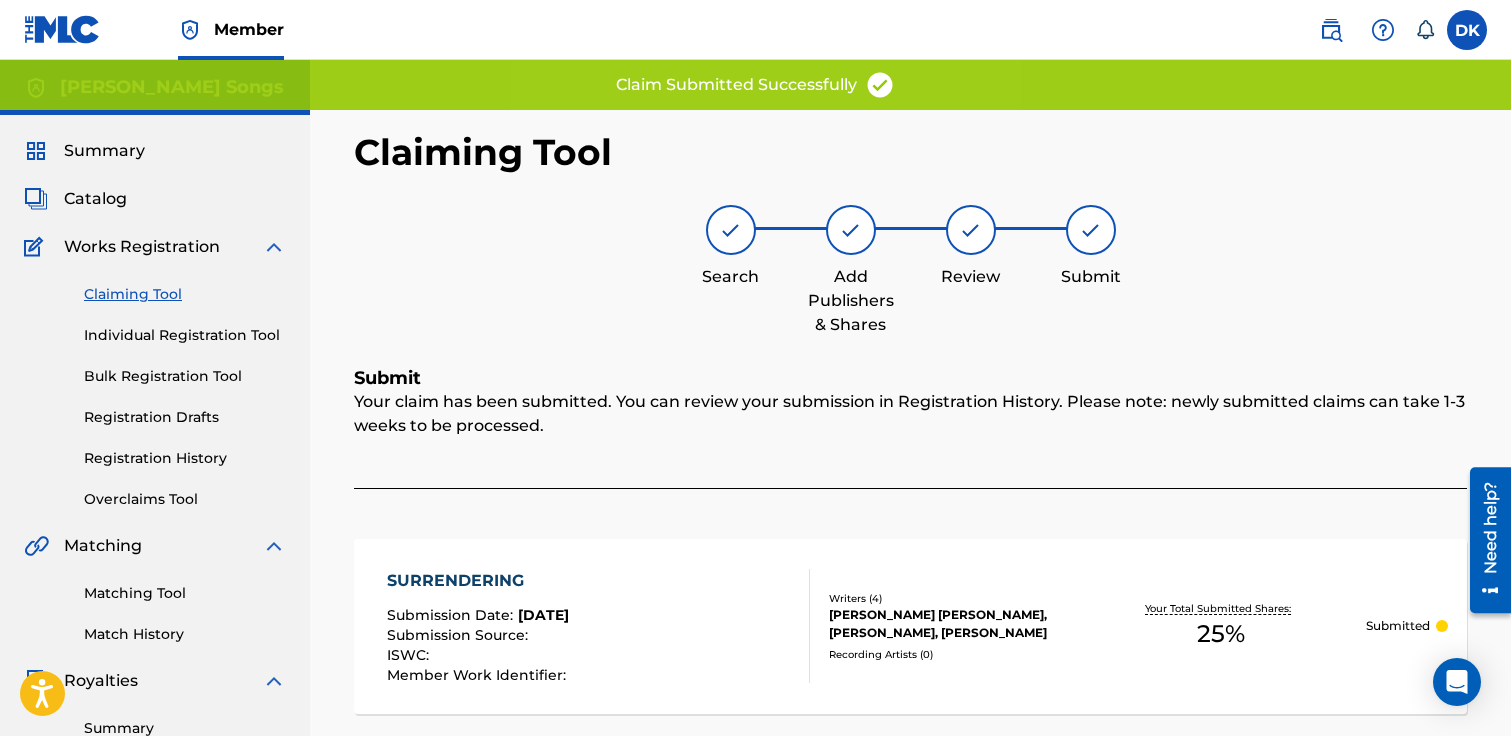 click on "Claiming Tool" at bounding box center [185, 294] 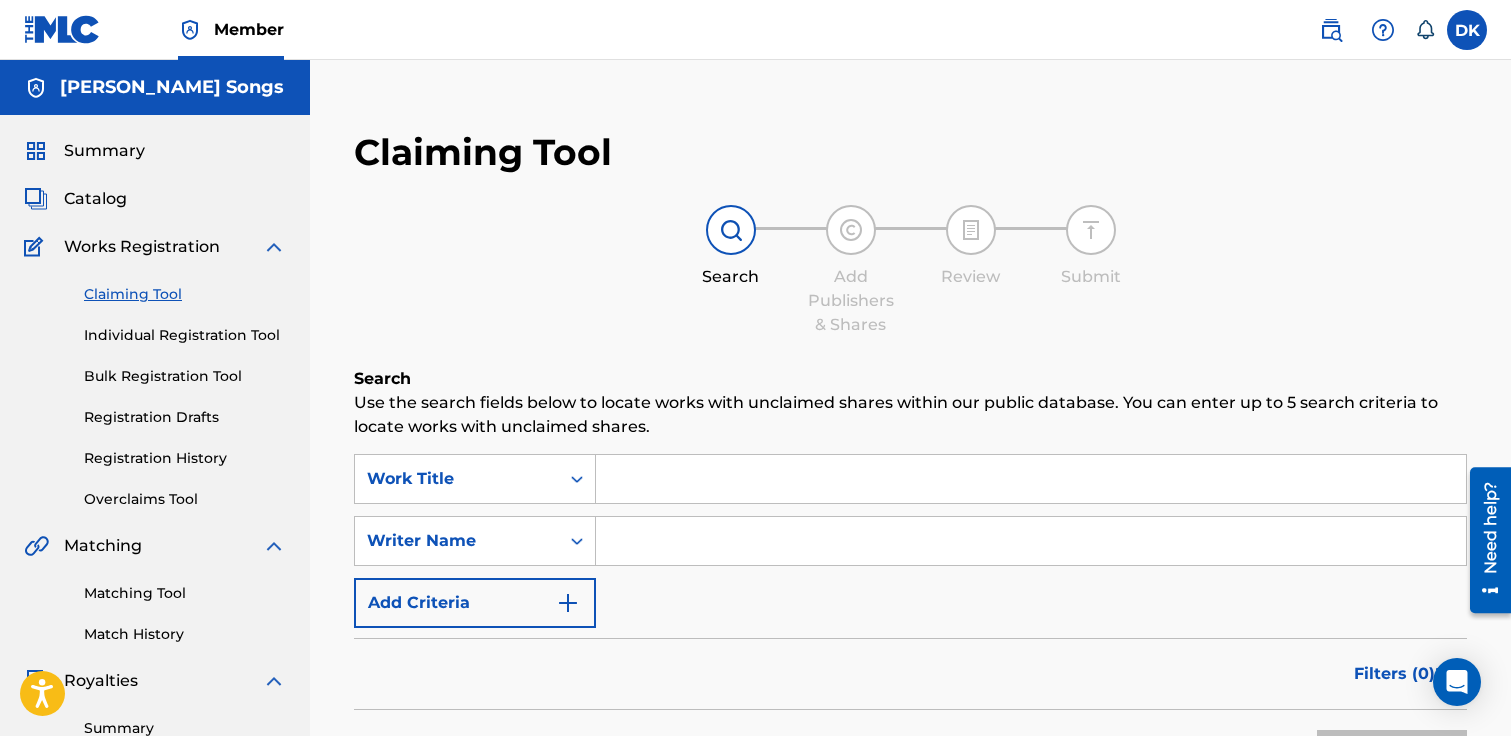 click at bounding box center [1031, 479] 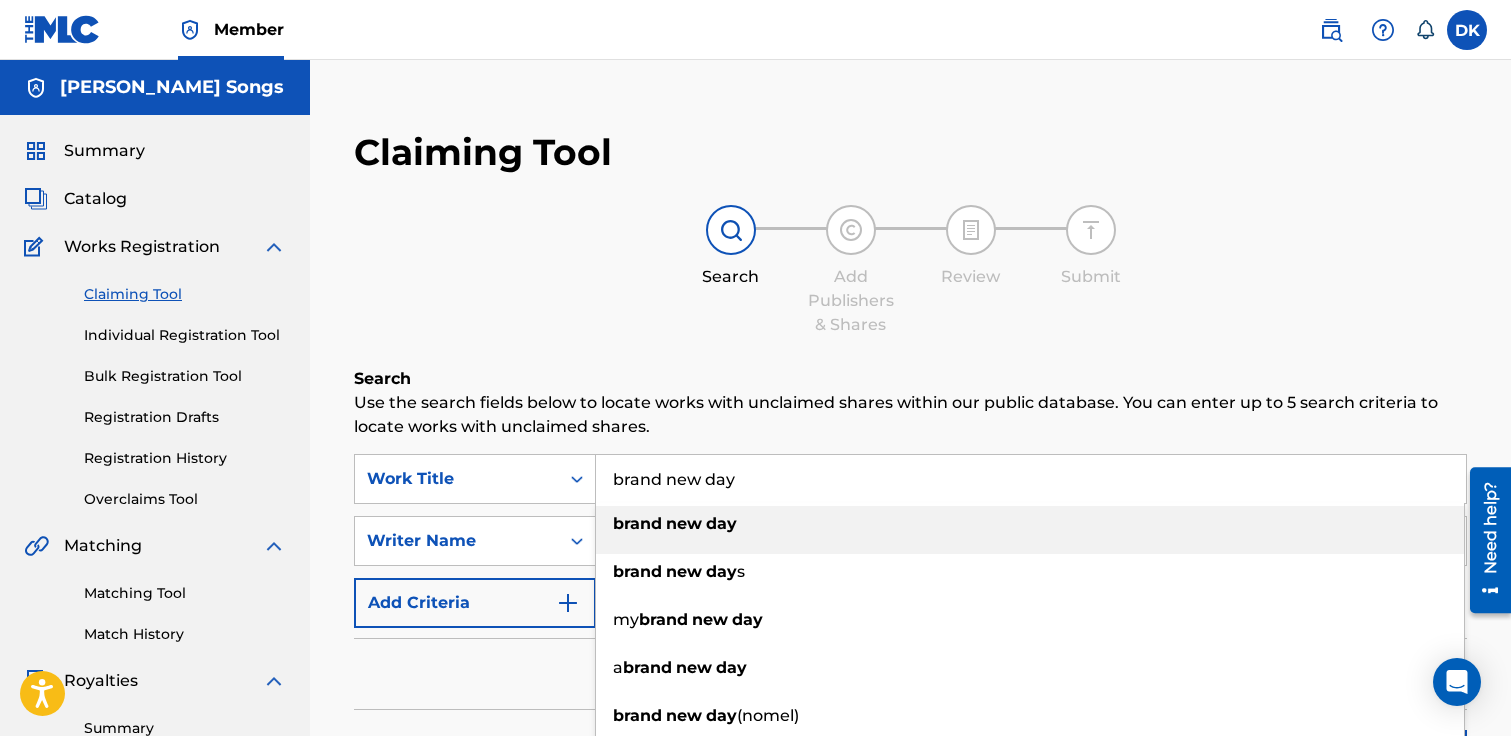 type on "brand new day" 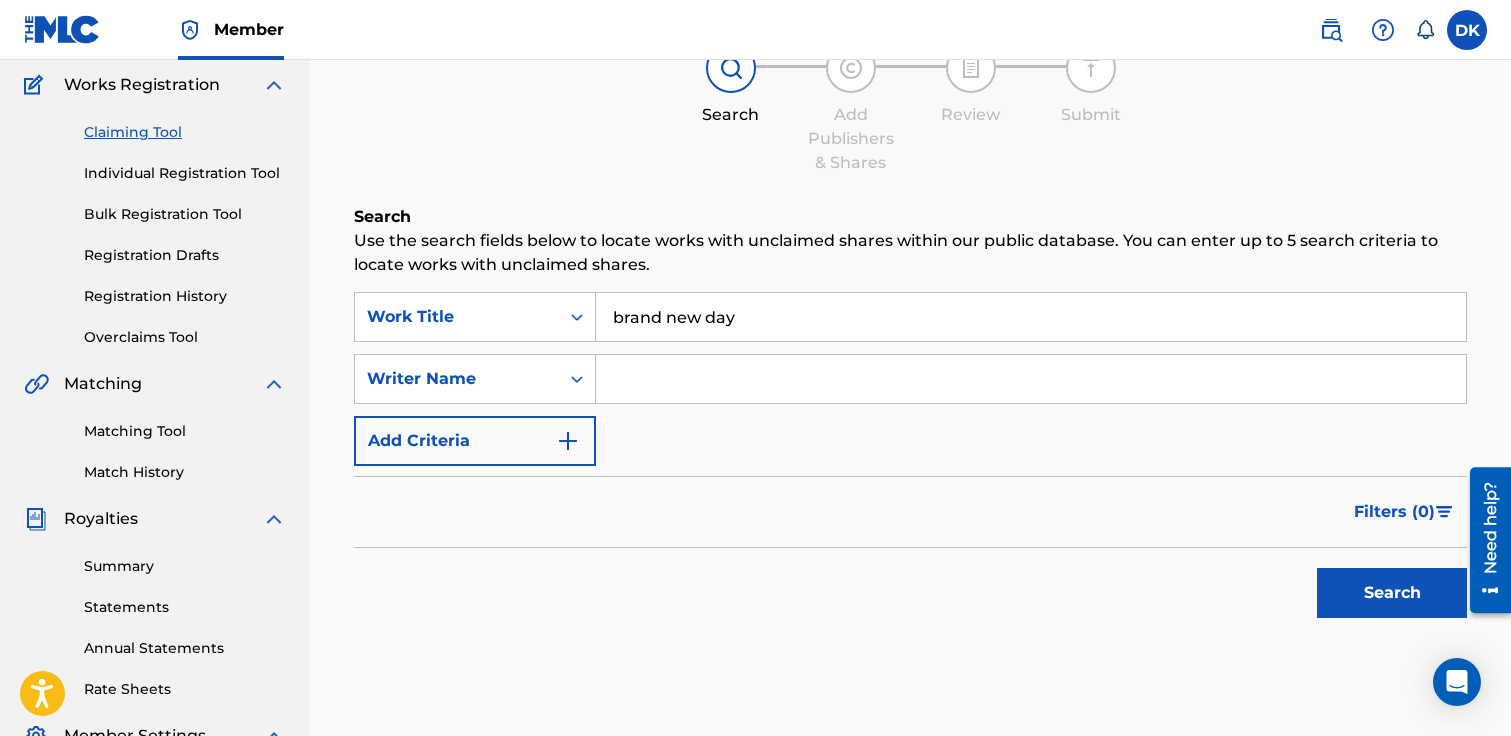 scroll, scrollTop: 170, scrollLeft: 0, axis: vertical 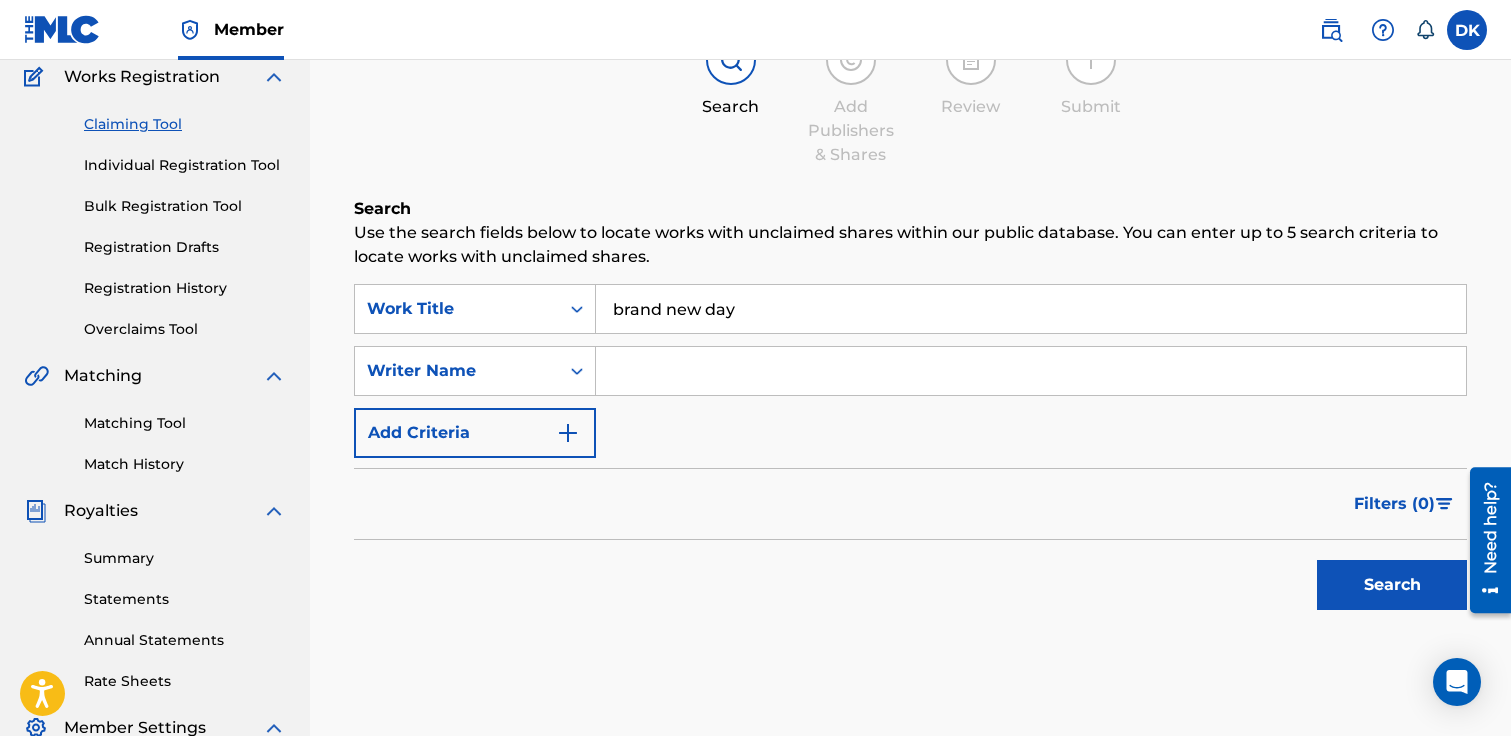 click at bounding box center [1031, 371] 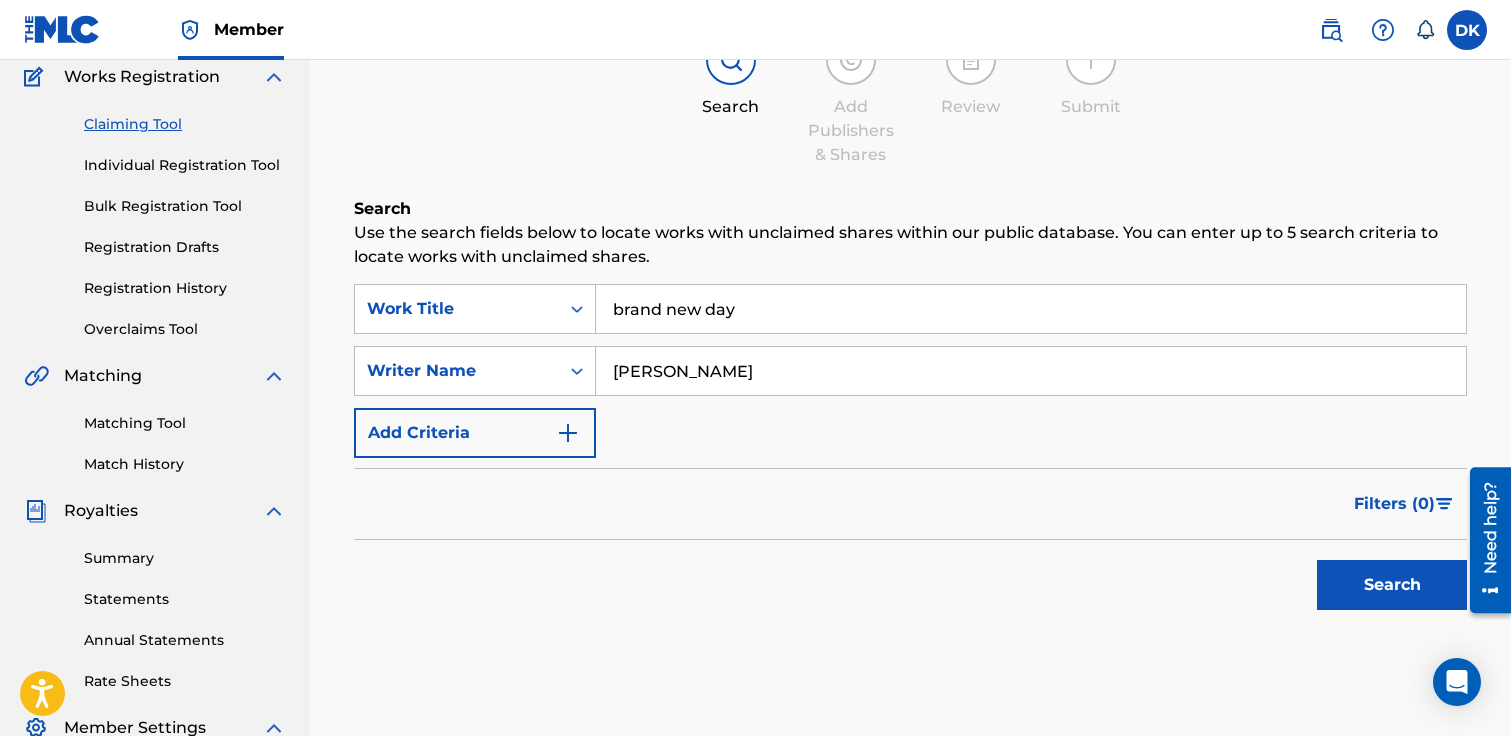 type on "[PERSON_NAME]" 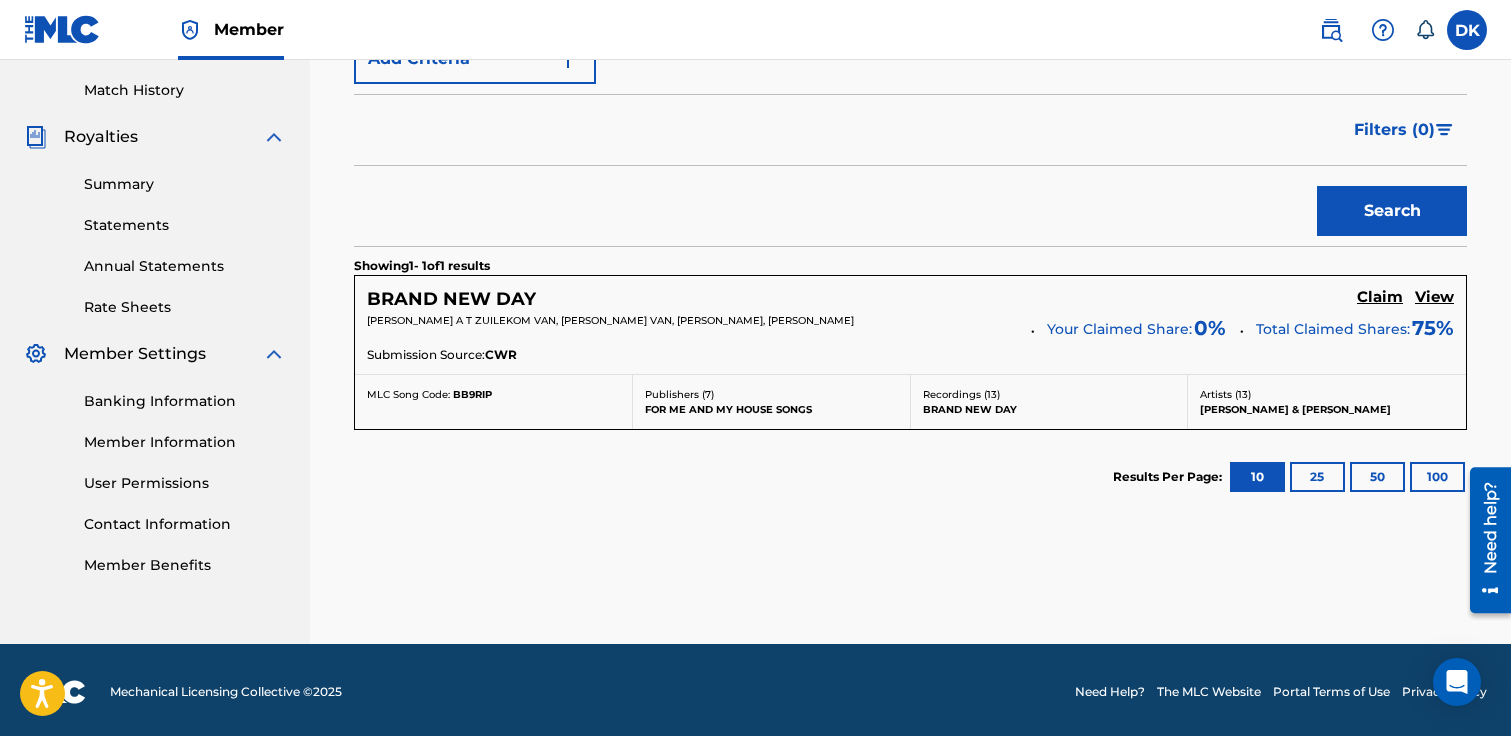 scroll, scrollTop: 548, scrollLeft: 0, axis: vertical 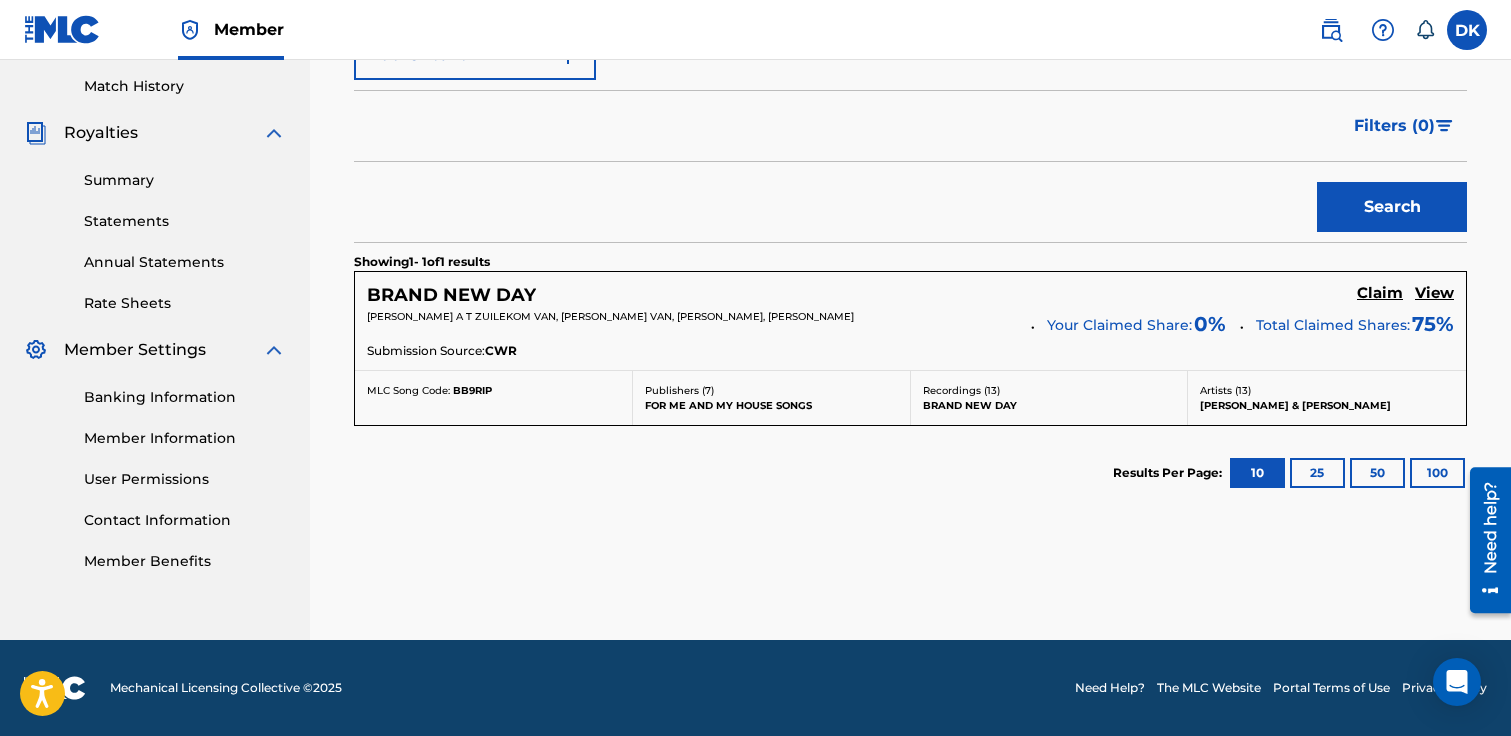 click on "Claim" at bounding box center (1380, 293) 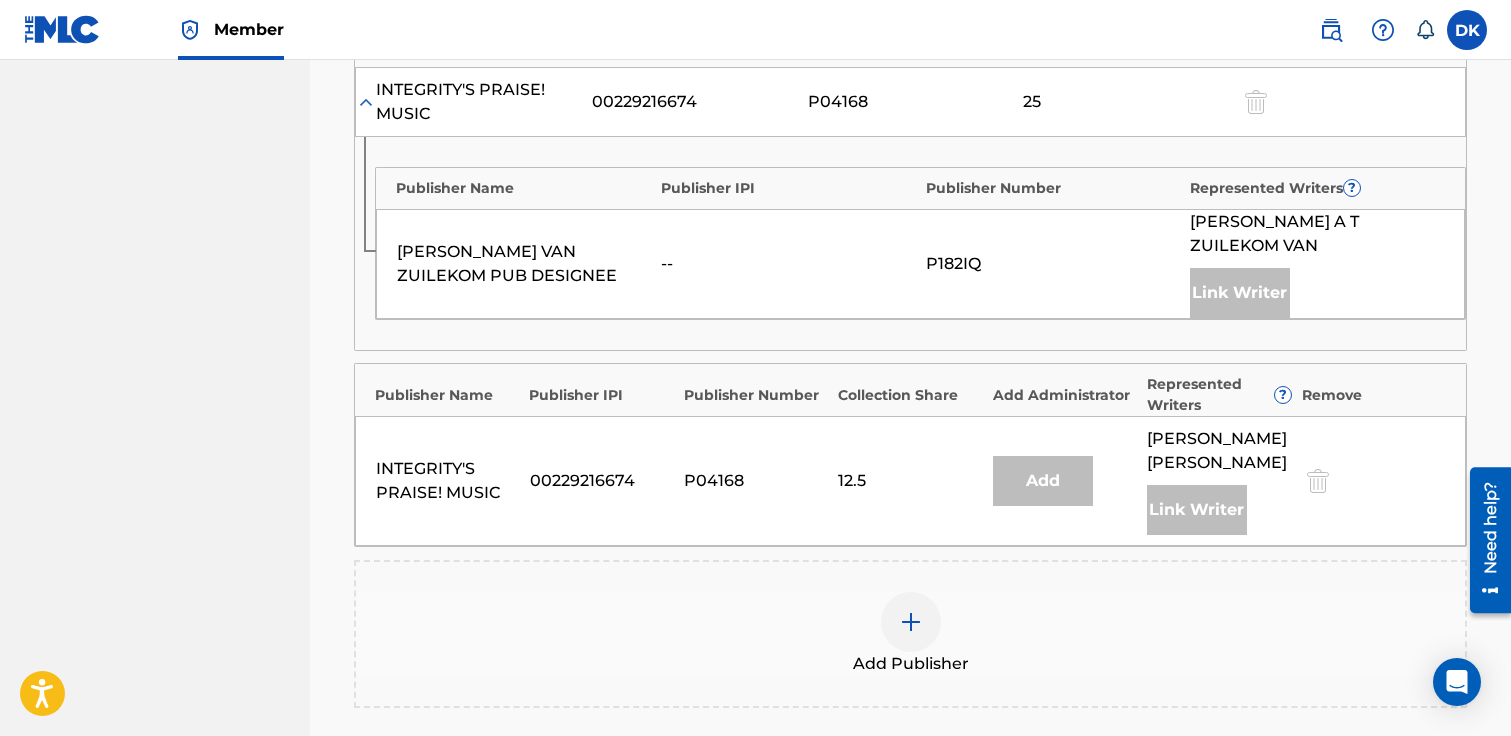 scroll, scrollTop: 1314, scrollLeft: 0, axis: vertical 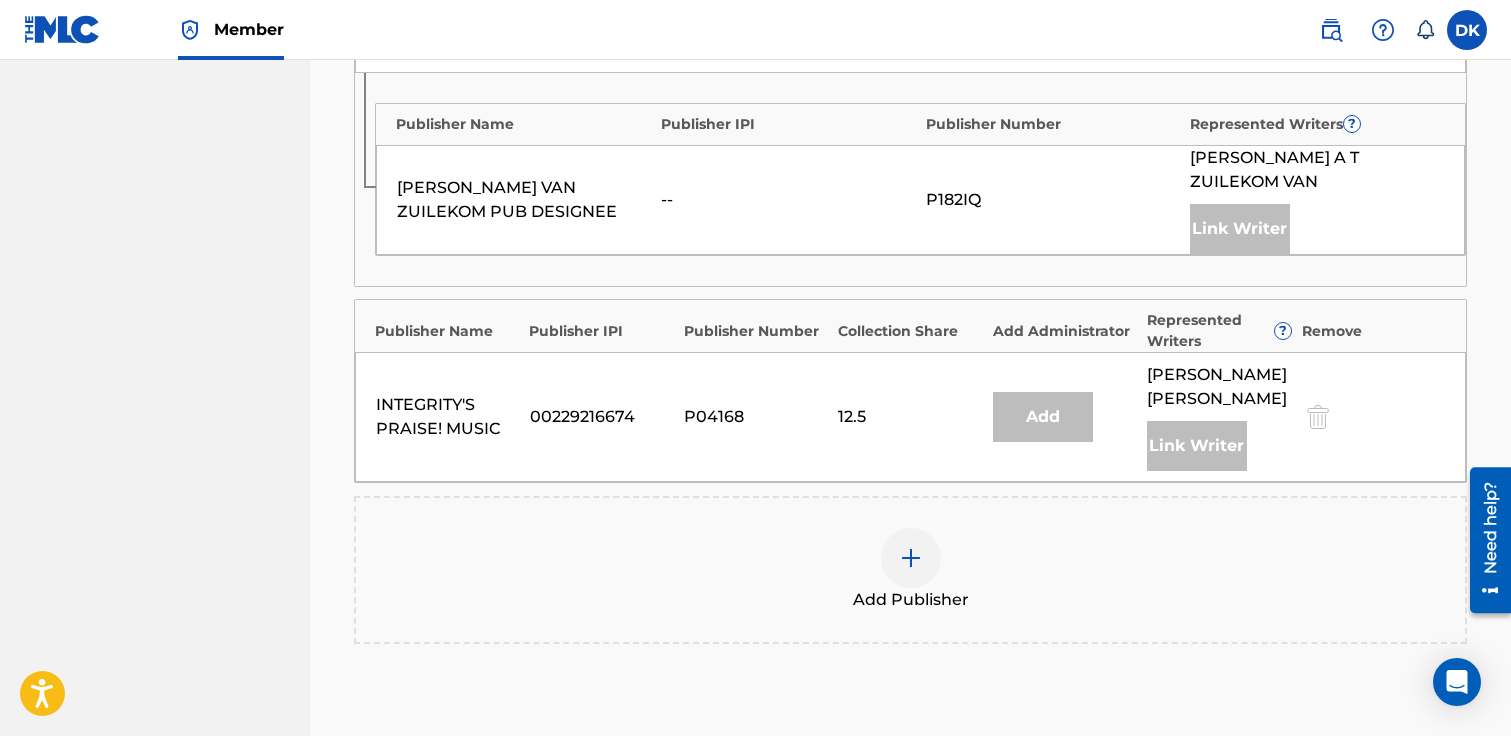click at bounding box center (911, 558) 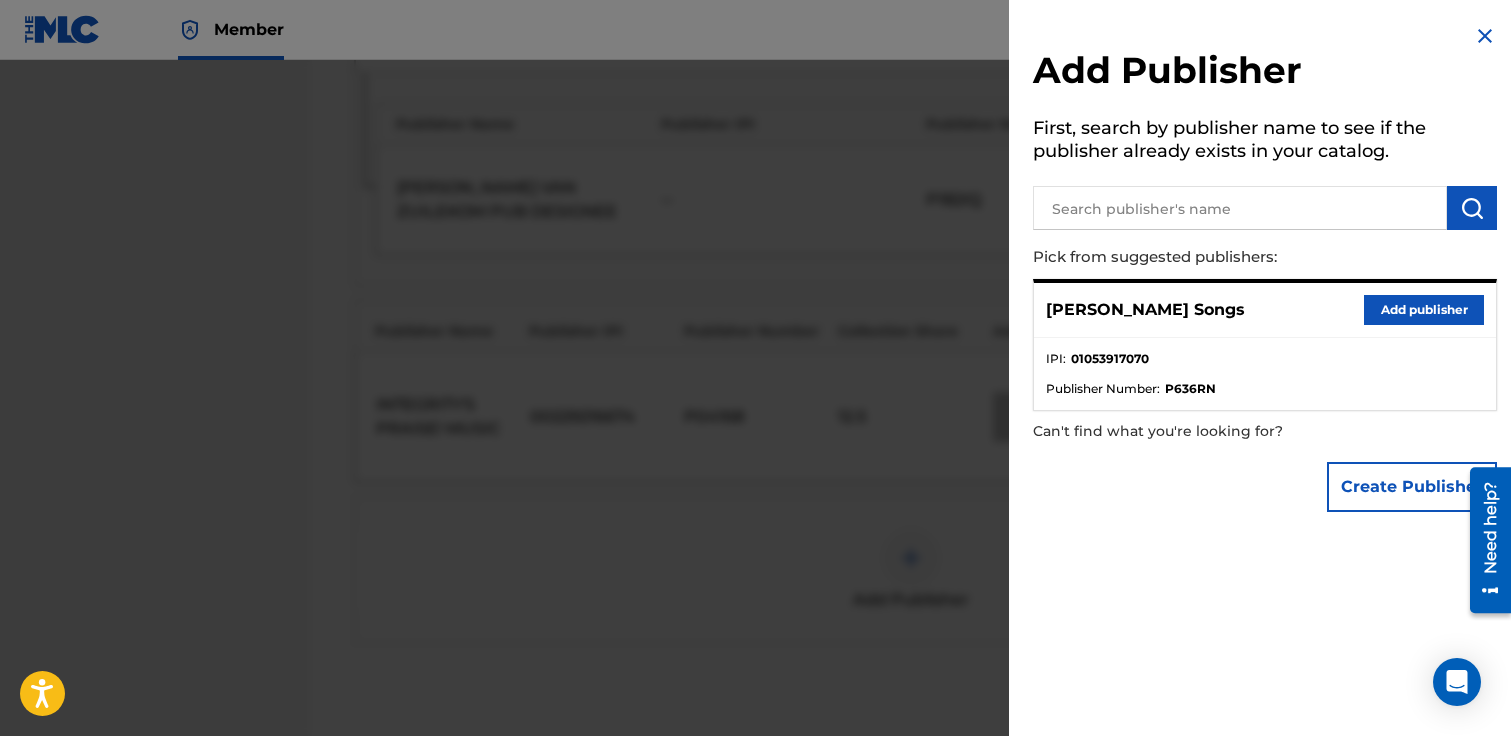 click on "Add publisher" at bounding box center (1424, 310) 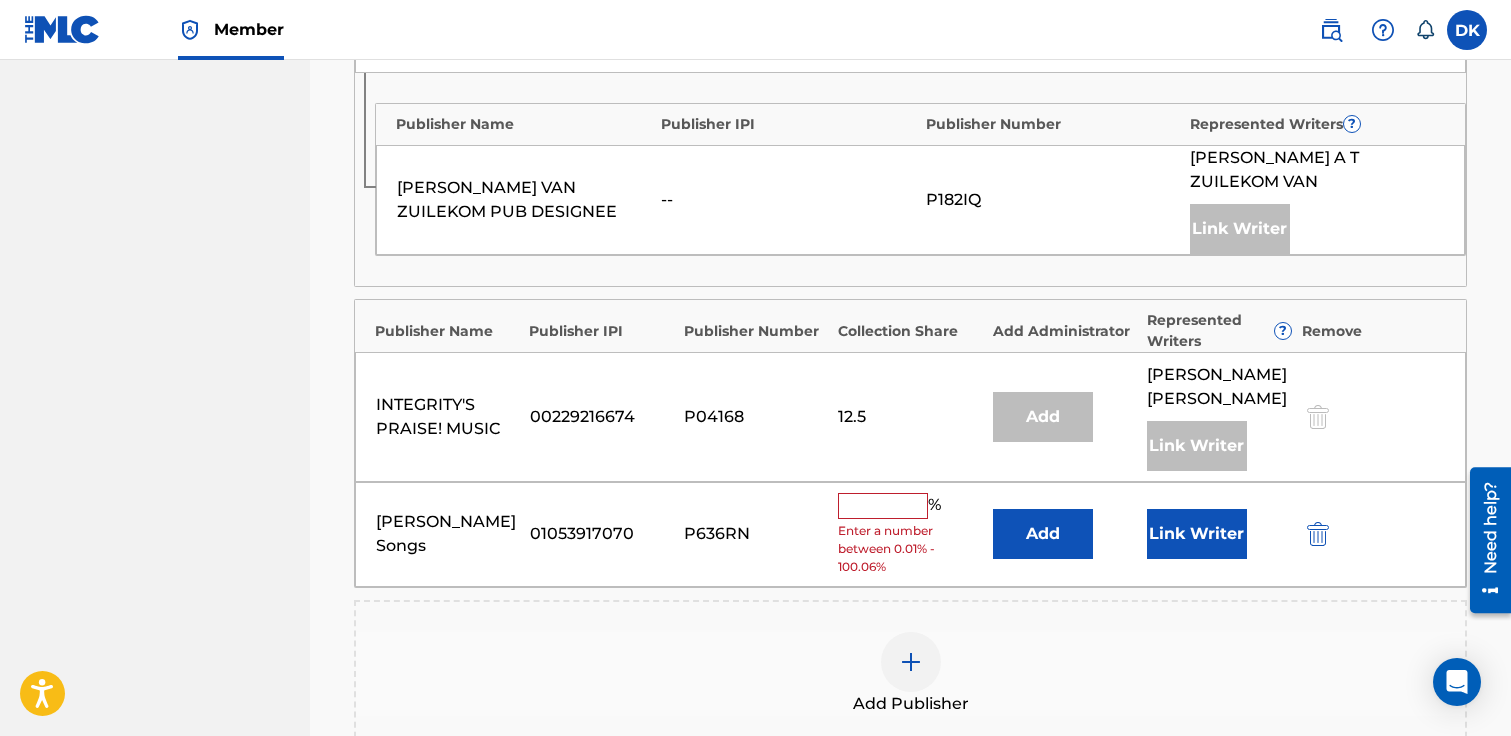 click at bounding box center (883, 506) 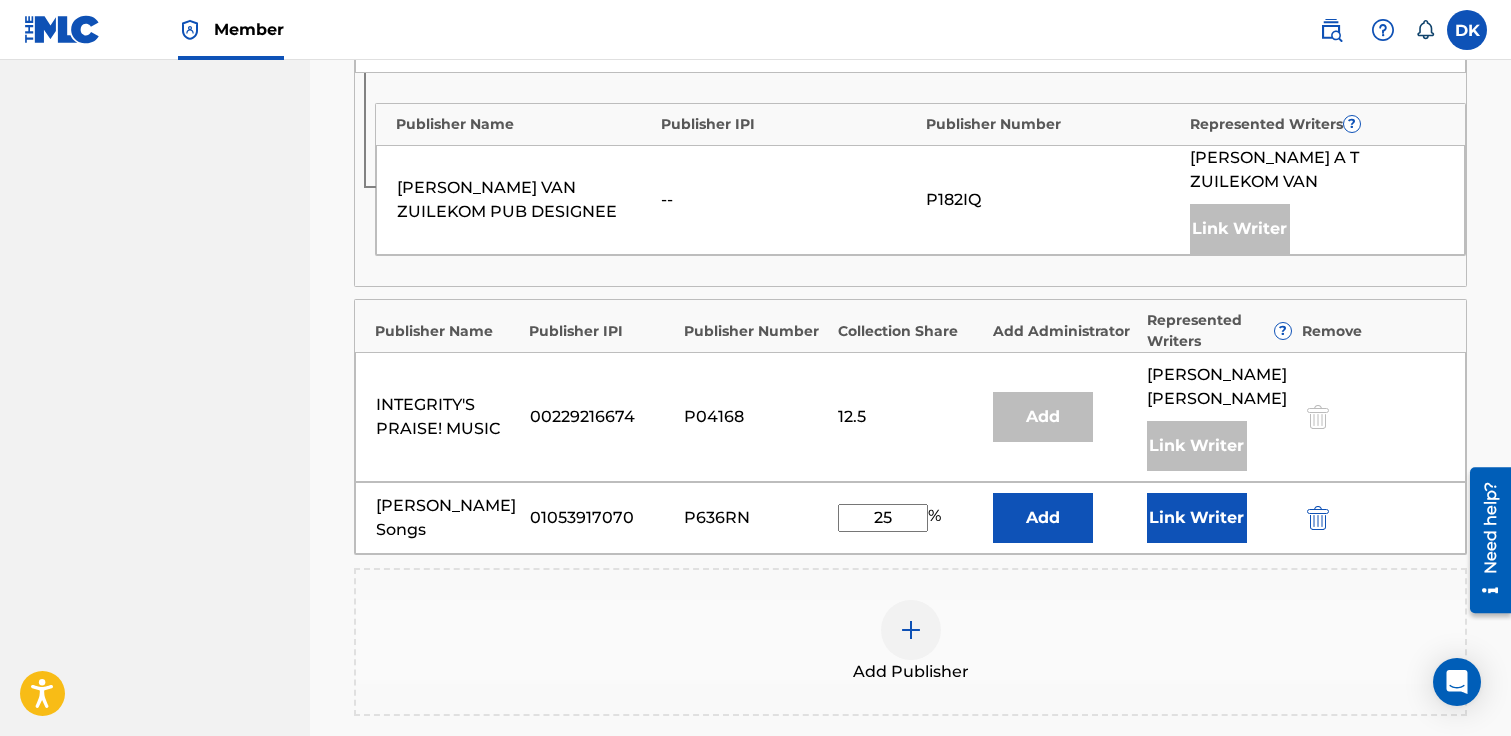 type on "25" 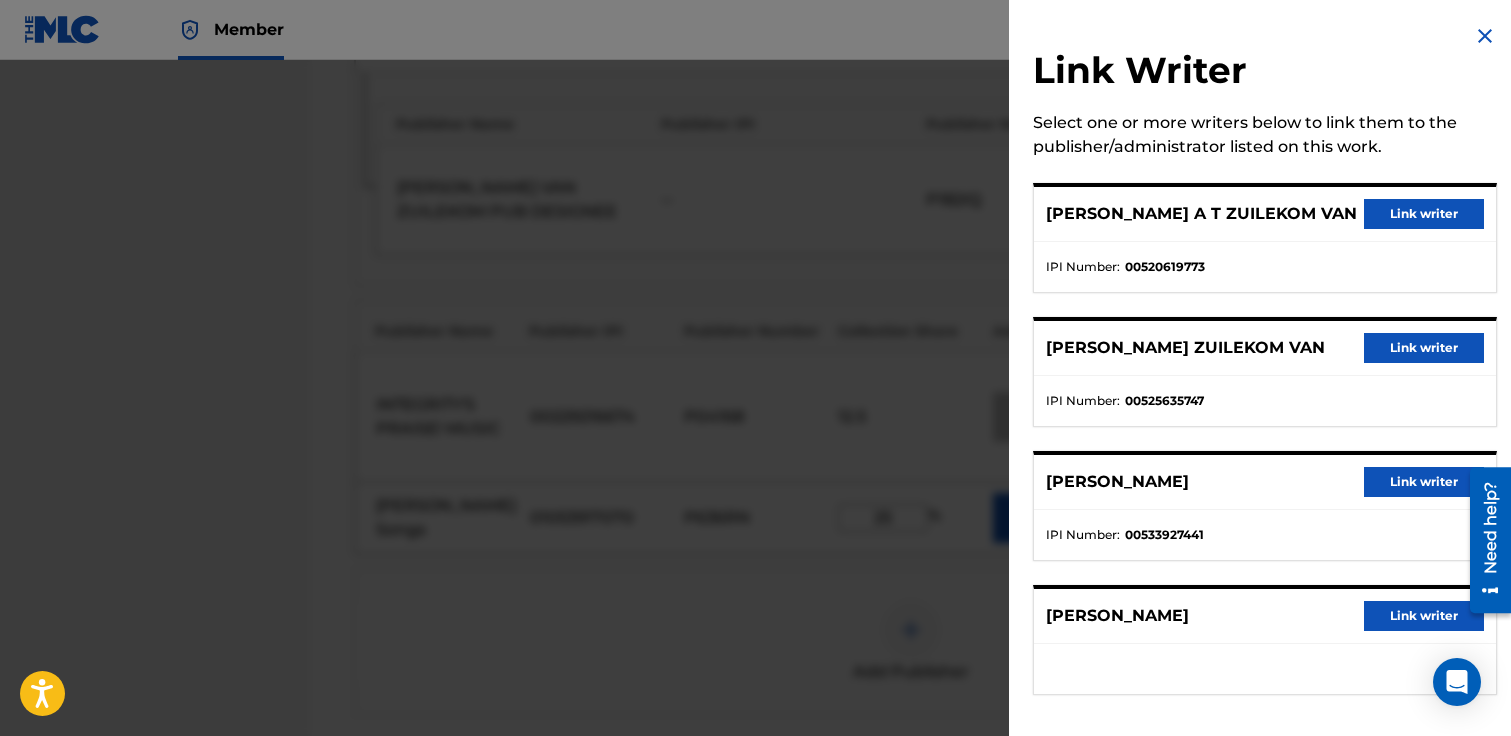 click on "Link writer" at bounding box center (1424, 616) 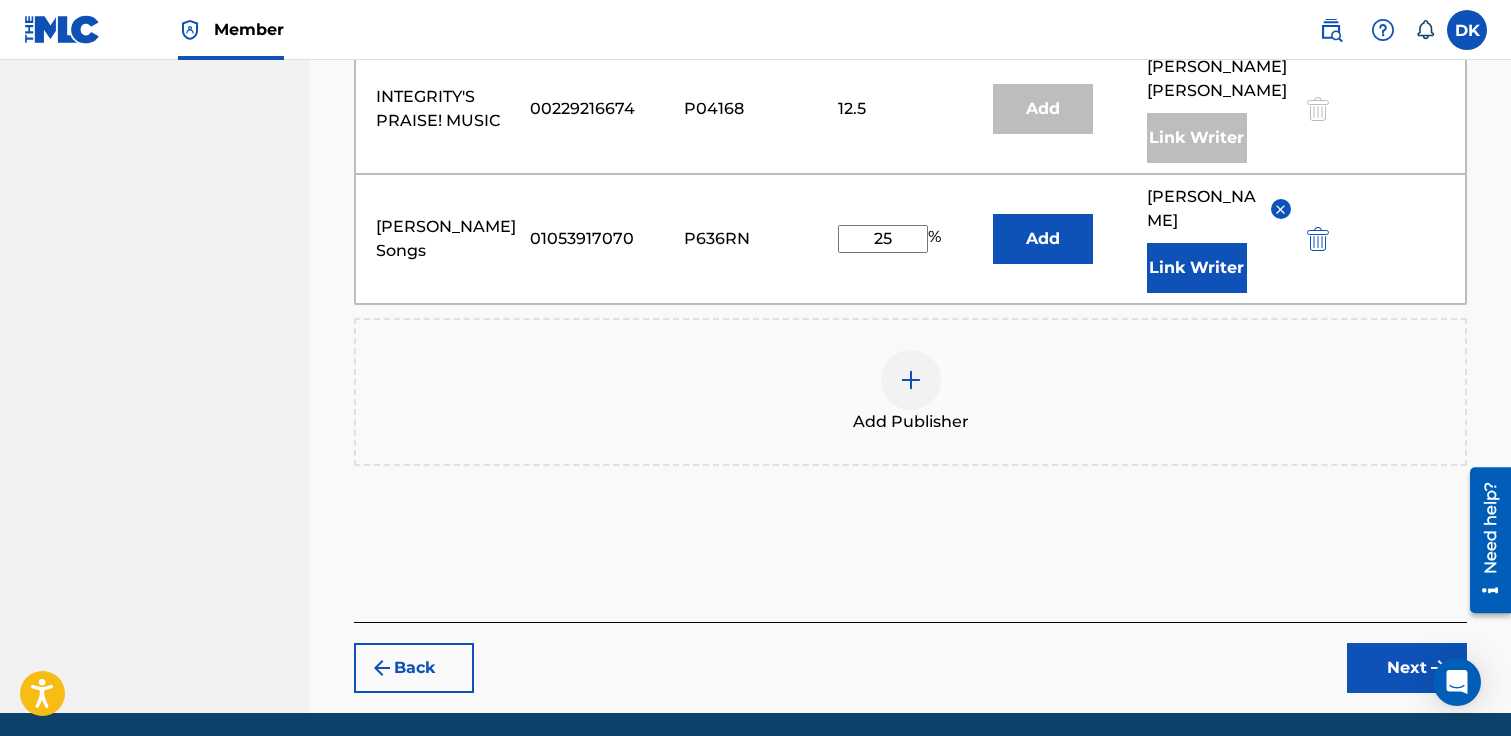 click on "Next" at bounding box center [1407, 668] 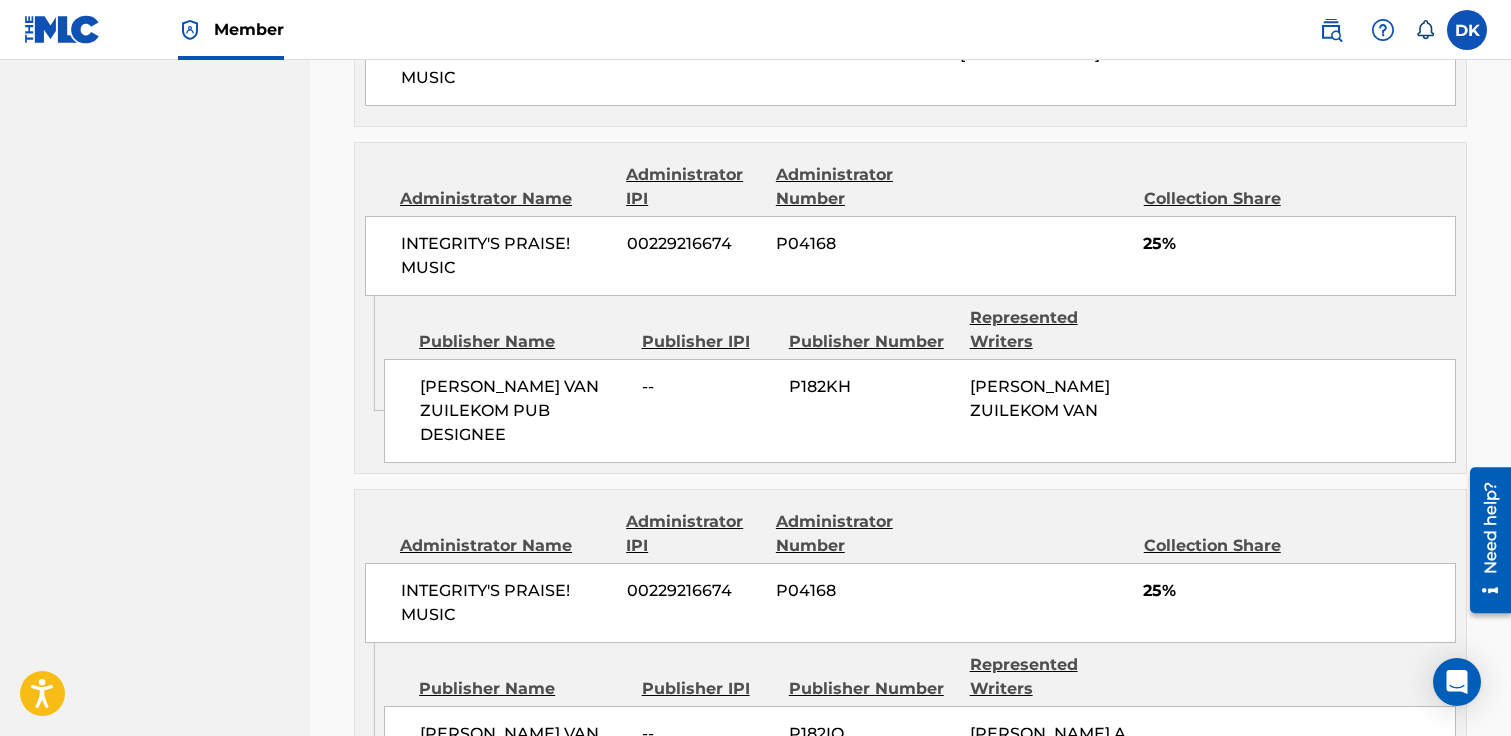 scroll, scrollTop: 1784, scrollLeft: 0, axis: vertical 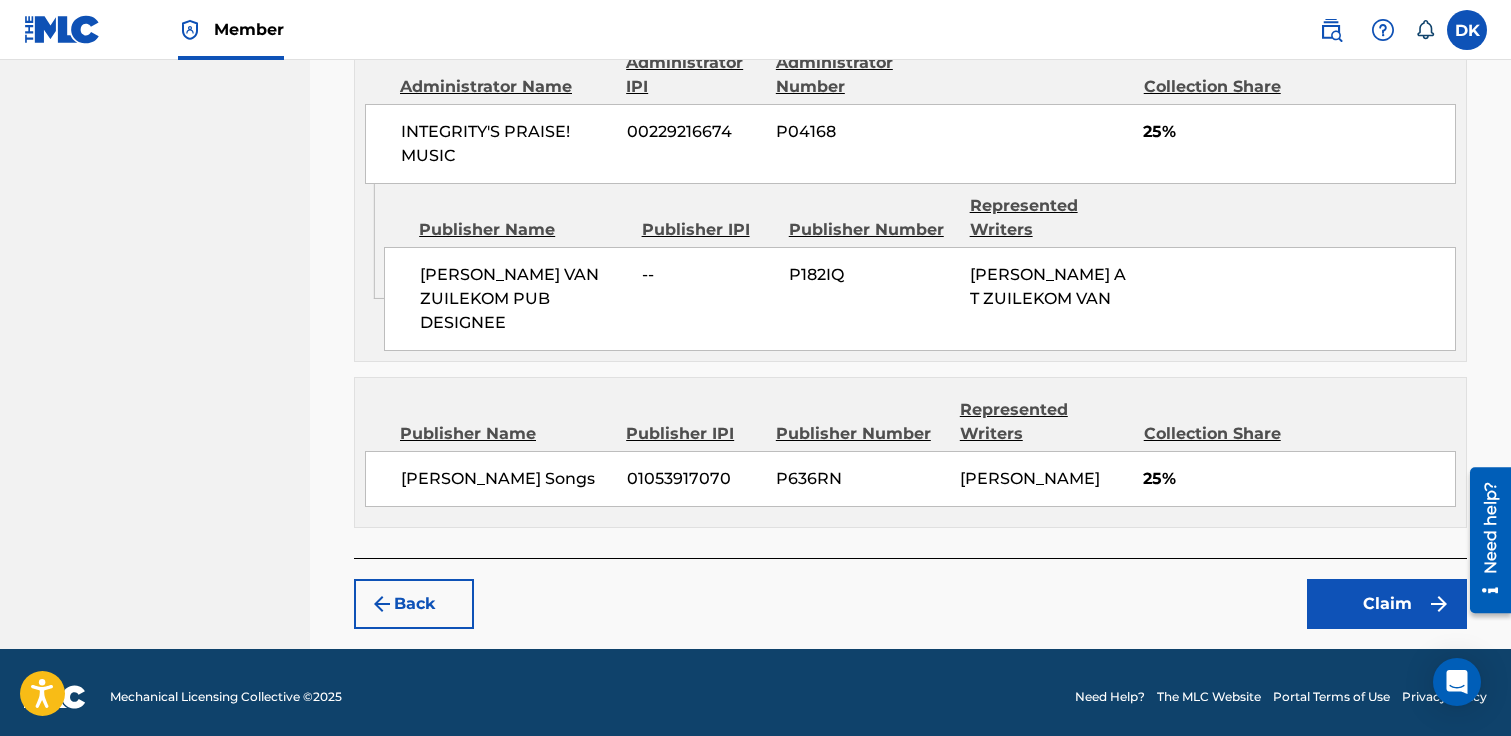 click on "Claim" at bounding box center [1387, 604] 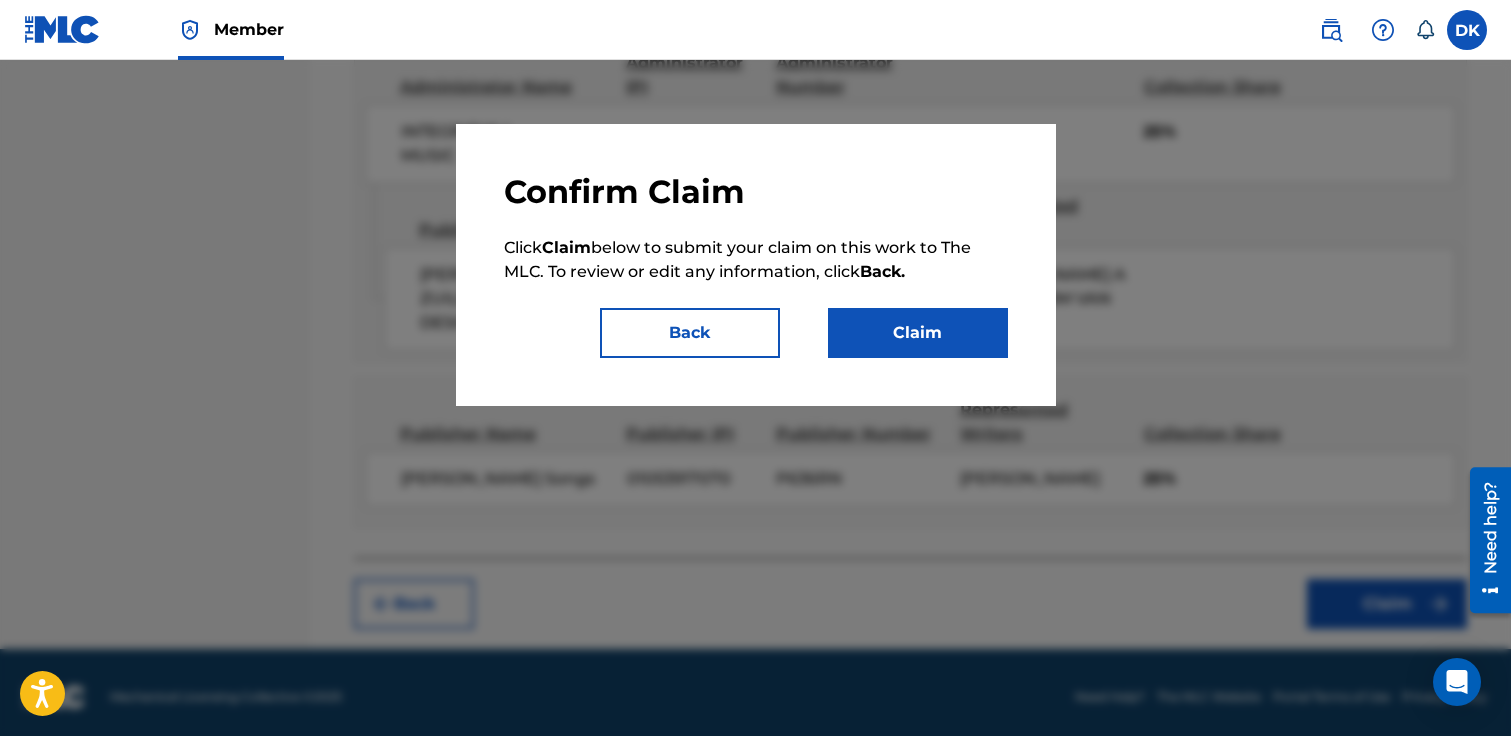 click on "Claim" at bounding box center [918, 333] 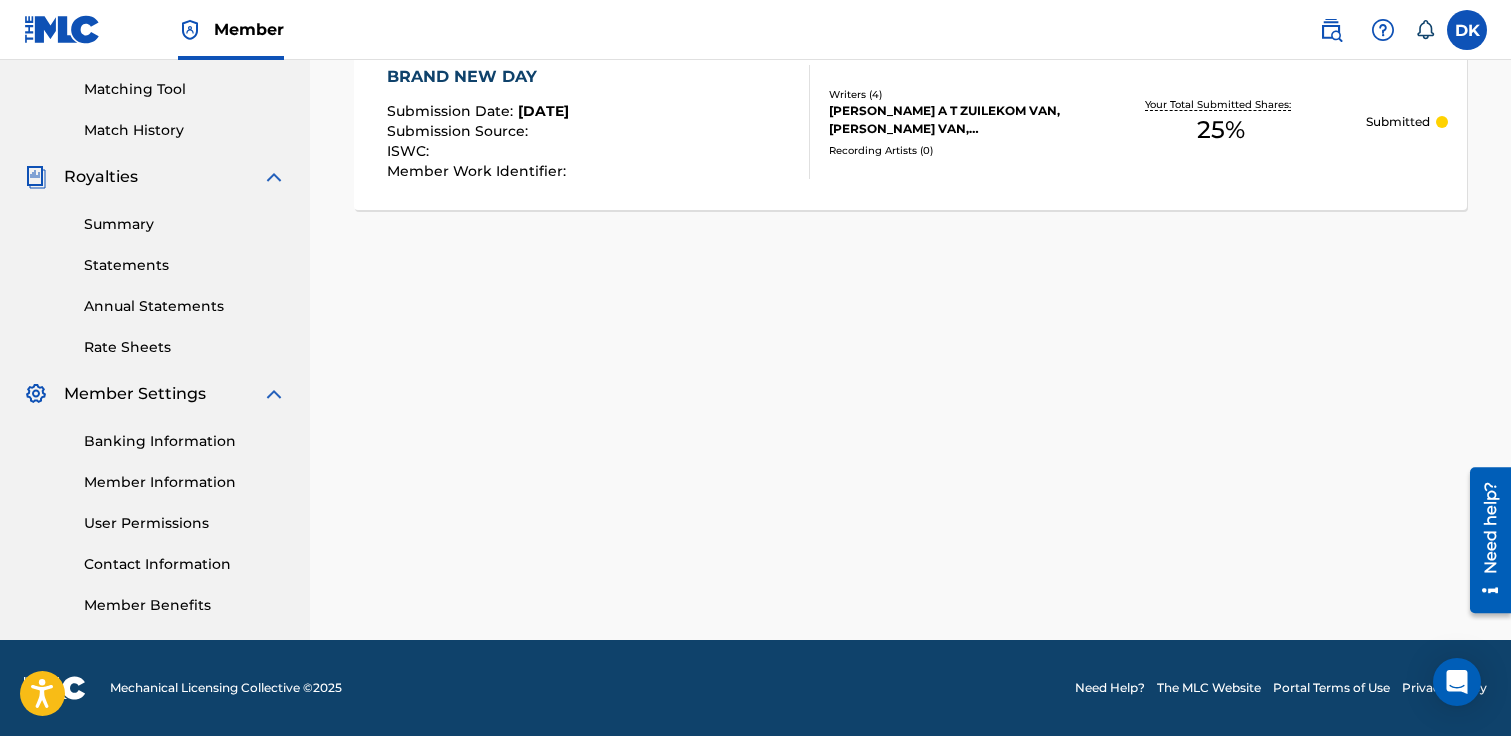 scroll, scrollTop: 0, scrollLeft: 0, axis: both 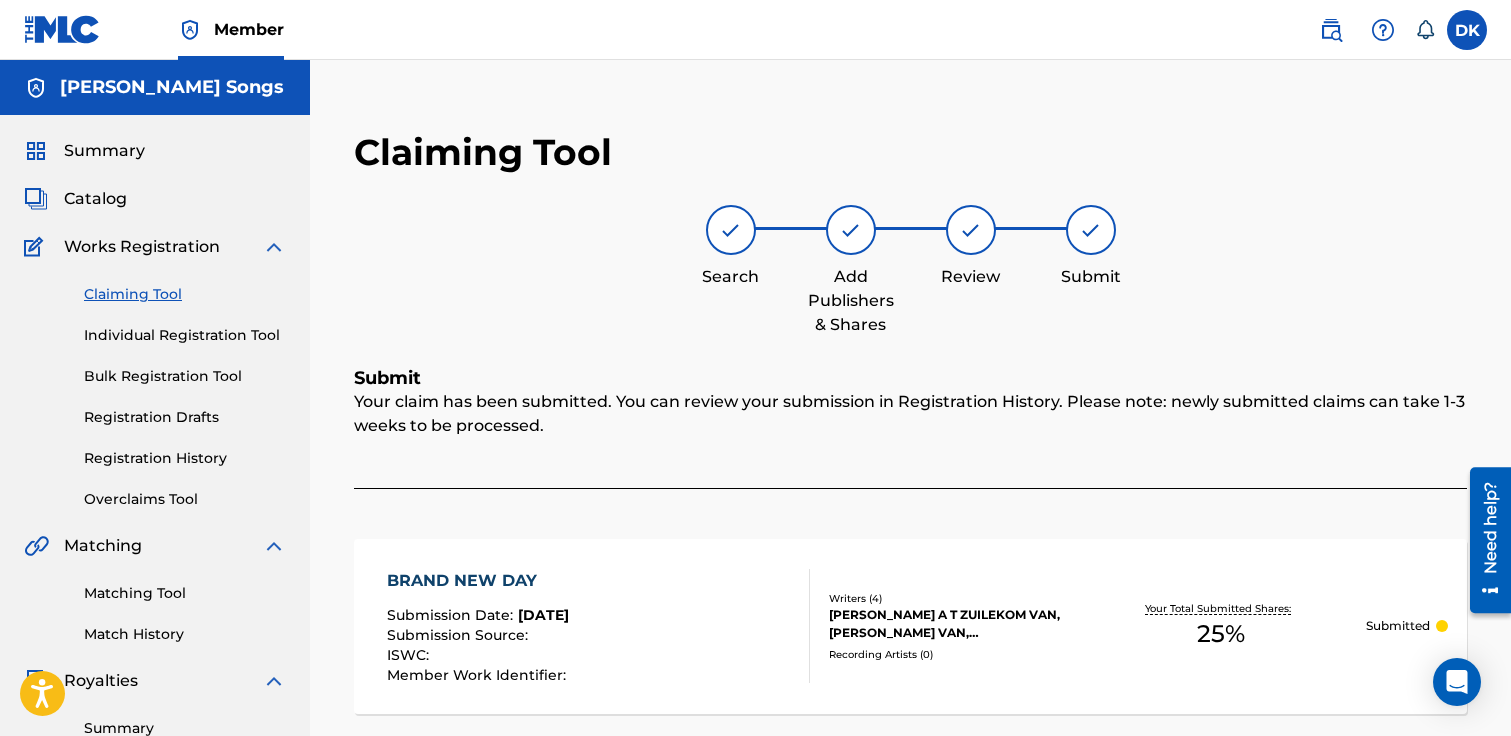 click on "Claiming Tool" at bounding box center [185, 294] 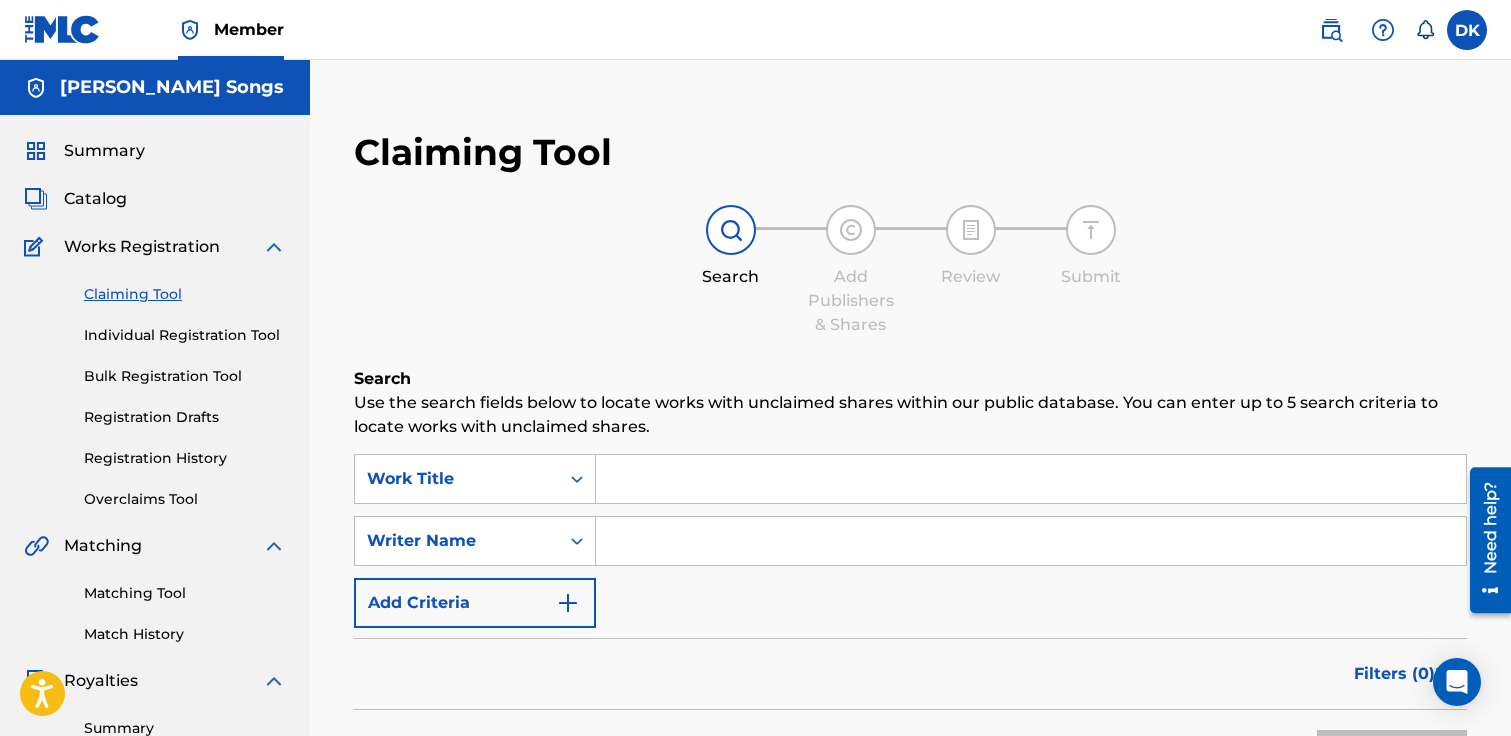 click at bounding box center [1031, 479] 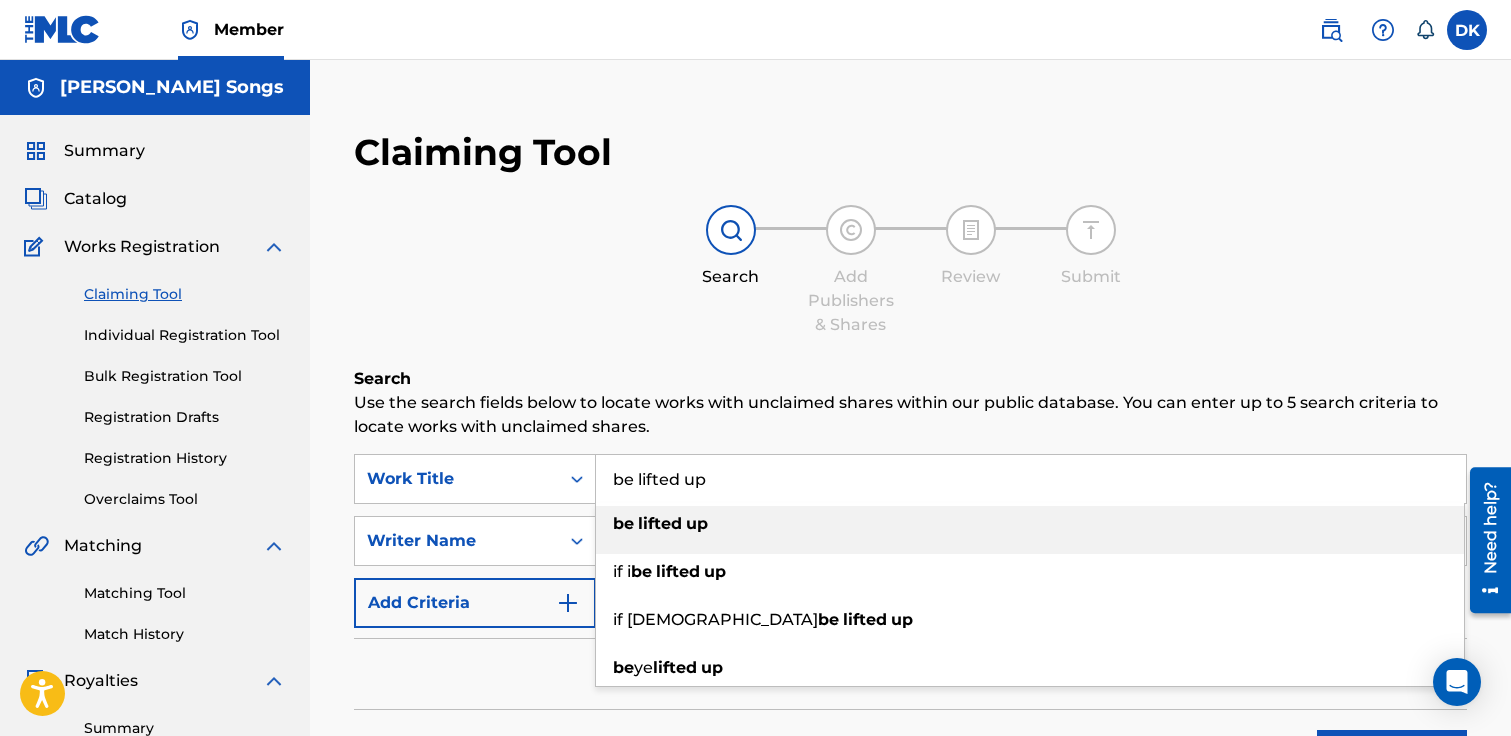 type on "be lifted up" 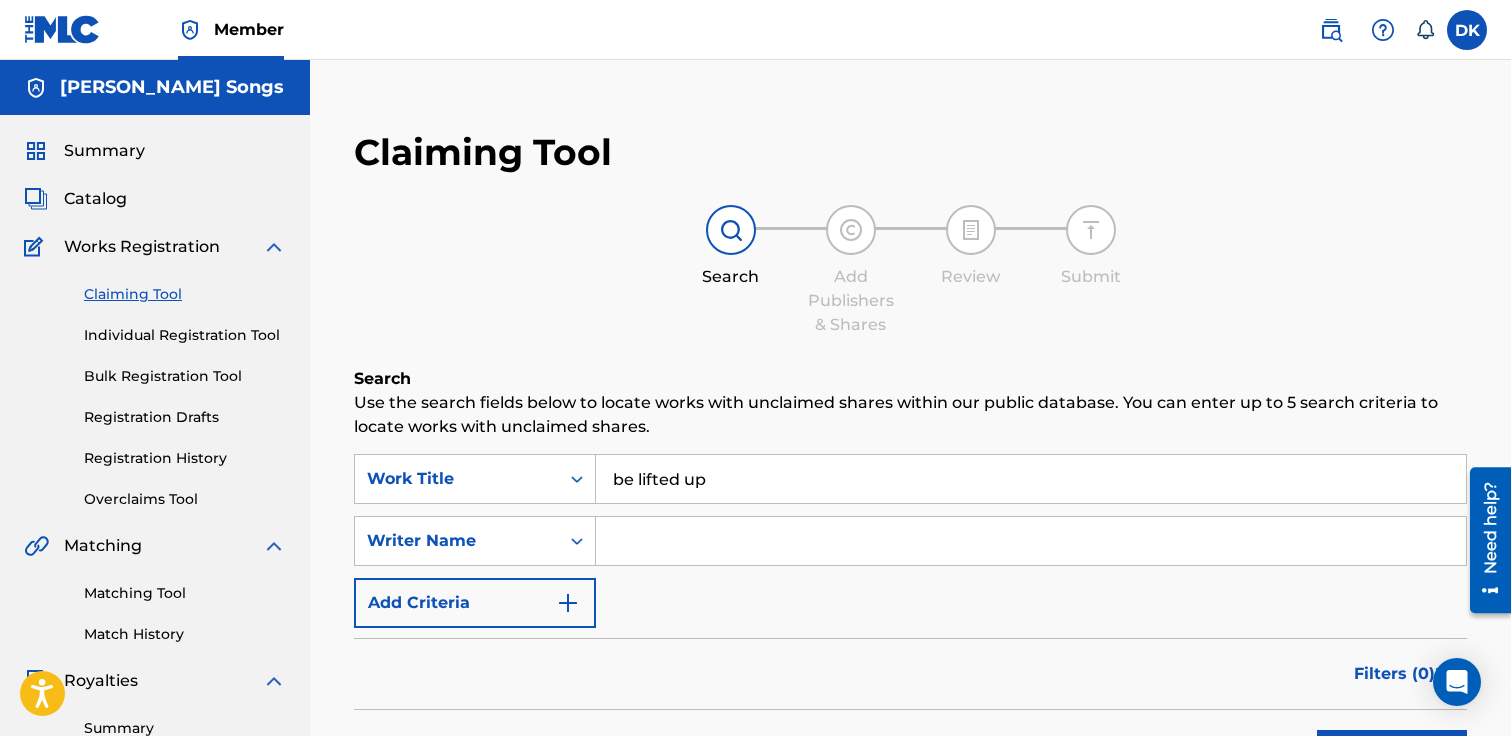 click at bounding box center [1031, 541] 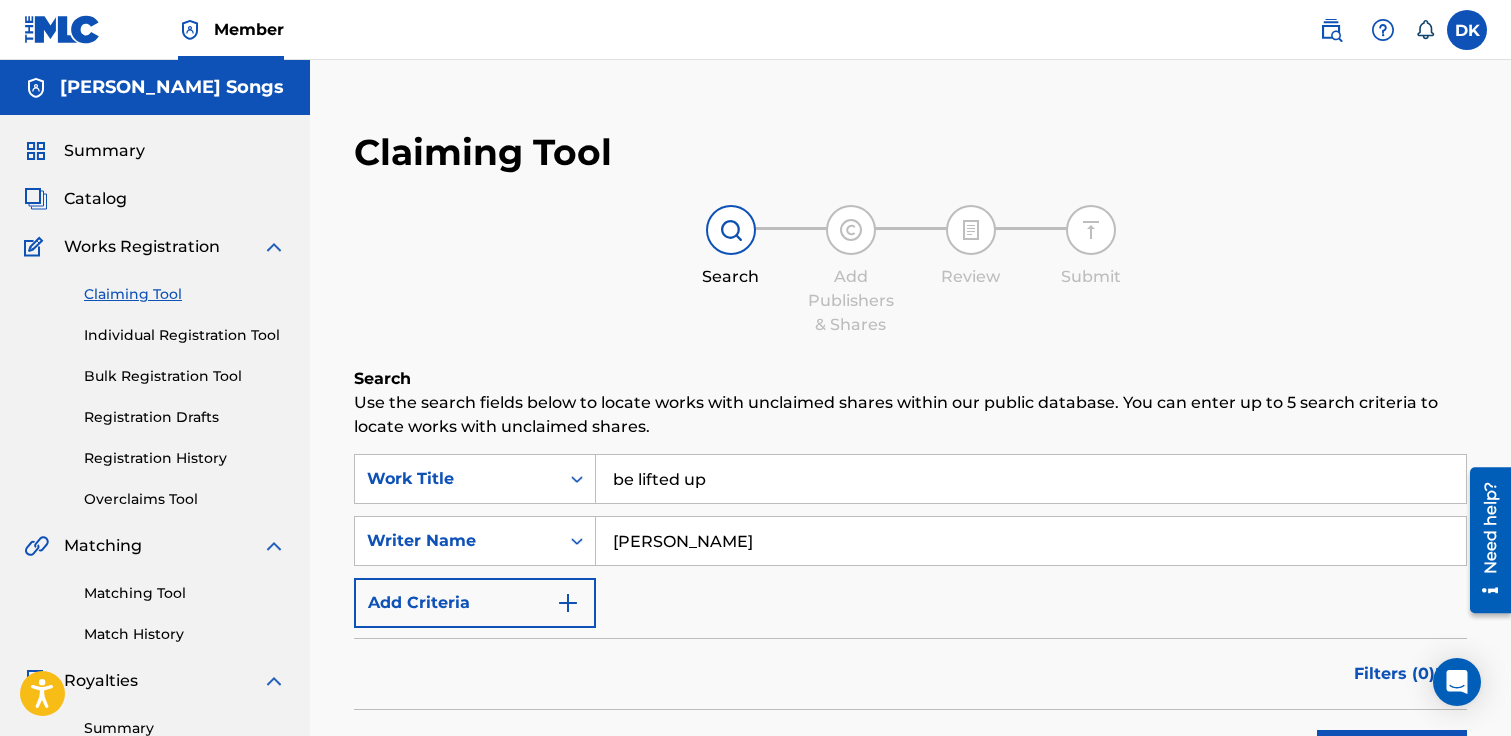 type on "[PERSON_NAME]" 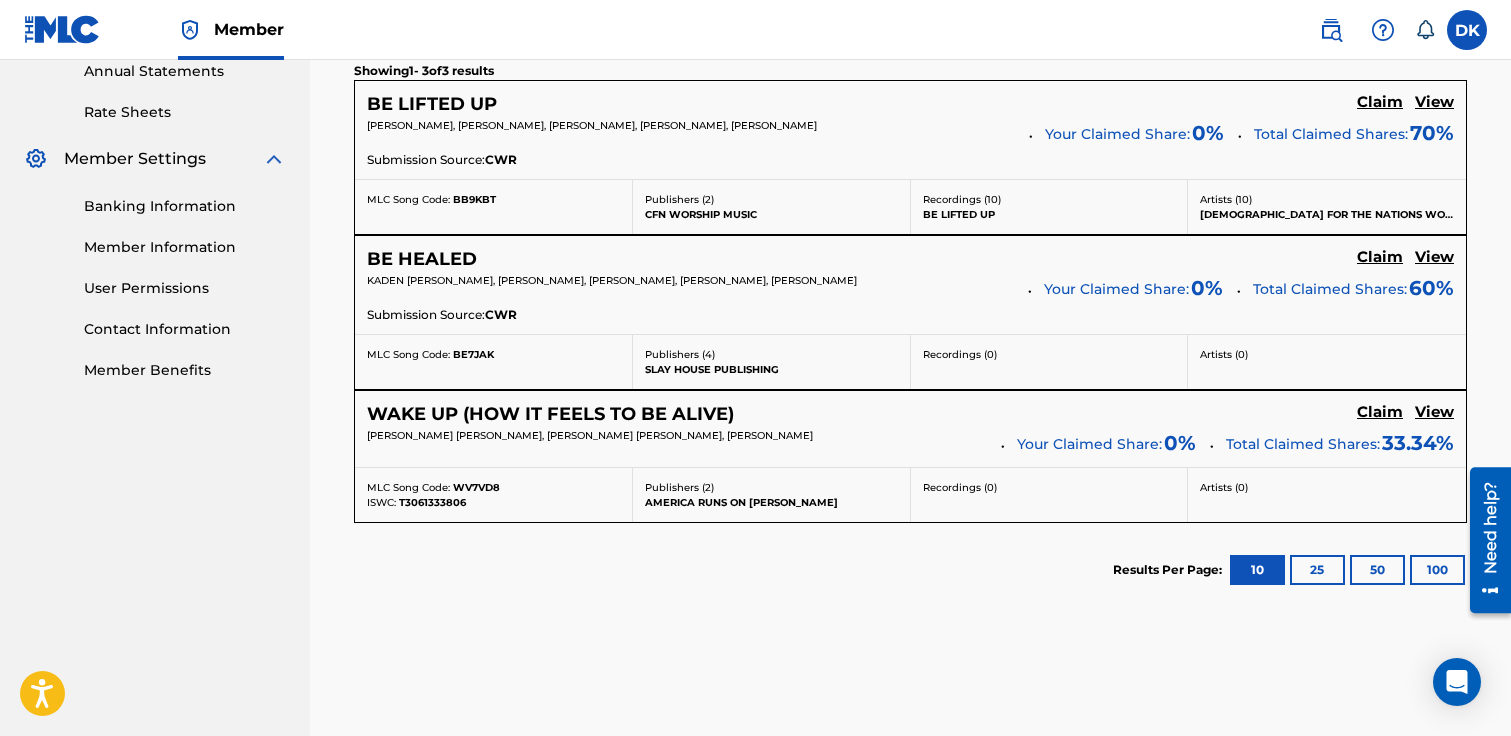 scroll, scrollTop: 653, scrollLeft: 0, axis: vertical 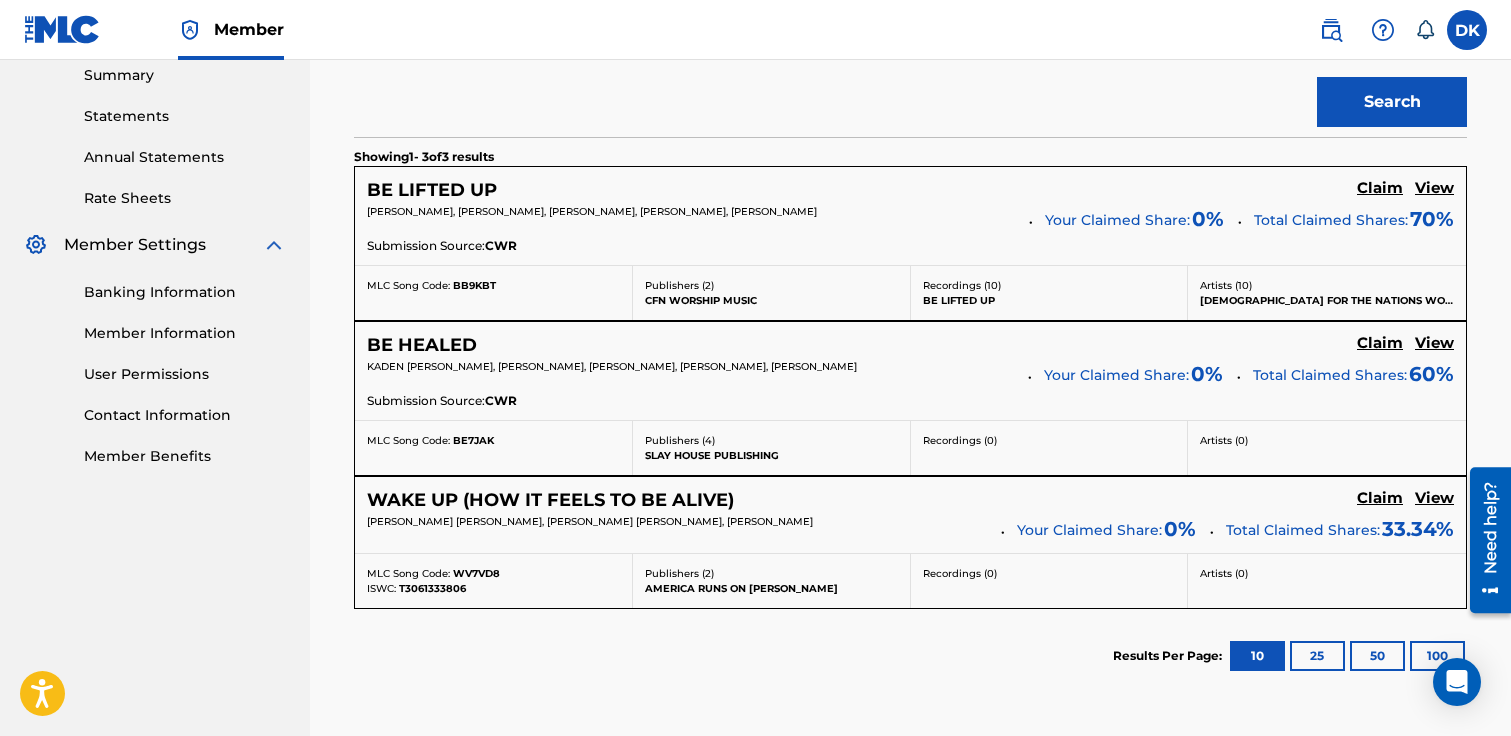 click on "Claim" at bounding box center (1380, 188) 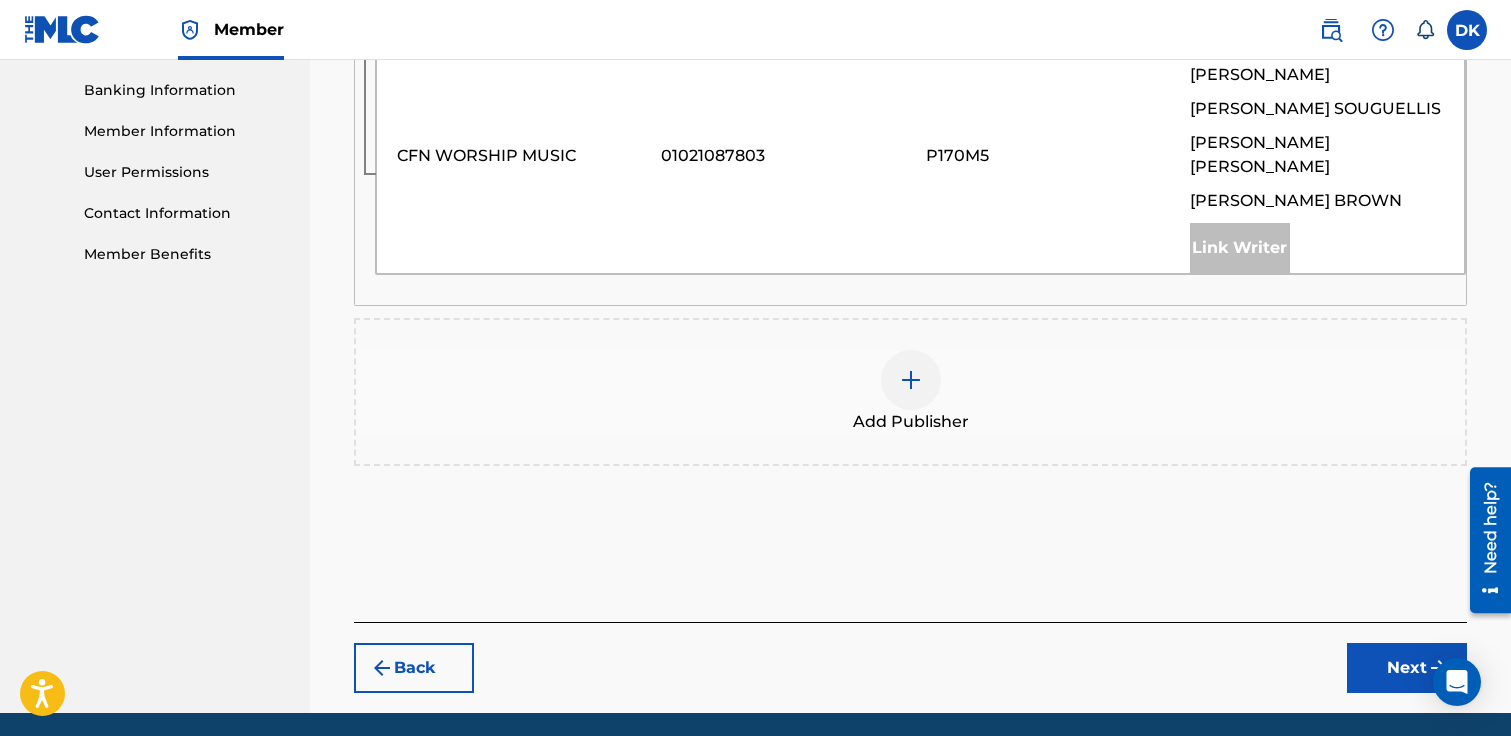 scroll, scrollTop: 880, scrollLeft: 0, axis: vertical 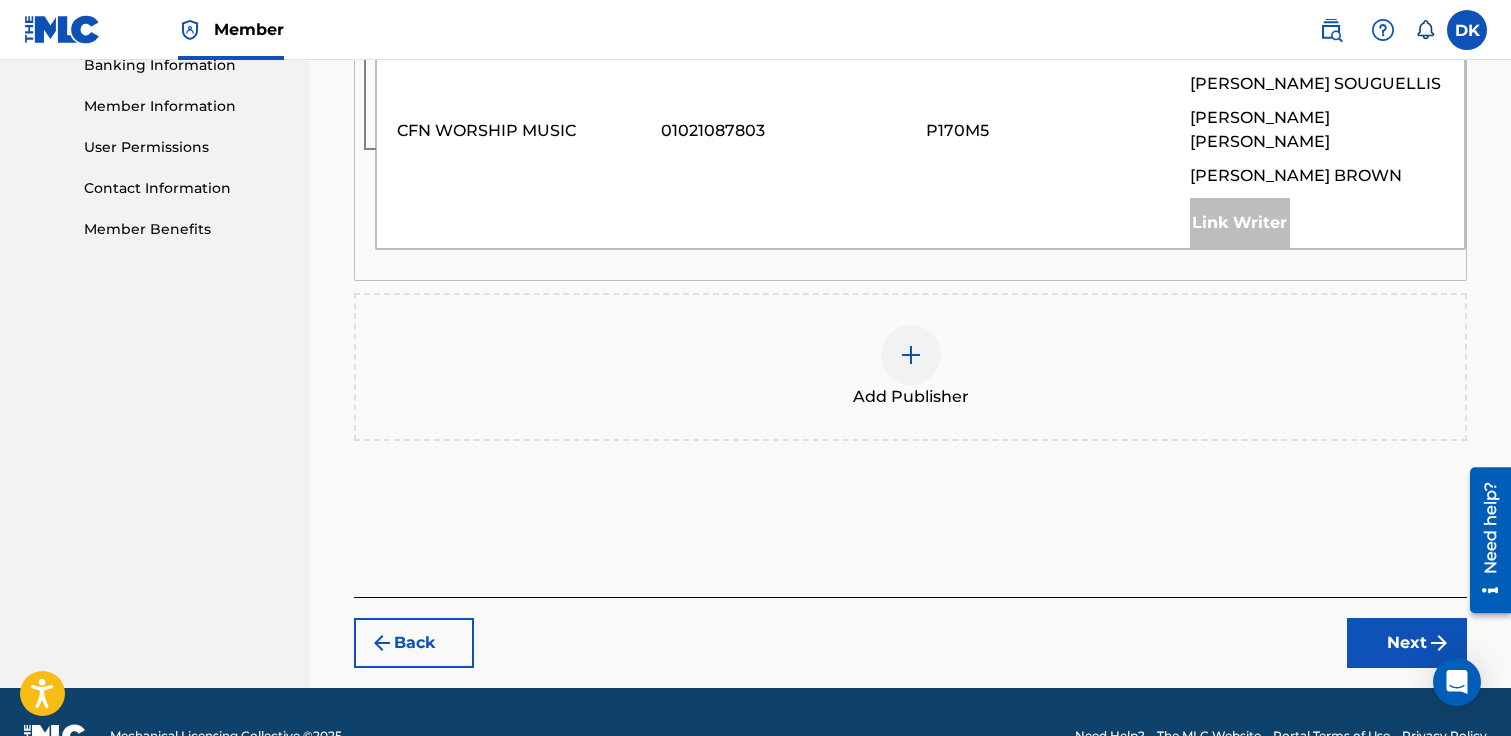 click at bounding box center (911, 355) 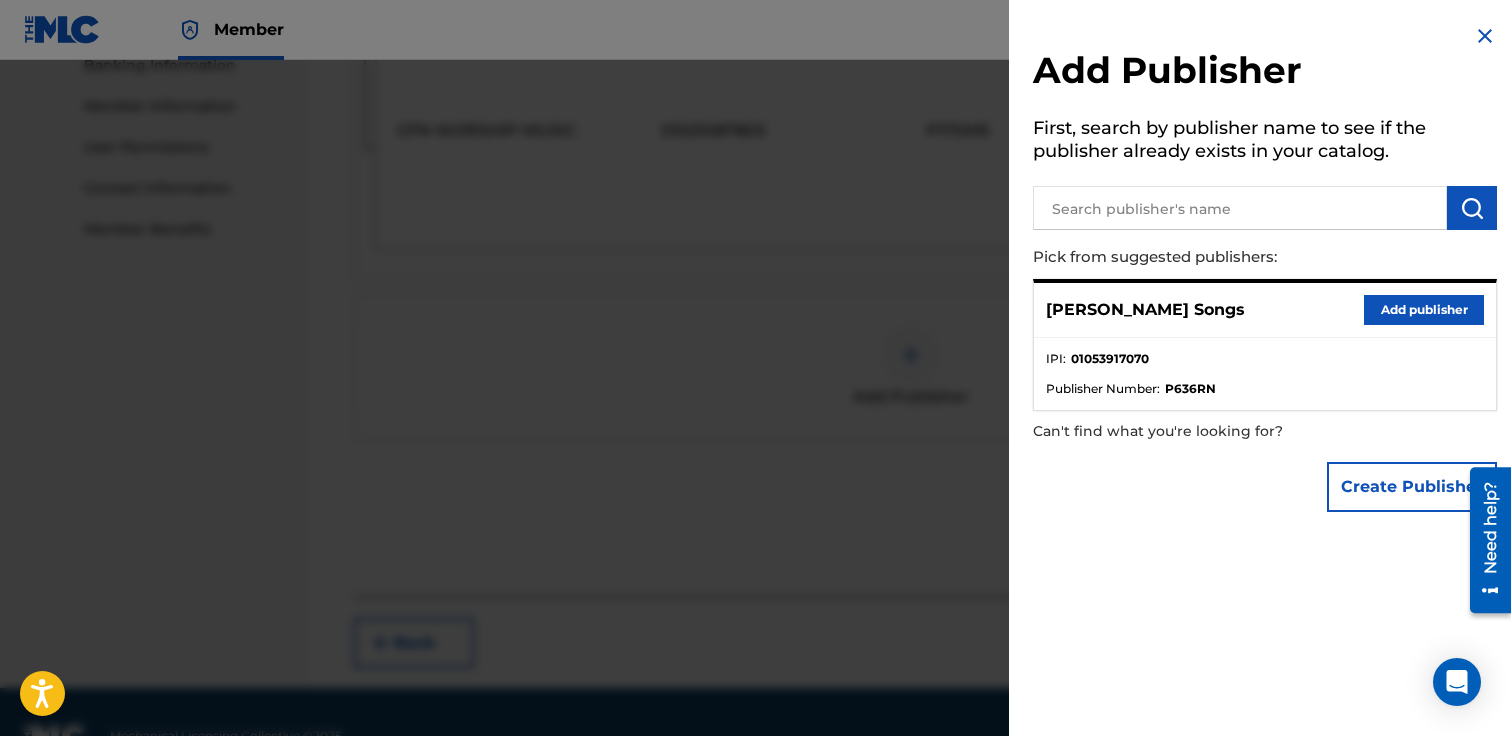 click on "Add publisher" at bounding box center [1424, 310] 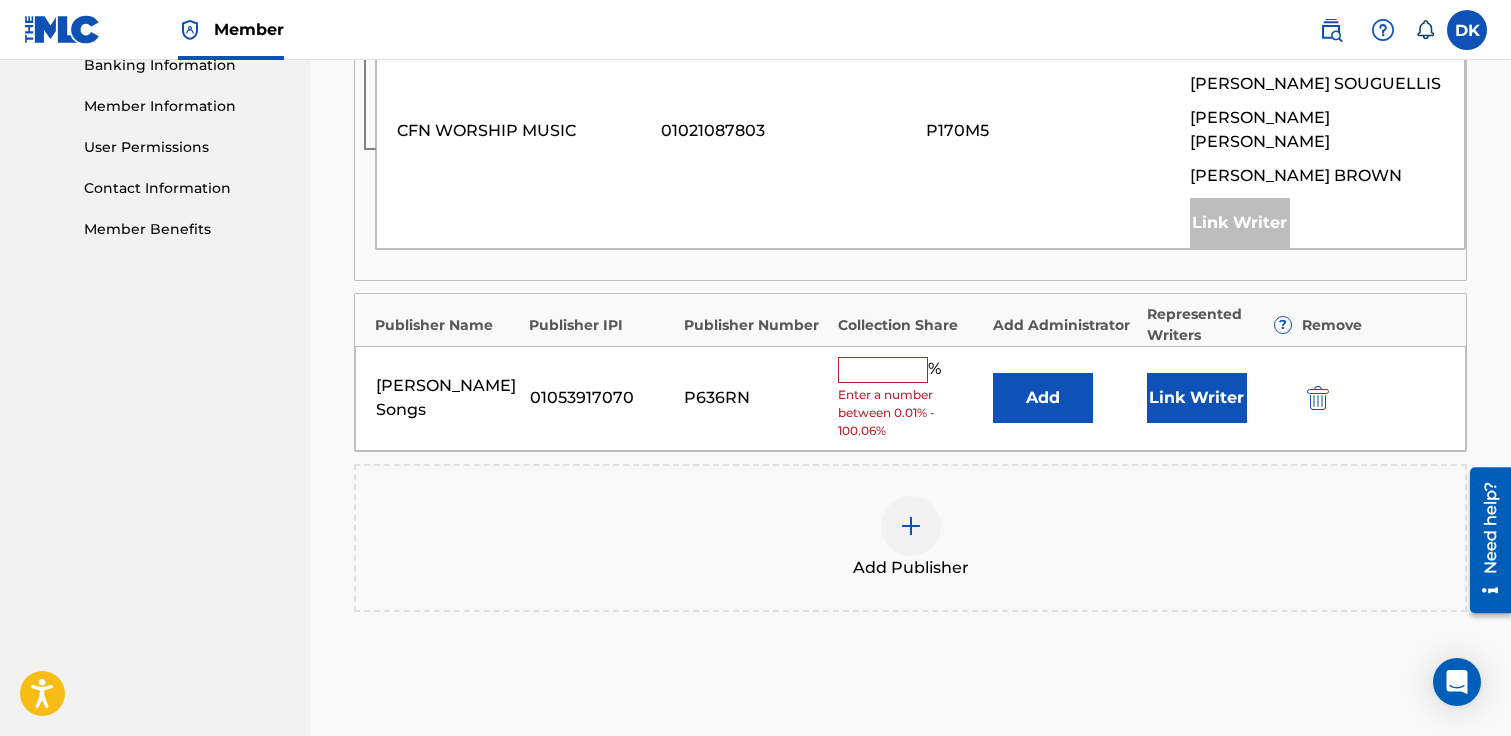 click on "Kinner Songs 01053917070 P636RN % Enter a number between 0.01% - 100.06% Add Link Writer" at bounding box center [910, 398] 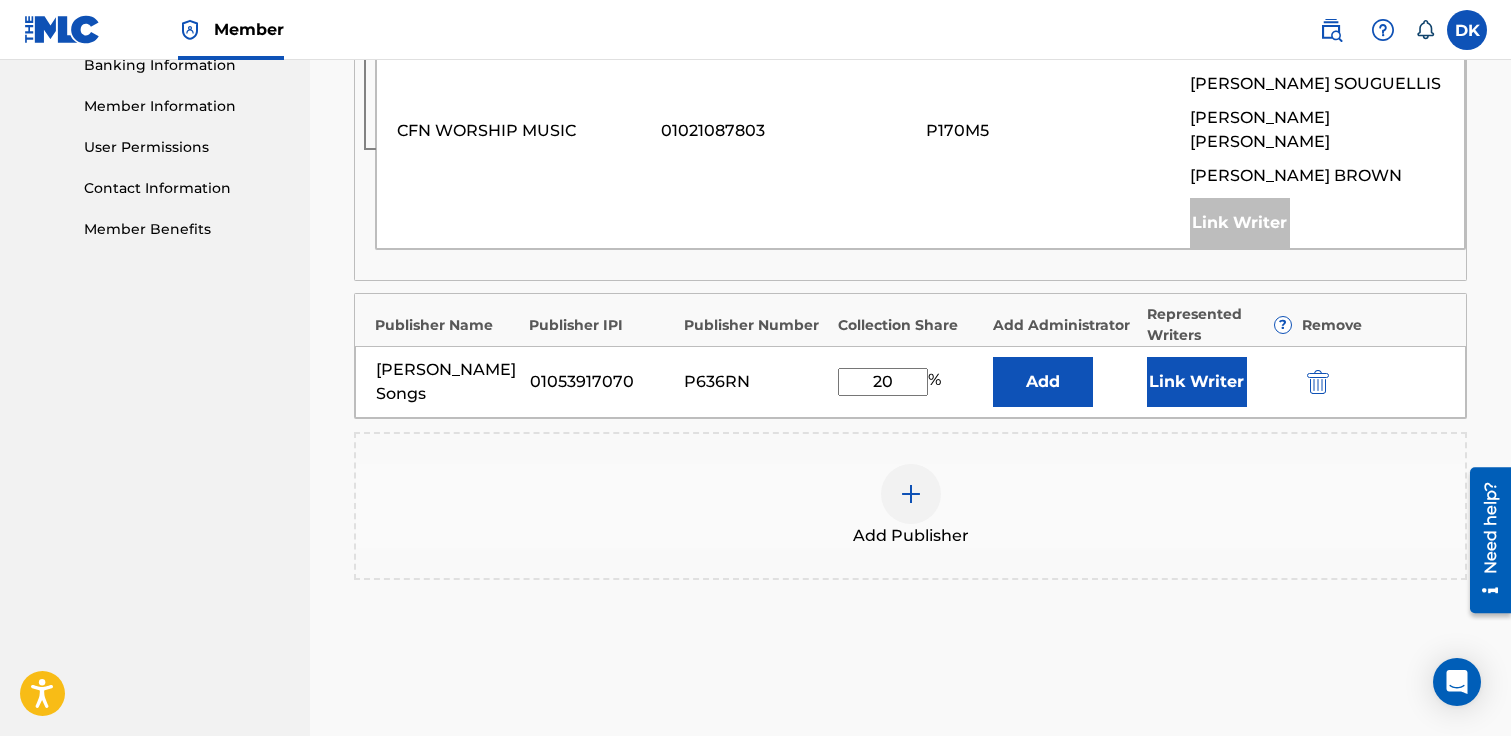 type on "20" 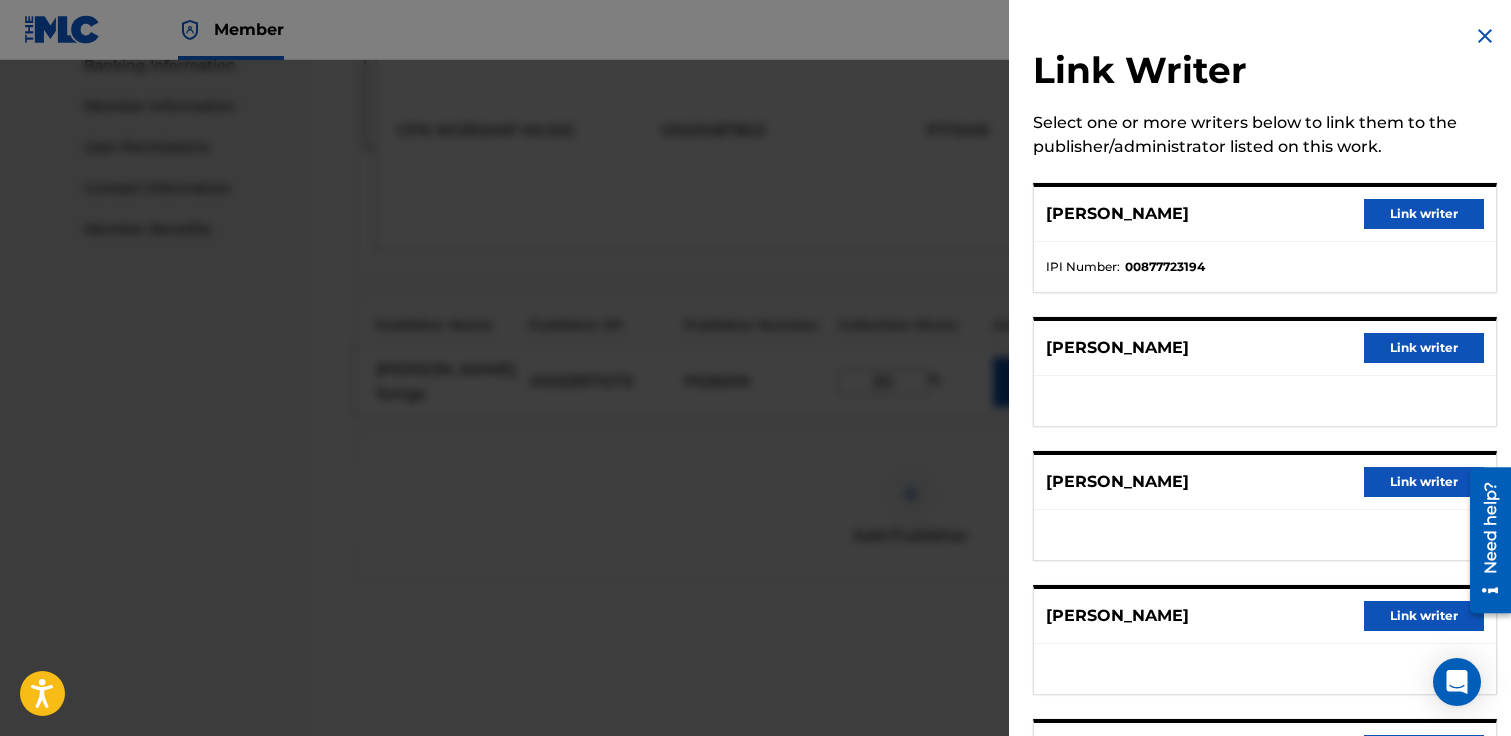 scroll, scrollTop: 141, scrollLeft: 0, axis: vertical 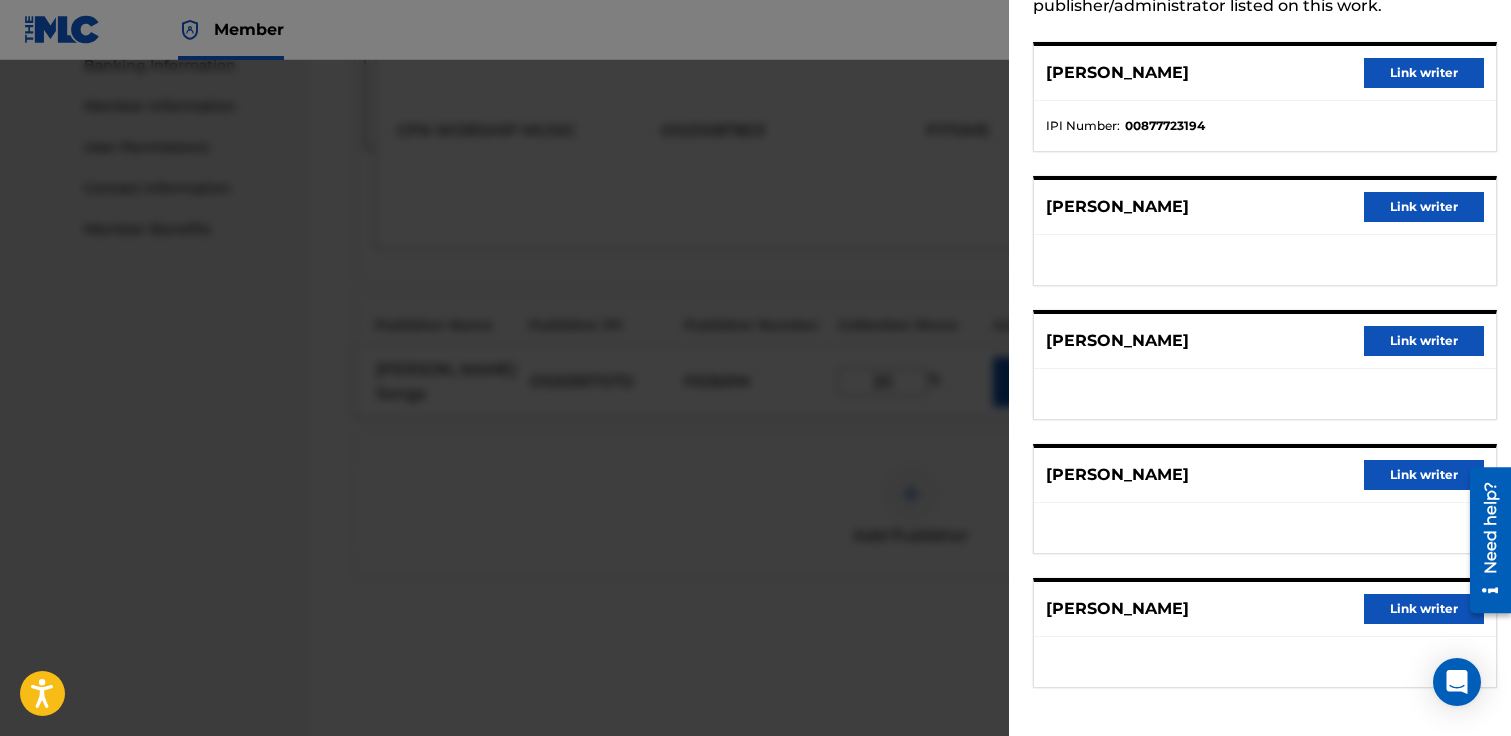click on "Link writer" at bounding box center [1424, 609] 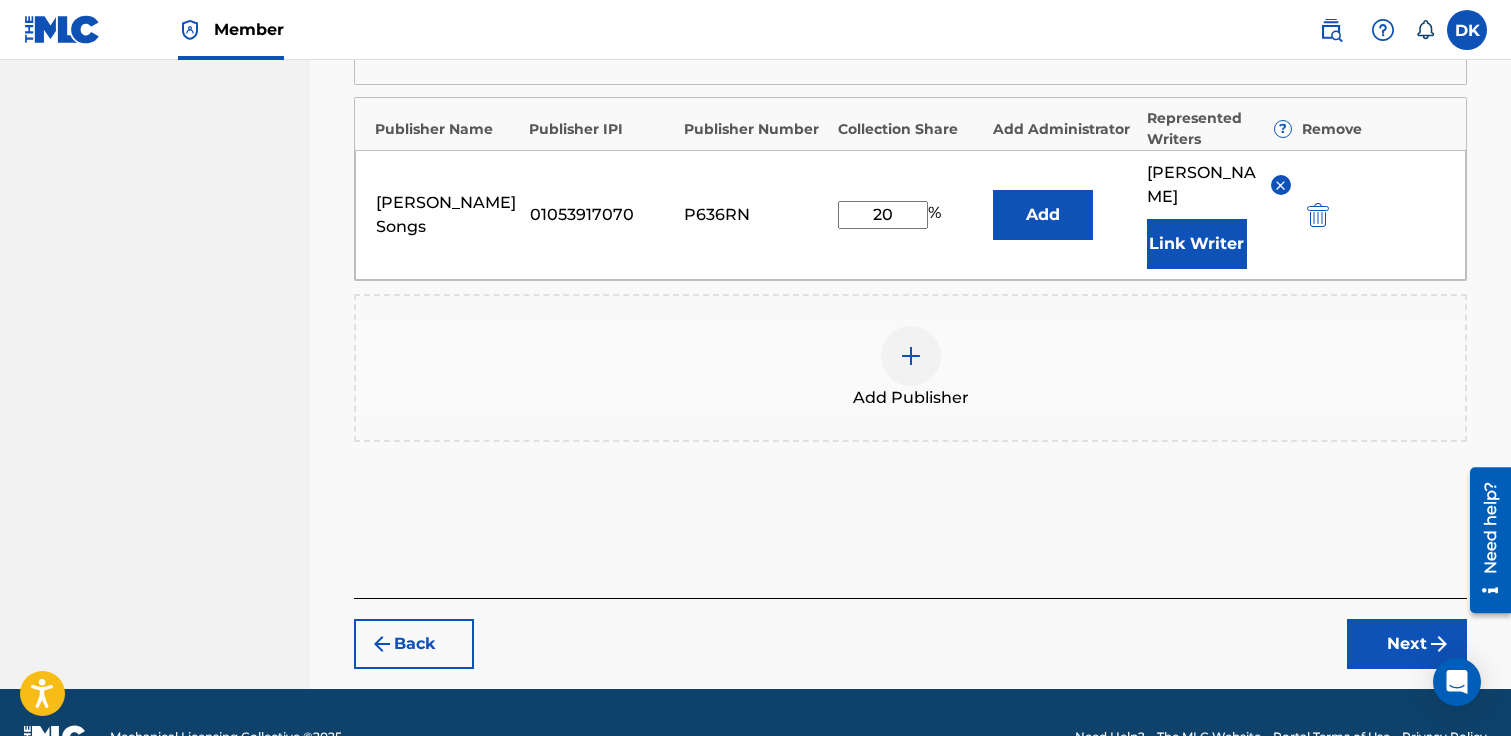click on "Next" at bounding box center [1407, 644] 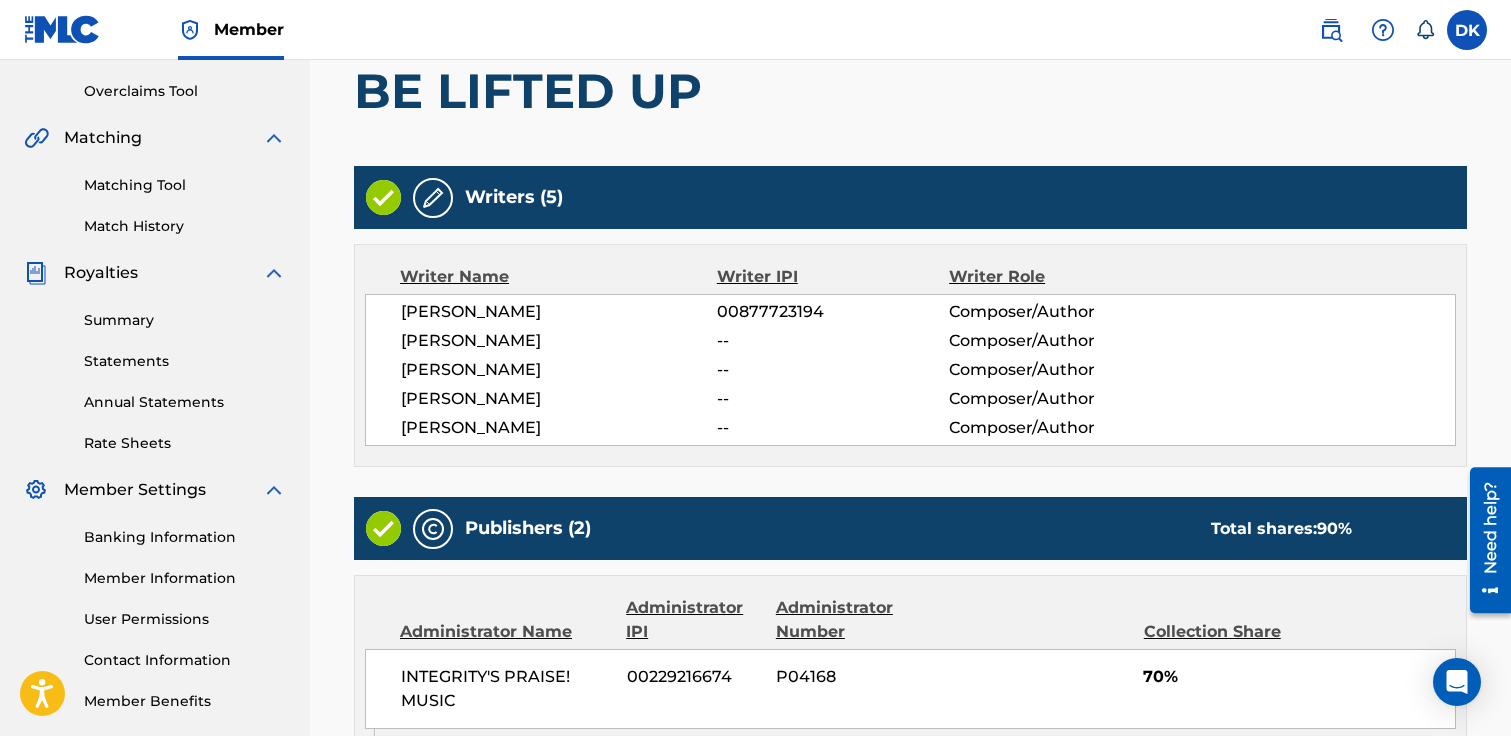 scroll, scrollTop: 1006, scrollLeft: 0, axis: vertical 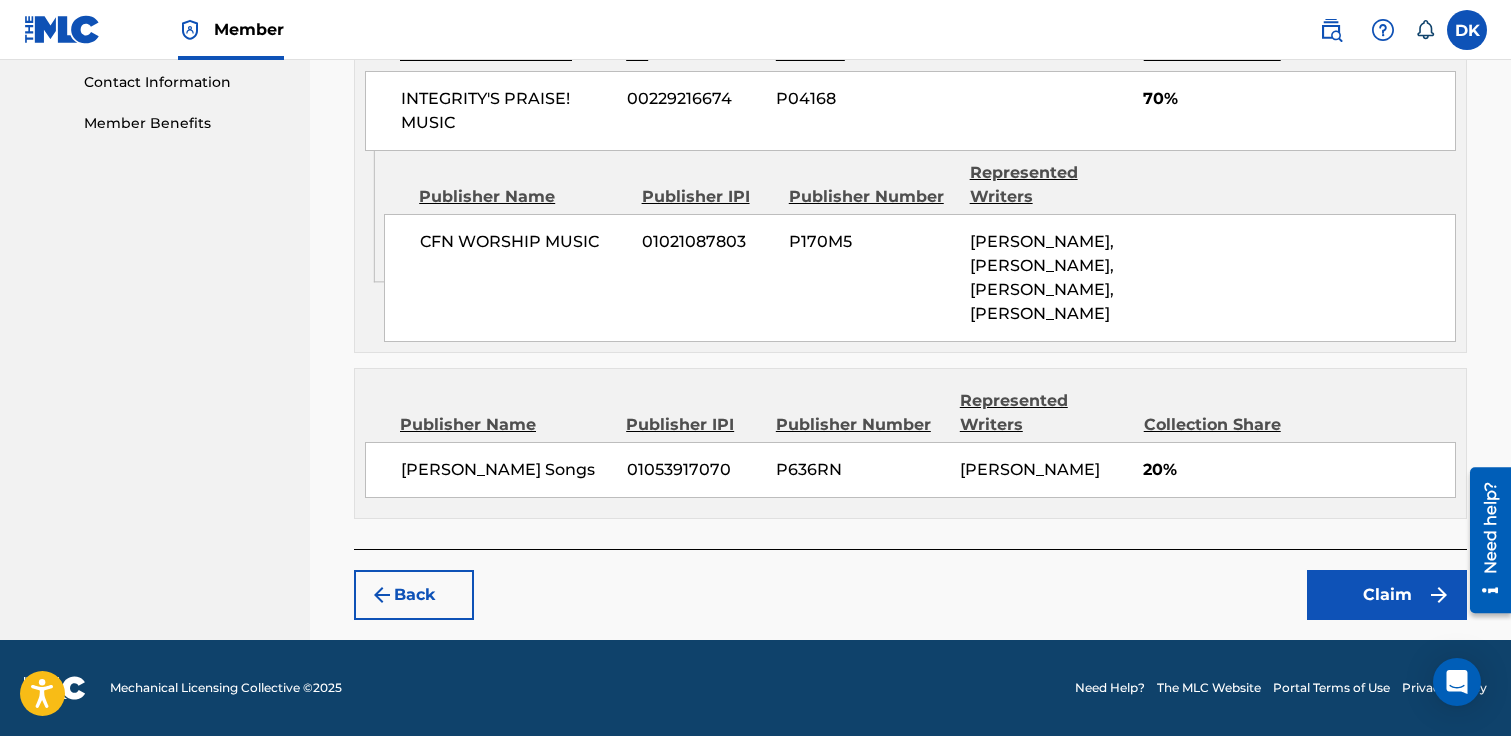 click on "Claim" at bounding box center (1387, 595) 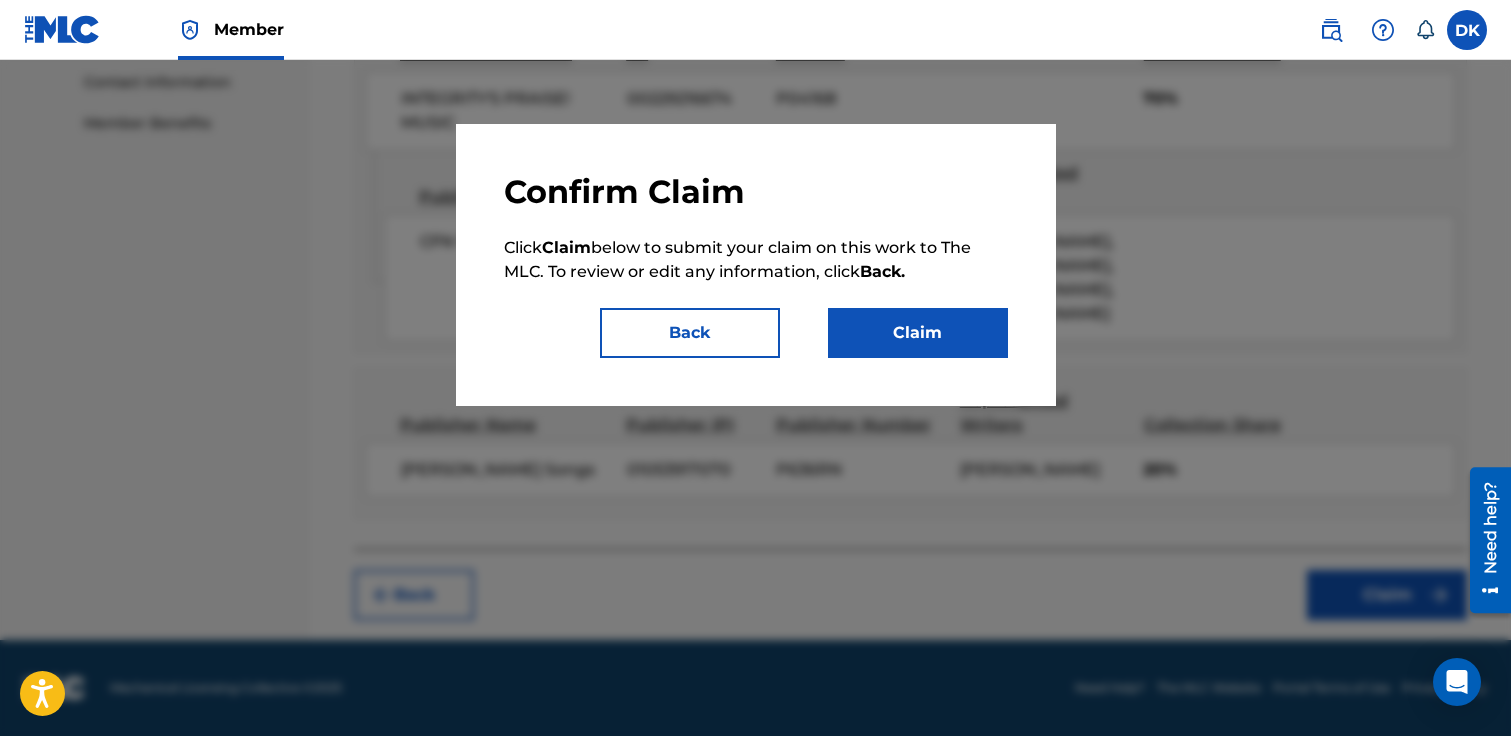 click on "Claim" at bounding box center [918, 333] 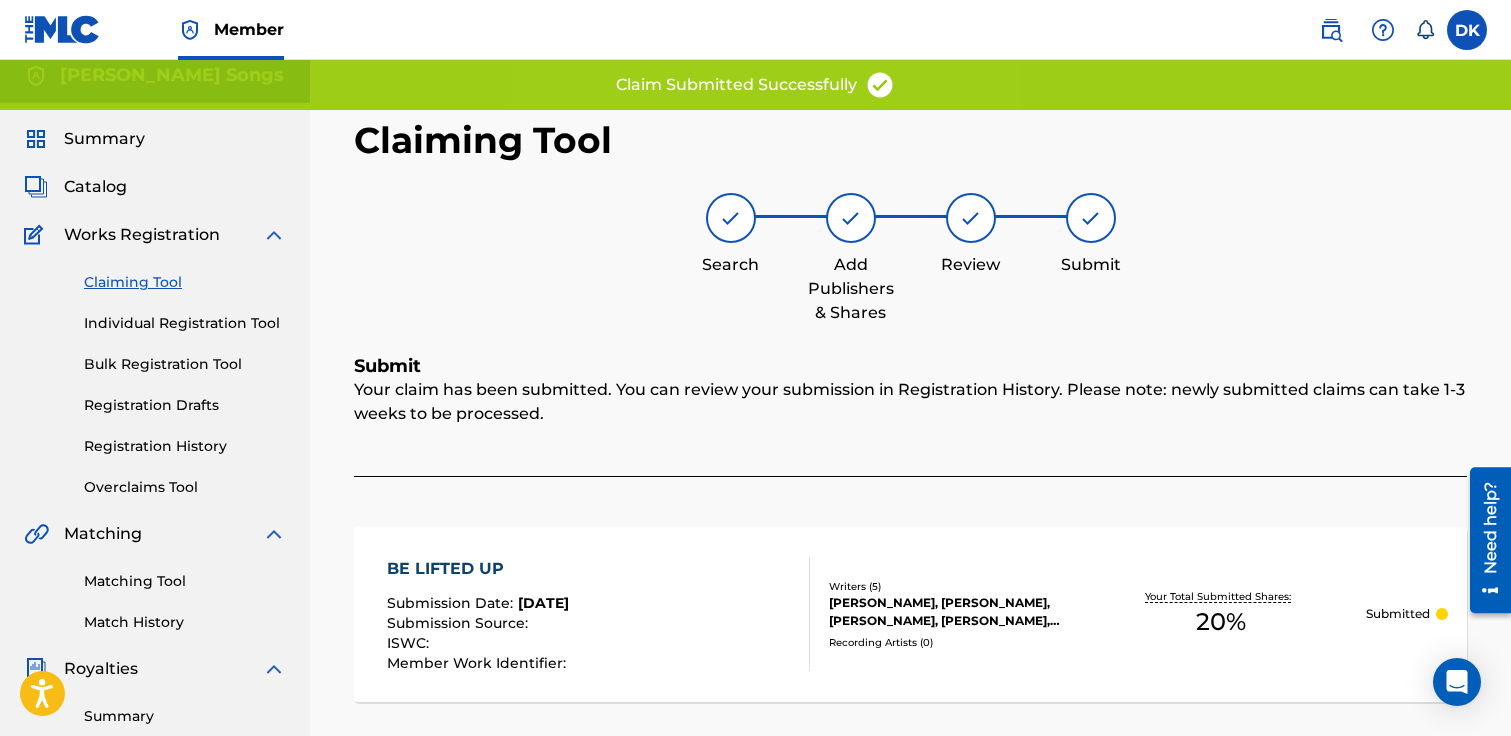 scroll, scrollTop: 0, scrollLeft: 0, axis: both 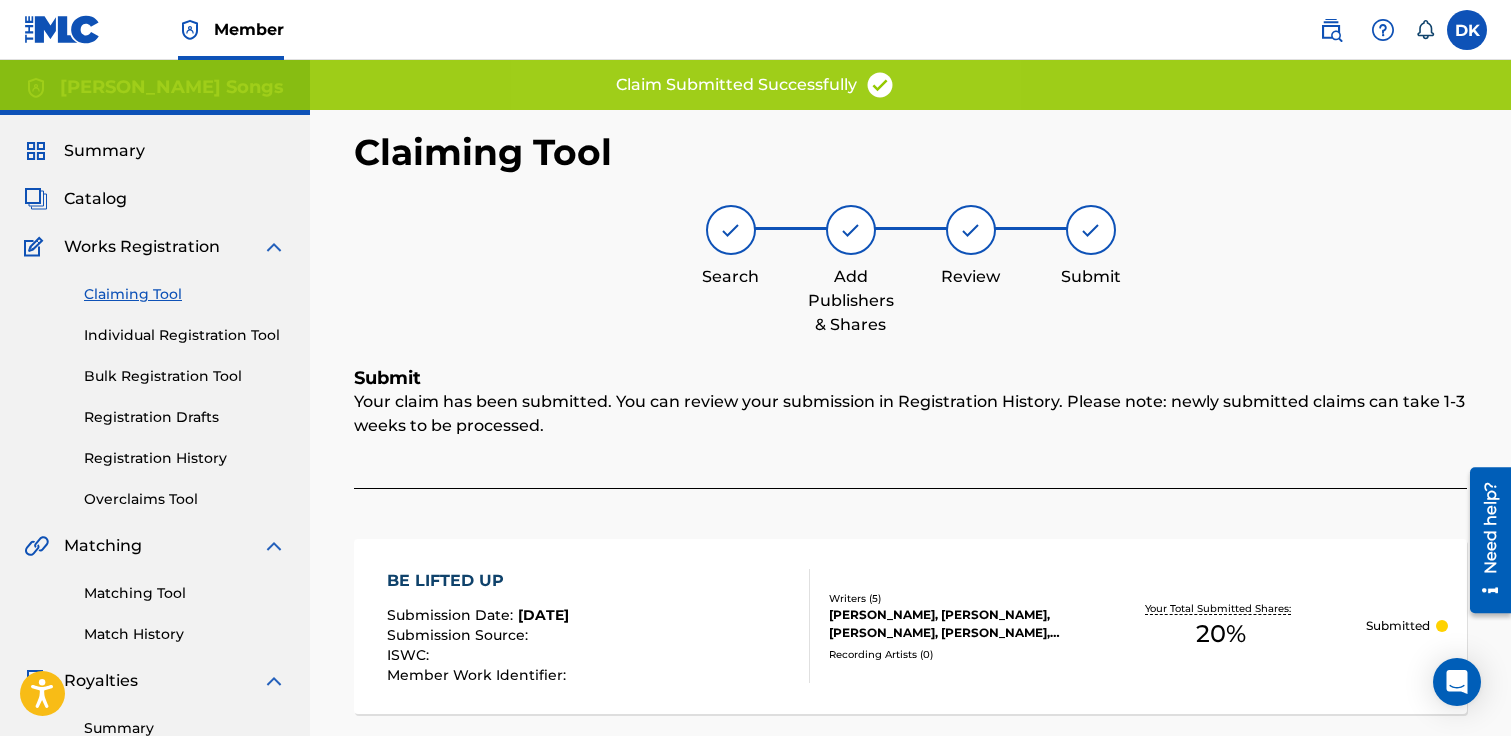 click on "Claiming Tool" at bounding box center [185, 294] 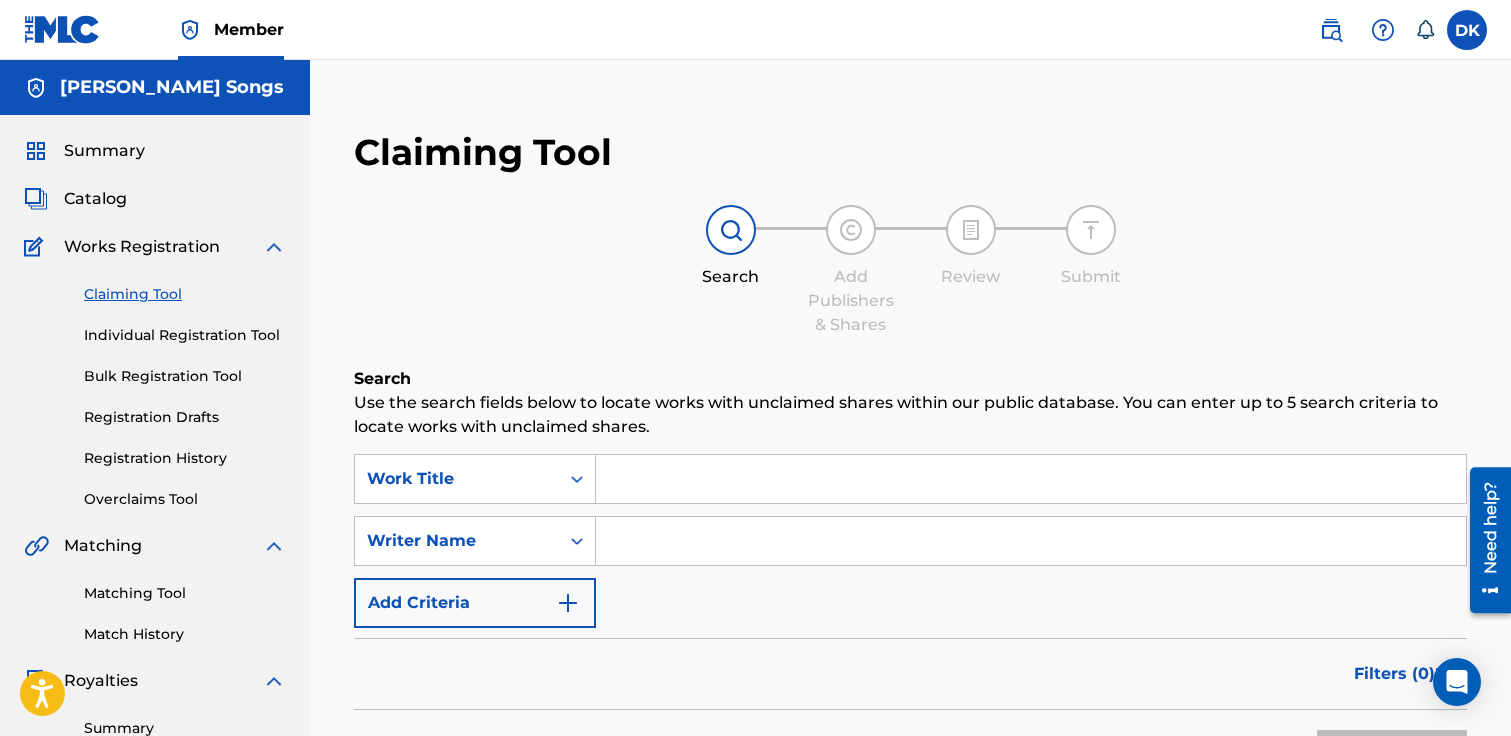 click at bounding box center [1031, 479] 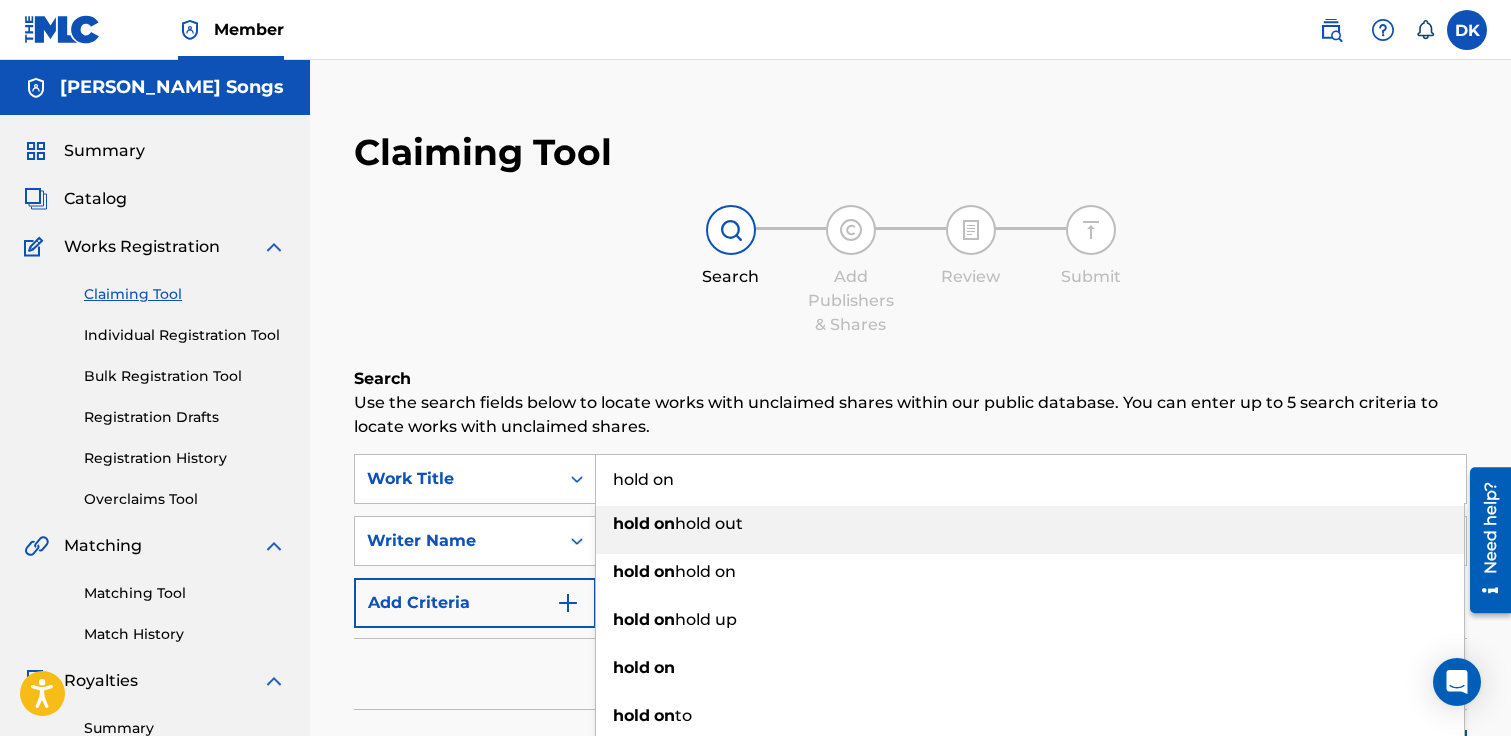 type on "hold on" 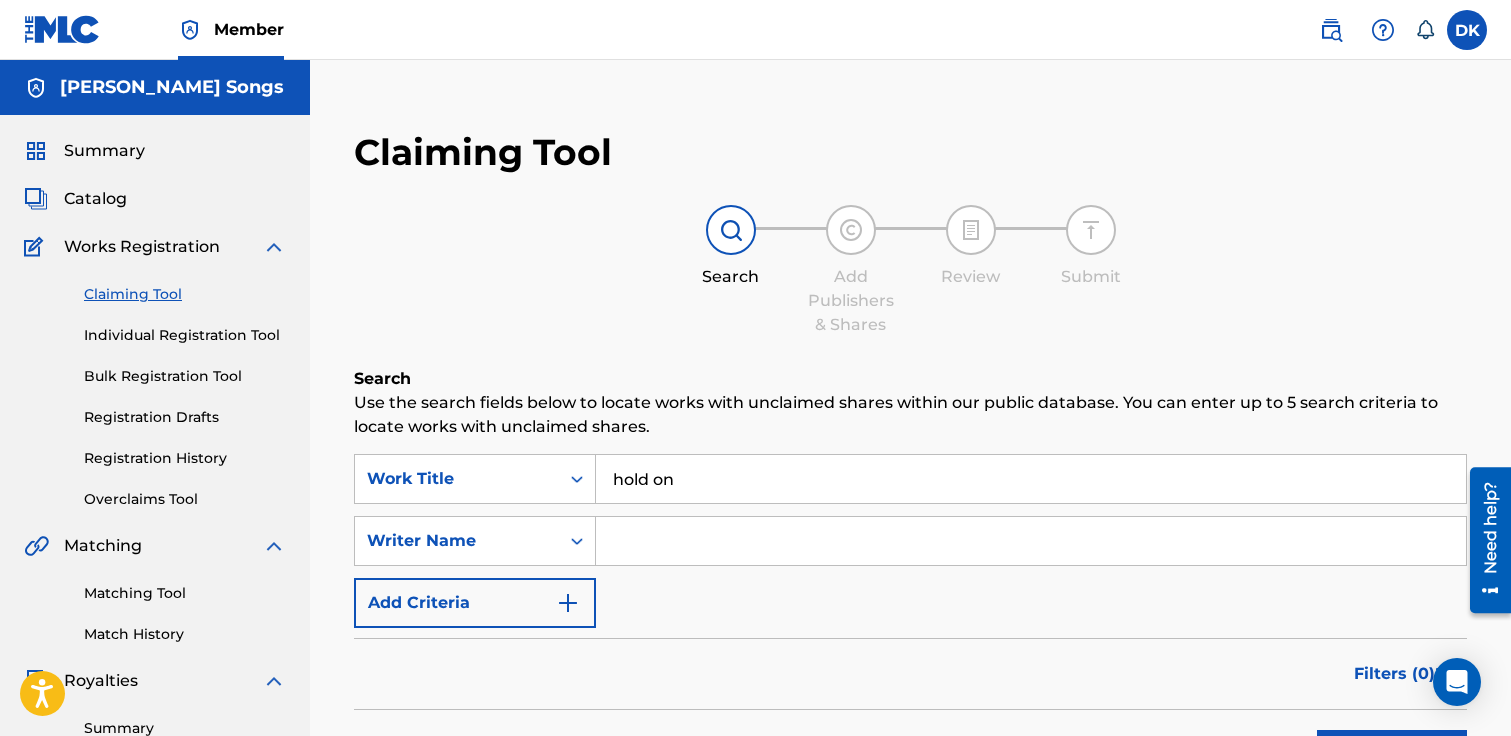 click at bounding box center (1031, 541) 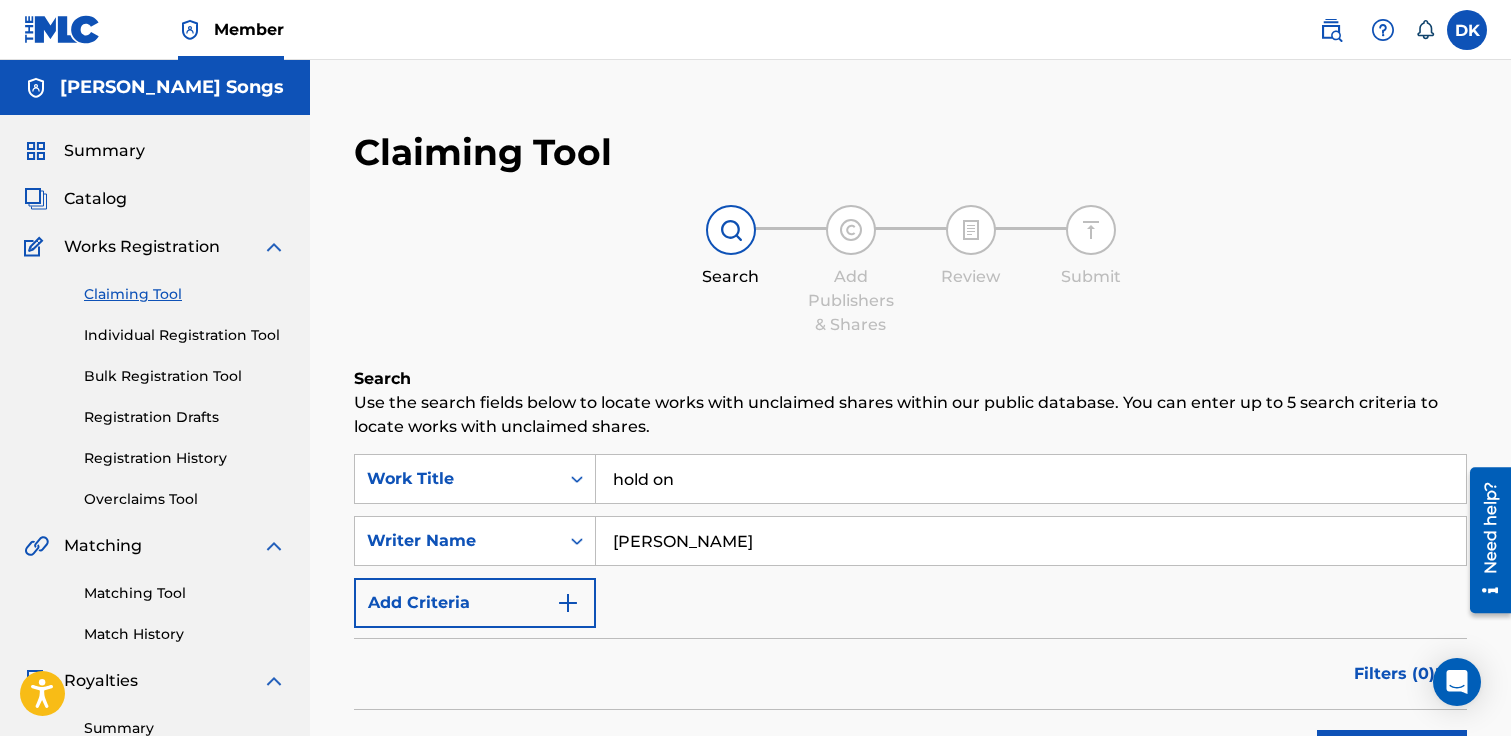 type on "[PERSON_NAME]" 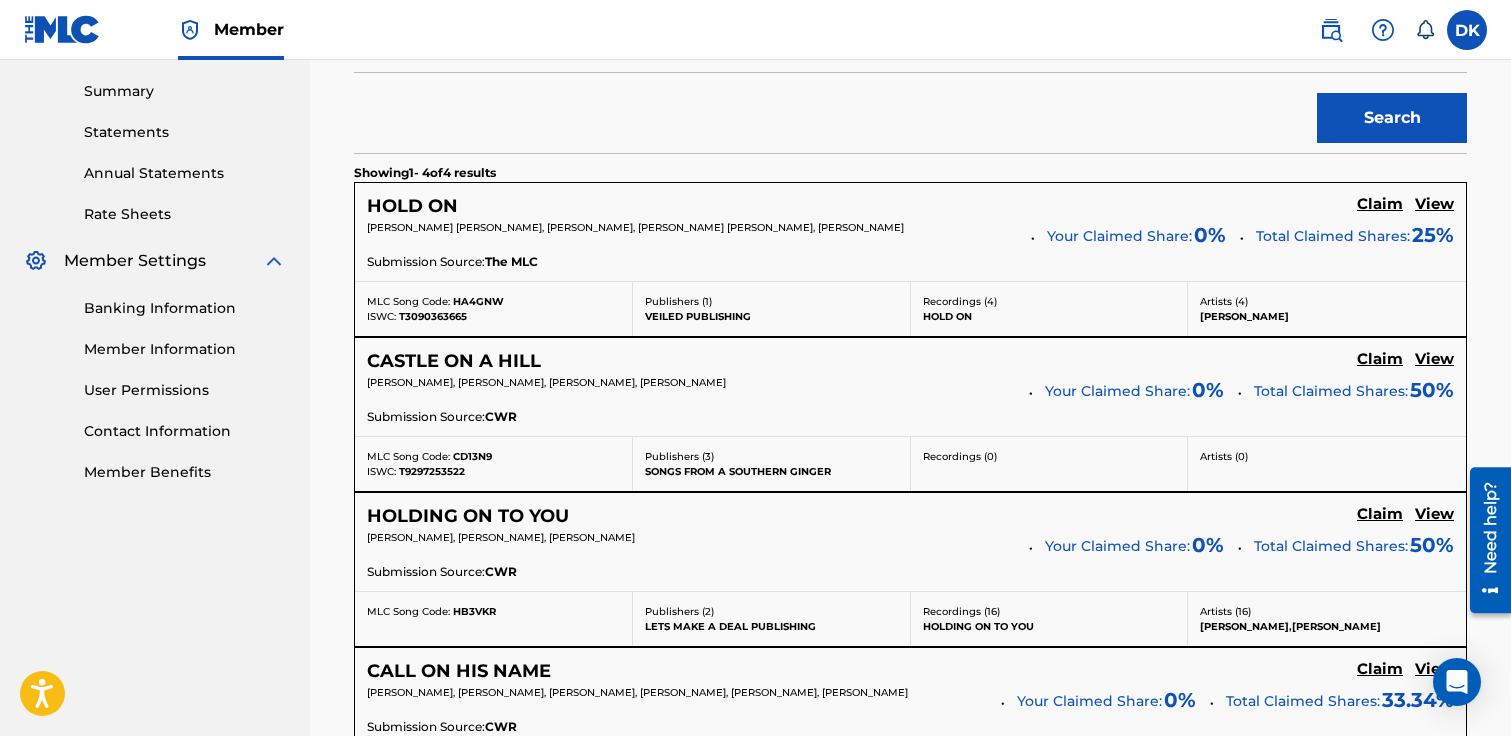 scroll, scrollTop: 635, scrollLeft: 0, axis: vertical 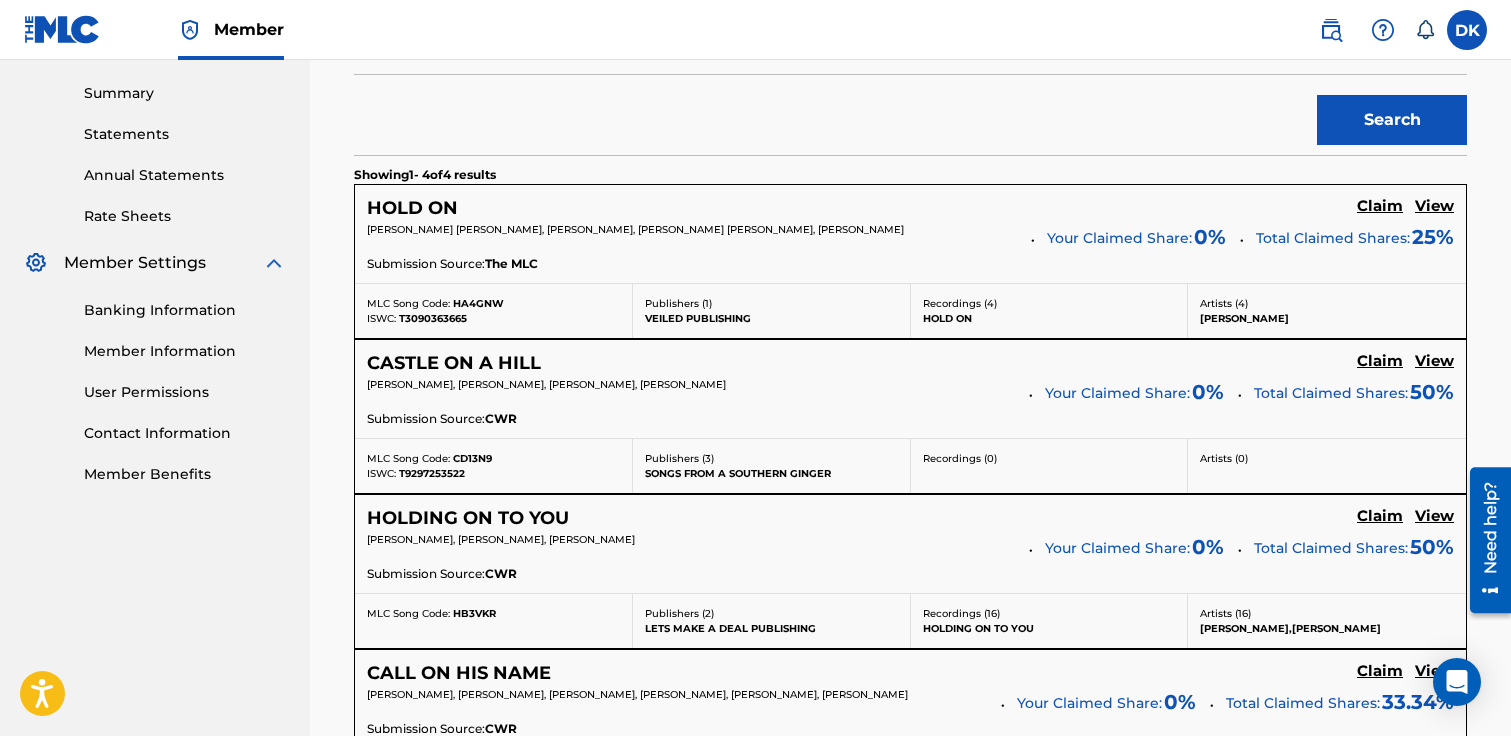 click on "Claim" at bounding box center [1380, 206] 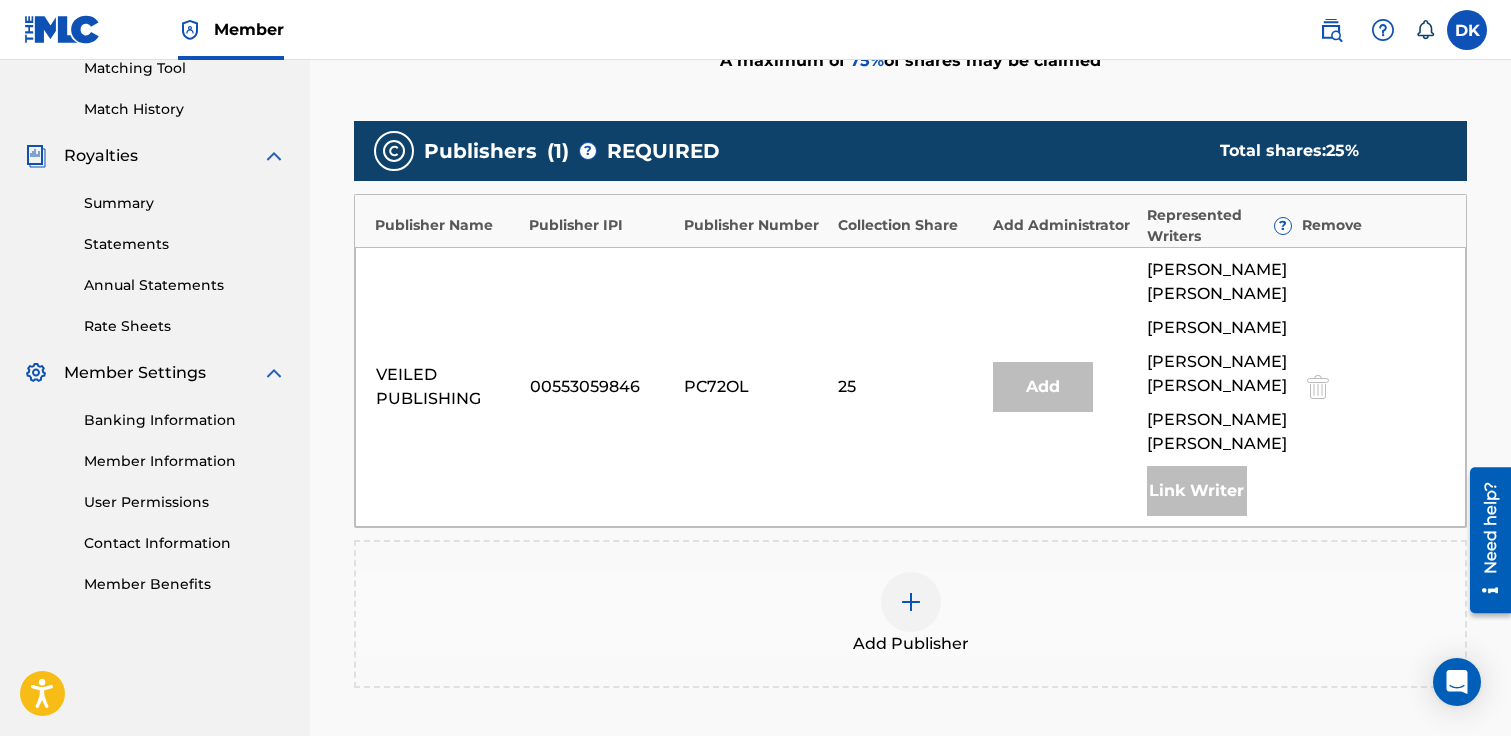 scroll, scrollTop: 519, scrollLeft: 0, axis: vertical 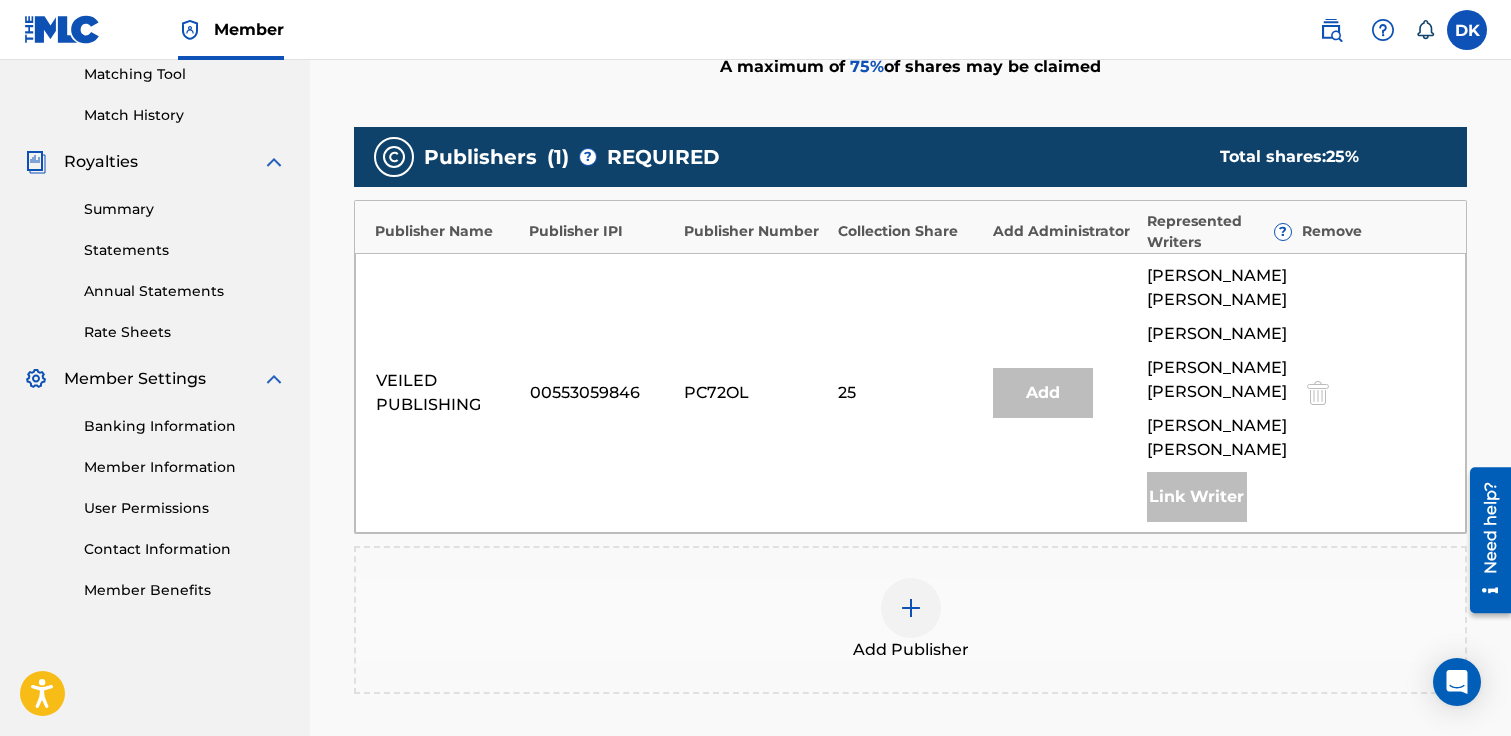 click at bounding box center [911, 608] 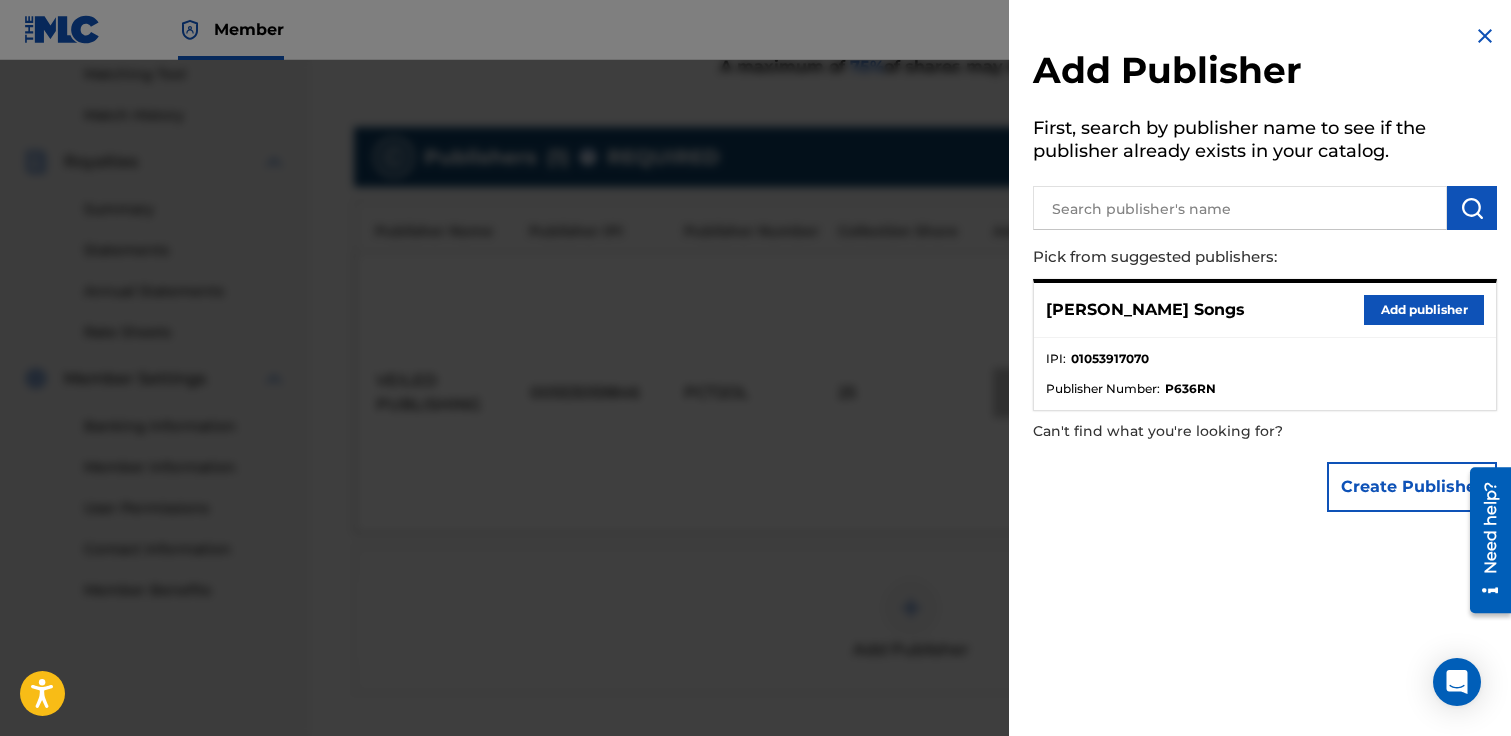 click on "Add publisher" at bounding box center (1424, 310) 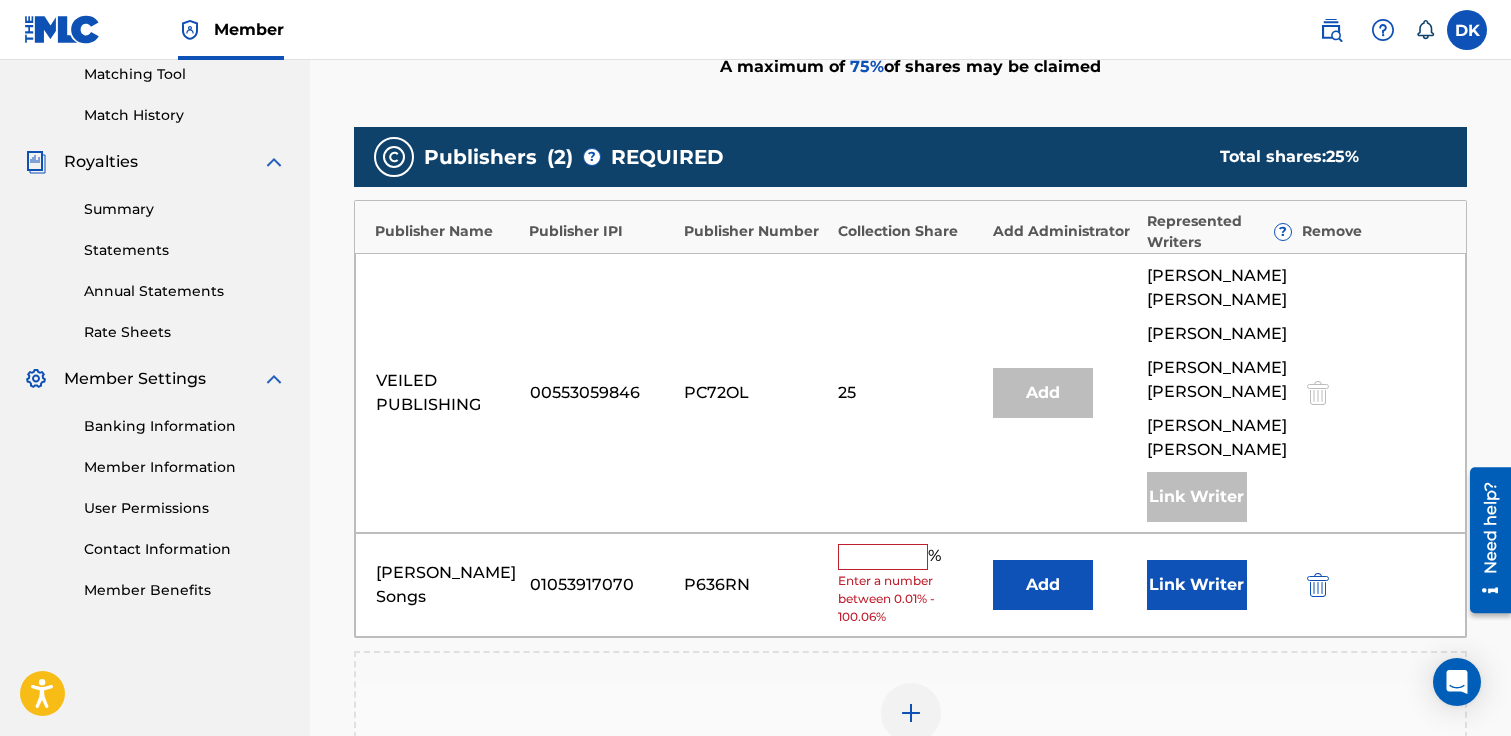click on "Enter a number between 0.01% - 100.06%" at bounding box center (910, 599) 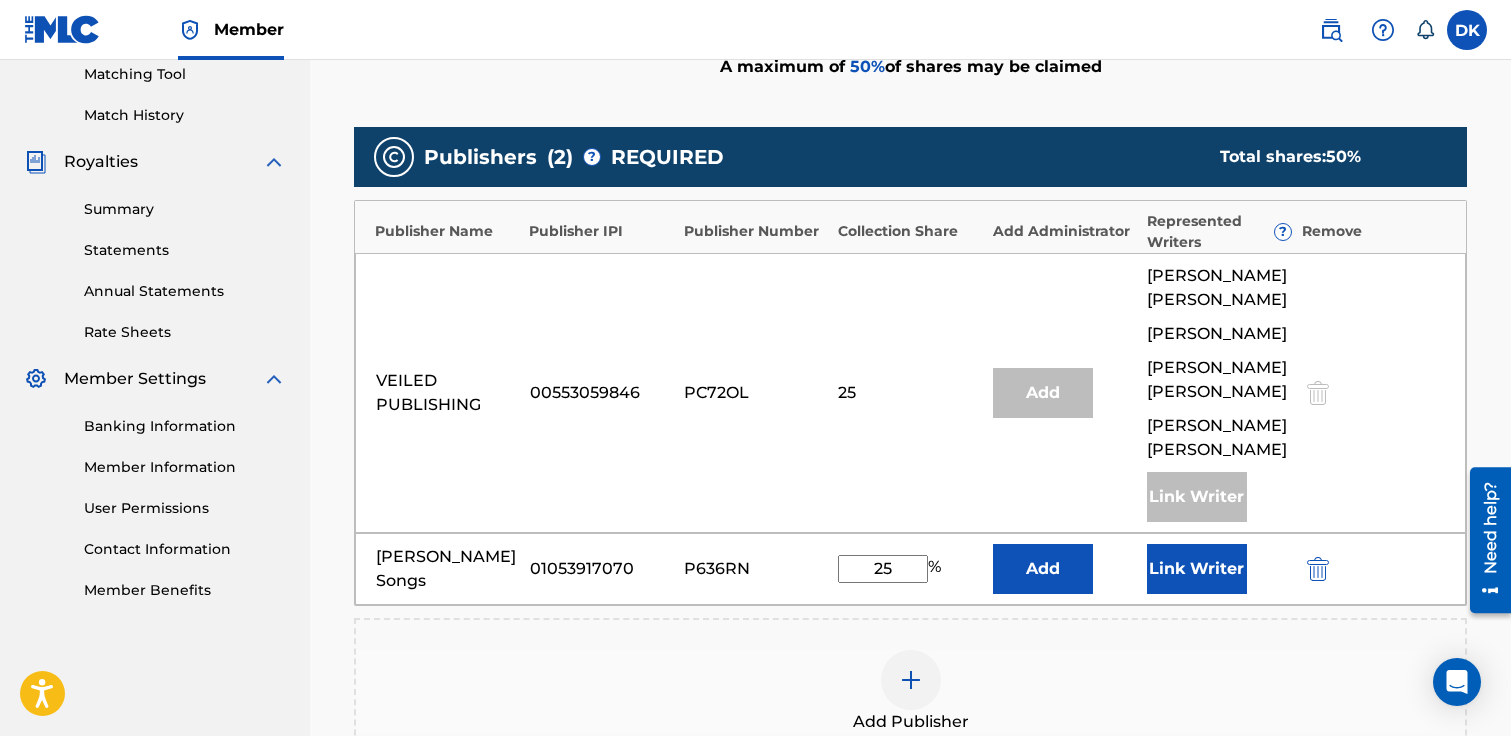 type on "25" 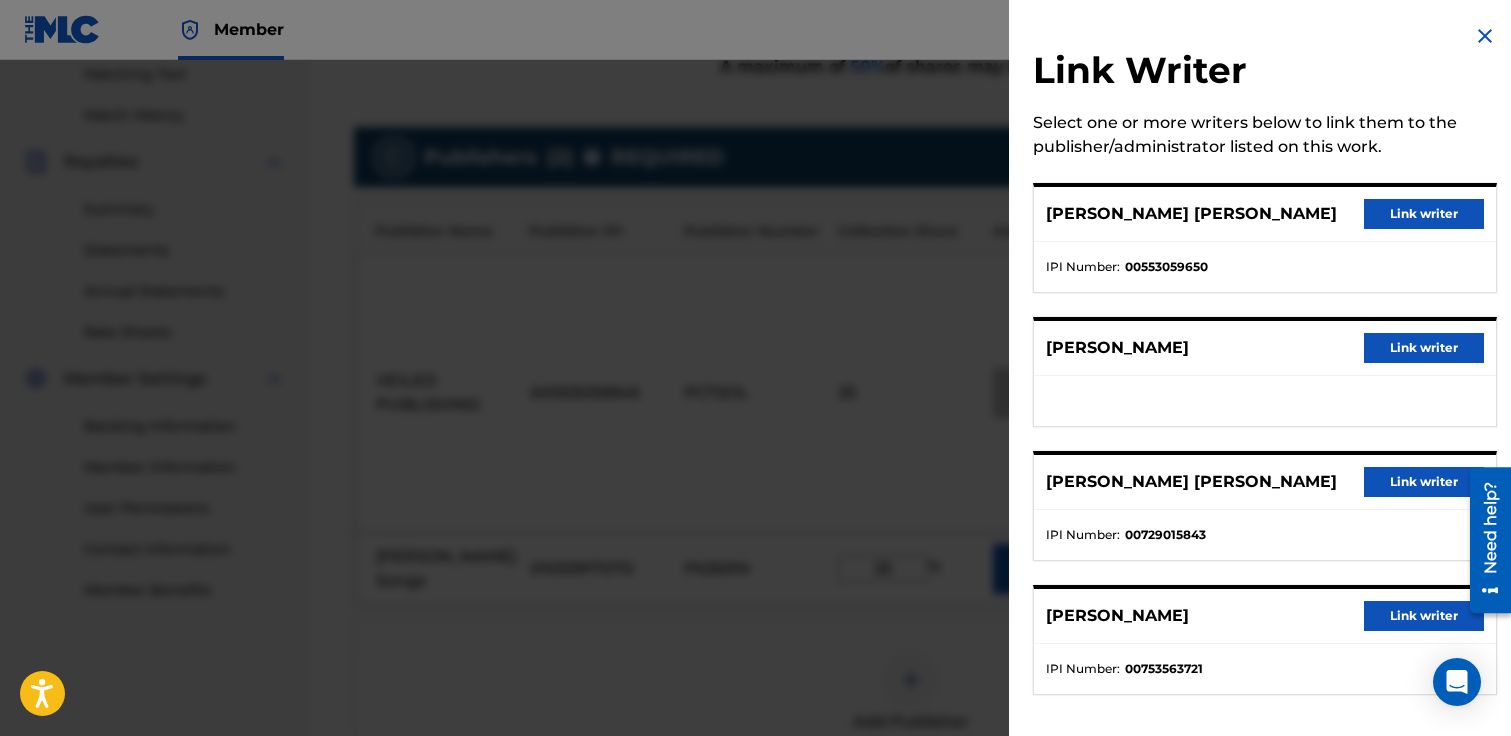click on "Link writer" at bounding box center [1424, 348] 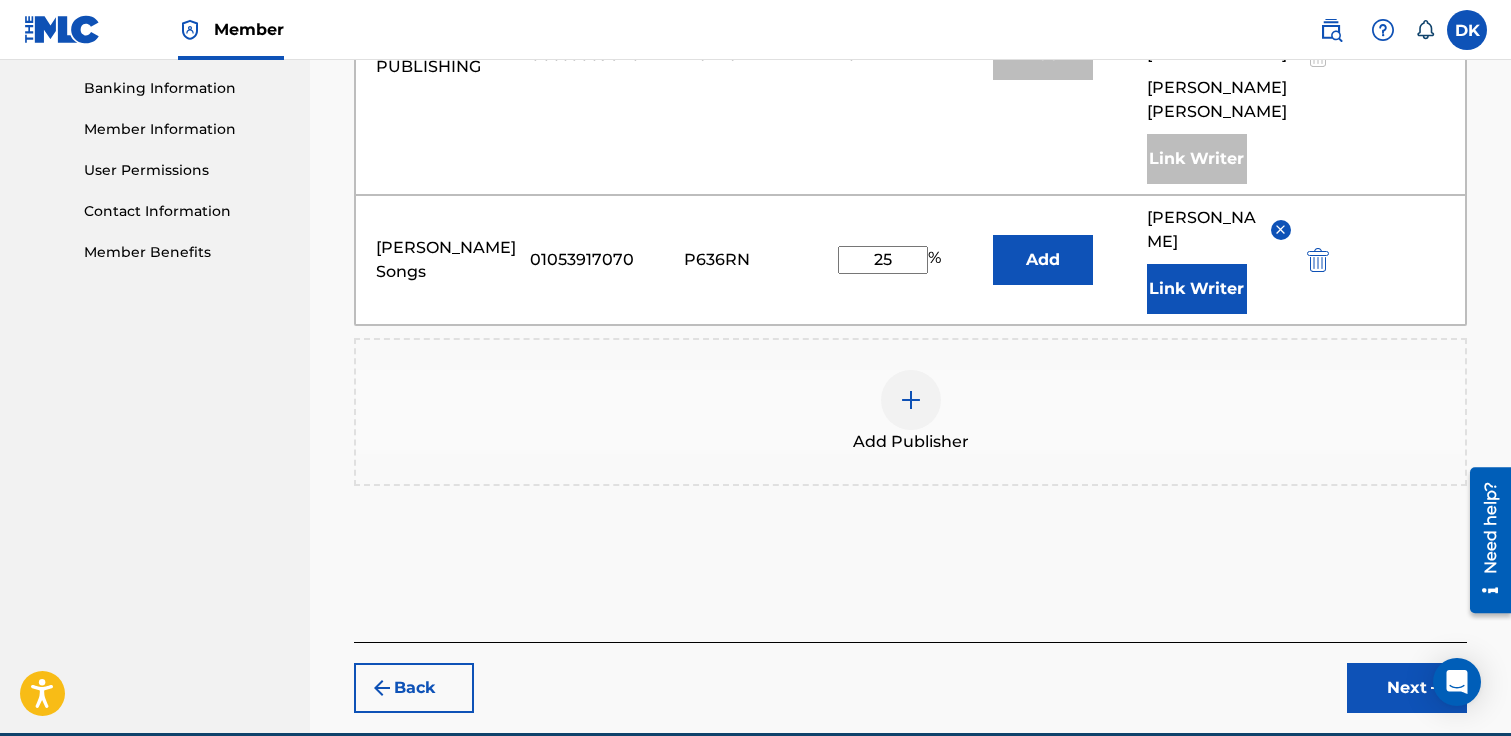 scroll, scrollTop: 998, scrollLeft: 0, axis: vertical 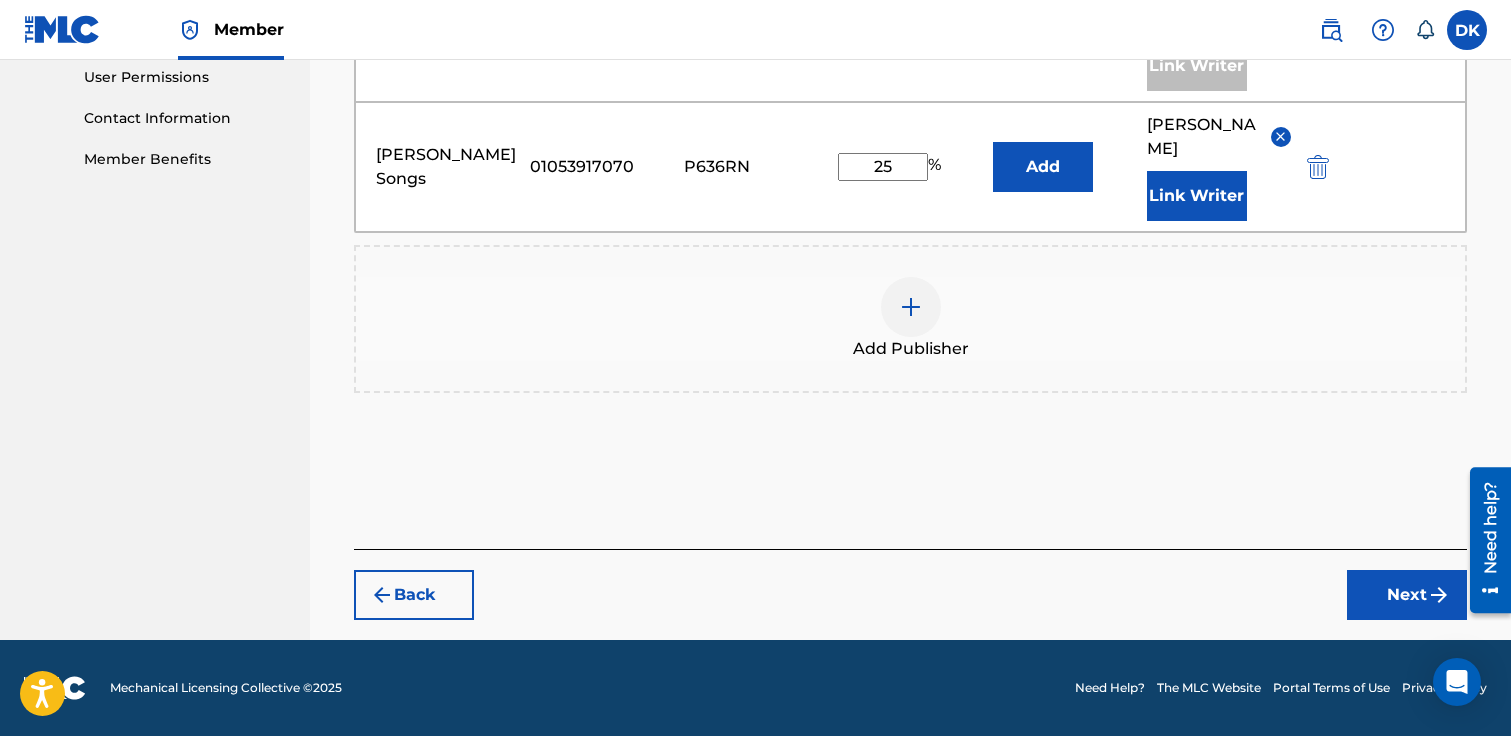 click on "Next" at bounding box center (1407, 595) 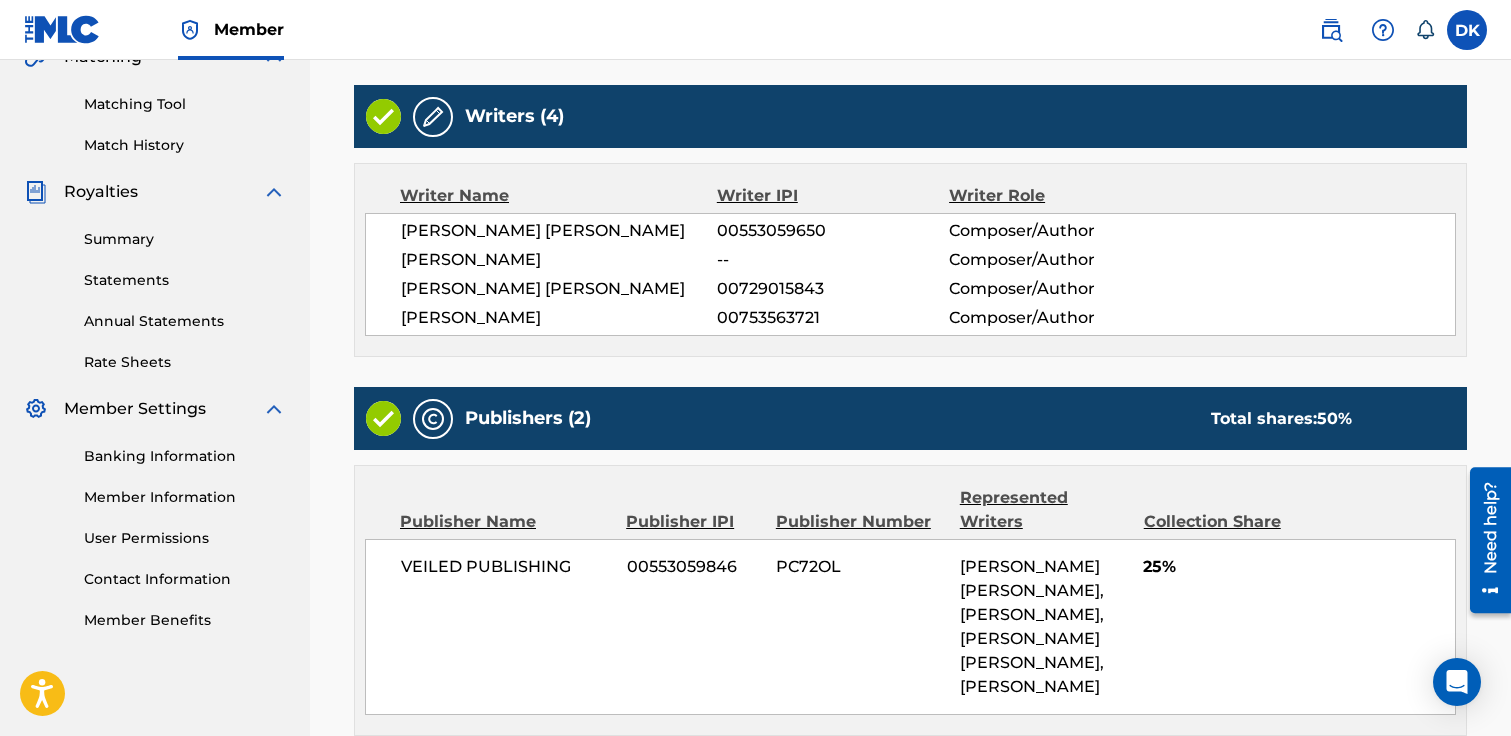 scroll, scrollTop: 869, scrollLeft: 0, axis: vertical 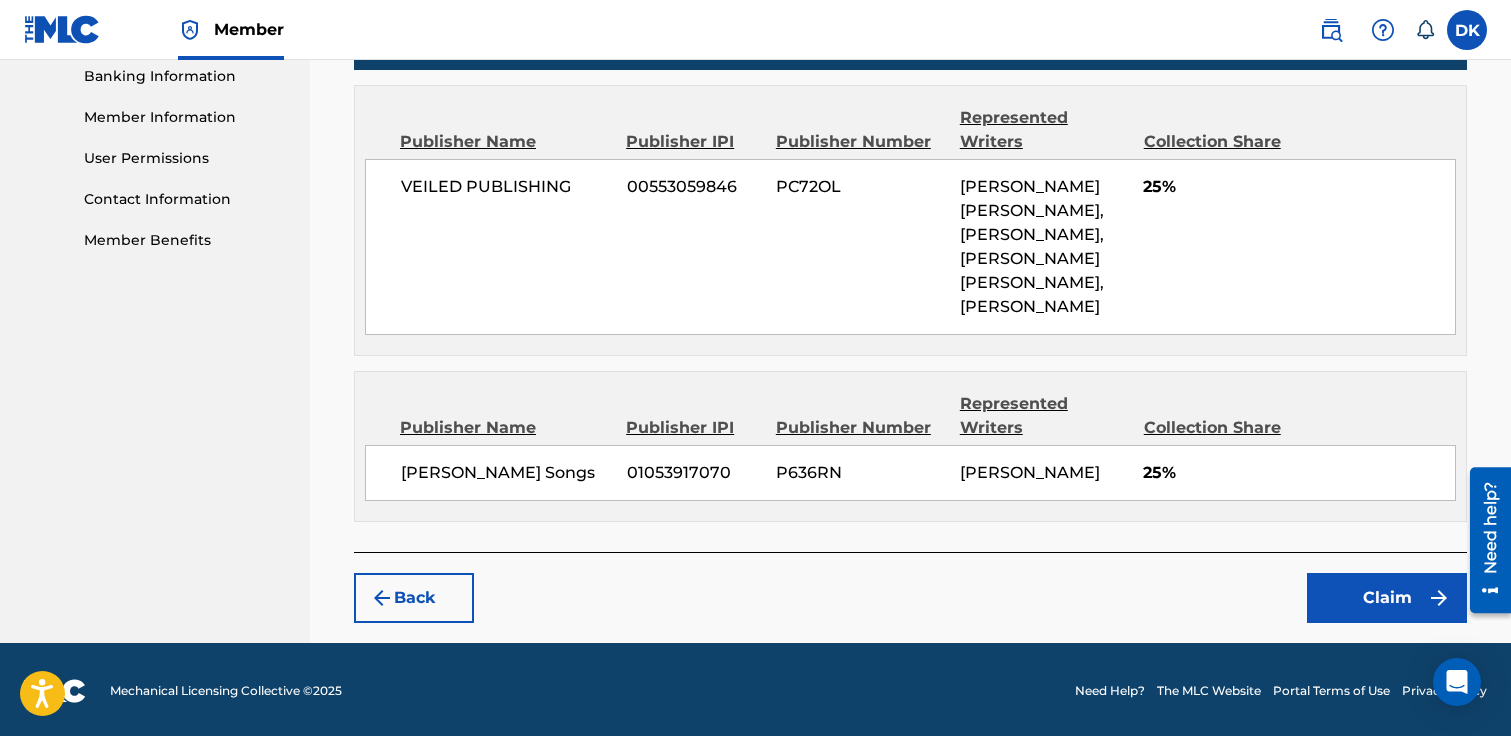 click on "Claim" at bounding box center (1387, 598) 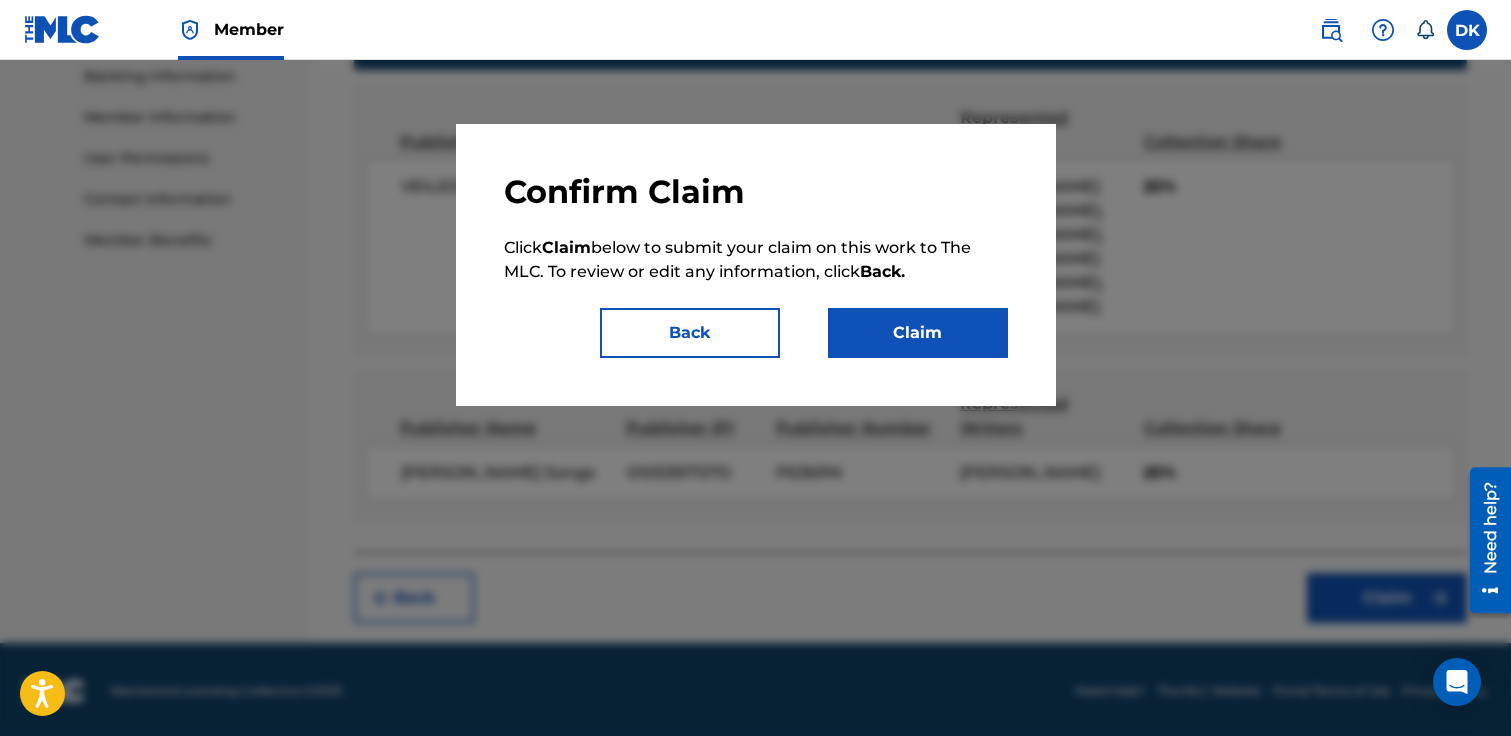 click on "Claim" at bounding box center [918, 333] 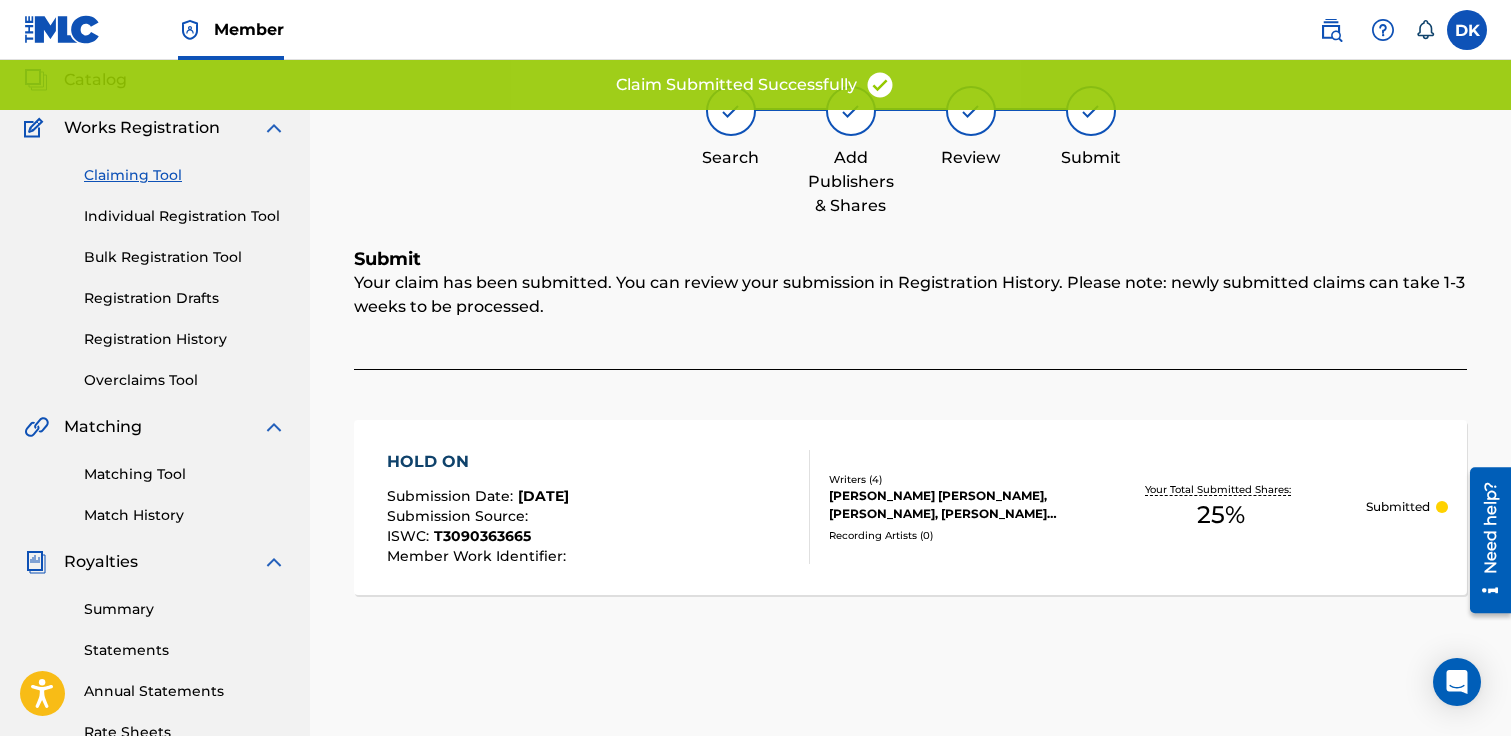 scroll, scrollTop: 0, scrollLeft: 0, axis: both 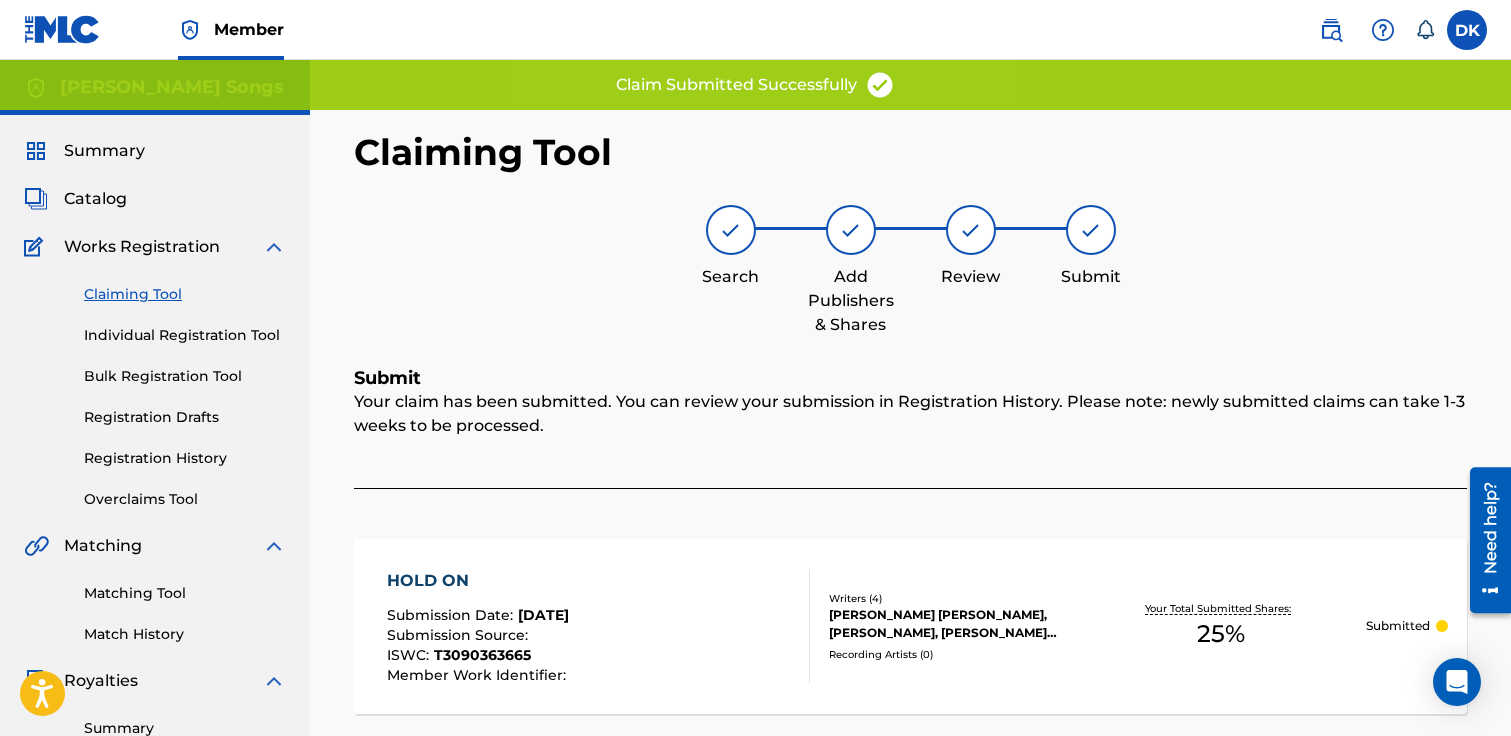 click on "Claiming Tool" at bounding box center (185, 294) 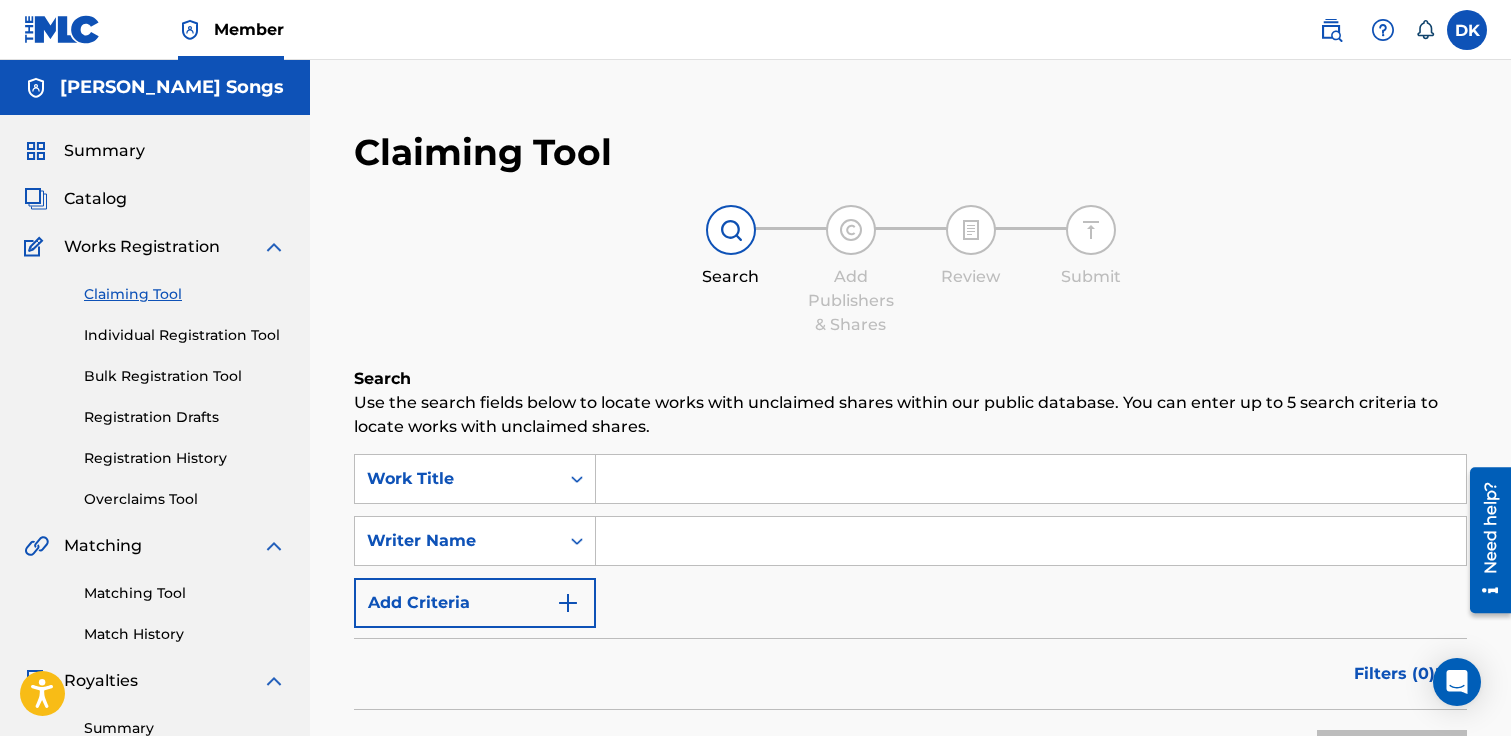 click at bounding box center (1031, 479) 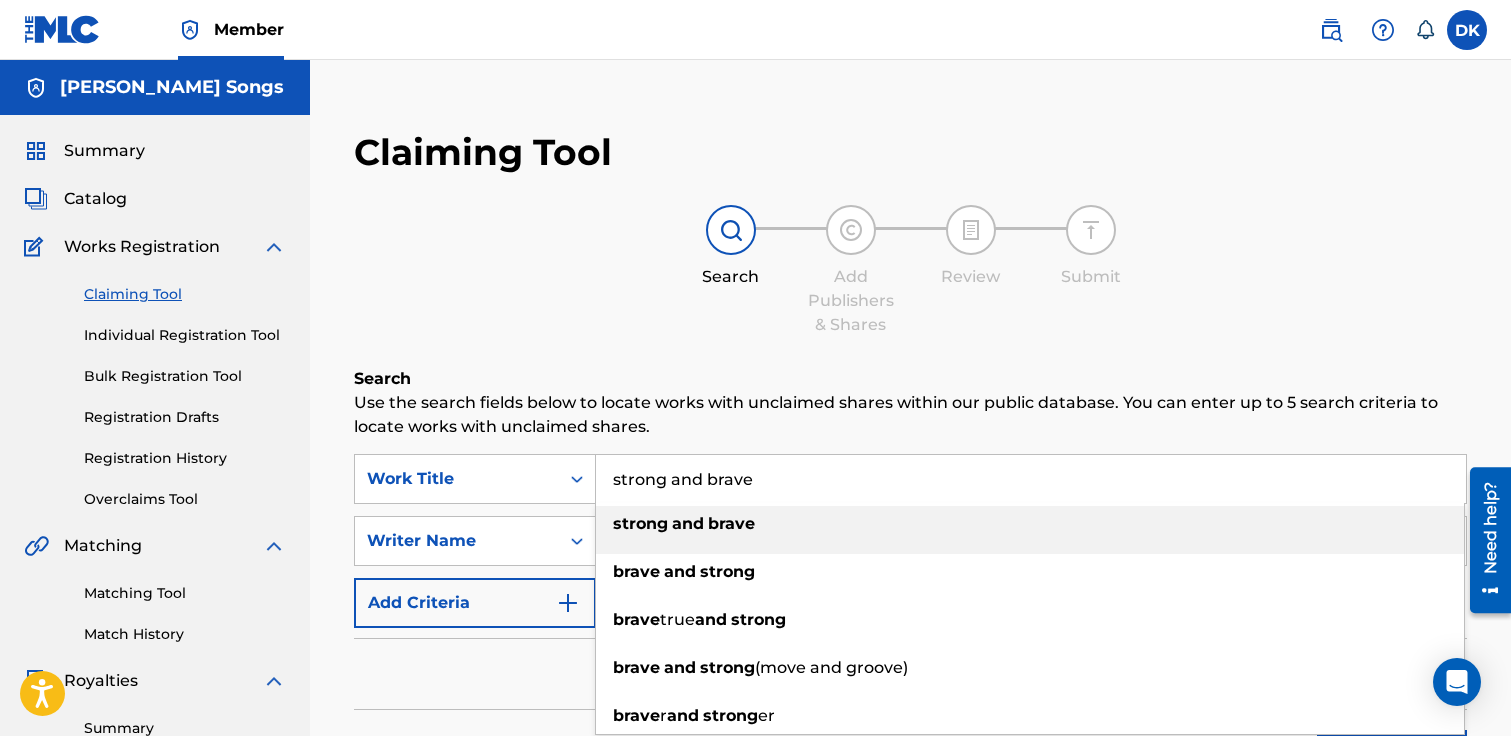 type on "strong and brave" 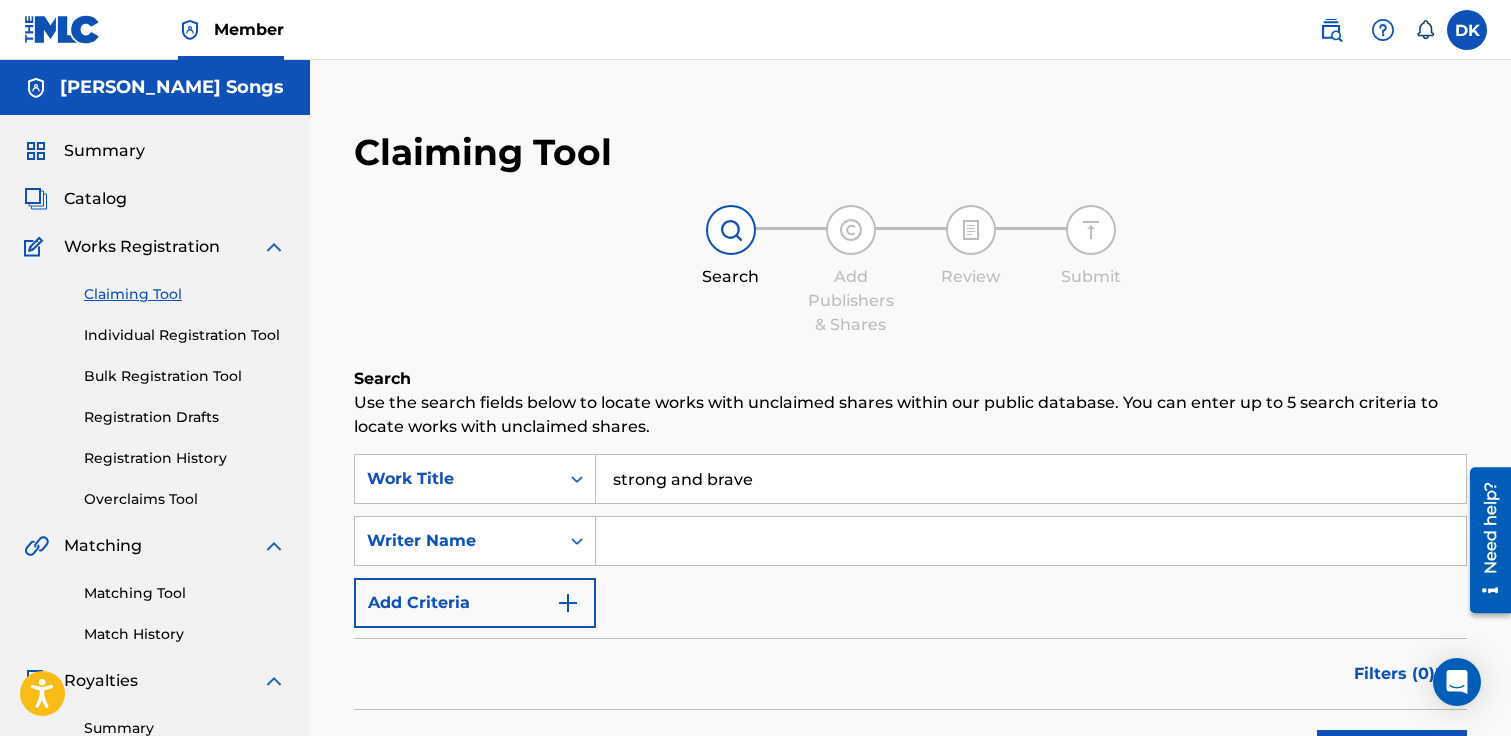 click on "SearchWithCriteria11834039-9240-45d1-b001-1321258a9c0e Work Title strong and brave SearchWithCriteriaa894d659-5b10-4a57-ab1f-fab53d0f17e1 Writer Name Add Criteria" at bounding box center [910, 541] 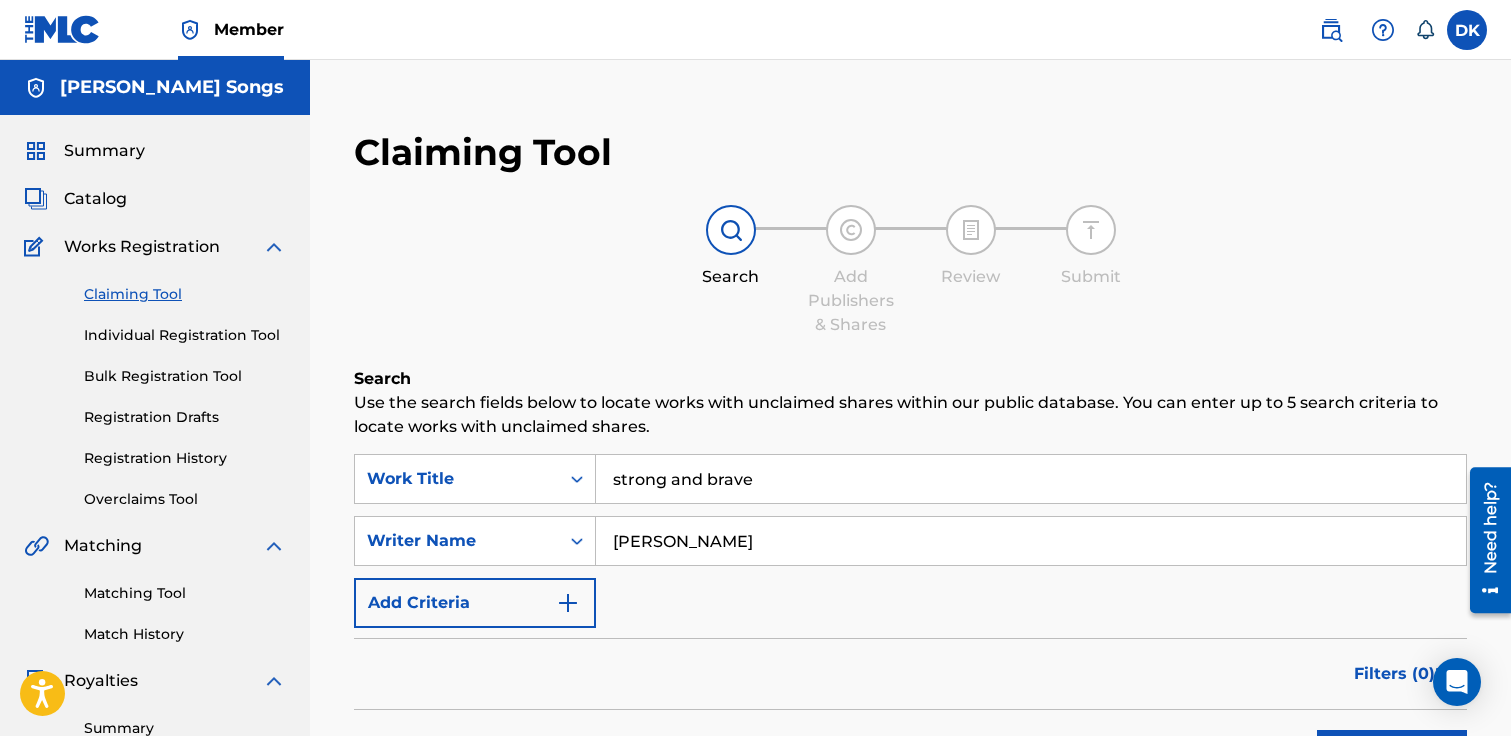 type on "[PERSON_NAME]" 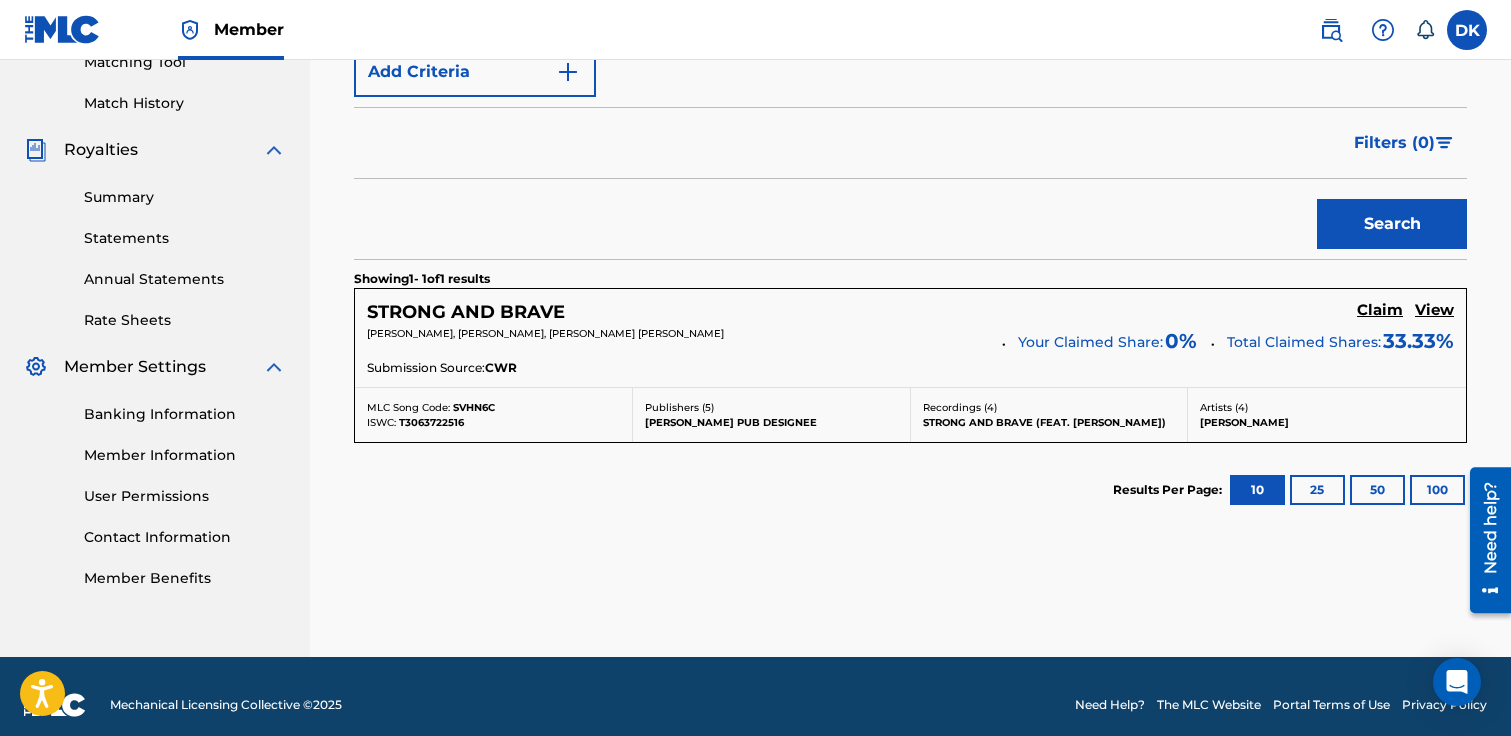 scroll, scrollTop: 532, scrollLeft: 0, axis: vertical 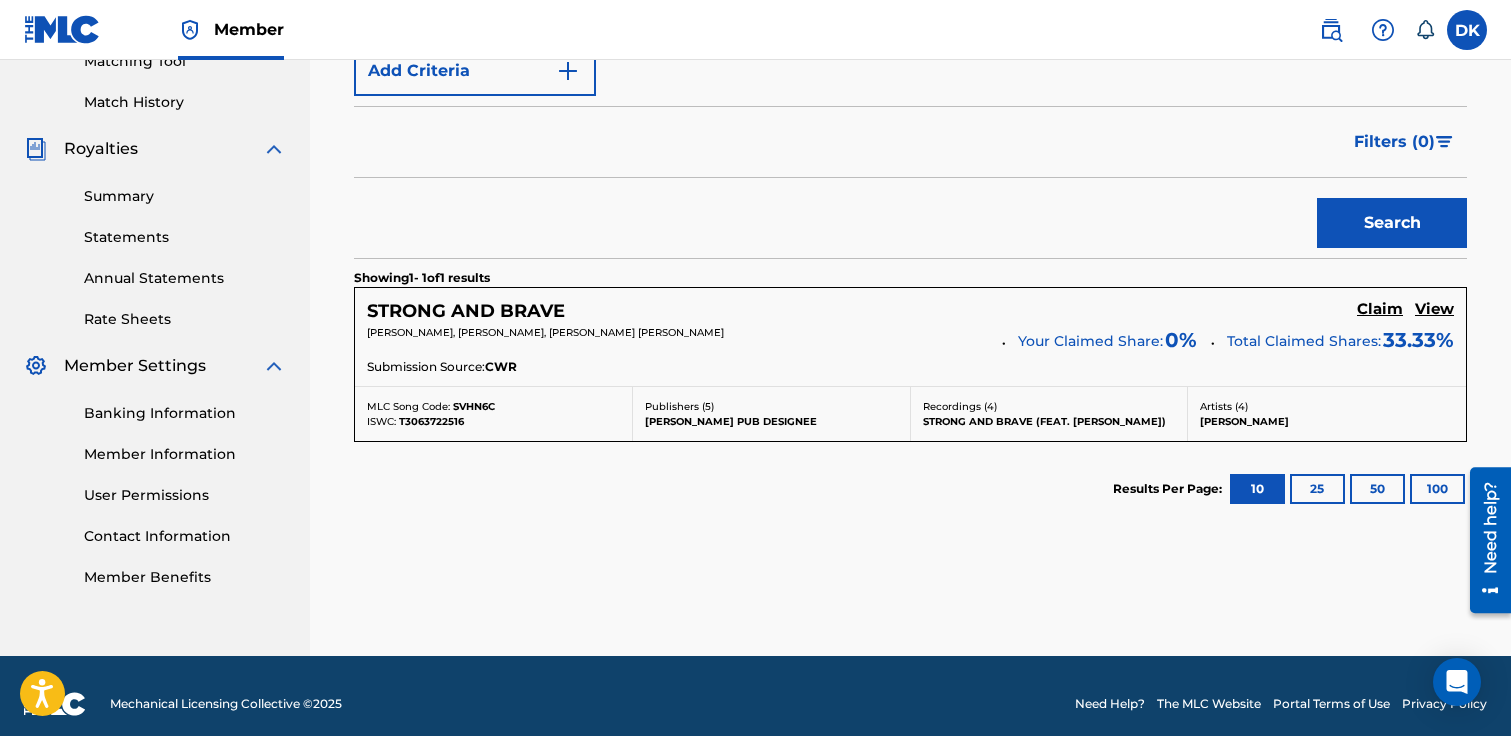 click on "Claim" at bounding box center [1380, 309] 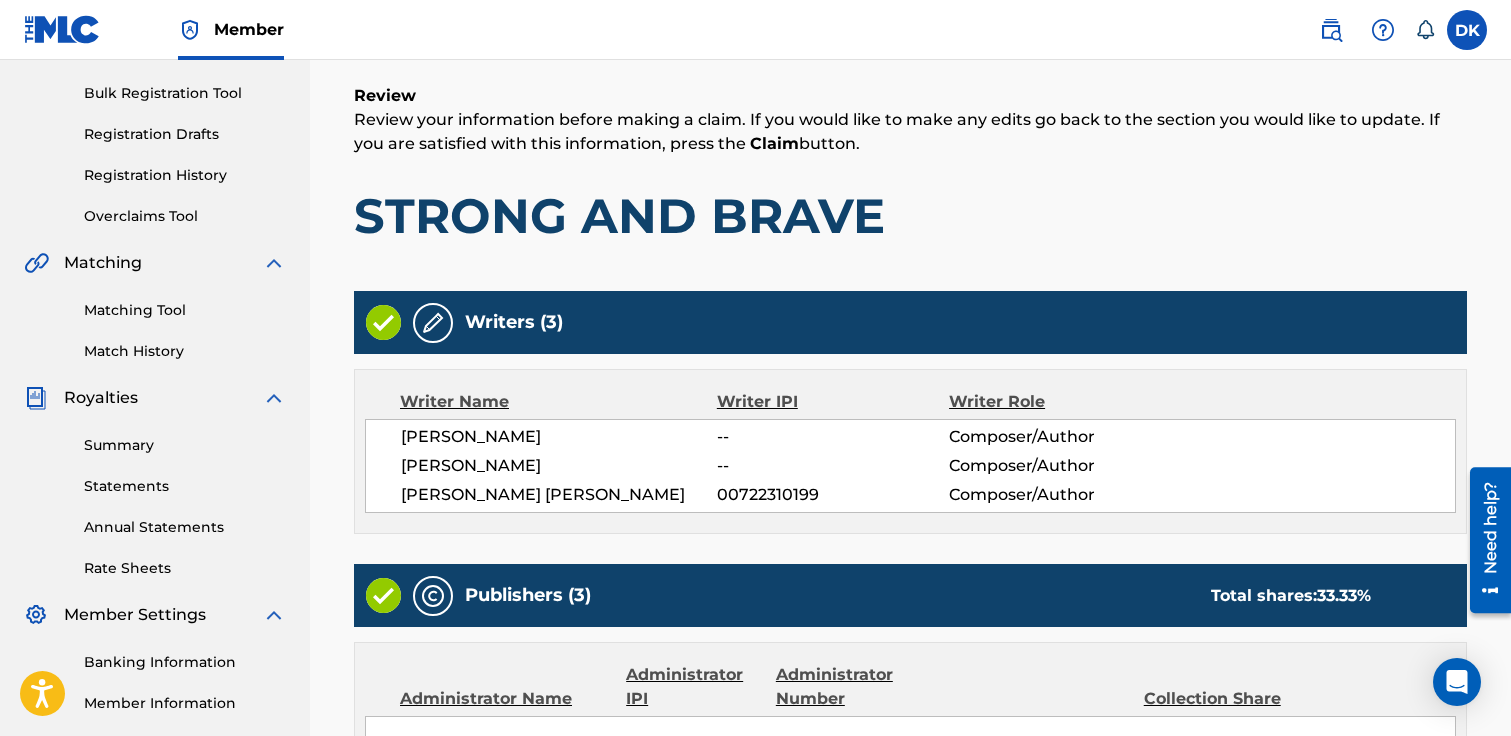 scroll, scrollTop: 276, scrollLeft: 0, axis: vertical 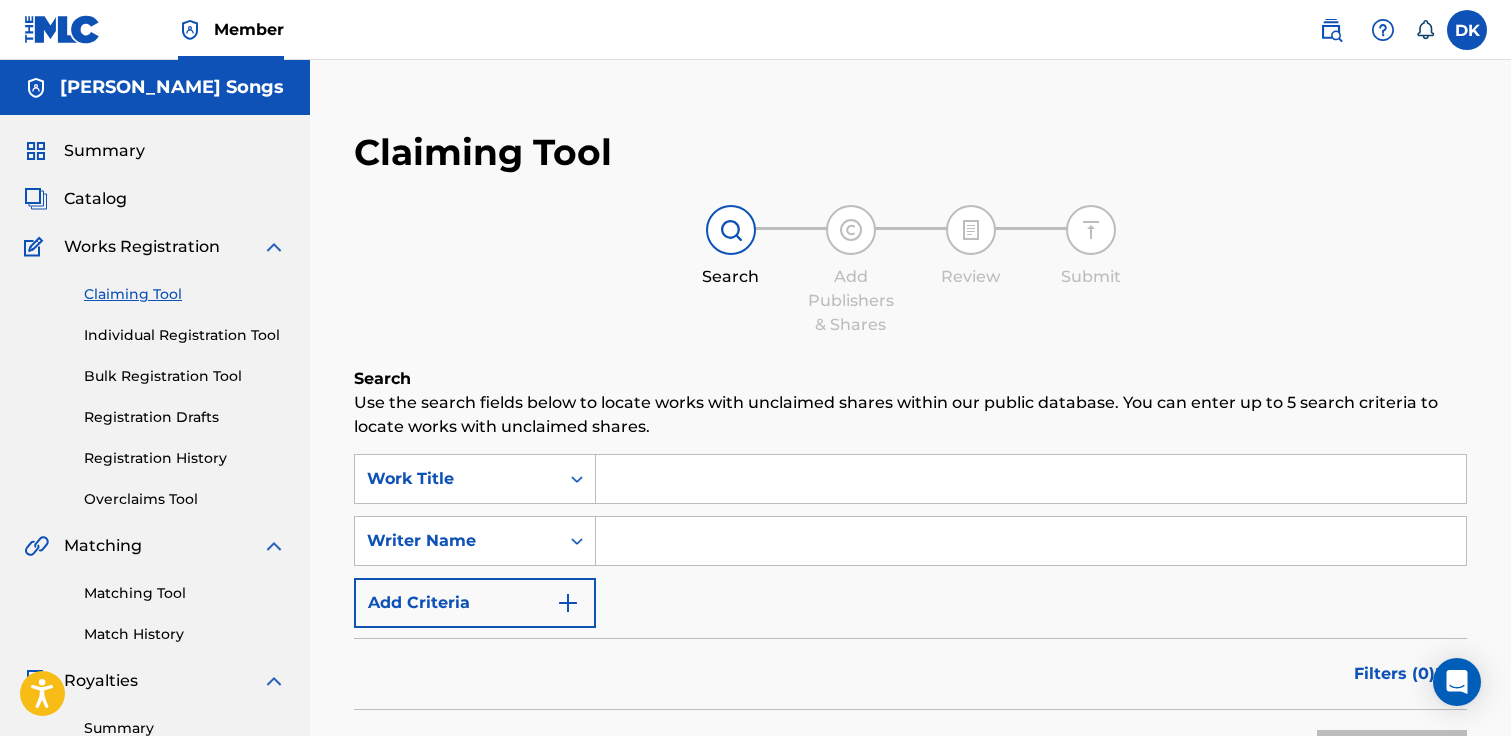 click at bounding box center (1031, 479) 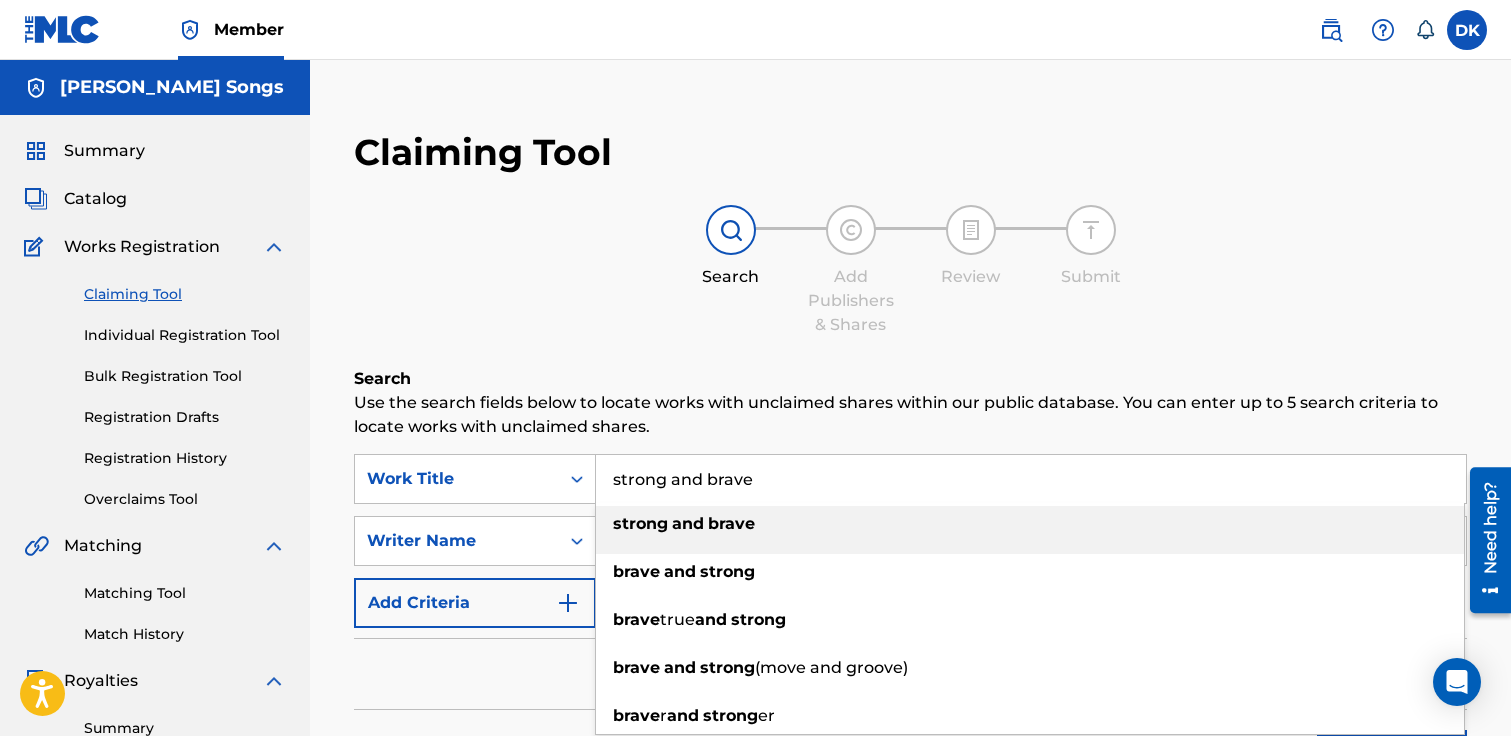 type on "strong and brave" 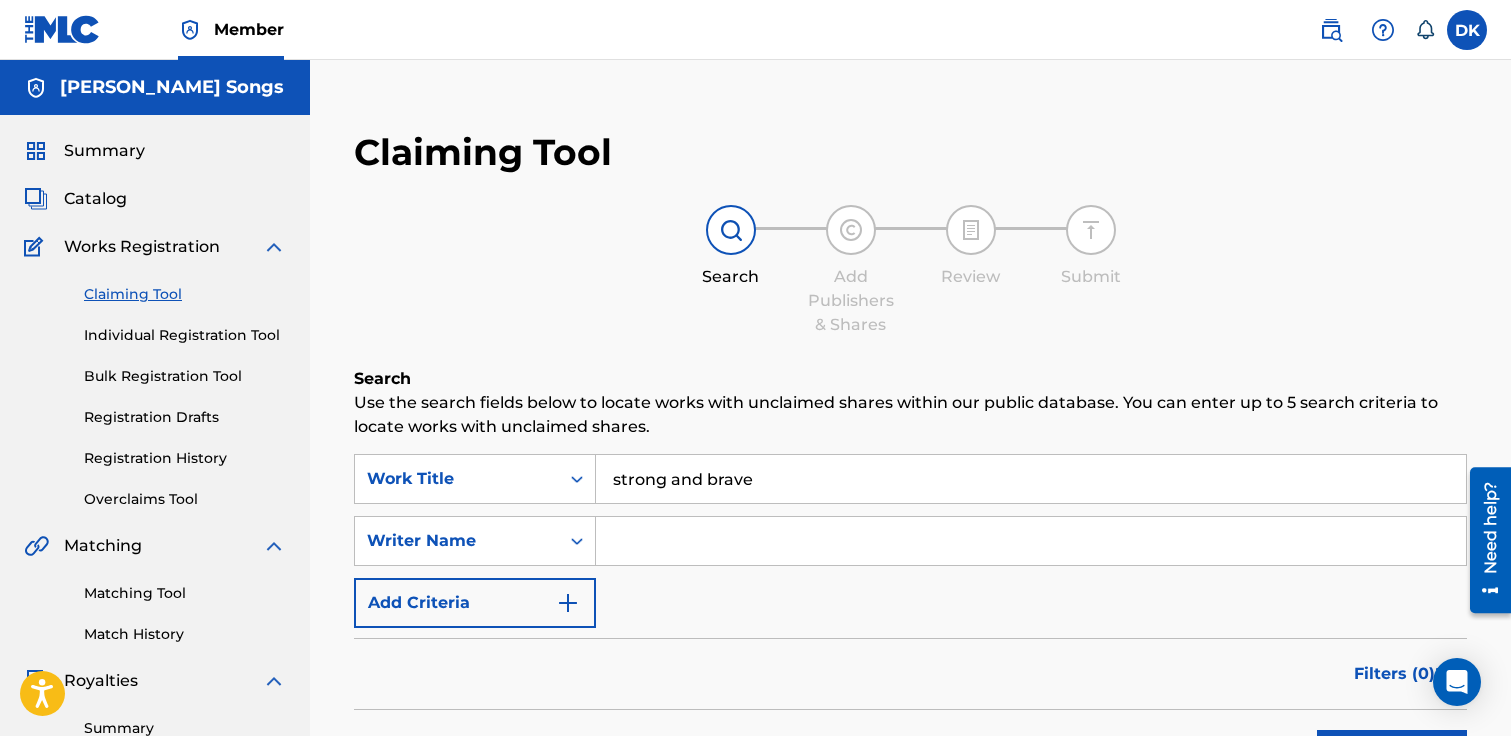 click on "Search Add Publishers & Shares Review Submit" at bounding box center (910, 271) 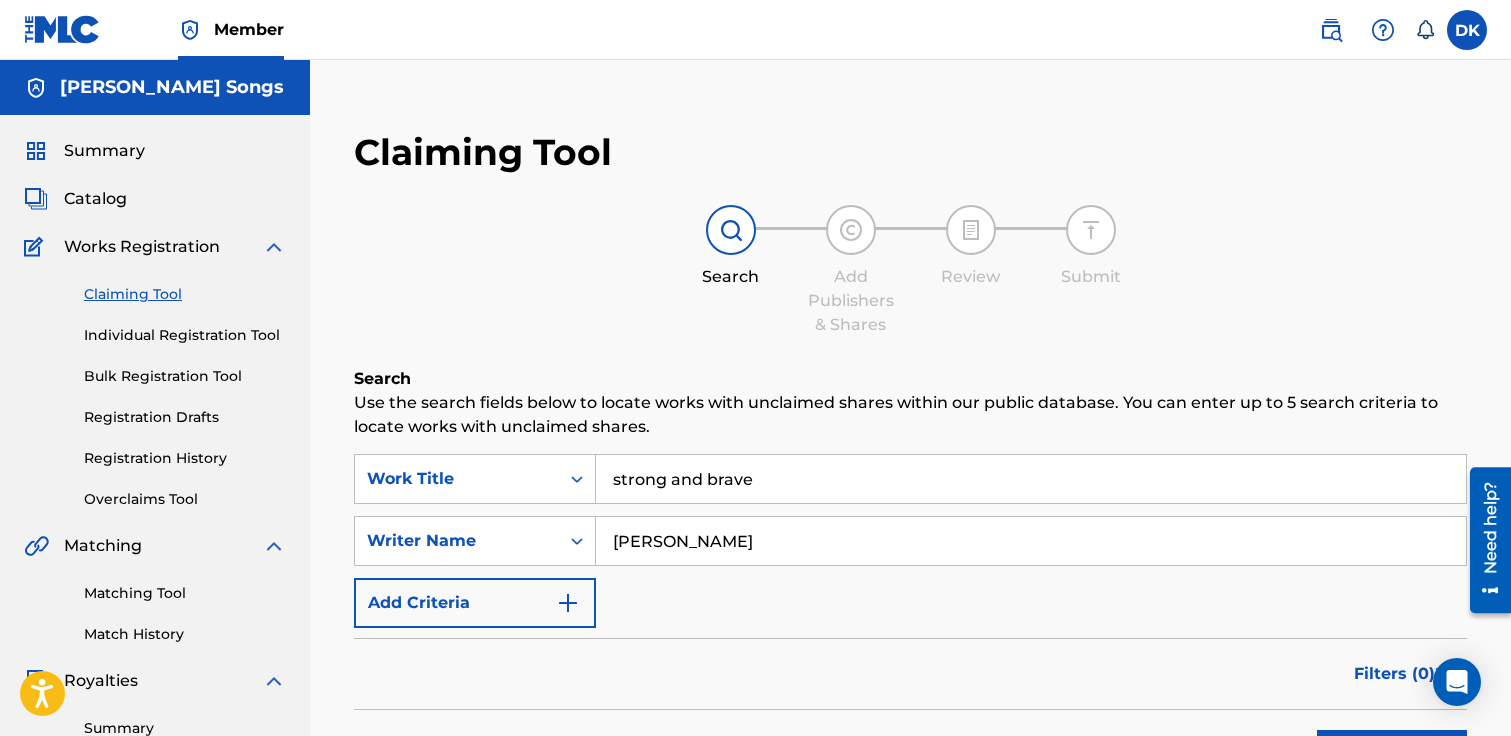 type on "[PERSON_NAME]" 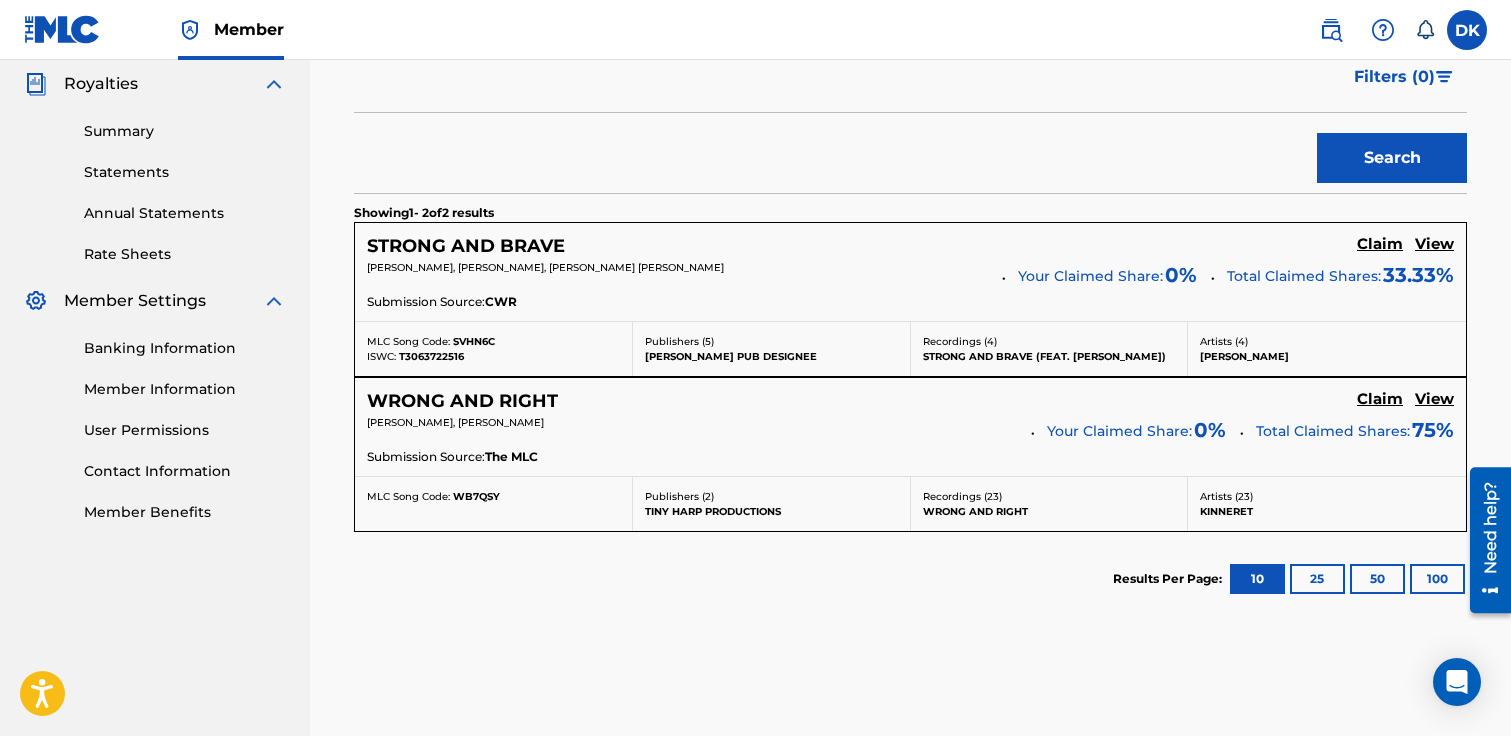 scroll, scrollTop: 611, scrollLeft: 0, axis: vertical 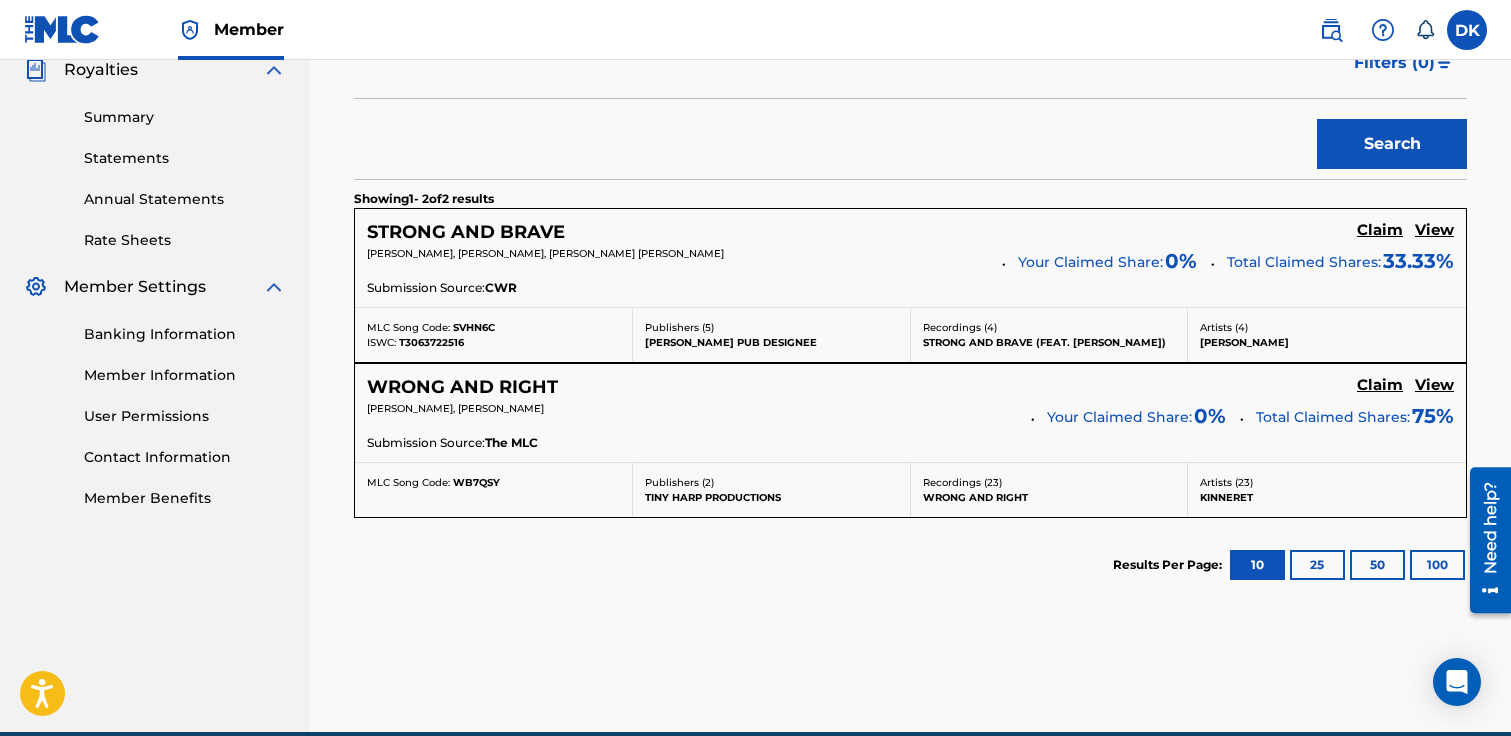 click on "Claim" at bounding box center (1380, 232) 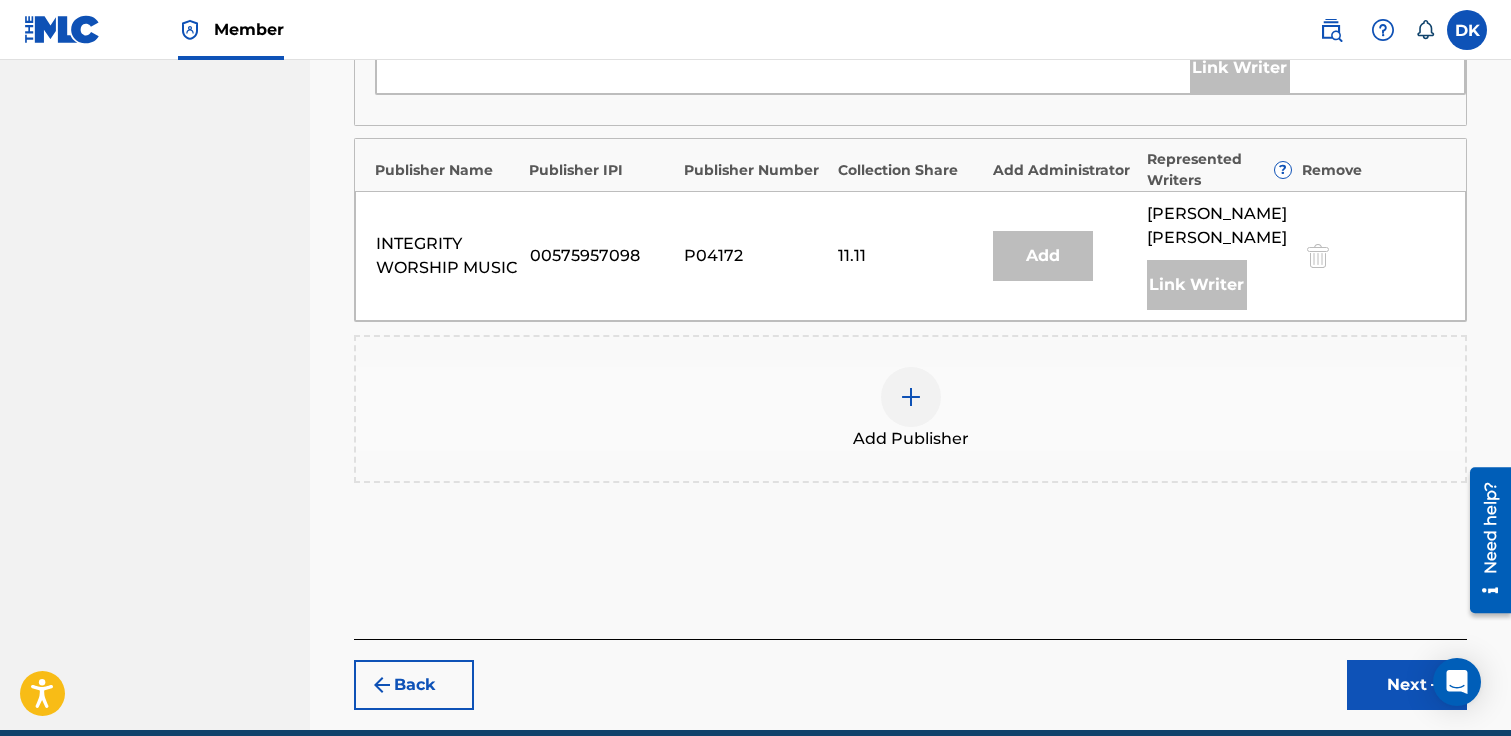 scroll, scrollTop: 1190, scrollLeft: 0, axis: vertical 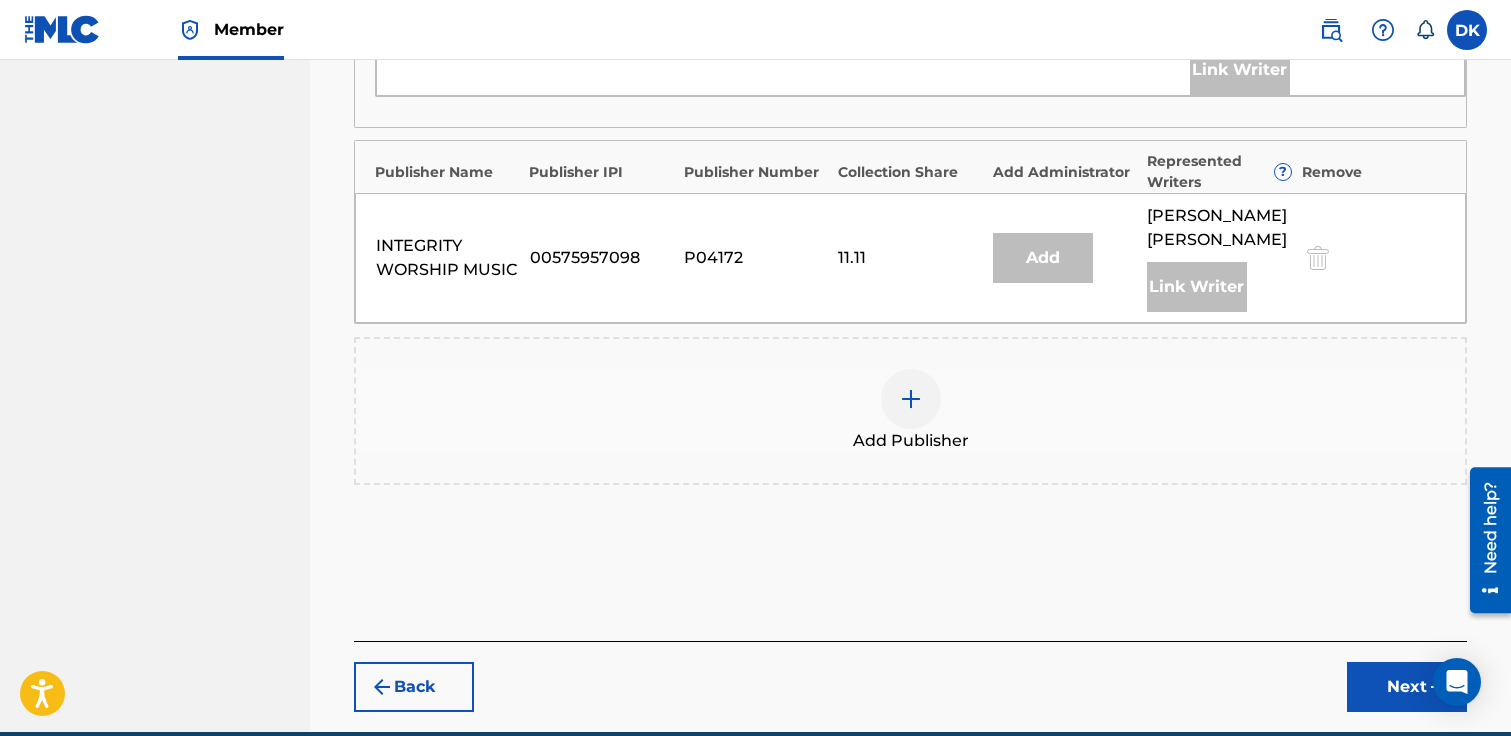 click at bounding box center [911, 399] 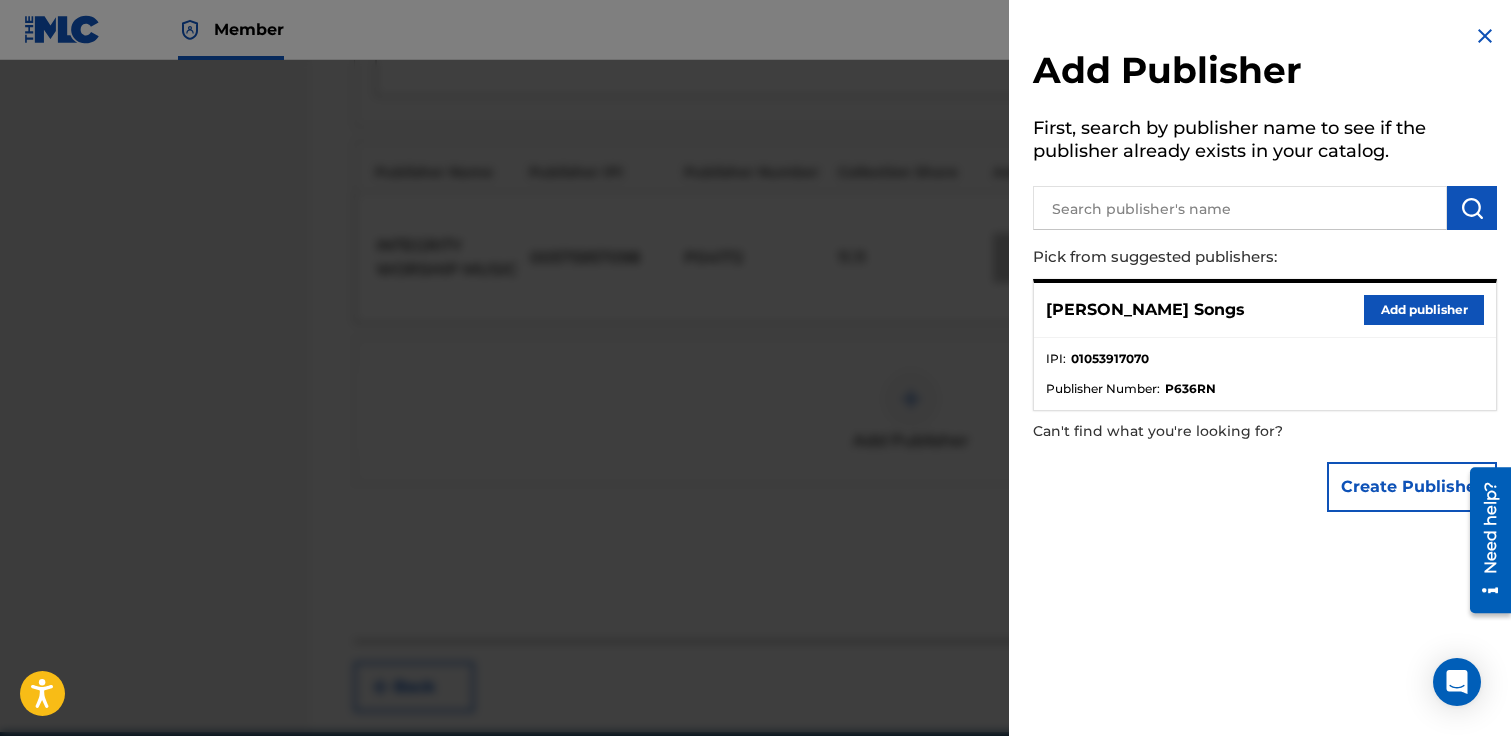 click on "Add publisher" at bounding box center (1424, 310) 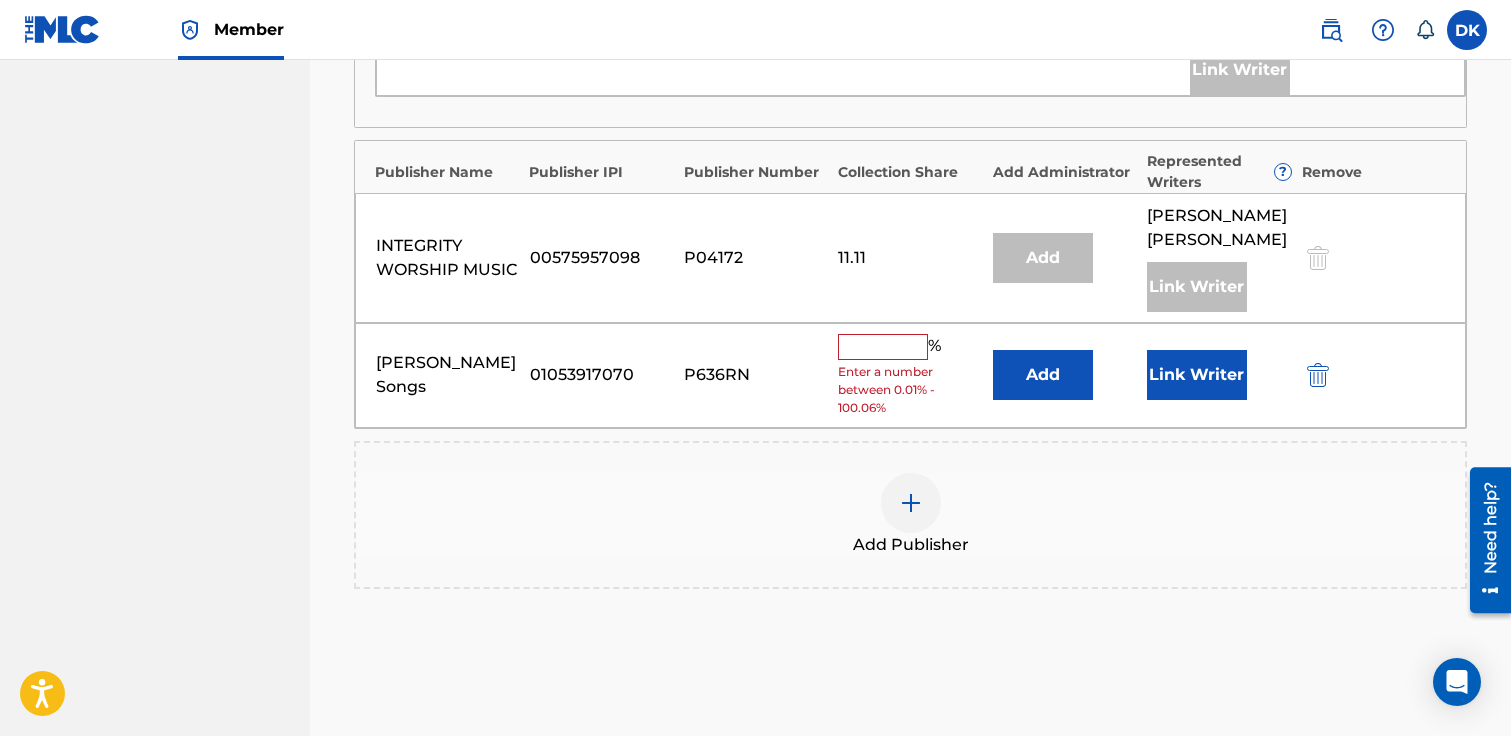 click at bounding box center (883, 347) 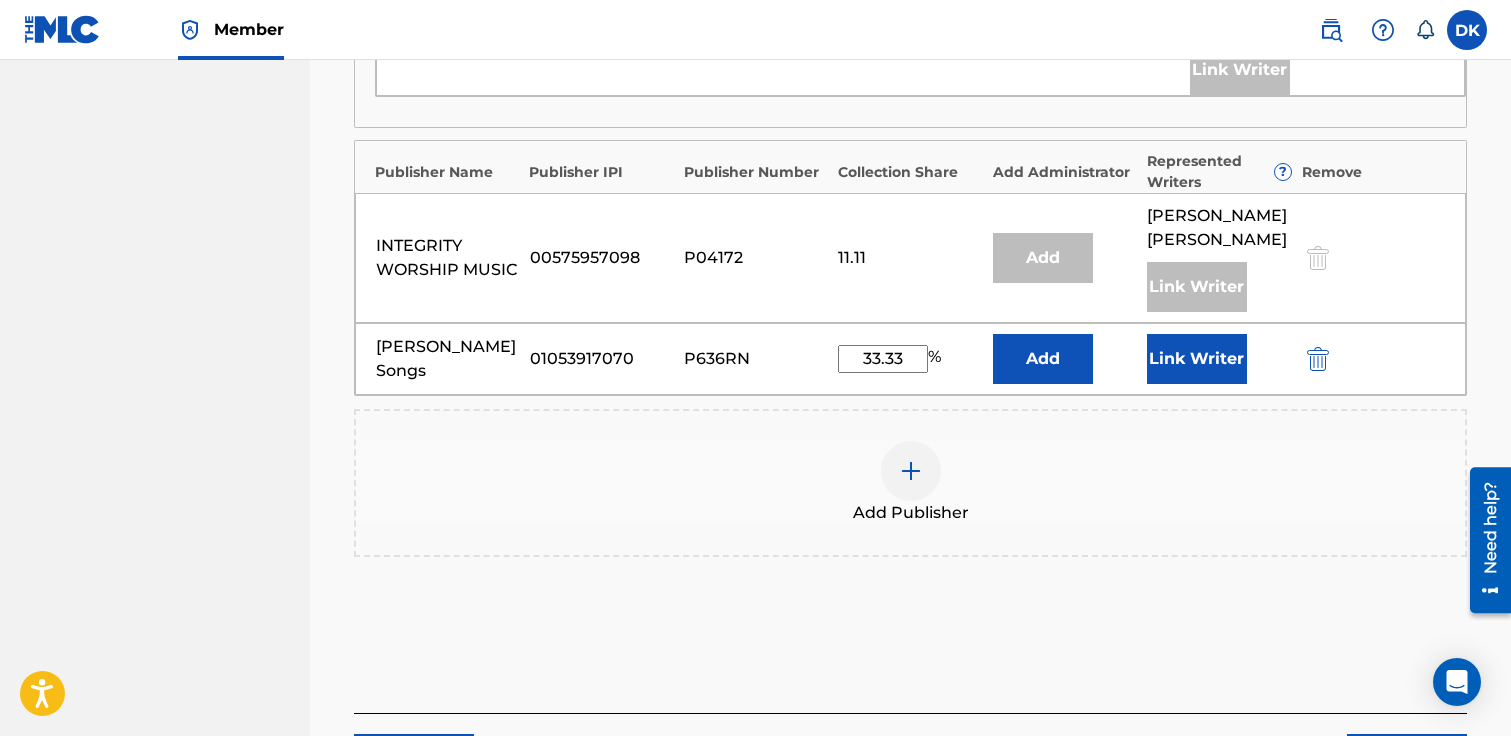 type on "33.33" 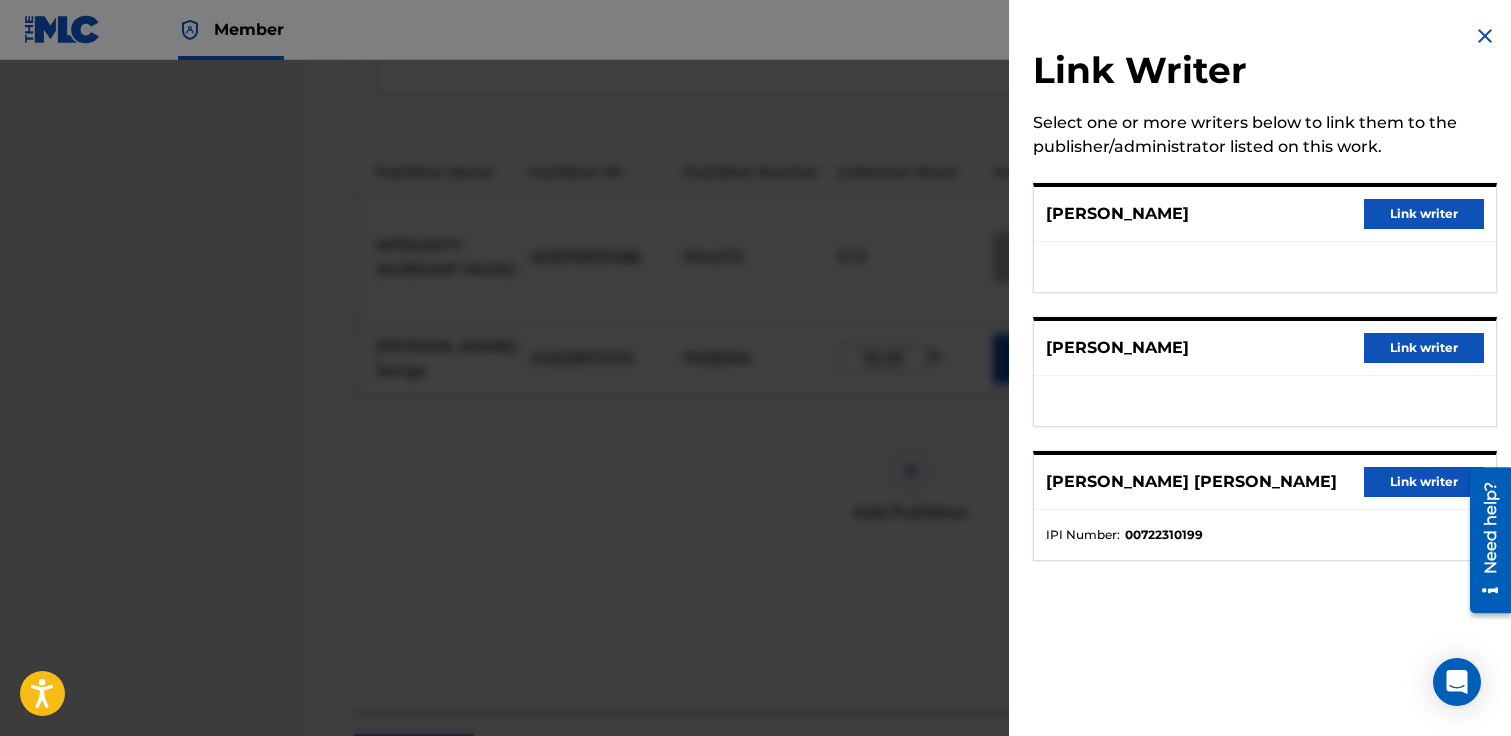 click on "Link writer" at bounding box center (1424, 348) 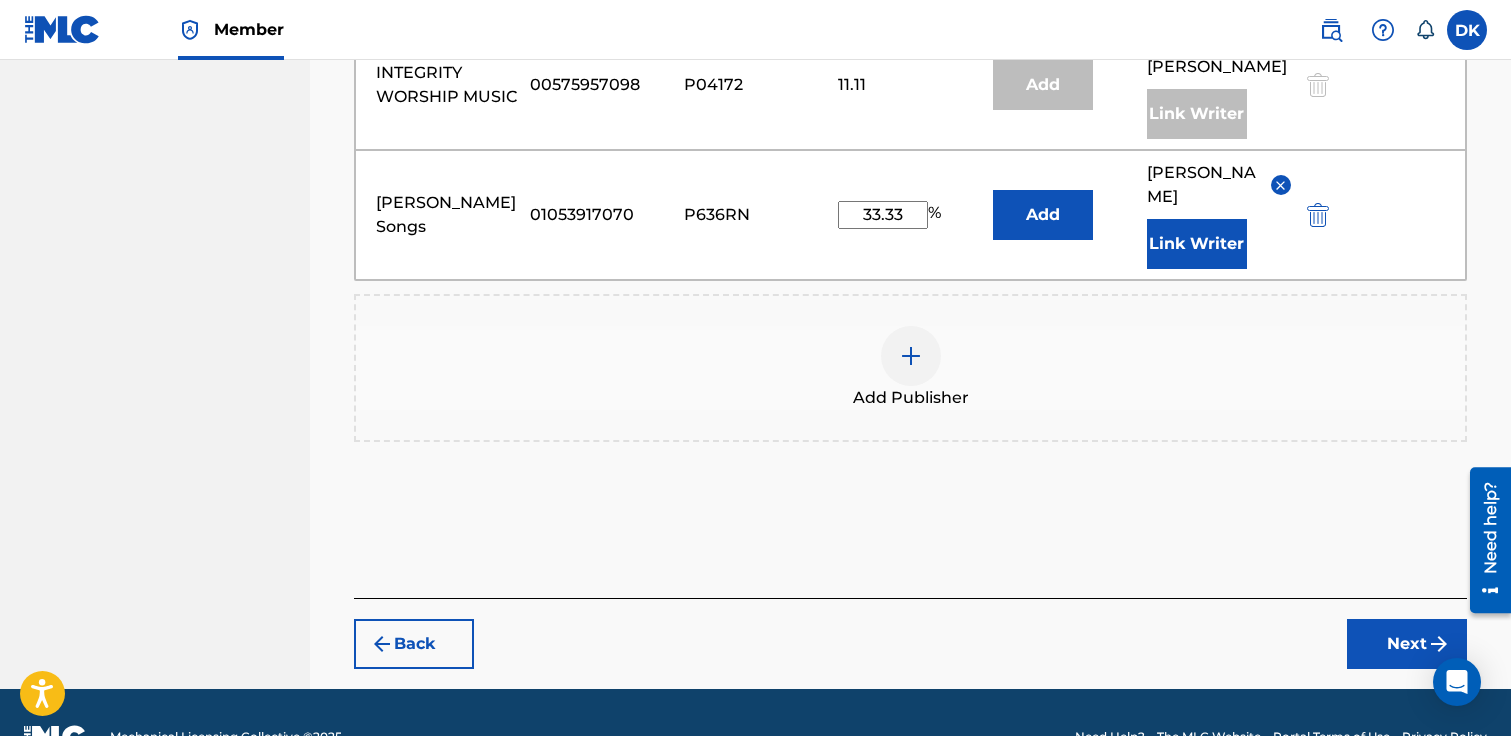 drag, startPoint x: 1437, startPoint y: 599, endPoint x: 1, endPoint y: 137, distance: 1508.4893 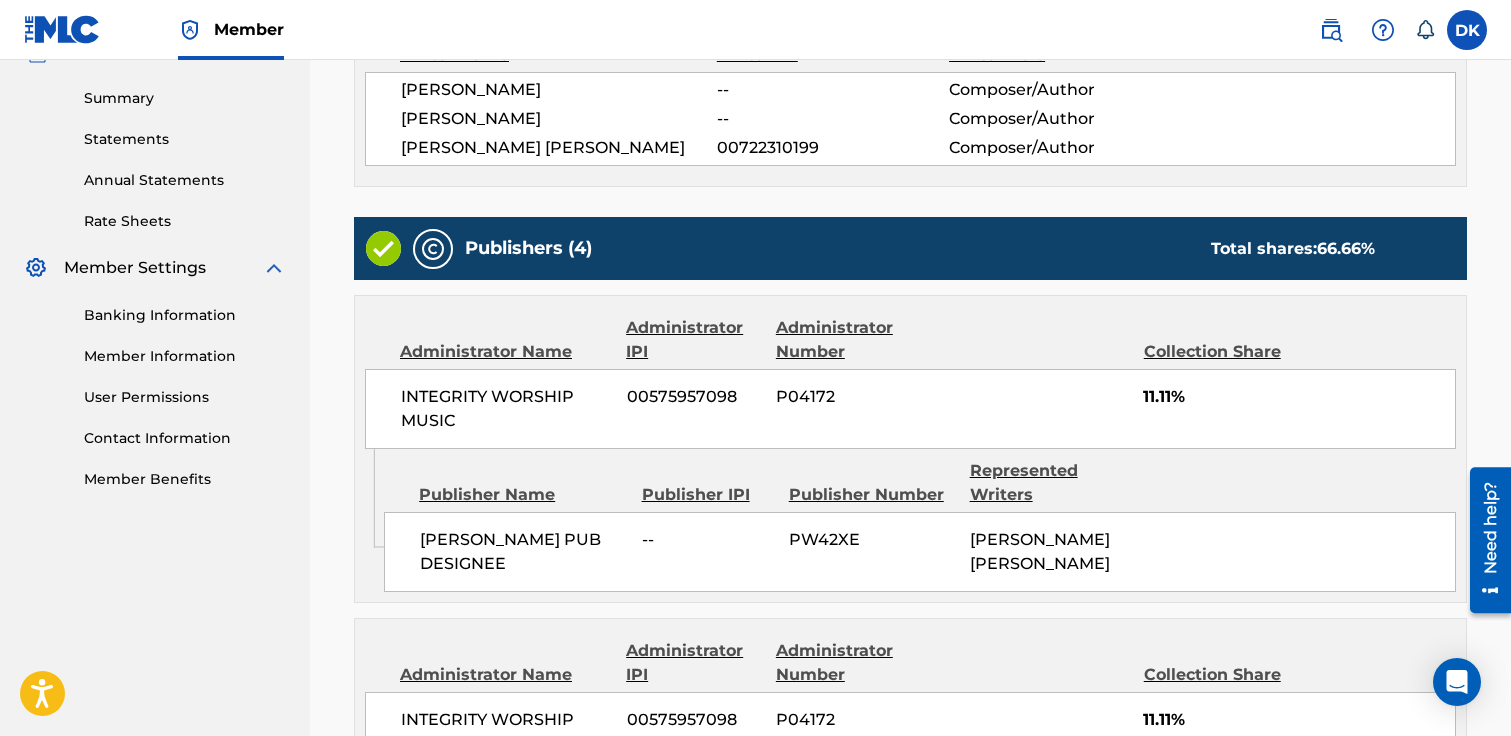 scroll, scrollTop: 1386, scrollLeft: 0, axis: vertical 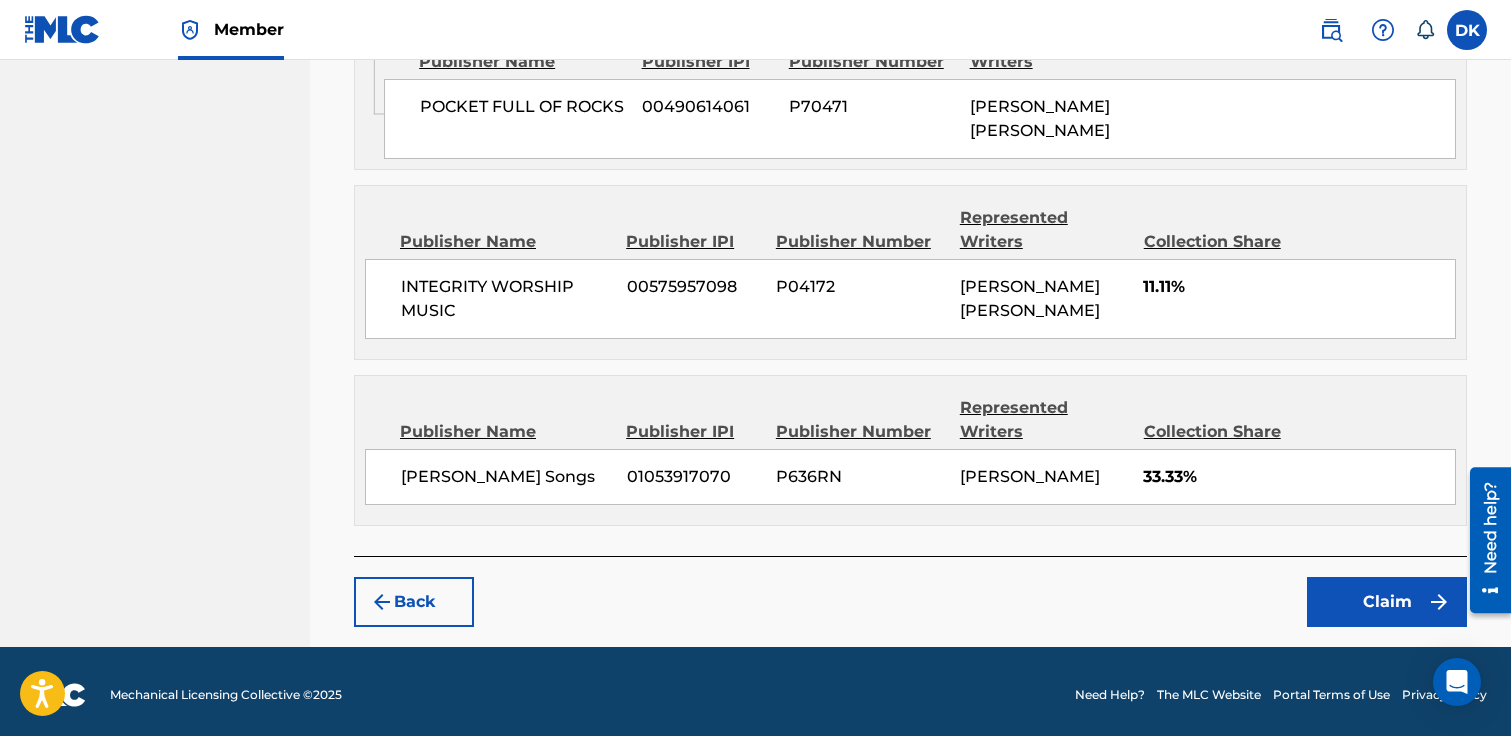 click on "Claim" at bounding box center (1387, 602) 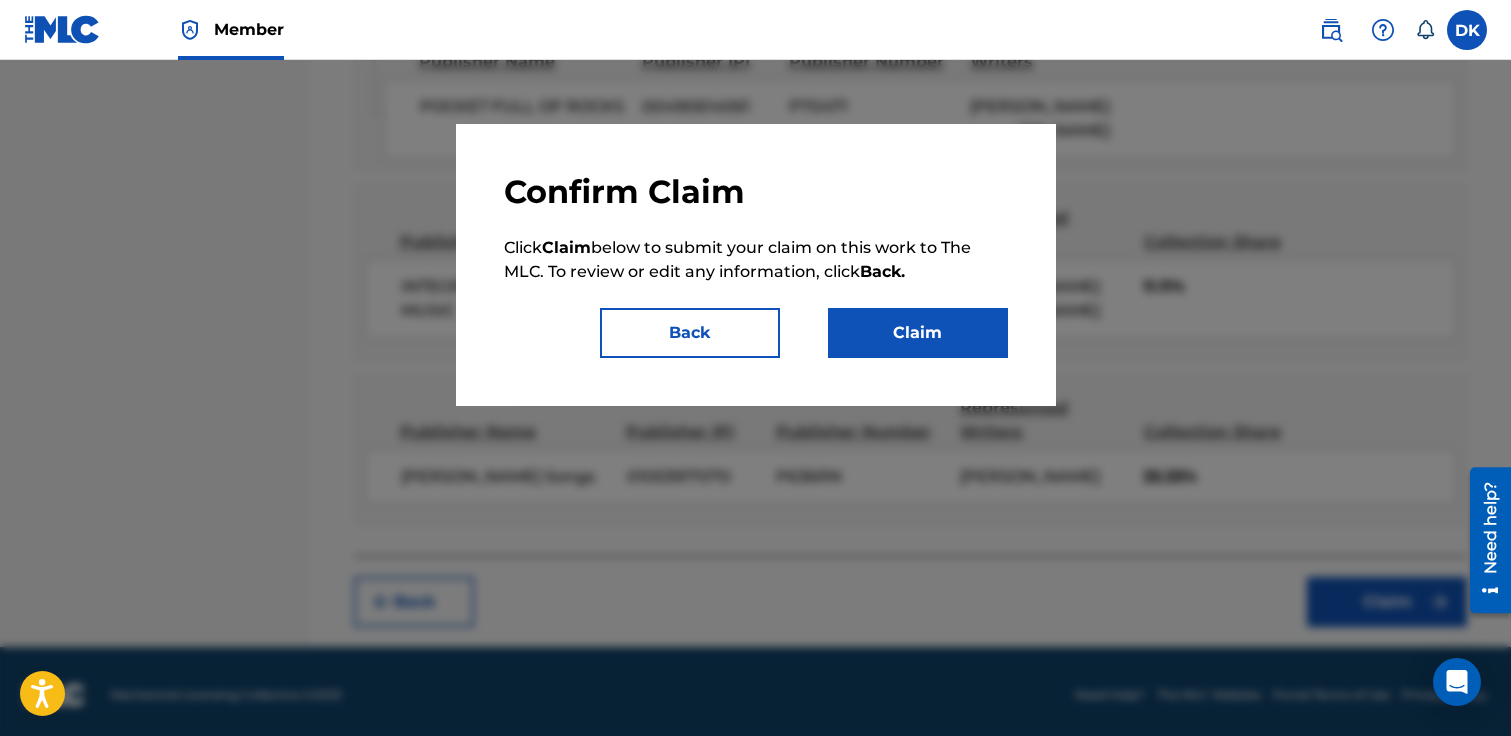 click on "Claim" at bounding box center [918, 333] 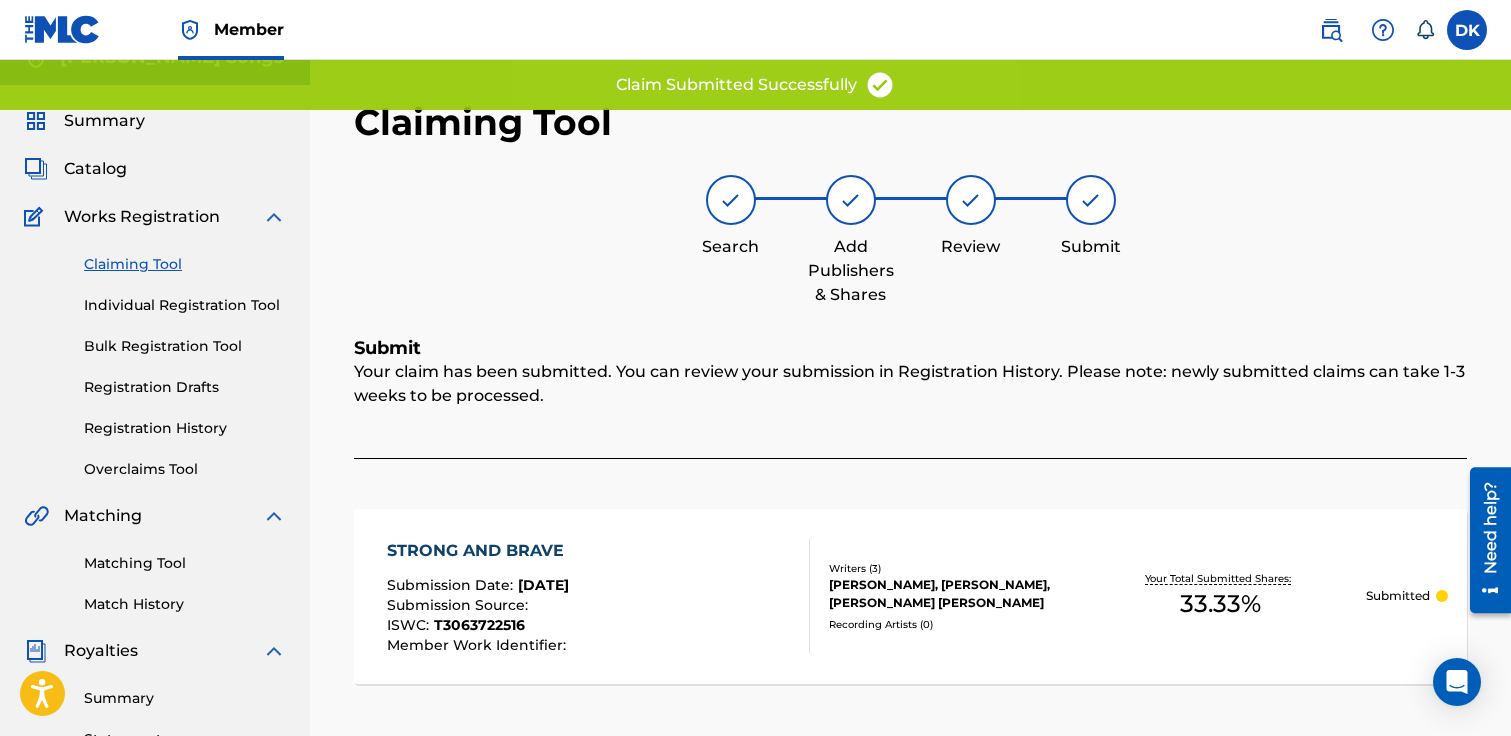 scroll, scrollTop: 0, scrollLeft: 0, axis: both 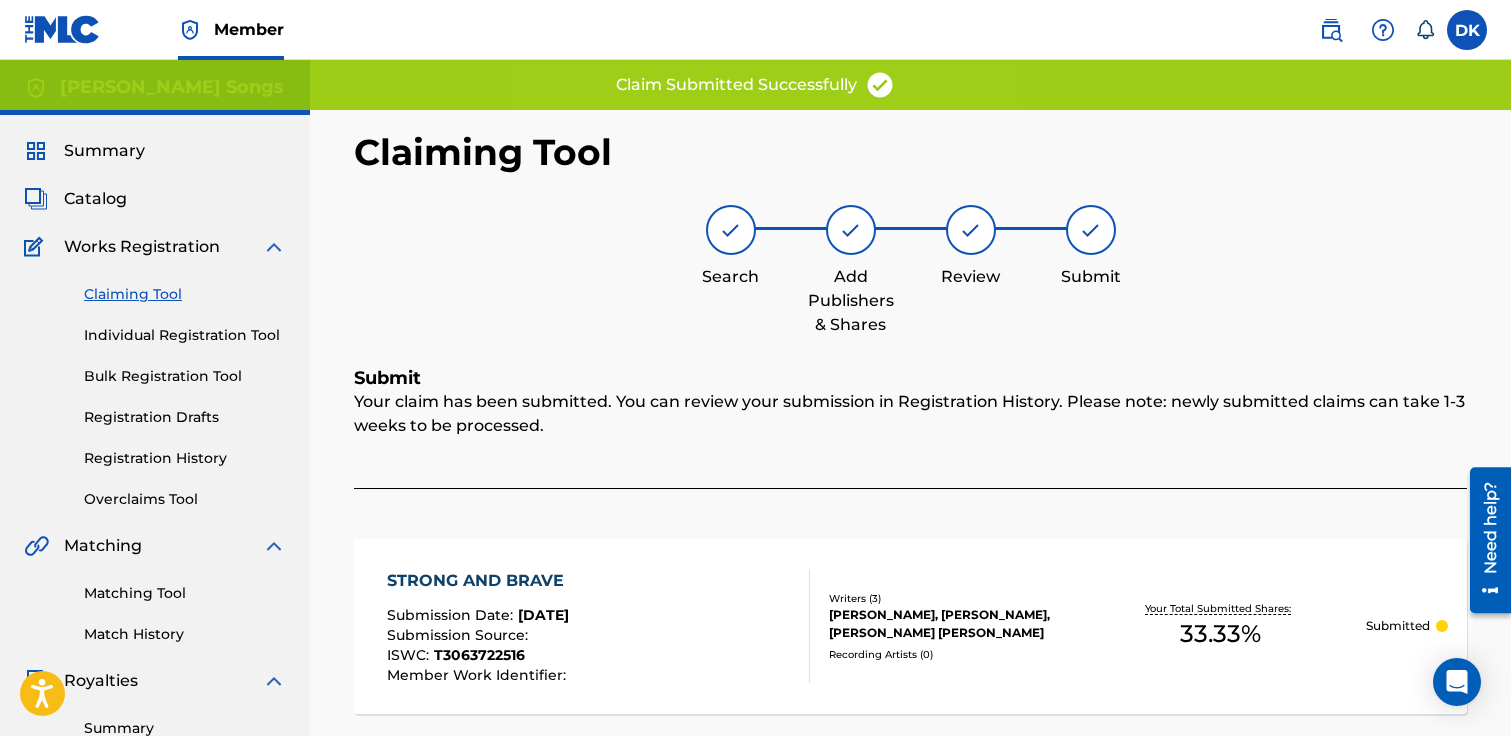 click on "Claiming Tool" at bounding box center [185, 294] 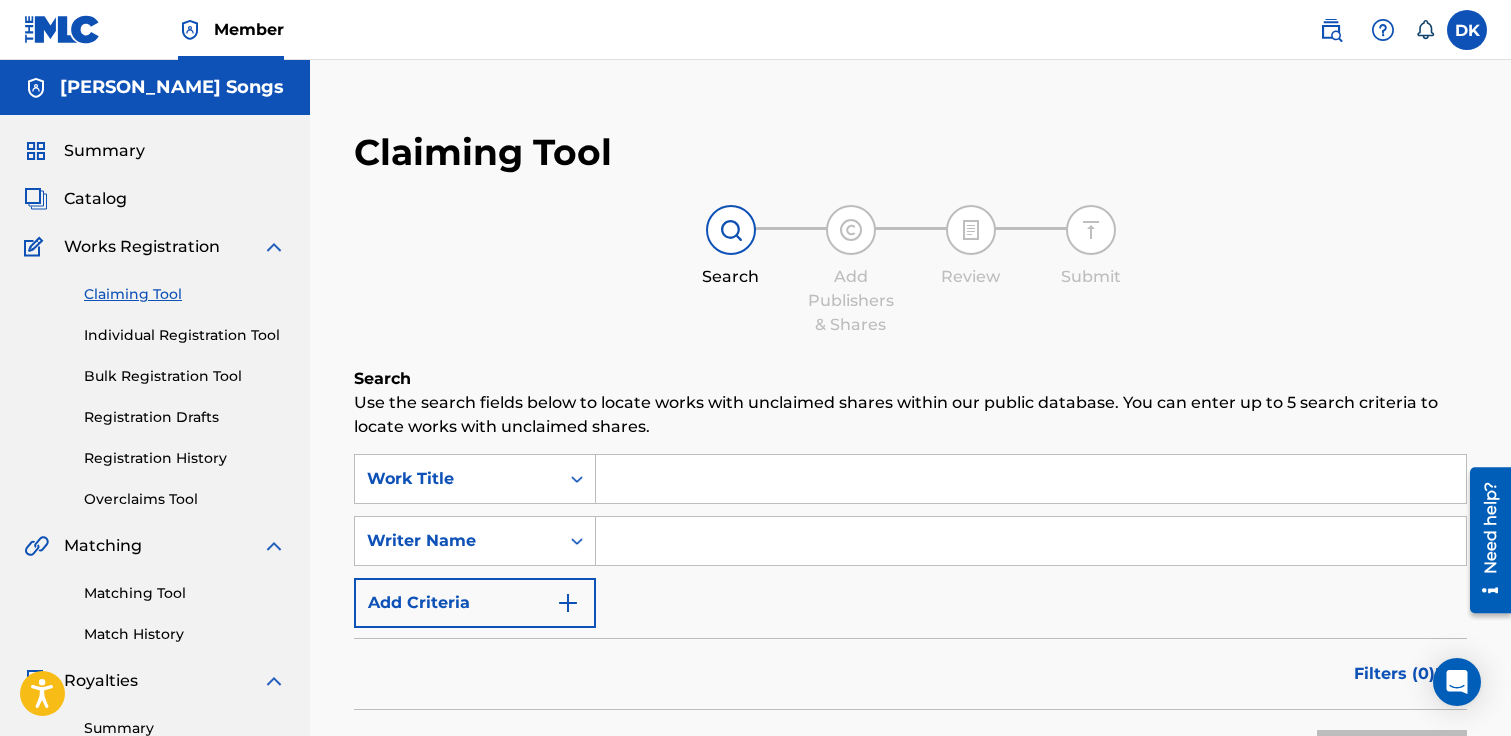 click at bounding box center (1031, 479) 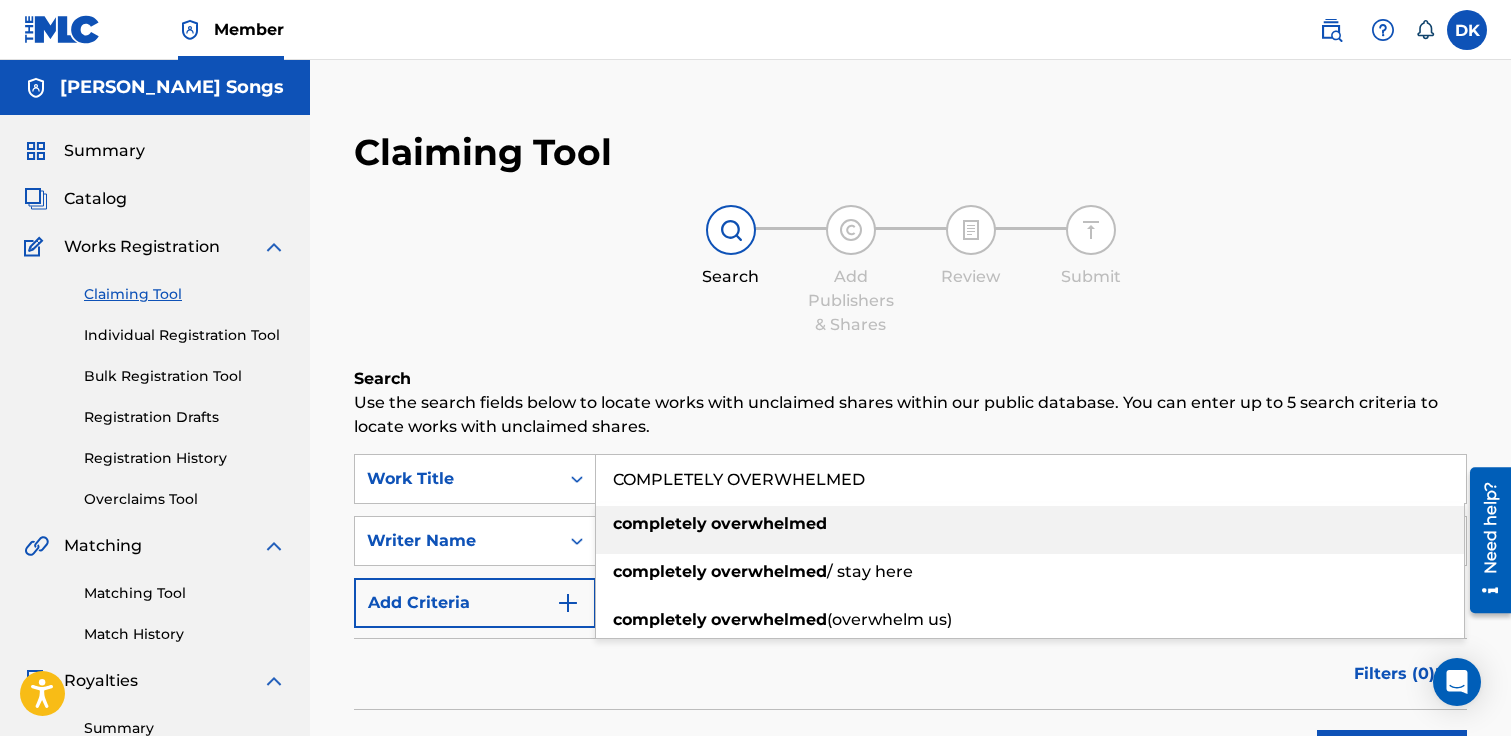 type on "COMPLETELY OVERWHELMED" 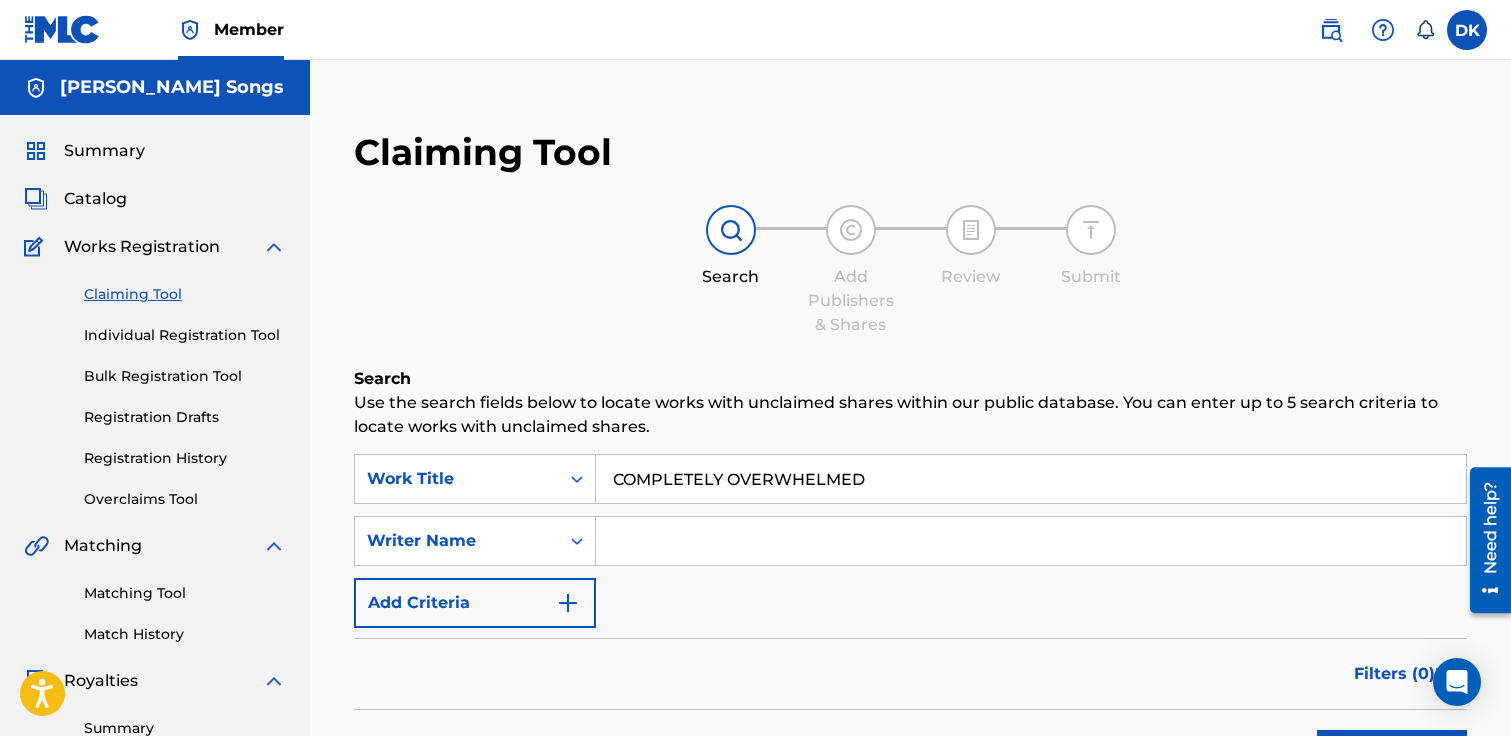 click at bounding box center (1031, 541) 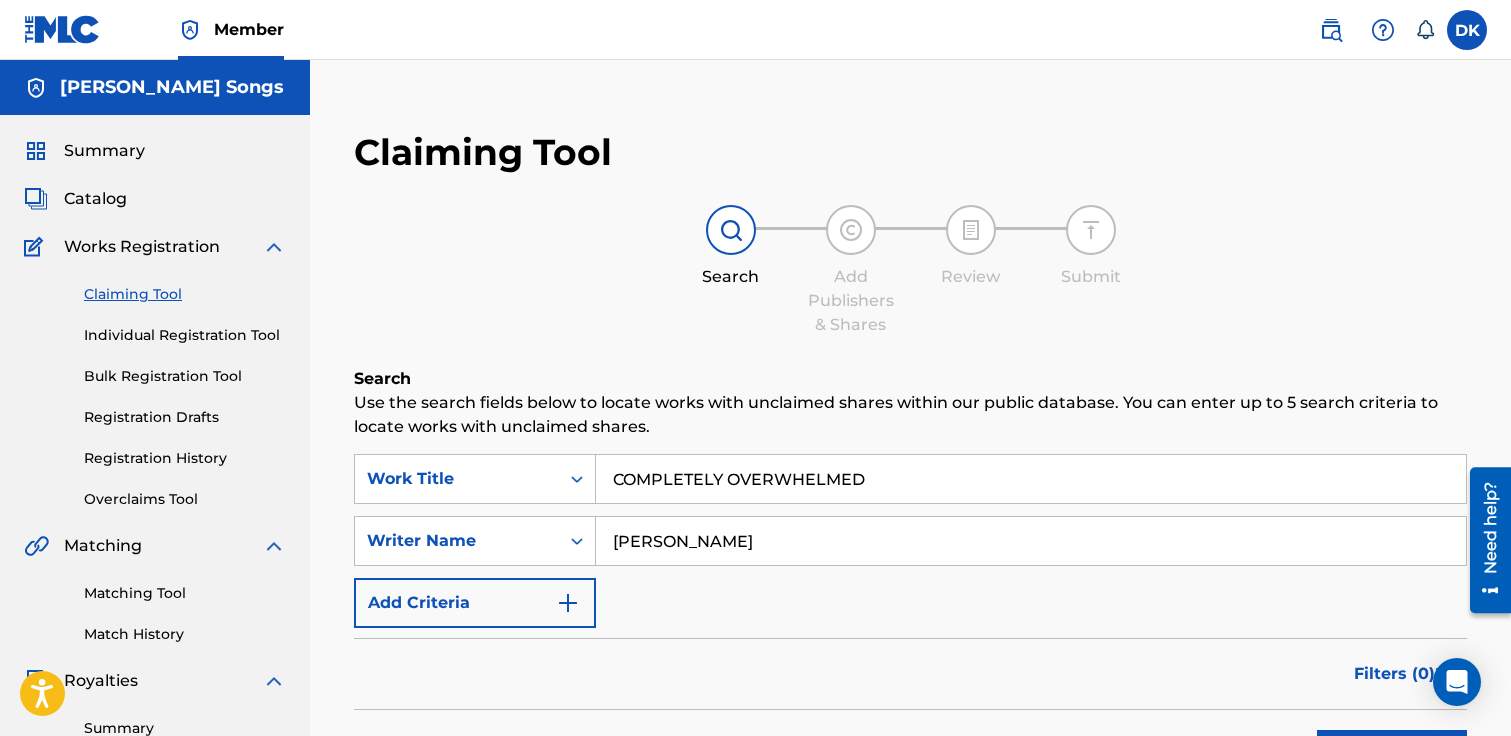 type on "[PERSON_NAME]" 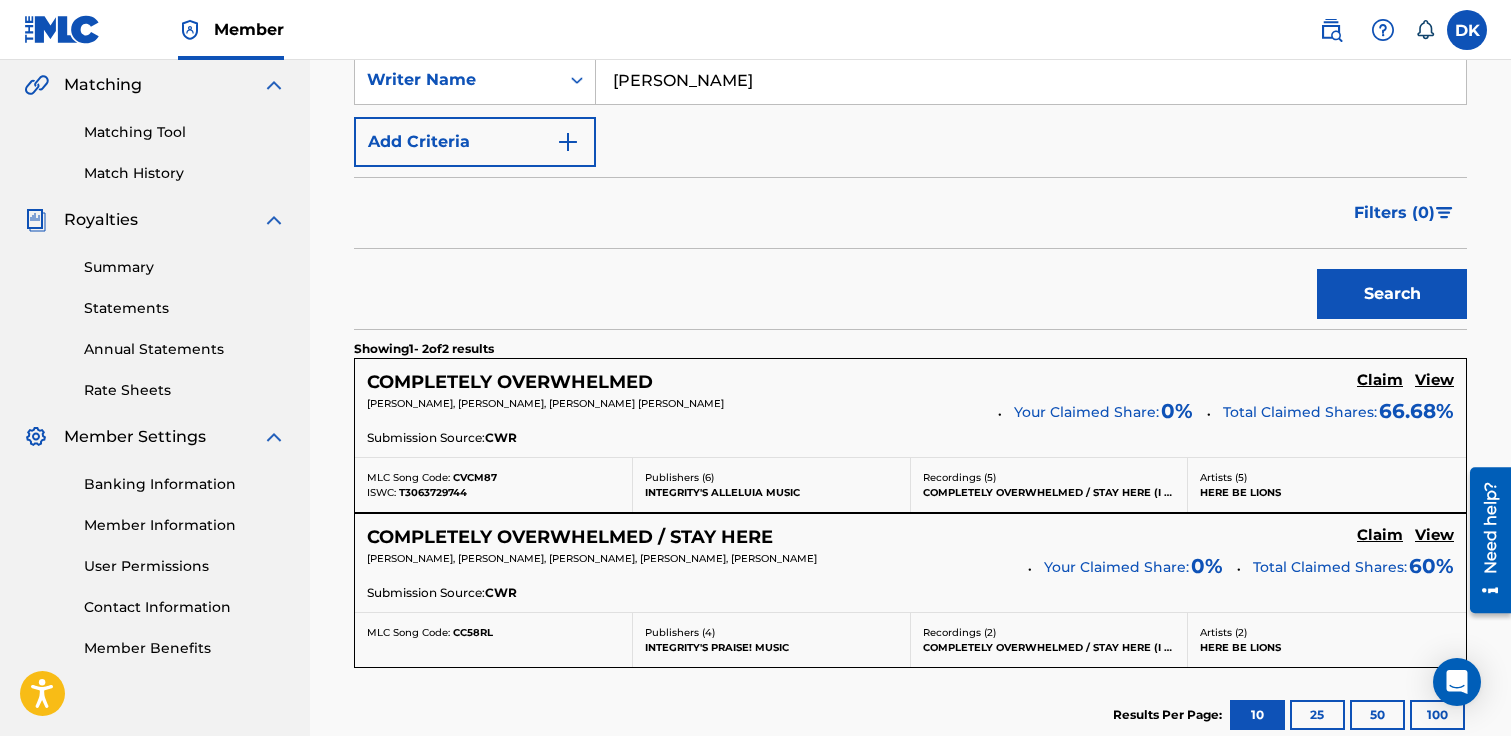 scroll, scrollTop: 478, scrollLeft: 0, axis: vertical 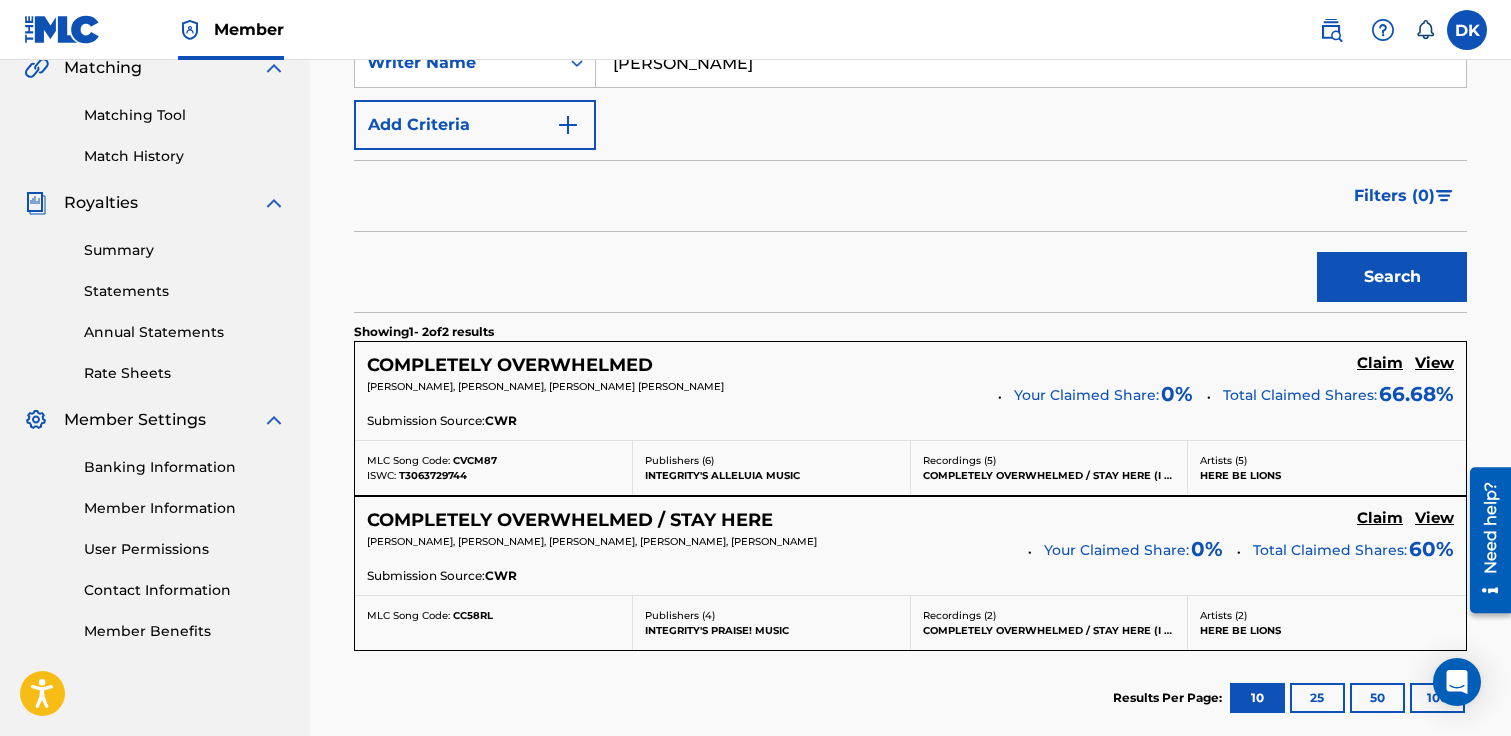 click on "Claim" at bounding box center (1380, 363) 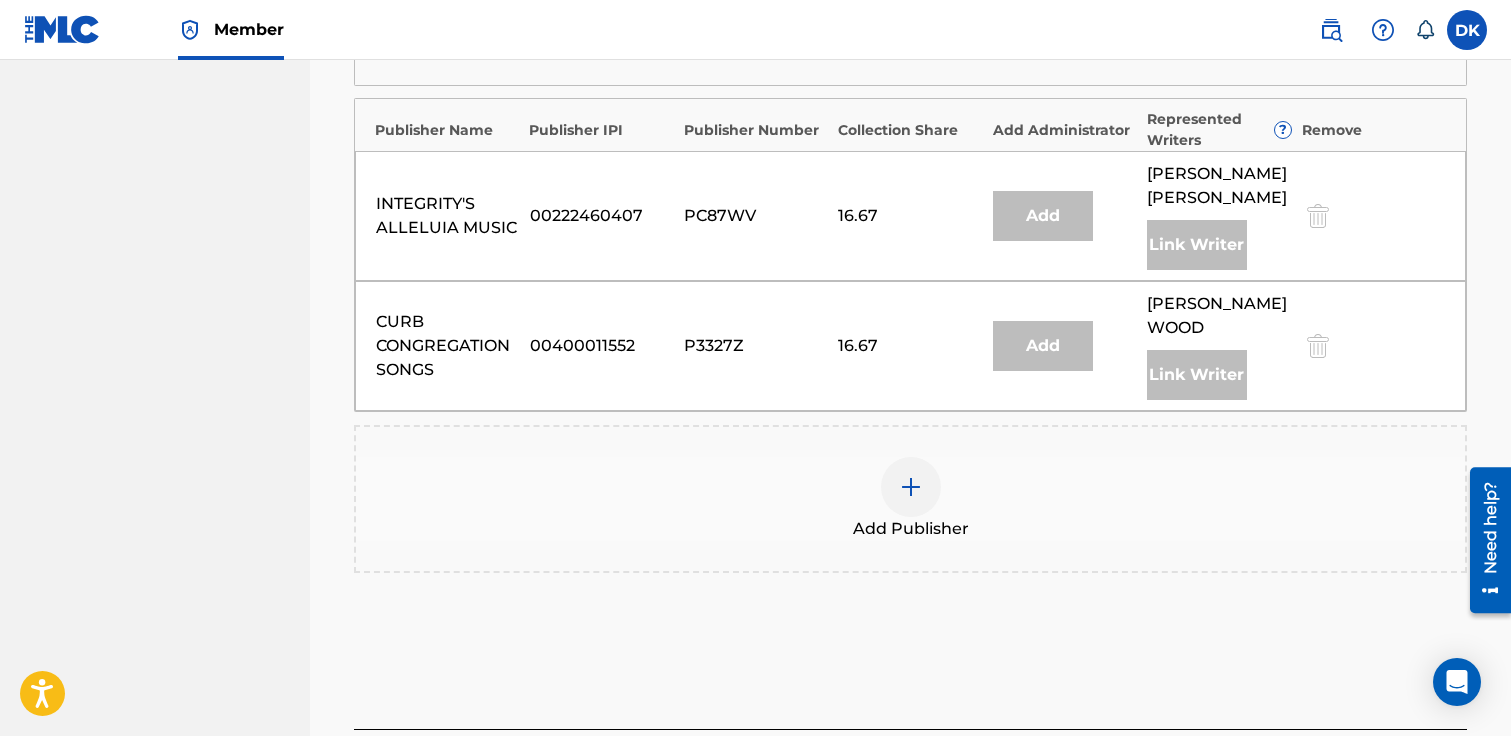 scroll, scrollTop: 1363, scrollLeft: 0, axis: vertical 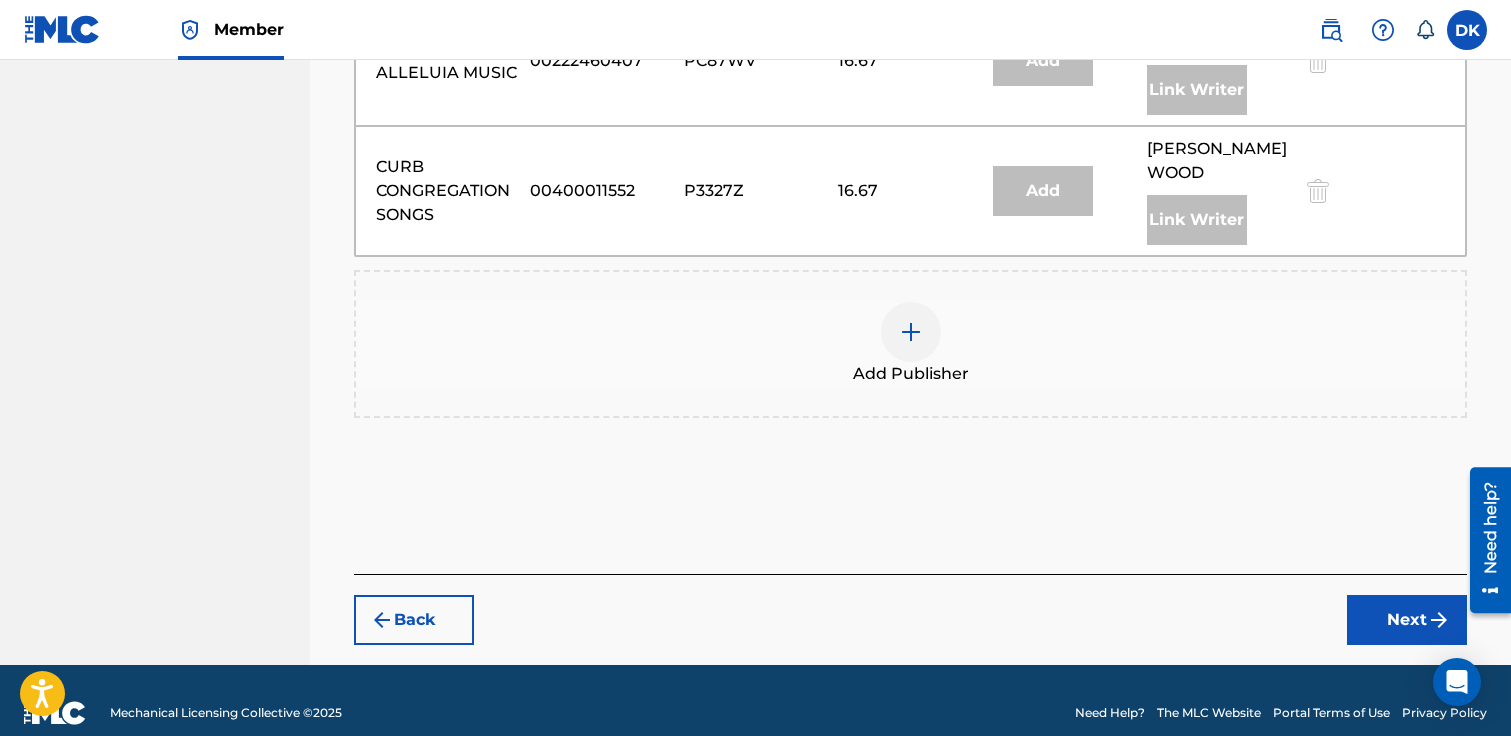 click at bounding box center (911, 332) 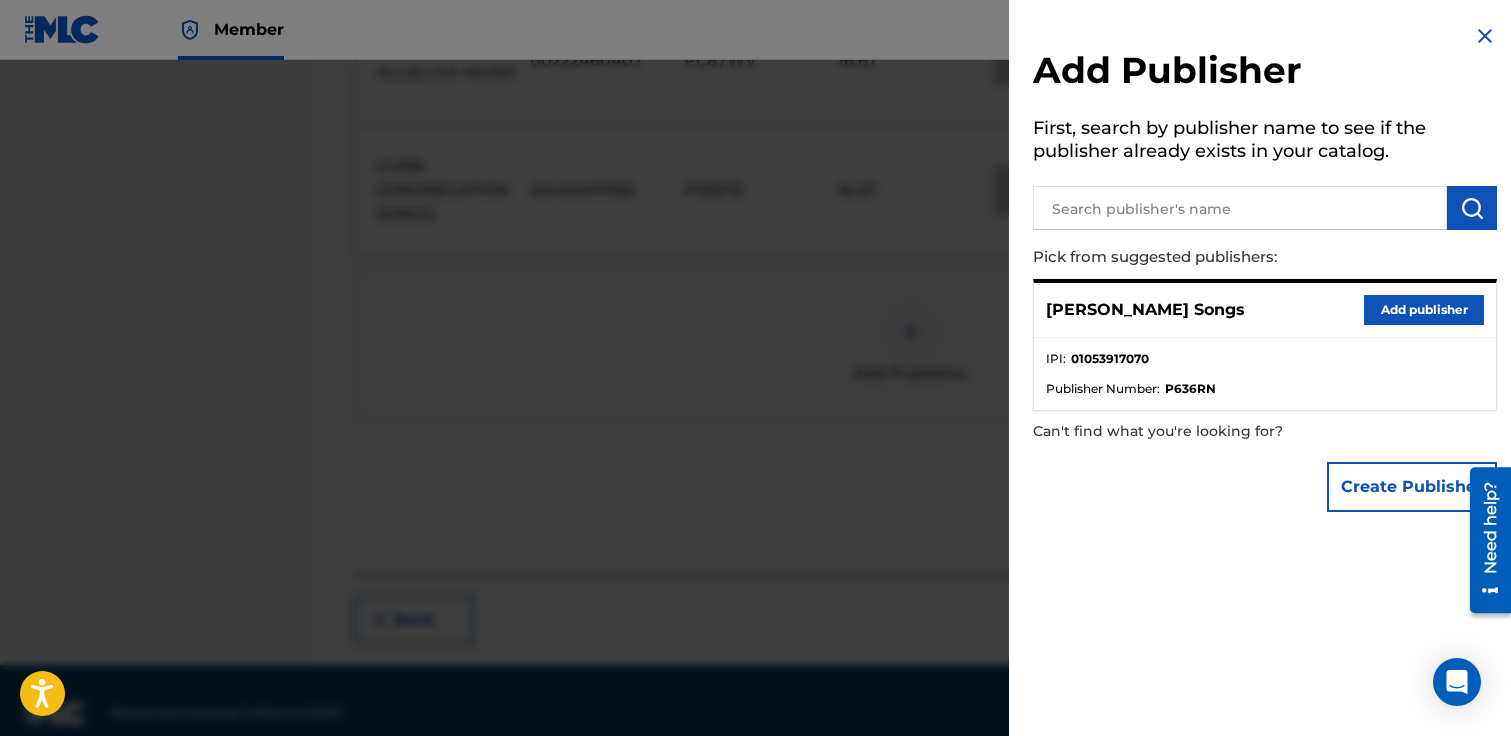 click on "Add publisher" at bounding box center [1424, 310] 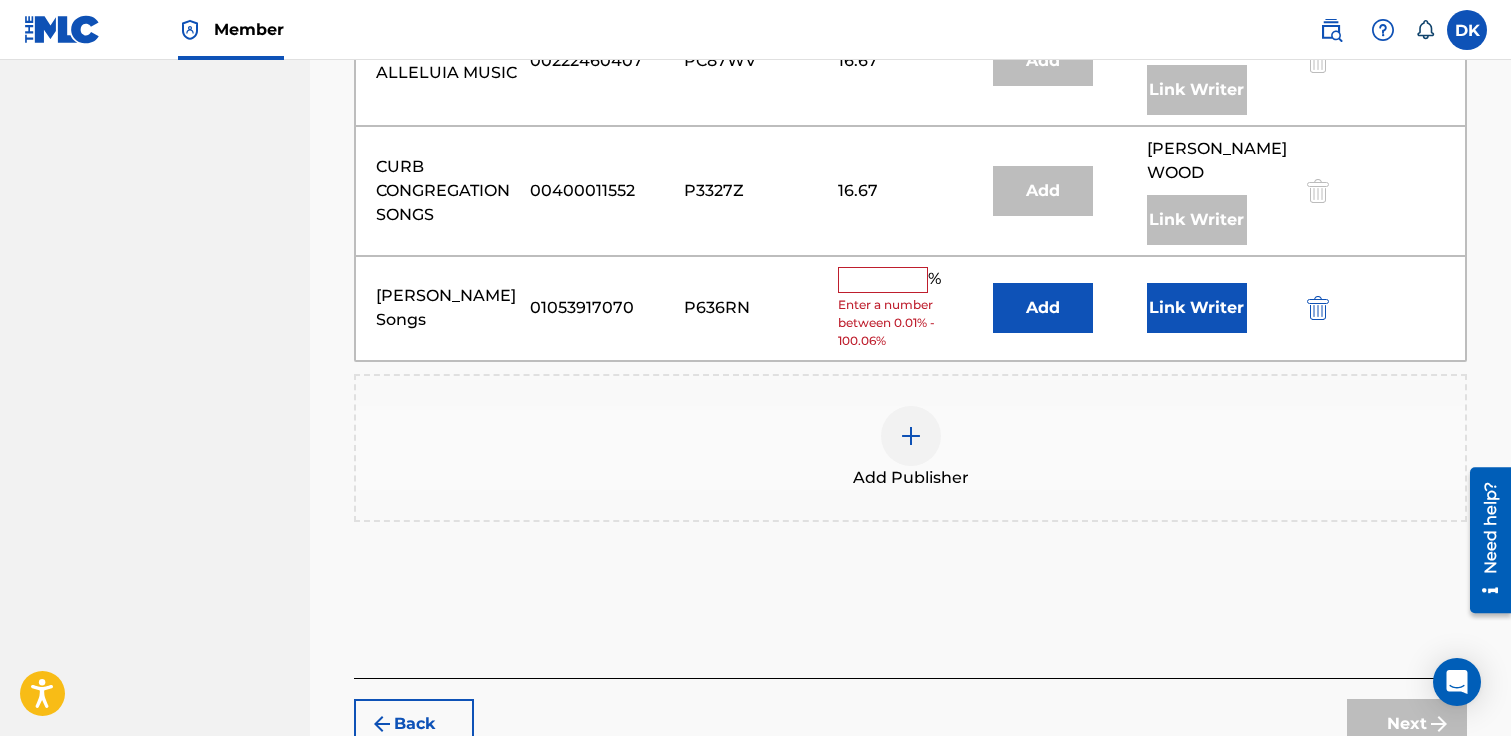click on "Enter a number between 0.01% - 100.06%" at bounding box center (910, 323) 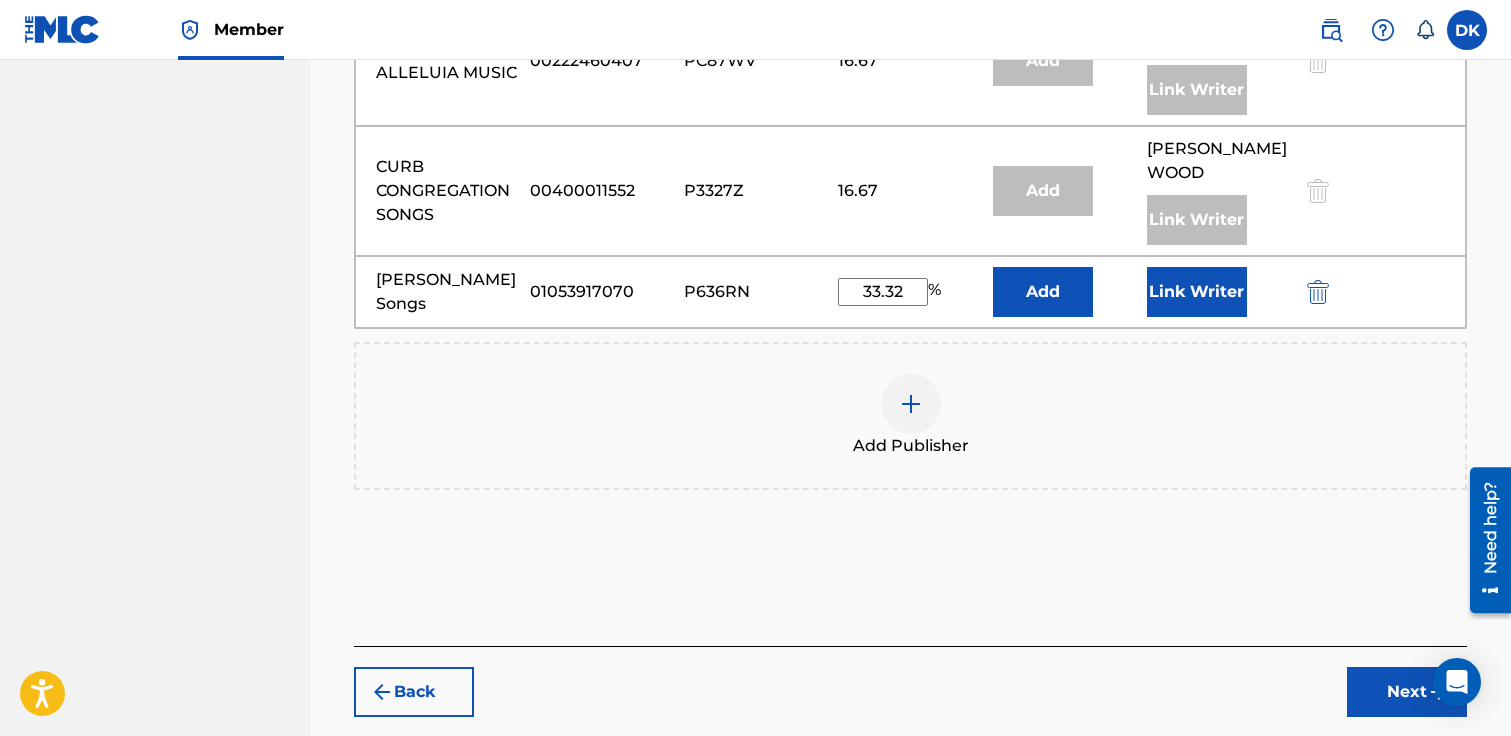 type on "33.32" 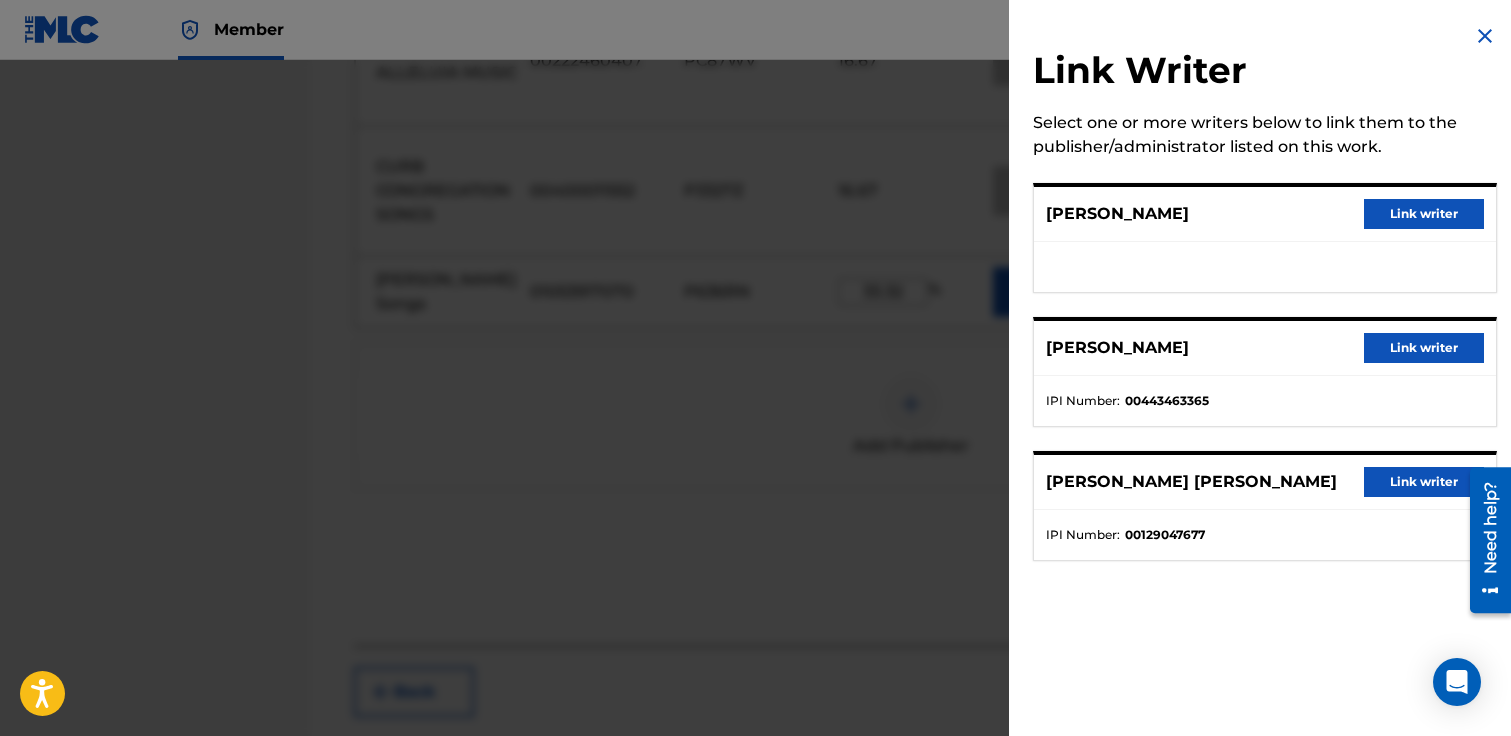 click on "Link writer" at bounding box center (1424, 214) 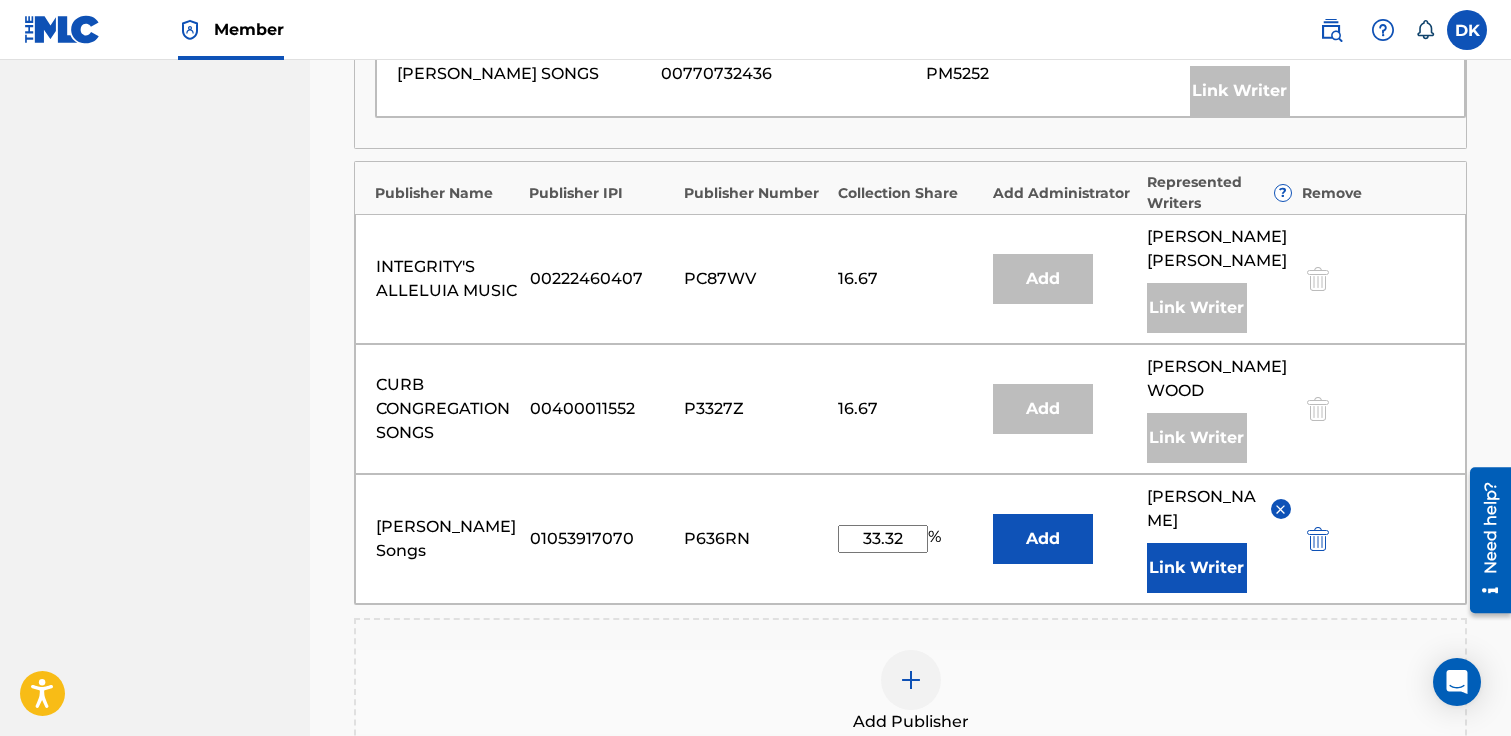 scroll, scrollTop: 1493, scrollLeft: 0, axis: vertical 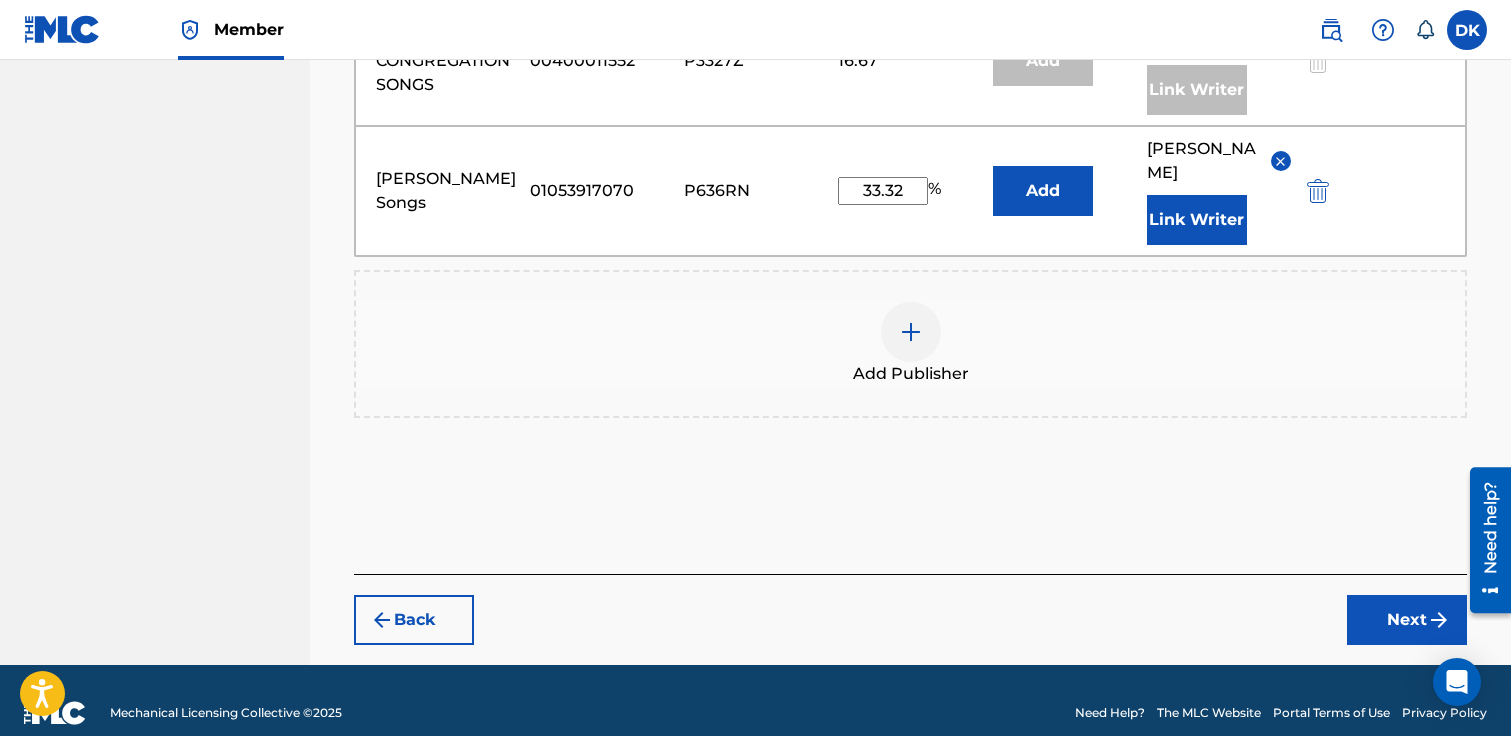 click on "Next" at bounding box center [1407, 620] 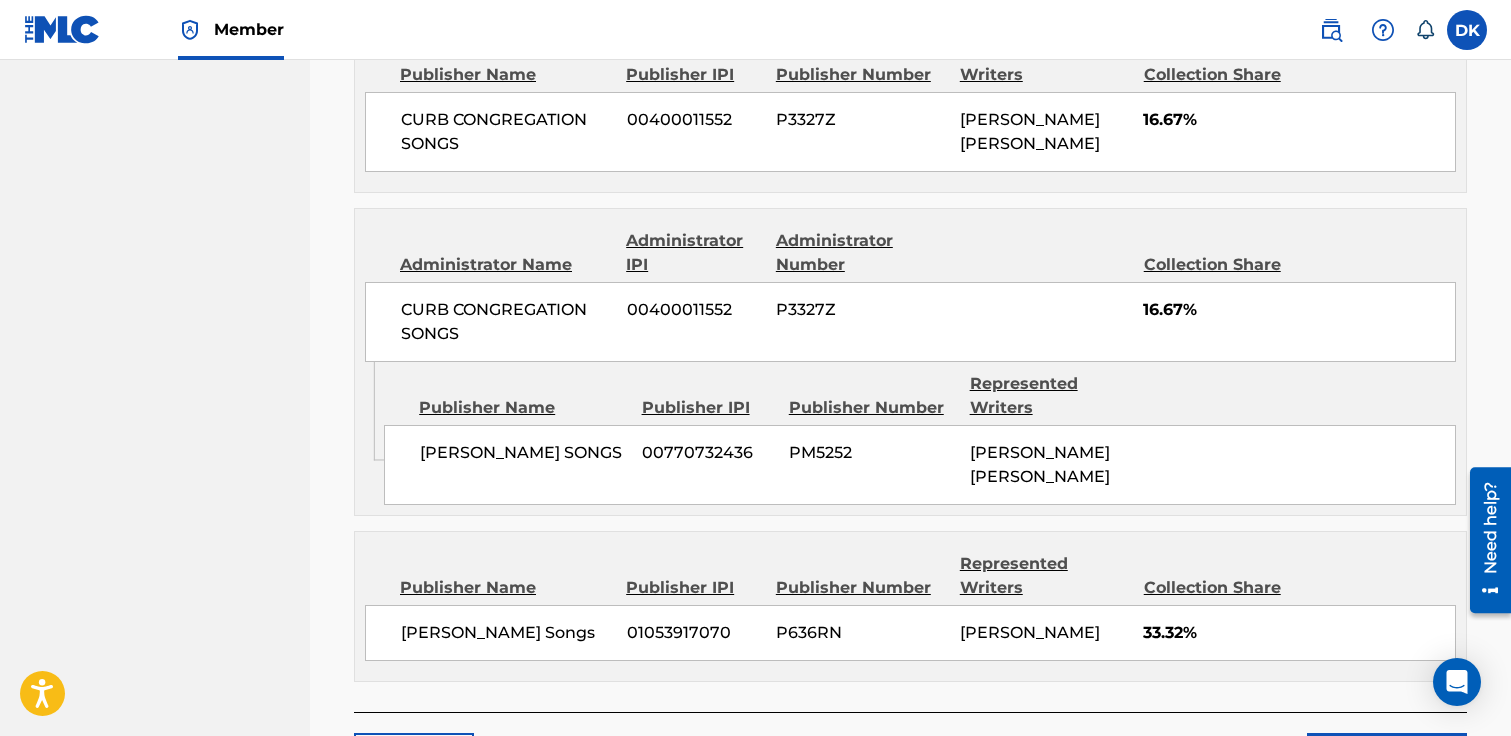 scroll, scrollTop: 1575, scrollLeft: 0, axis: vertical 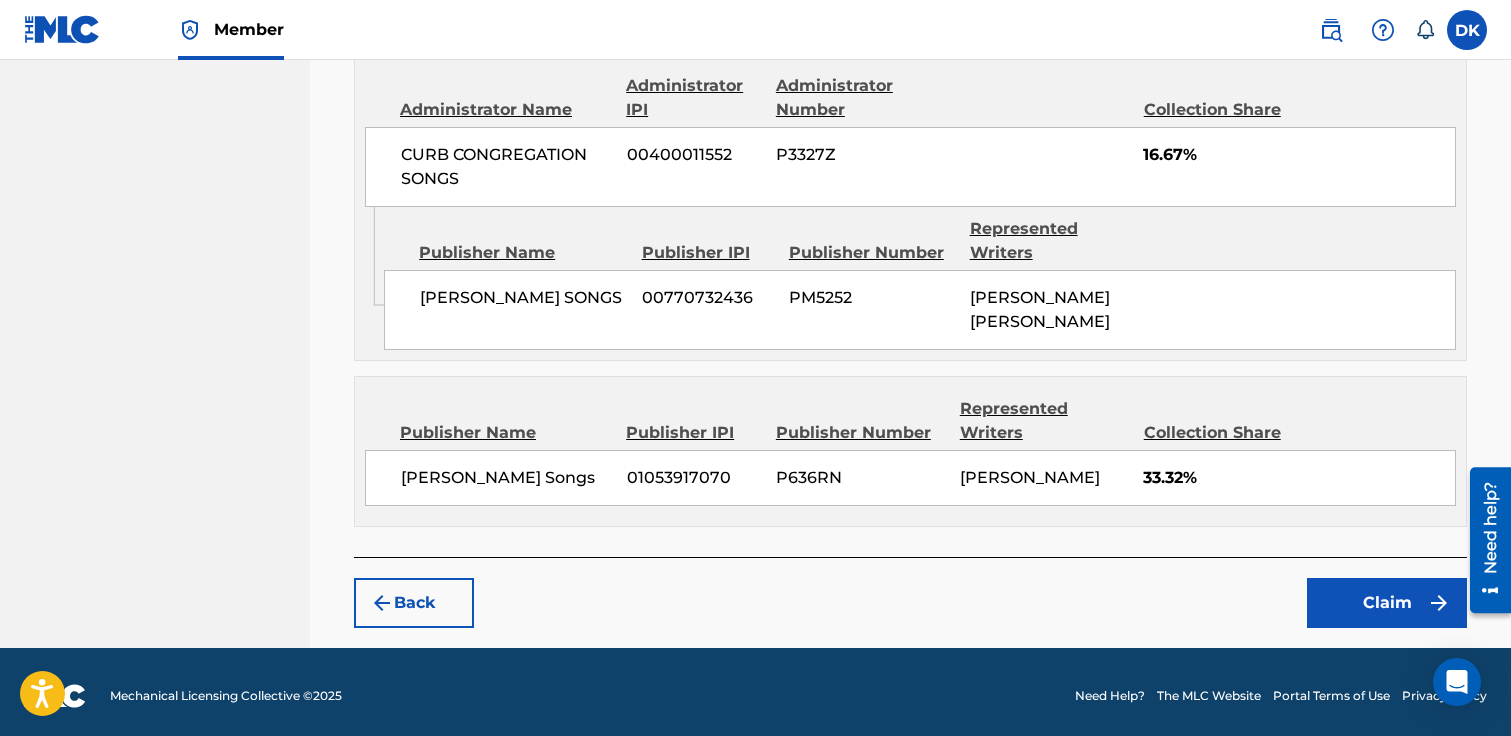 click on "Claim" at bounding box center [1387, 603] 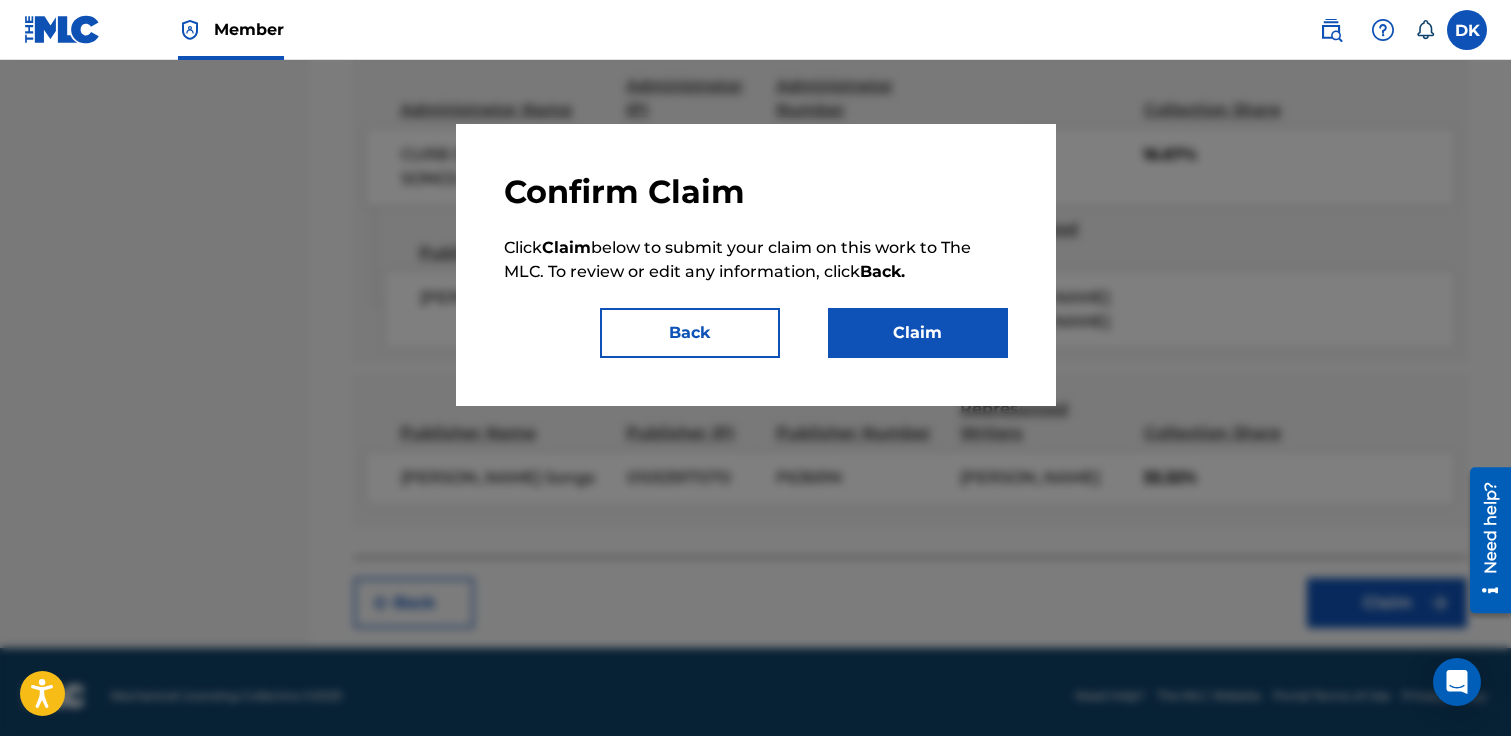 click on "Claim" at bounding box center [918, 333] 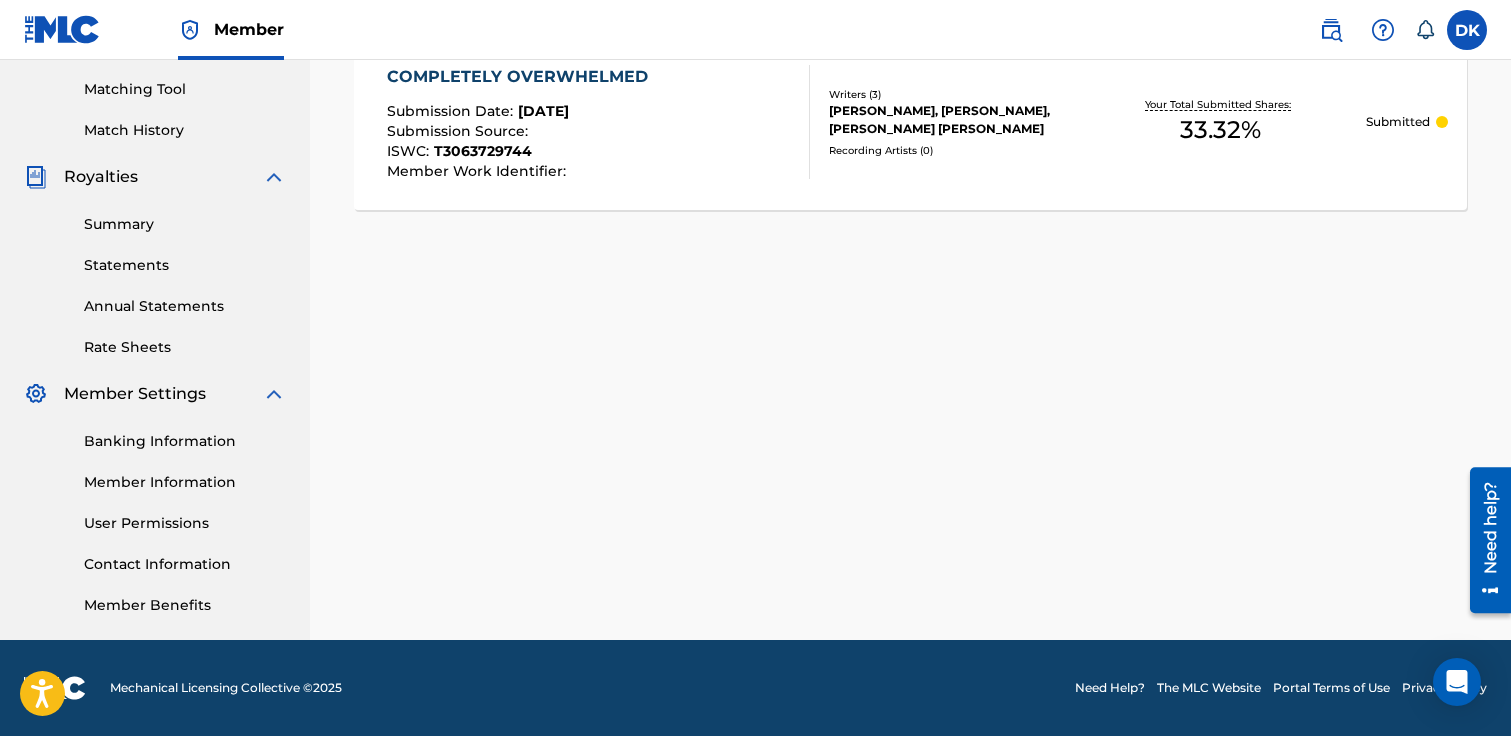 scroll, scrollTop: 0, scrollLeft: 0, axis: both 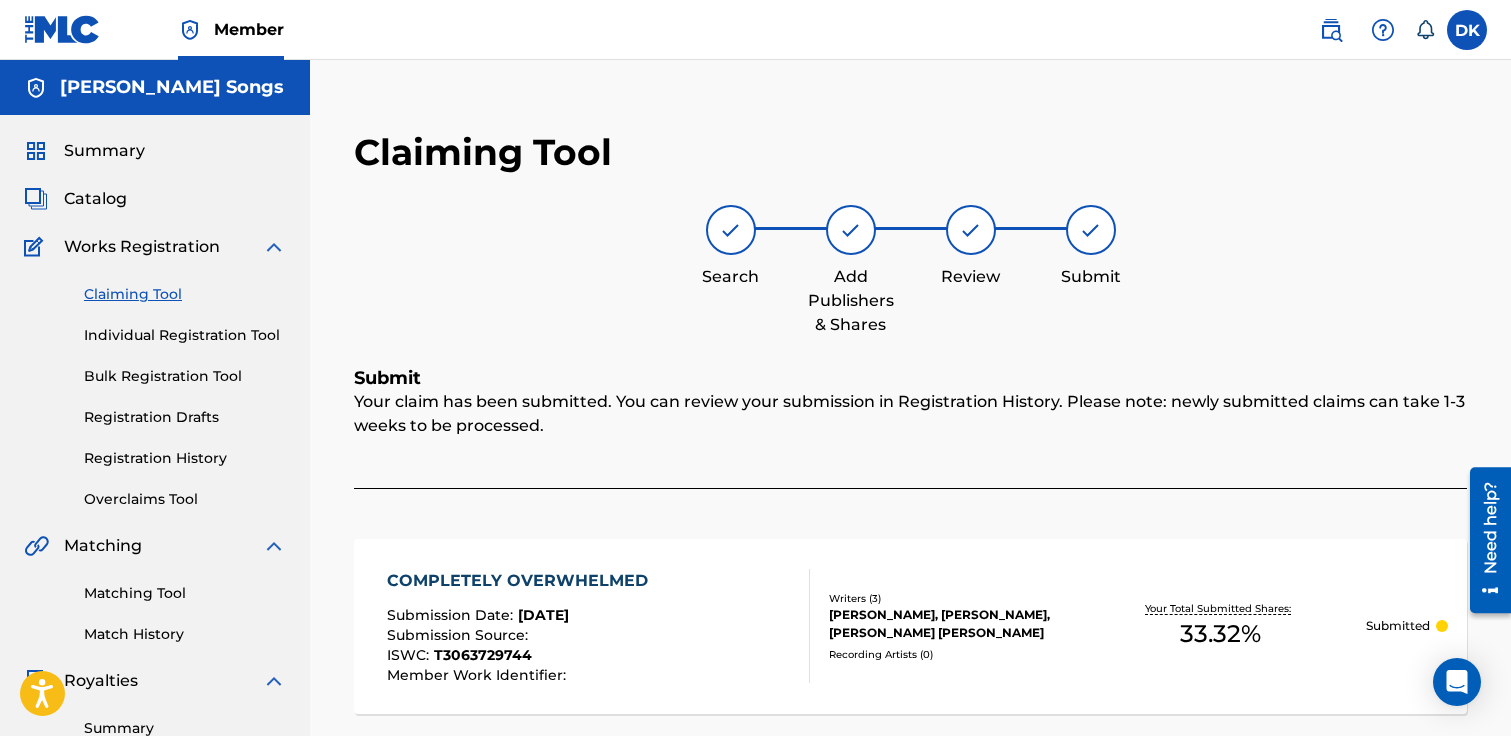 click on "Claiming Tool" at bounding box center [185, 294] 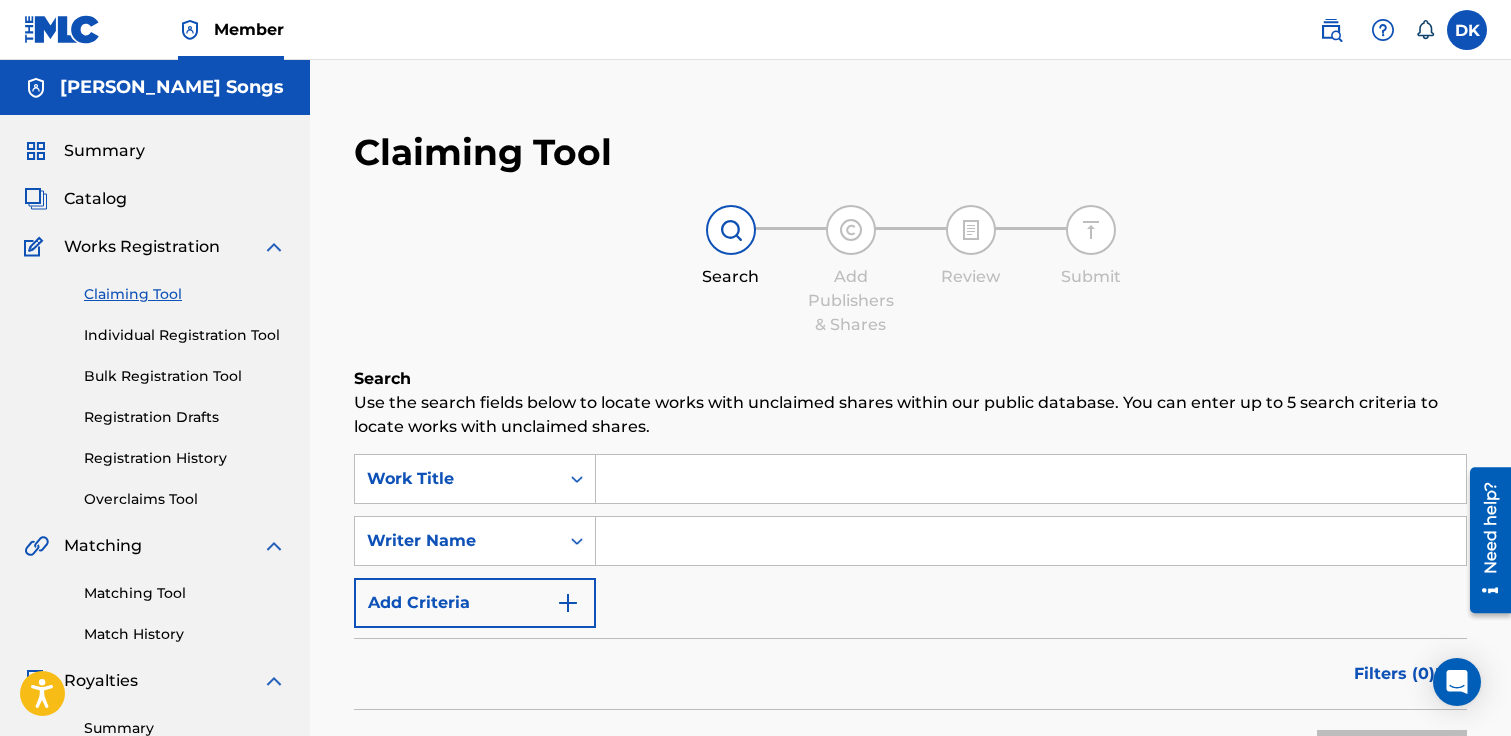 click at bounding box center (1031, 479) 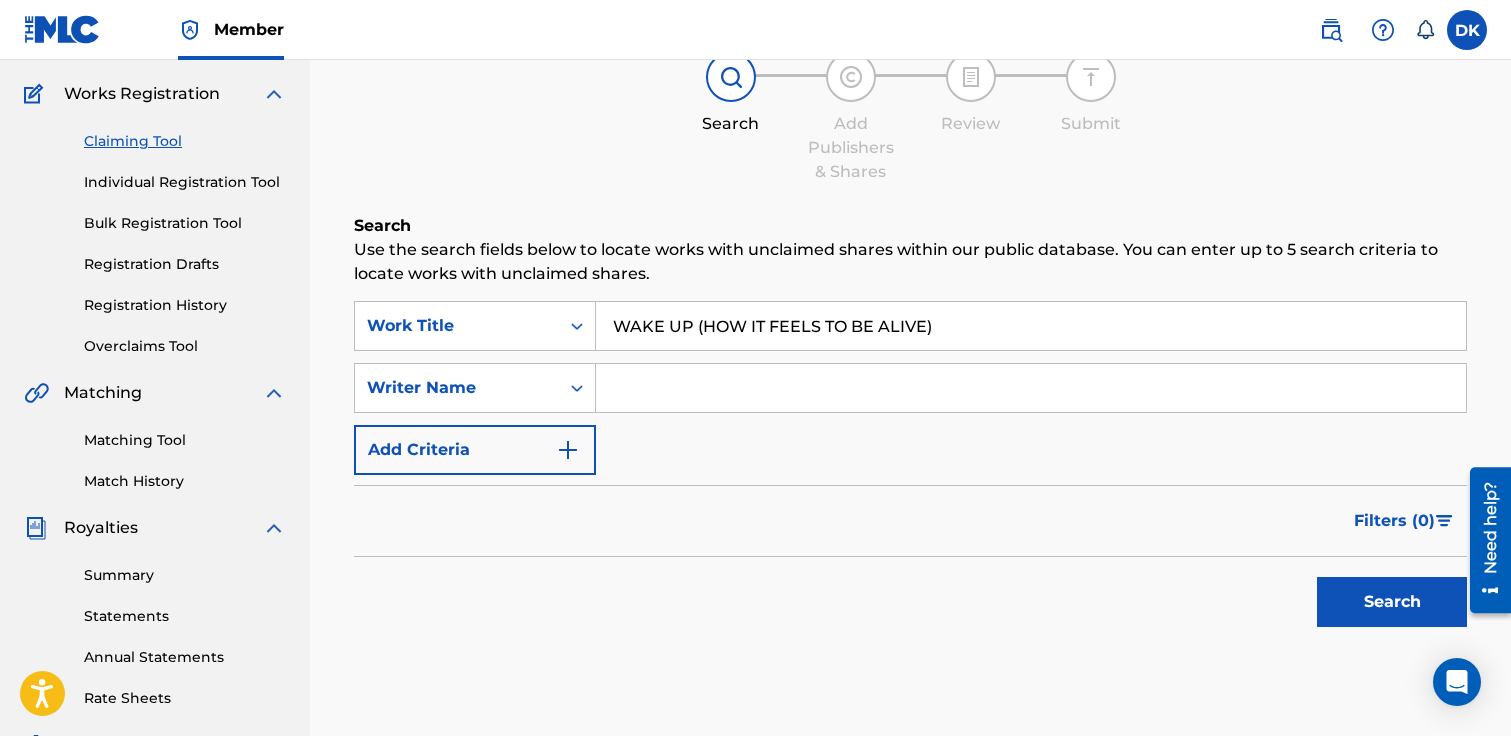 scroll, scrollTop: 173, scrollLeft: 0, axis: vertical 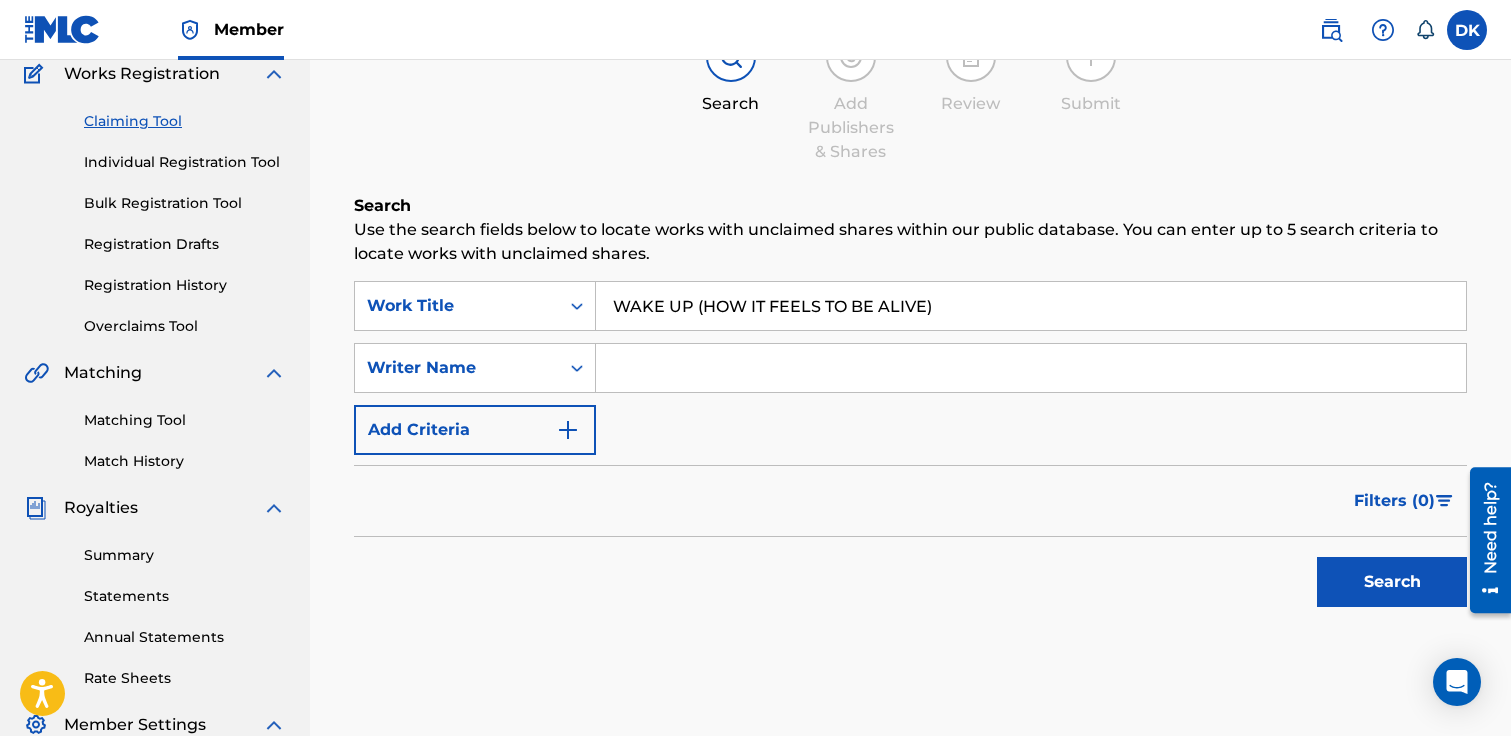 type on "WAKE UP (HOW IT FEELS TO BE ALIVE)" 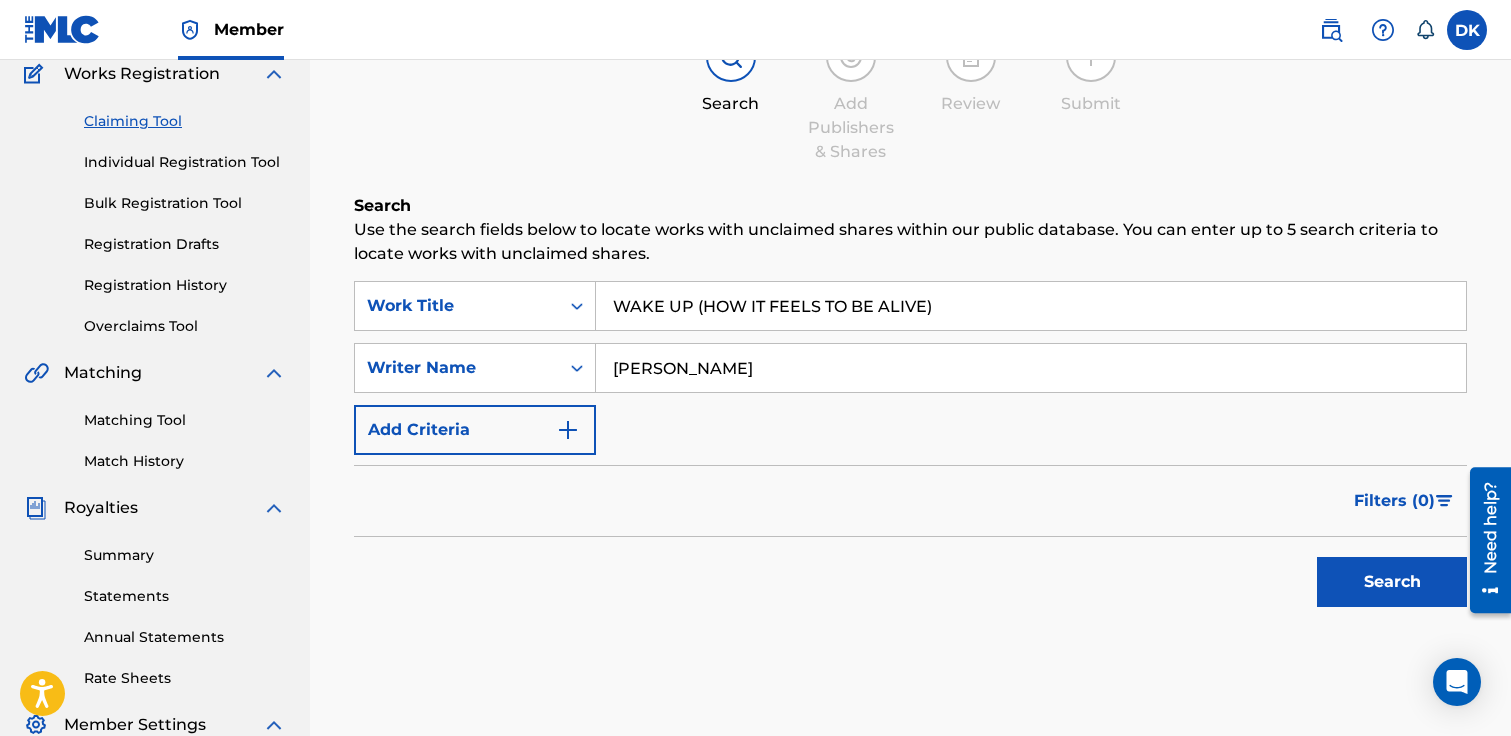 type on "[PERSON_NAME]" 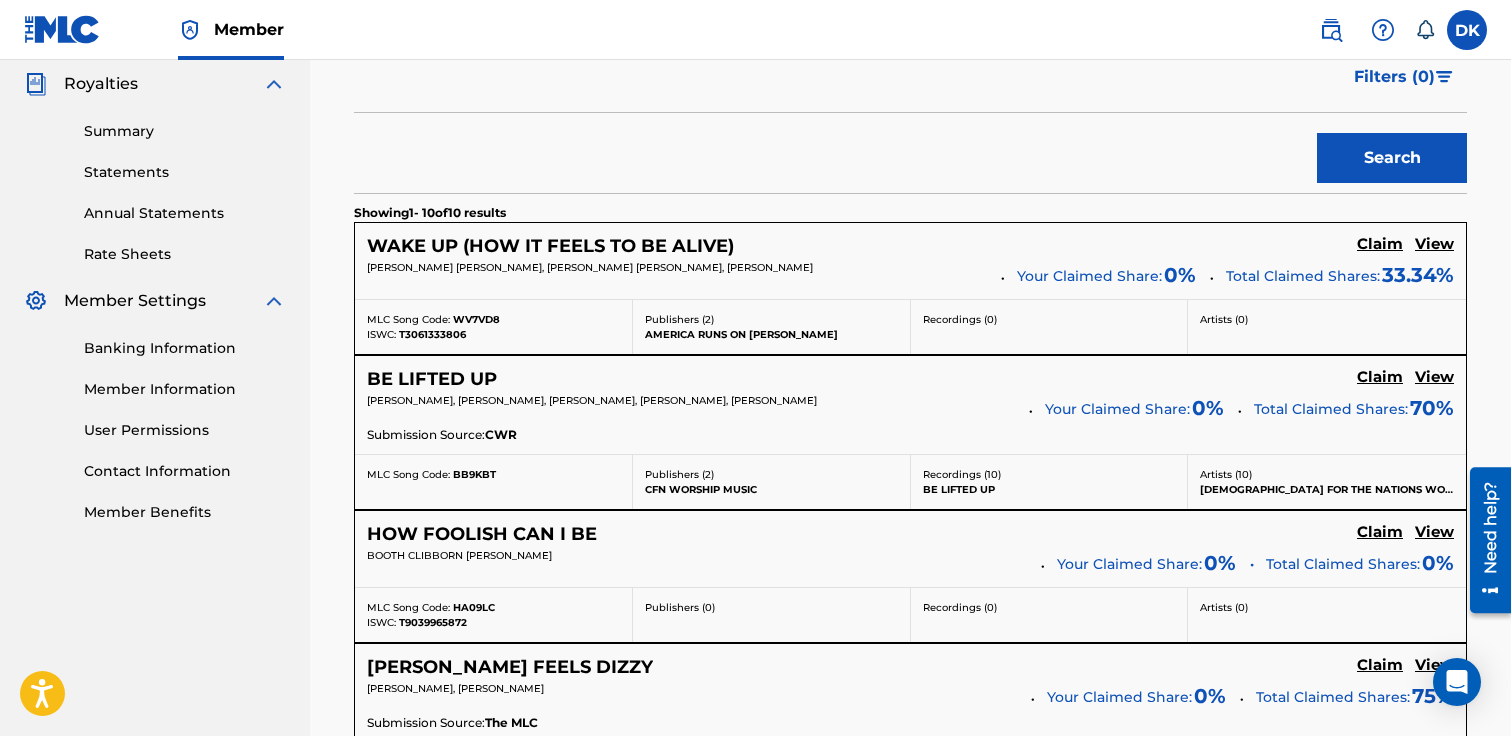 scroll, scrollTop: 611, scrollLeft: 0, axis: vertical 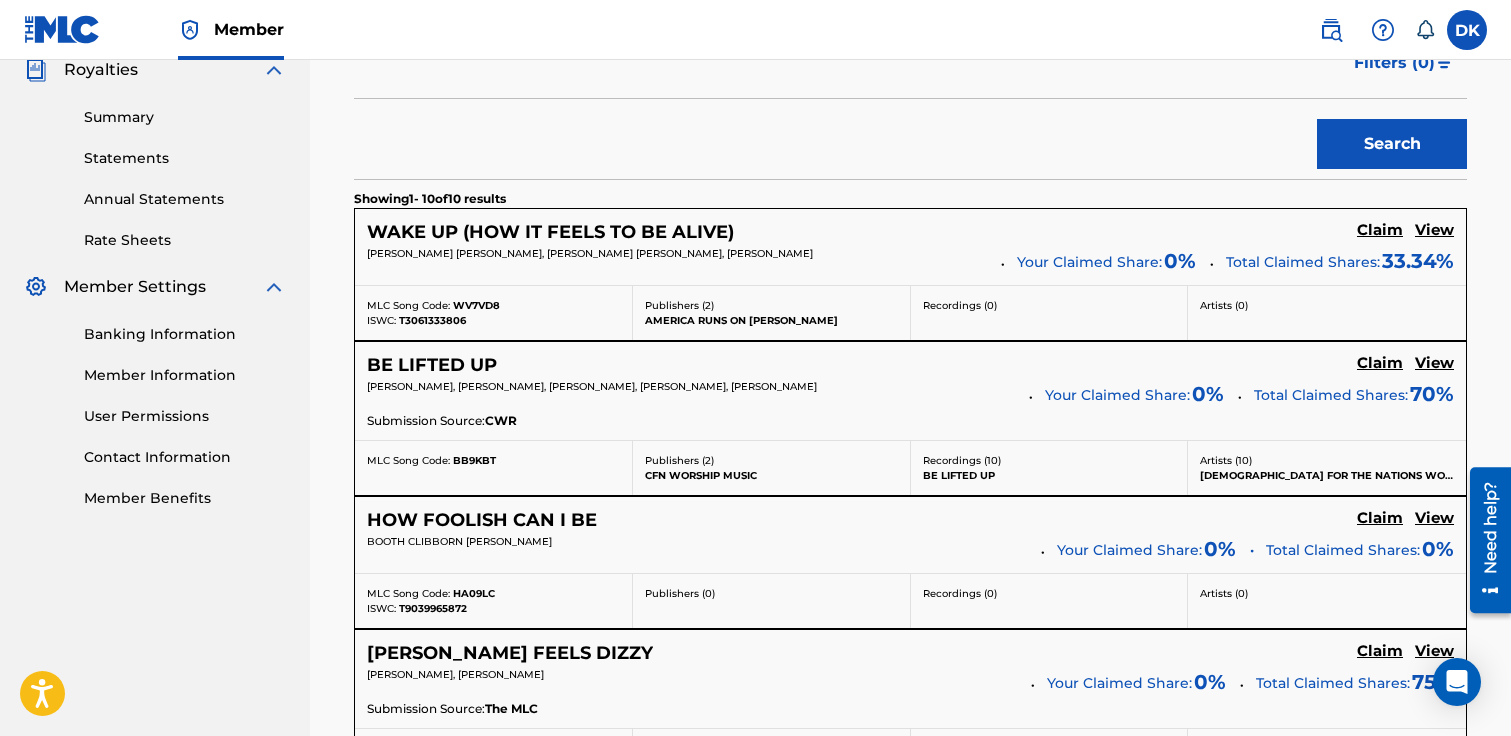 click on "Claim" at bounding box center [1380, 230] 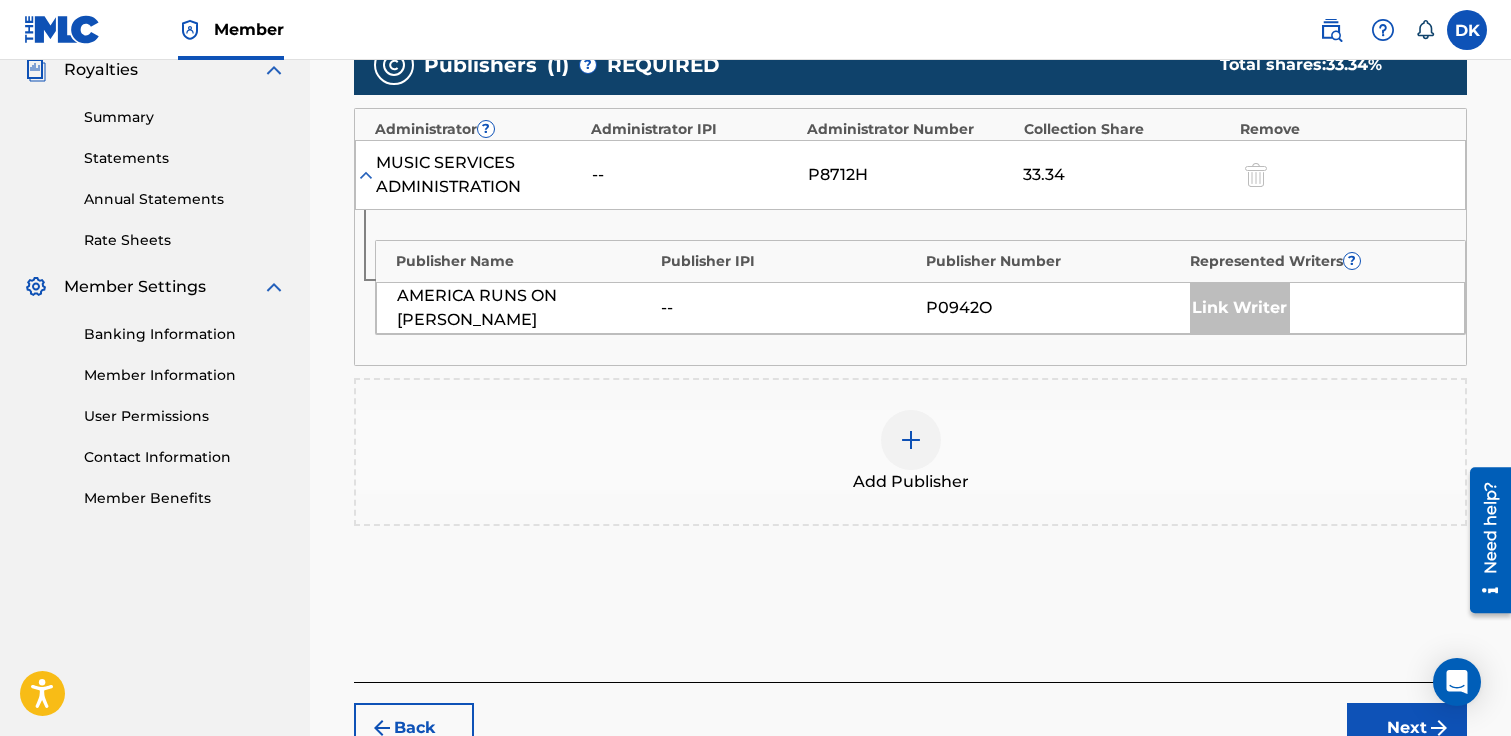 click at bounding box center (911, 440) 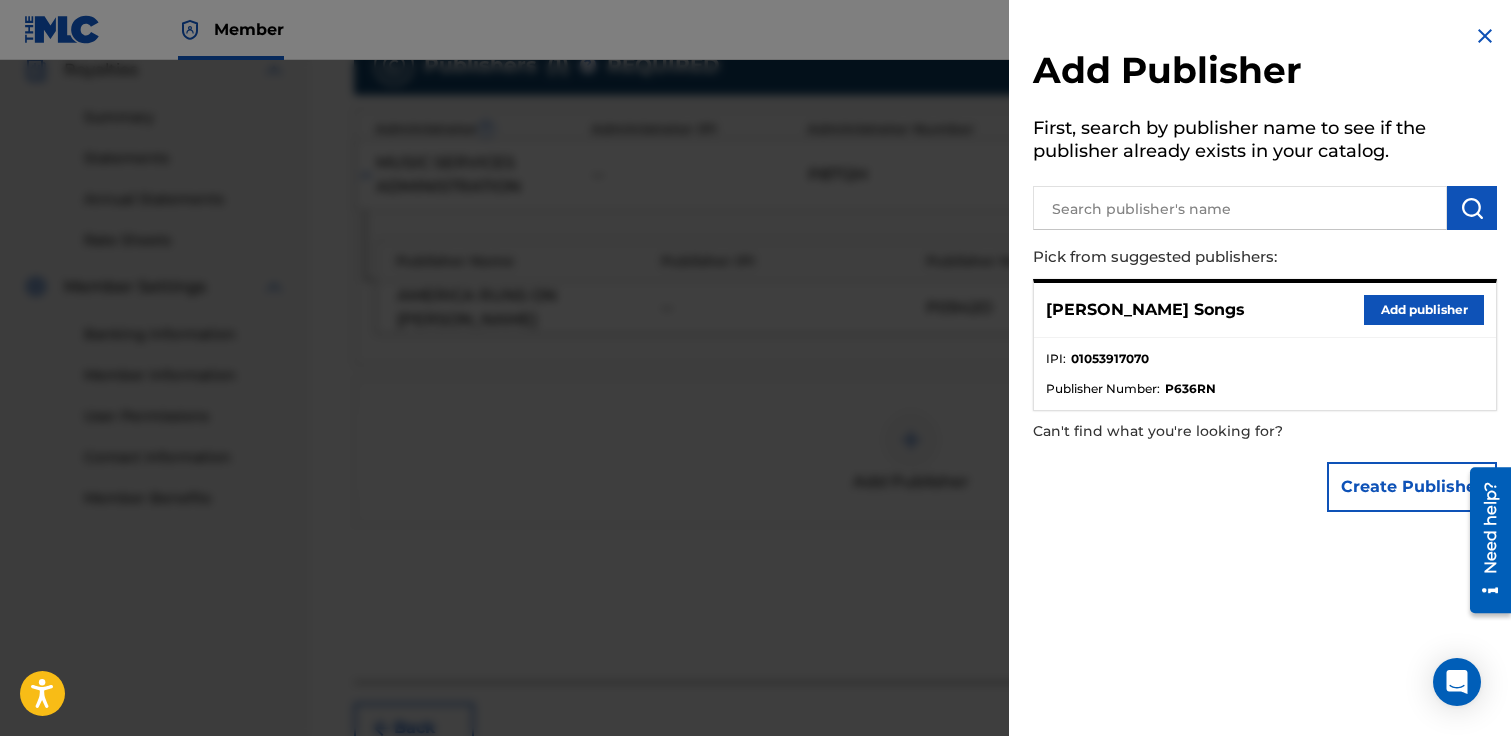 click on "Add publisher" at bounding box center (1424, 310) 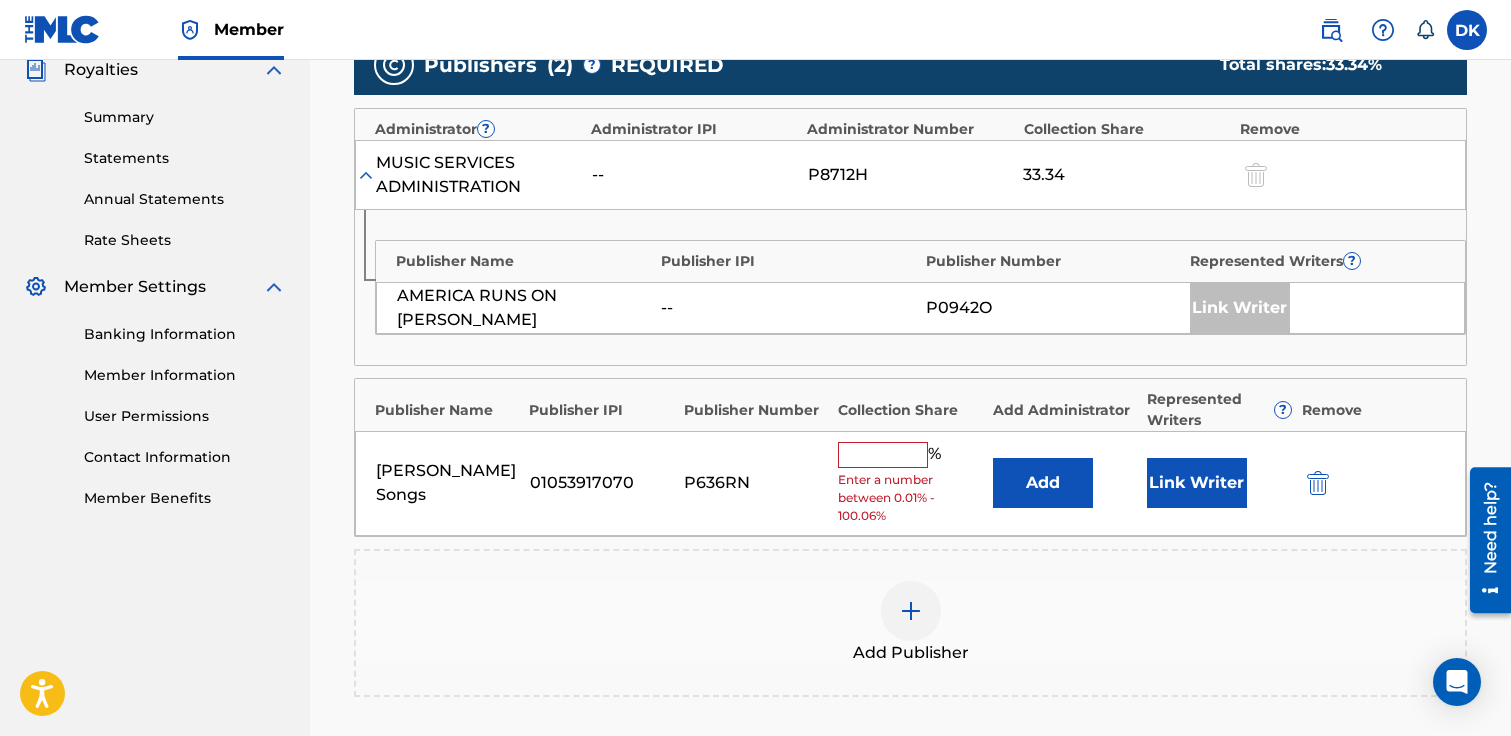click at bounding box center (883, 455) 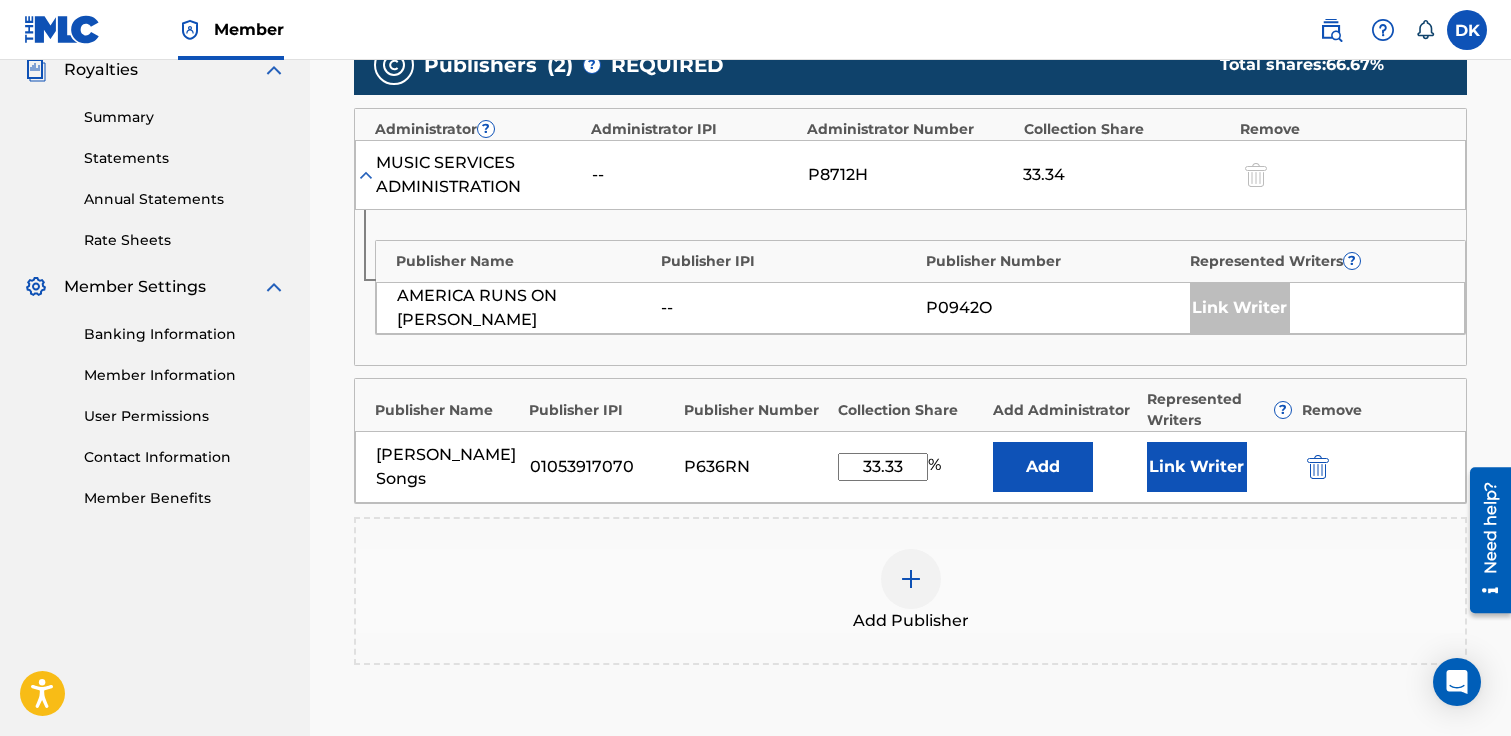 type on "33.33" 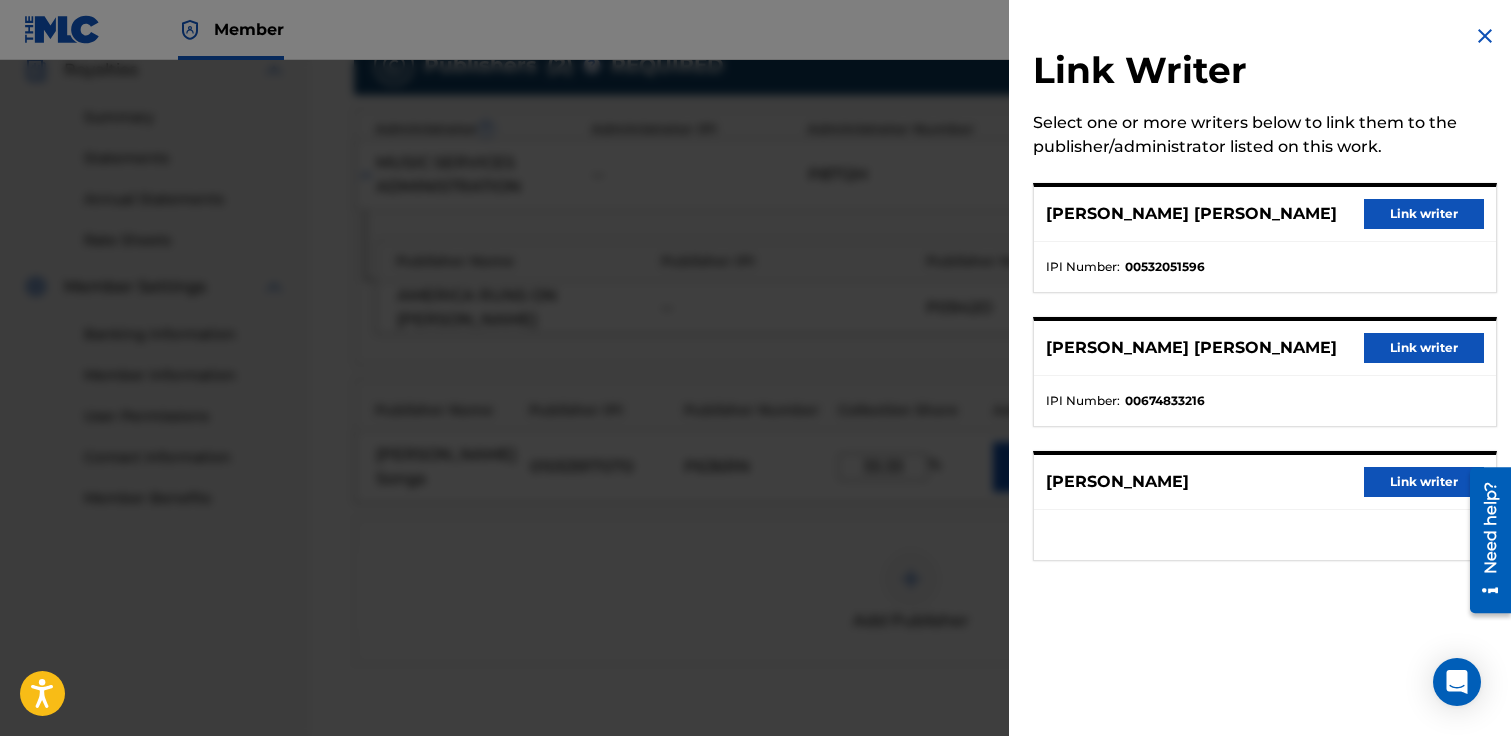 click on "Link writer" at bounding box center (1424, 482) 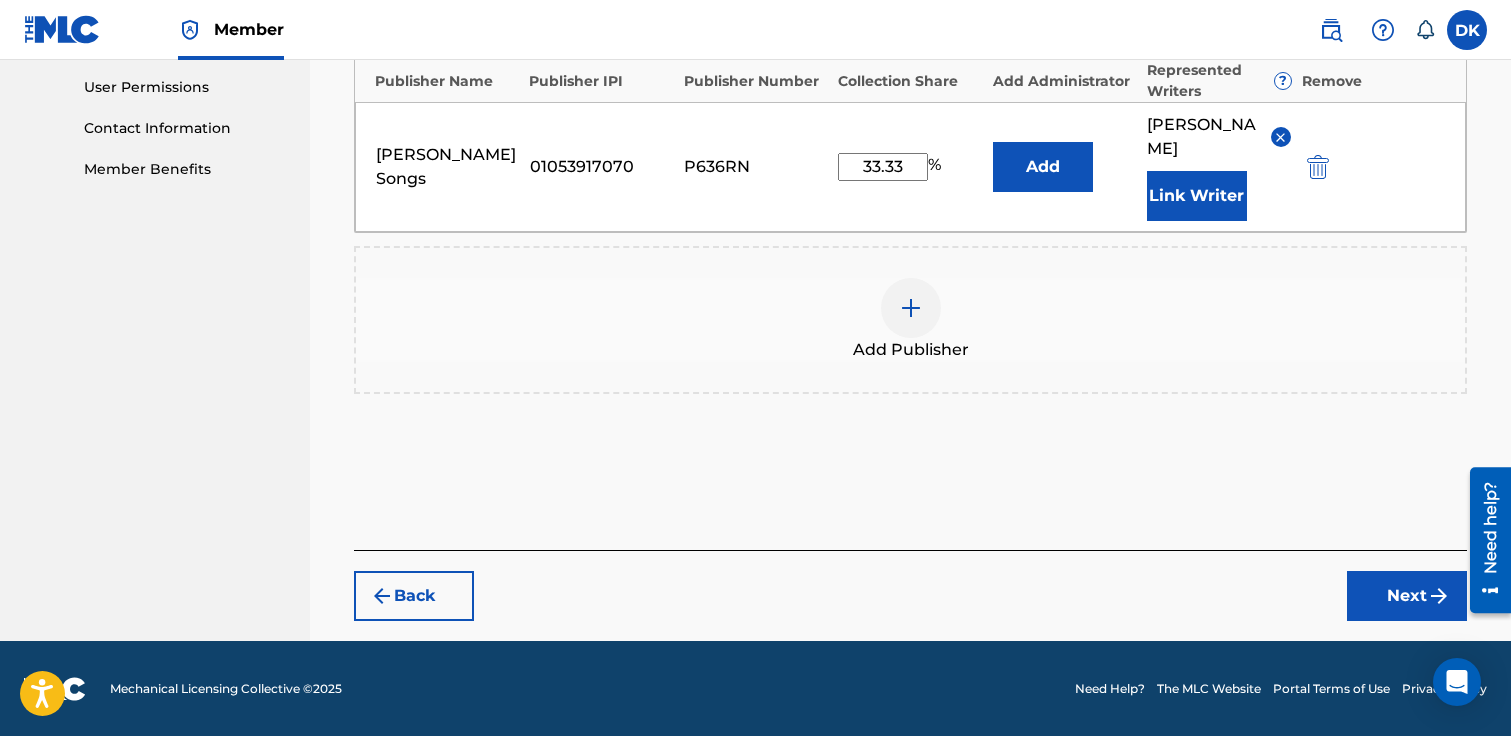 click on "Next" at bounding box center (1407, 596) 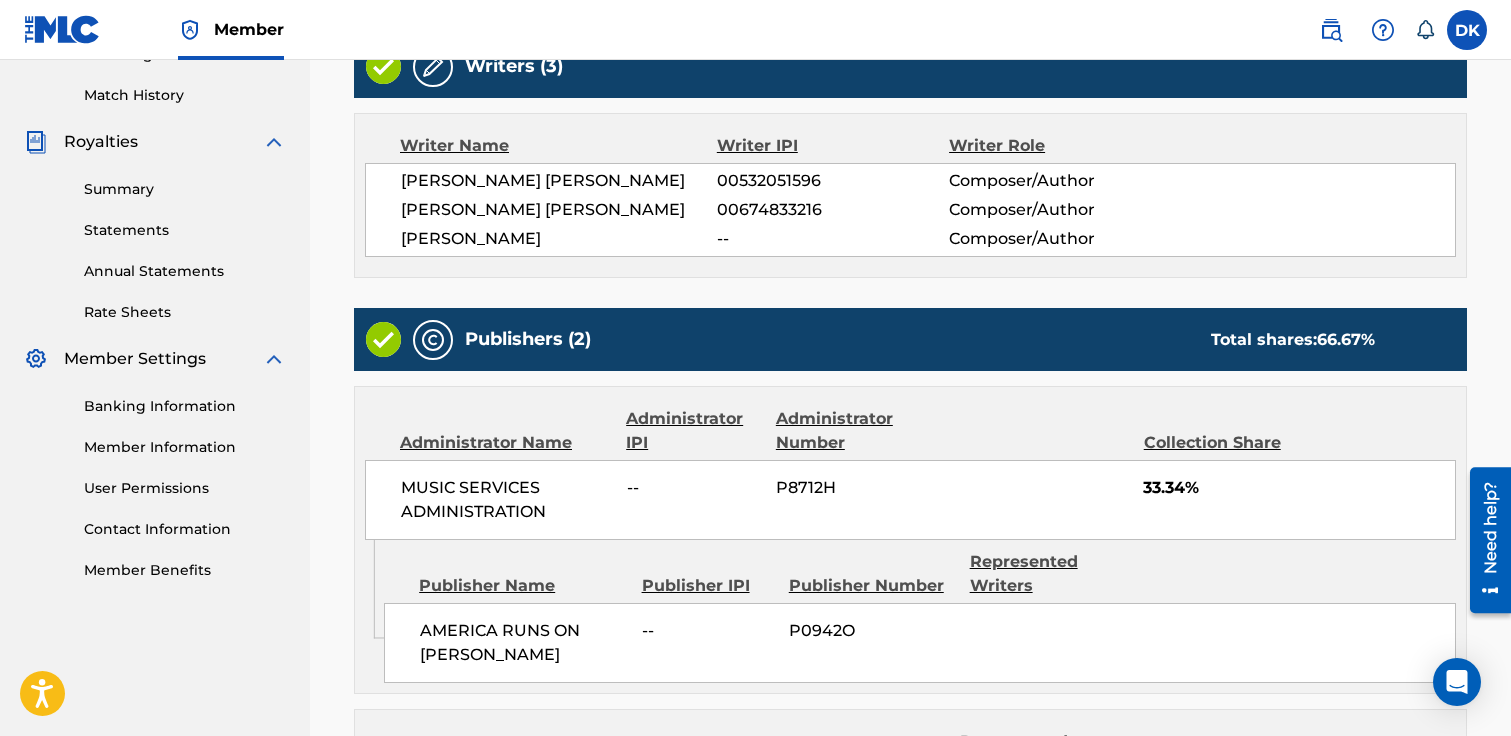 scroll, scrollTop: 876, scrollLeft: 0, axis: vertical 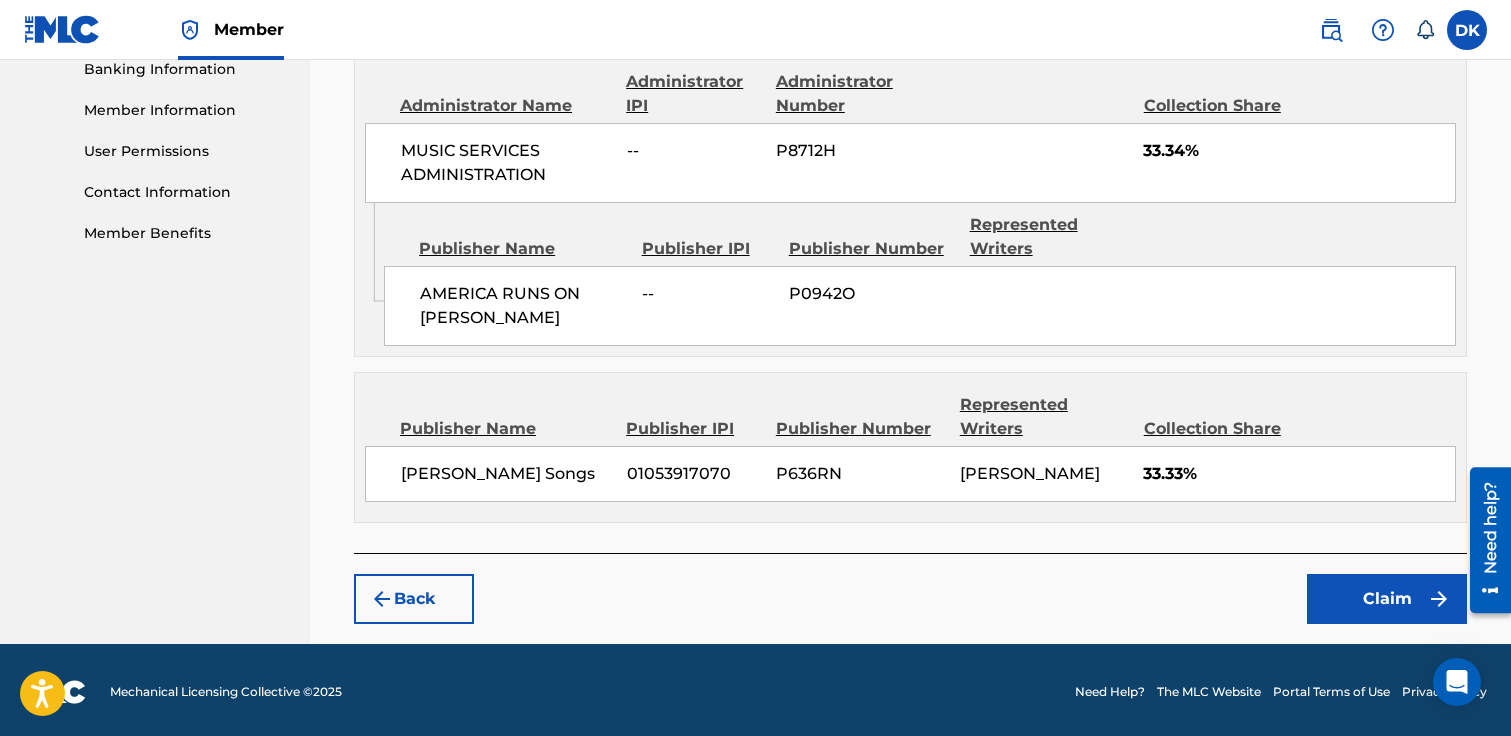click on "Claim" at bounding box center (1387, 599) 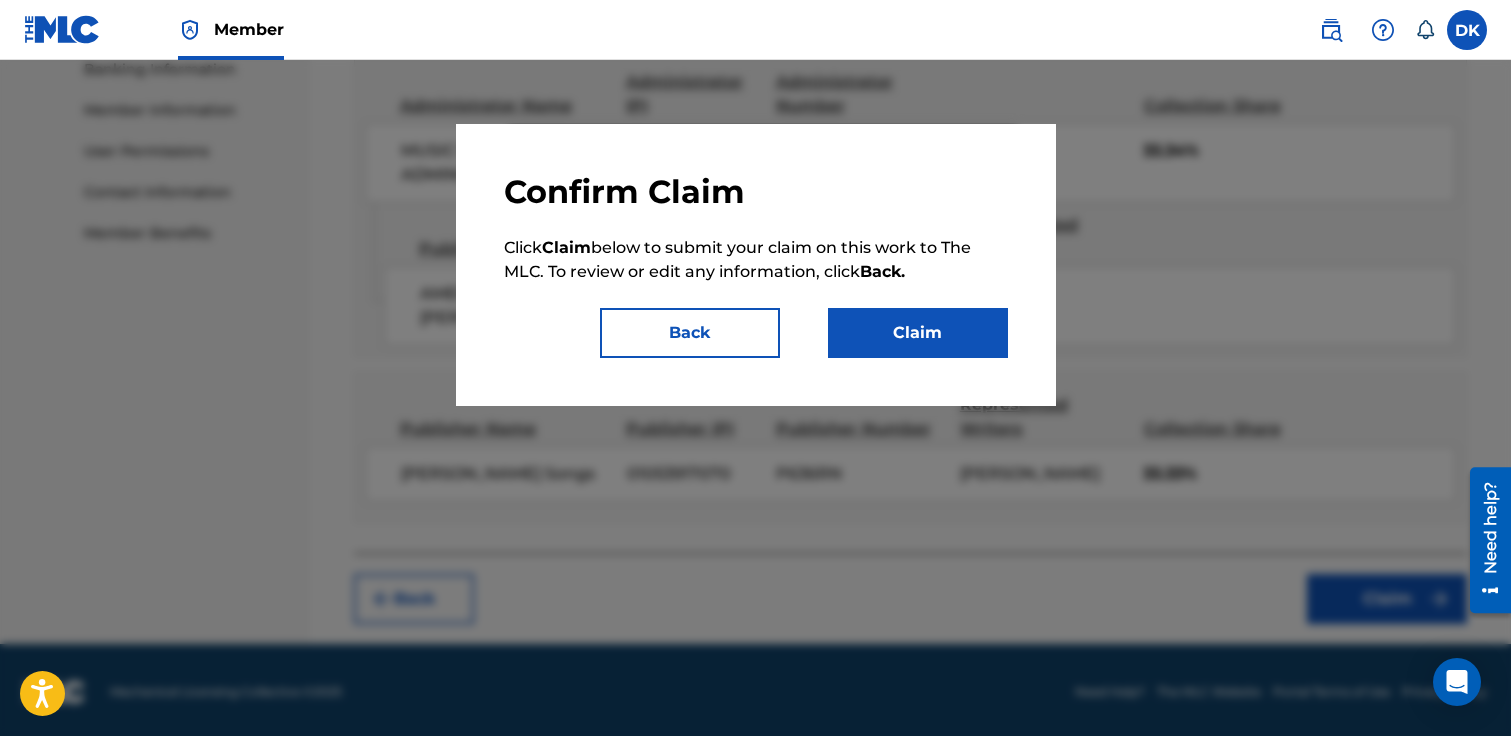 click on "Claim" at bounding box center [918, 333] 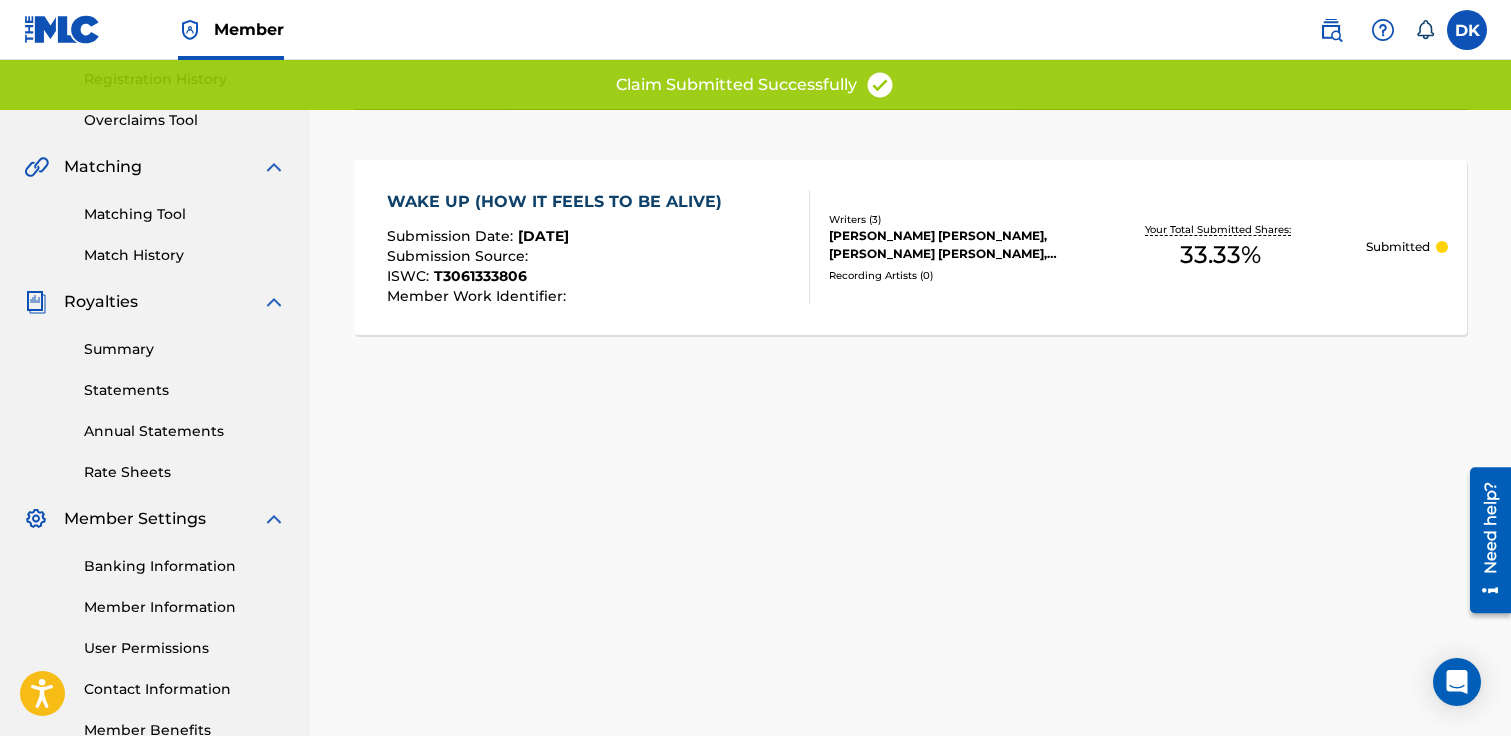scroll, scrollTop: 0, scrollLeft: 0, axis: both 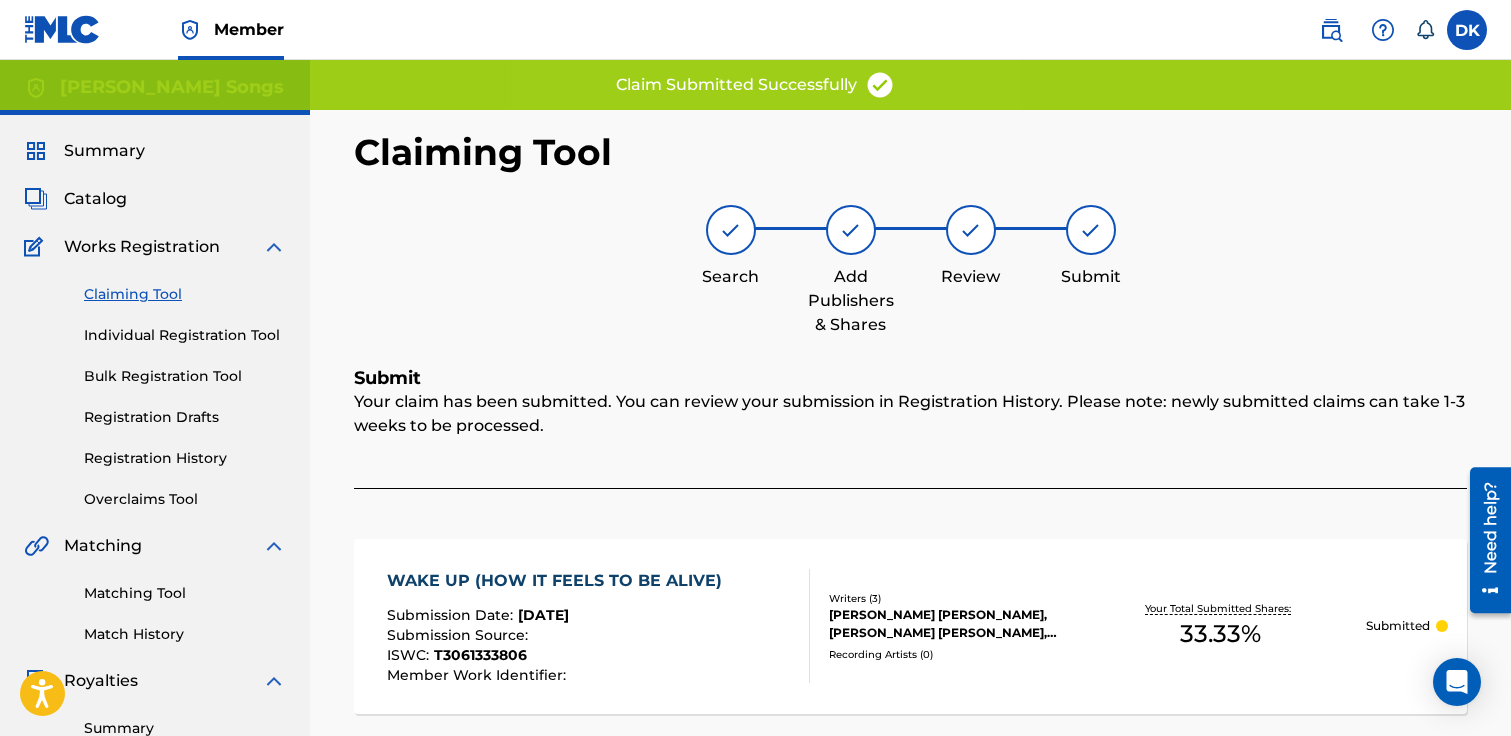 click on "Claiming Tool" at bounding box center [185, 294] 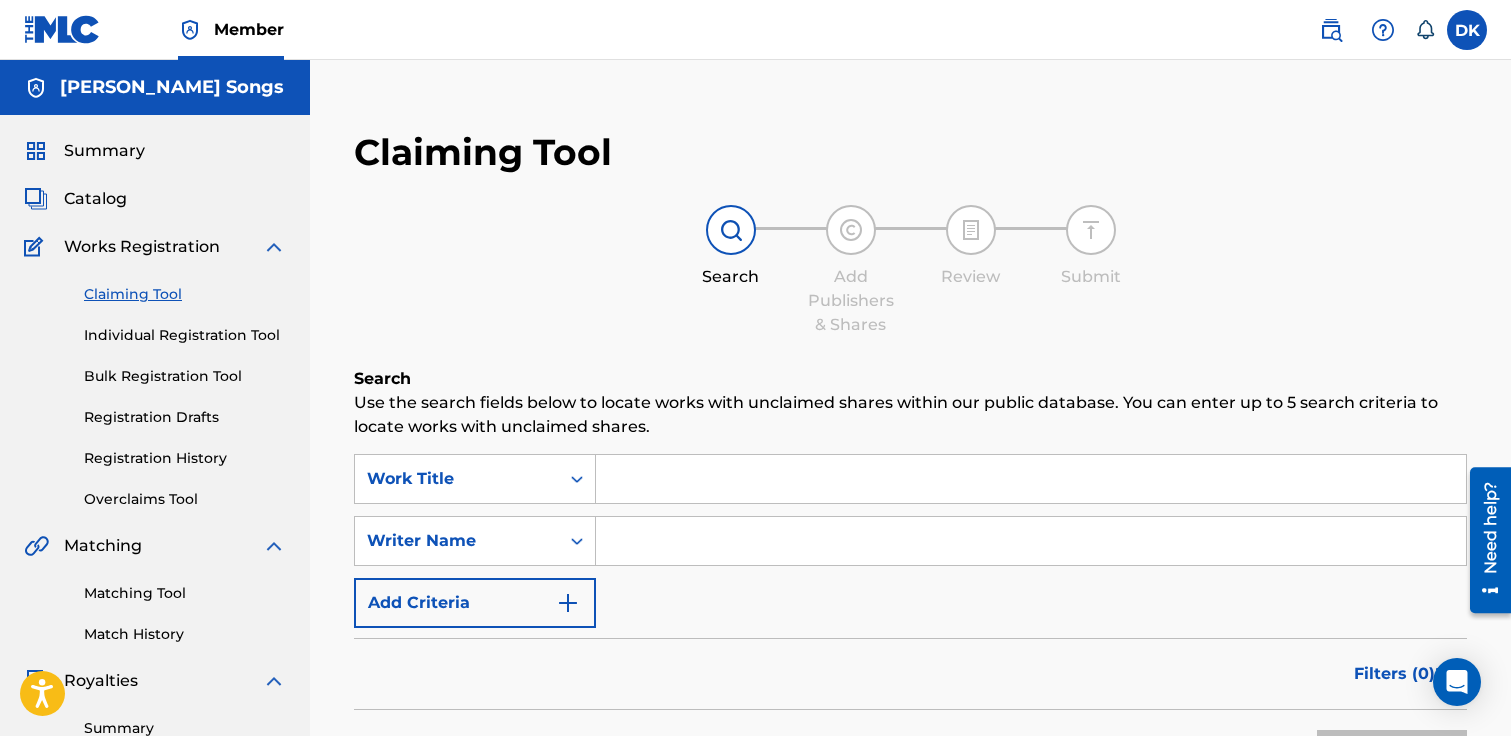 click at bounding box center [1031, 479] 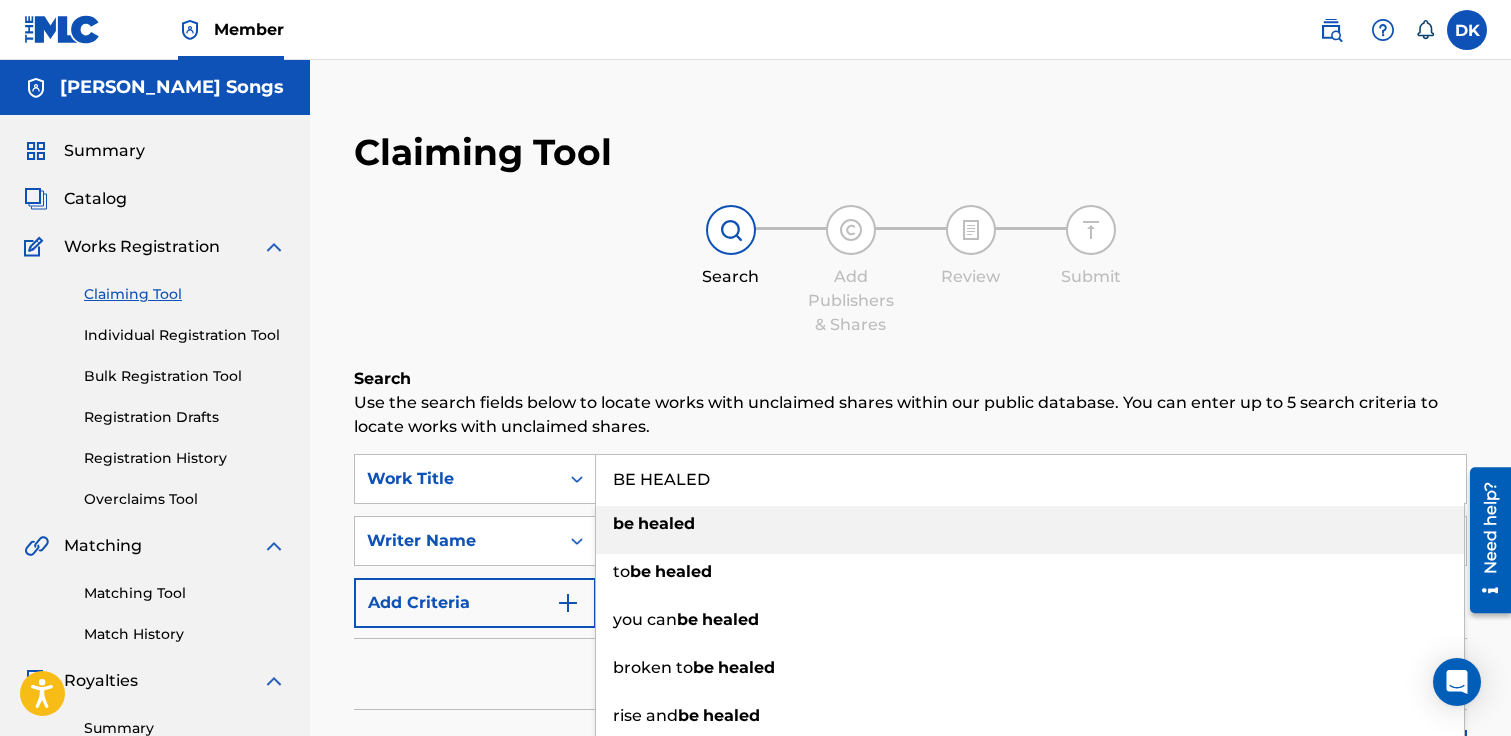 click on "be   healed" at bounding box center (1030, 524) 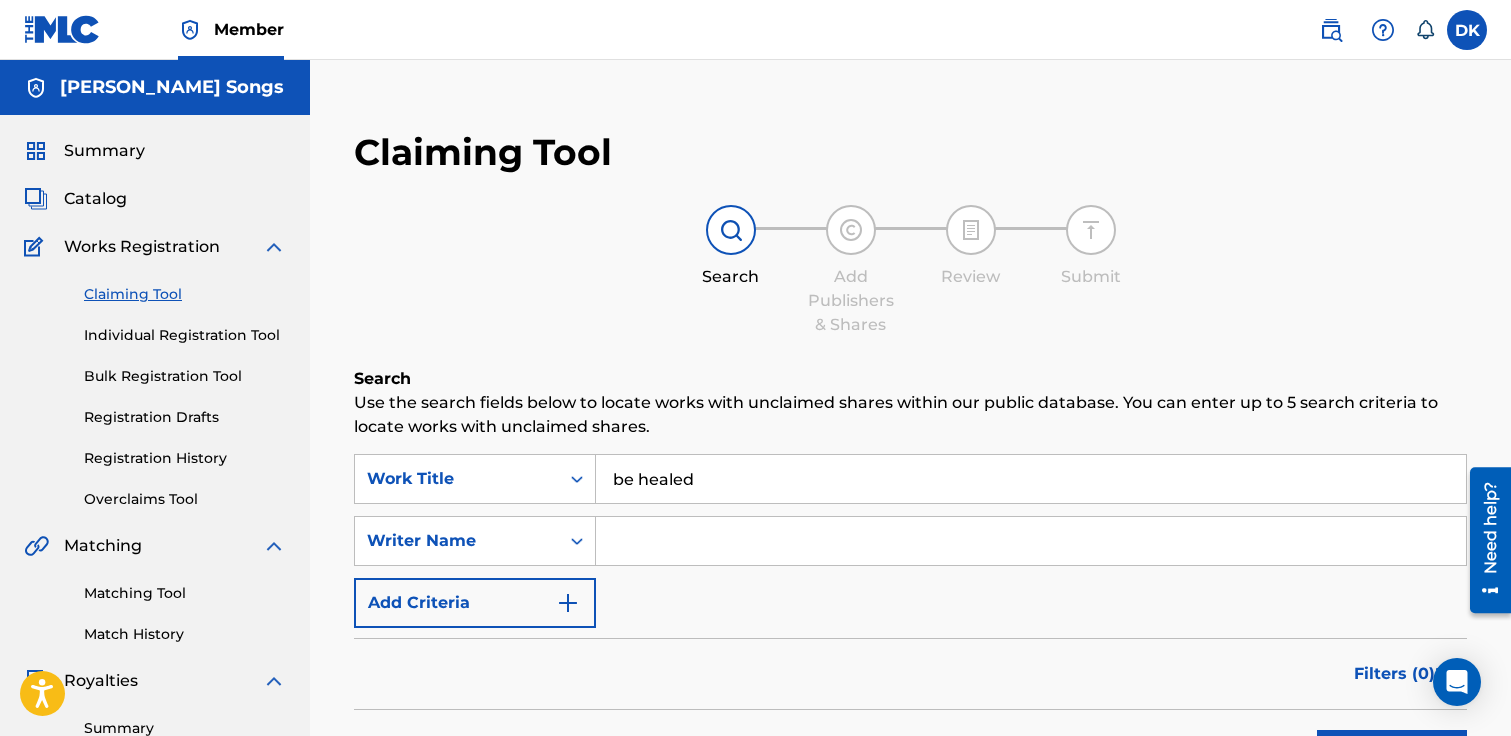 click at bounding box center [1031, 541] 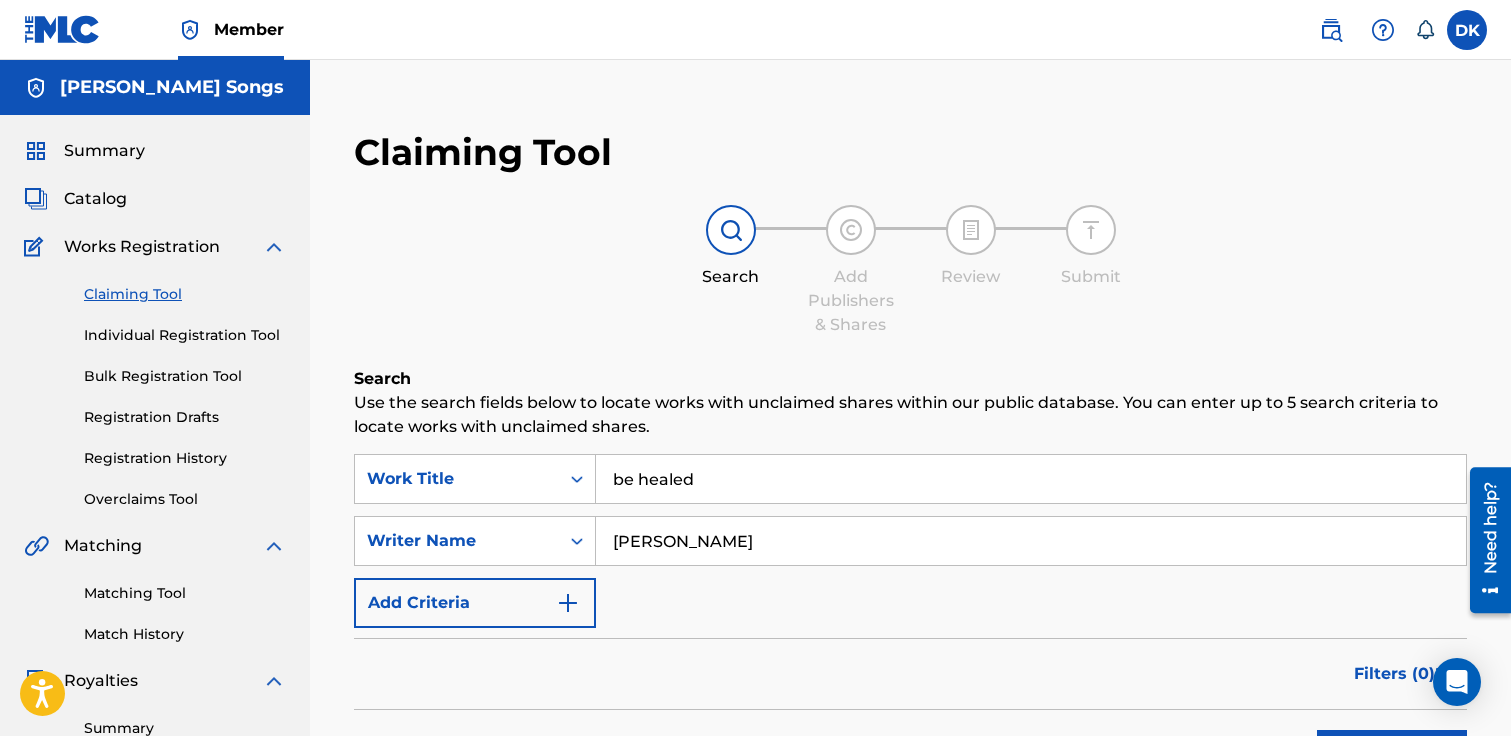 type on "[PERSON_NAME]" 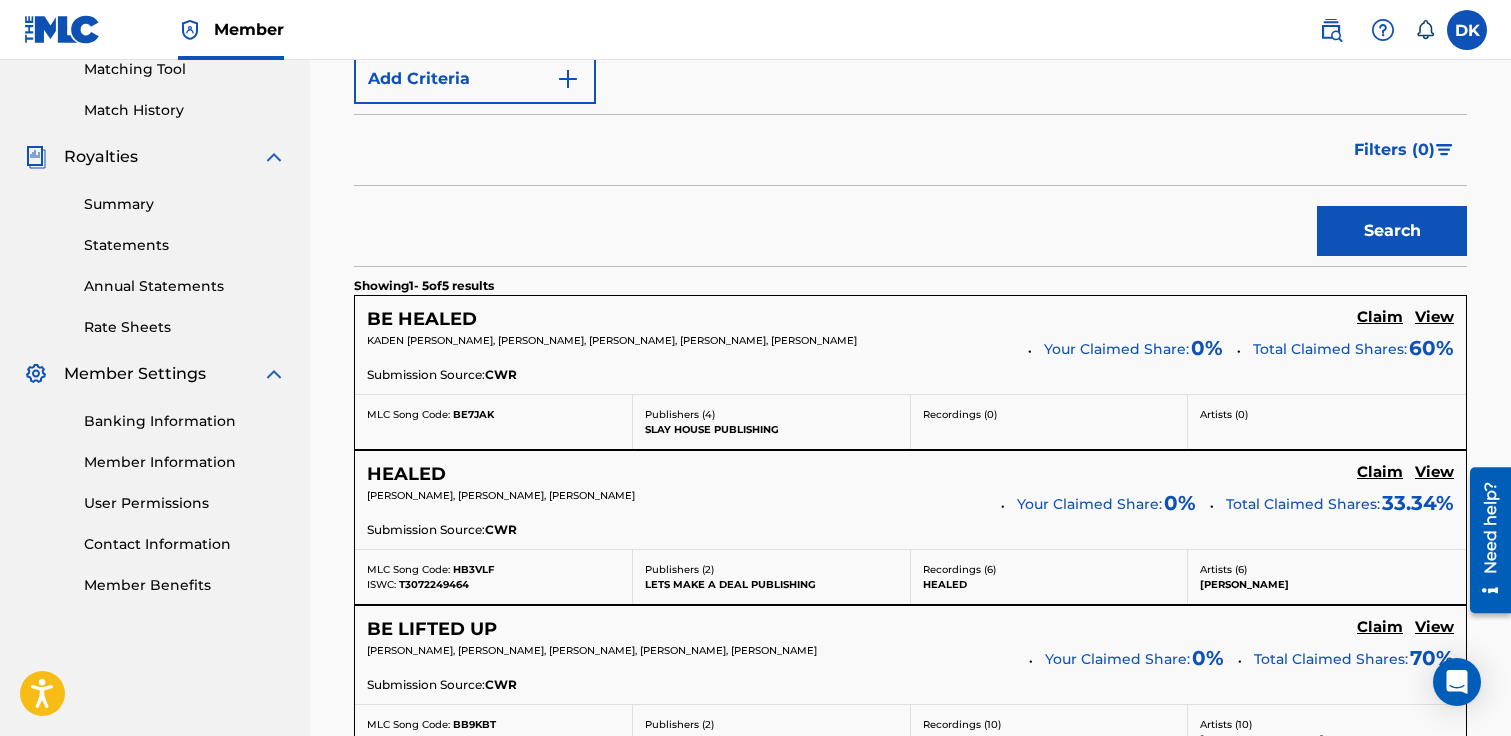 scroll, scrollTop: 525, scrollLeft: 0, axis: vertical 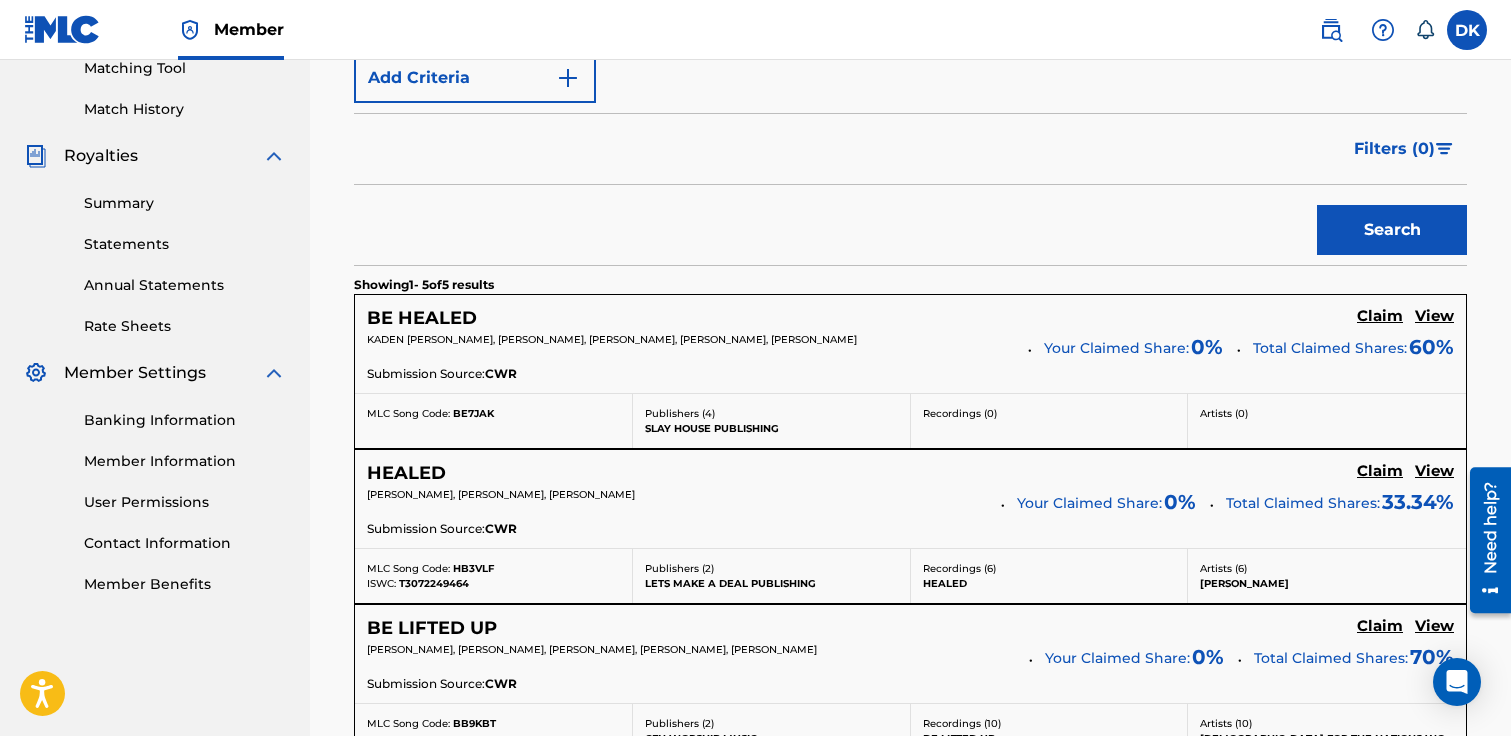 click on "Claim" at bounding box center [1380, 316] 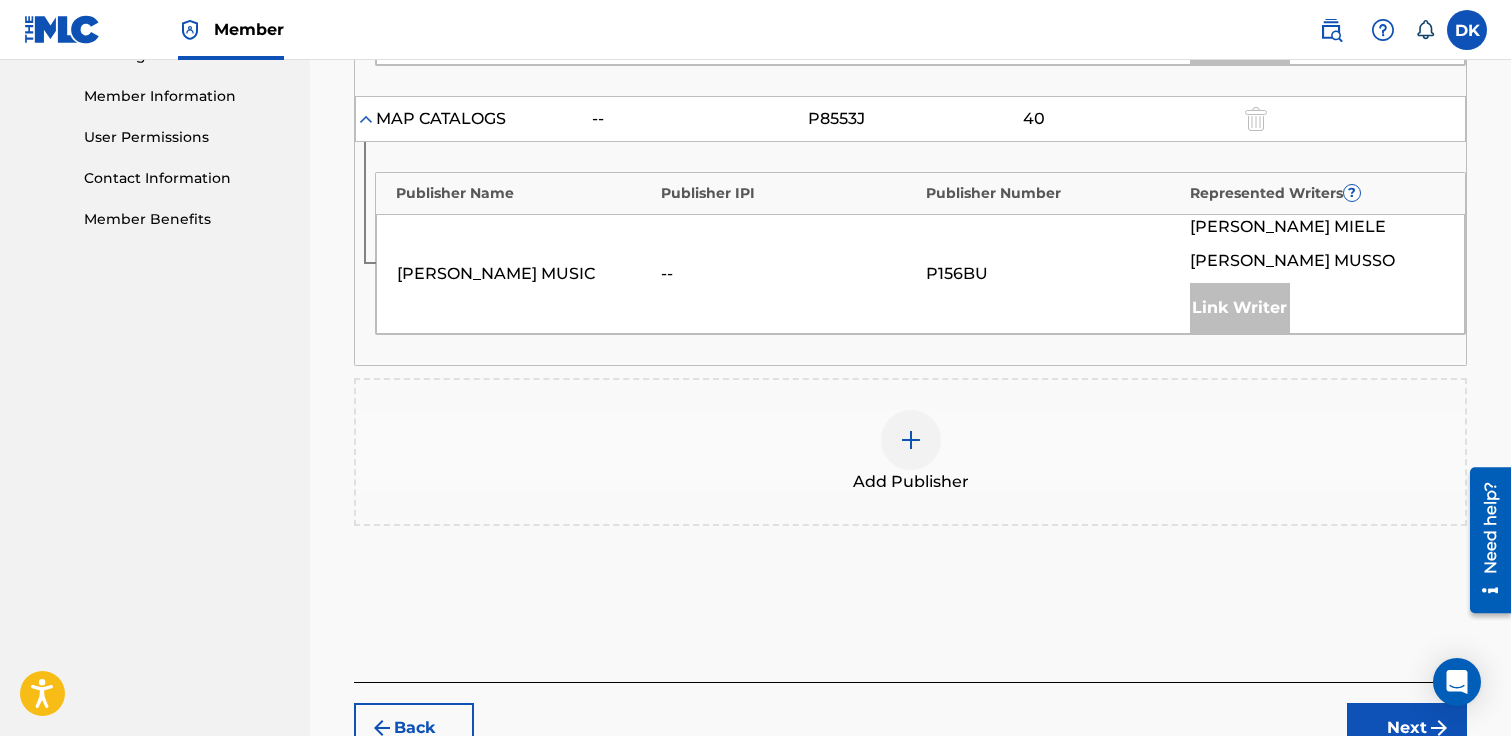 scroll, scrollTop: 894, scrollLeft: 0, axis: vertical 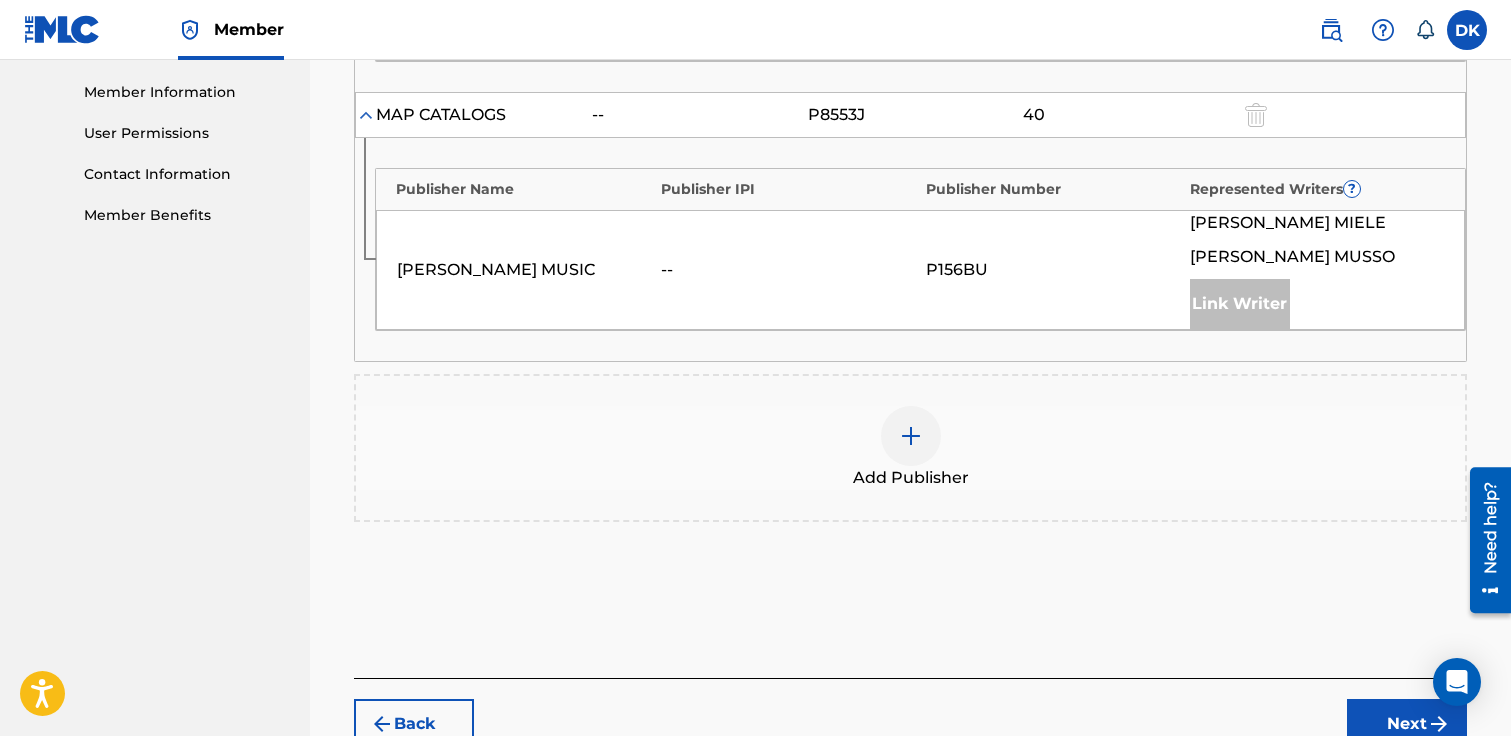 click on "Add Publisher" at bounding box center [910, 448] 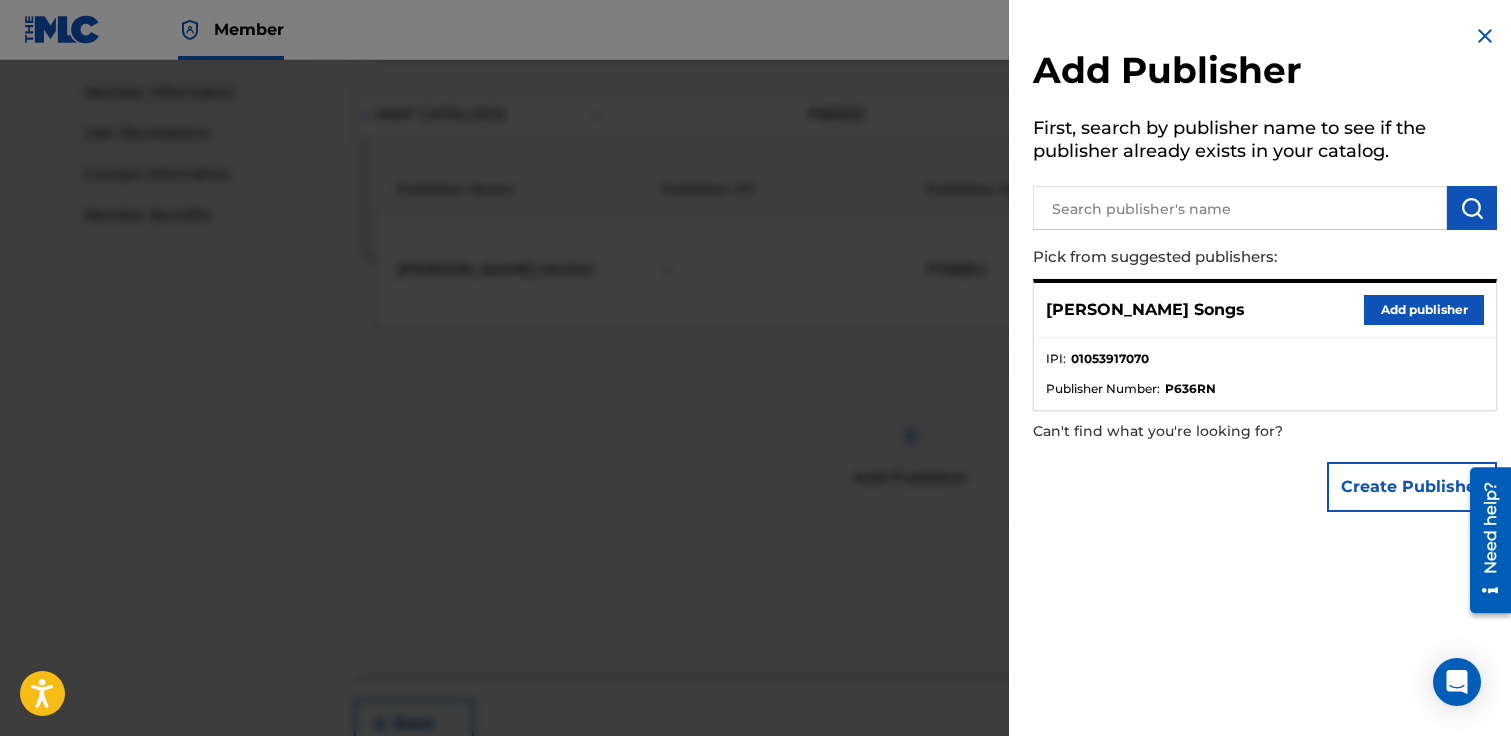 click on "Add publisher" at bounding box center (1424, 310) 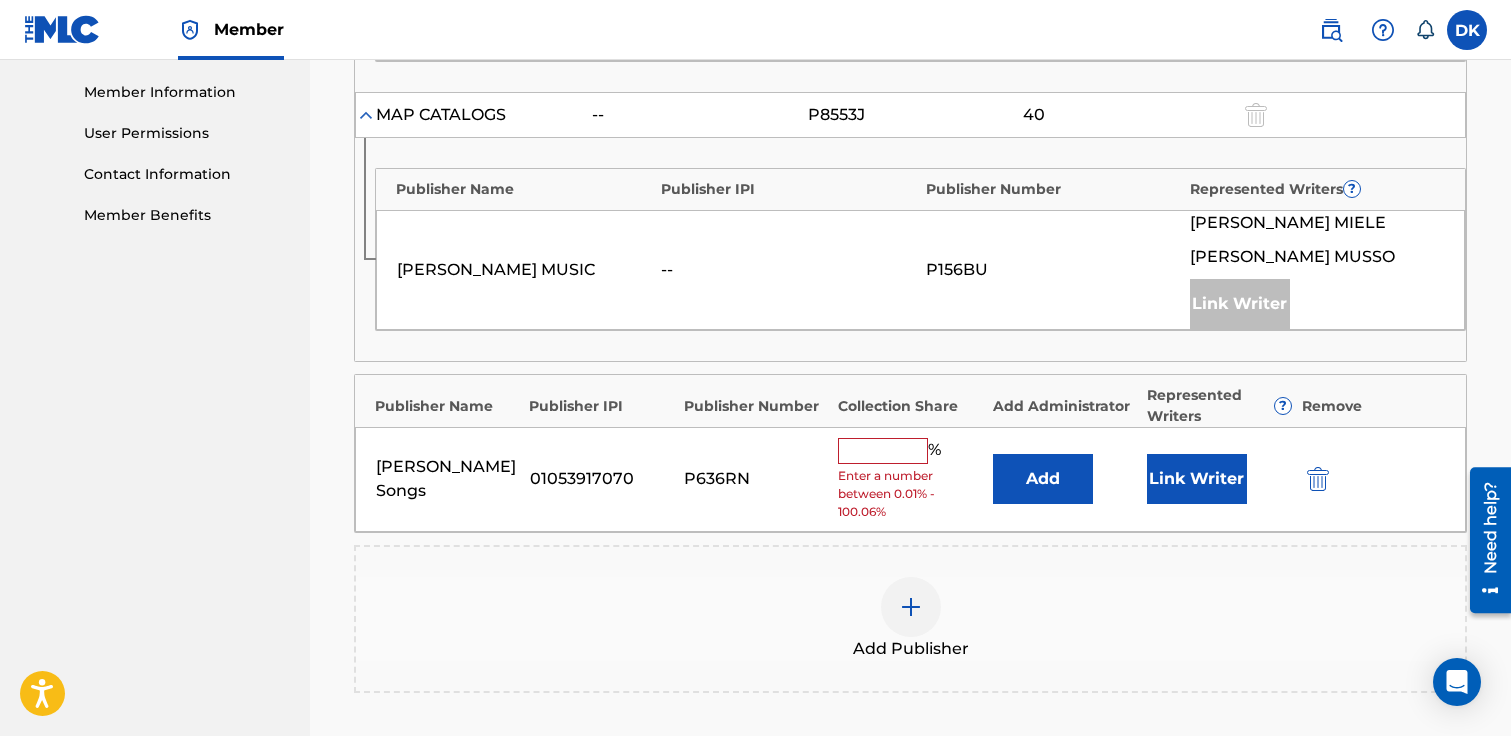 click at bounding box center [883, 451] 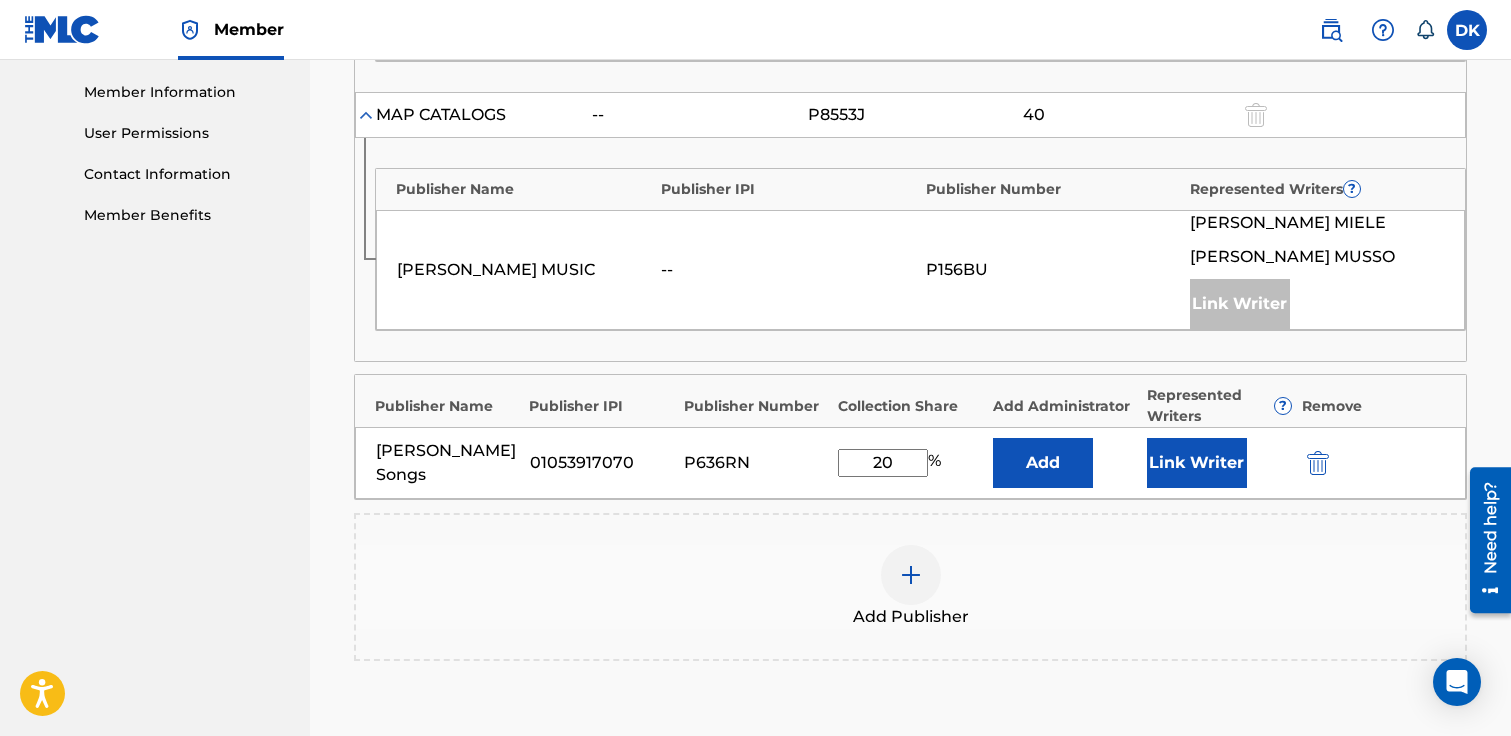 type on "20" 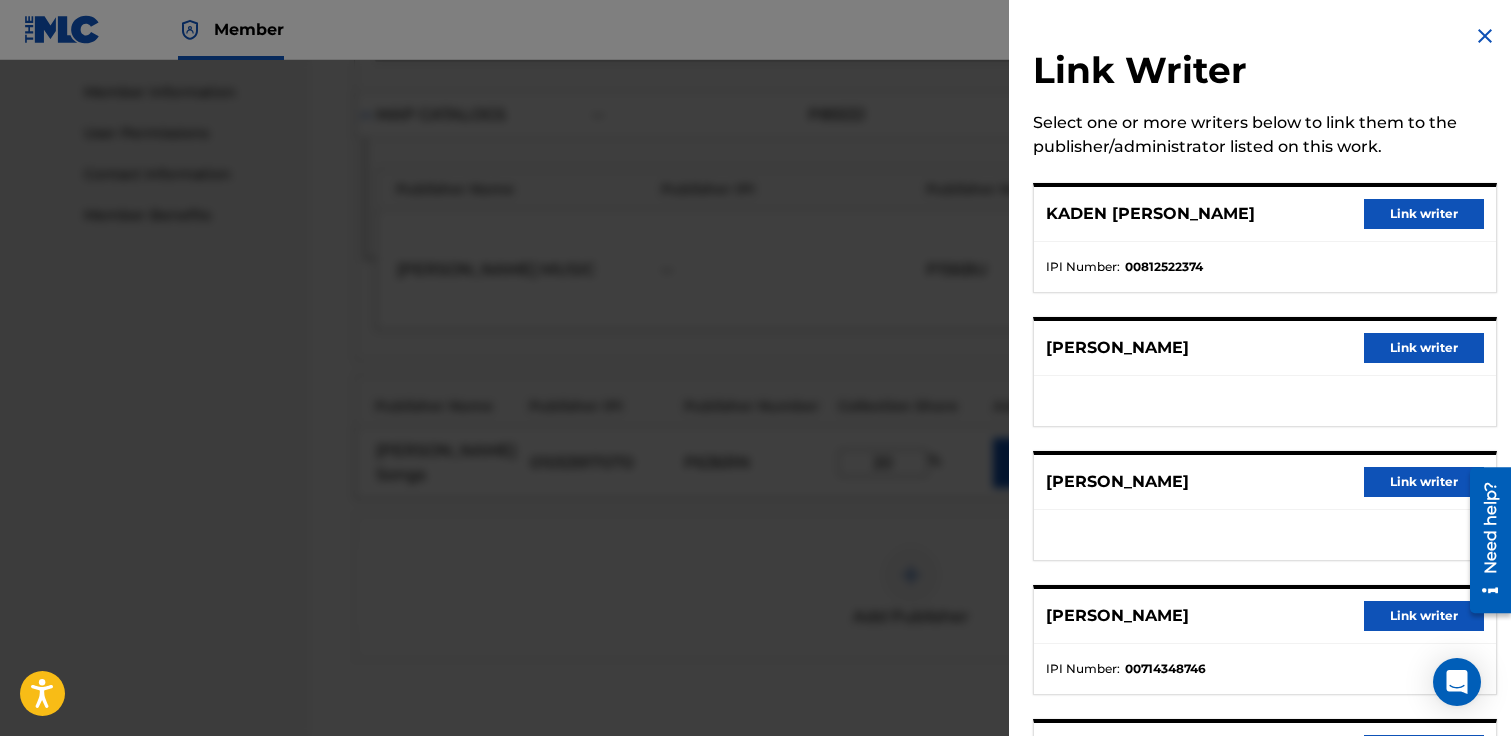 scroll, scrollTop: 141, scrollLeft: 0, axis: vertical 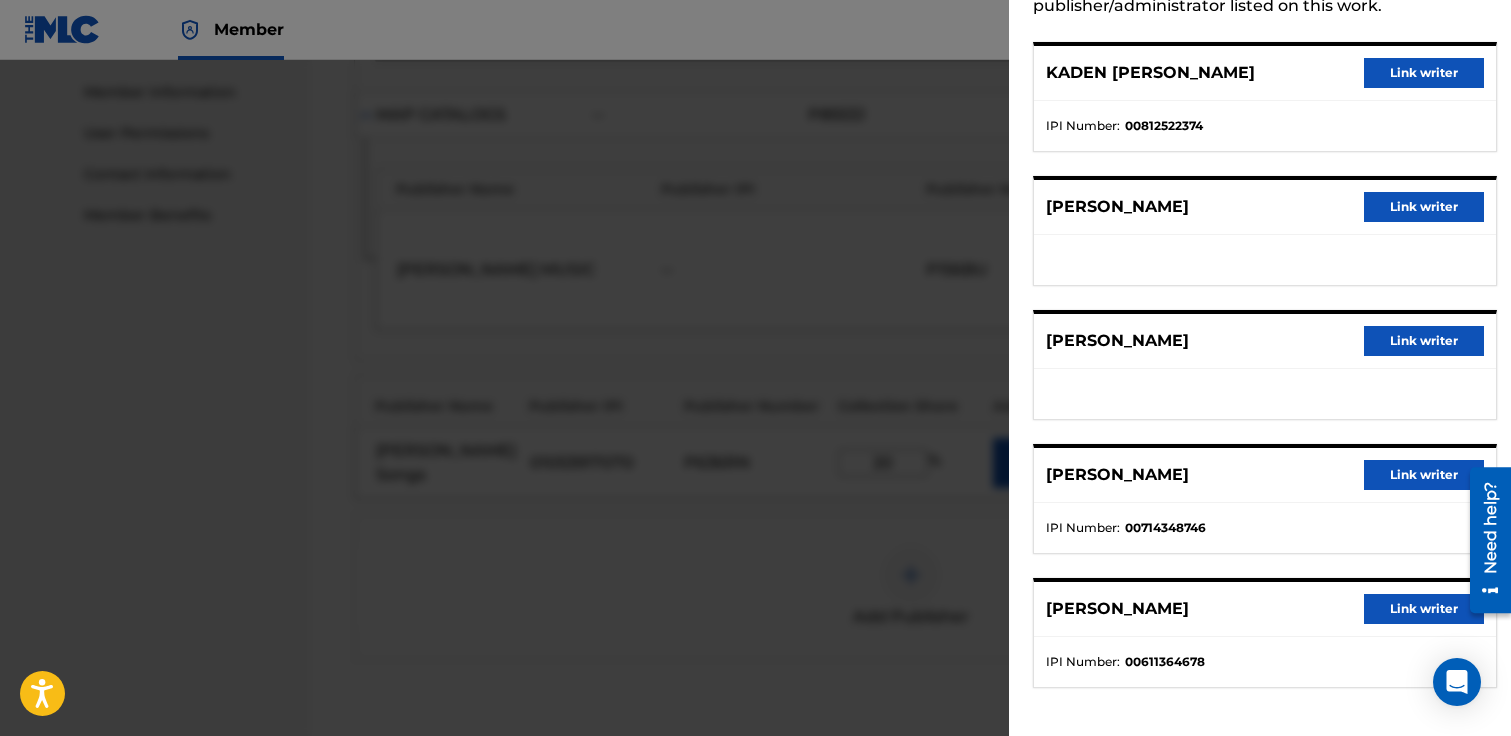 click on "Link writer" at bounding box center (1424, 609) 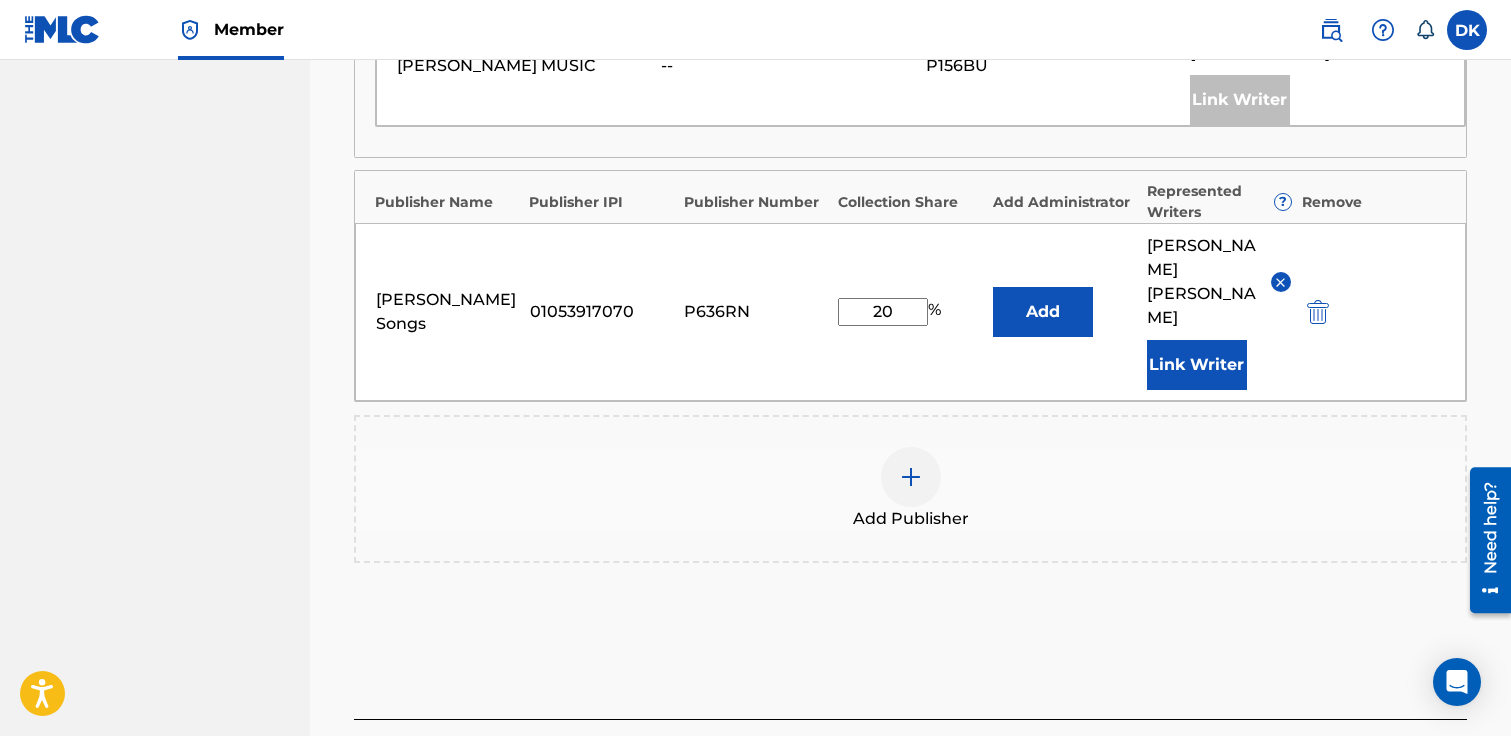 scroll, scrollTop: 1219, scrollLeft: 0, axis: vertical 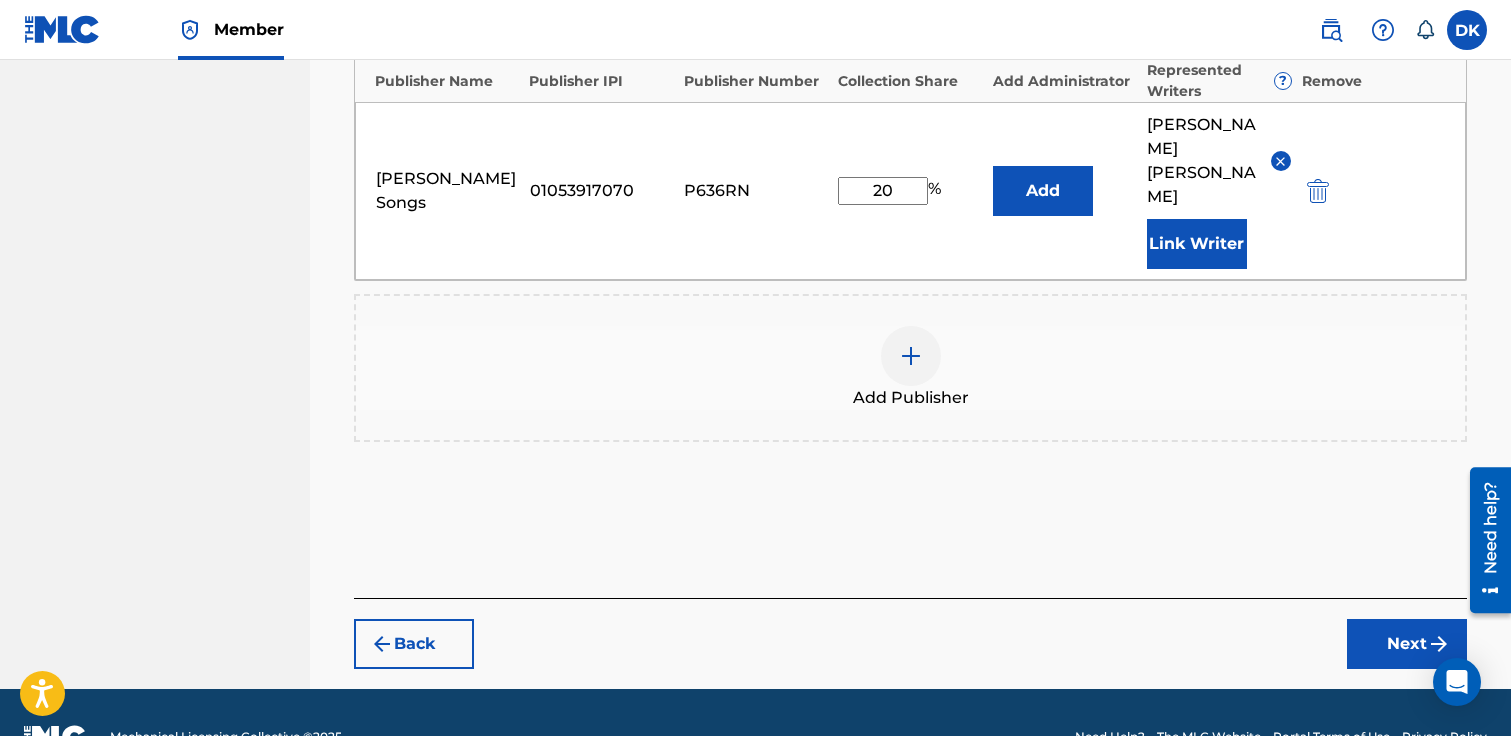 click on "Next" at bounding box center [1407, 644] 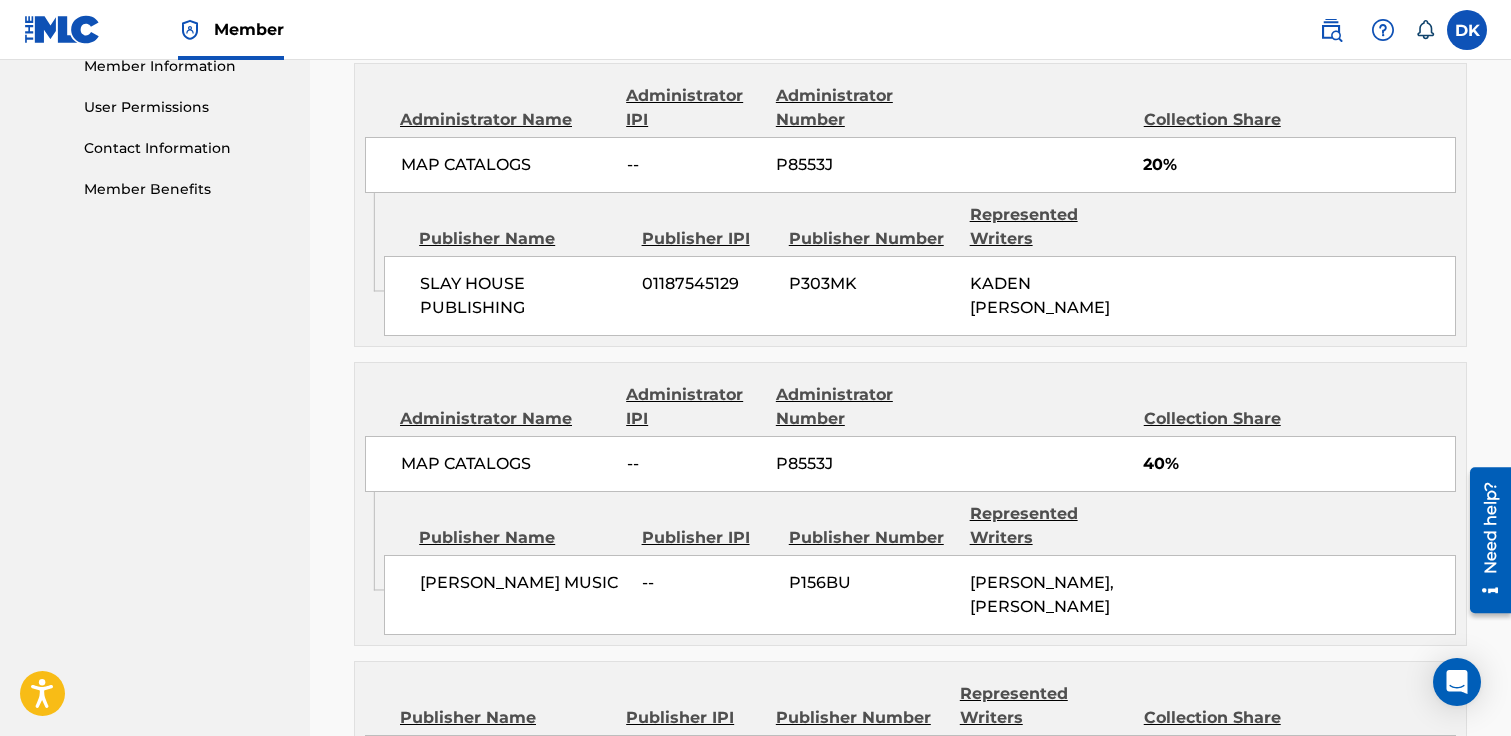 scroll, scrollTop: 1207, scrollLeft: 0, axis: vertical 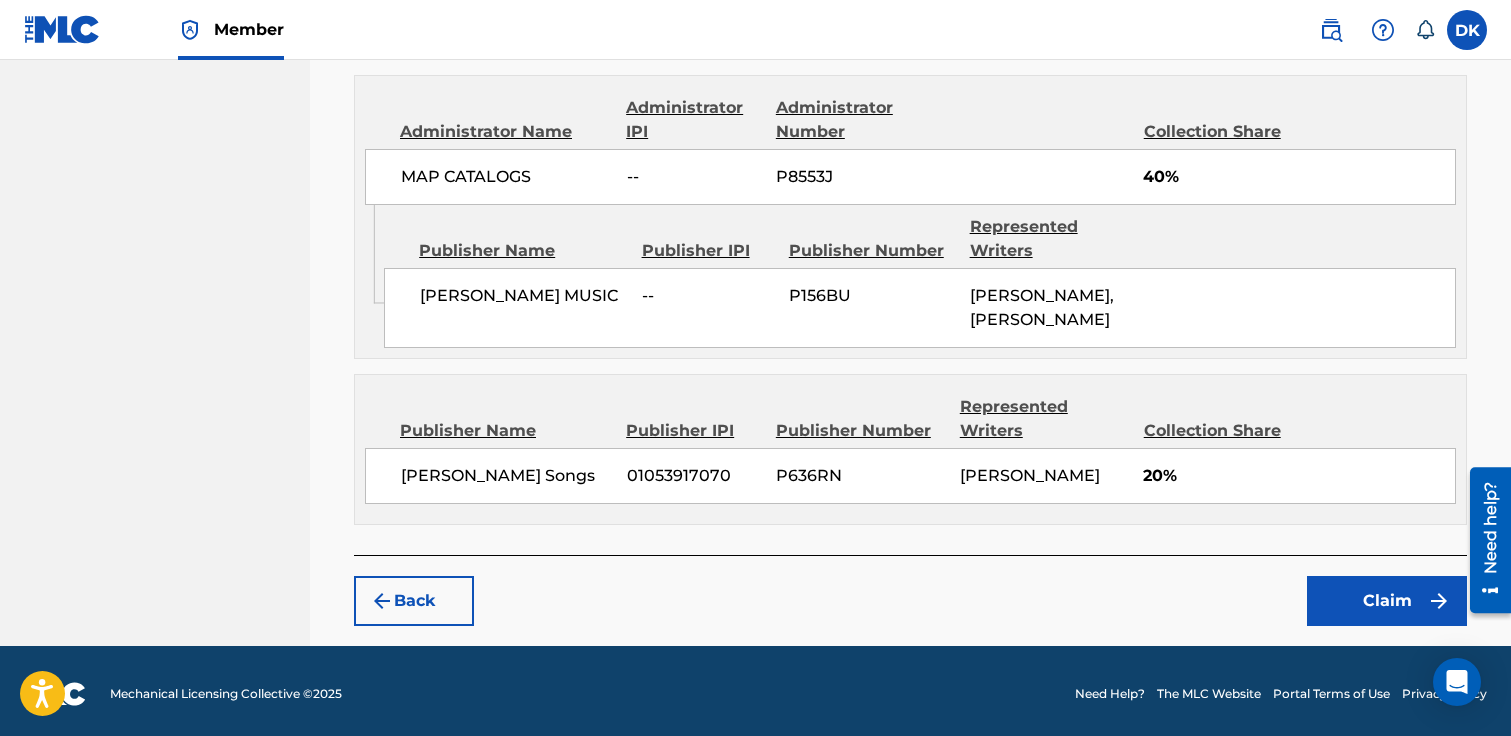 click on "Claim" at bounding box center [1387, 601] 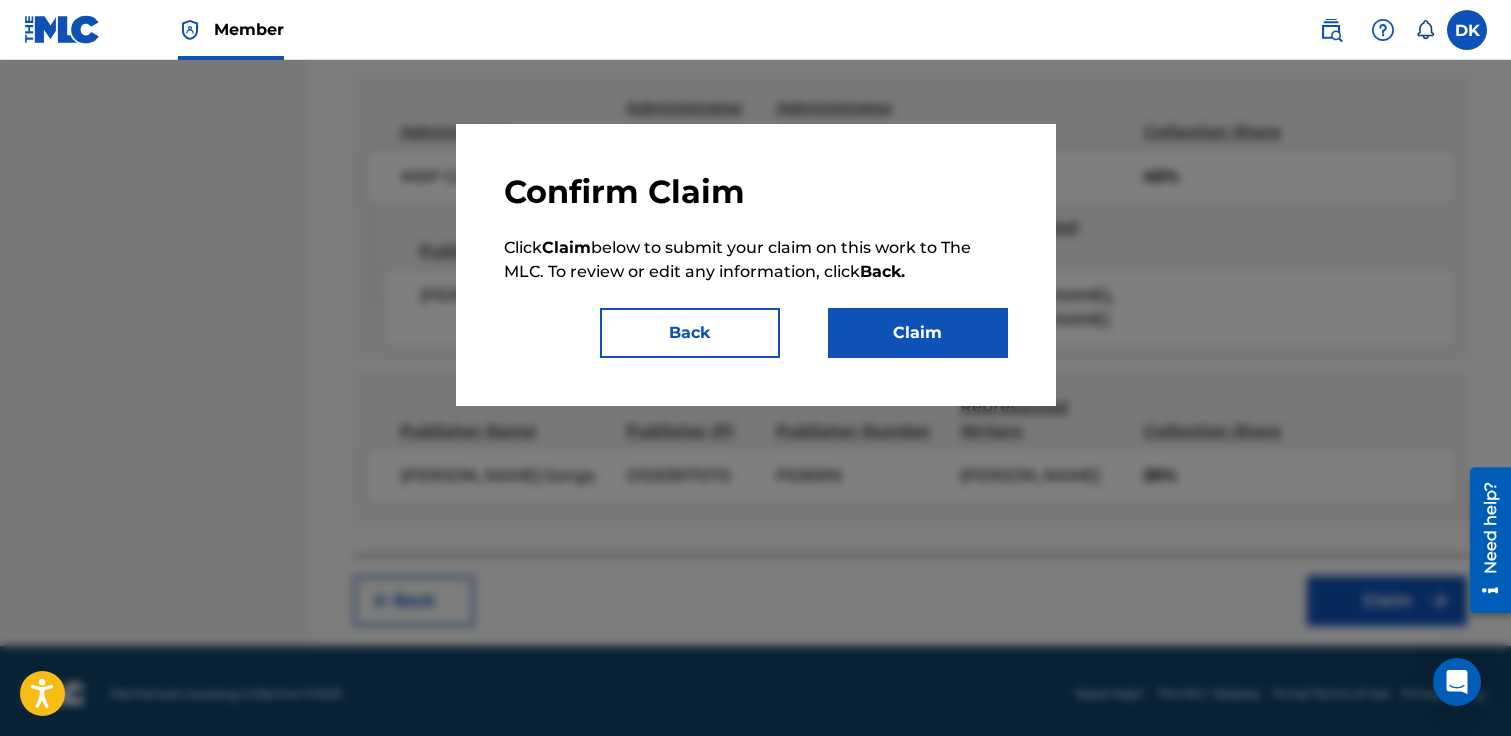 click on "Claim" at bounding box center (918, 333) 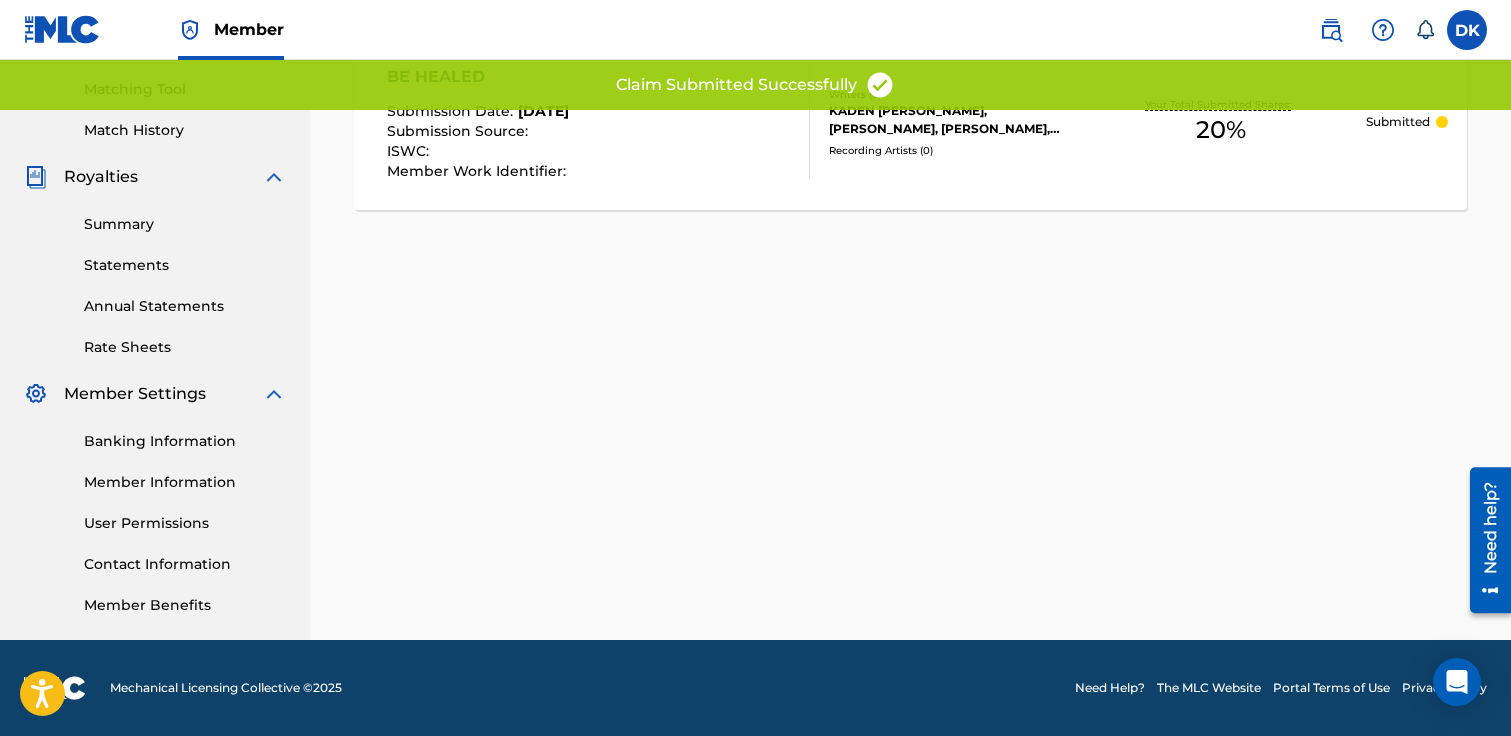 scroll, scrollTop: 0, scrollLeft: 0, axis: both 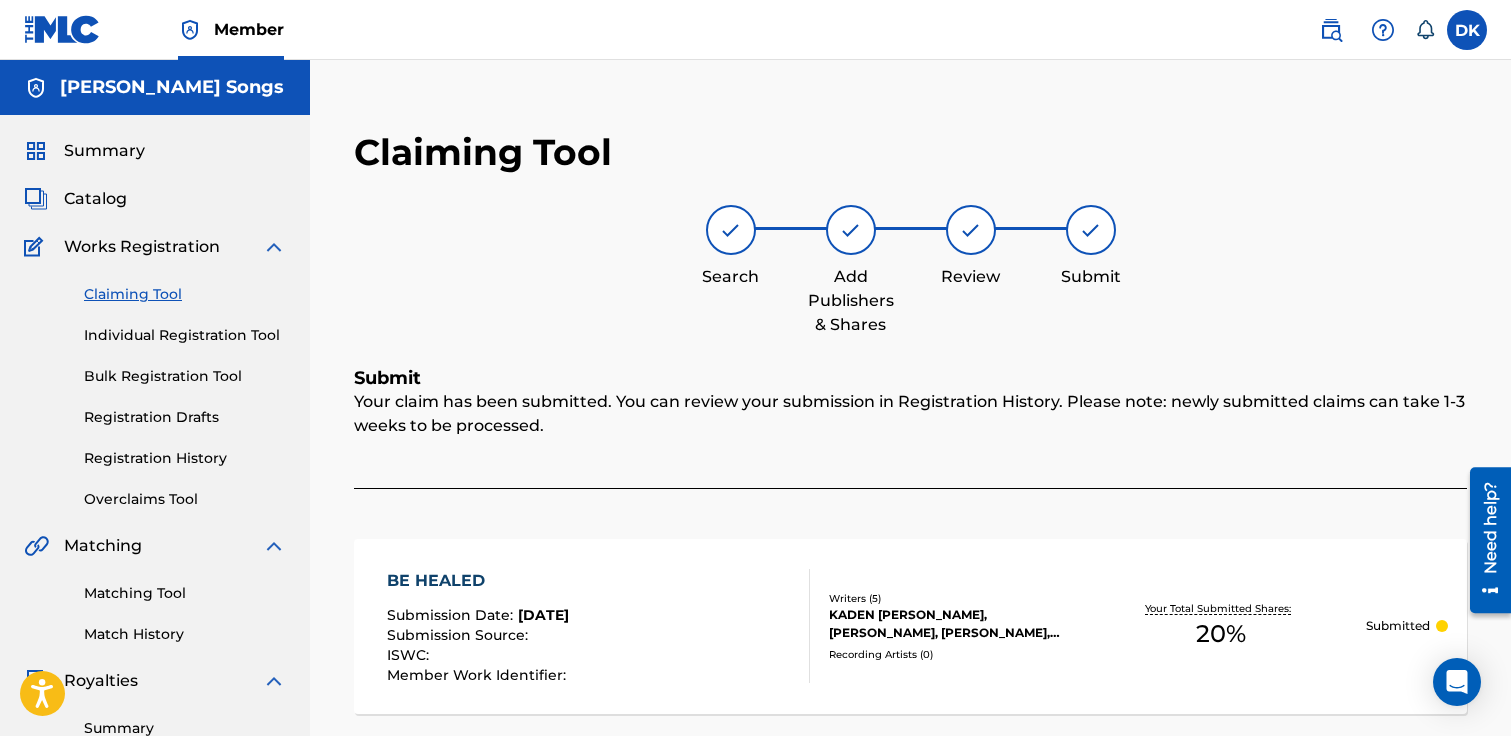click on "Claiming Tool" at bounding box center [185, 294] 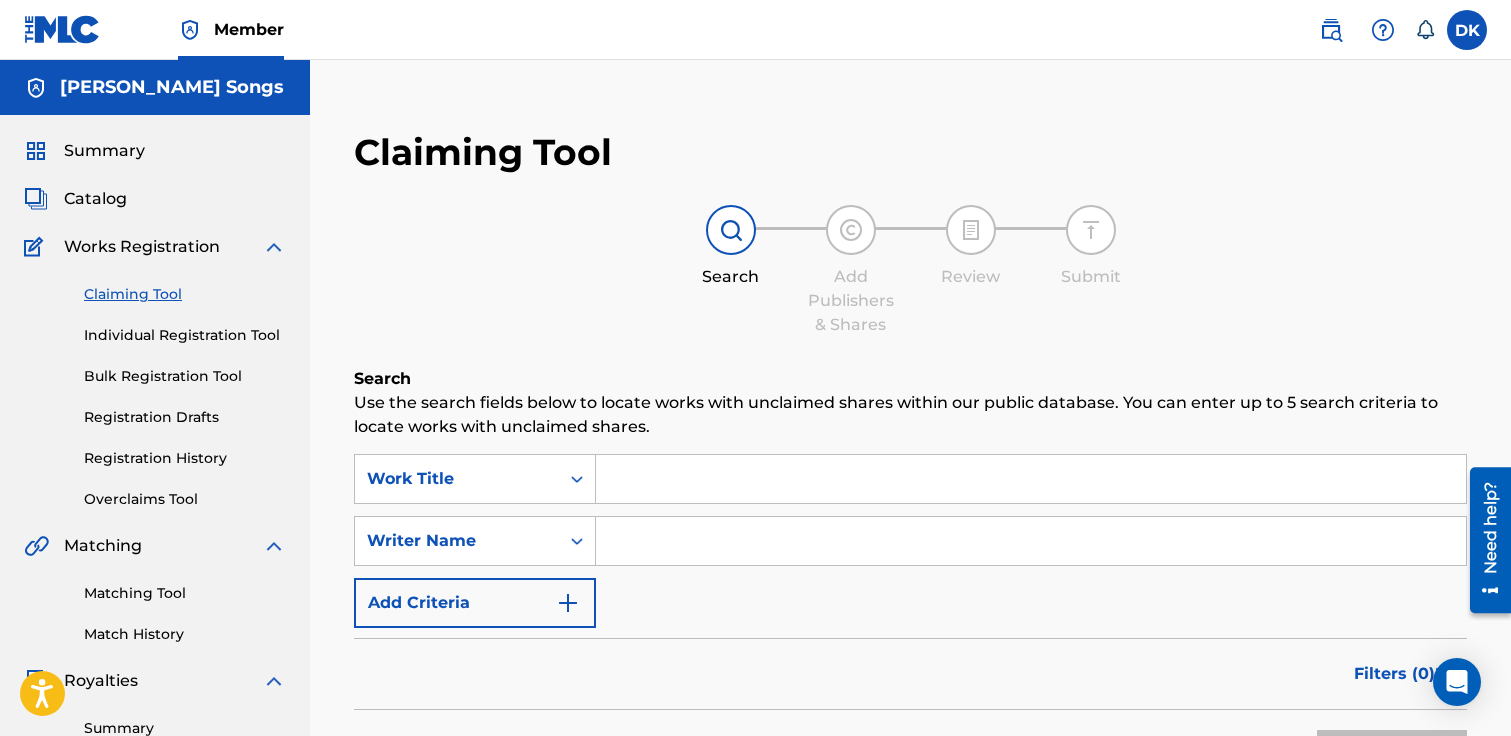 click at bounding box center (1031, 479) 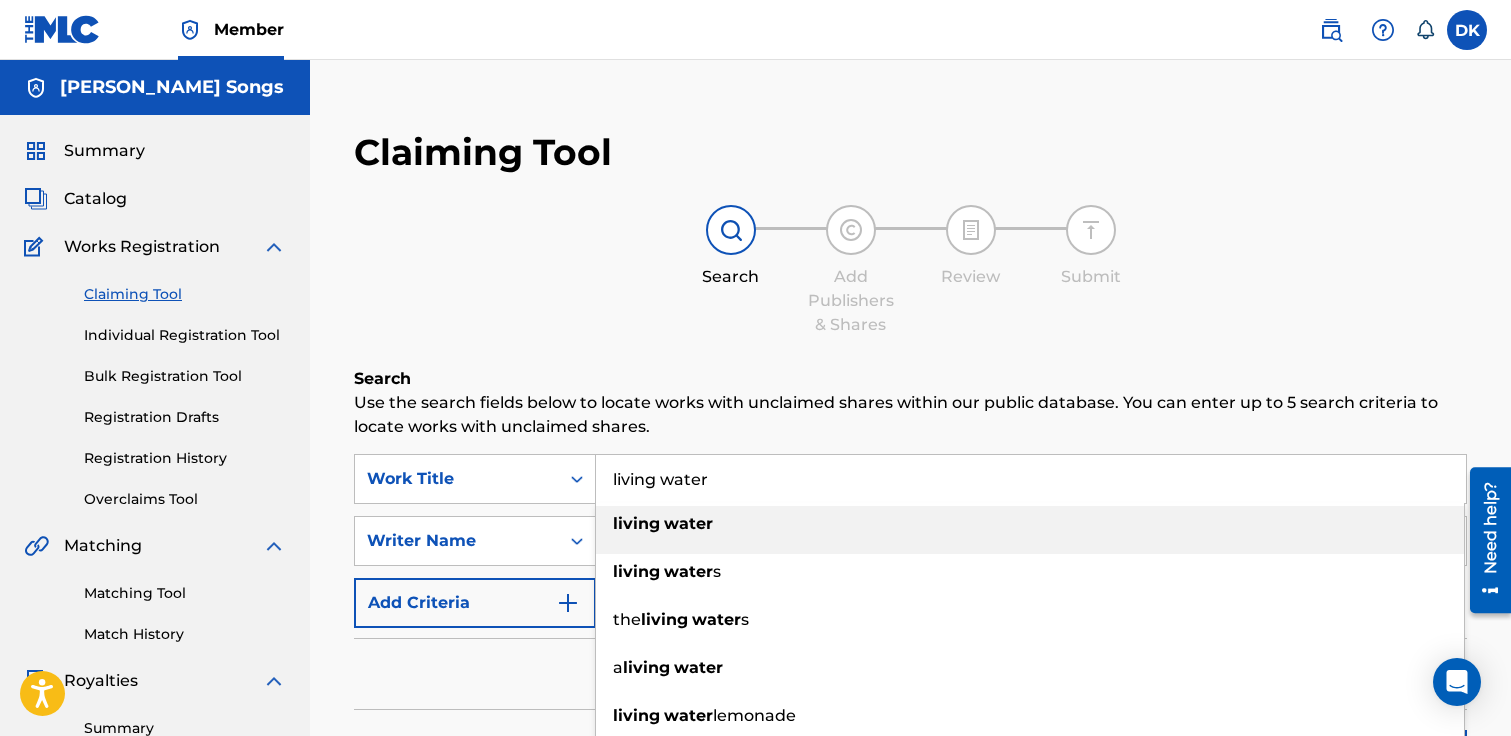 type on "living water" 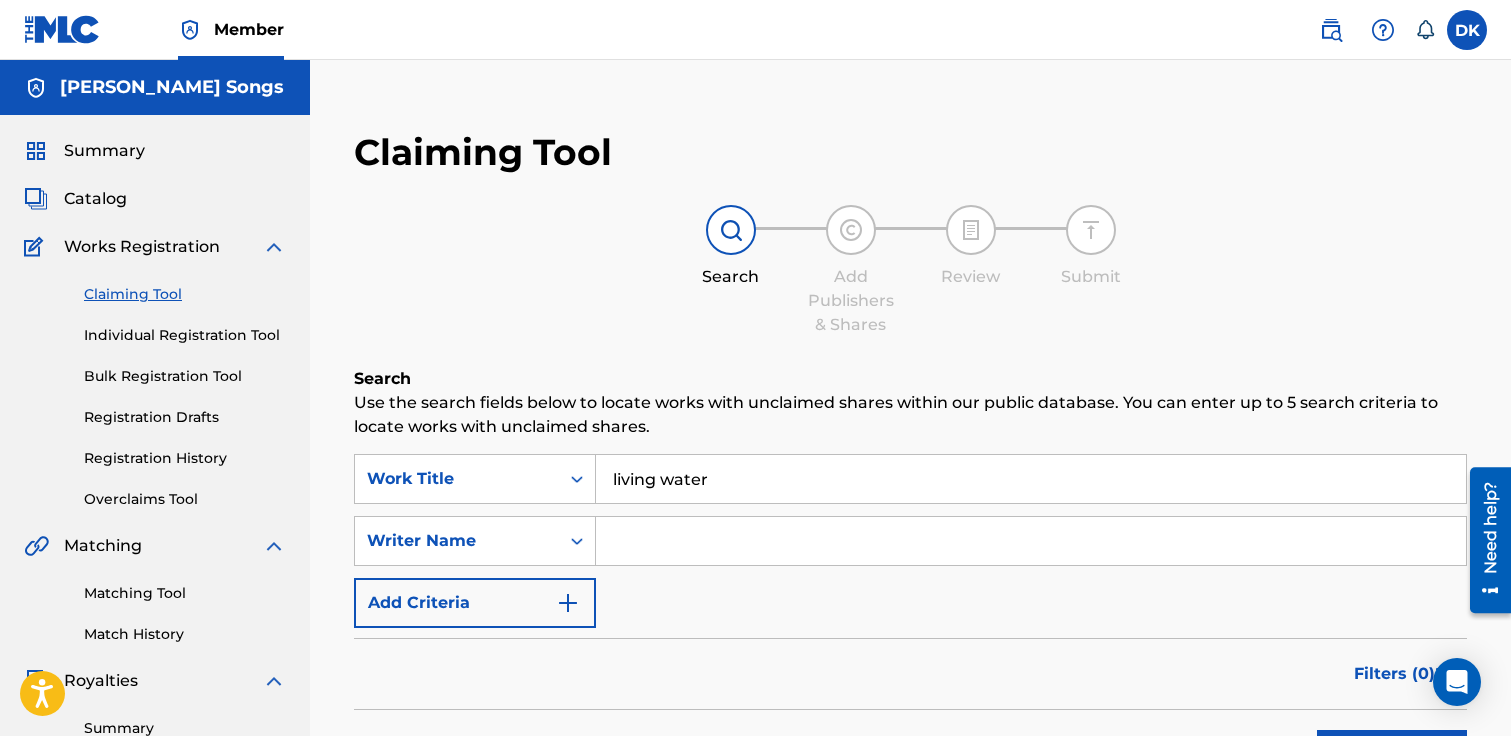 click at bounding box center [1031, 541] 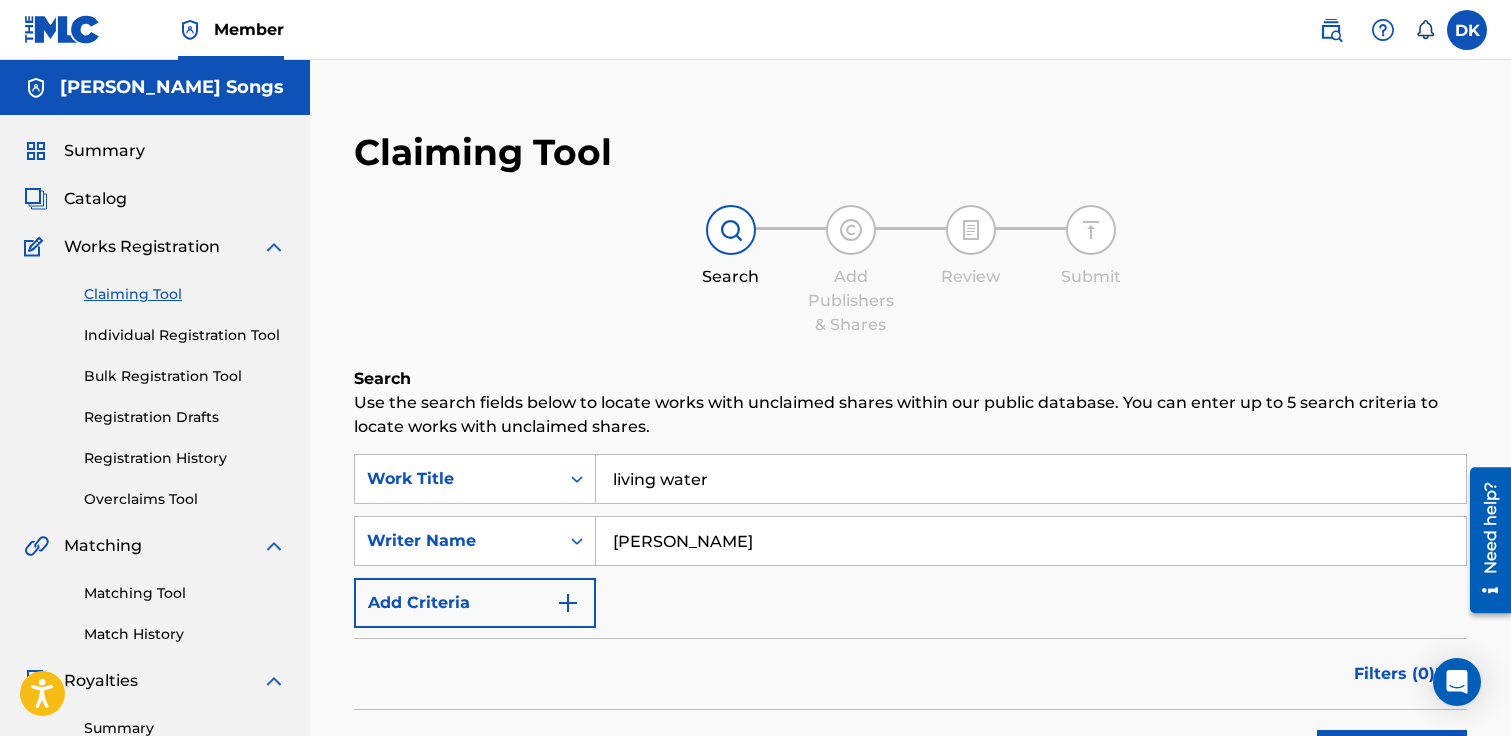 type on "[PERSON_NAME]" 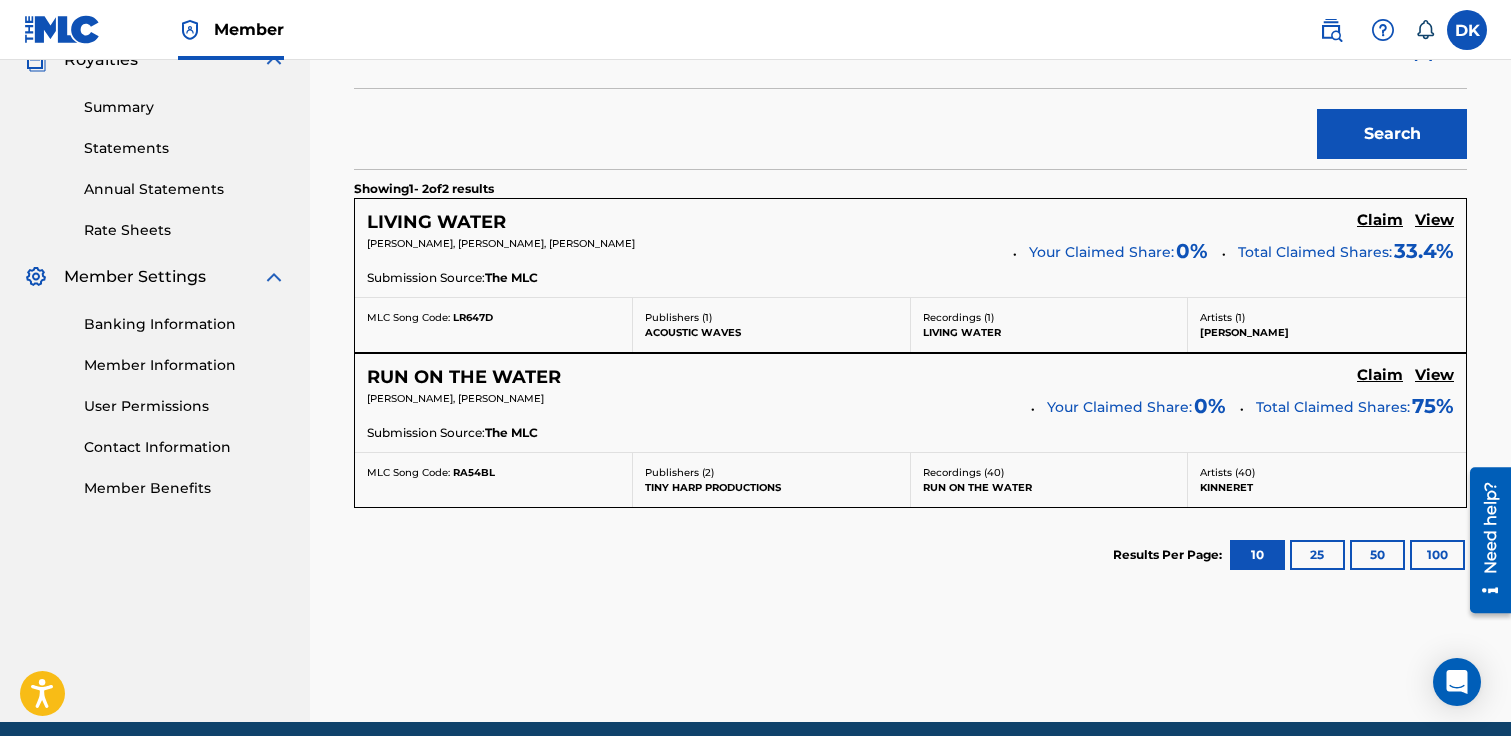 scroll, scrollTop: 651, scrollLeft: 0, axis: vertical 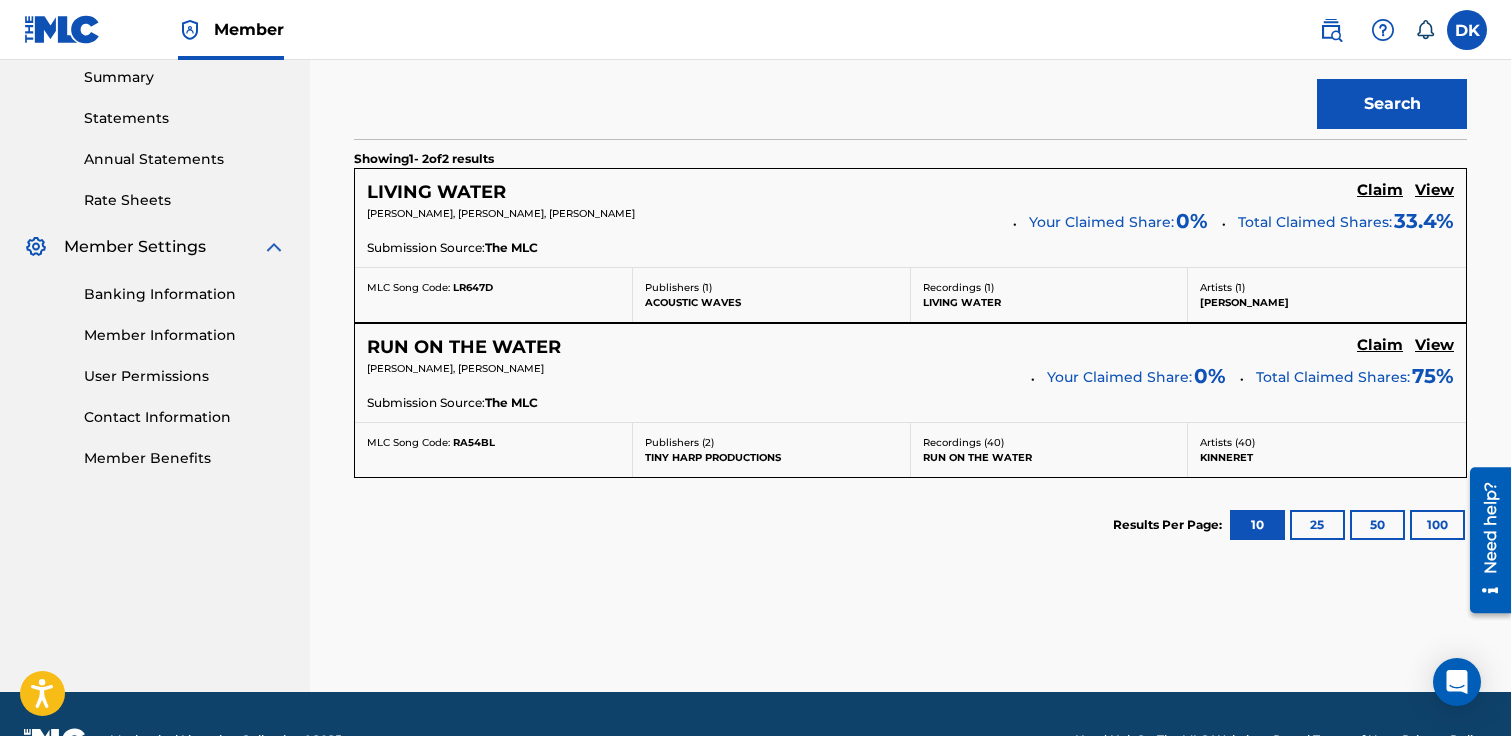 click on "Claim" at bounding box center (1380, 190) 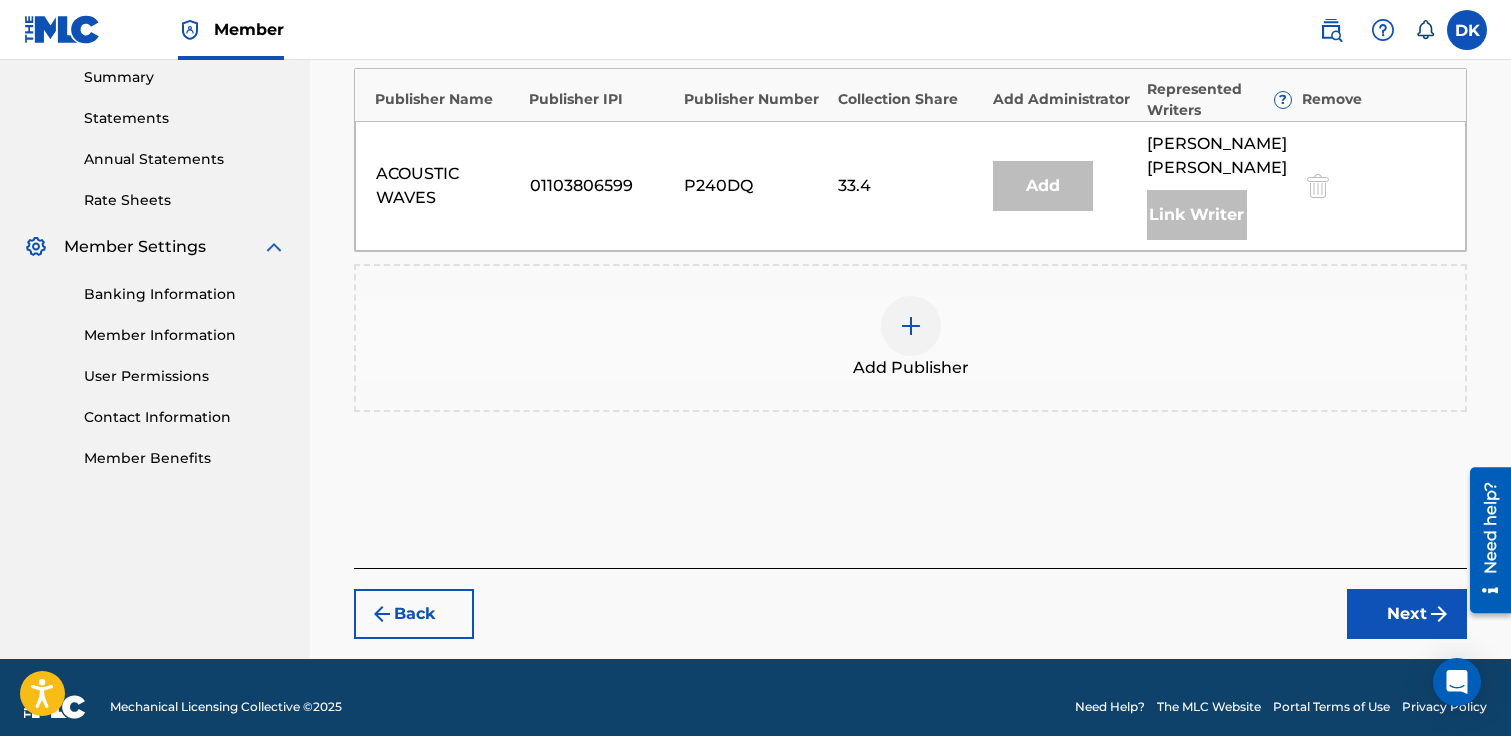 scroll, scrollTop: 646, scrollLeft: 0, axis: vertical 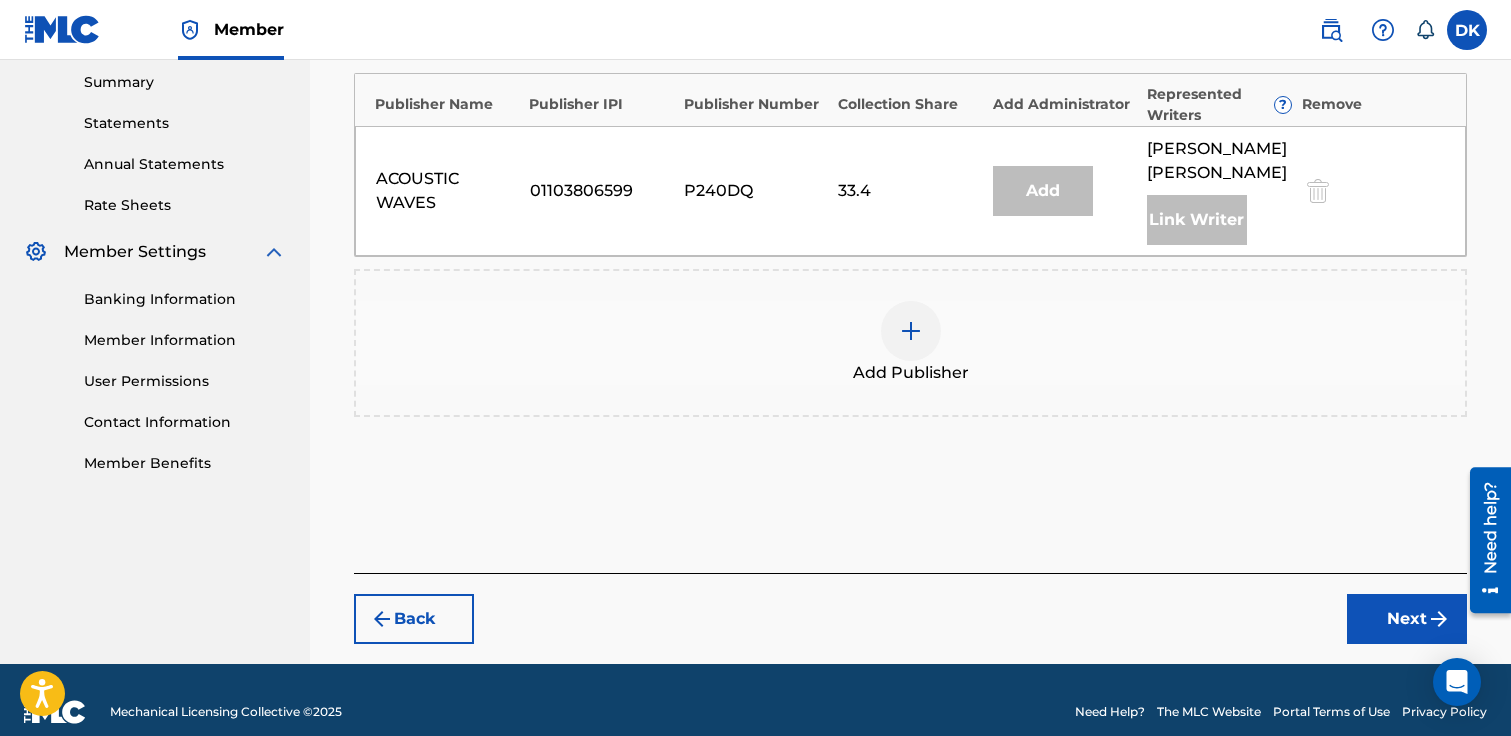 click on "Add Publisher" at bounding box center [910, 343] 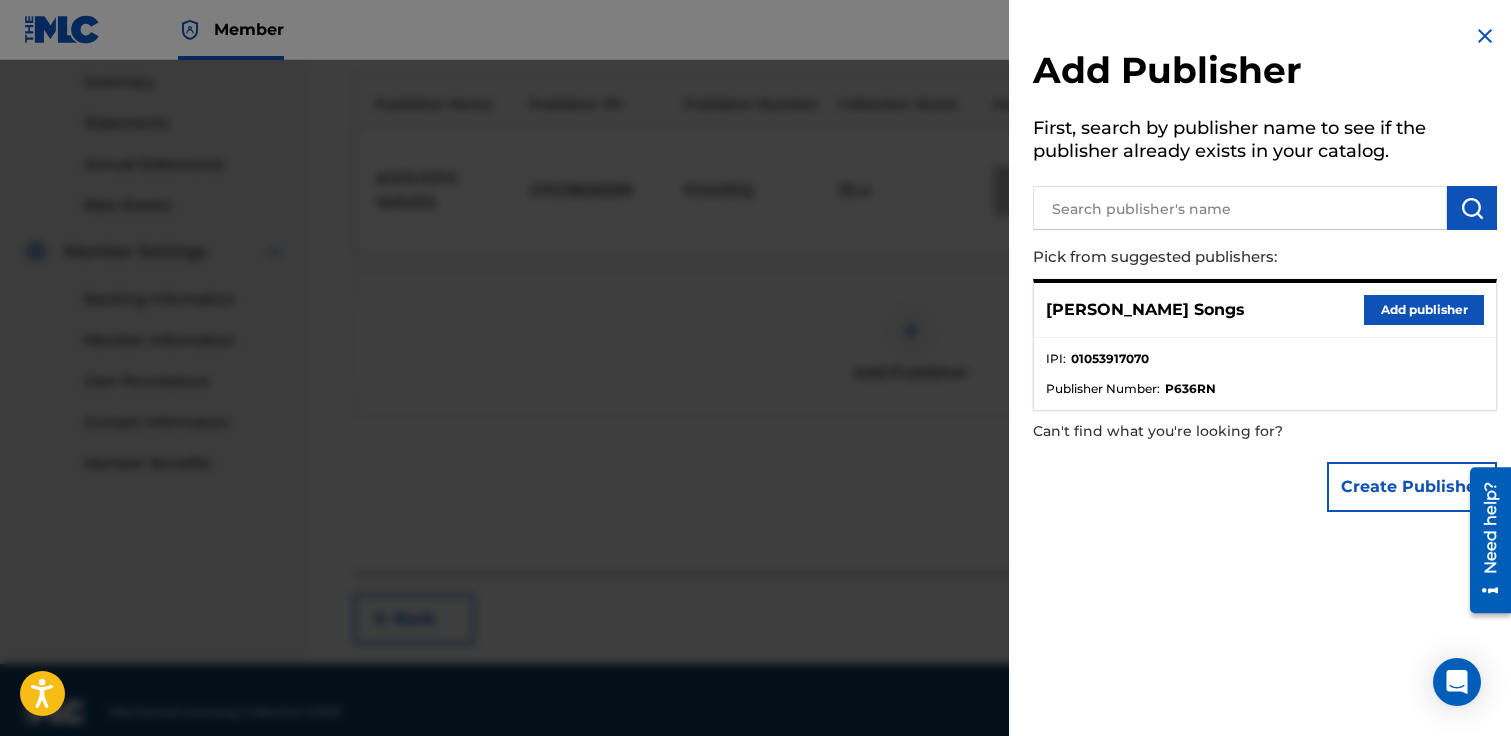 click on "Add publisher" at bounding box center (1424, 310) 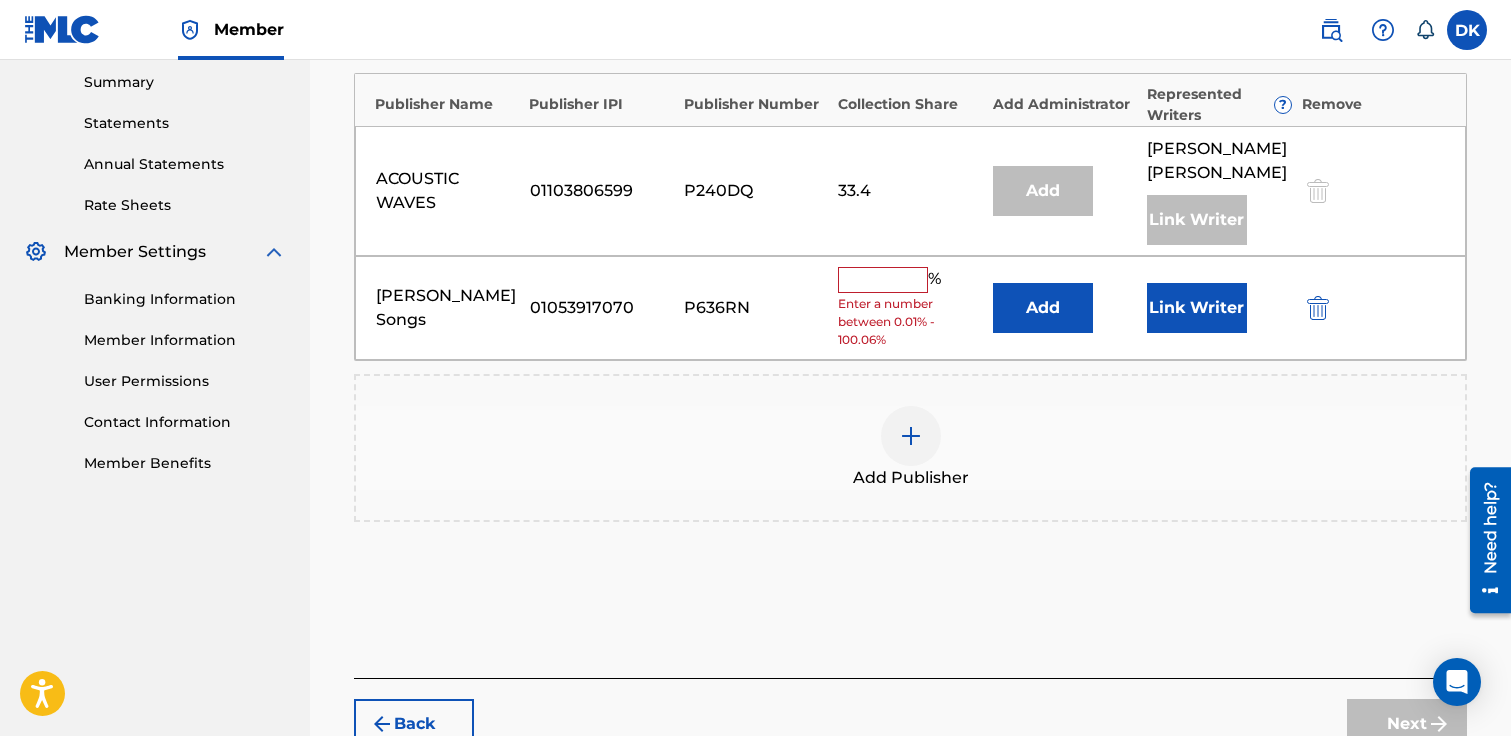 click at bounding box center (883, 280) 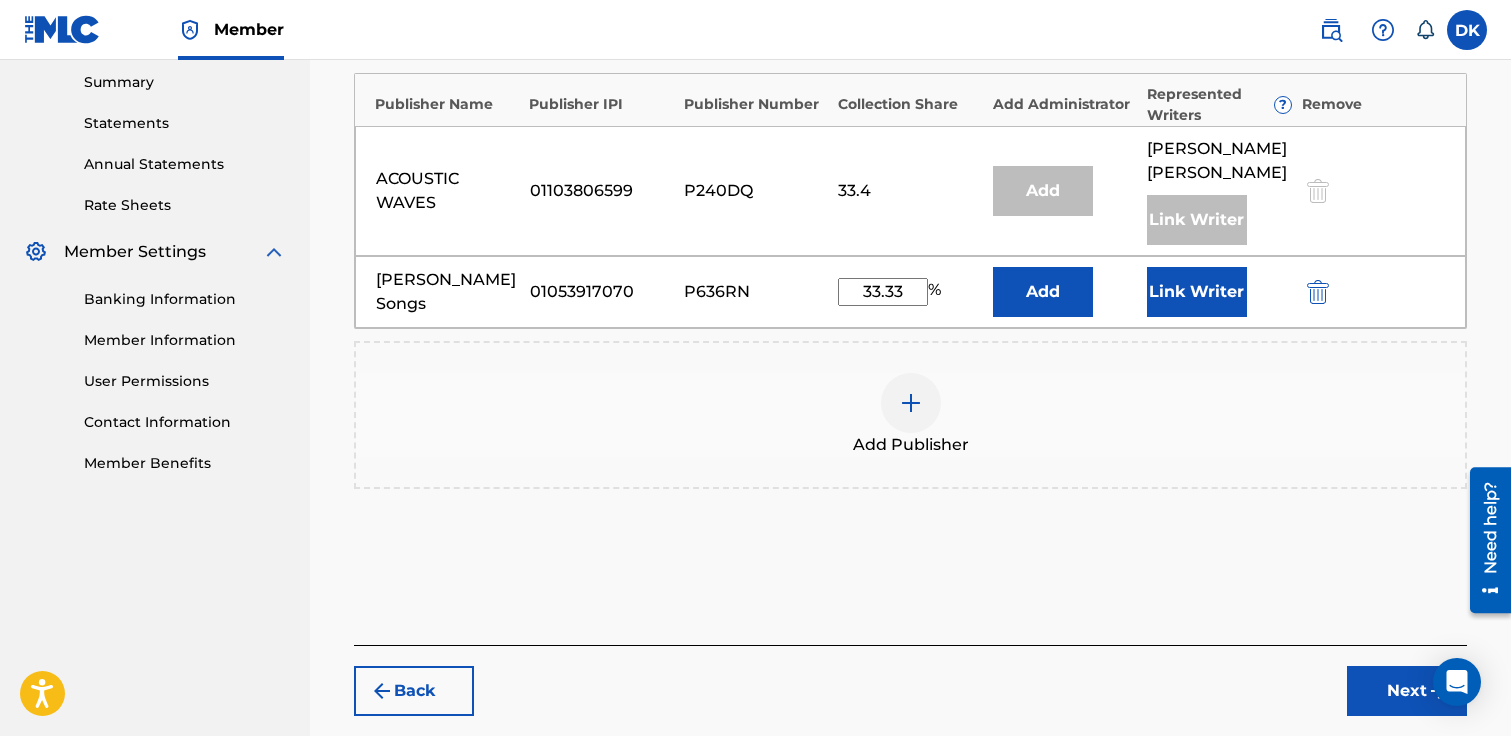 type on "33.33" 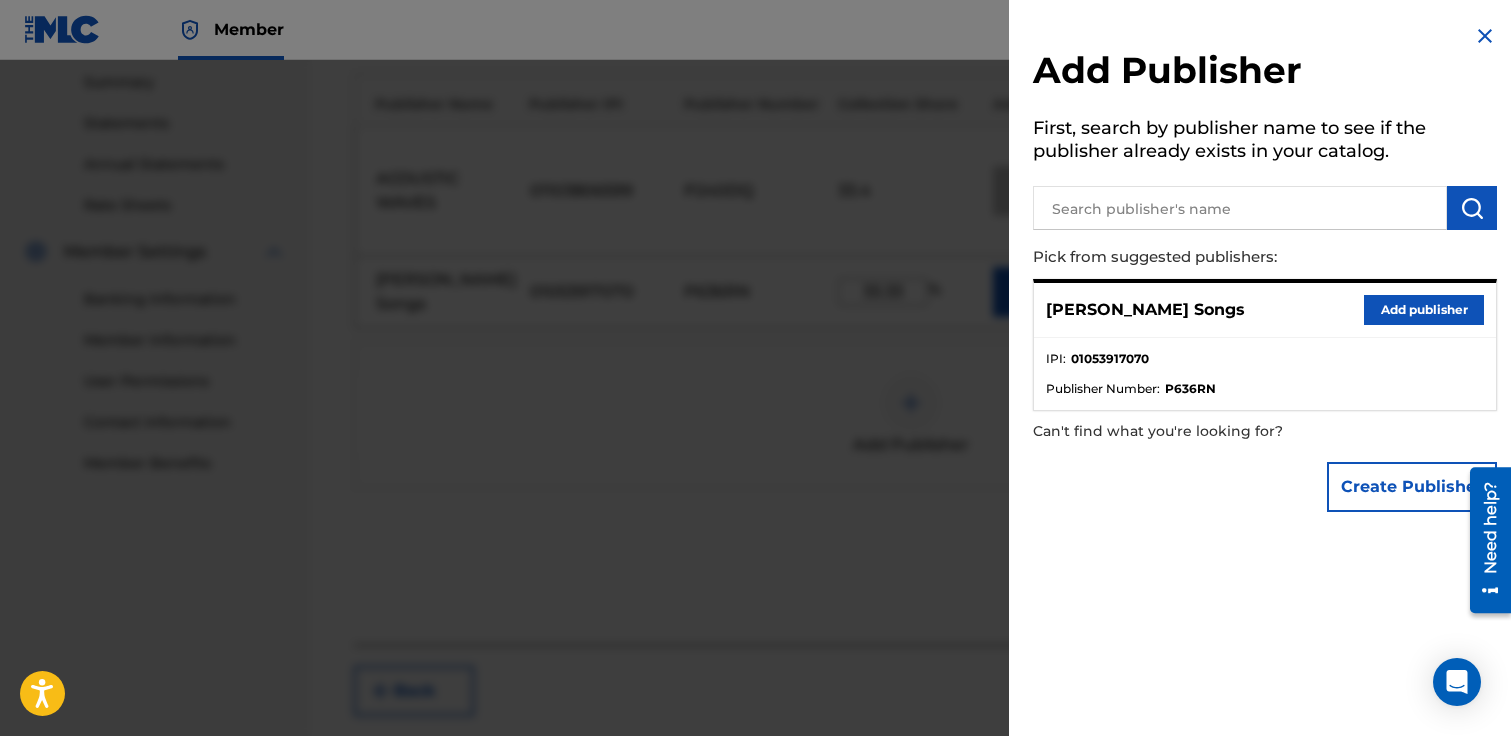 click at bounding box center [1485, 36] 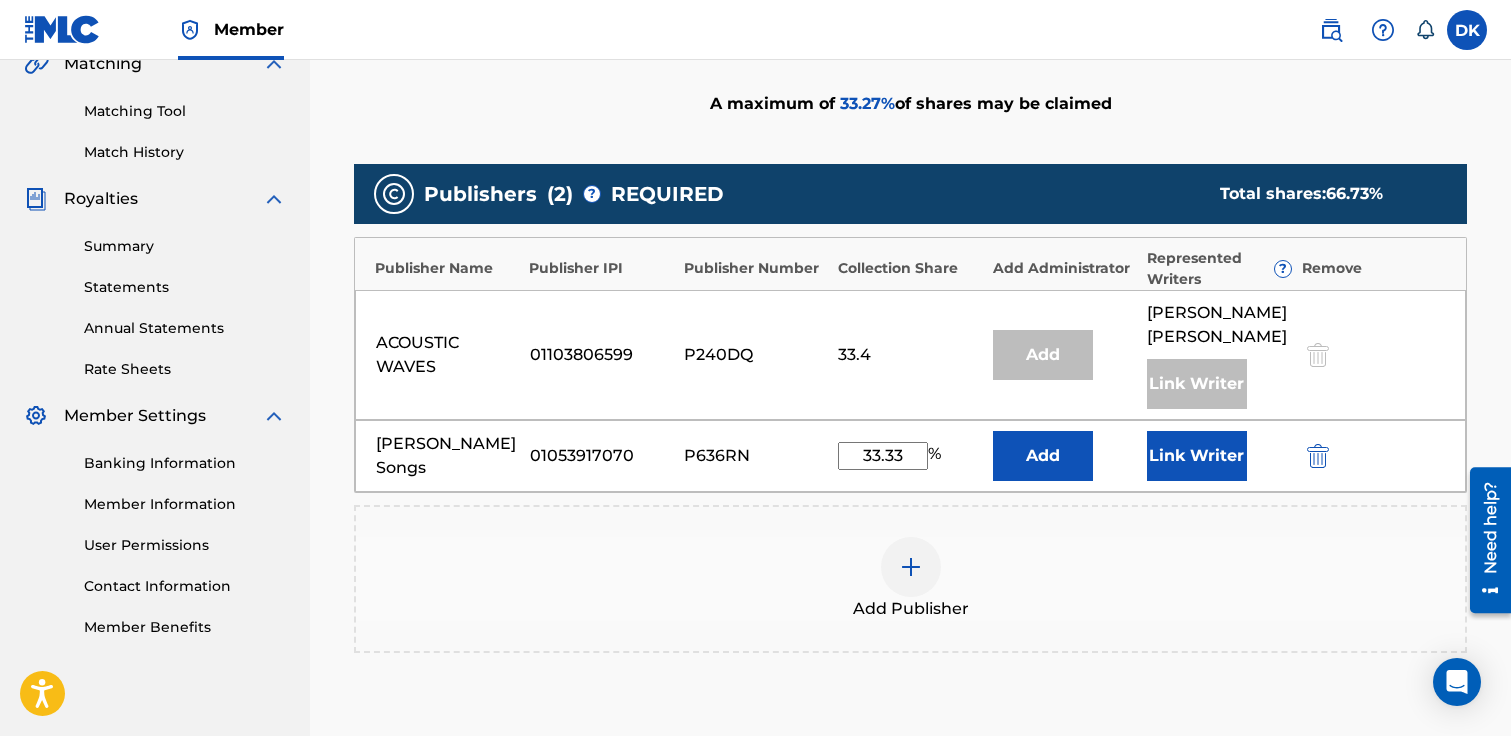 scroll, scrollTop: 505, scrollLeft: 0, axis: vertical 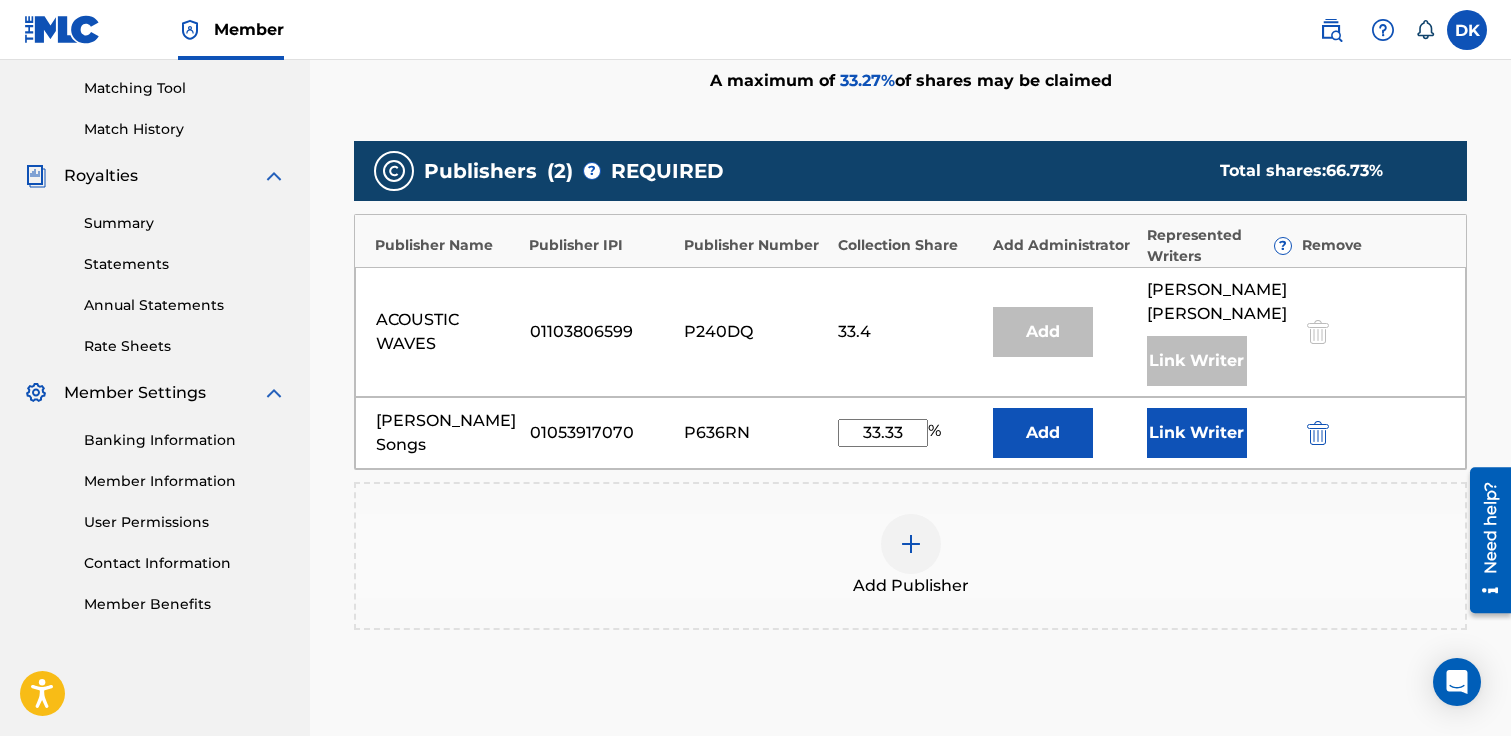 click on "Link Writer" at bounding box center [1197, 433] 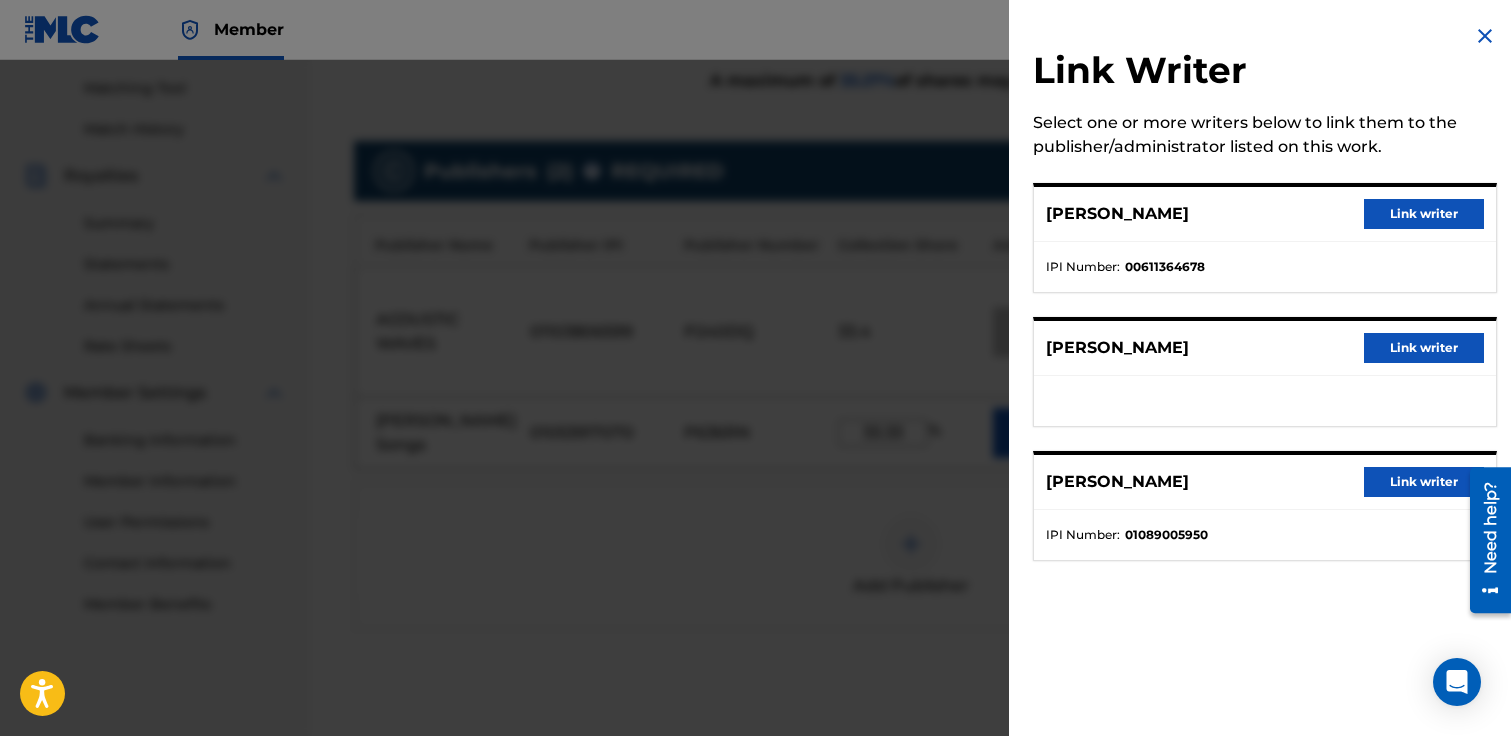 click on "Link writer" at bounding box center [1424, 482] 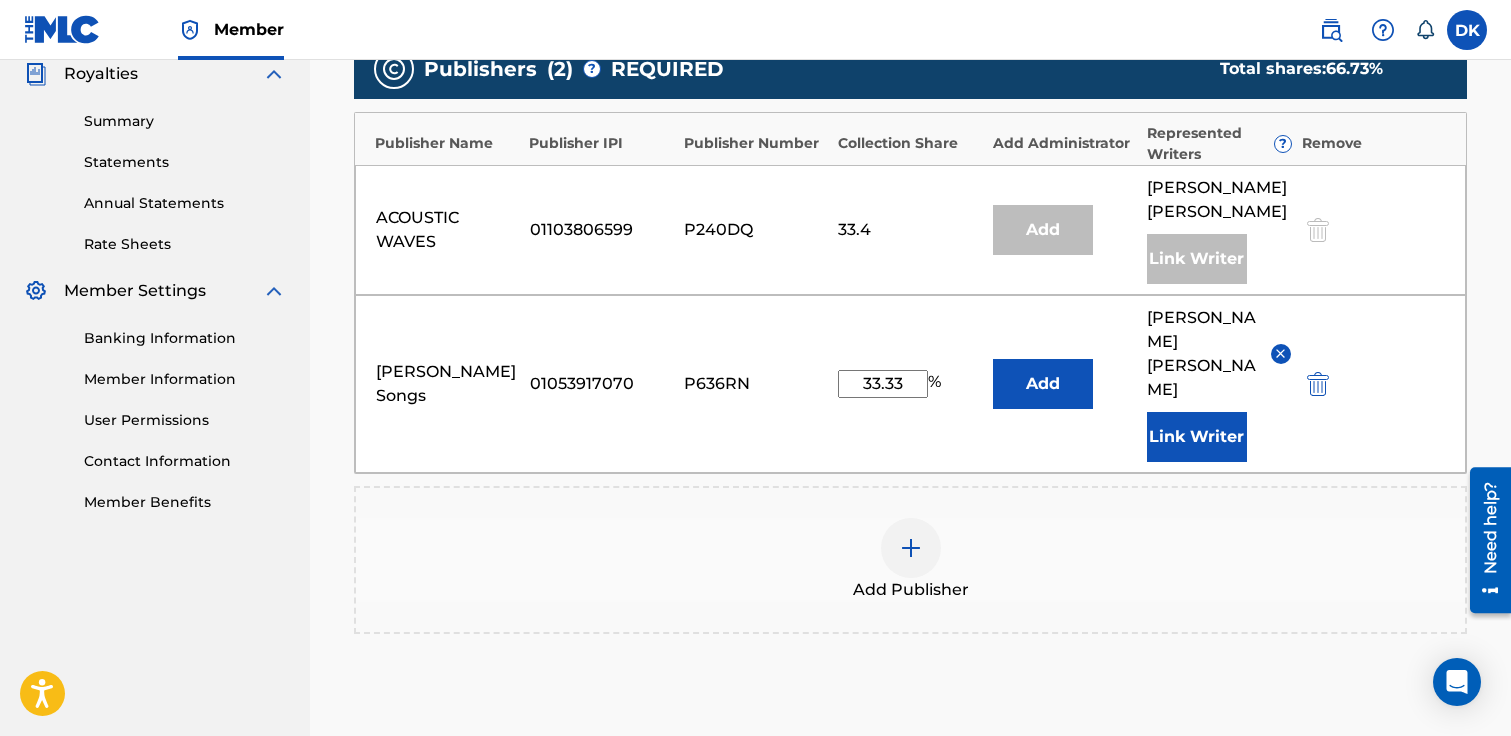 scroll, scrollTop: 776, scrollLeft: 0, axis: vertical 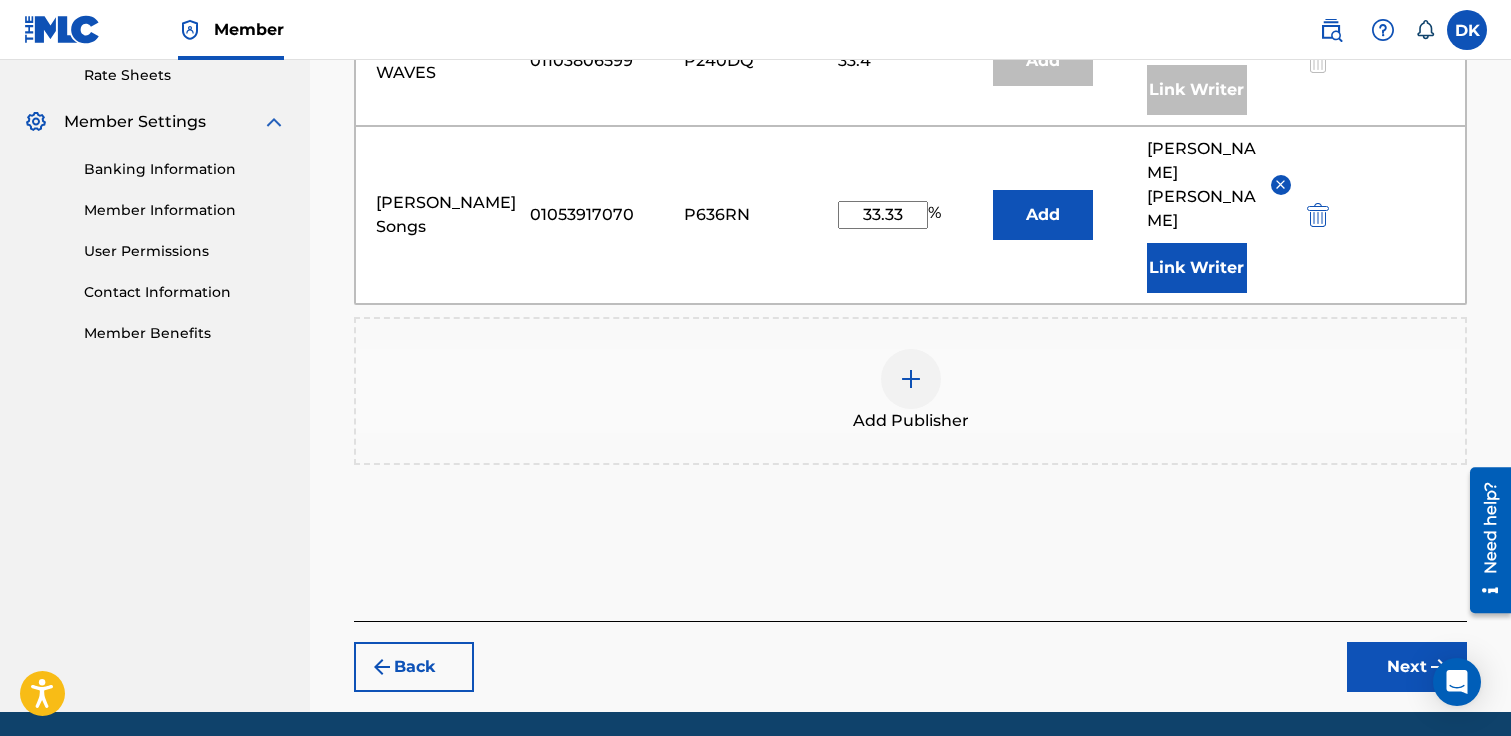 click on "Next" at bounding box center [1407, 667] 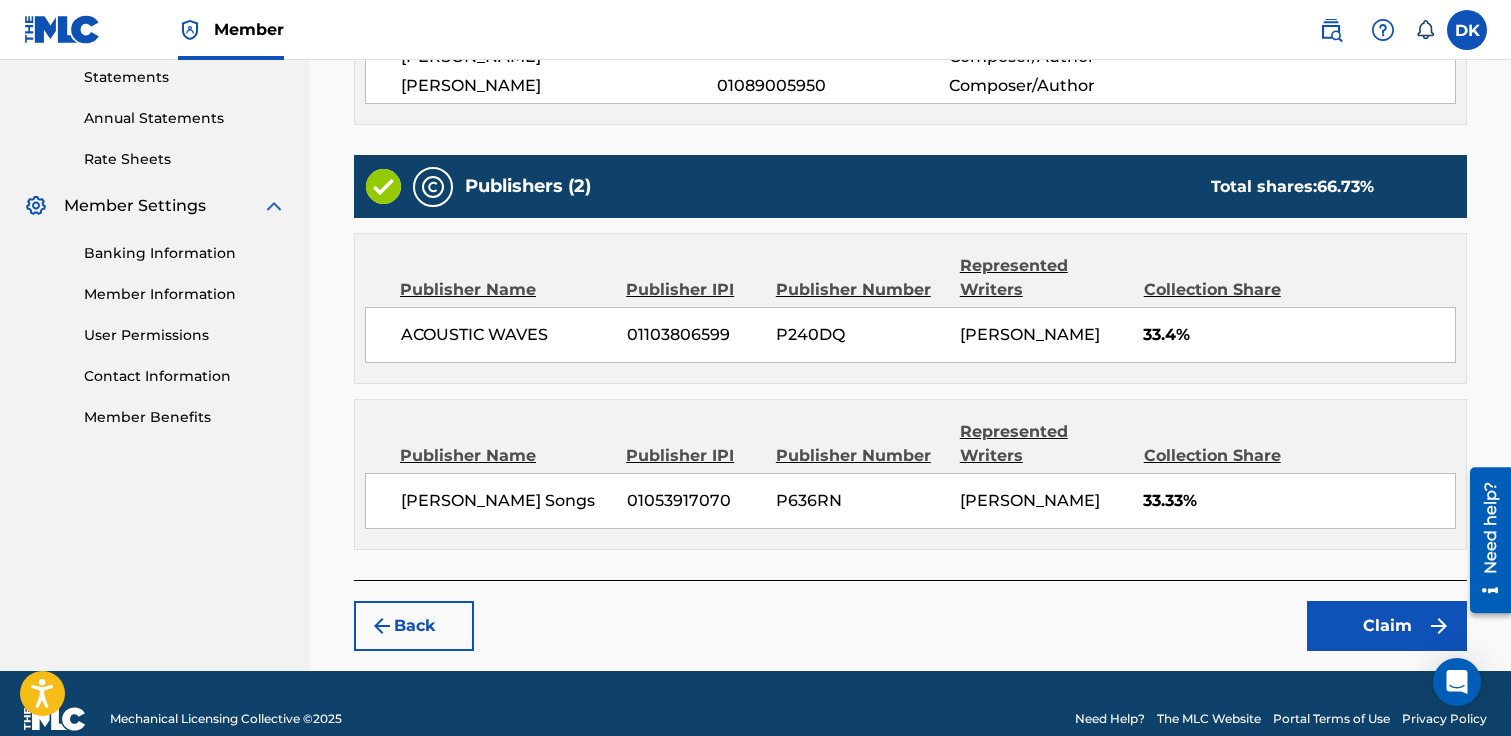 scroll, scrollTop: 694, scrollLeft: 0, axis: vertical 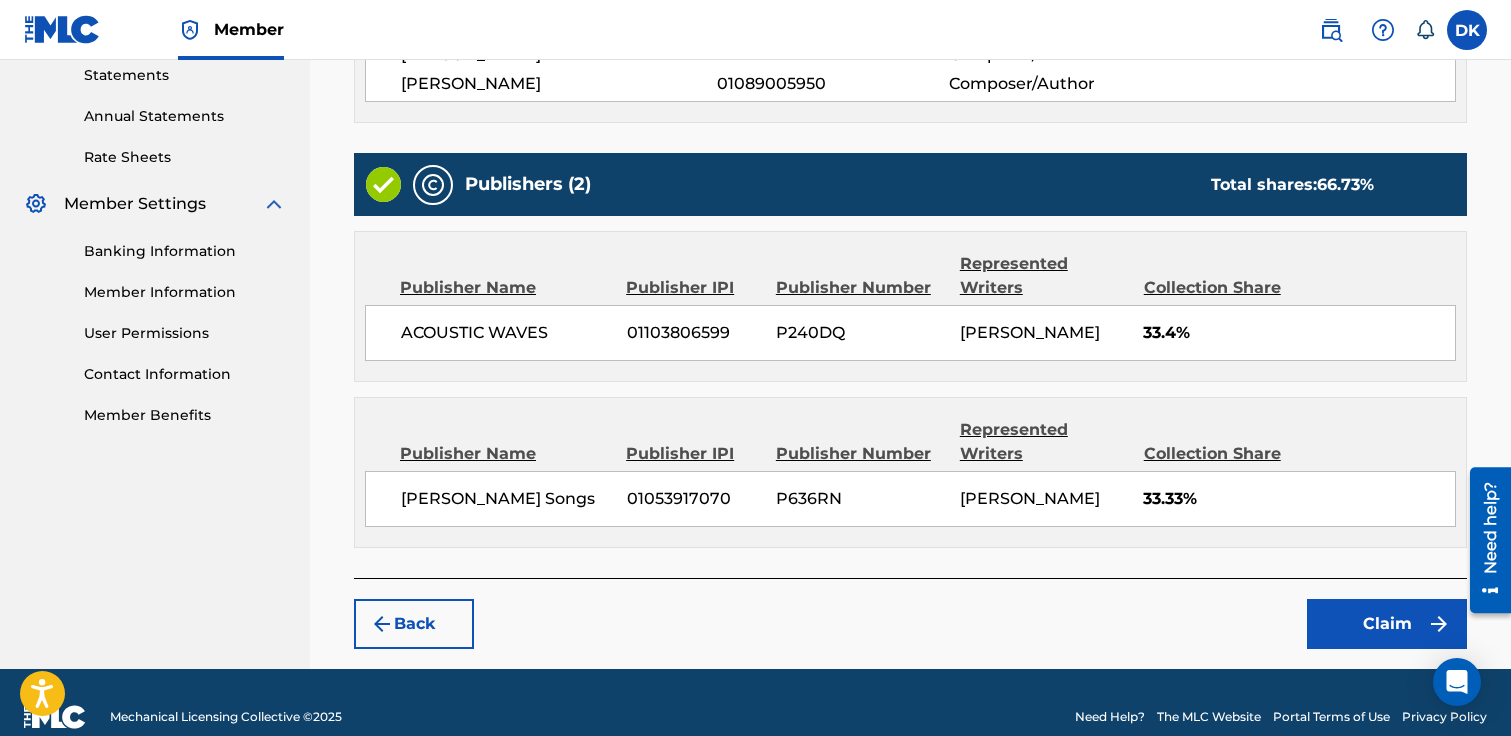 click on "[PERSON_NAME] Songs 01053917070 P636RN [PERSON_NAME] 33.33%" at bounding box center [910, 499] 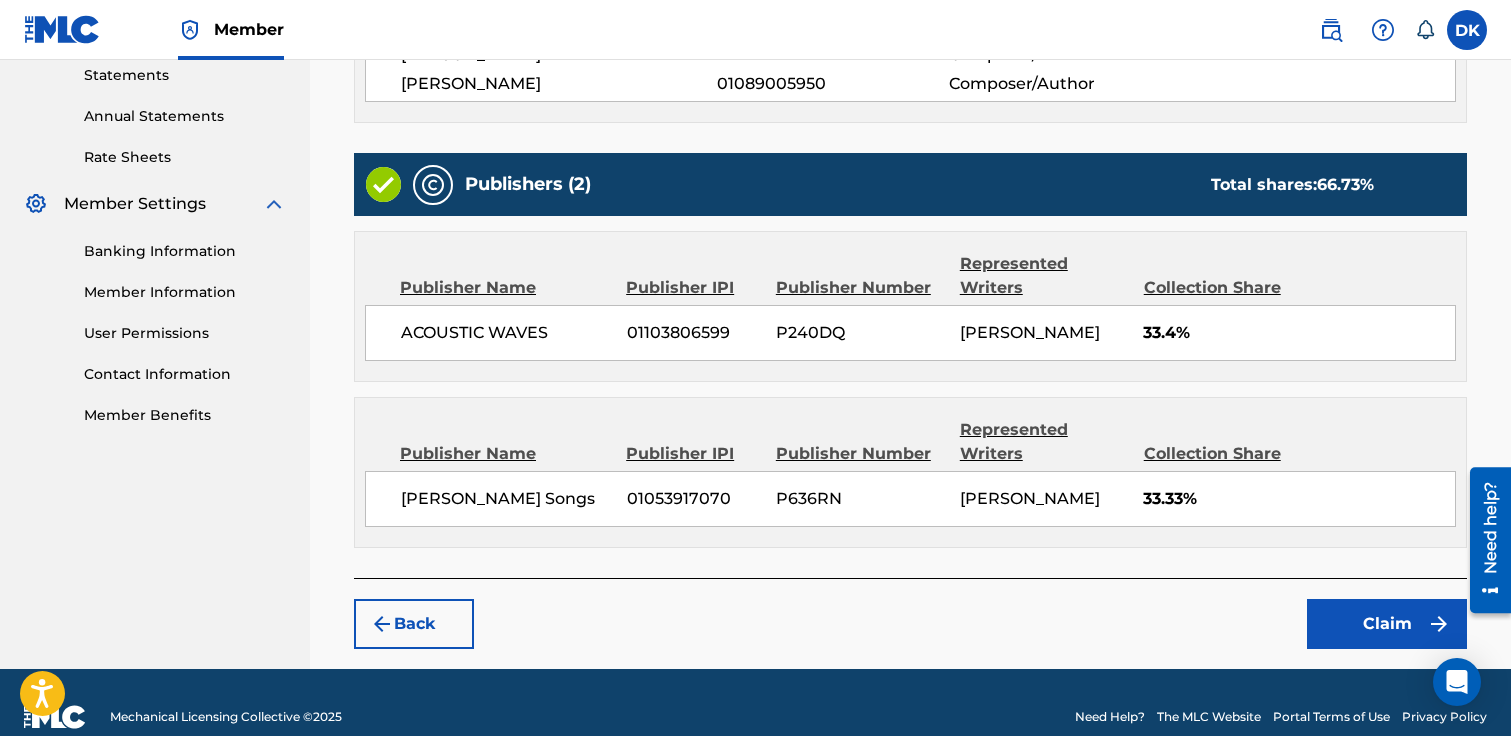 click on "Back" at bounding box center (414, 624) 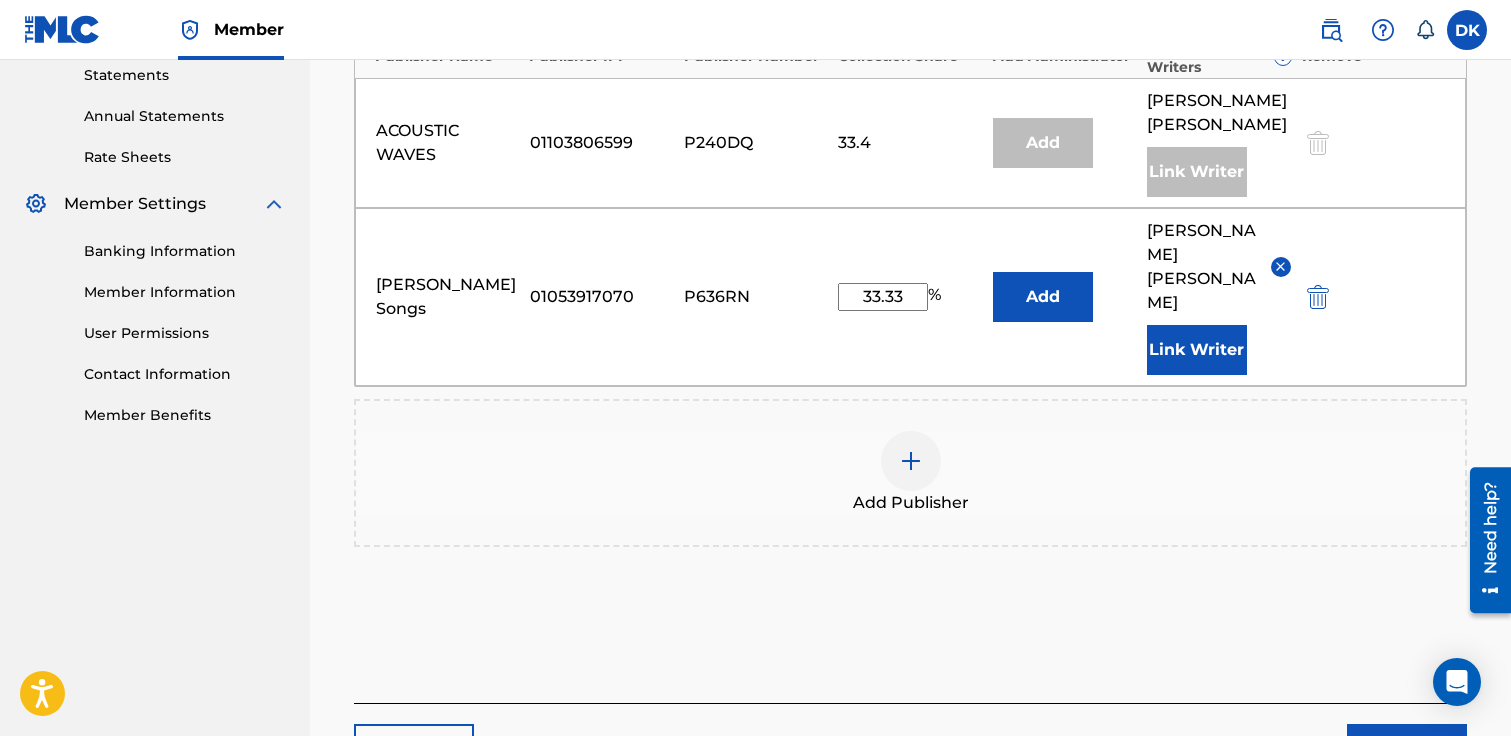 click on "Link Writer" at bounding box center (1197, 350) 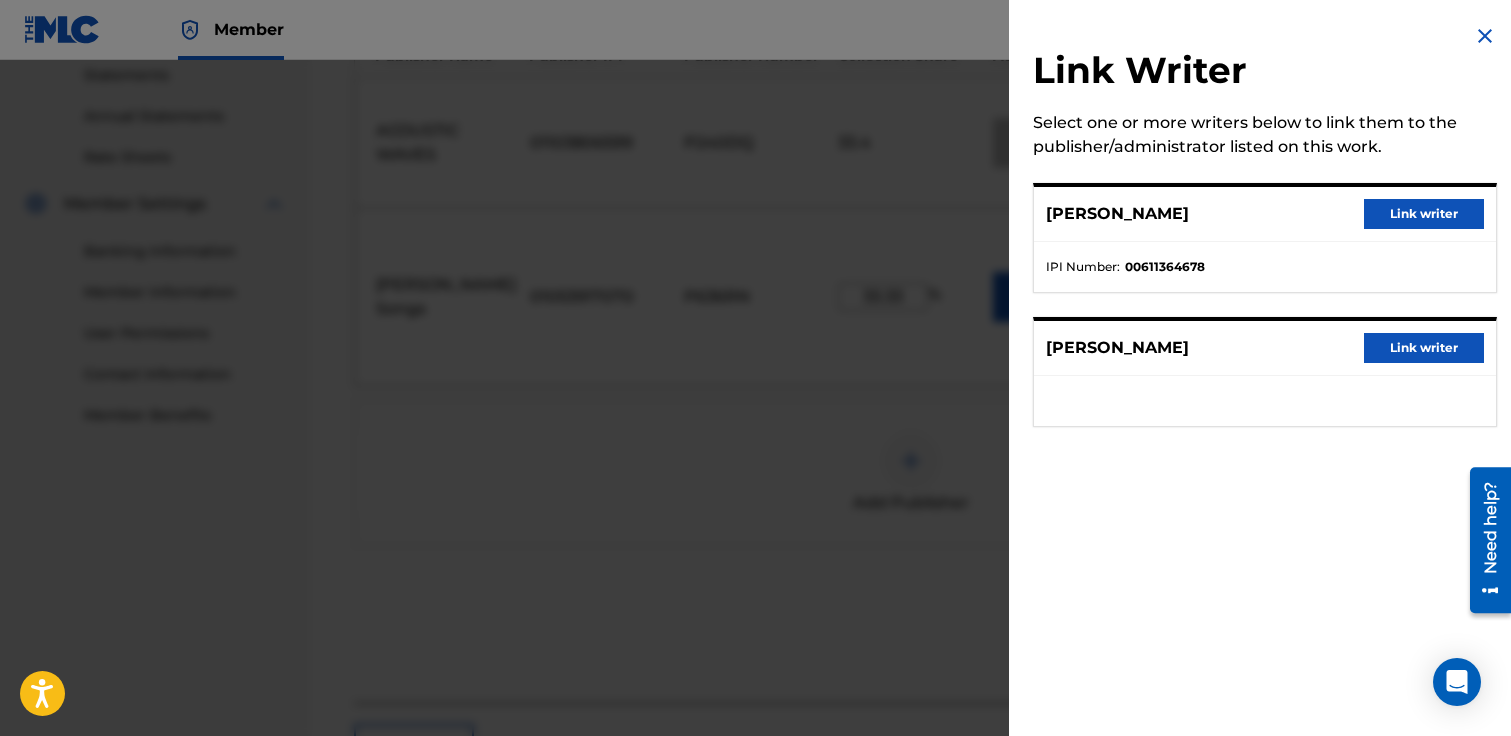 click on "Link writer" at bounding box center (1424, 214) 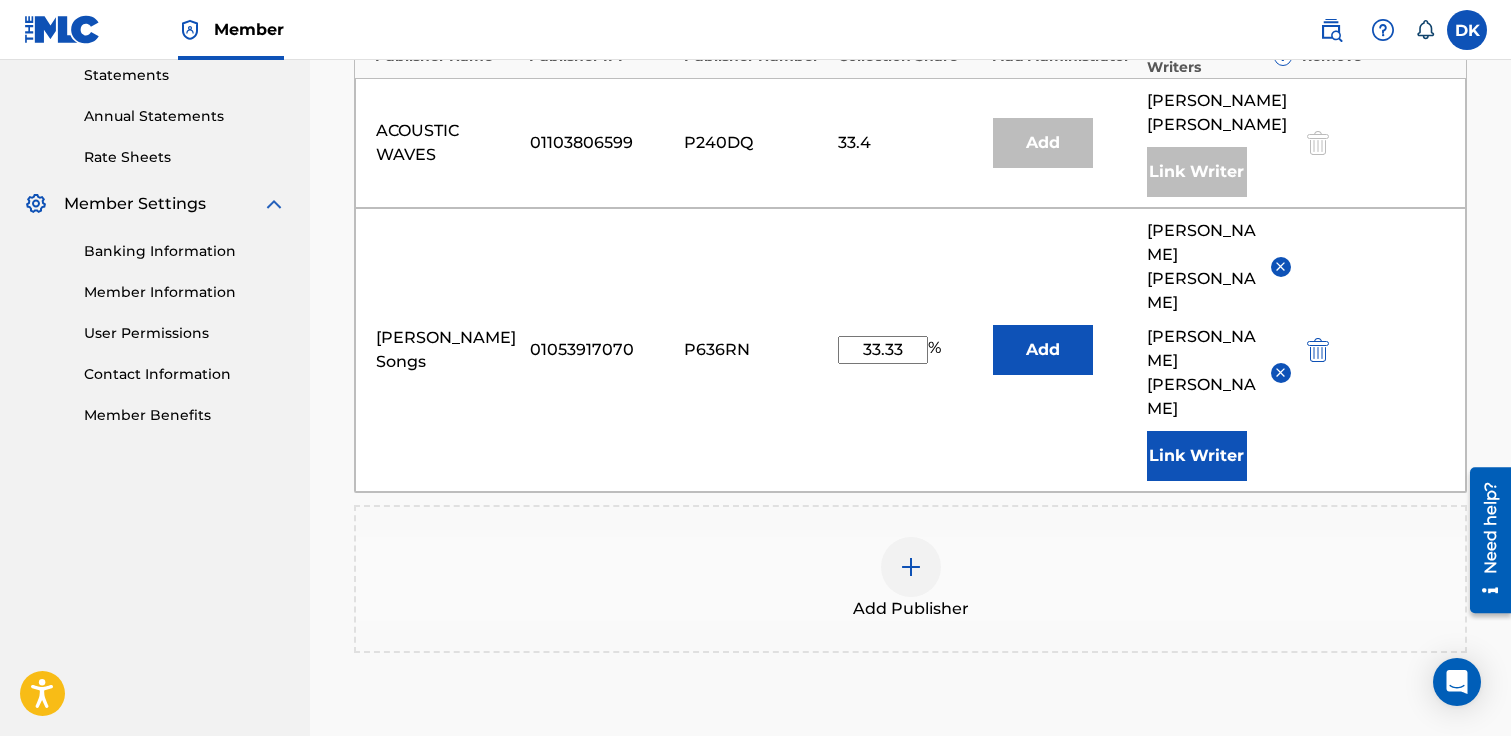click at bounding box center [1280, 266] 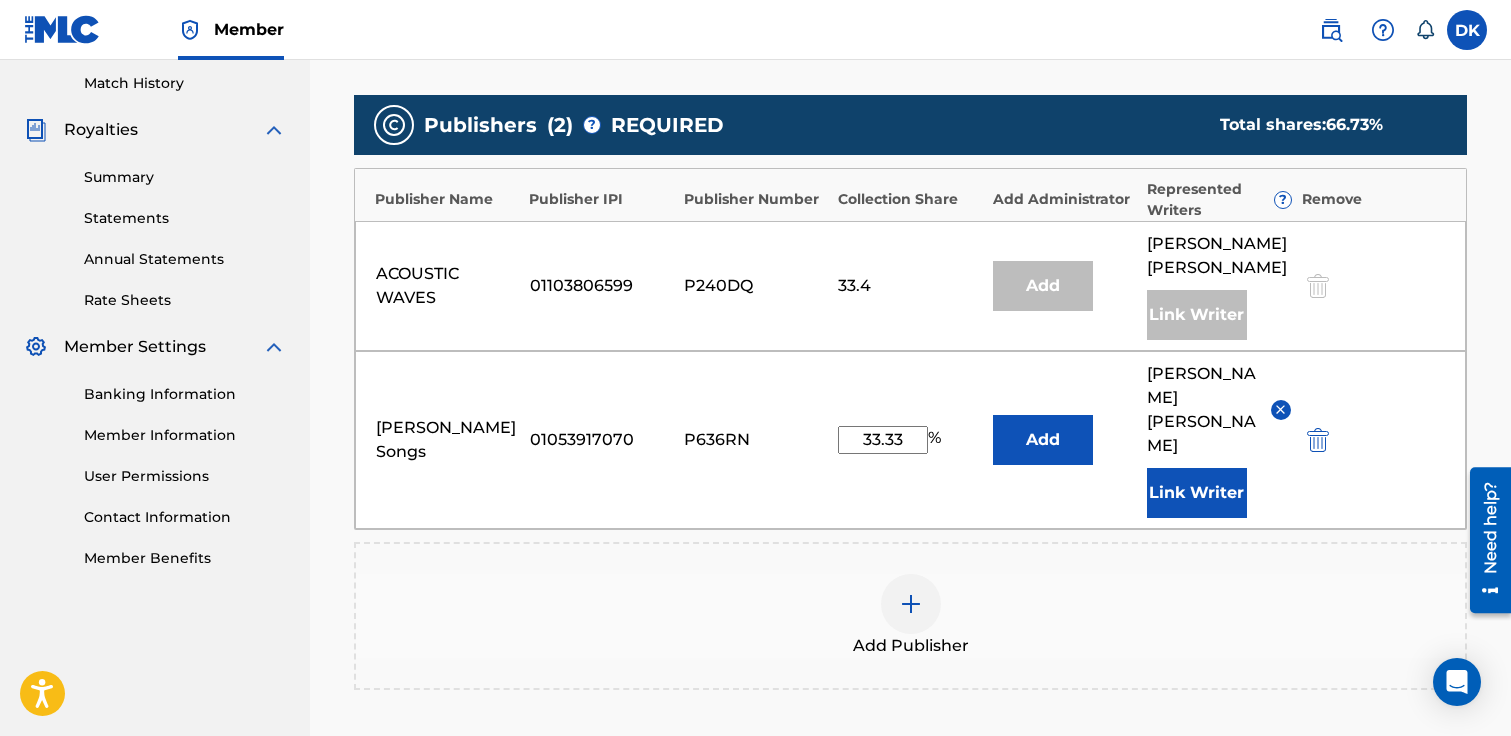 scroll, scrollTop: 539, scrollLeft: 0, axis: vertical 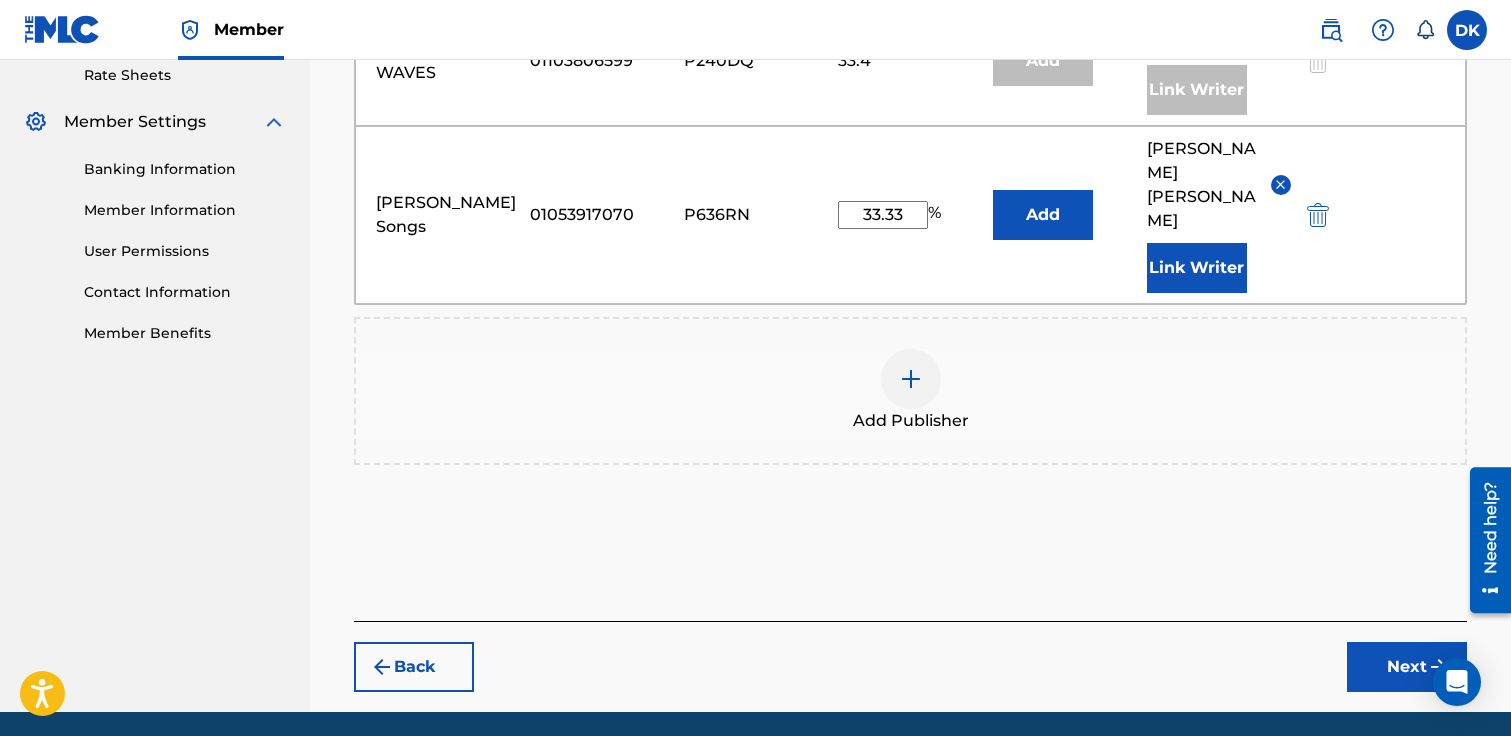 click on "Next" at bounding box center (1407, 667) 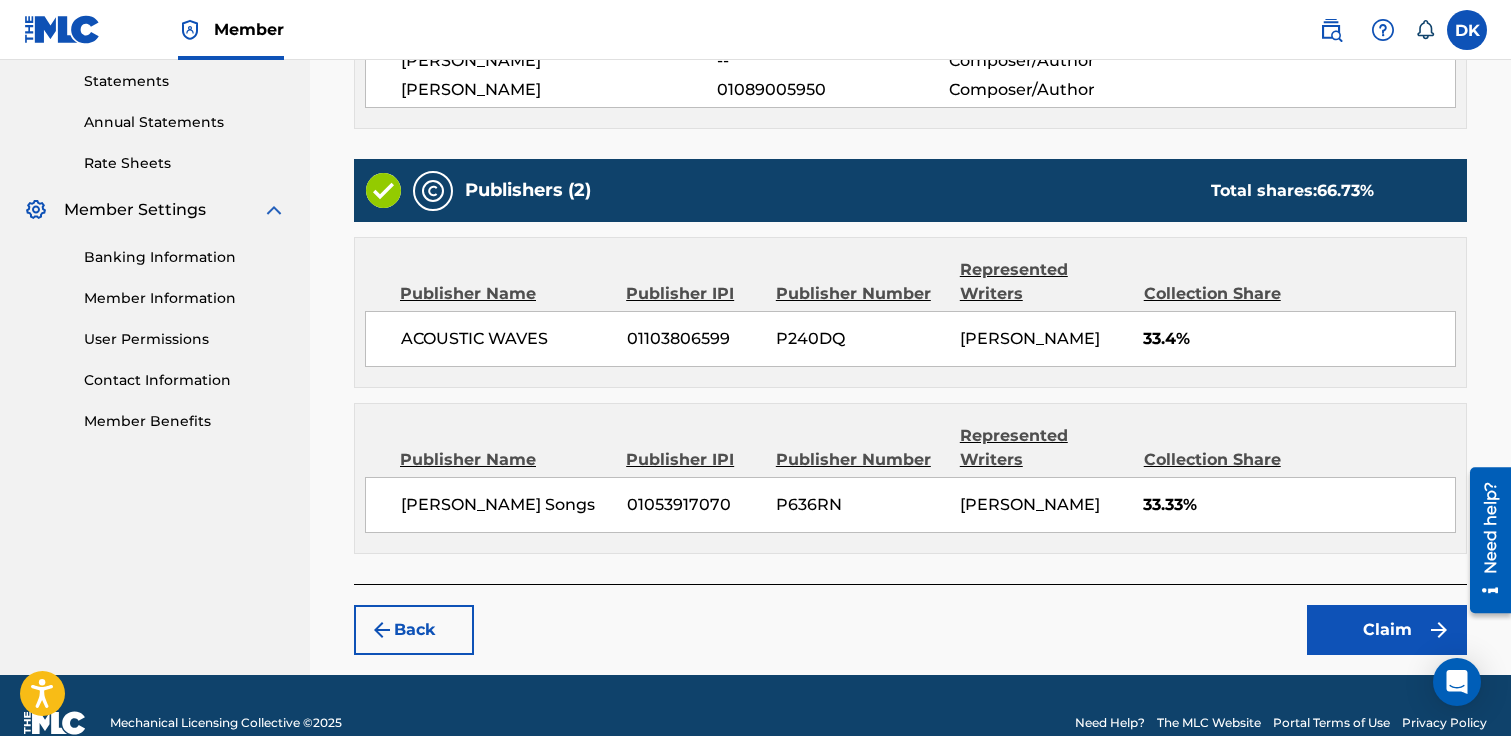 scroll, scrollTop: 720, scrollLeft: 0, axis: vertical 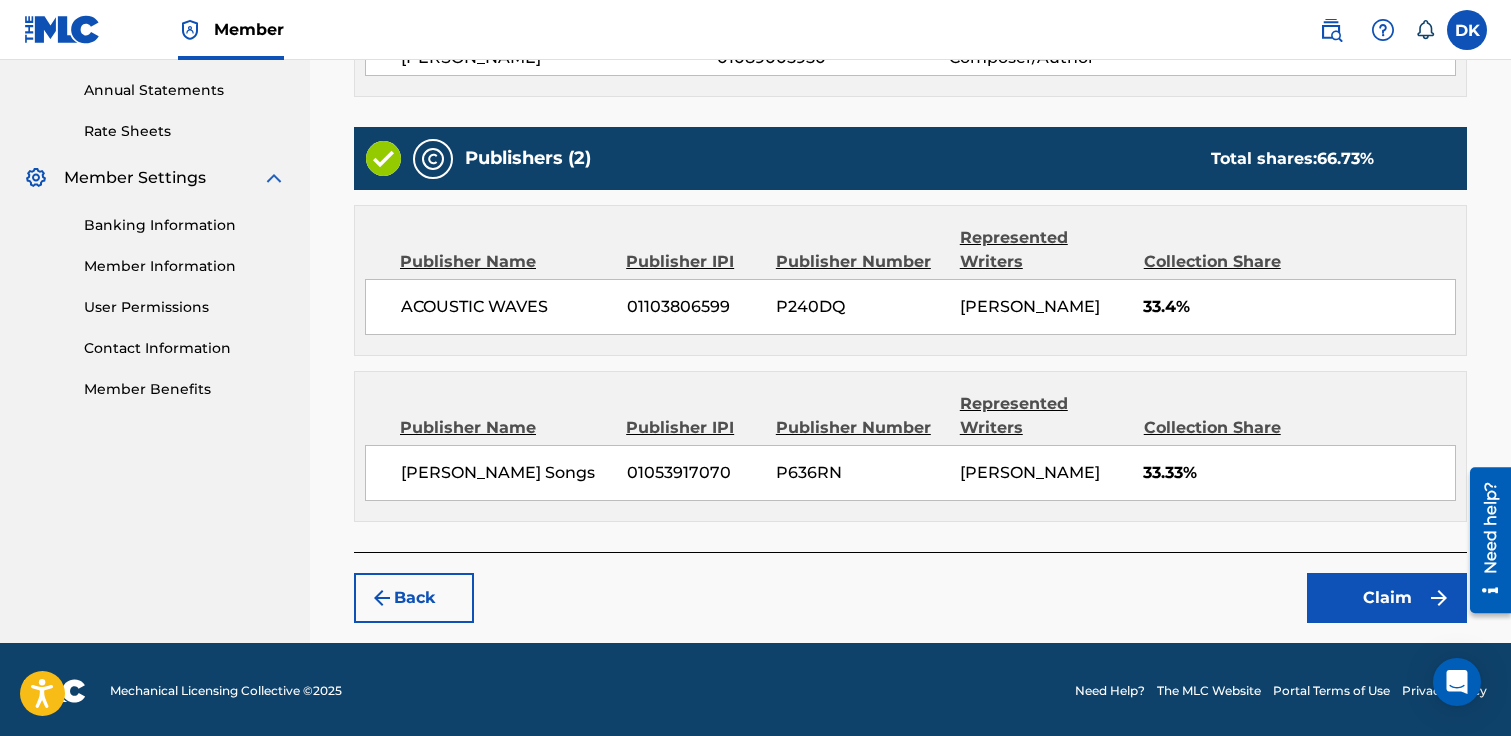 click on "Claim" at bounding box center [1387, 598] 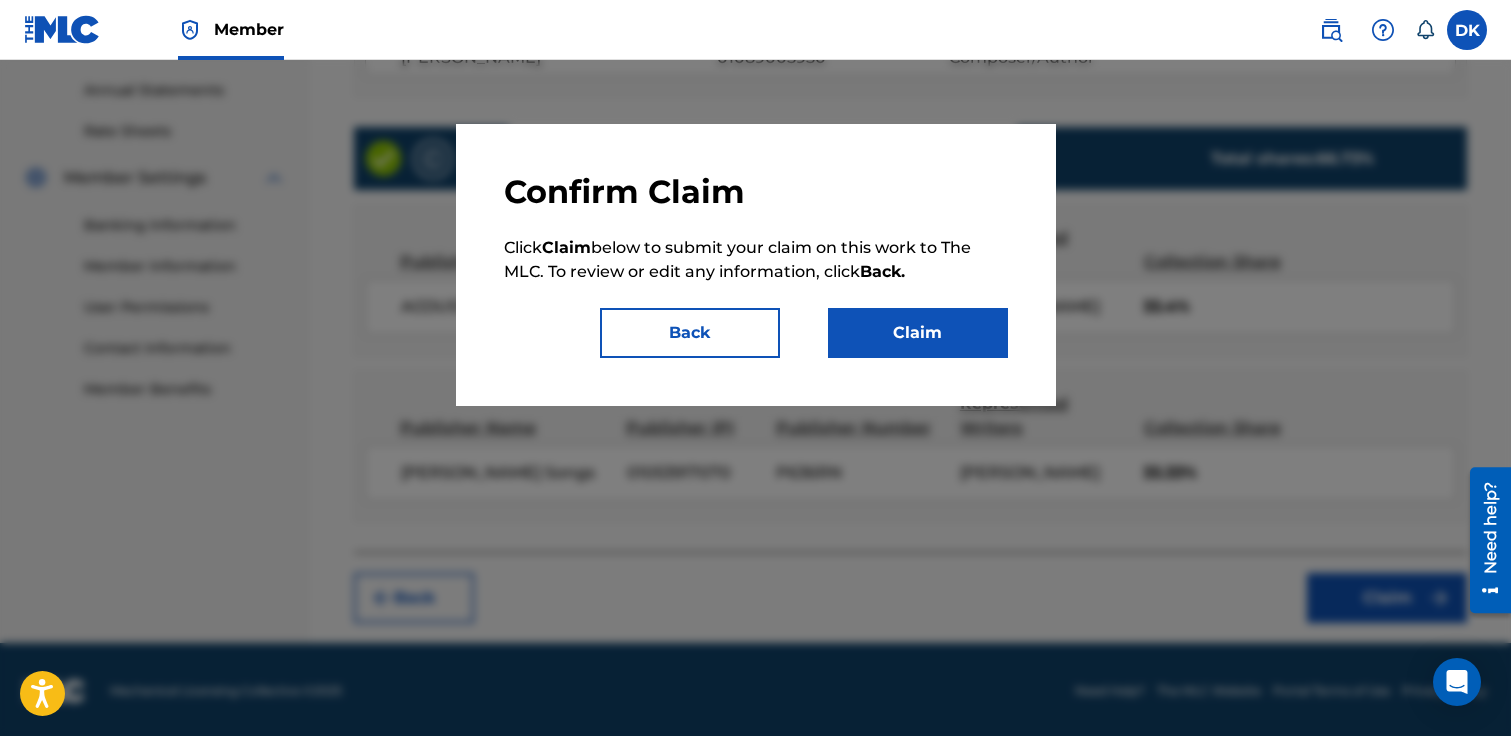 click on "Claim" at bounding box center (918, 333) 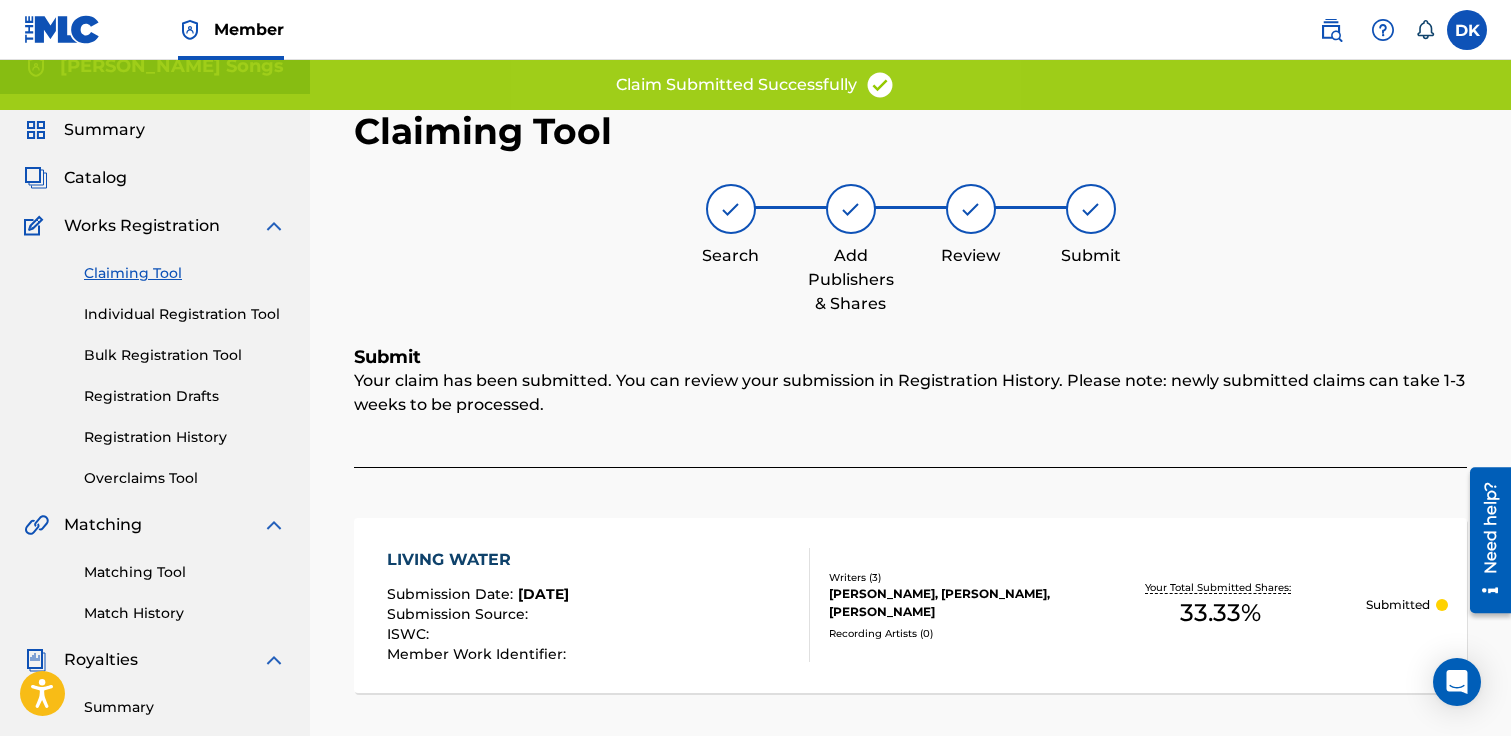 scroll, scrollTop: 0, scrollLeft: 0, axis: both 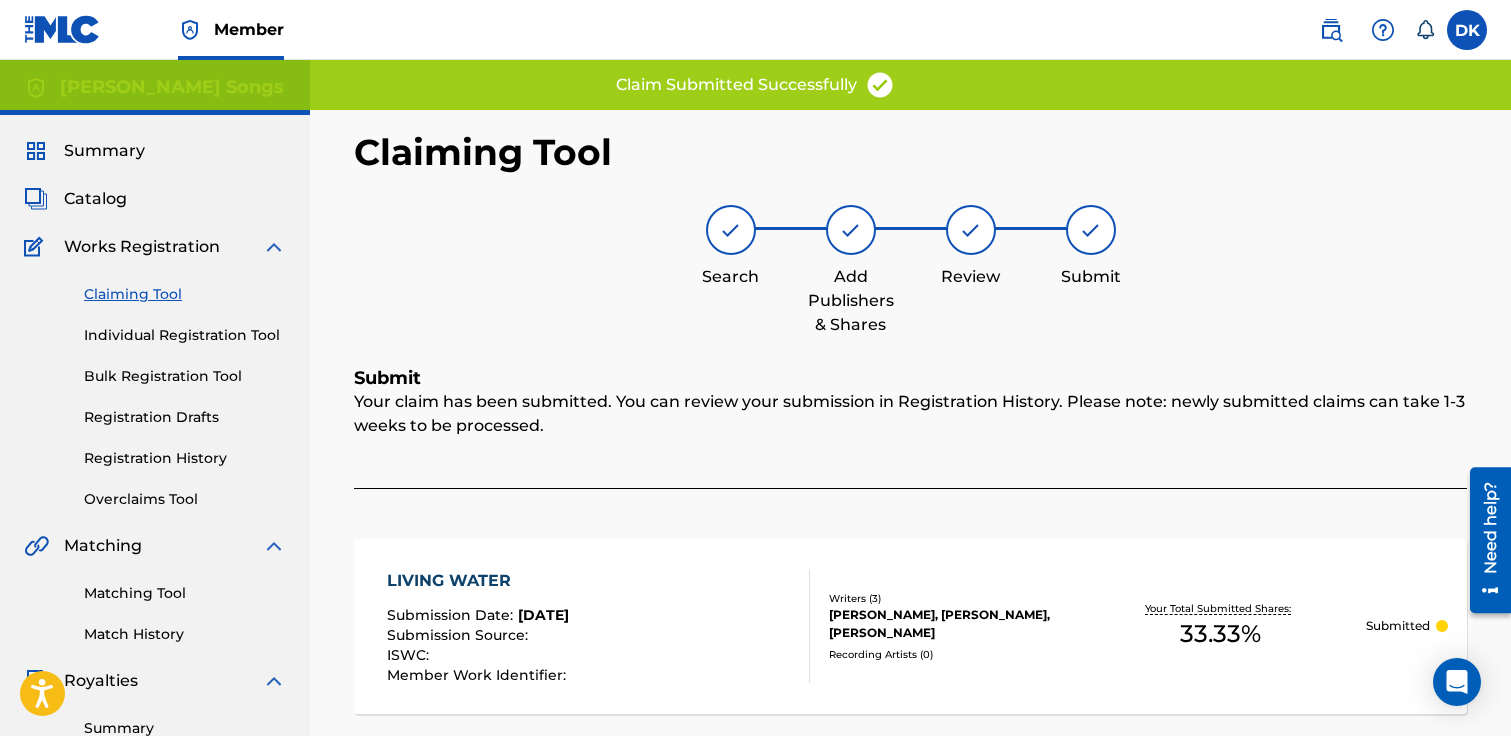 click on "Claiming Tool" at bounding box center (185, 294) 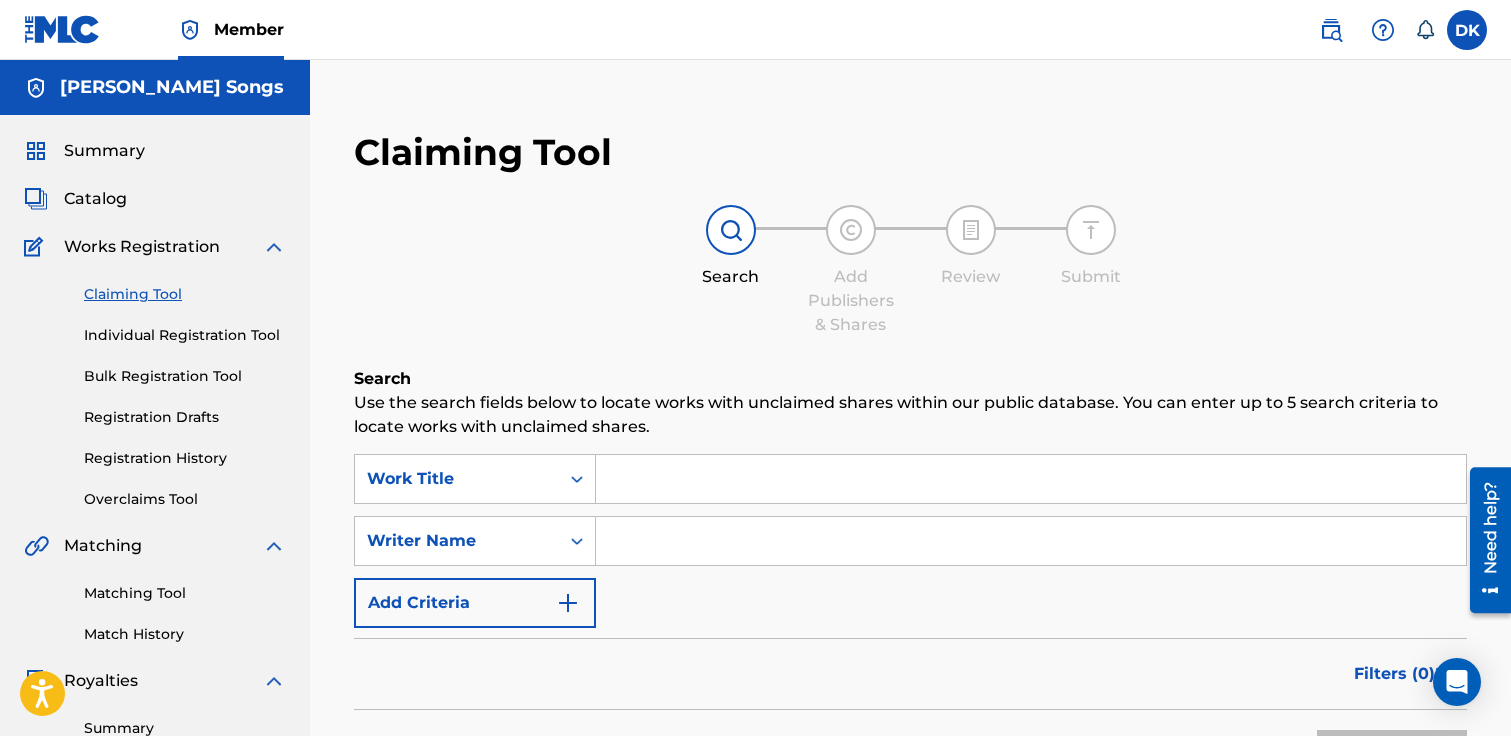 click on "Search Use the search fields below to locate works with unclaimed shares within our public database. You can enter up
to 5 search criteria to locate works with unclaimed shares. SearchWithCriteria73b22916-9a0e-48f3-9791-c720f47dee94 Work Title SearchWithCriteria5cad2d3f-66a2-49f5-bc1f-f89419d1df2d Writer Name Add Criteria Filter Claim Search Filters Include works claimed by my Member   Remove Filters Apply Filters Filters ( 0 ) Search" at bounding box center [910, 628] 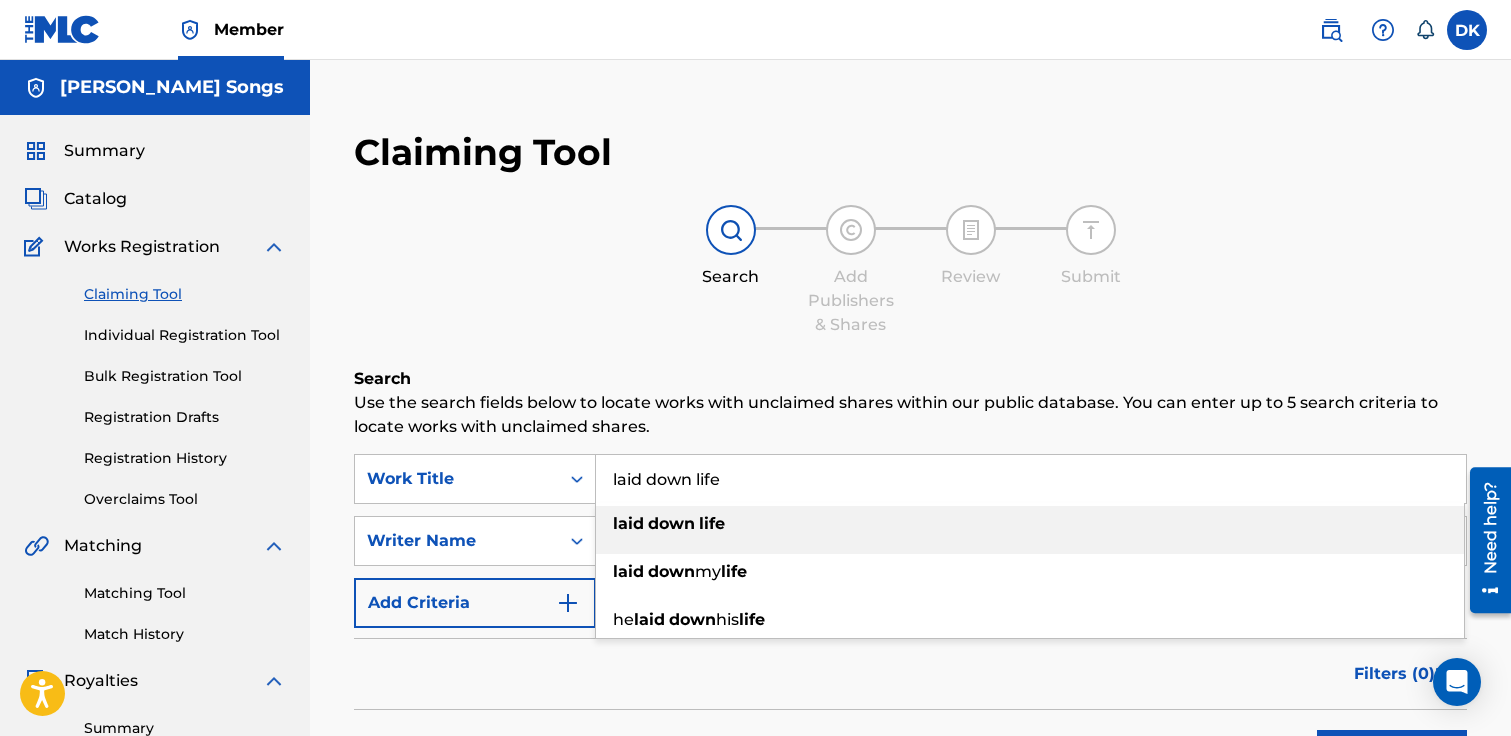type on "laid down life" 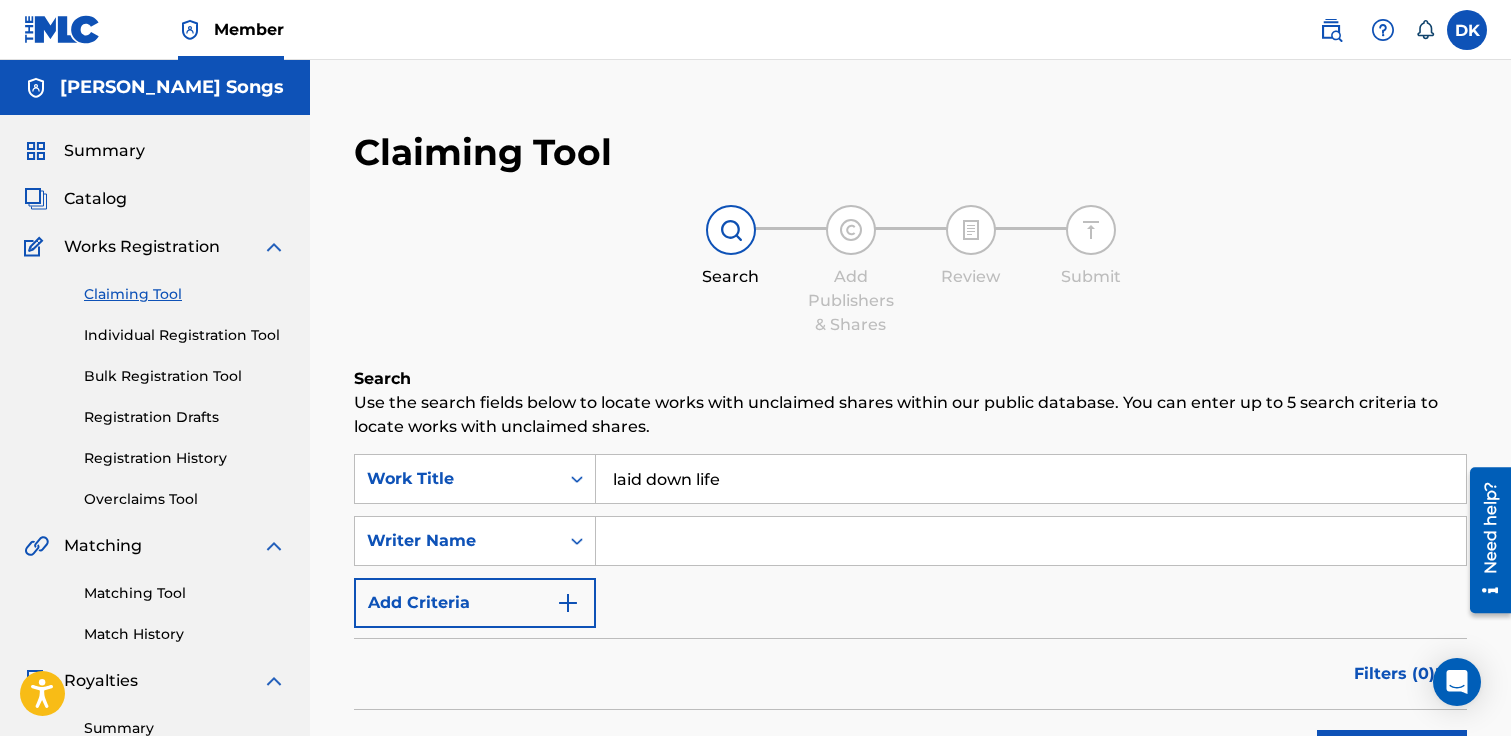 click at bounding box center [1031, 541] 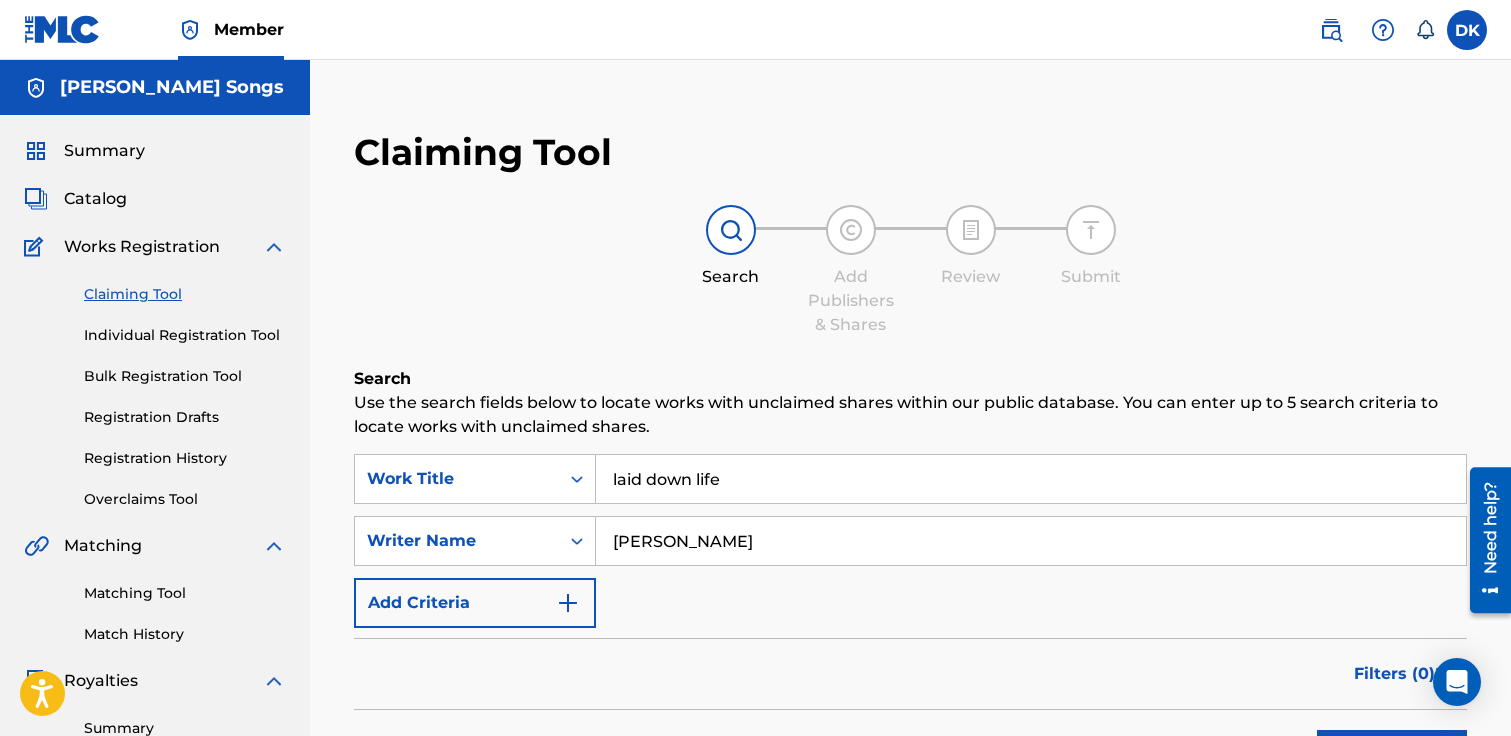 type on "[PERSON_NAME]" 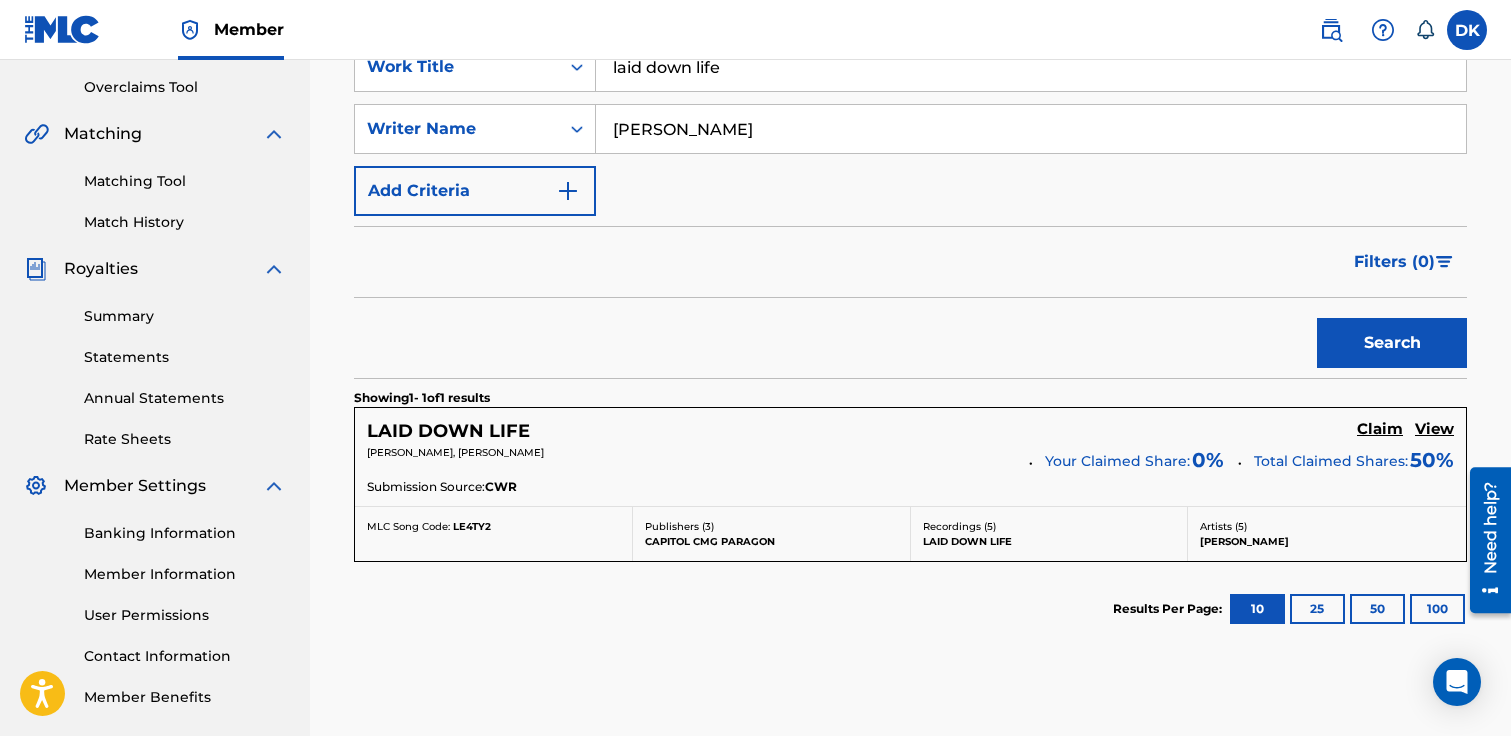 scroll, scrollTop: 415, scrollLeft: 0, axis: vertical 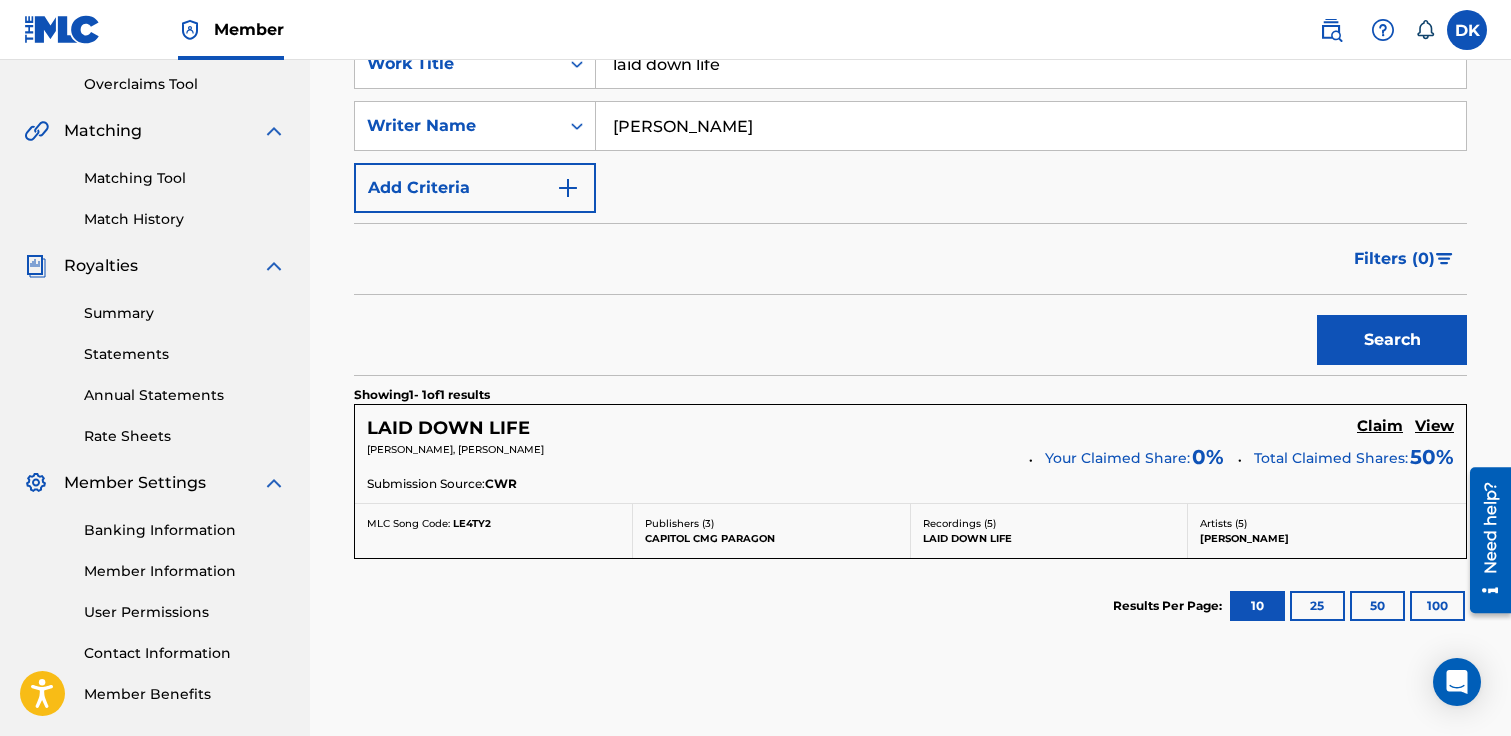 click on "Claim" at bounding box center [1380, 426] 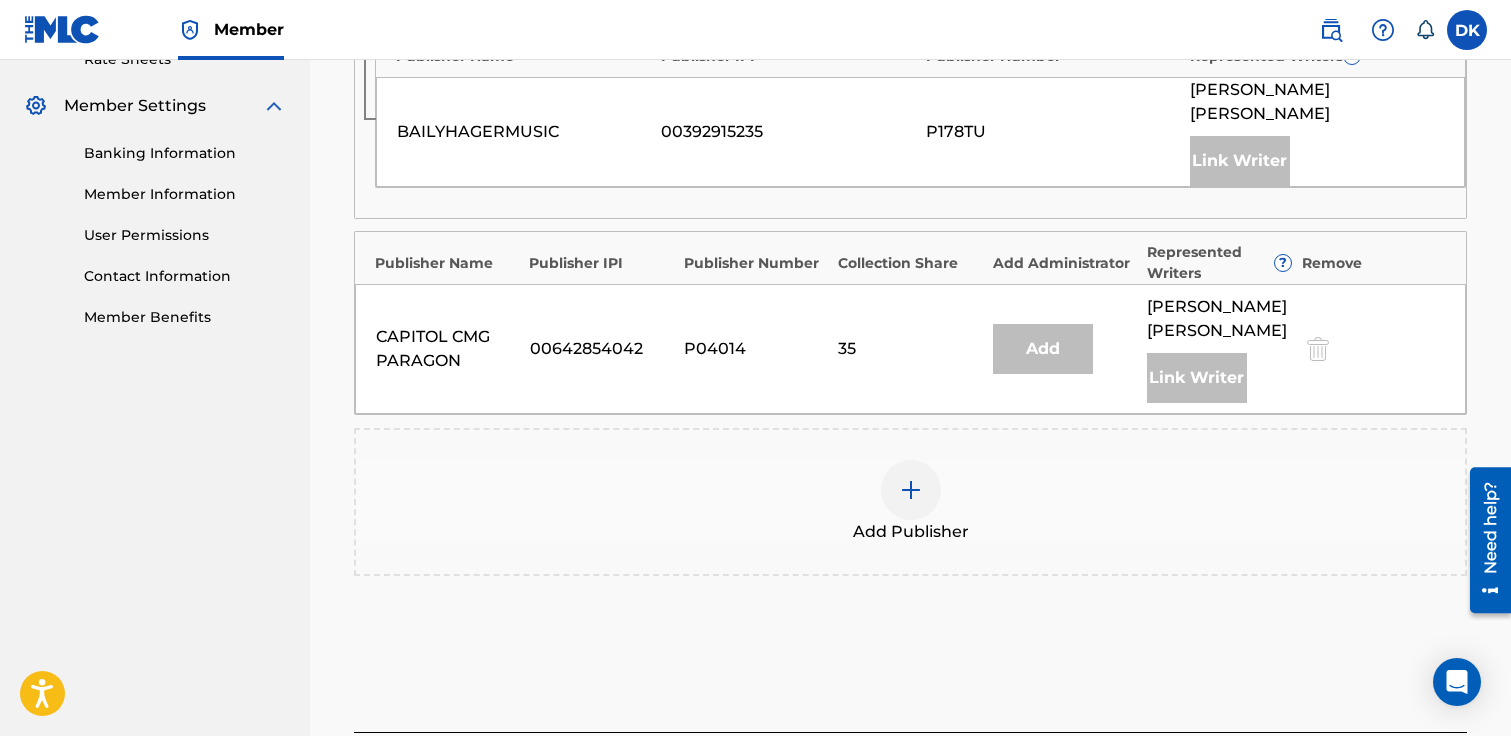 scroll, scrollTop: 795, scrollLeft: 0, axis: vertical 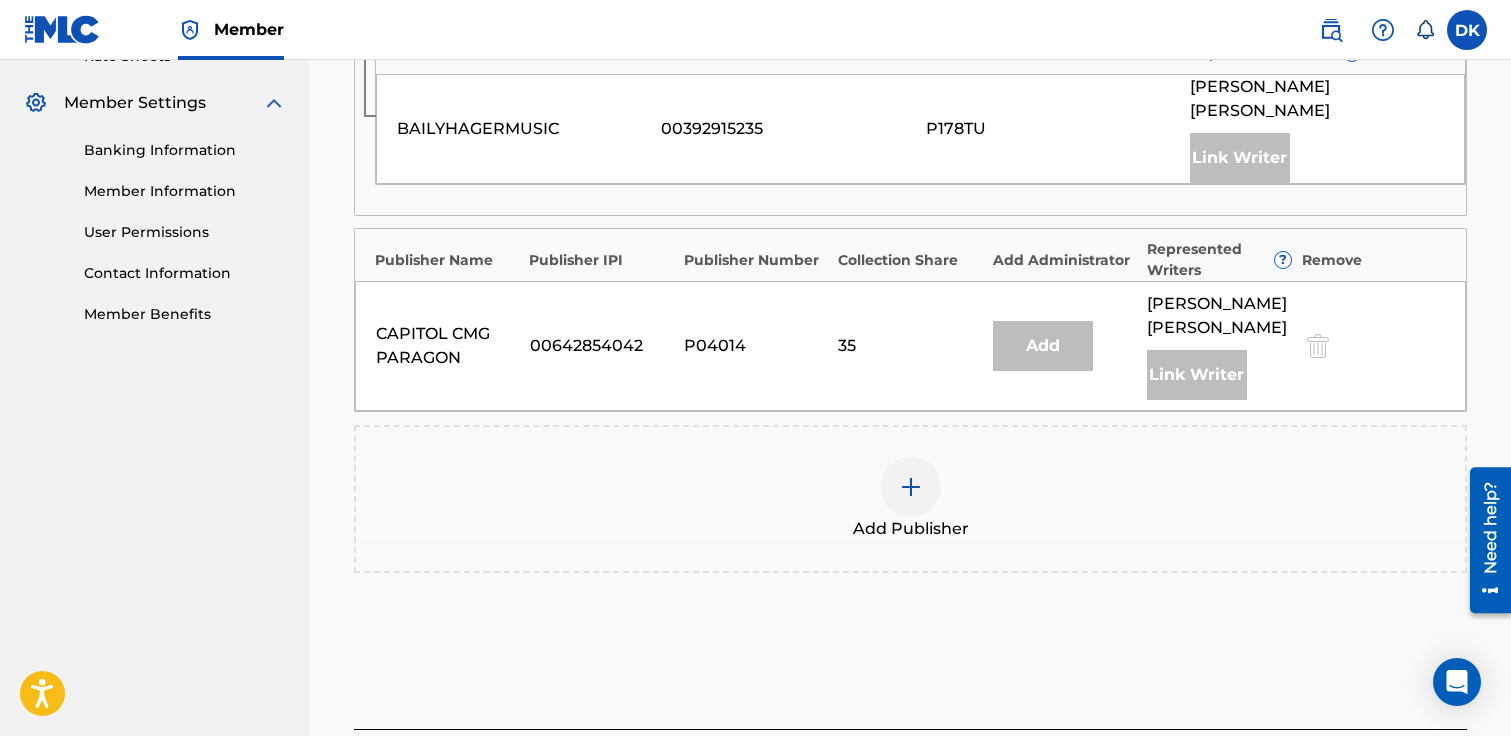 click on "Add Publisher" at bounding box center [910, 499] 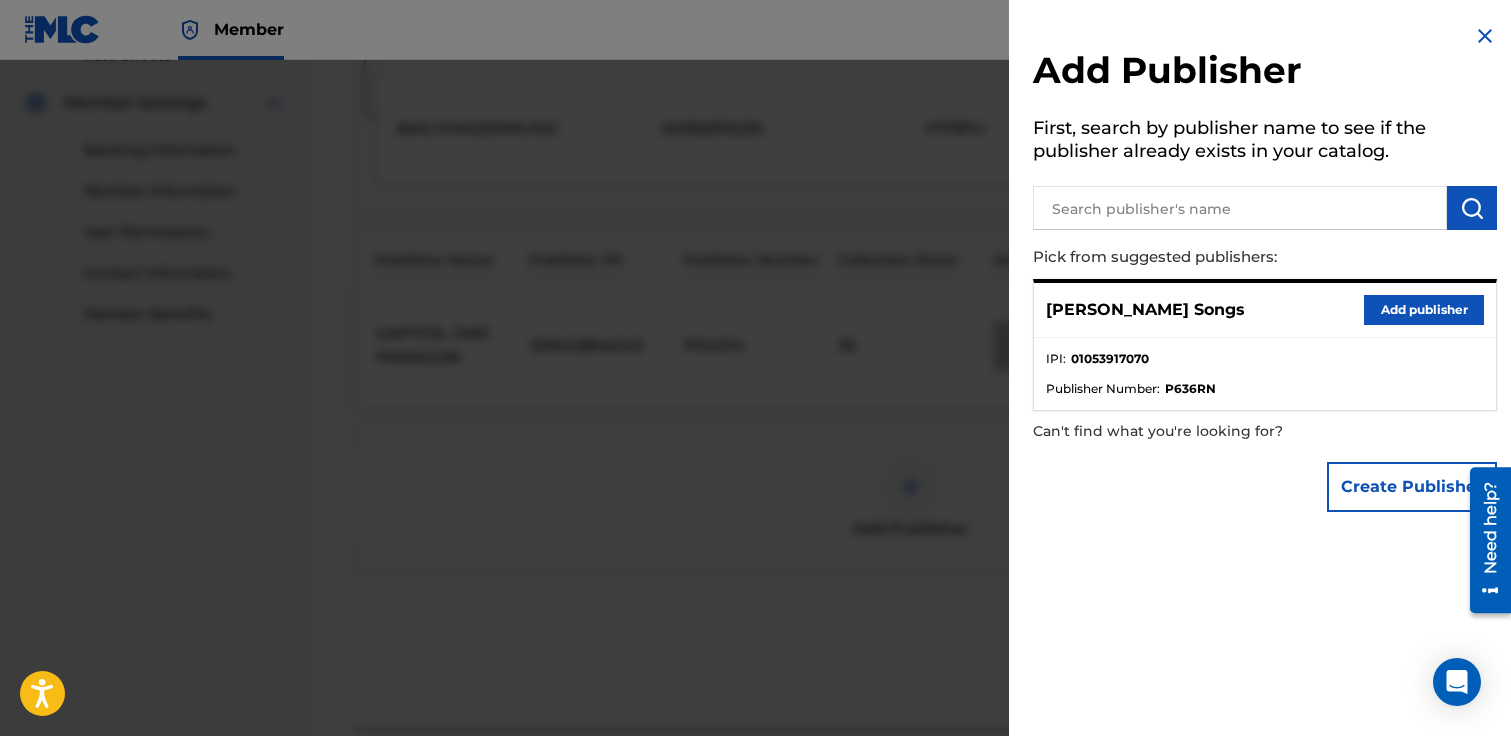 click on "Add publisher" at bounding box center [1424, 310] 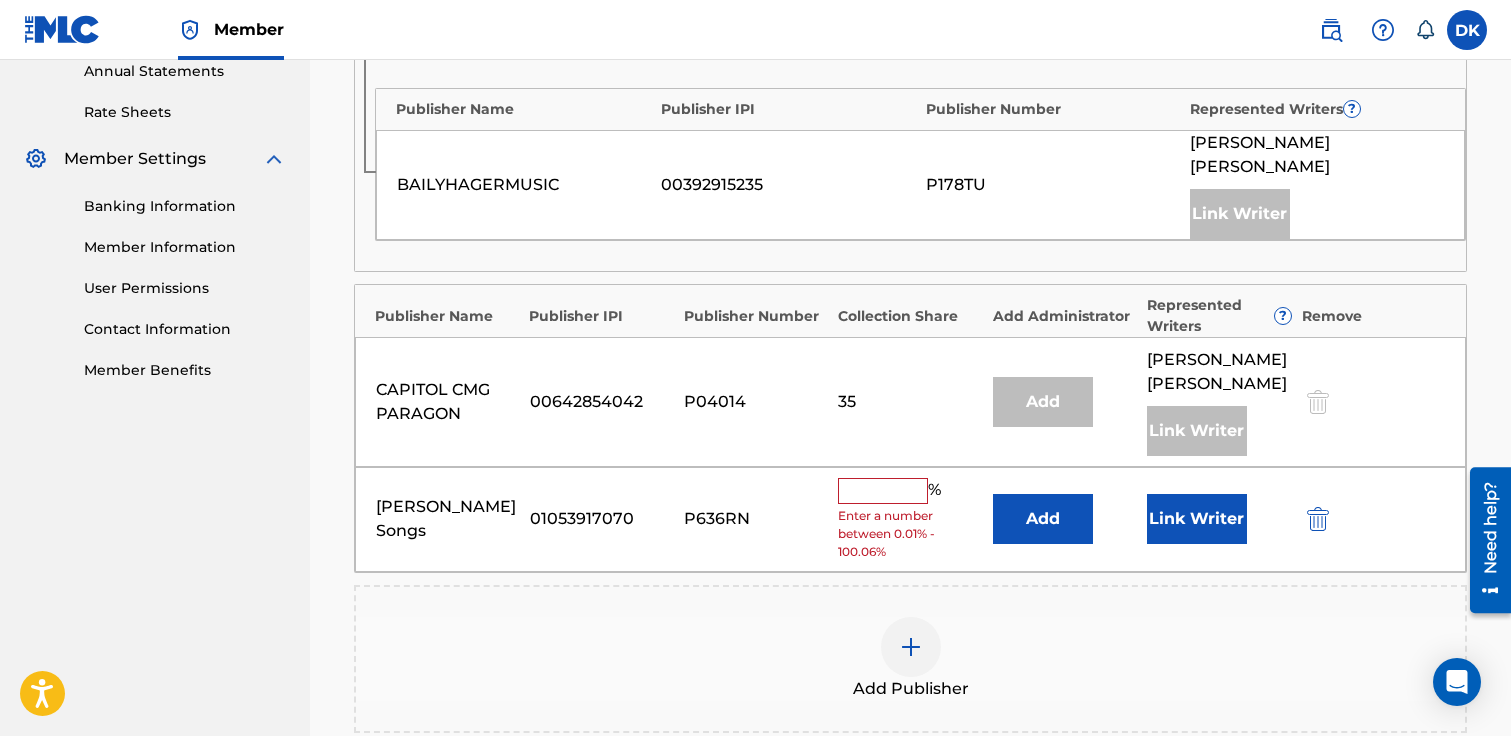 scroll, scrollTop: 740, scrollLeft: 0, axis: vertical 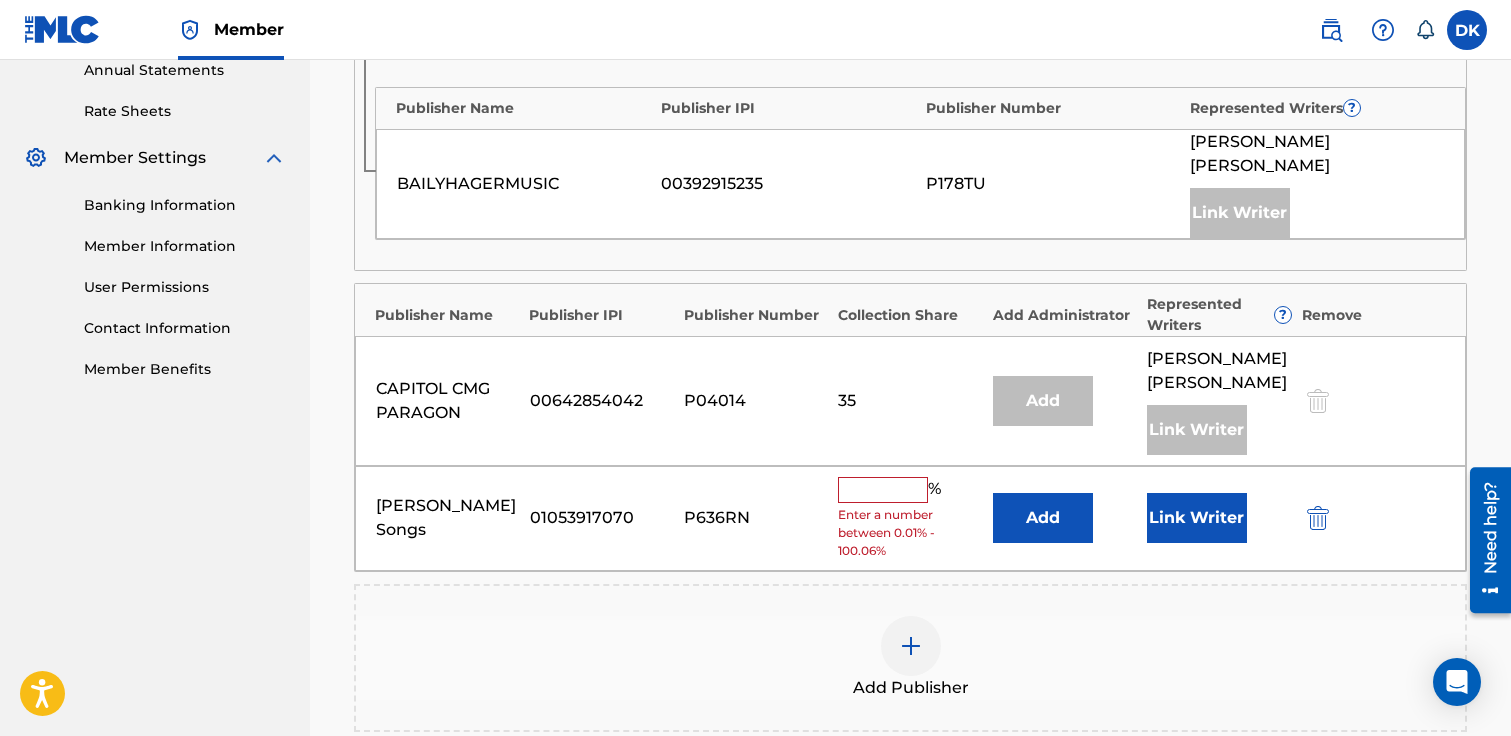 click at bounding box center [883, 490] 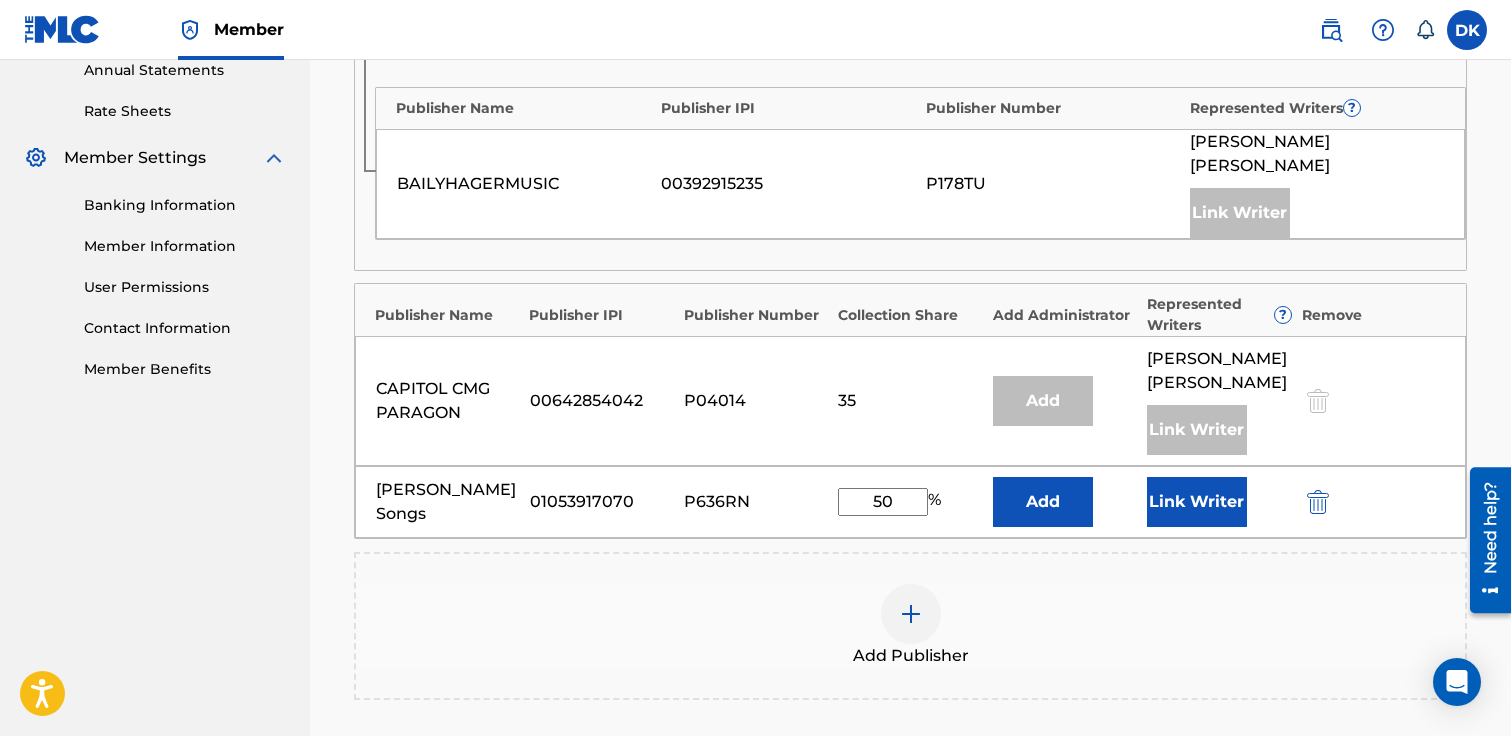 type on "50" 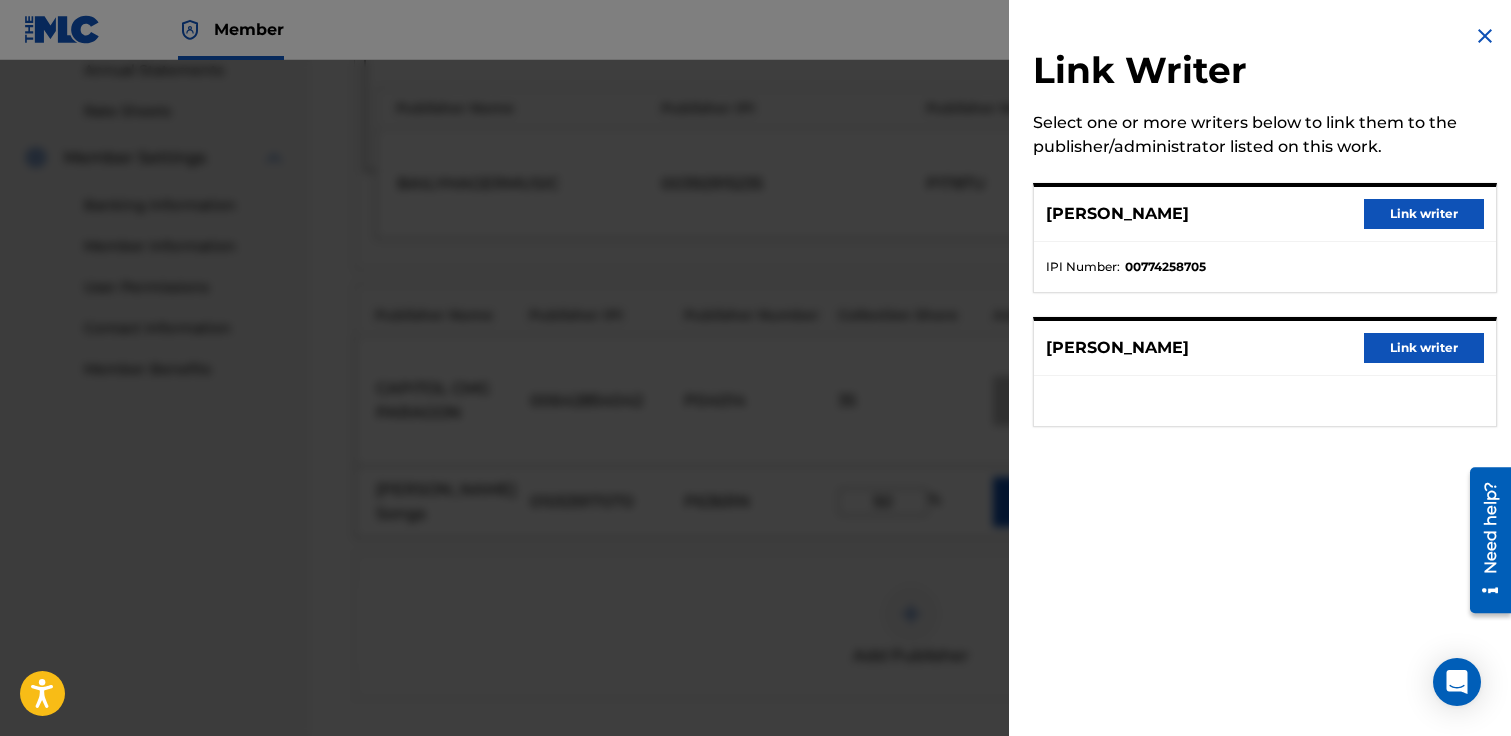 click on "Link writer" at bounding box center (1424, 348) 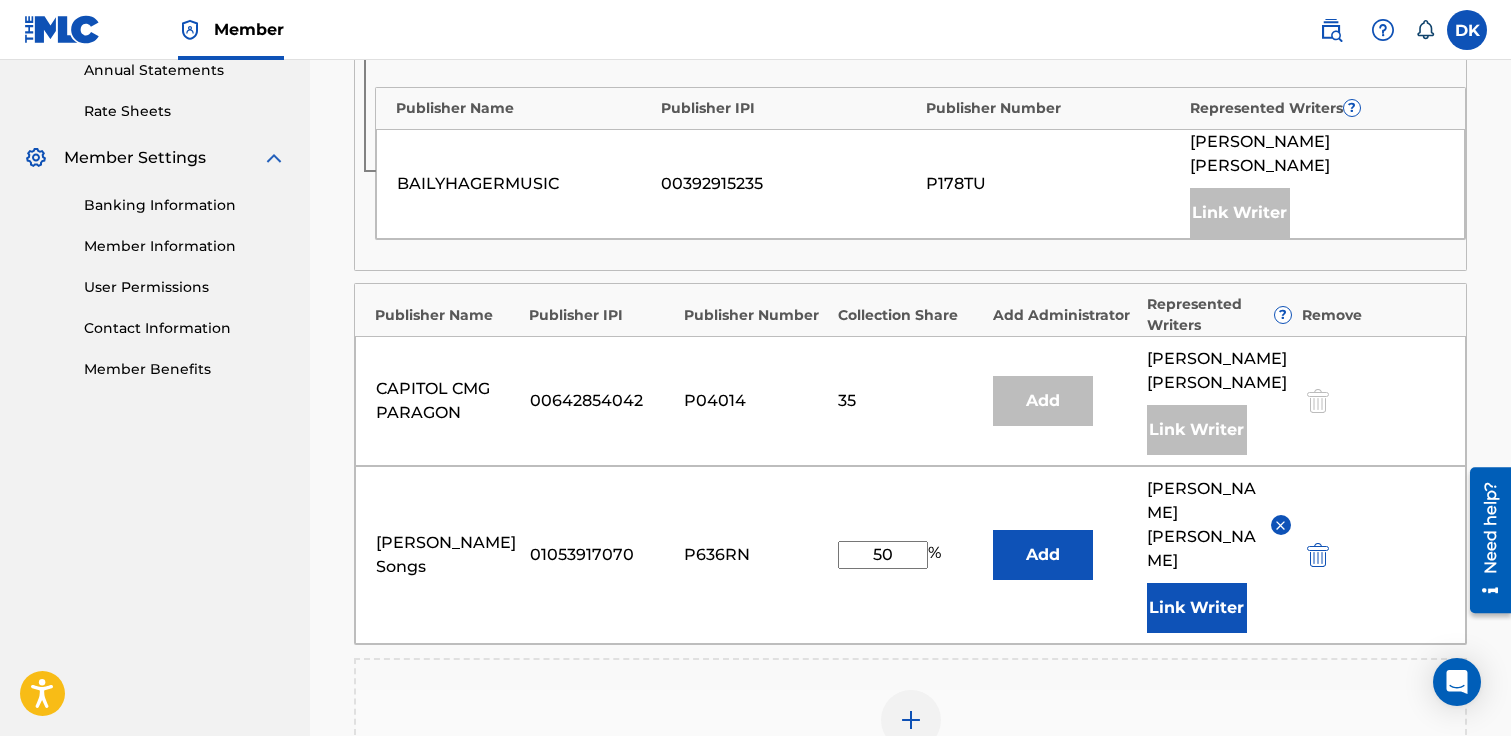 scroll, scrollTop: 1056, scrollLeft: 0, axis: vertical 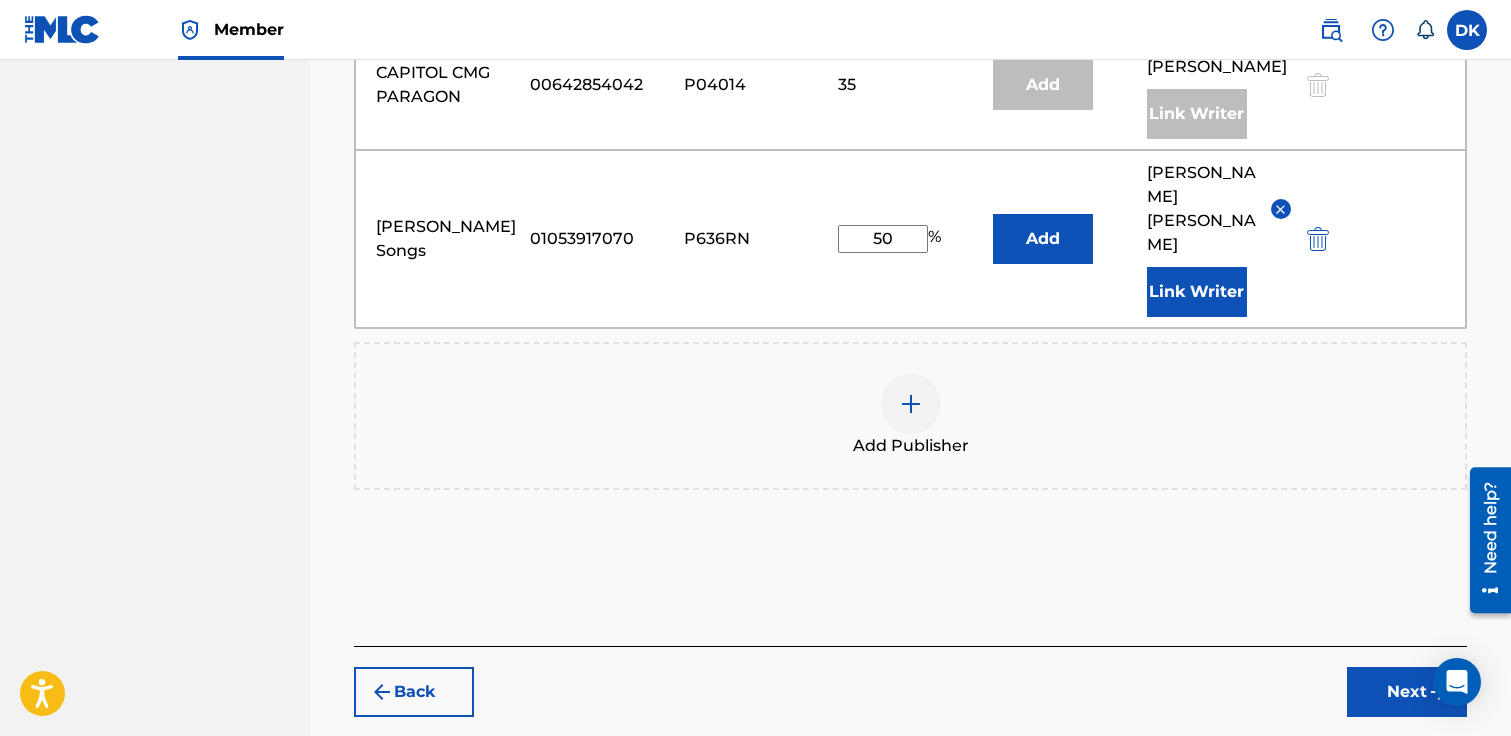 click on "Next" at bounding box center [1407, 692] 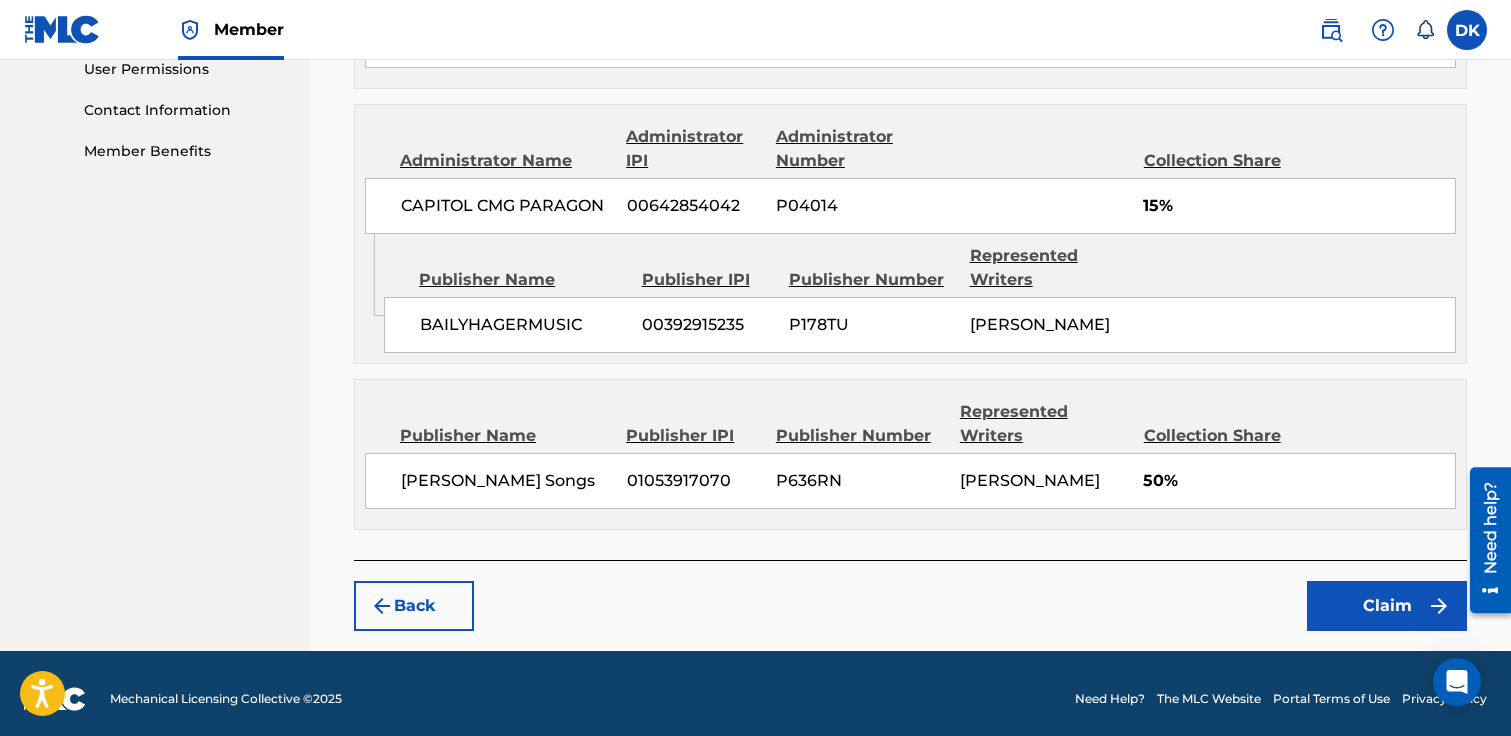scroll, scrollTop: 964, scrollLeft: 0, axis: vertical 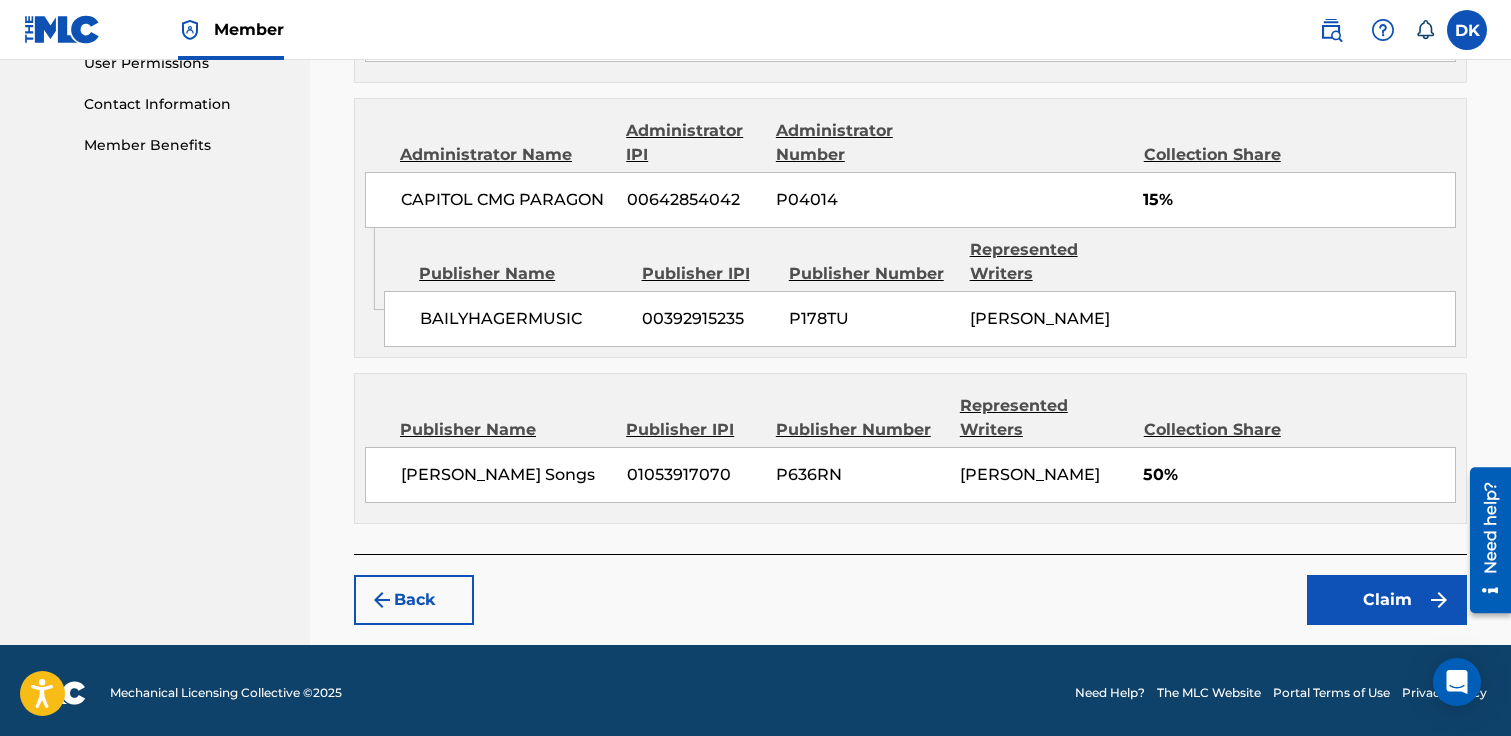 click on "Claim" at bounding box center (1387, 600) 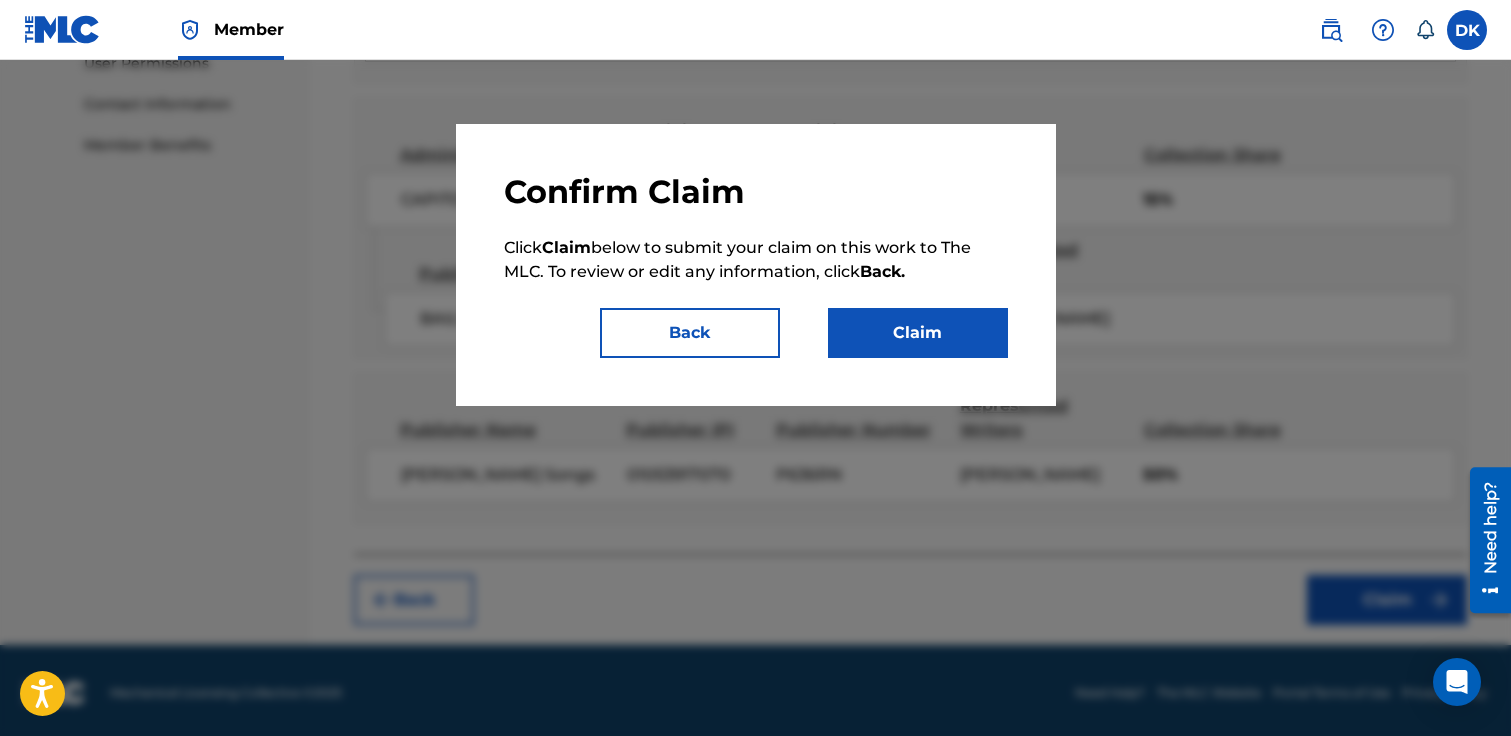 click on "Claim" at bounding box center (918, 333) 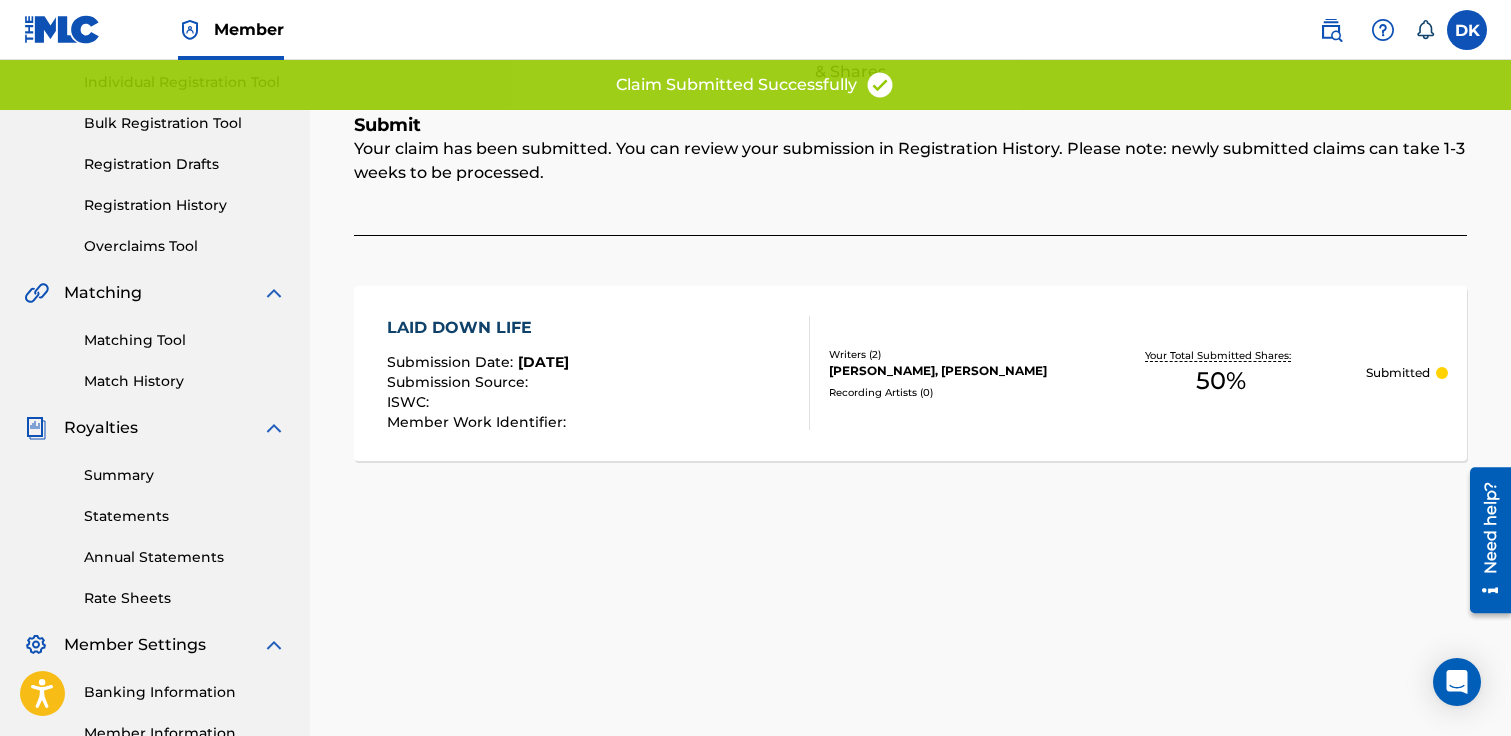 scroll, scrollTop: 0, scrollLeft: 0, axis: both 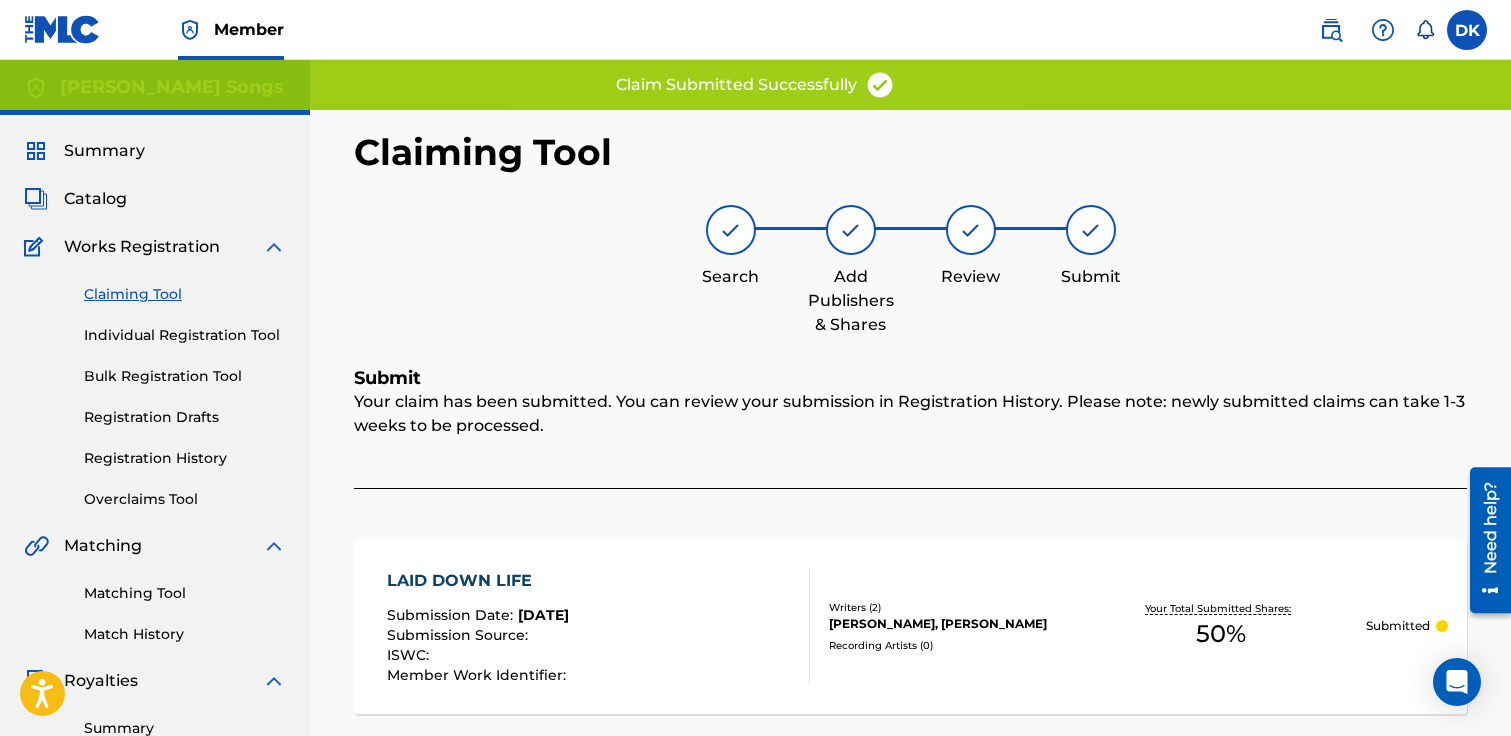 click on "Claiming Tool" at bounding box center (185, 294) 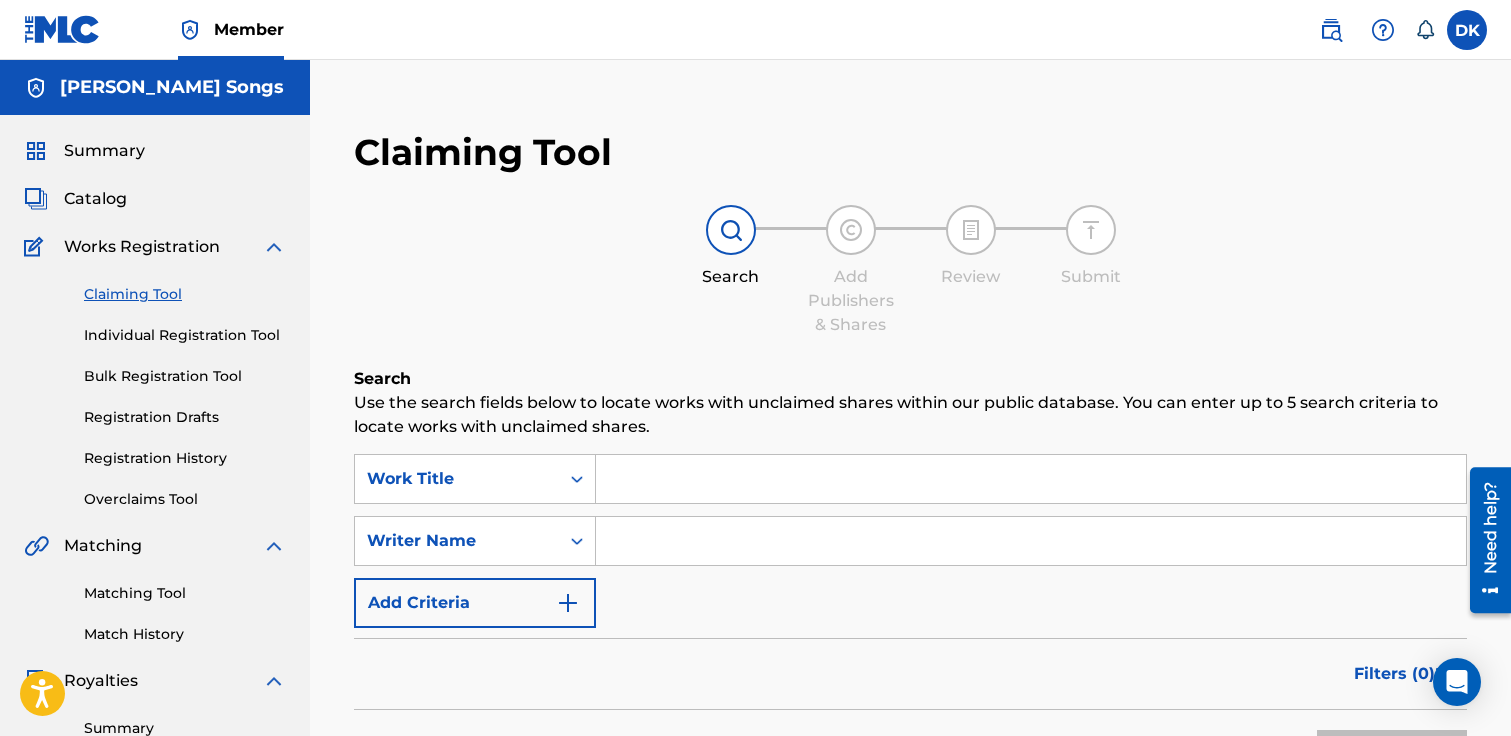 click at bounding box center (1031, 479) 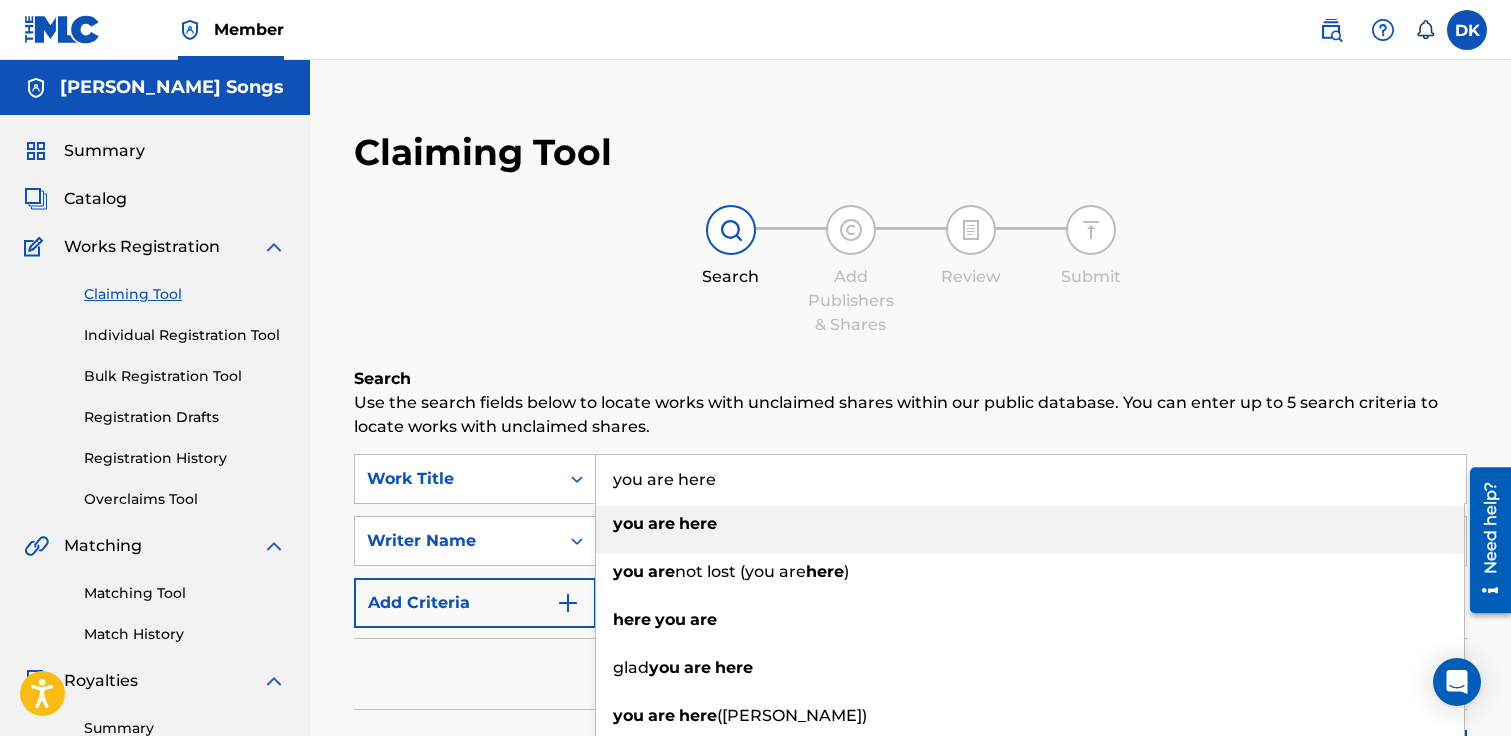 scroll, scrollTop: 1, scrollLeft: 0, axis: vertical 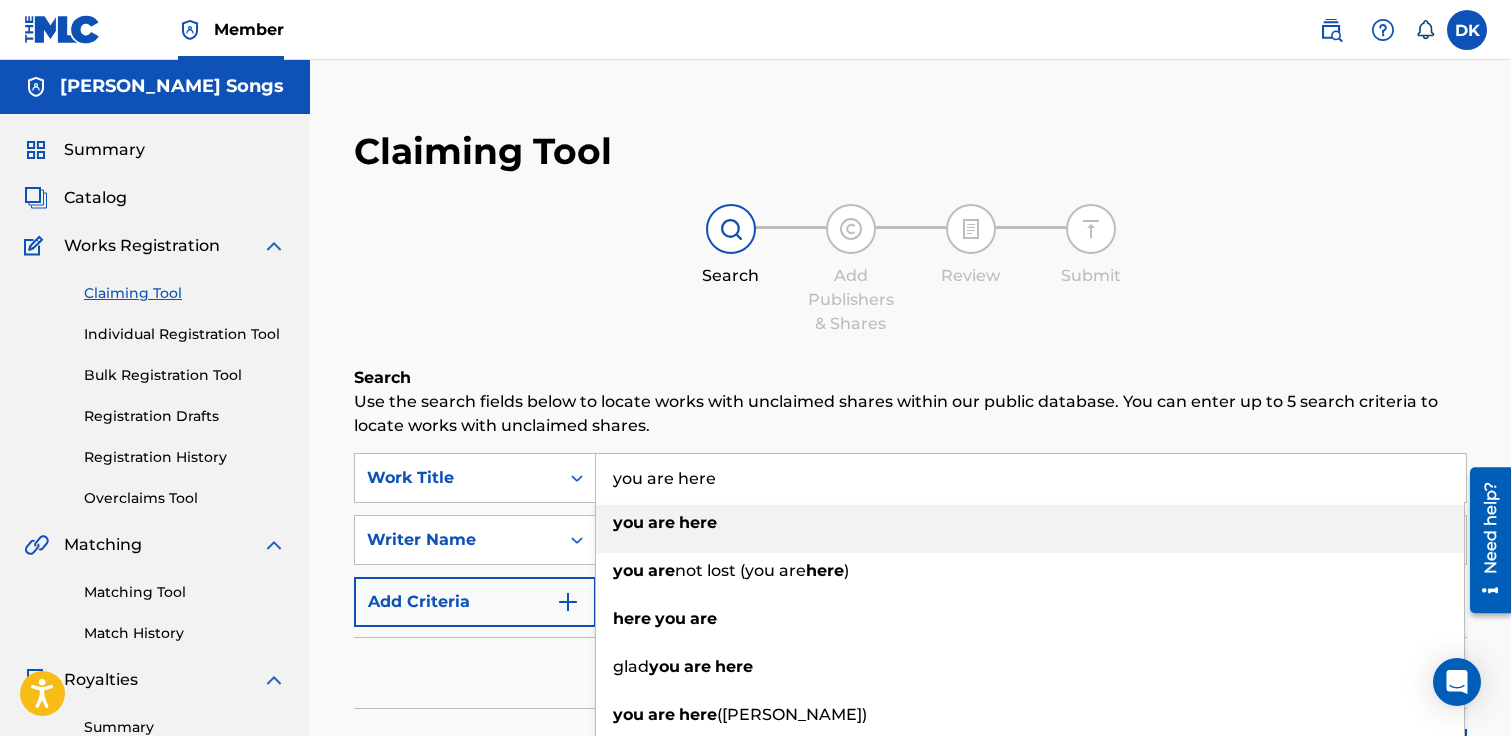 type on "you are here" 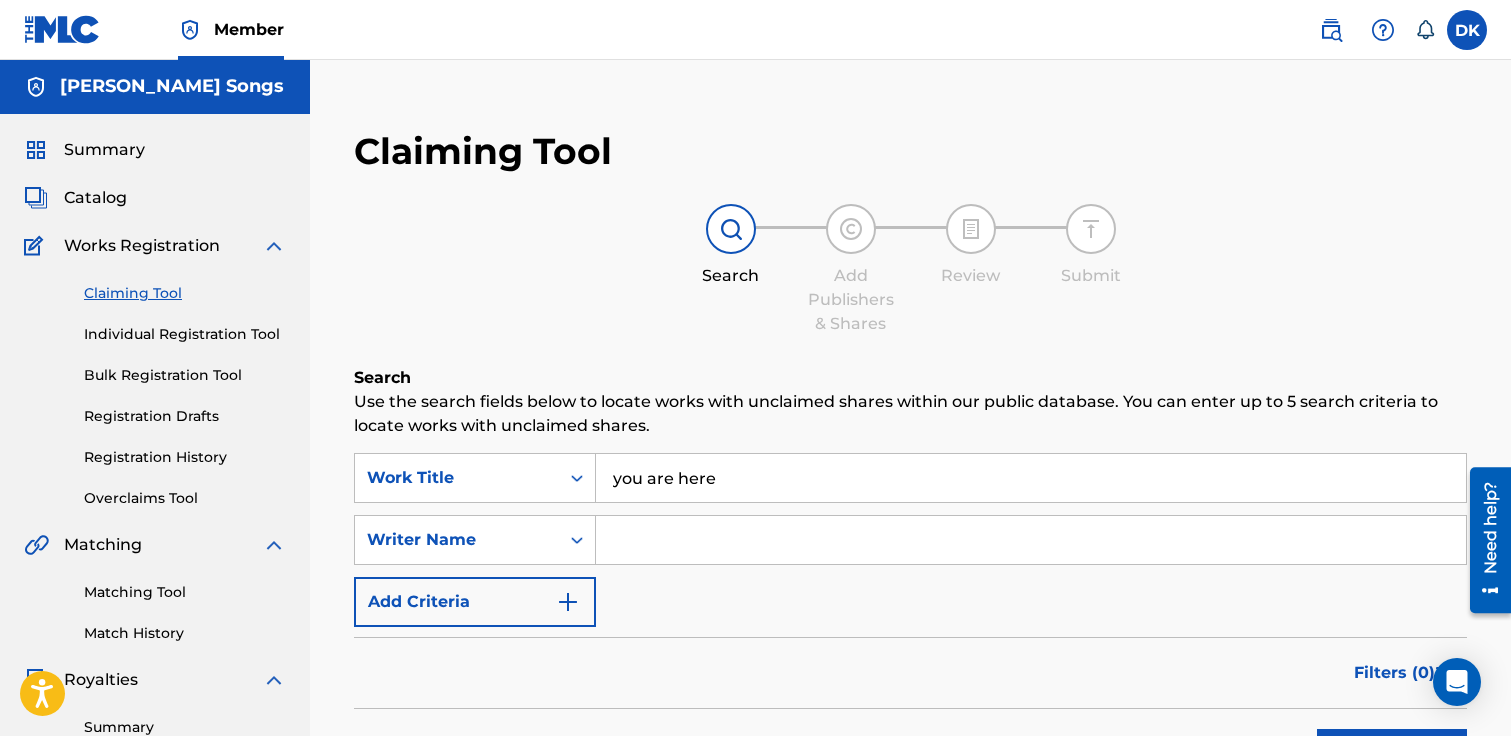 click at bounding box center (1031, 540) 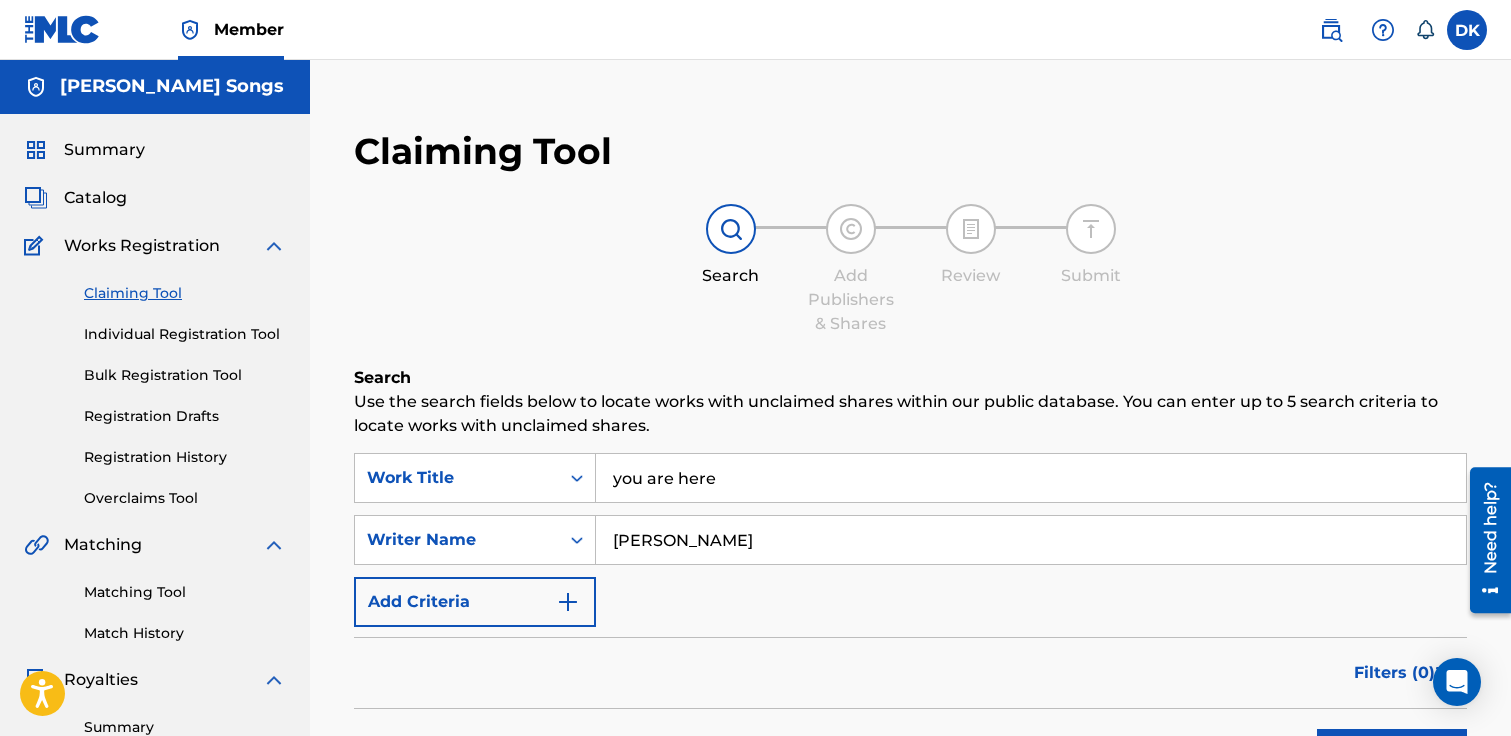 type on "[PERSON_NAME]" 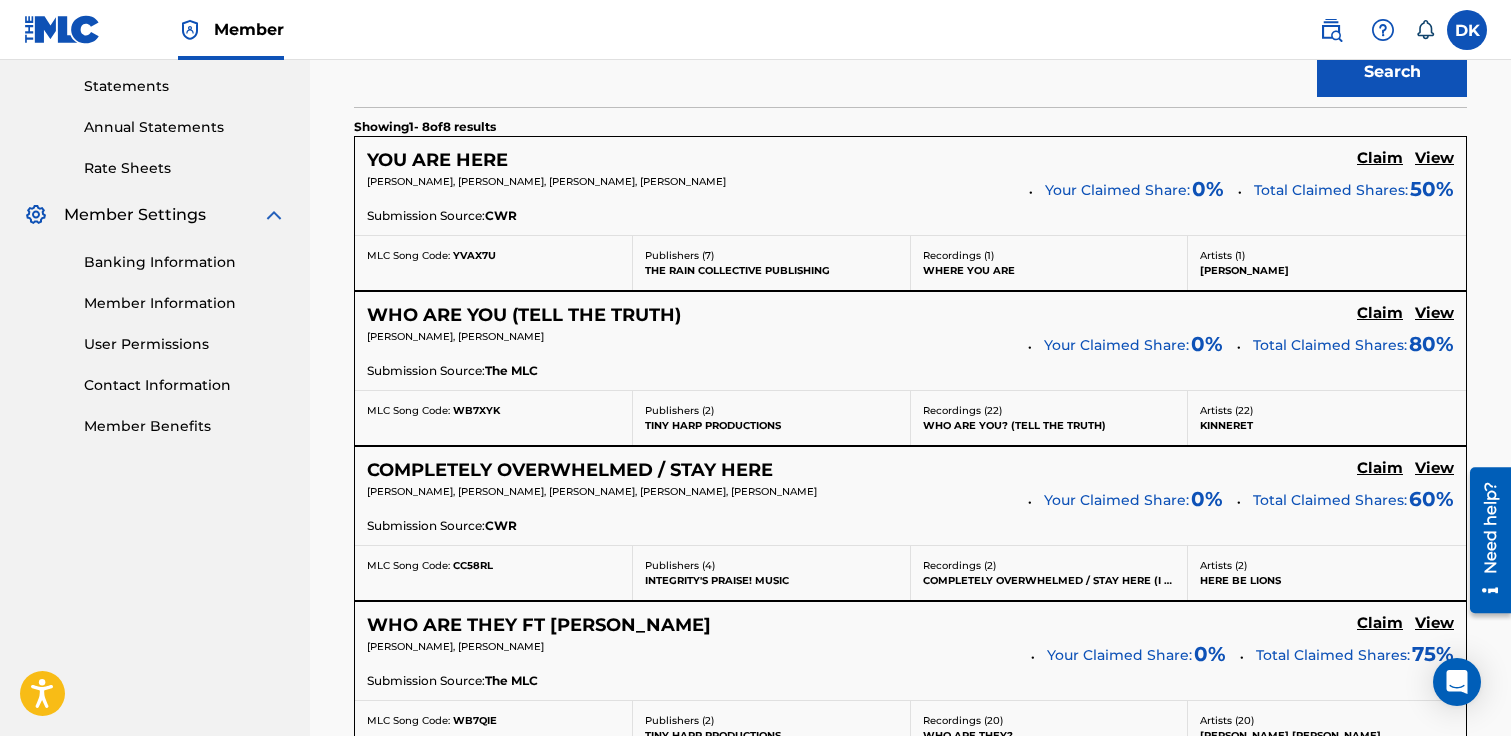 scroll, scrollTop: 687, scrollLeft: 0, axis: vertical 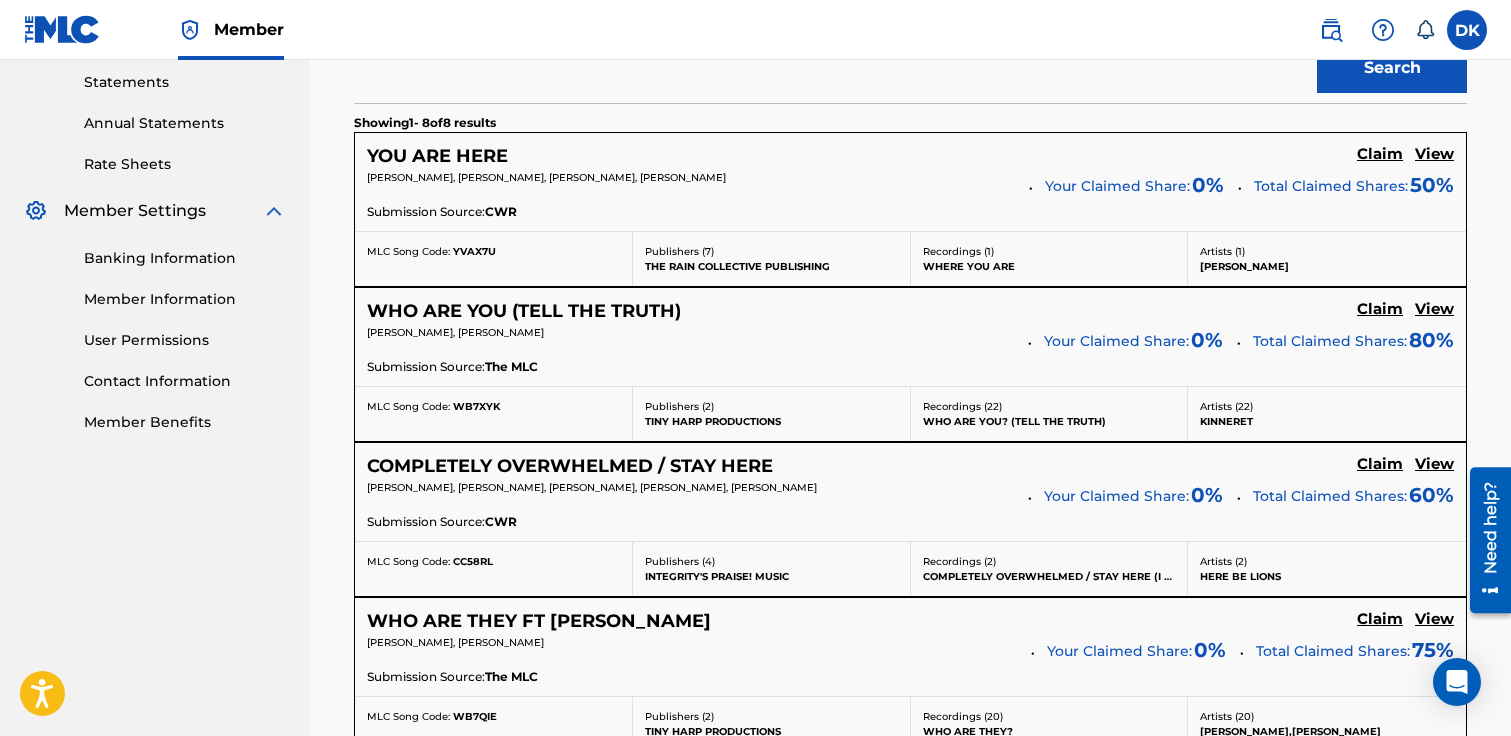 click on "Claim" at bounding box center [1380, 154] 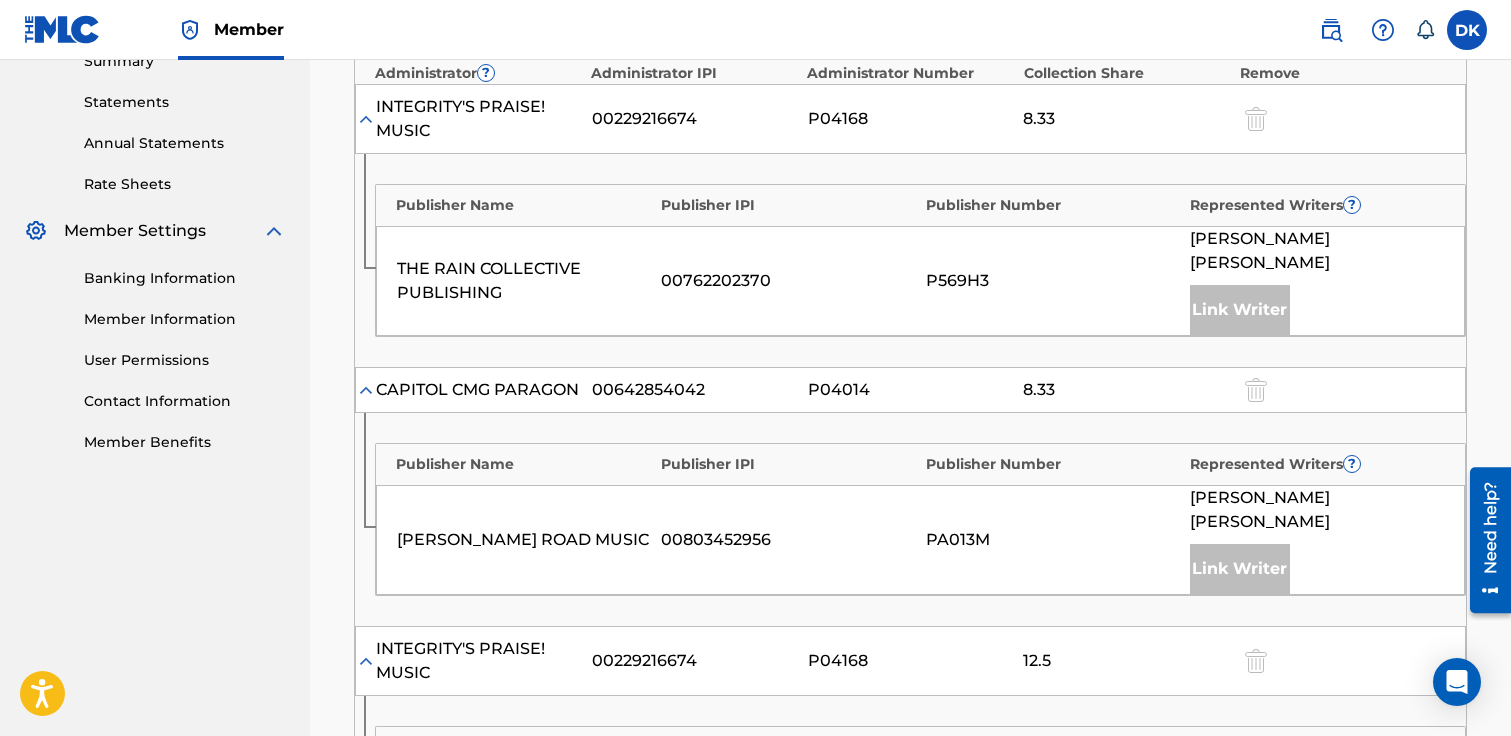 scroll, scrollTop: 1502, scrollLeft: 0, axis: vertical 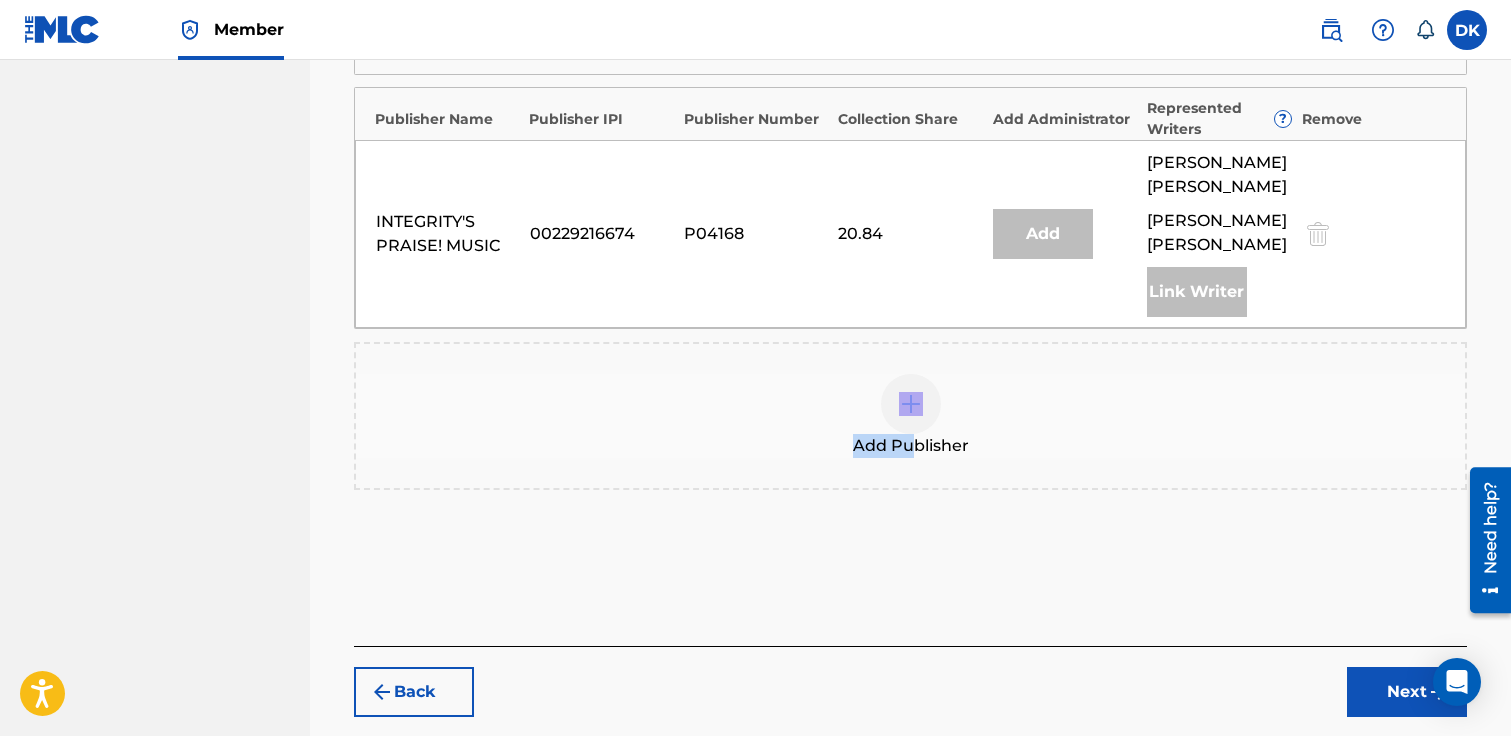click on "Add Publisher" at bounding box center [911, 446] 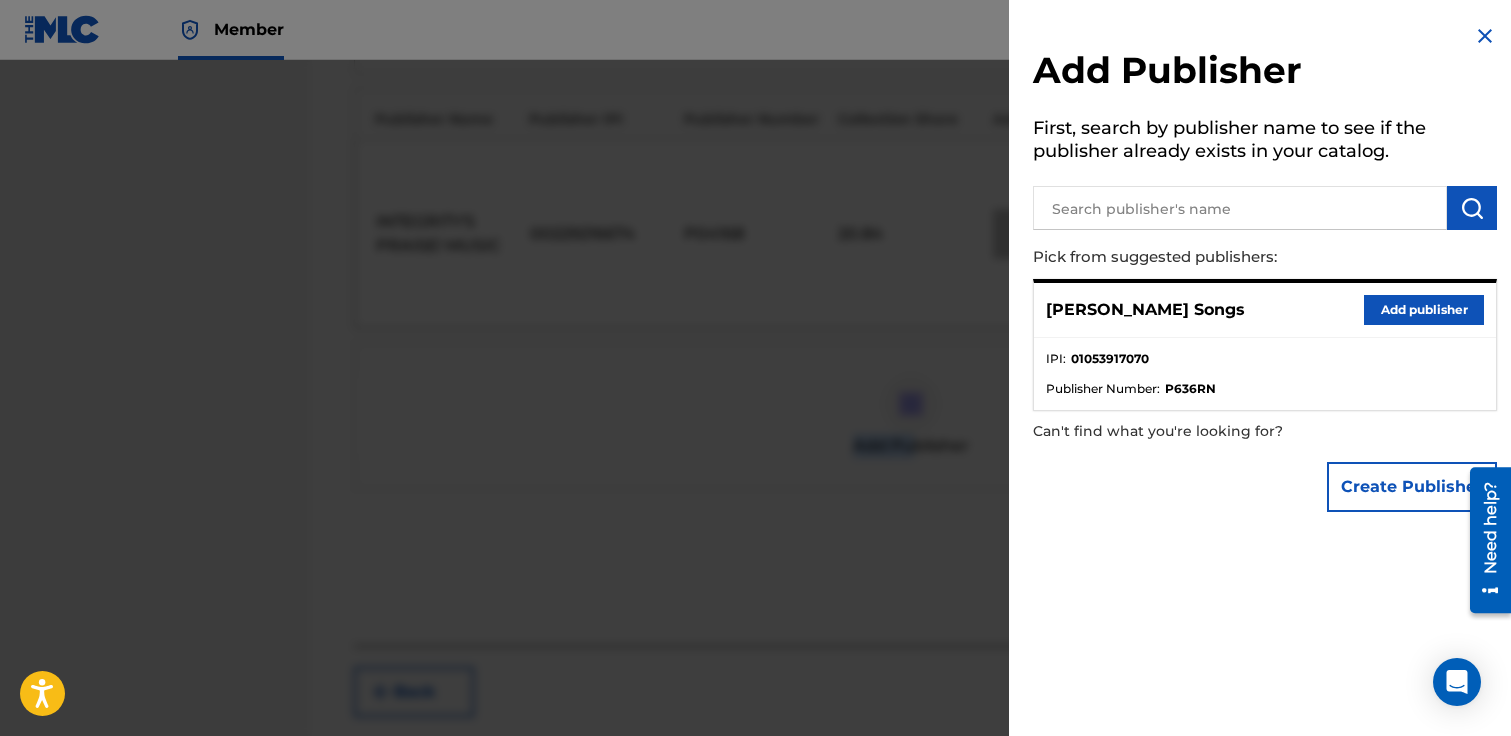 click on "Add publisher" at bounding box center (1424, 310) 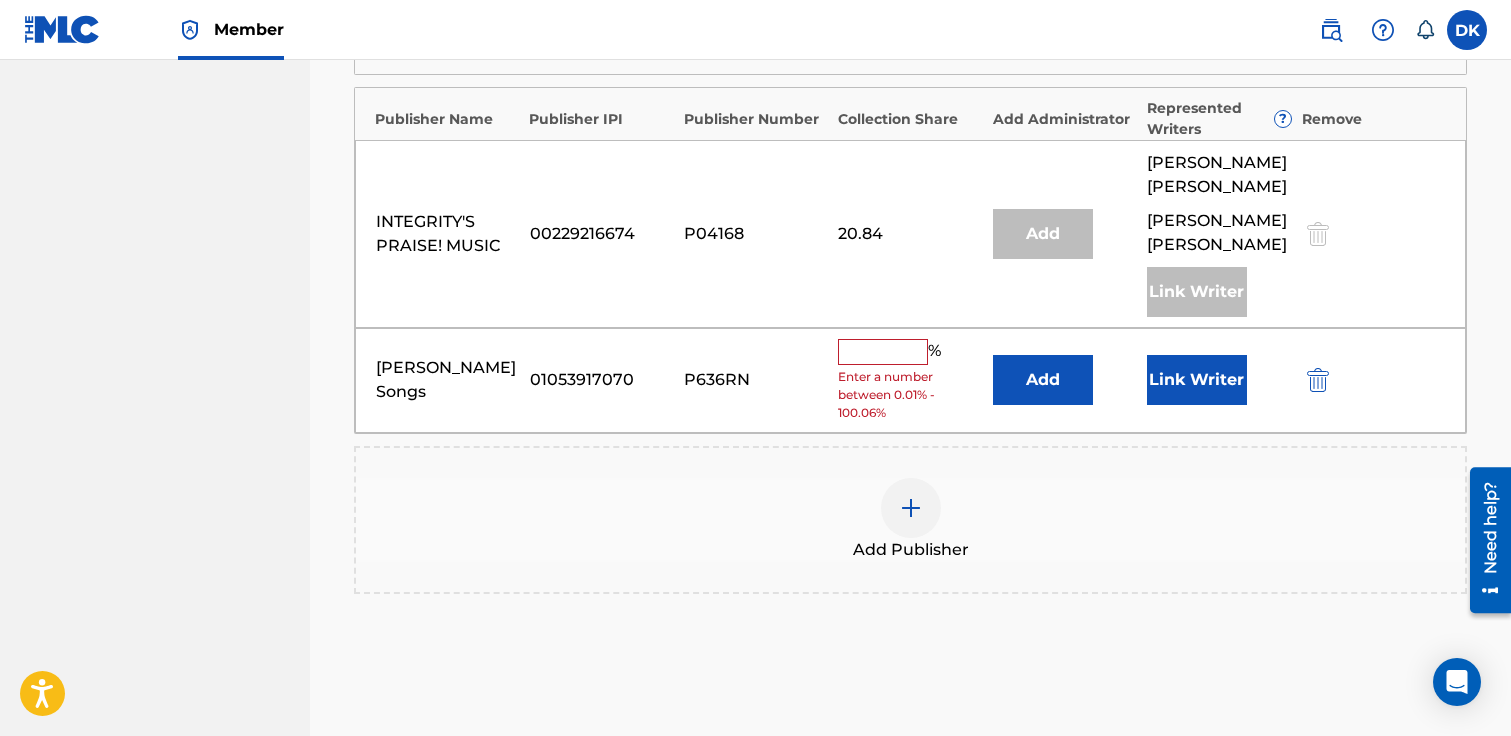 click at bounding box center (883, 352) 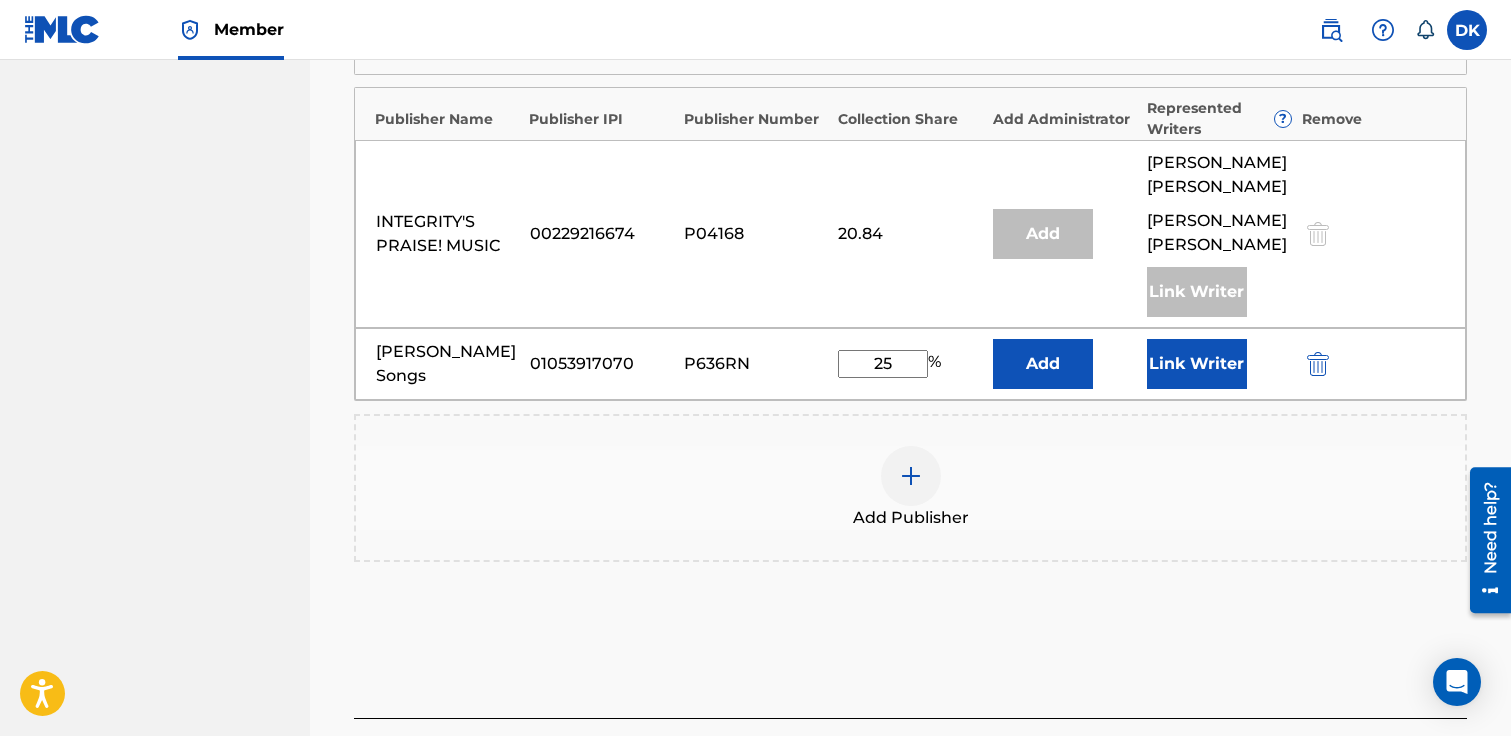 type on "25" 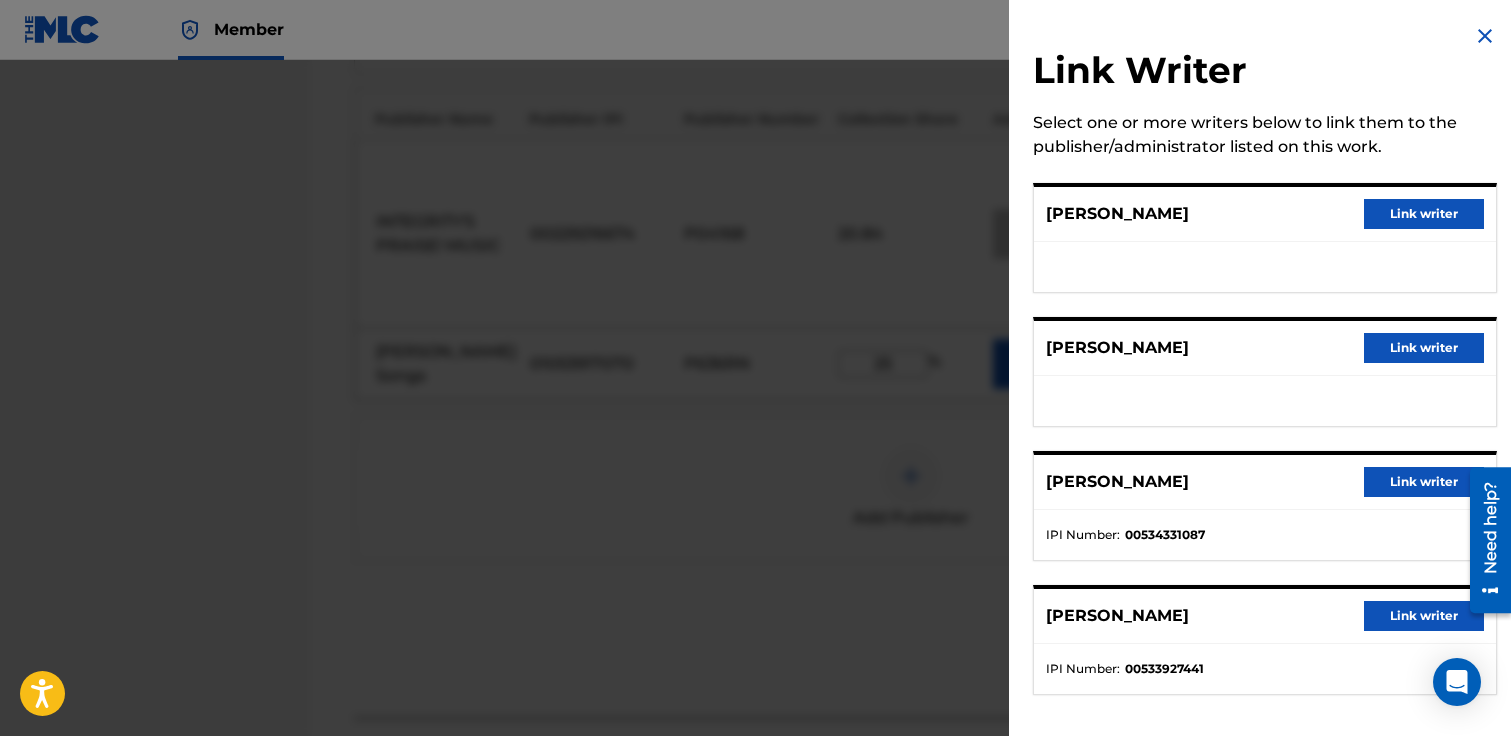 click on "Link writer" at bounding box center (1424, 348) 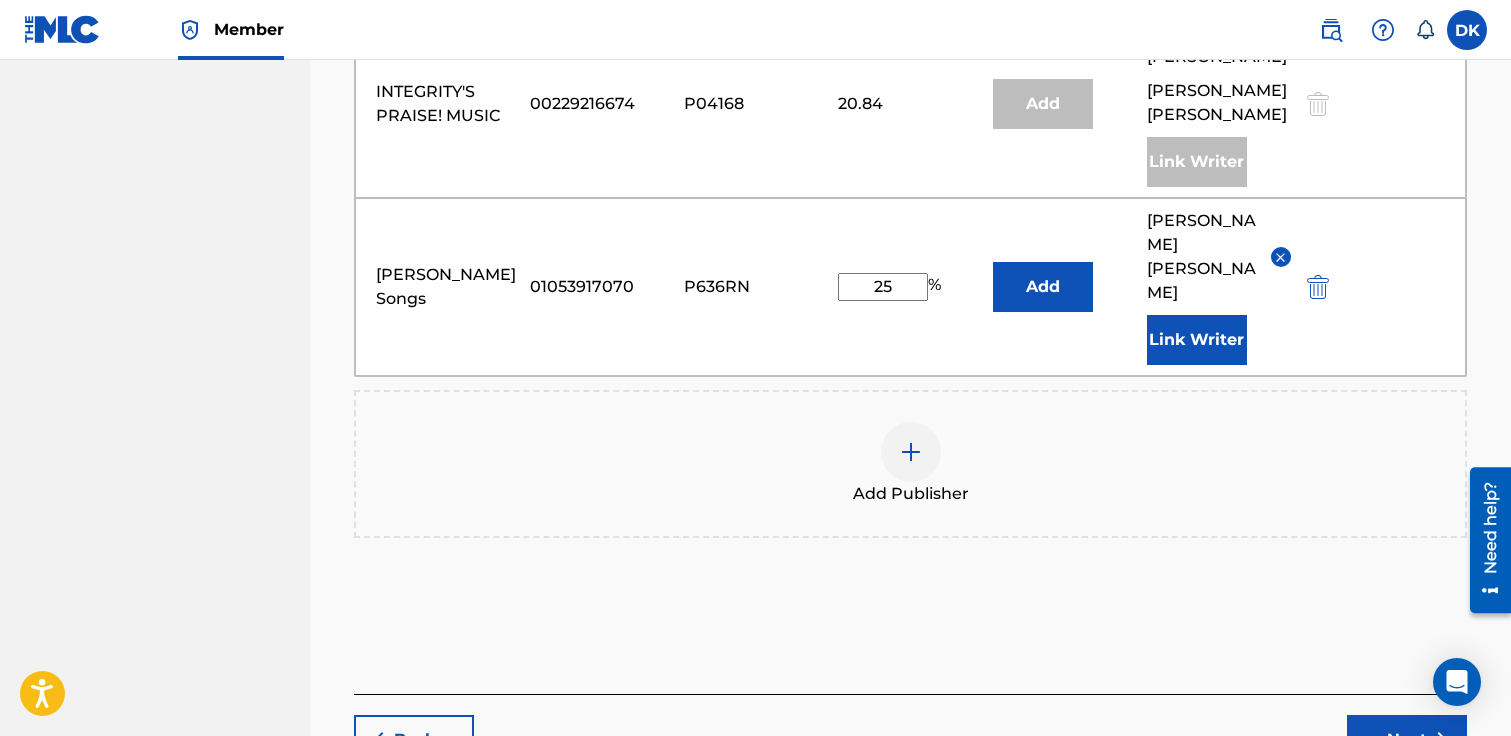 click on "Next" at bounding box center (1407, 740) 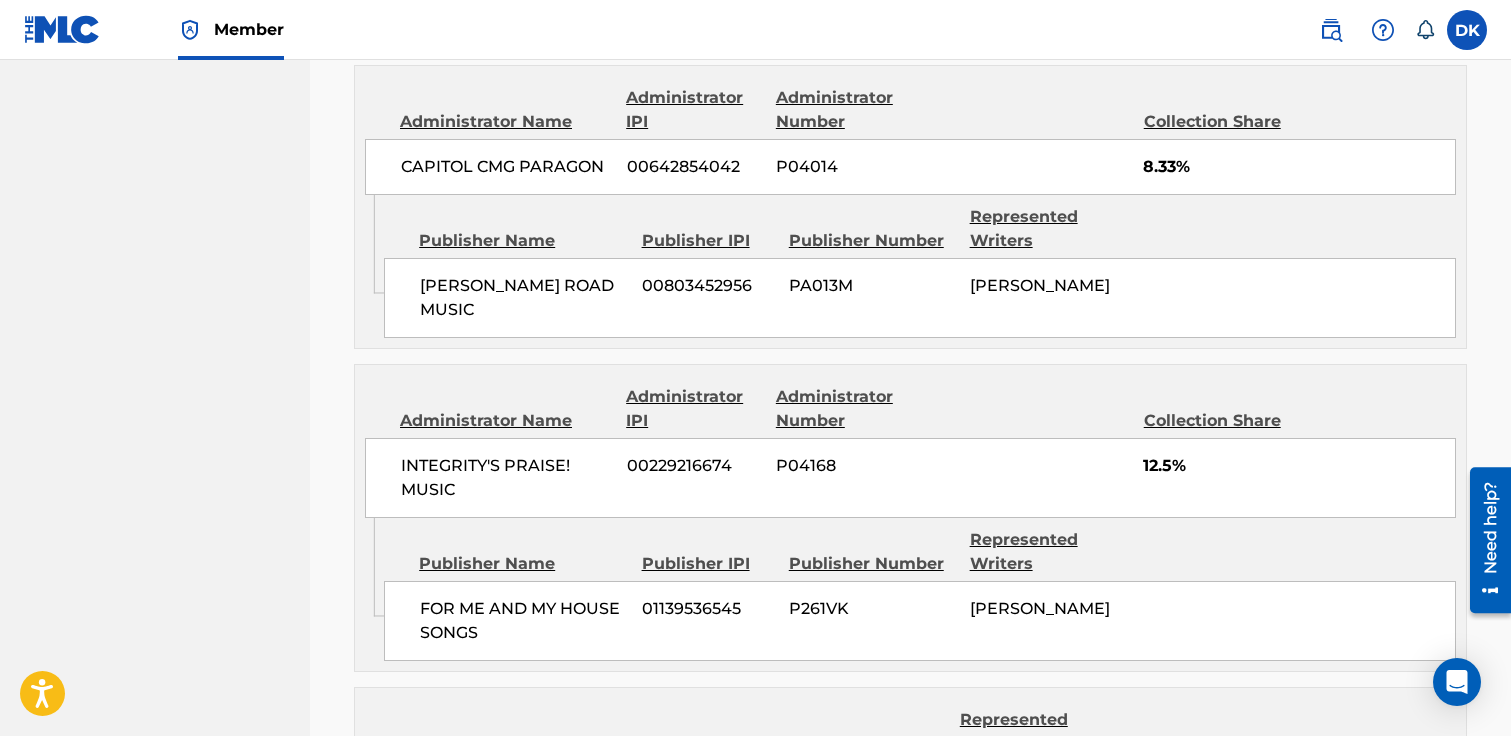 scroll, scrollTop: 1688, scrollLeft: 0, axis: vertical 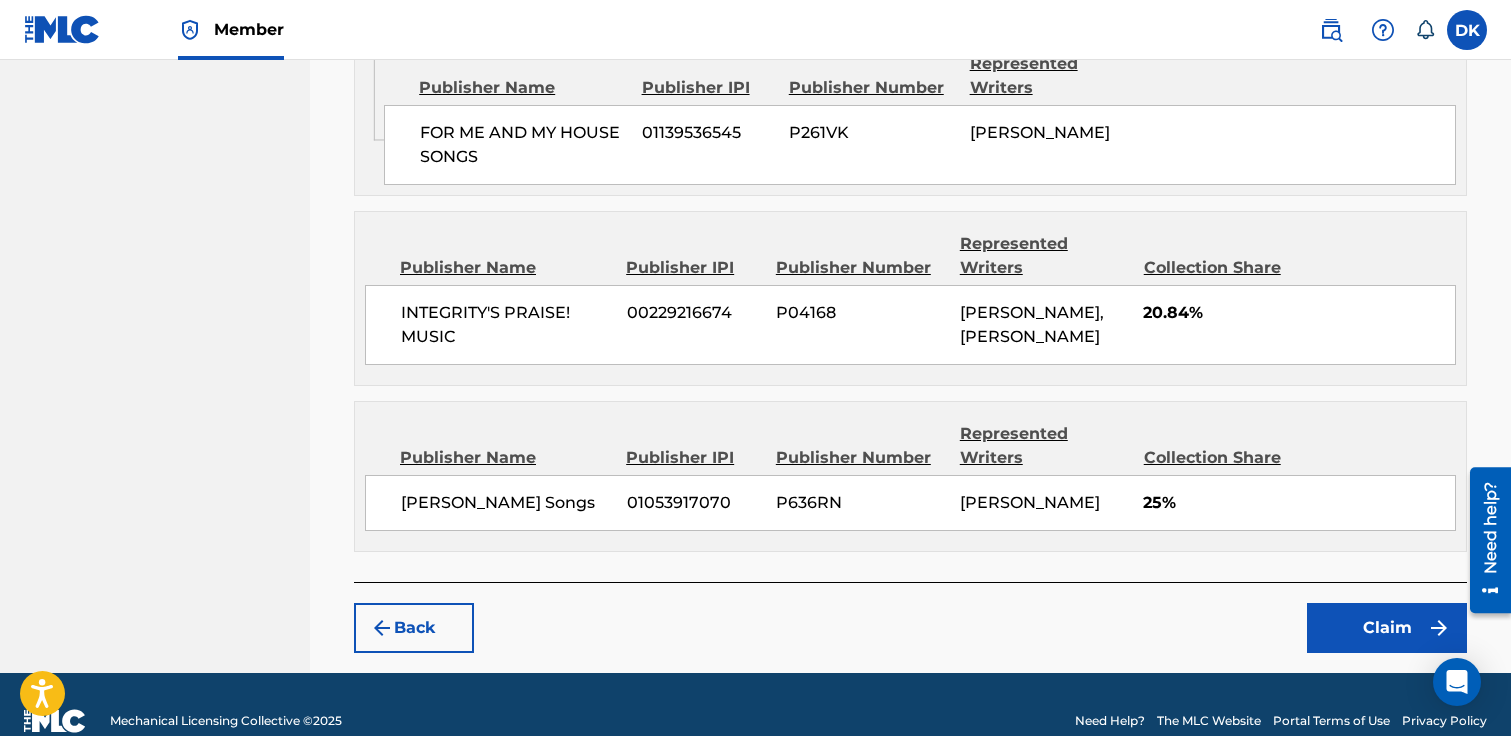 click on "Claim" at bounding box center (1387, 628) 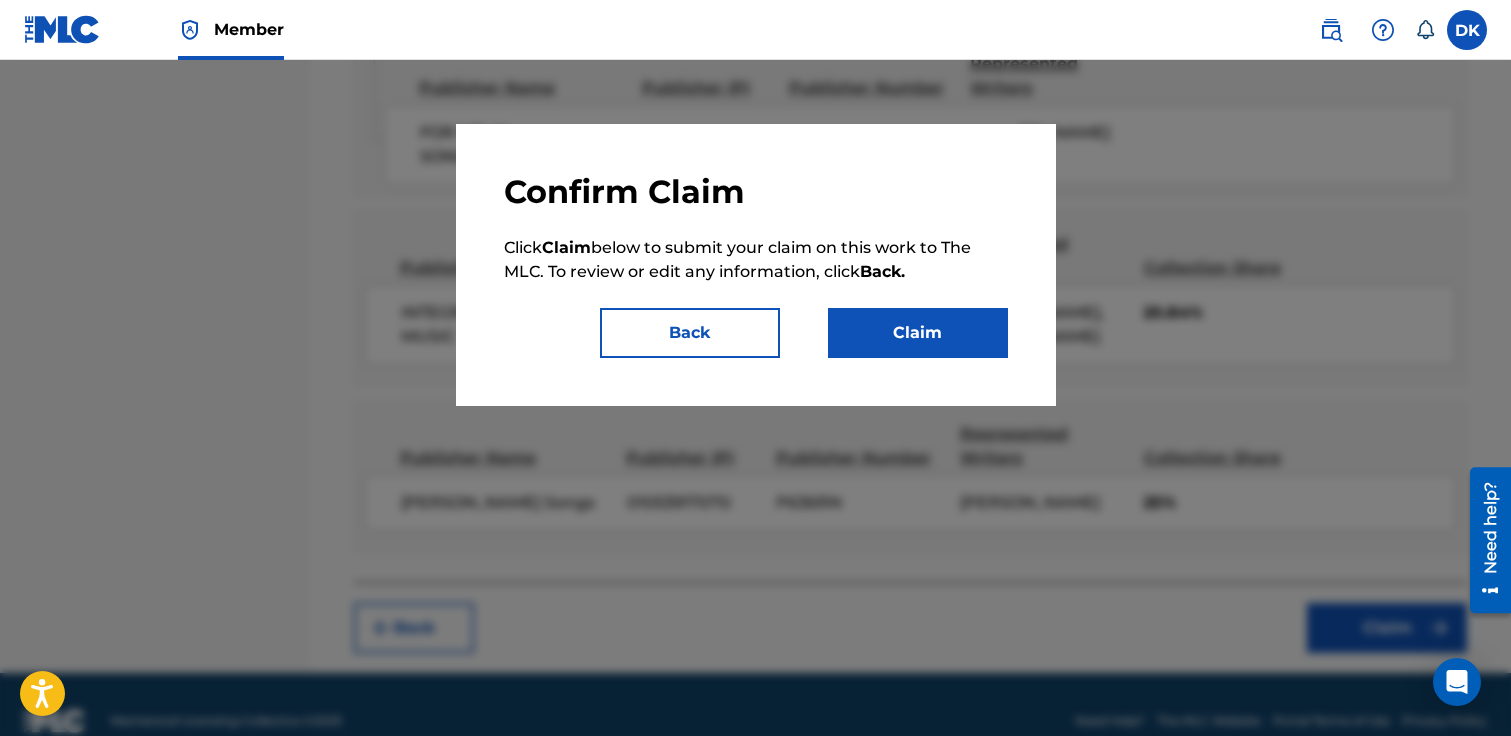 click on "Claim" at bounding box center (918, 333) 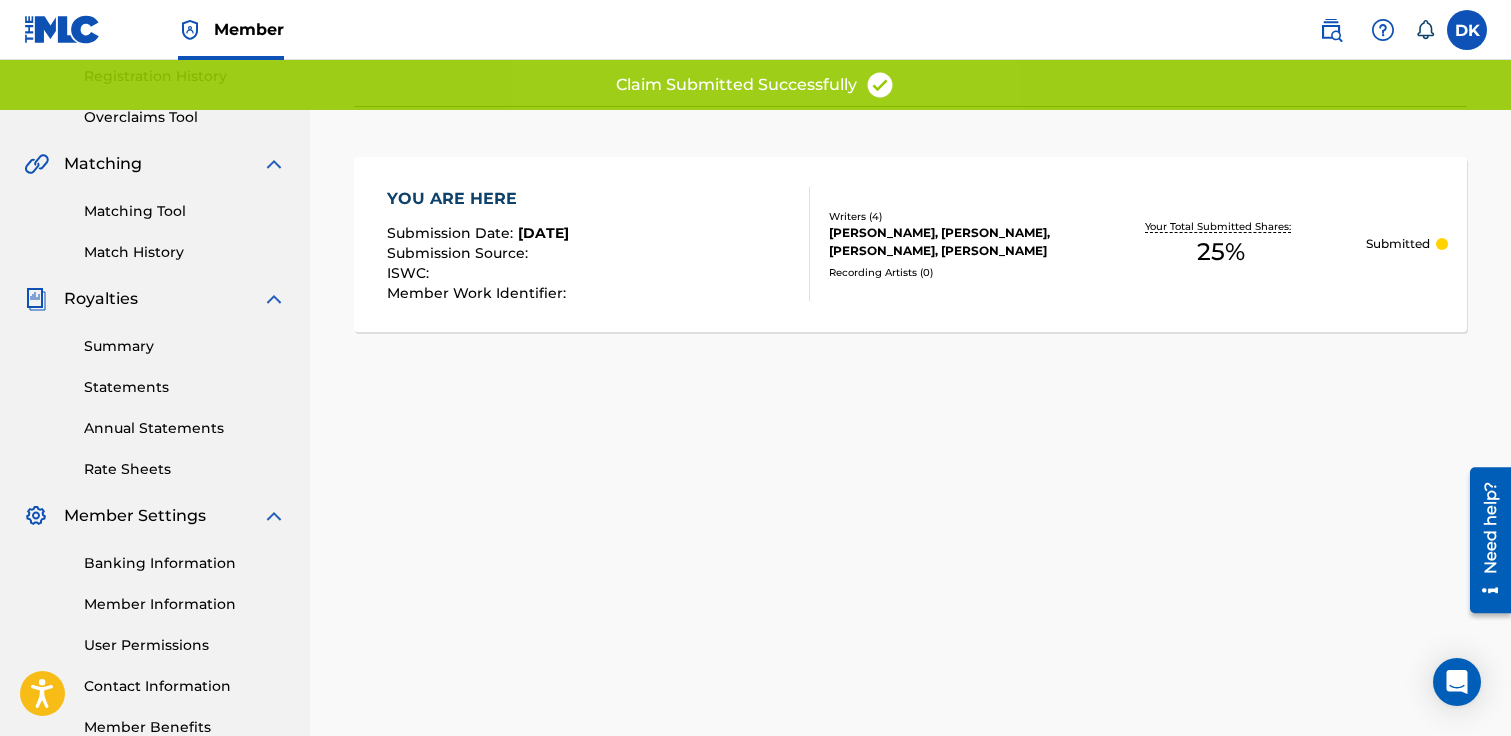 scroll, scrollTop: 0, scrollLeft: 0, axis: both 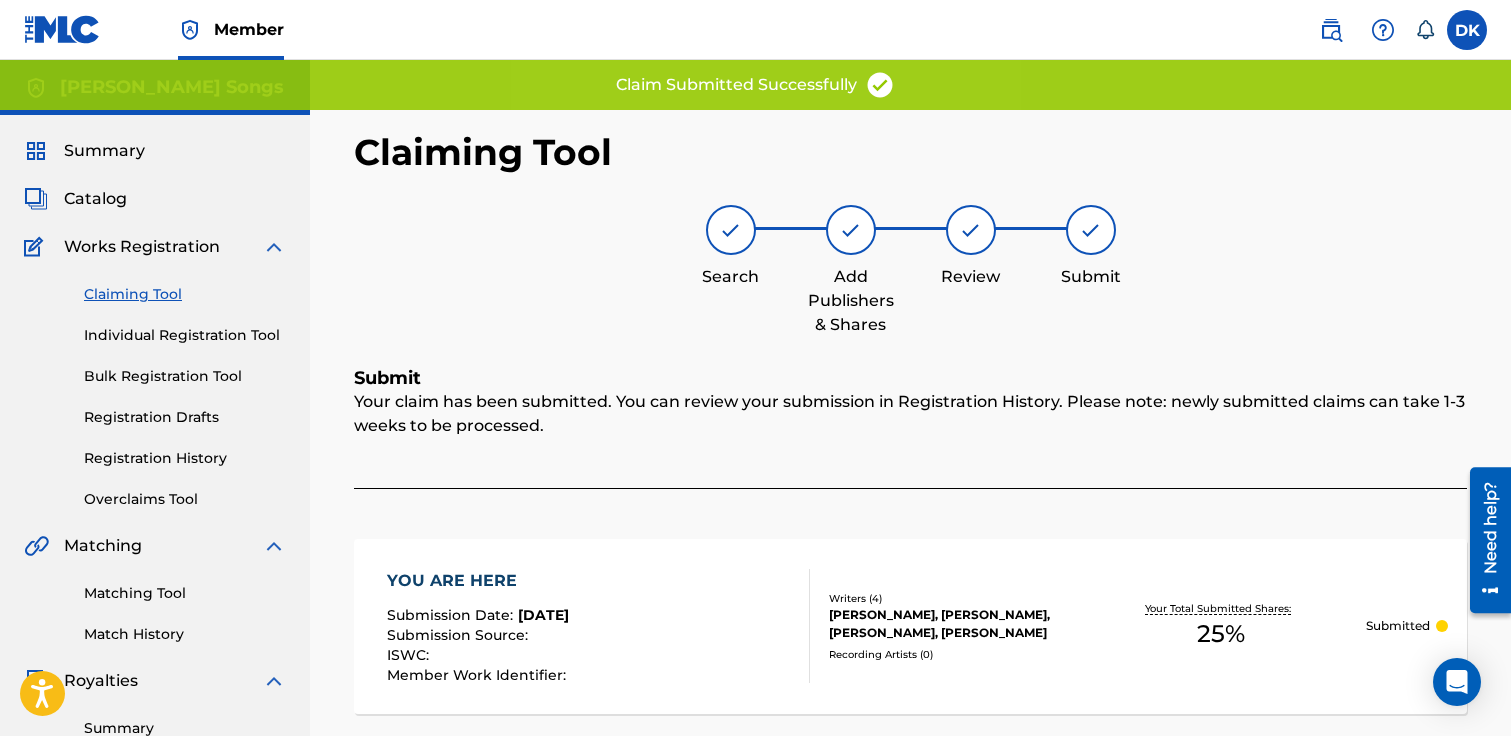 click on "Claiming Tool" at bounding box center [185, 294] 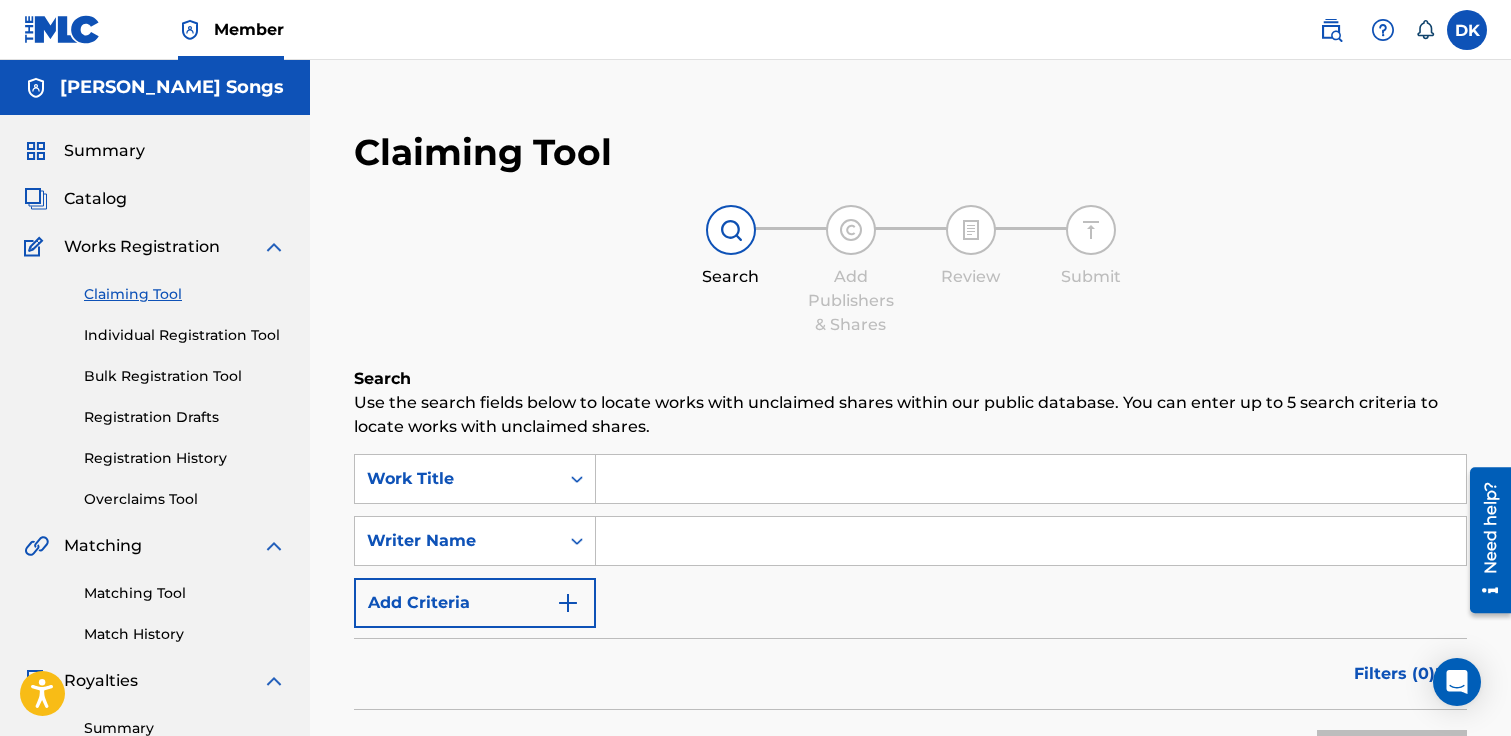 click at bounding box center [1031, 479] 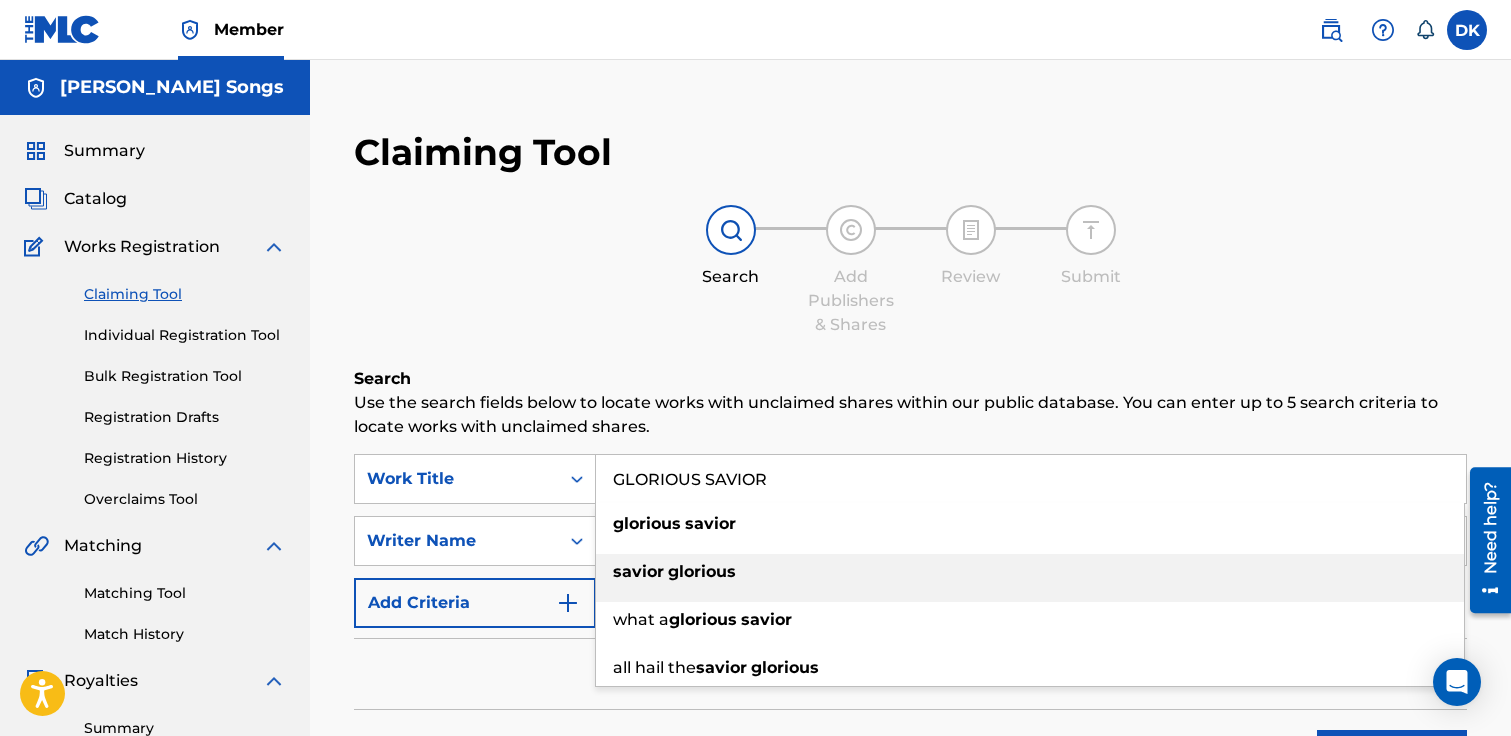 click on "savior   glorious" at bounding box center (1030, 572) 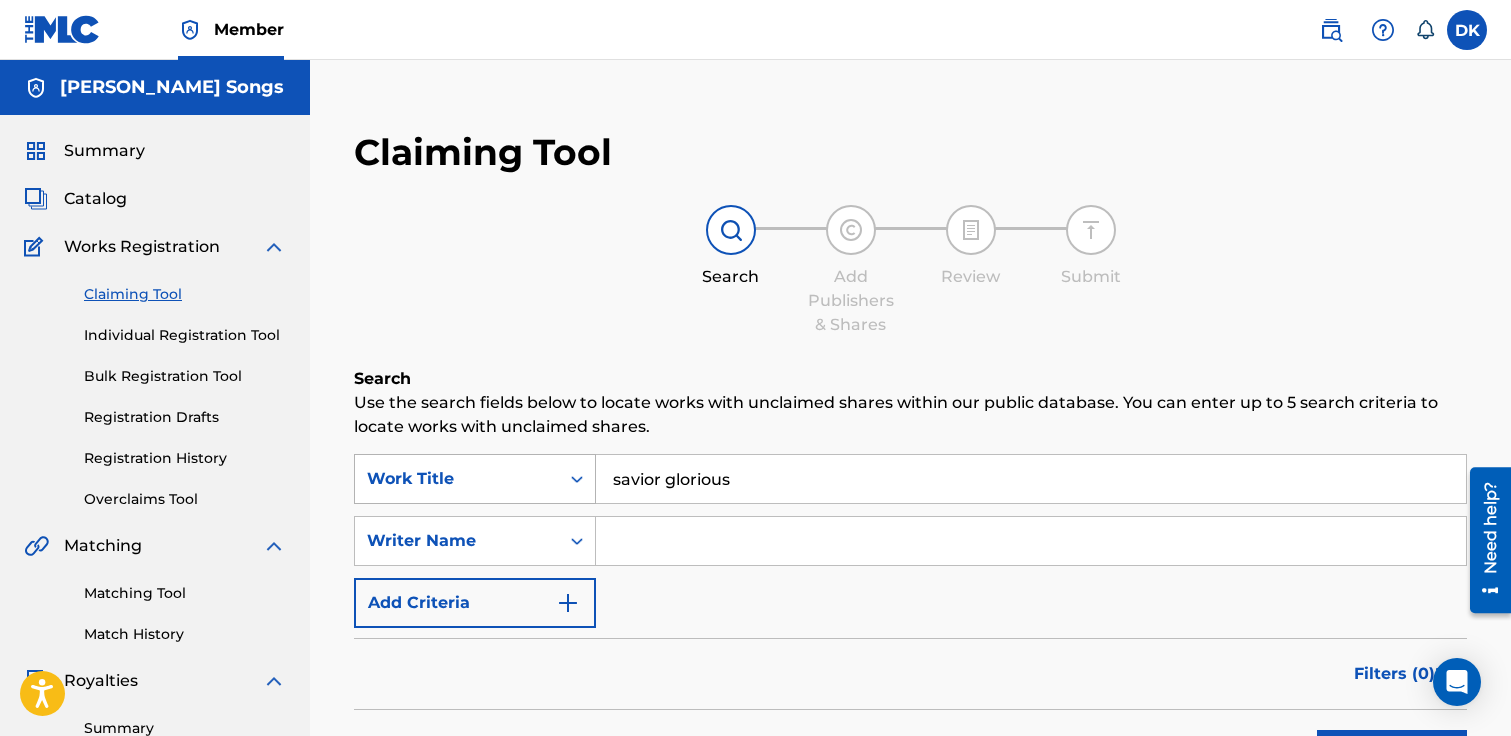 drag, startPoint x: 757, startPoint y: 478, endPoint x: 577, endPoint y: 478, distance: 180 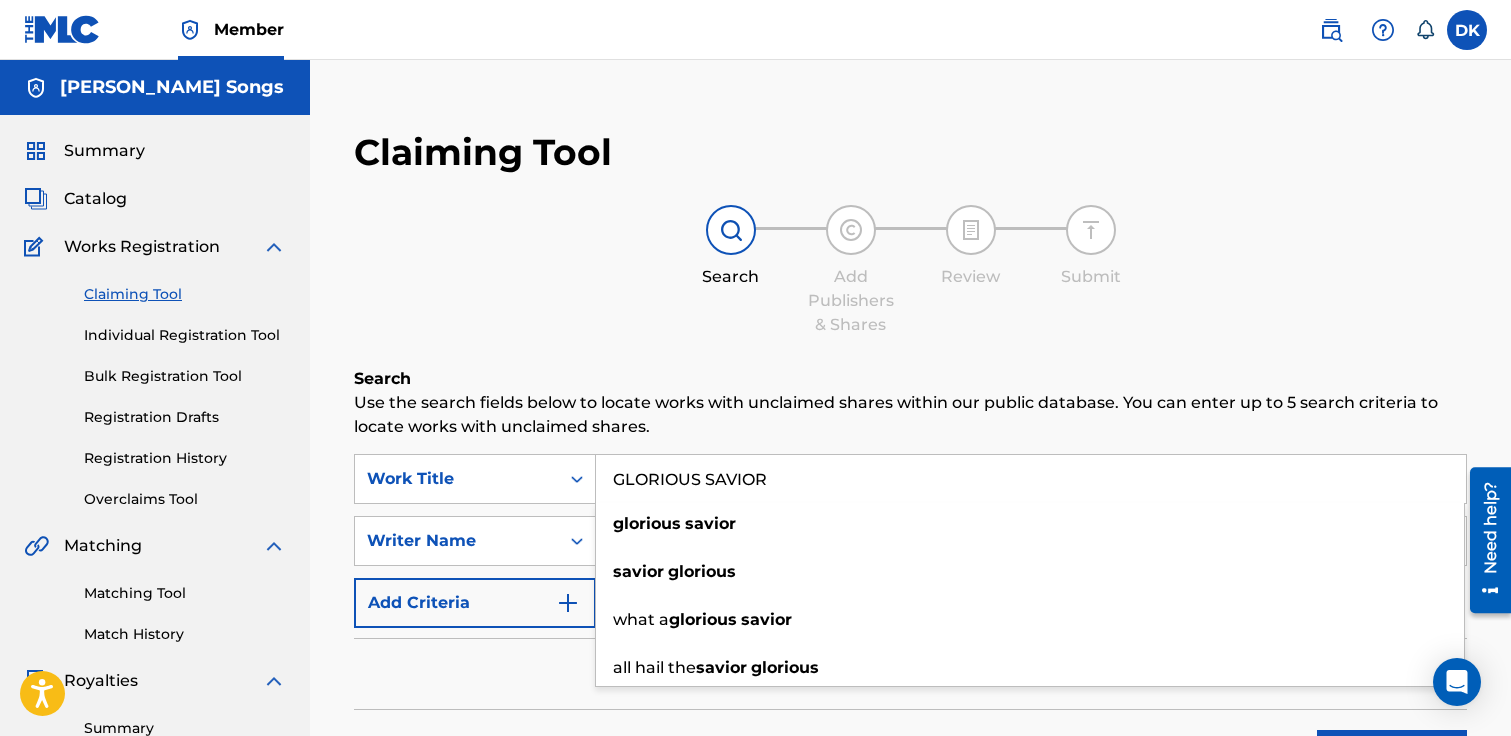 click on "Claiming Tool Search Add Publishers & Shares Review Submit Search Use the search fields below to locate works with unclaimed shares within our public database. You can enter up
to 5 search criteria to locate works with unclaimed shares. SearchWithCriteria73b22916-9a0e-48f3-9791-c720f47dee94 Work Title GLORIOUS SAVIOR glorious   savior savior   glorious what a  glorious   savior all hail the  savior   glorious SearchWithCriteria5cad2d3f-66a2-49f5-bc1f-f89419d1df2d Writer Name Add Criteria Filter Claim Search Filters Include works claimed by my Member   Remove Filters Apply Filters Filters ( 0 ) Search" at bounding box center [910, 510] 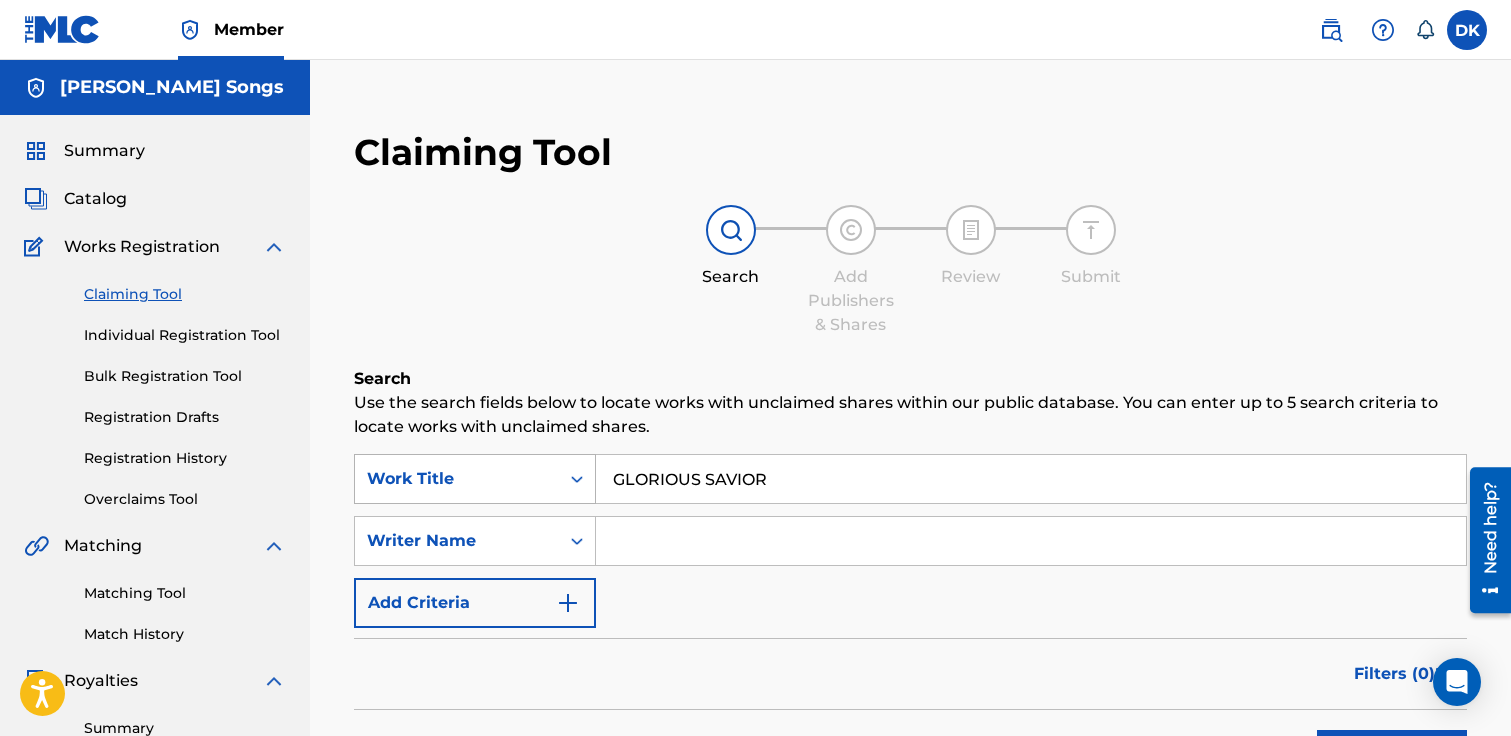 drag, startPoint x: 823, startPoint y: 479, endPoint x: 555, endPoint y: 467, distance: 268.26852 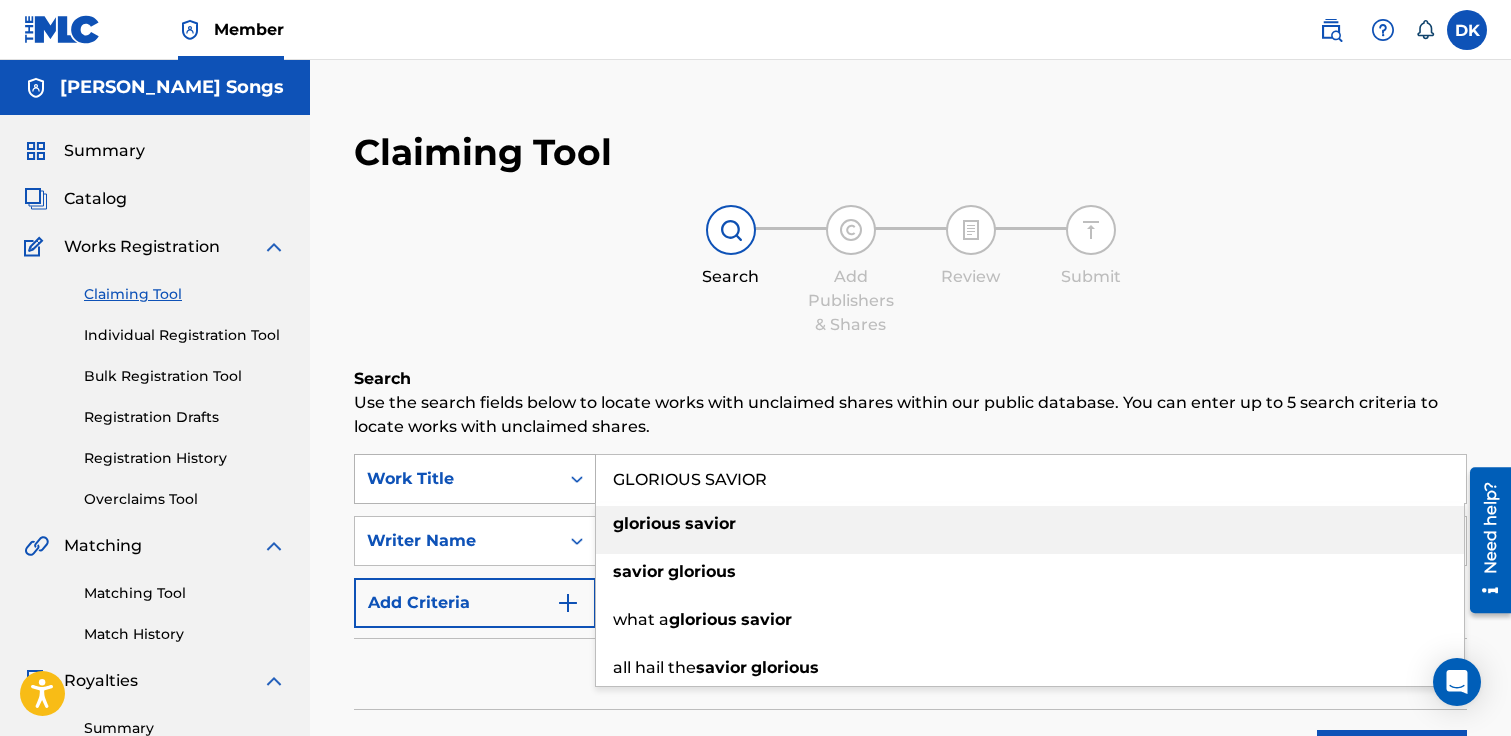 paste on "CALL ON HIS NAME" 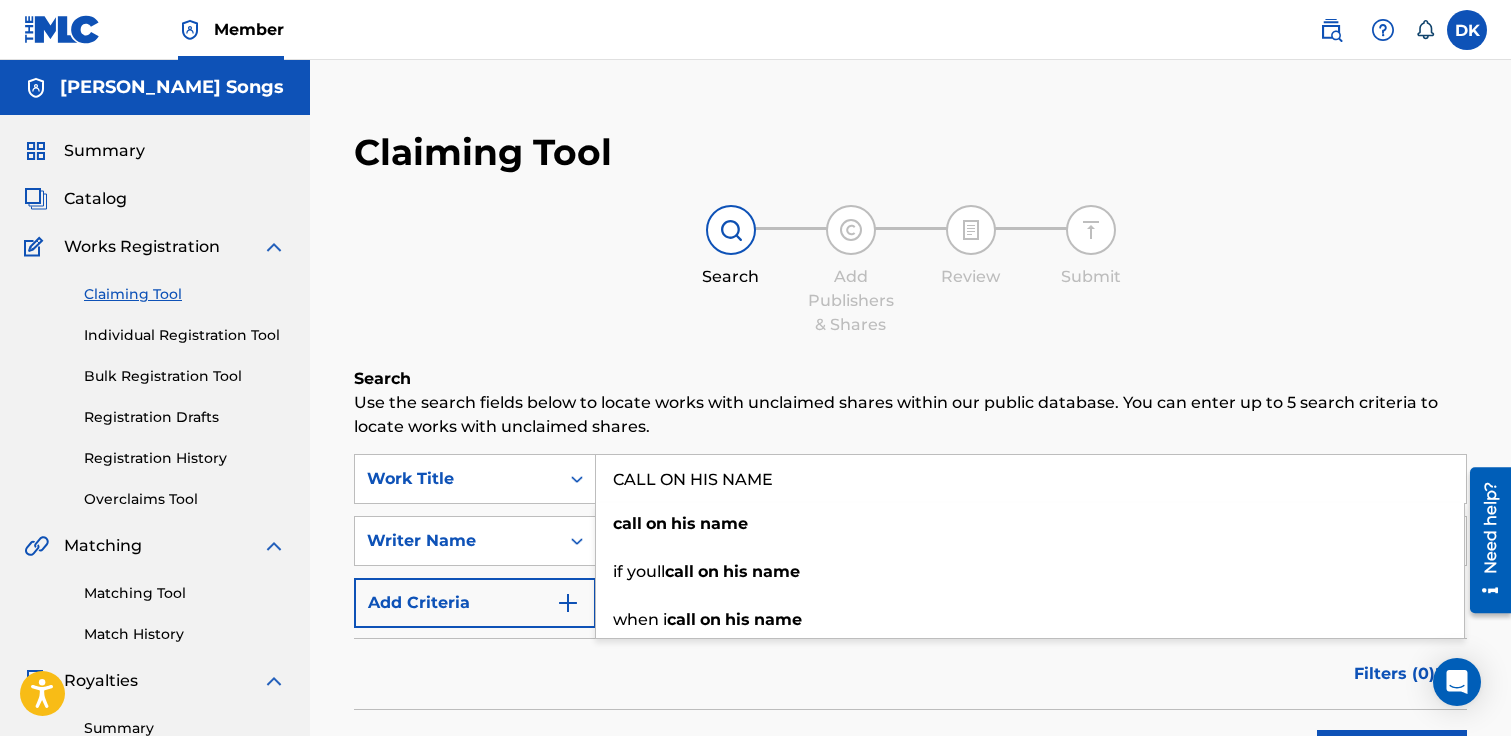 type on "CALL ON HIS NAME" 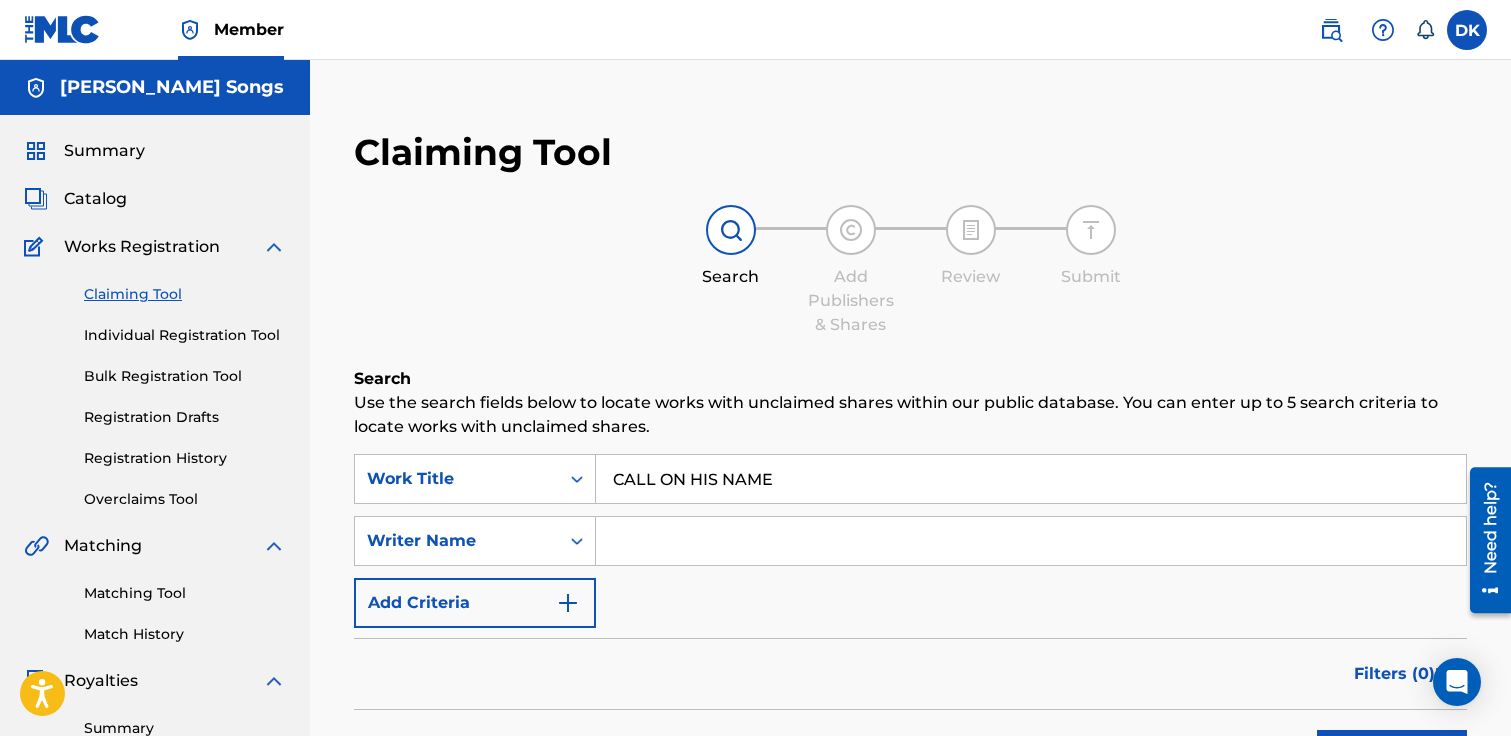 click at bounding box center [1031, 541] 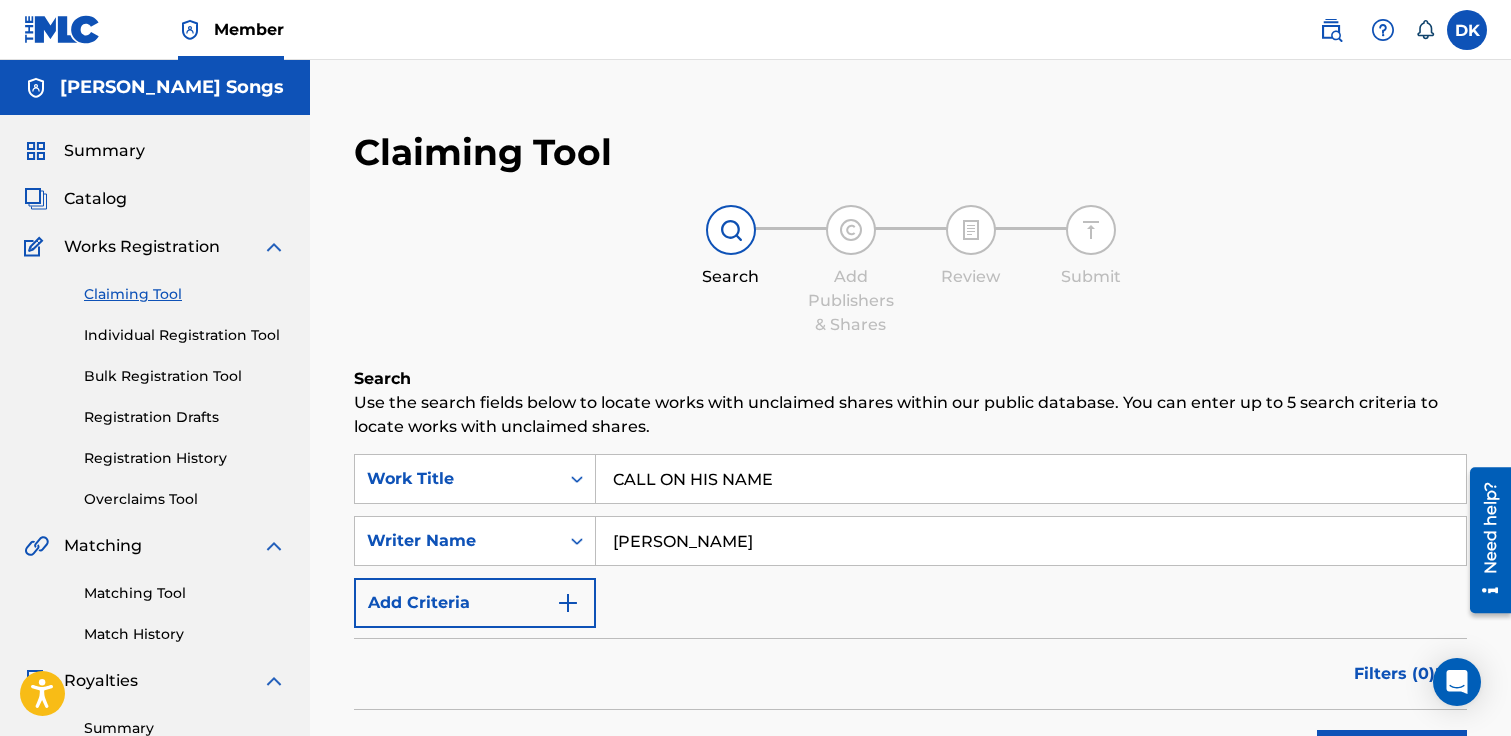 type on "[PERSON_NAME]" 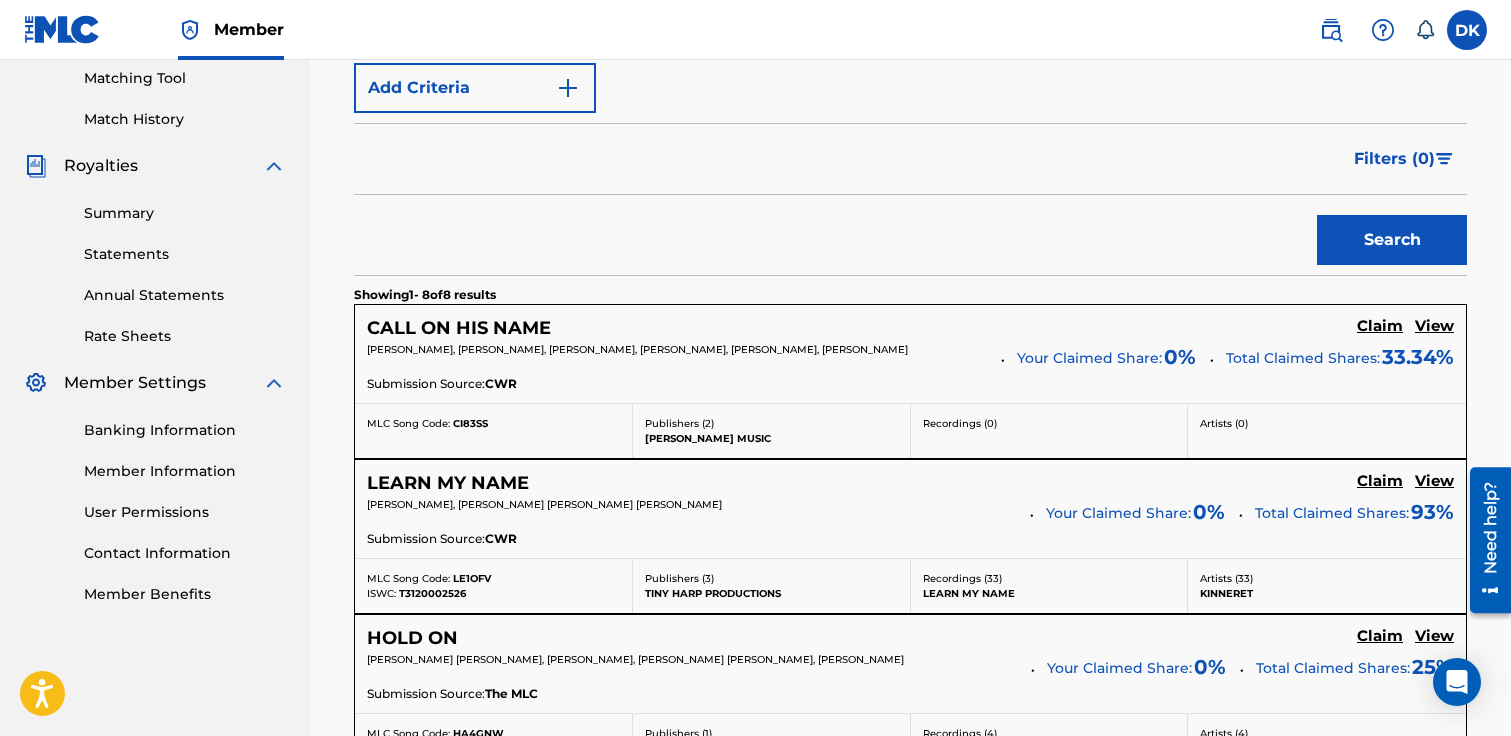 scroll, scrollTop: 525, scrollLeft: 0, axis: vertical 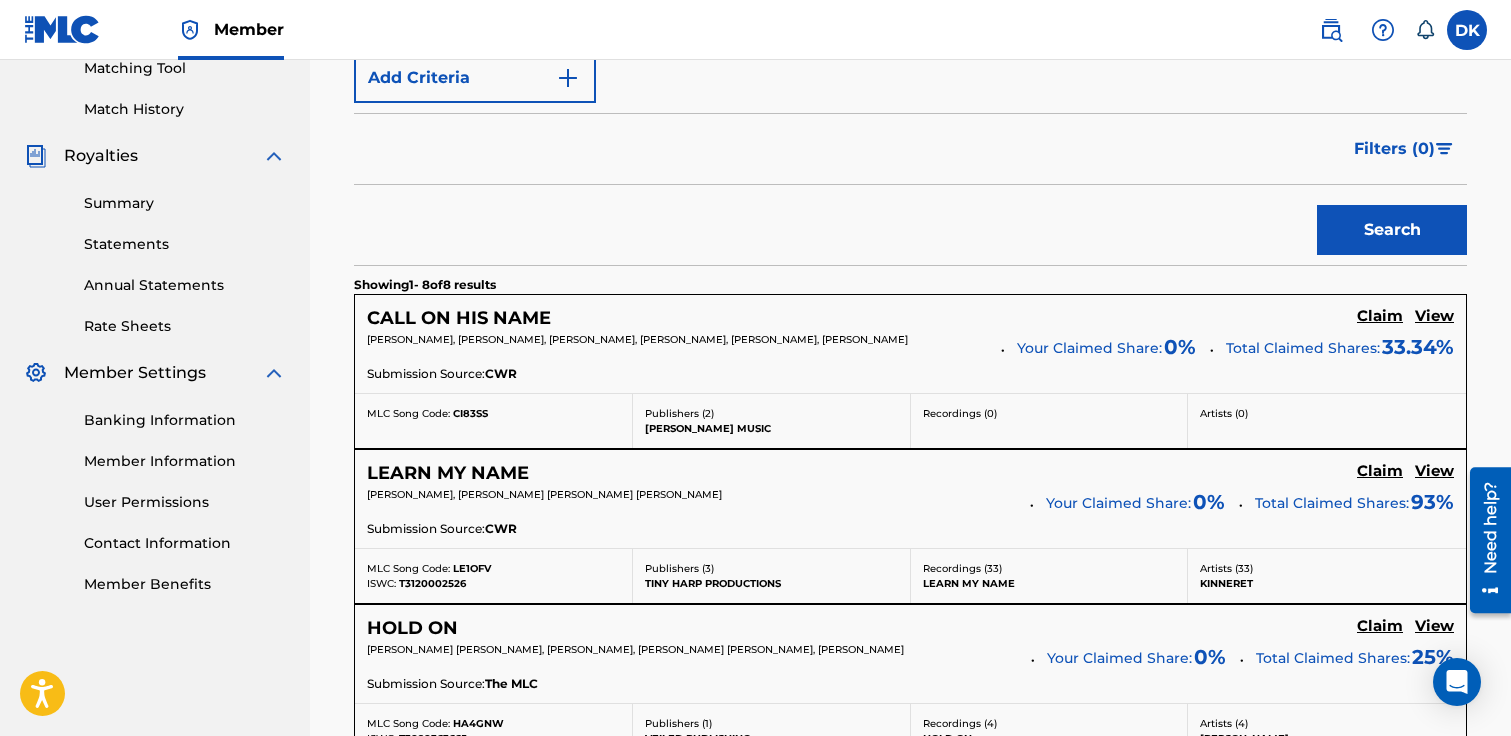 click on "Claim" at bounding box center [1380, 316] 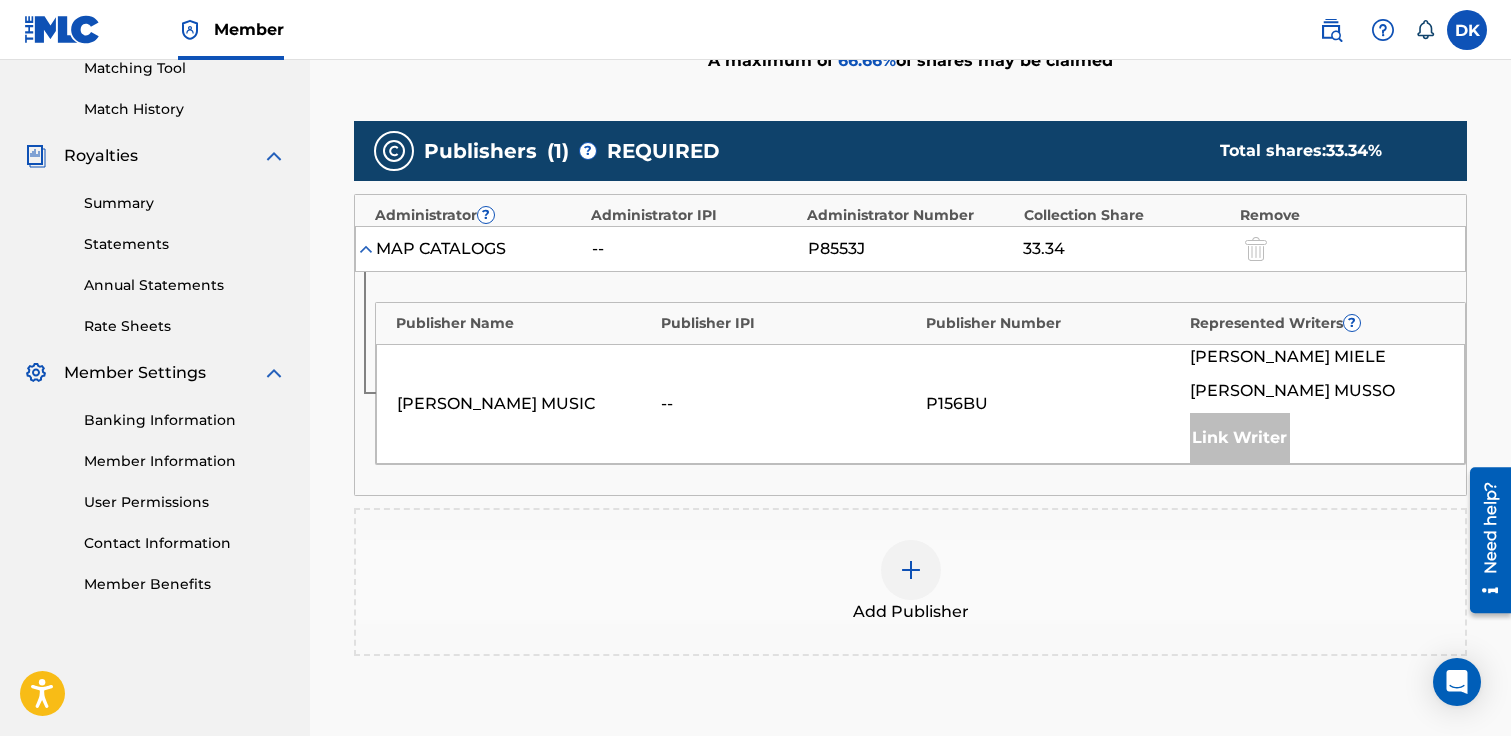 click at bounding box center [911, 570] 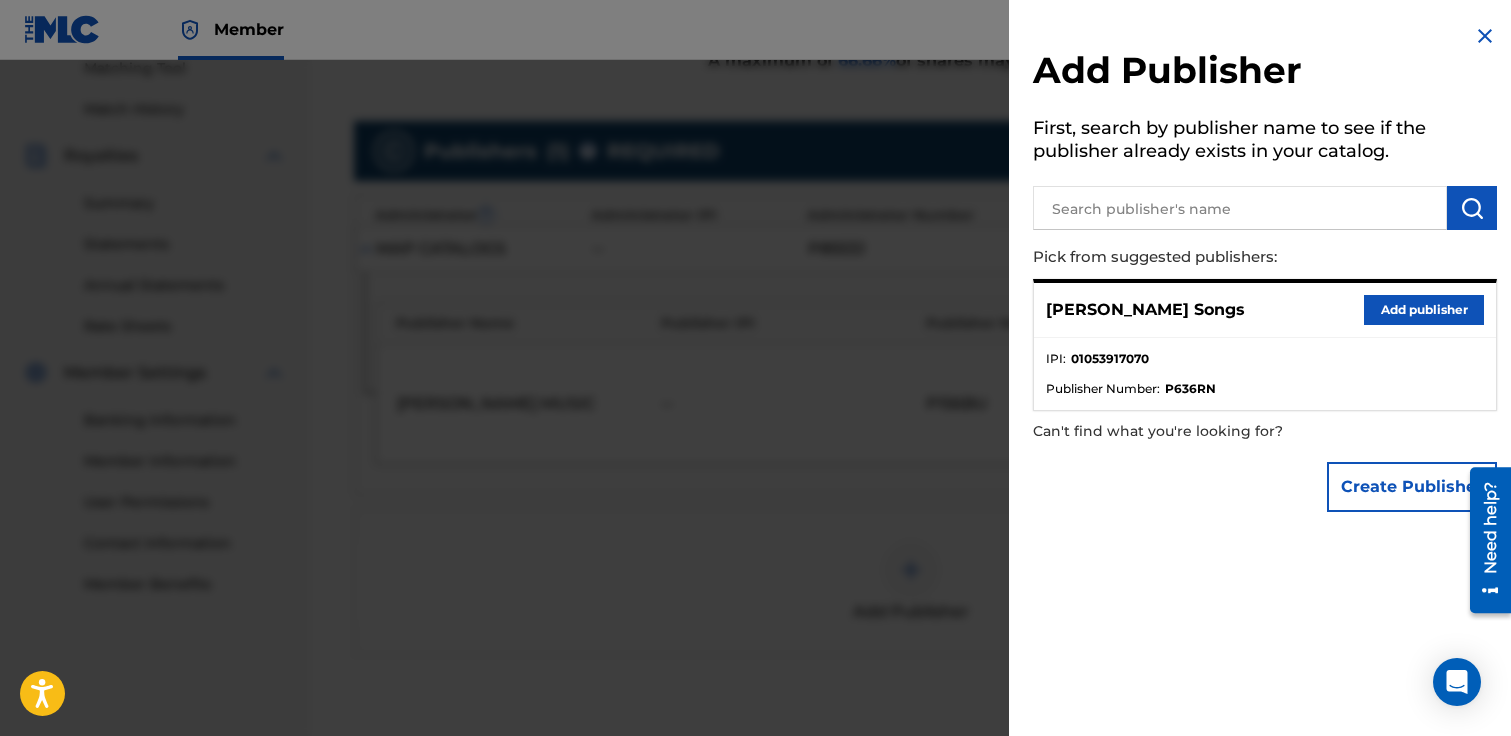 click on "Add publisher" at bounding box center (1424, 310) 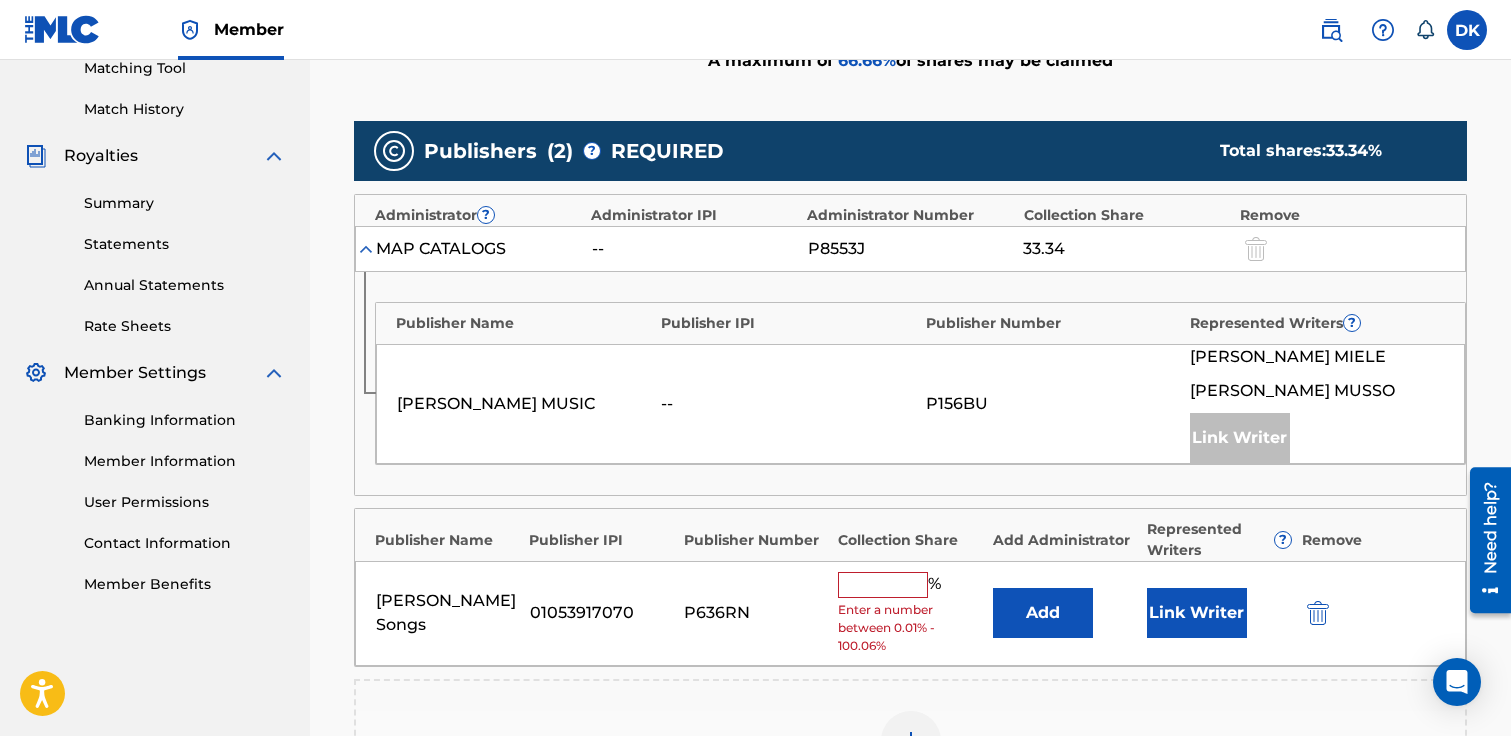 click at bounding box center (883, 585) 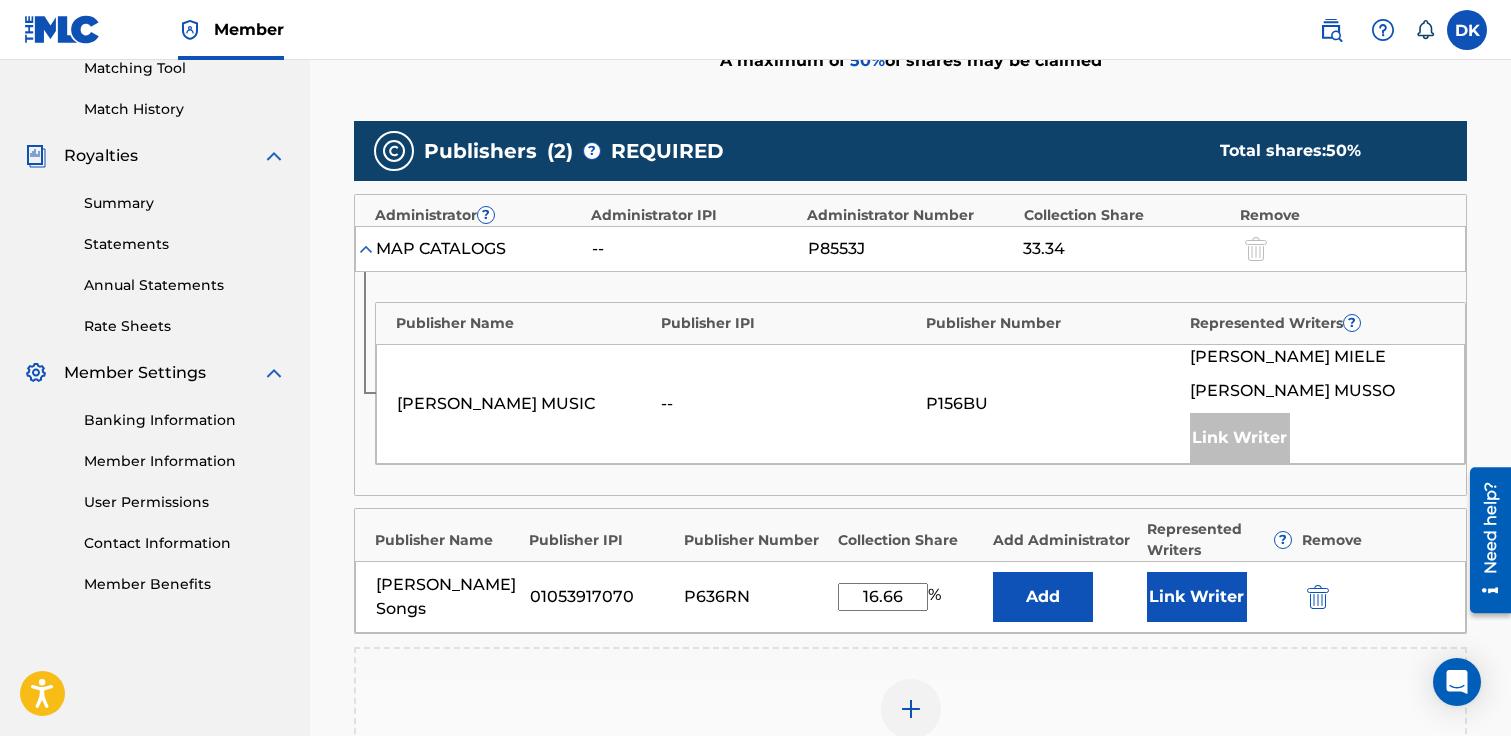 type on "16.66" 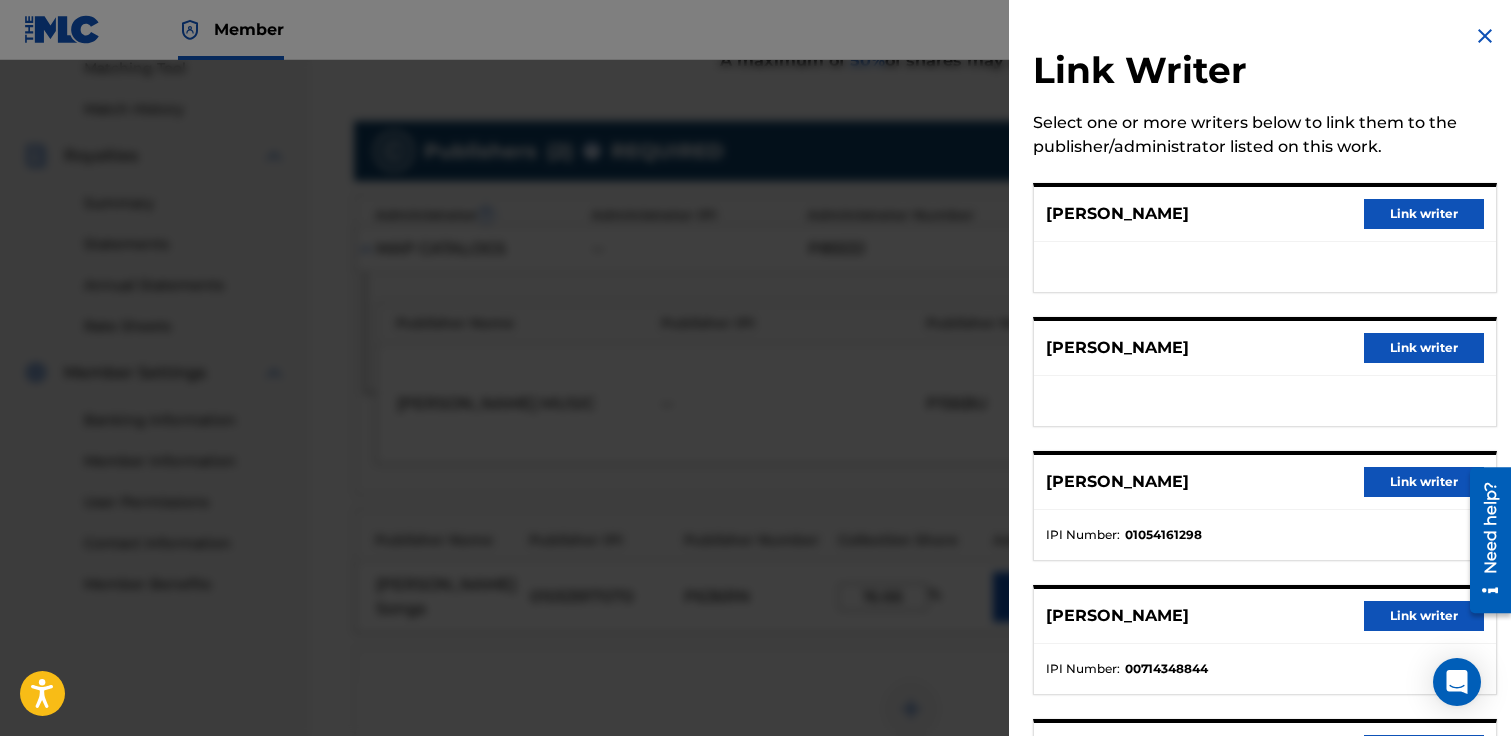 click on "Link writer" at bounding box center (1424, 348) 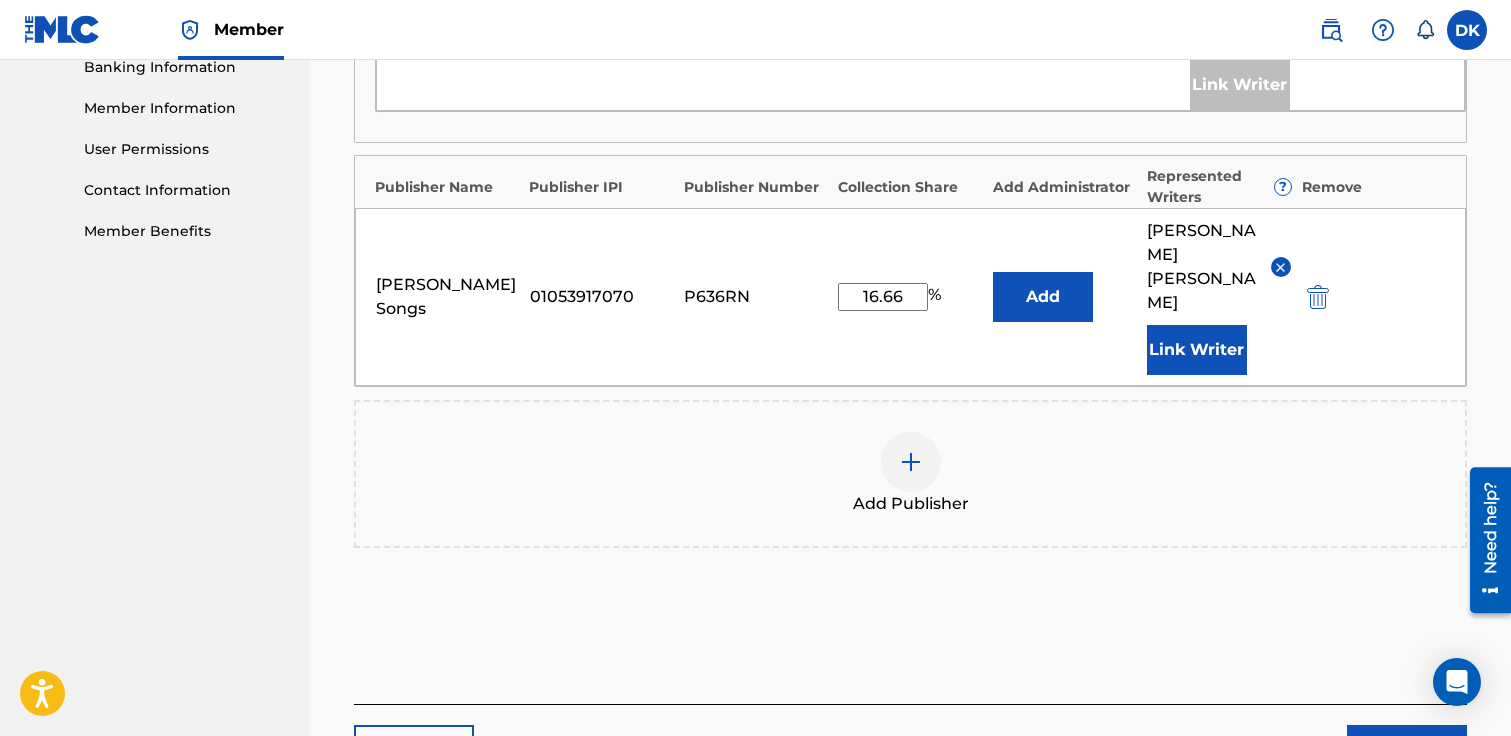 scroll, scrollTop: 984, scrollLeft: 0, axis: vertical 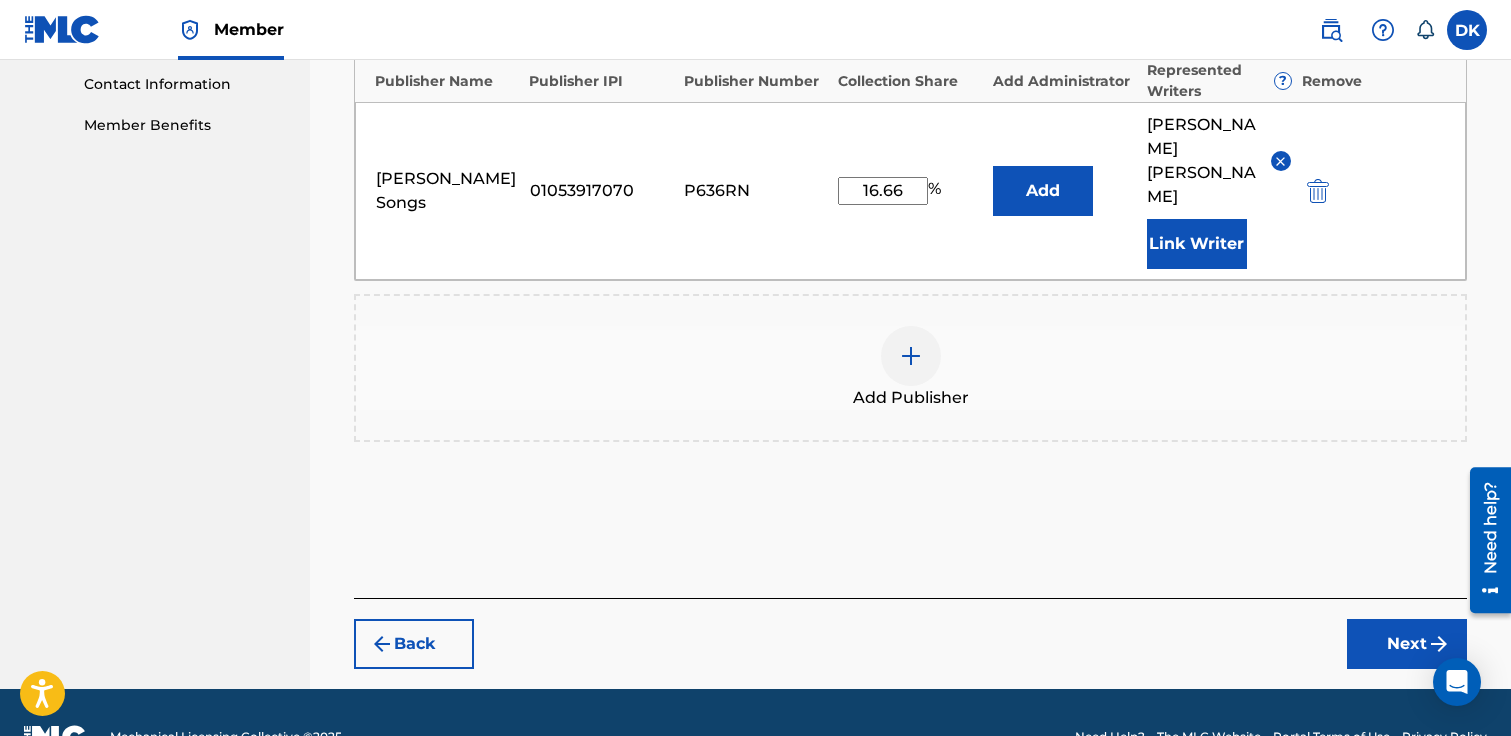 click on "Next" at bounding box center (1407, 644) 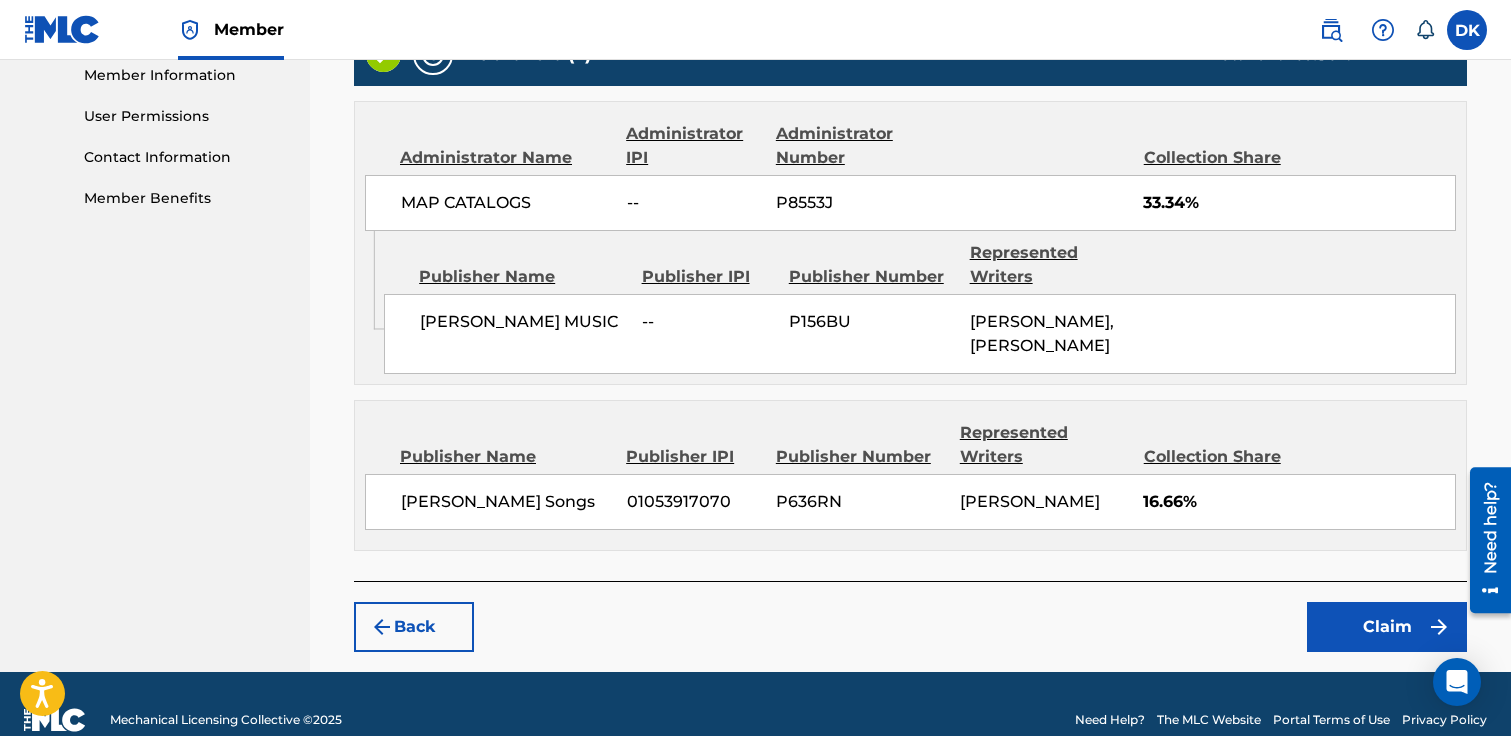 scroll, scrollTop: 963, scrollLeft: 0, axis: vertical 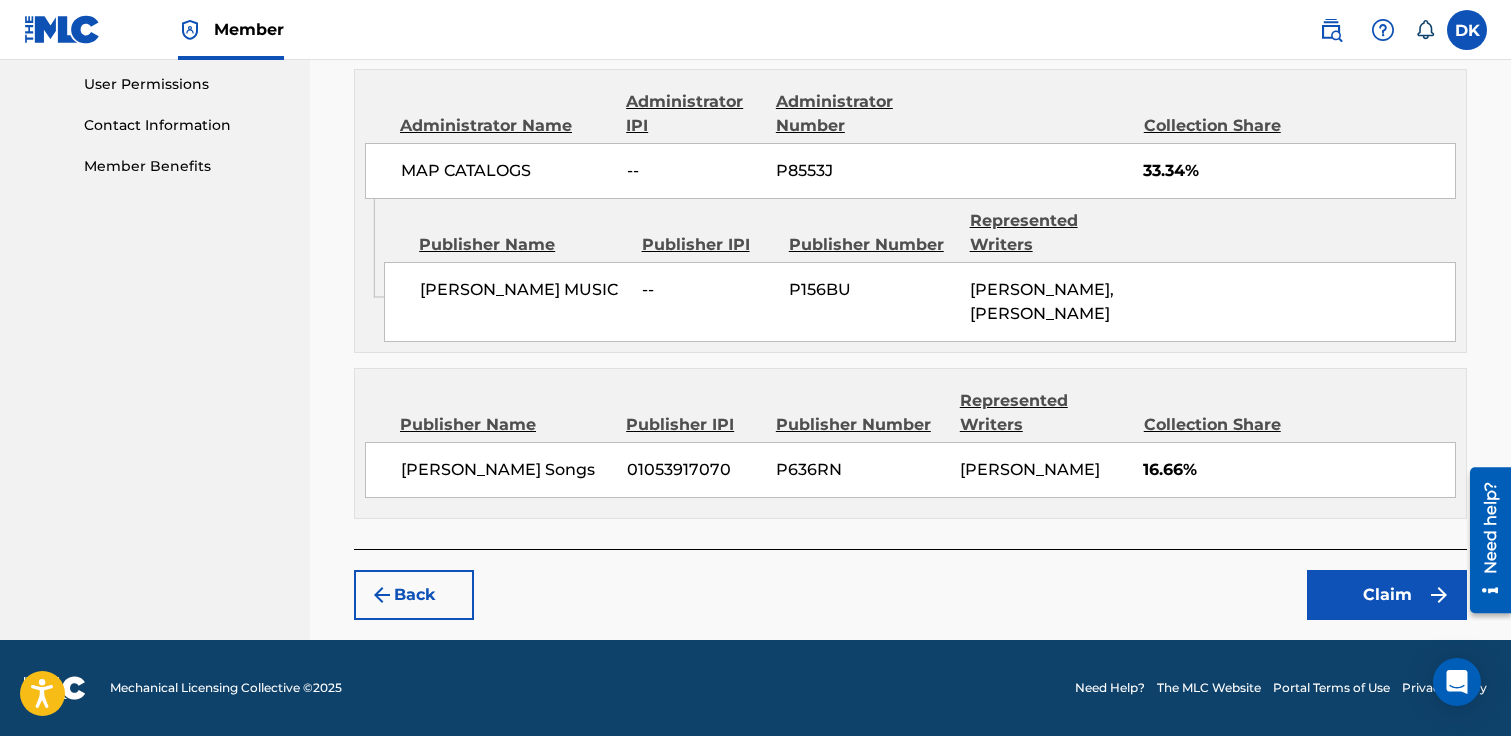 click on "Claim" at bounding box center [1387, 595] 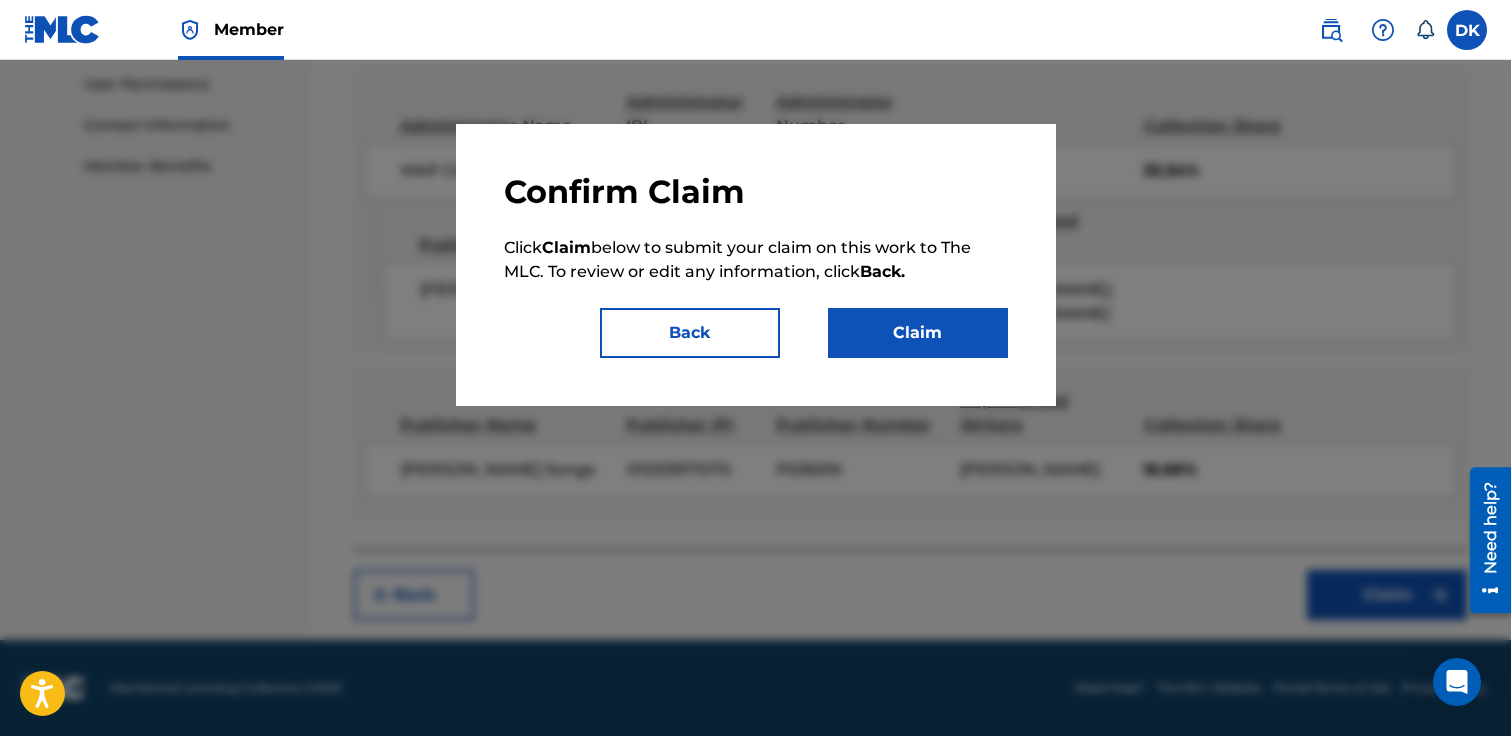 click on "Claim" at bounding box center [918, 333] 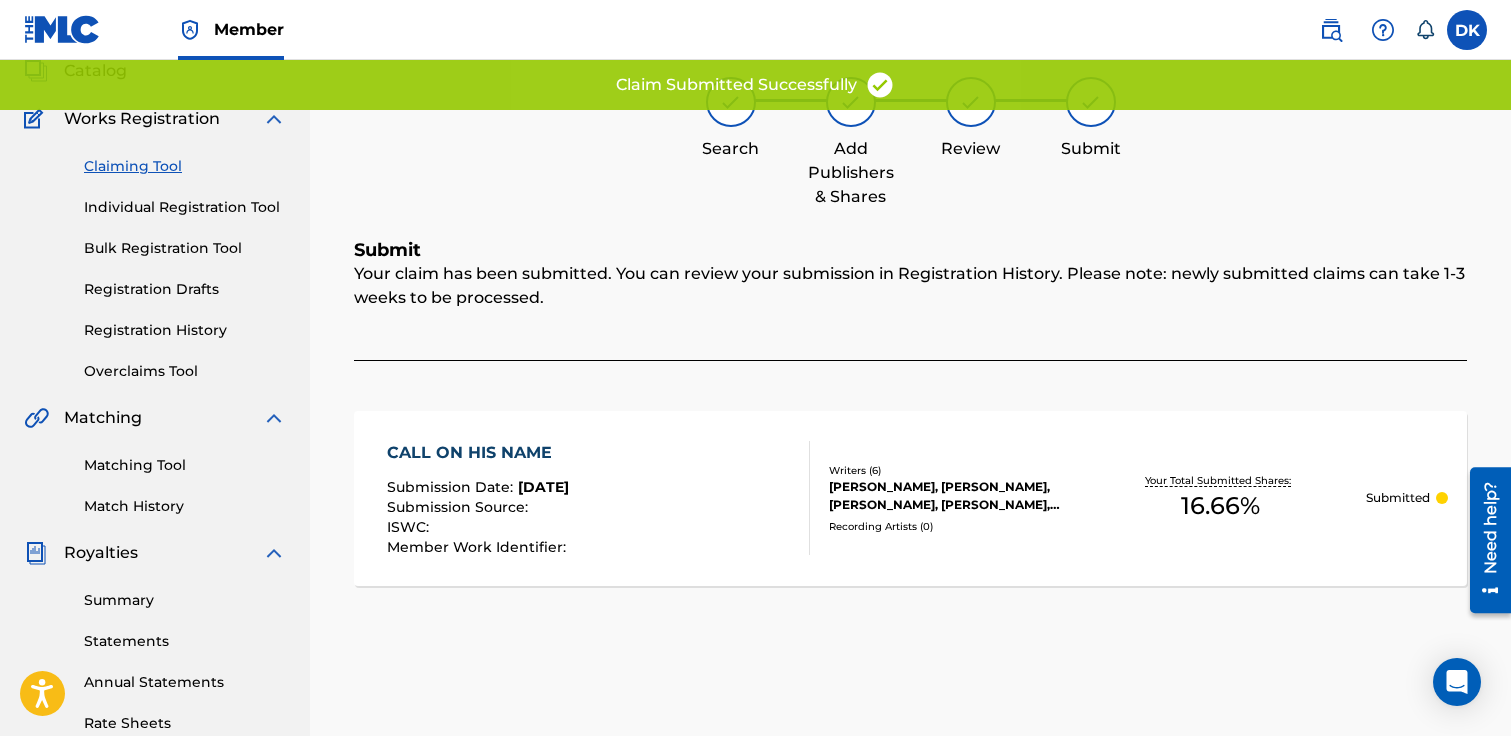 scroll, scrollTop: 0, scrollLeft: 0, axis: both 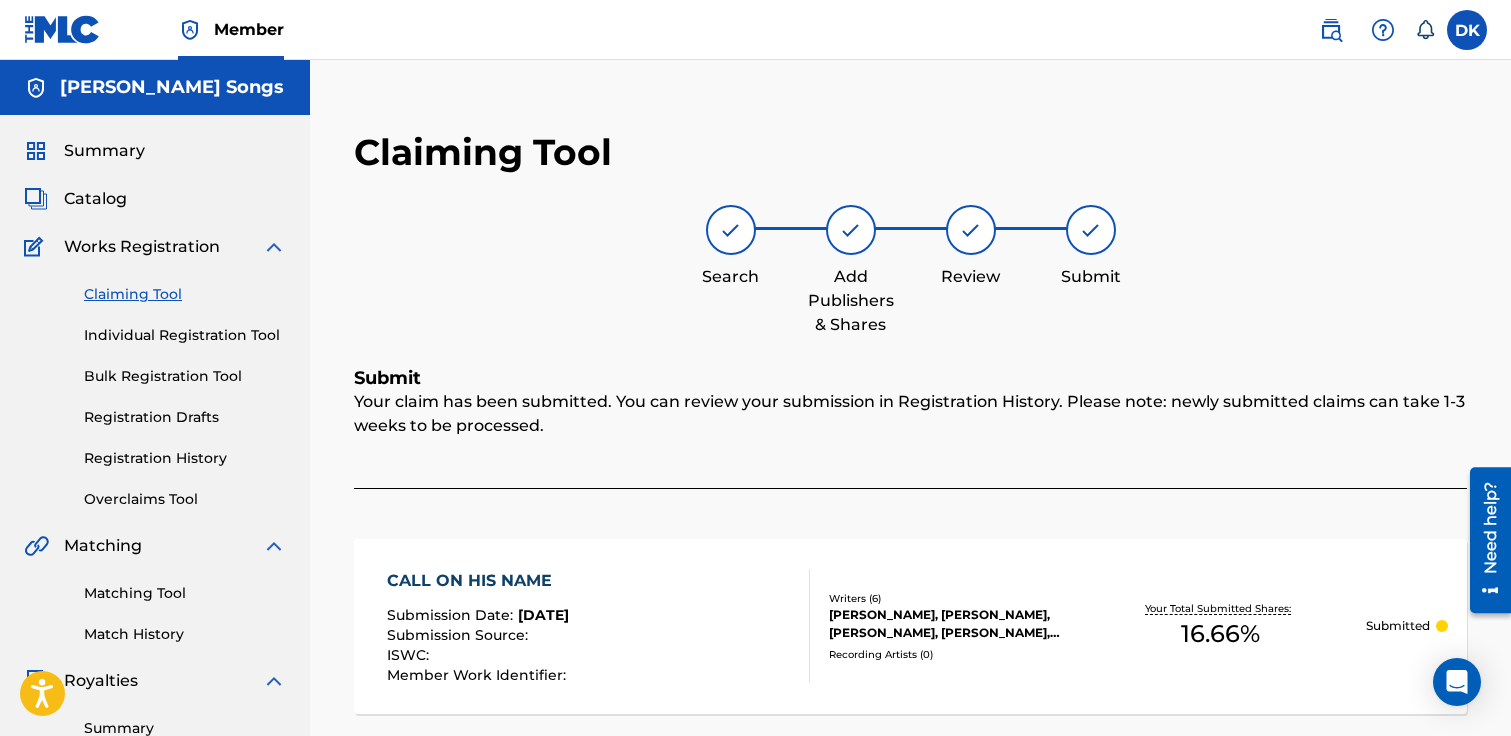 click on "Claiming Tool" at bounding box center [185, 294] 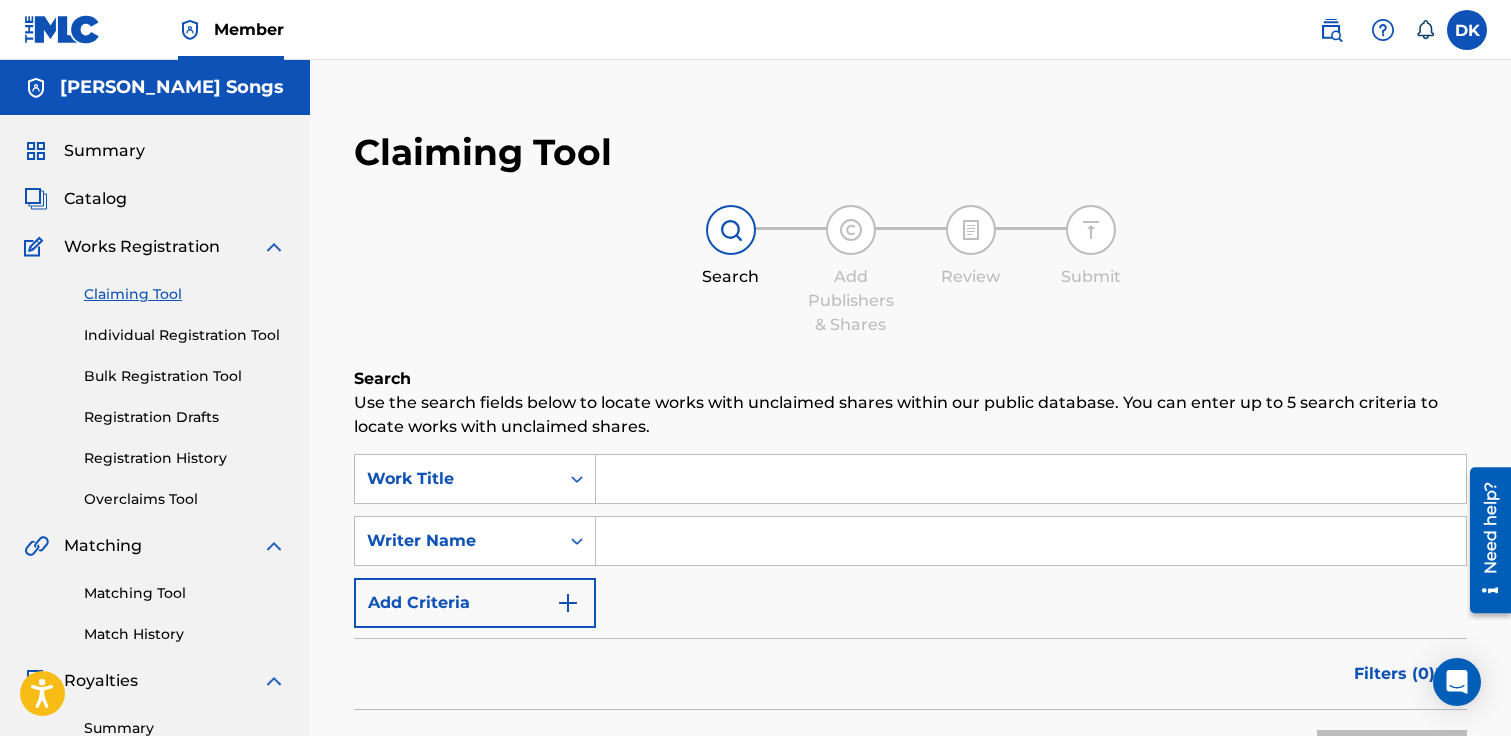 click at bounding box center [1031, 479] 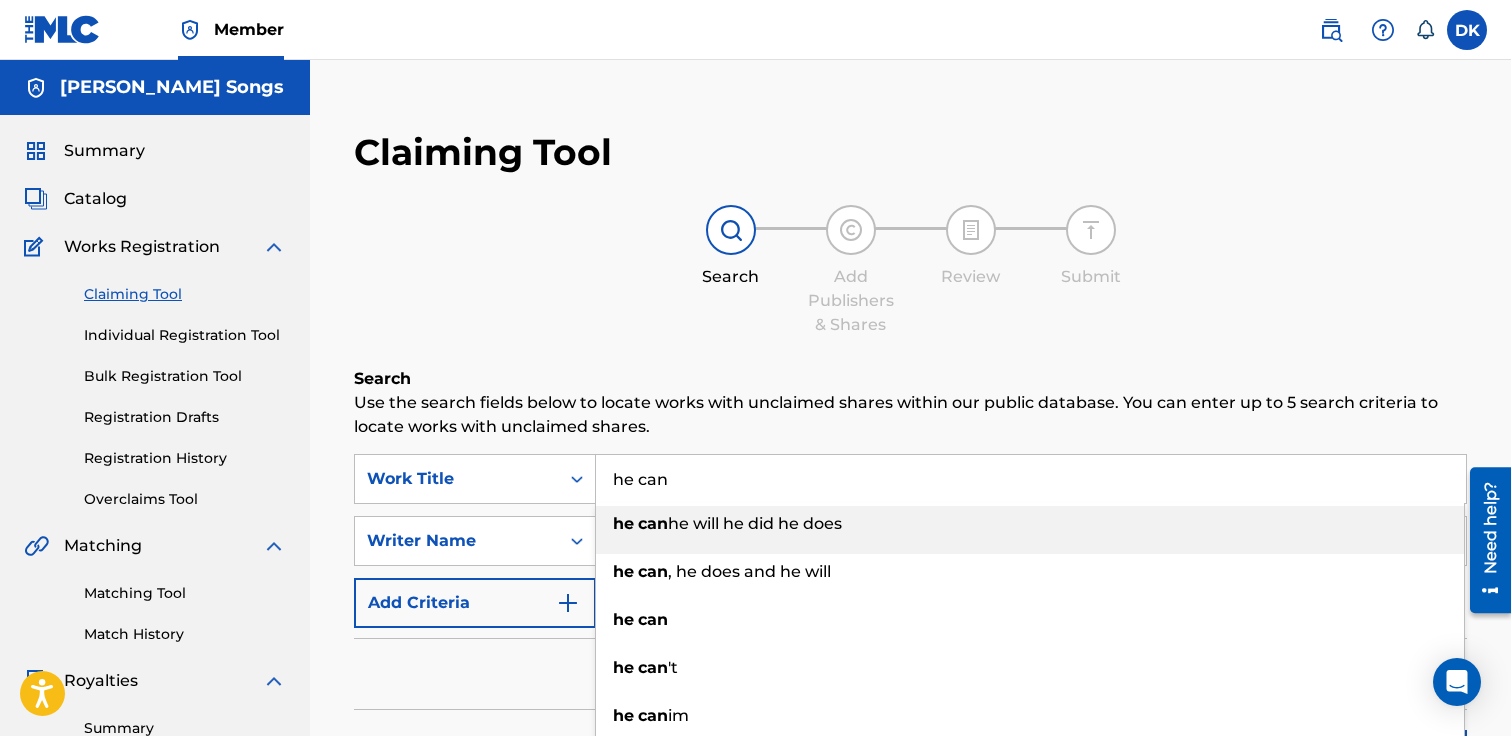 type on "he can" 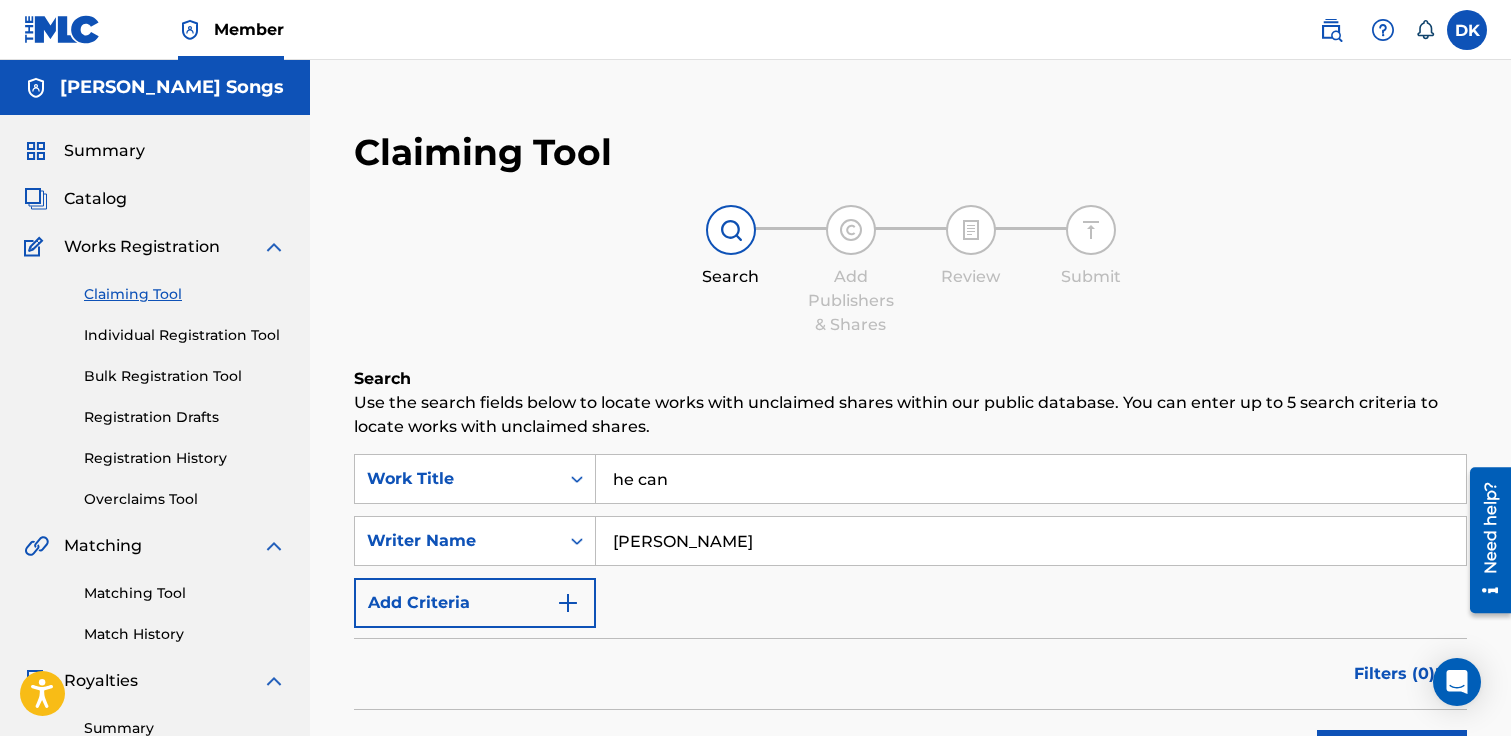 type on "[PERSON_NAME]" 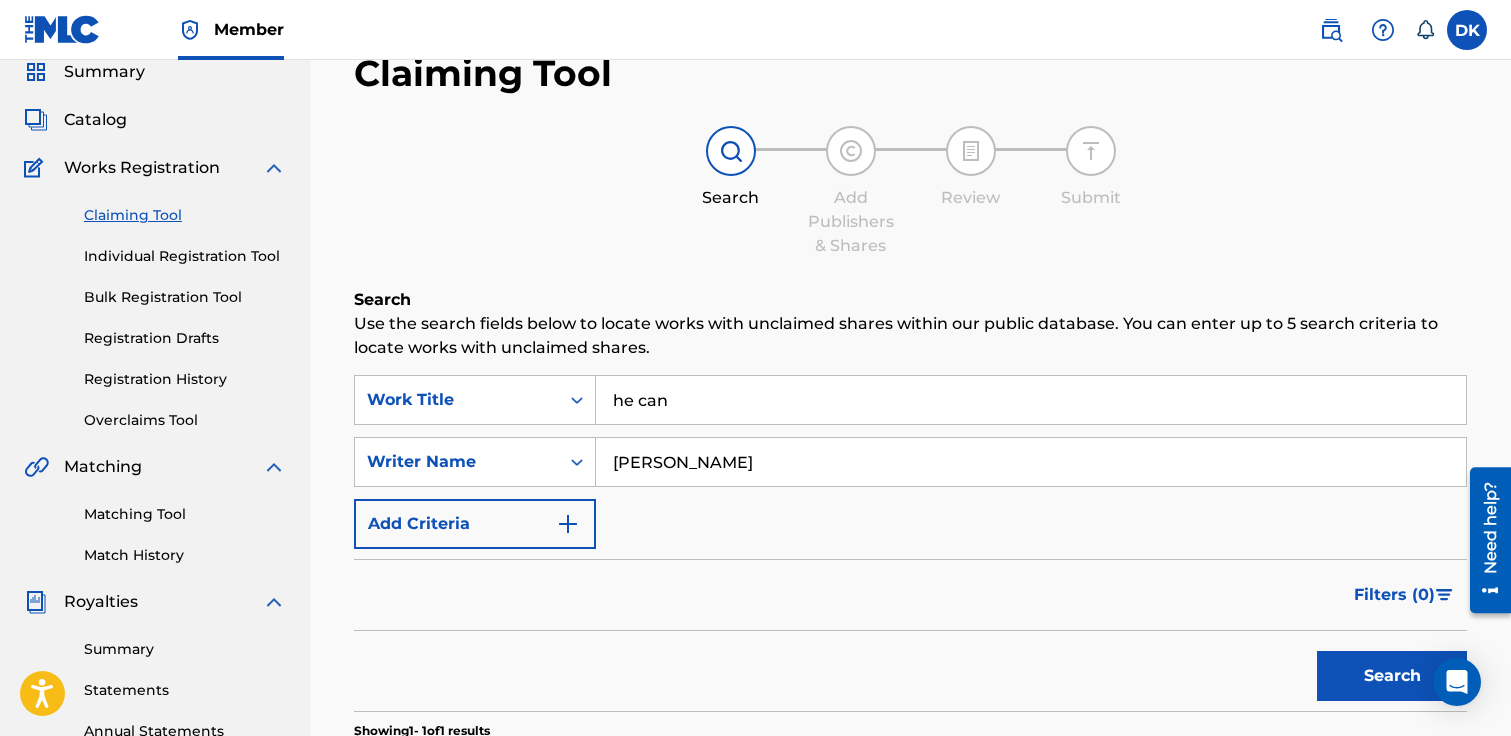 scroll, scrollTop: 42, scrollLeft: 0, axis: vertical 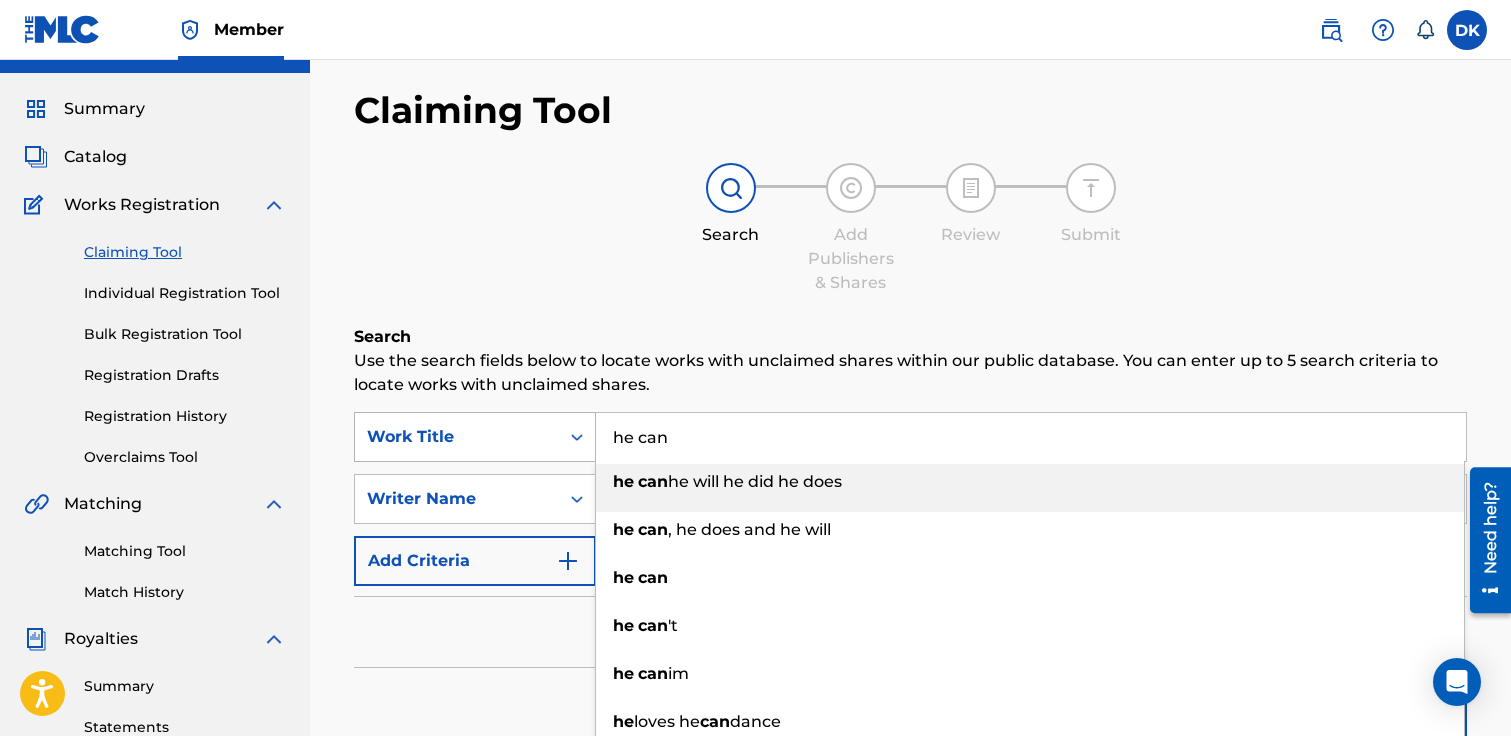drag, startPoint x: 697, startPoint y: 441, endPoint x: 574, endPoint y: 435, distance: 123.146255 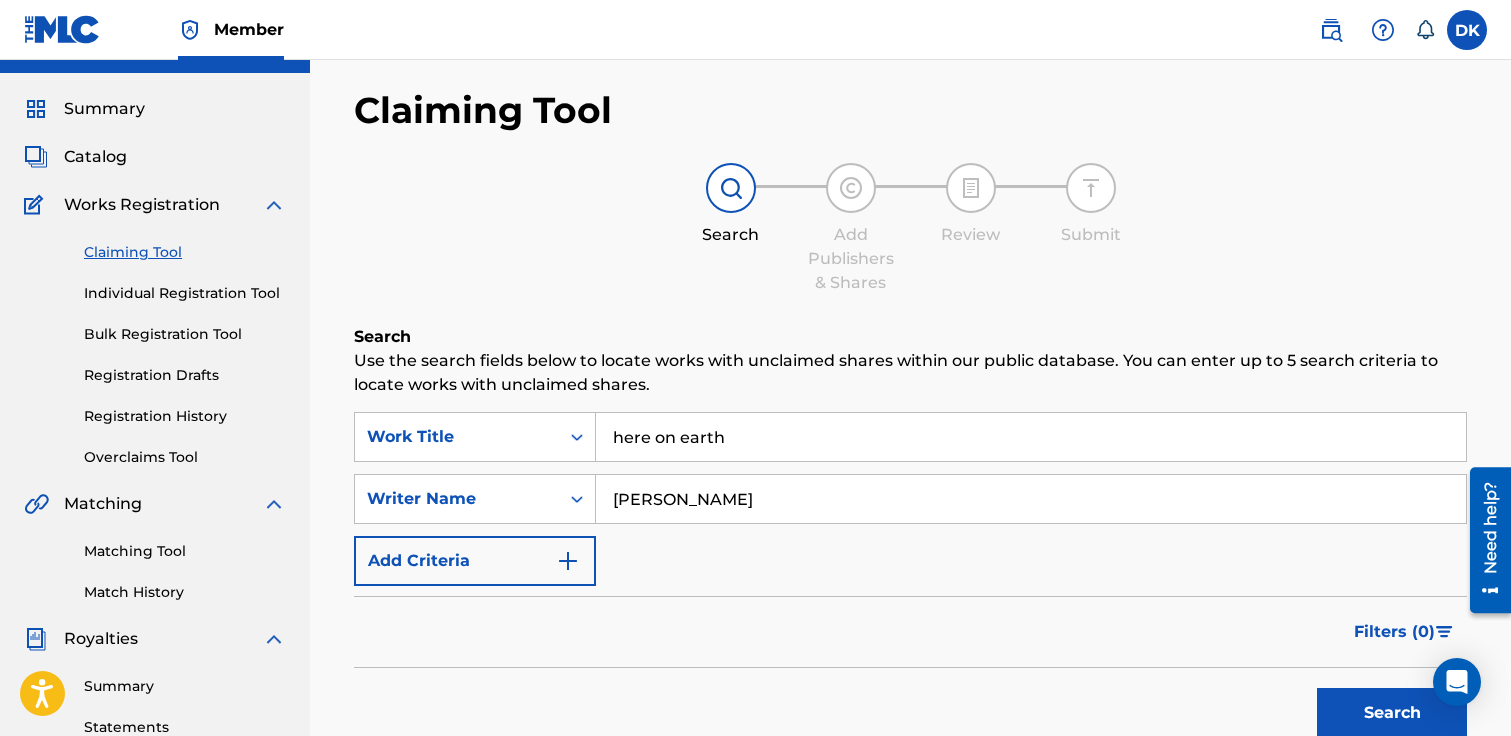 type on "here on earth" 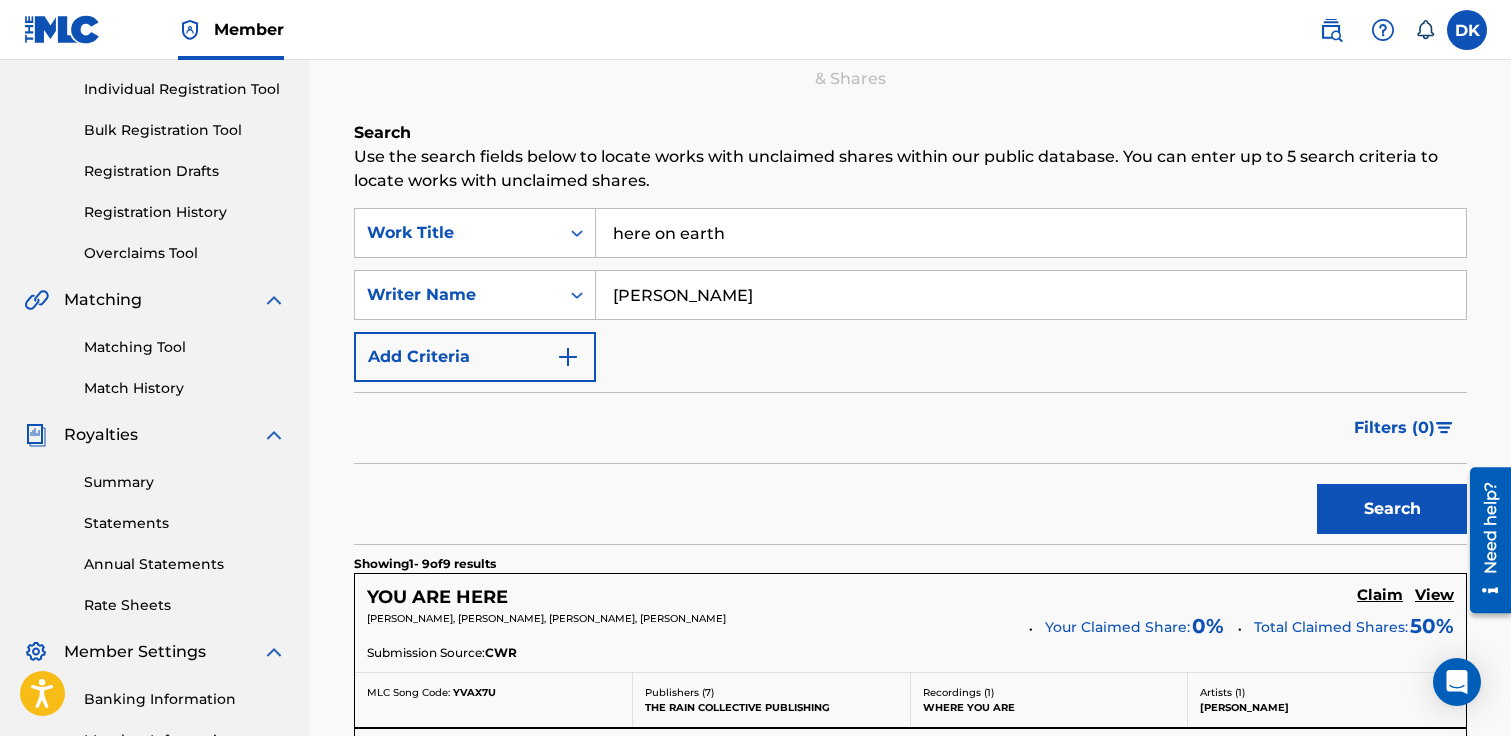 scroll, scrollTop: 0, scrollLeft: 0, axis: both 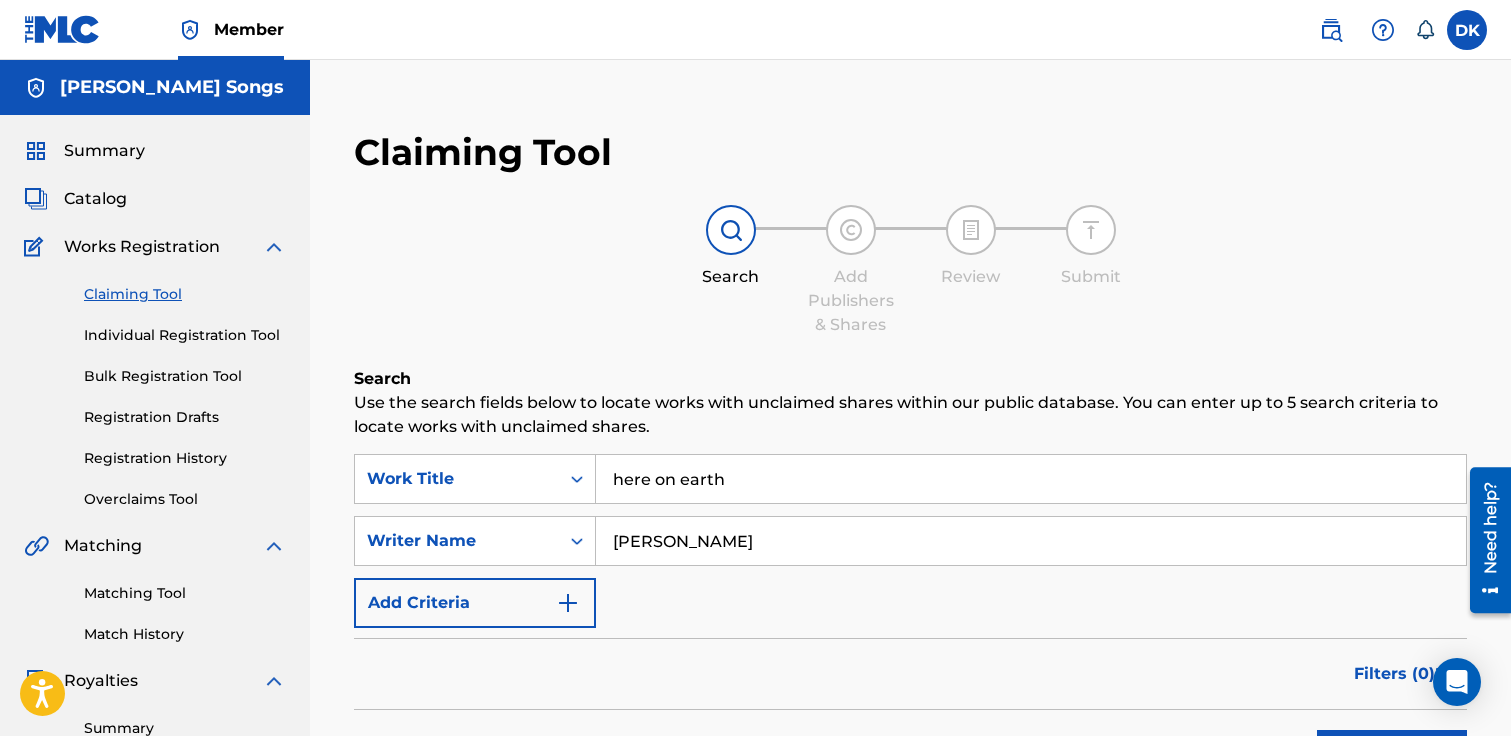 click on "Individual Registration Tool" at bounding box center (185, 335) 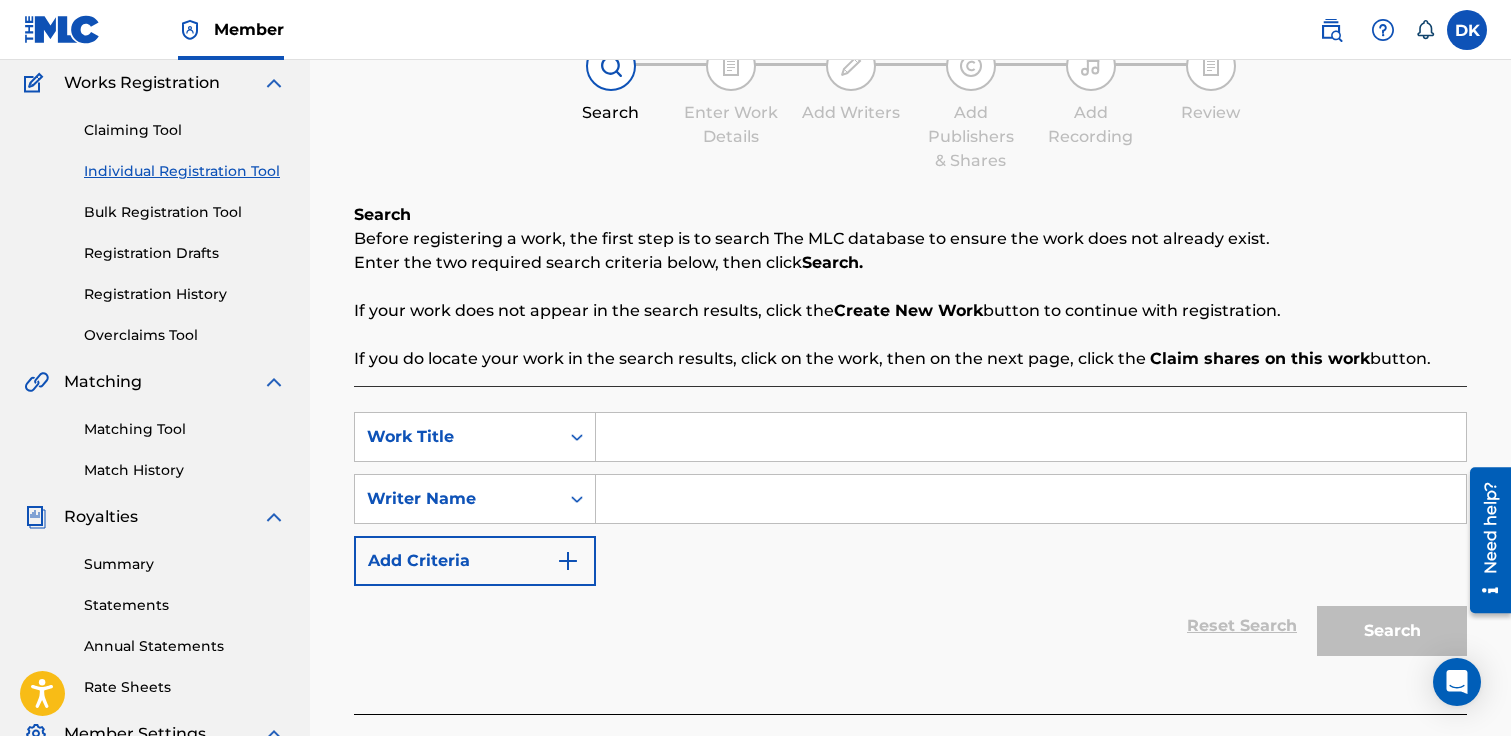 scroll, scrollTop: 201, scrollLeft: 0, axis: vertical 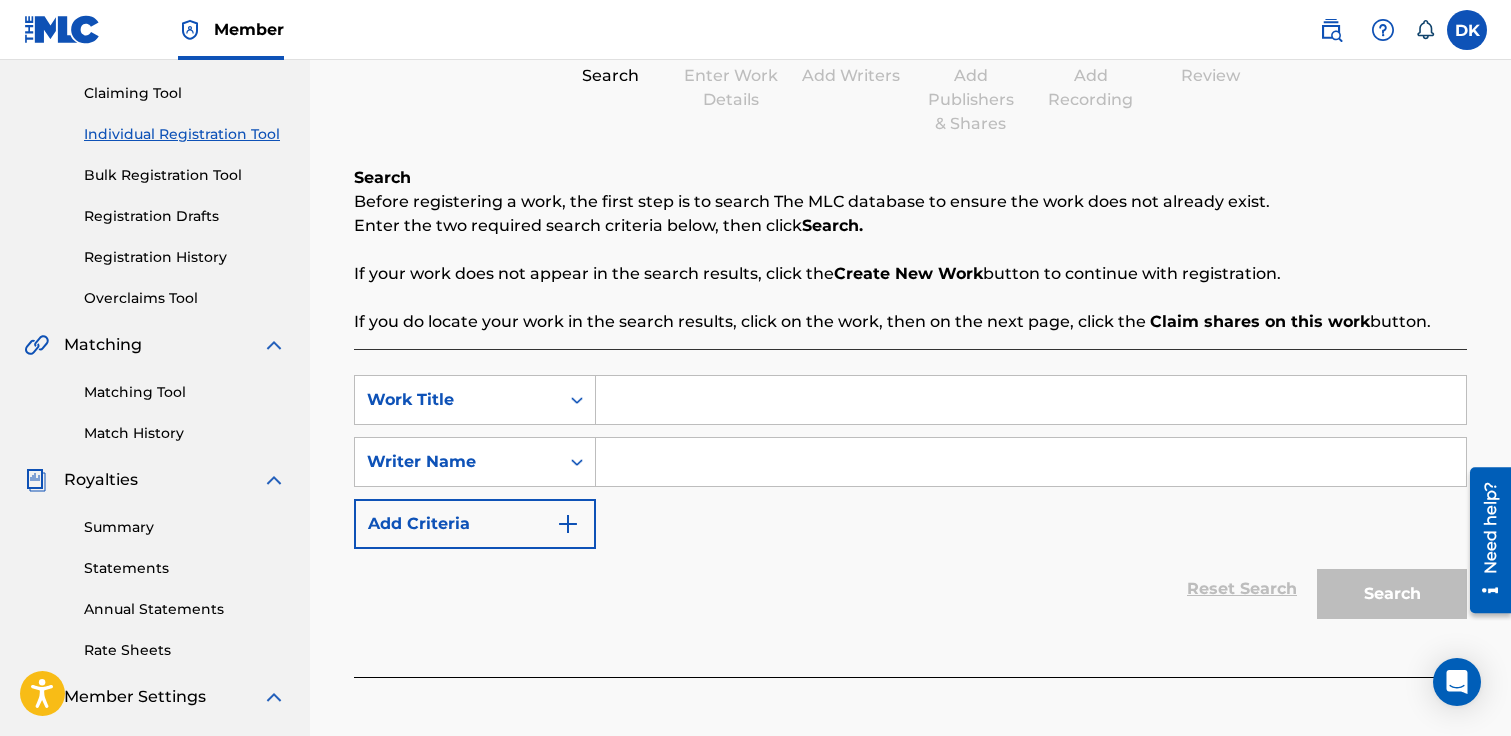 click at bounding box center [1031, 400] 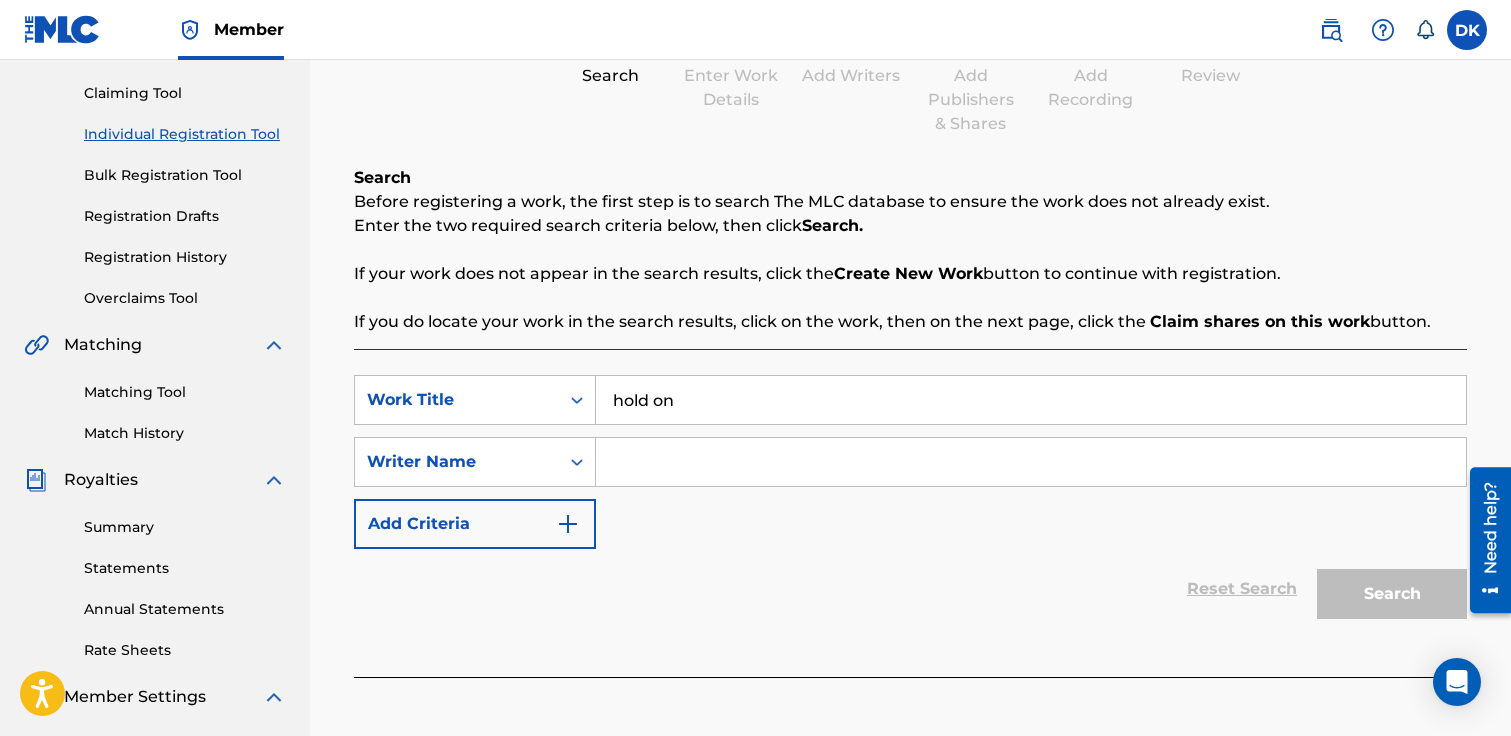 type on "hold on" 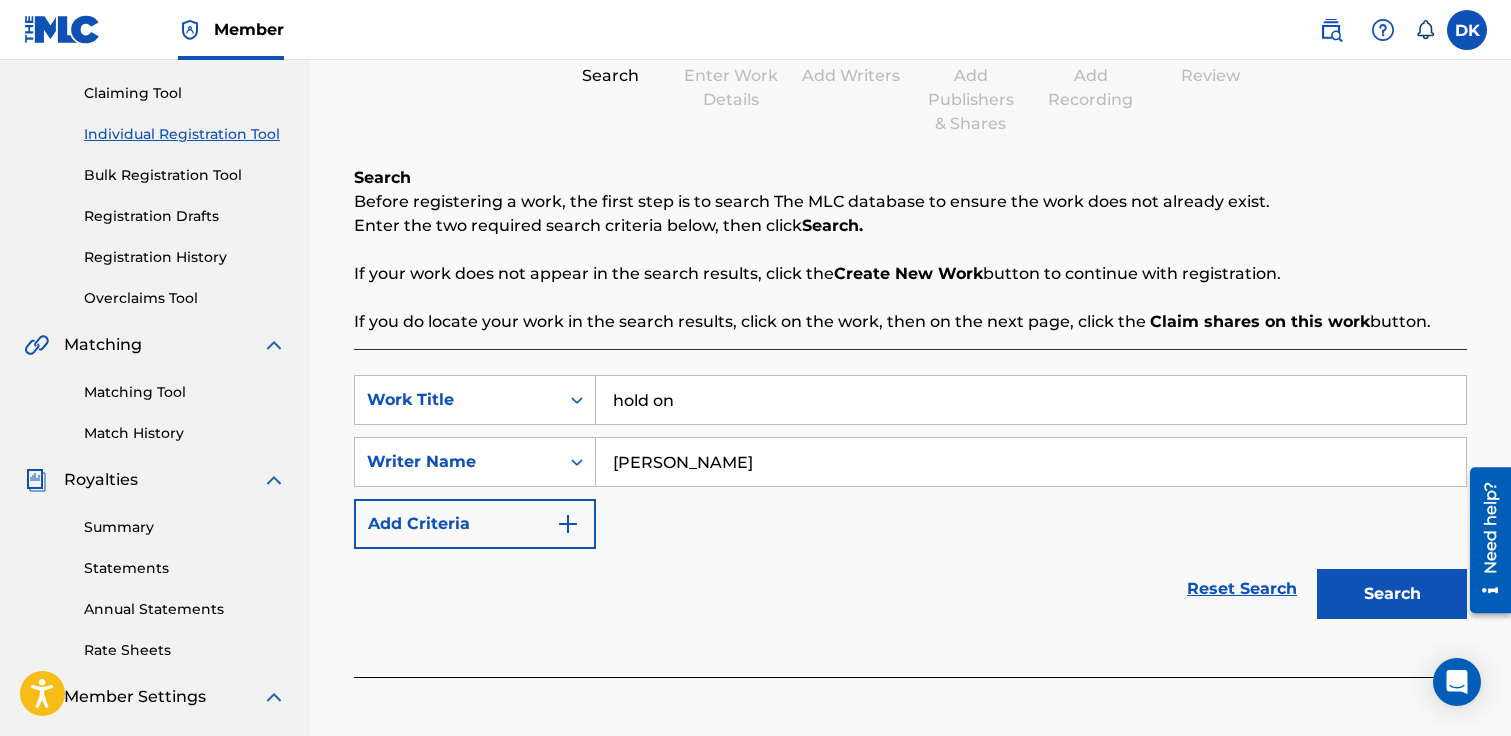 type on "[PERSON_NAME]" 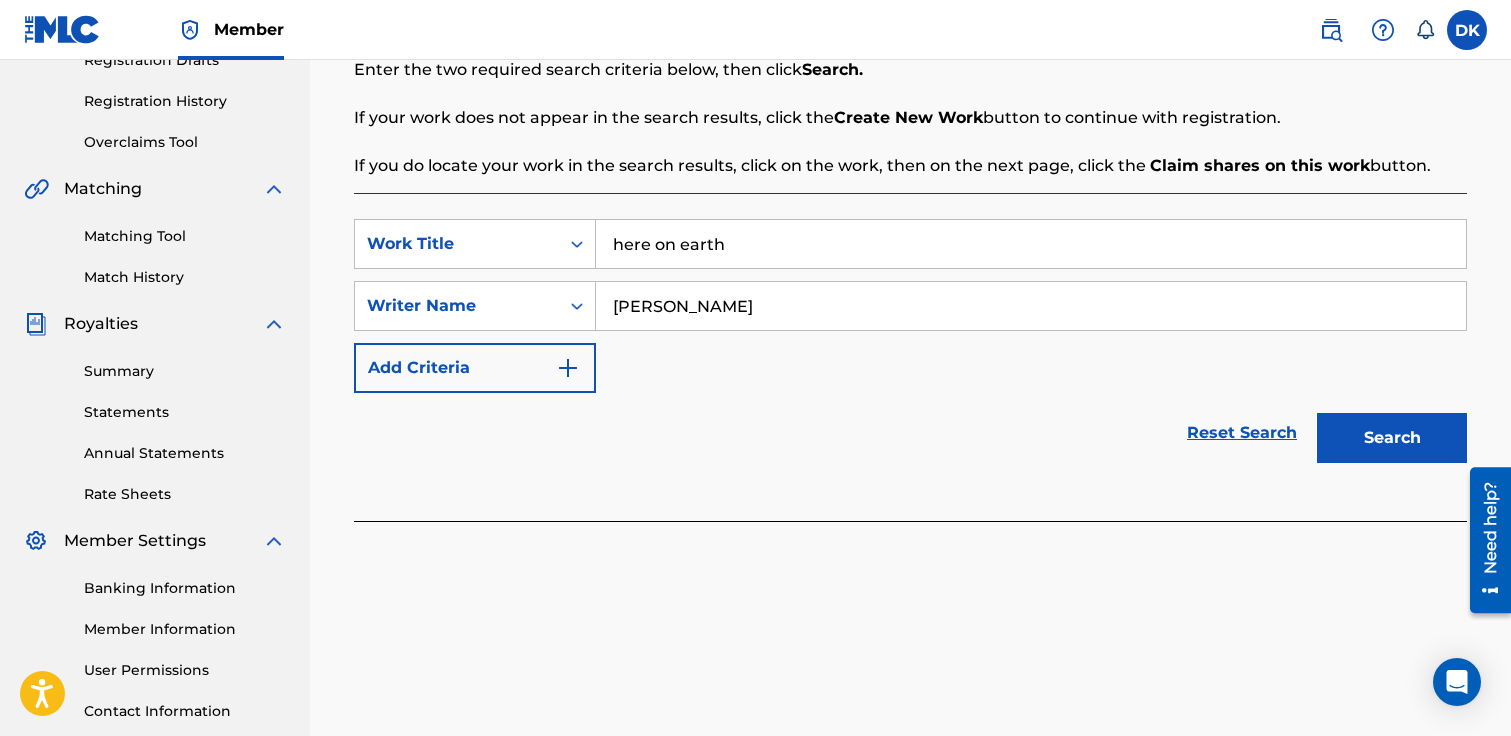 scroll, scrollTop: 430, scrollLeft: 0, axis: vertical 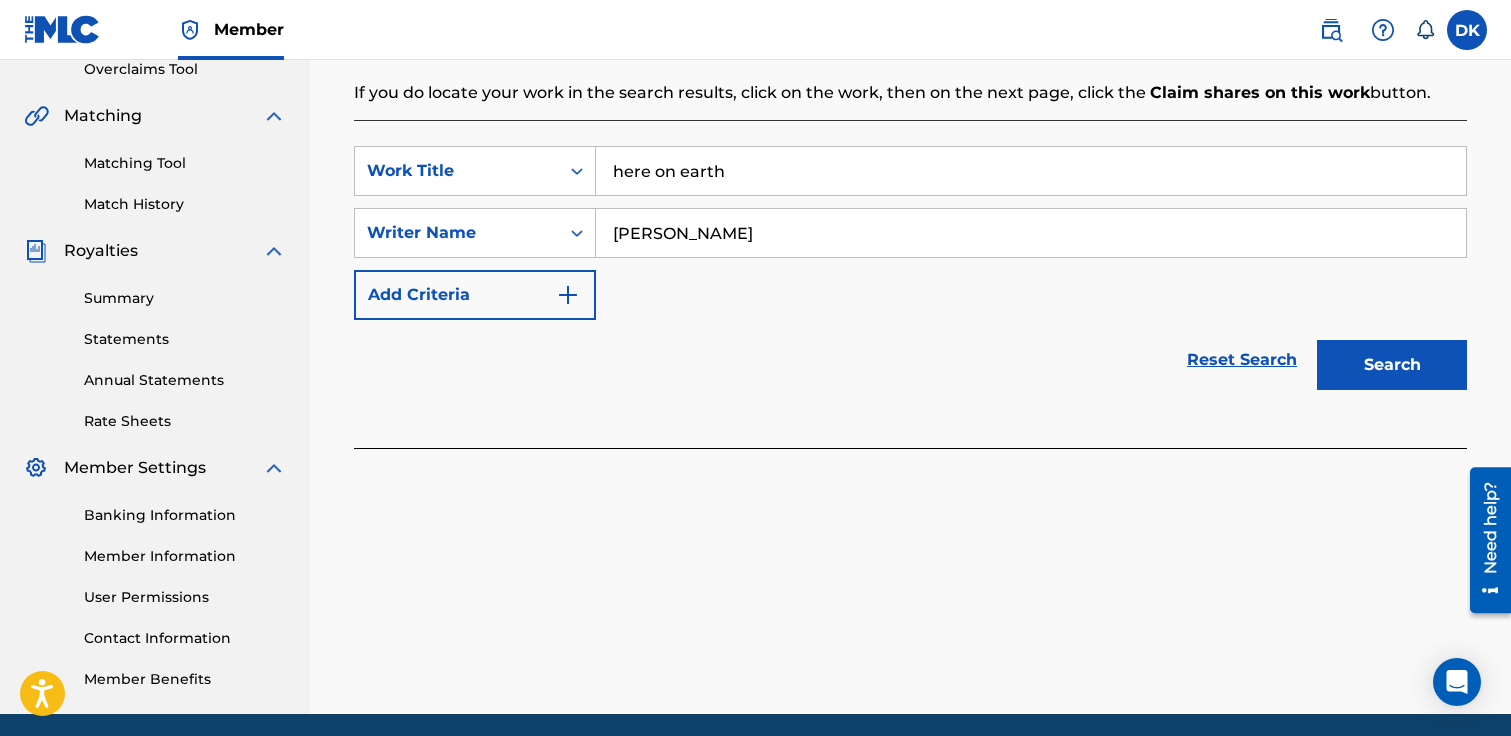 type on "here on earth" 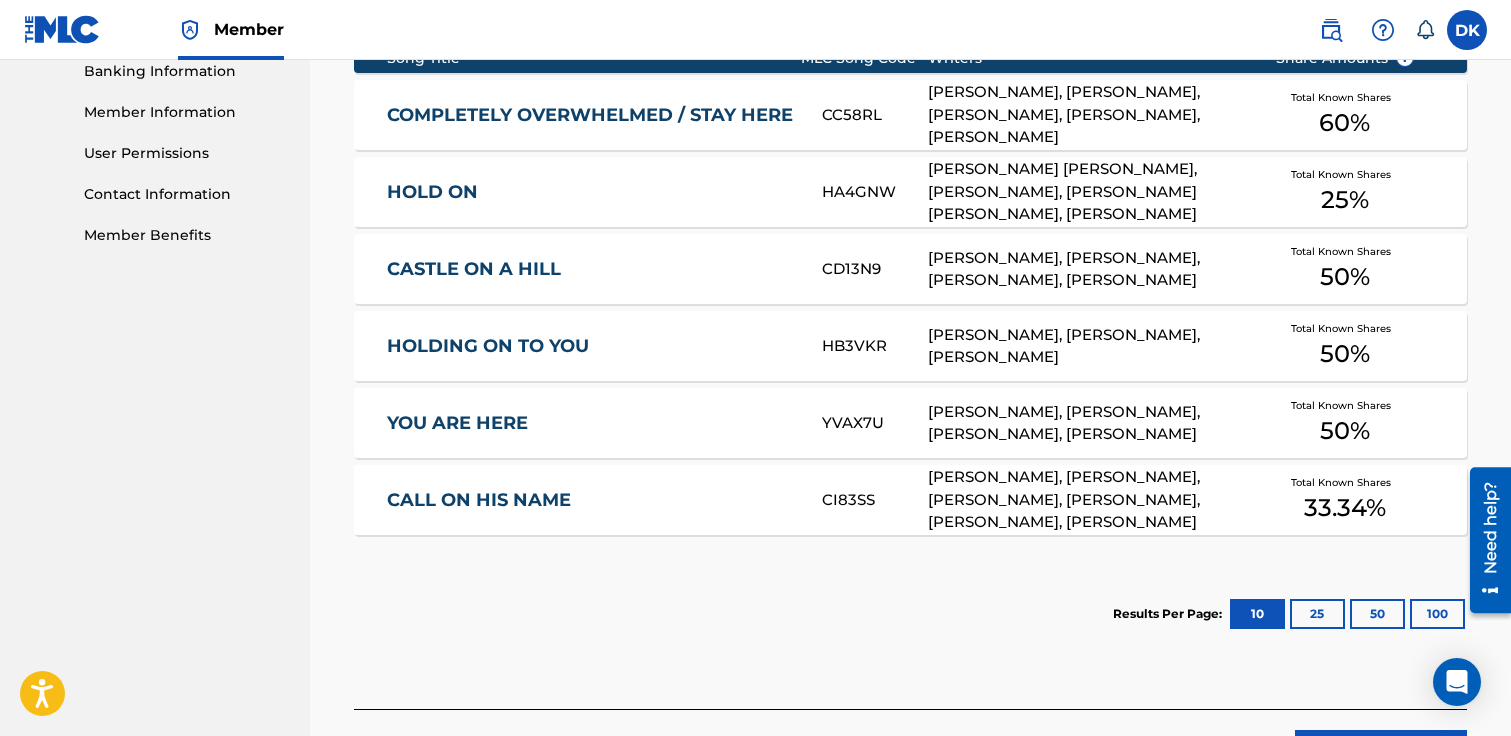 scroll, scrollTop: 1034, scrollLeft: 0, axis: vertical 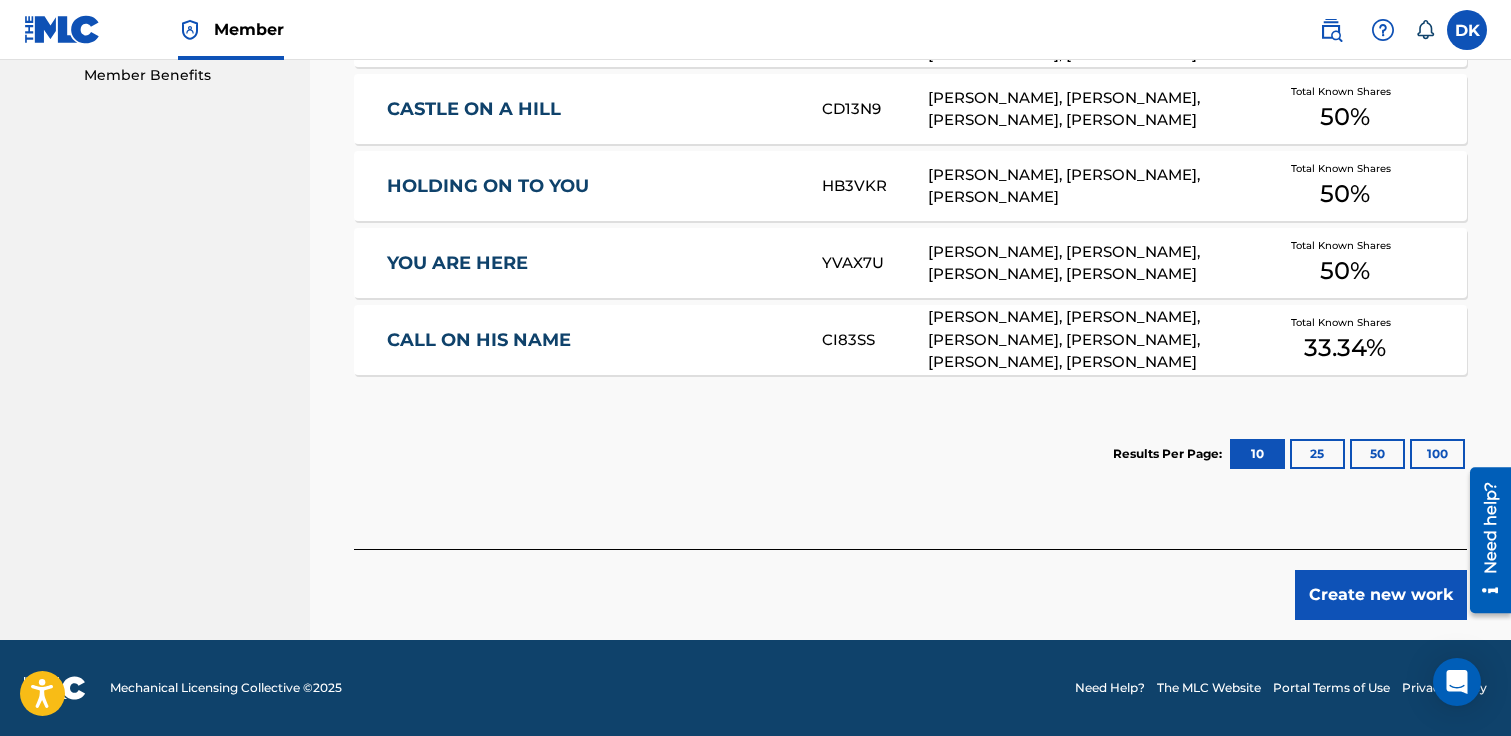click on "Create new work" at bounding box center [1381, 595] 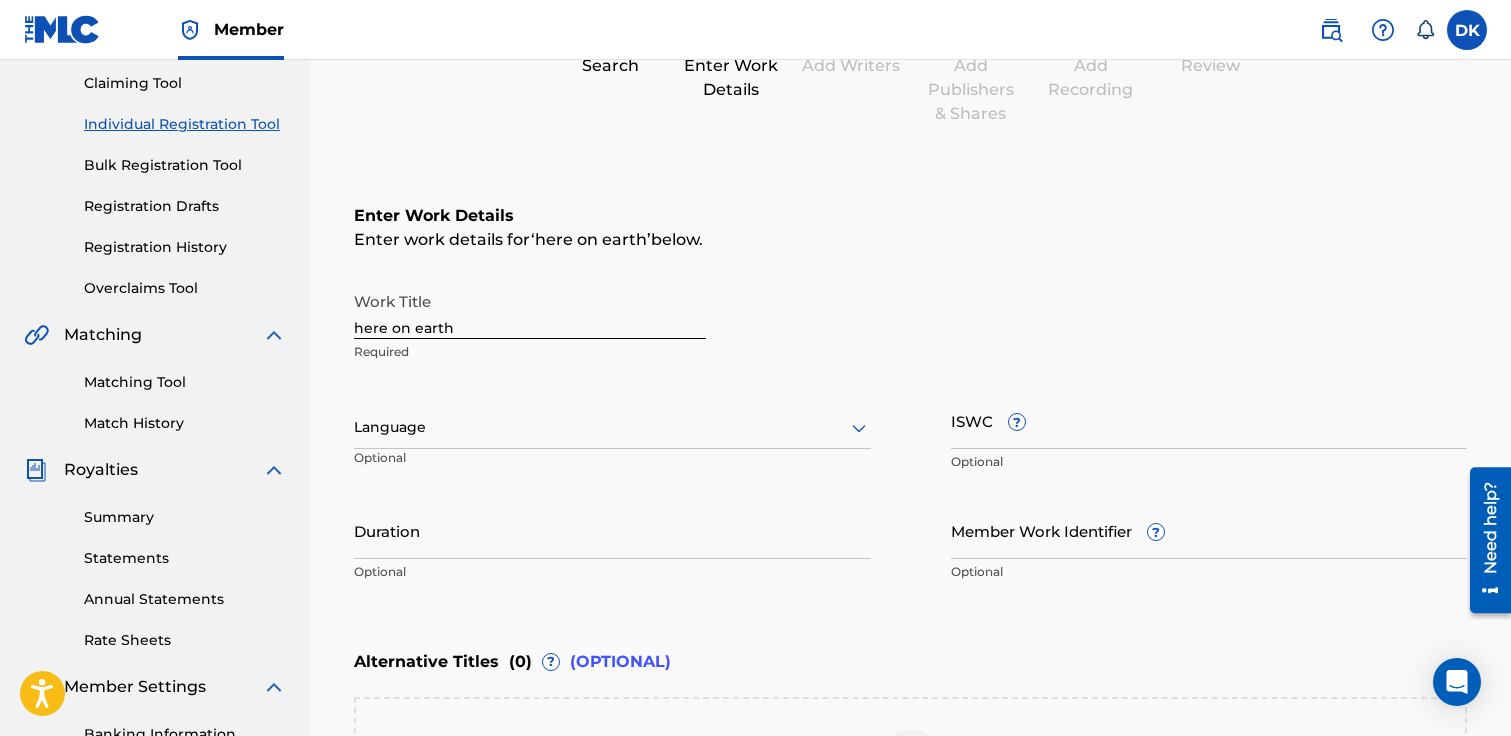 scroll, scrollTop: 204, scrollLeft: 0, axis: vertical 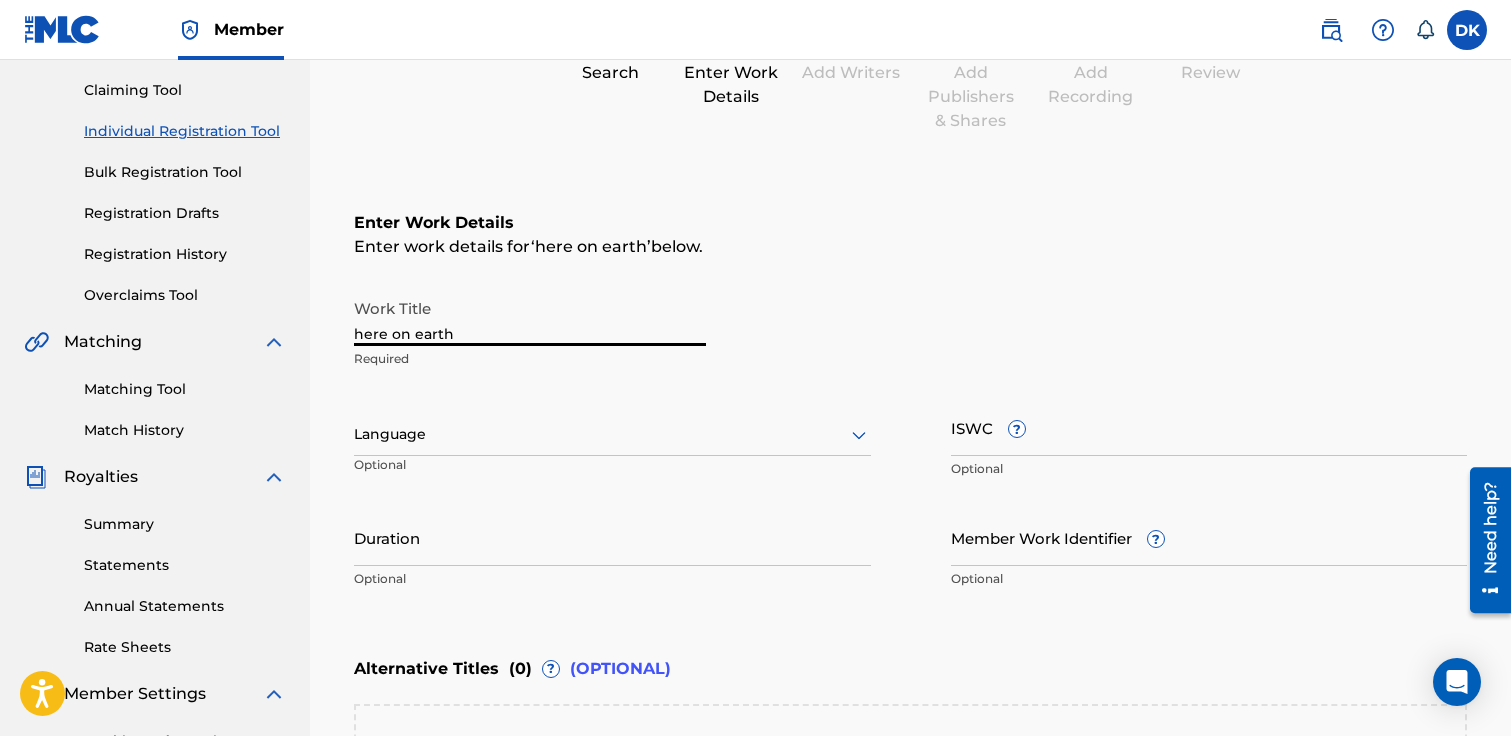 drag, startPoint x: 452, startPoint y: 331, endPoint x: 363, endPoint y: 331, distance: 89 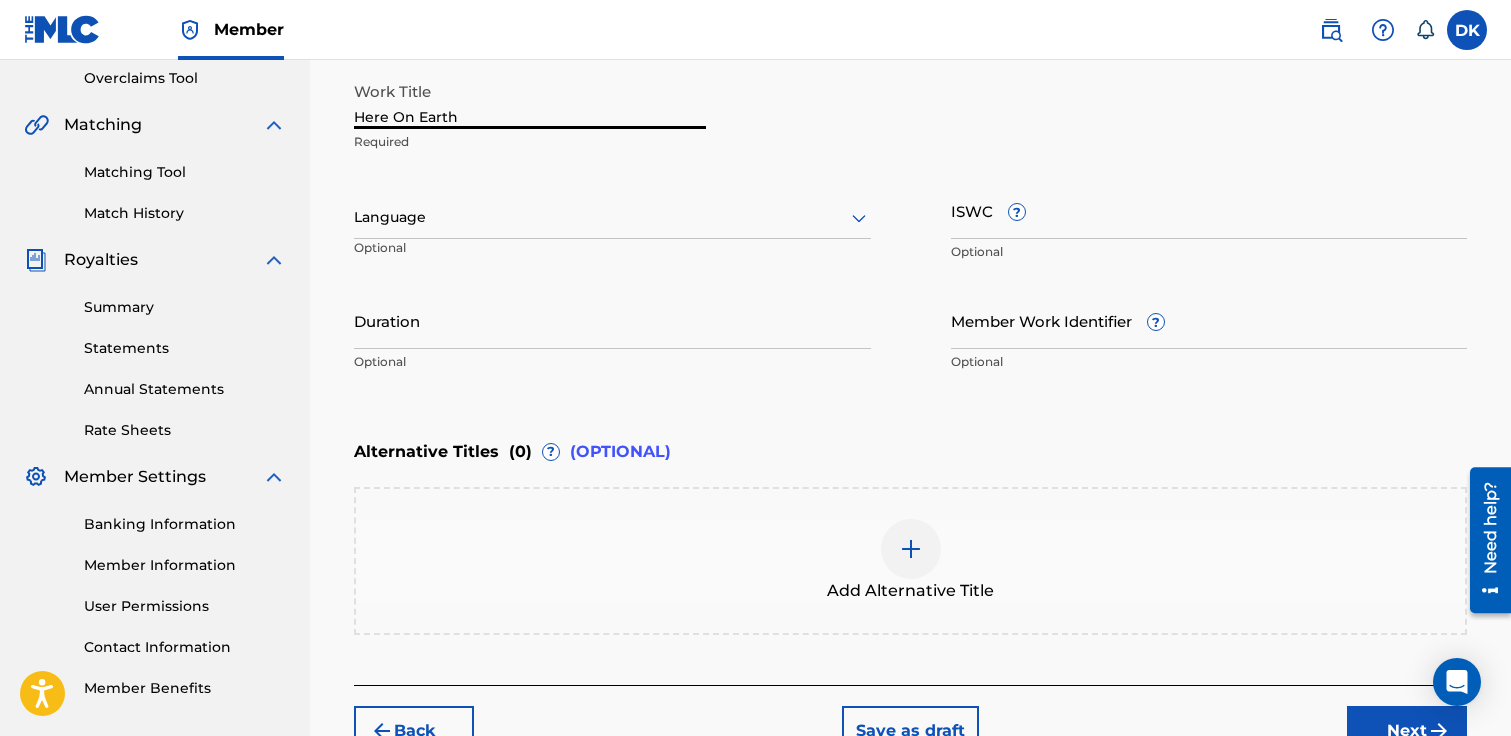 scroll, scrollTop: 437, scrollLeft: 0, axis: vertical 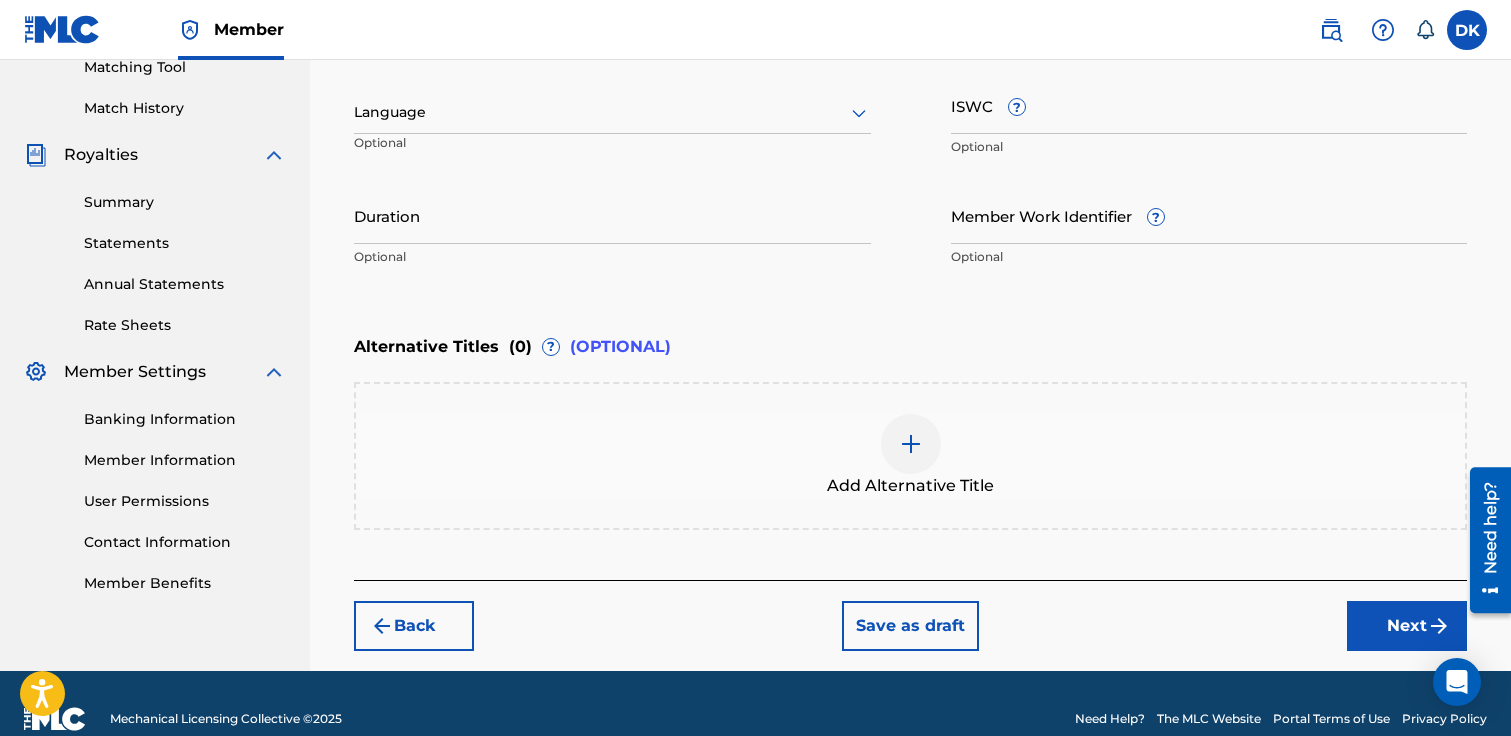 type on "Here On Earth" 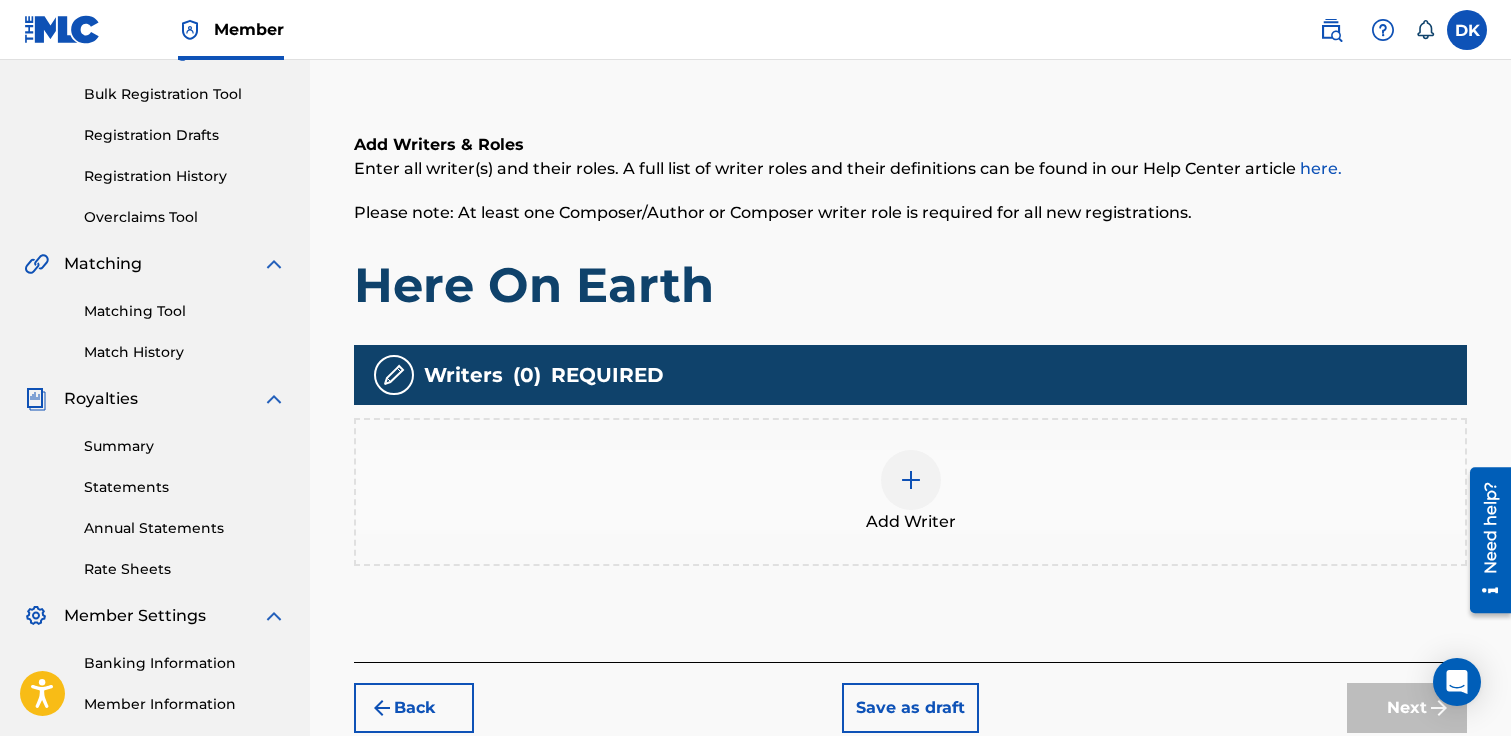 scroll, scrollTop: 300, scrollLeft: 0, axis: vertical 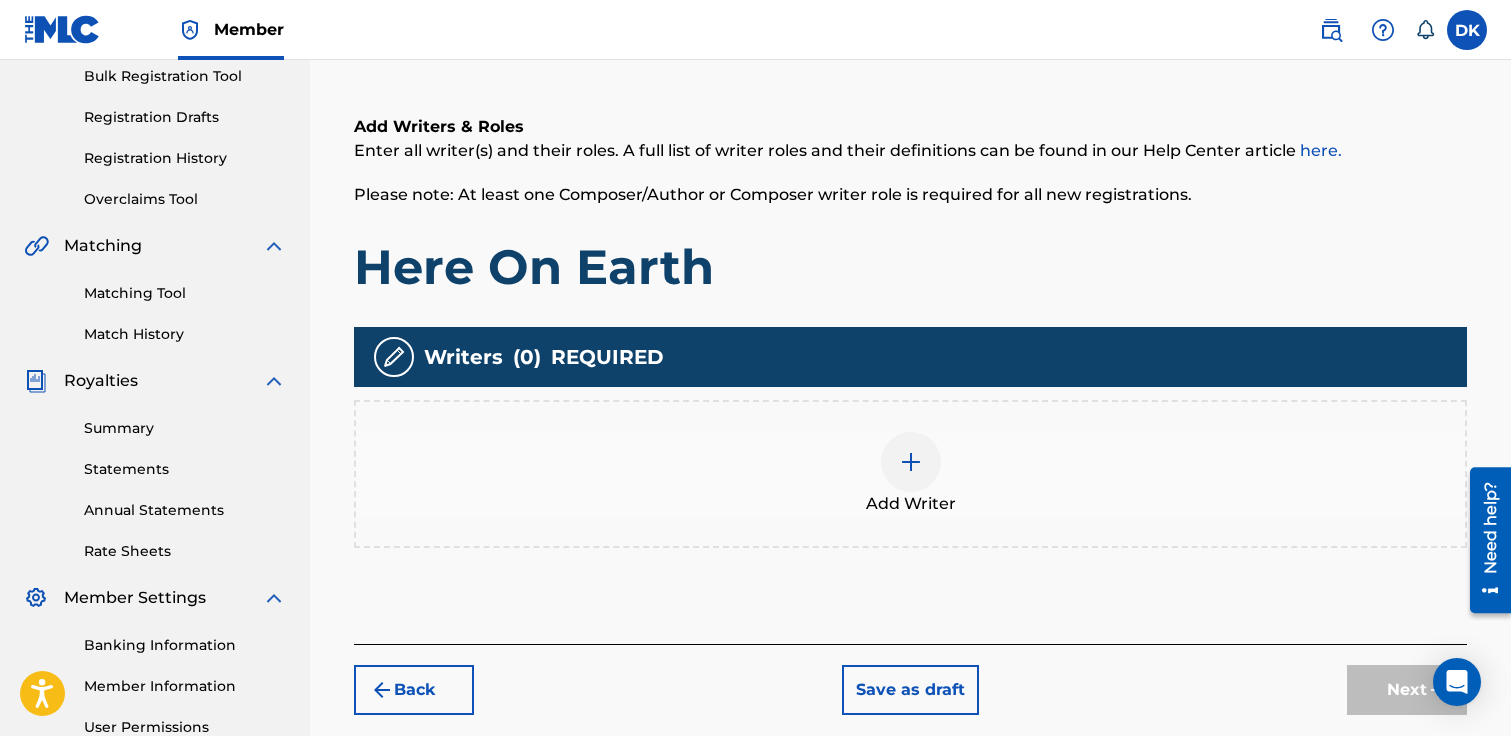 click at bounding box center (911, 462) 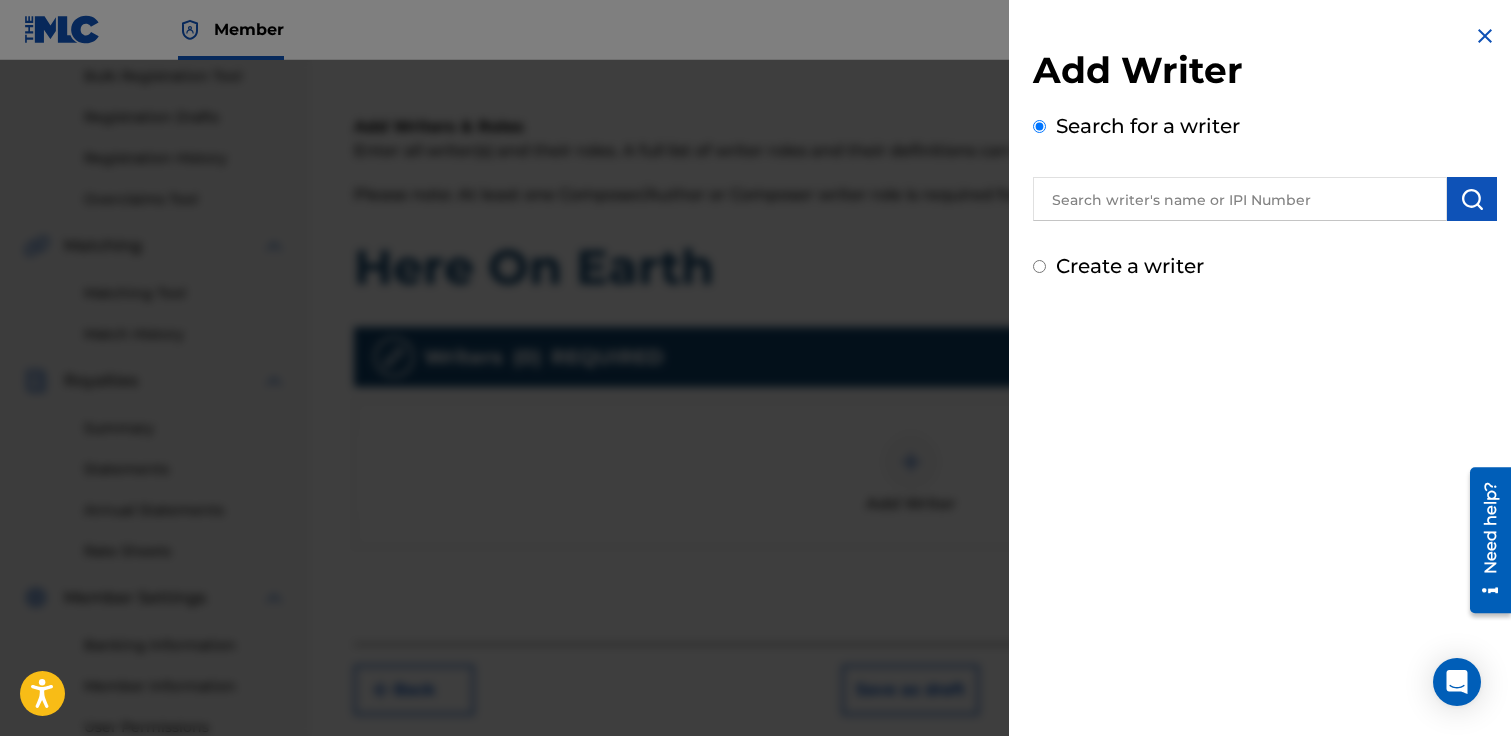 click at bounding box center (1240, 199) 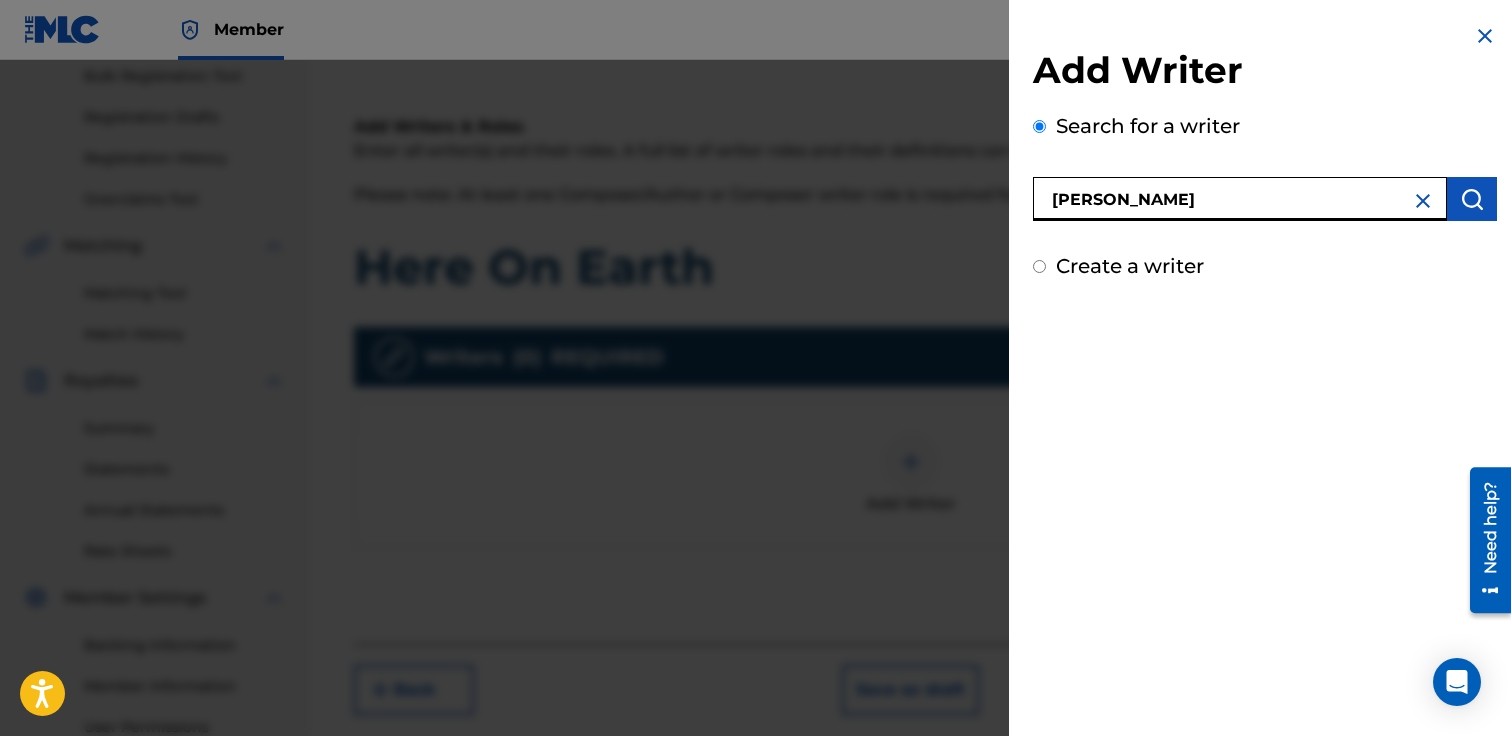 type on "[PERSON_NAME]" 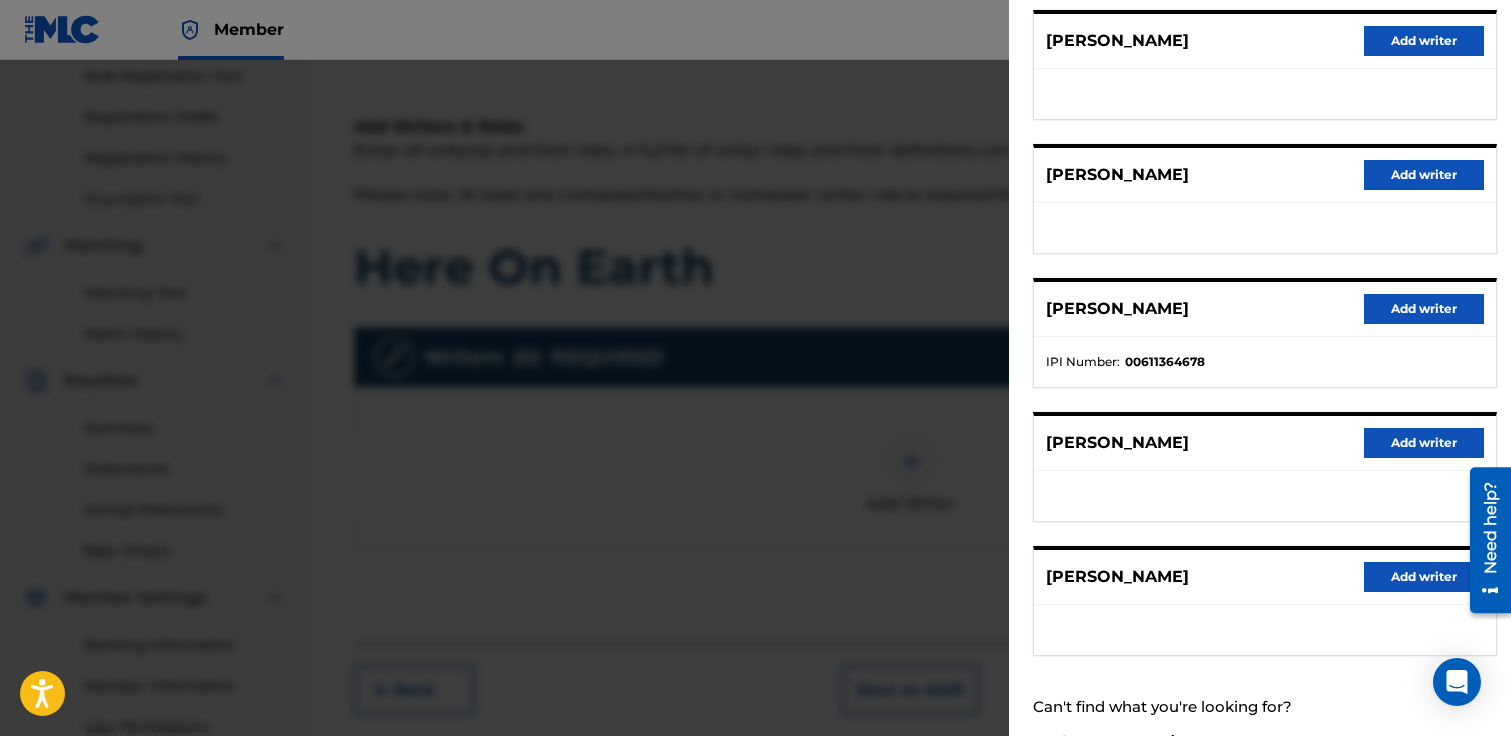 scroll, scrollTop: 276, scrollLeft: 0, axis: vertical 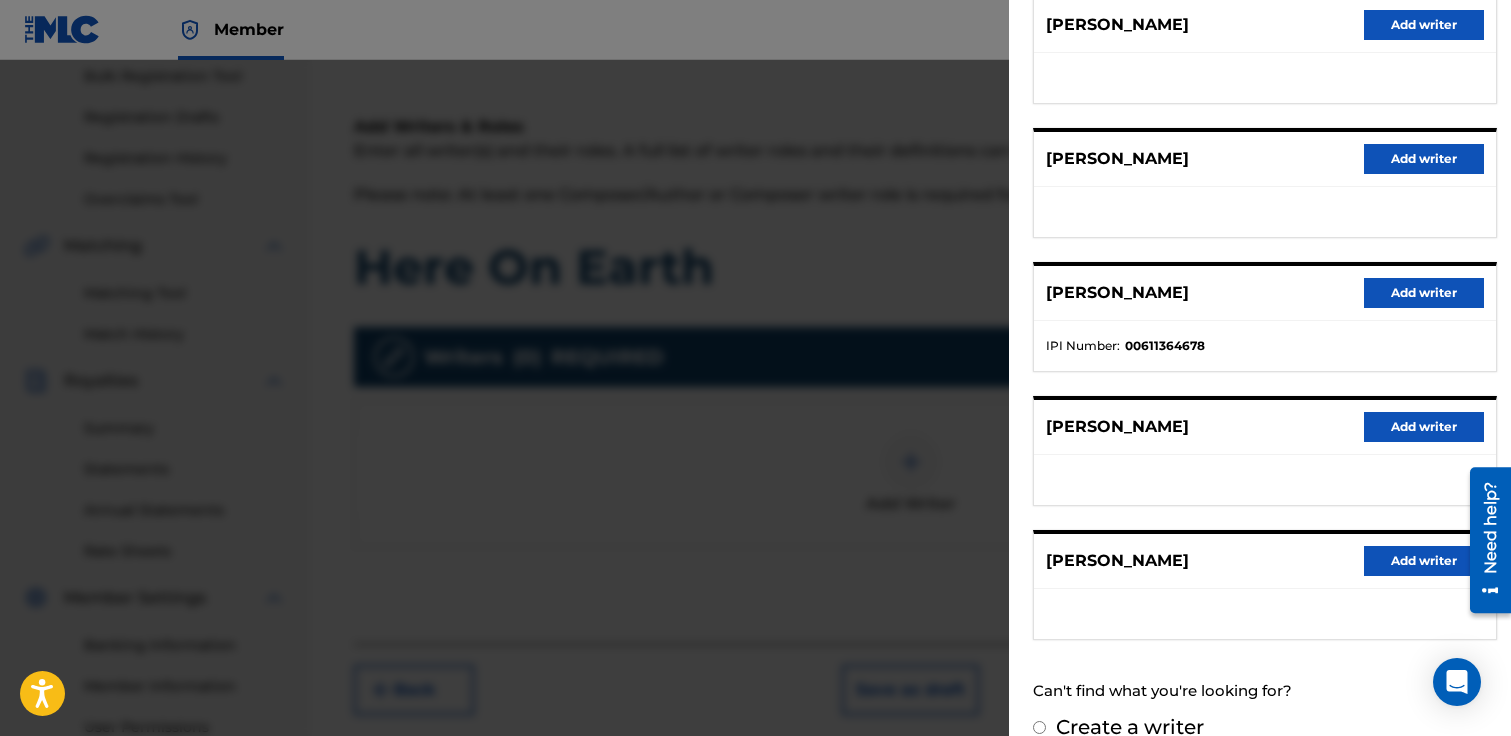 click on "Add writer" at bounding box center [1424, 293] 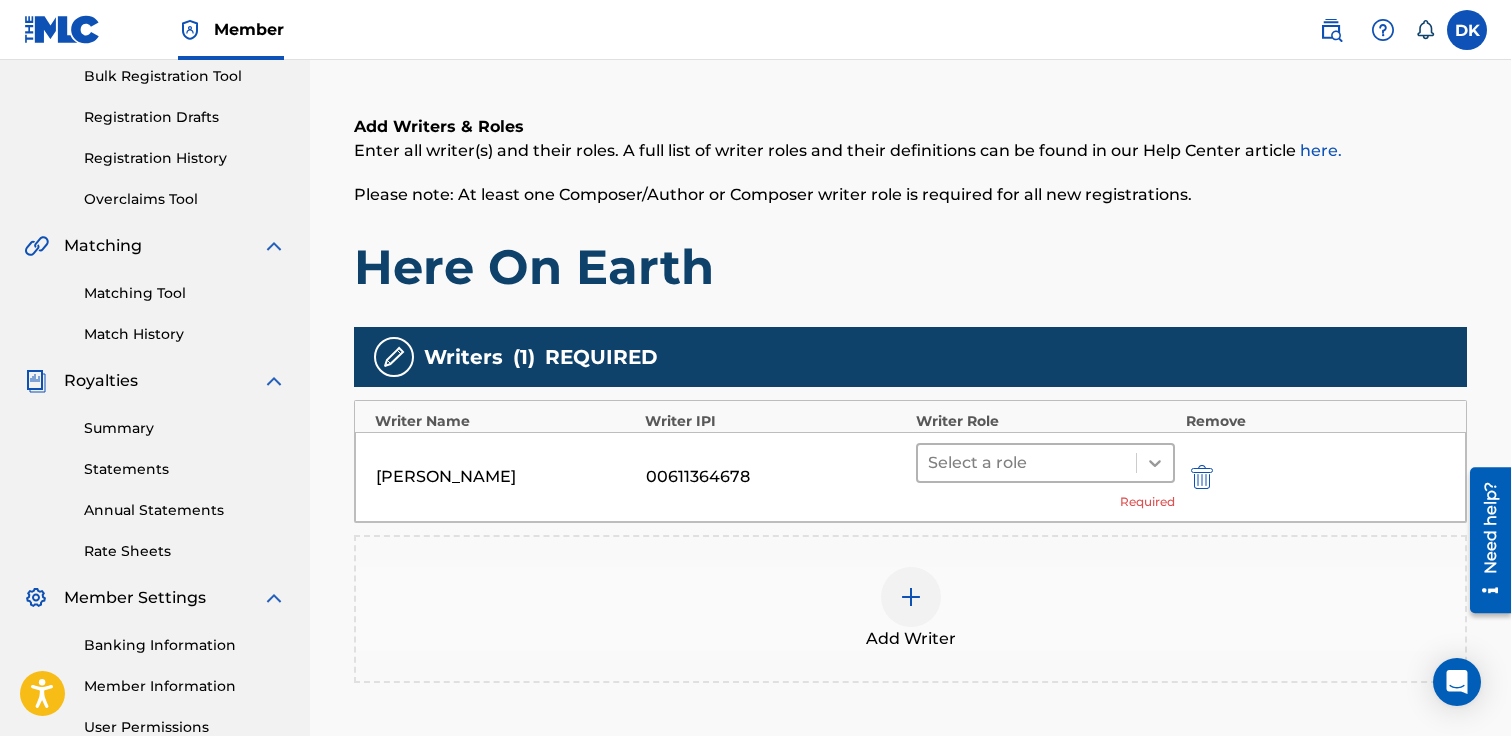 click 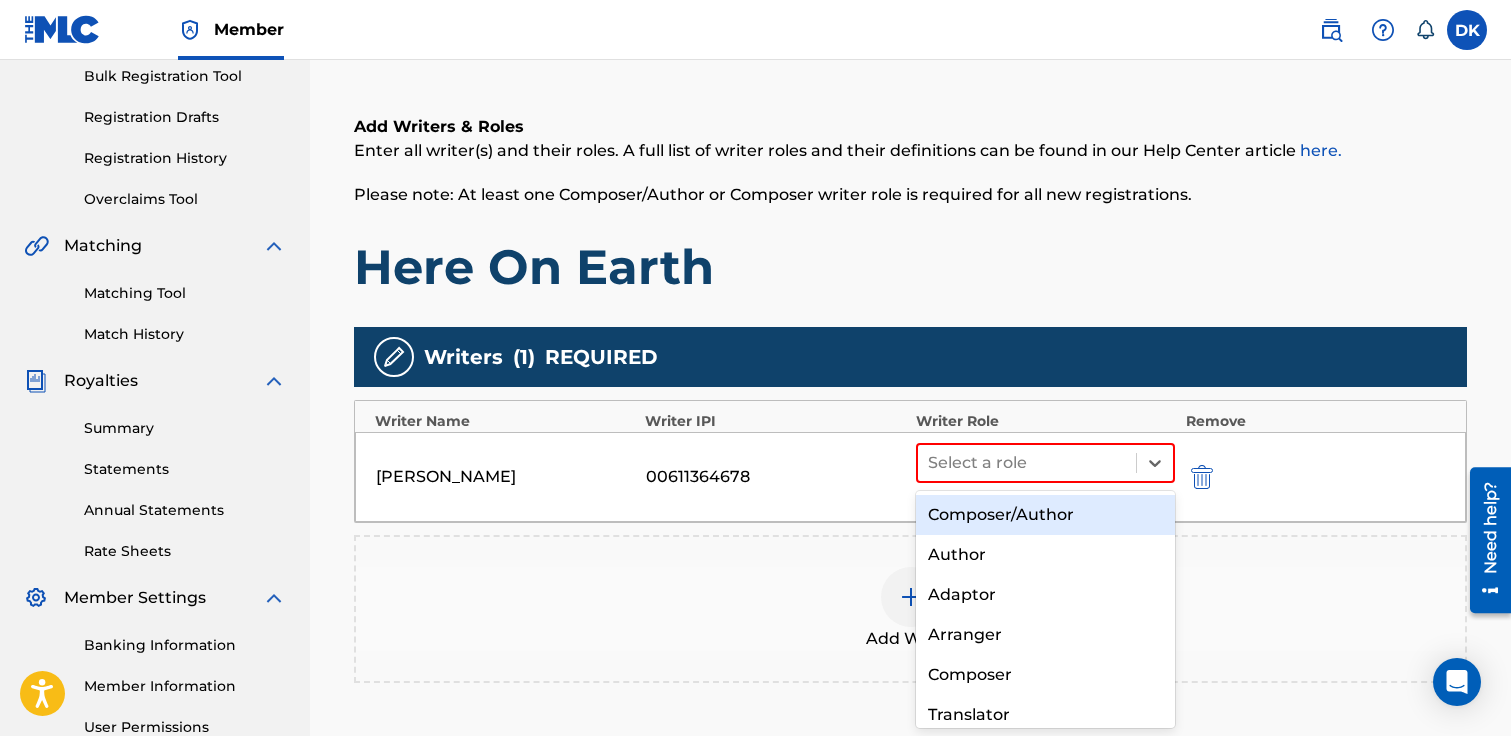 click on "Composer/Author" at bounding box center (1046, 515) 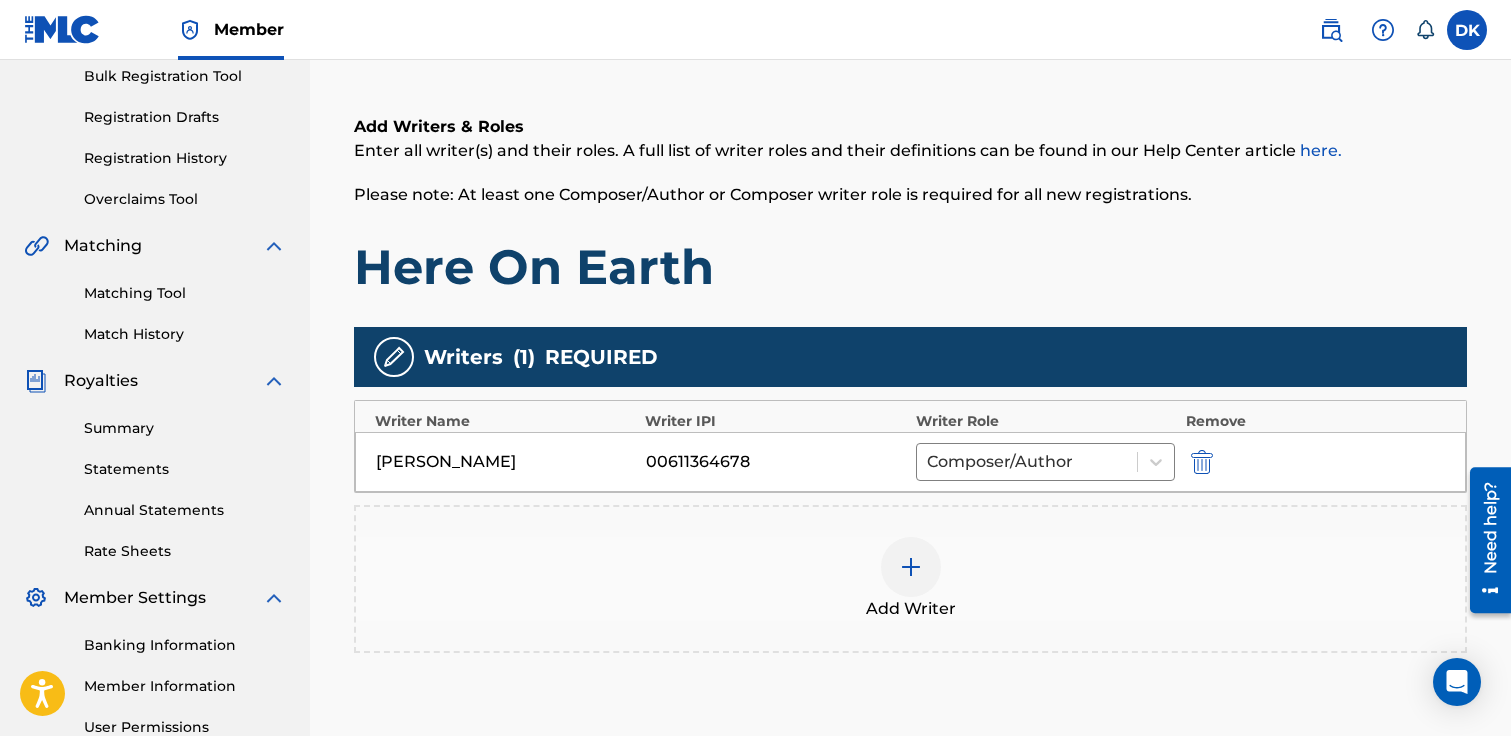 click at bounding box center [911, 567] 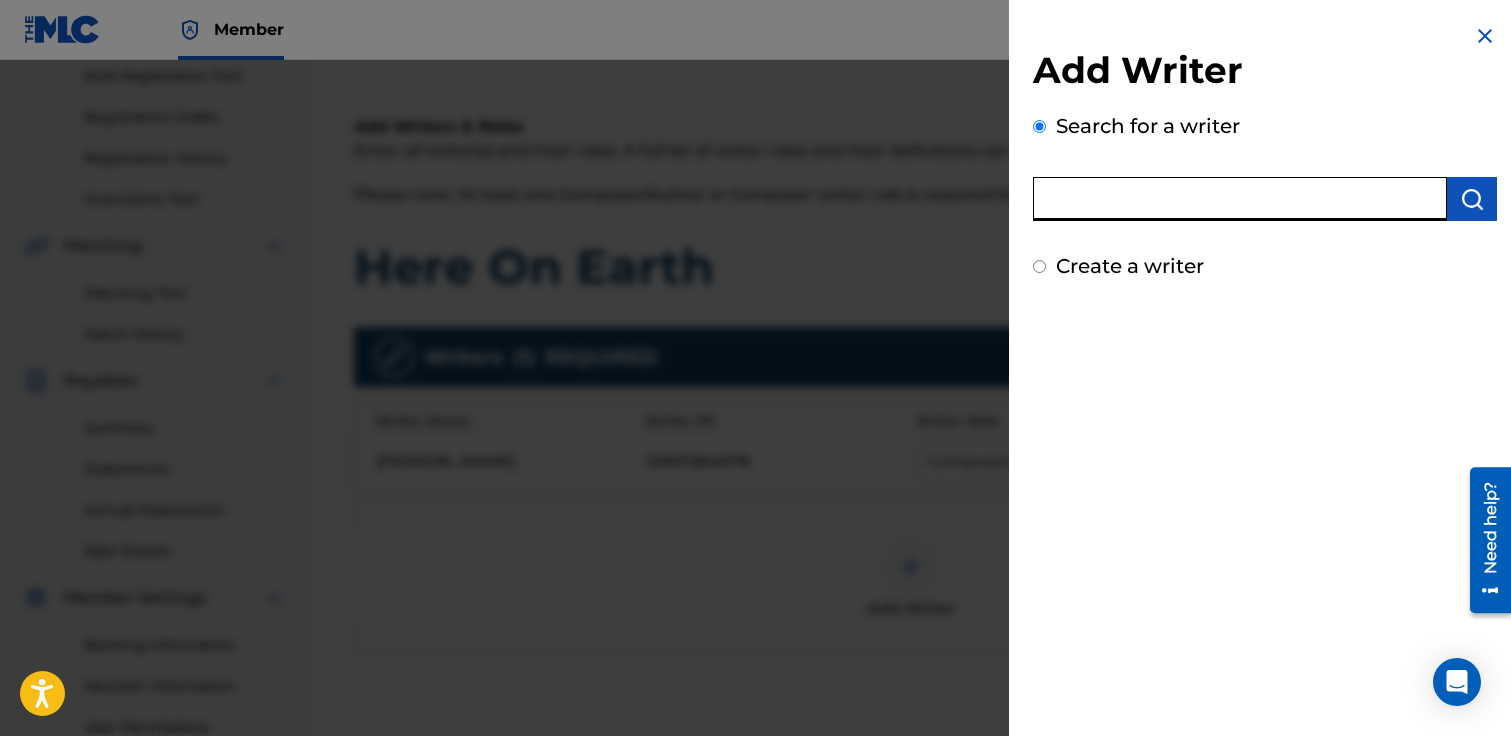 click at bounding box center (1240, 199) 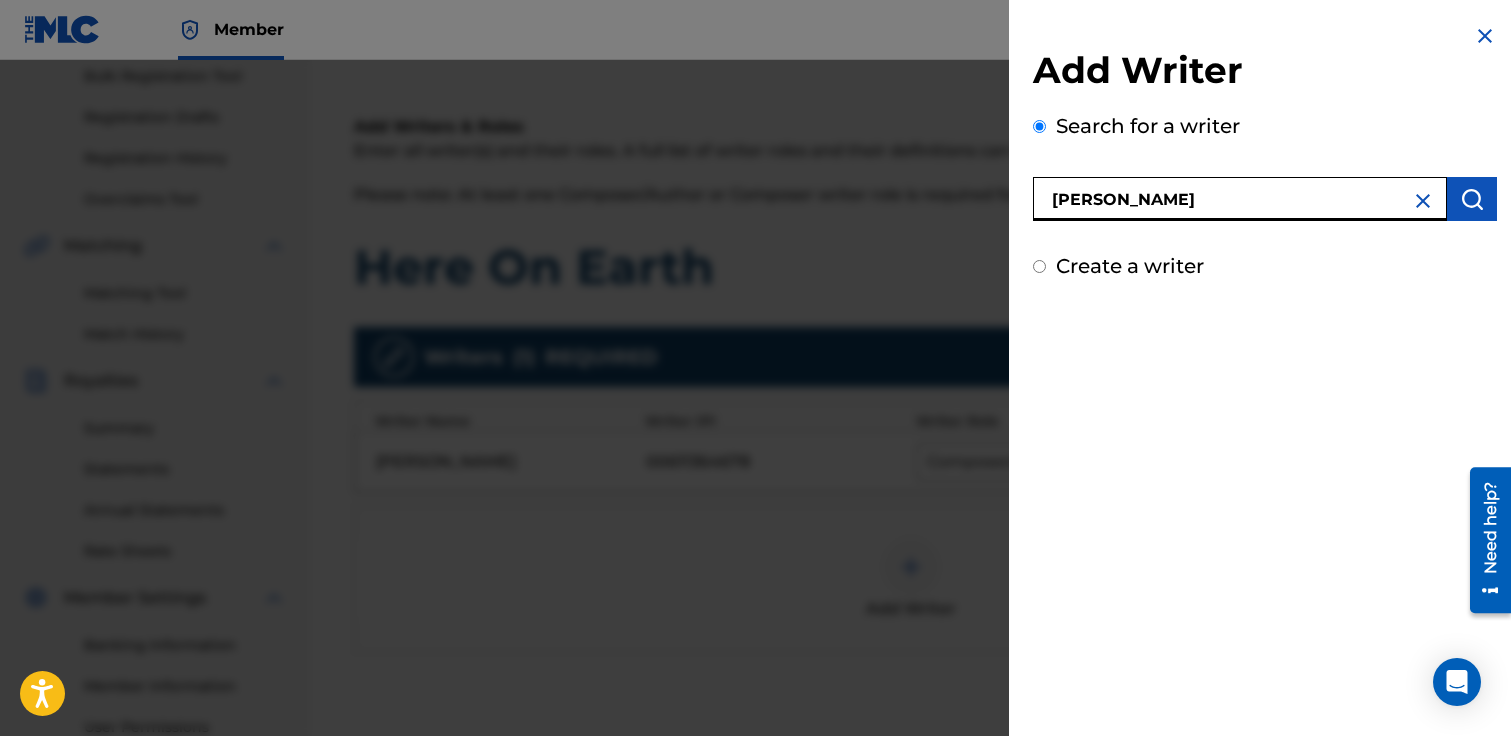 type on "[PERSON_NAME]" 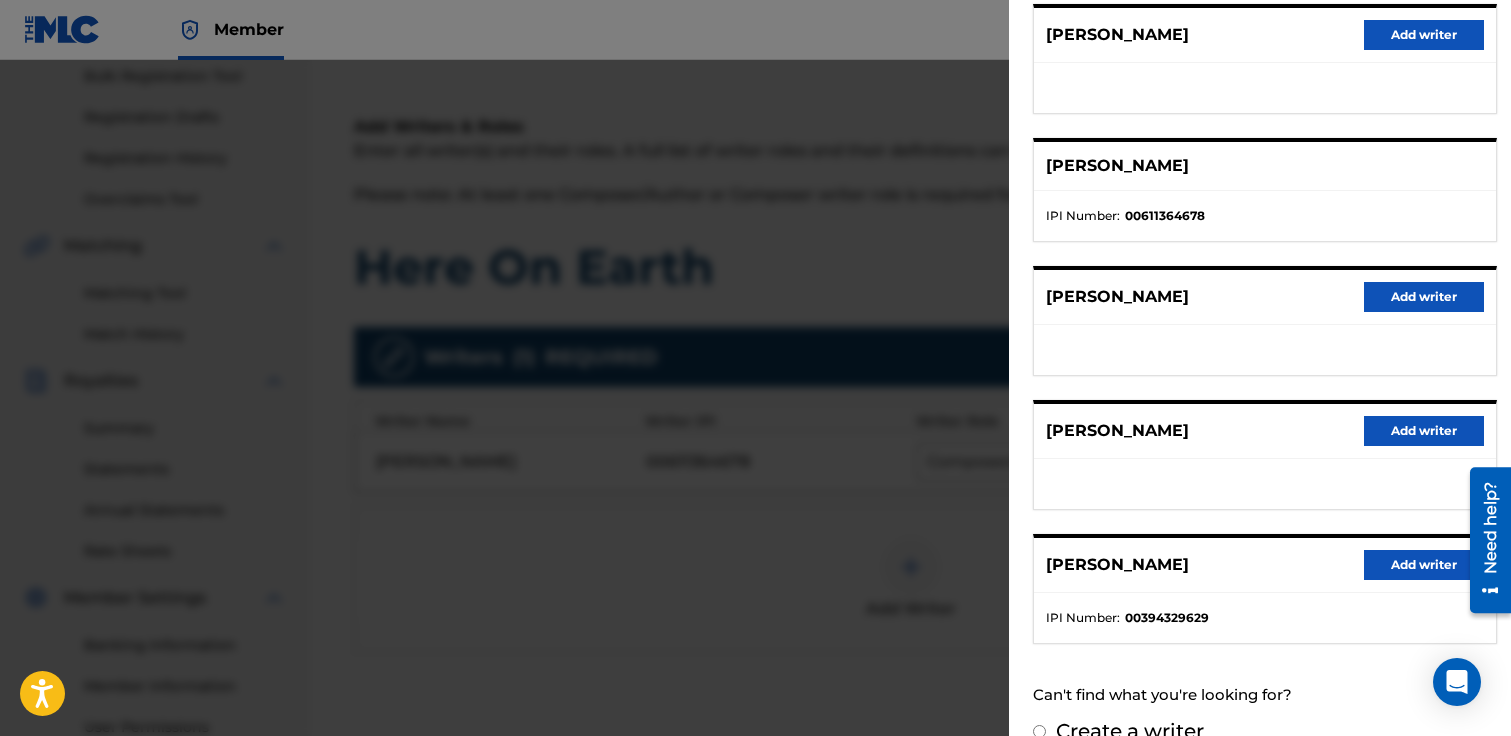 scroll, scrollTop: 300, scrollLeft: 0, axis: vertical 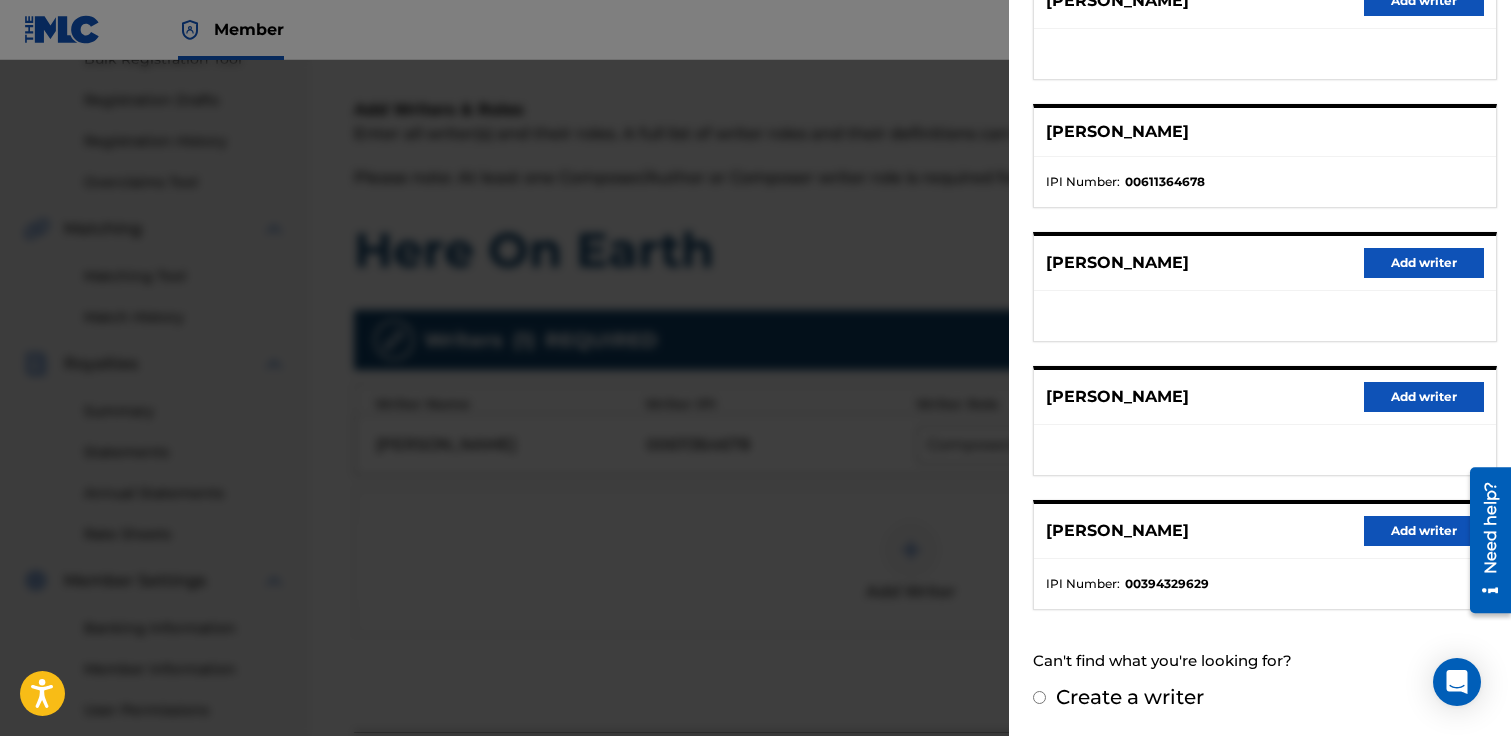 click on "Add writer" at bounding box center [1424, 531] 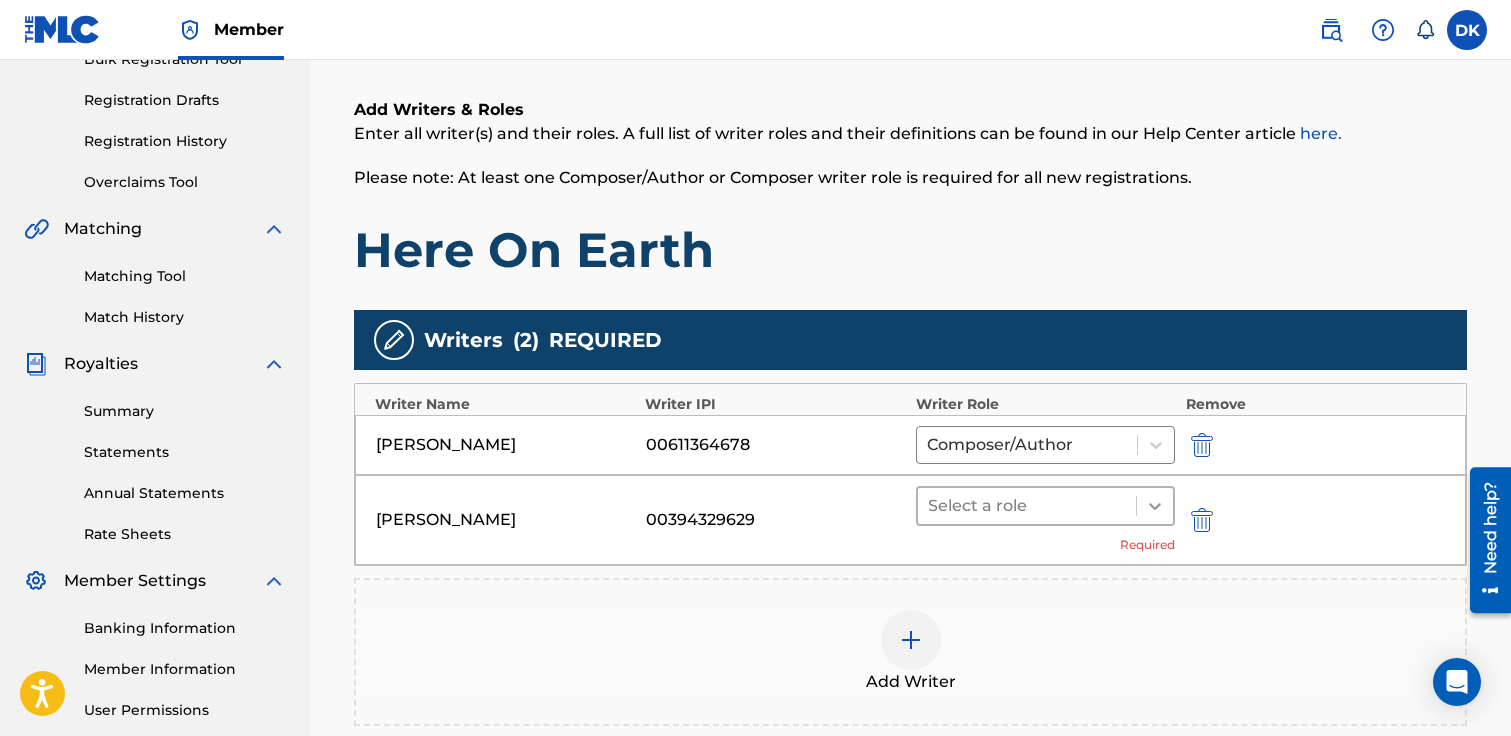 click 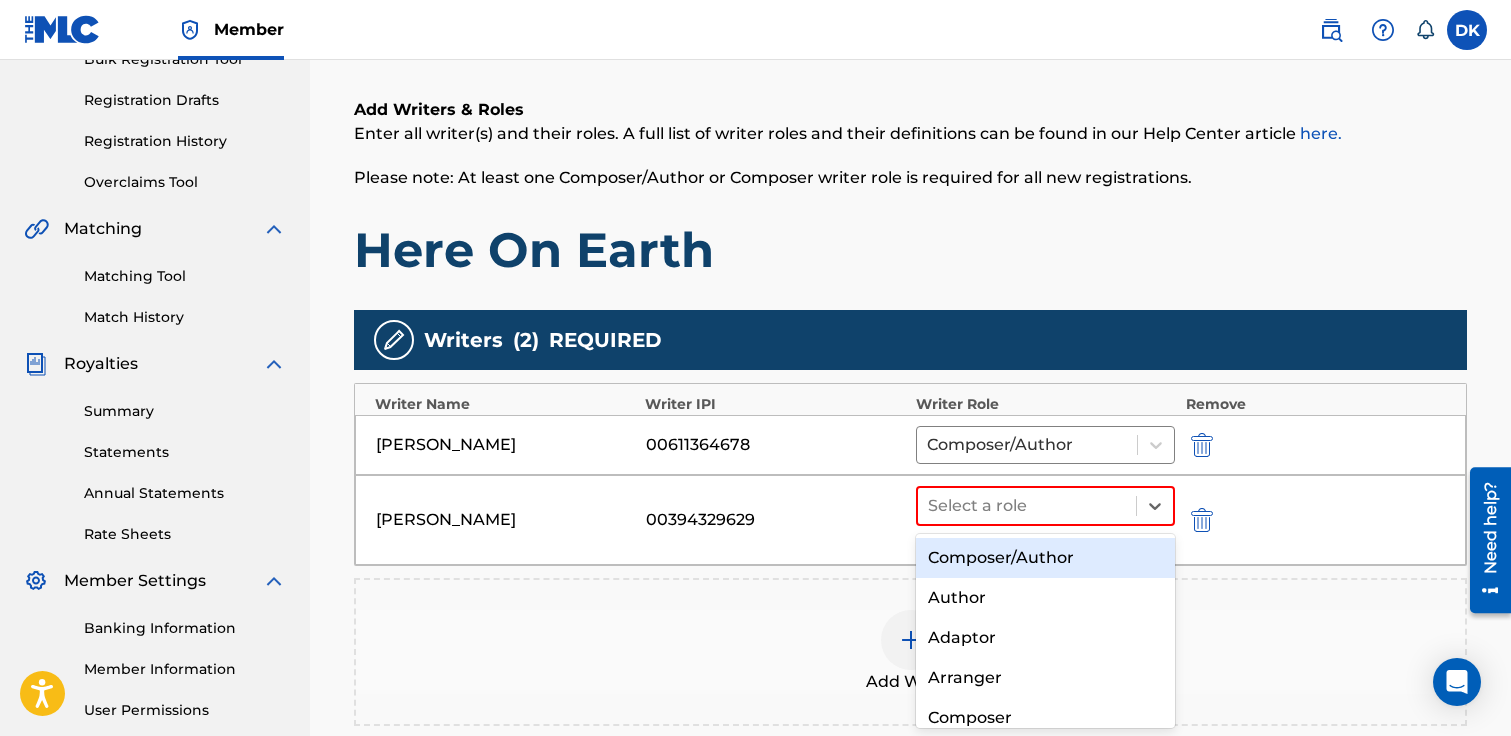 click on "Composer/Author" at bounding box center [1046, 558] 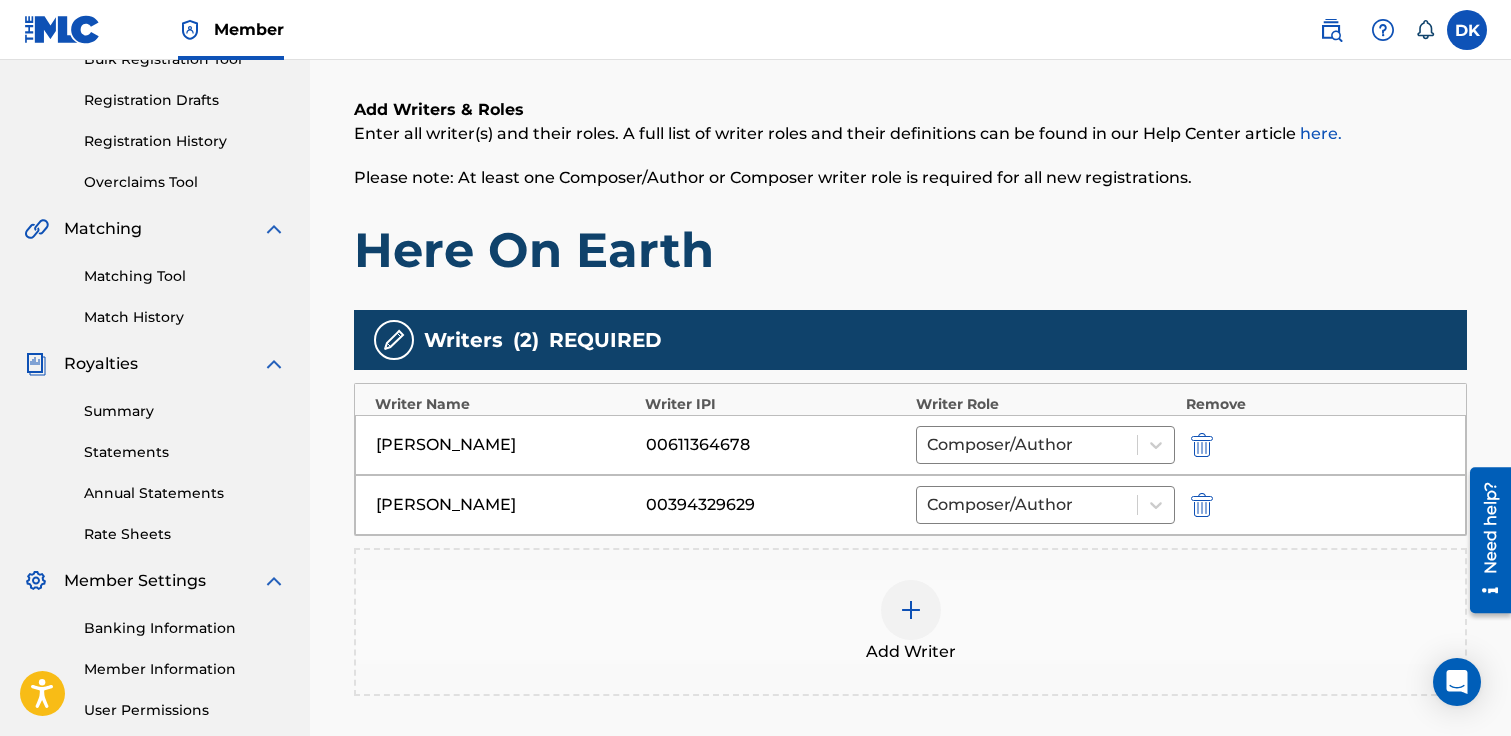 click at bounding box center [911, 610] 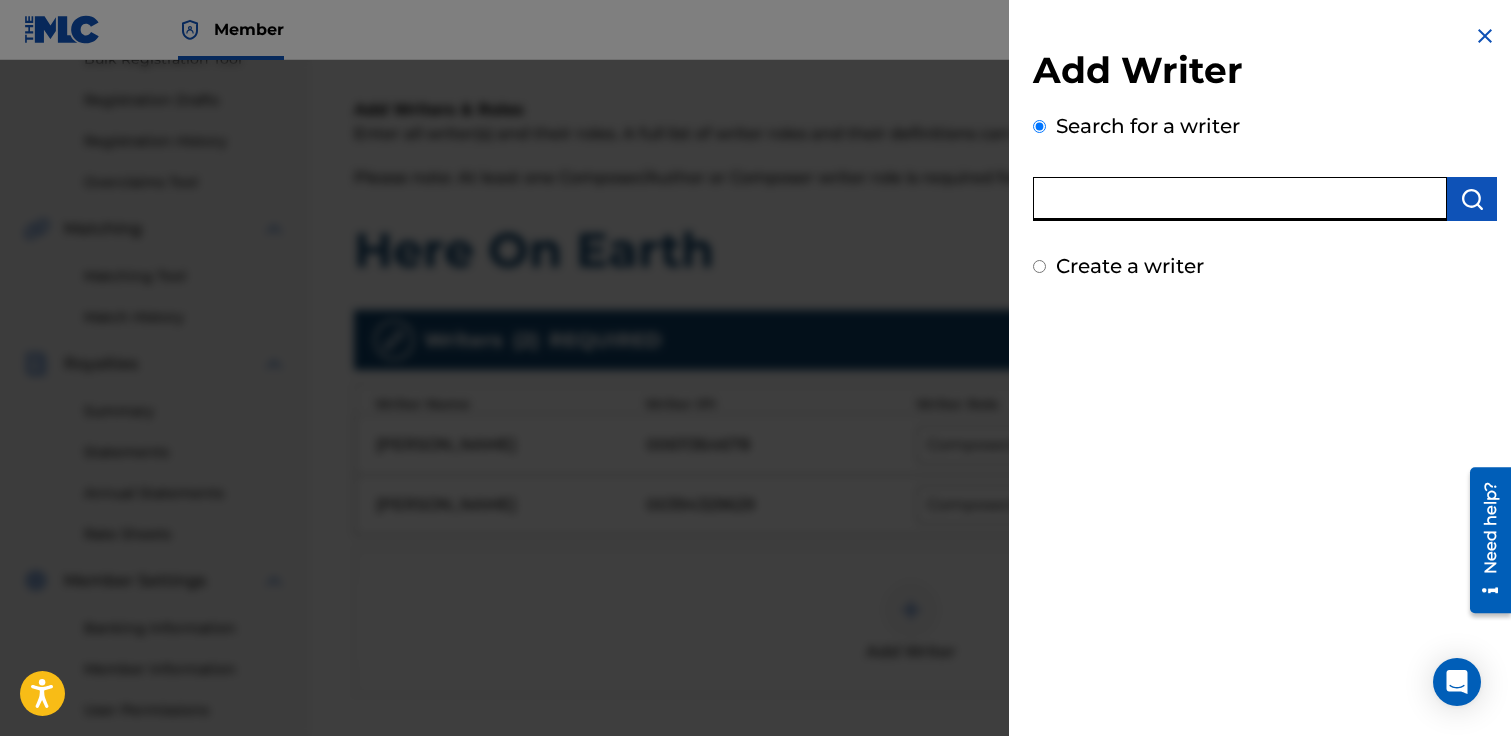 click at bounding box center [1240, 199] 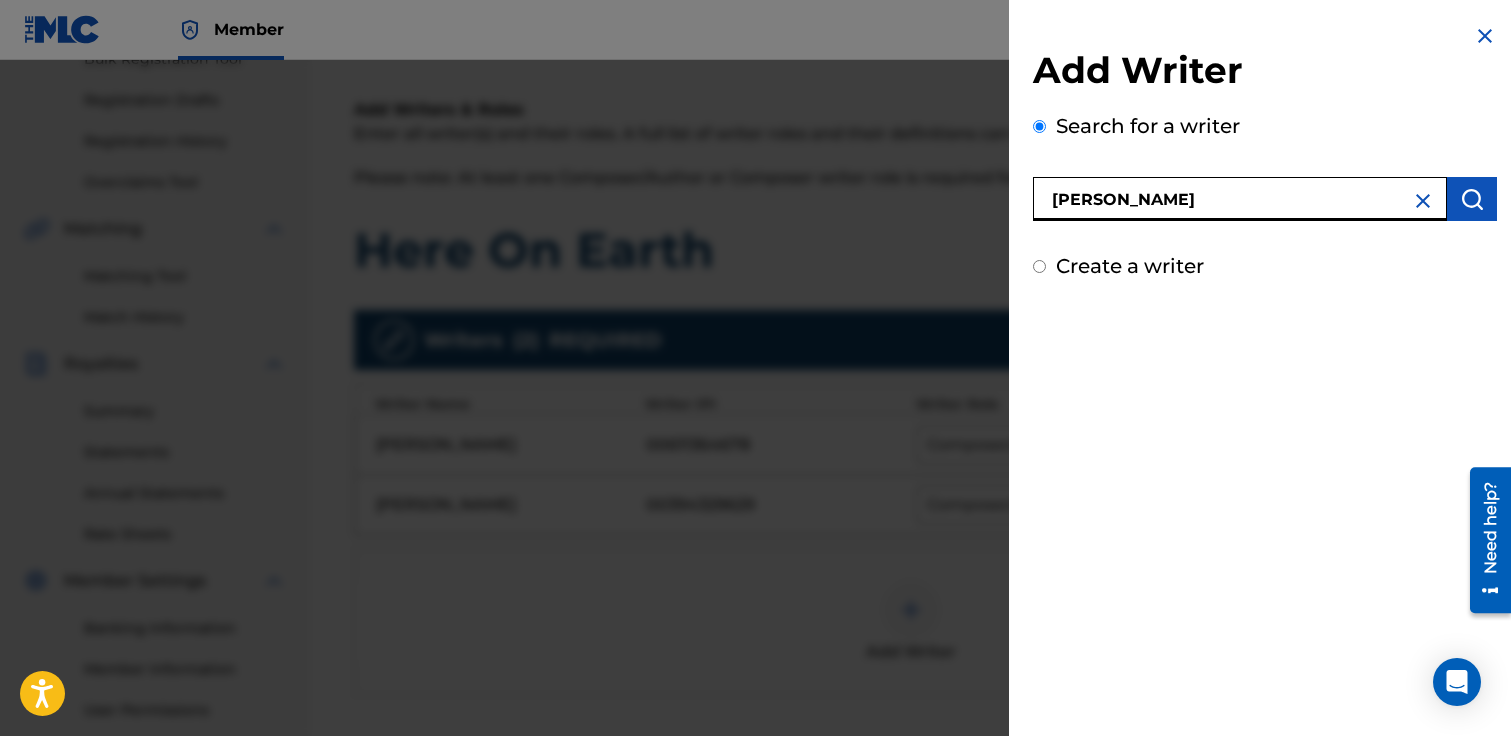 type on "[PERSON_NAME]" 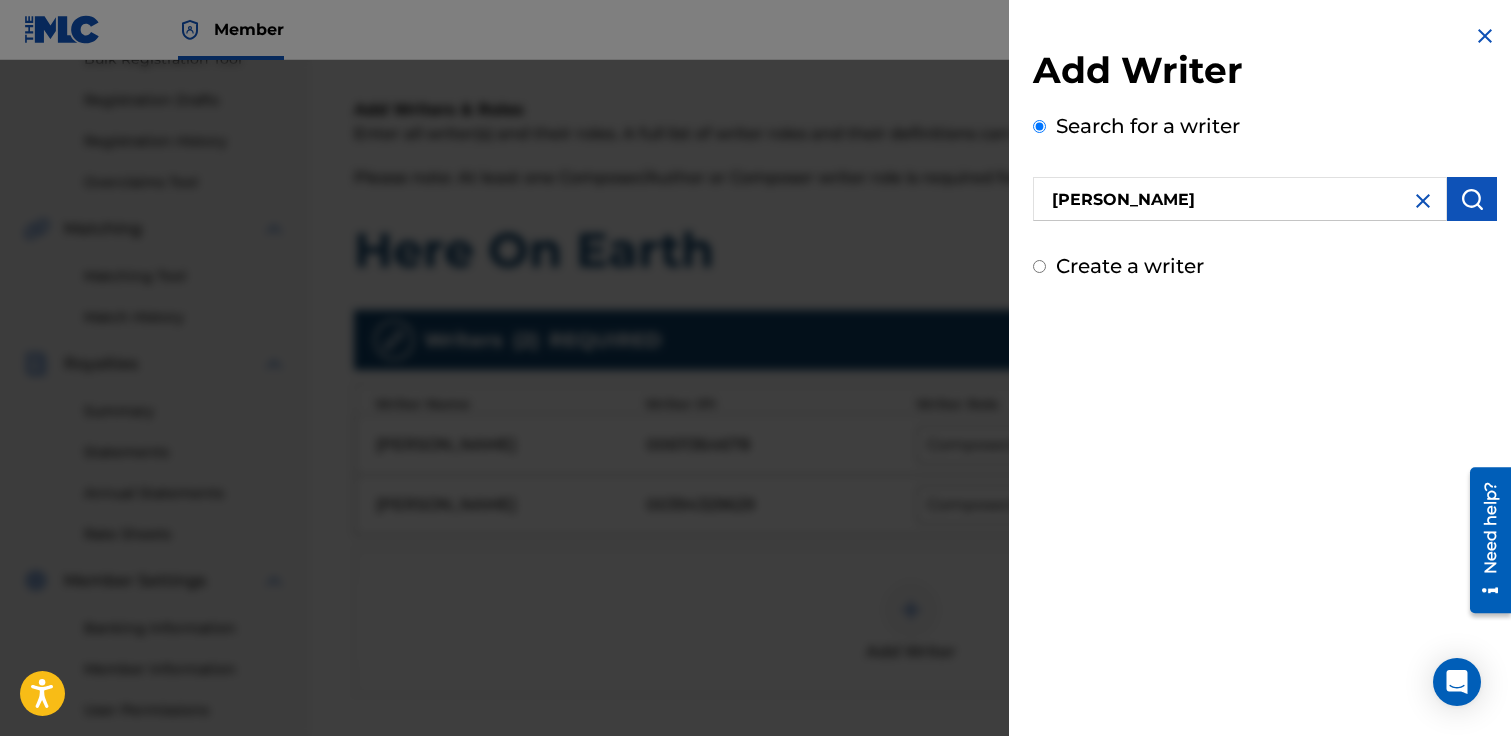 click at bounding box center (1472, 199) 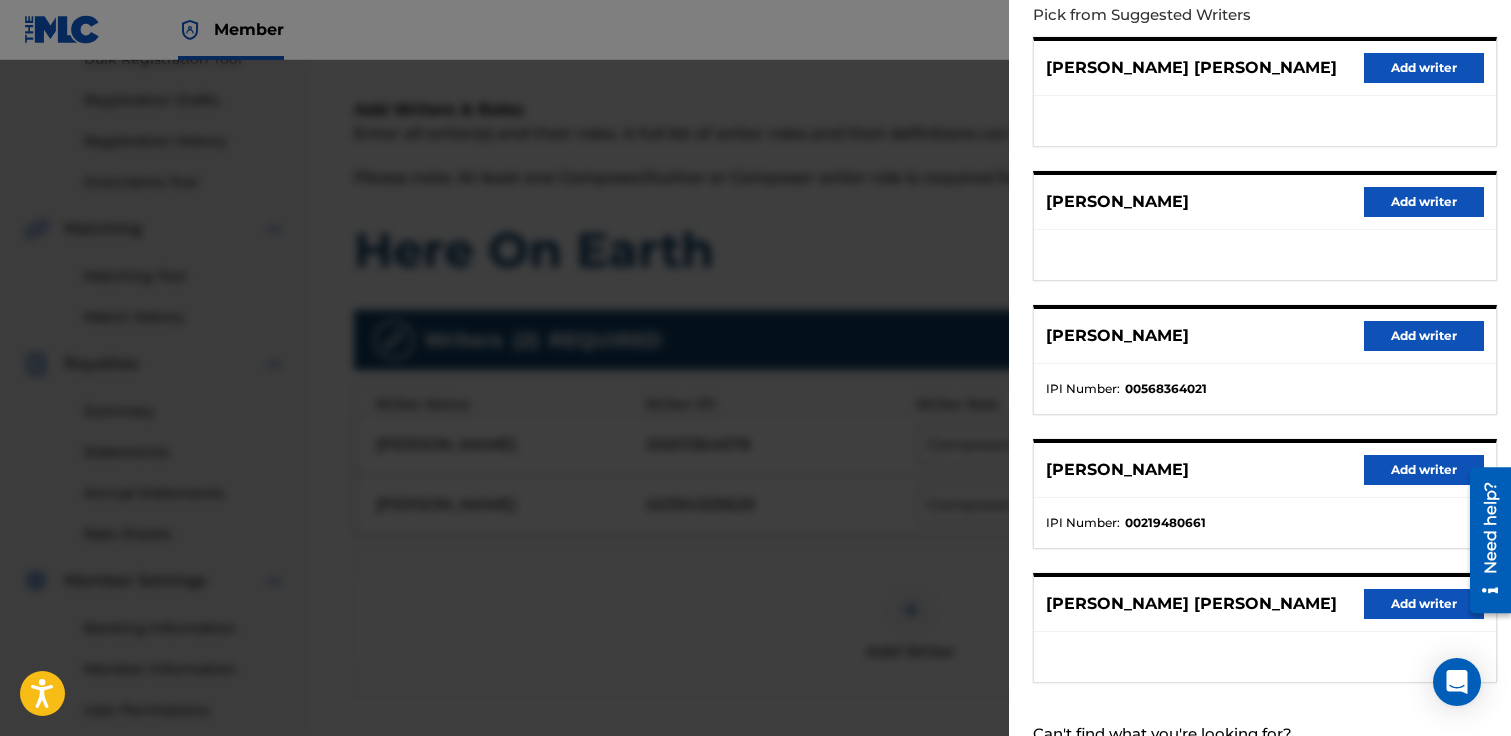 scroll, scrollTop: 306, scrollLeft: 0, axis: vertical 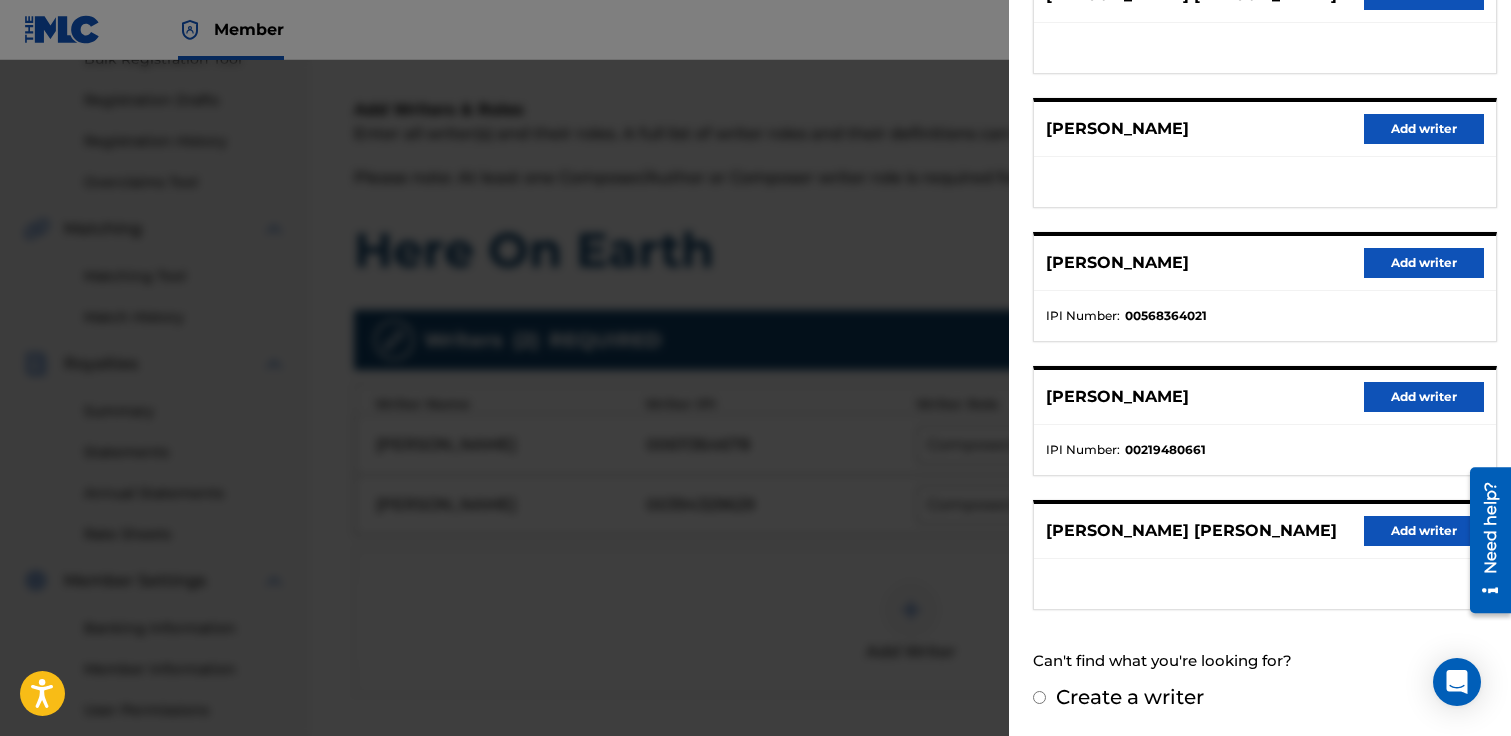 click on "Add writer" at bounding box center [1424, 263] 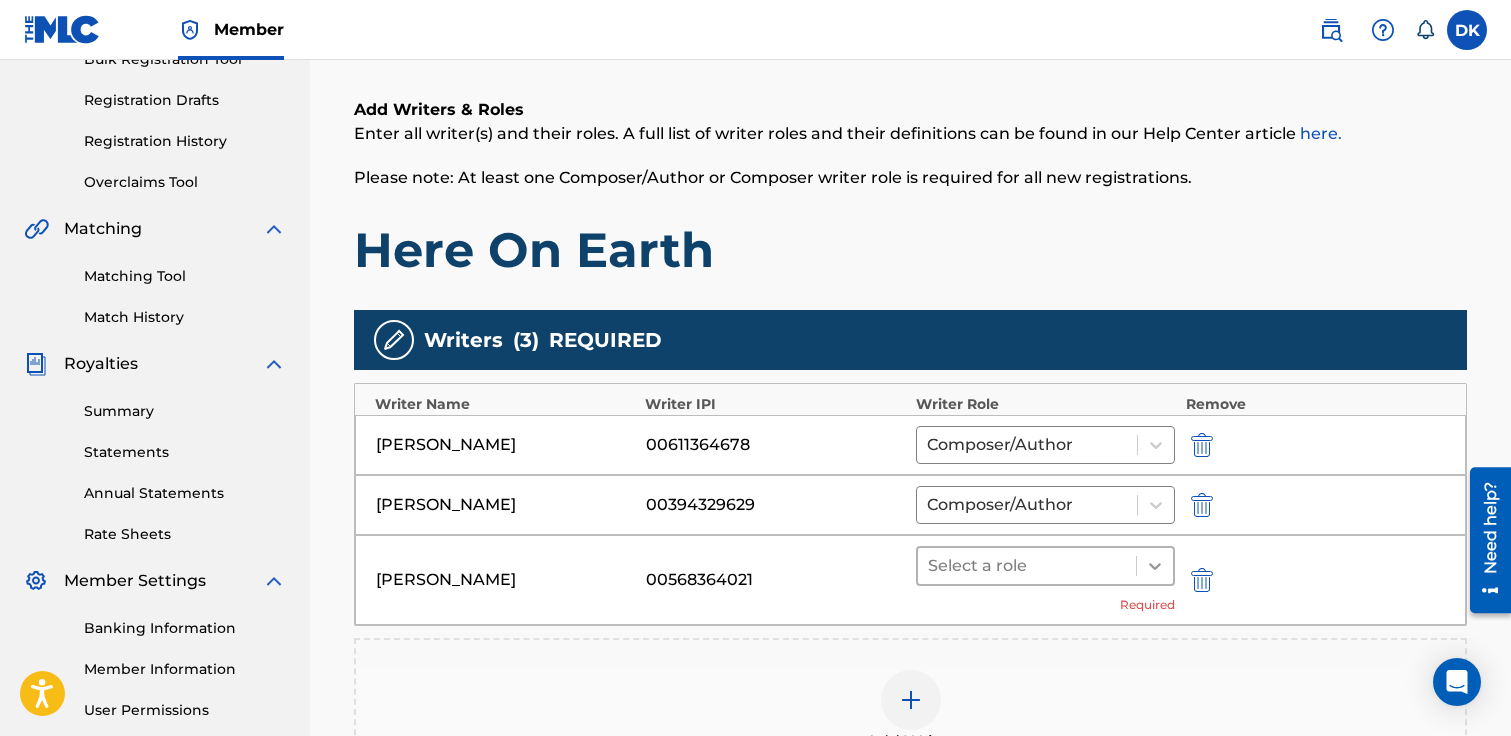 click 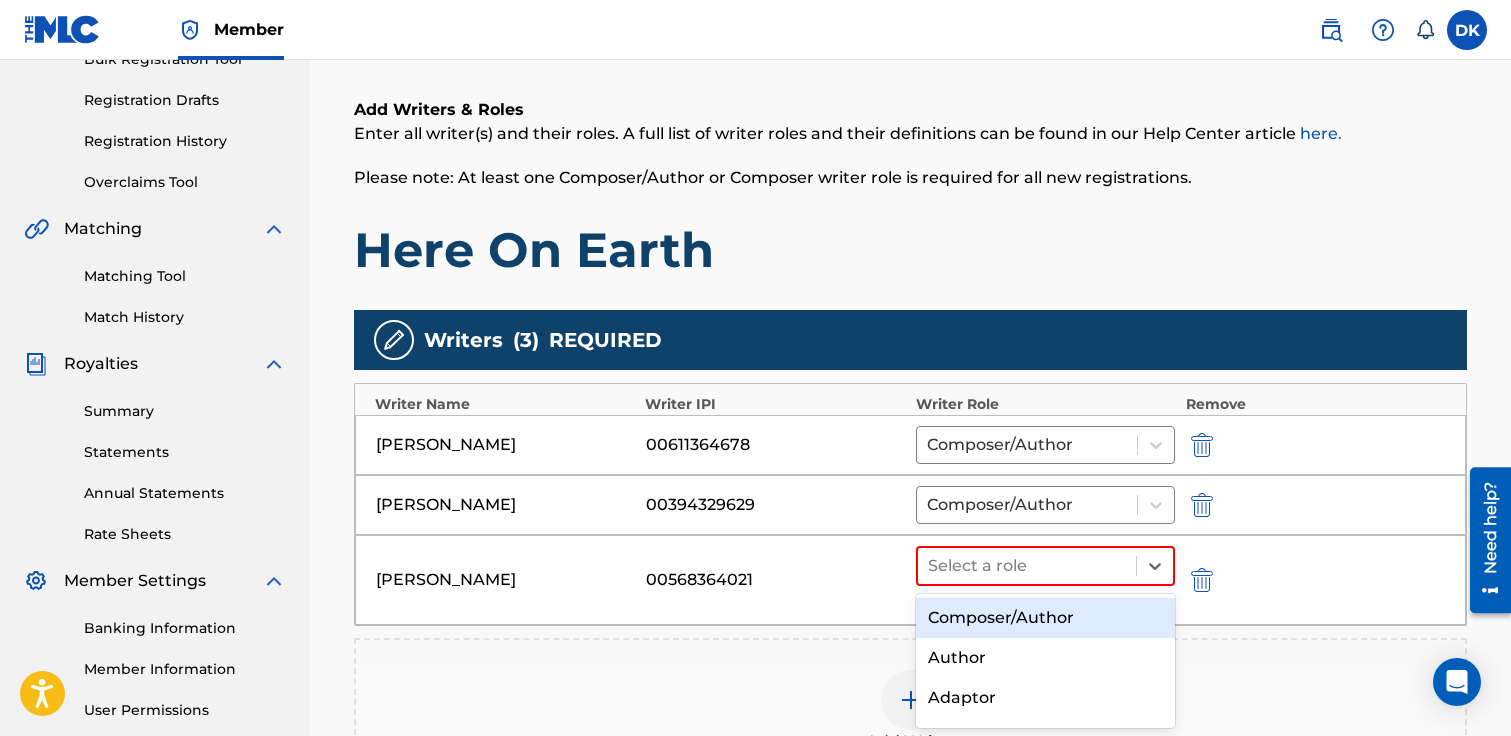 click on "Composer/Author" at bounding box center [1046, 618] 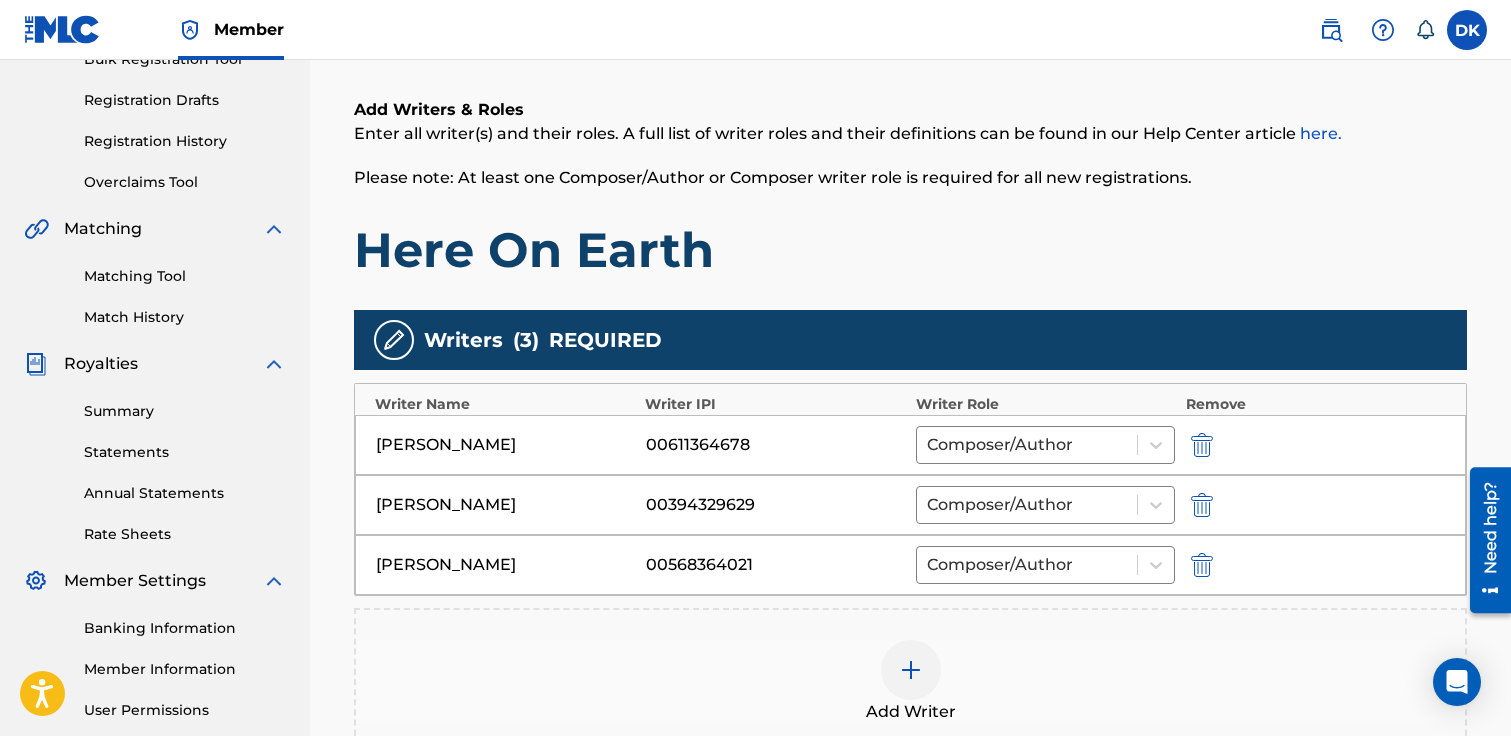 click at bounding box center (911, 670) 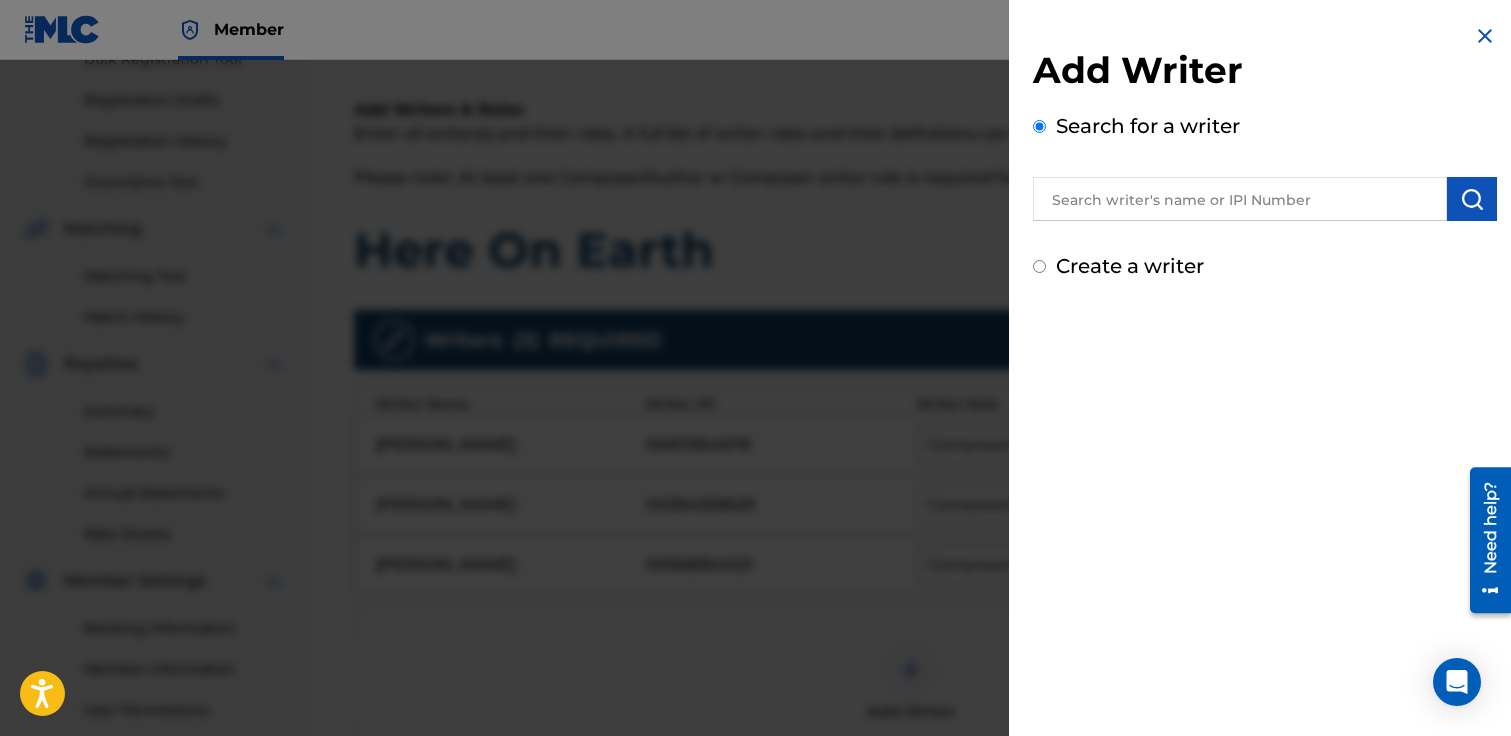 click at bounding box center [1240, 199] 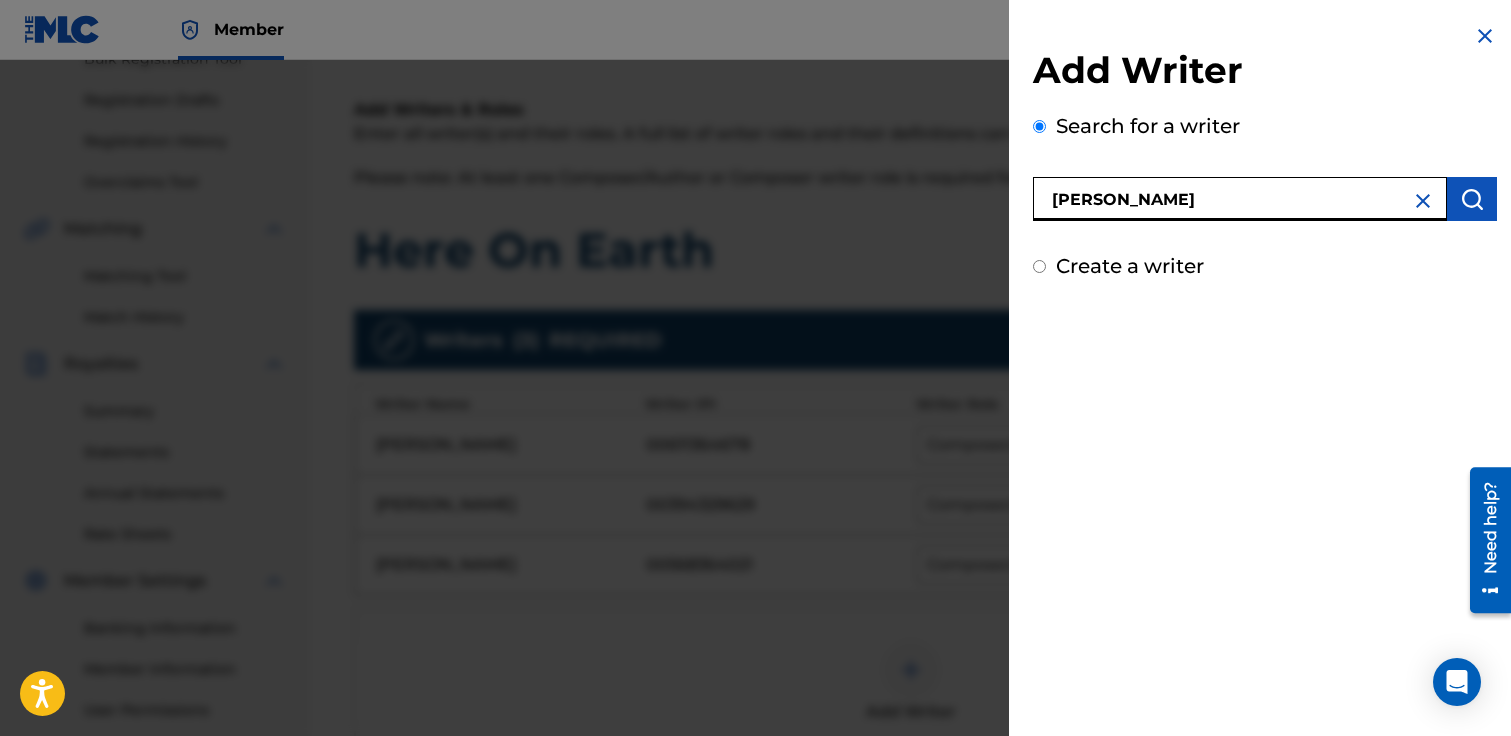 type on "[PERSON_NAME]" 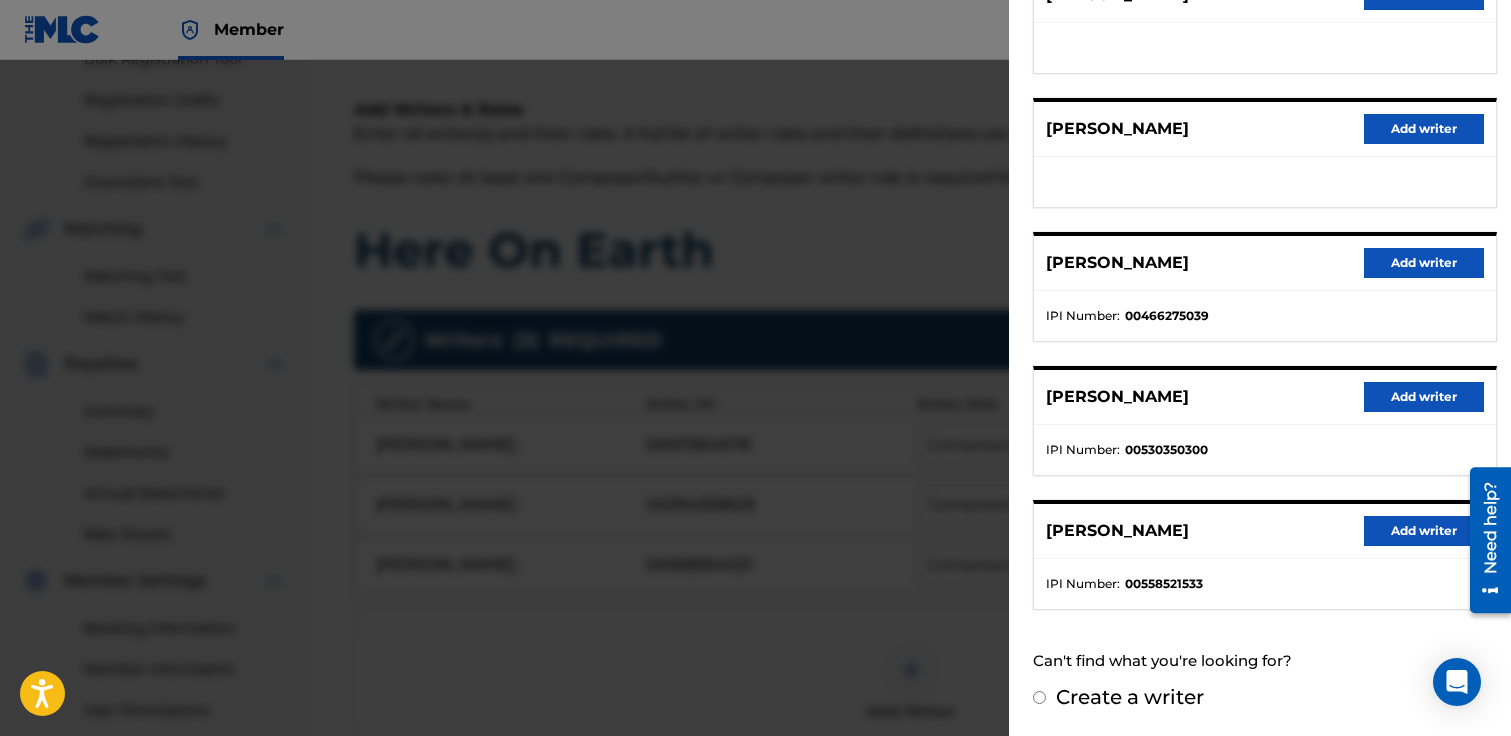 scroll, scrollTop: 300, scrollLeft: 0, axis: vertical 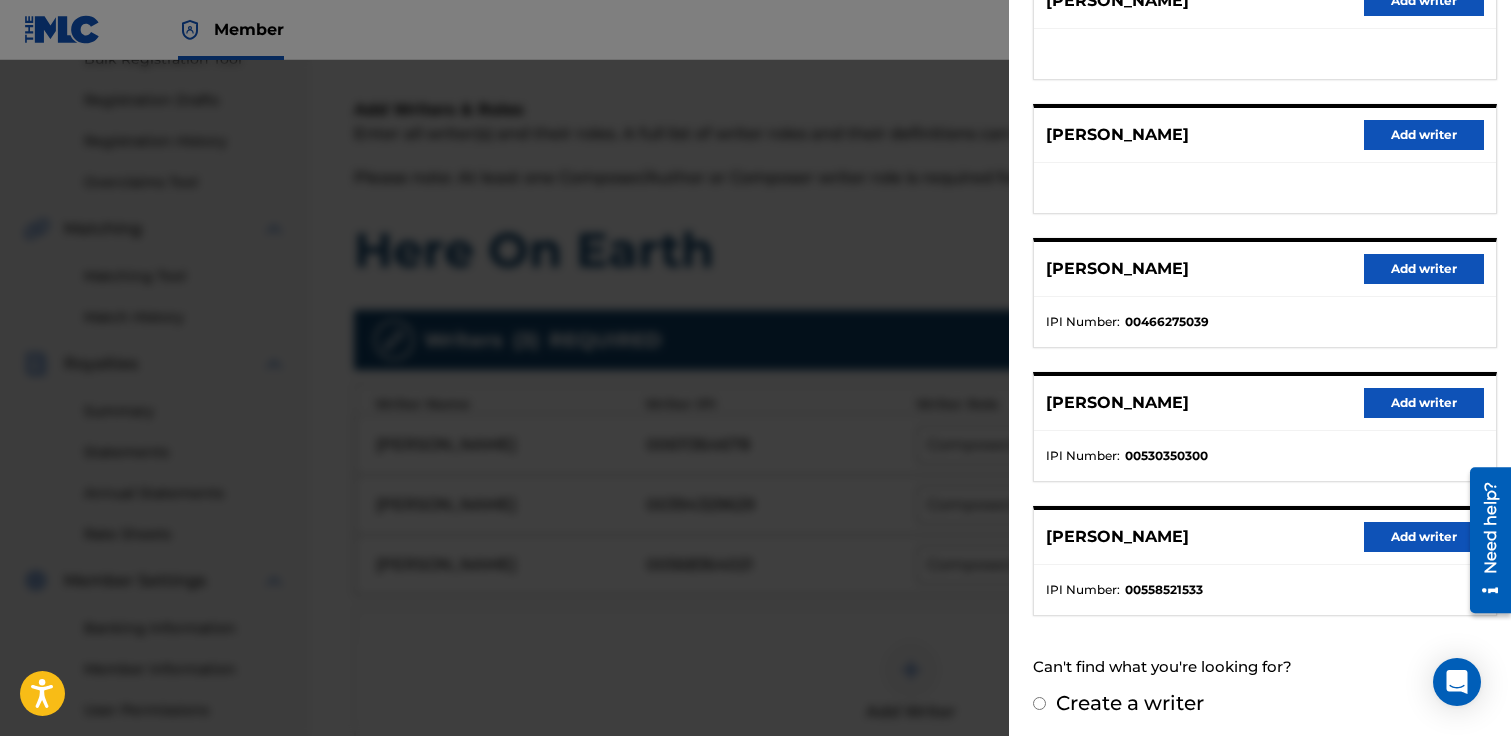 click on "Add writer" at bounding box center (1424, 403) 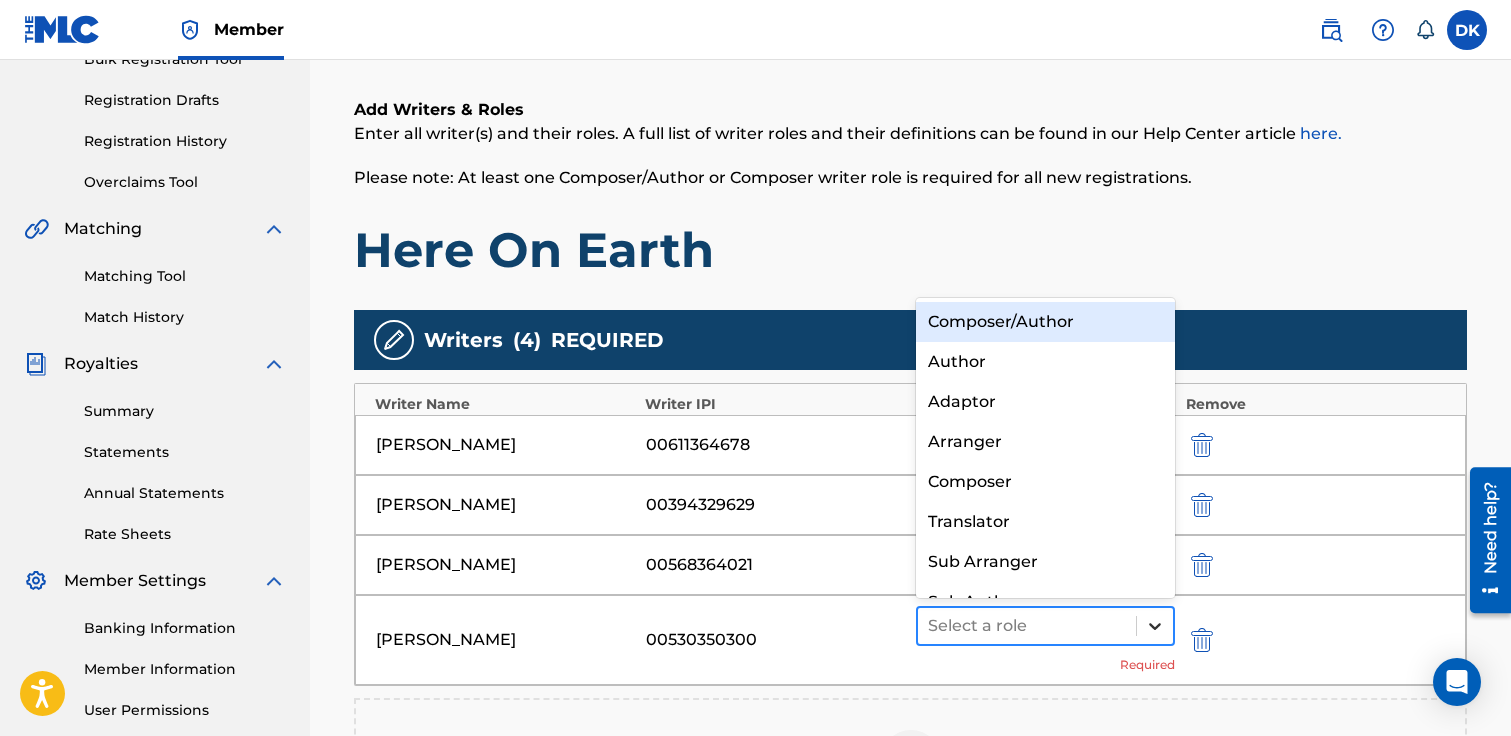 click 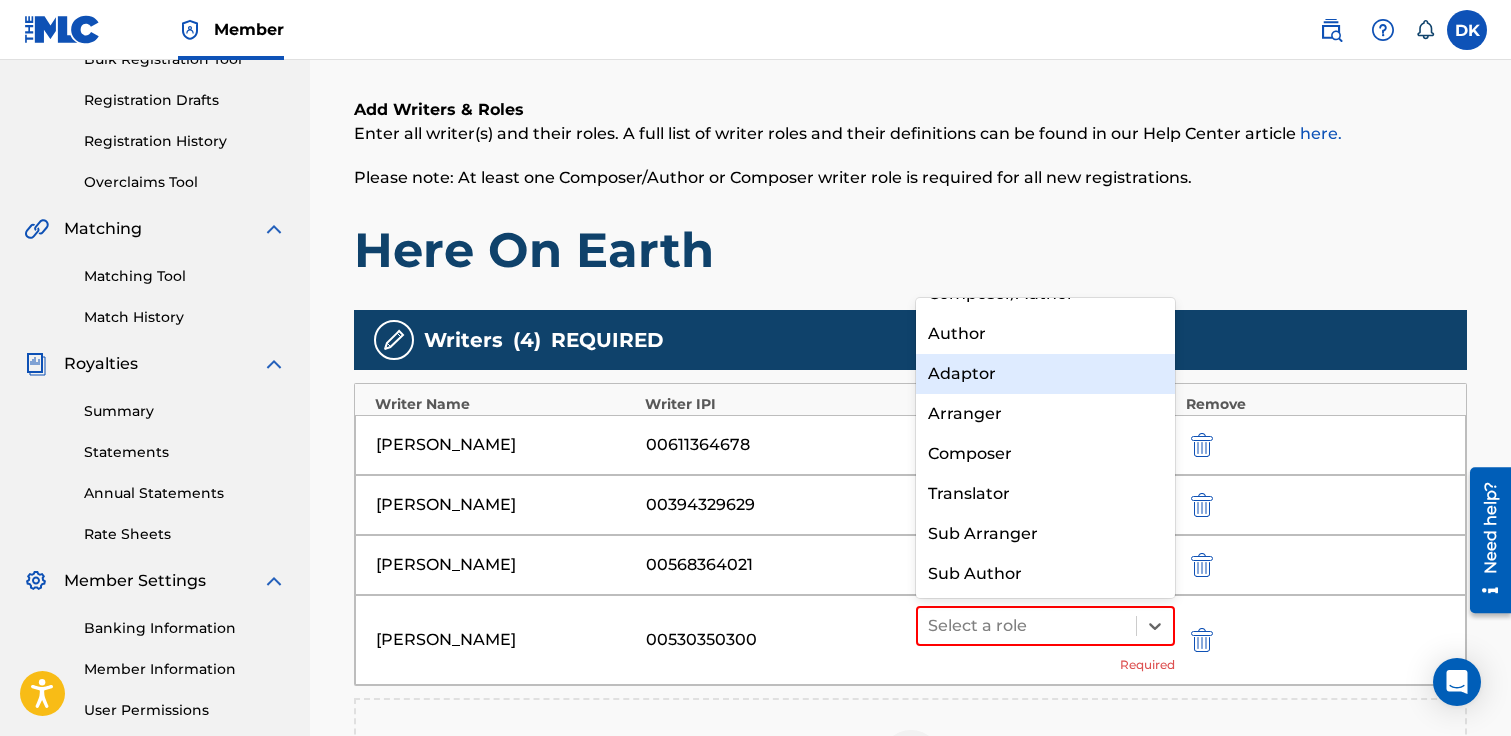 scroll, scrollTop: 0, scrollLeft: 0, axis: both 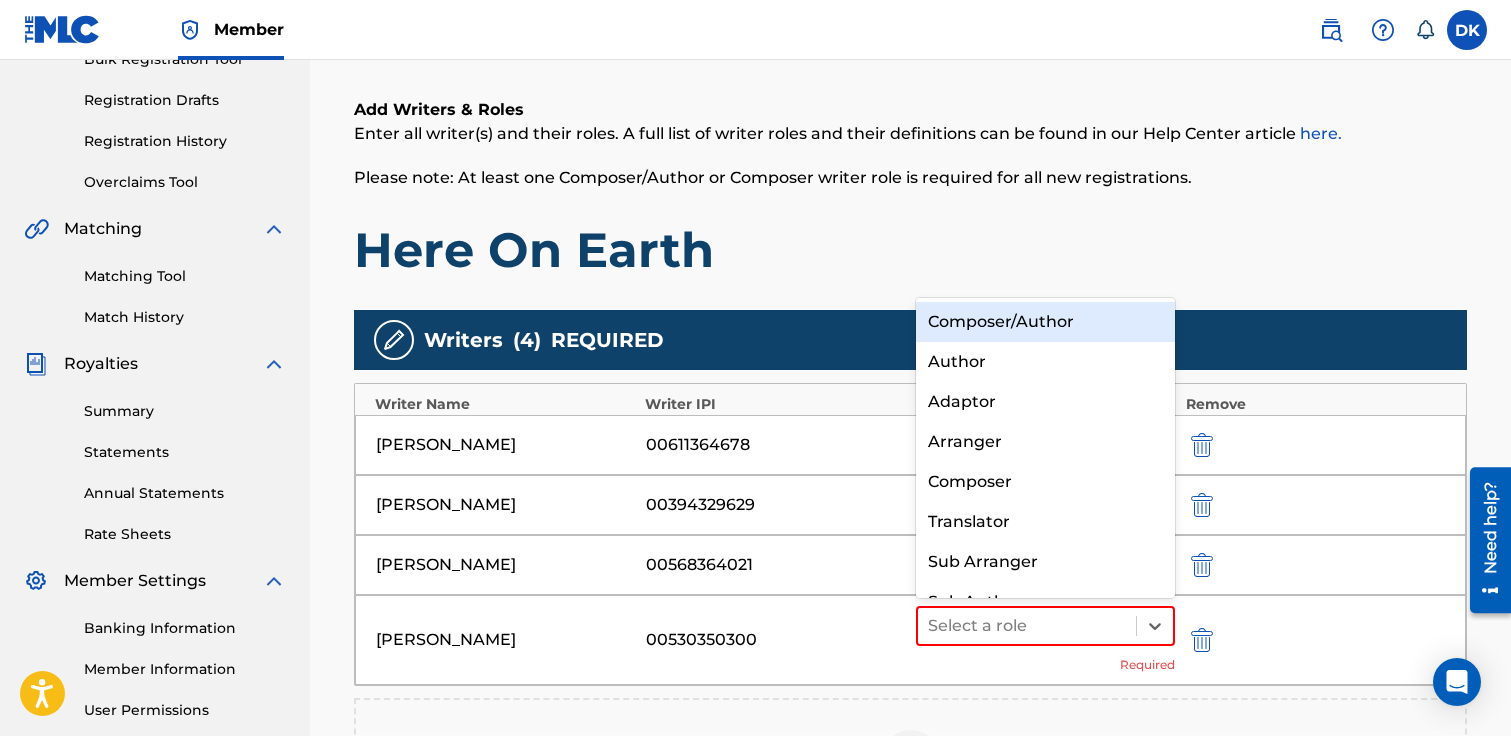 click on "Composer/Author" at bounding box center [1046, 322] 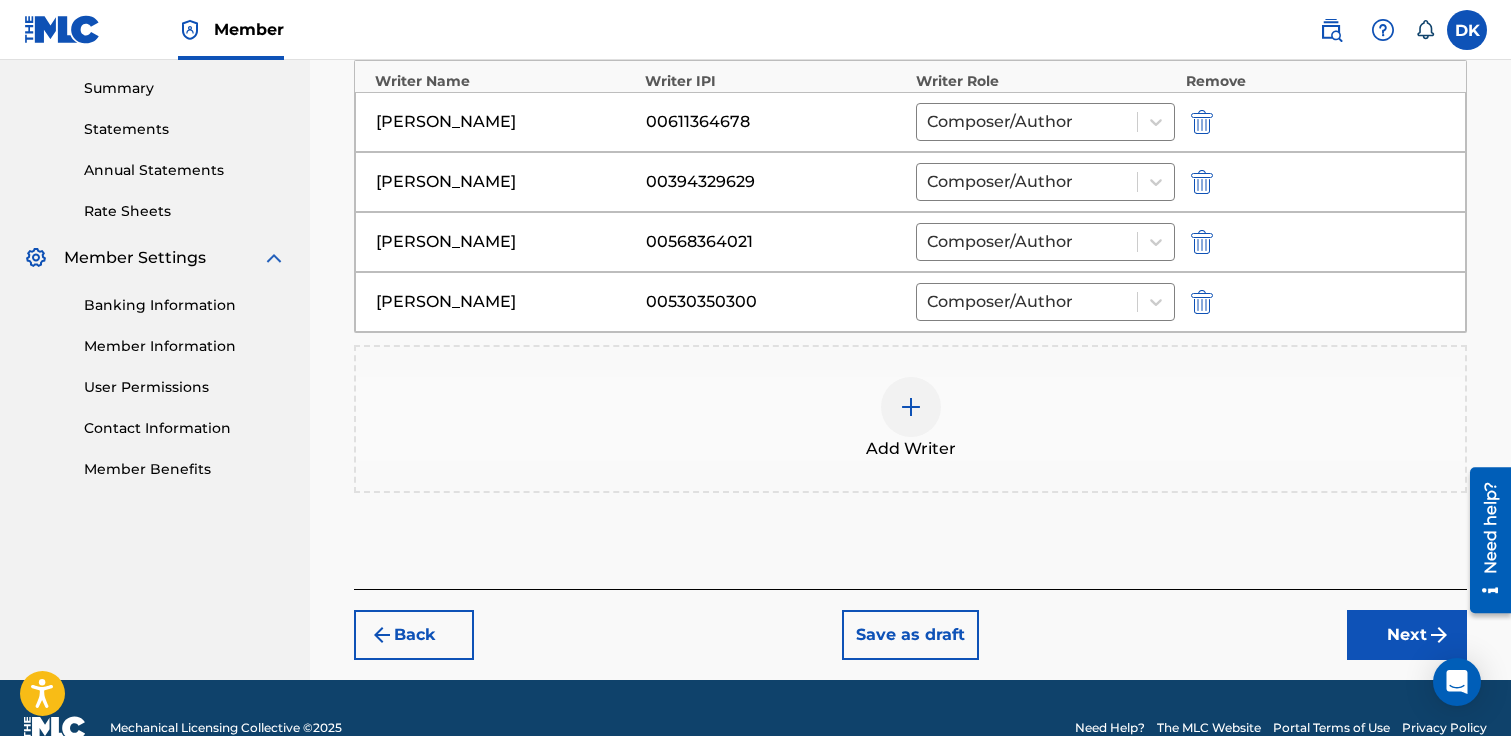 scroll, scrollTop: 680, scrollLeft: 0, axis: vertical 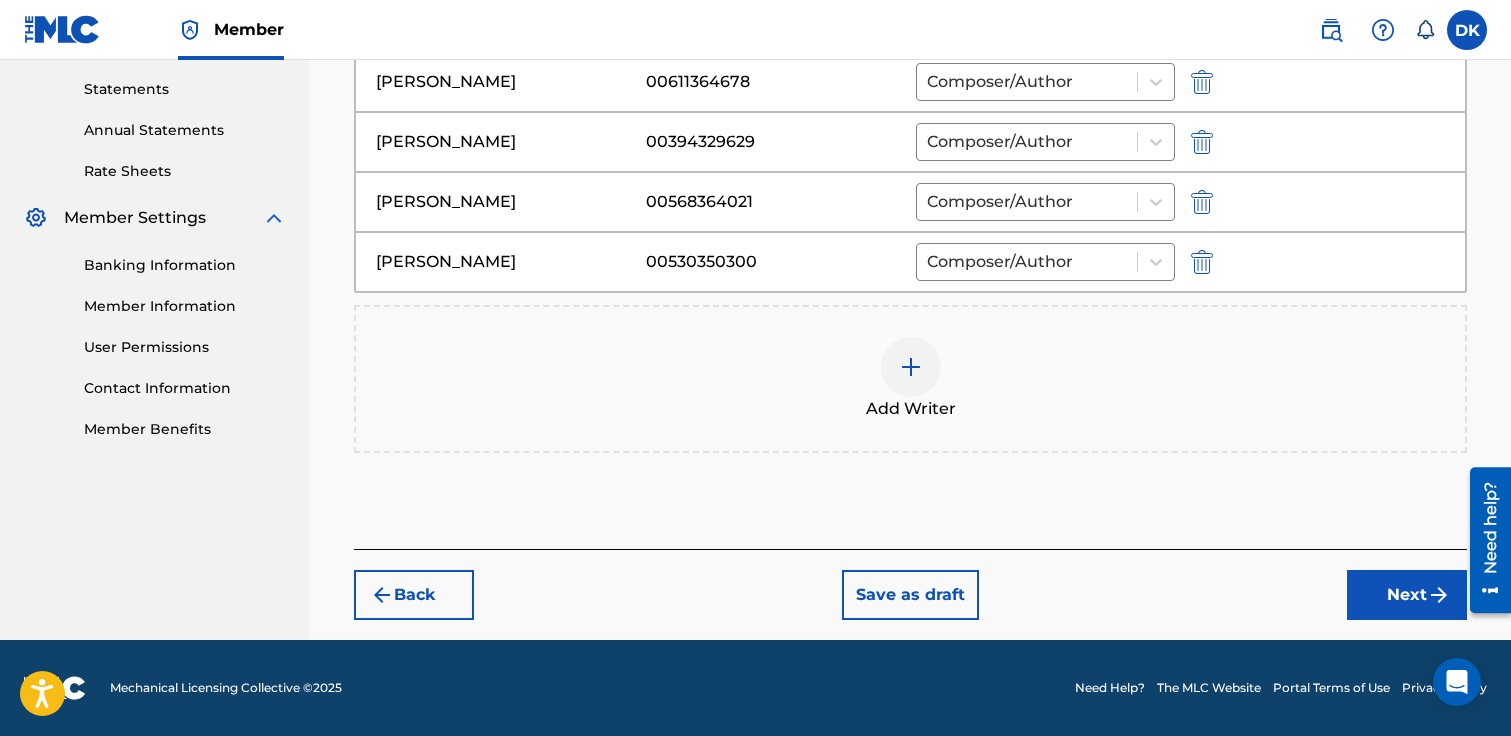 click on "Next" at bounding box center (1407, 595) 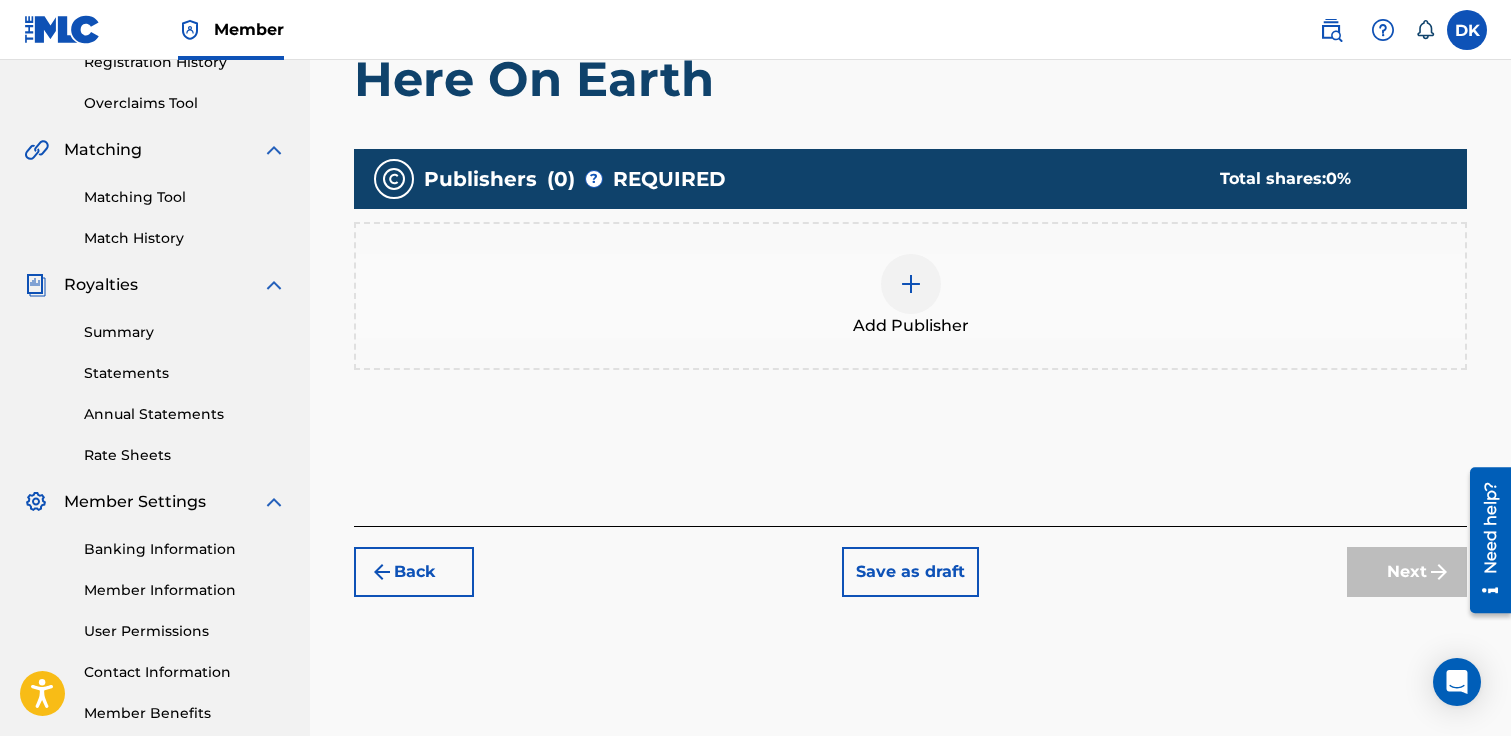 scroll, scrollTop: 397, scrollLeft: 0, axis: vertical 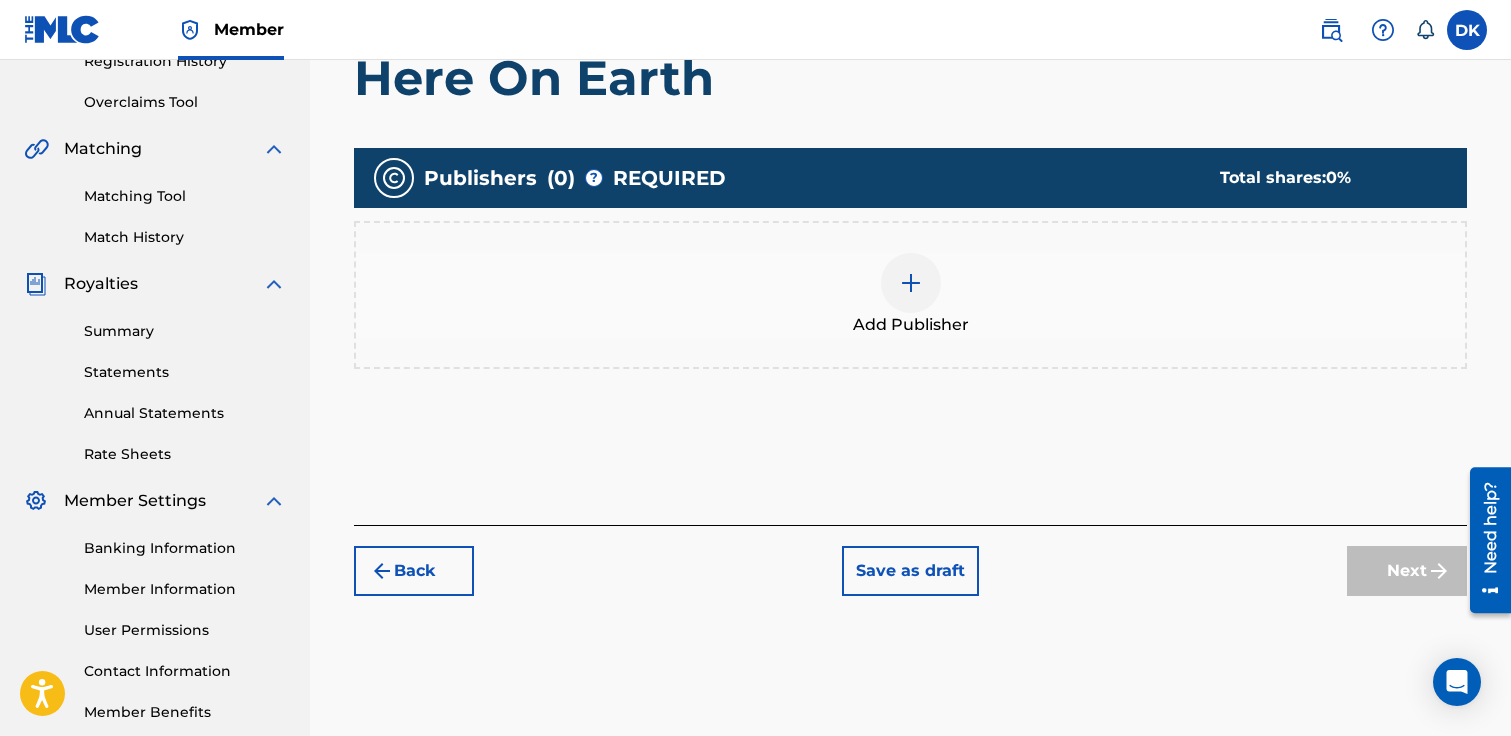 click at bounding box center (911, 283) 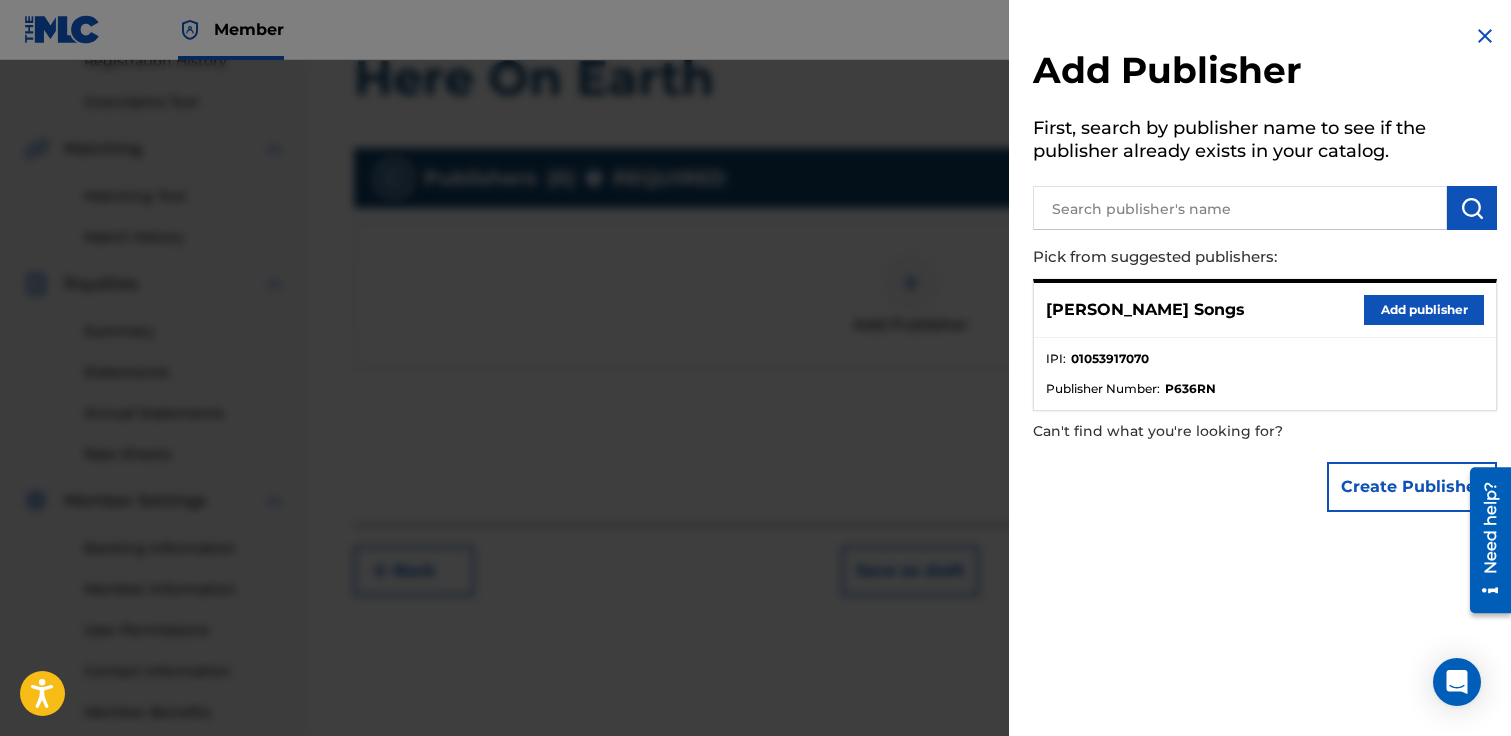 click on "Add publisher" at bounding box center [1424, 310] 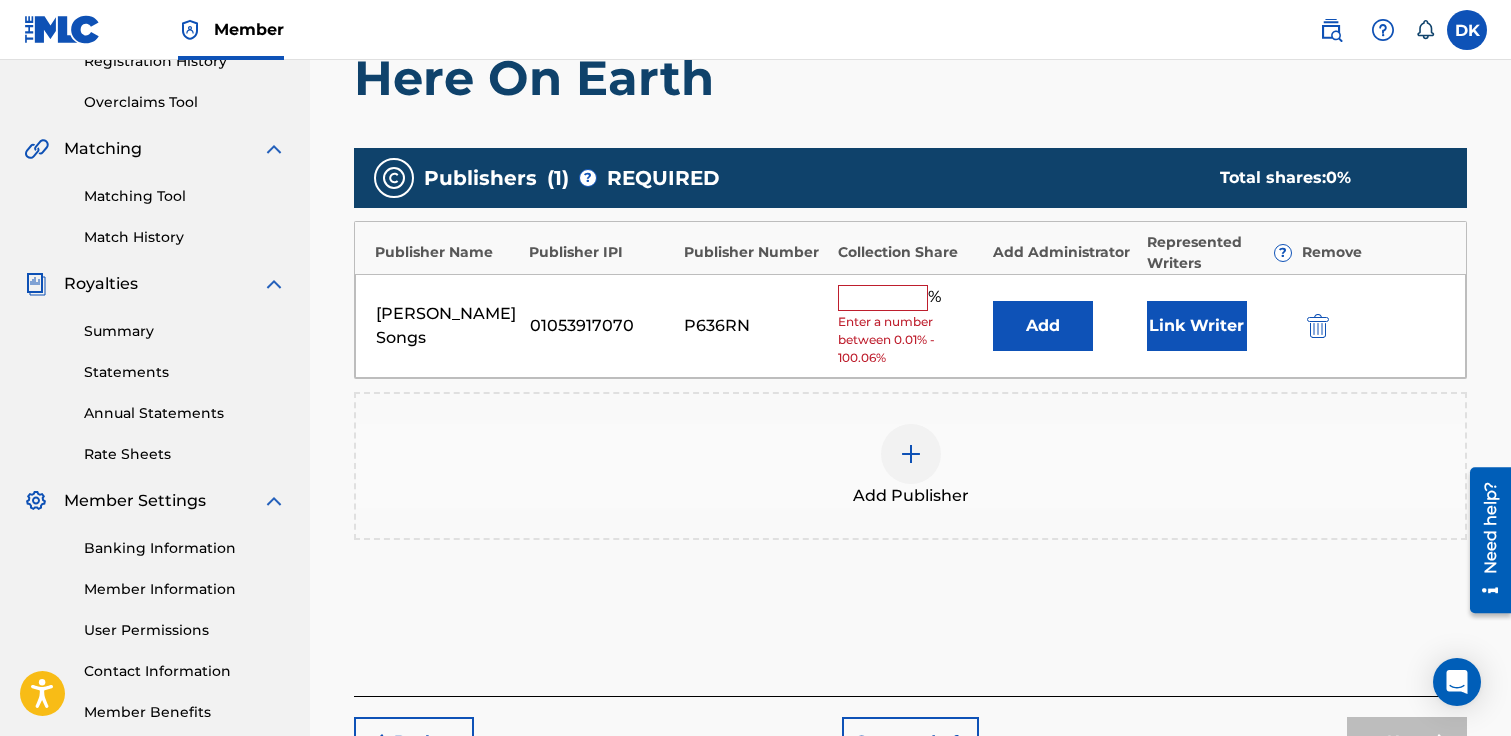 click at bounding box center [883, 298] 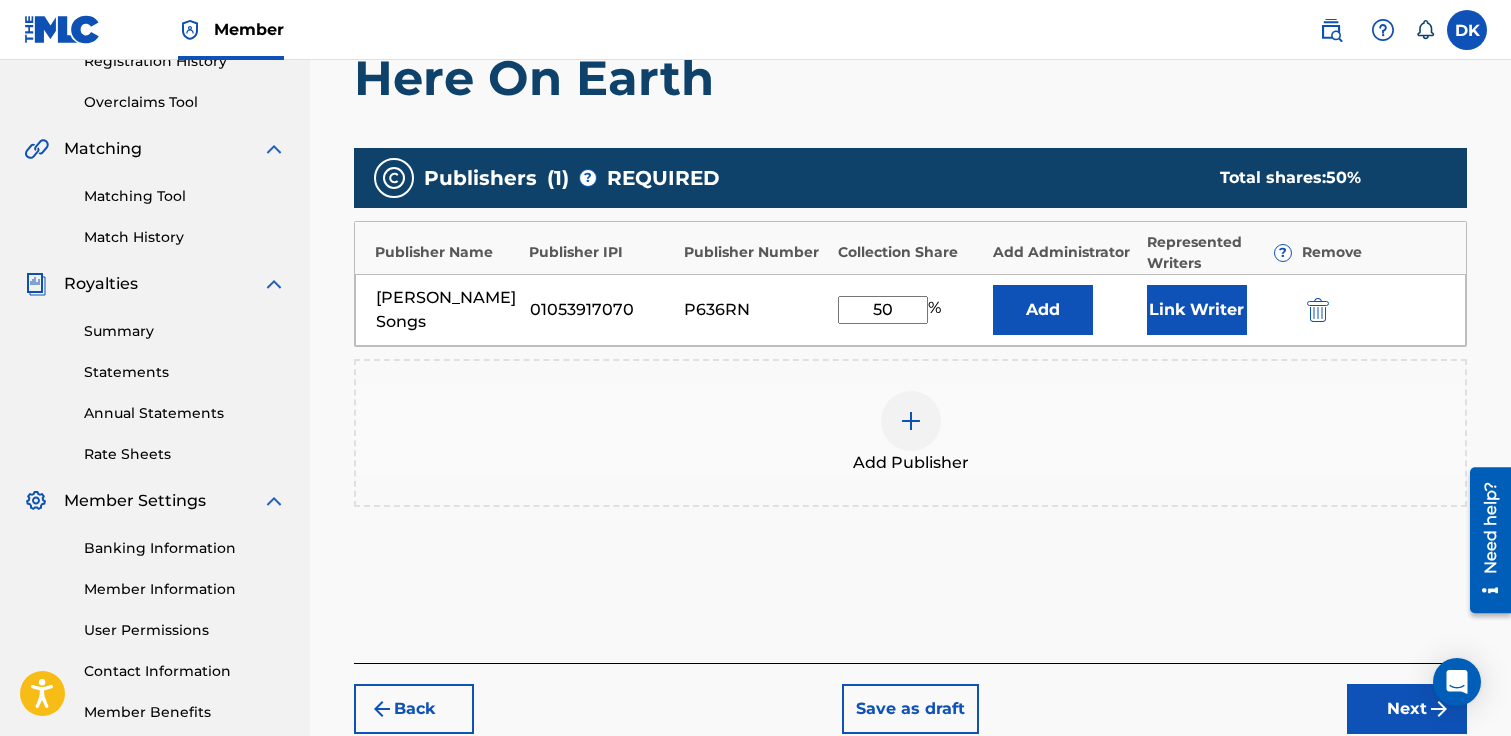type on "50" 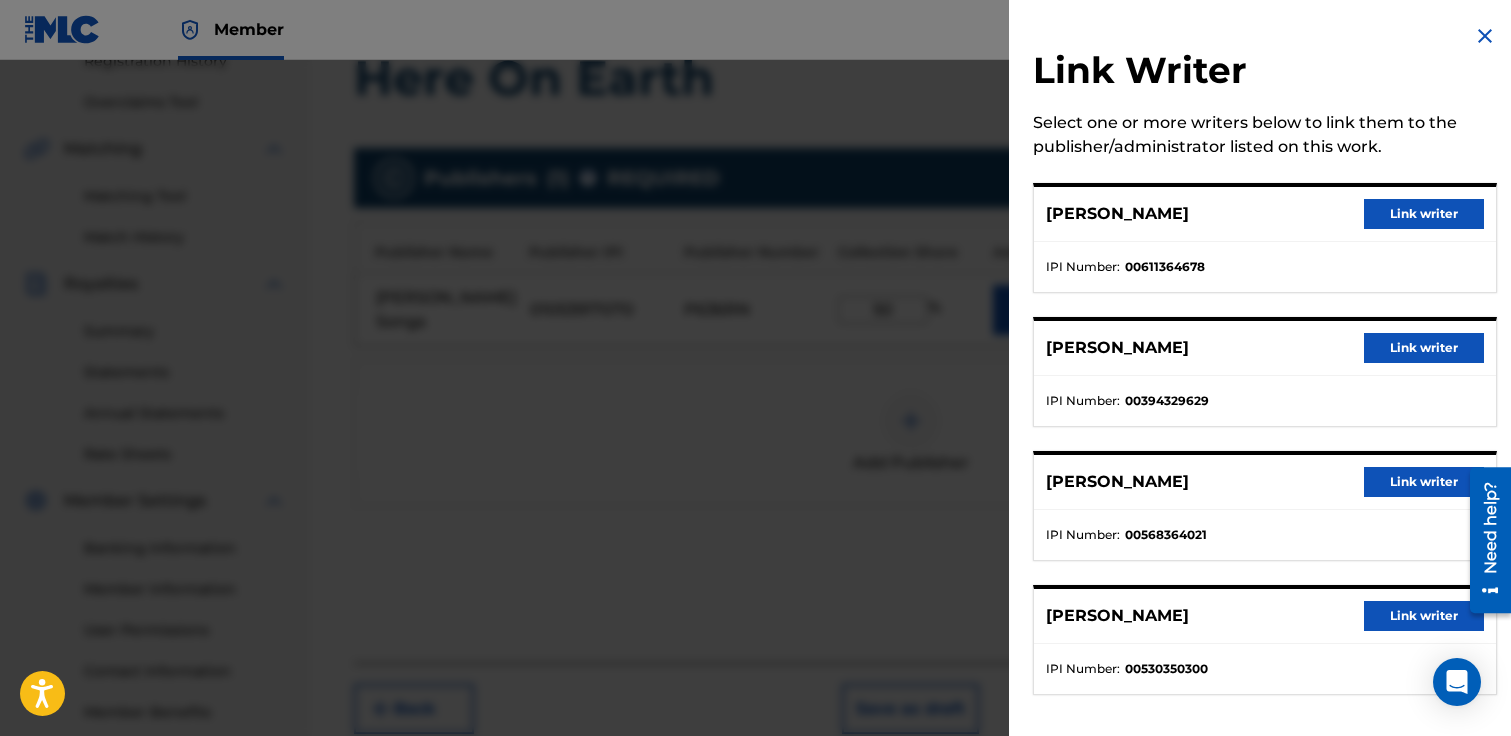 click on "Link writer" at bounding box center [1424, 214] 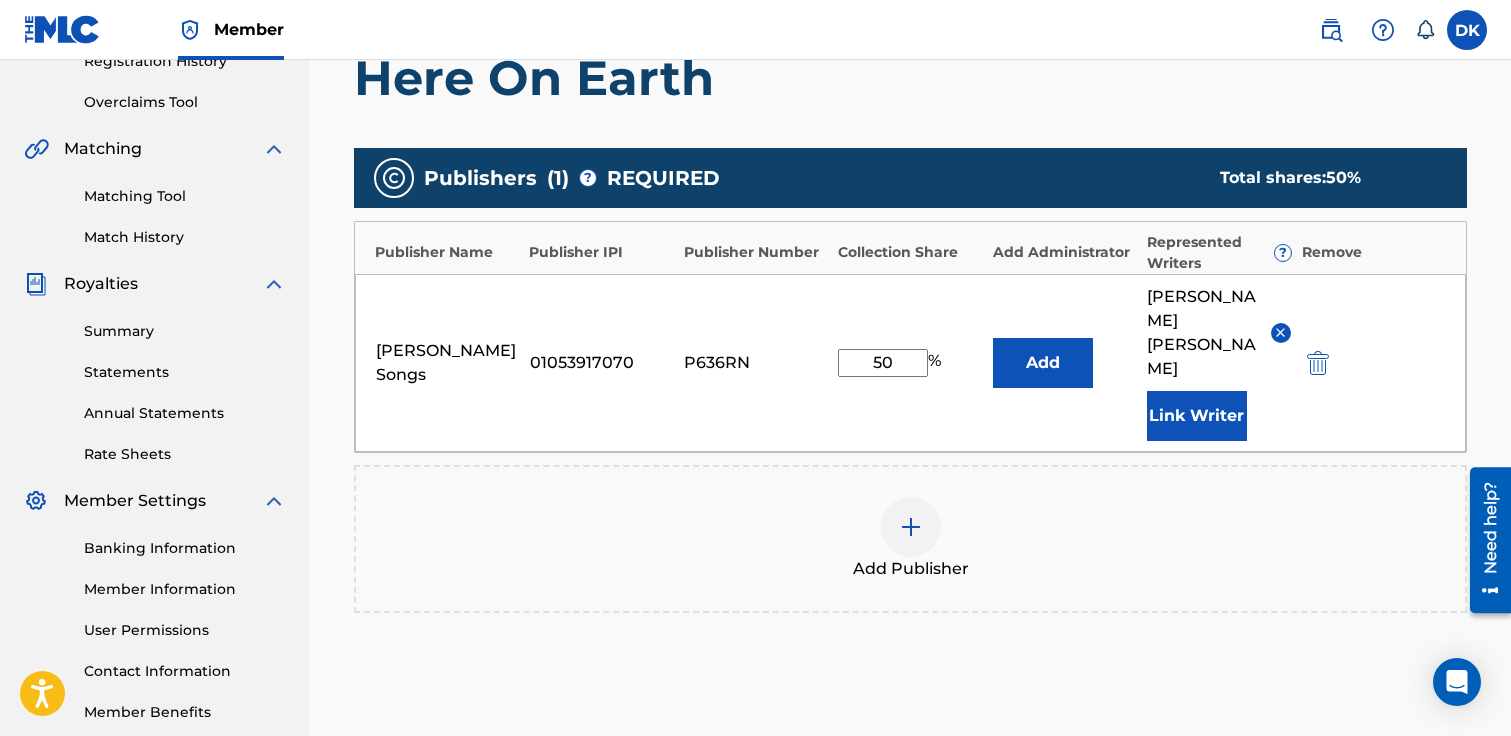 click on "Link Writer" at bounding box center [1197, 416] 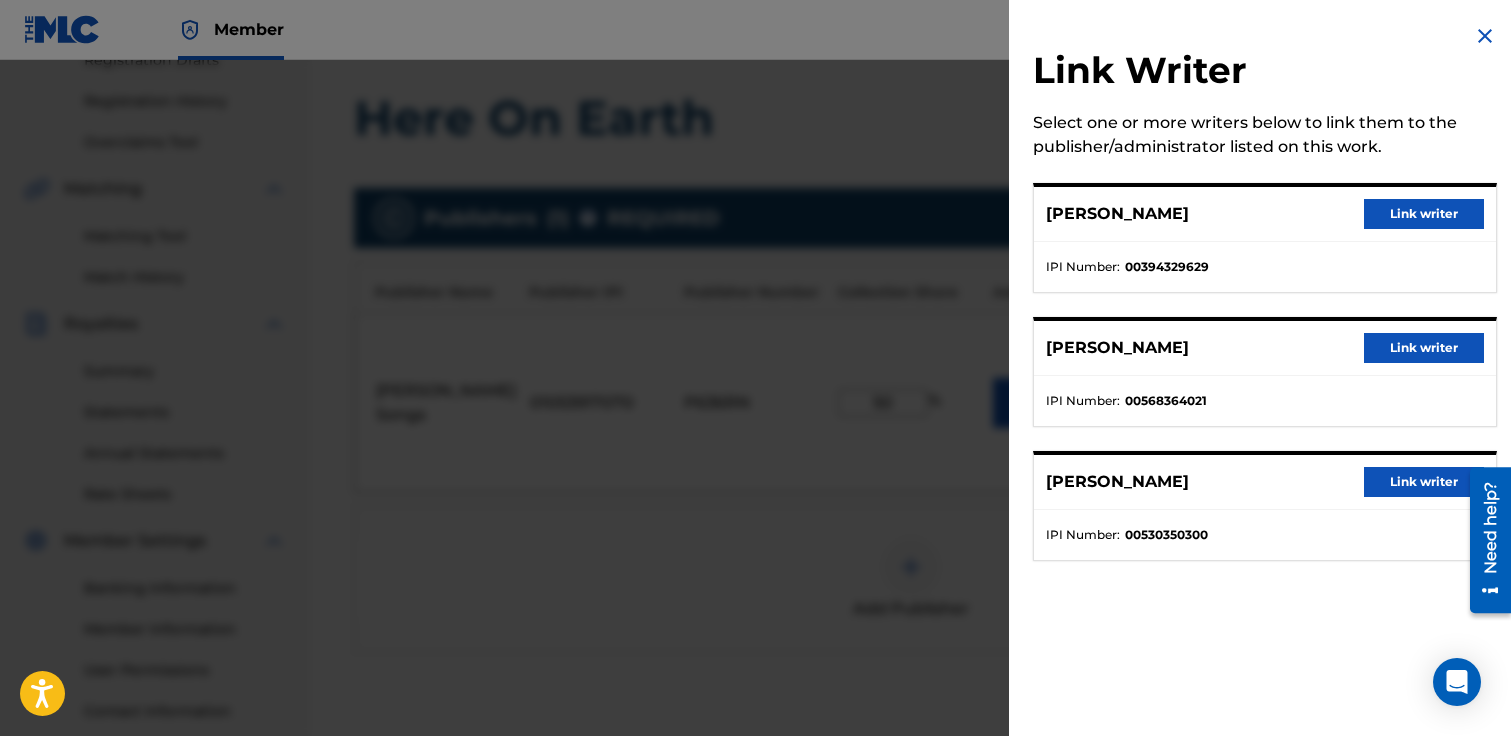 scroll, scrollTop: 360, scrollLeft: 0, axis: vertical 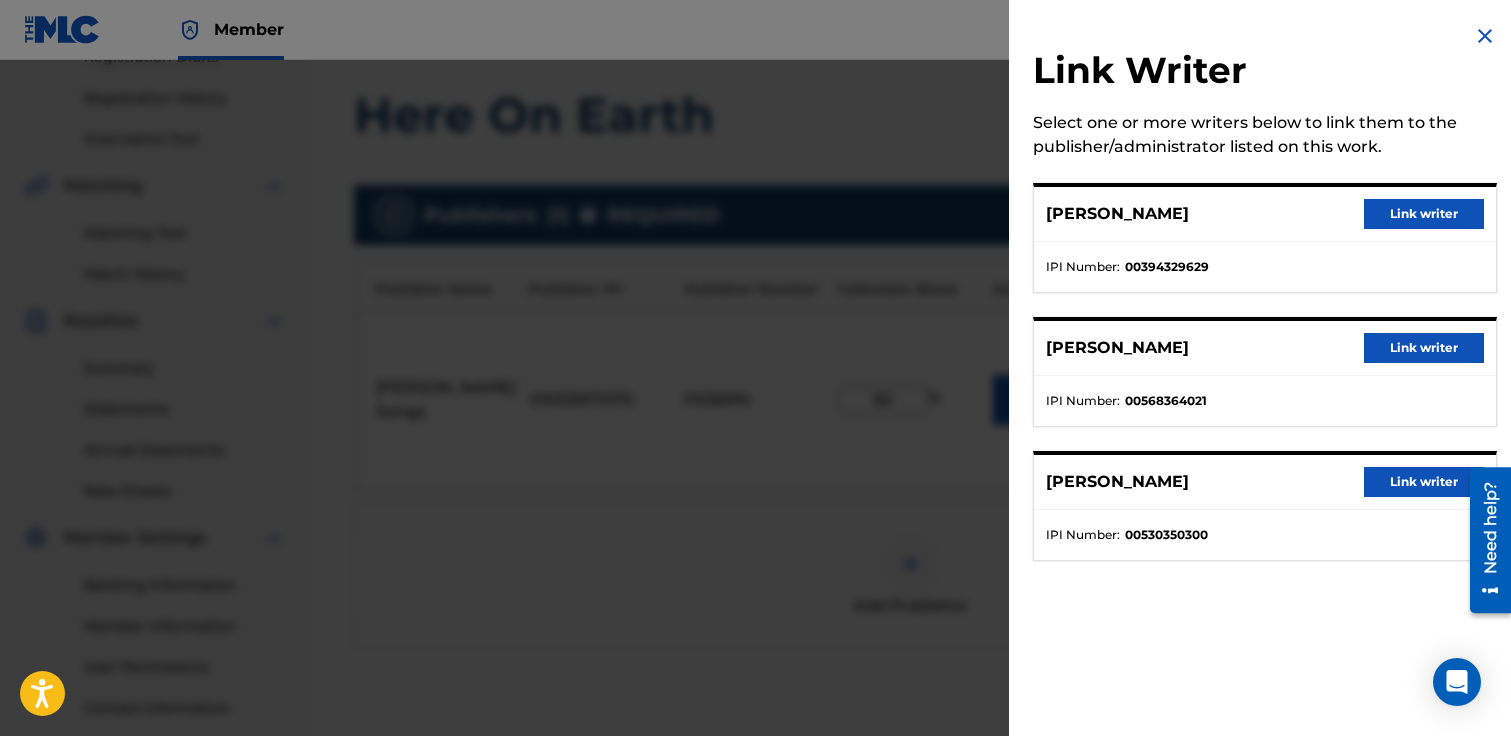 click on "Link writer" at bounding box center (1424, 214) 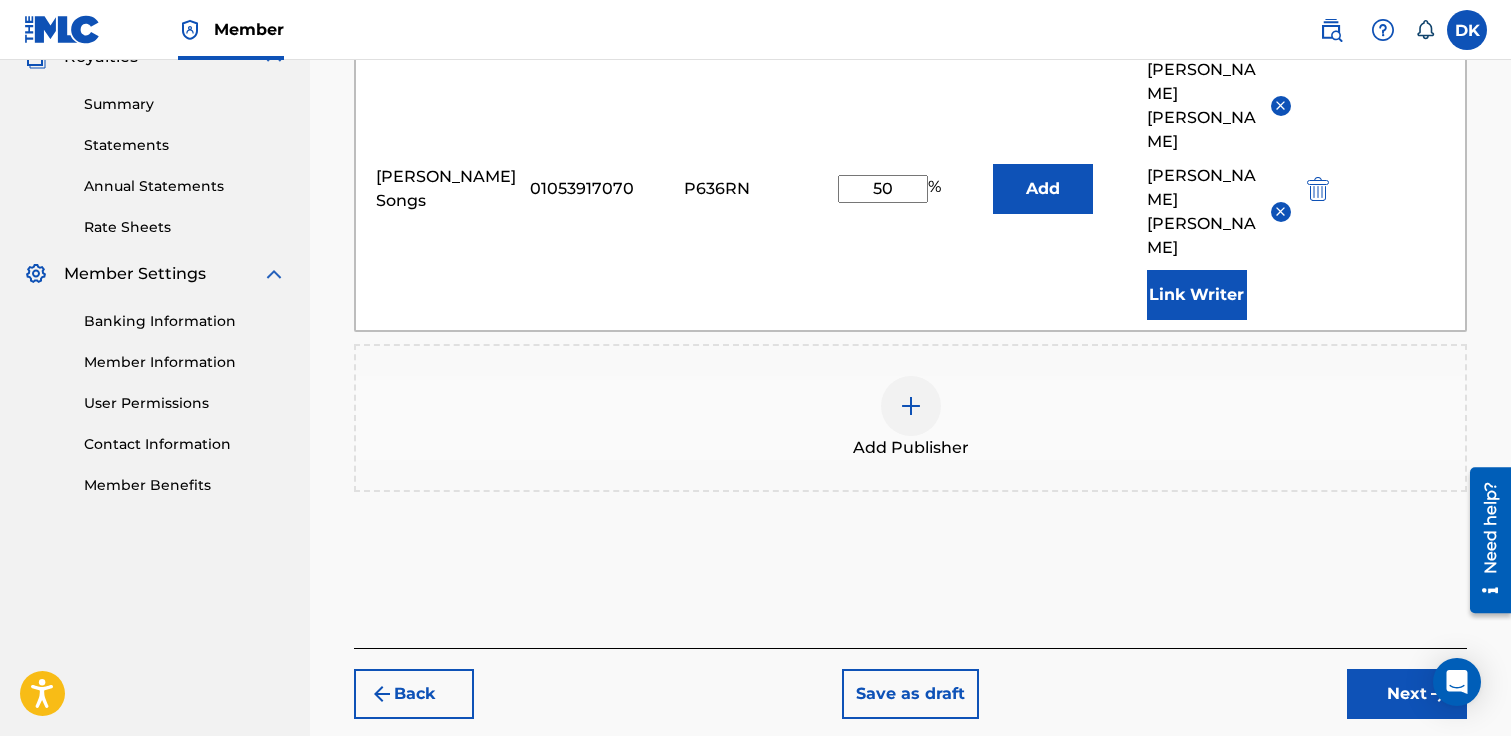 click on "Next" at bounding box center [1407, 694] 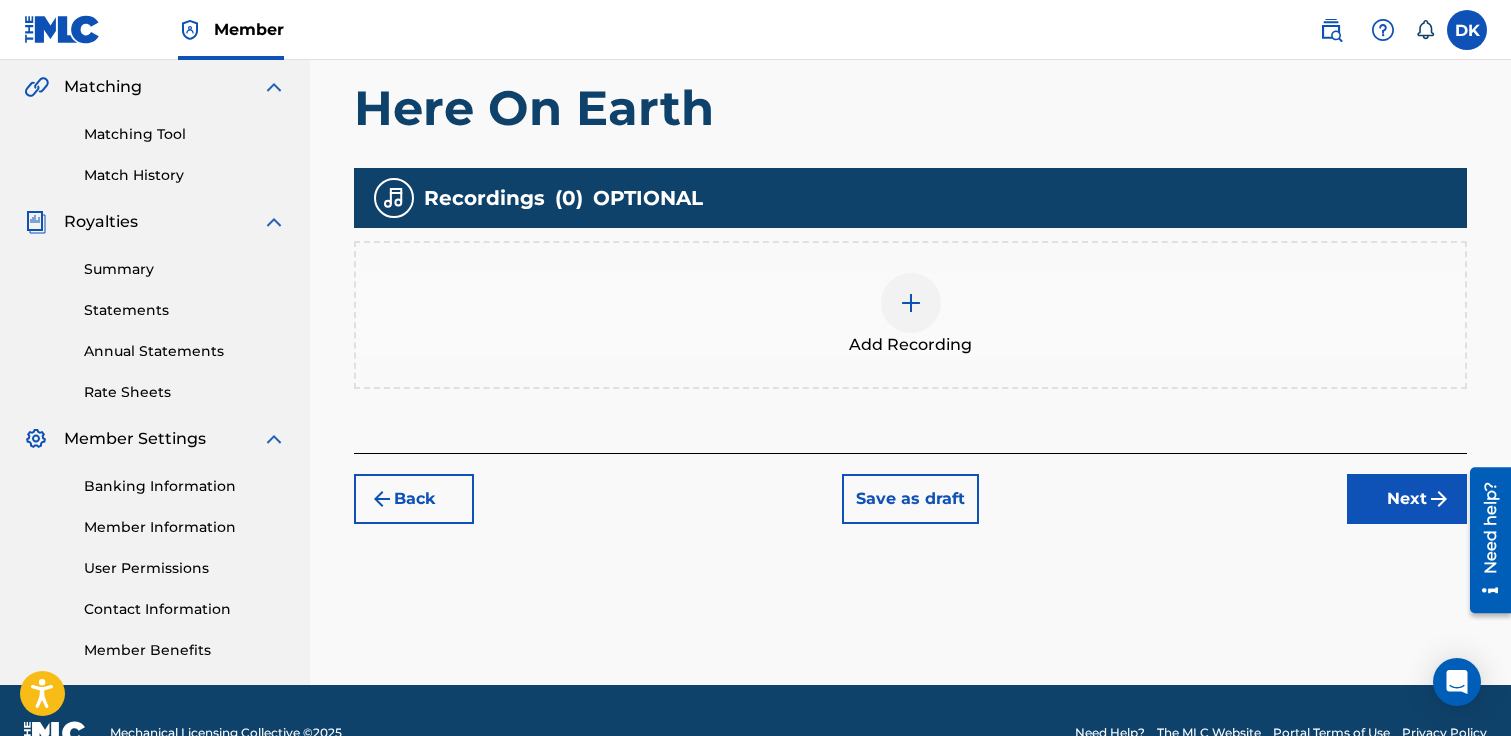 scroll, scrollTop: 461, scrollLeft: 0, axis: vertical 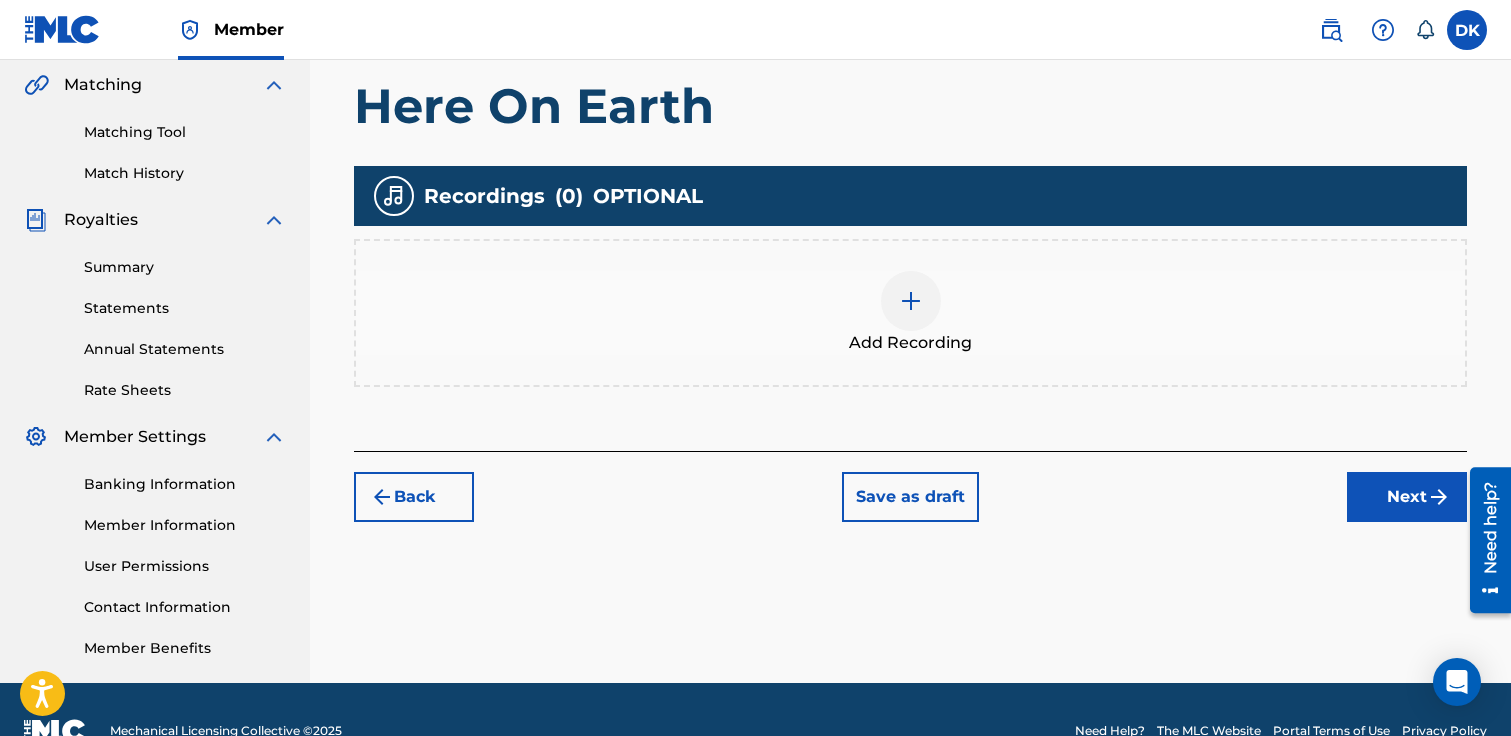 click at bounding box center (911, 301) 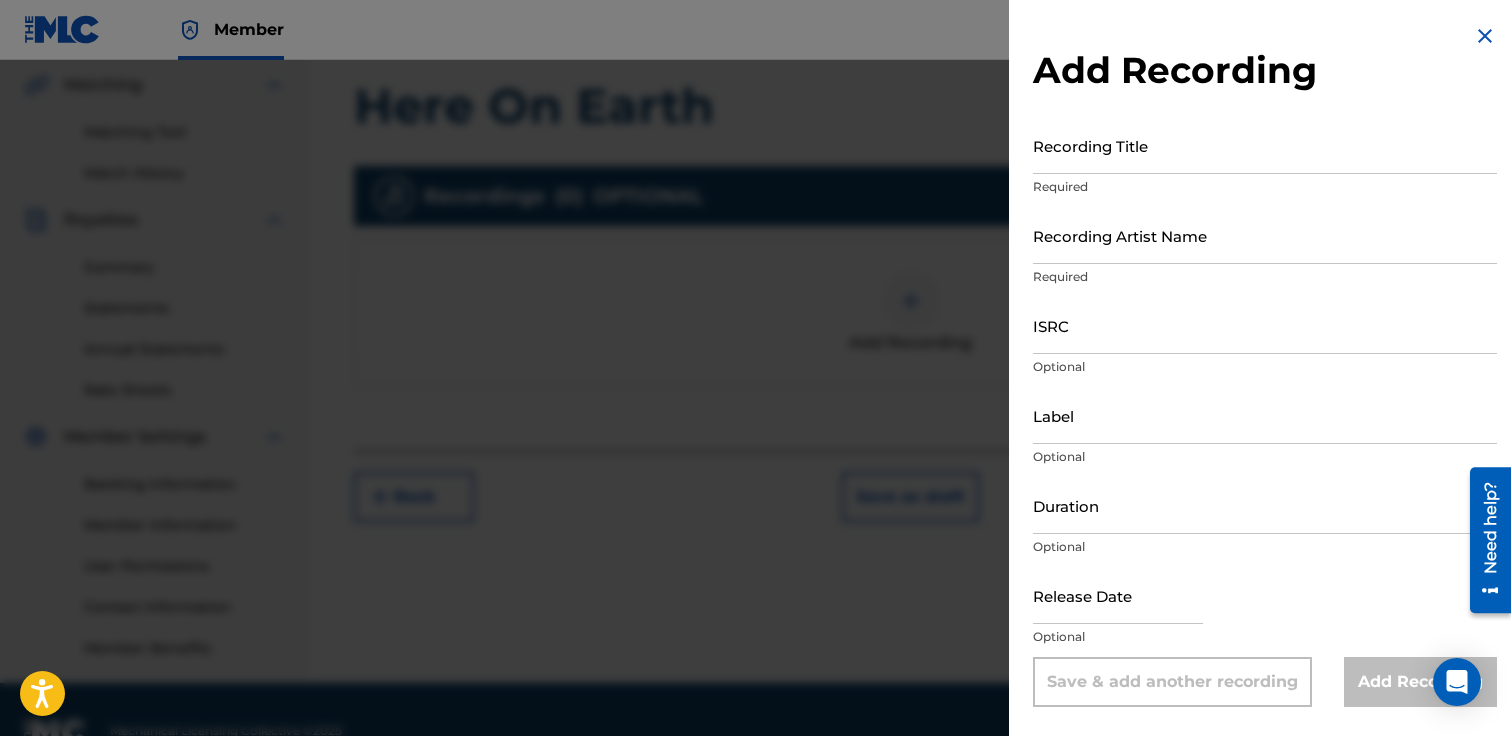 click on "Recording Title" at bounding box center (1265, 145) 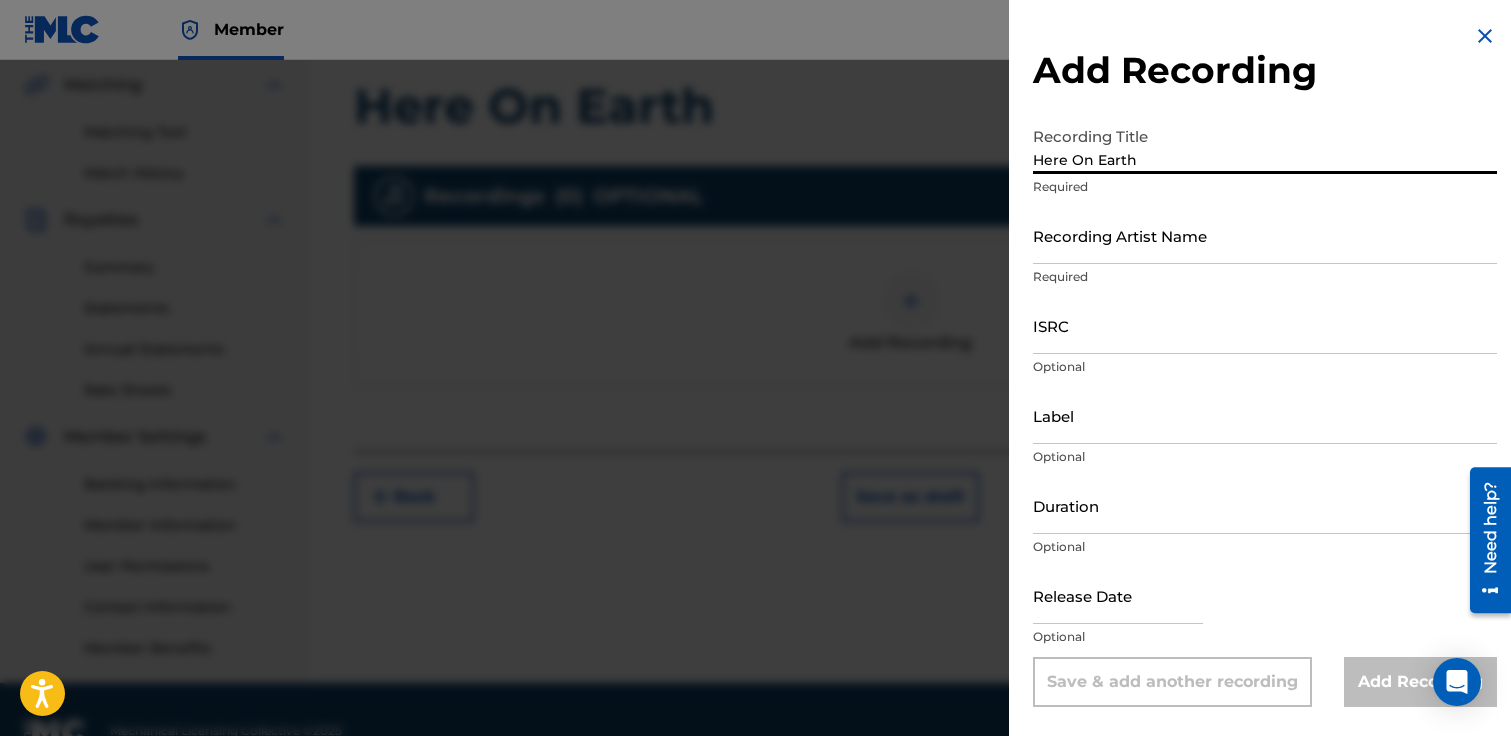 type on "Here On Earth" 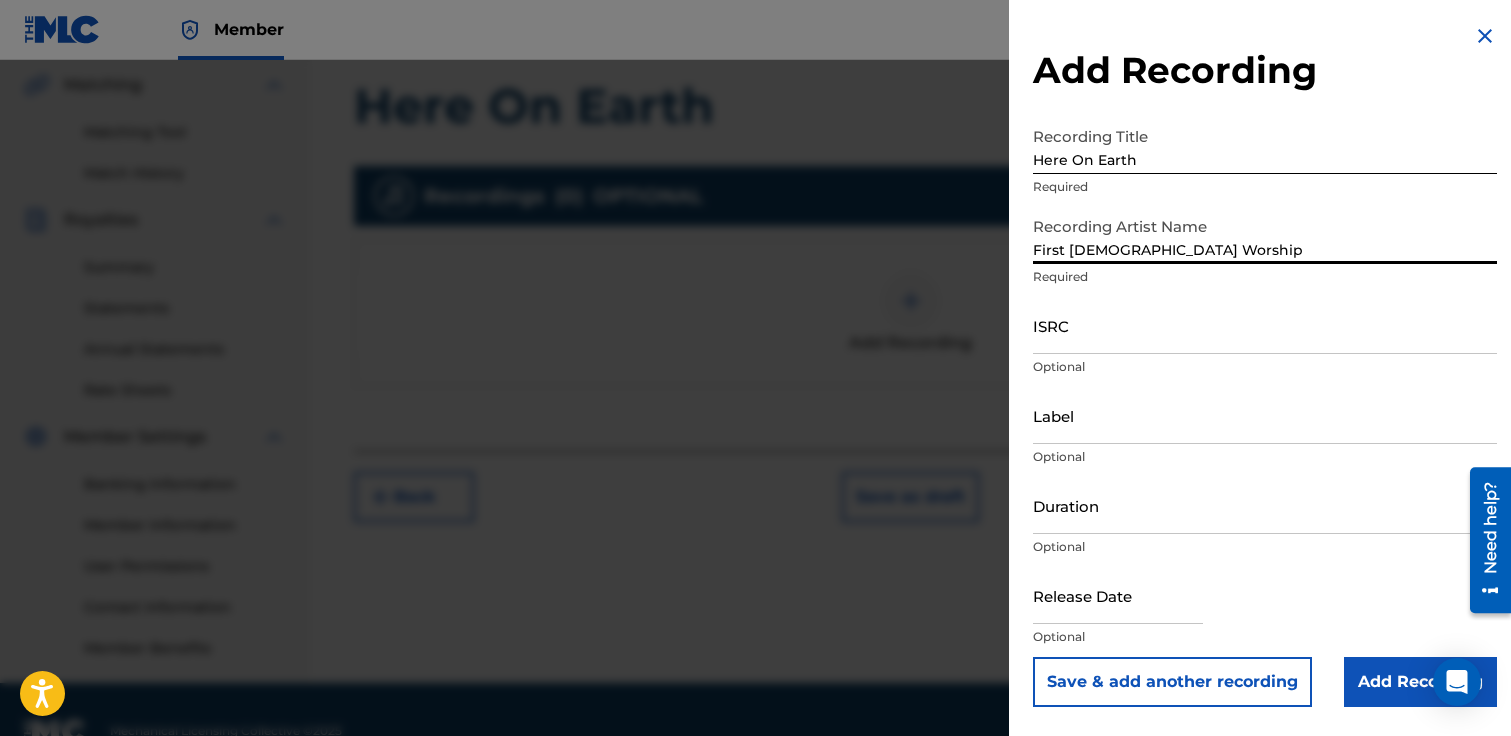type on "First [DEMOGRAPHIC_DATA] Worship" 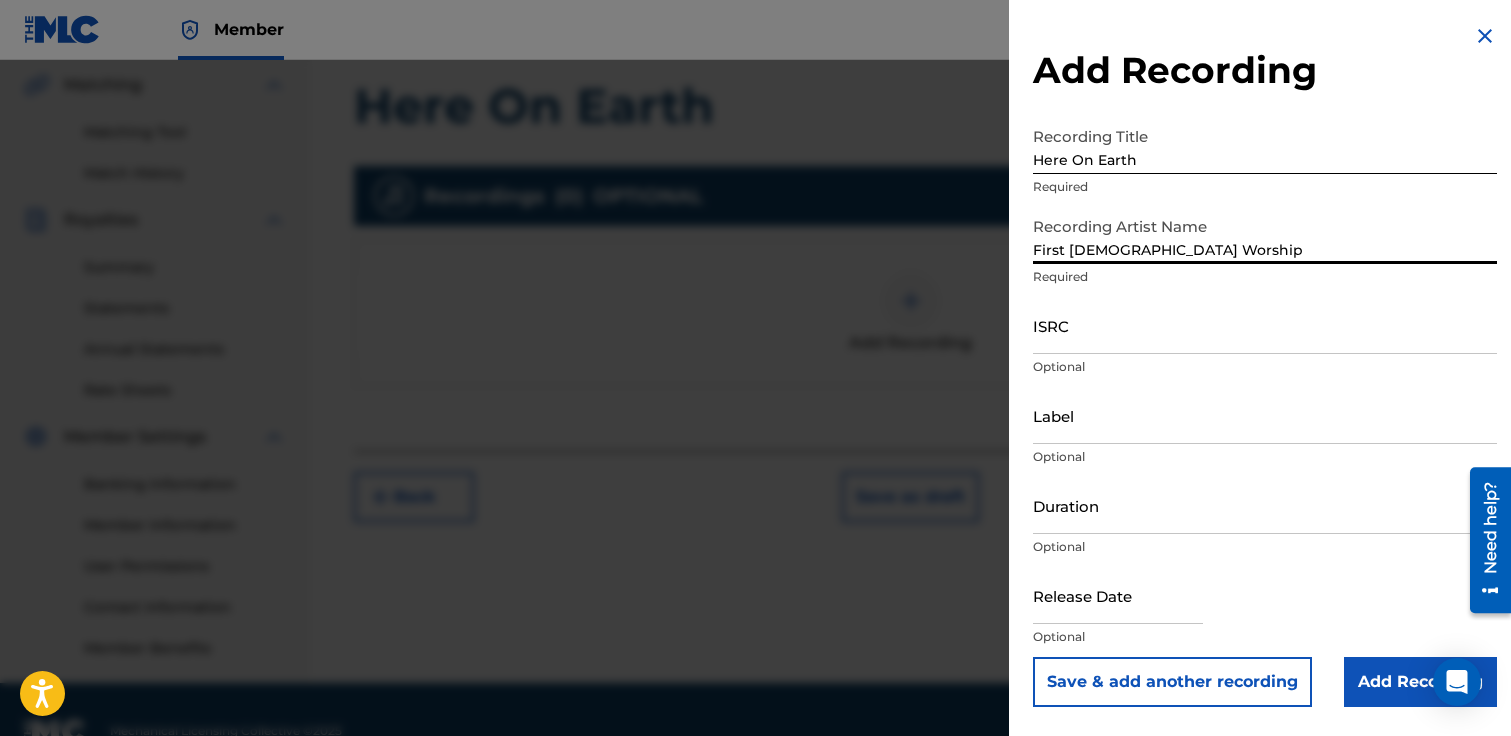 click at bounding box center (1118, 595) 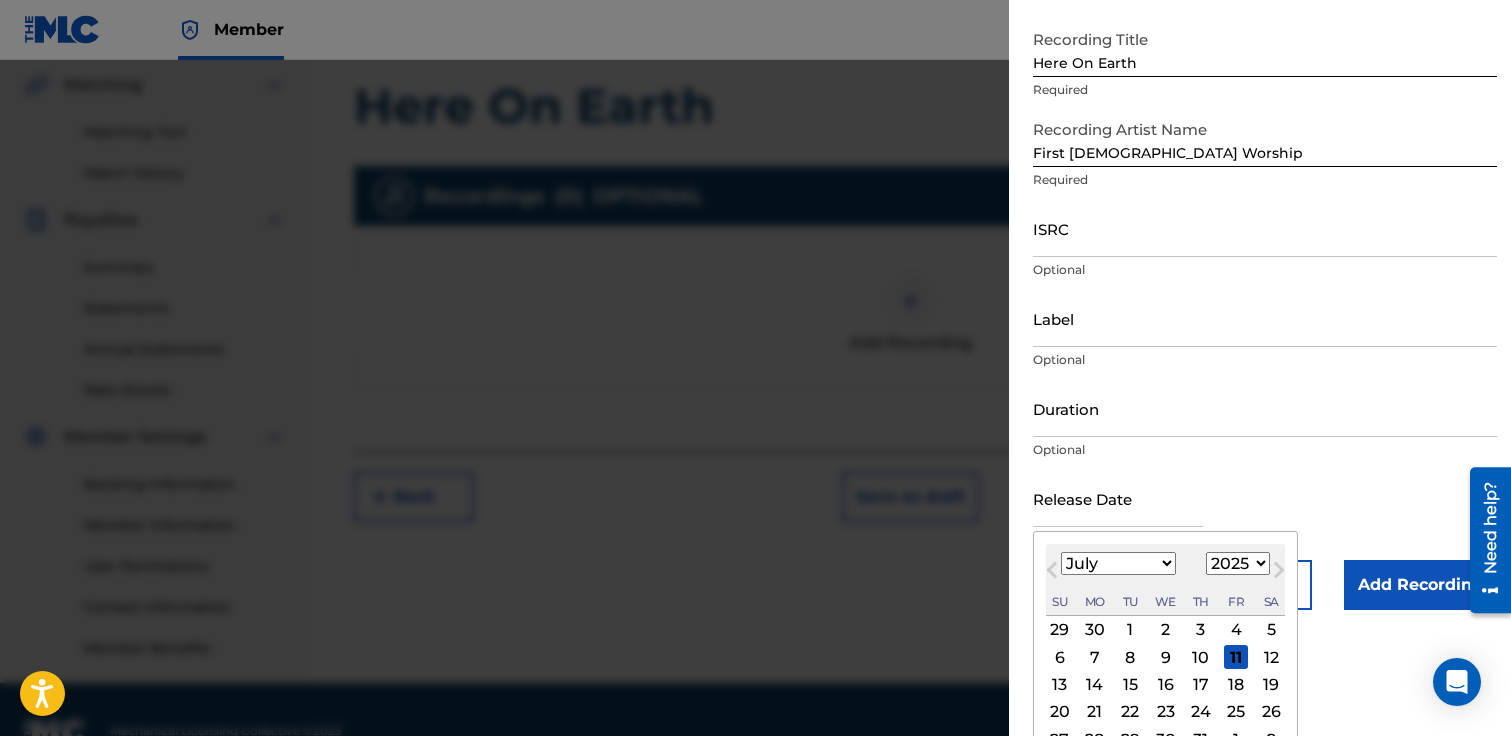 scroll, scrollTop: 154, scrollLeft: 0, axis: vertical 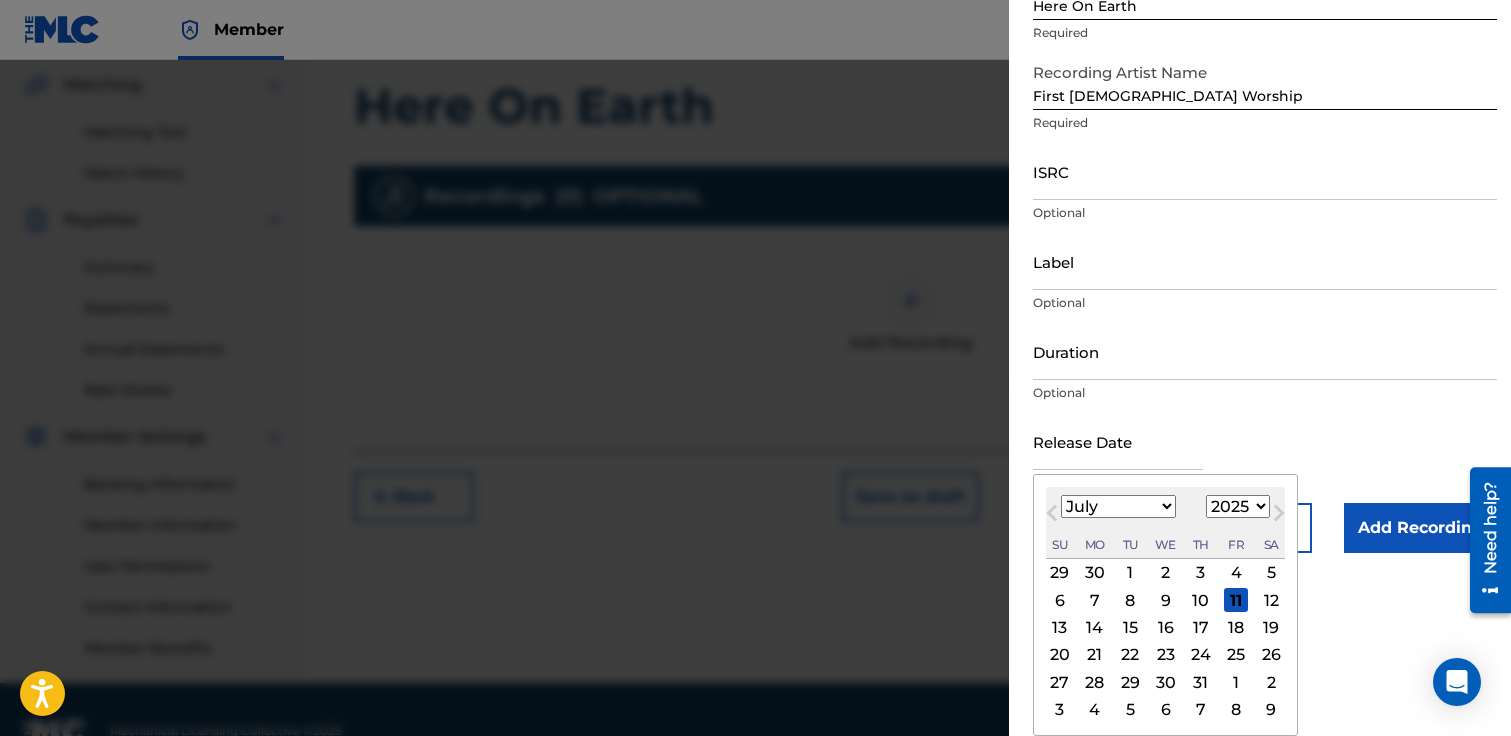 click on "1899 1900 1901 1902 1903 1904 1905 1906 1907 1908 1909 1910 1911 1912 1913 1914 1915 1916 1917 1918 1919 1920 1921 1922 1923 1924 1925 1926 1927 1928 1929 1930 1931 1932 1933 1934 1935 1936 1937 1938 1939 1940 1941 1942 1943 1944 1945 1946 1947 1948 1949 1950 1951 1952 1953 1954 1955 1956 1957 1958 1959 1960 1961 1962 1963 1964 1965 1966 1967 1968 1969 1970 1971 1972 1973 1974 1975 1976 1977 1978 1979 1980 1981 1982 1983 1984 1985 1986 1987 1988 1989 1990 1991 1992 1993 1994 1995 1996 1997 1998 1999 2000 2001 2002 2003 2004 2005 2006 2007 2008 2009 2010 2011 2012 2013 2014 2015 2016 2017 2018 2019 2020 2021 2022 2023 2024 2025 2026 2027 2028 2029 2030 2031 2032 2033 2034 2035 2036 2037 2038 2039 2040 2041 2042 2043 2044 2045 2046 2047 2048 2049 2050 2051 2052 2053 2054 2055 2056 2057 2058 2059 2060 2061 2062 2063 2064 2065 2066 2067 2068 2069 2070 2071 2072 2073 2074 2075 2076 2077 2078 2079 2080 2081 2082 2083 2084 2085 2086 2087 2088 2089 2090 2091 2092 2093 2094 2095 2096 2097 2098 2099 2100" at bounding box center [1238, 506] 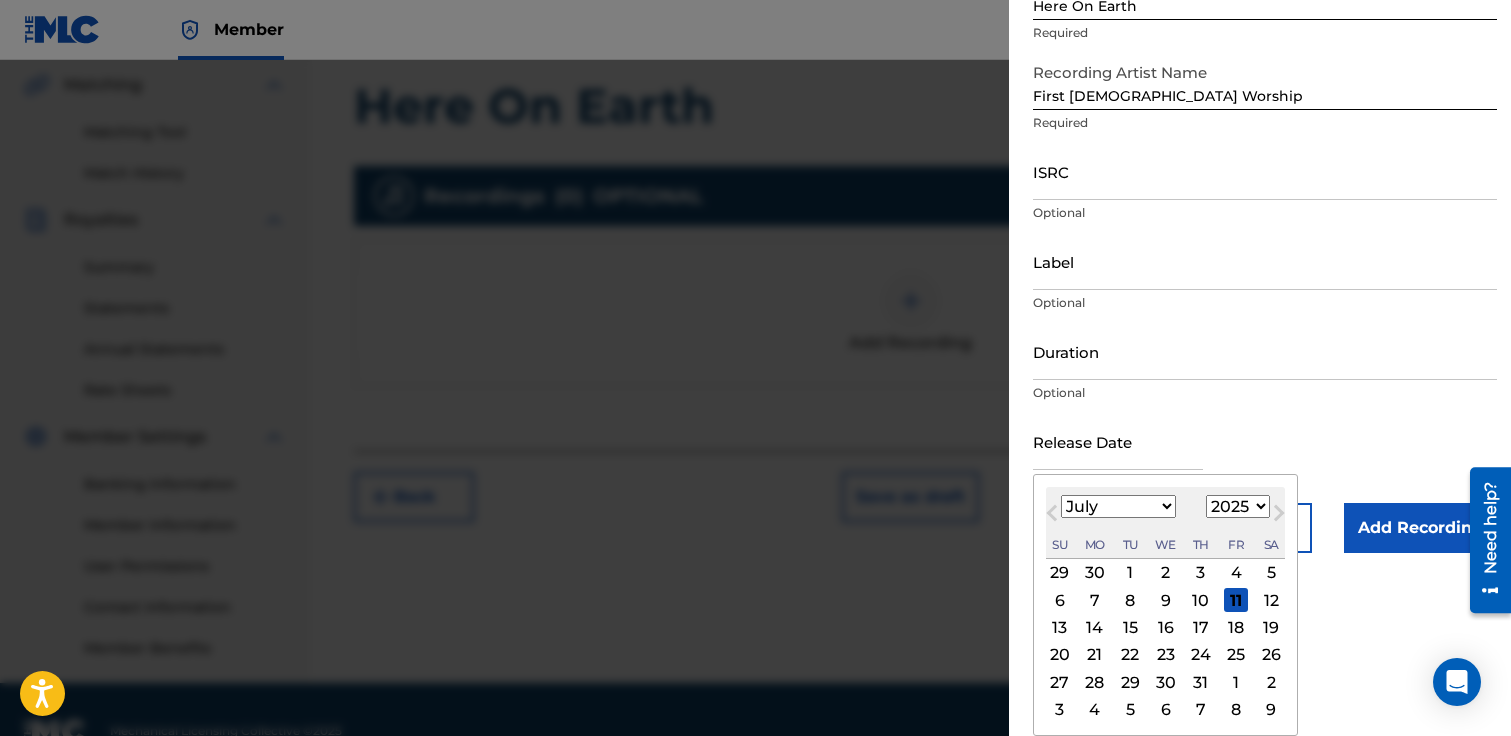 select on "2020" 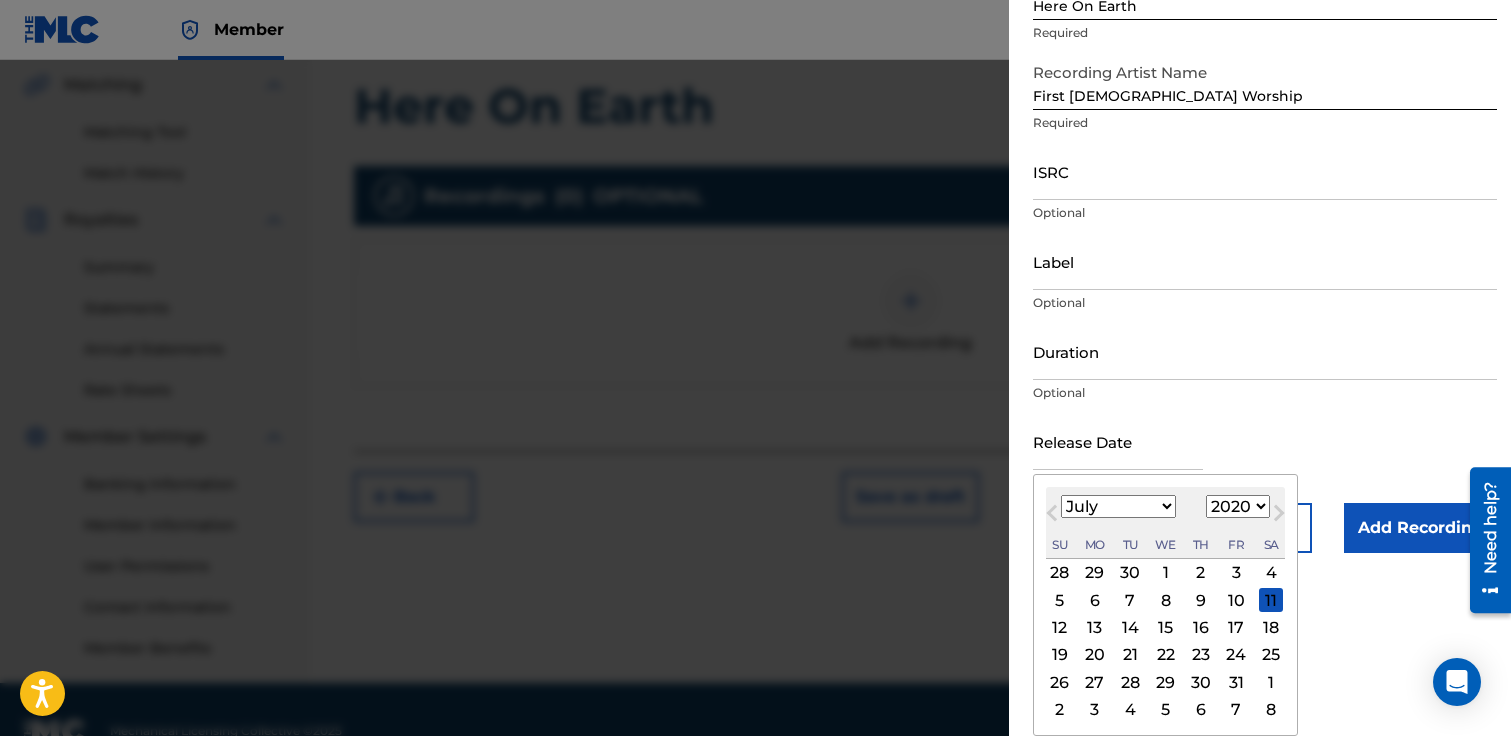 click on "January February March April May June July August September October November December" at bounding box center (1118, 506) 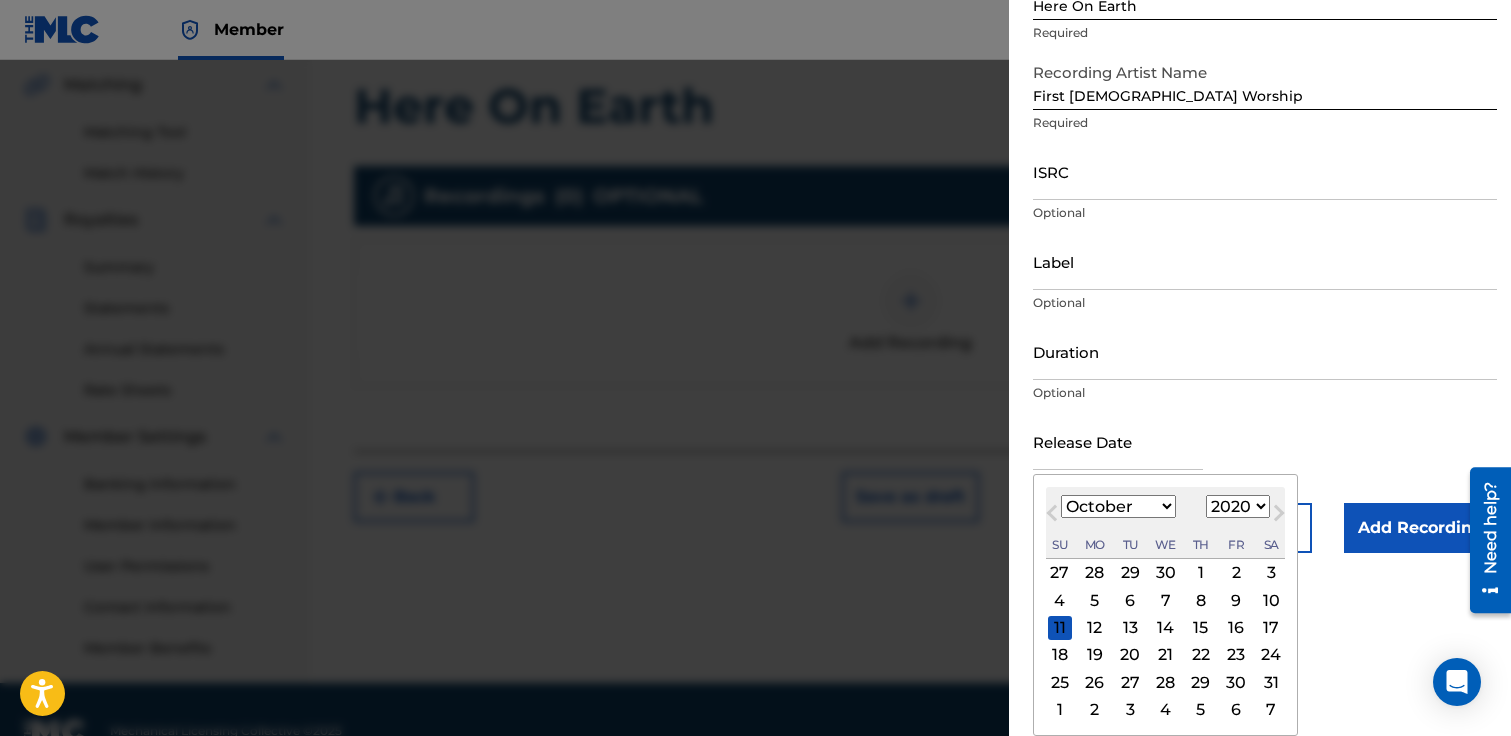 click on "2" at bounding box center (1236, 573) 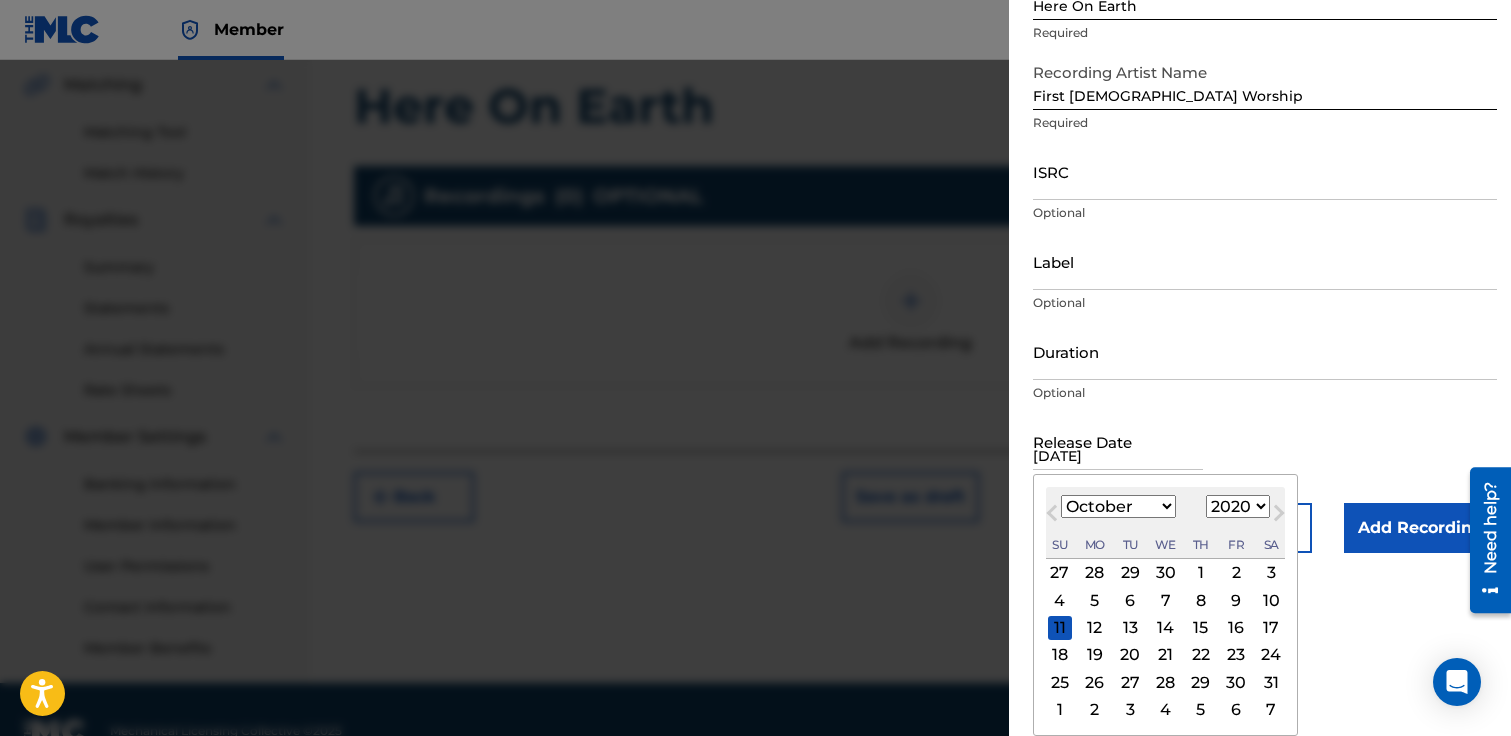 scroll, scrollTop: 0, scrollLeft: 0, axis: both 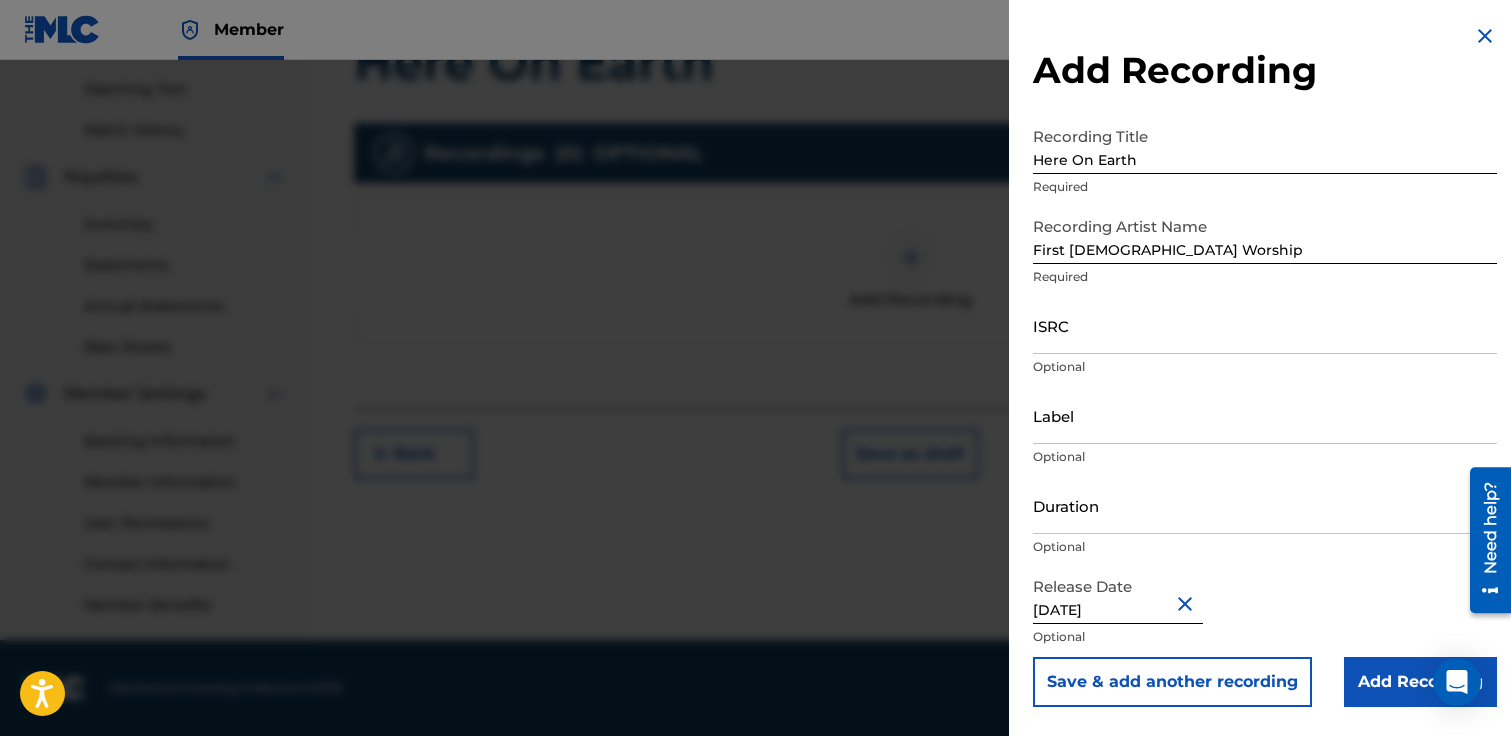 click on "Add Recording" at bounding box center (1420, 682) 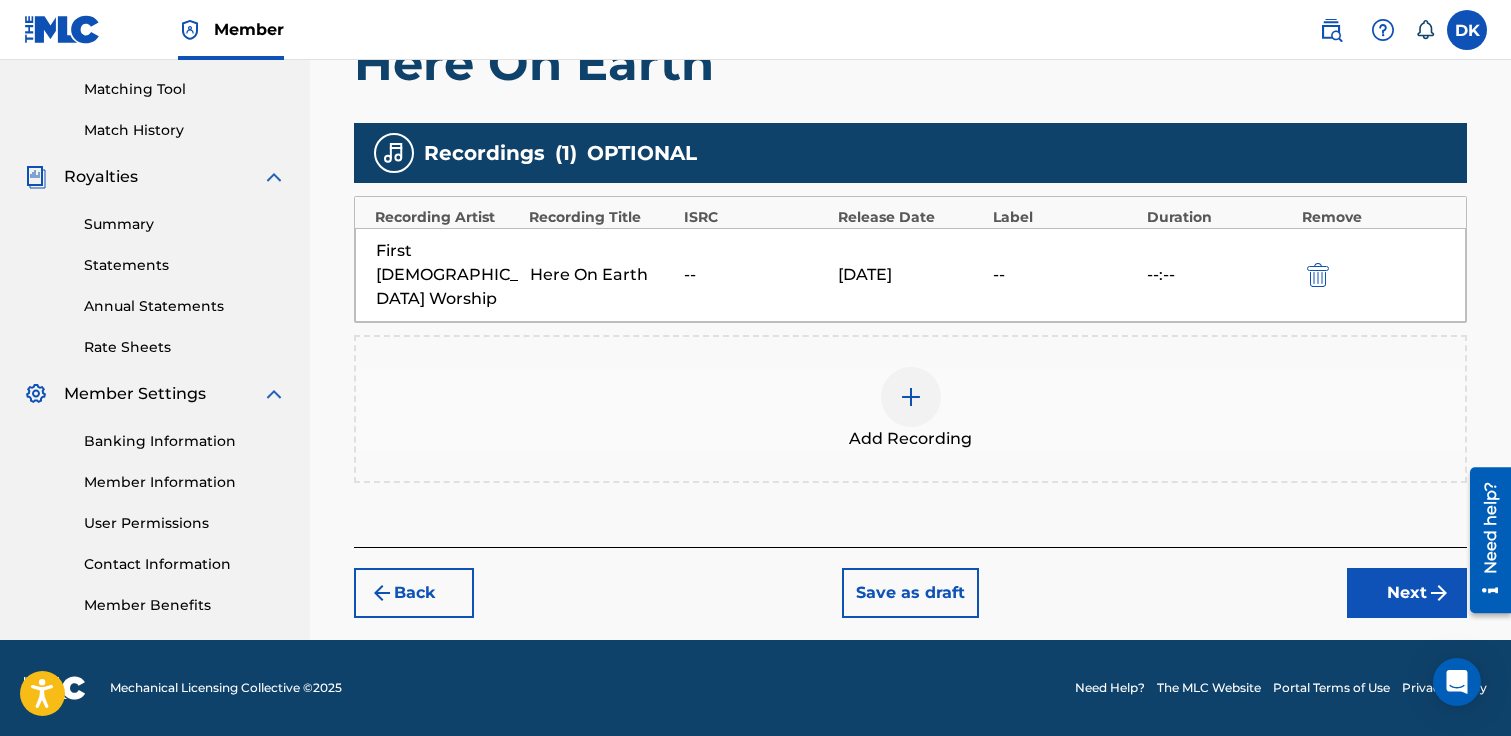 click on "Next" at bounding box center (1407, 593) 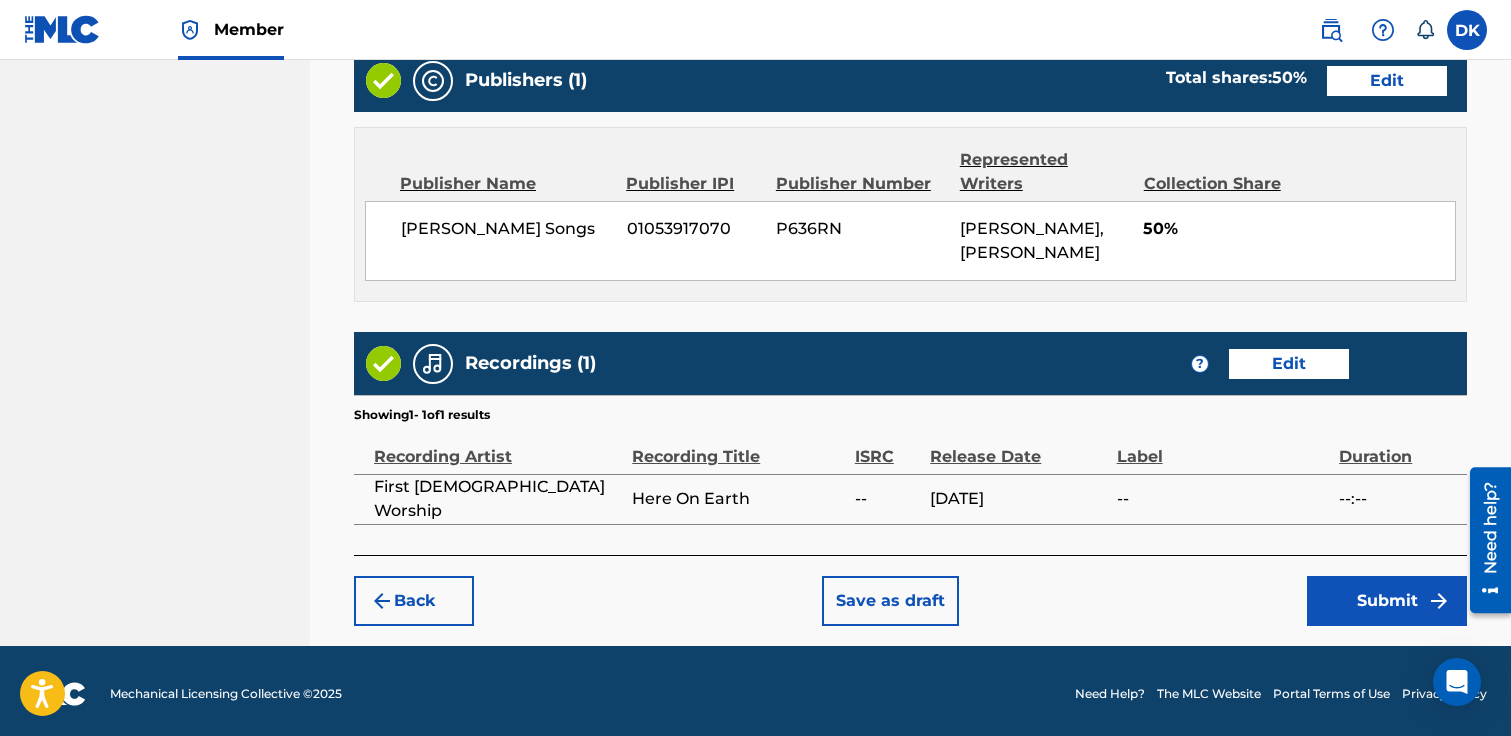 scroll, scrollTop: 1113, scrollLeft: 0, axis: vertical 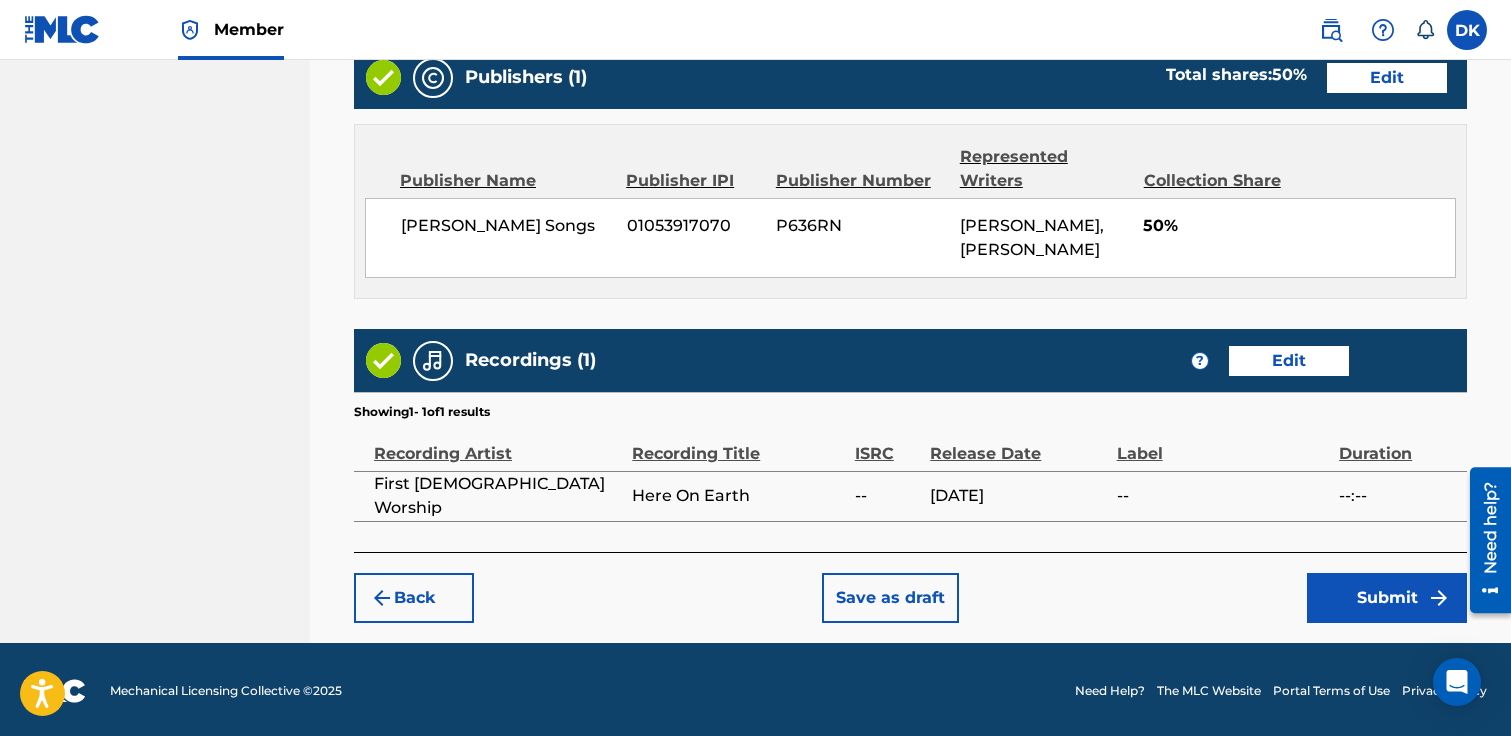 click on "Submit" at bounding box center (1387, 598) 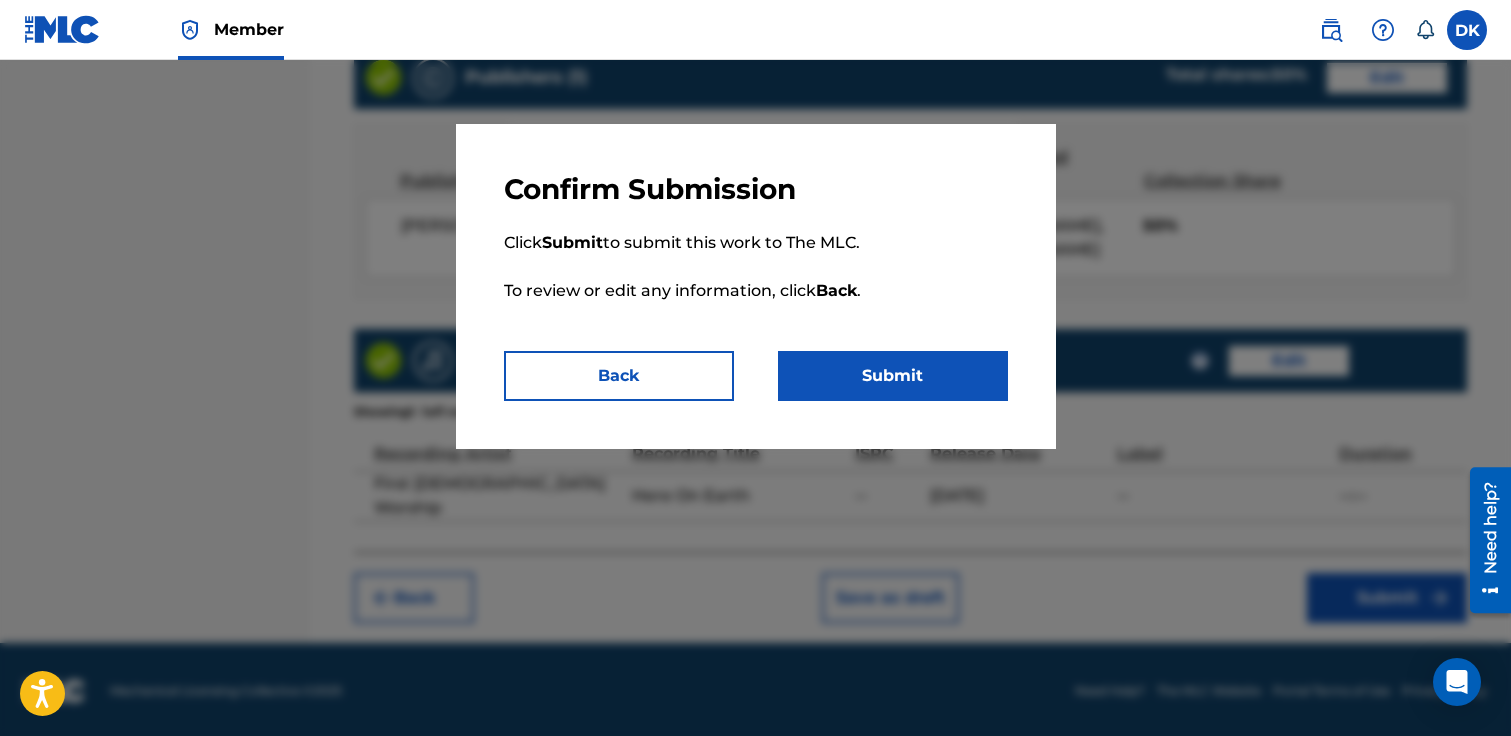 click on "Submit" at bounding box center [893, 376] 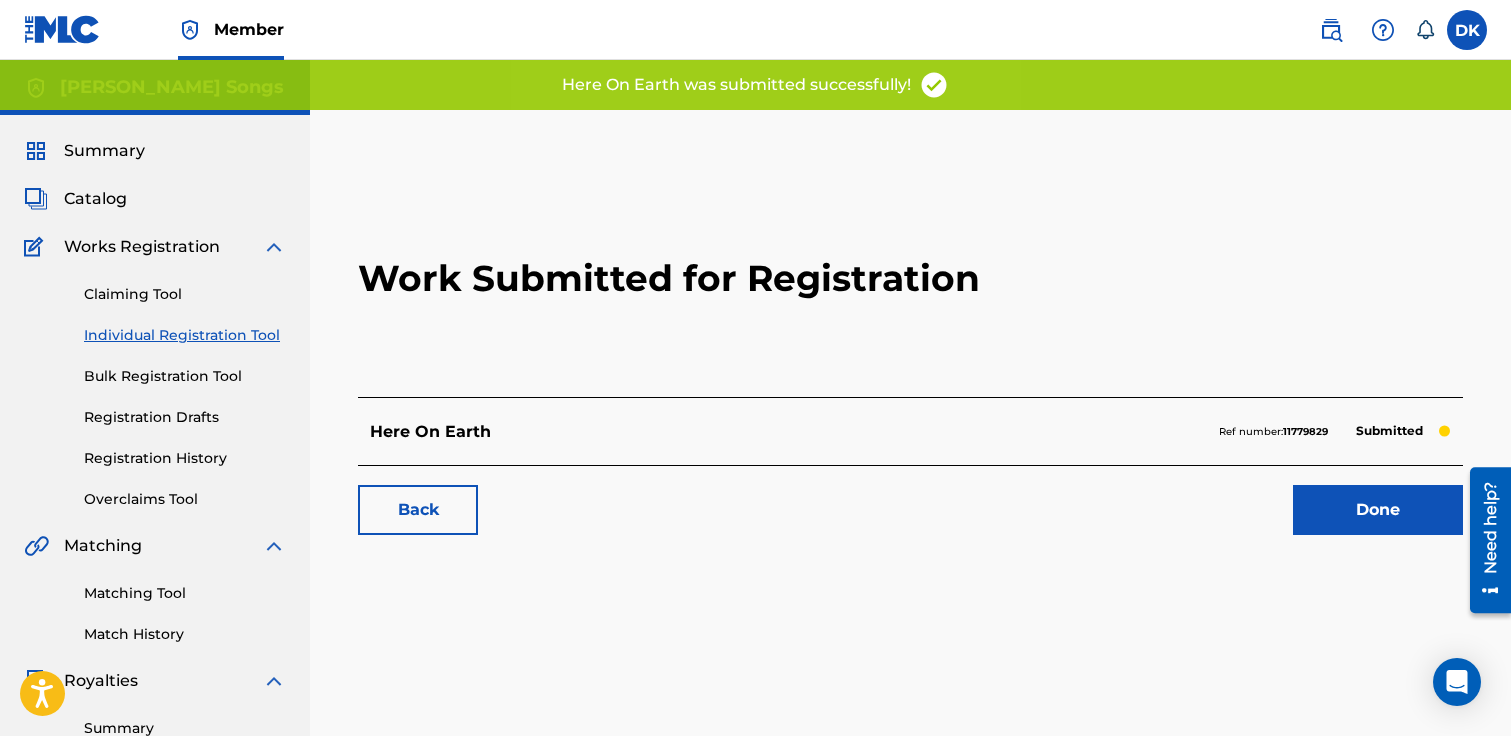 click on "Done" at bounding box center (1378, 510) 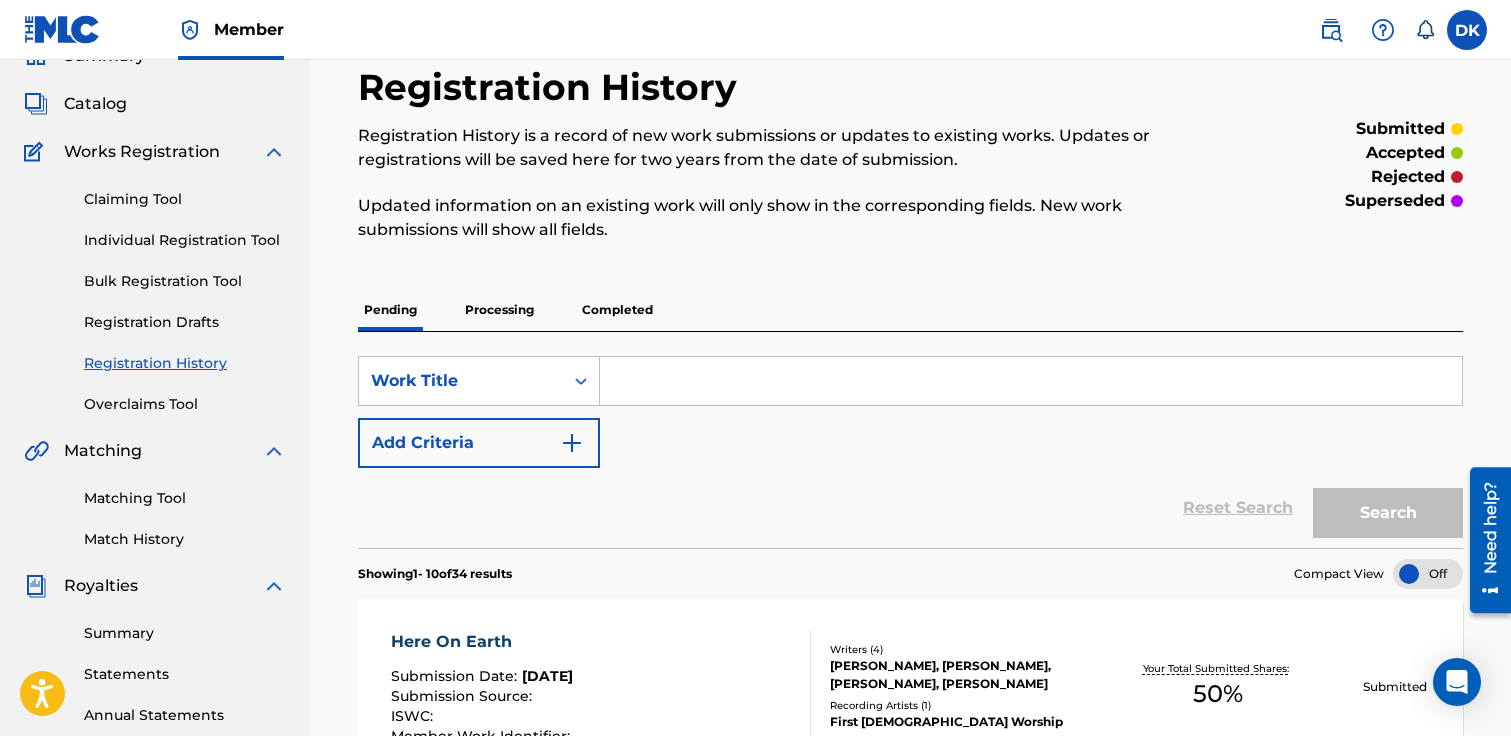 scroll, scrollTop: 0, scrollLeft: 0, axis: both 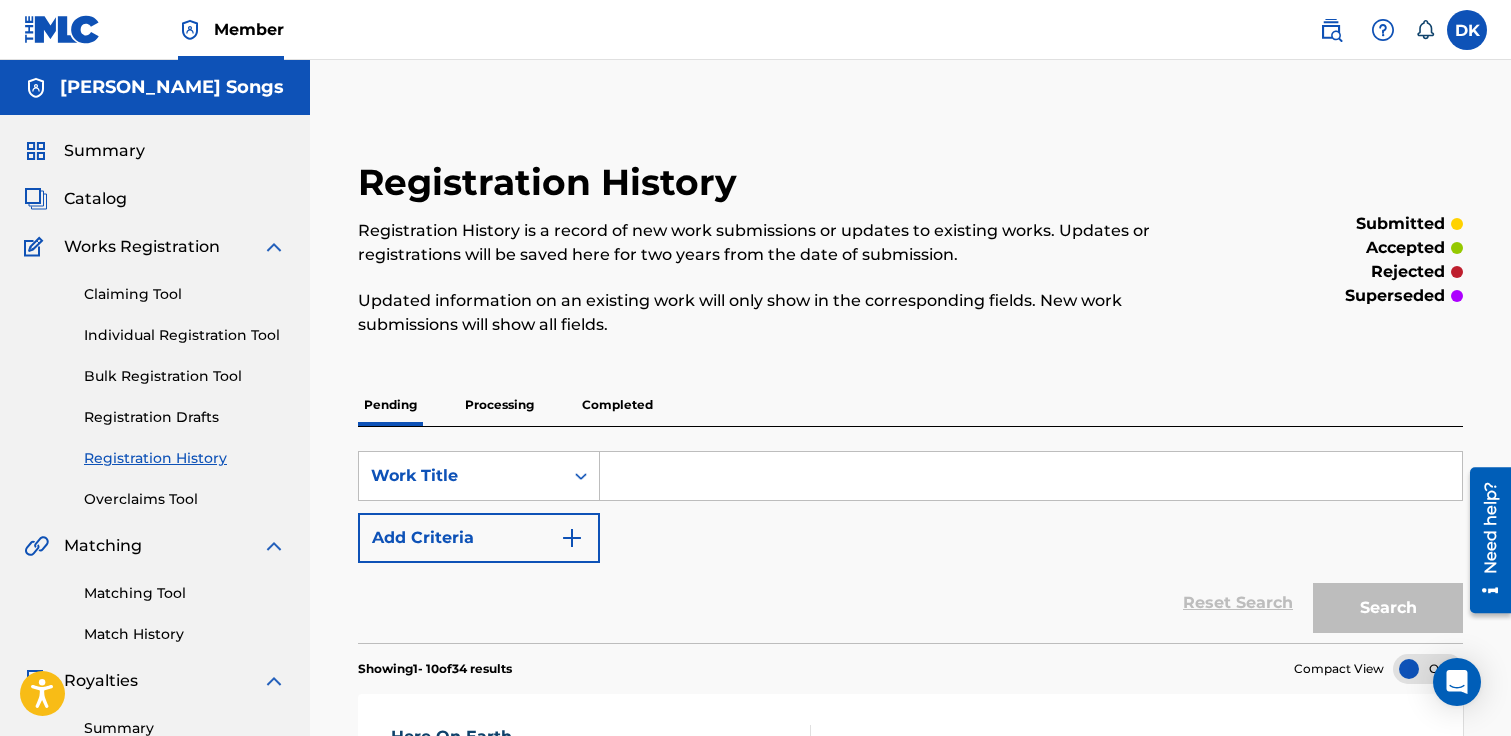 click on "Individual Registration Tool" at bounding box center (185, 335) 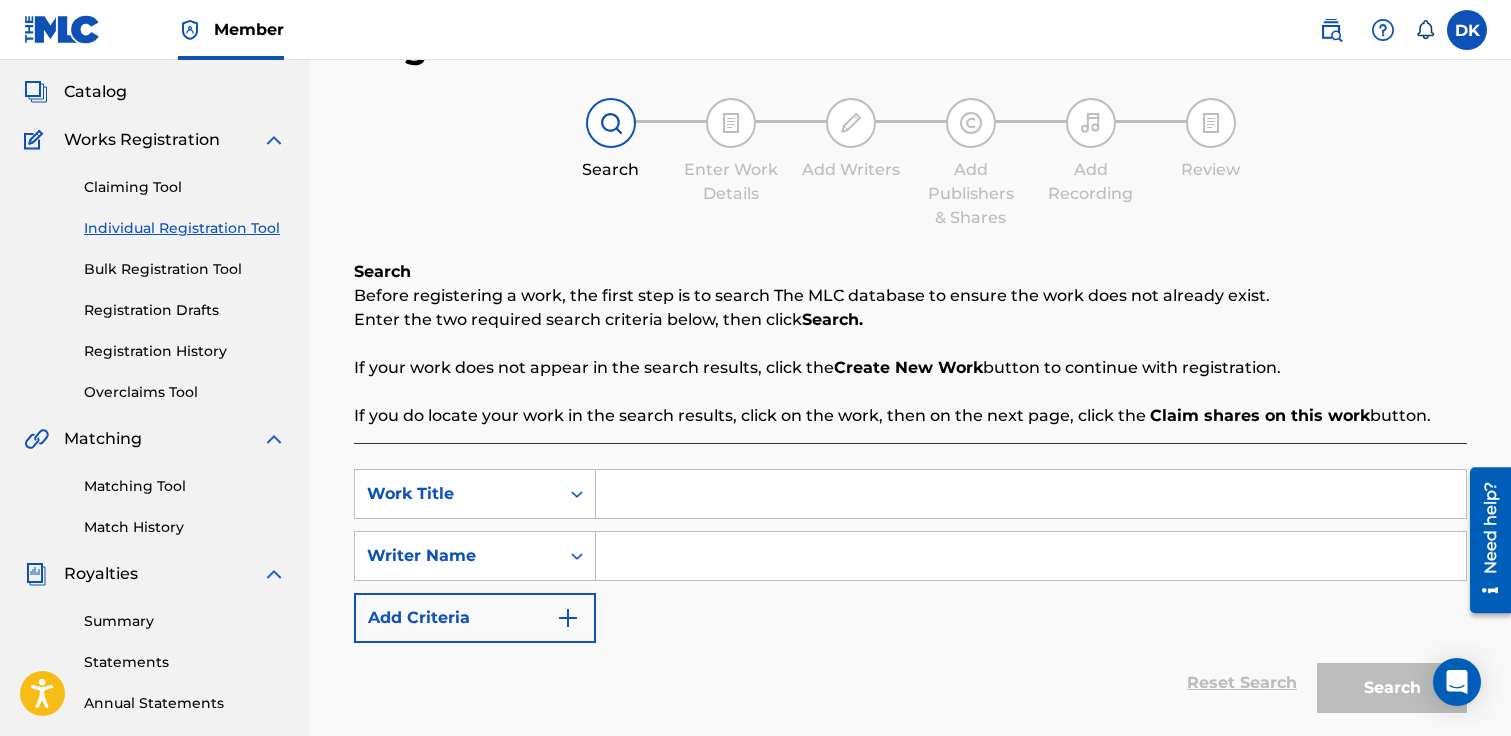 scroll, scrollTop: 62, scrollLeft: 0, axis: vertical 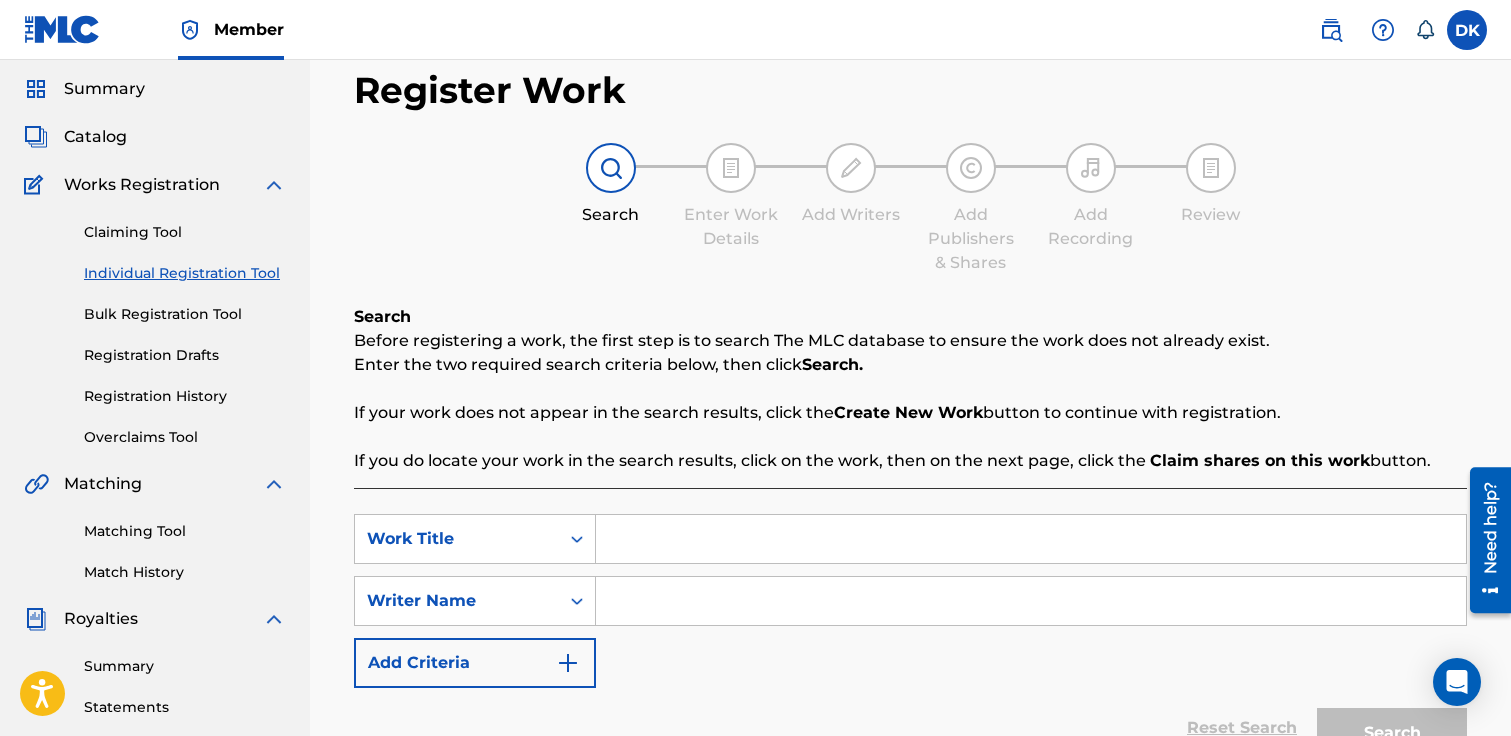 click on "Claiming Tool" at bounding box center (185, 232) 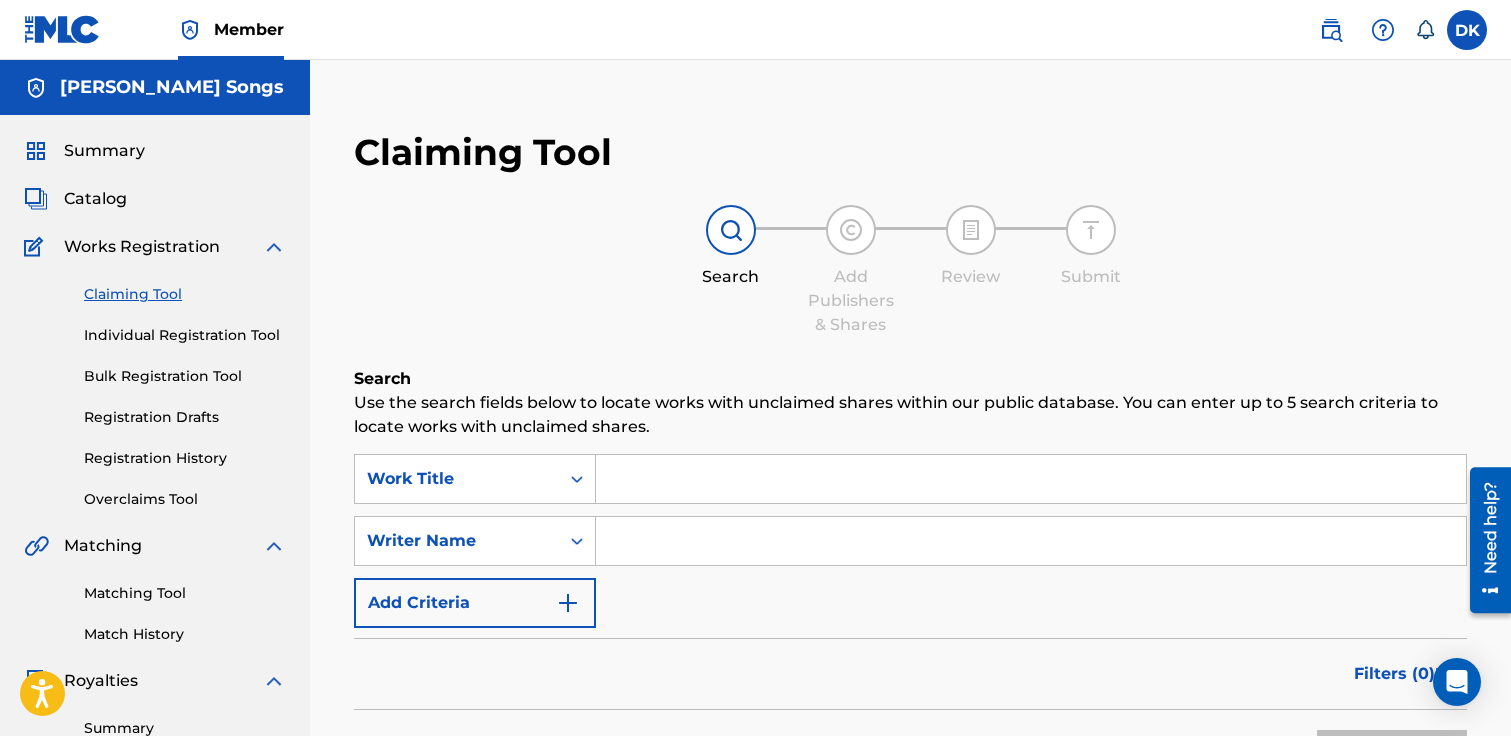 click at bounding box center (1031, 479) 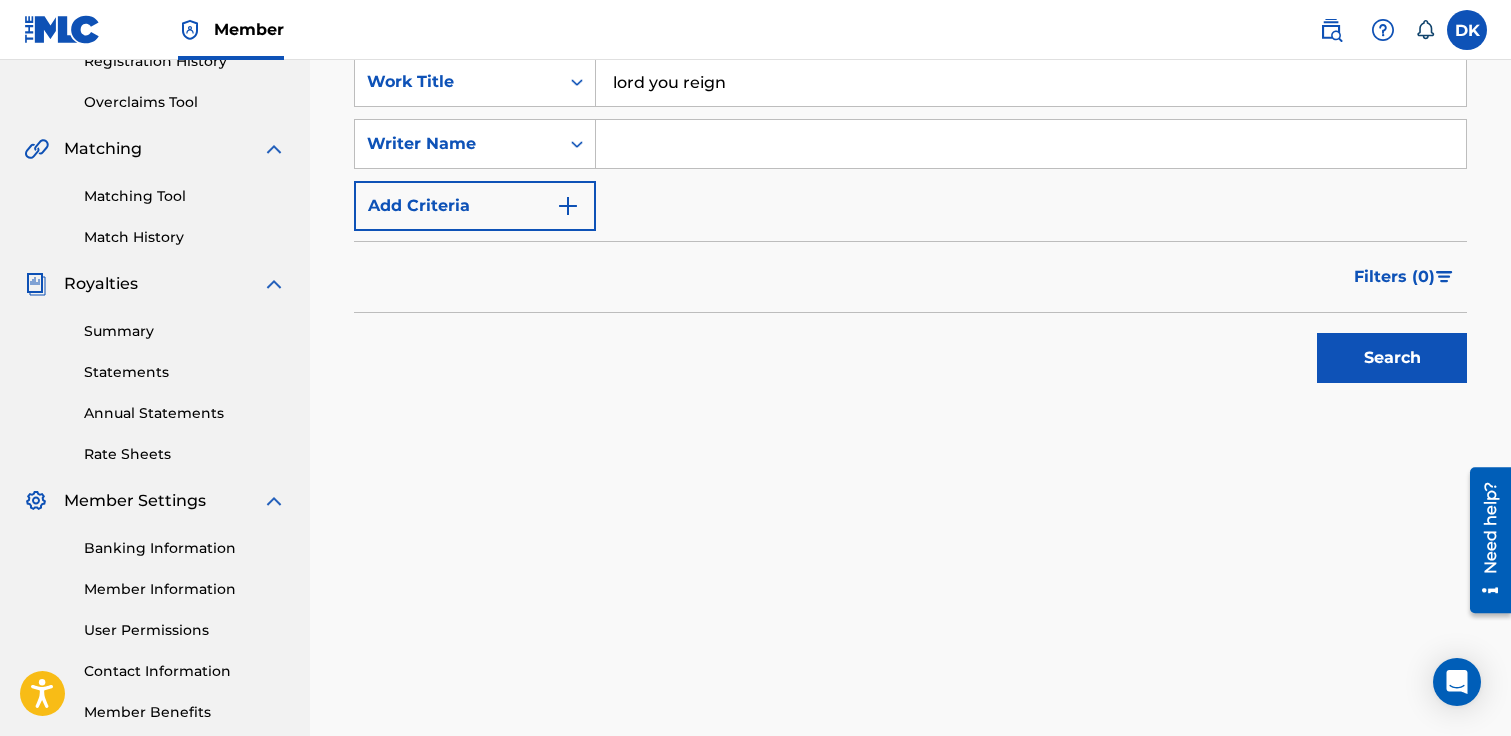 scroll, scrollTop: 393, scrollLeft: 0, axis: vertical 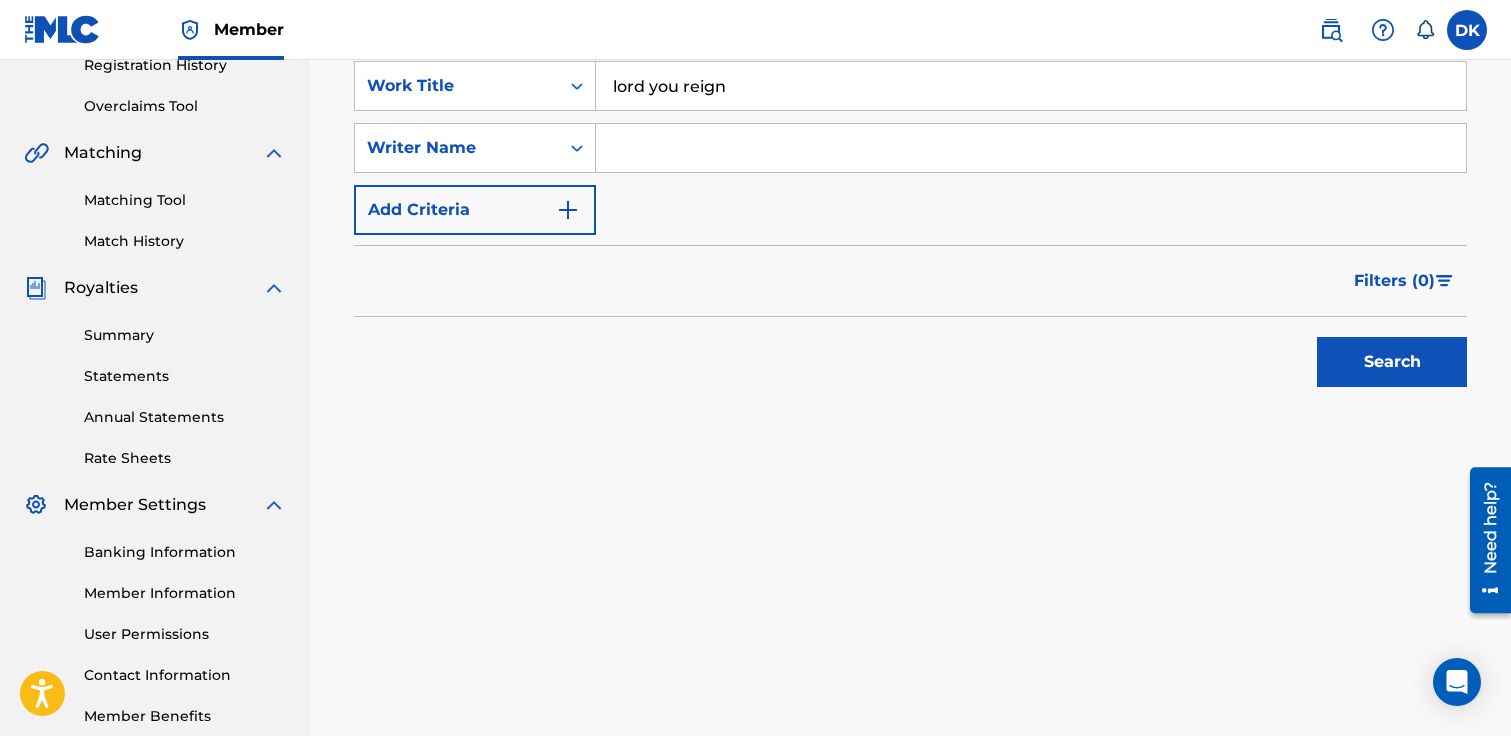 type on "lord you reign" 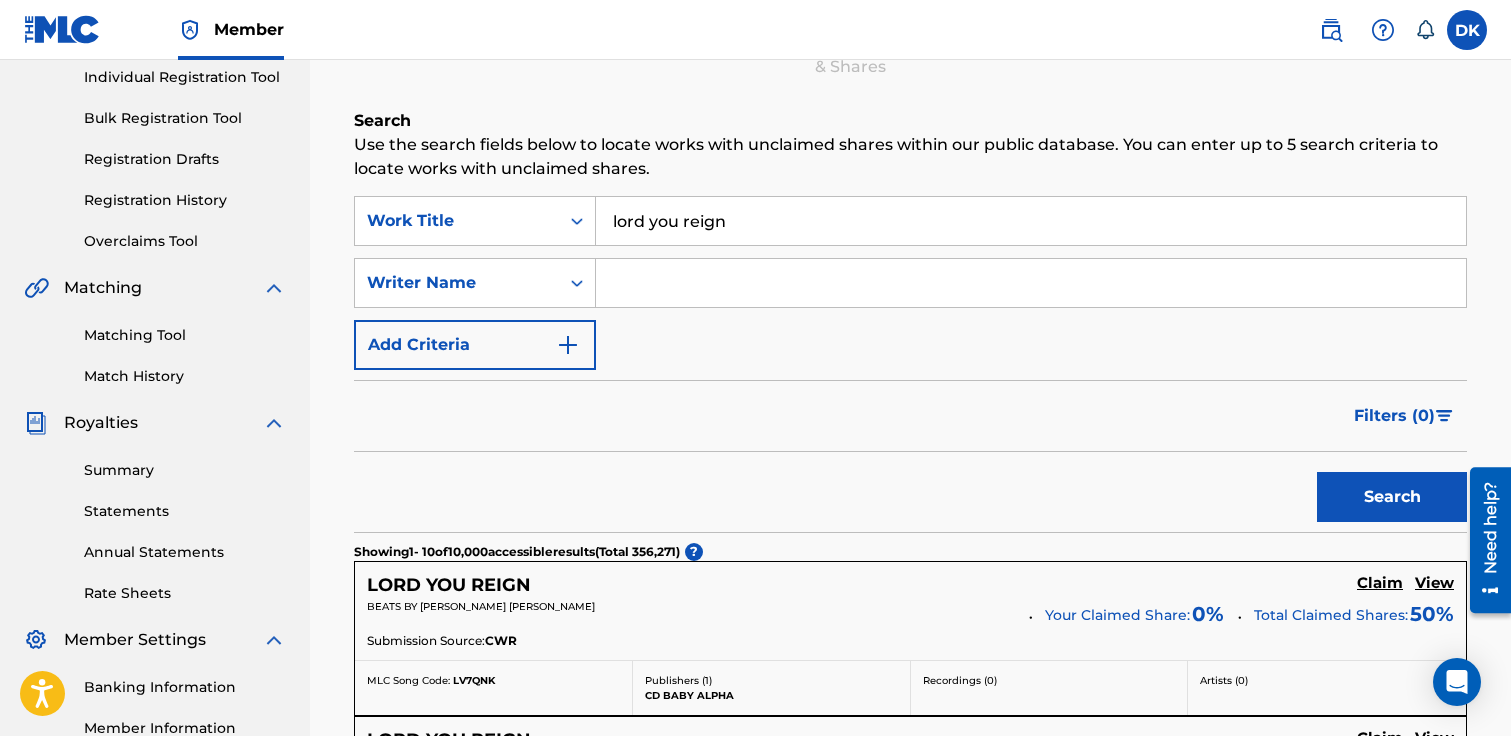 scroll, scrollTop: 265, scrollLeft: 0, axis: vertical 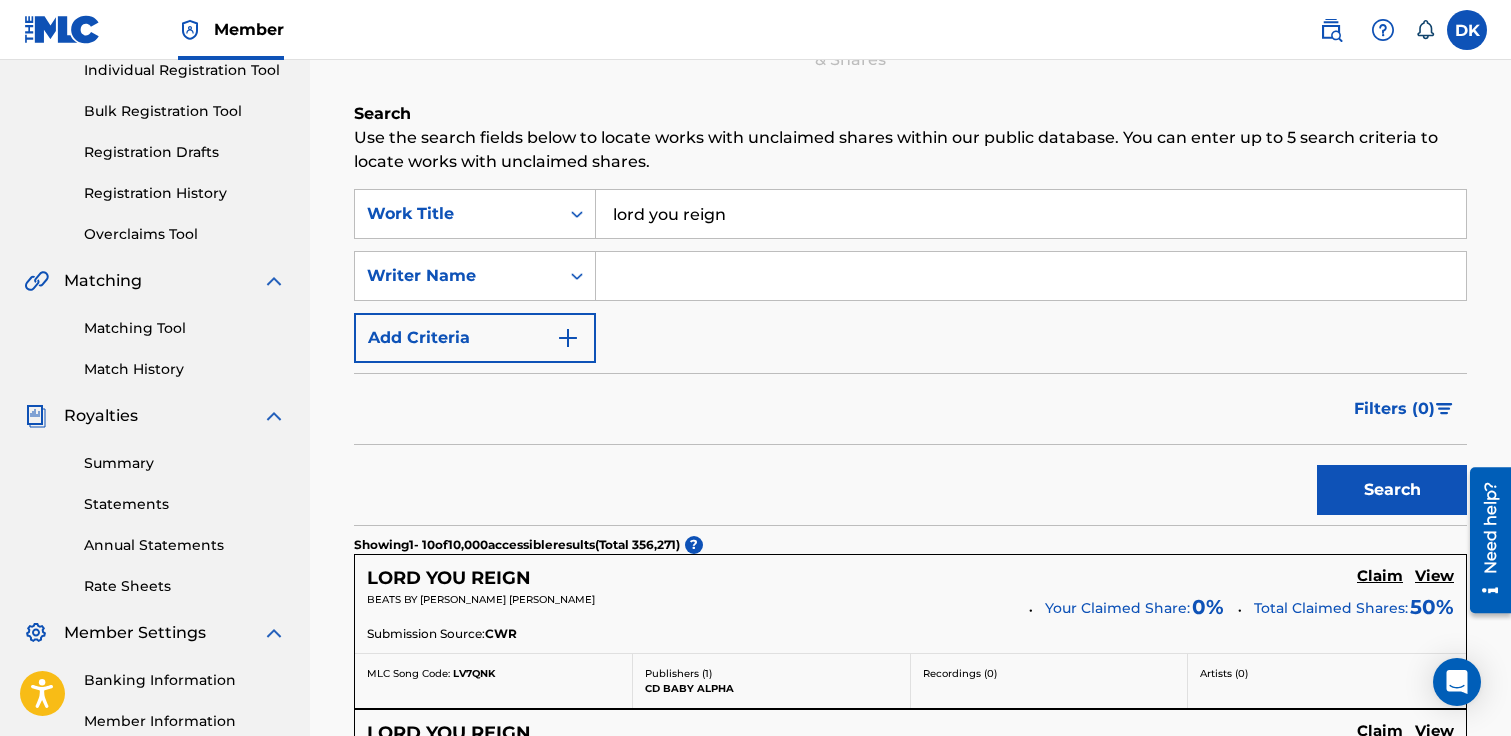 click at bounding box center (1031, 276) 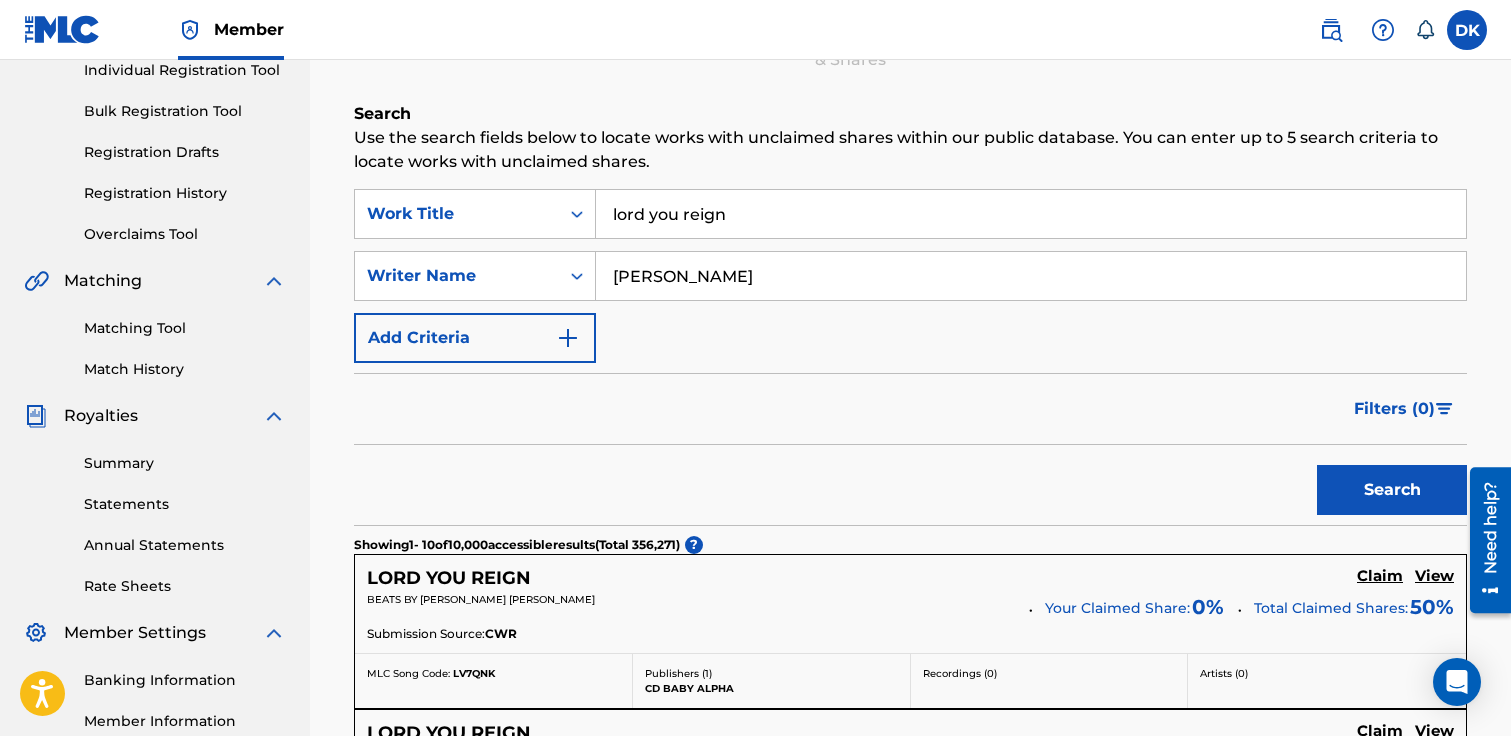 type on "[PERSON_NAME]" 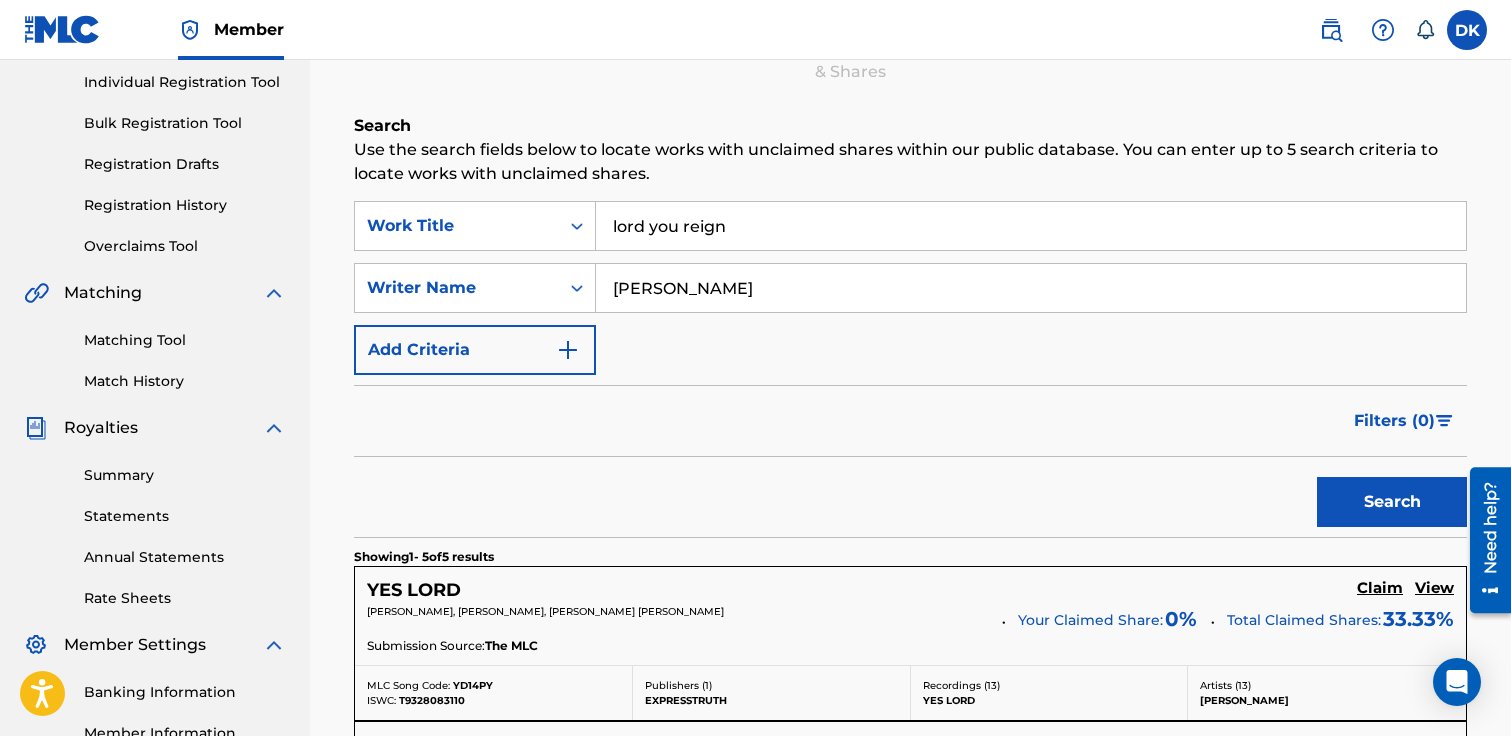 scroll, scrollTop: 0, scrollLeft: 0, axis: both 